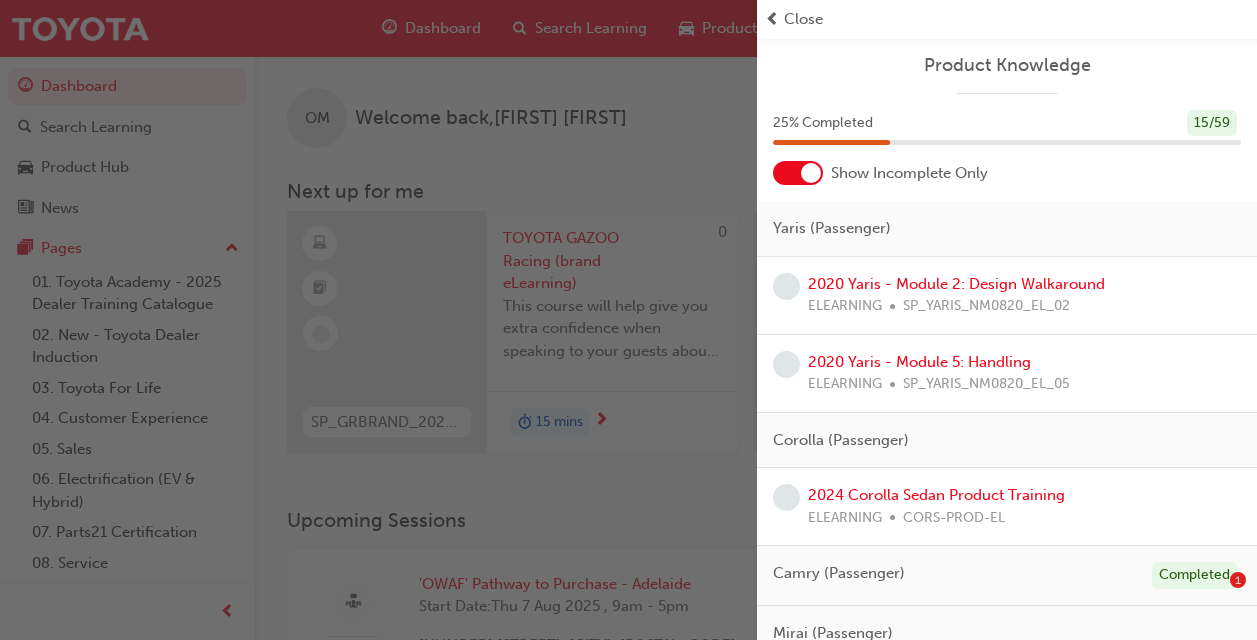 scroll, scrollTop: 1023, scrollLeft: 0, axis: vertical 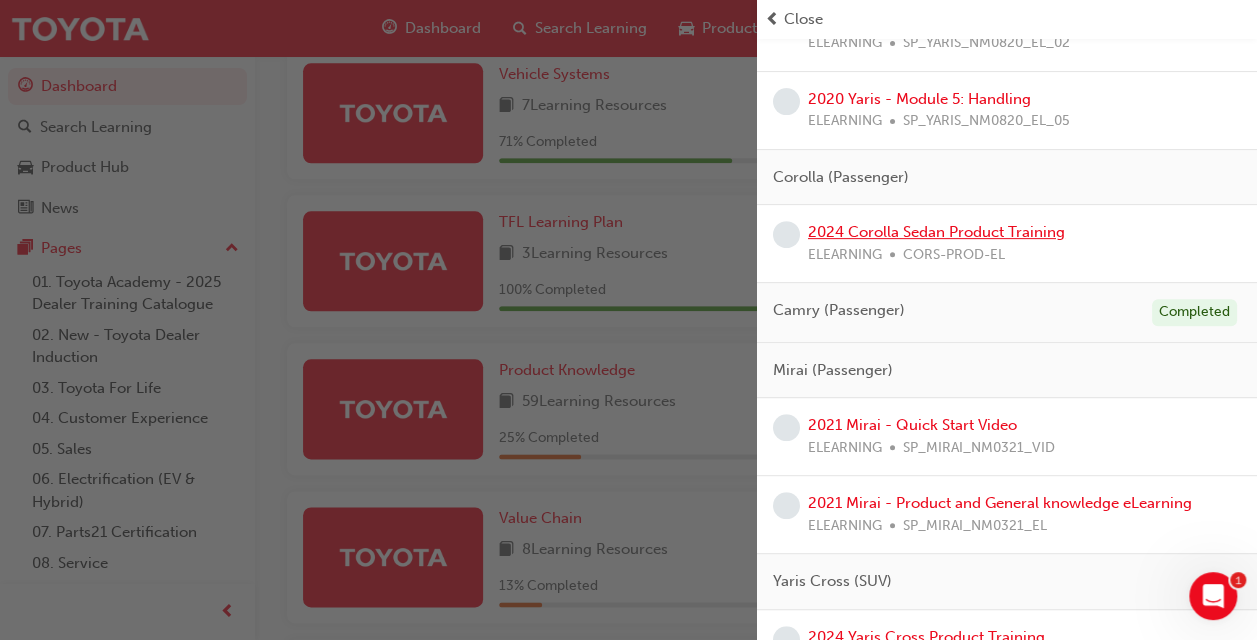 drag, startPoint x: 0, startPoint y: 0, endPoint x: 920, endPoint y: 225, distance: 947.114 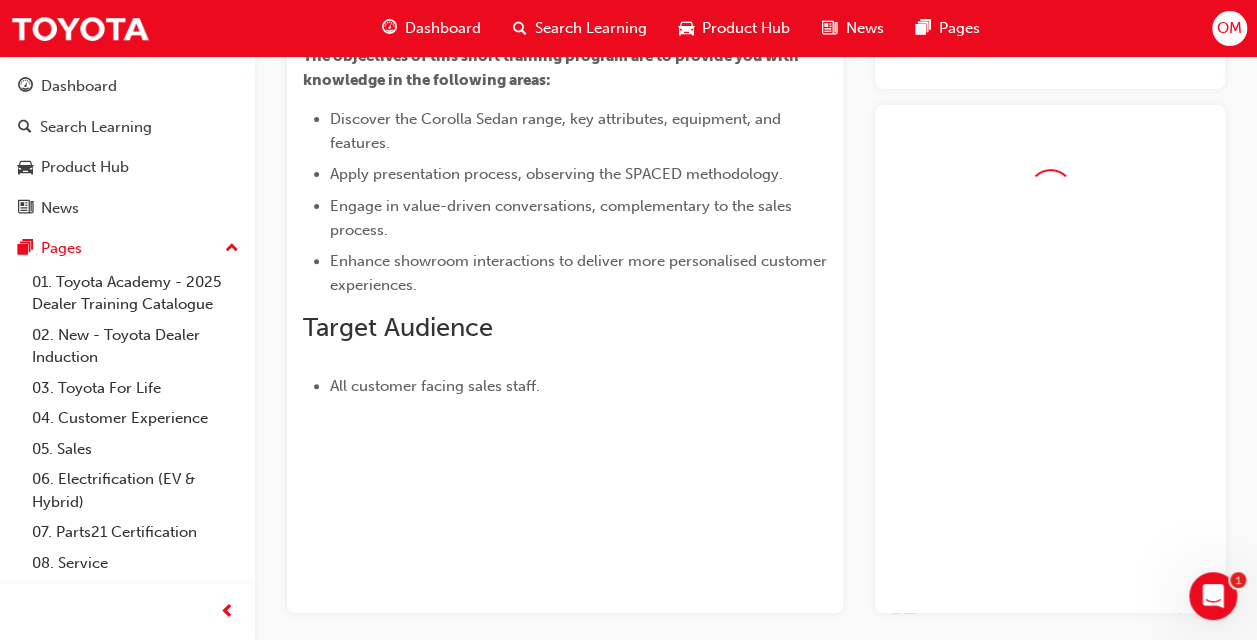 scroll, scrollTop: 0, scrollLeft: 0, axis: both 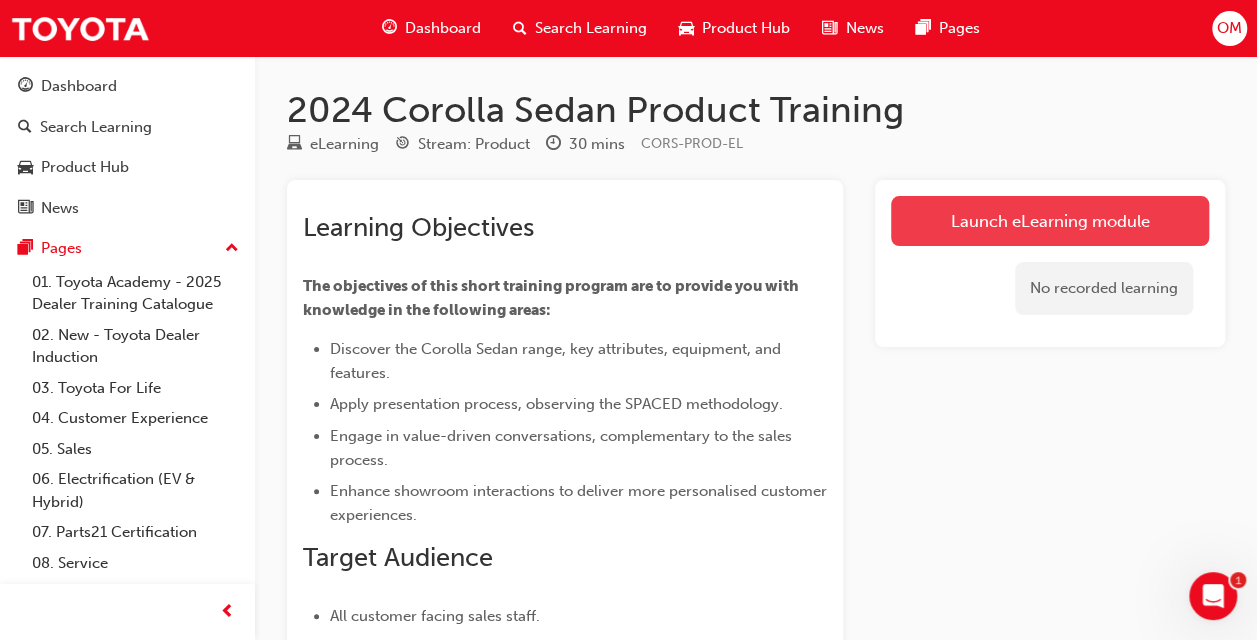 click on "Launch eLearning module" at bounding box center (1050, 221) 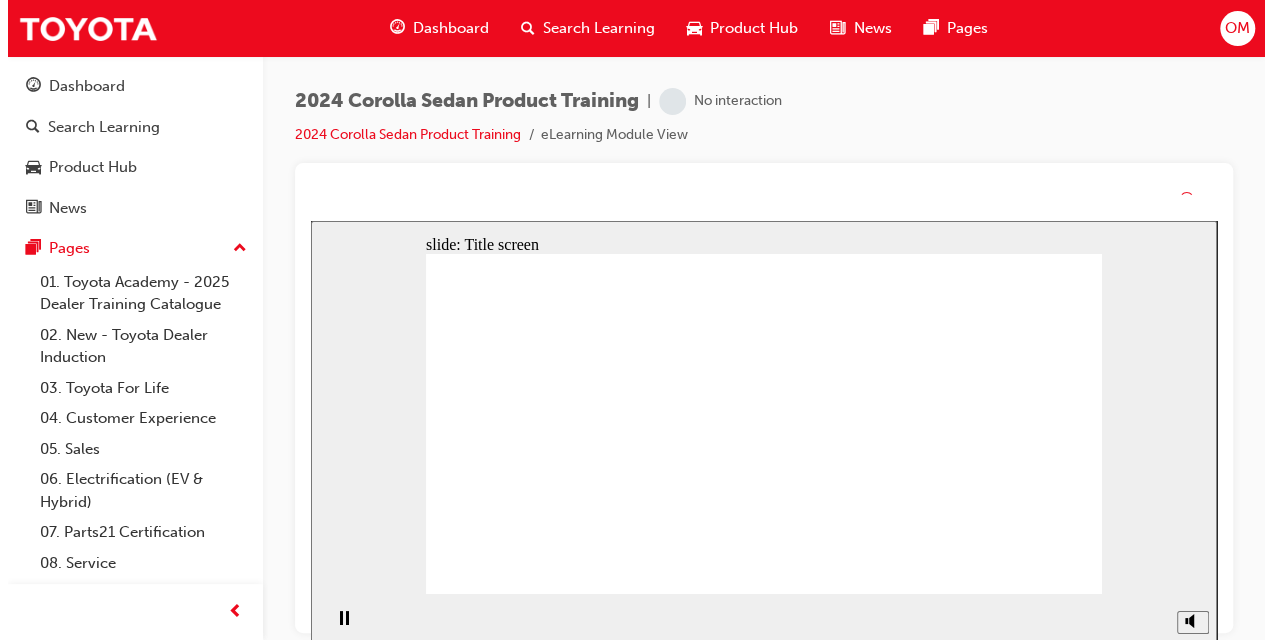 scroll, scrollTop: 0, scrollLeft: 0, axis: both 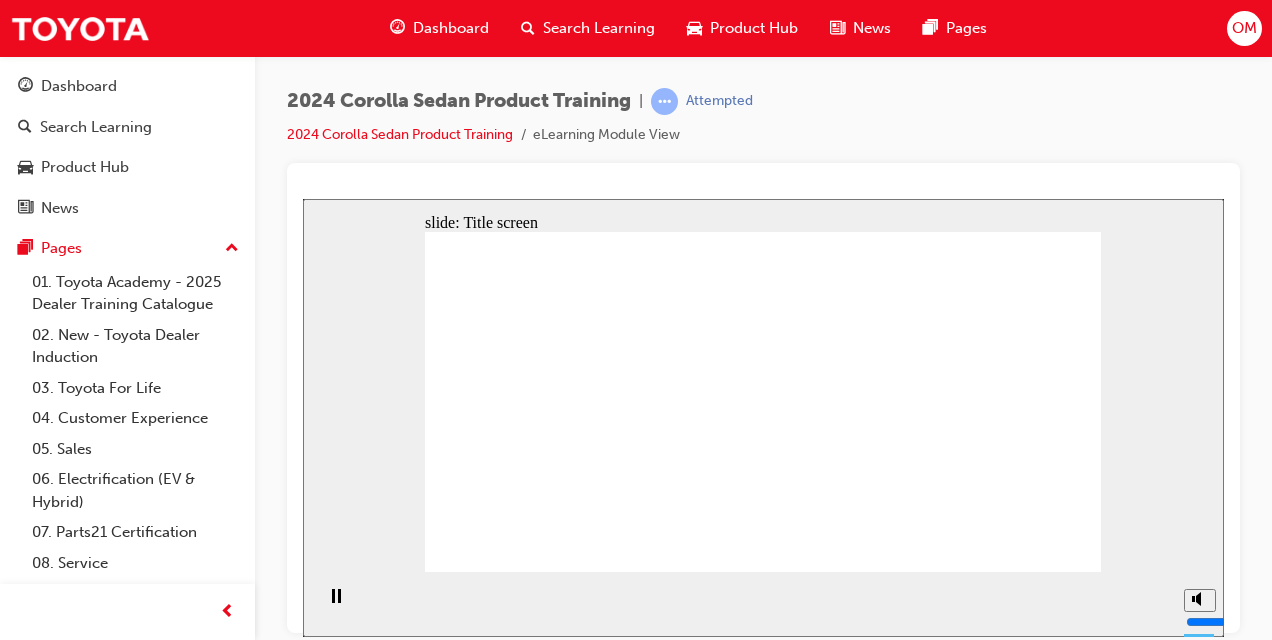 click 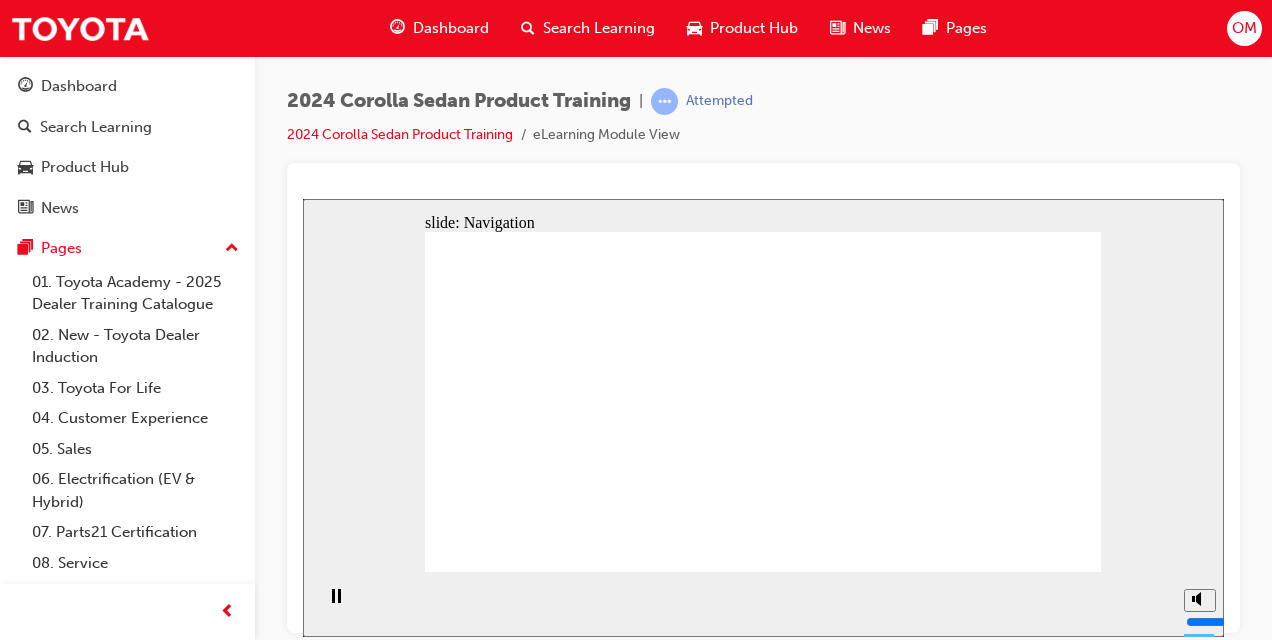 click 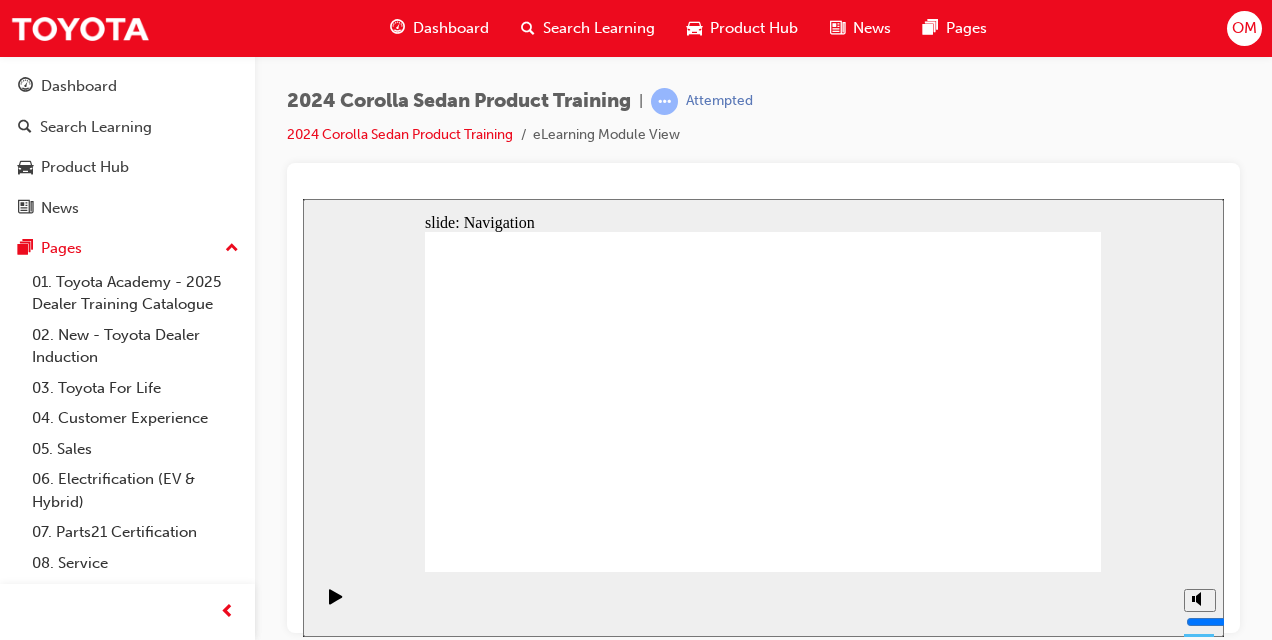 click at bounding box center [763, 1671] 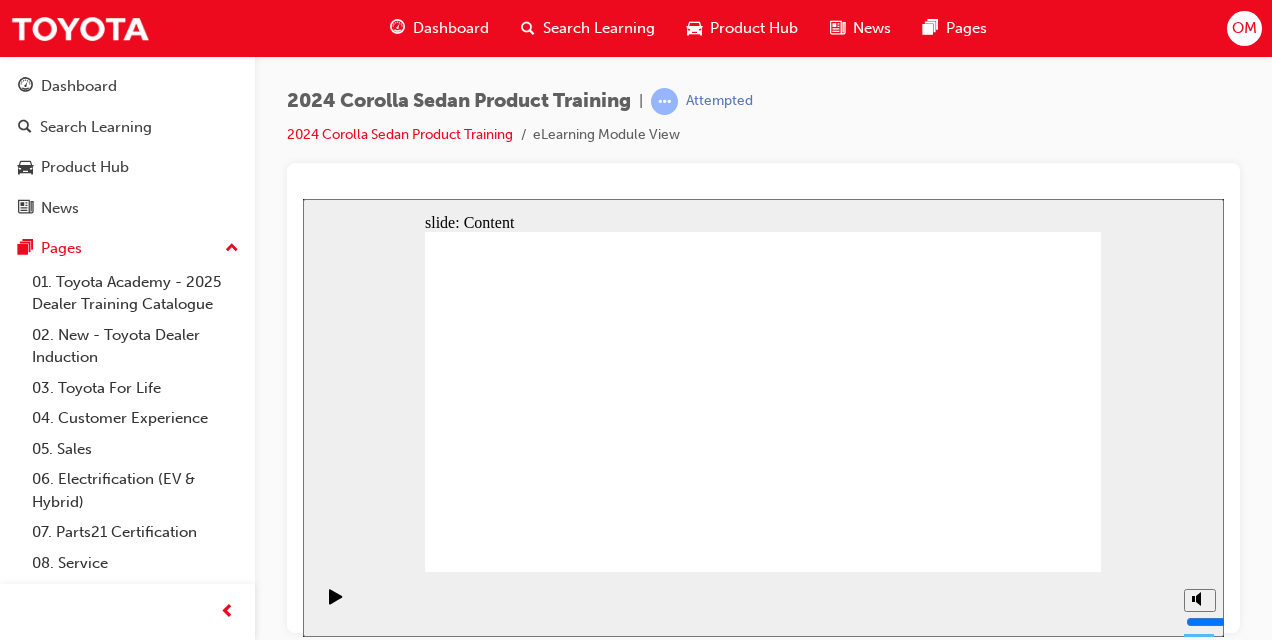 click 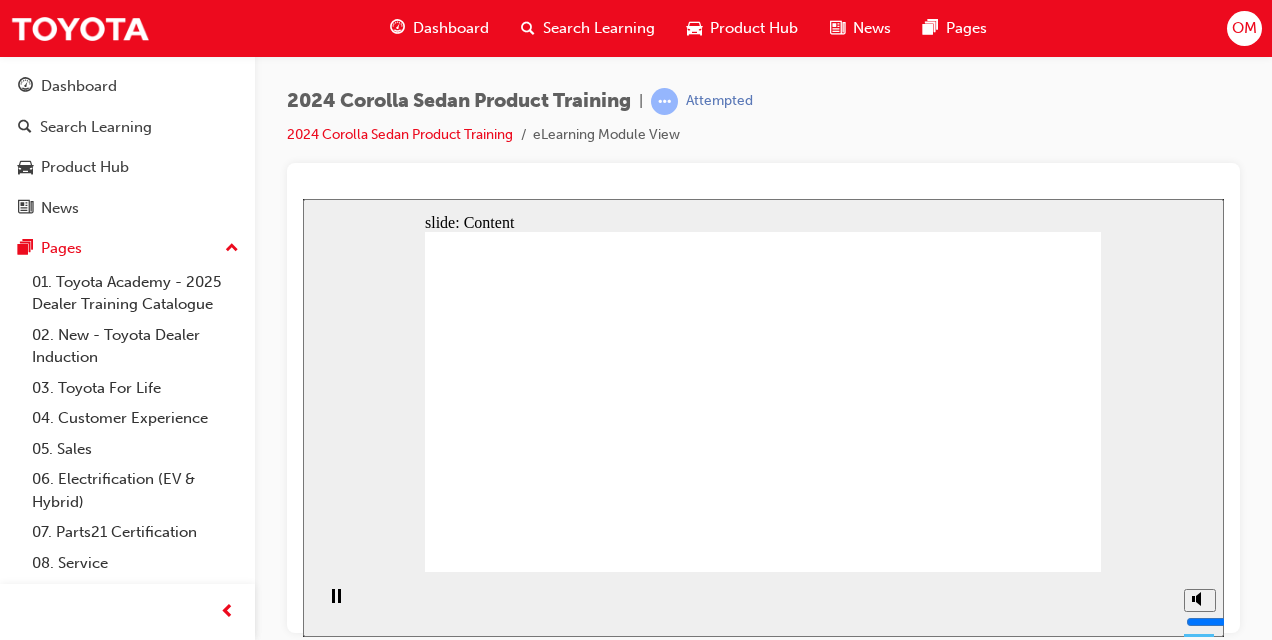click 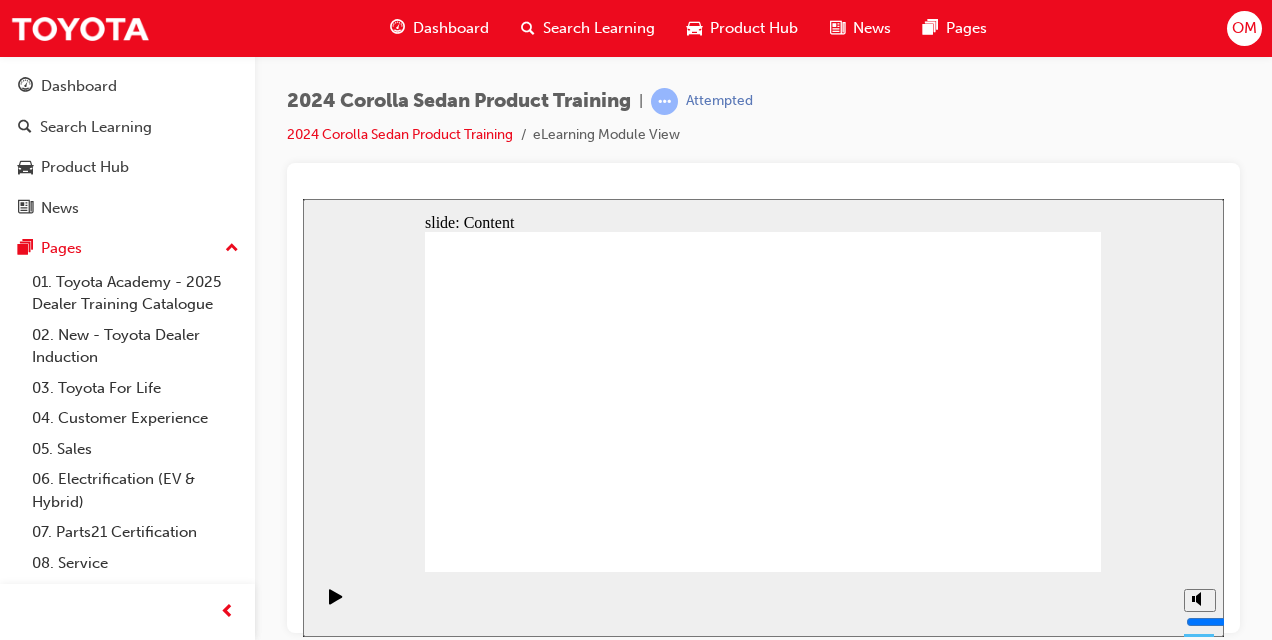 click 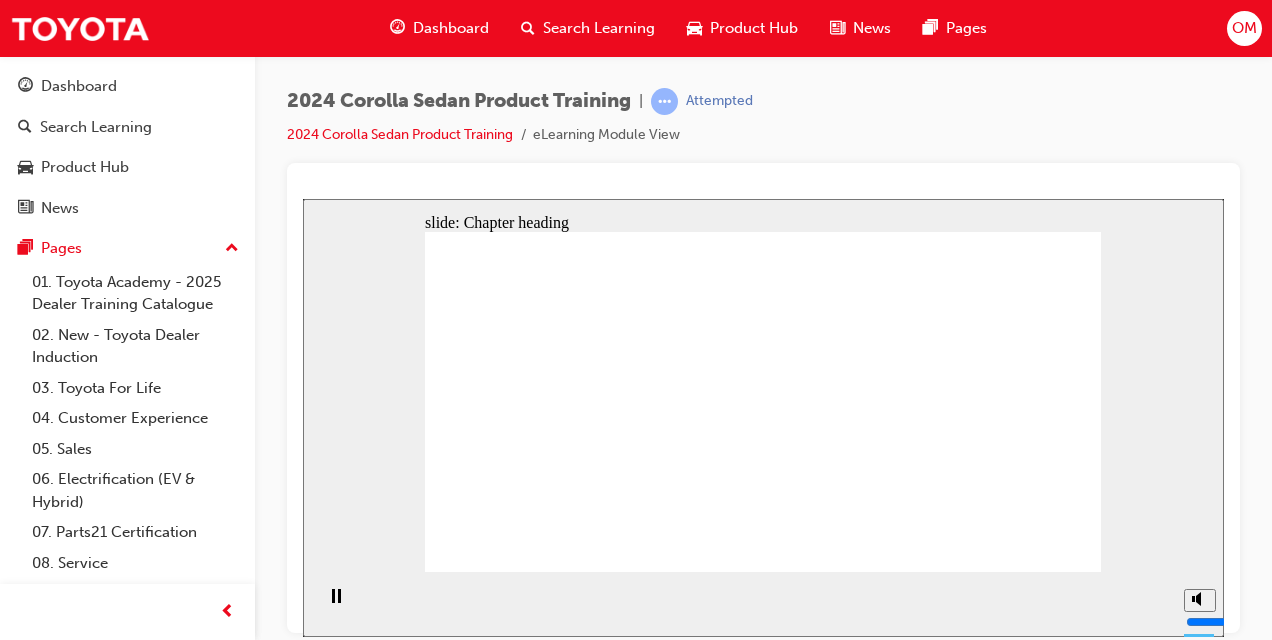 click 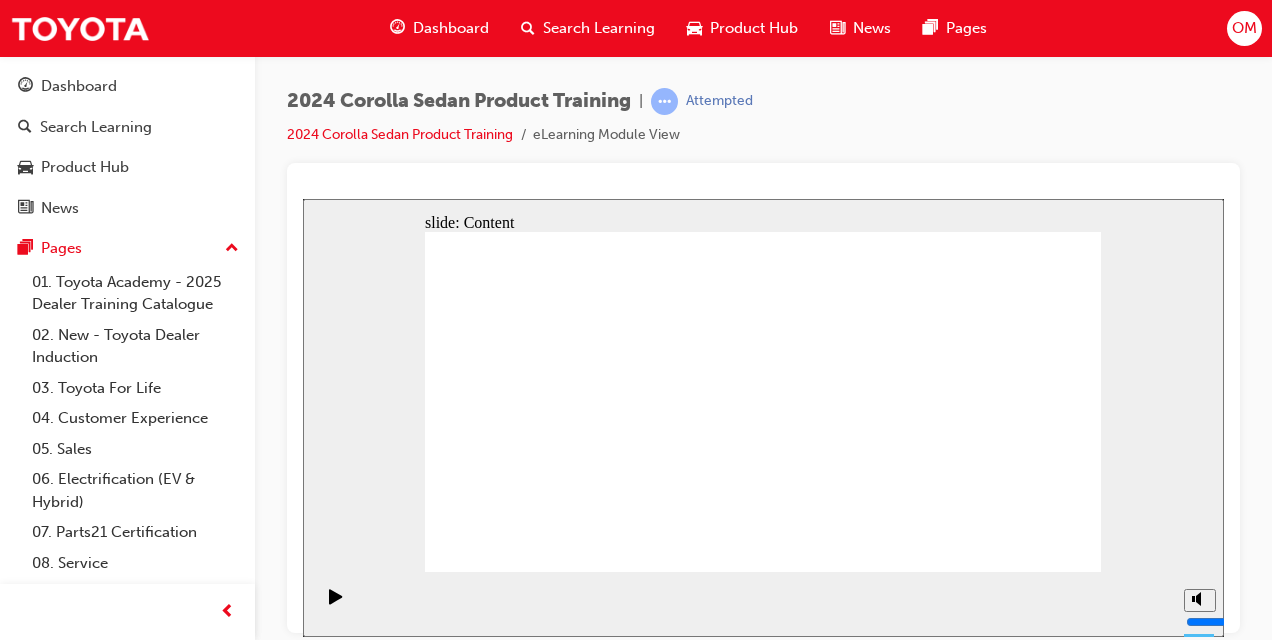 click 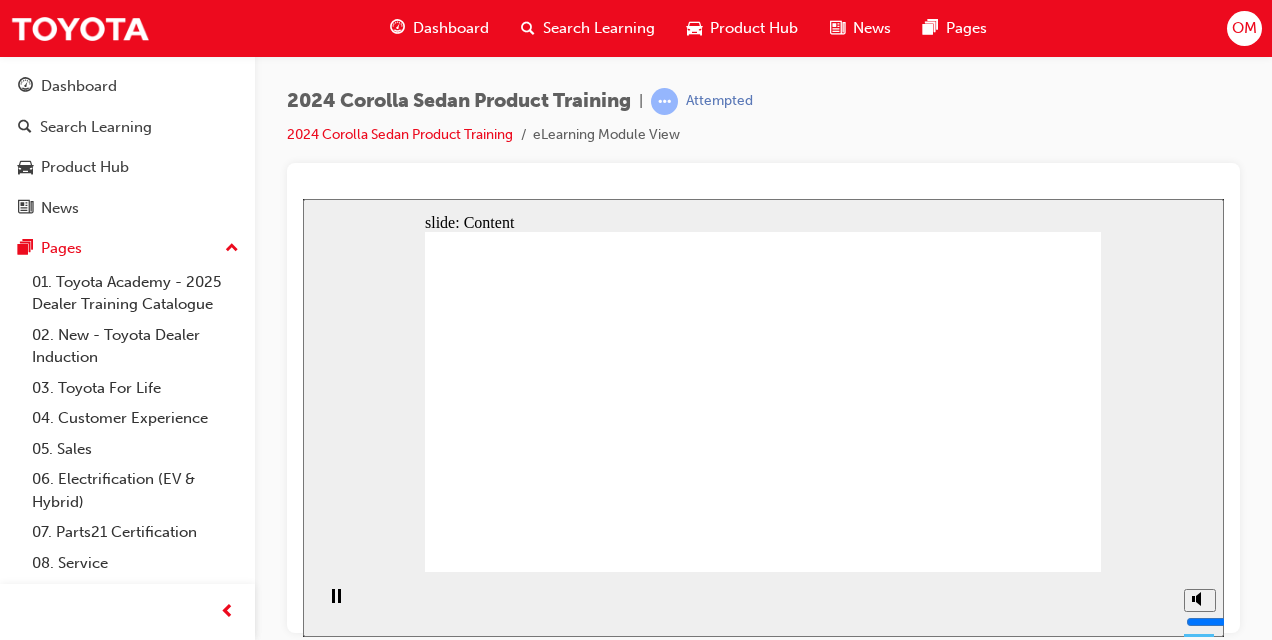 click 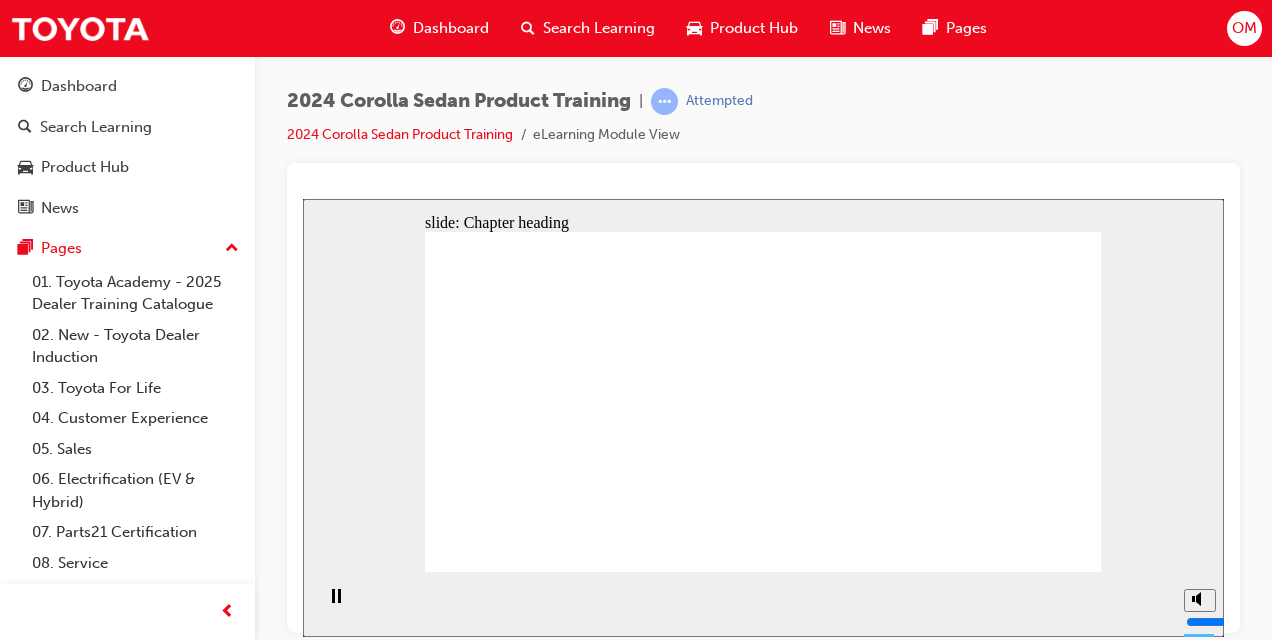 click 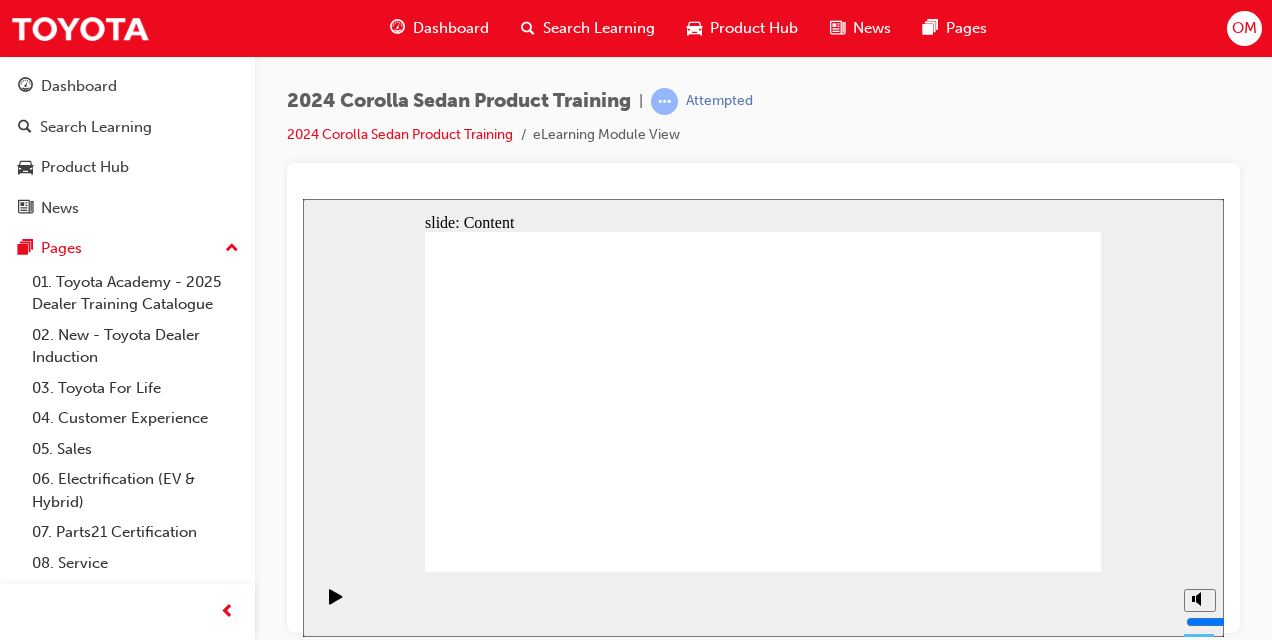 click 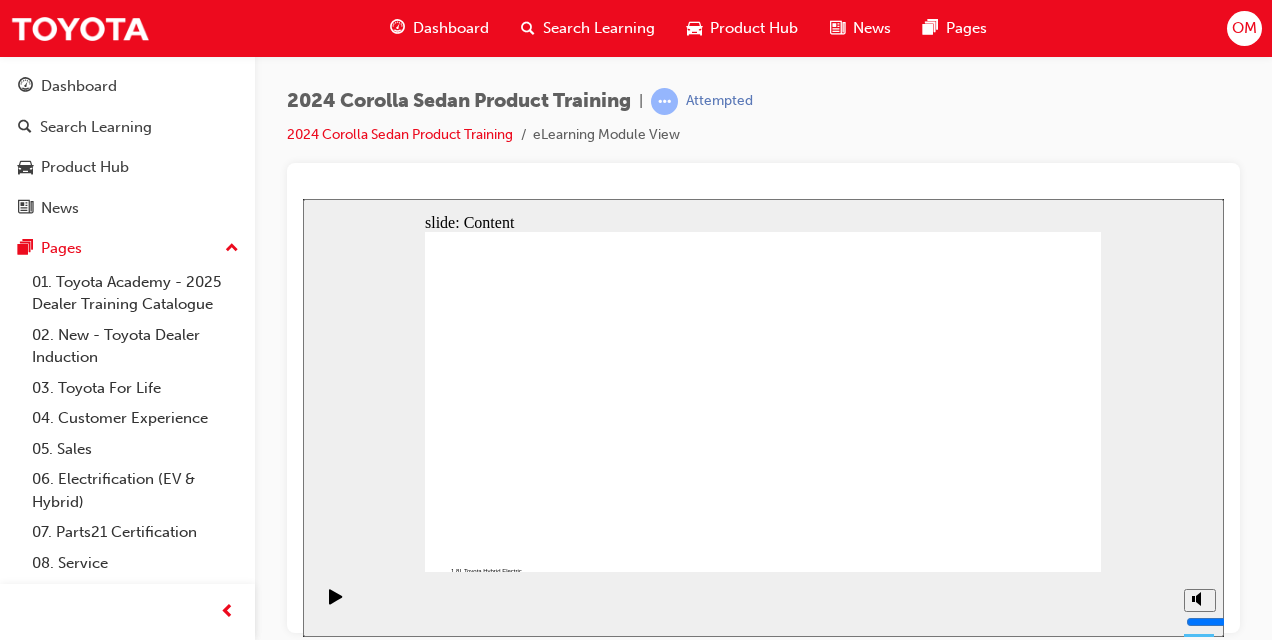 click 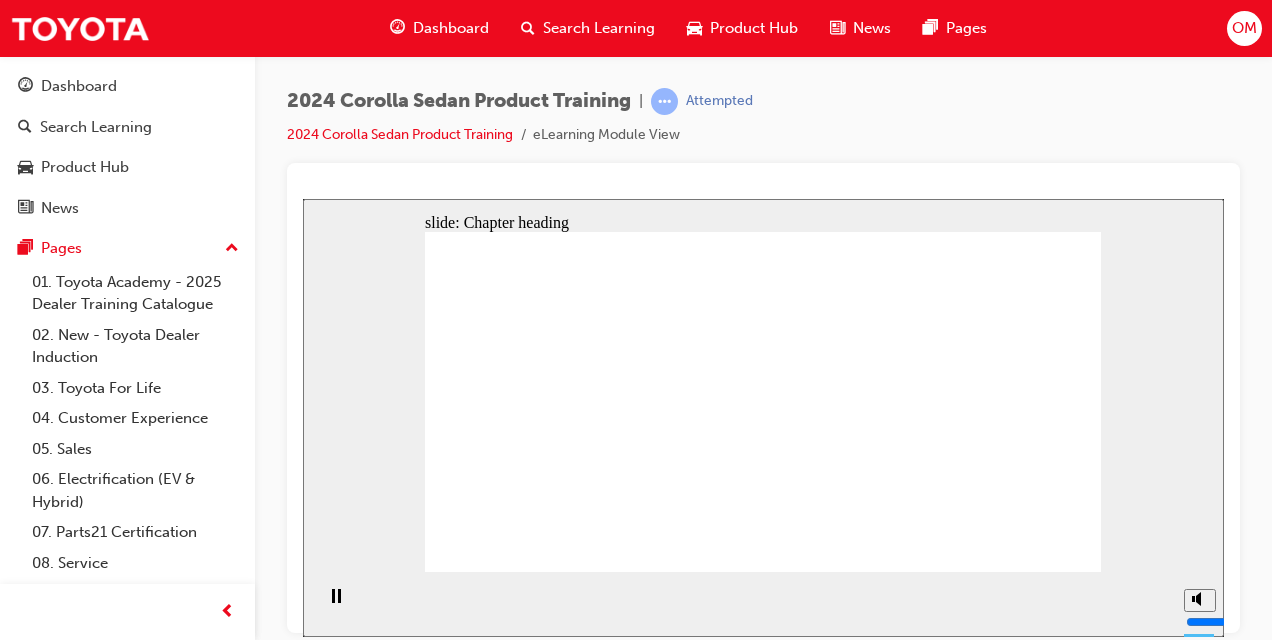 click 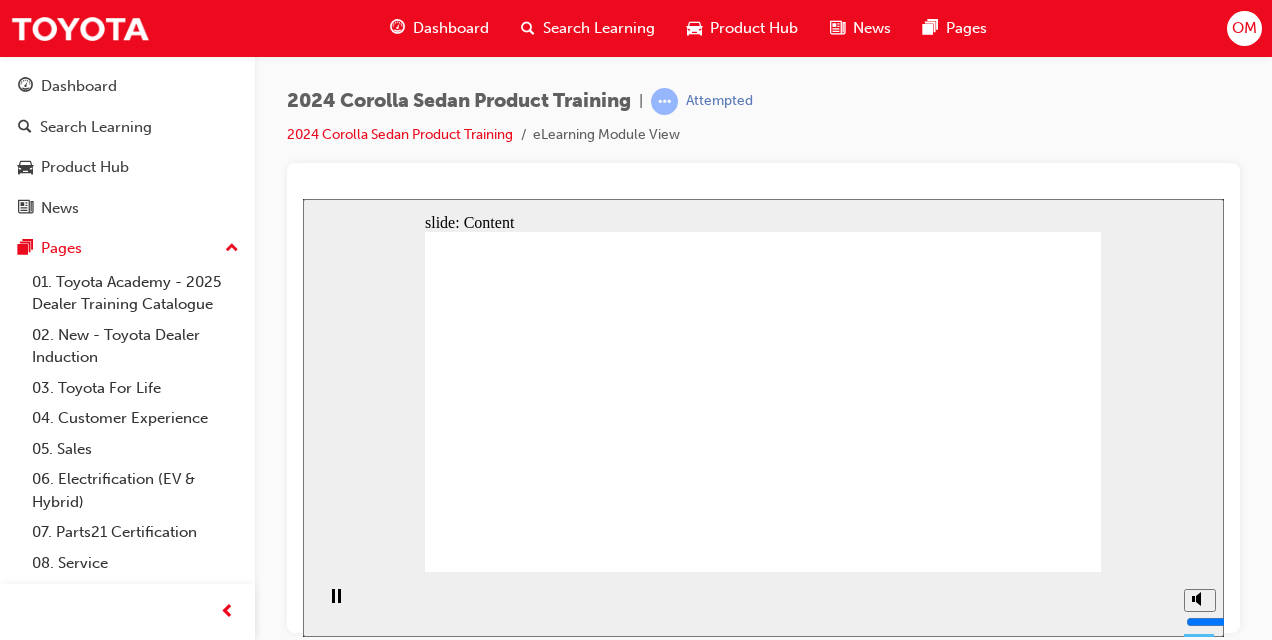 click 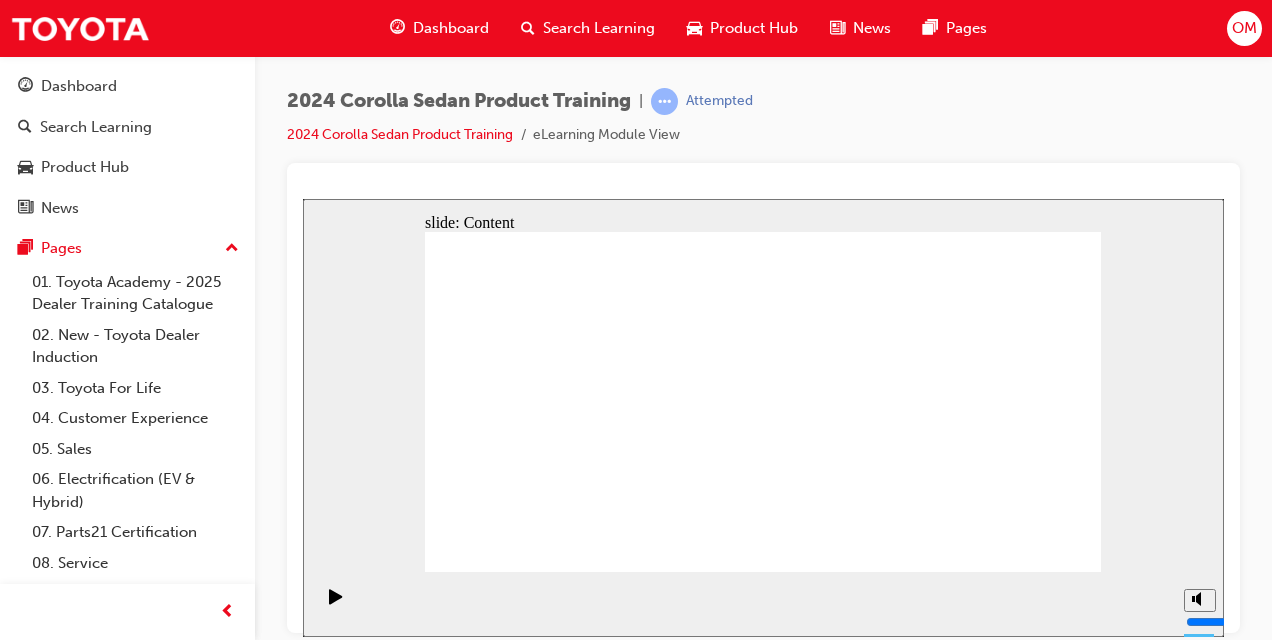 click 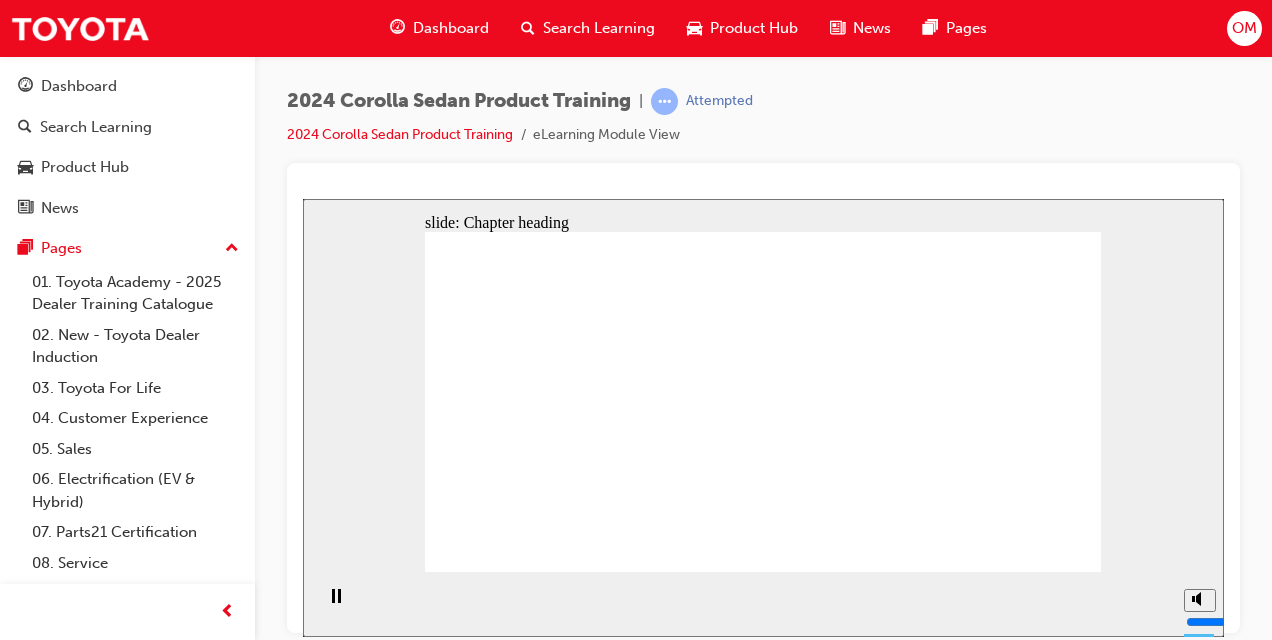 click 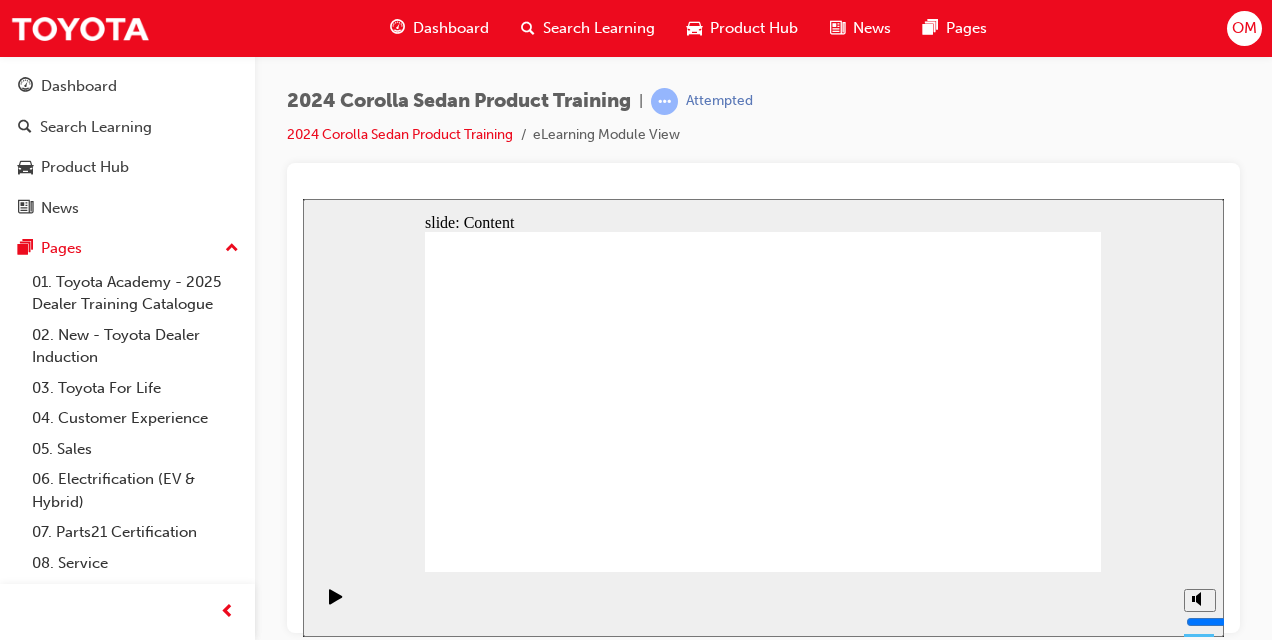 click 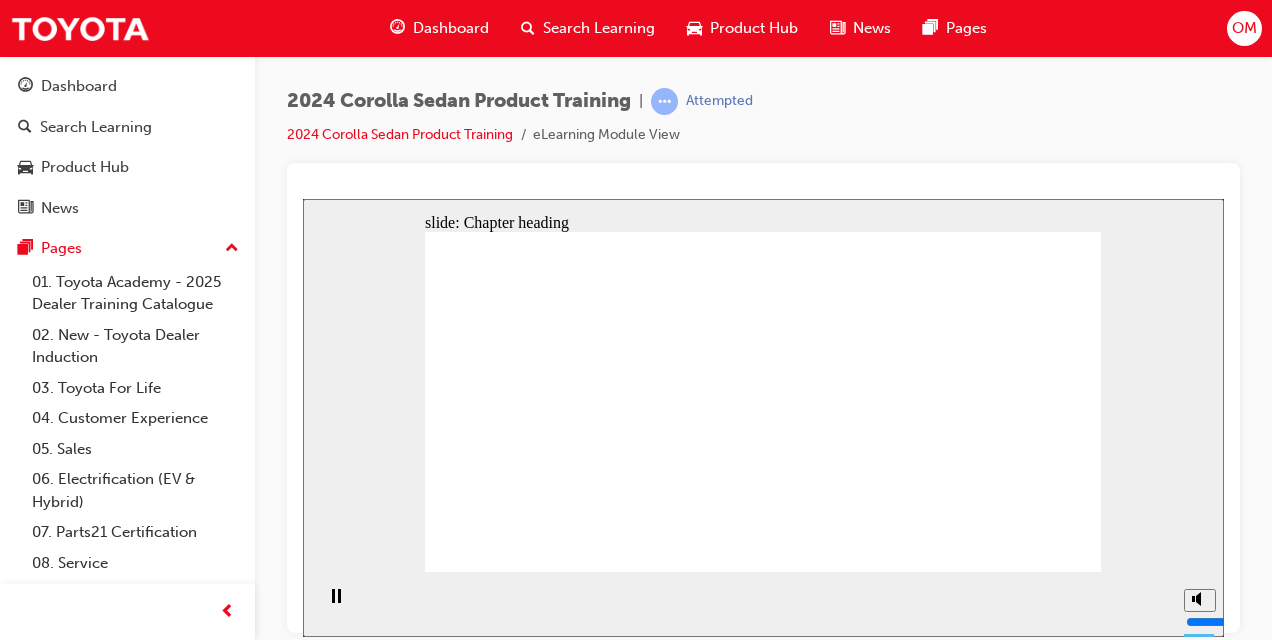 click 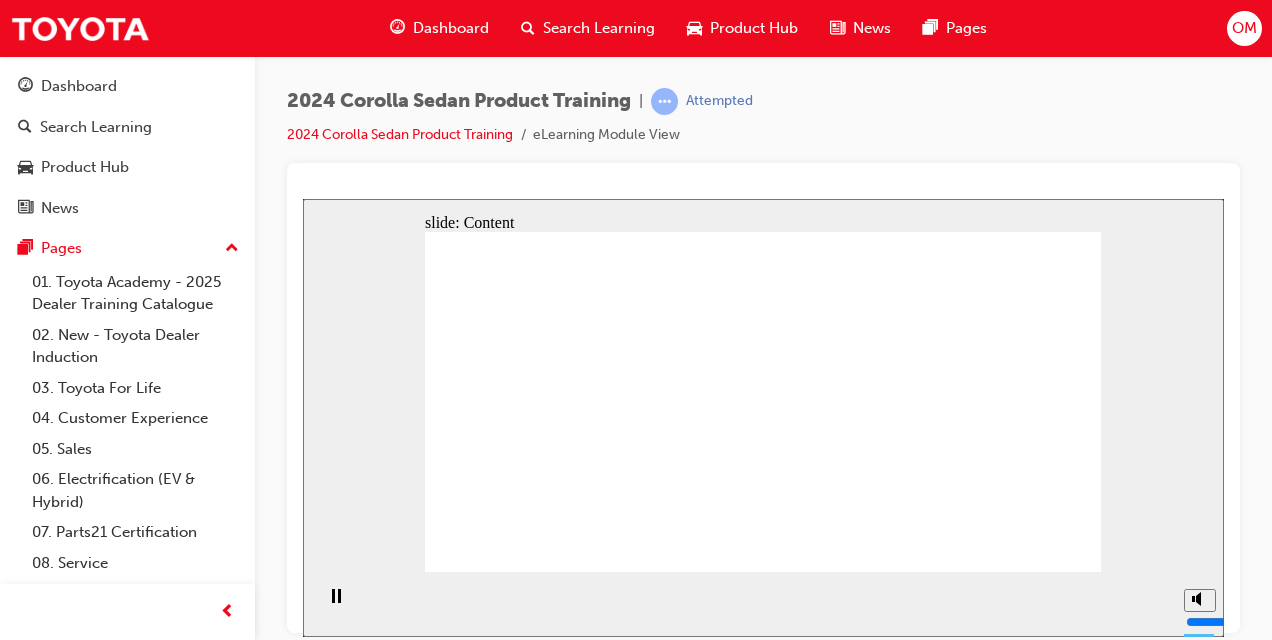 click 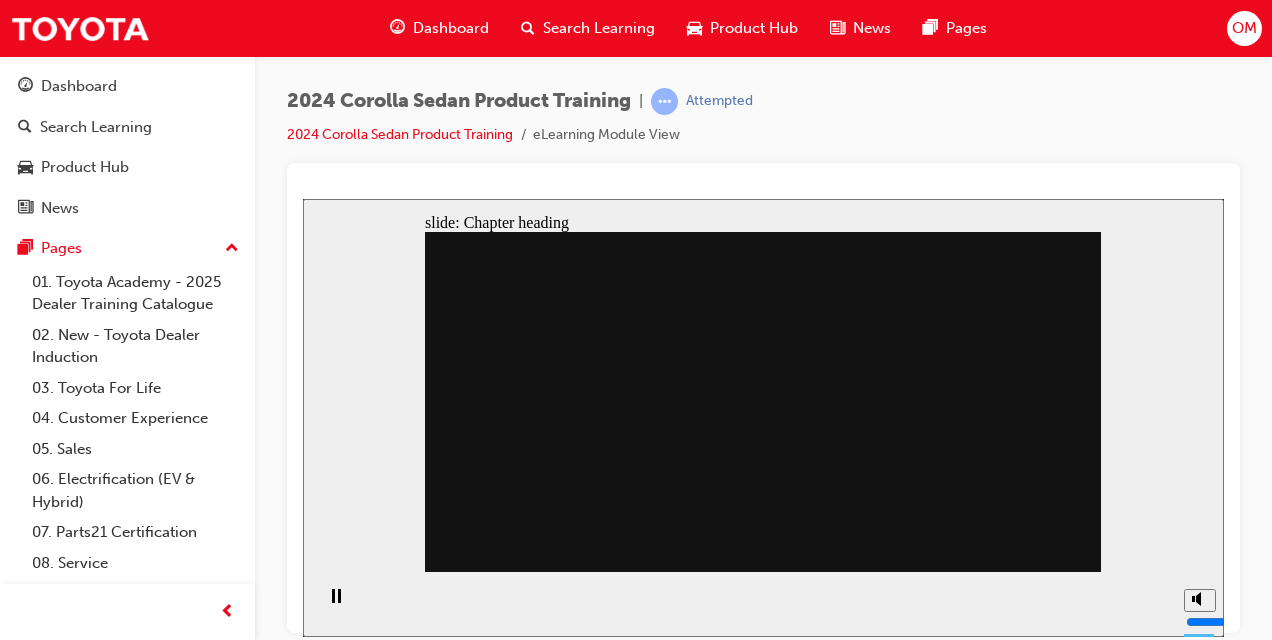 click 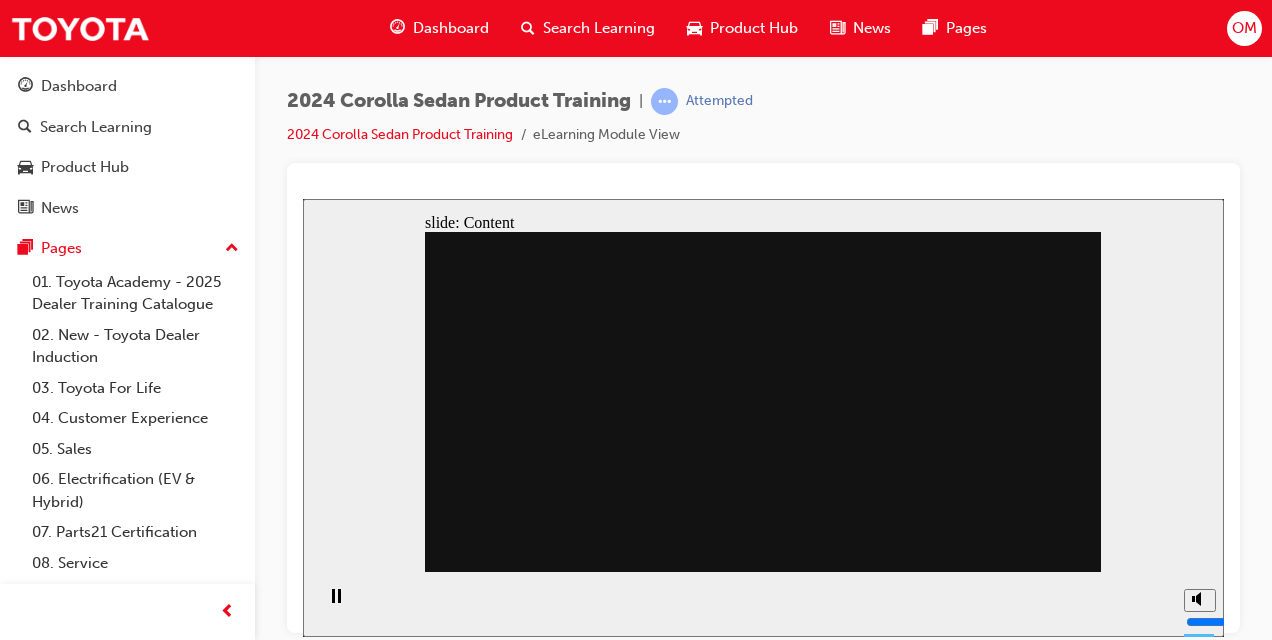 click 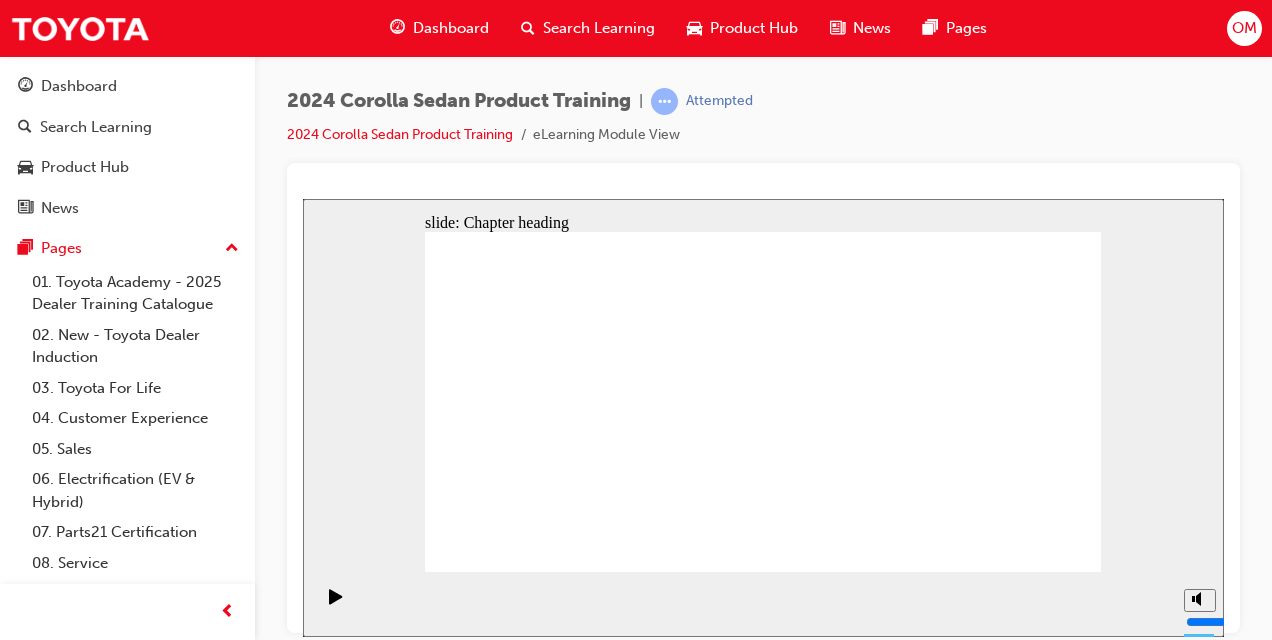 click 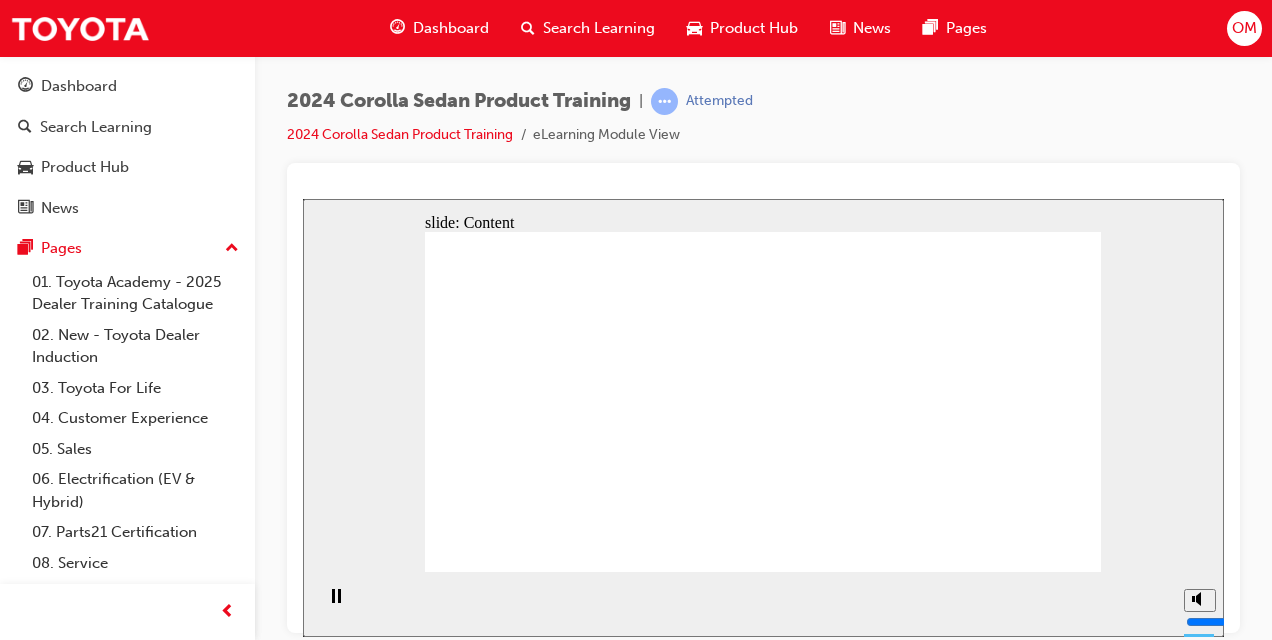 click 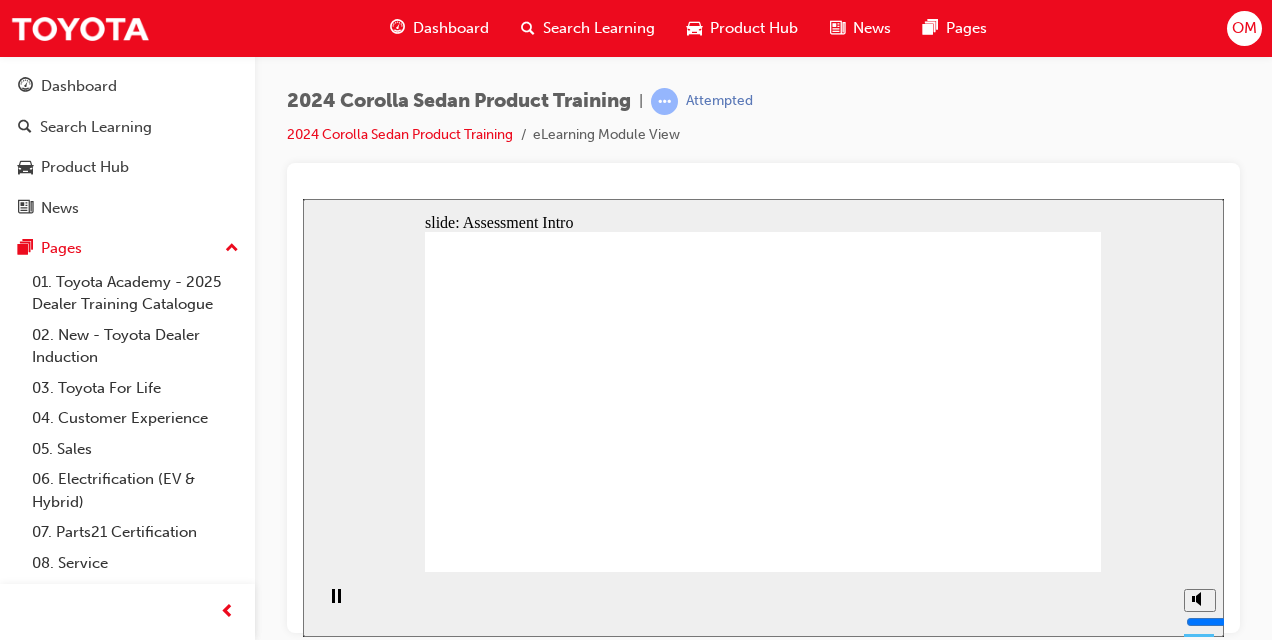 click 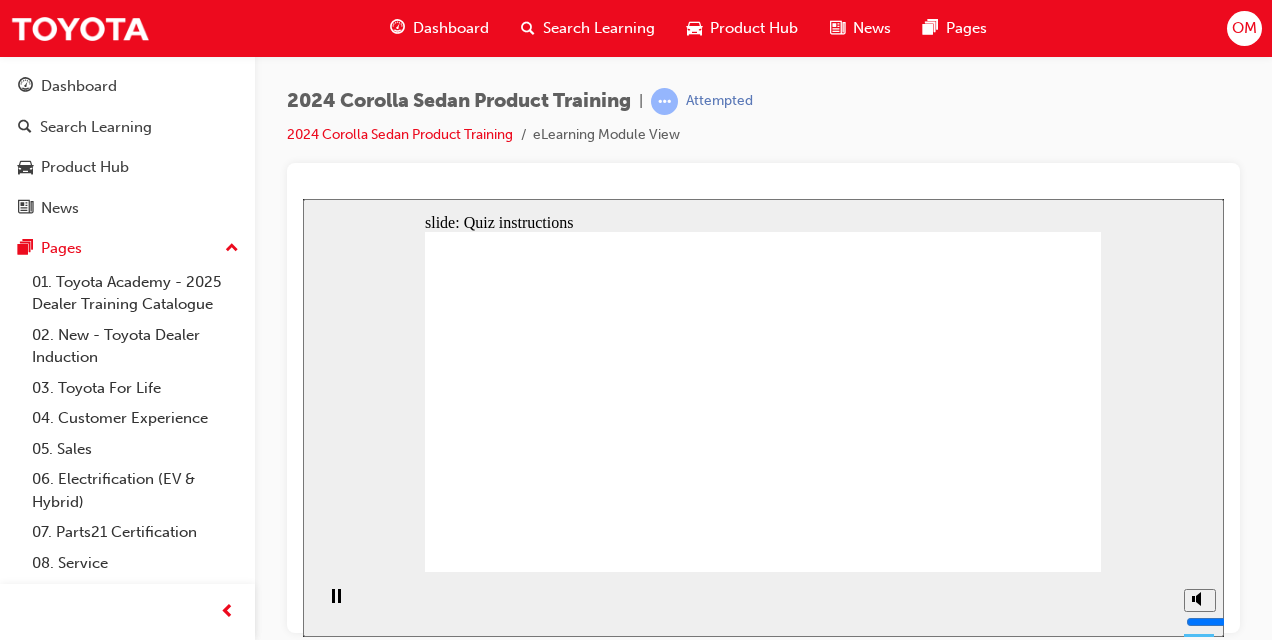 click 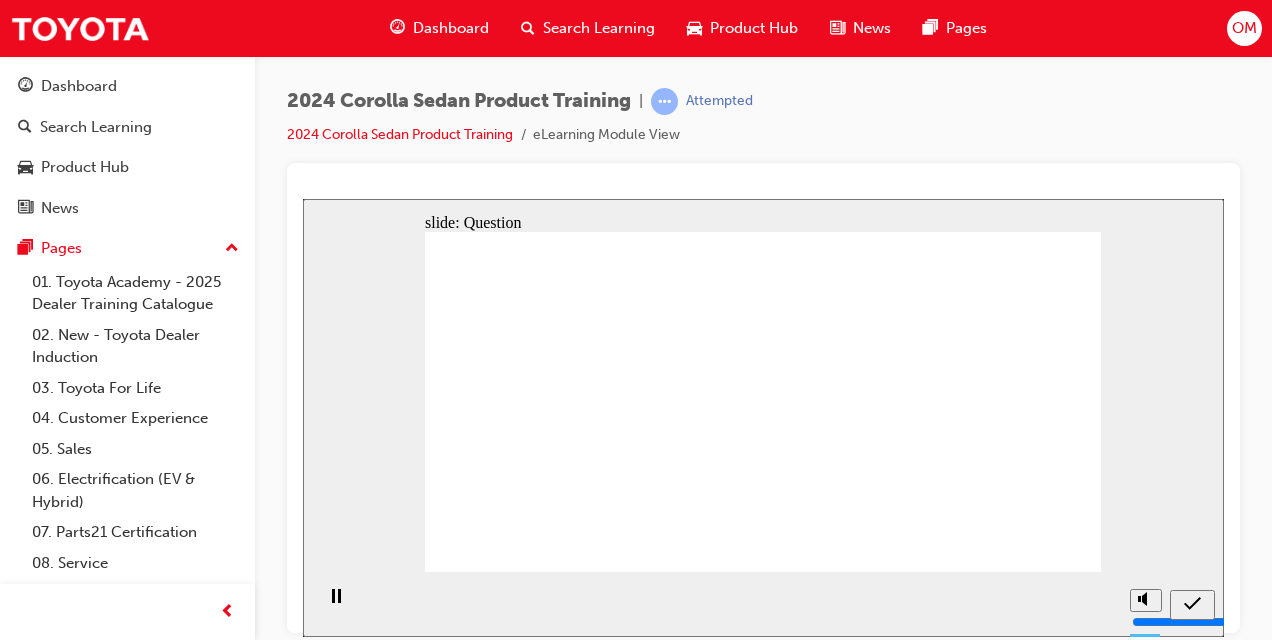 click 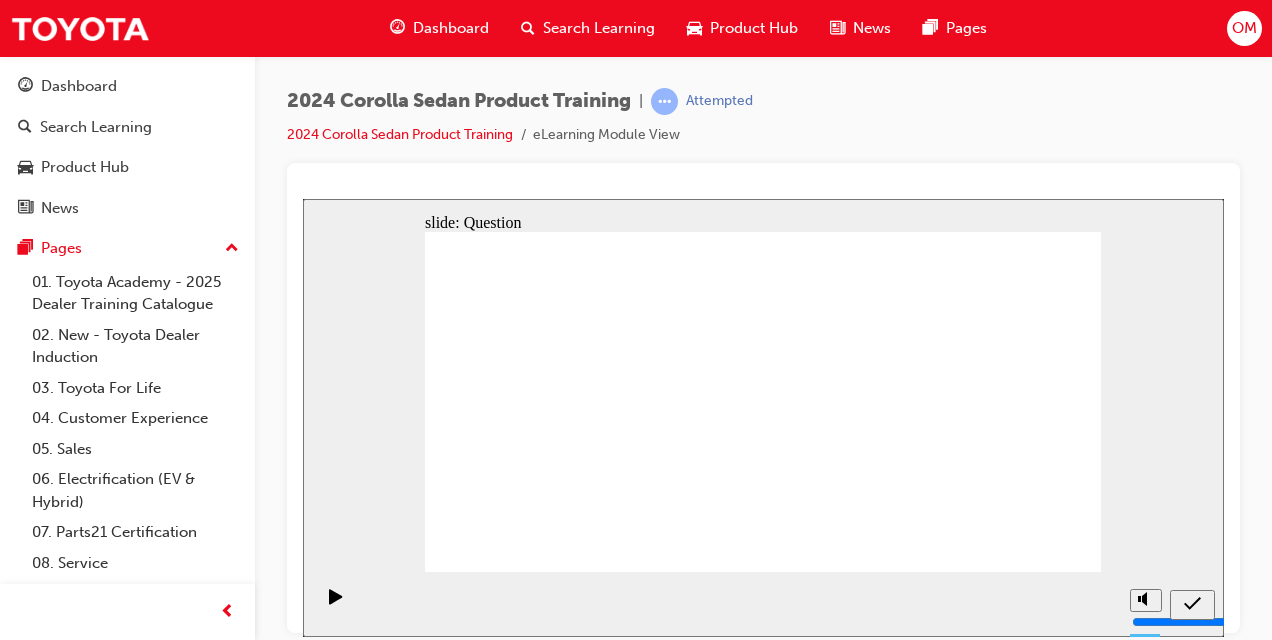 click 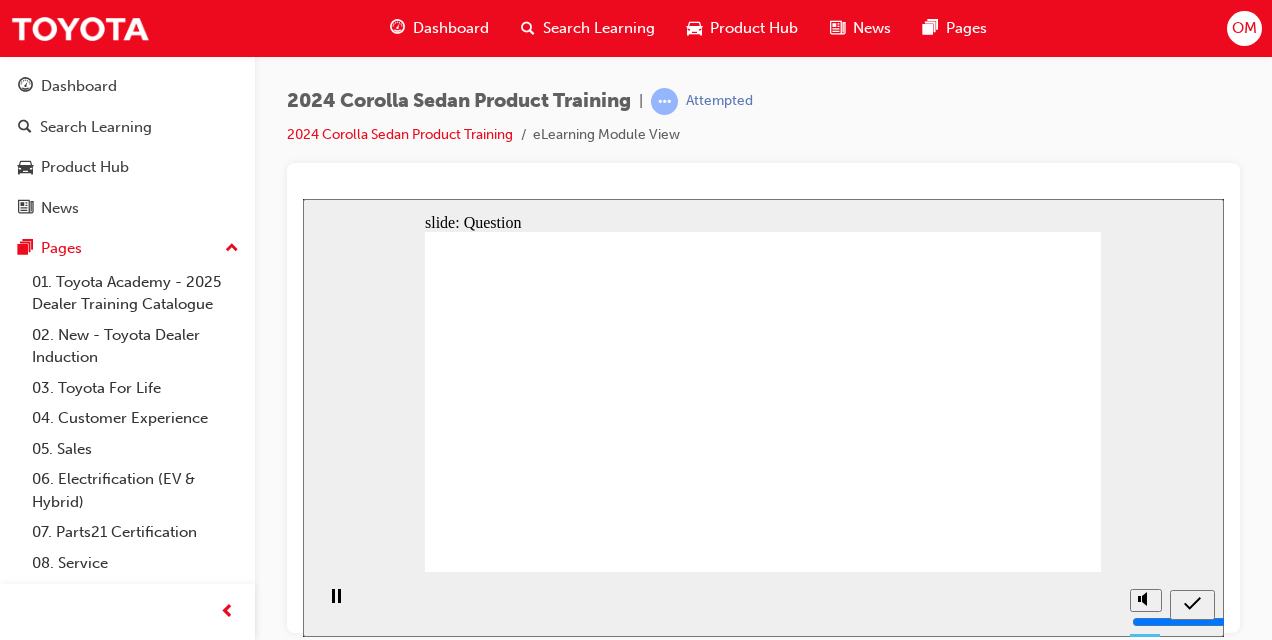 click 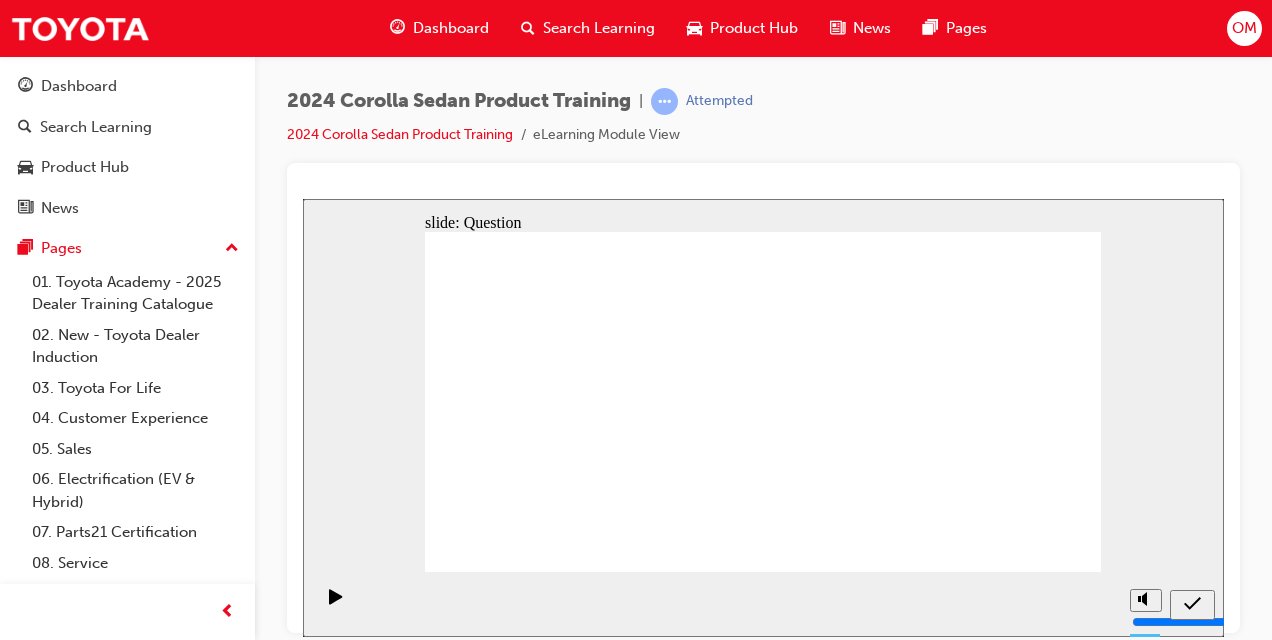 click 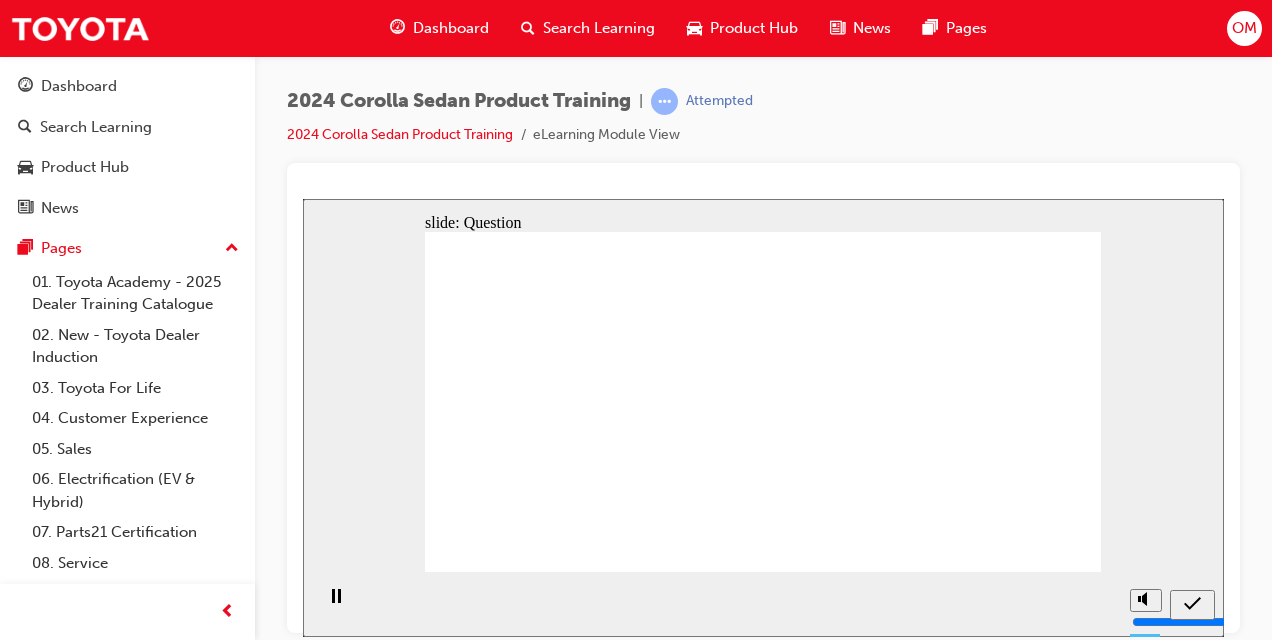 click 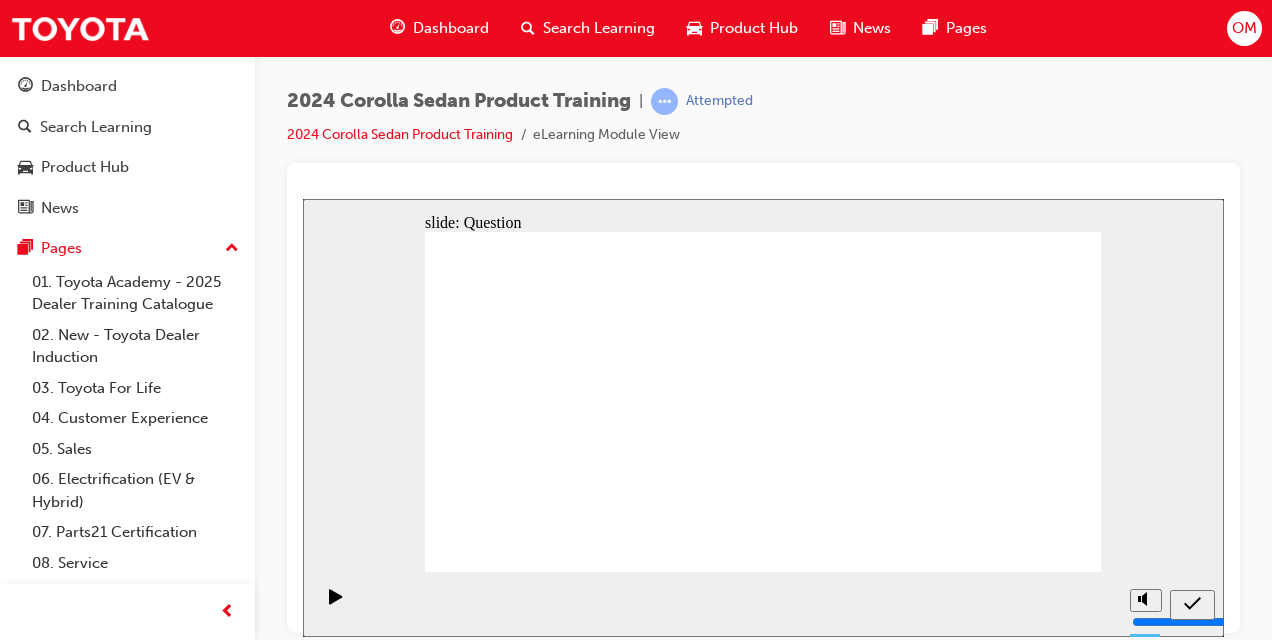 click 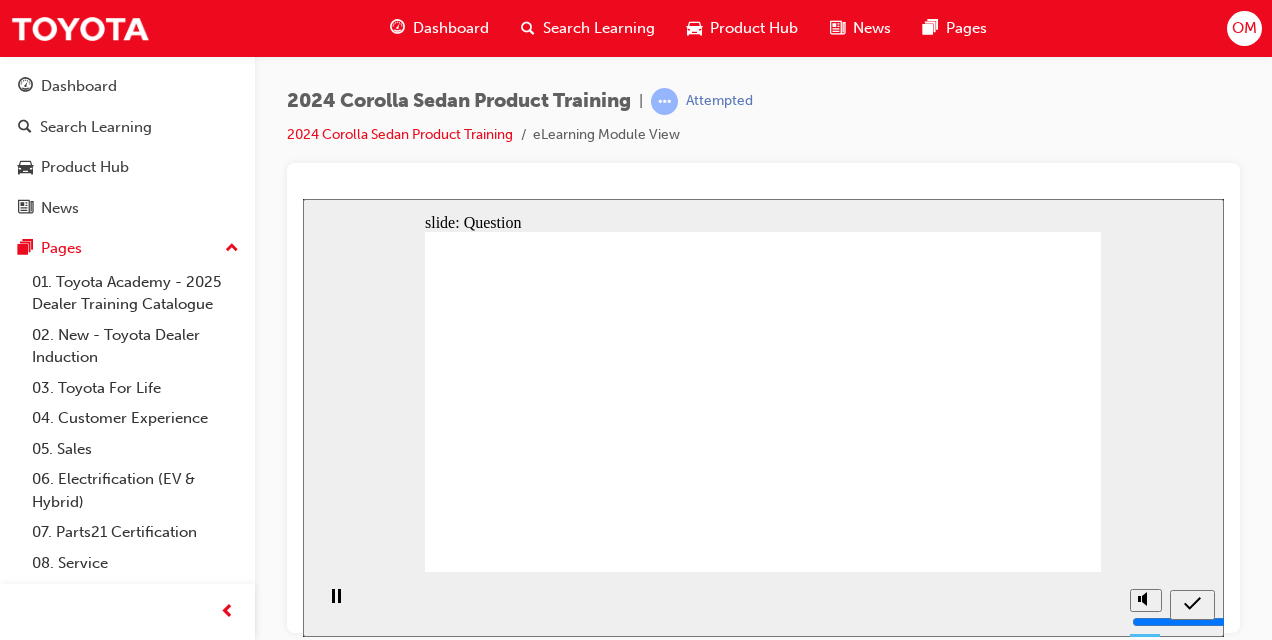 click 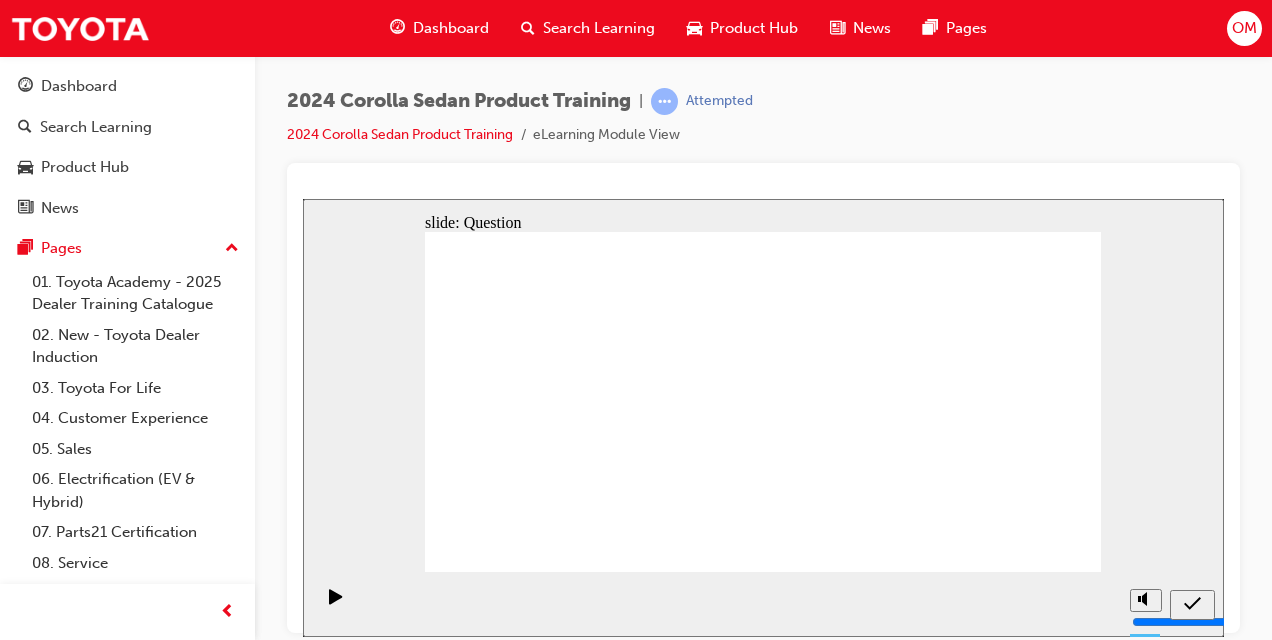 click 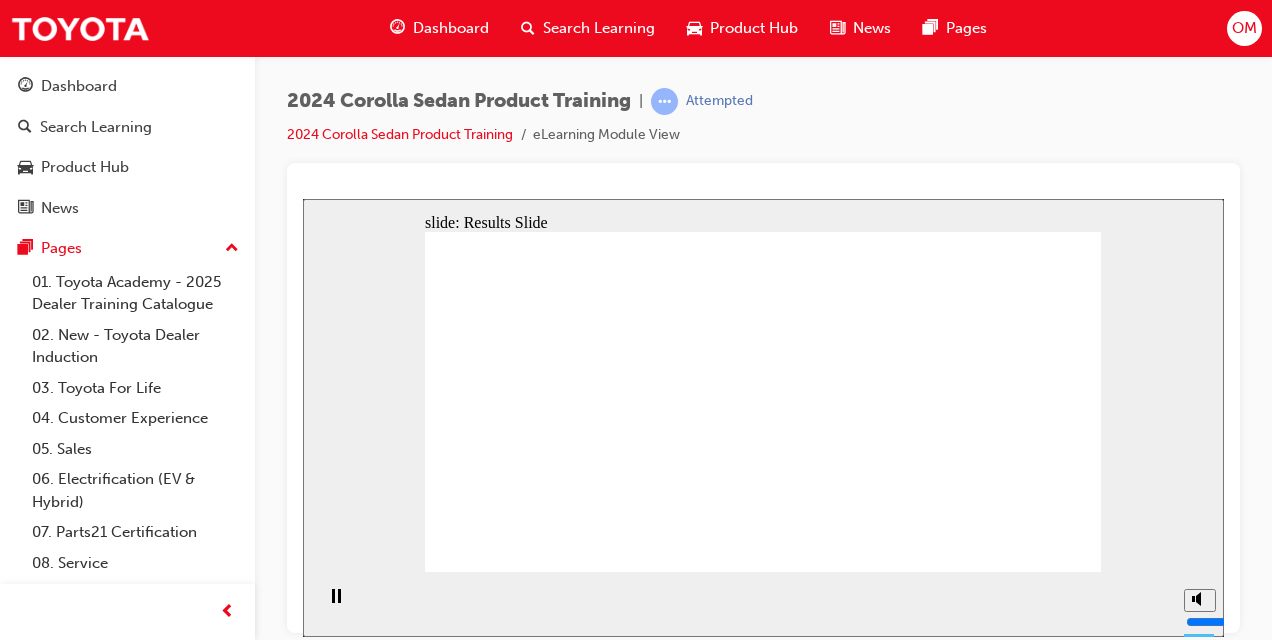 click 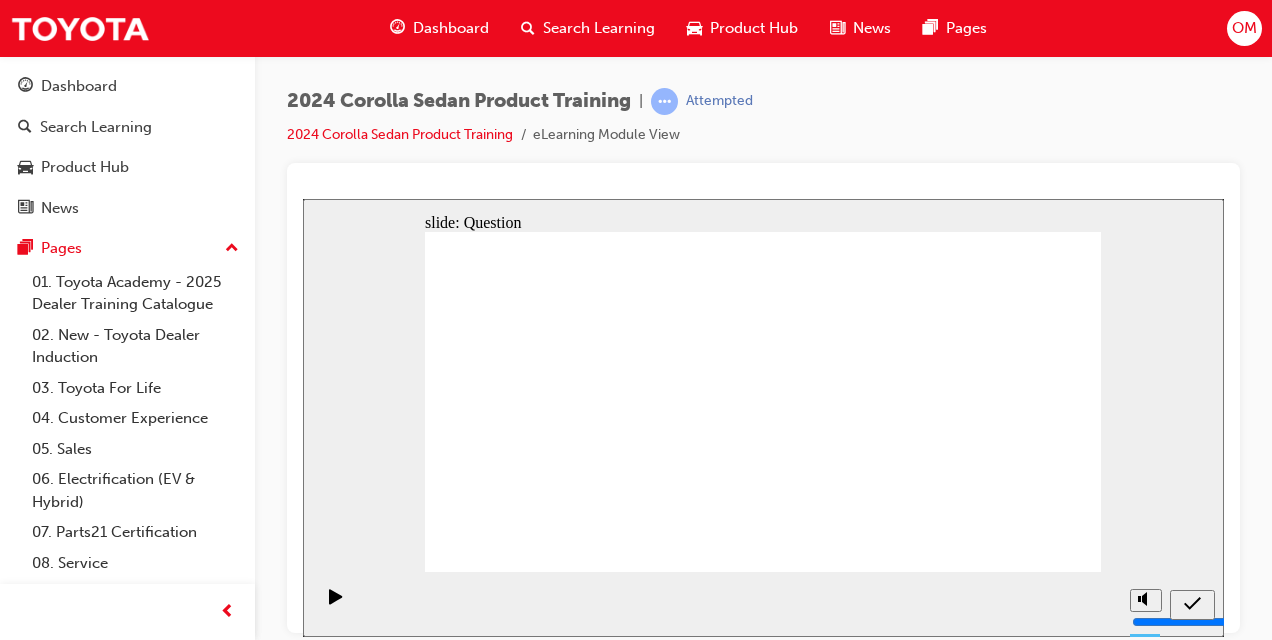 click 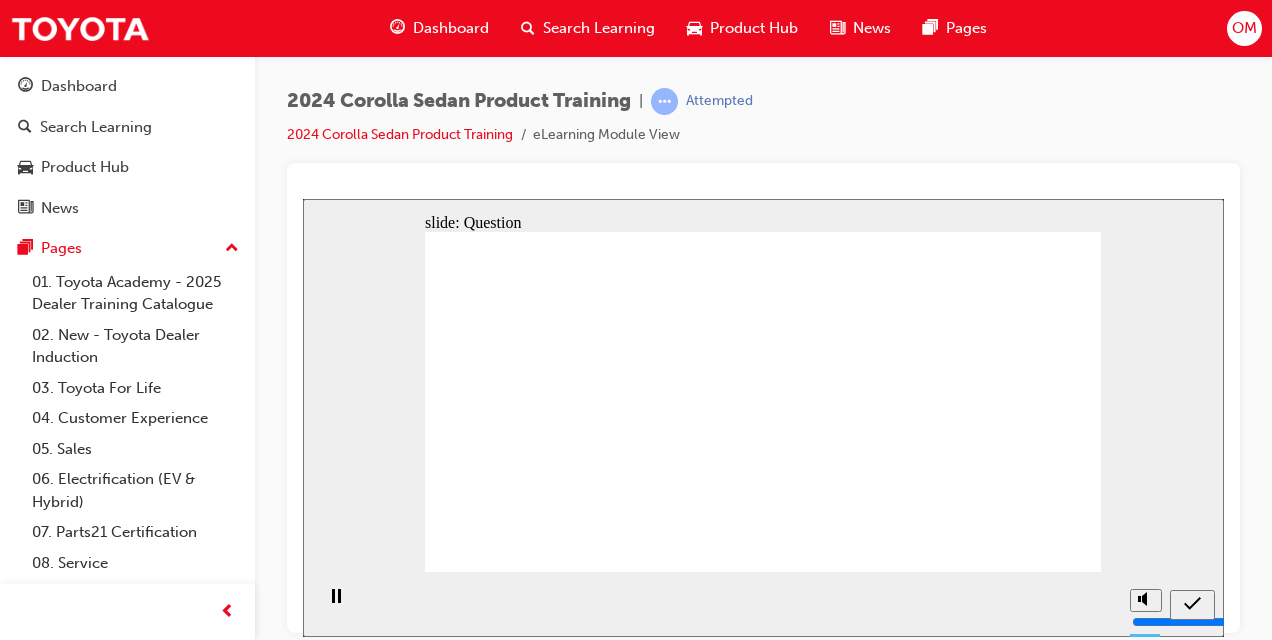 click 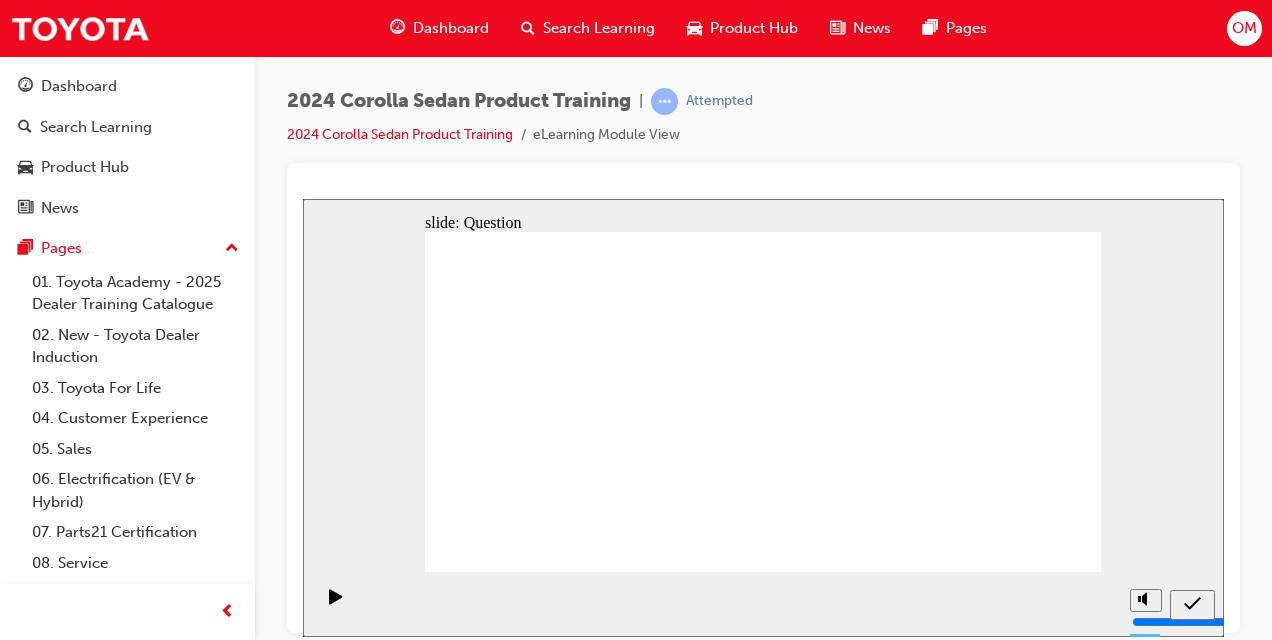 radio on "false" 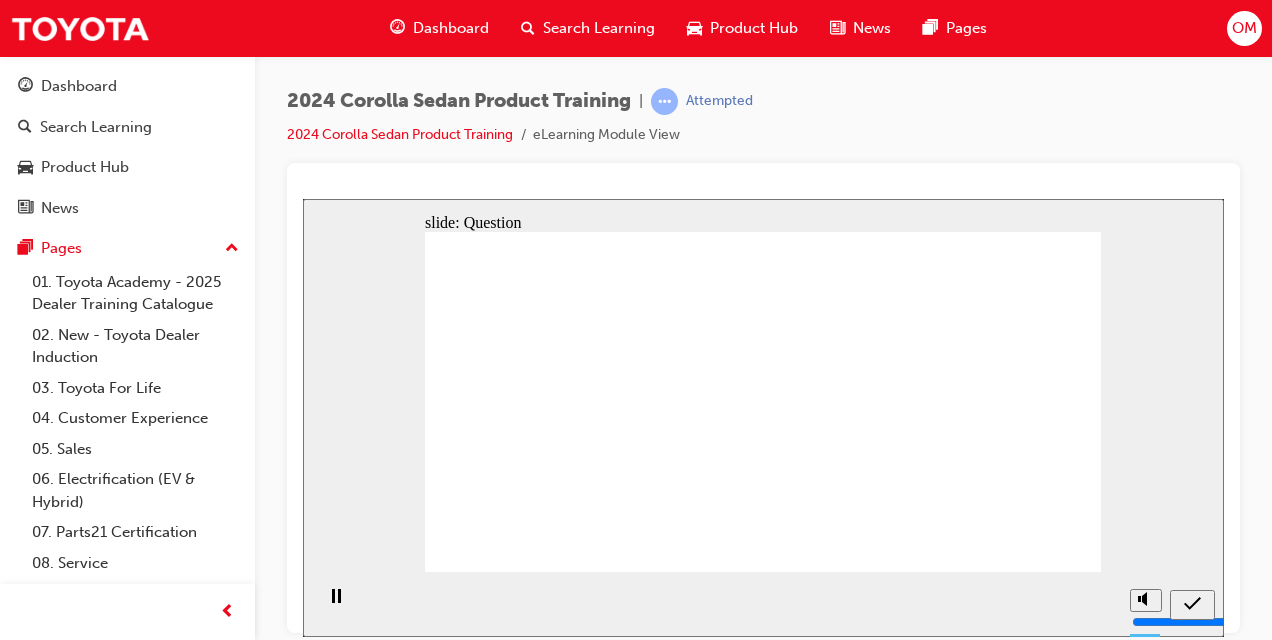 radio on "true" 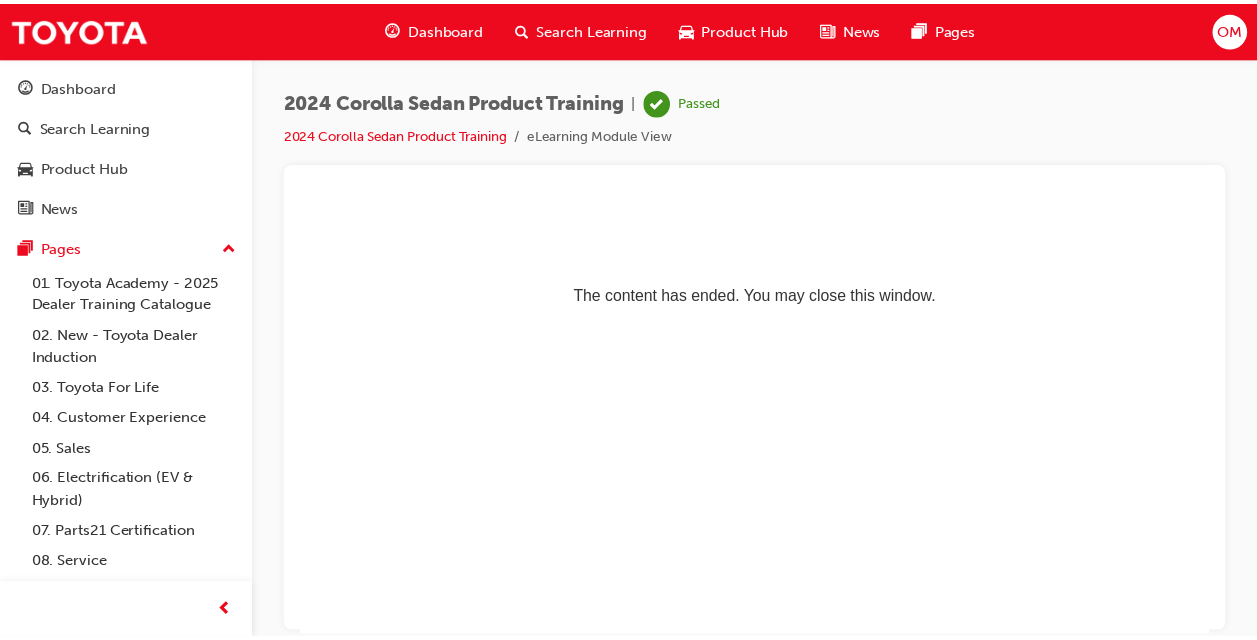 scroll, scrollTop: 0, scrollLeft: 0, axis: both 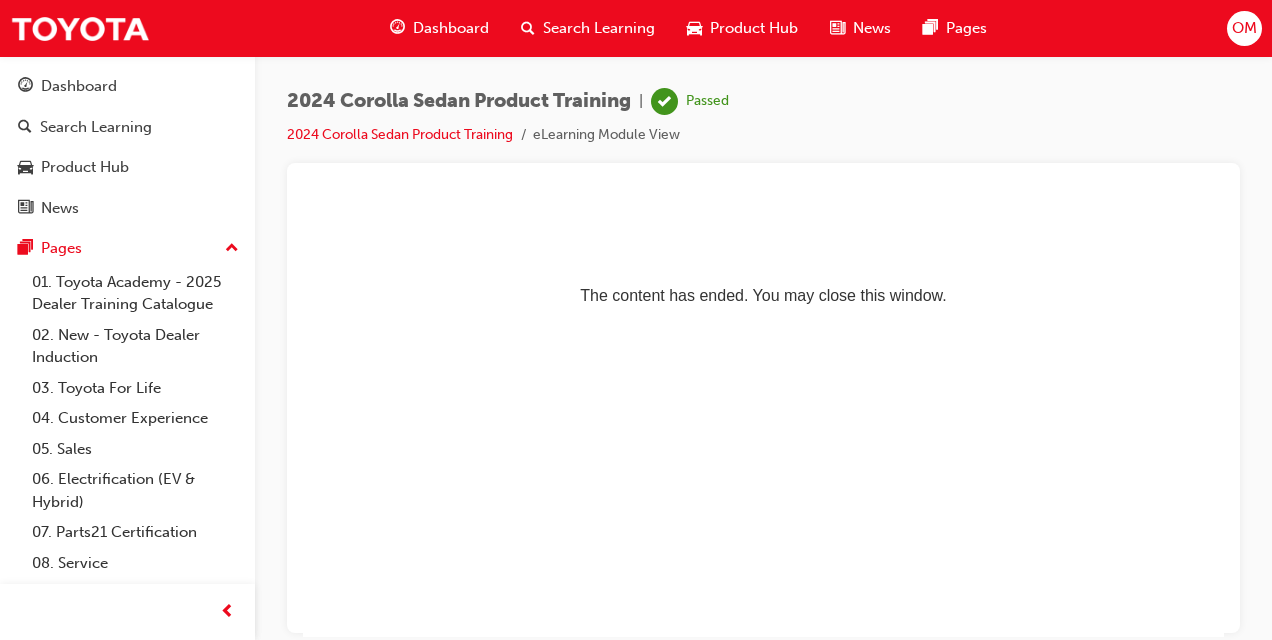 click on "Product Hub" at bounding box center (754, 28) 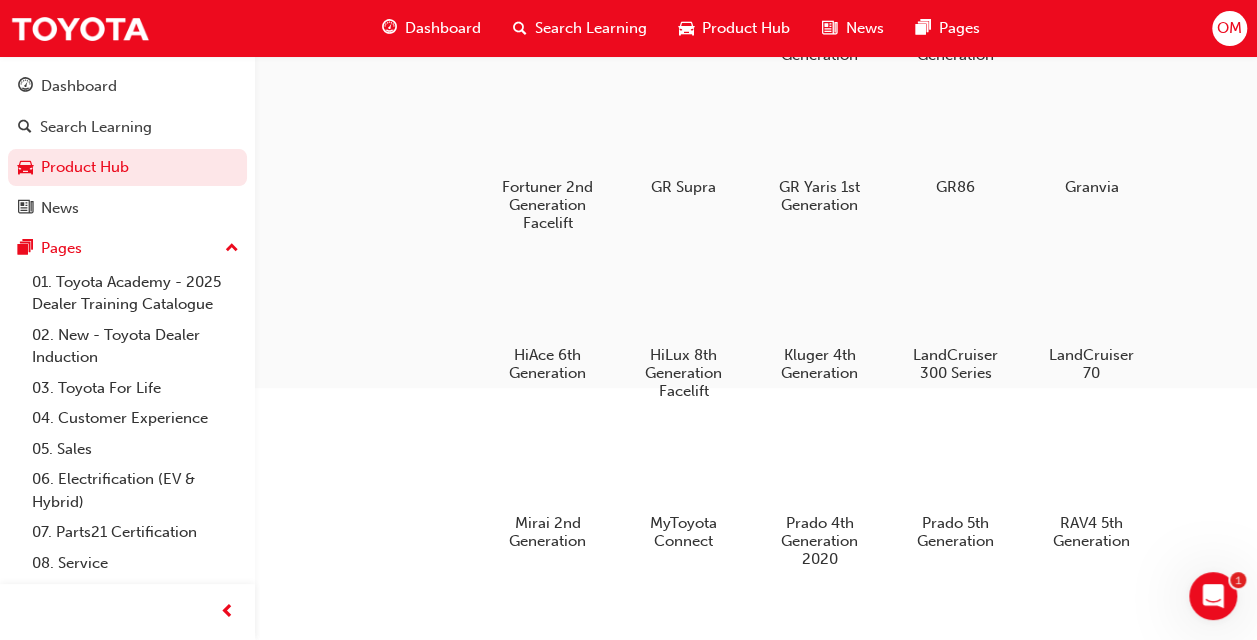 scroll, scrollTop: 359, scrollLeft: 0, axis: vertical 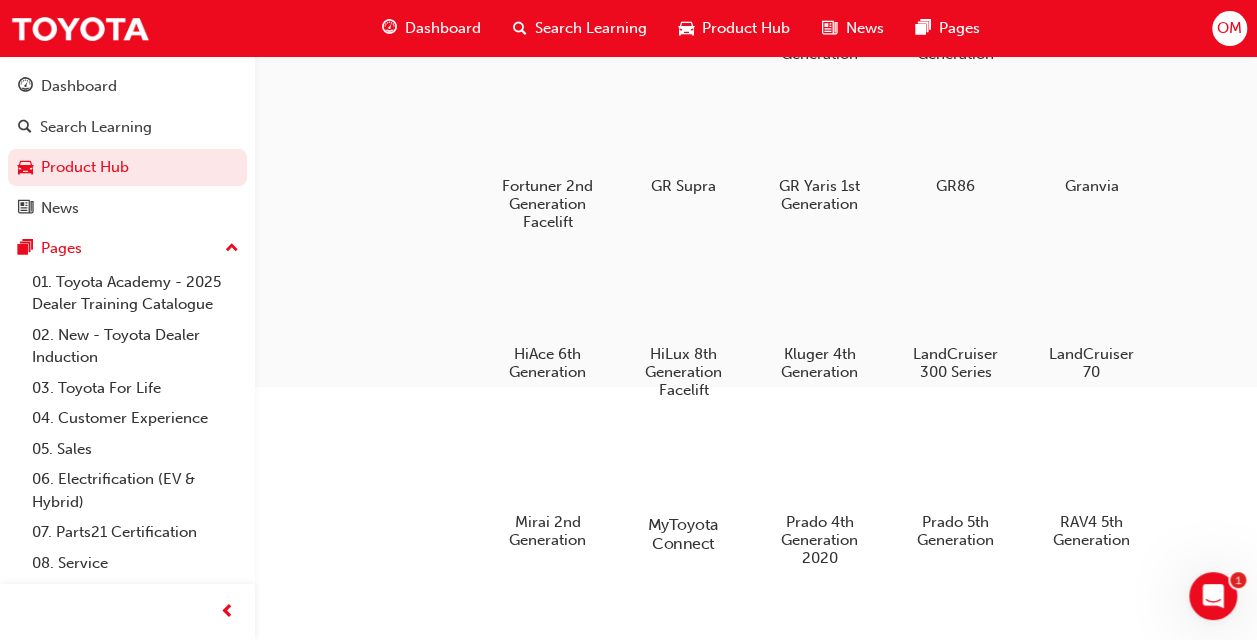 click at bounding box center [683, 466] 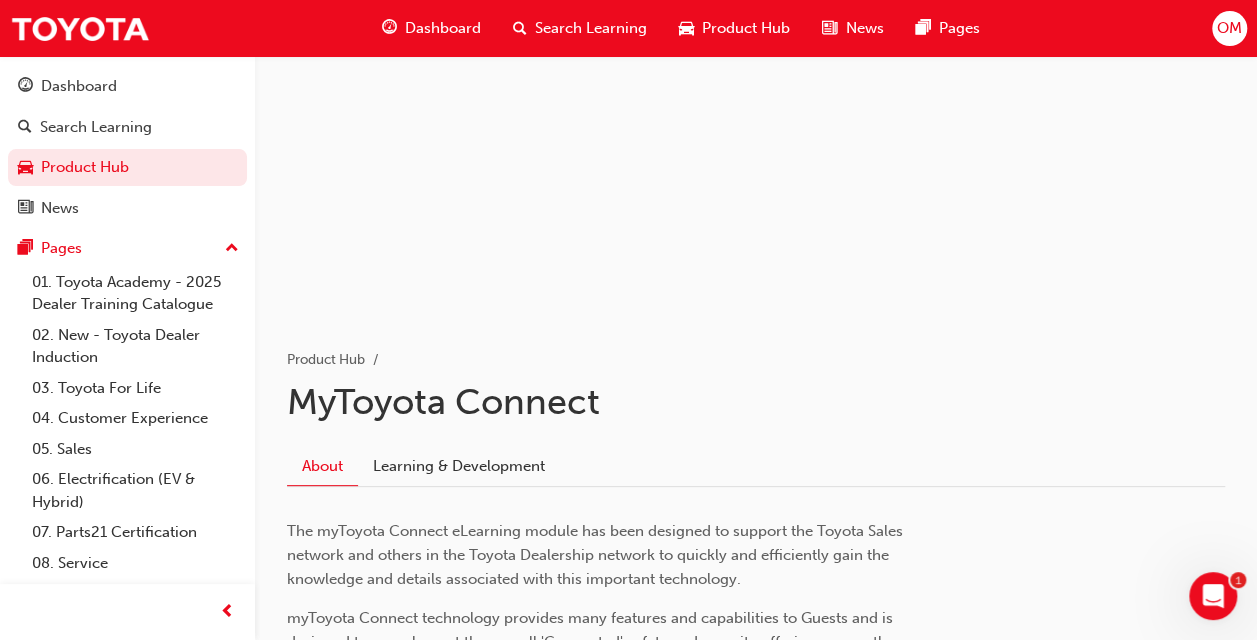 scroll, scrollTop: 0, scrollLeft: 0, axis: both 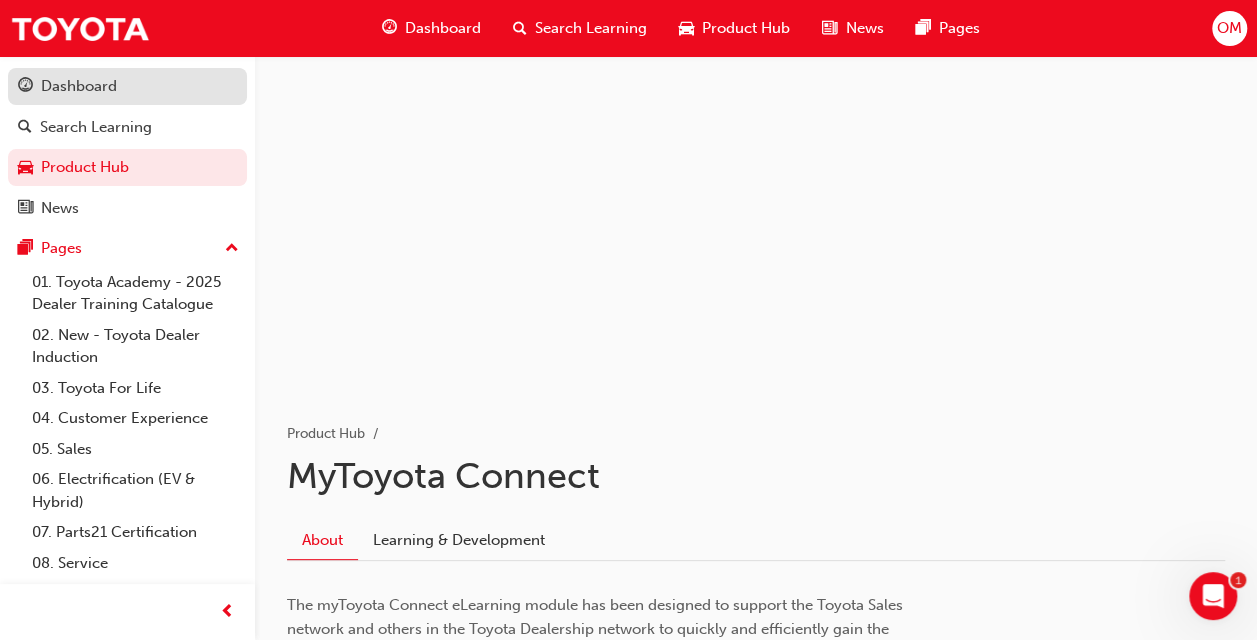 click on "Dashboard" at bounding box center (79, 86) 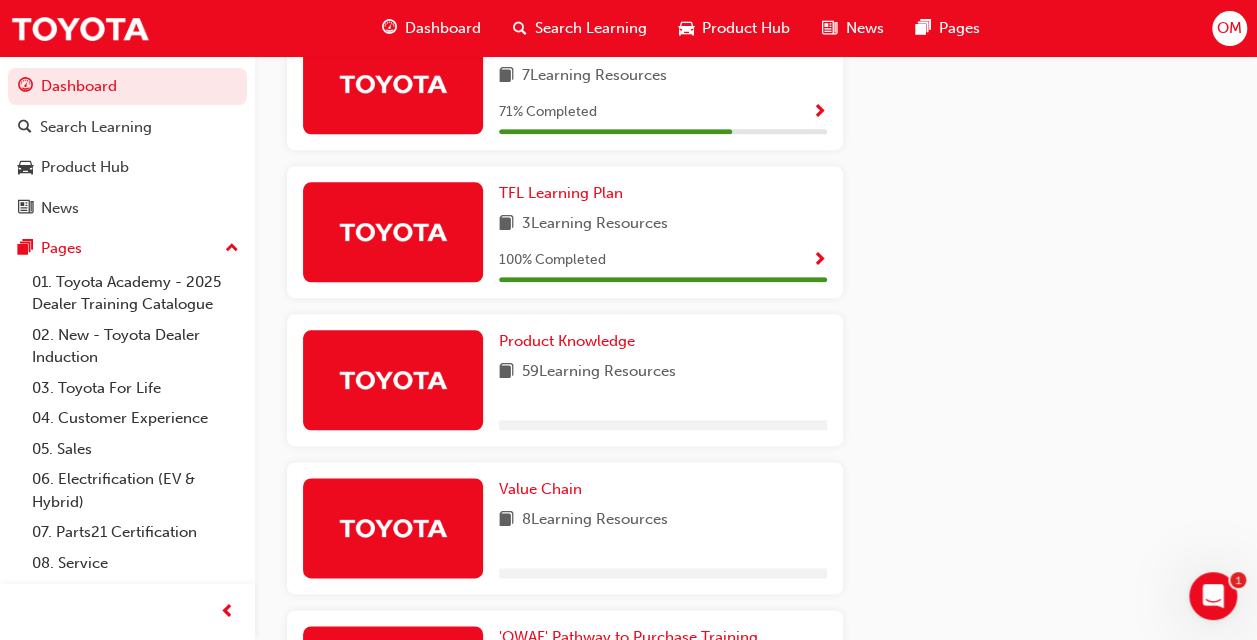 click at bounding box center [393, 379] 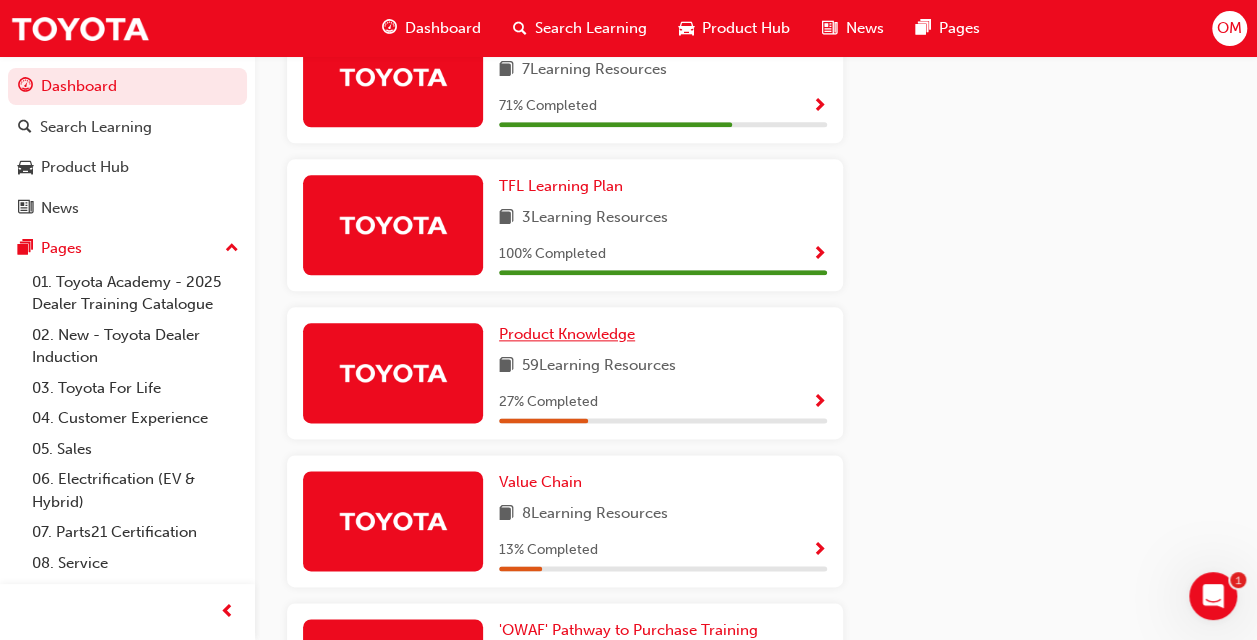 click on "Product Knowledge" at bounding box center [567, 334] 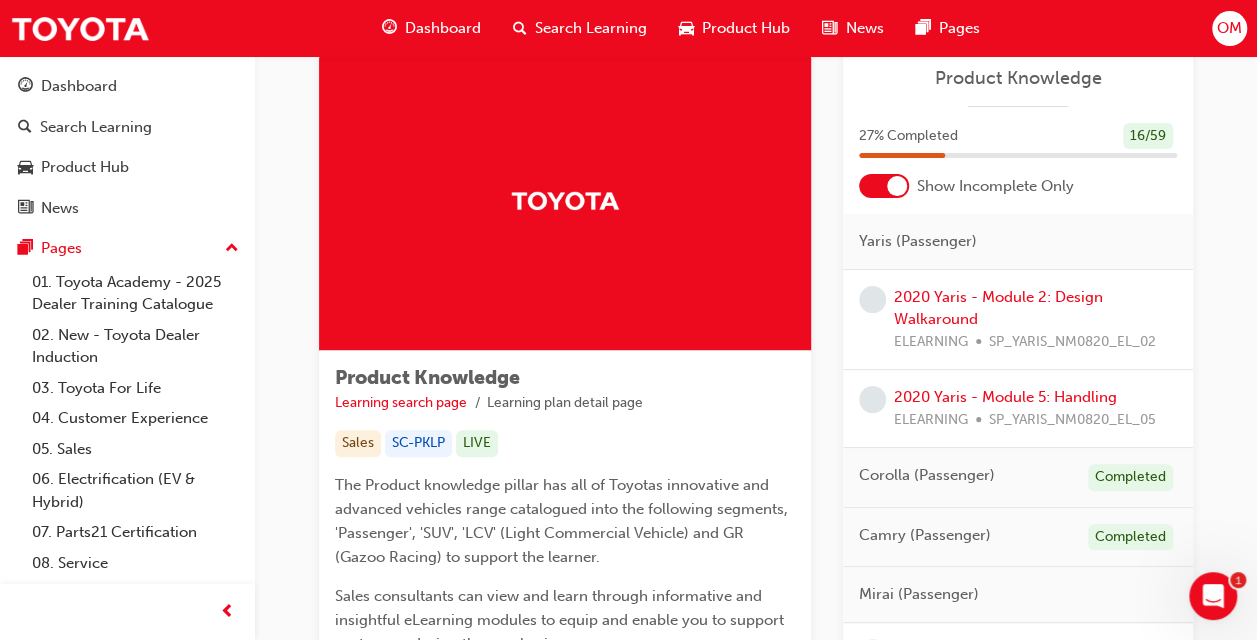 scroll, scrollTop: 69, scrollLeft: 0, axis: vertical 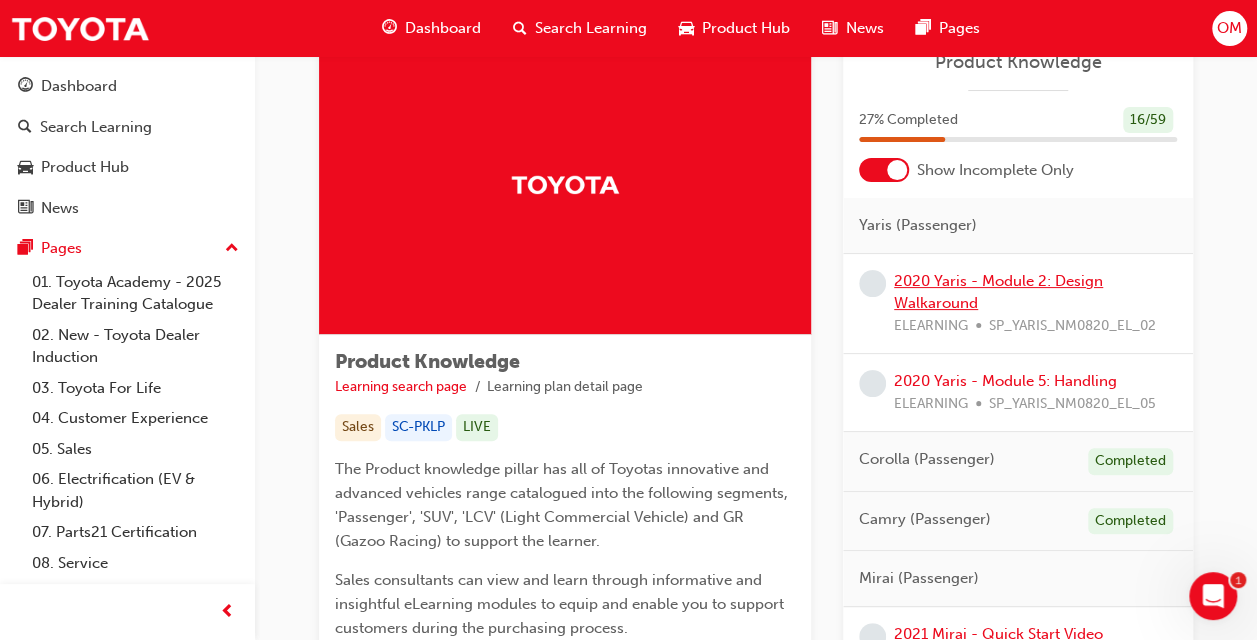 click on "2020 Yaris - Module 2: Design Walkaround" at bounding box center (998, 292) 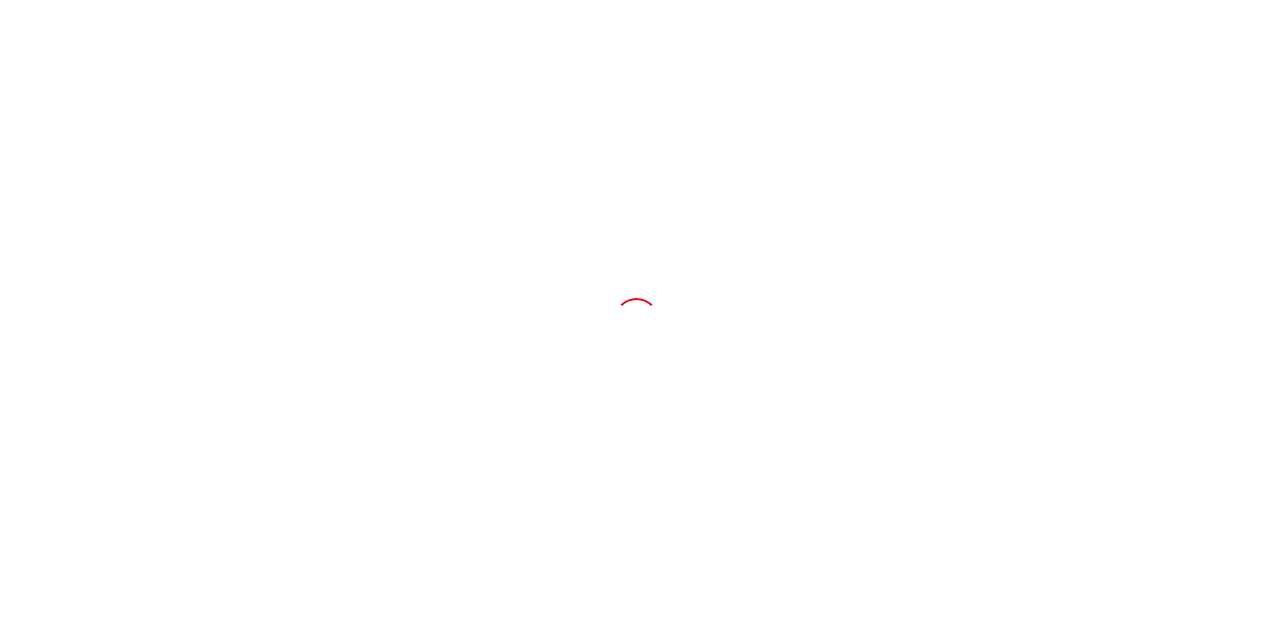 scroll, scrollTop: 0, scrollLeft: 0, axis: both 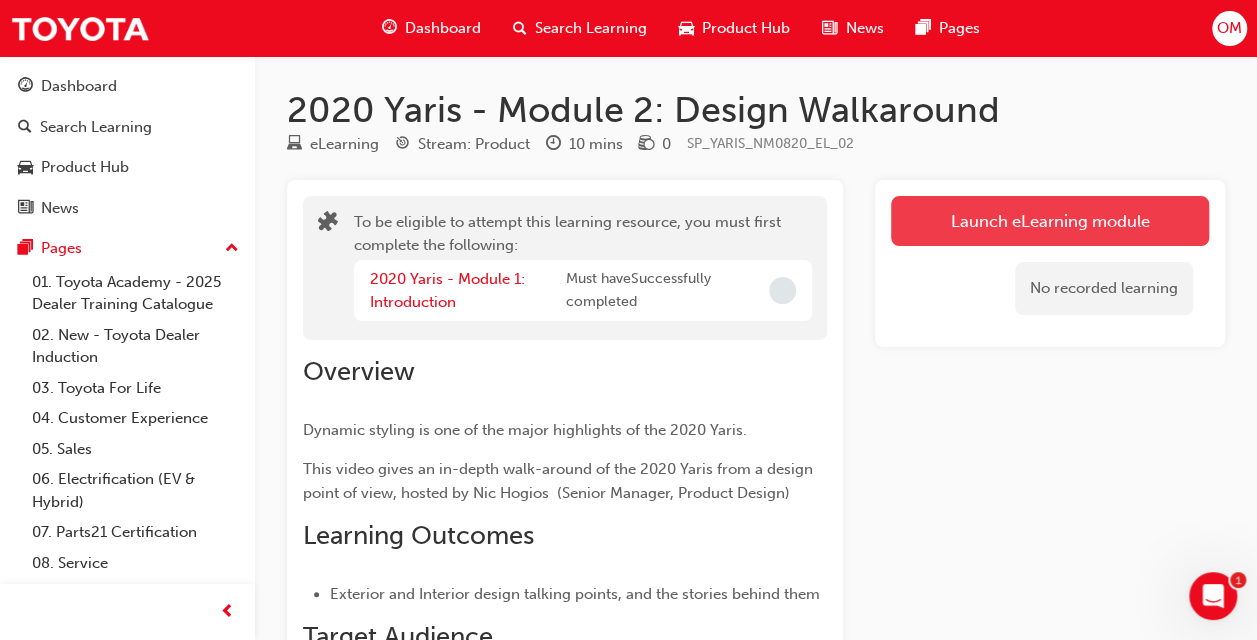 click on "Launch eLearning module" at bounding box center [1050, 221] 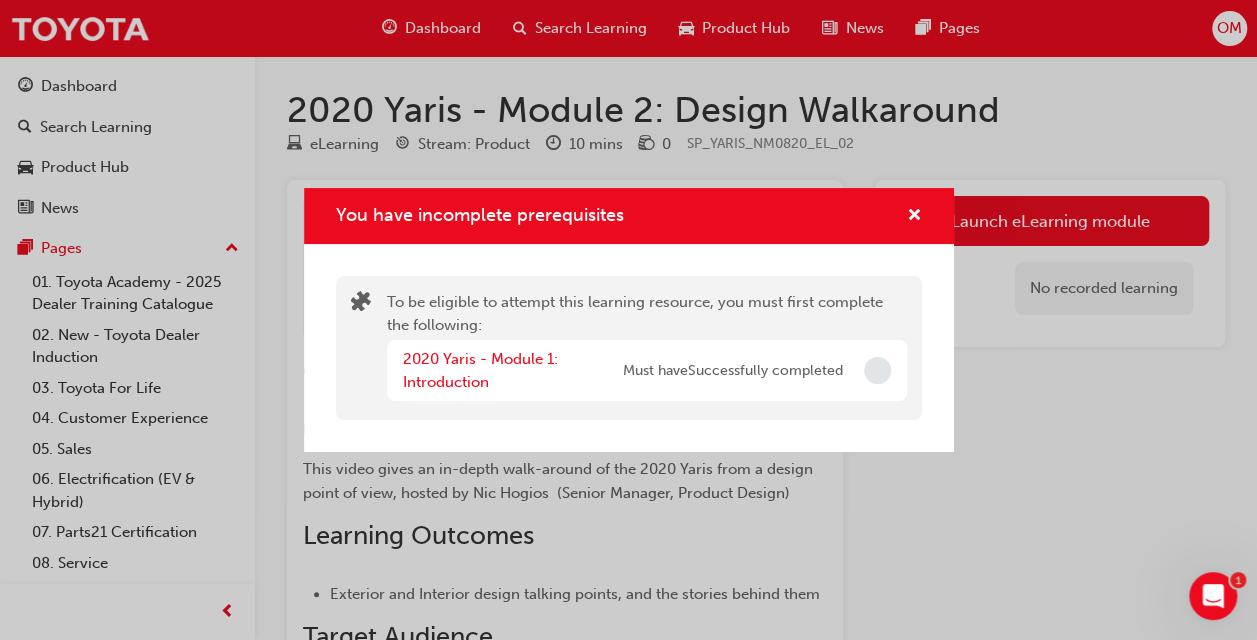 click on "Must have  Successfully completed" at bounding box center (733, 371) 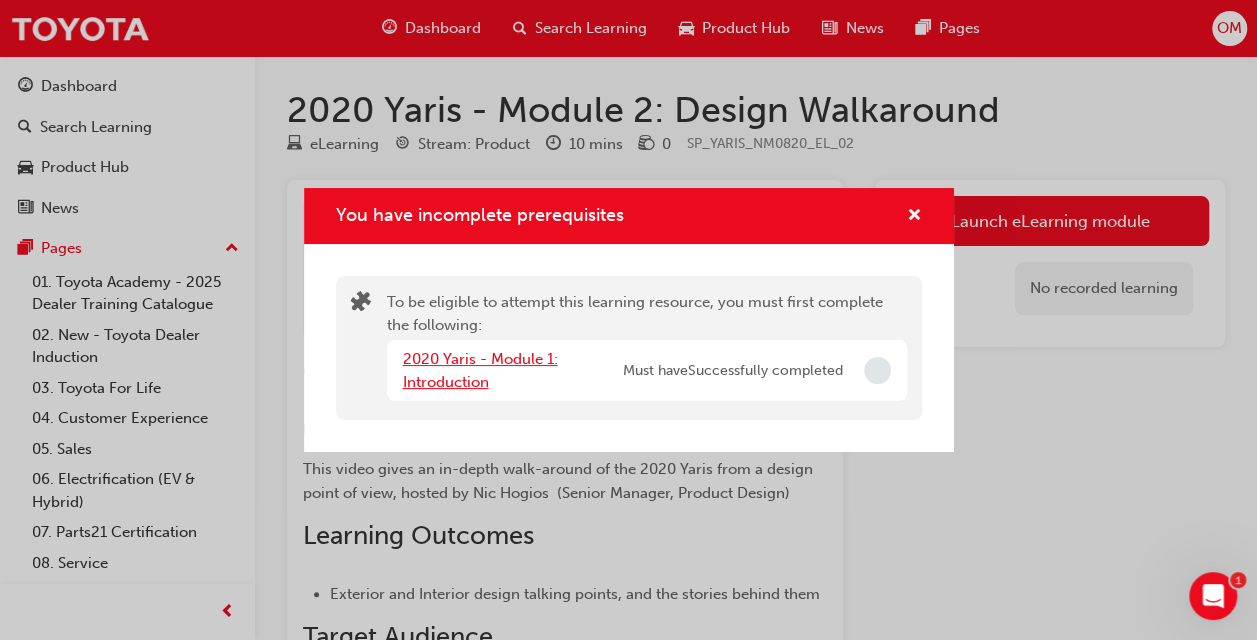 click on "2020 Yaris - Module 1:  Introduction" at bounding box center [480, 370] 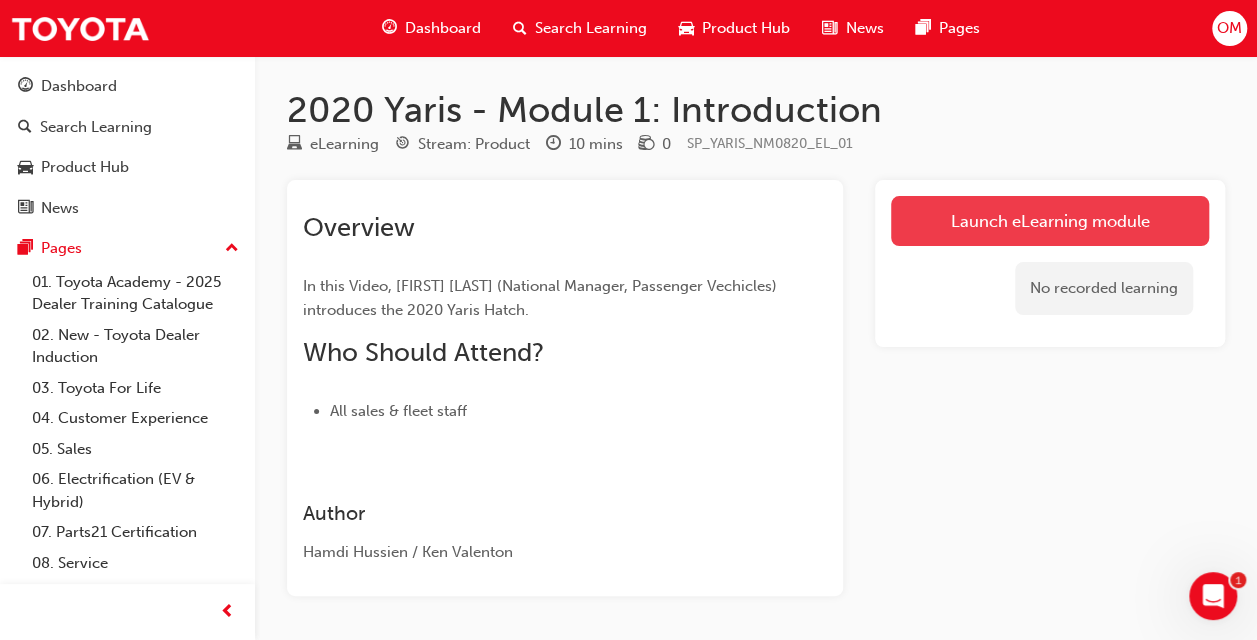 click on "Launch eLearning module" at bounding box center [1050, 221] 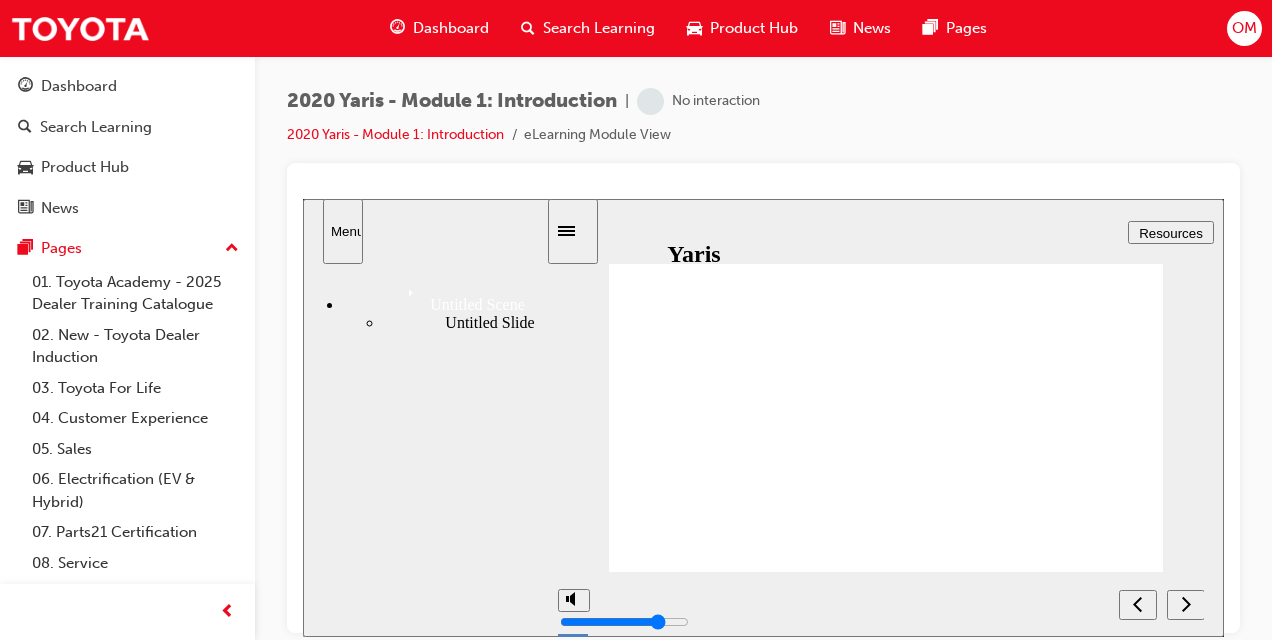 scroll, scrollTop: 0, scrollLeft: 0, axis: both 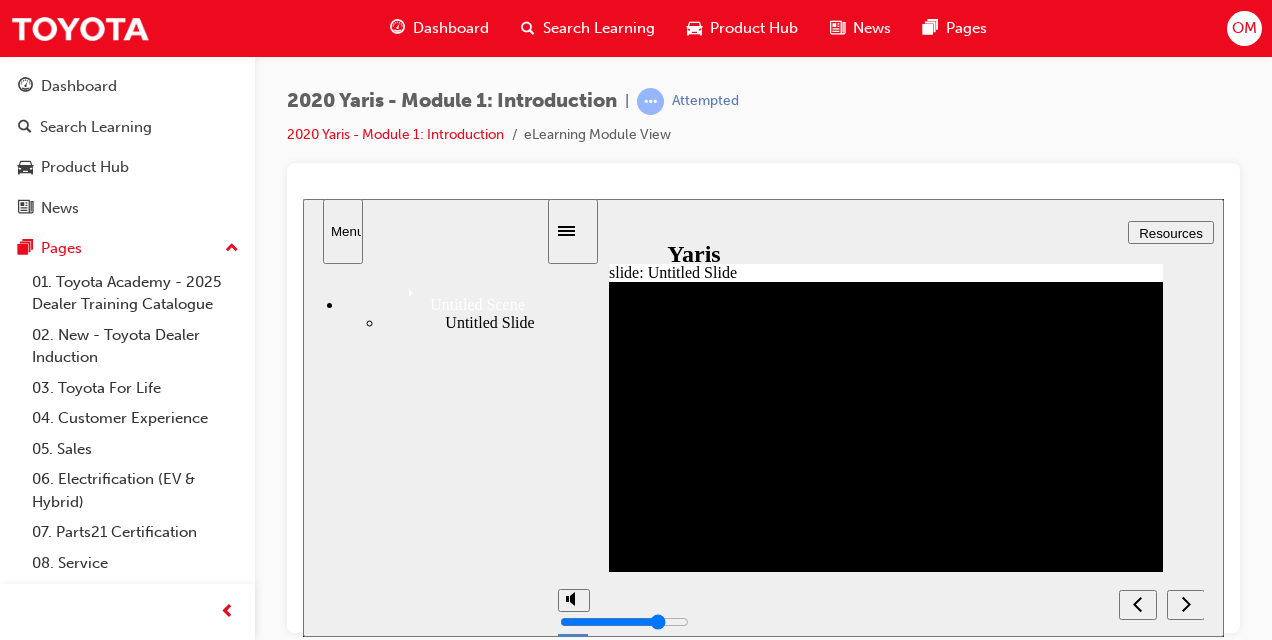 click 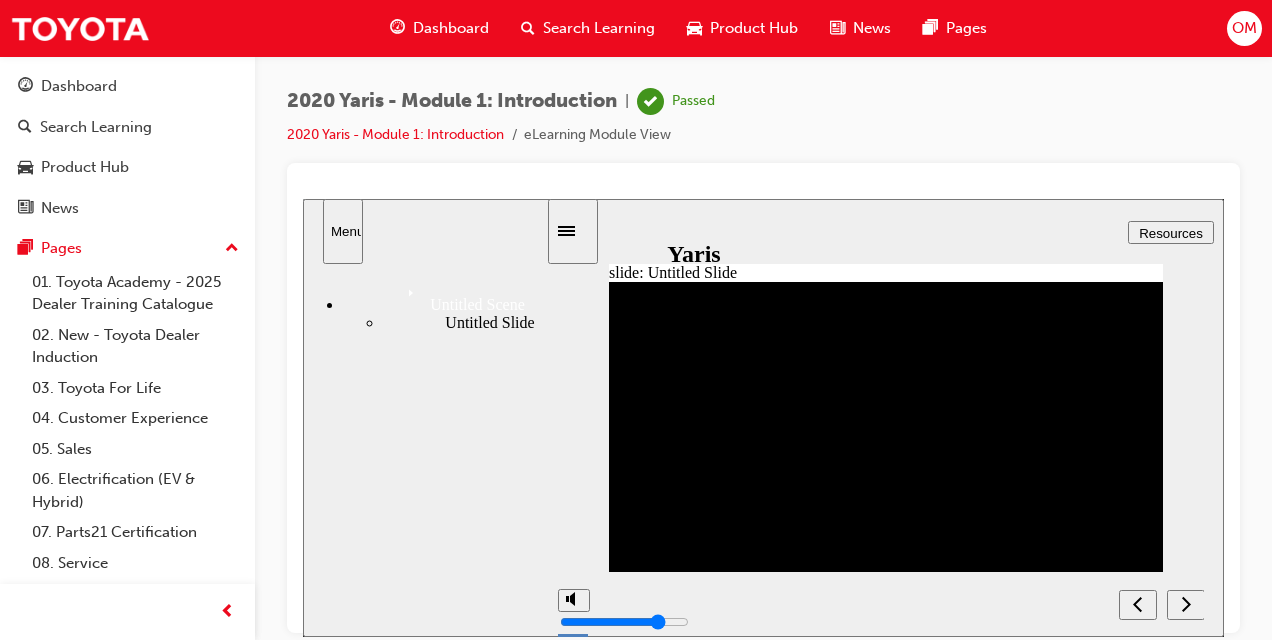 click at bounding box center (1186, 604) 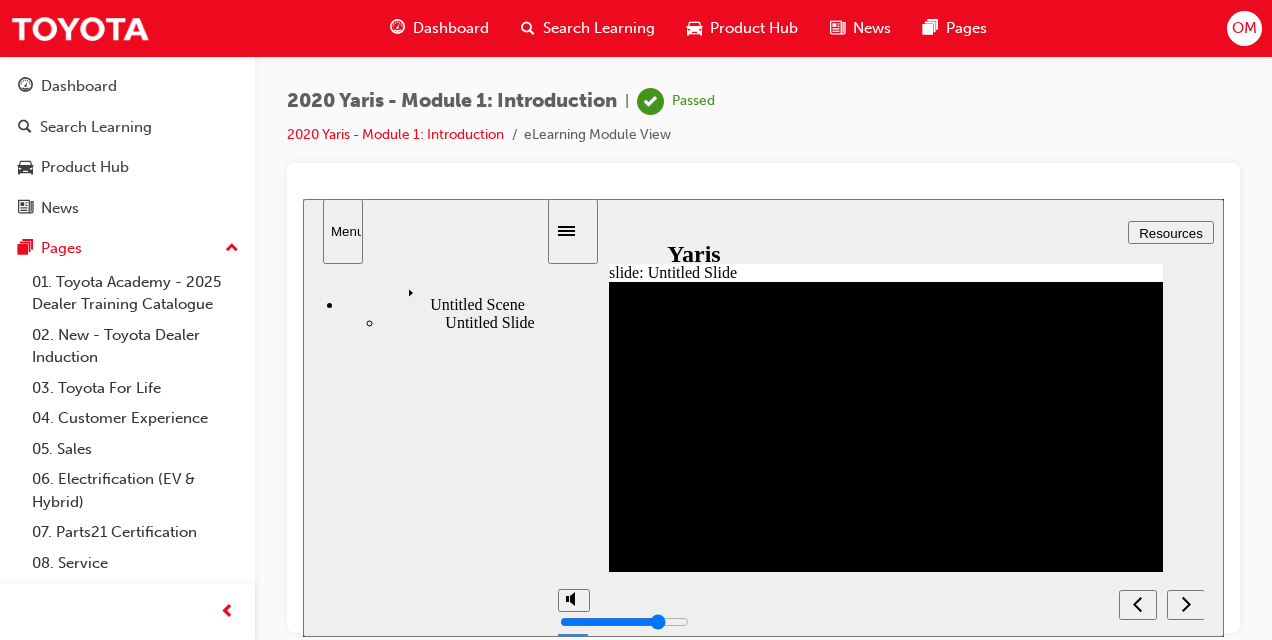 click 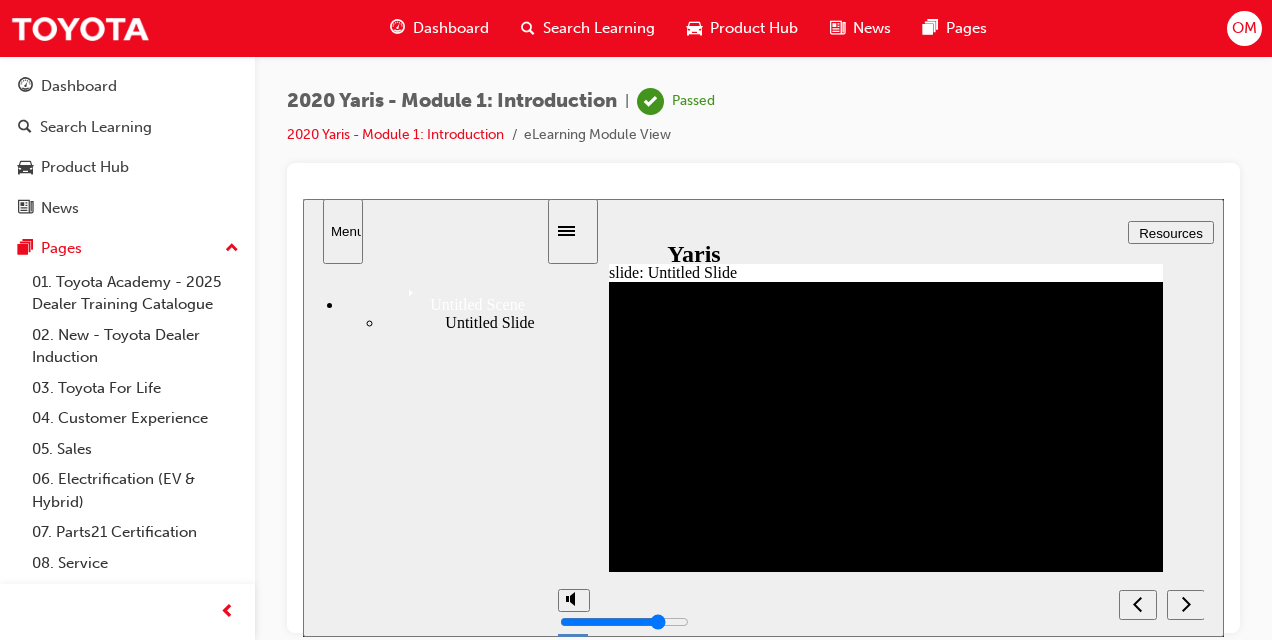 click on "Untitled Scene" at bounding box center [445, 296] 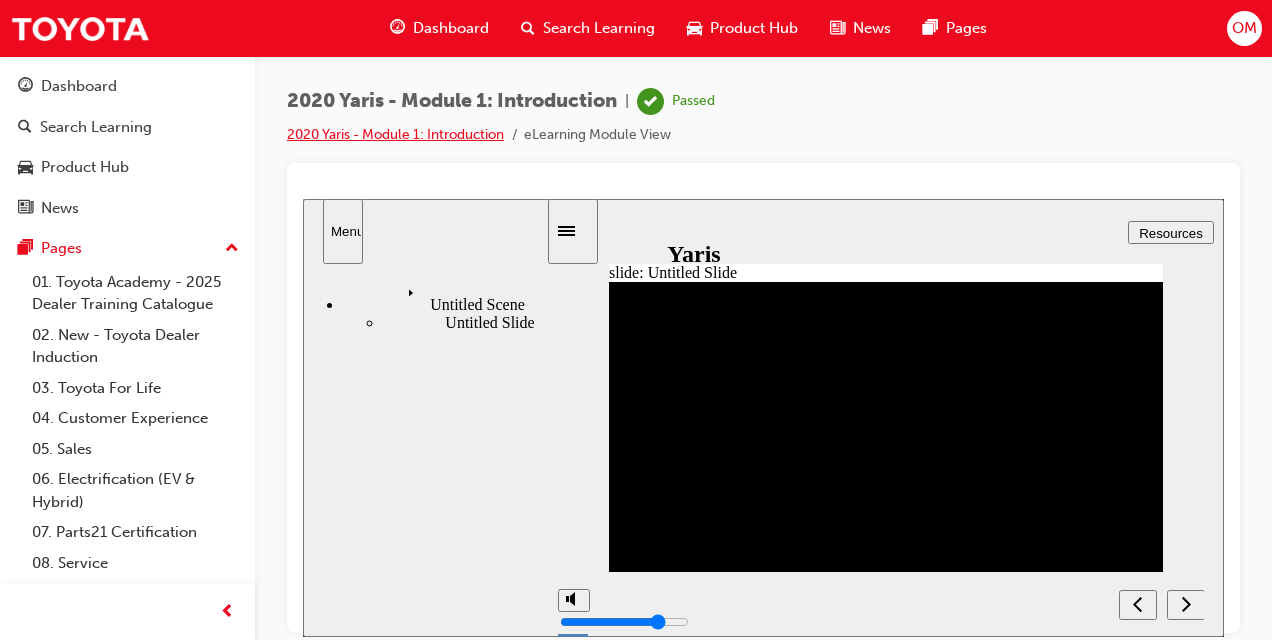 click on "2020 Yaris - Module 1:  Introduction" at bounding box center [395, 134] 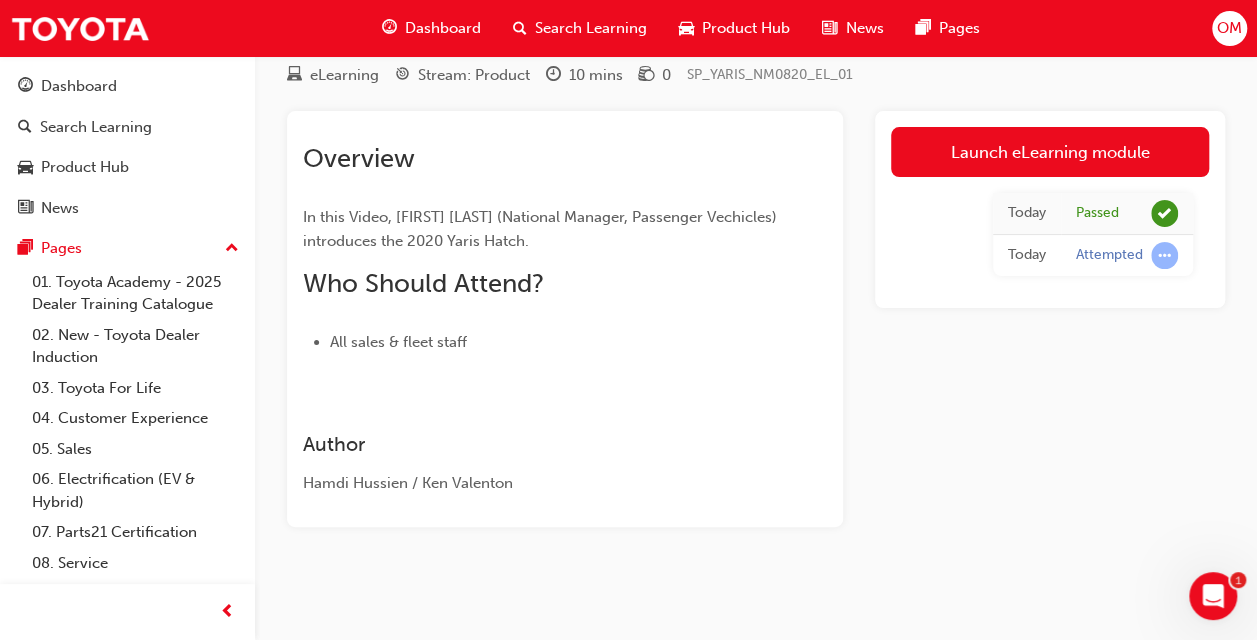 scroll, scrollTop: 0, scrollLeft: 0, axis: both 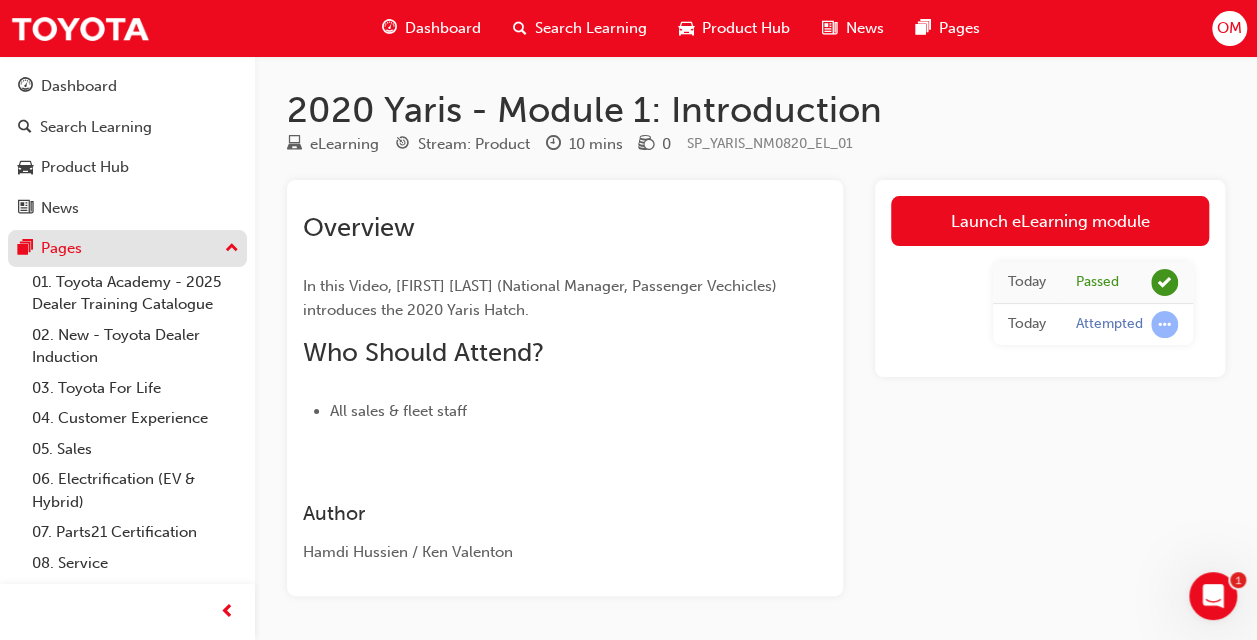click on "Pages" at bounding box center (127, 248) 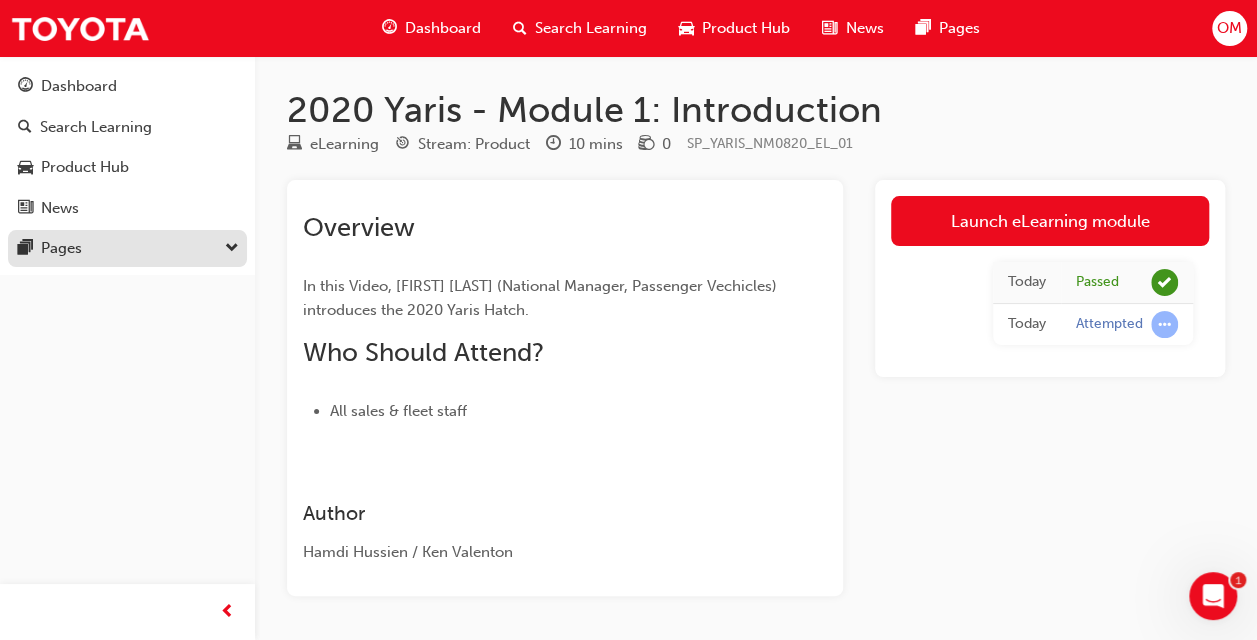 click on "Pages" at bounding box center [127, 248] 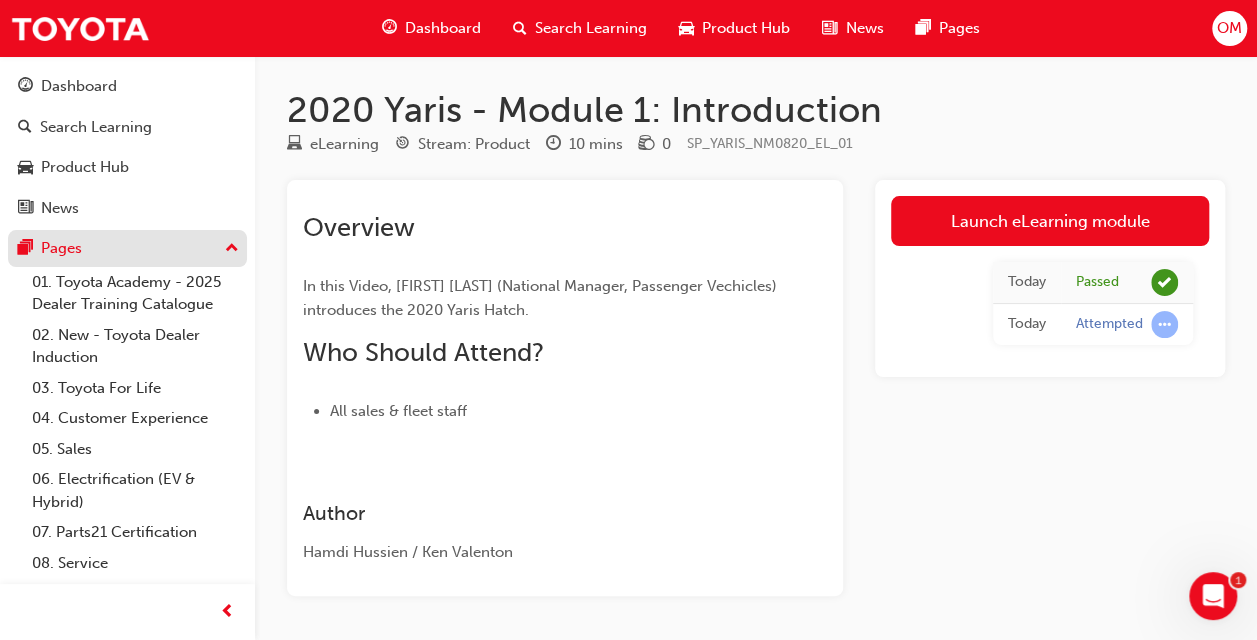 click on "Pages" at bounding box center [127, 248] 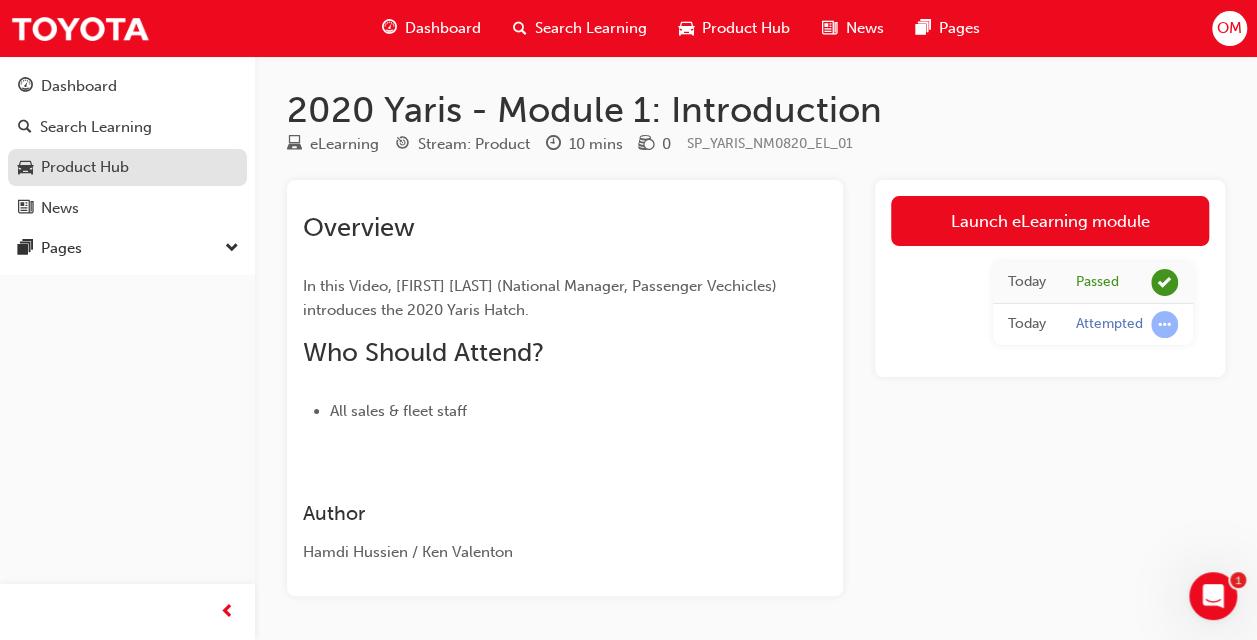 click on "Product Hub" at bounding box center (85, 167) 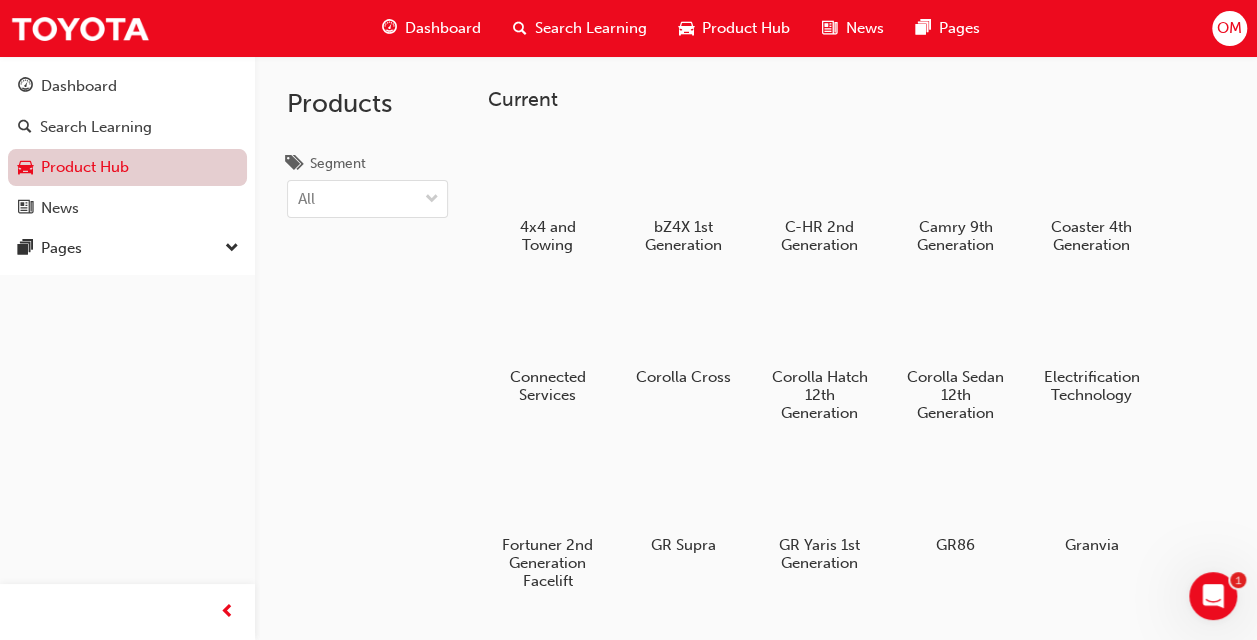 click on "Product Hub" at bounding box center (127, 167) 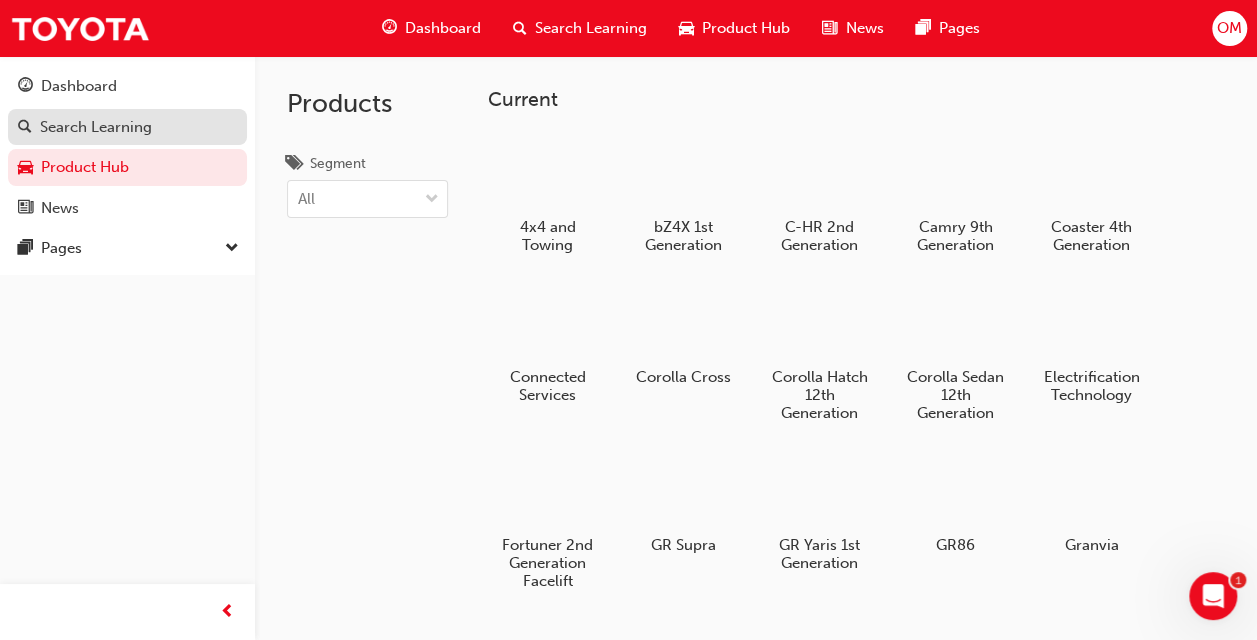 click on "Search Learning" at bounding box center (96, 127) 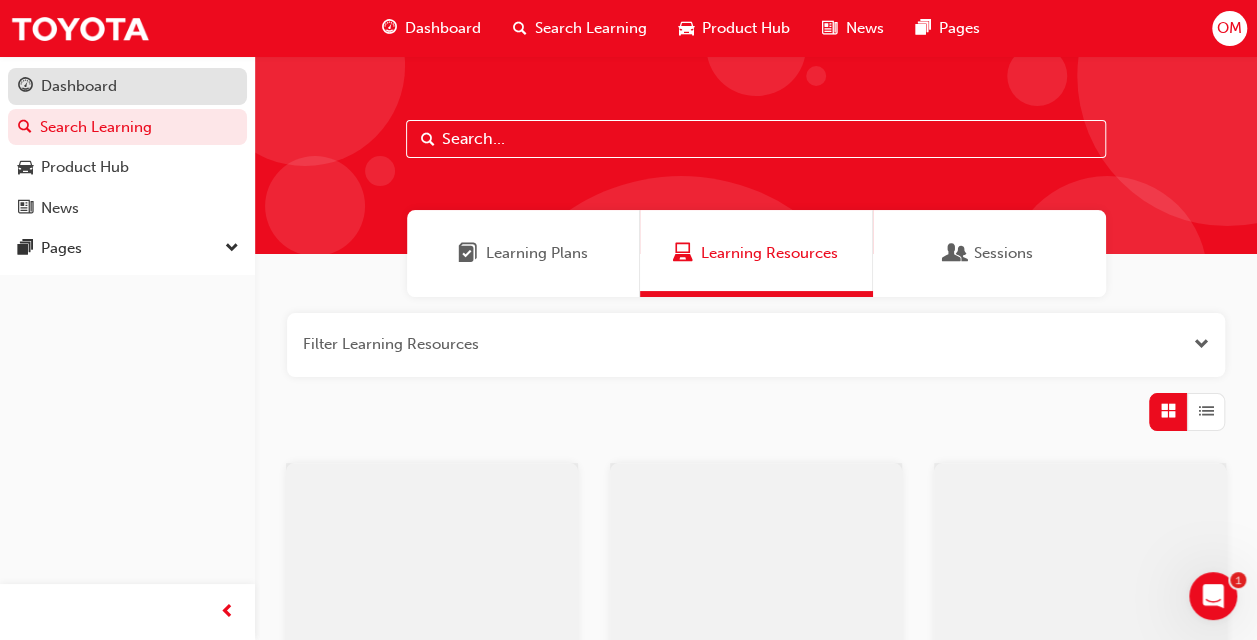 click on "Dashboard" at bounding box center (79, 86) 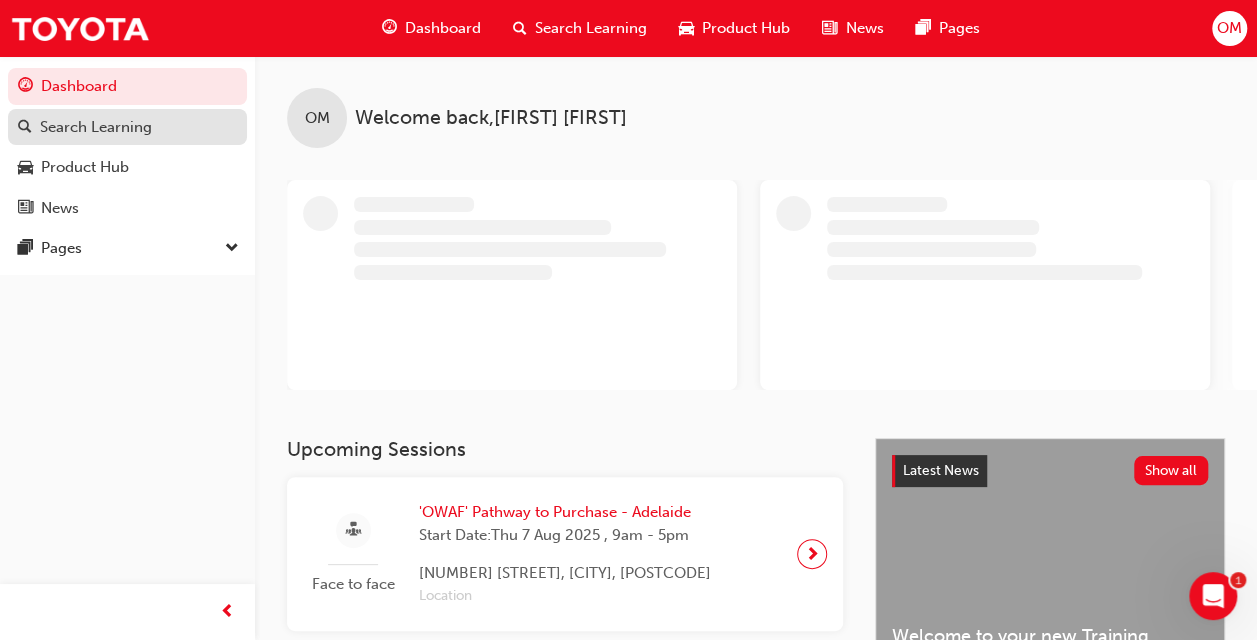 click on "Search Learning" at bounding box center [96, 127] 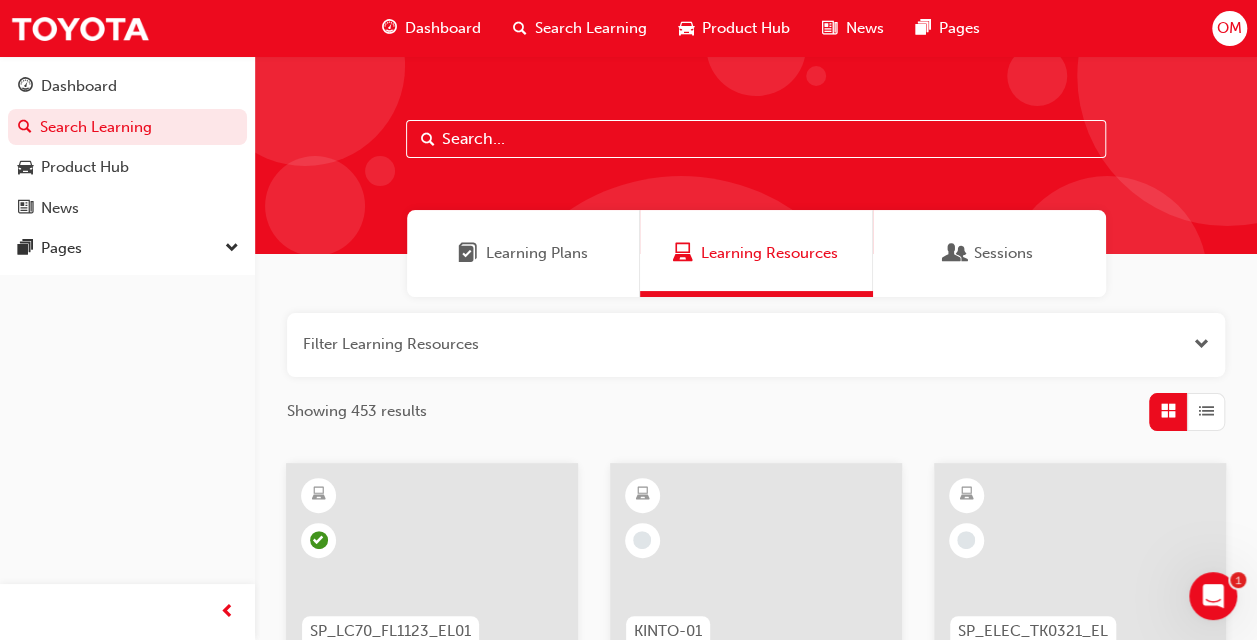 click at bounding box center (468, 253) 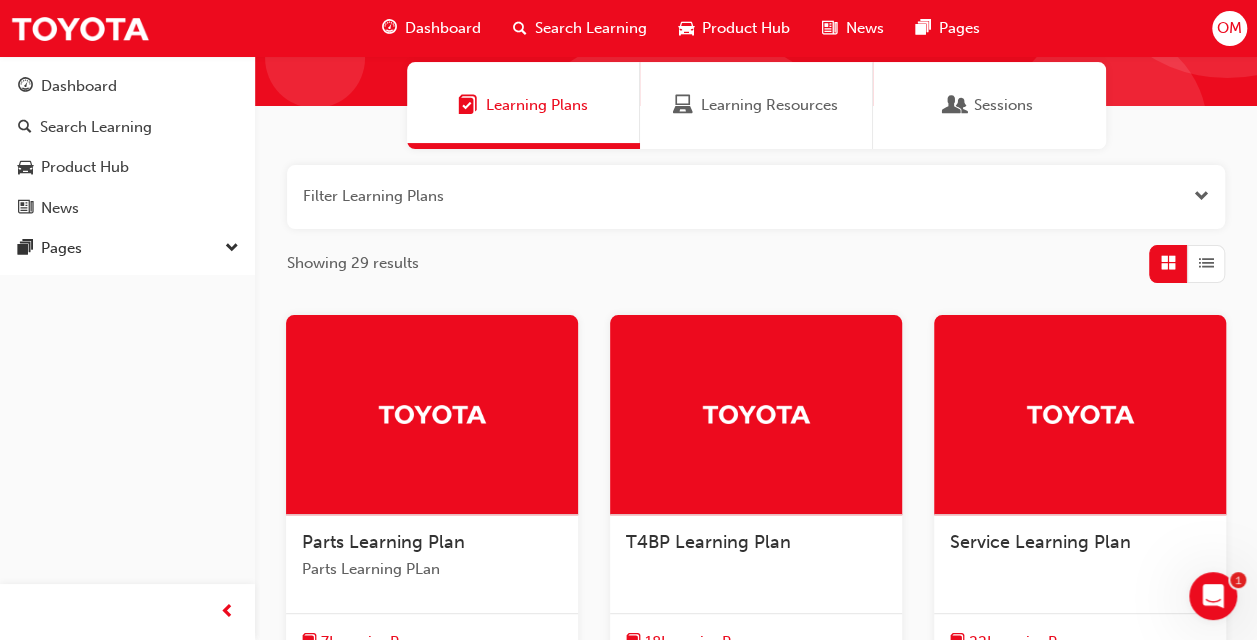 scroll, scrollTop: 0, scrollLeft: 0, axis: both 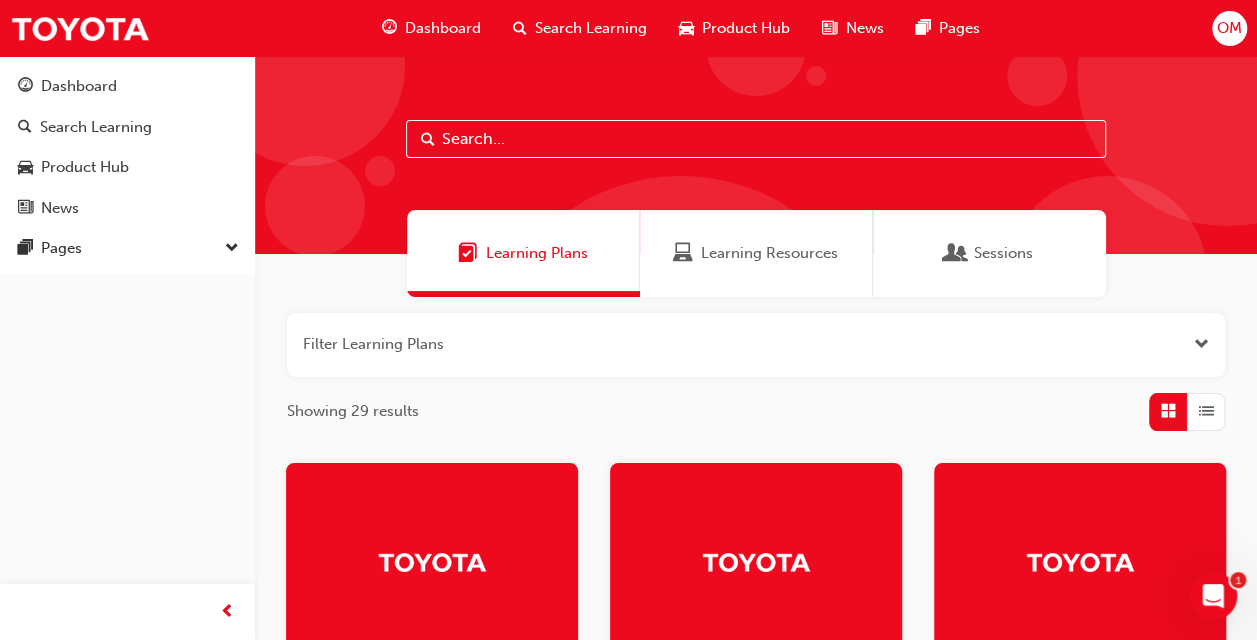 click on "Dashboard" at bounding box center (443, 28) 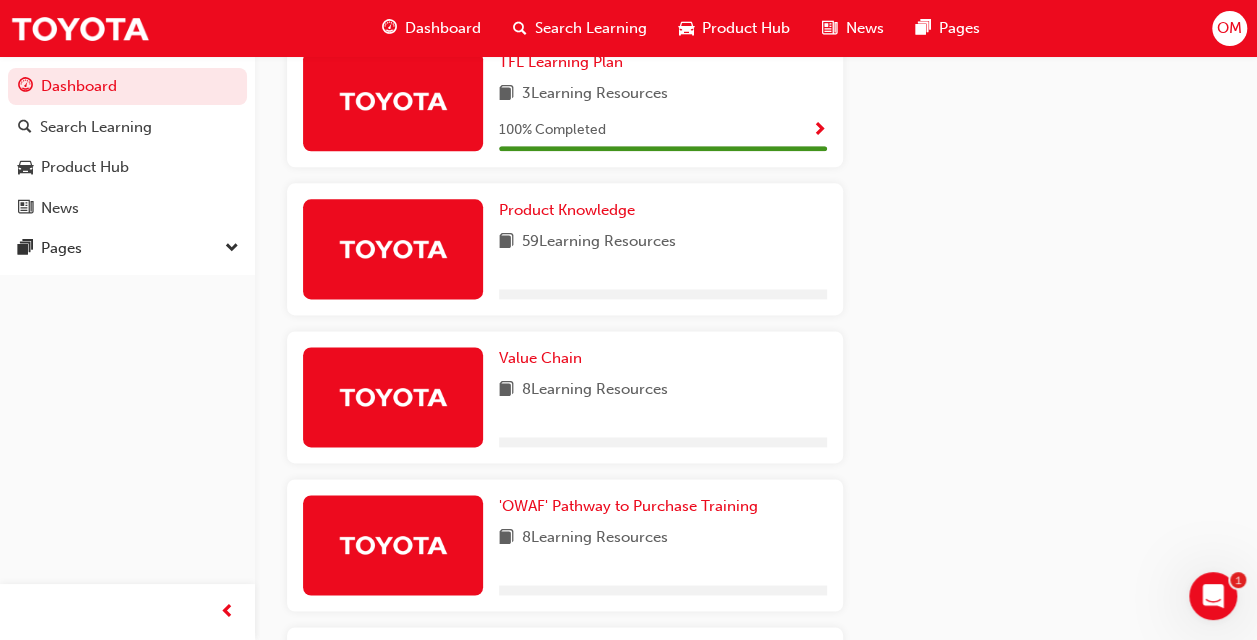 scroll, scrollTop: 1190, scrollLeft: 0, axis: vertical 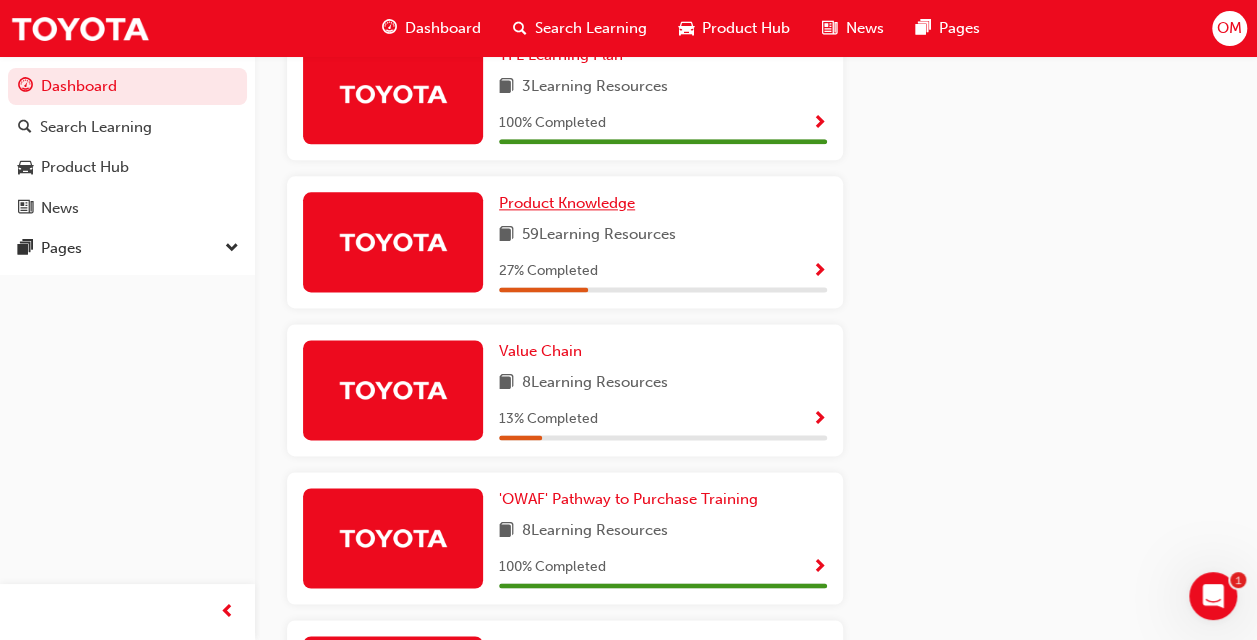 click on "Product Knowledge" at bounding box center (571, 203) 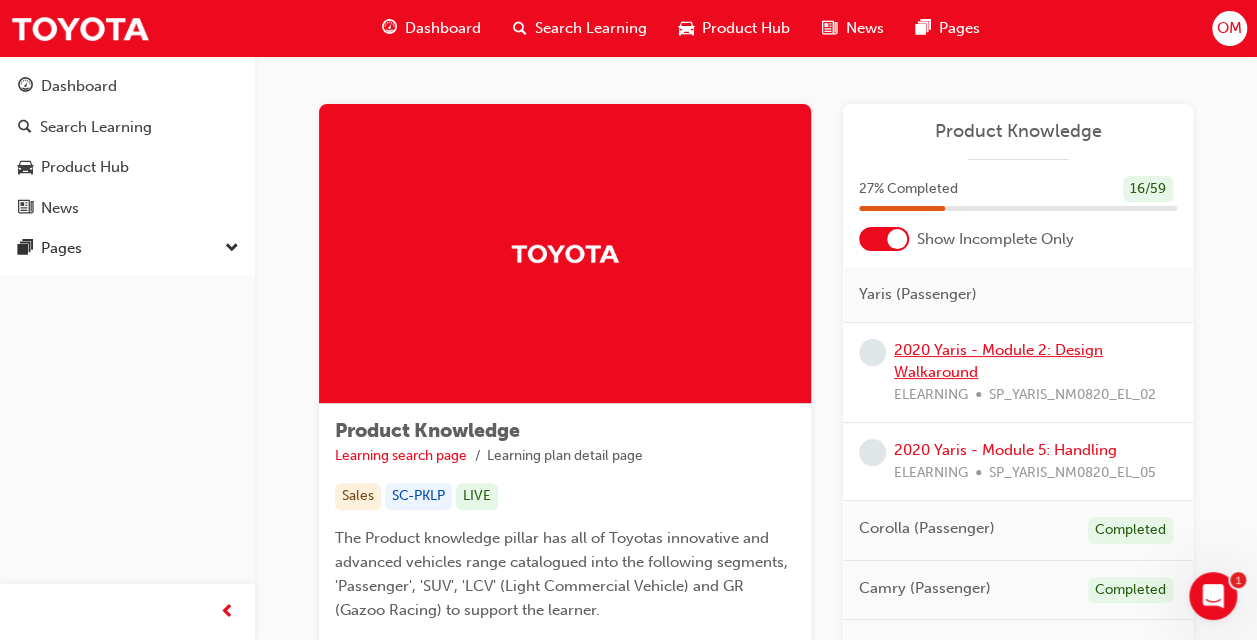 click on "2020 Yaris - Module 2: Design Walkaround" at bounding box center [998, 361] 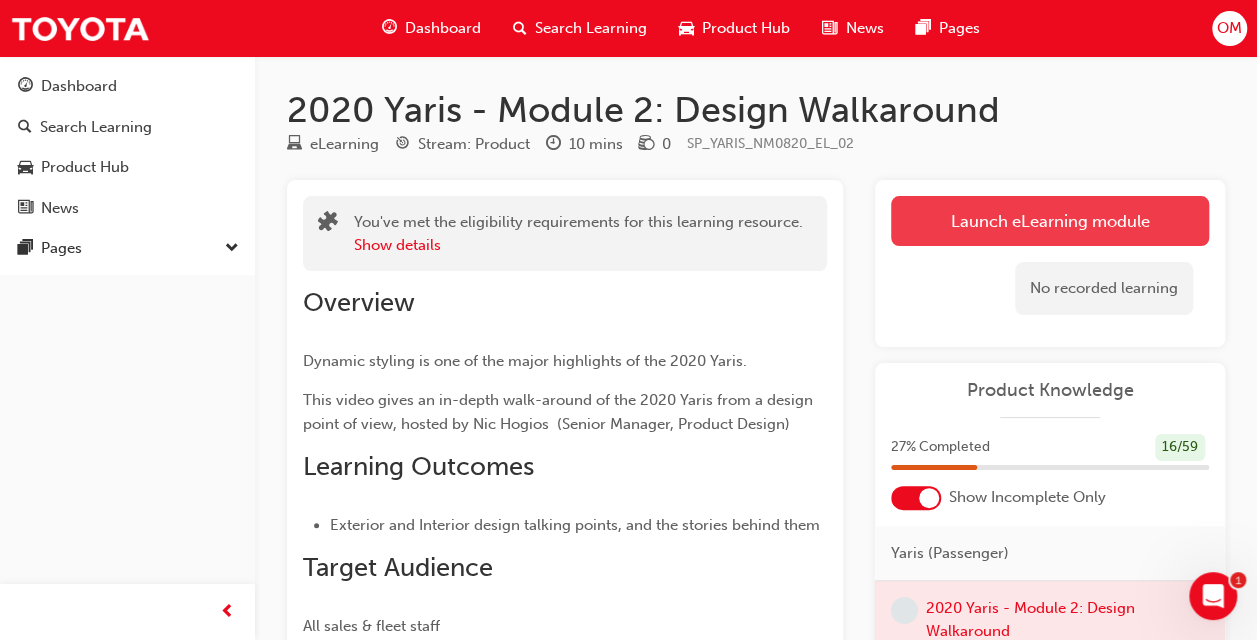 click on "Launch eLearning module" at bounding box center [1050, 221] 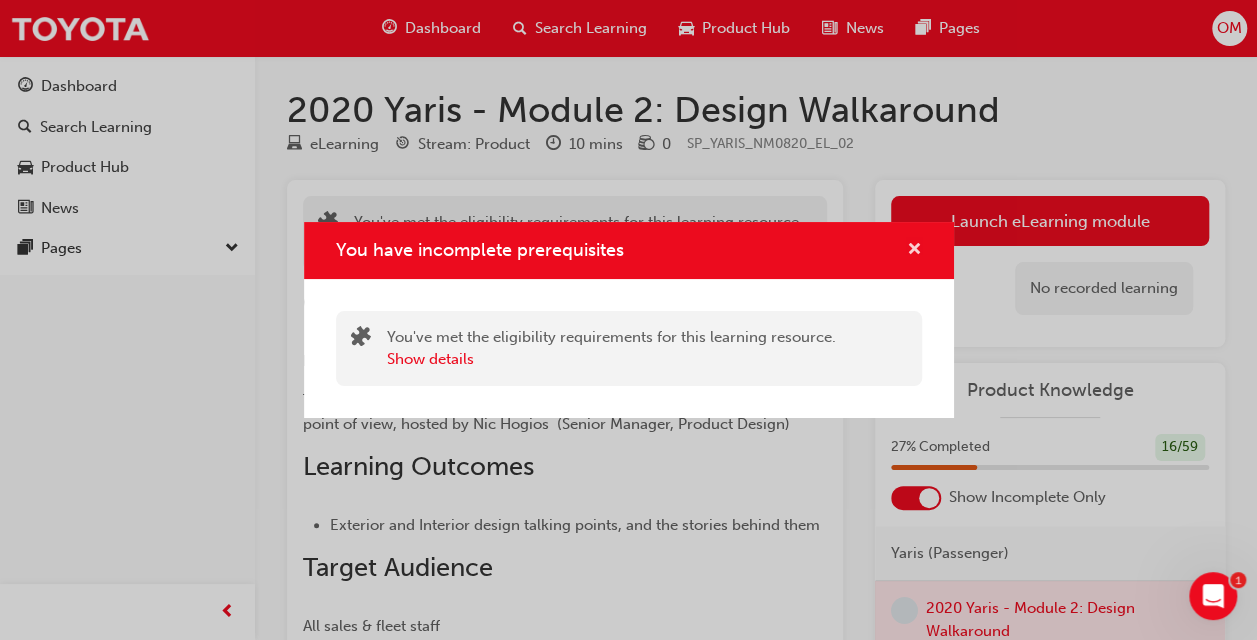 click at bounding box center [914, 251] 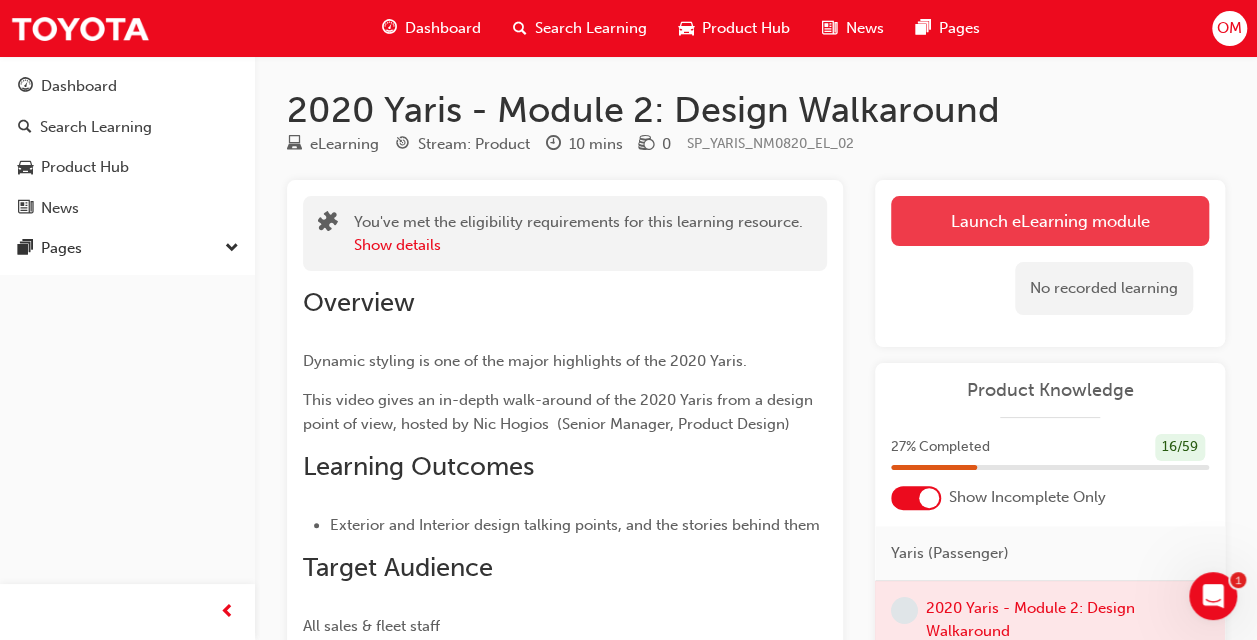 click on "Launch eLearning module" at bounding box center [1050, 221] 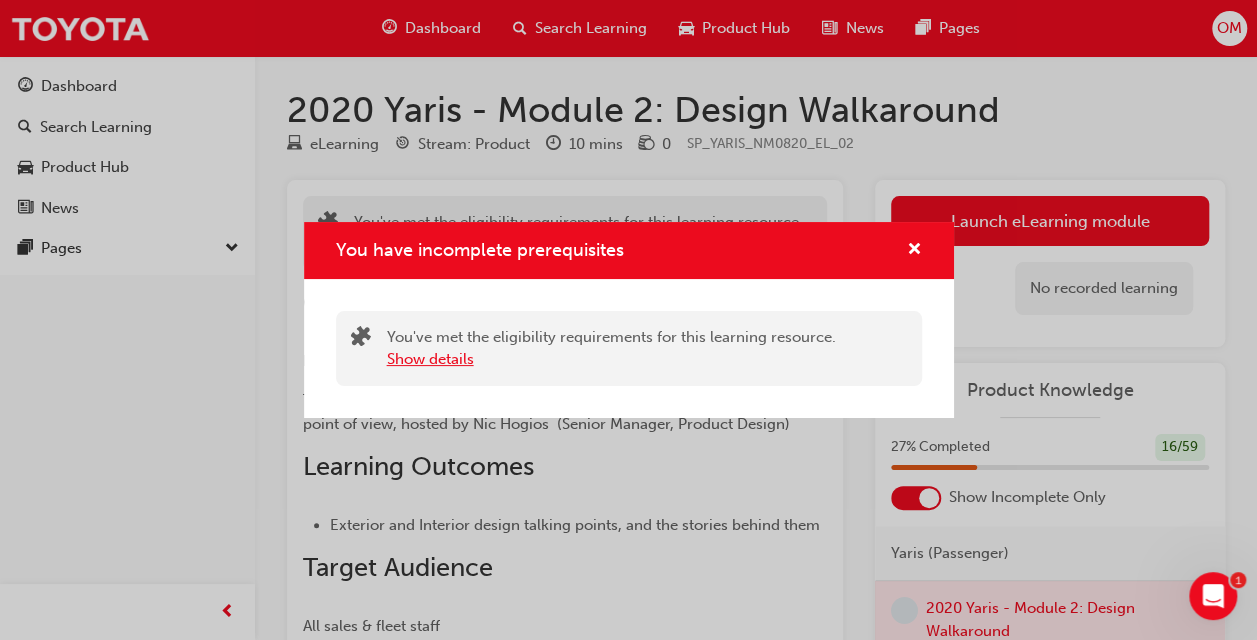 click on "Show details" at bounding box center (430, 359) 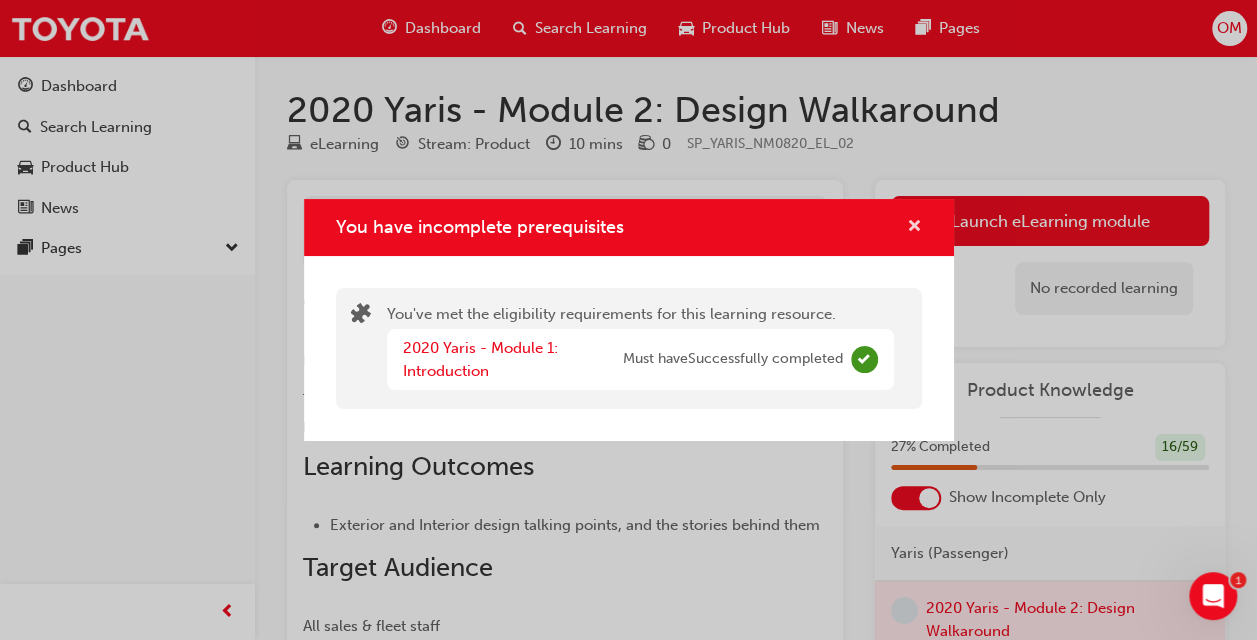 click at bounding box center (914, 228) 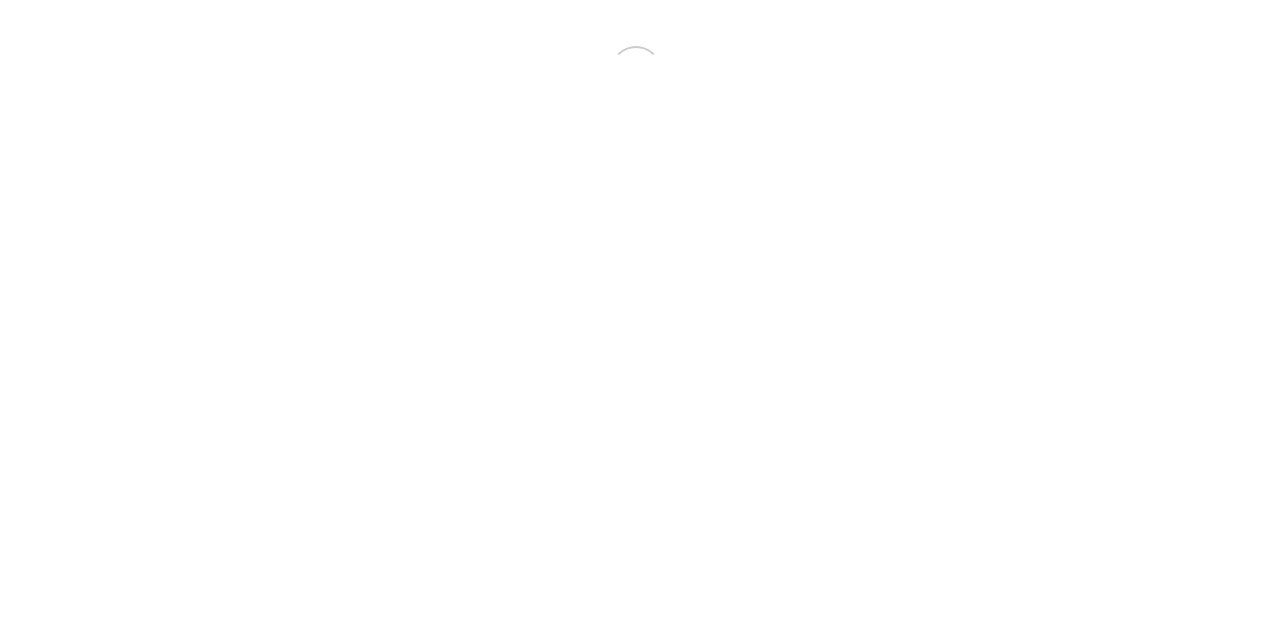 scroll, scrollTop: 0, scrollLeft: 0, axis: both 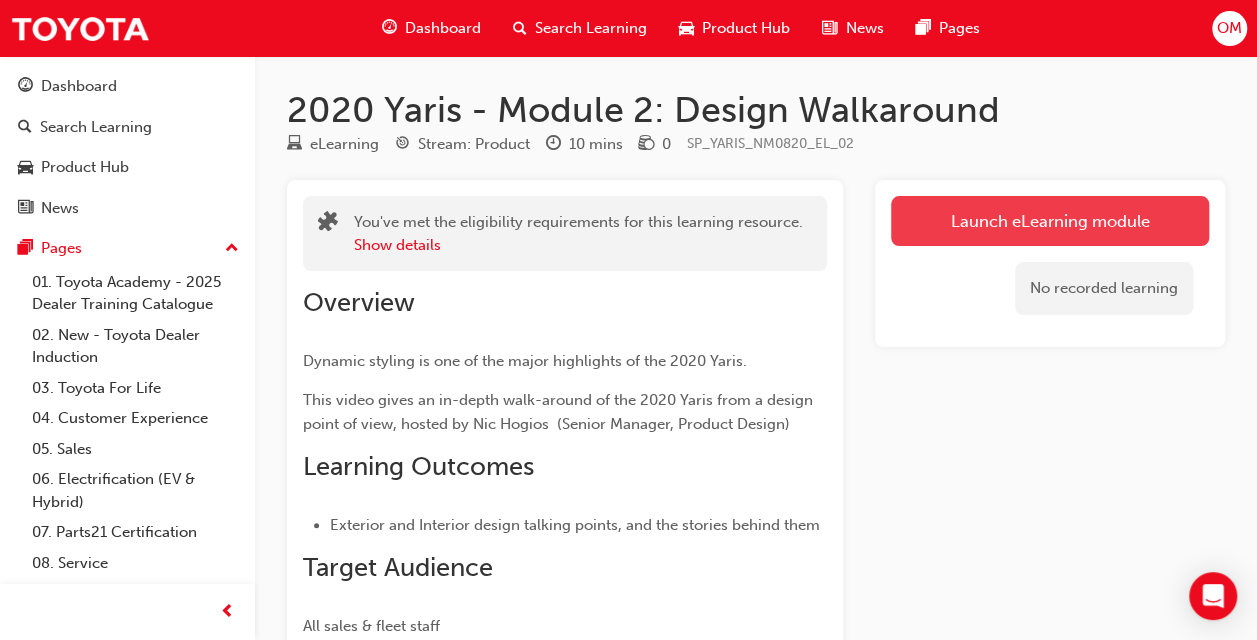 click on "Launch eLearning module" at bounding box center (1050, 221) 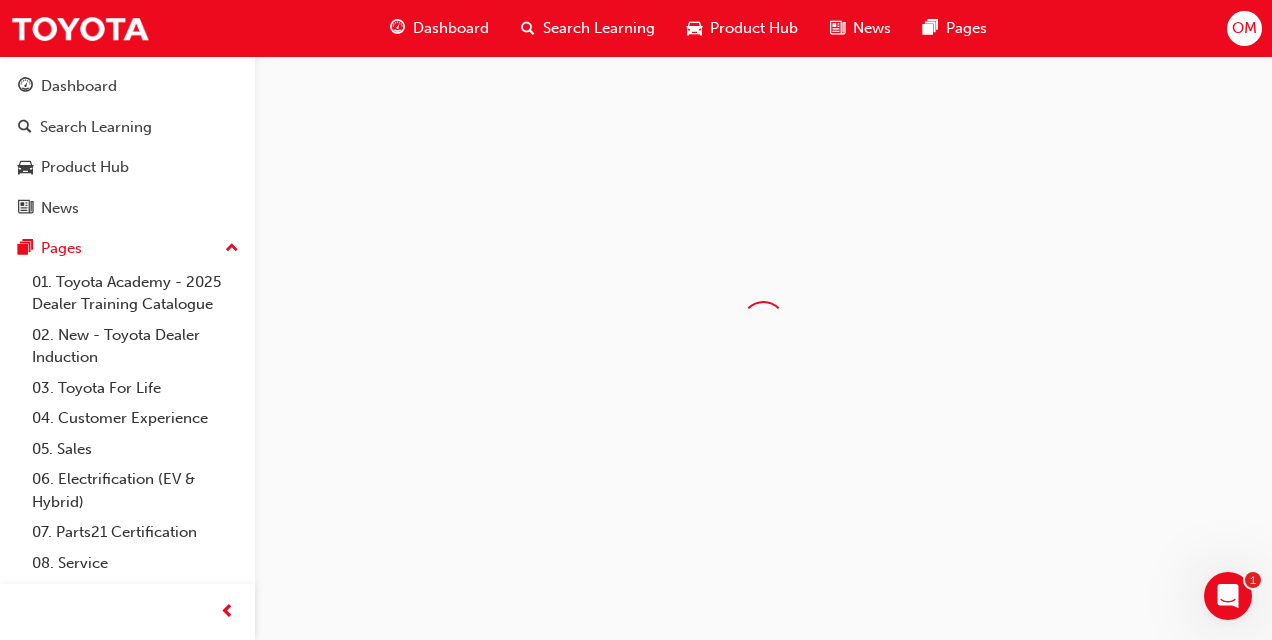 scroll, scrollTop: 0, scrollLeft: 0, axis: both 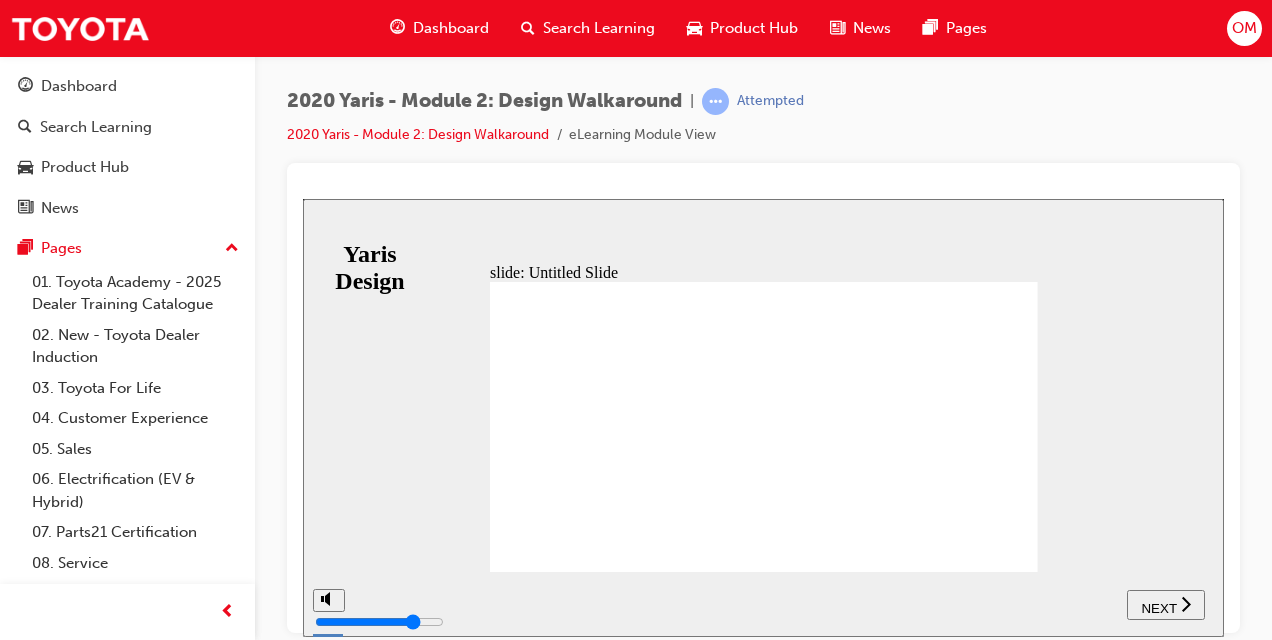 click on "NEXT" at bounding box center (1158, 607) 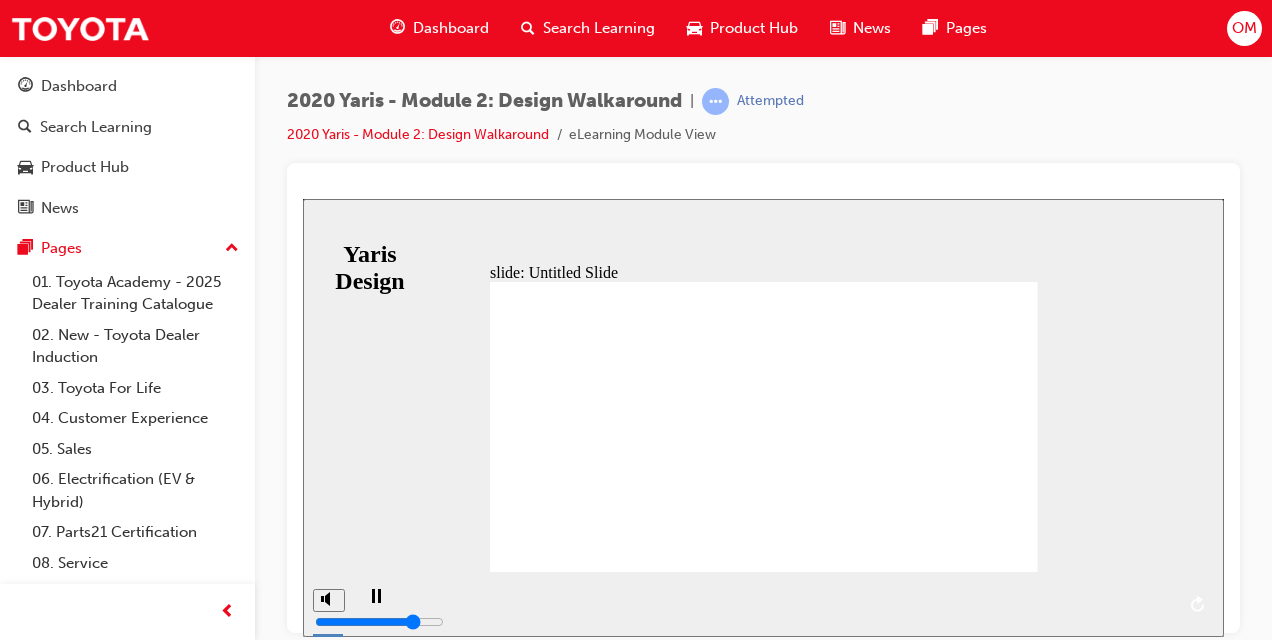 click at bounding box center (785, 589) 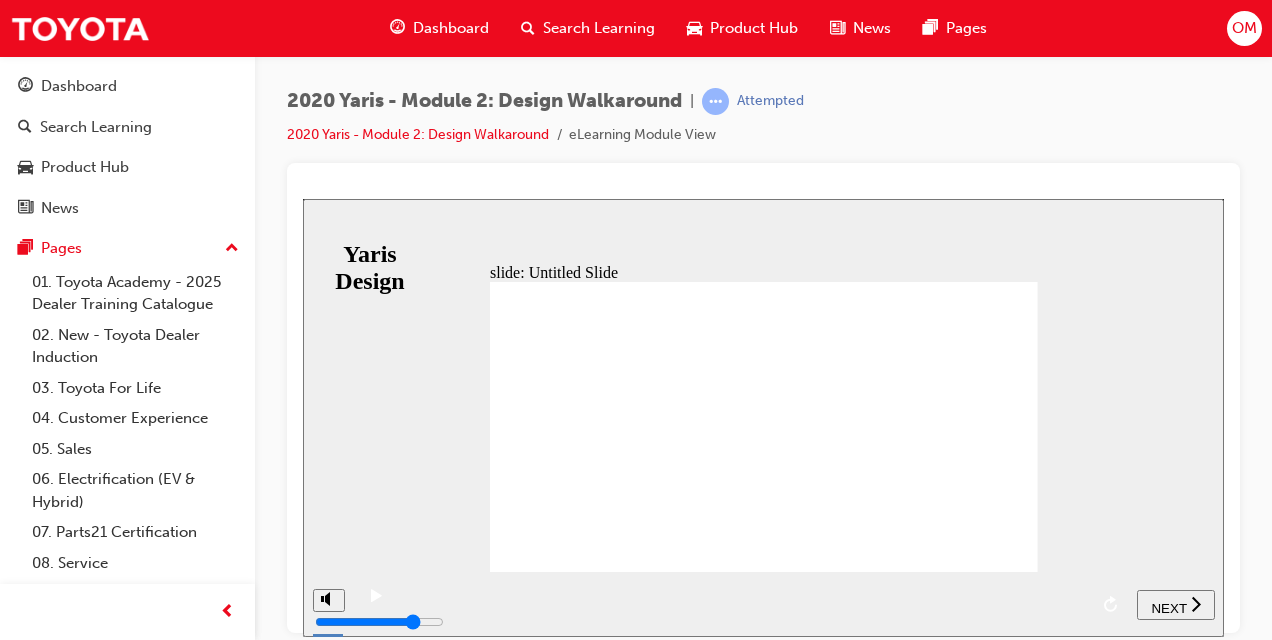 click on "NEXT" at bounding box center [1168, 607] 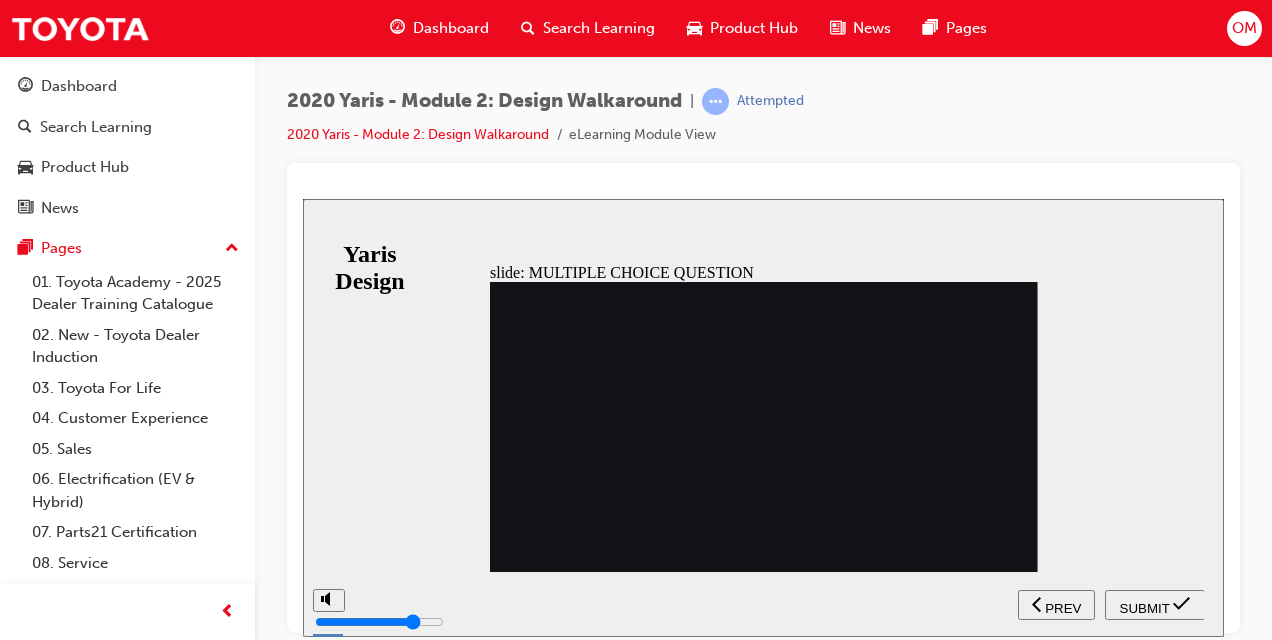 click 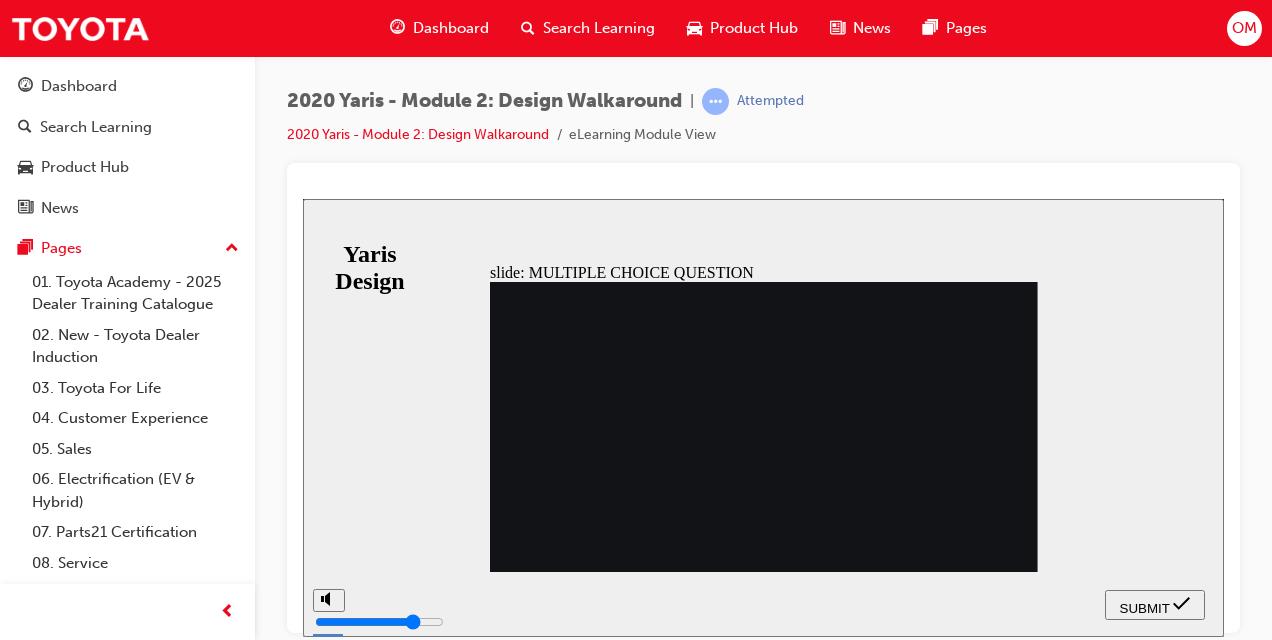 click 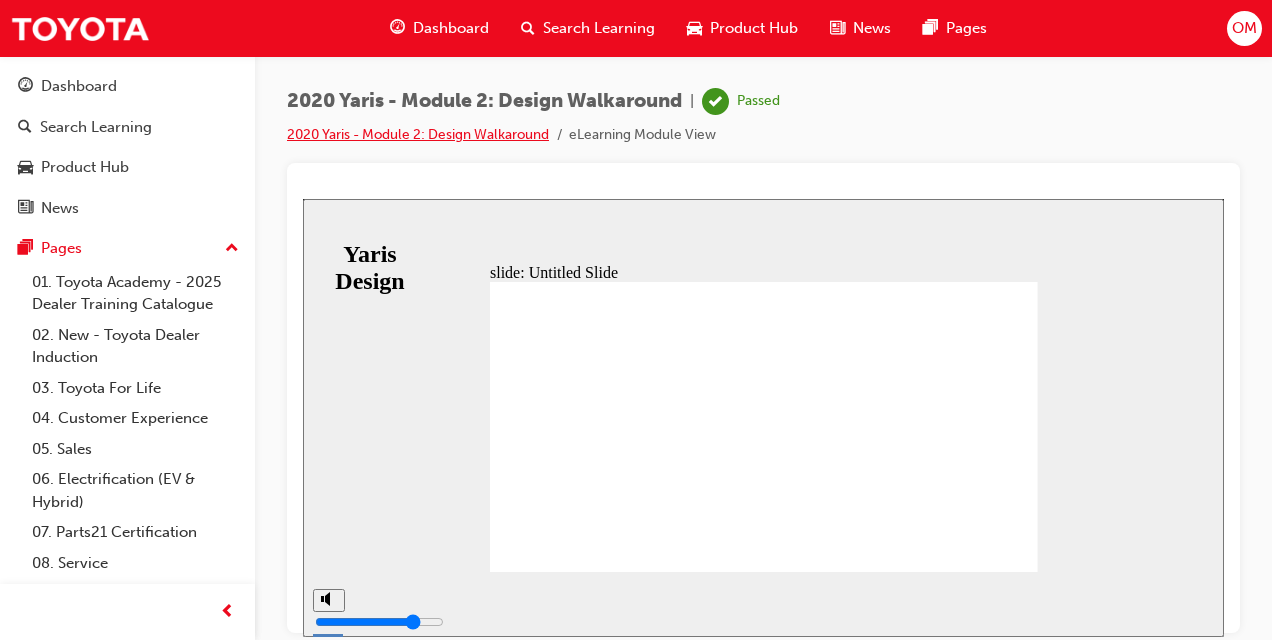 click on "2020 Yaris - Module 2: Design Walkaround" at bounding box center [418, 134] 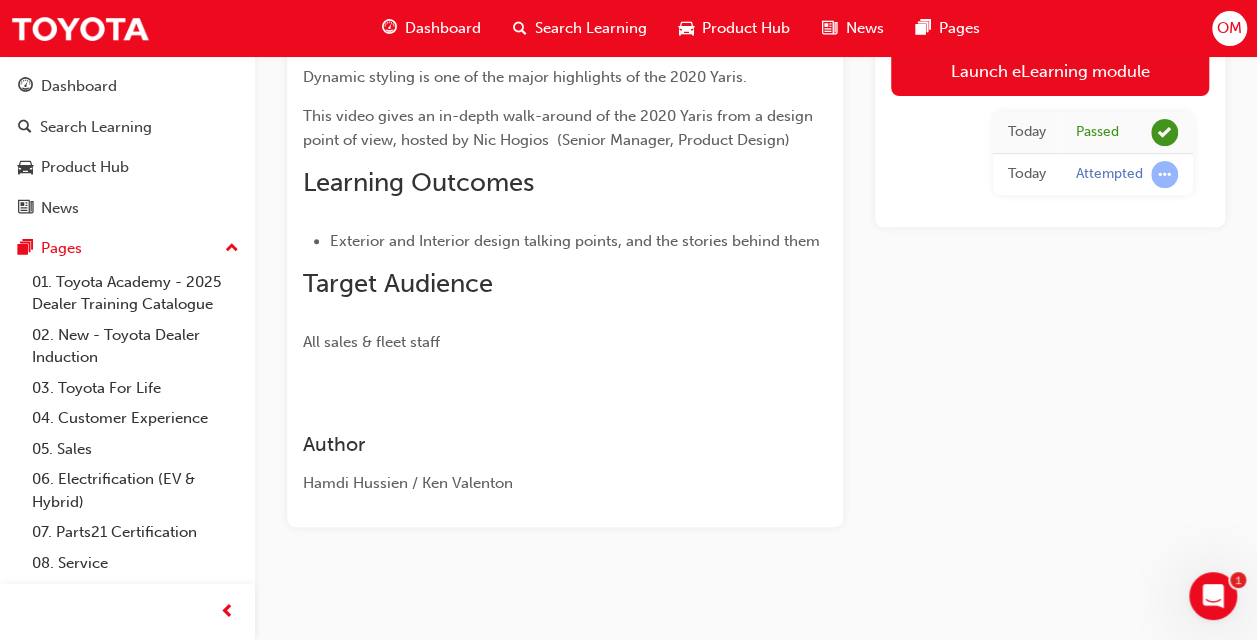 scroll, scrollTop: 0, scrollLeft: 0, axis: both 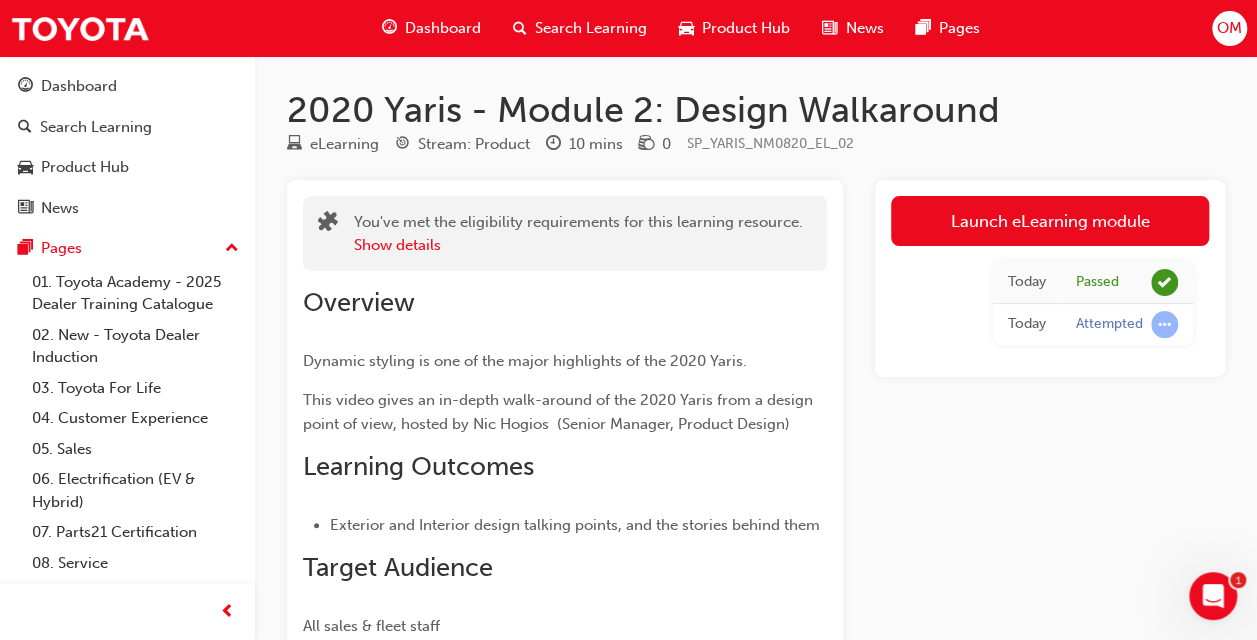 click on "Dashboard" at bounding box center [443, 28] 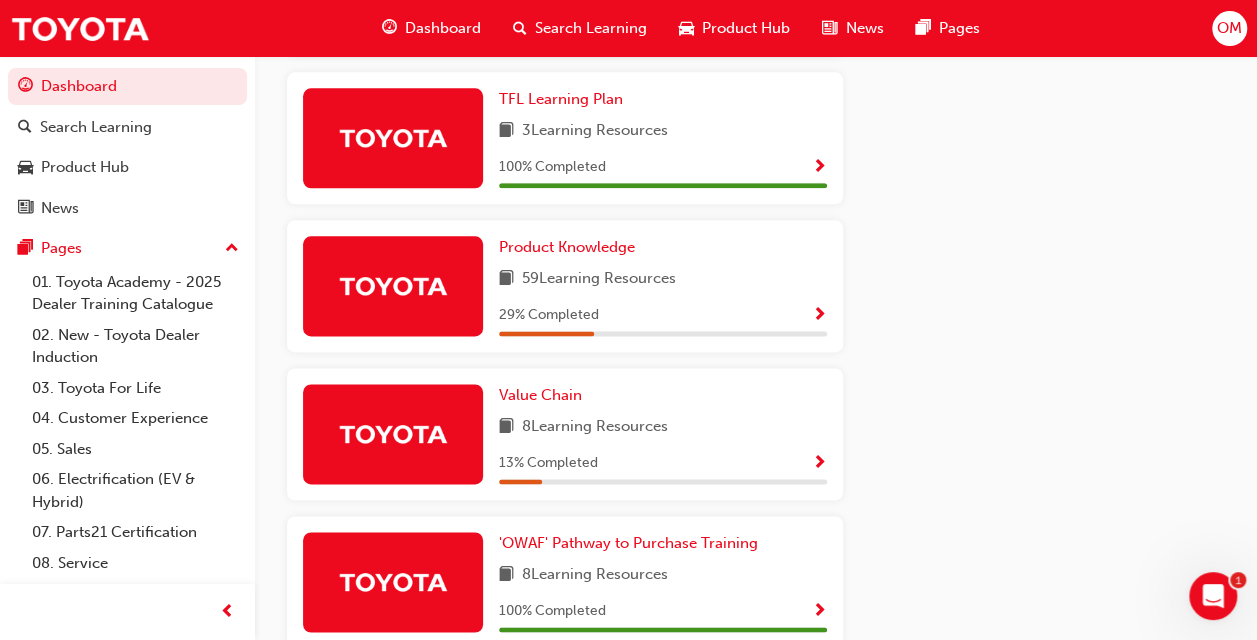 scroll, scrollTop: 1147, scrollLeft: 0, axis: vertical 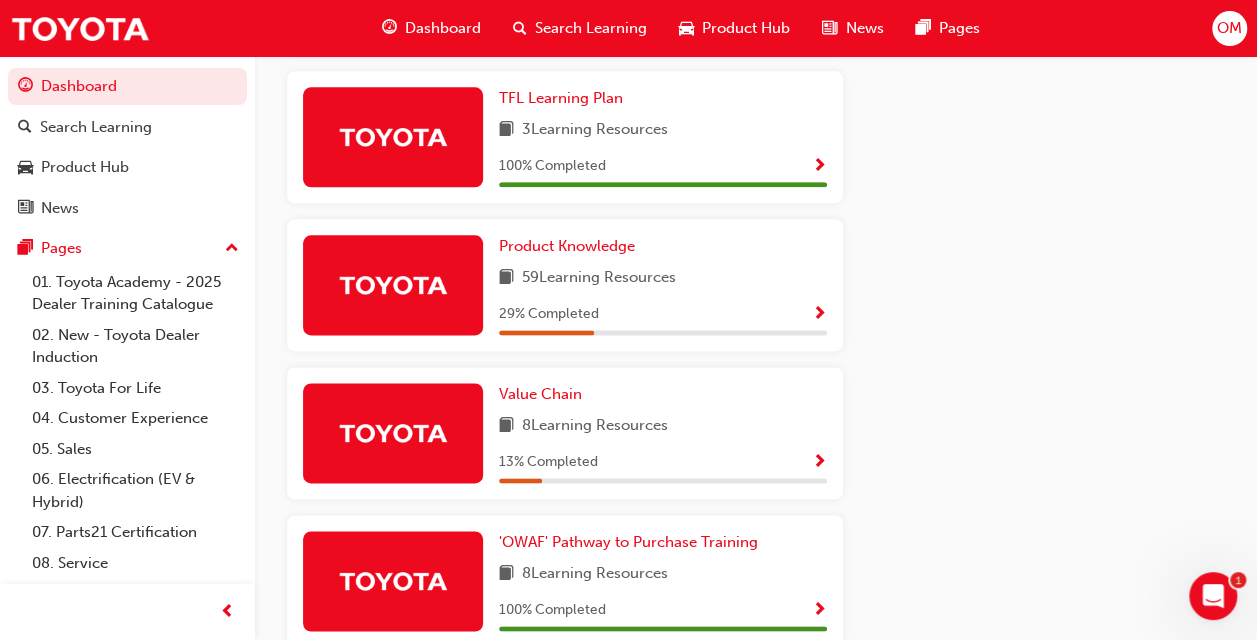 click on "59  Learning Resources" at bounding box center (663, 278) 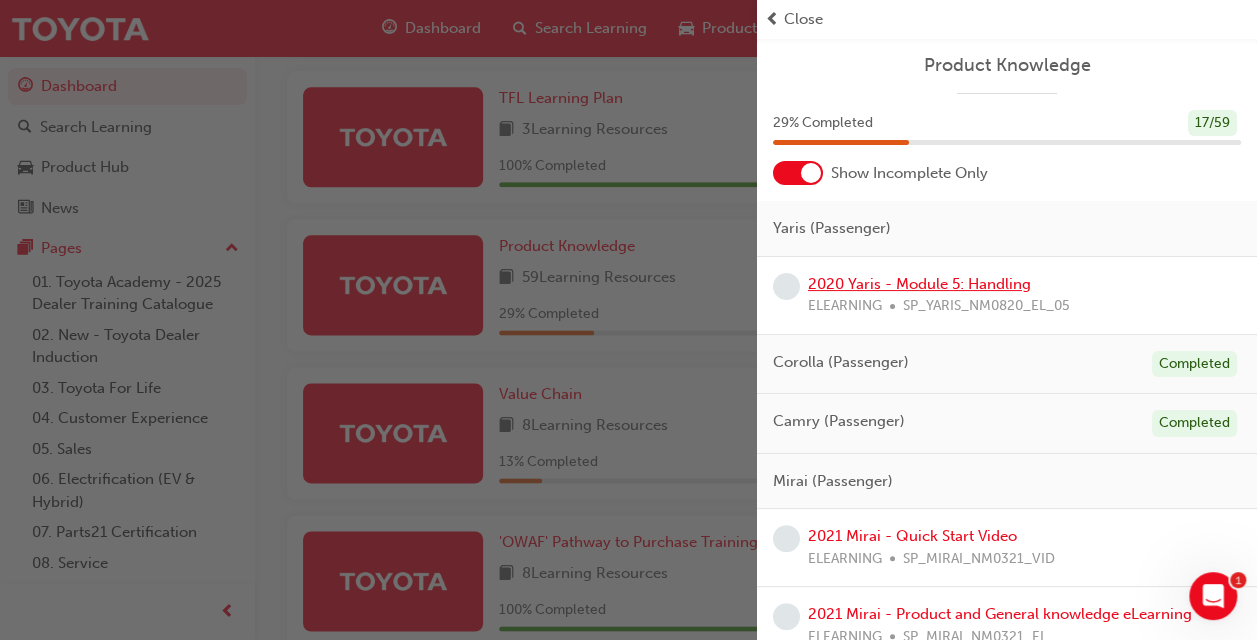 click on "2020 Yaris - Module 5: Handling" at bounding box center [919, 284] 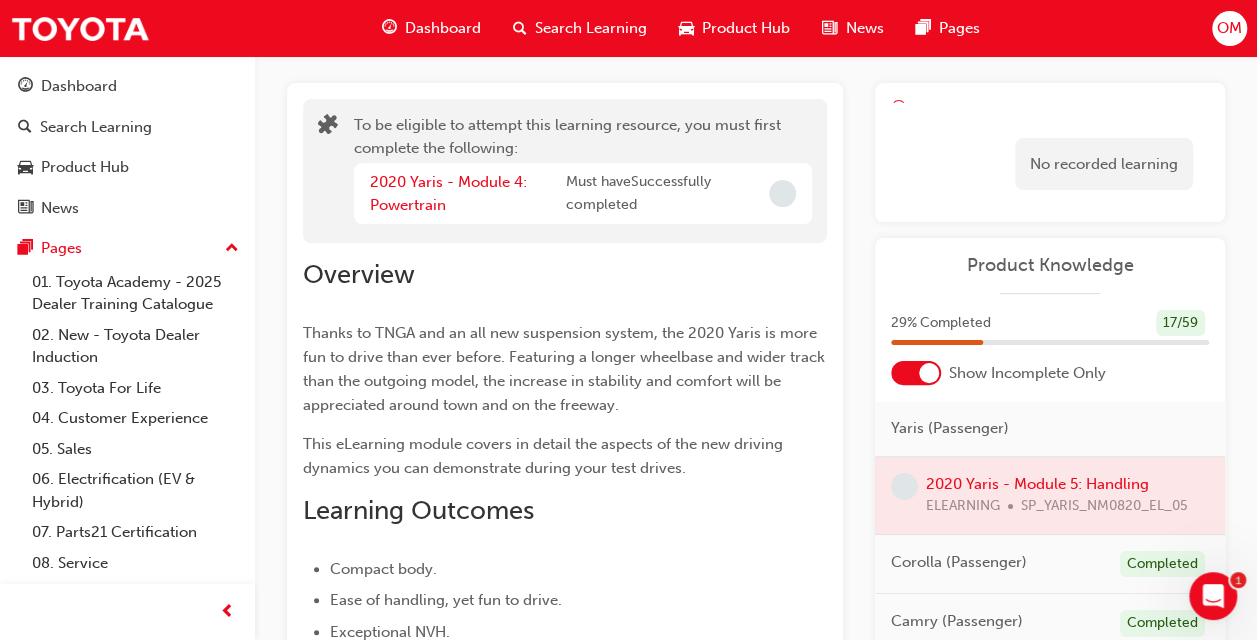 scroll, scrollTop: 96, scrollLeft: 0, axis: vertical 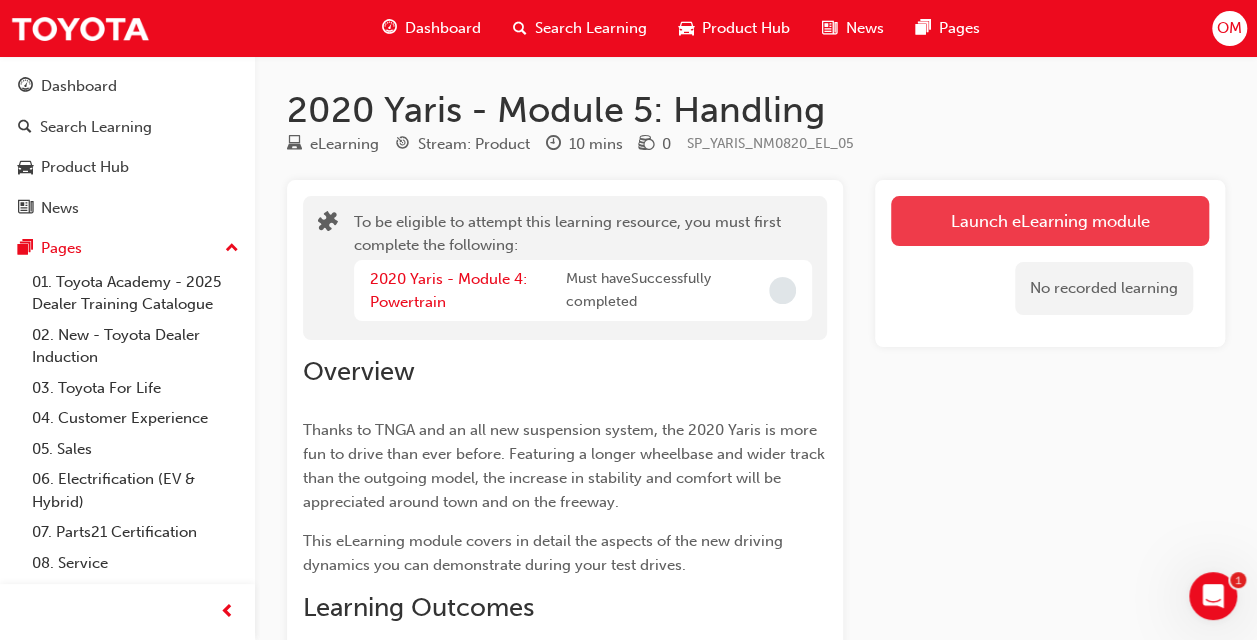 click on "Launch eLearning module" at bounding box center [1050, 221] 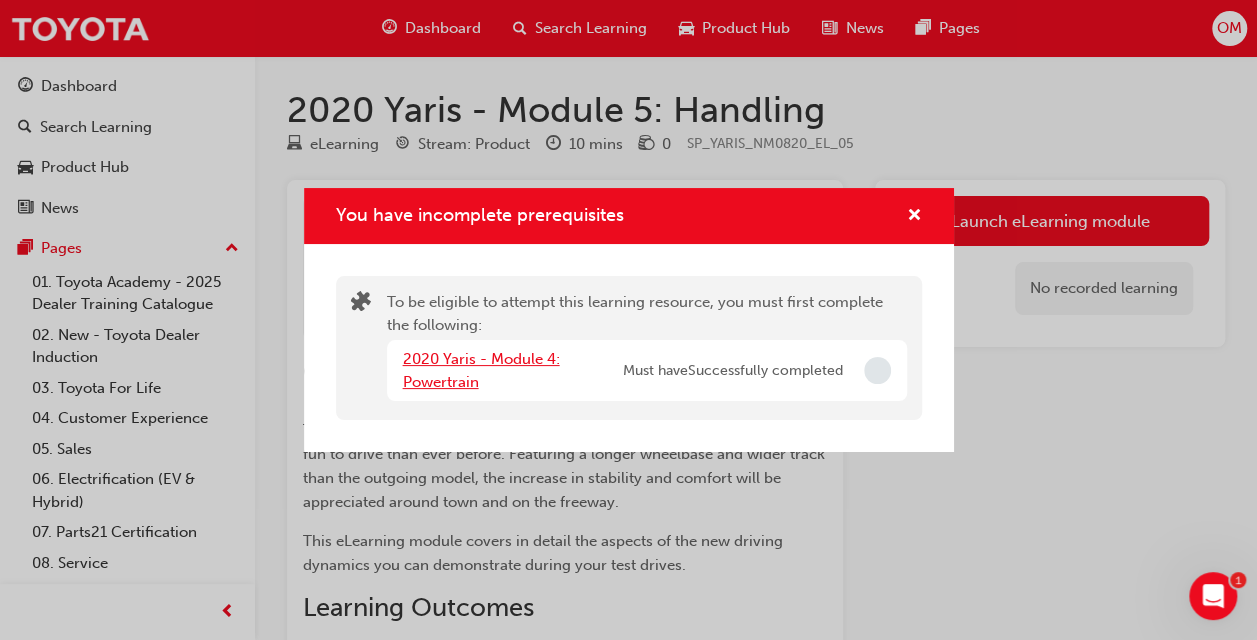 click on "2020 Yaris - Module 4: Powertrain" at bounding box center [481, 370] 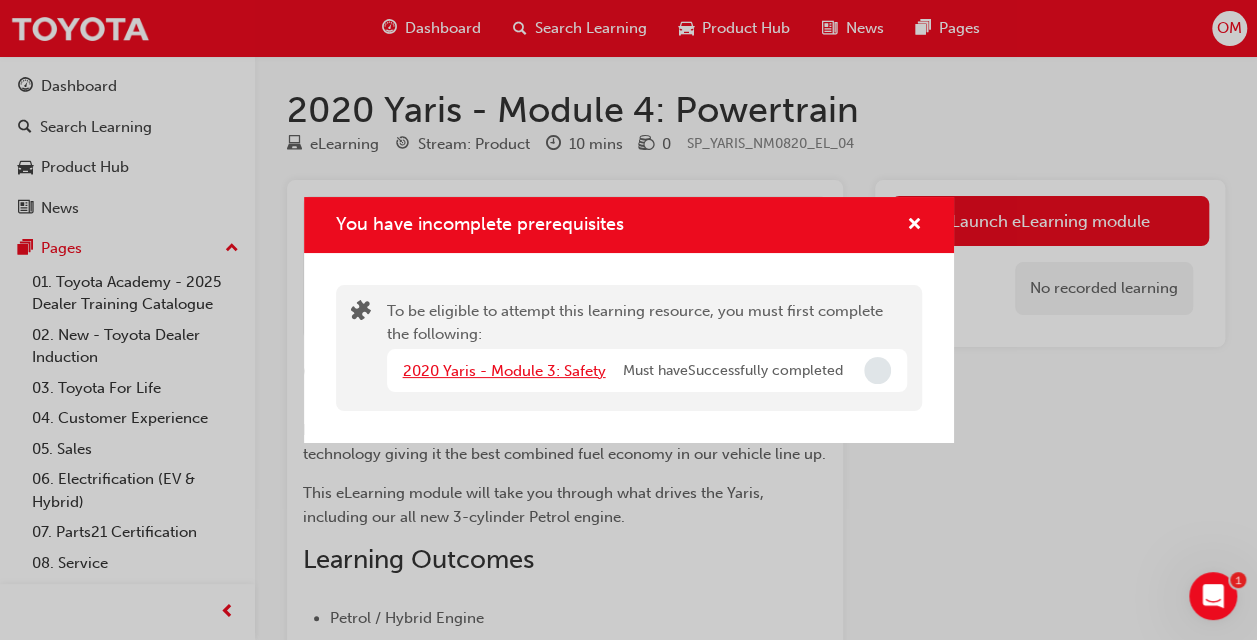 click on "2020 Yaris - Module 3: Safety" at bounding box center (504, 371) 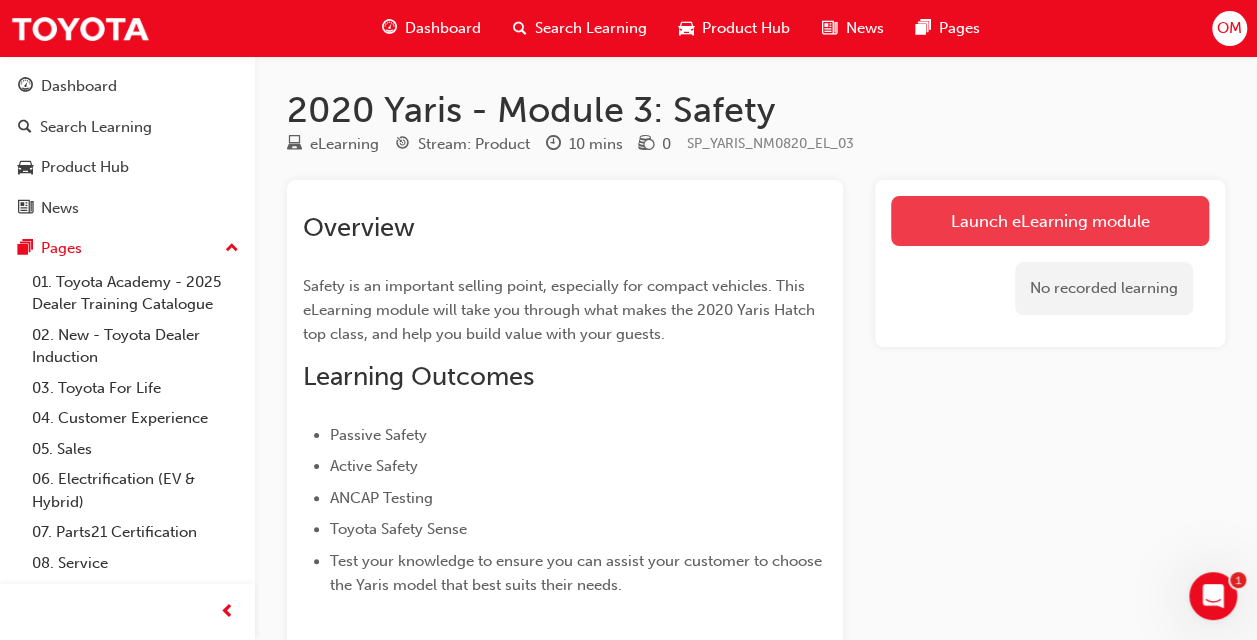 click on "Launch eLearning module" at bounding box center (1050, 221) 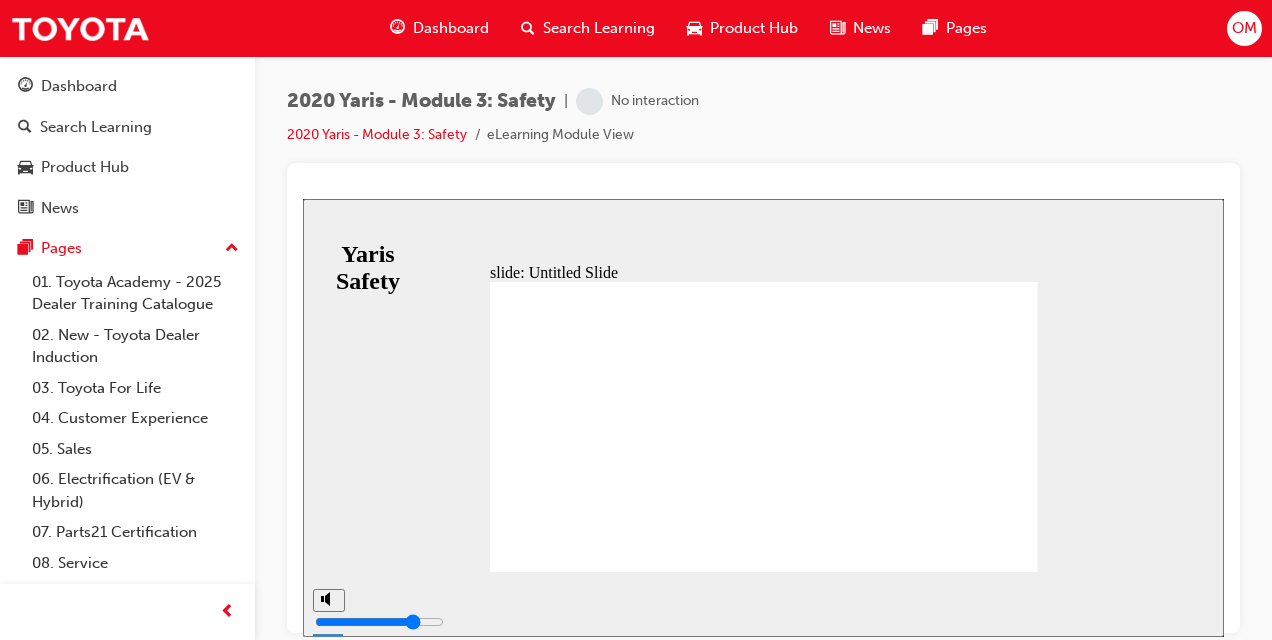 scroll, scrollTop: 0, scrollLeft: 0, axis: both 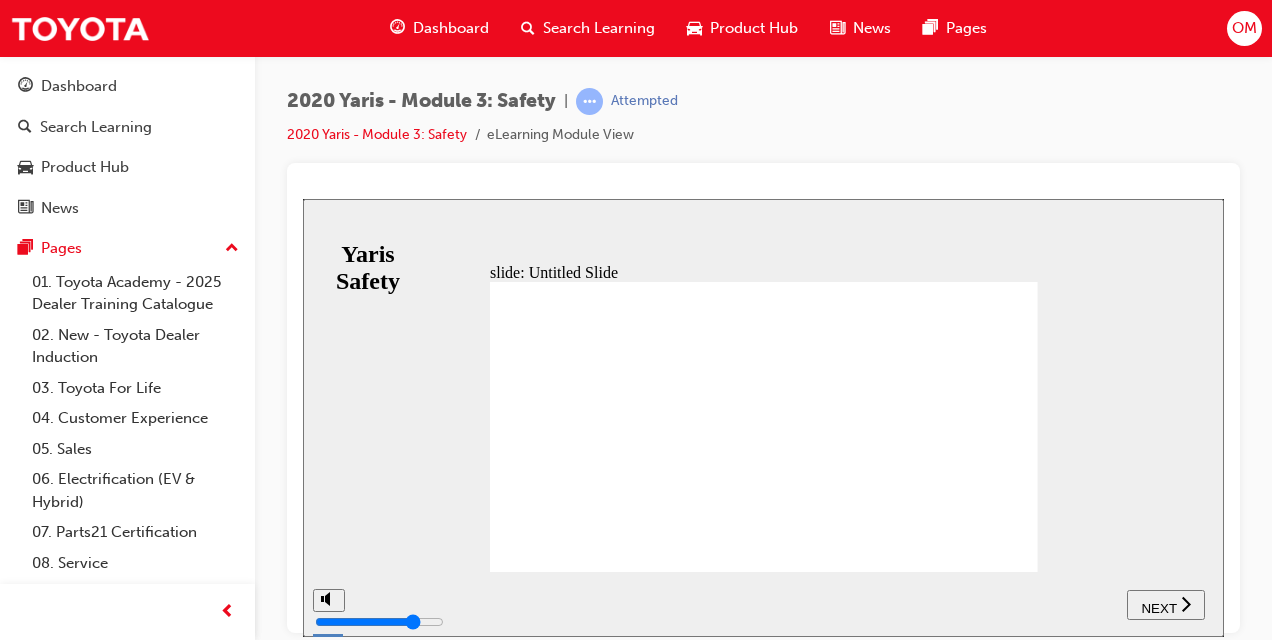 click on "NEXT" at bounding box center (1158, 607) 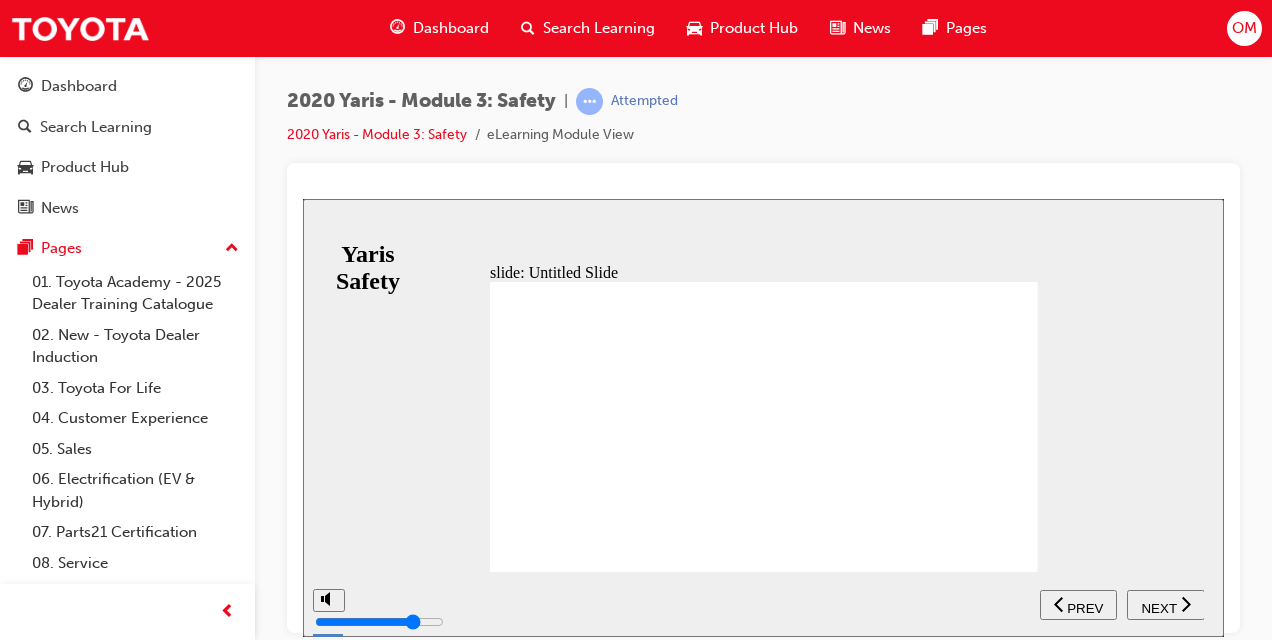 click 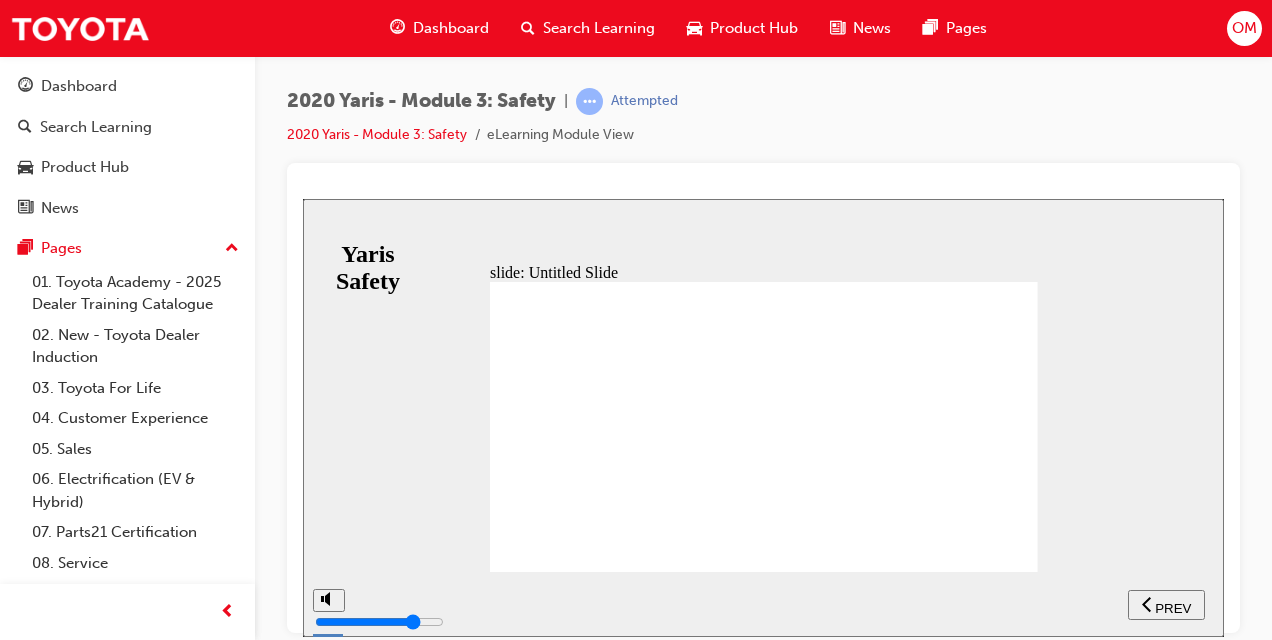 click on "PREV" at bounding box center (1173, 607) 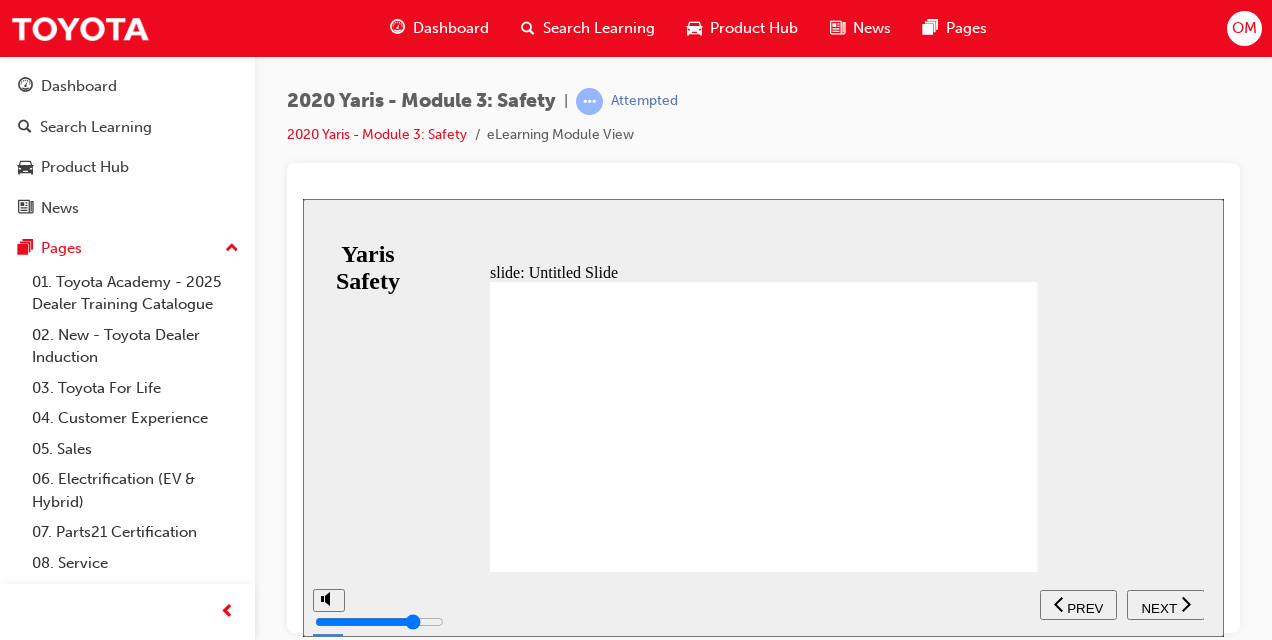 click 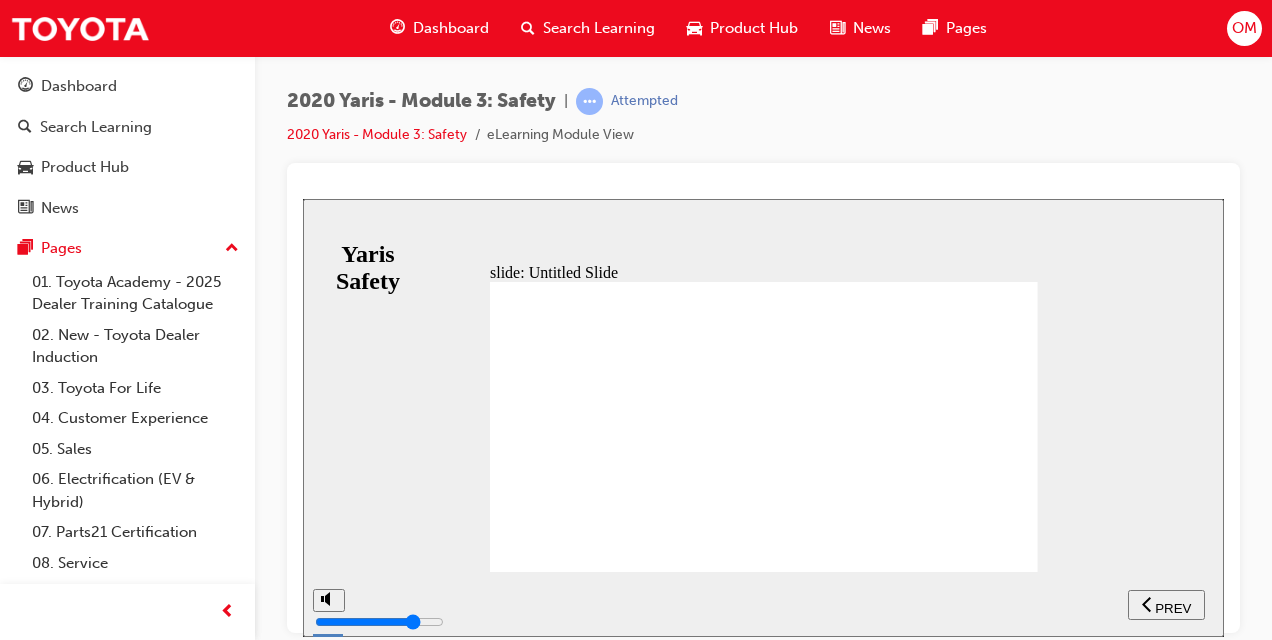 click on "PREV" at bounding box center (1173, 607) 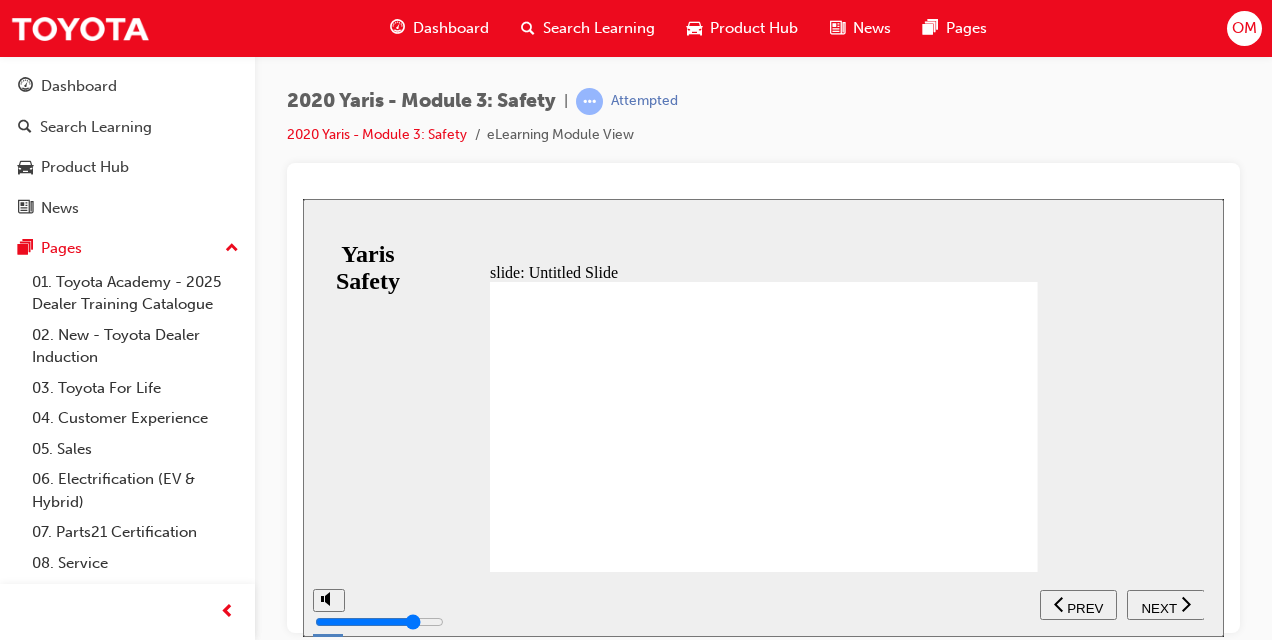 click on "NEXT" at bounding box center [1166, 604] 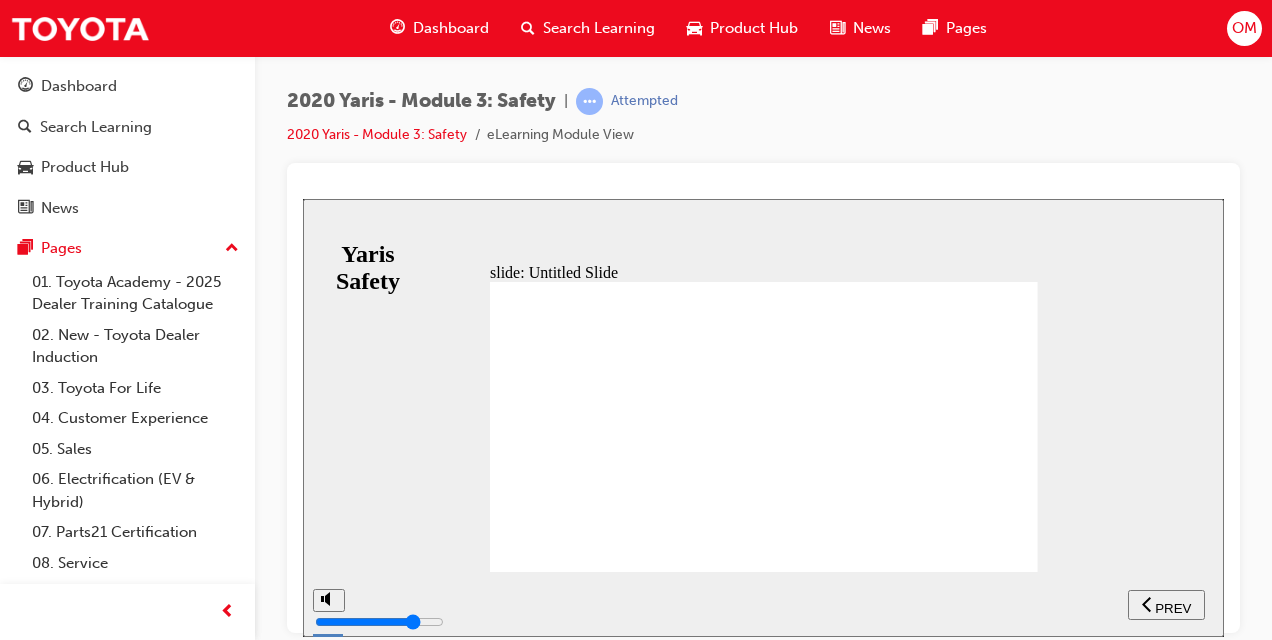 click on "PREV" at bounding box center (1173, 607) 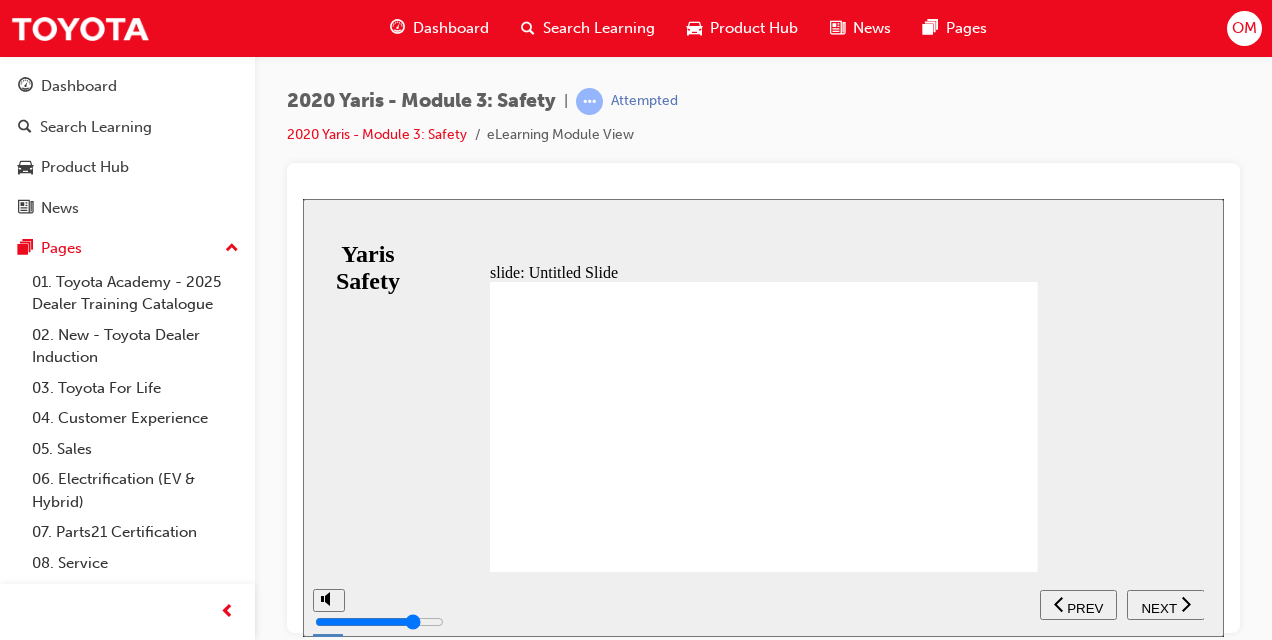 click 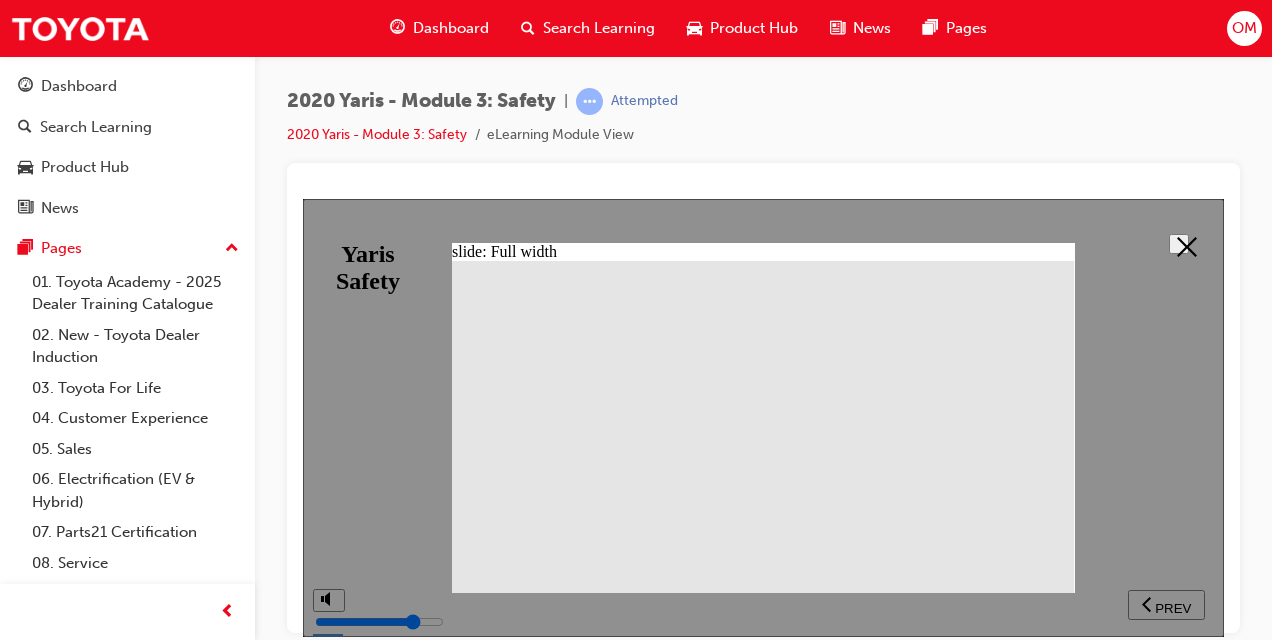 click 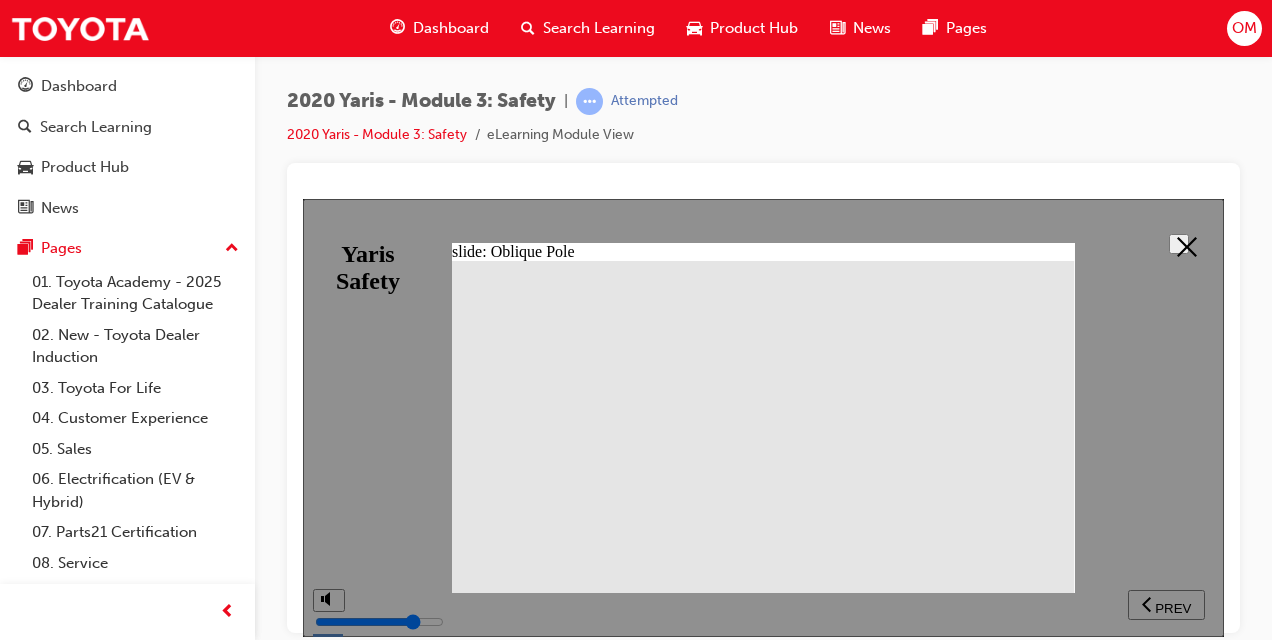 click 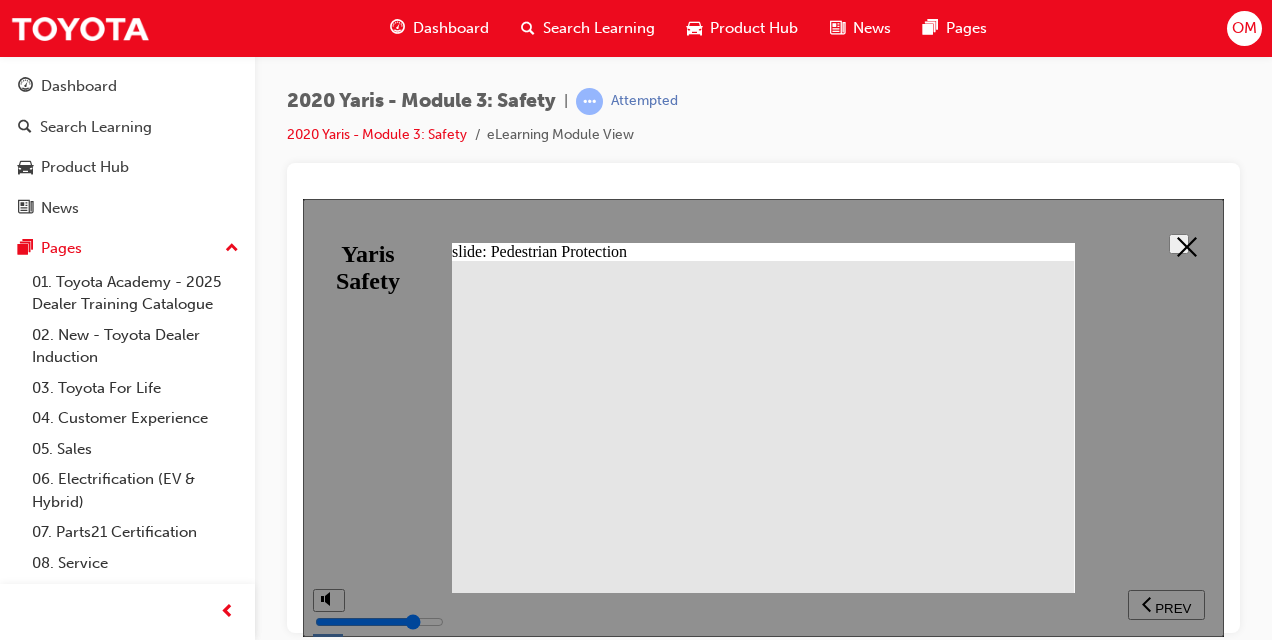 click 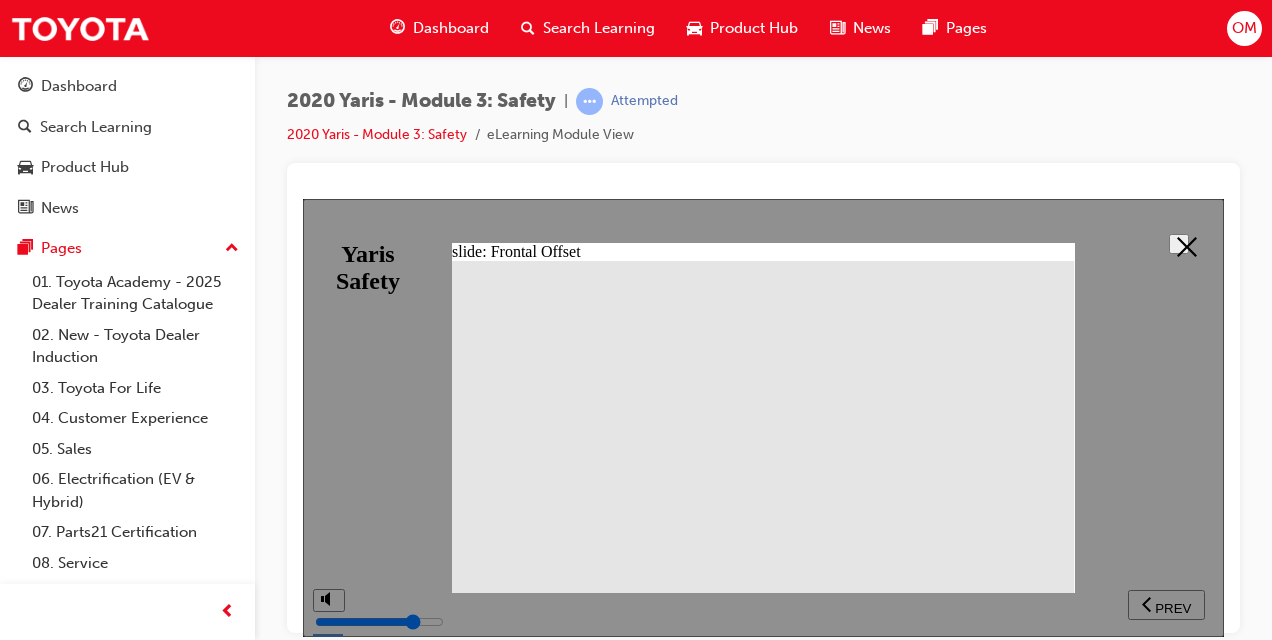 click at bounding box center (1179, 243) 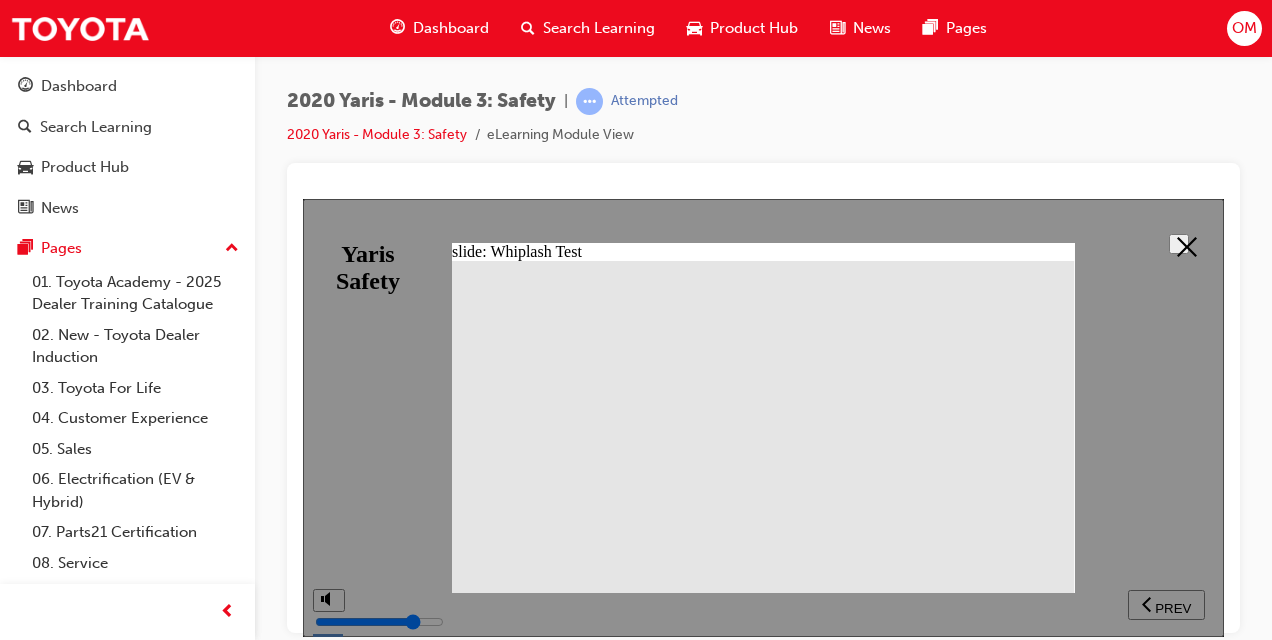 click 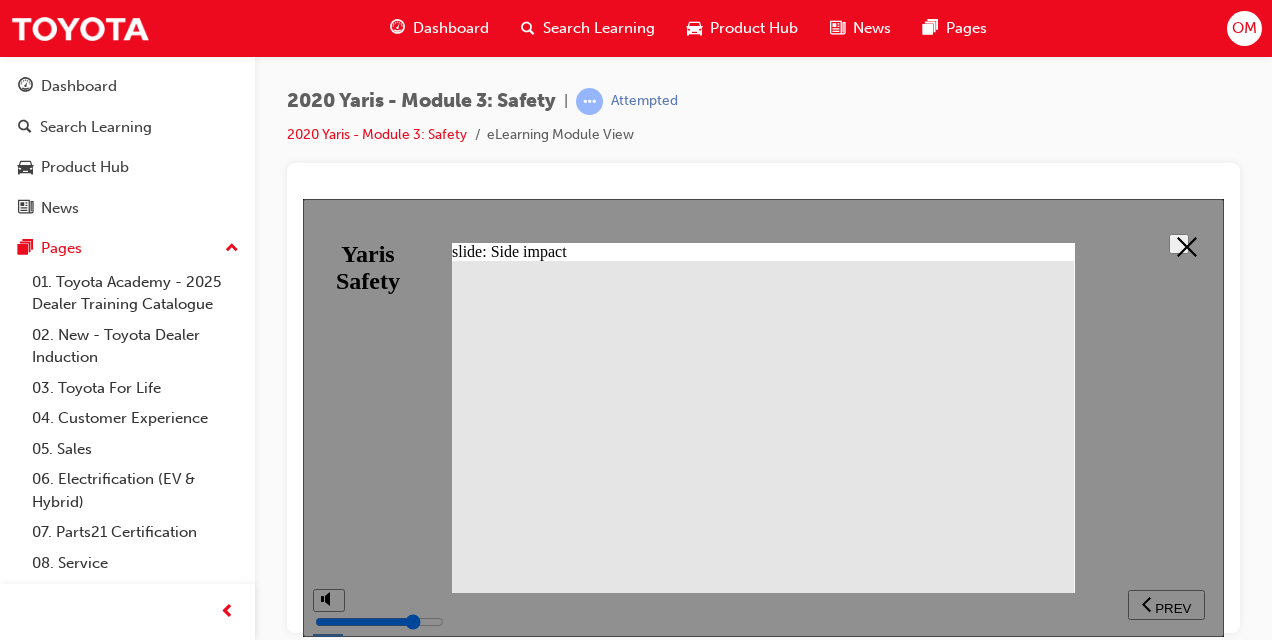 click 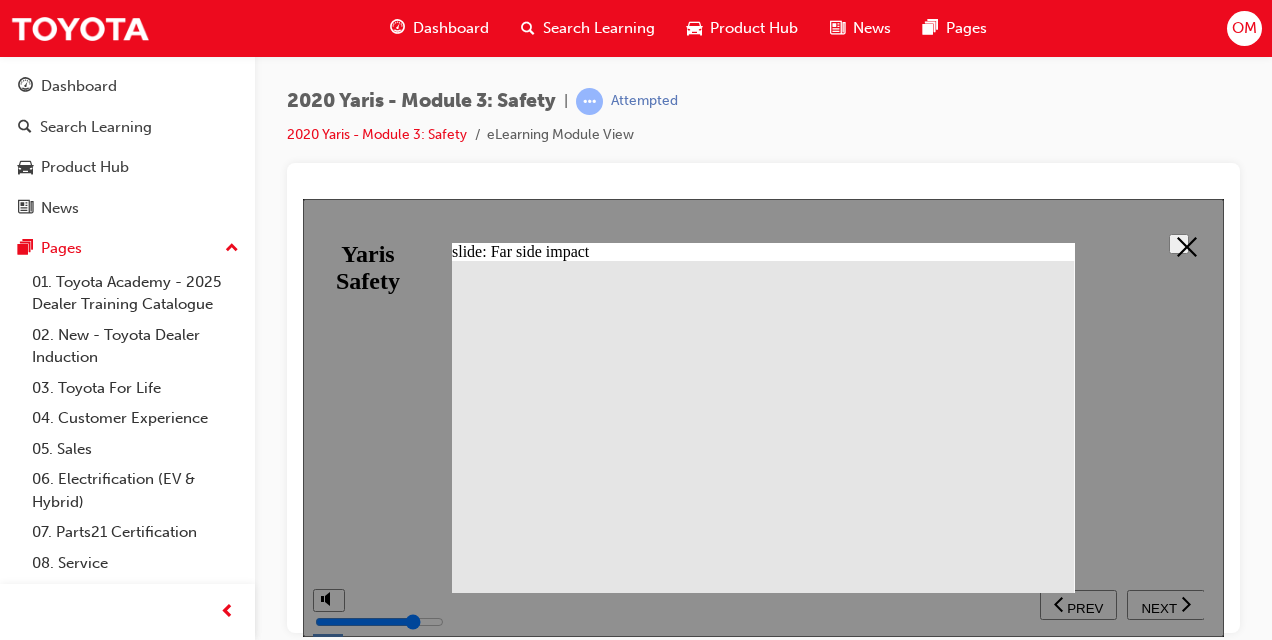 click at bounding box center [1179, 243] 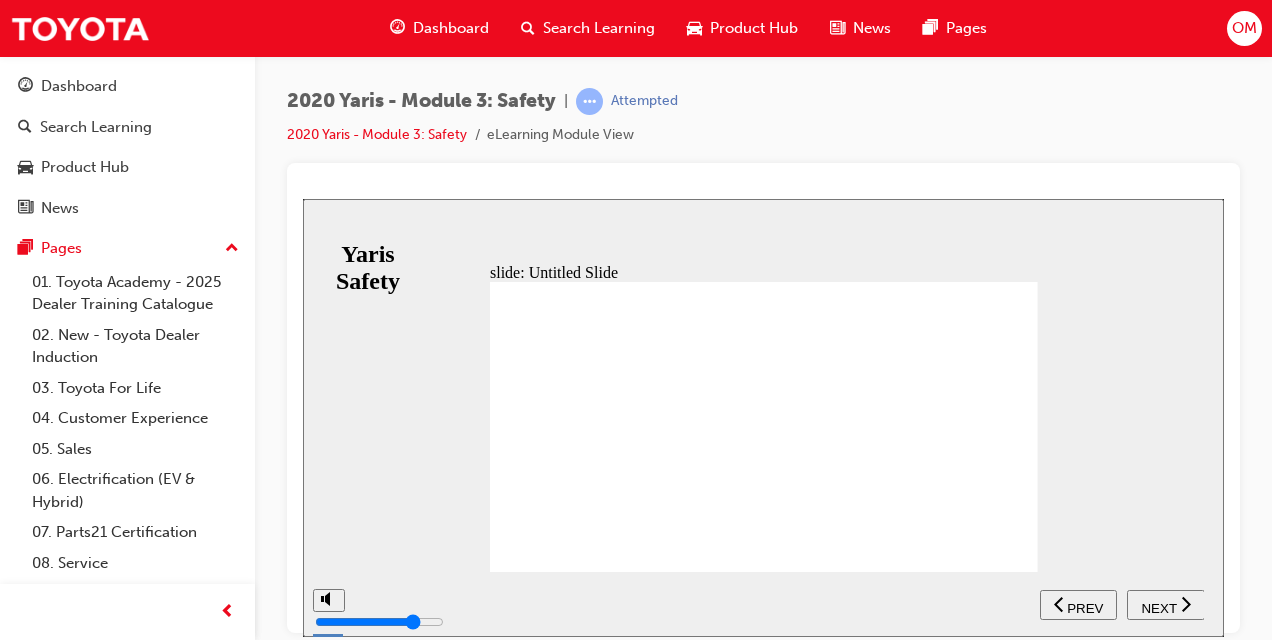 click on "PREV" at bounding box center (1085, 607) 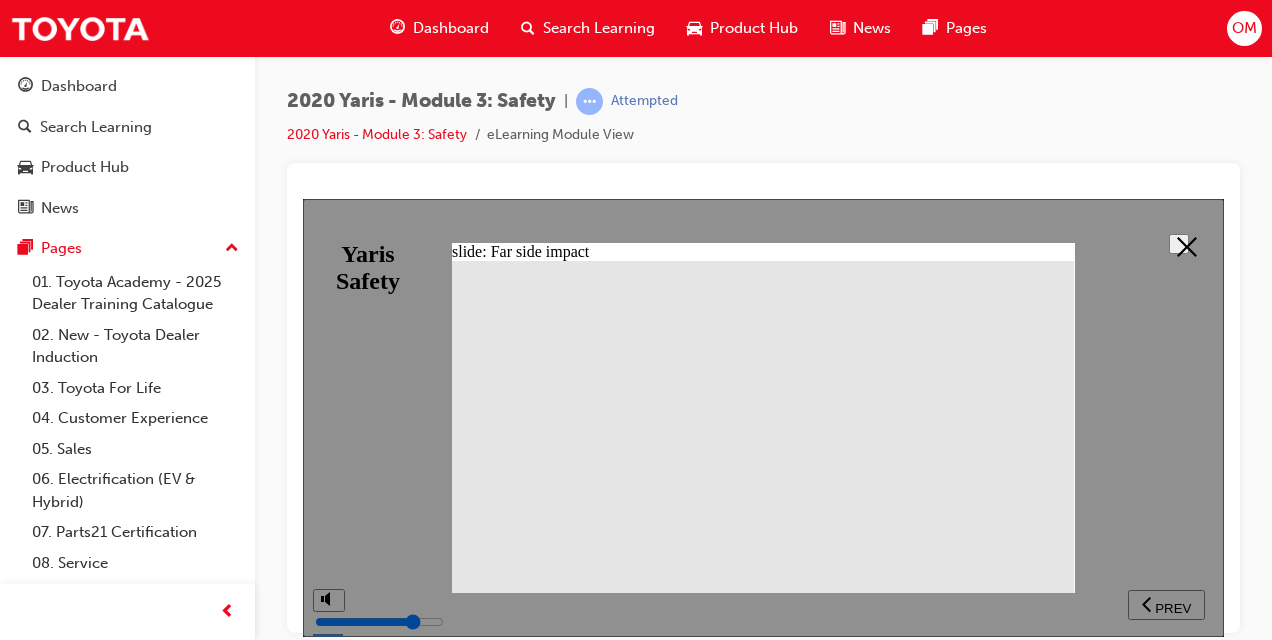 click 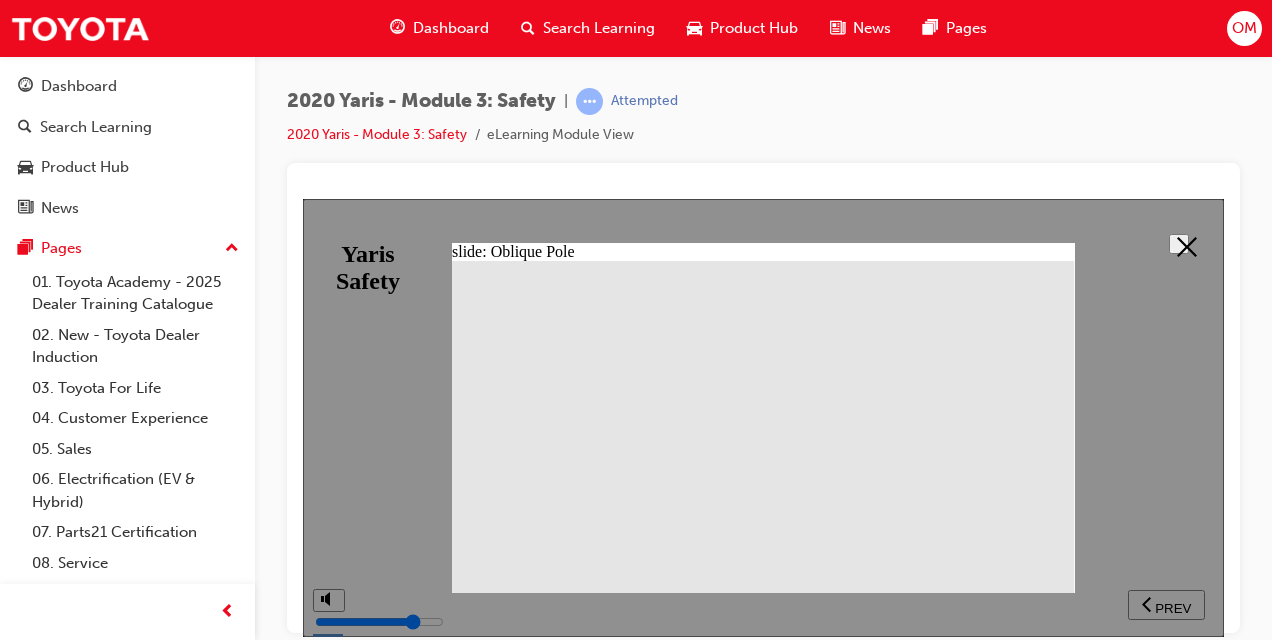 click at bounding box center [1179, 243] 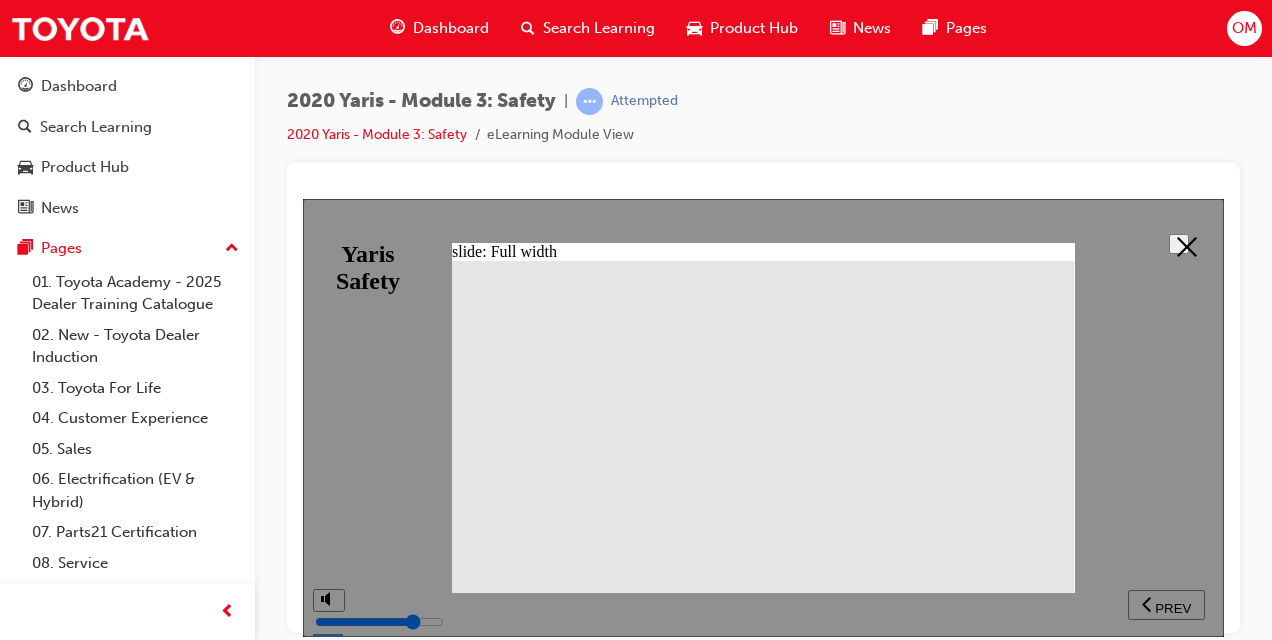 click at bounding box center (1179, 243) 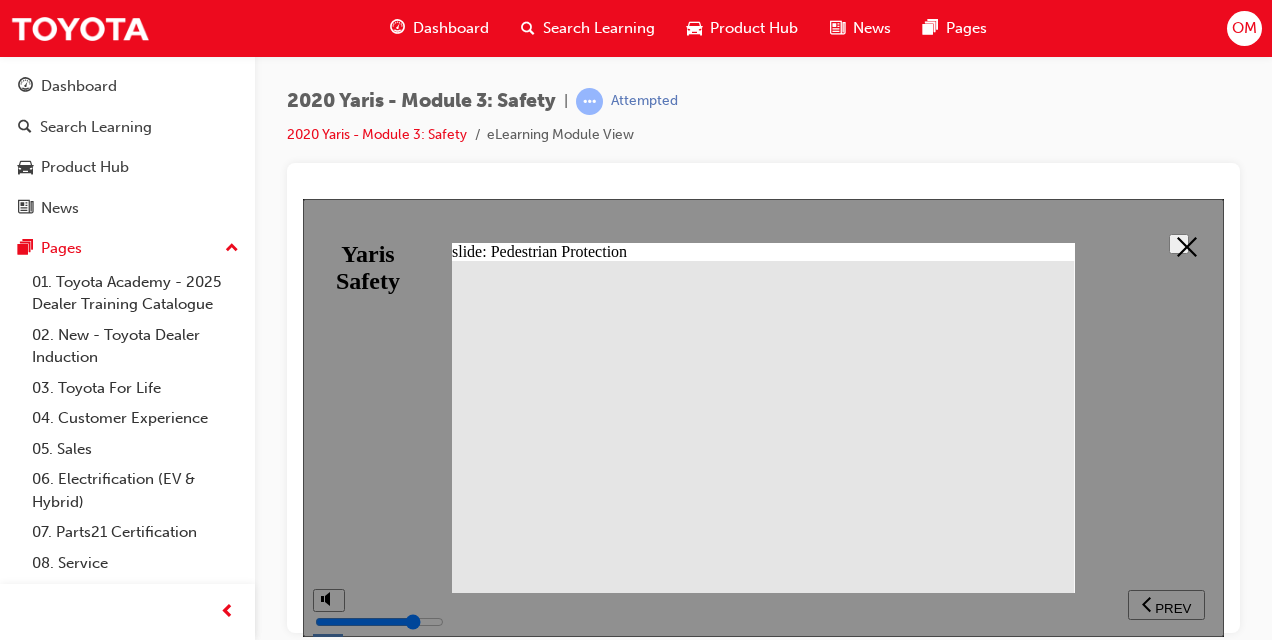 click at bounding box center [1179, 243] 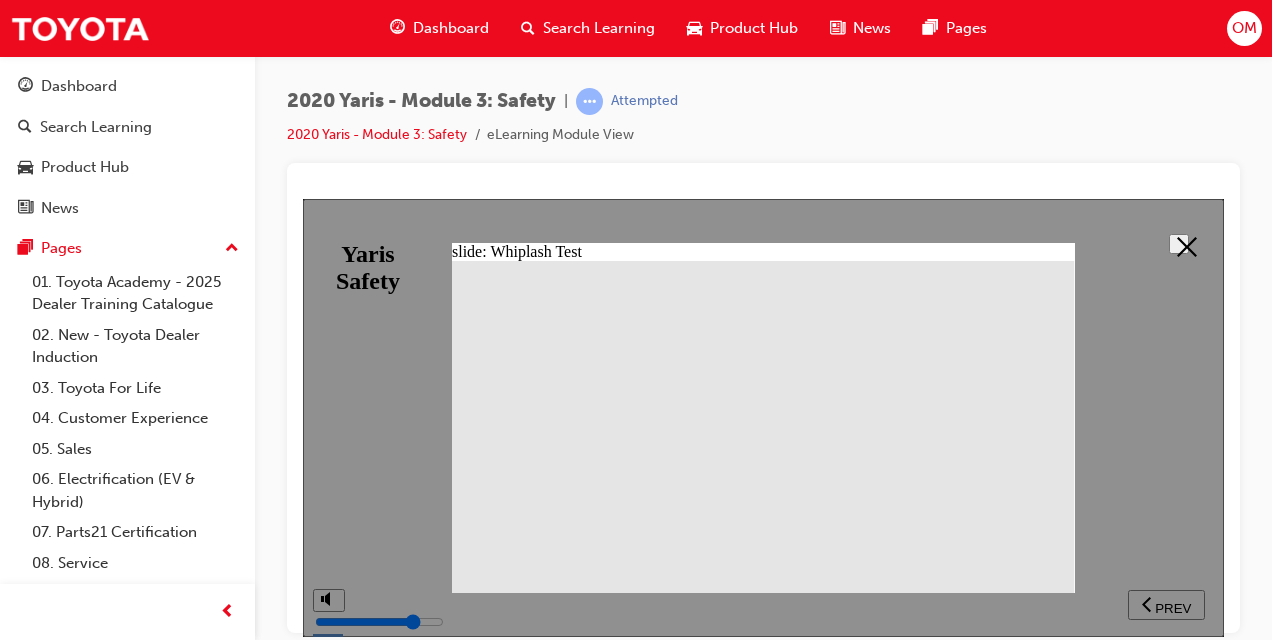 click 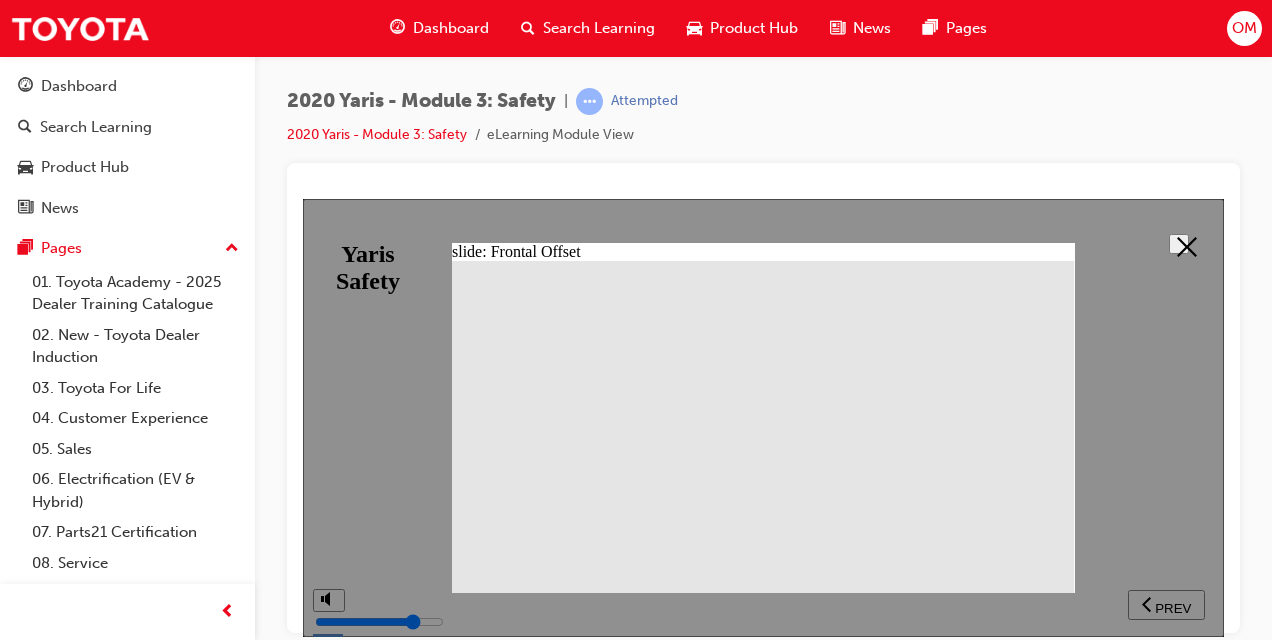 click 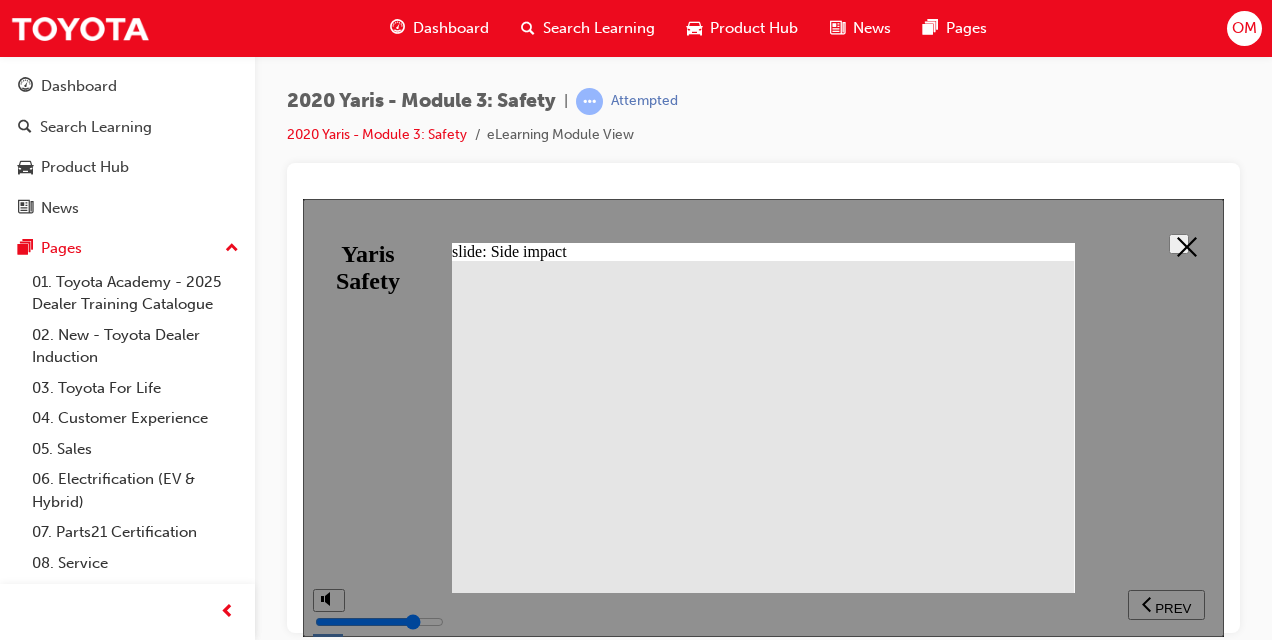 click at bounding box center (1179, 243) 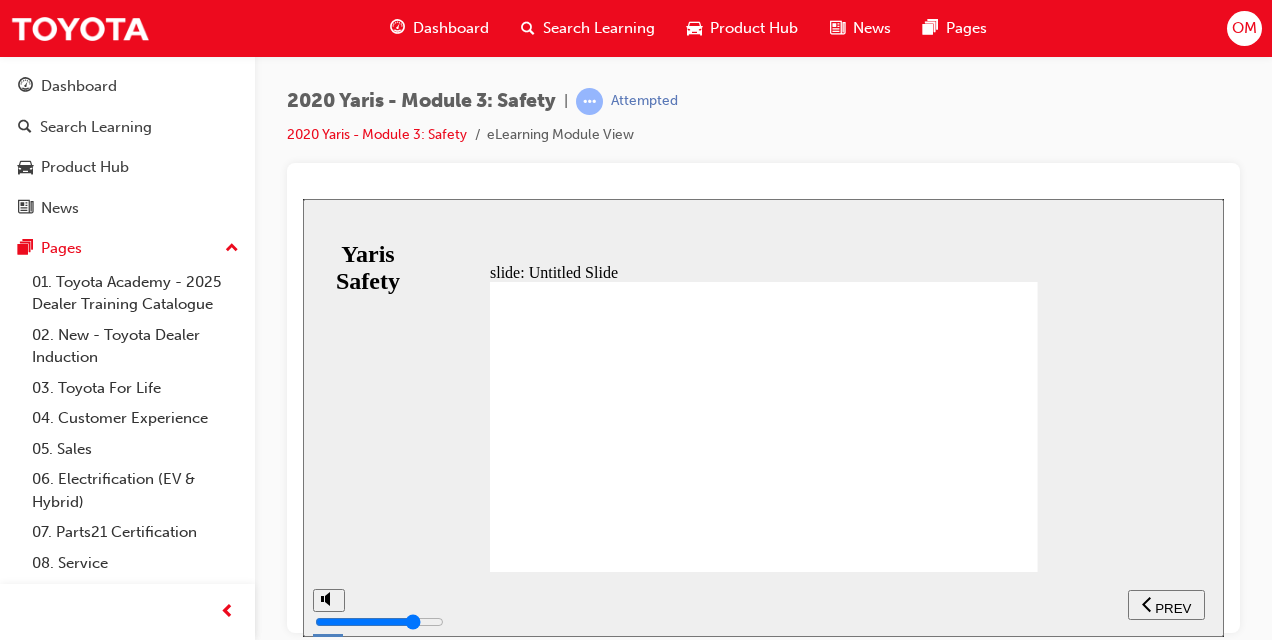 click on "PREV" at bounding box center [1173, 607] 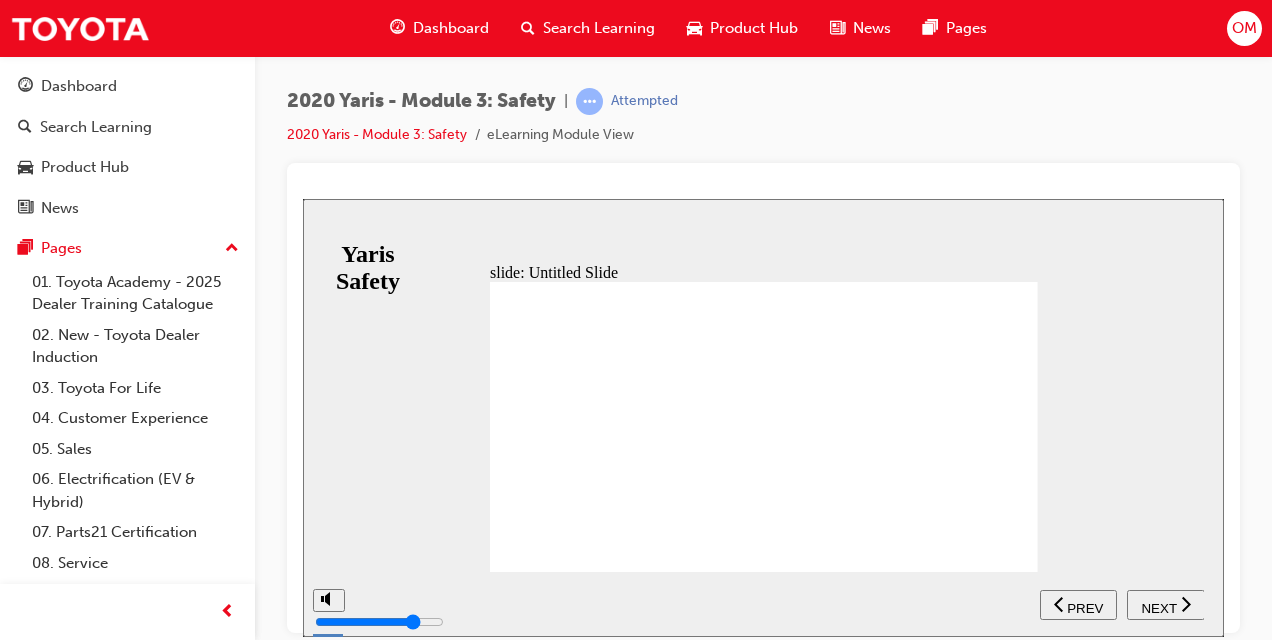 click on "PREV" at bounding box center [1085, 607] 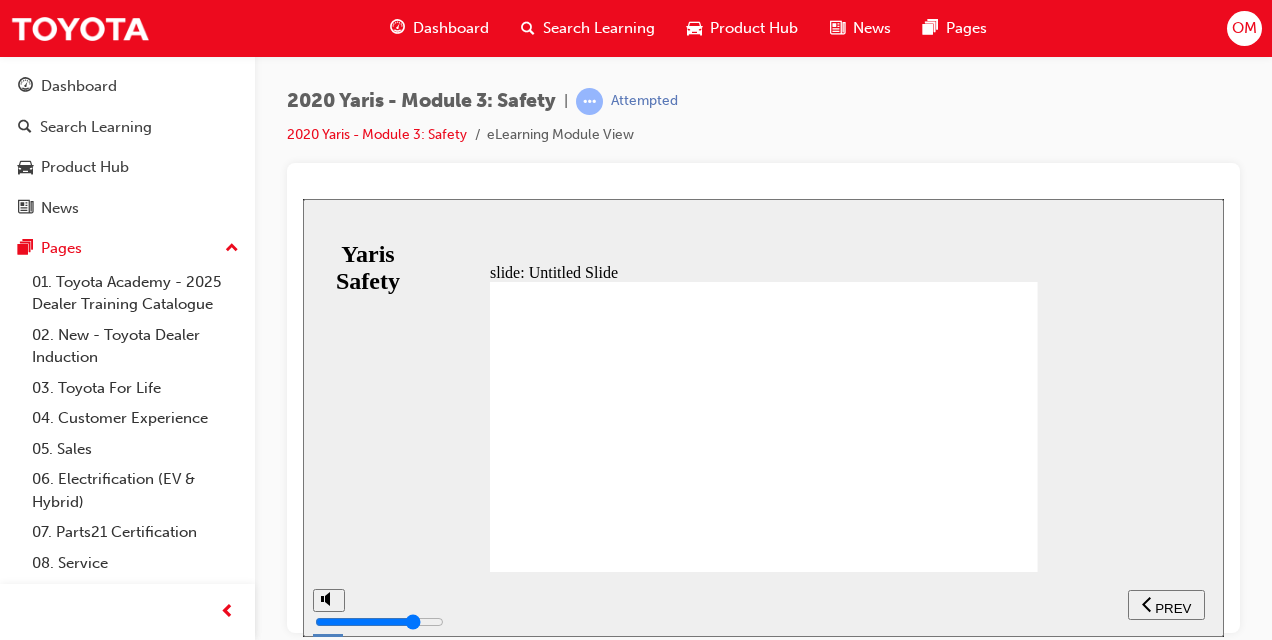 click on "PREV" at bounding box center [1173, 607] 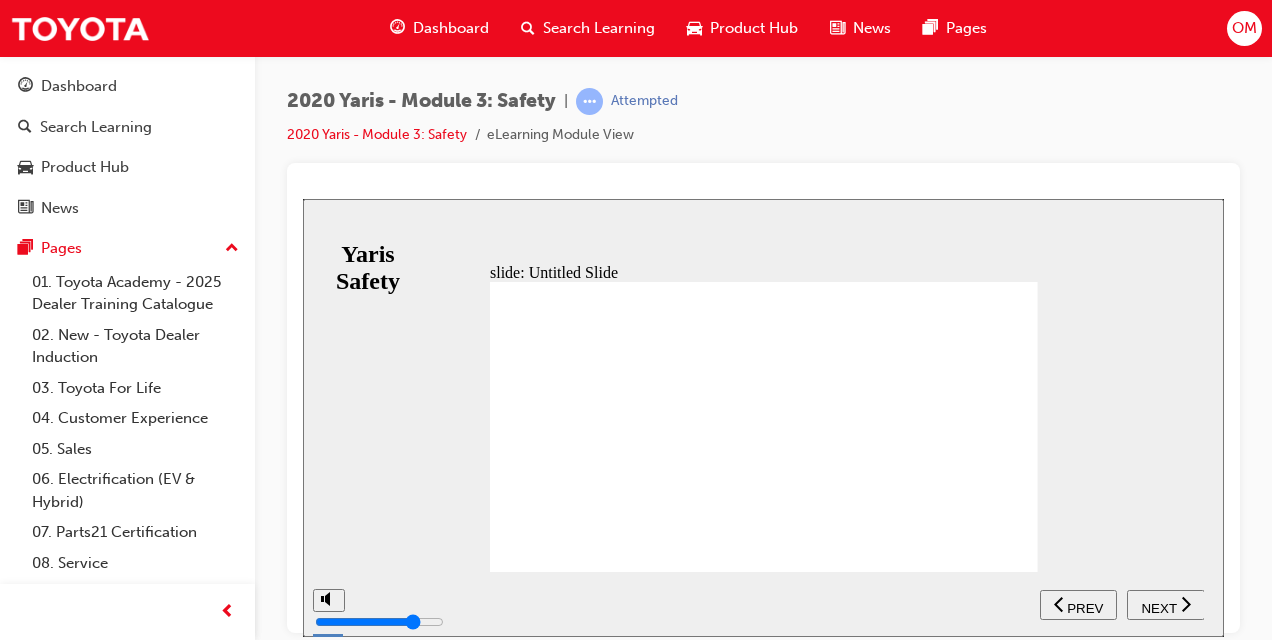 click on "PREV" at bounding box center [1085, 607] 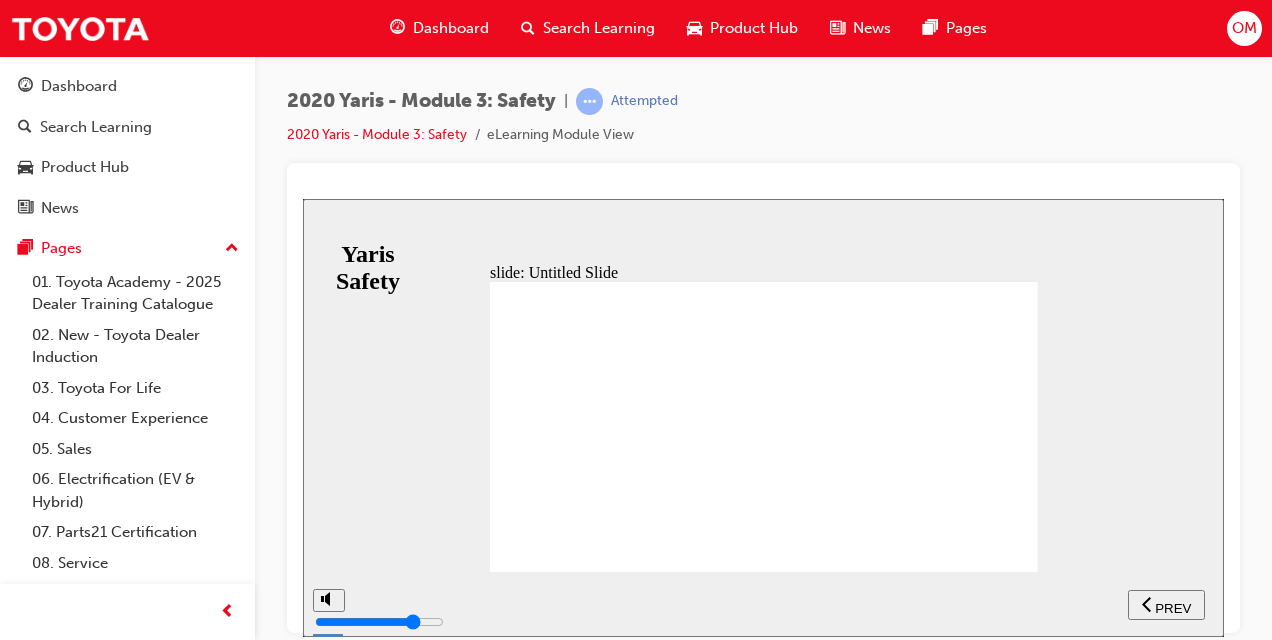 click on "PREV" at bounding box center [1173, 607] 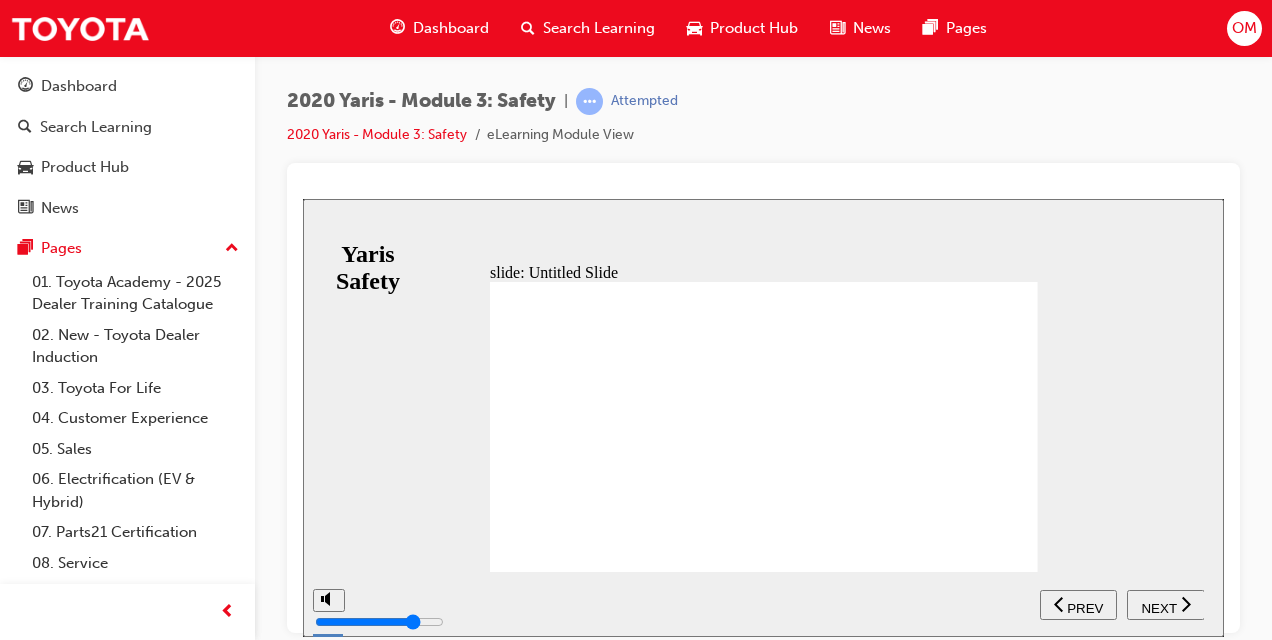 click on "slide: Untitled Slide
Pre E-NCAP alignment (2017) Post E-NCAP alignment (2020) + SEVERE (‘20) + SEVERE (‘20) NEW (2020) 5 Passive safety tests (min. 32.5 / 37 pts) 7 Passive safety tests + + Mandatory SAT (Safety Assist Technology) equipped Adult & Child dummies assessed + + Minimum 6 Additional SAT equipped Active safety equipped & performance assessed  = = 5 stars 5 stars 27 assessment increases in stringency for NG Yaris 27 assessment increases in stringency or NG Yaris Pre E-NCAP alignment  (2017) Post E-NCAP alignment  (2020) Mandatory SAT (Saety Assist Technology) equipped Minimum 6 Additional SAT equipped + + = 5 stars 5 Passive saety tests (min. 32.5 / 37 pts) NEW (2020) 7 Passive saety tests Adult & Child dummies assessed + Active saety equipped & perormance assessed   + + SEVERE (‘20) + SEVERE (‘20) = 5 stars Back to top SUBMIT
NEXT
PREV" at bounding box center [763, 417] 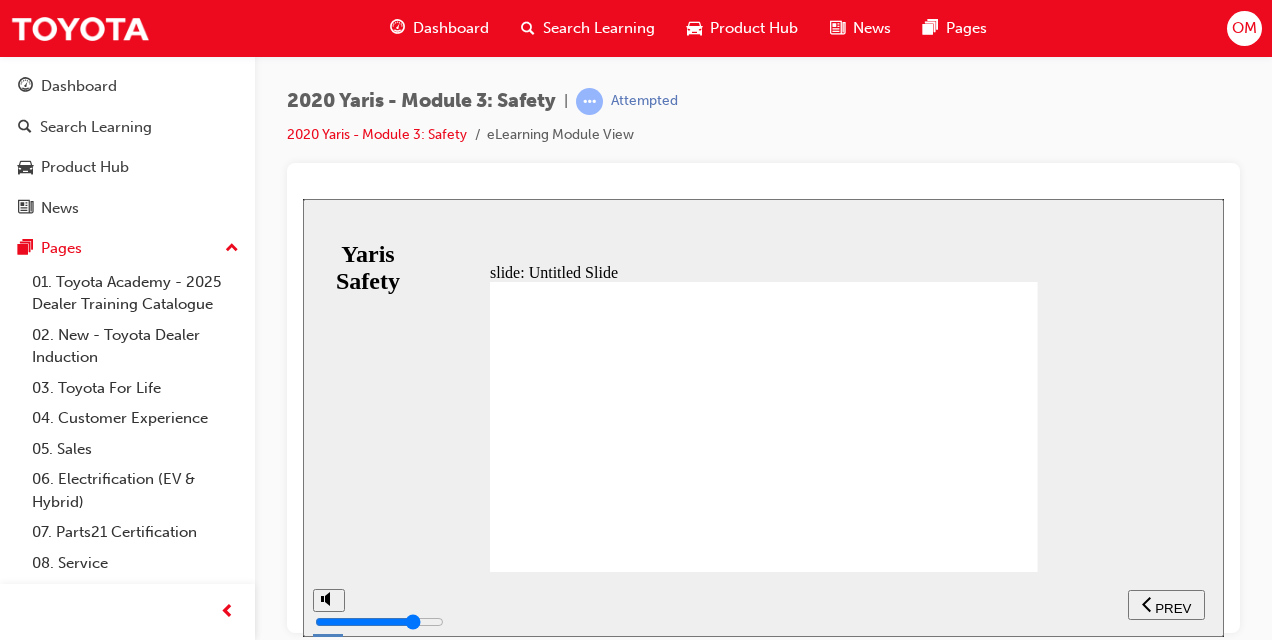 click on "PREV" at bounding box center (1173, 607) 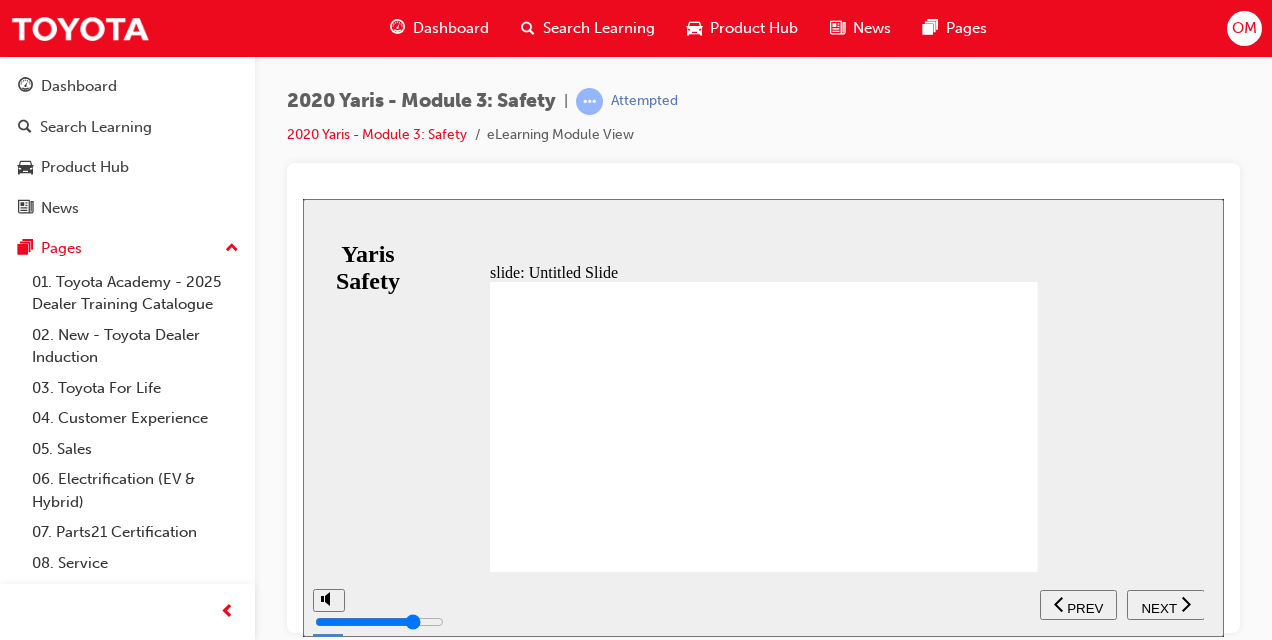 click on "NEXT" at bounding box center (1158, 607) 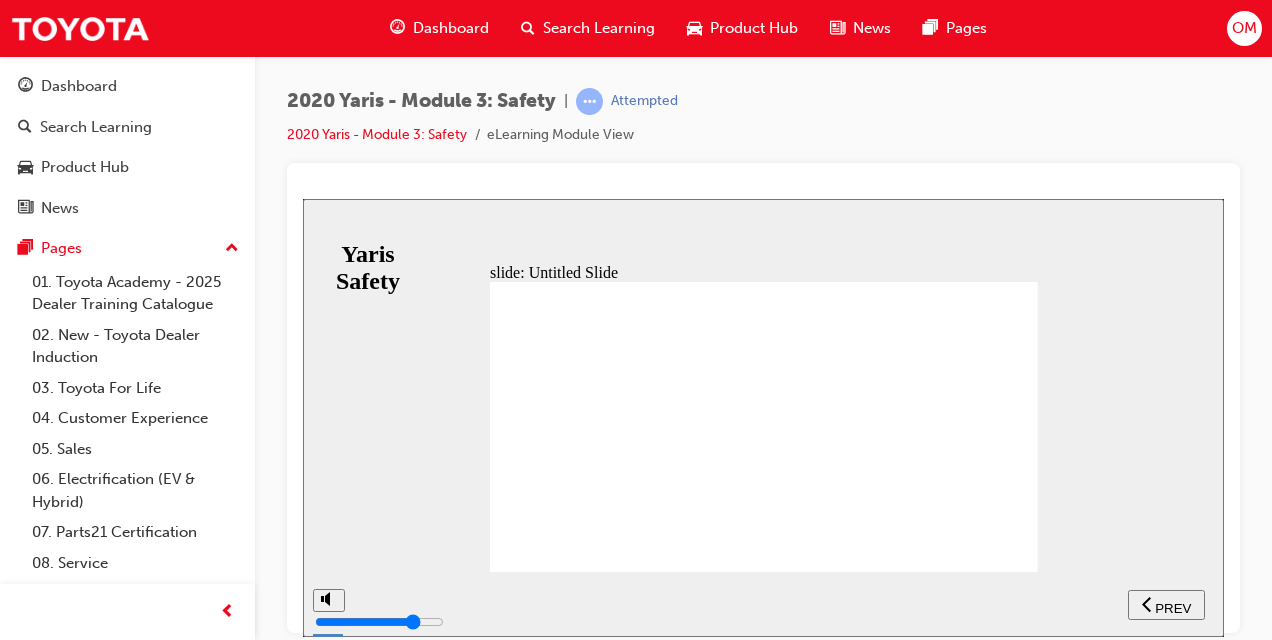 click at bounding box center (1149, 607) 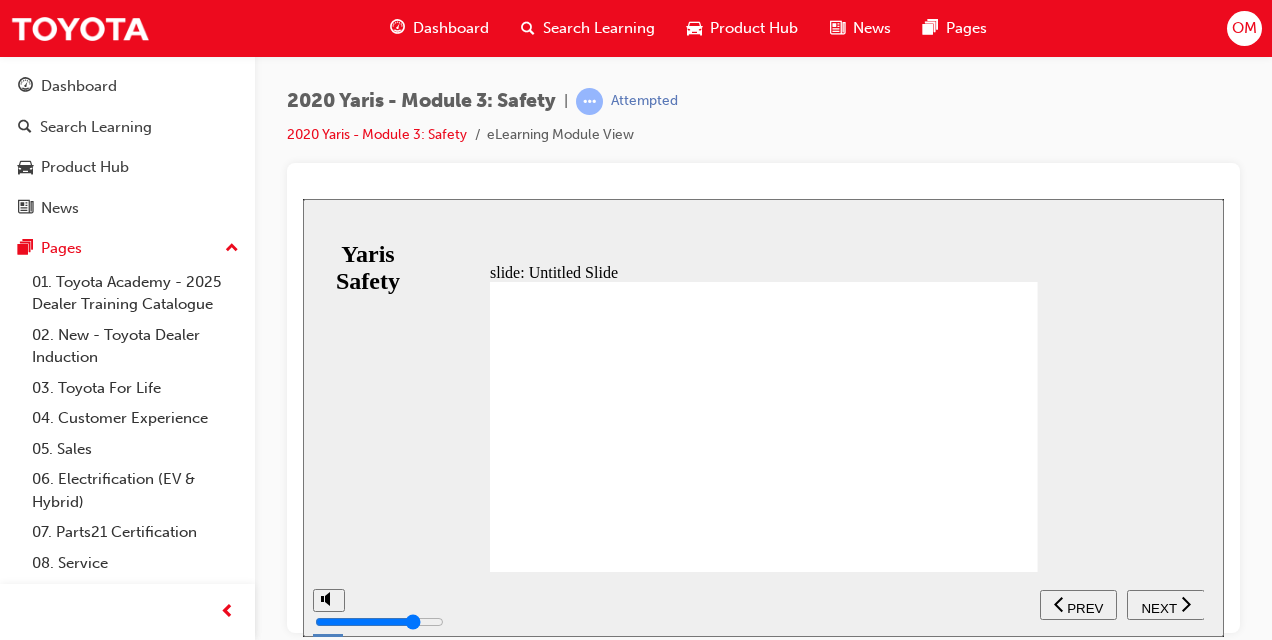 click at bounding box center (1061, 607) 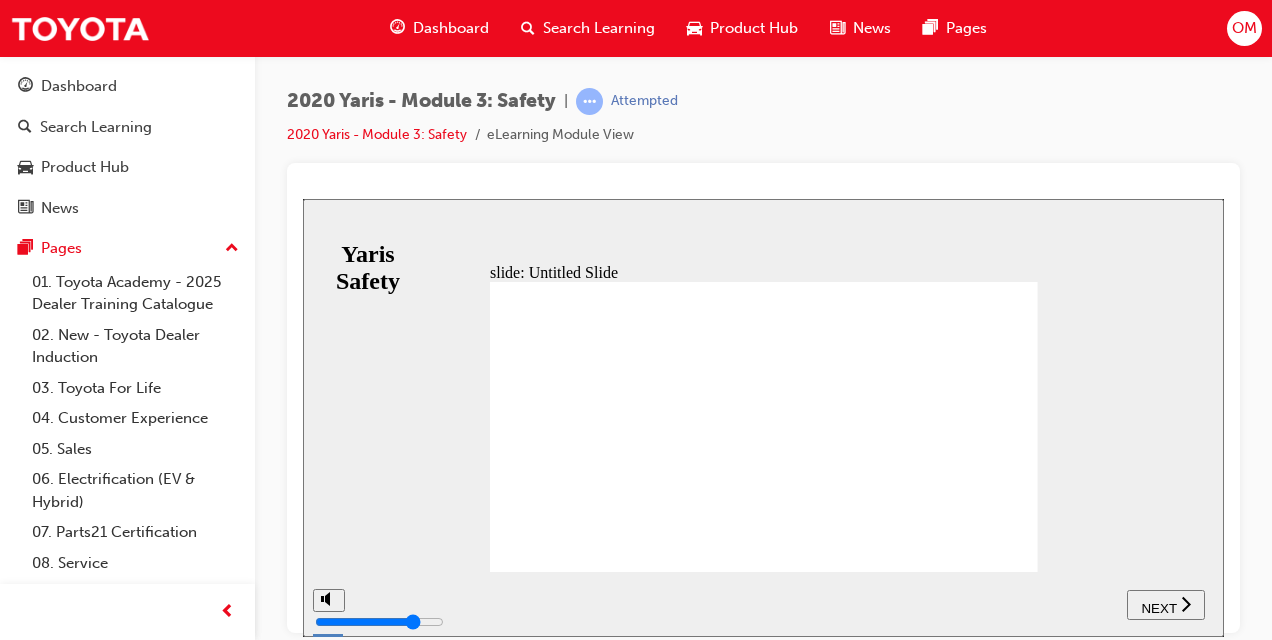click on "NEXT" at bounding box center (1158, 607) 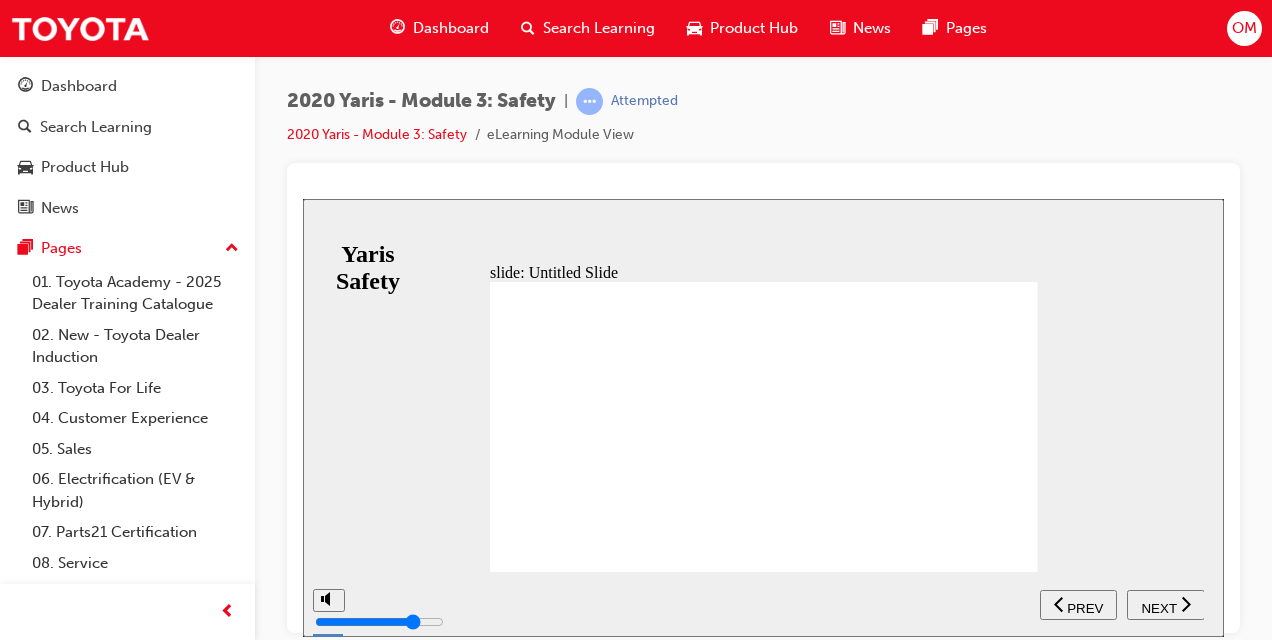 click 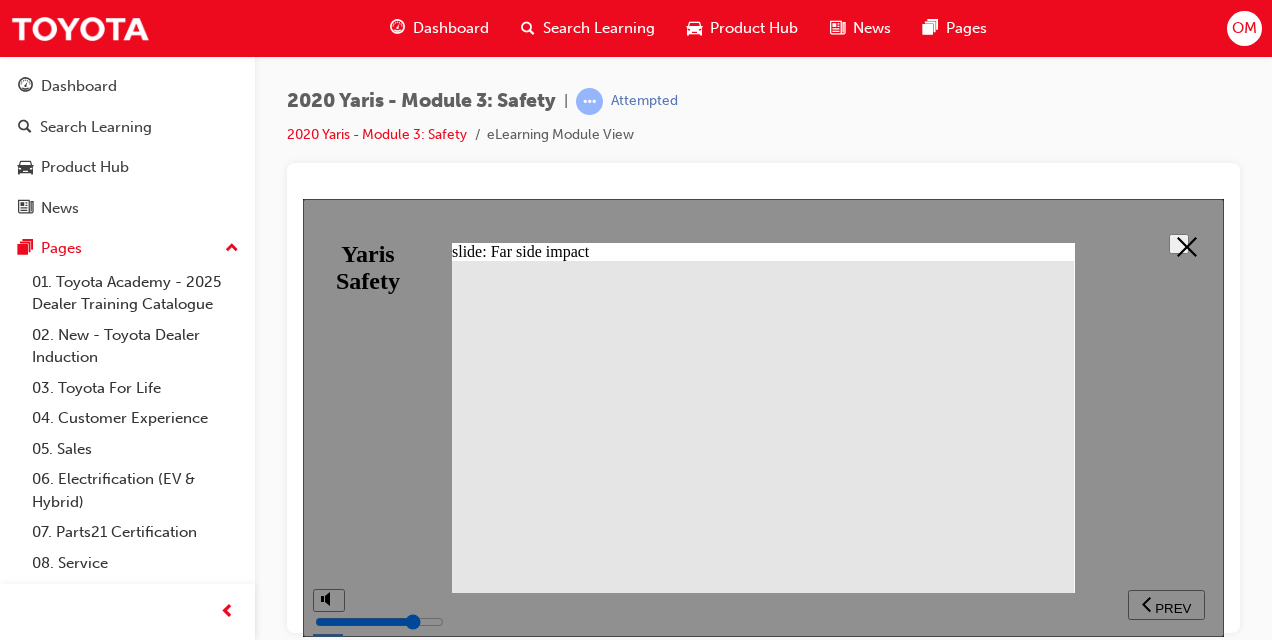 click 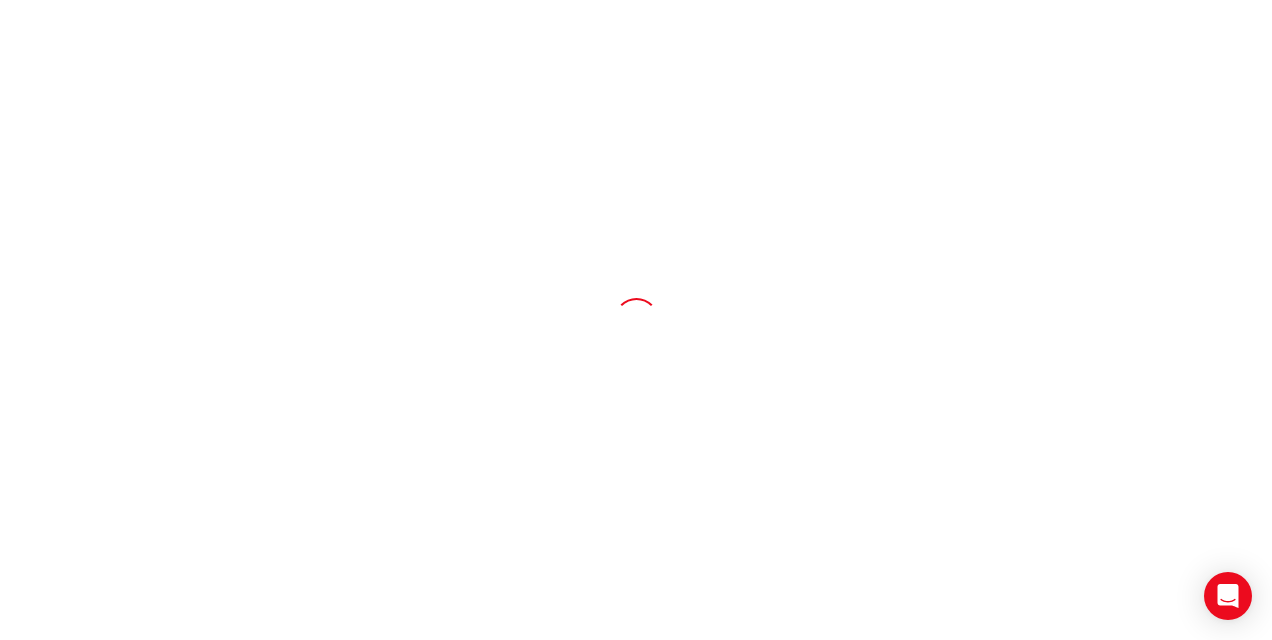 scroll, scrollTop: 0, scrollLeft: 0, axis: both 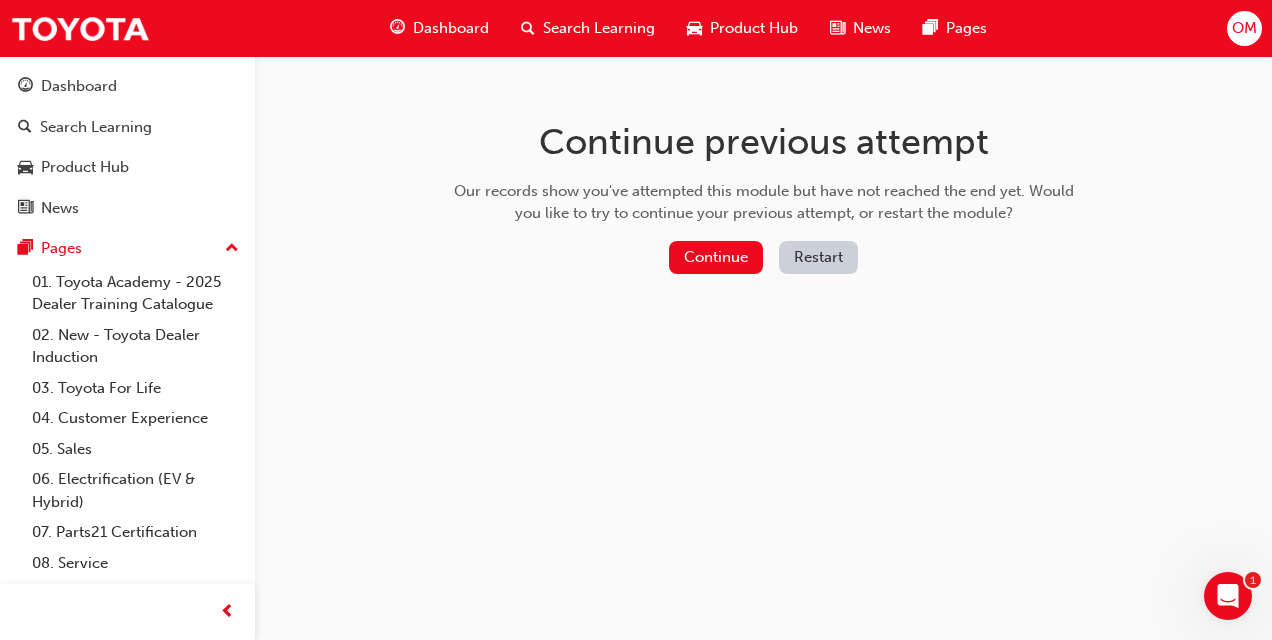 click on "Restart" at bounding box center (818, 257) 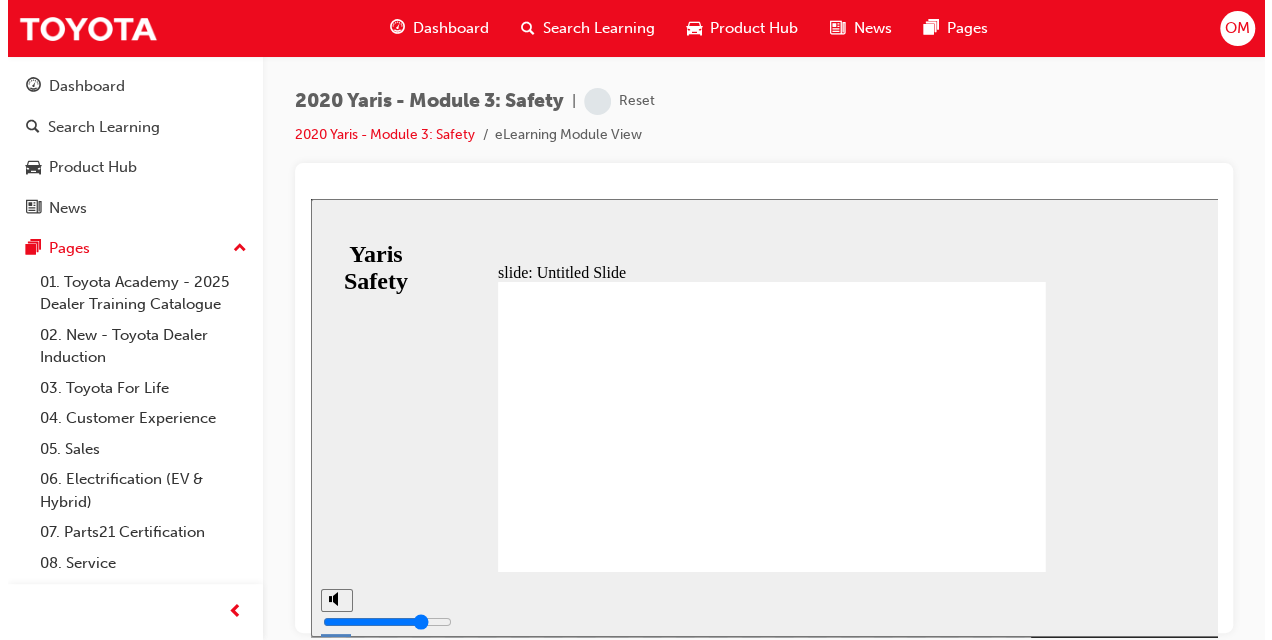 scroll, scrollTop: 0, scrollLeft: 0, axis: both 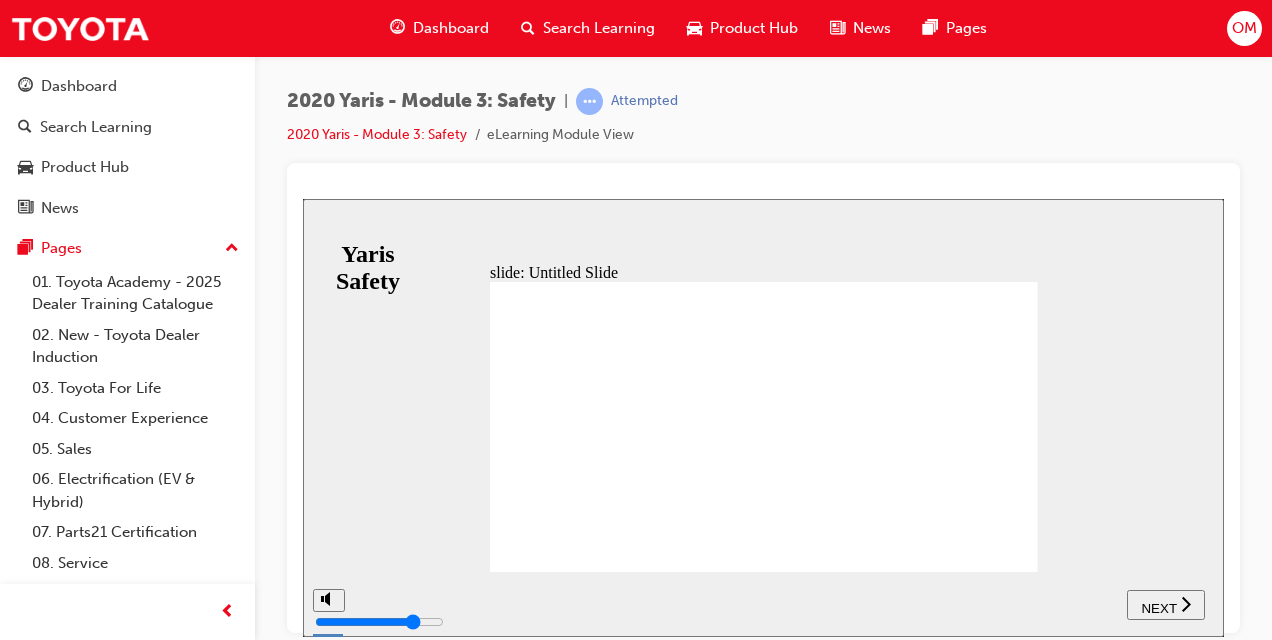type 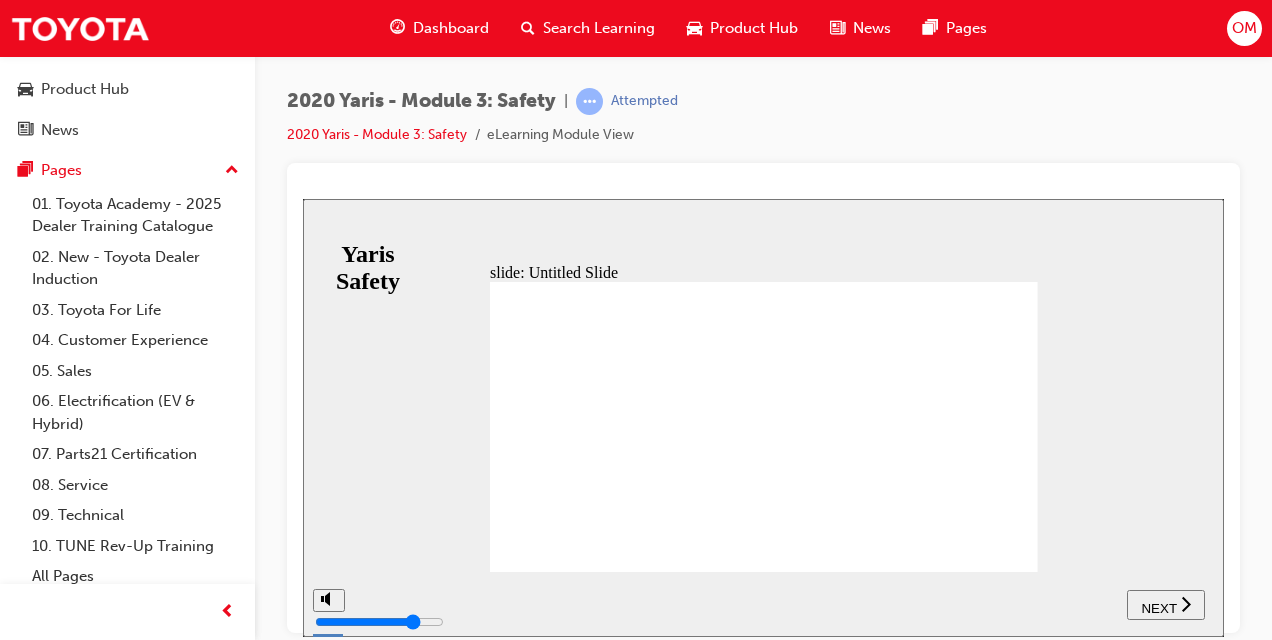 type 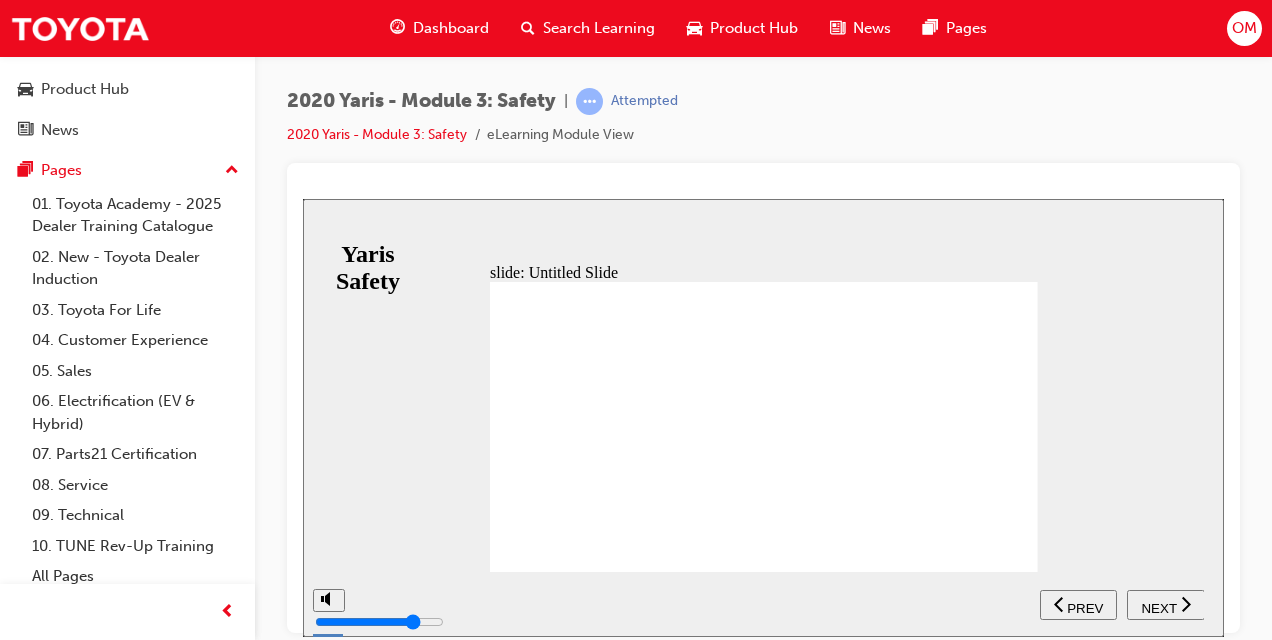 click on "NEXT" at bounding box center [1158, 607] 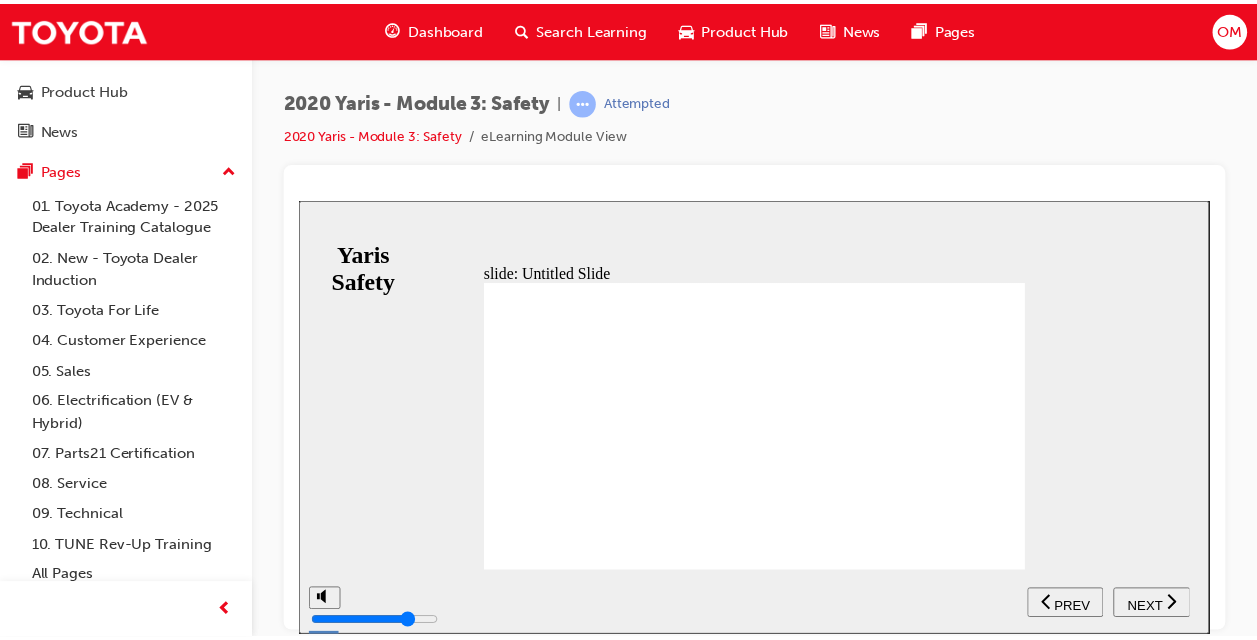 scroll, scrollTop: 0, scrollLeft: 0, axis: both 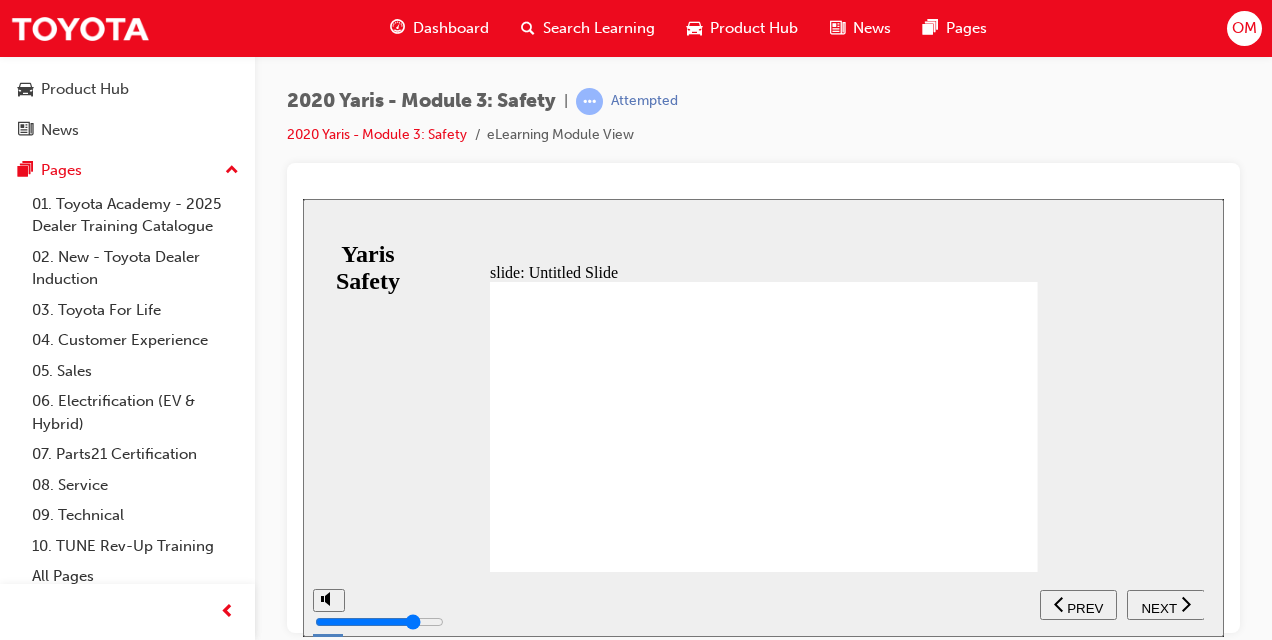 click on "NEXT" at bounding box center [1166, 604] 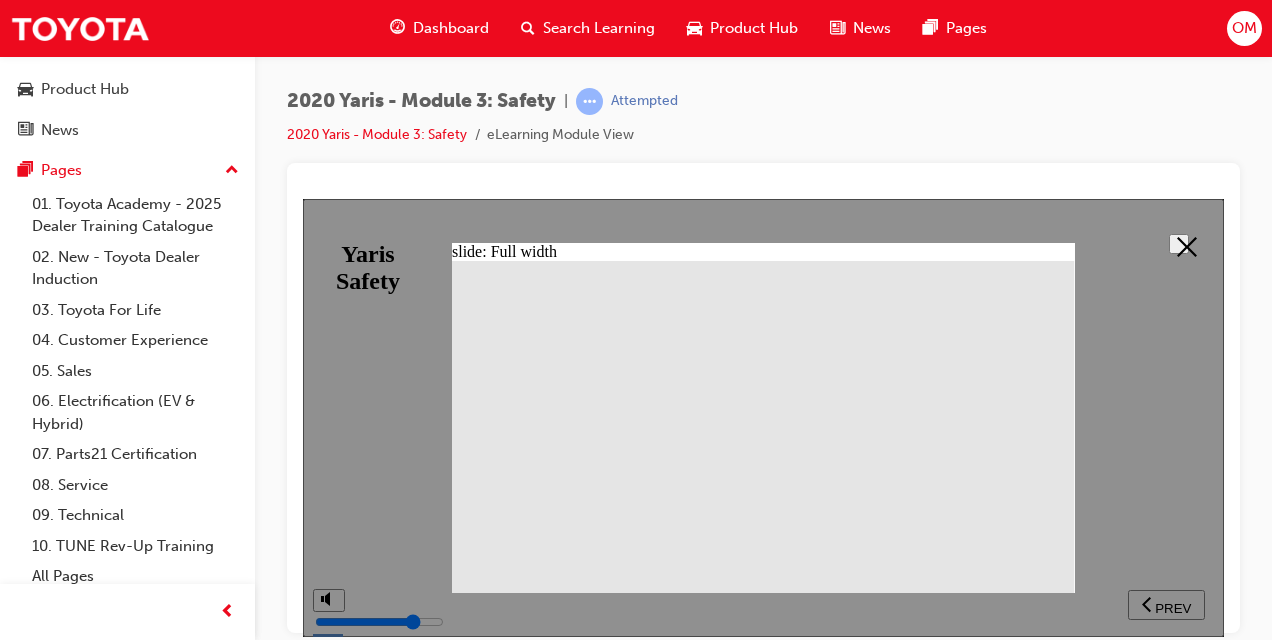 click at bounding box center [1179, 243] 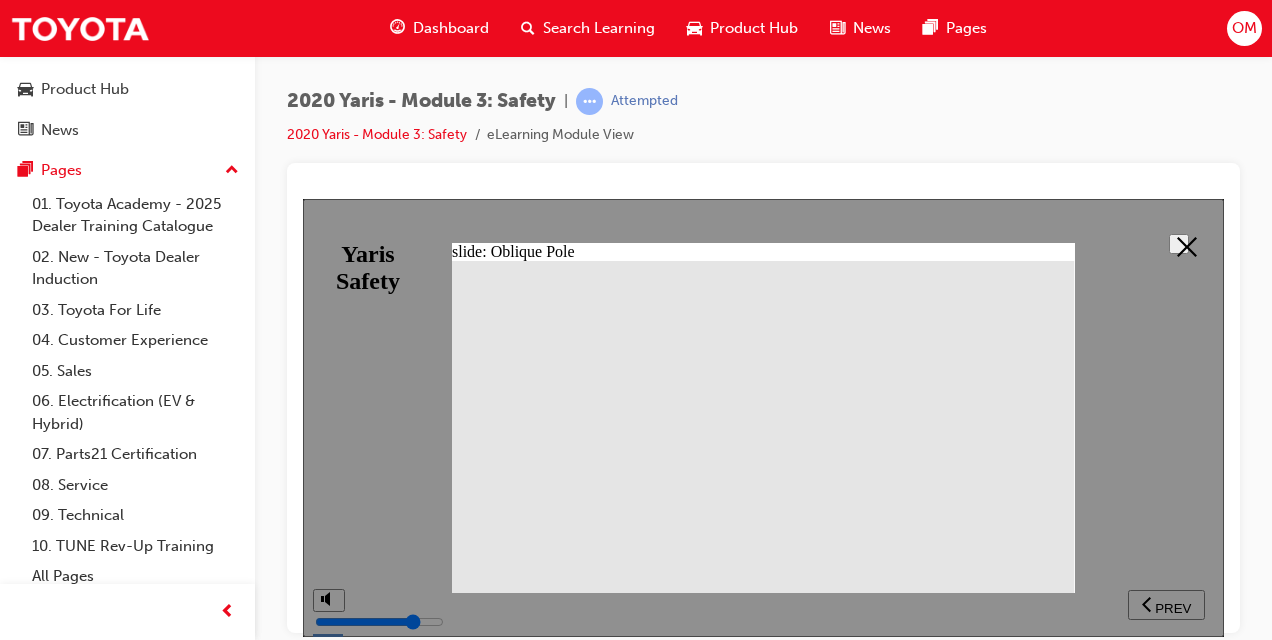 click 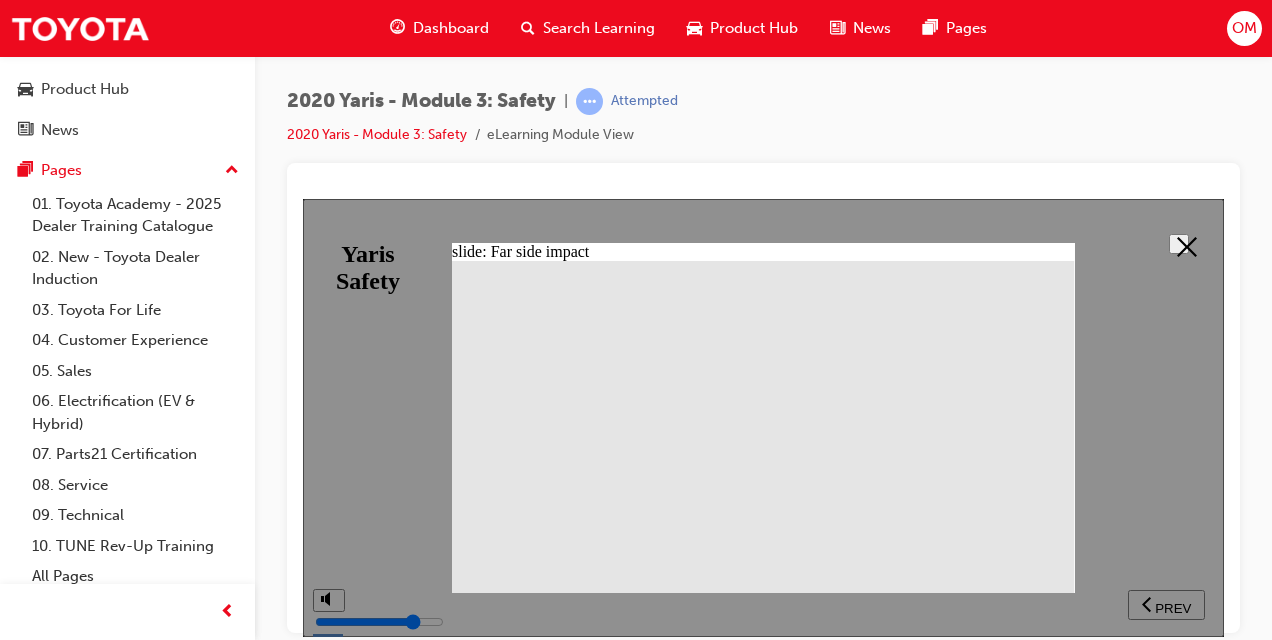 click at bounding box center (1179, 243) 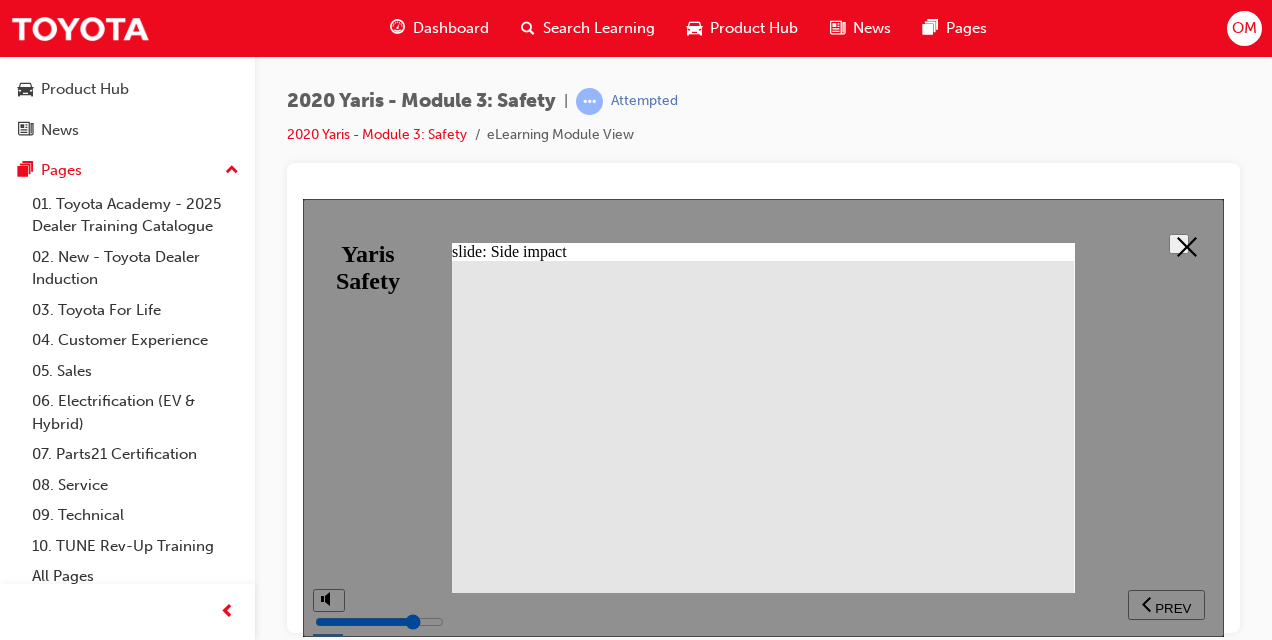 click at bounding box center [1179, 243] 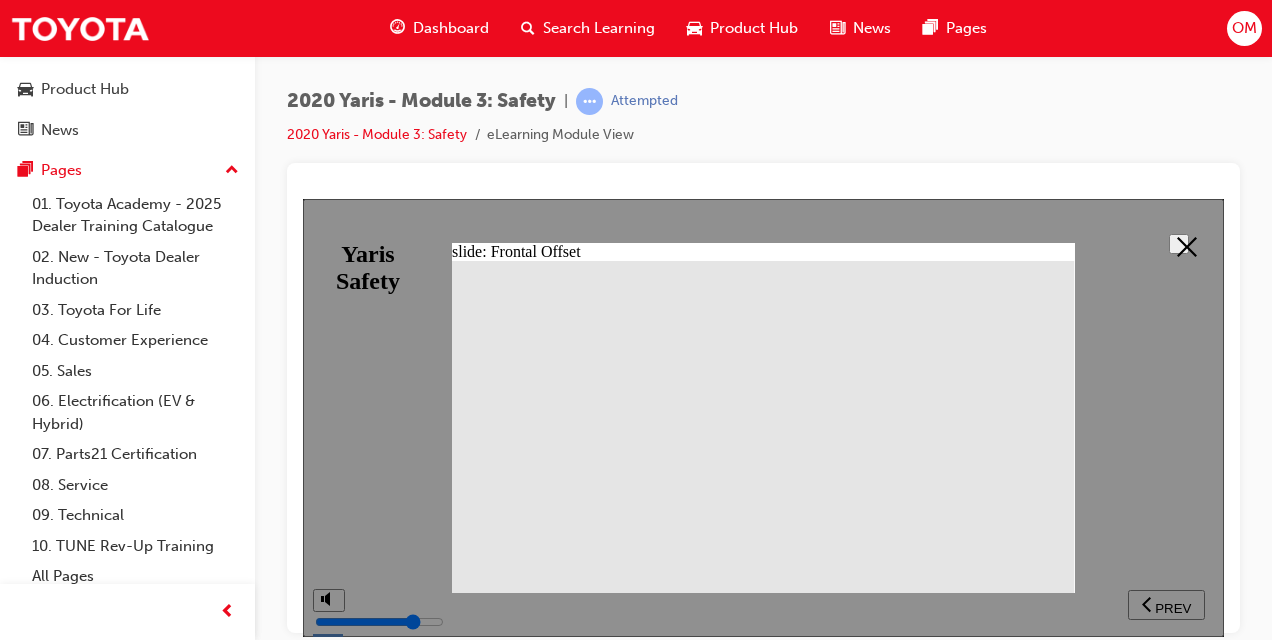click 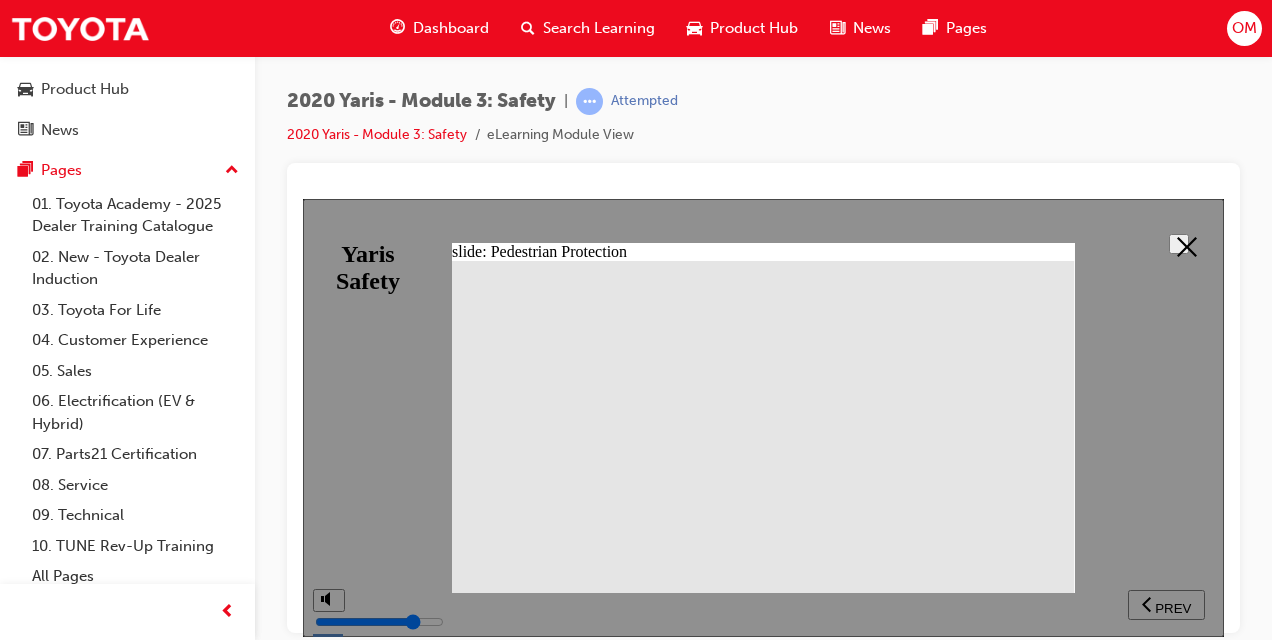 click 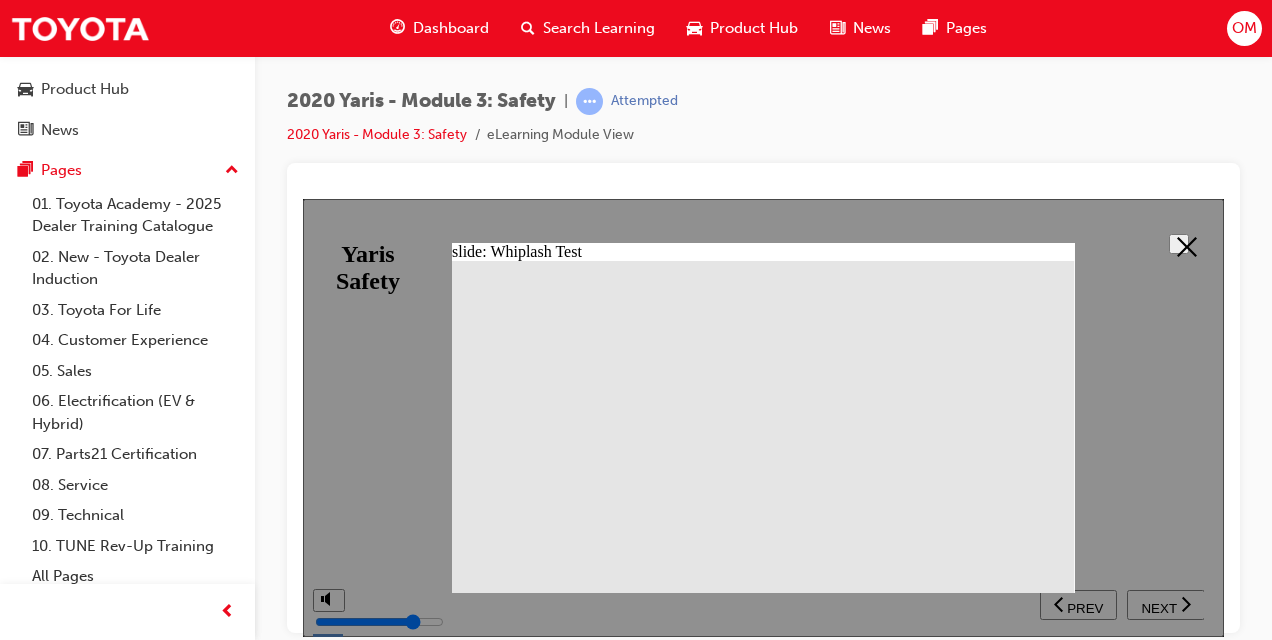 click at bounding box center [1179, 243] 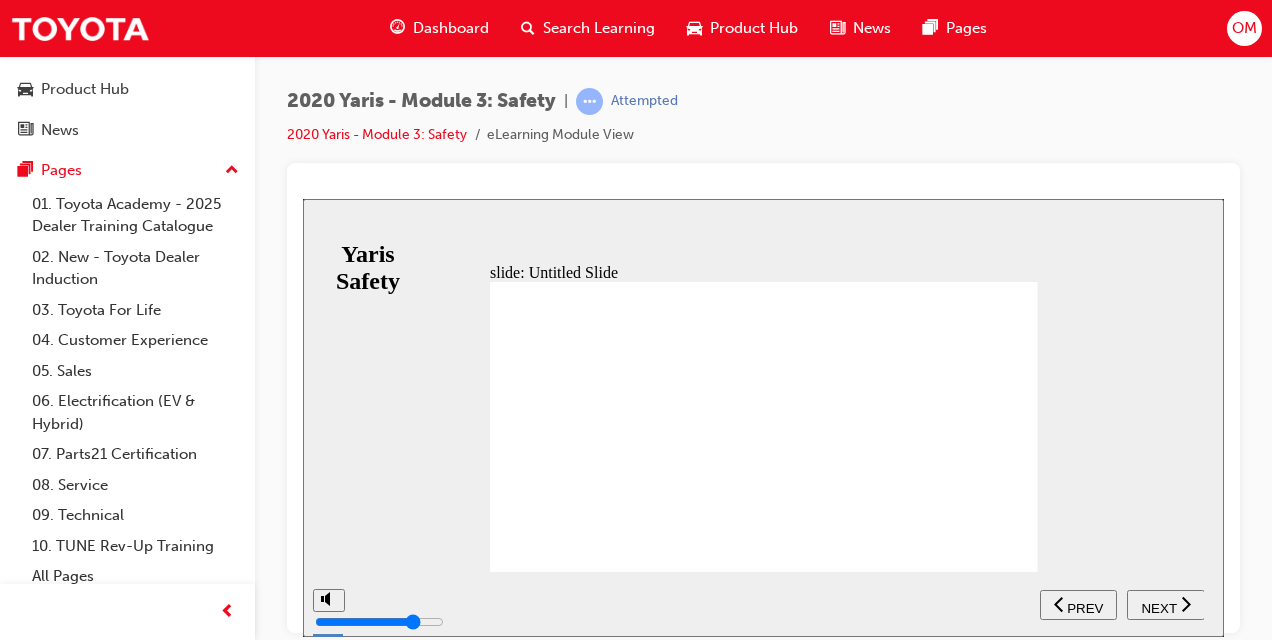 click on "NEXT" at bounding box center (1166, 604) 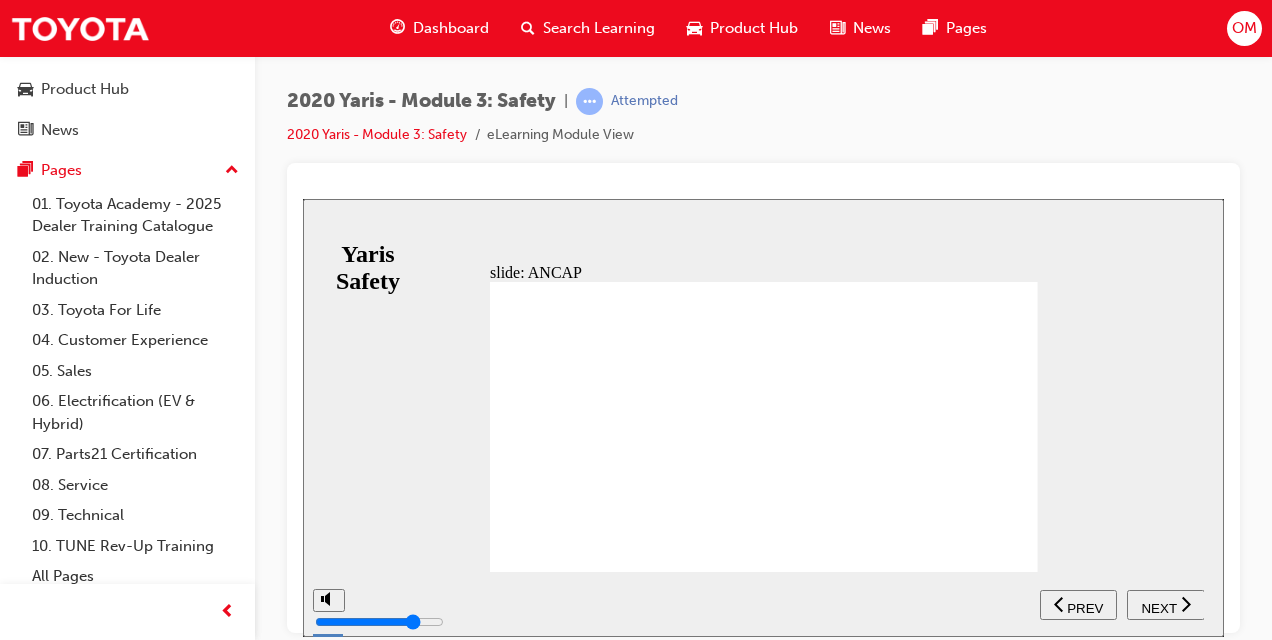 click on "NEXT" at bounding box center [1158, 607] 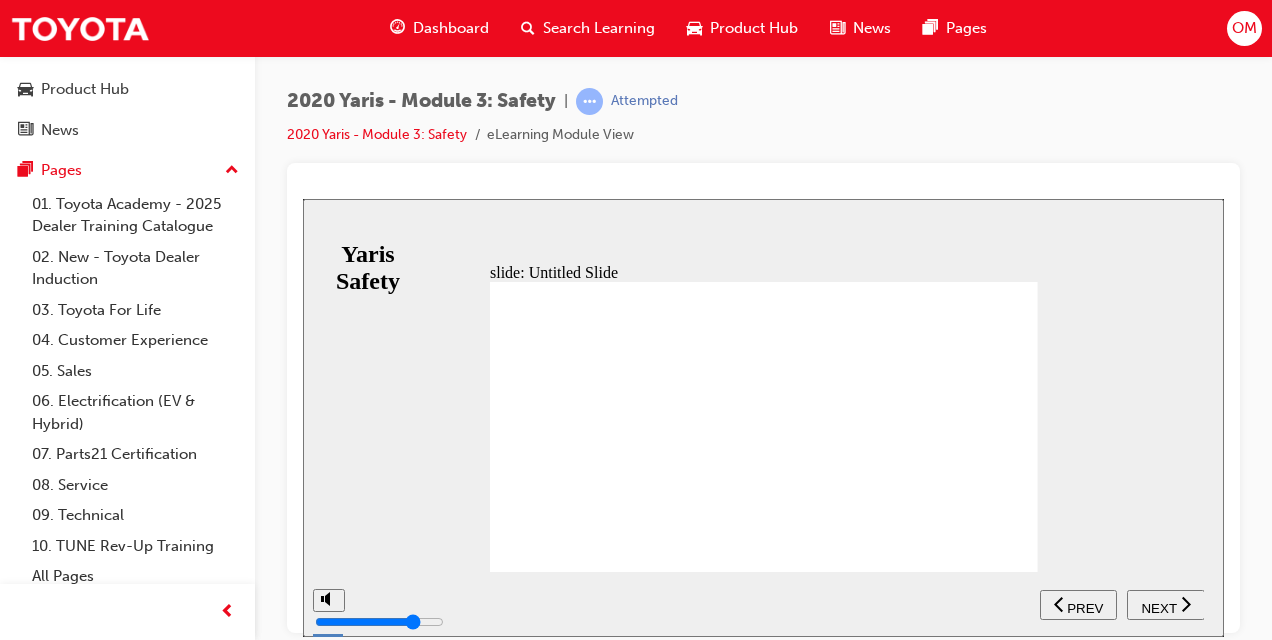 click on "NEXT" at bounding box center [1166, 604] 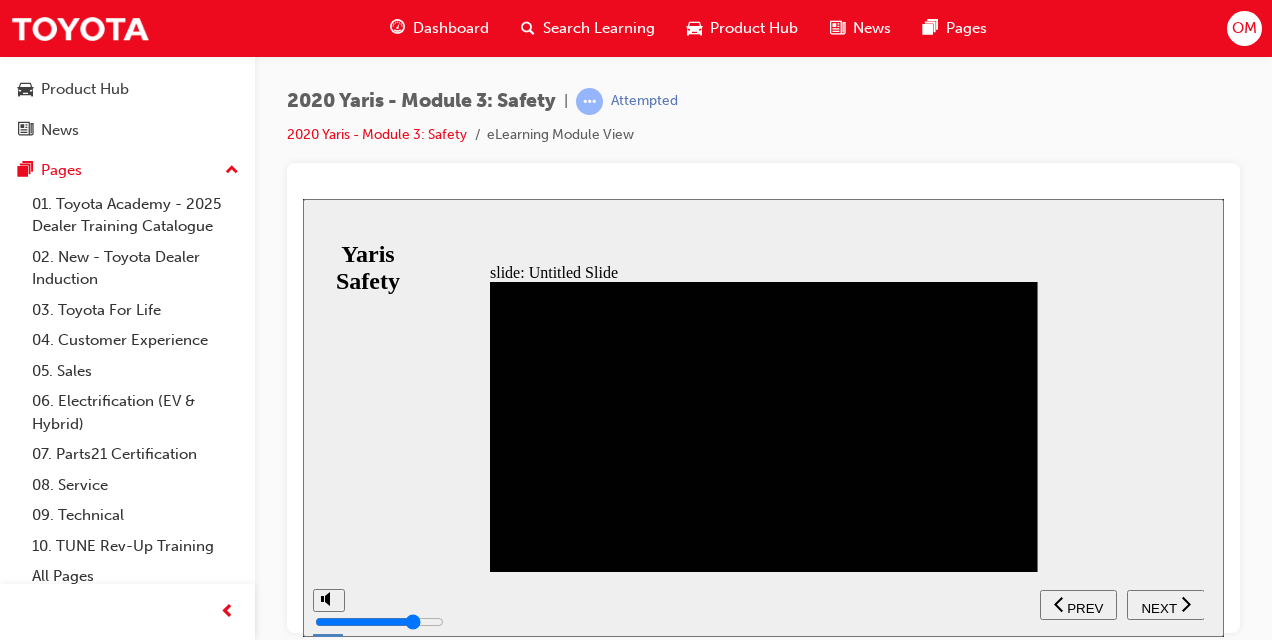 click on "NEXT" at bounding box center (1158, 607) 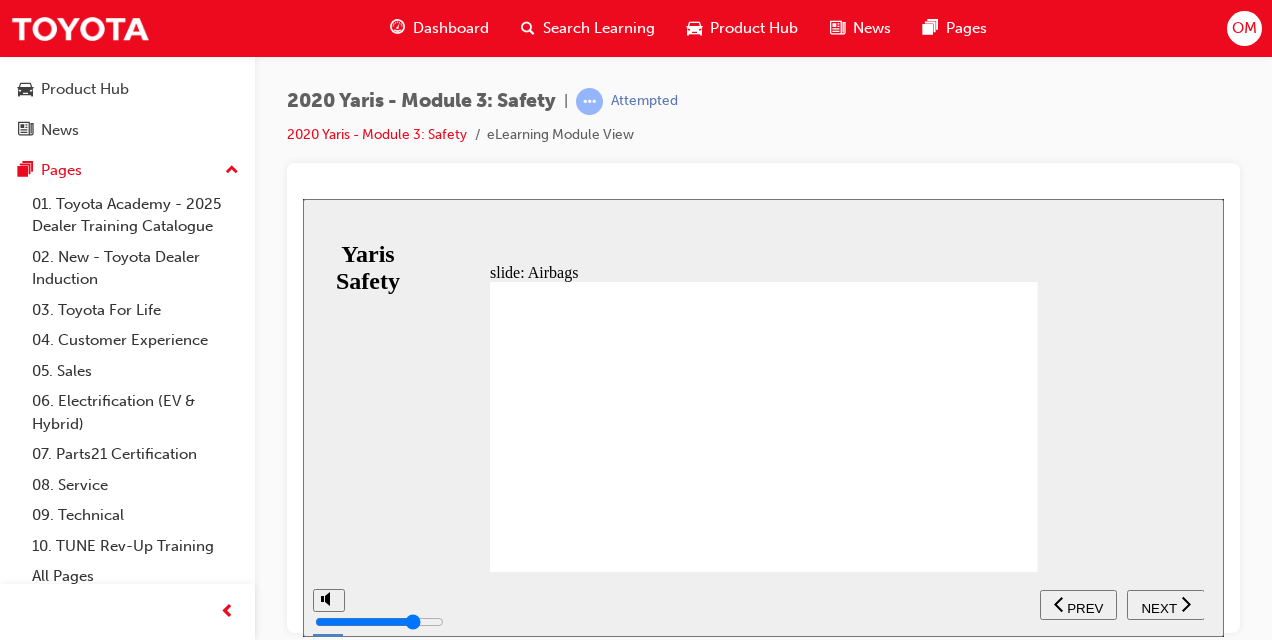 click on "NEXT" at bounding box center [1158, 607] 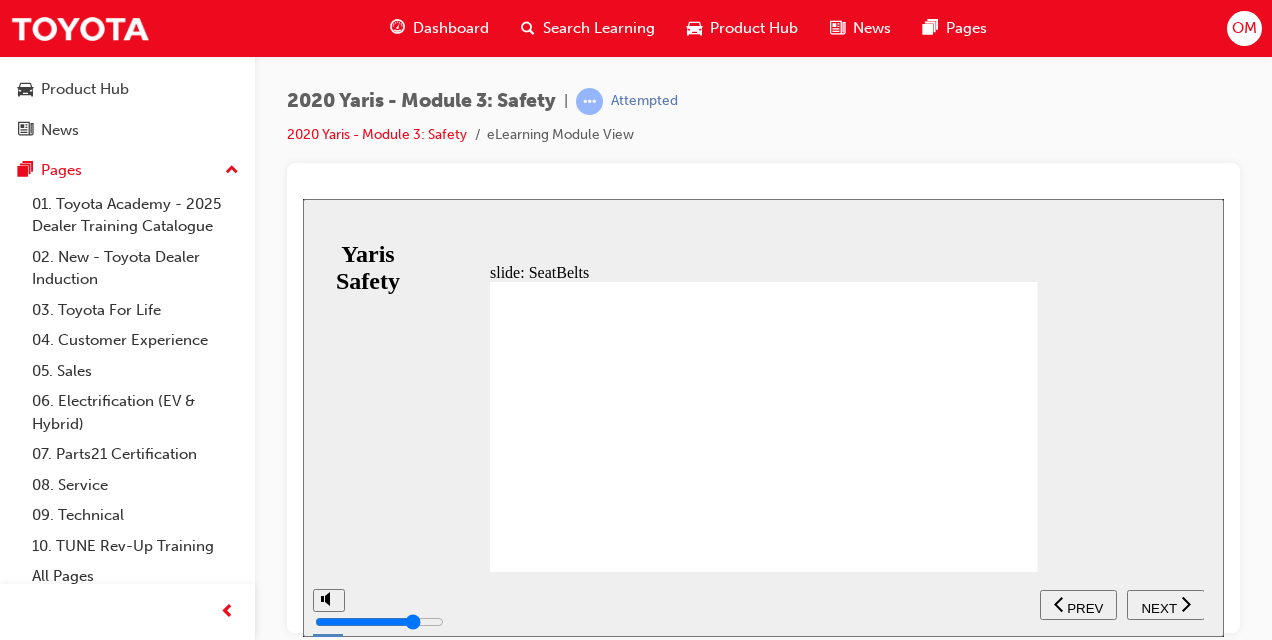 click on "NEXT" at bounding box center [1158, 607] 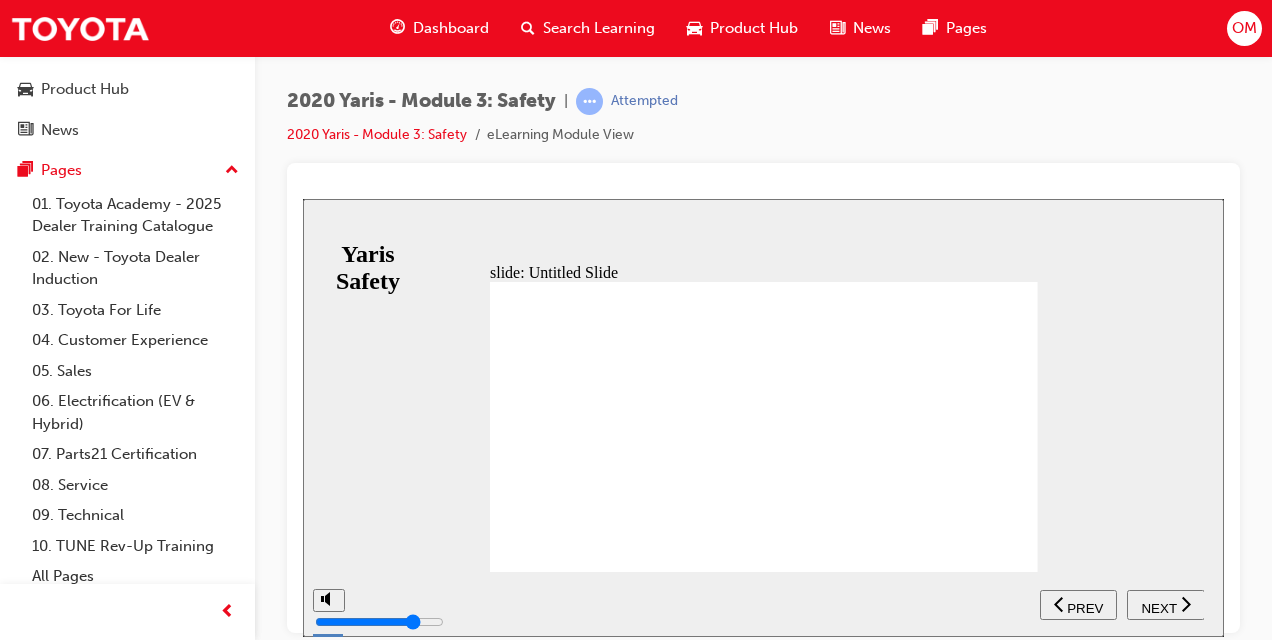 click on "NEXT" at bounding box center (1158, 607) 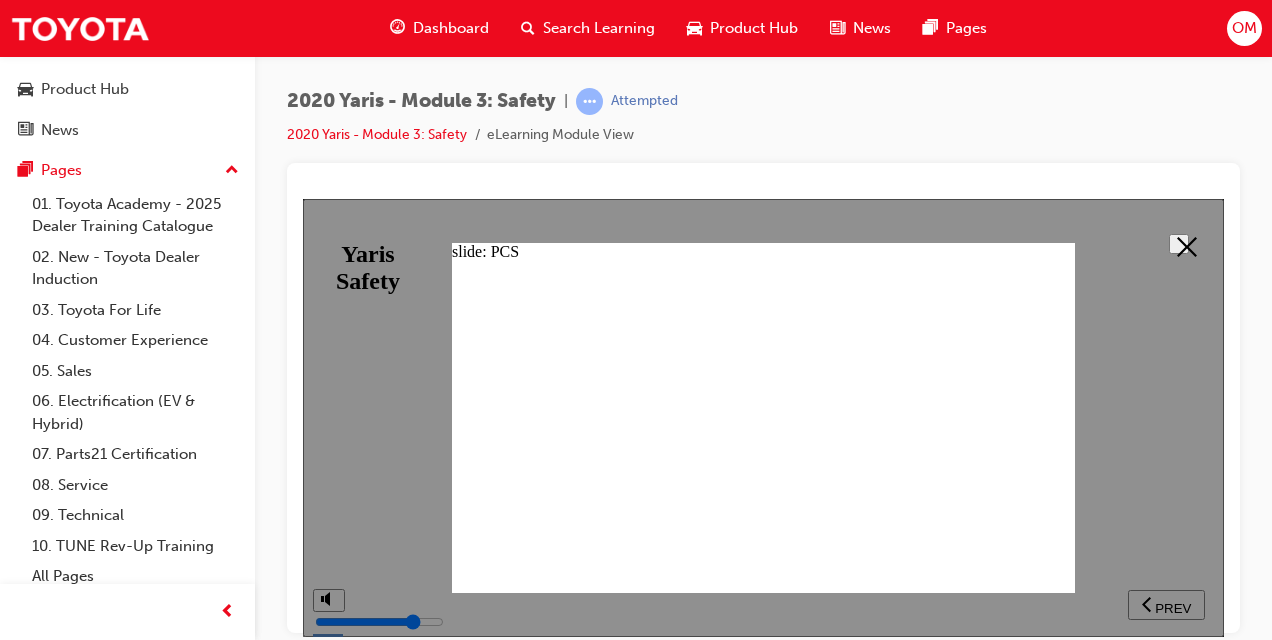 click 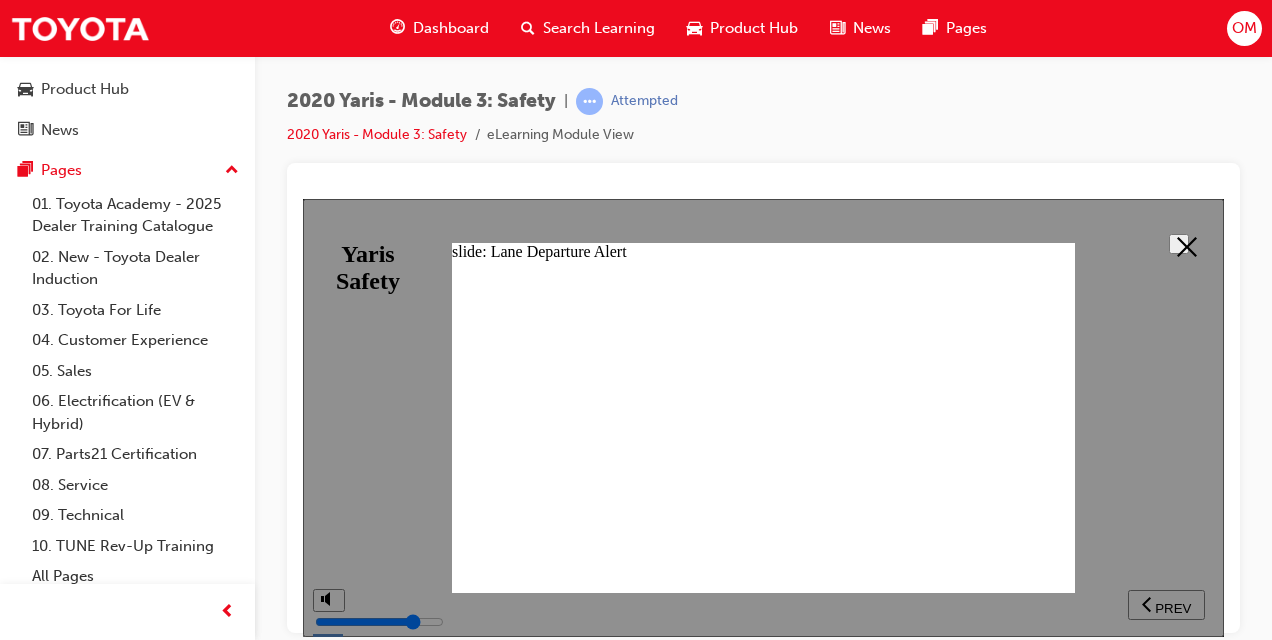click 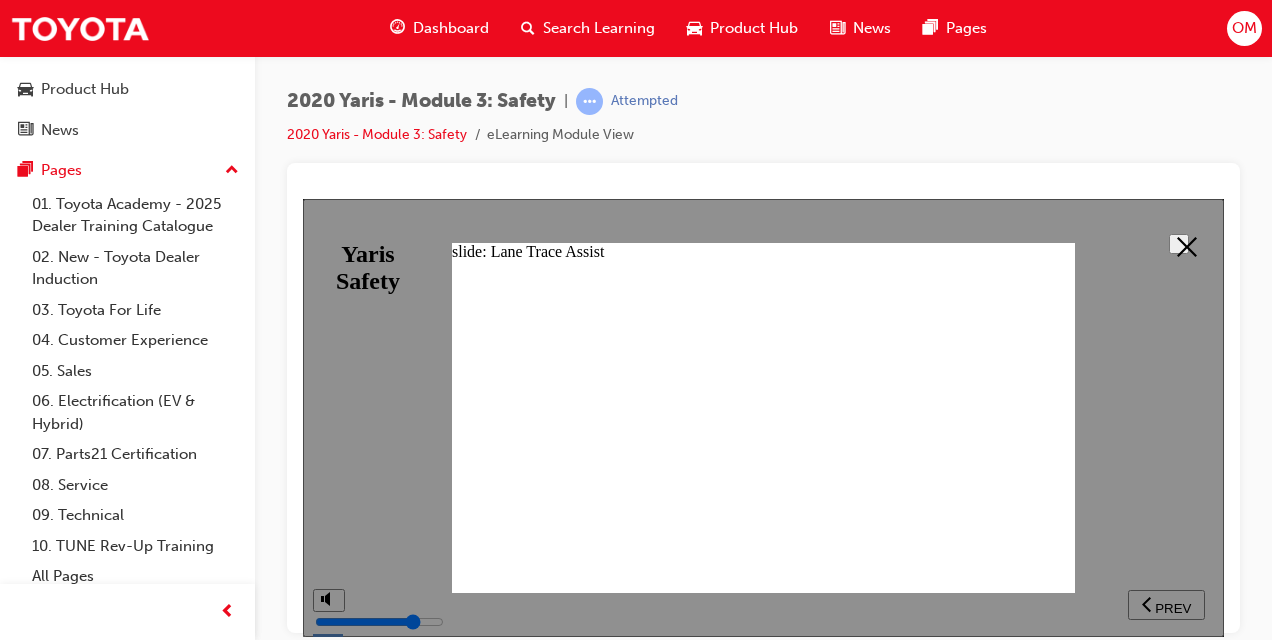 click at bounding box center (1179, 243) 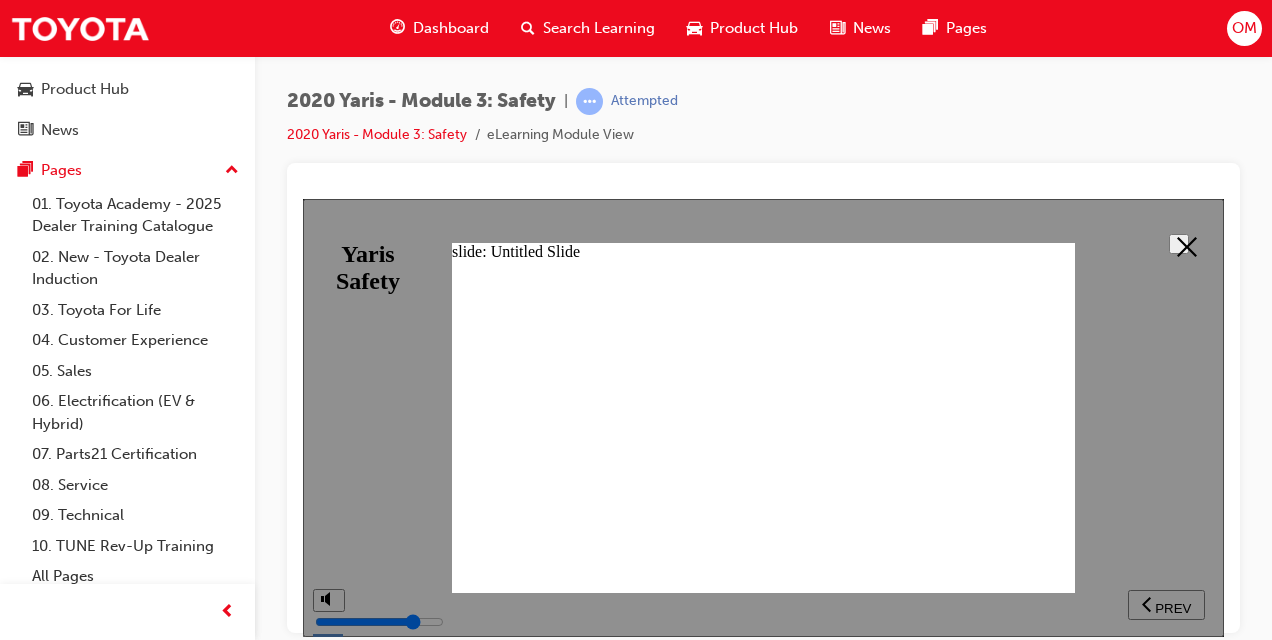 click at bounding box center (1179, 243) 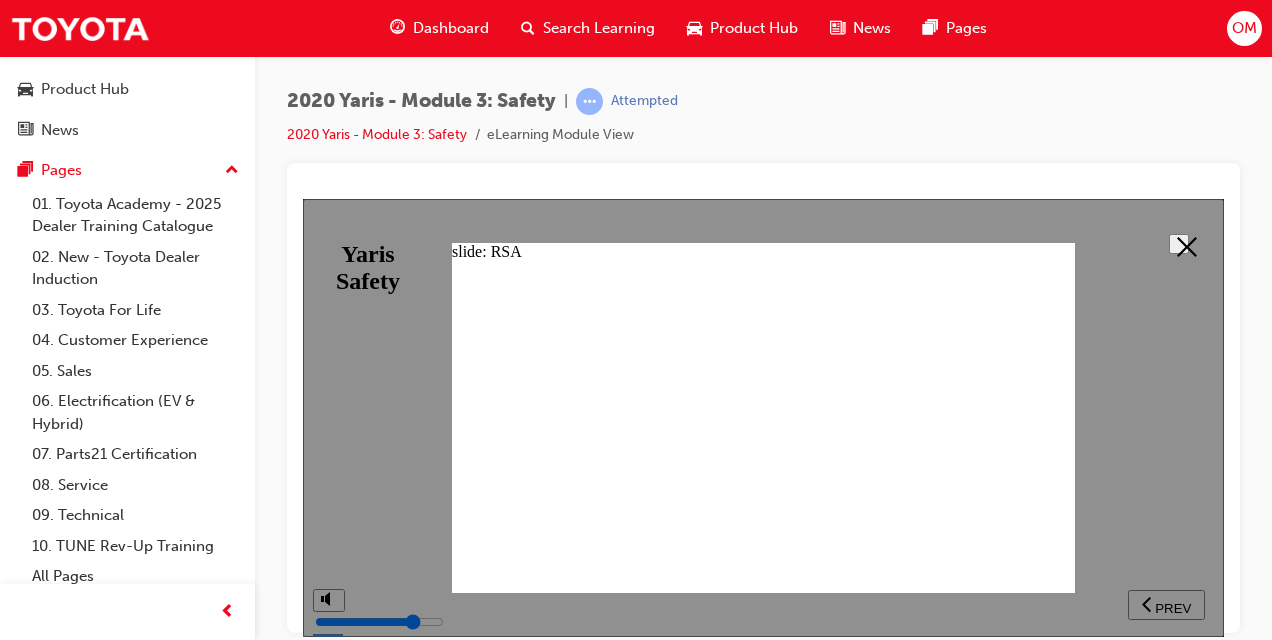 click 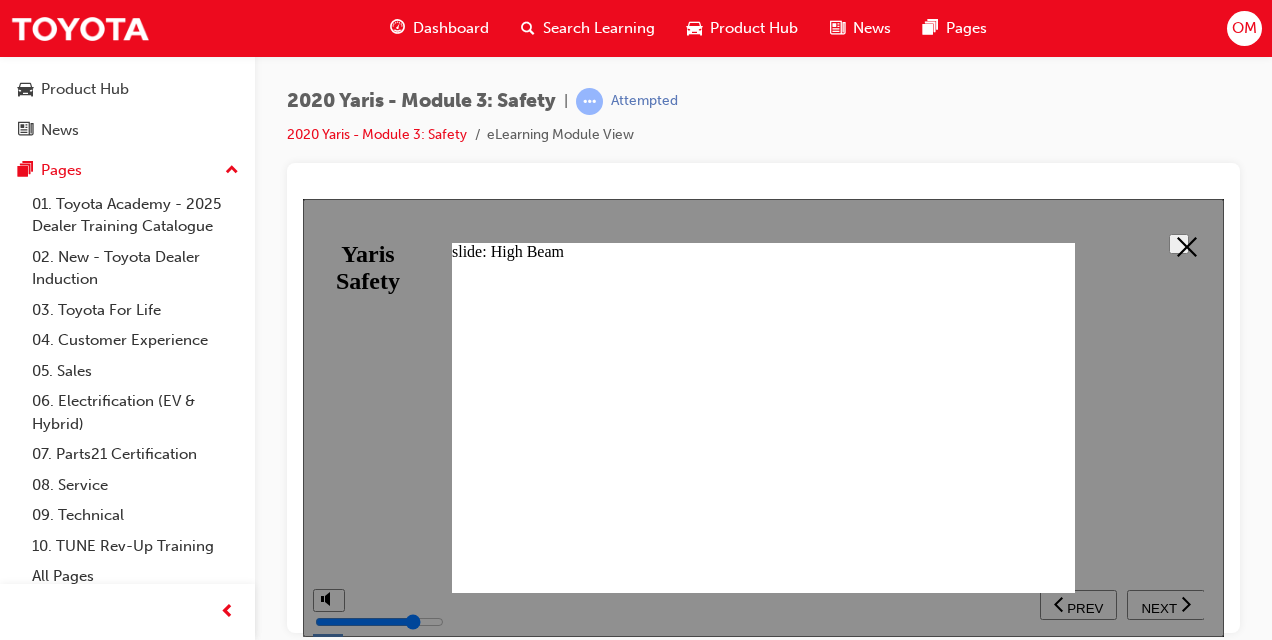 click at bounding box center [1179, 243] 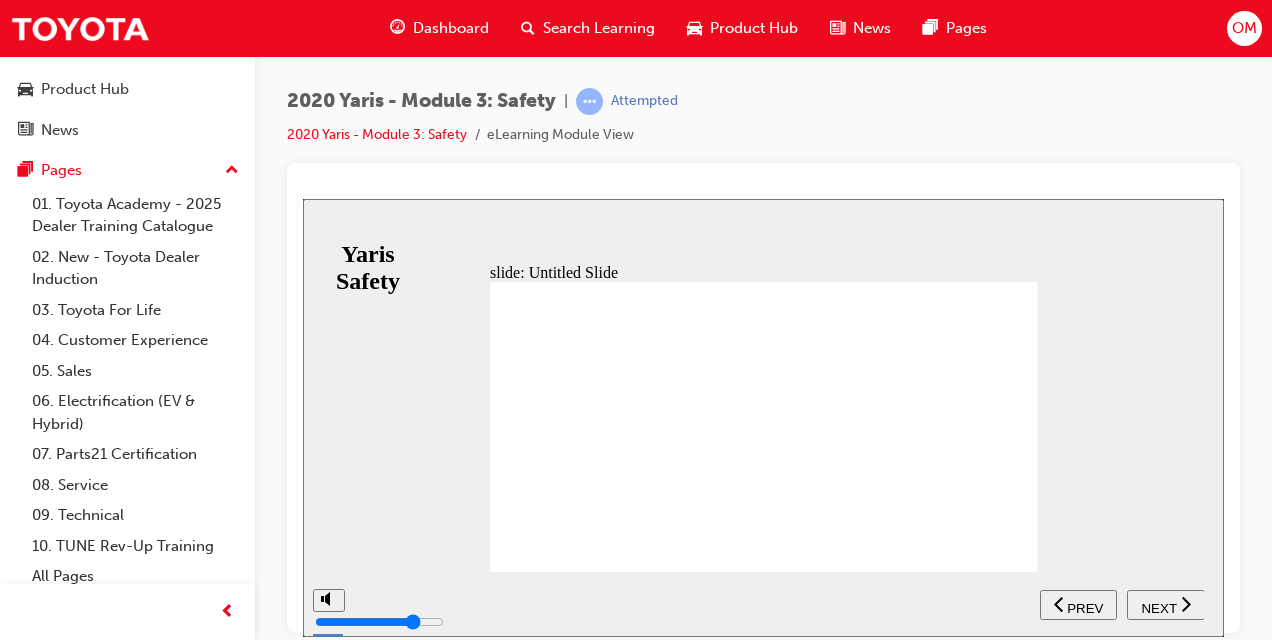click on "NEXT" at bounding box center [1158, 607] 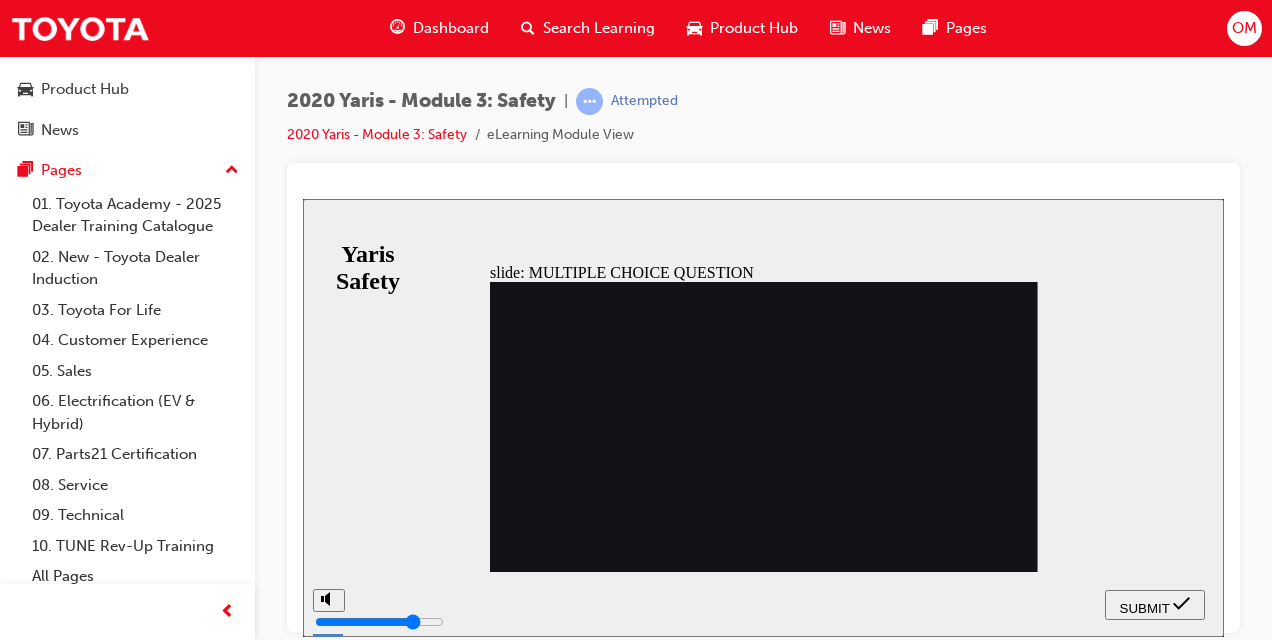 radio on "true" 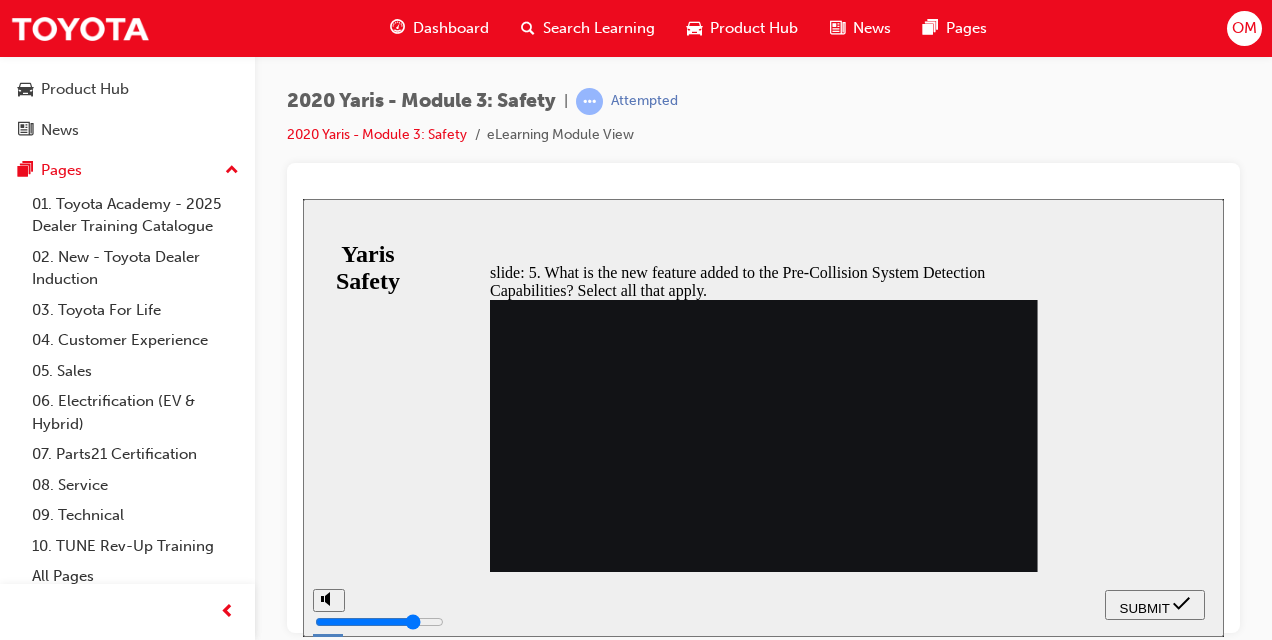 checkbox on "true" 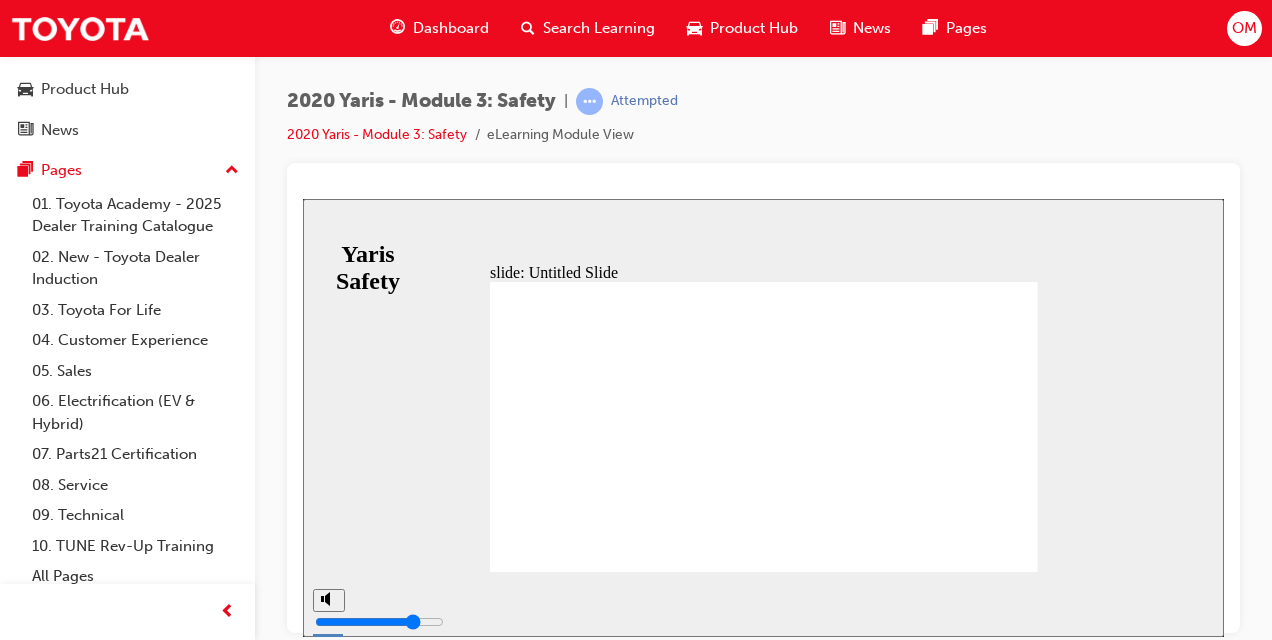 click on "SUBMIT
NEXT
PREV" at bounding box center [763, 603] 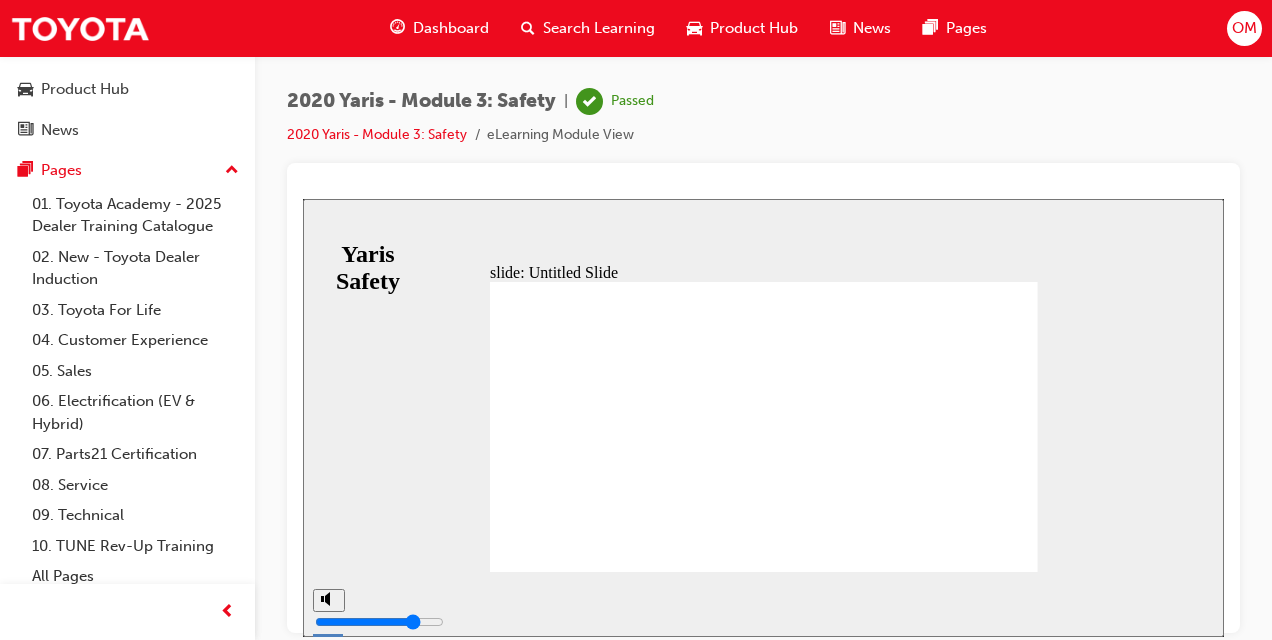 click on "Product Hub" at bounding box center [754, 28] 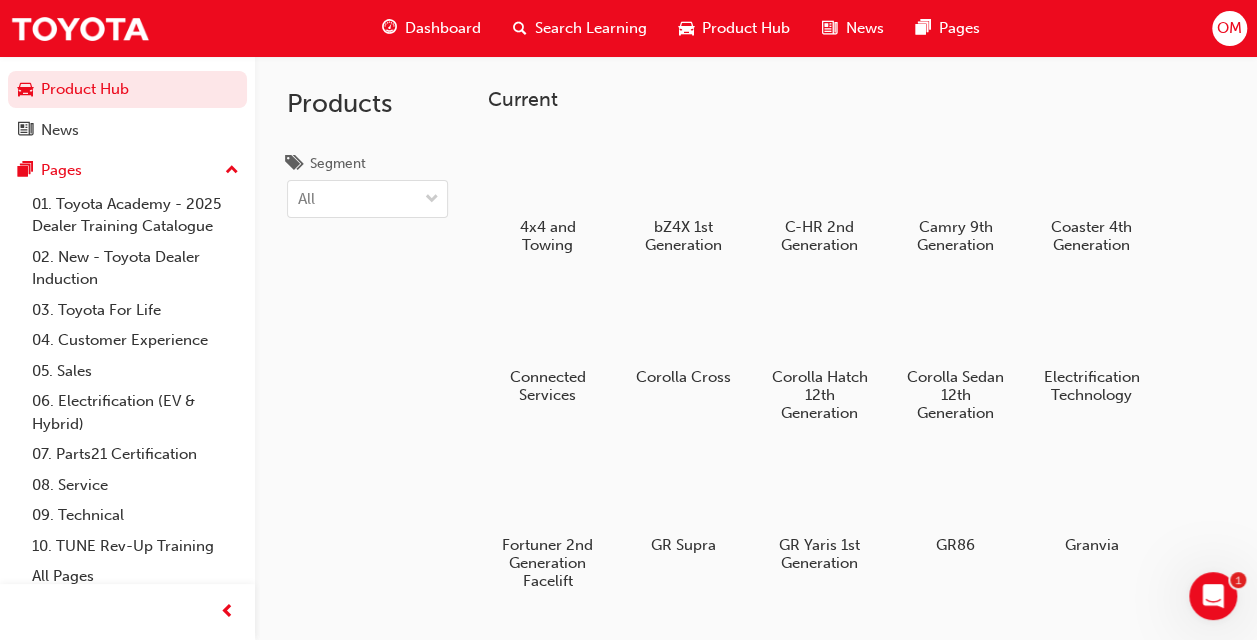 click on "Dashboard" at bounding box center (443, 28) 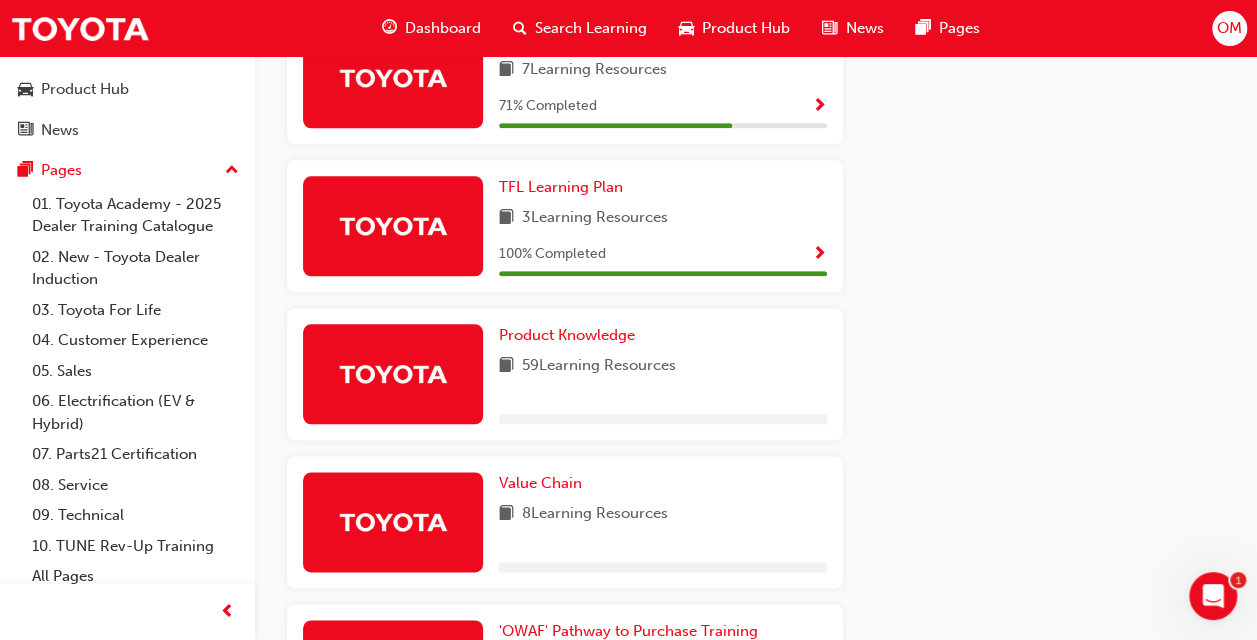 scroll, scrollTop: 990, scrollLeft: 0, axis: vertical 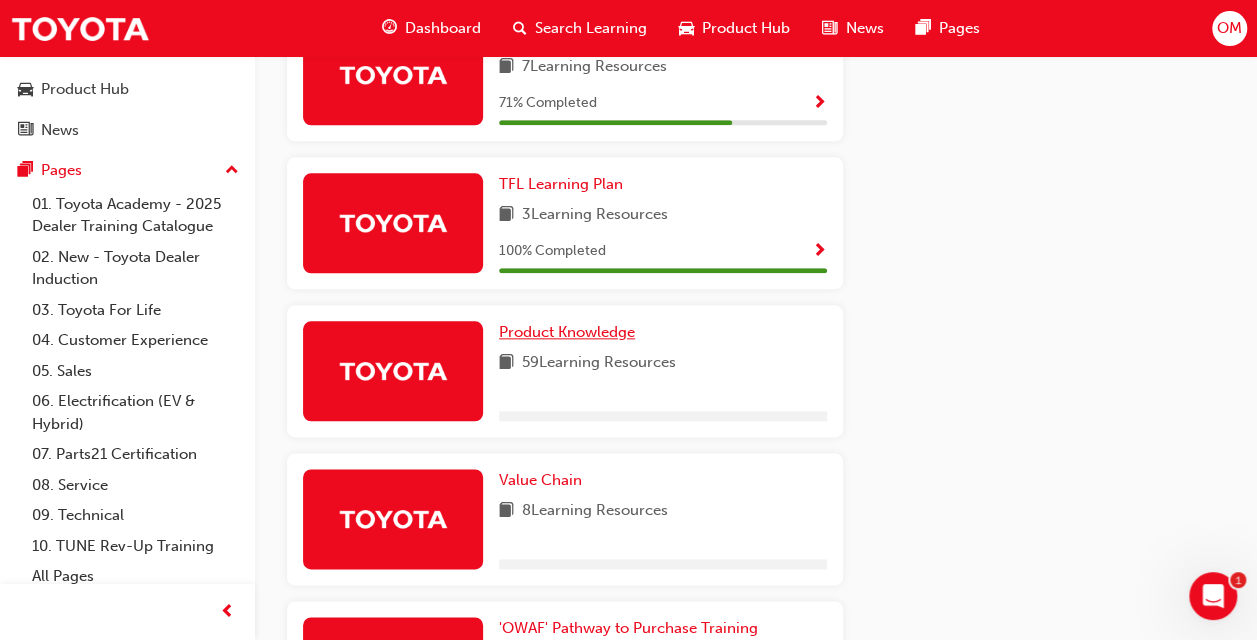 click on "Product Knowledge" at bounding box center (567, 332) 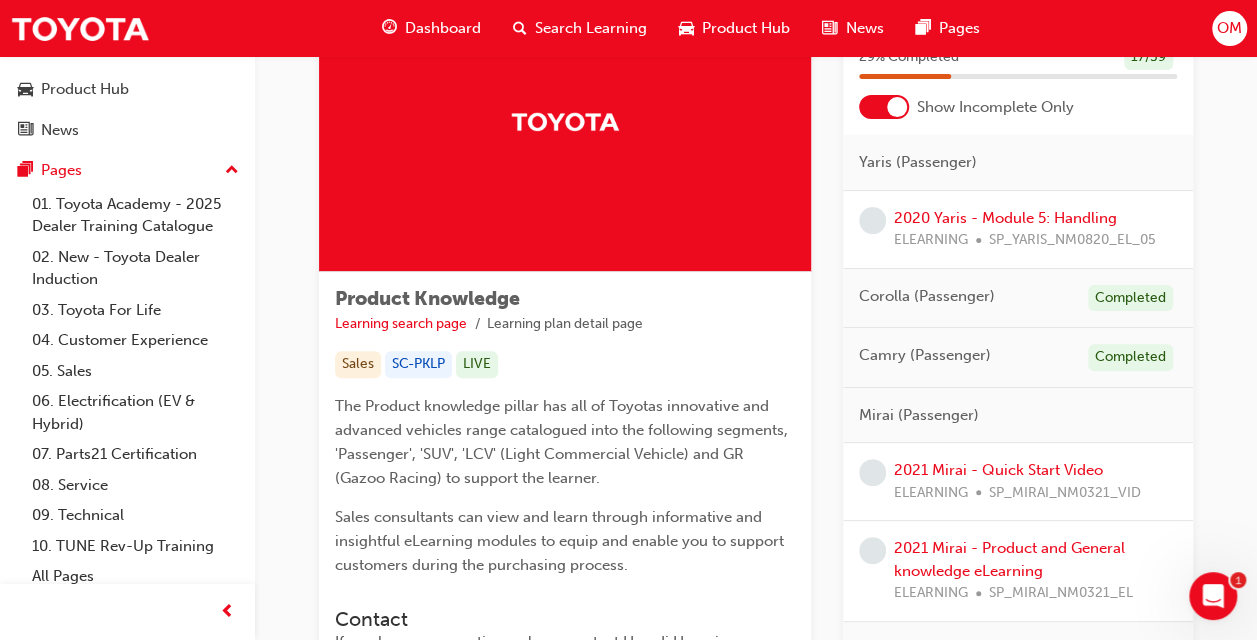 scroll, scrollTop: 130, scrollLeft: 0, axis: vertical 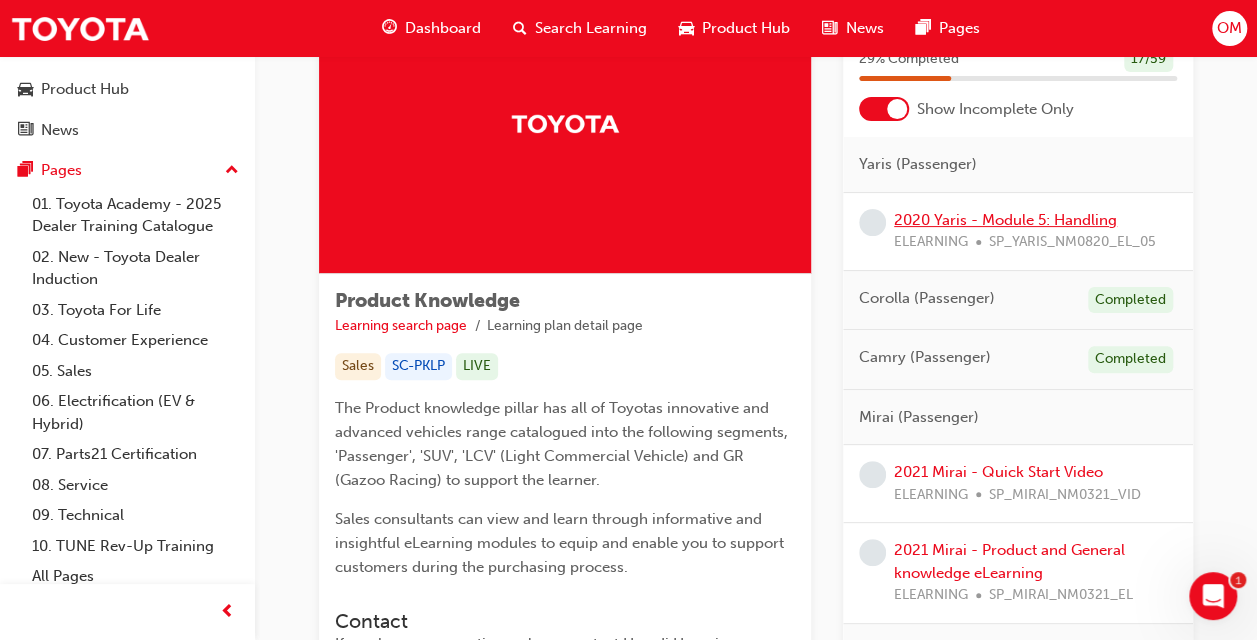 click on "2020 Yaris - Module 5: Handling" at bounding box center (1005, 220) 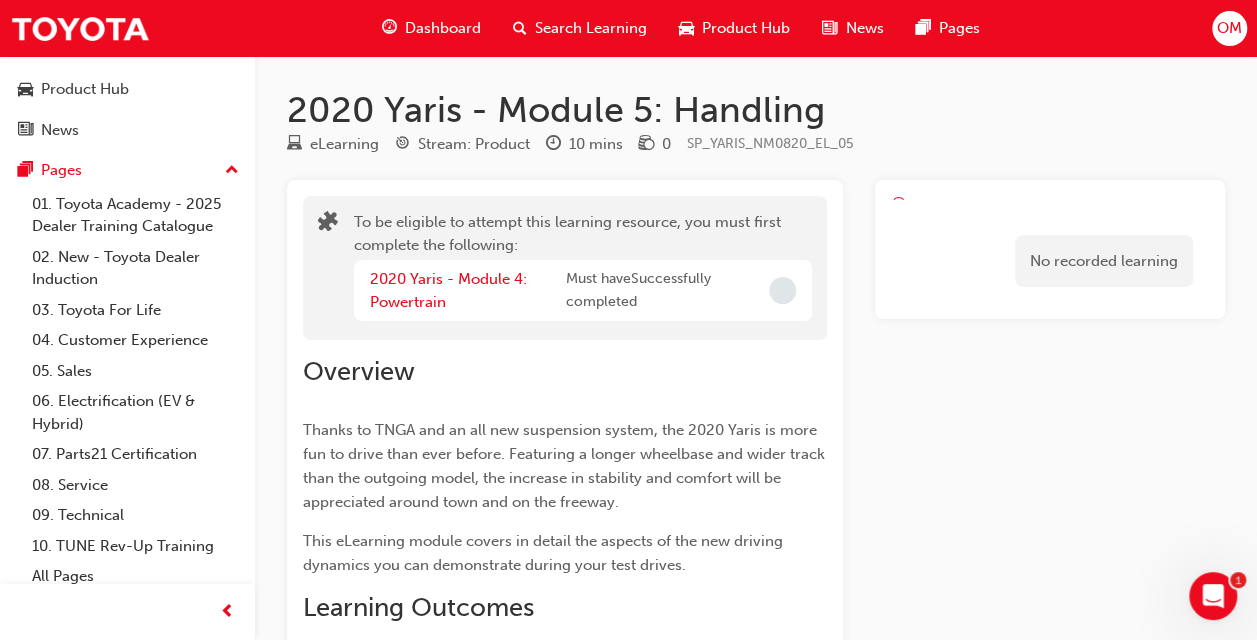 scroll, scrollTop: 0, scrollLeft: 0, axis: both 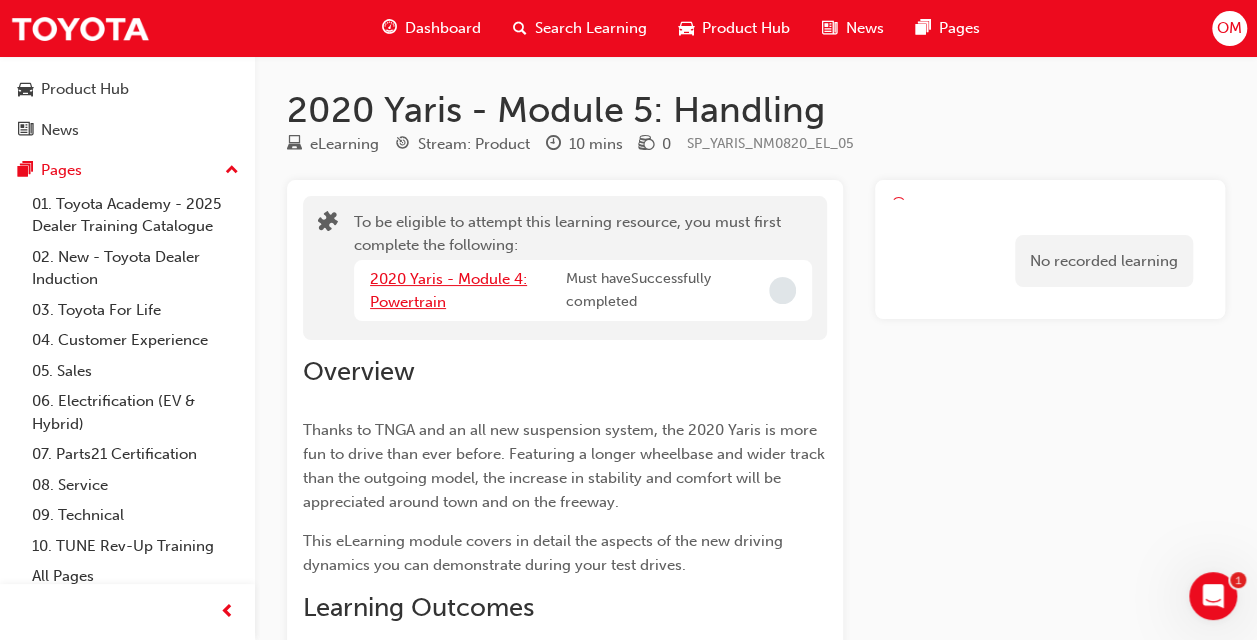 click on "2020 Yaris - Module 4: Powertrain" at bounding box center [448, 290] 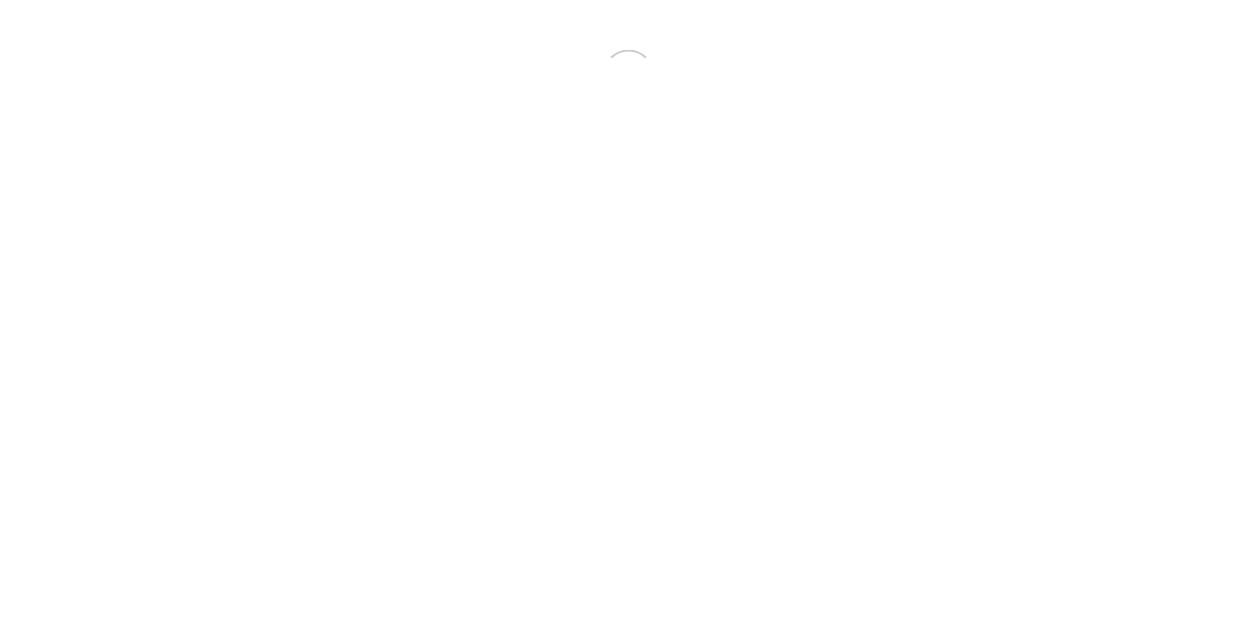 scroll, scrollTop: 0, scrollLeft: 0, axis: both 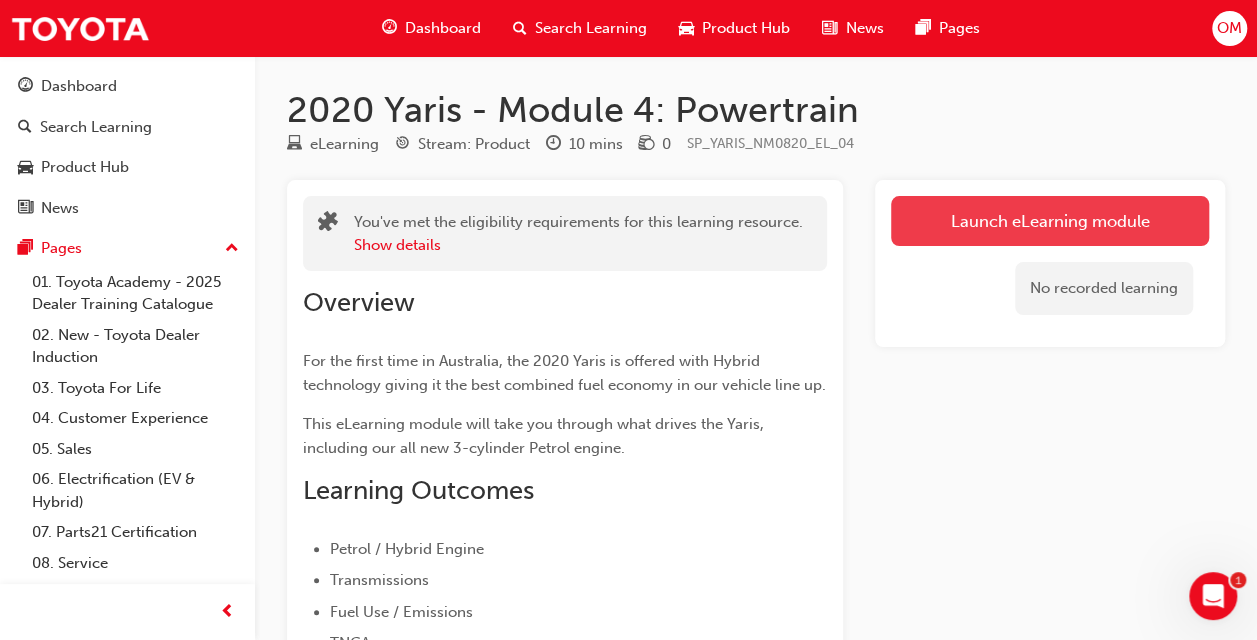 click on "Launch eLearning module" at bounding box center (1050, 221) 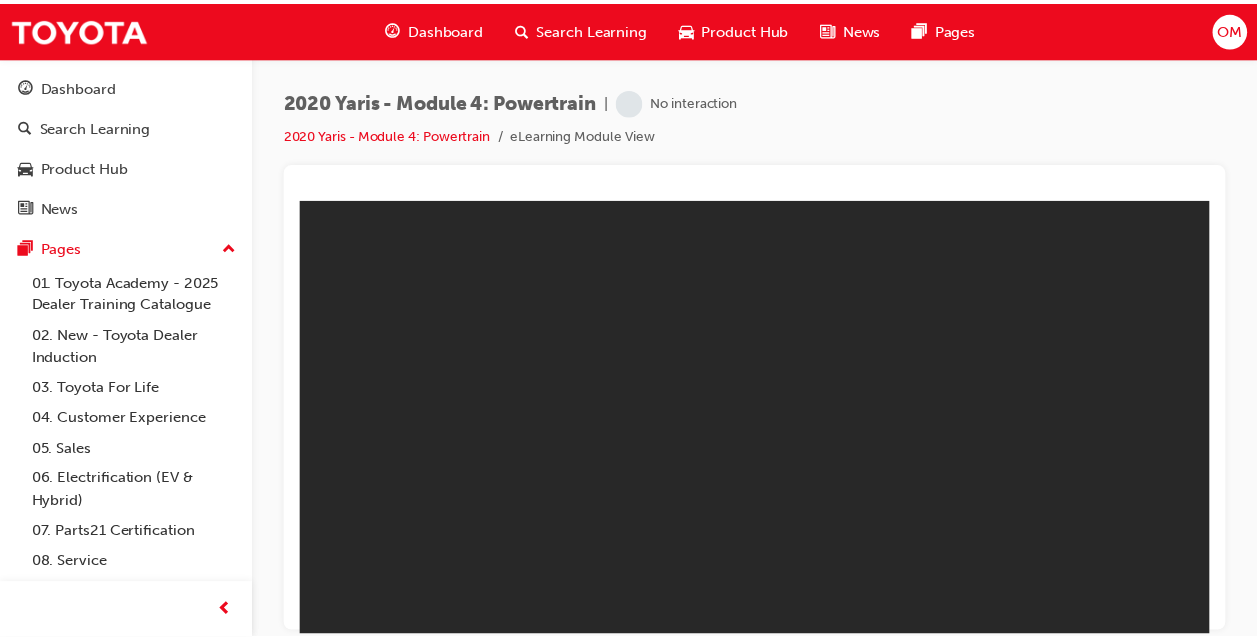 scroll, scrollTop: 0, scrollLeft: 0, axis: both 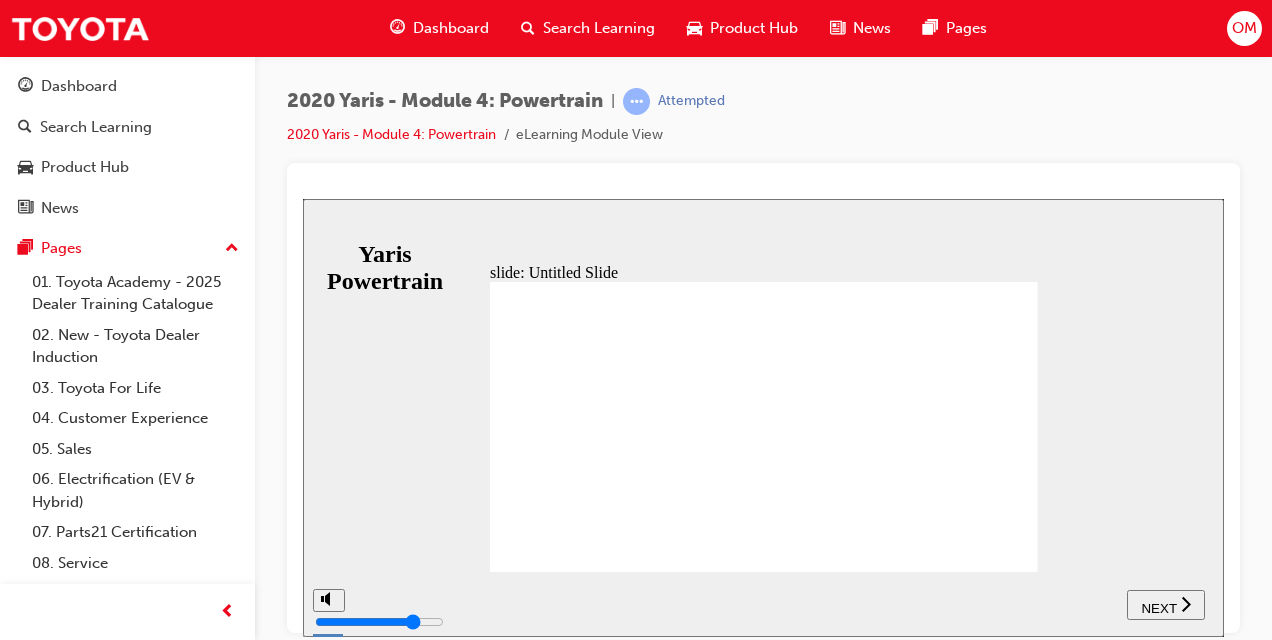 click on "slide: Untitled Slide
MODULE 4 Powertrain MODULE 4 Powertrain Back to top SUBMIT
NEXT
PREV
Yaris Powertrain" at bounding box center (763, 417) 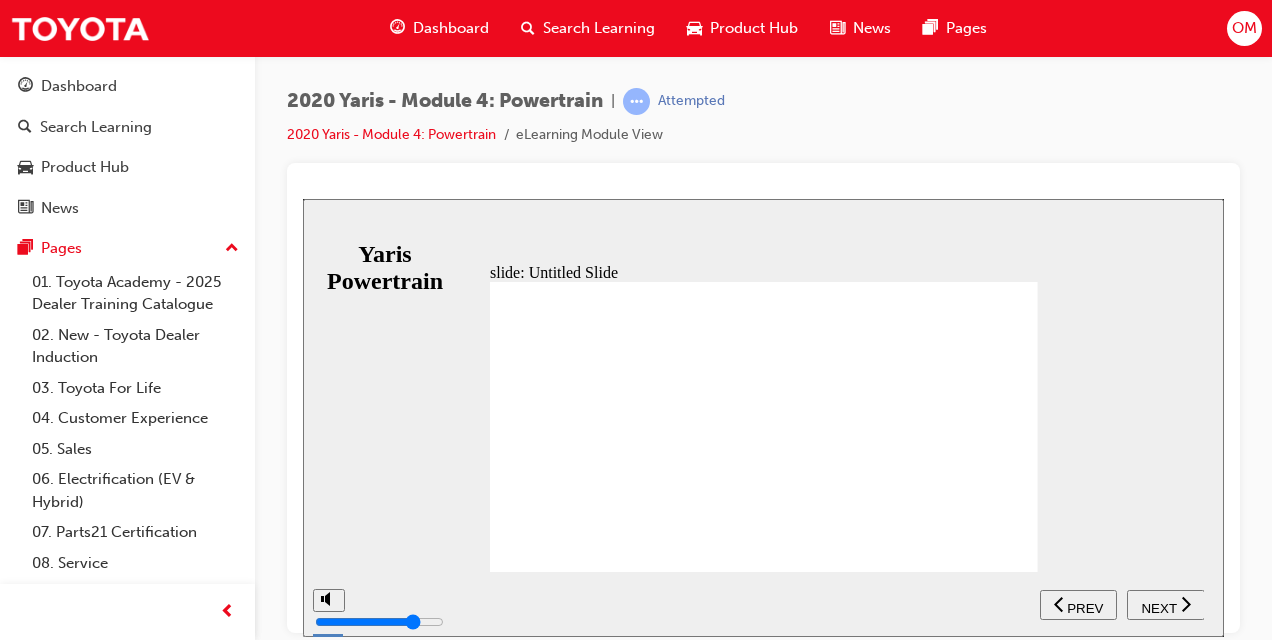click on "NEXT" at bounding box center [1158, 607] 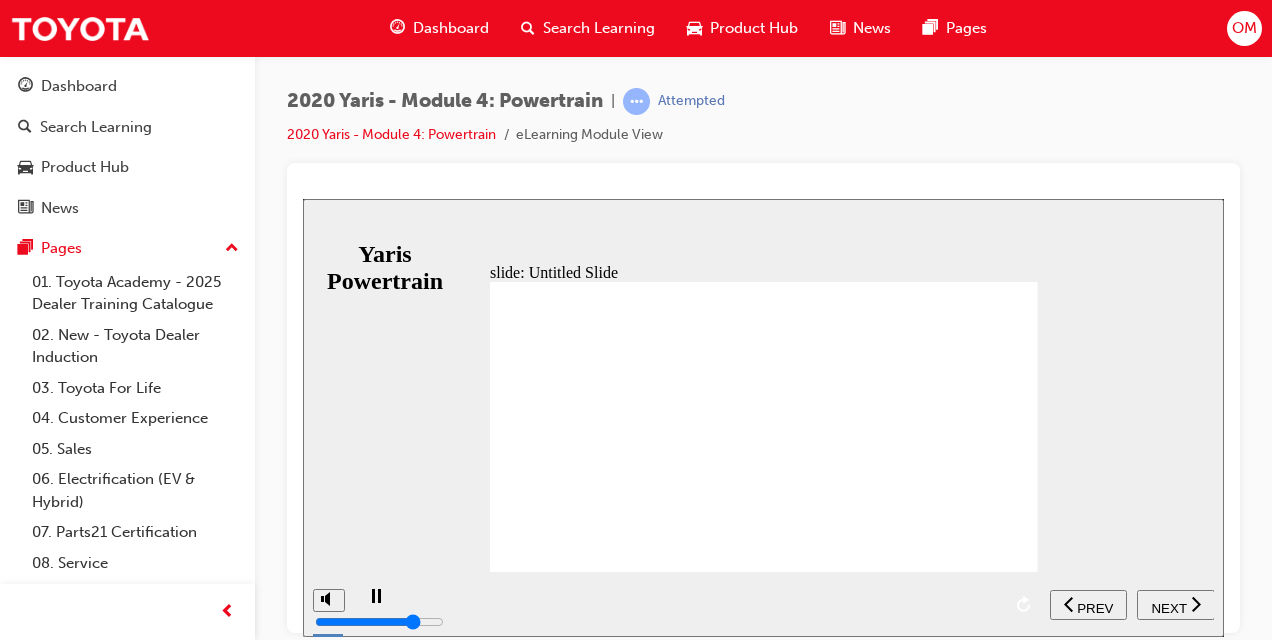 click on "NEXT" at bounding box center [1168, 607] 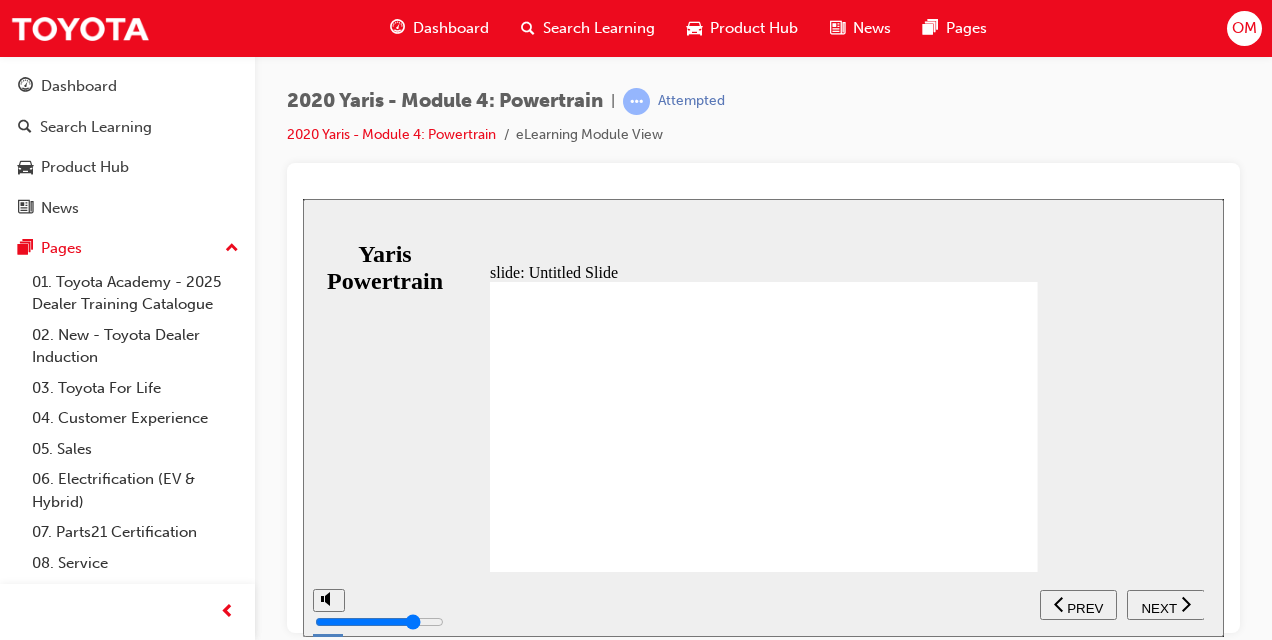click on "NEXT" at bounding box center (1158, 607) 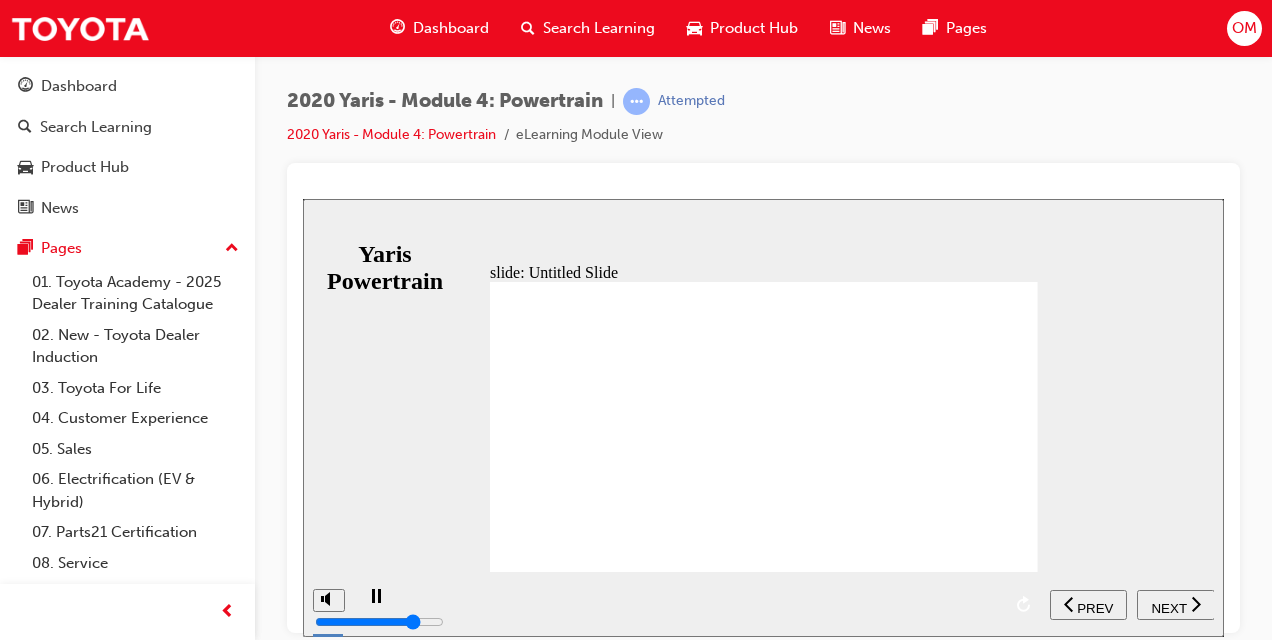 click on "NEXT" at bounding box center (1168, 607) 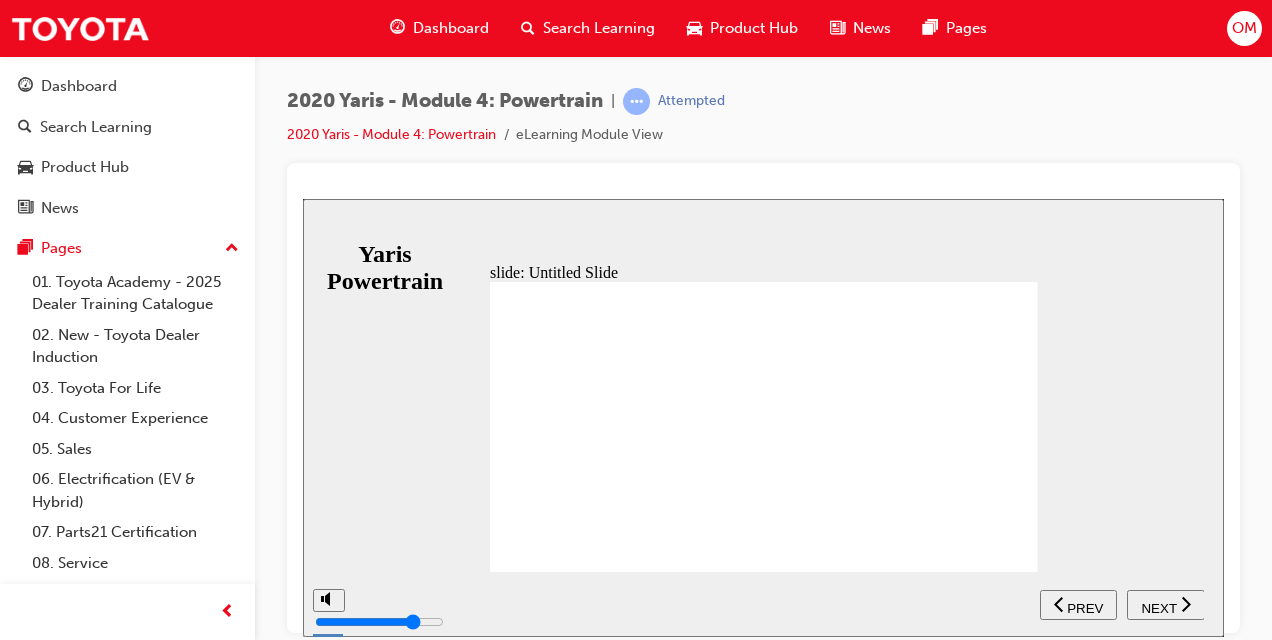 click on "NEXT" at bounding box center [1158, 607] 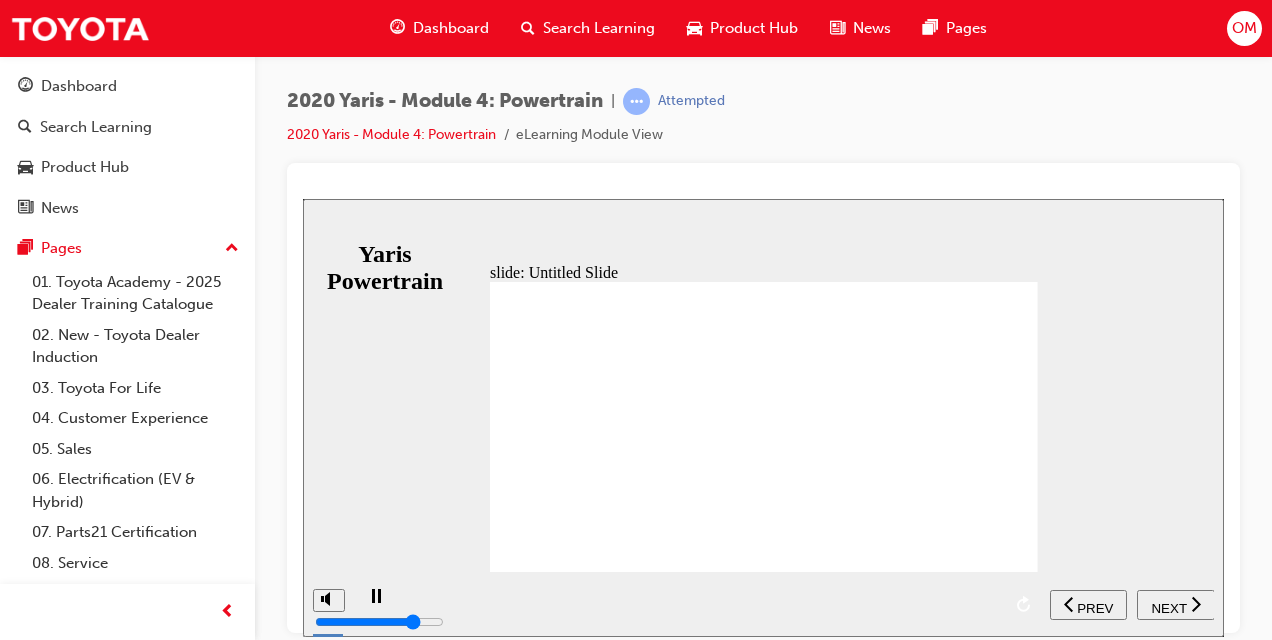 click on "NEXT" at bounding box center [1168, 607] 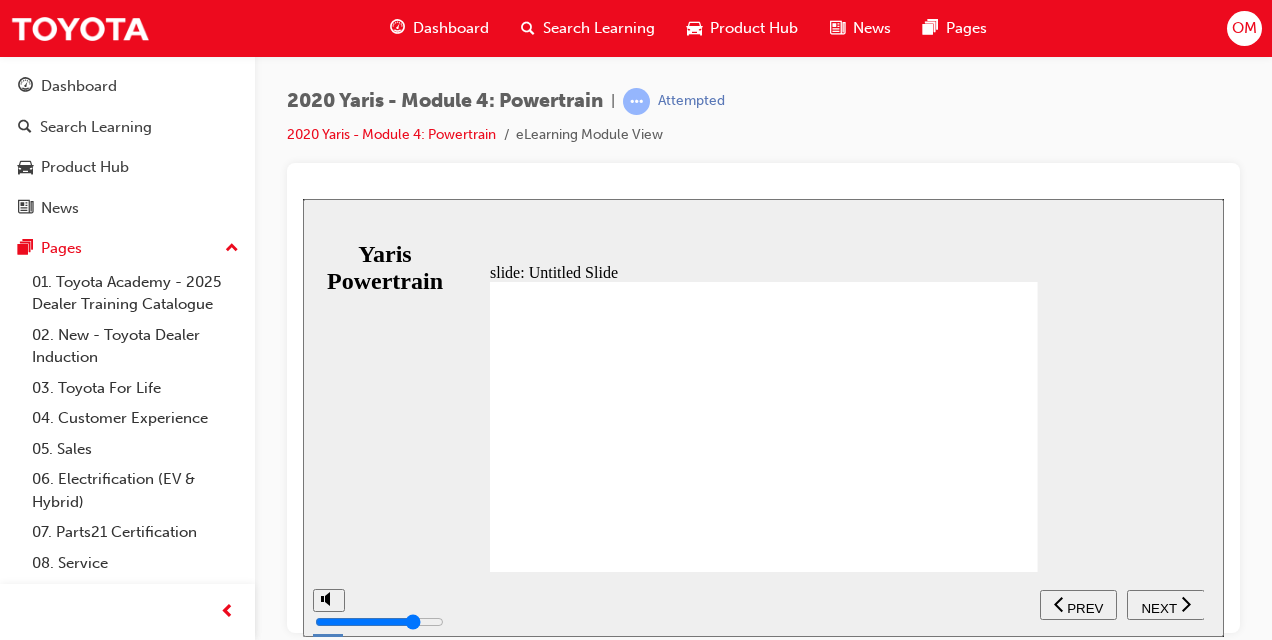 click on "NEXT" at bounding box center [1158, 607] 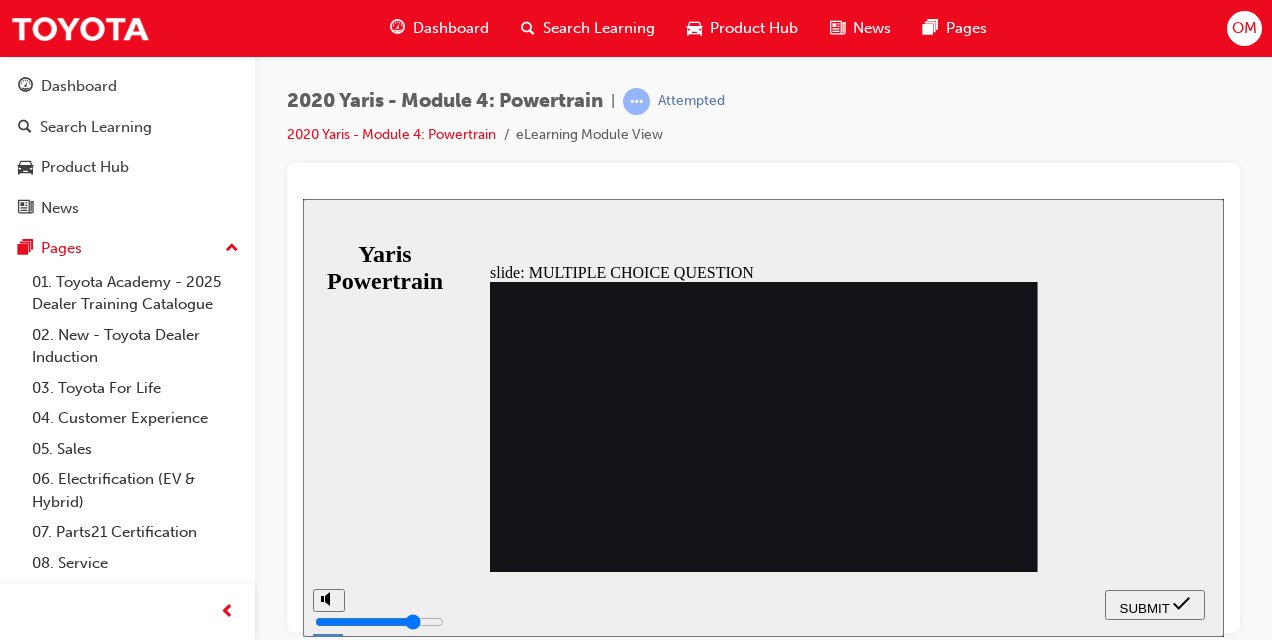 radio on "true" 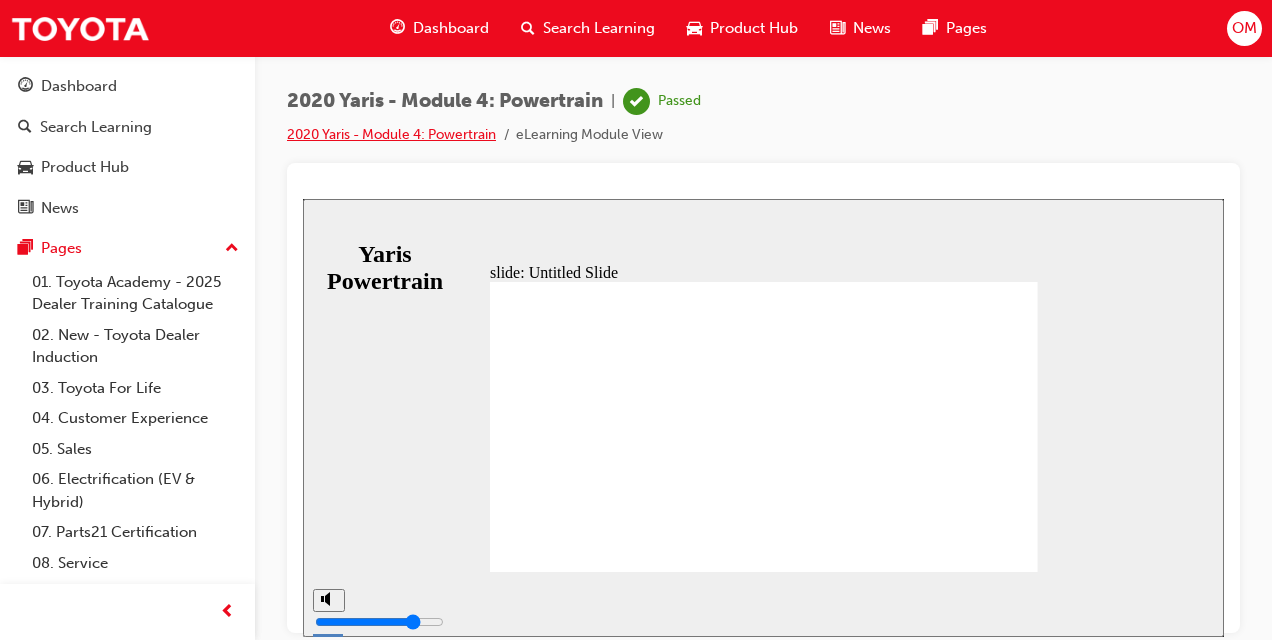 click on "2020 Yaris - Module 4: Powertrain" at bounding box center (391, 134) 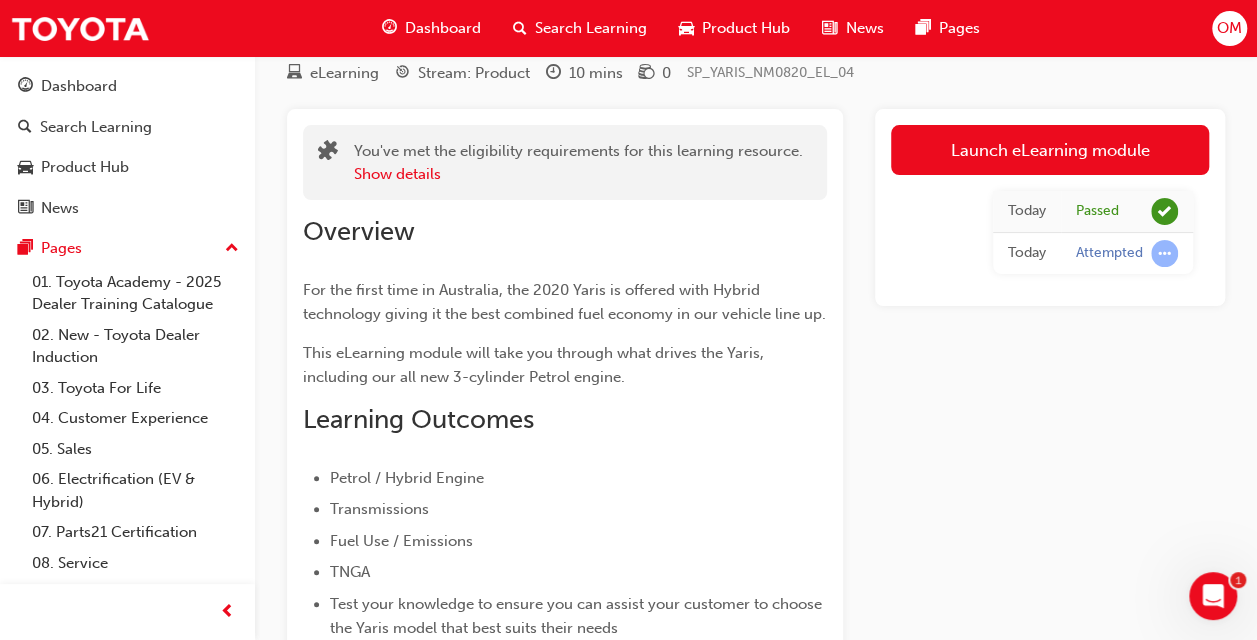 scroll, scrollTop: 0, scrollLeft: 0, axis: both 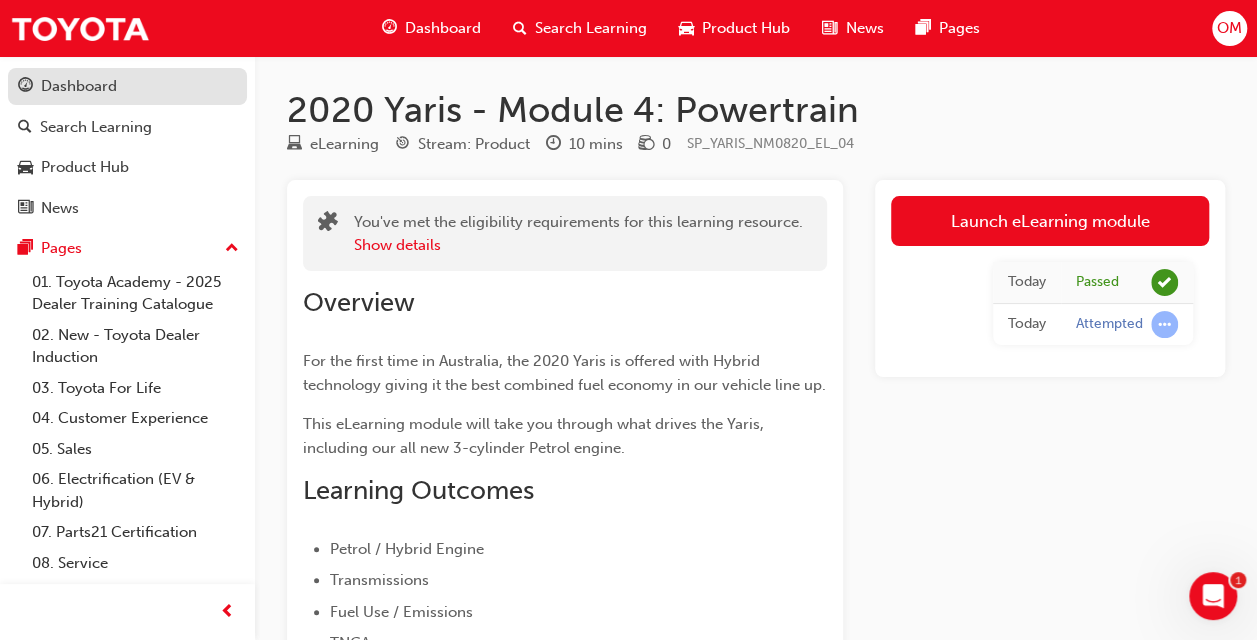 click on "Dashboard" at bounding box center (127, 86) 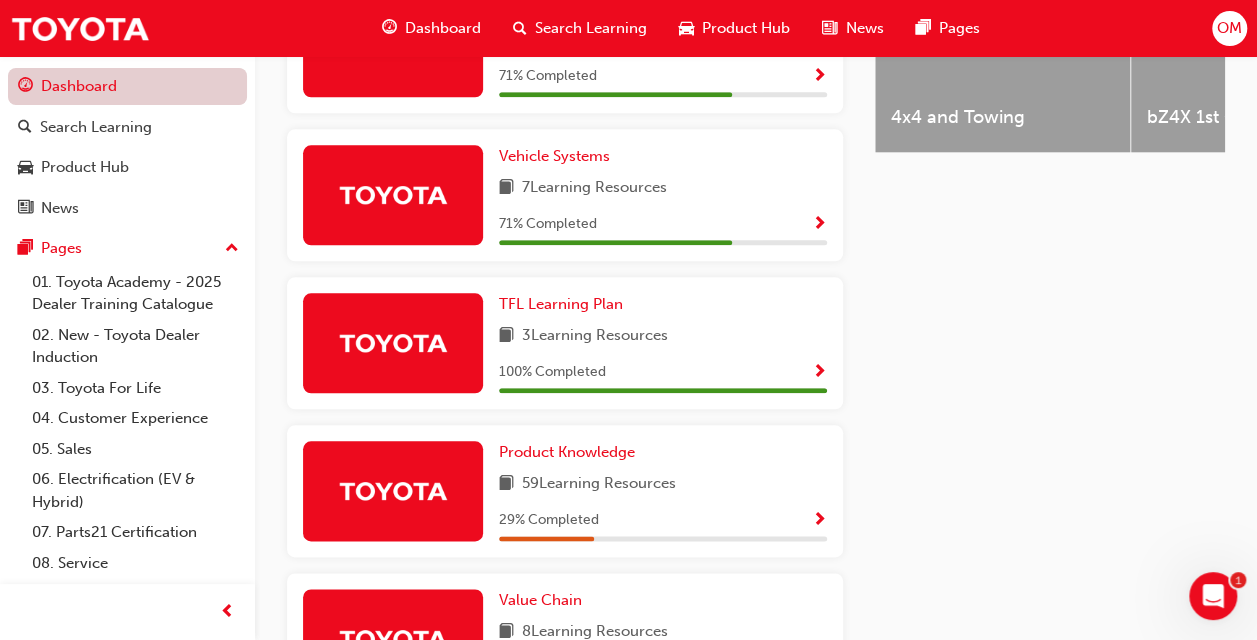 scroll, scrollTop: 1019, scrollLeft: 0, axis: vertical 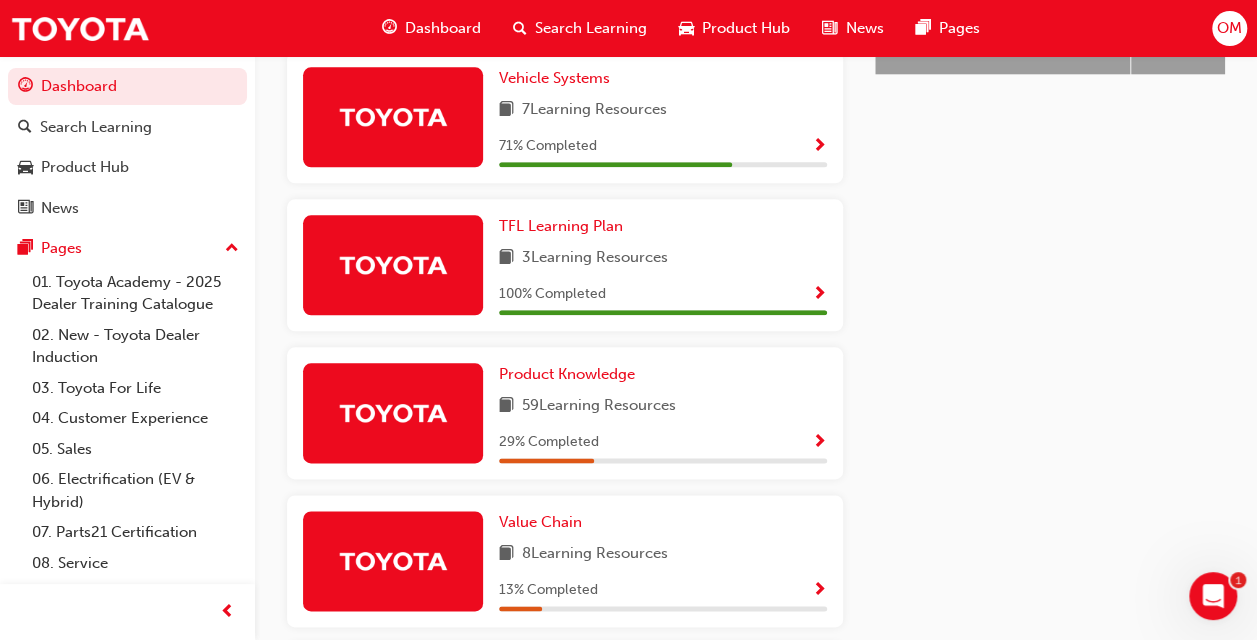 click at bounding box center (819, 443) 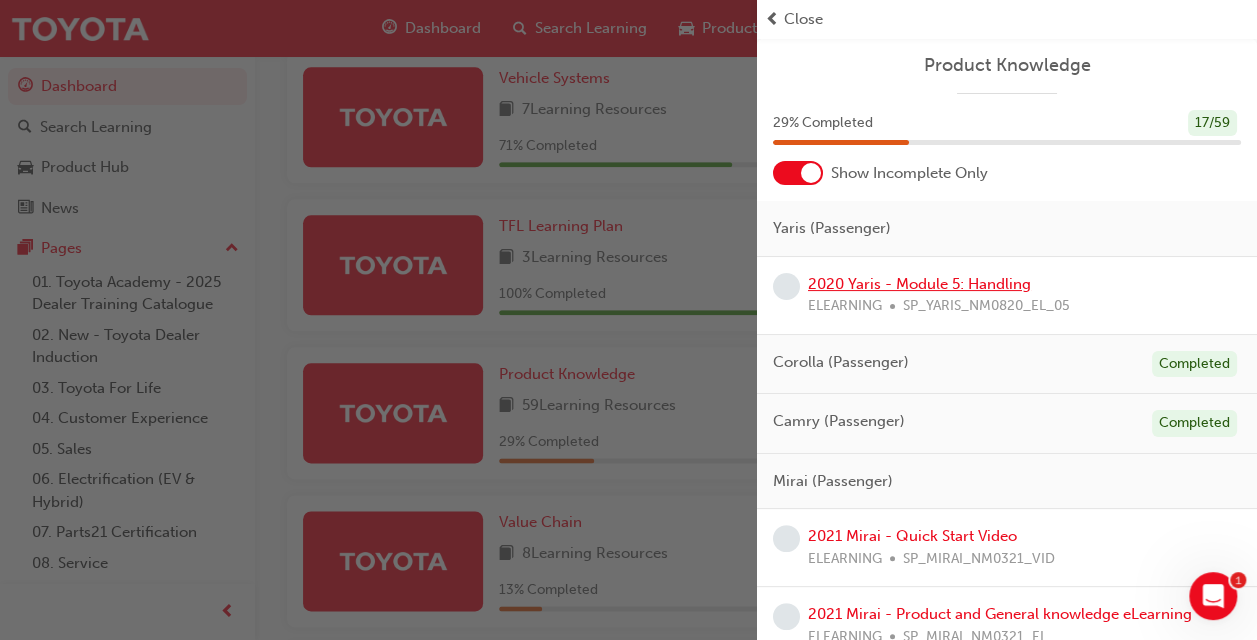 click on "2020 Yaris - Module 5: Handling" at bounding box center [919, 284] 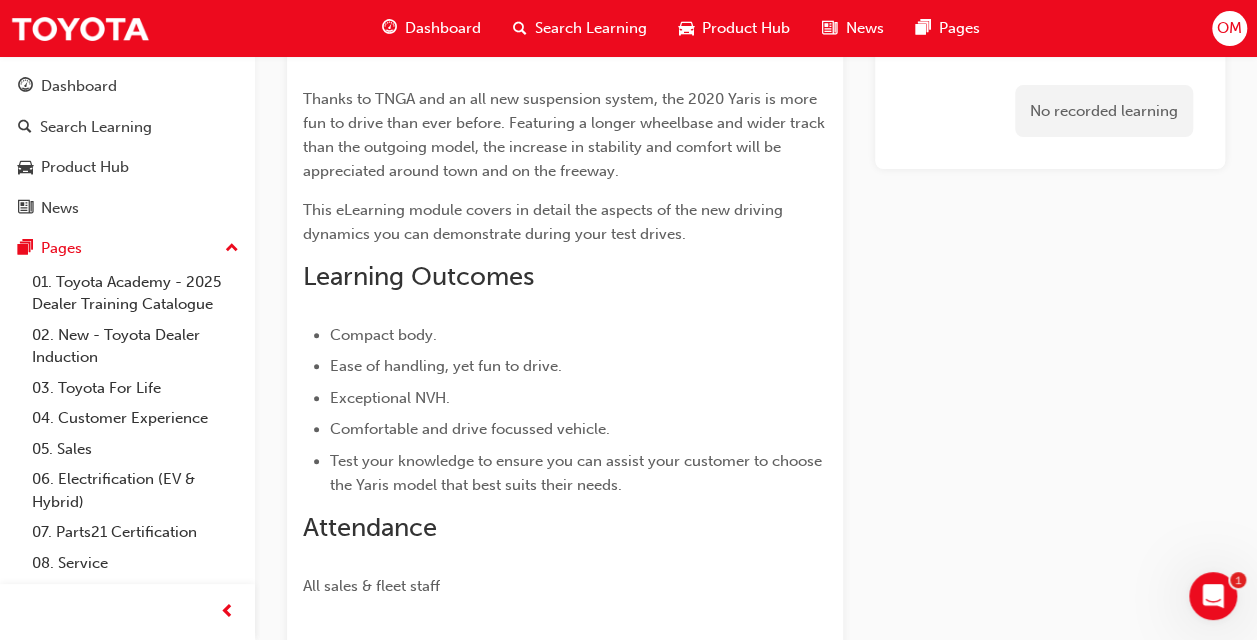 scroll, scrollTop: 0, scrollLeft: 0, axis: both 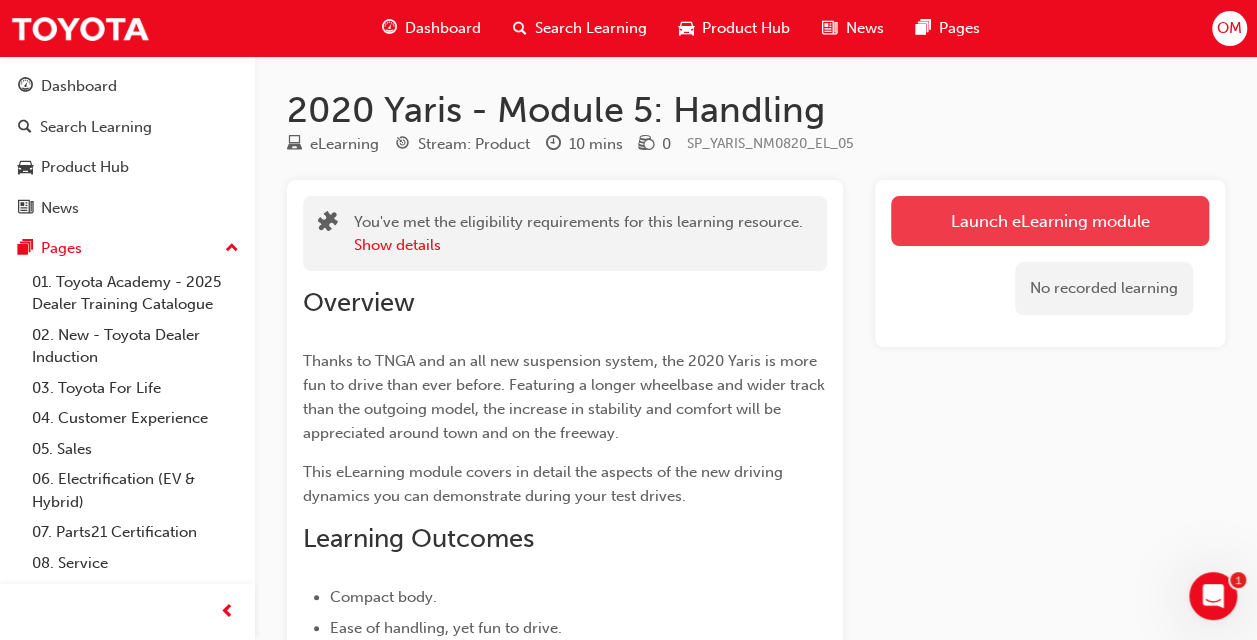 click on "Launch eLearning module" at bounding box center [1050, 221] 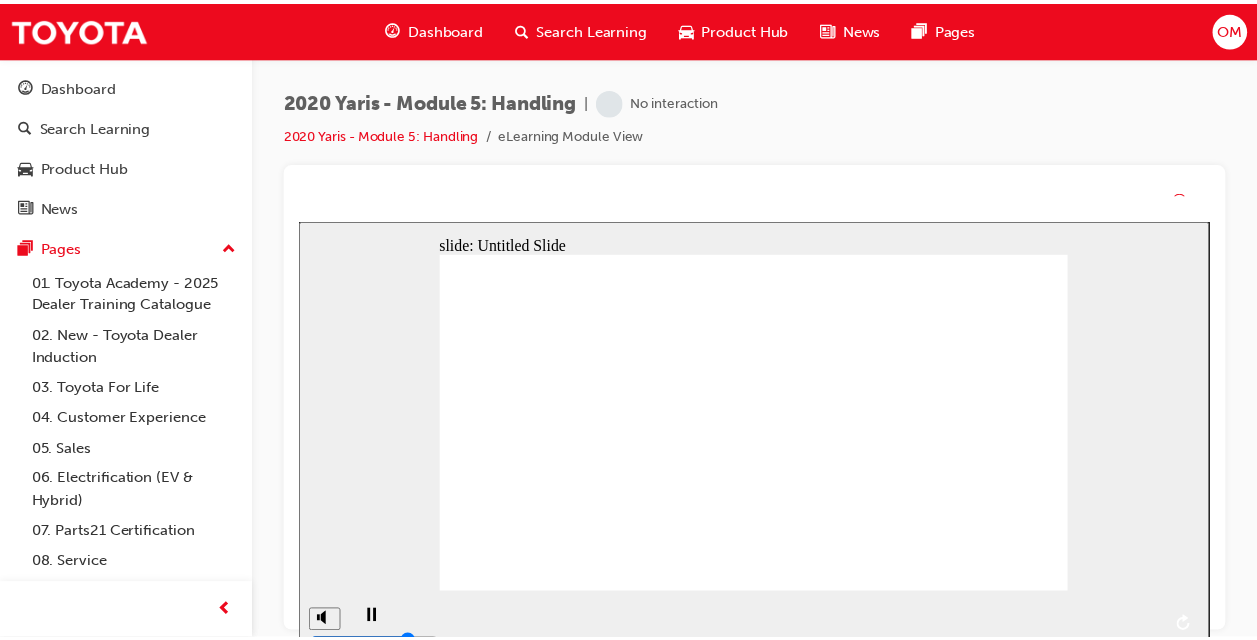 scroll, scrollTop: 0, scrollLeft: 0, axis: both 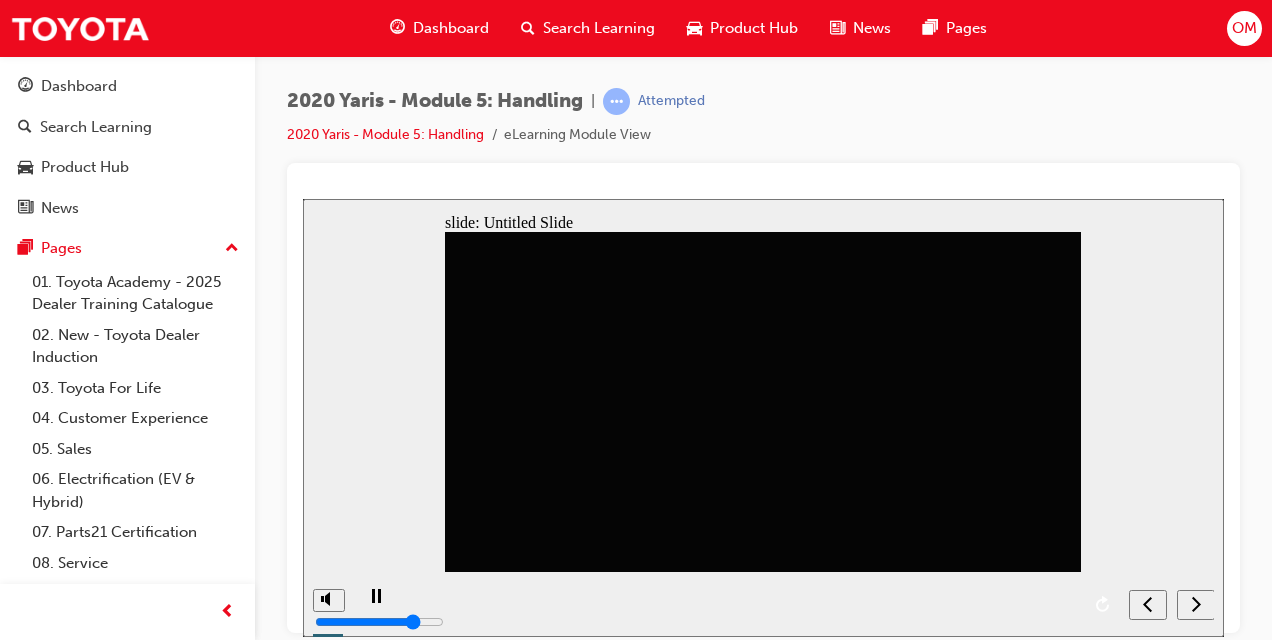 click 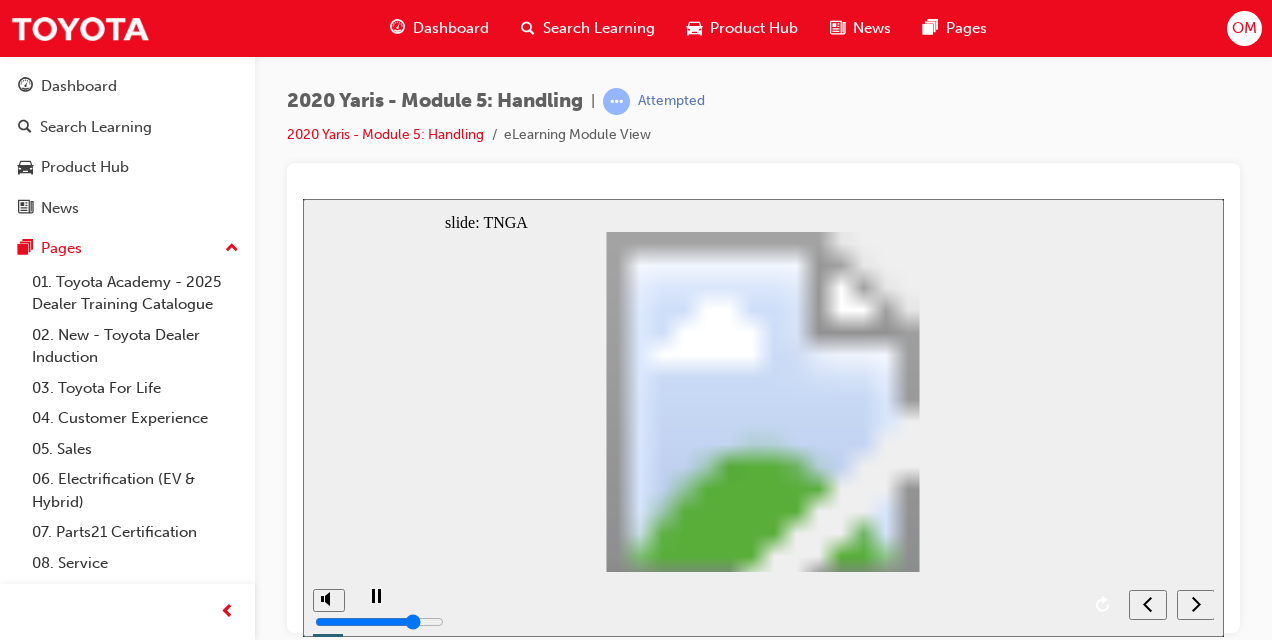 click 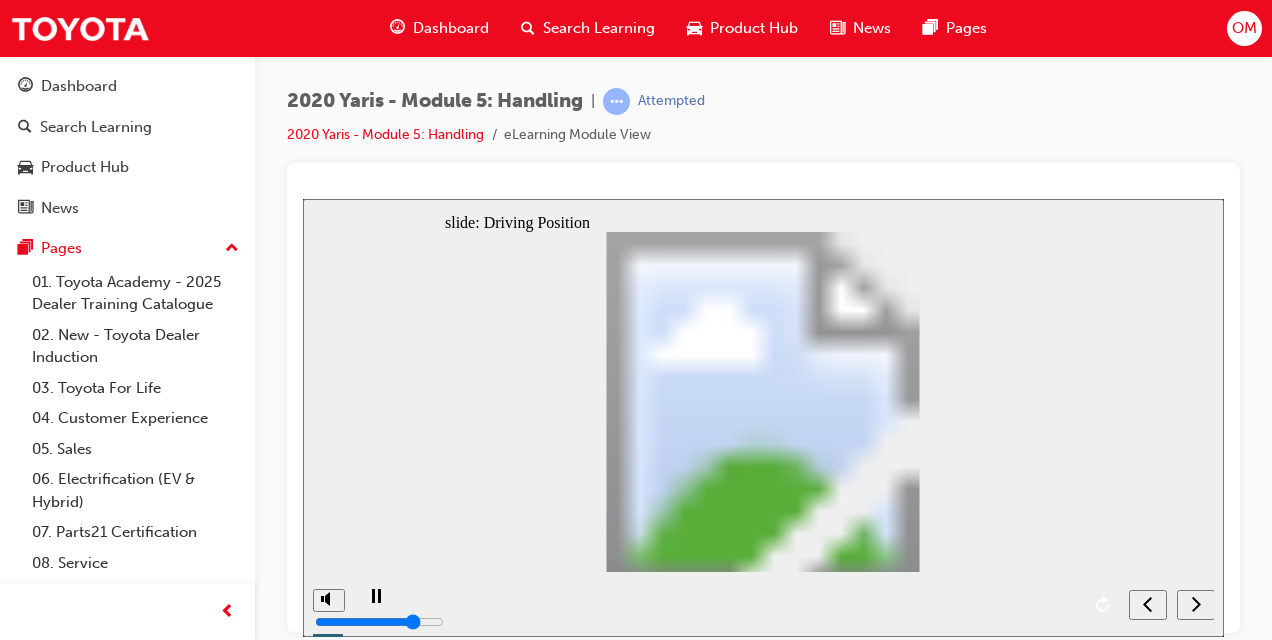 click at bounding box center [1196, 604] 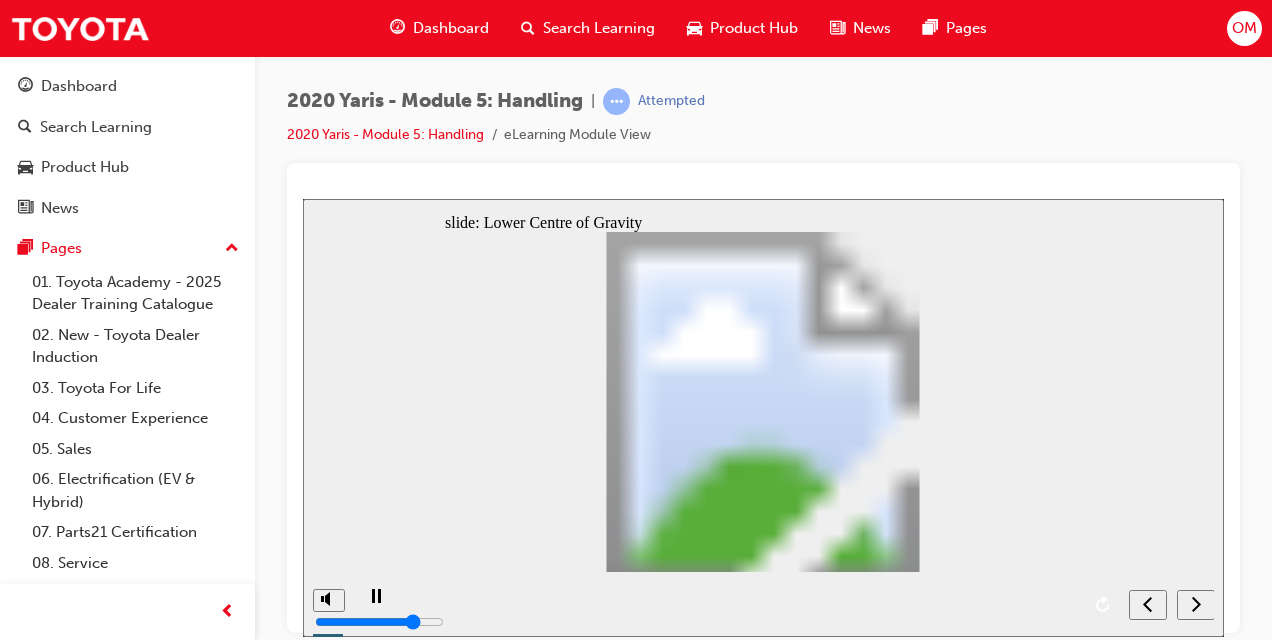 click 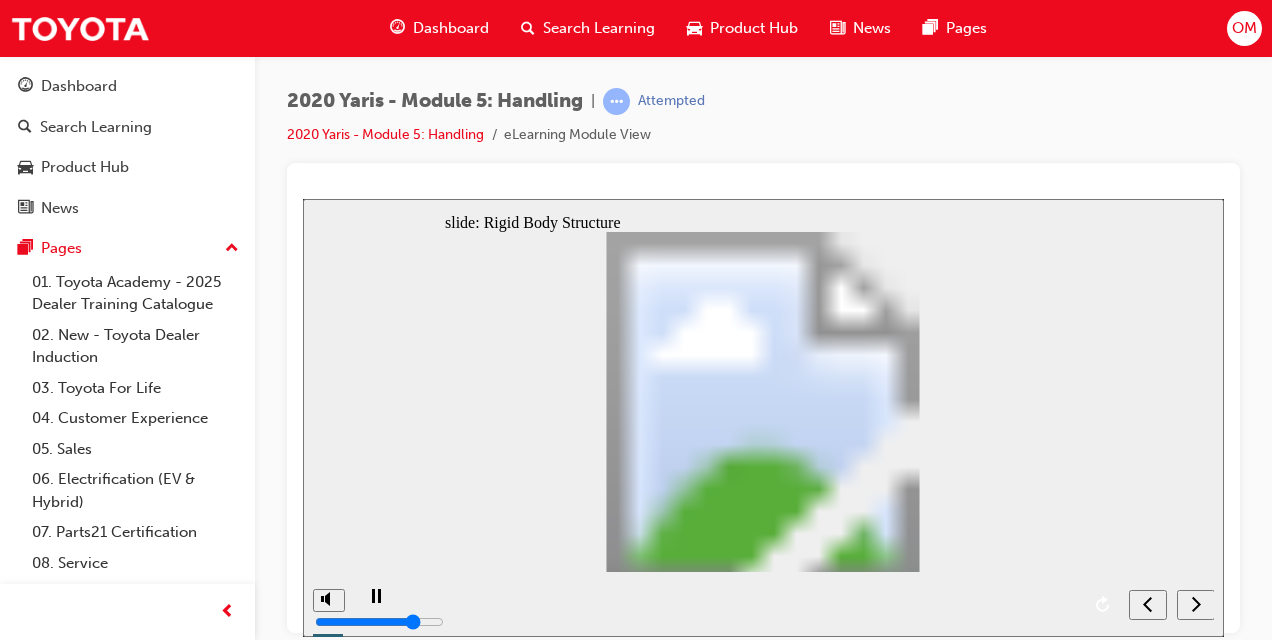 click at bounding box center [1196, 604] 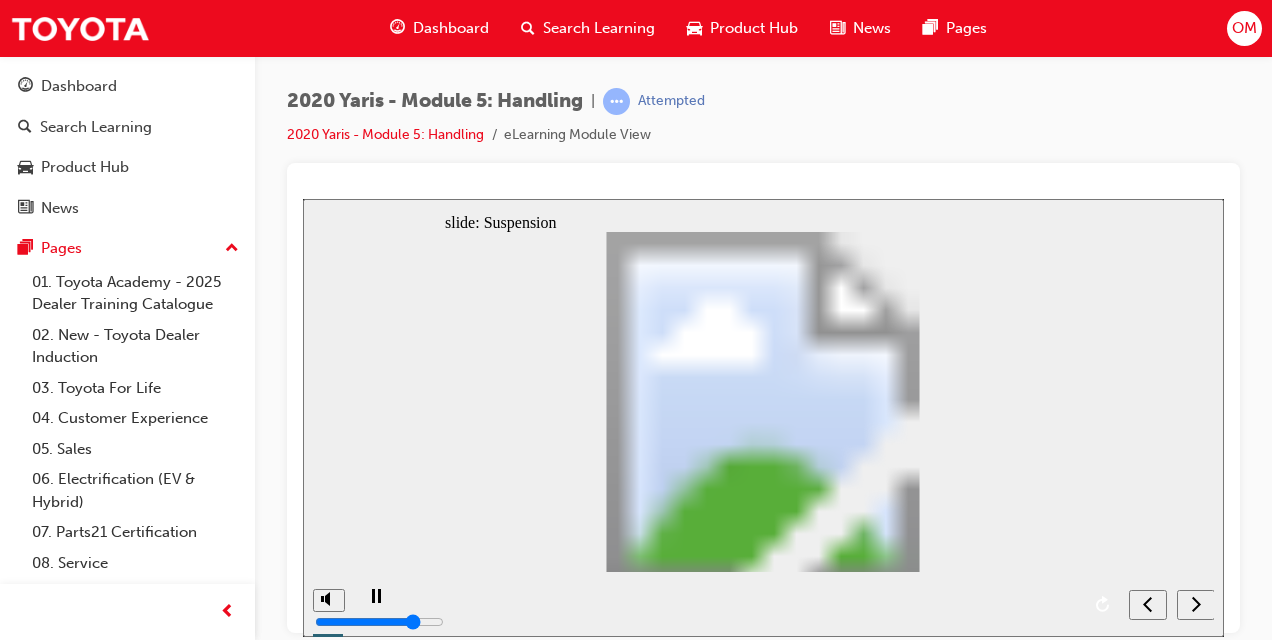 click 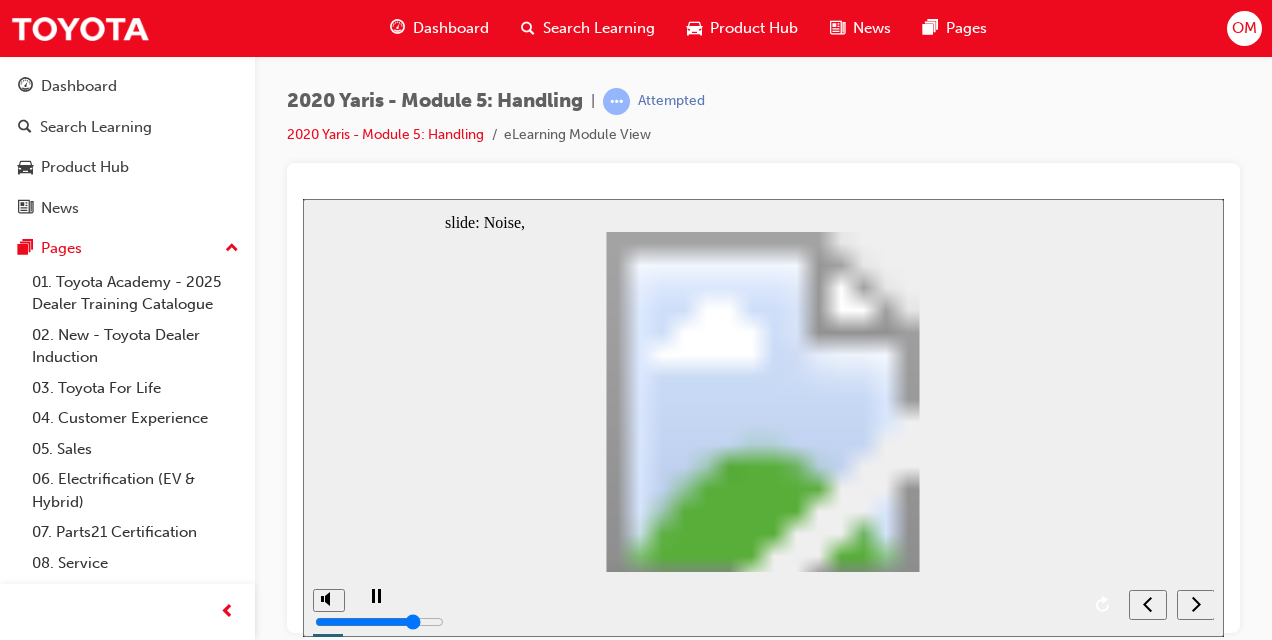 click 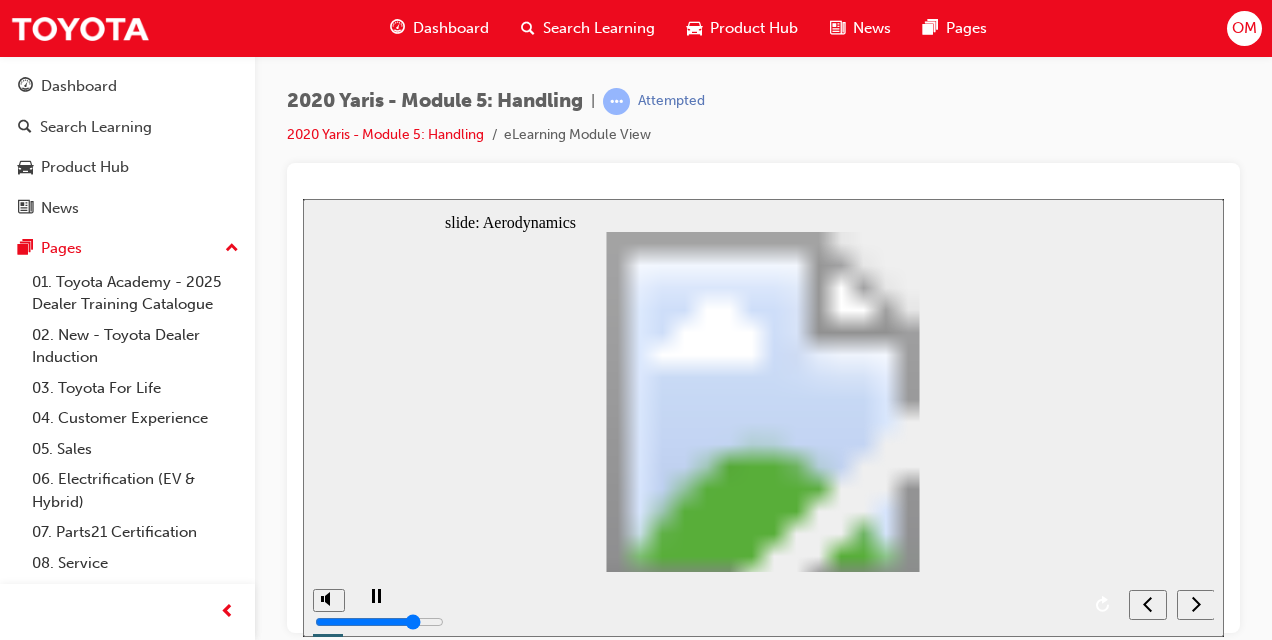 click 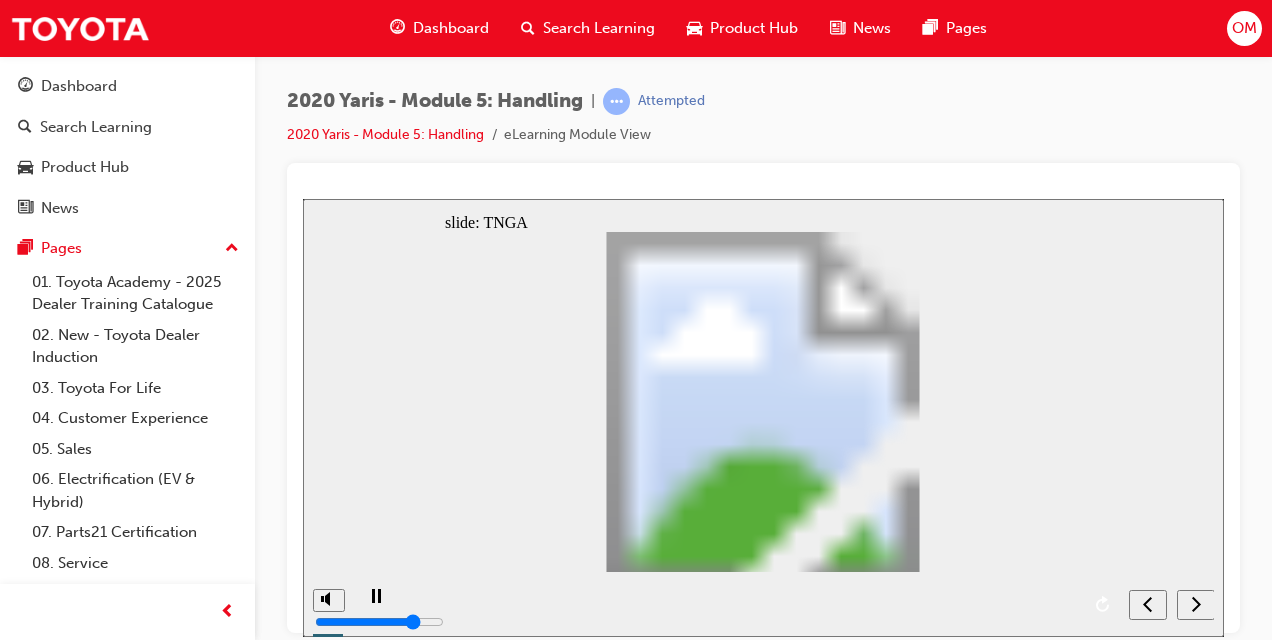 click 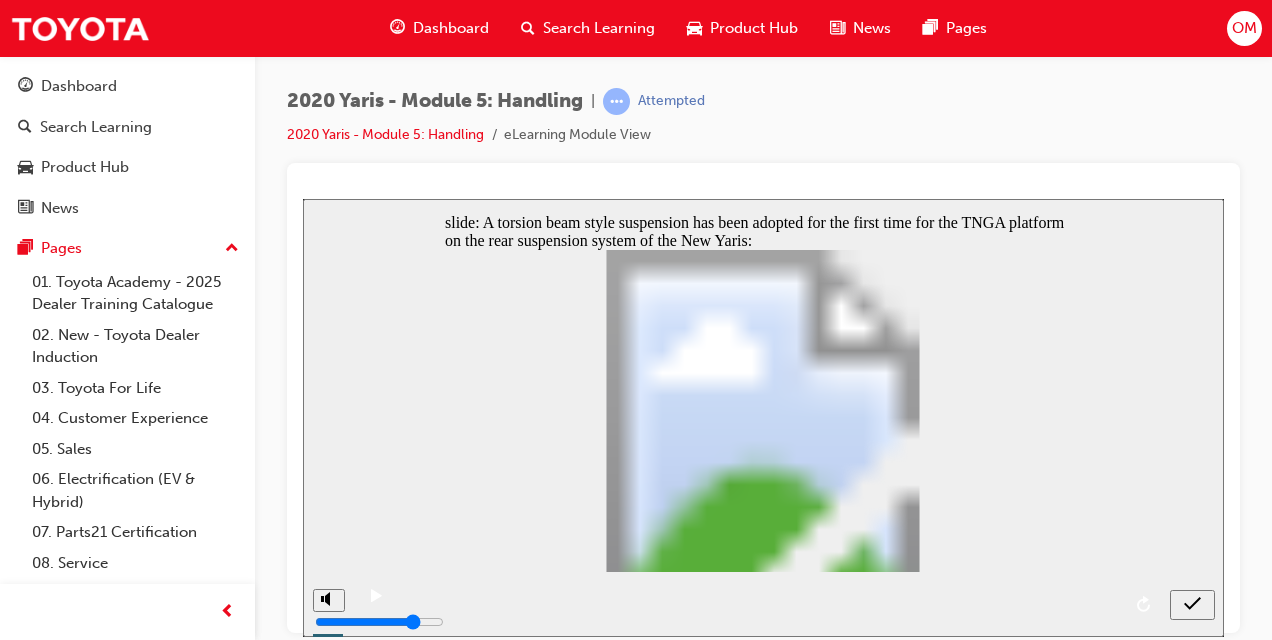 radio on "true" 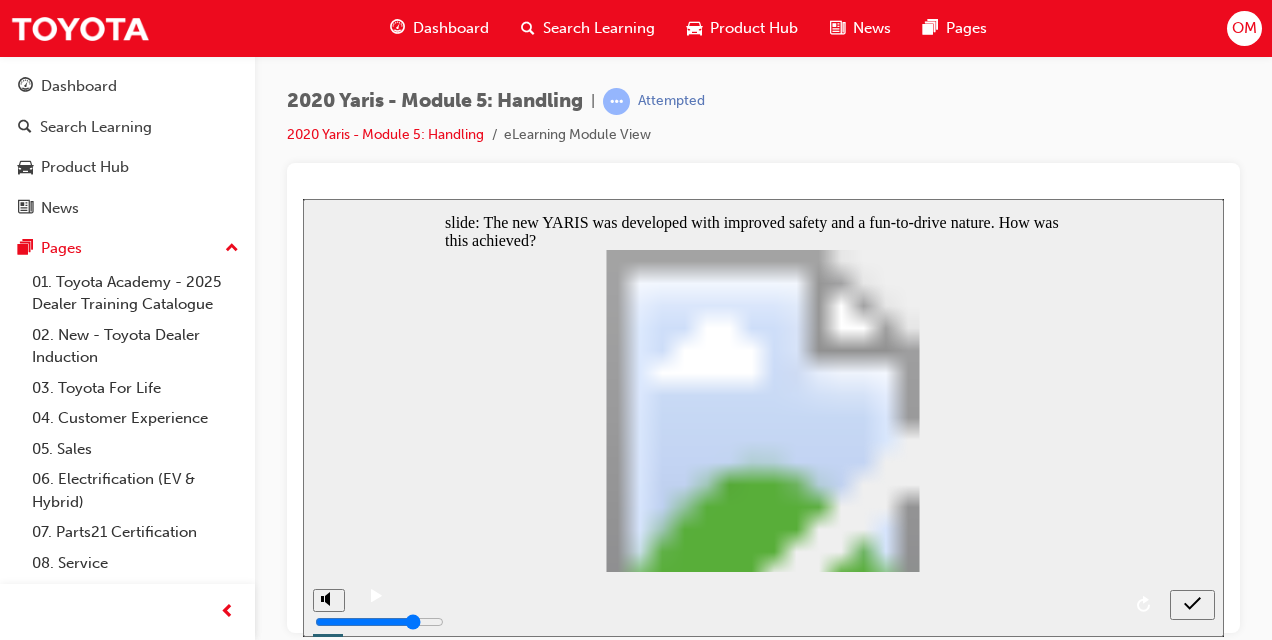 radio on "true" 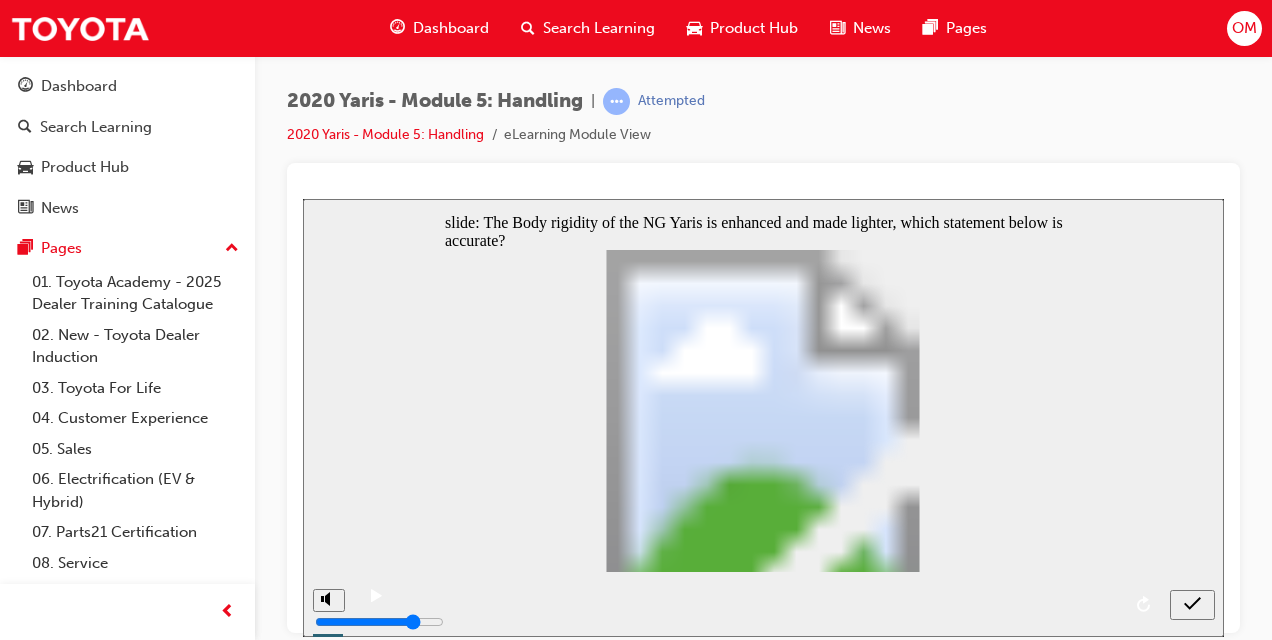 radio on "true" 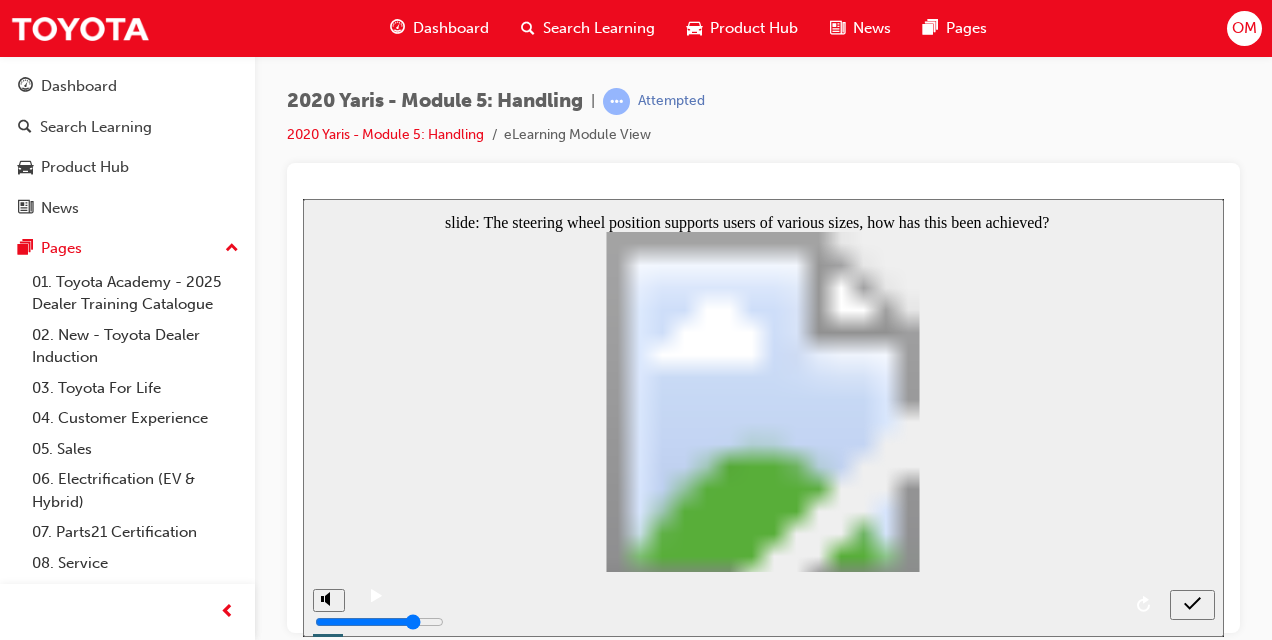 radio on "true" 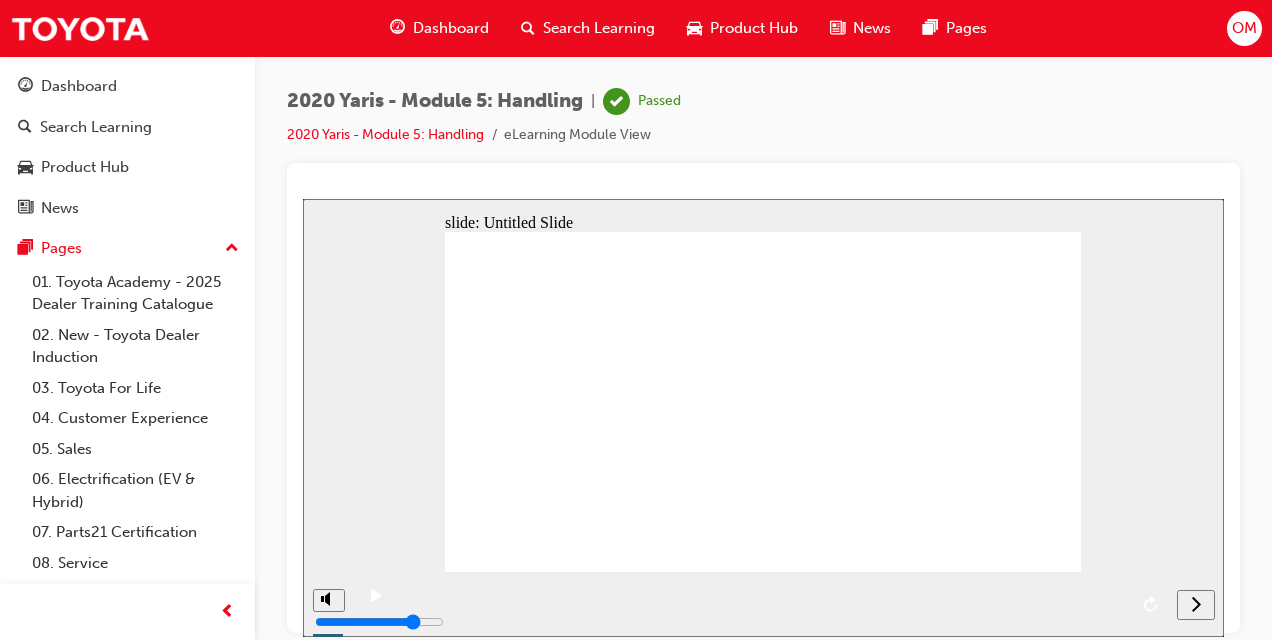 click on "Dashboard" at bounding box center [439, 28] 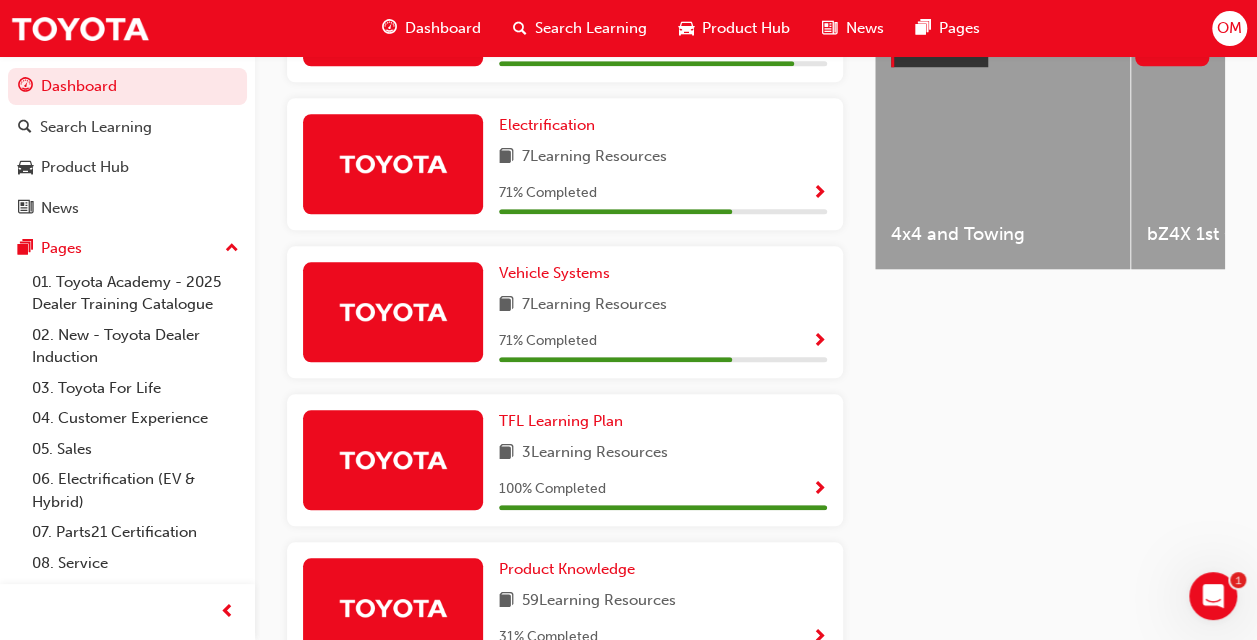 scroll, scrollTop: 1006, scrollLeft: 0, axis: vertical 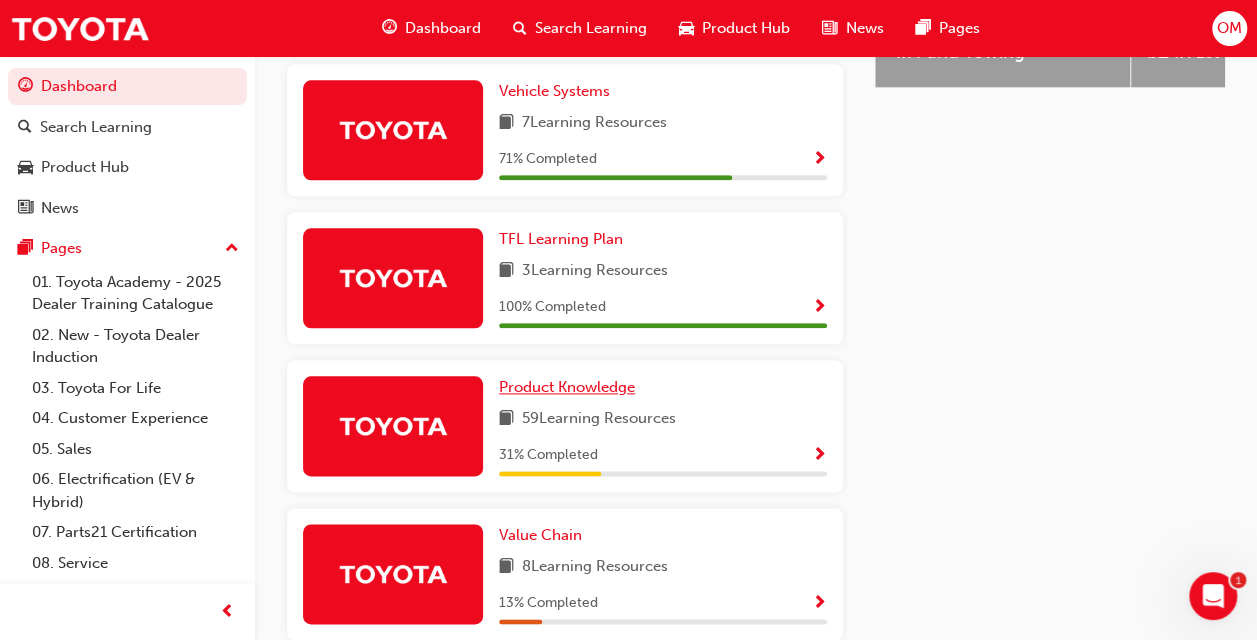 click on "Product Knowledge" at bounding box center [567, 387] 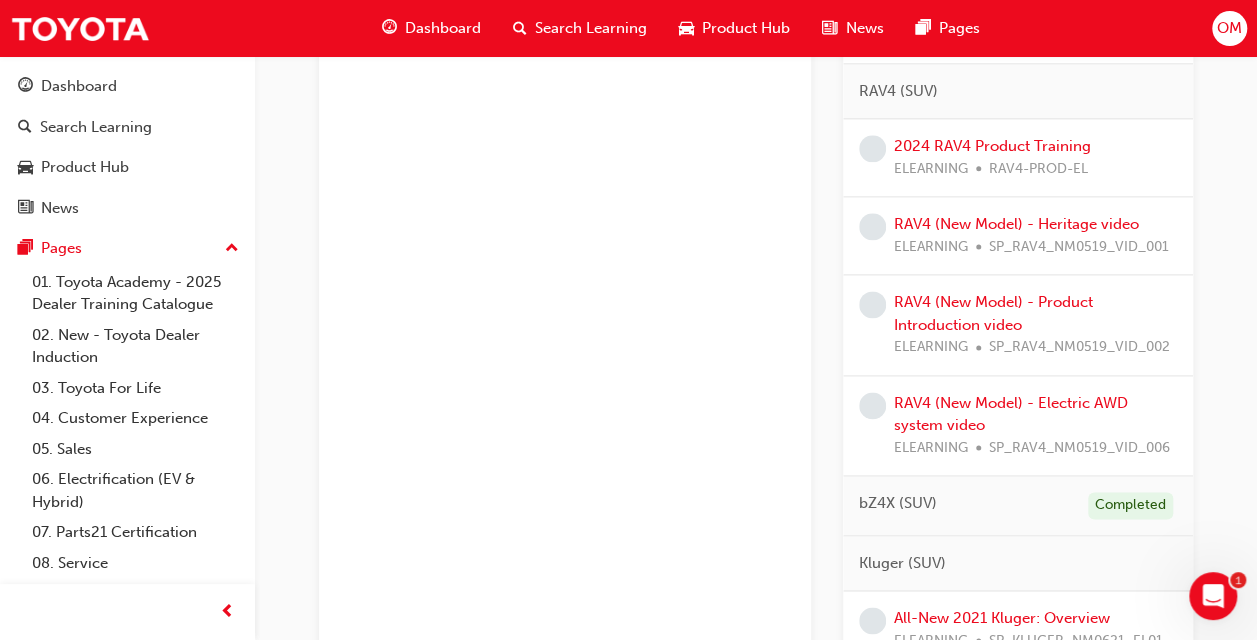 scroll, scrollTop: 1190, scrollLeft: 0, axis: vertical 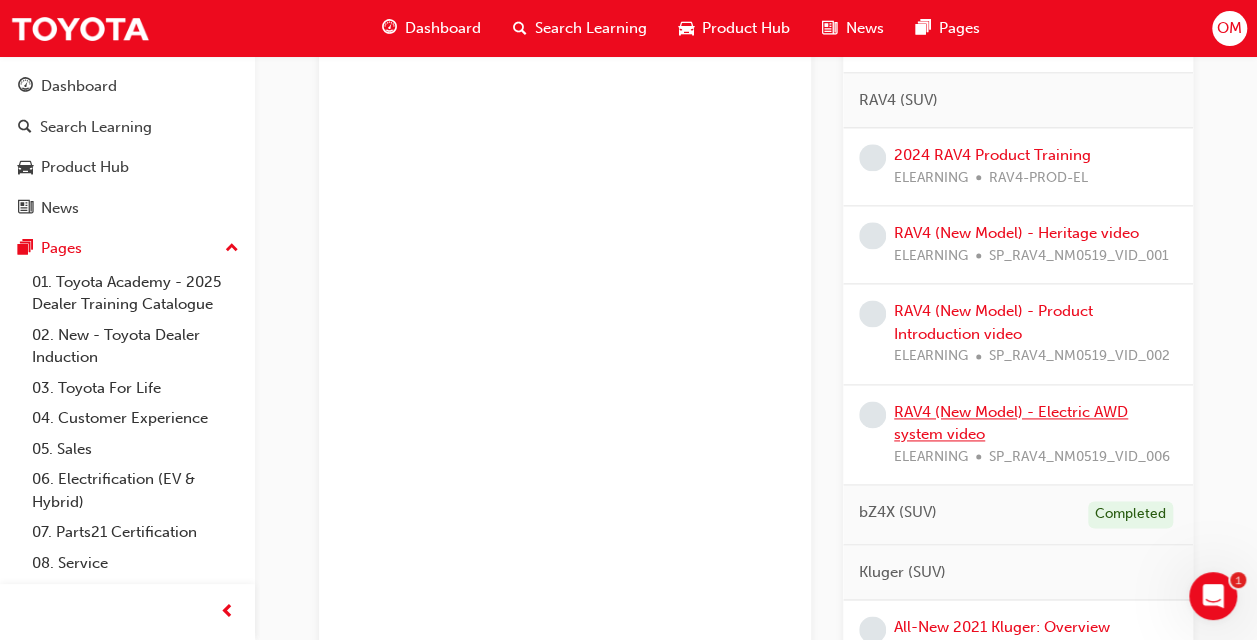 click on "RAV4 (New Model) - Electric AWD system video" at bounding box center [1011, 423] 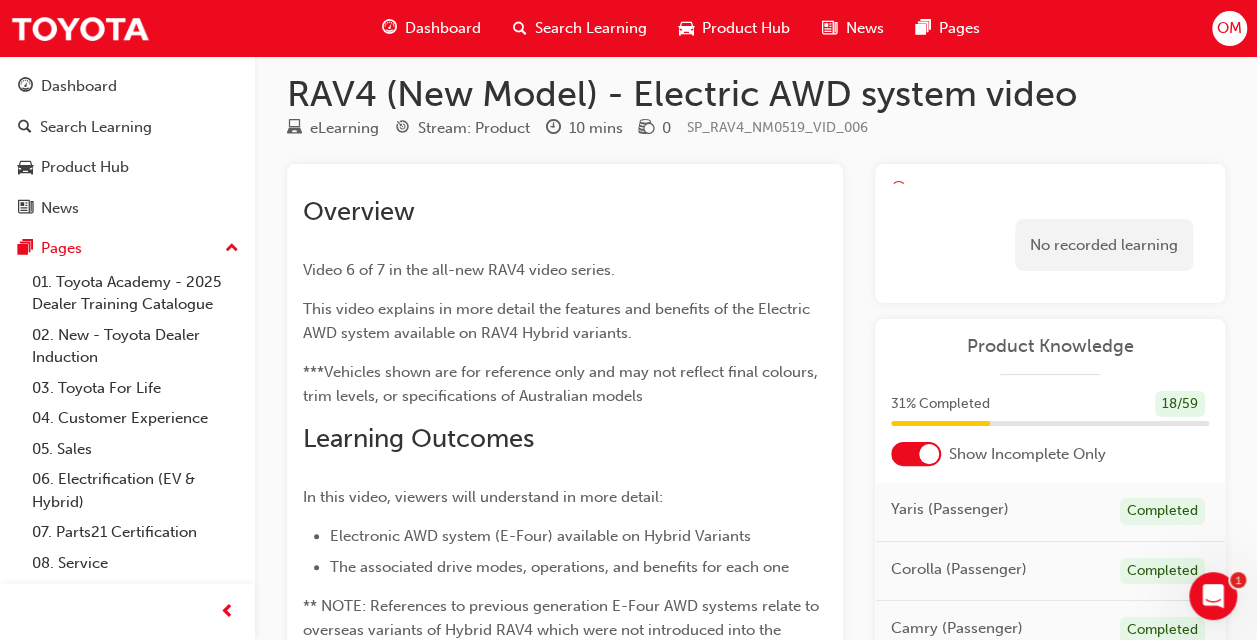 scroll, scrollTop: 0, scrollLeft: 0, axis: both 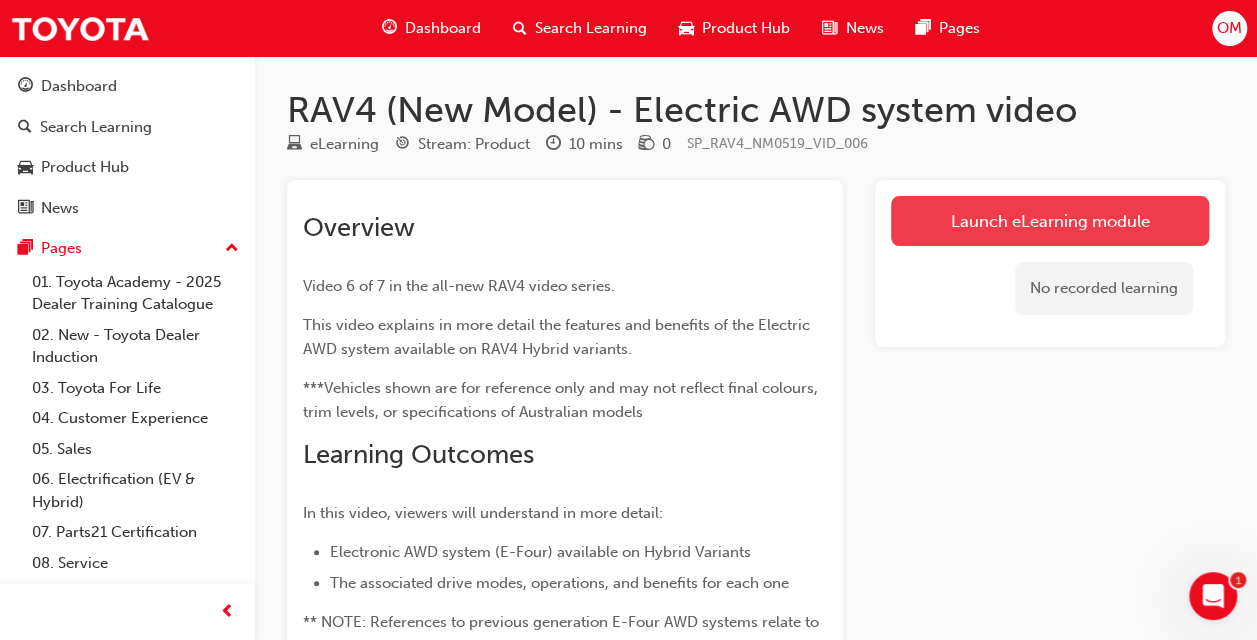 click on "Launch eLearning module" at bounding box center [1050, 221] 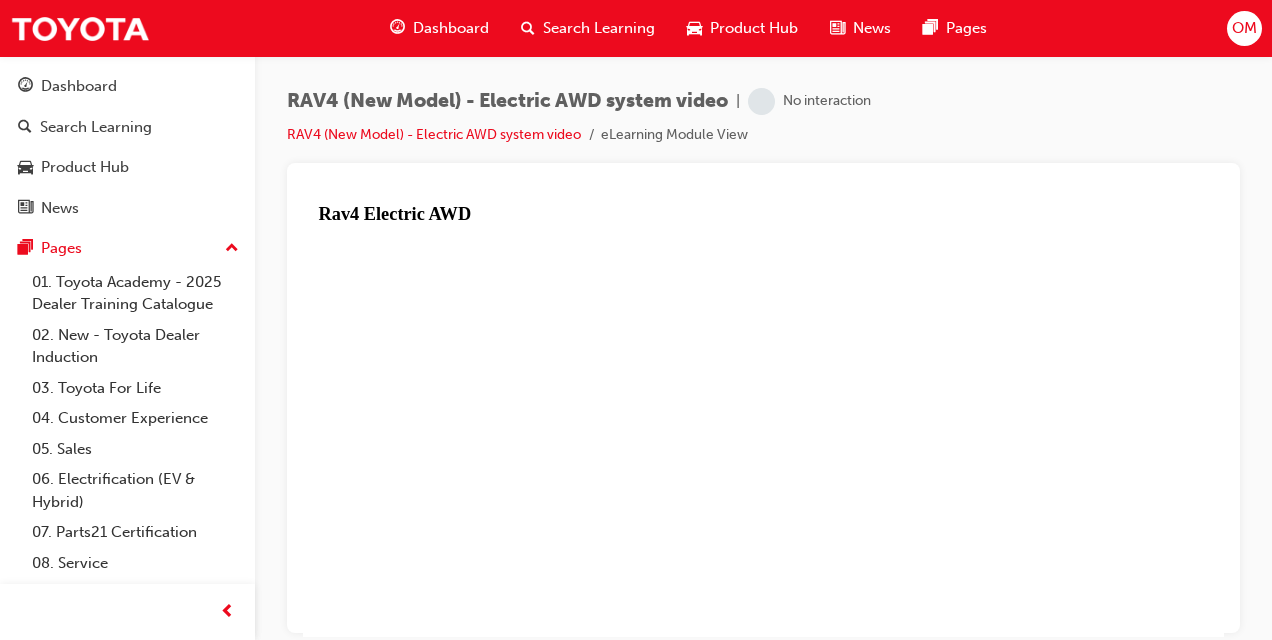 scroll, scrollTop: 0, scrollLeft: 0, axis: both 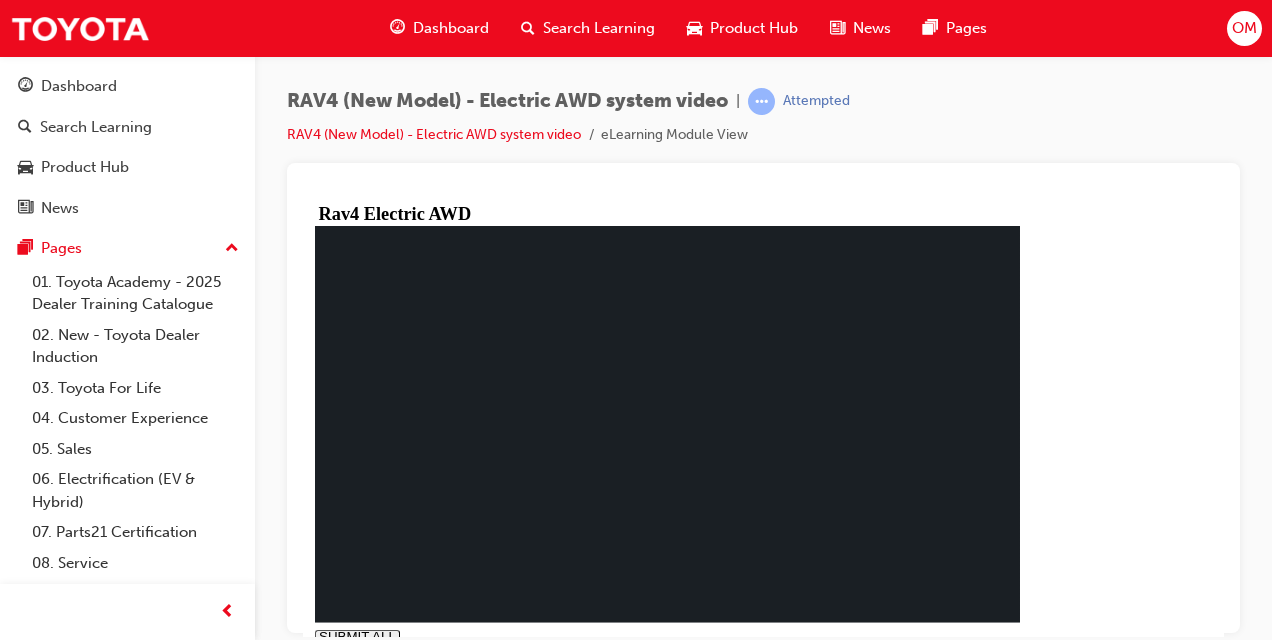 click 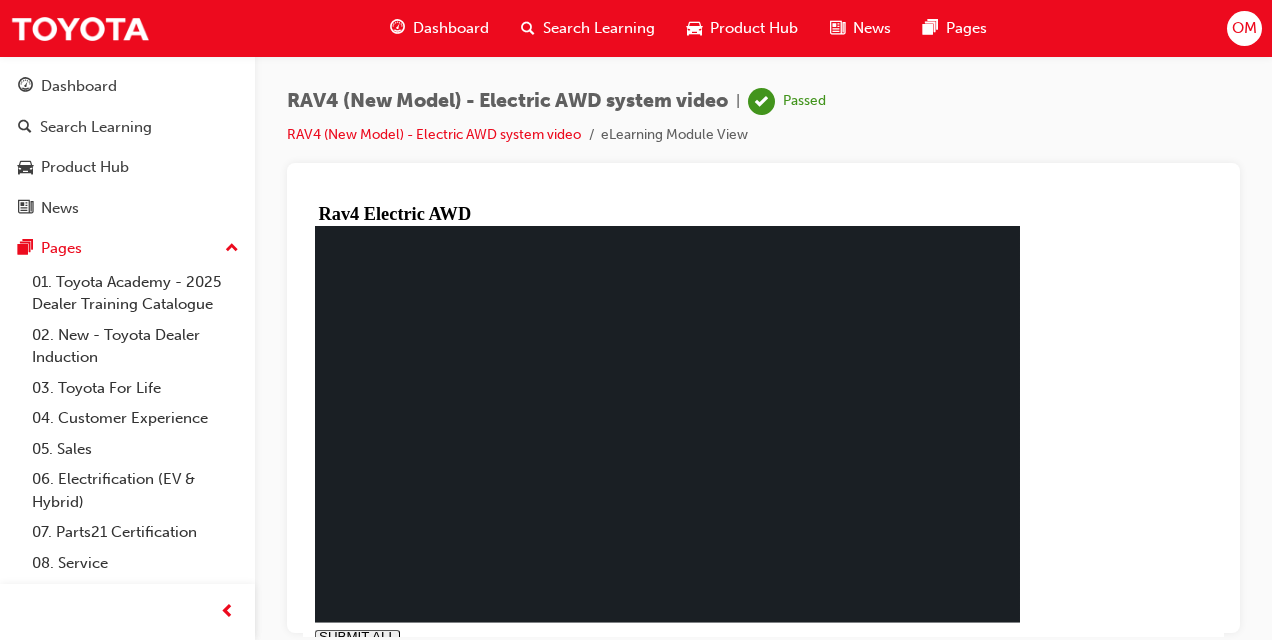 click 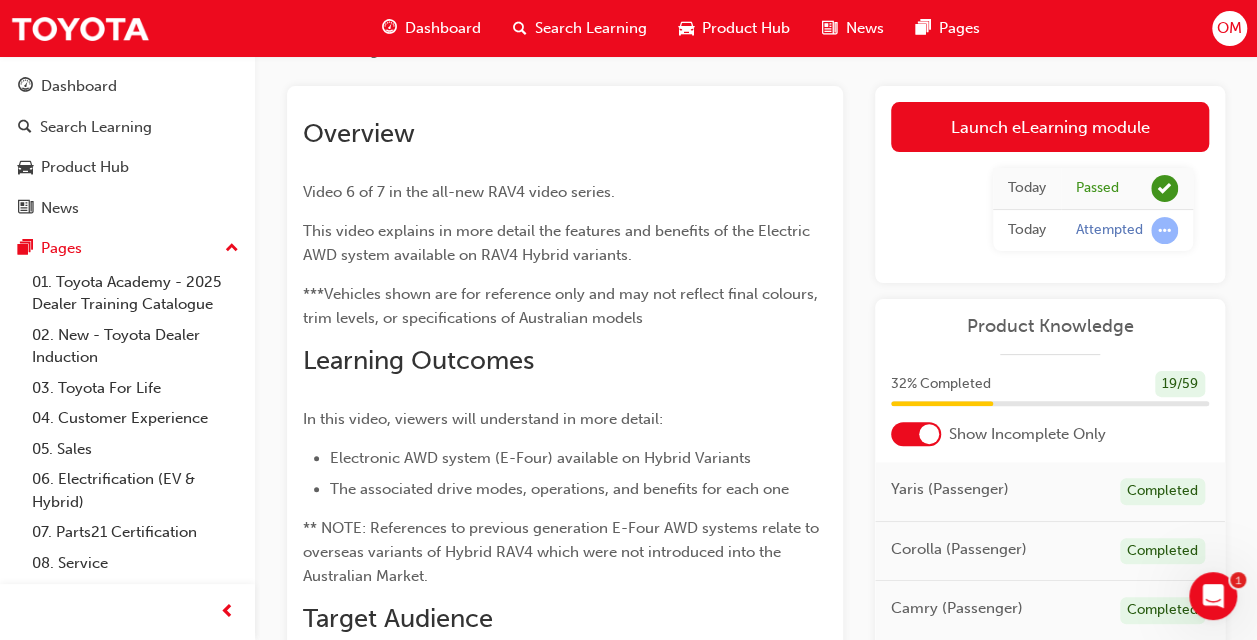 scroll, scrollTop: 96, scrollLeft: 0, axis: vertical 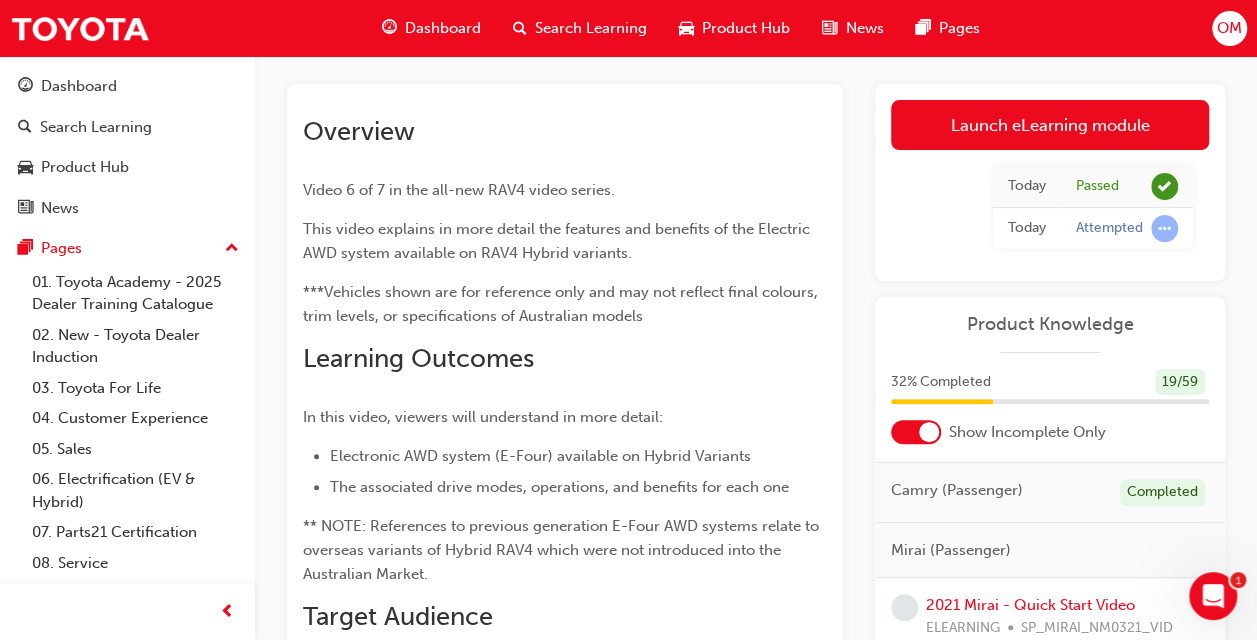 click on "Show Incomplete Only" at bounding box center [1027, 432] 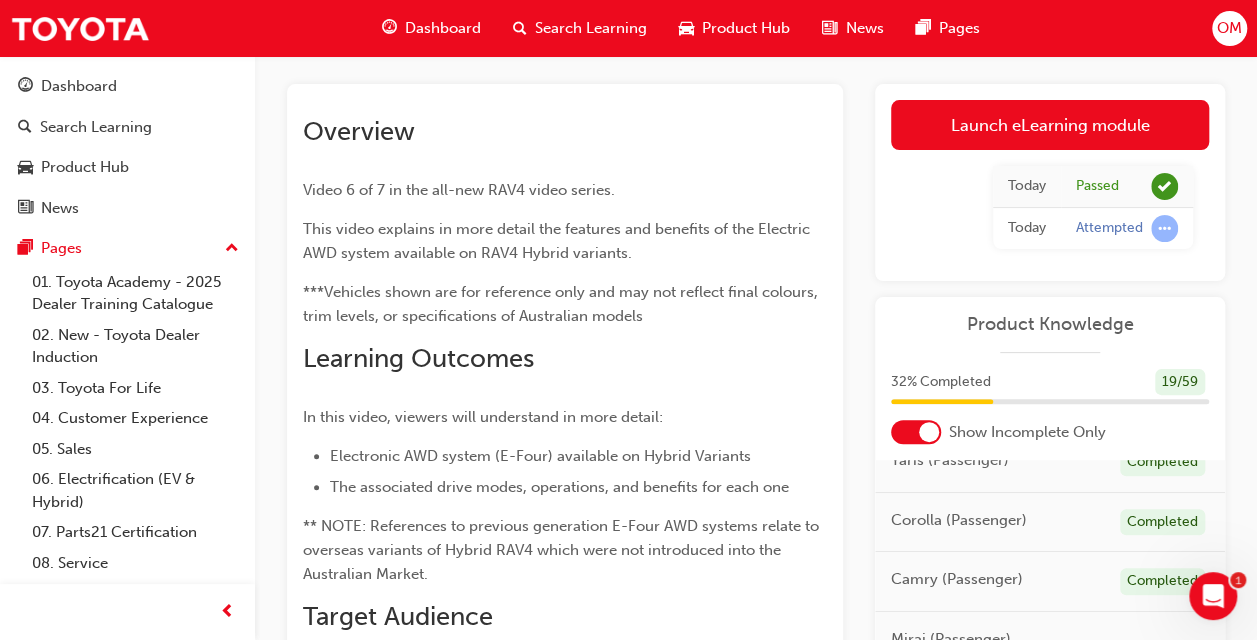 scroll, scrollTop: 0, scrollLeft: 0, axis: both 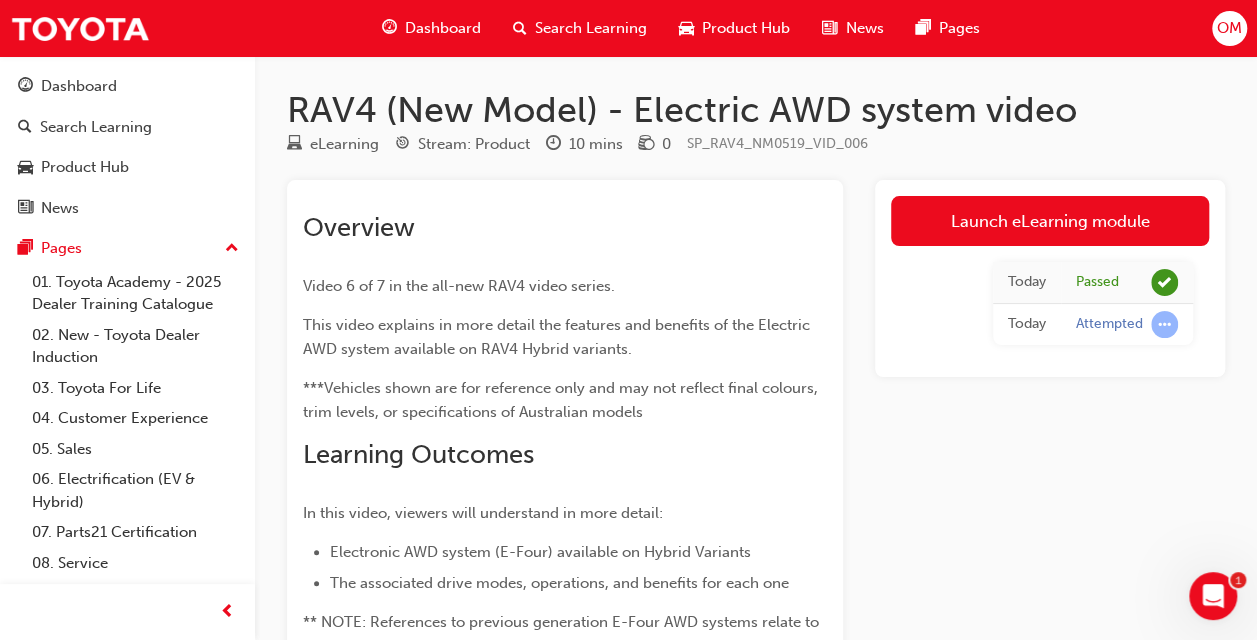 click on "Dashboard" at bounding box center [443, 28] 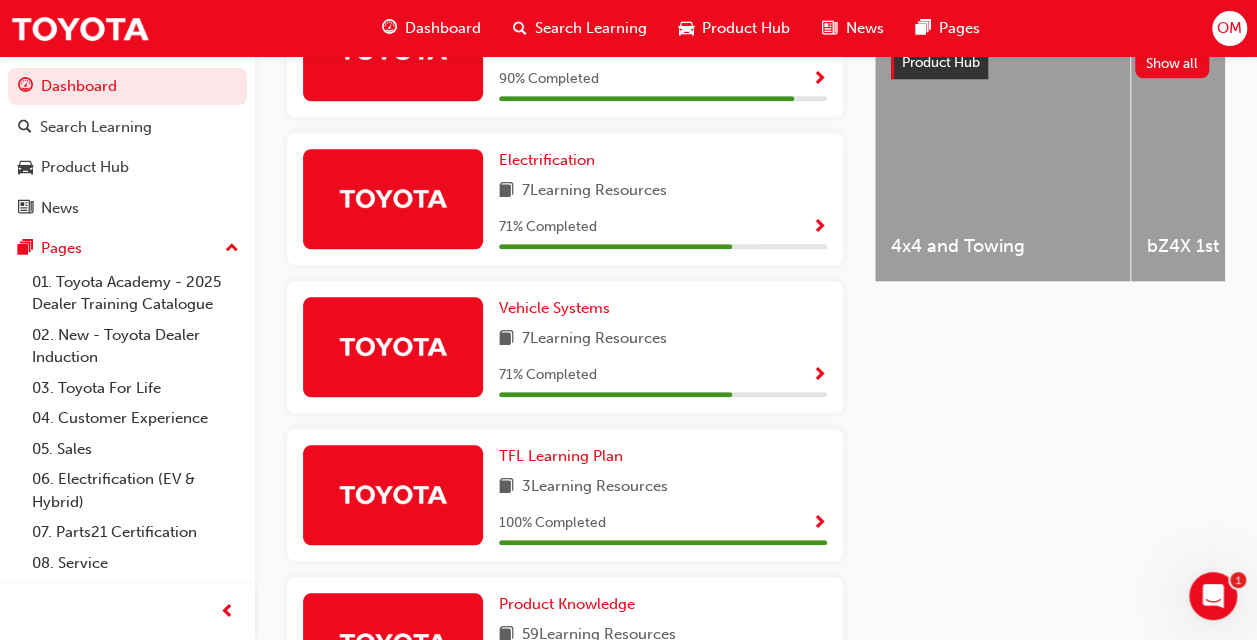 scroll, scrollTop: 890, scrollLeft: 0, axis: vertical 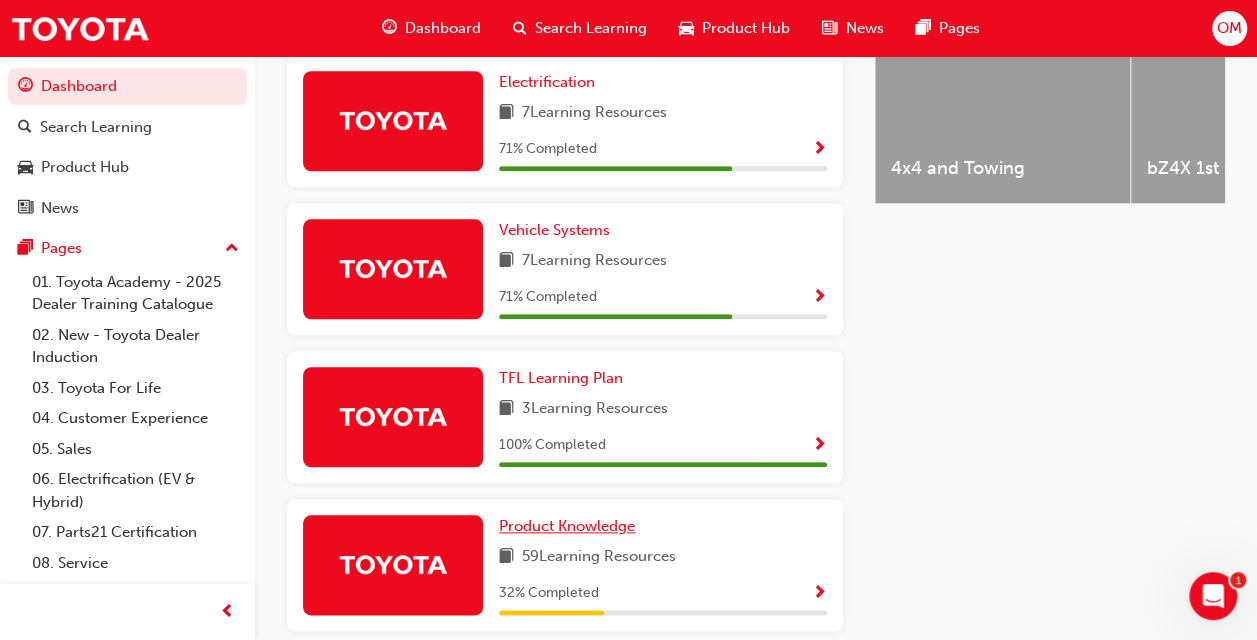 click on "Product Knowledge" at bounding box center [571, 526] 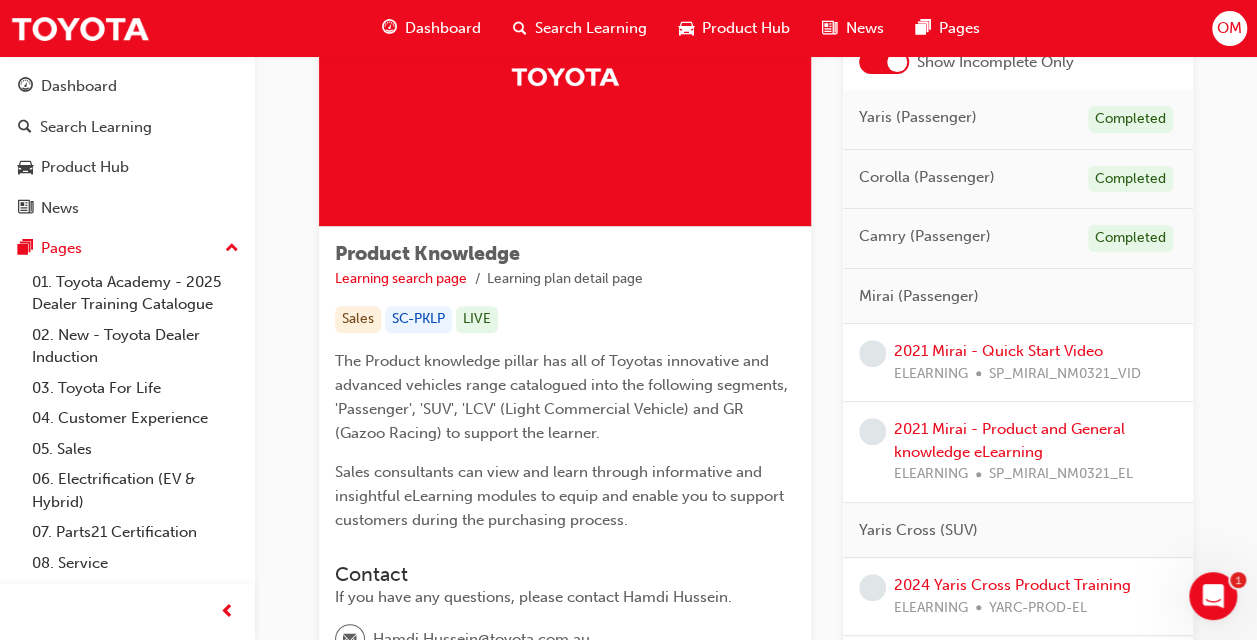 scroll, scrollTop: 202, scrollLeft: 0, axis: vertical 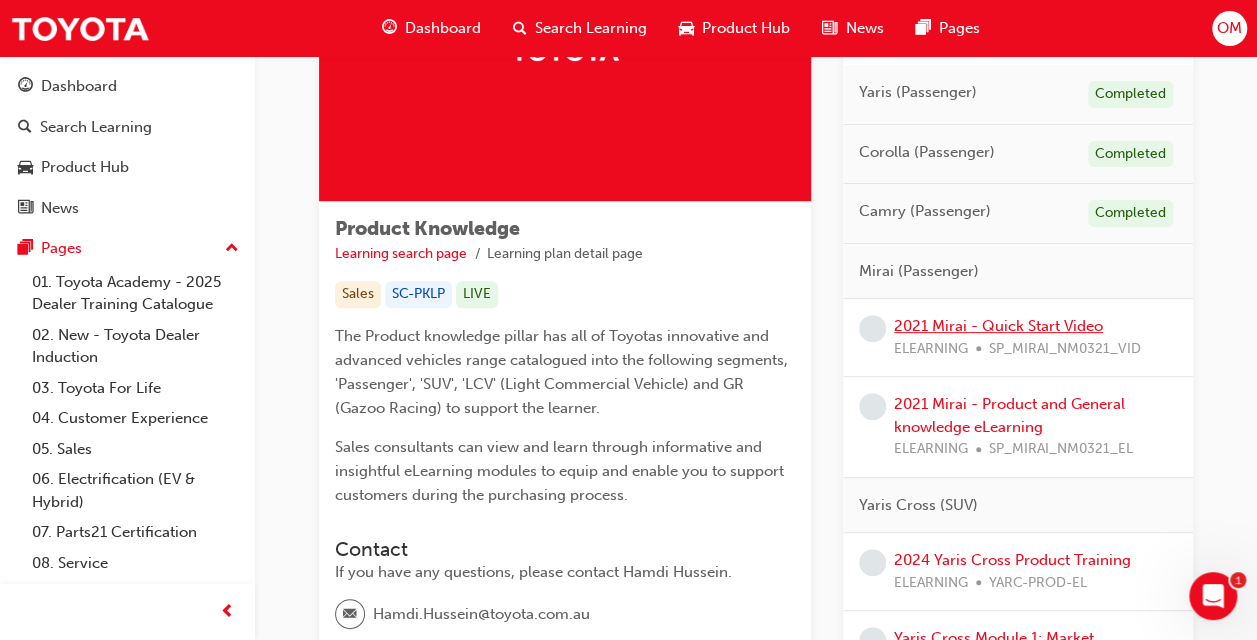 click on "2021 Mirai - Quick Start Video" at bounding box center (998, 326) 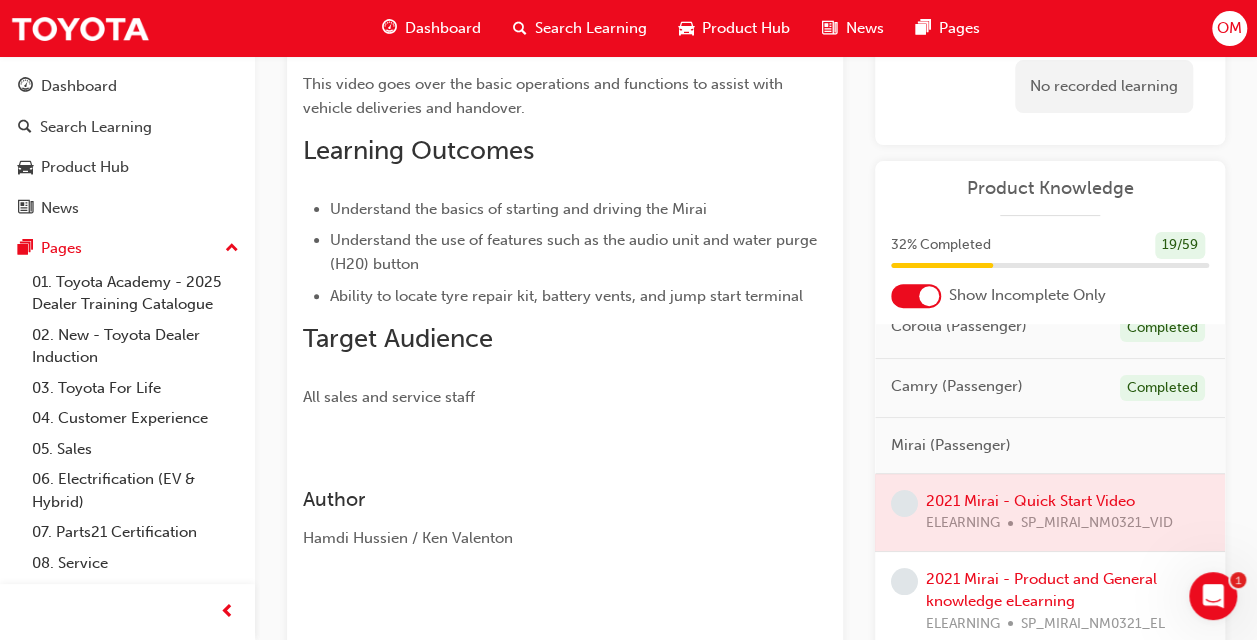 scroll, scrollTop: 158, scrollLeft: 0, axis: vertical 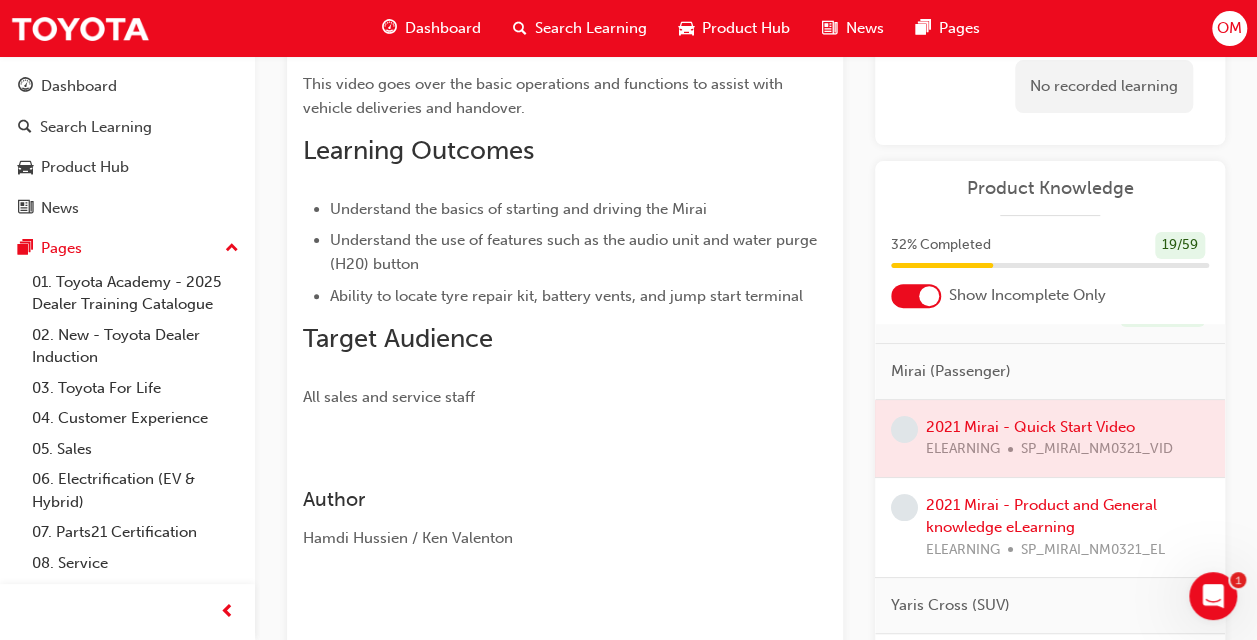 click at bounding box center [1050, 438] 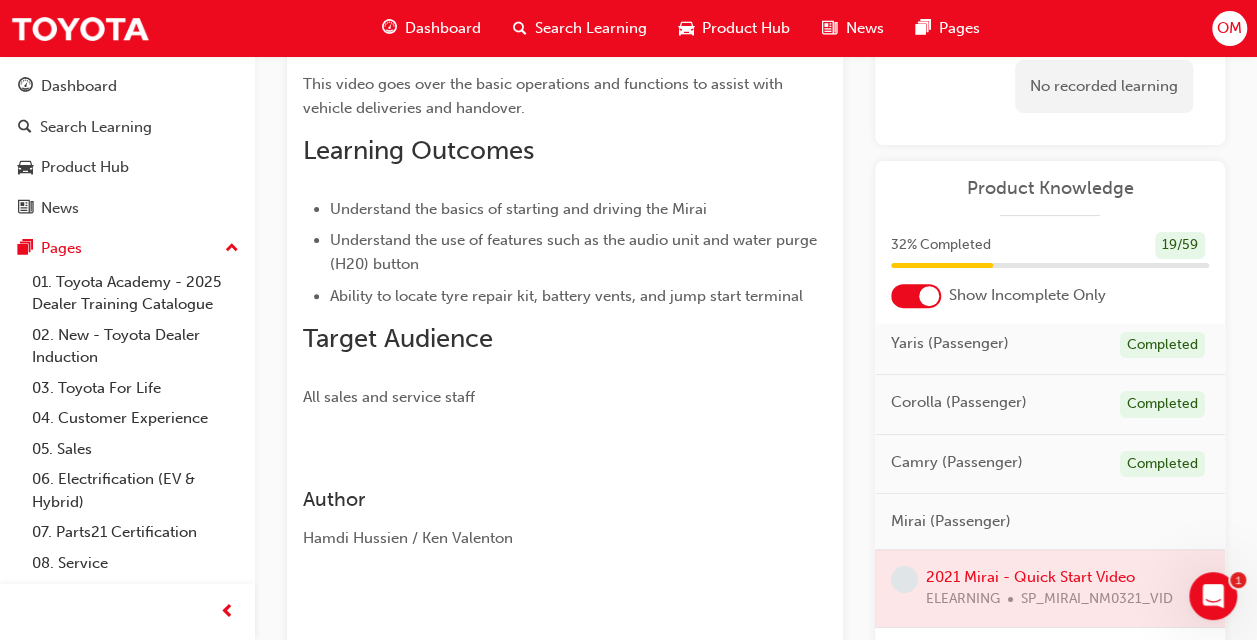 scroll, scrollTop: 0, scrollLeft: 0, axis: both 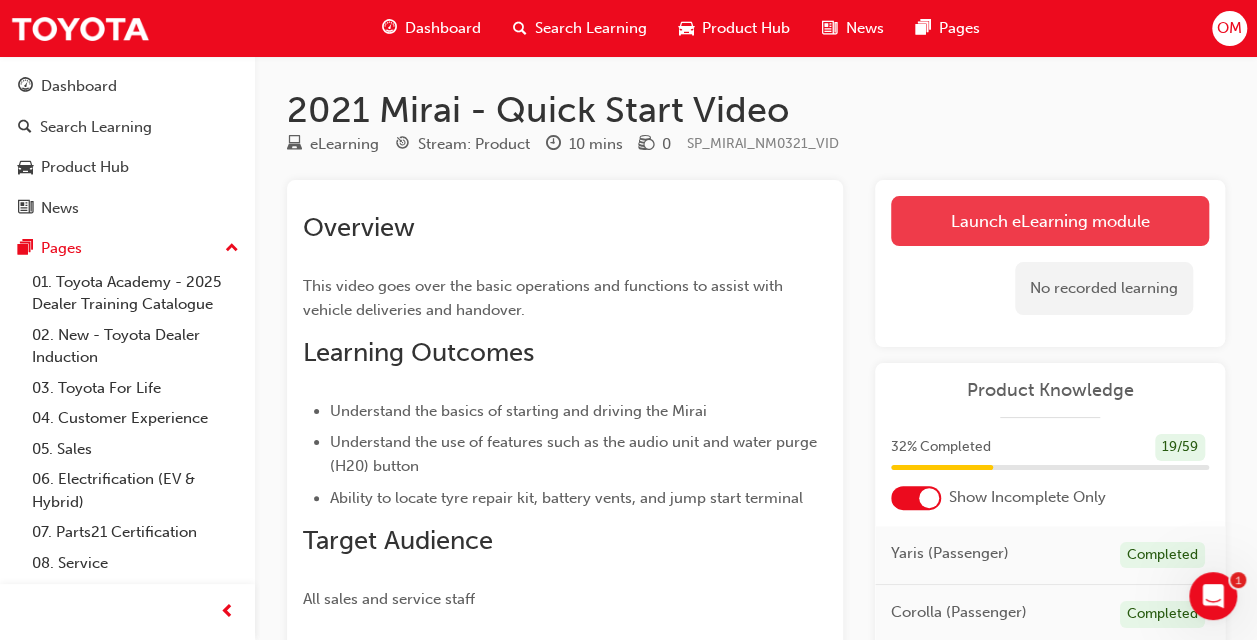 click on "Launch eLearning module" at bounding box center [1050, 221] 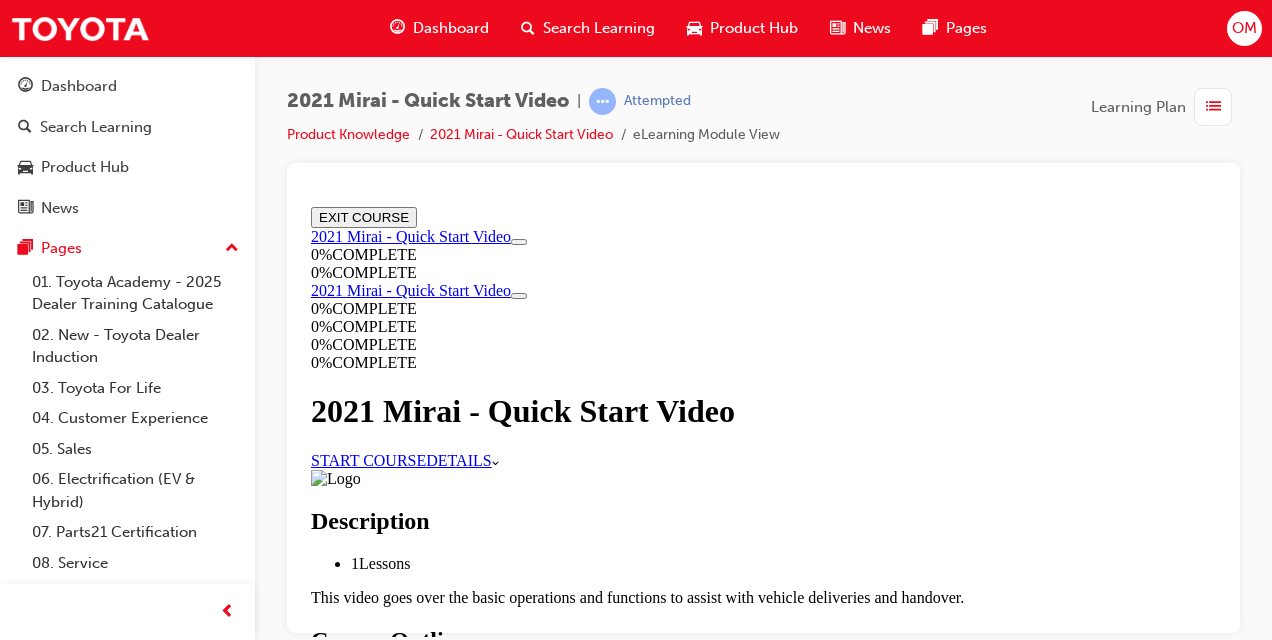 scroll, scrollTop: 0, scrollLeft: 0, axis: both 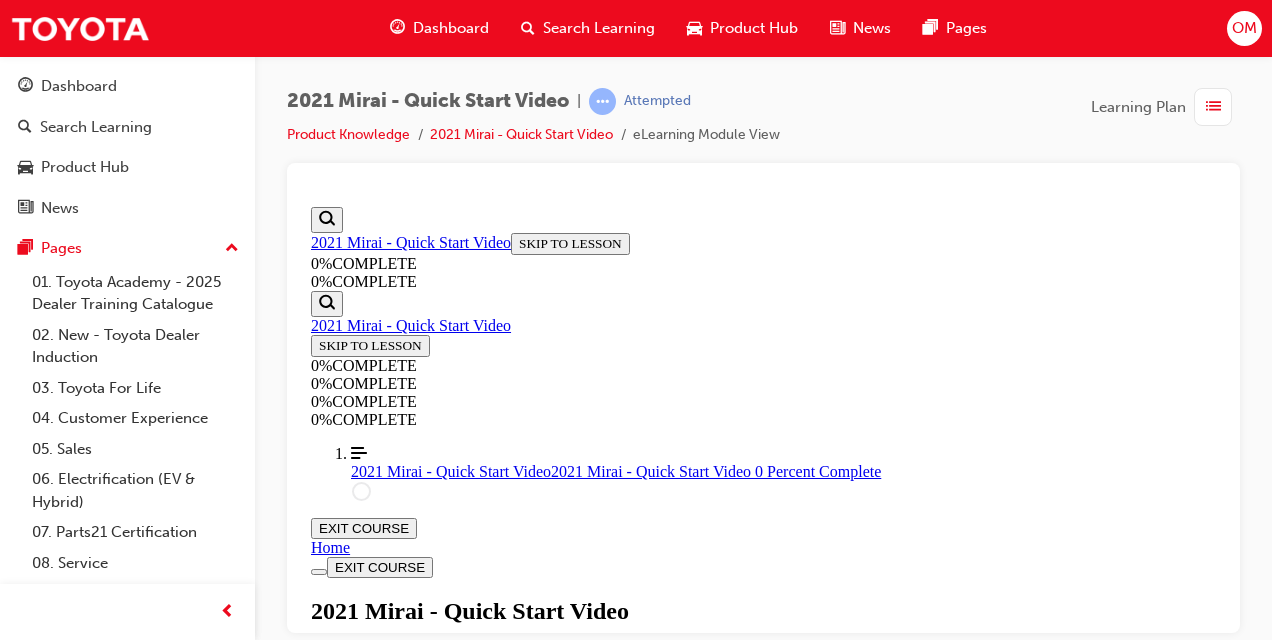 click at bounding box center (763, 662) 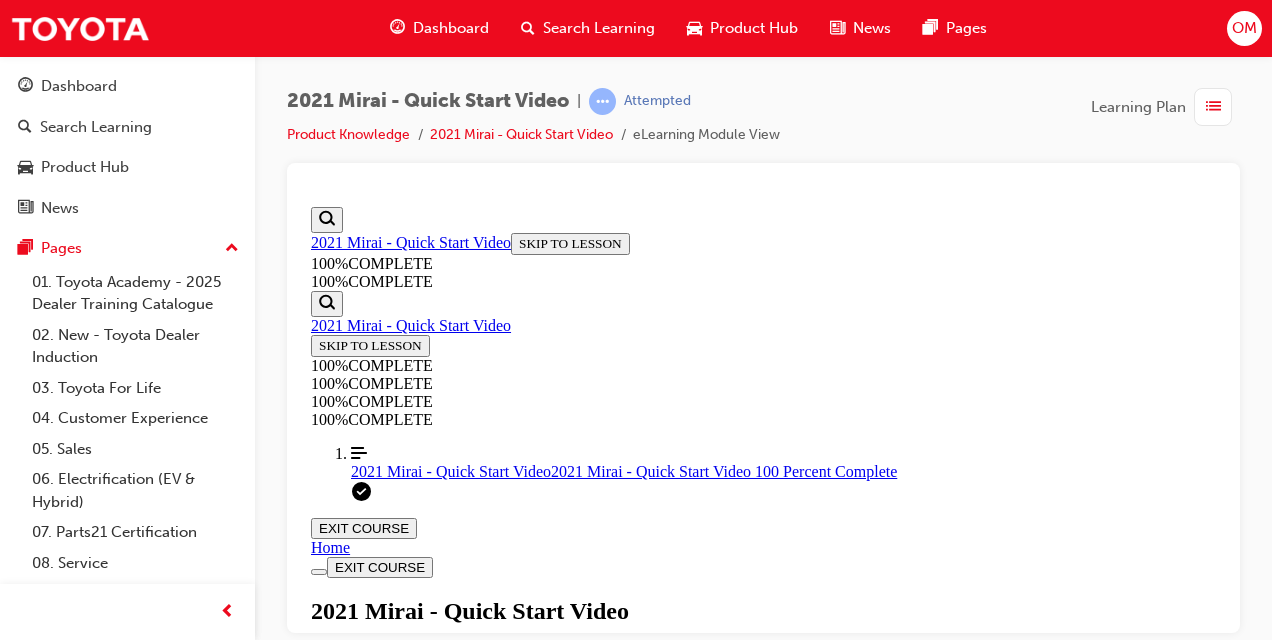 scroll, scrollTop: 370, scrollLeft: 0, axis: vertical 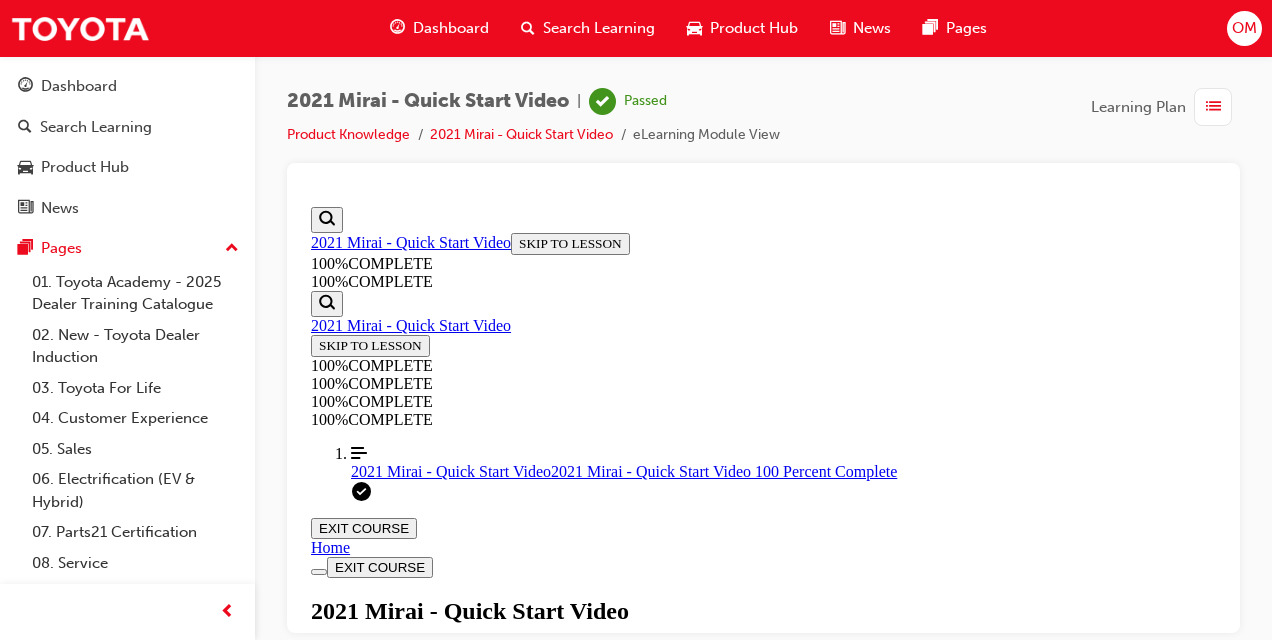 click on "EXIT COURSE" at bounding box center (364, 527) 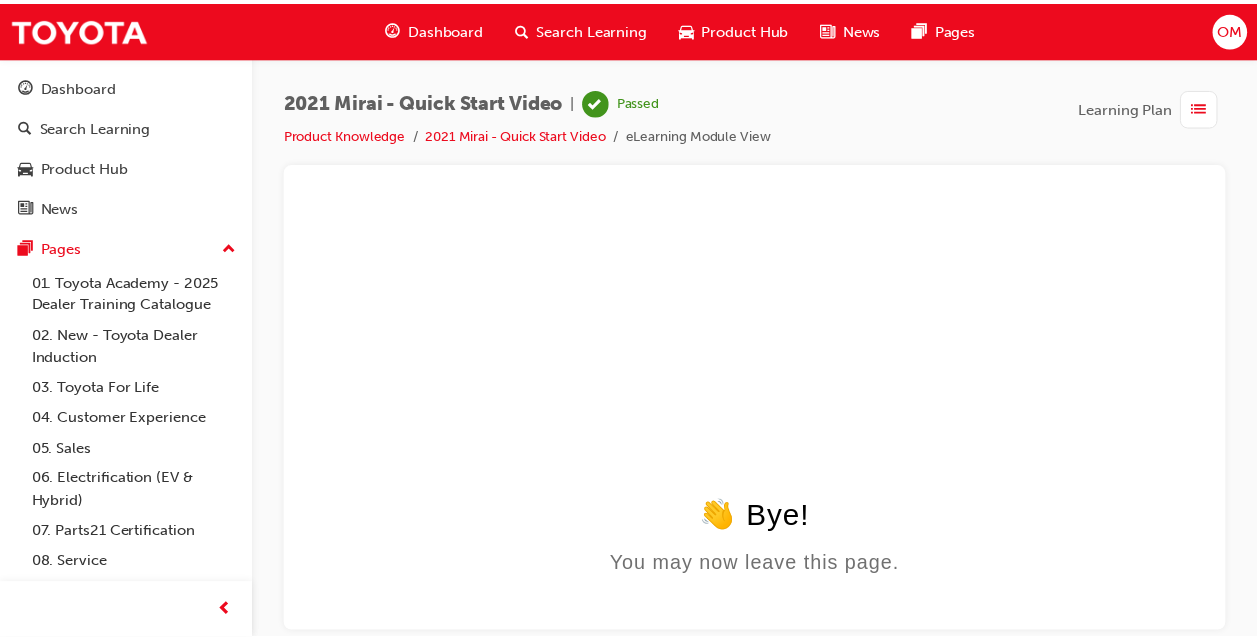 scroll, scrollTop: 0, scrollLeft: 0, axis: both 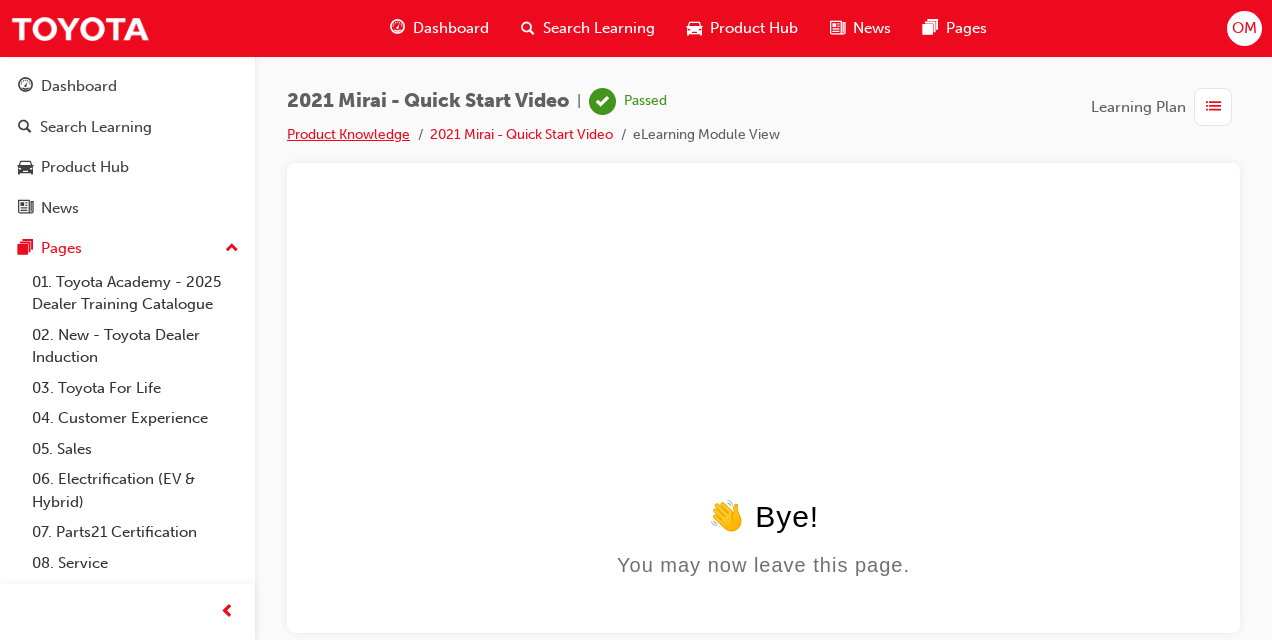 click on "Product Knowledge" at bounding box center (348, 134) 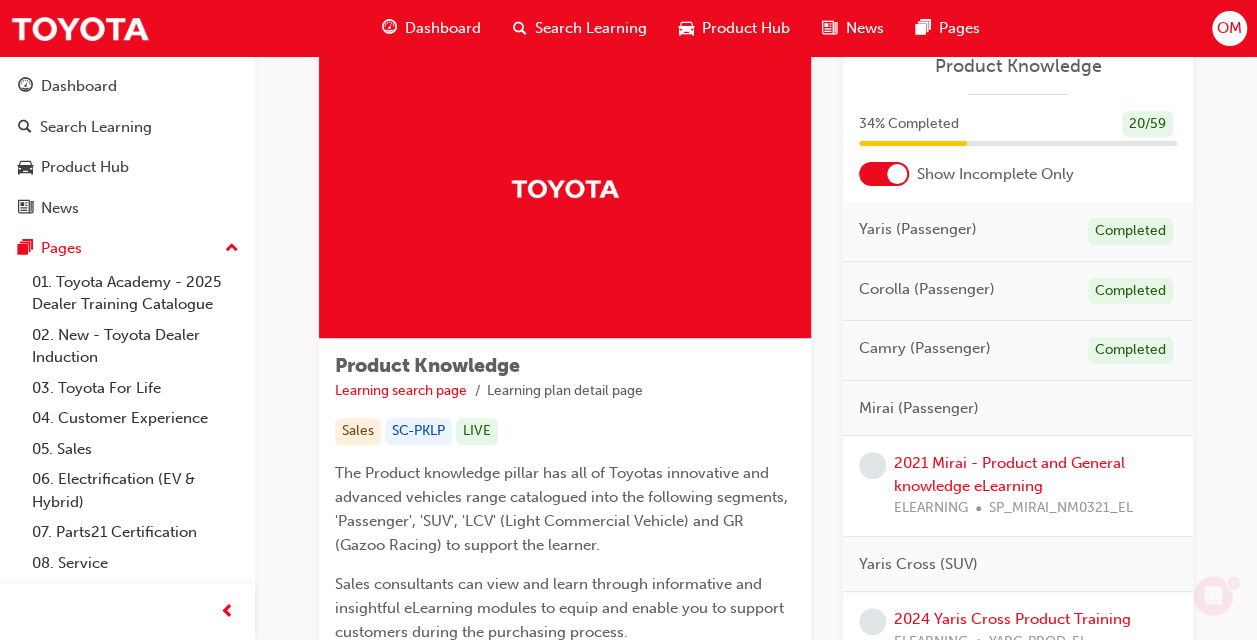 scroll, scrollTop: 66, scrollLeft: 0, axis: vertical 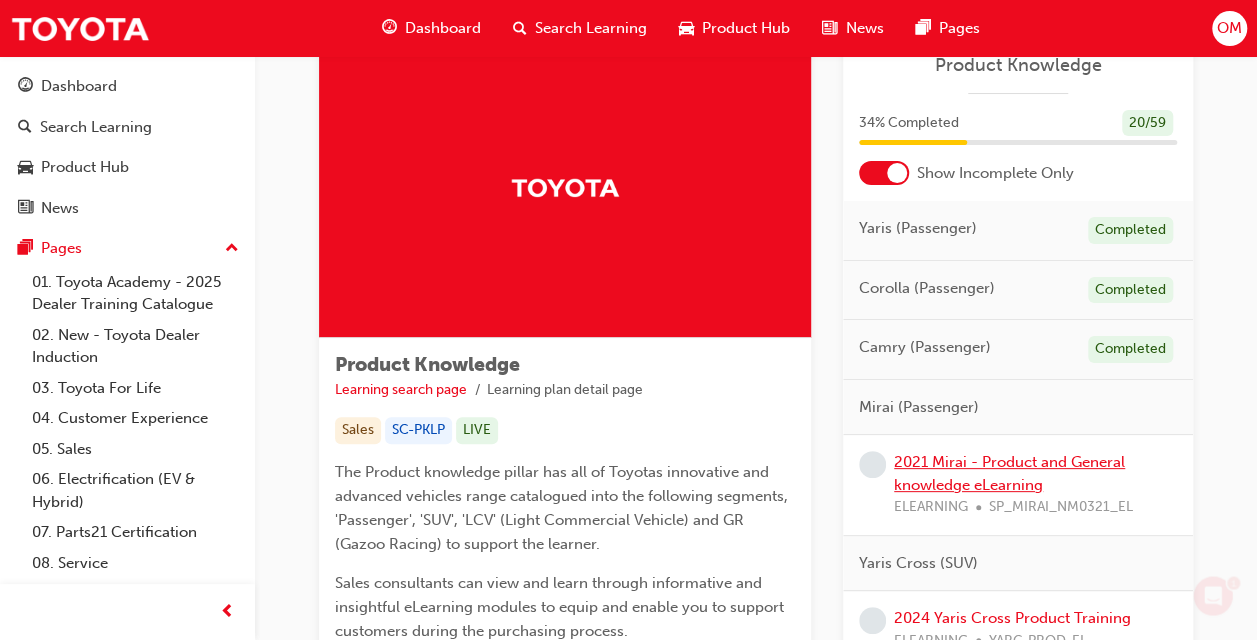 click on "2021 Mirai - Product and General knowledge eLearning" at bounding box center [1009, 473] 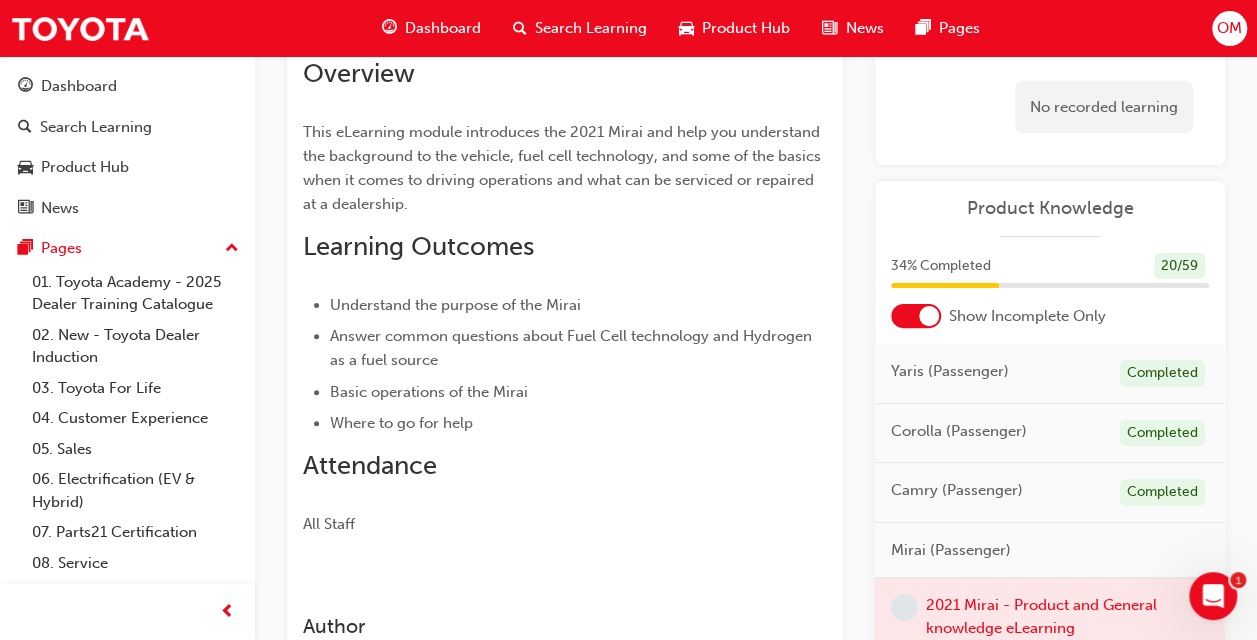 scroll, scrollTop: 0, scrollLeft: 0, axis: both 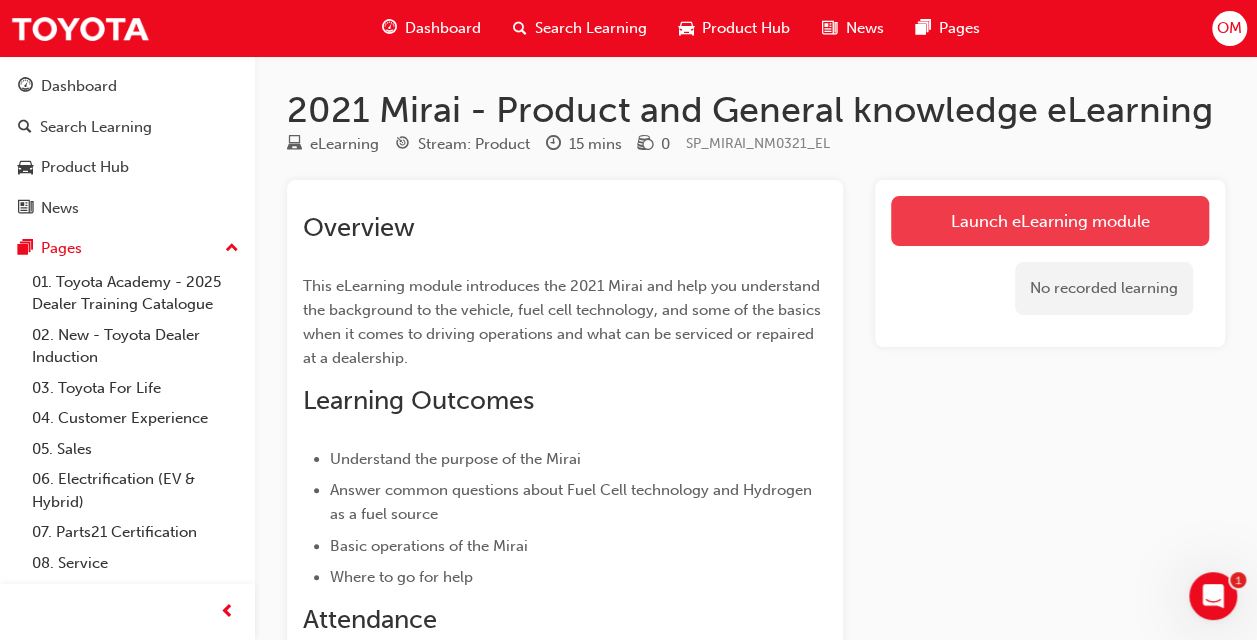 click on "Launch eLearning module" at bounding box center (1050, 221) 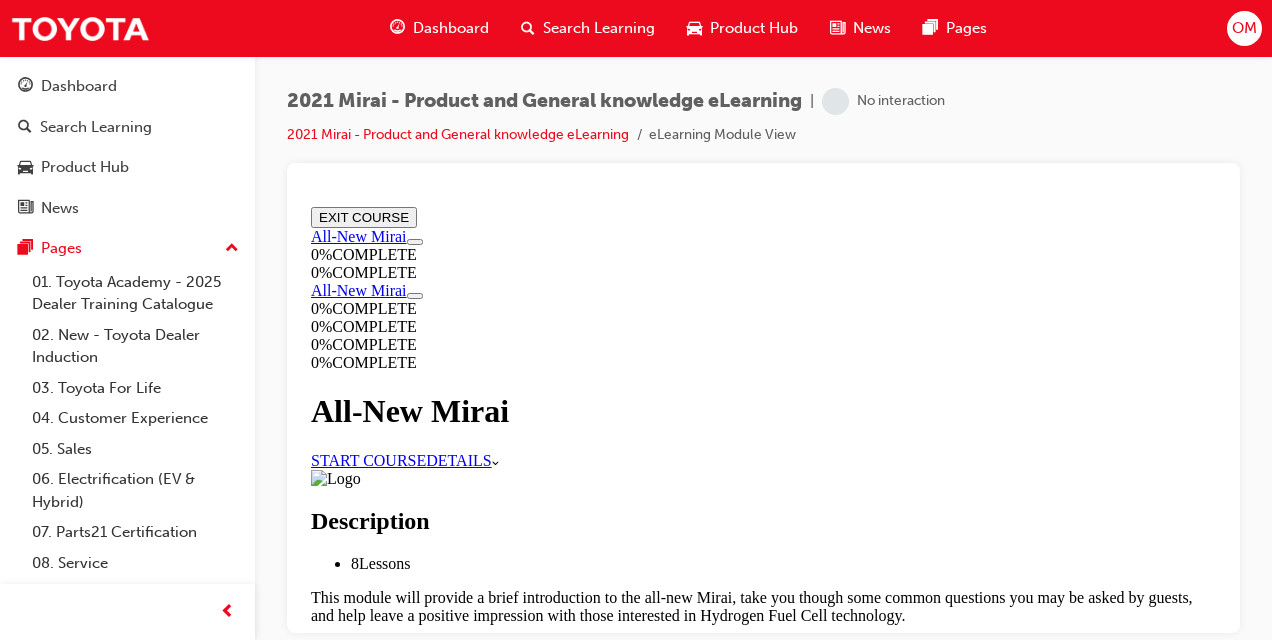 scroll, scrollTop: 0, scrollLeft: 0, axis: both 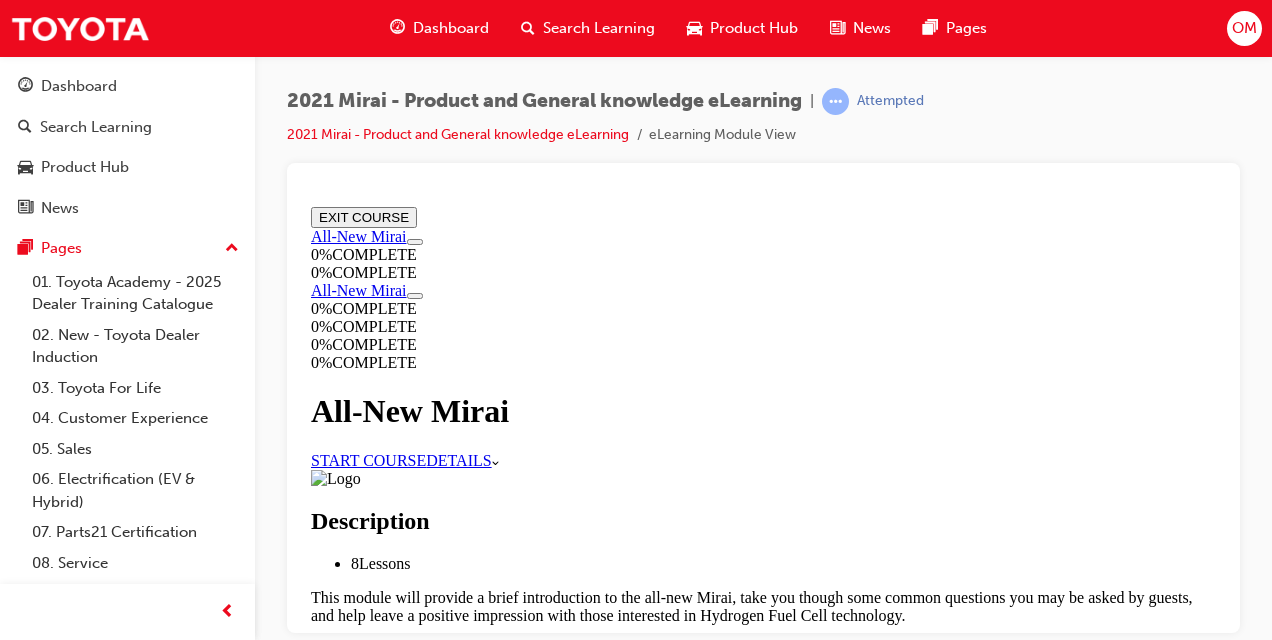 click on "START COURSE" at bounding box center [368, 459] 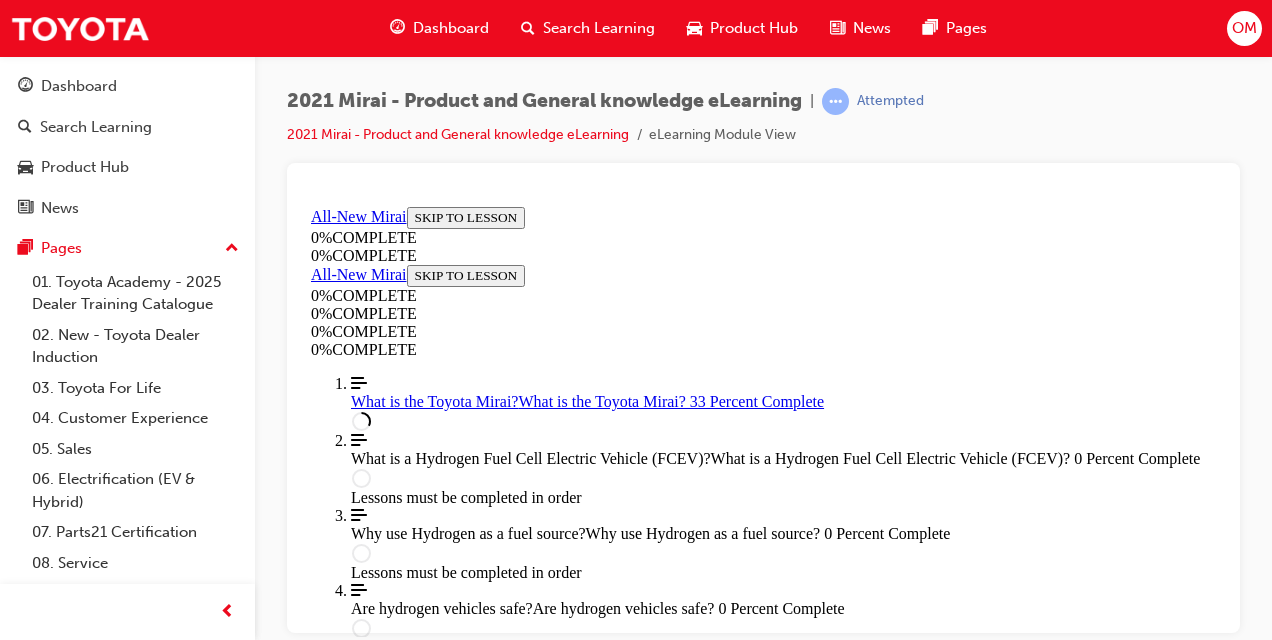 scroll, scrollTop: 1446, scrollLeft: 0, axis: vertical 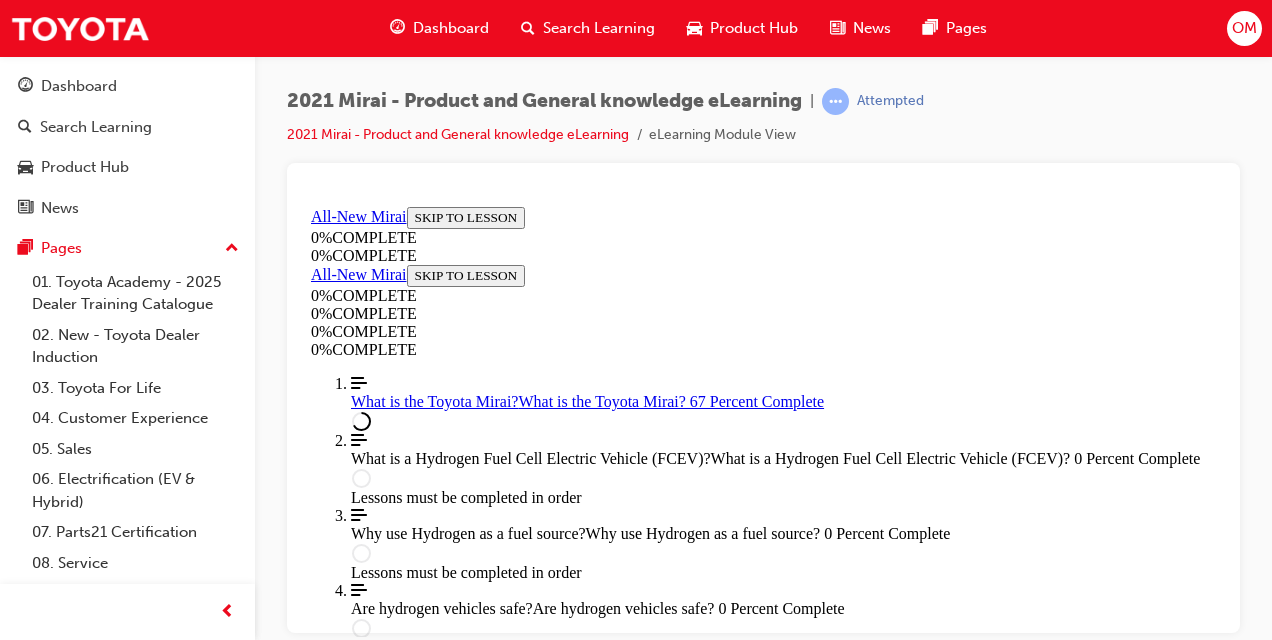 click at bounding box center [763, 2614] 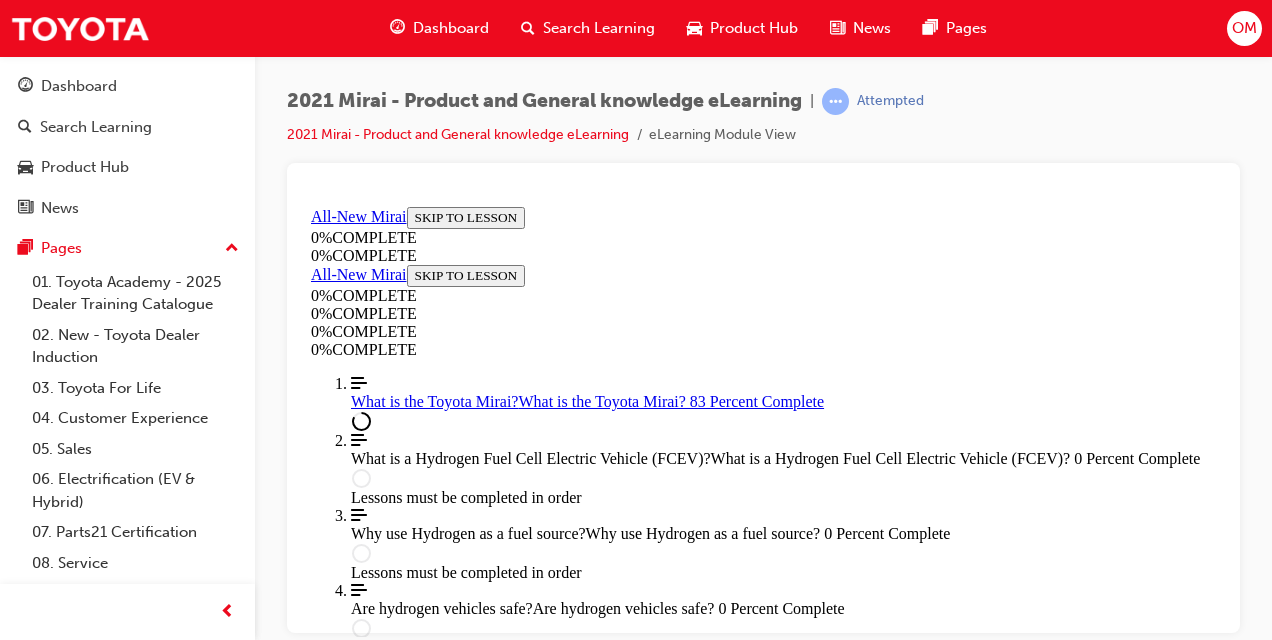 scroll, scrollTop: 2598, scrollLeft: 0, axis: vertical 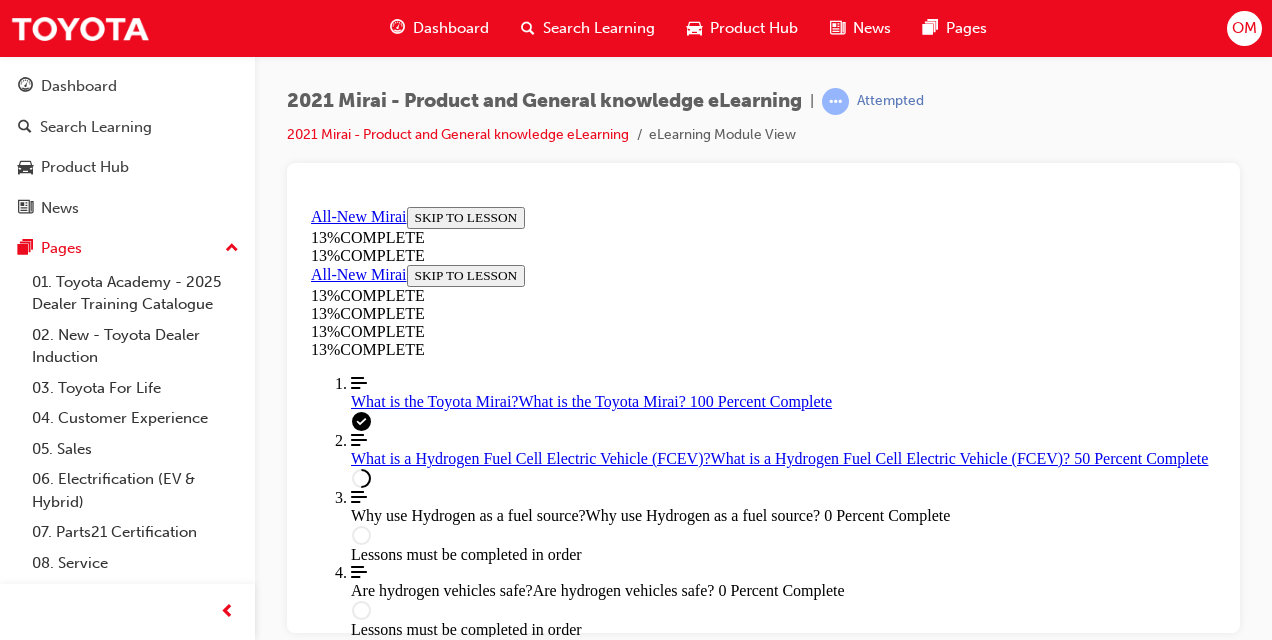 click on "EXIT COURSE" at bounding box center [364, 984] 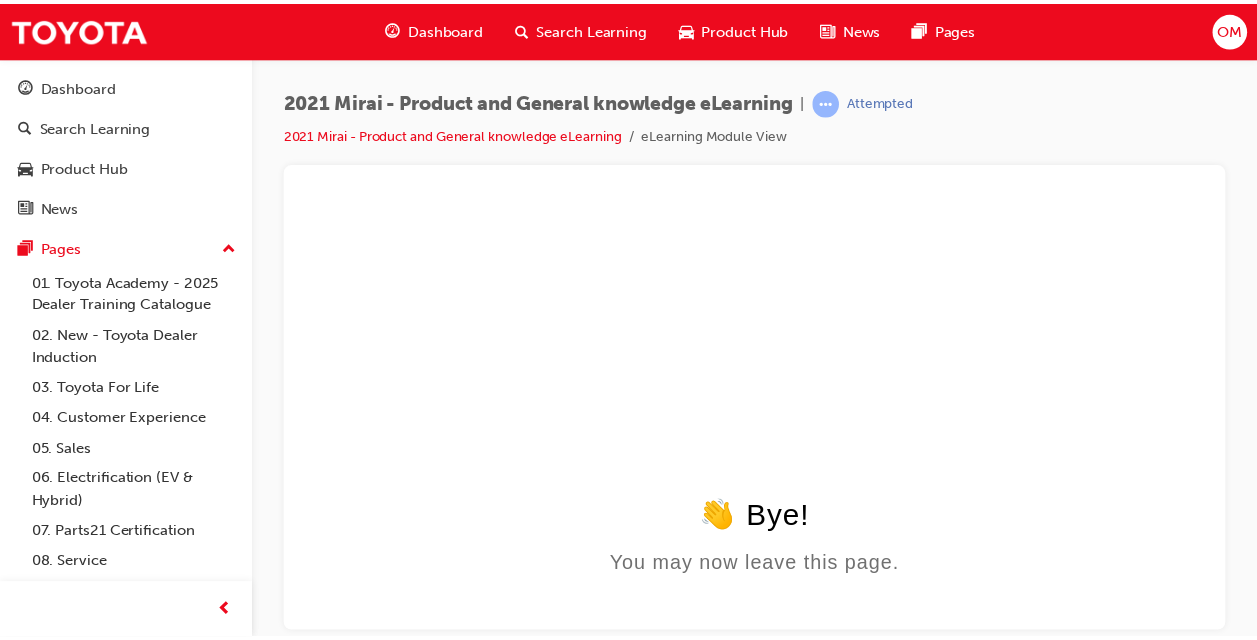 scroll, scrollTop: 0, scrollLeft: 0, axis: both 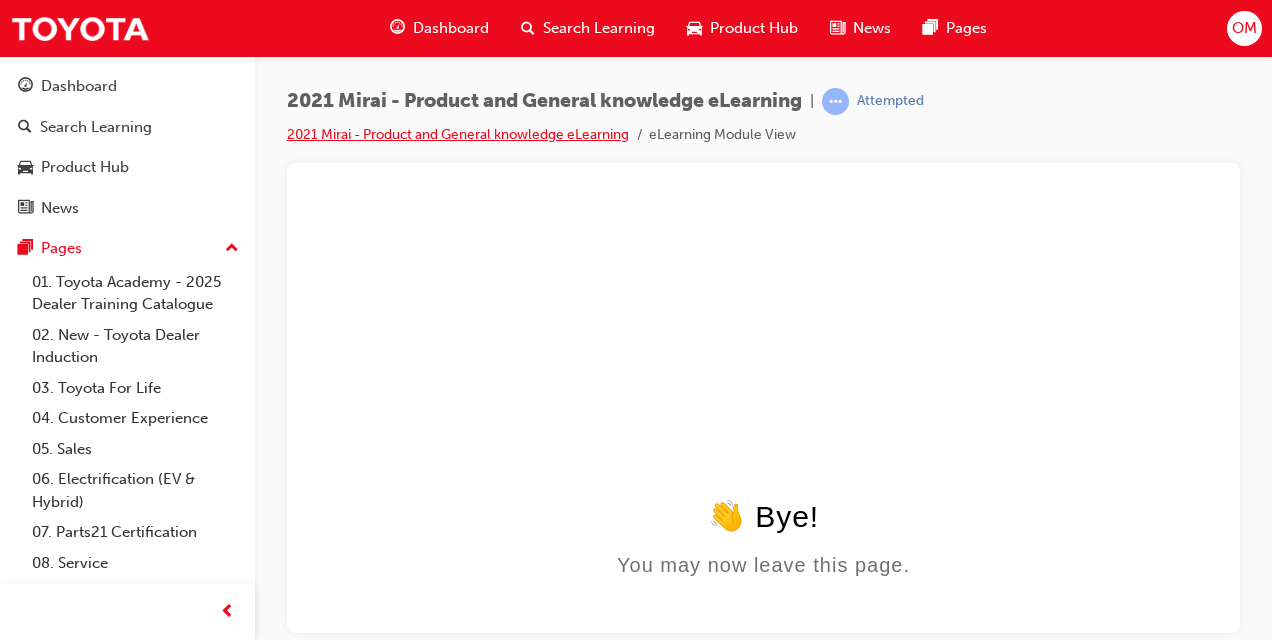 click on "2021 Mirai - Product and General knowledge eLearning" at bounding box center [458, 134] 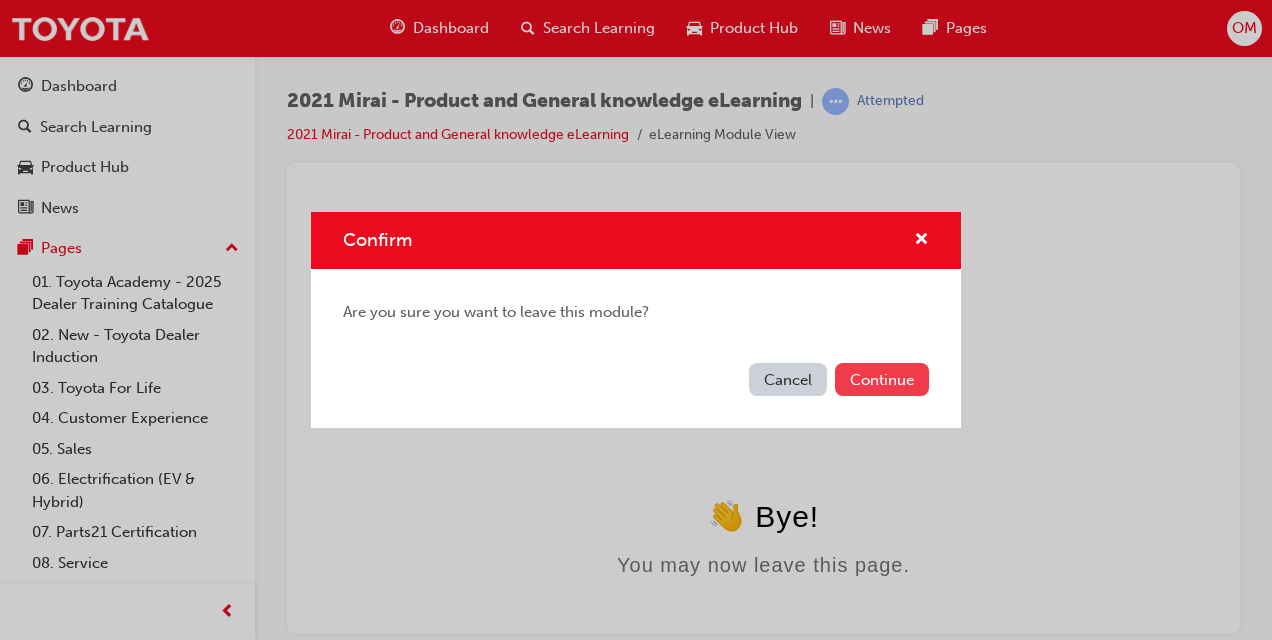 click on "Continue" at bounding box center (882, 379) 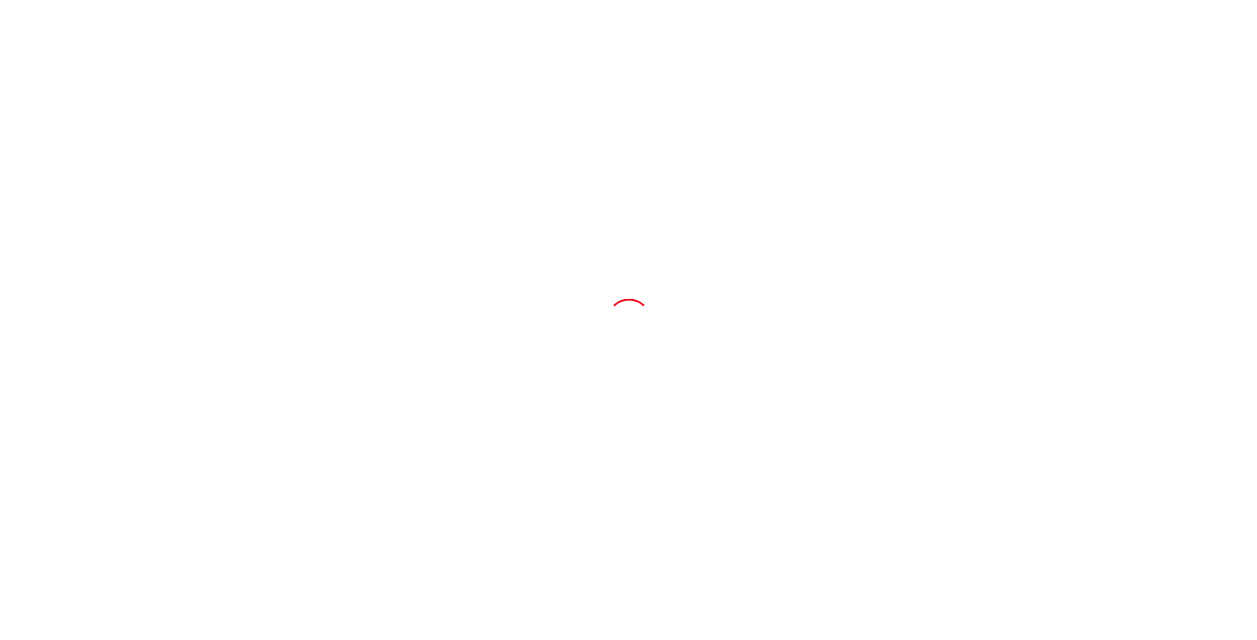 scroll, scrollTop: 0, scrollLeft: 0, axis: both 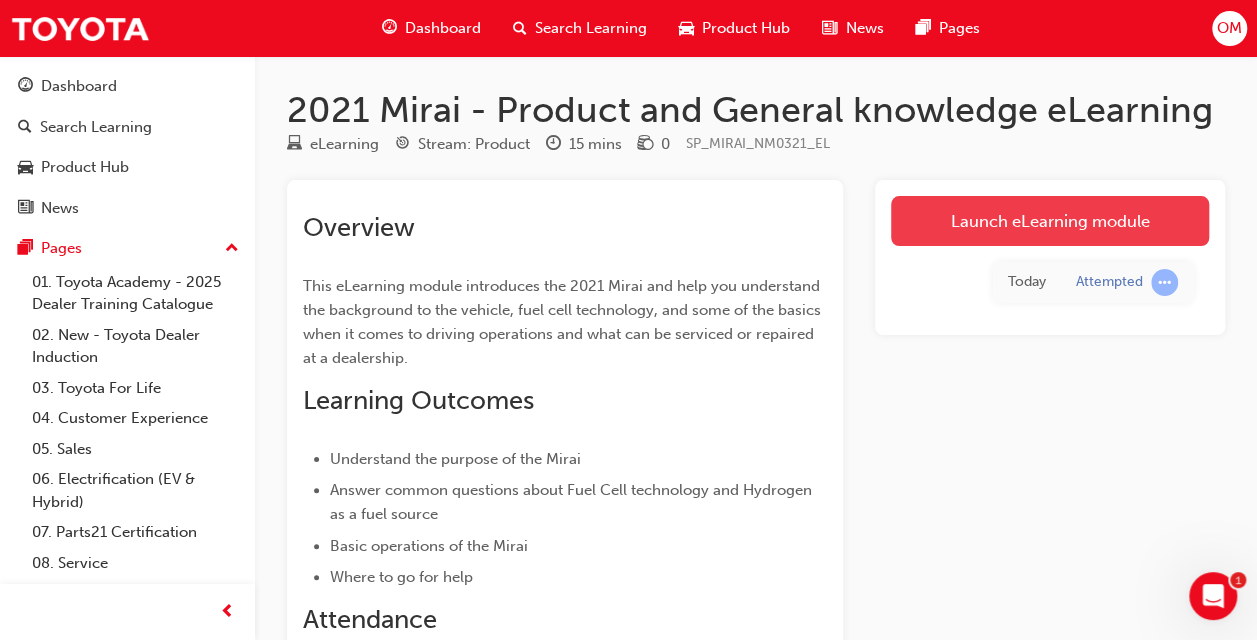 click on "Launch eLearning module" at bounding box center (1050, 221) 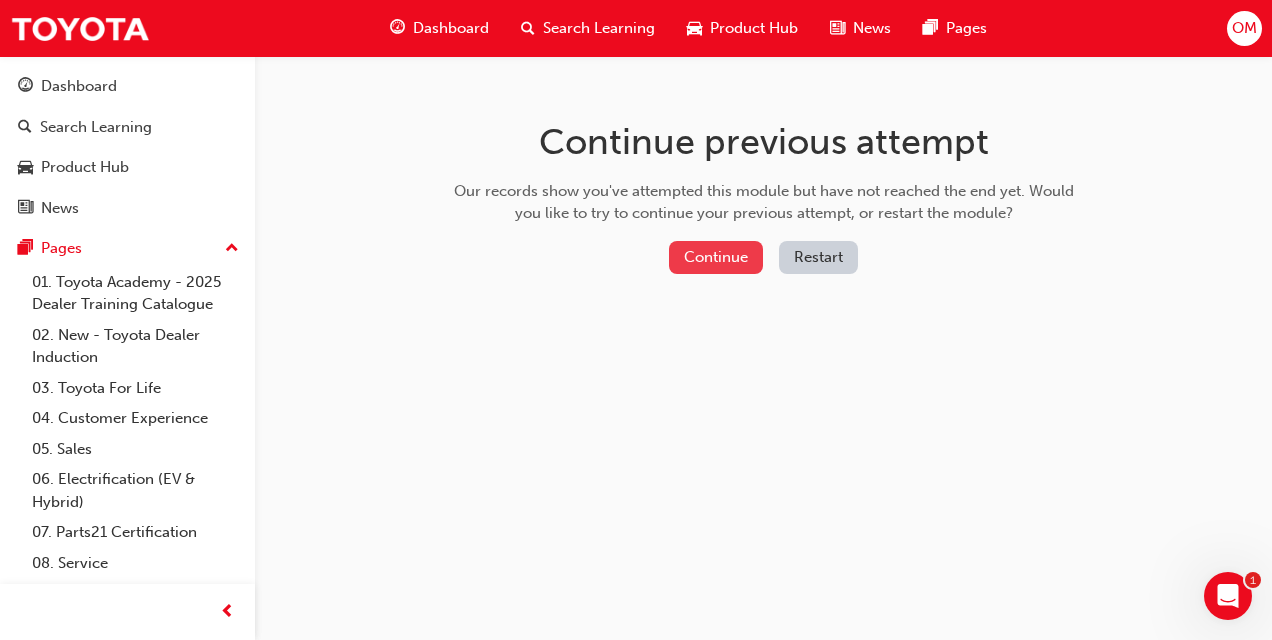 click on "Continue" at bounding box center [716, 257] 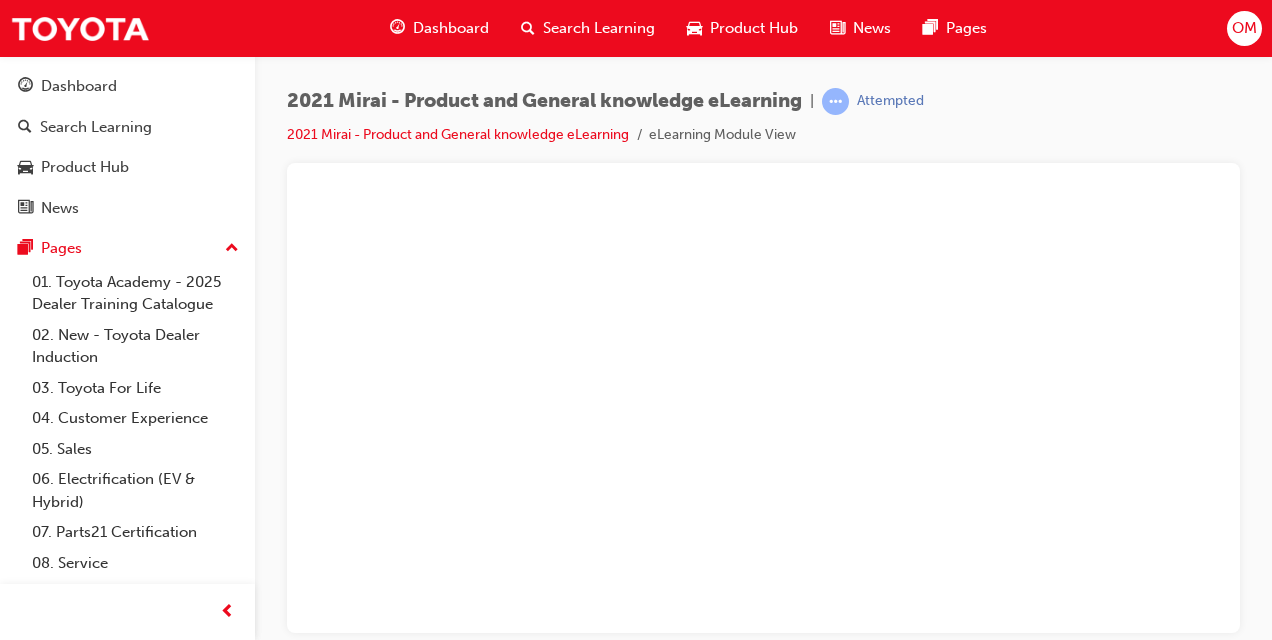 scroll, scrollTop: 0, scrollLeft: 0, axis: both 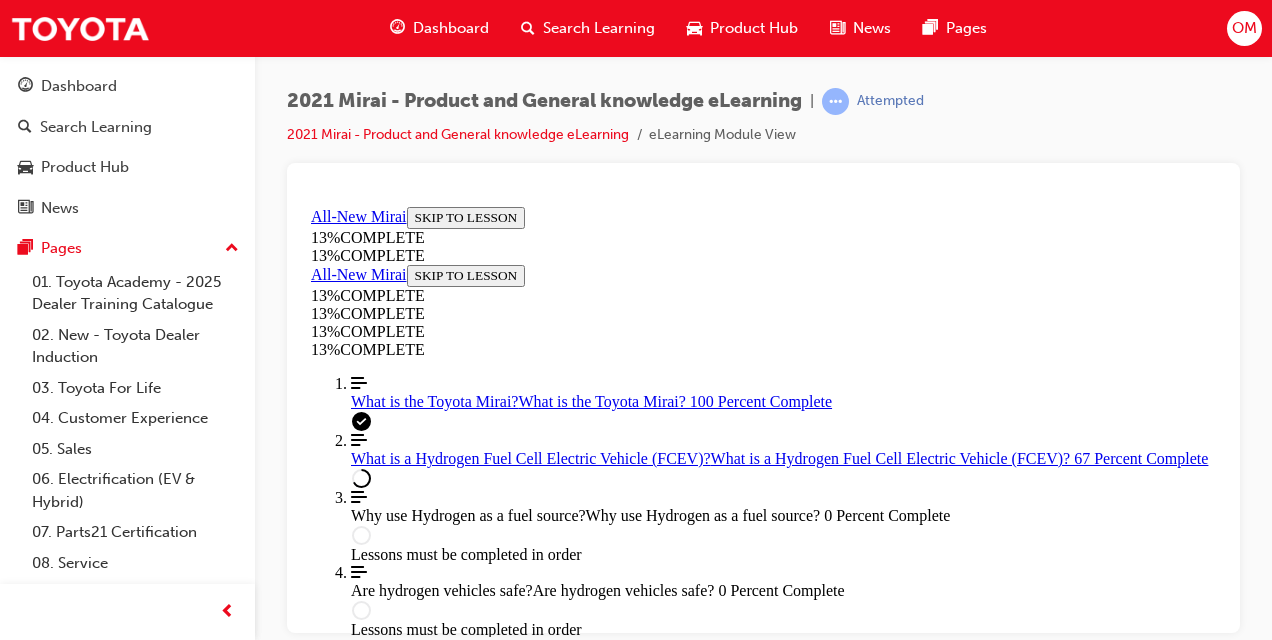 click at bounding box center (311, 2653) 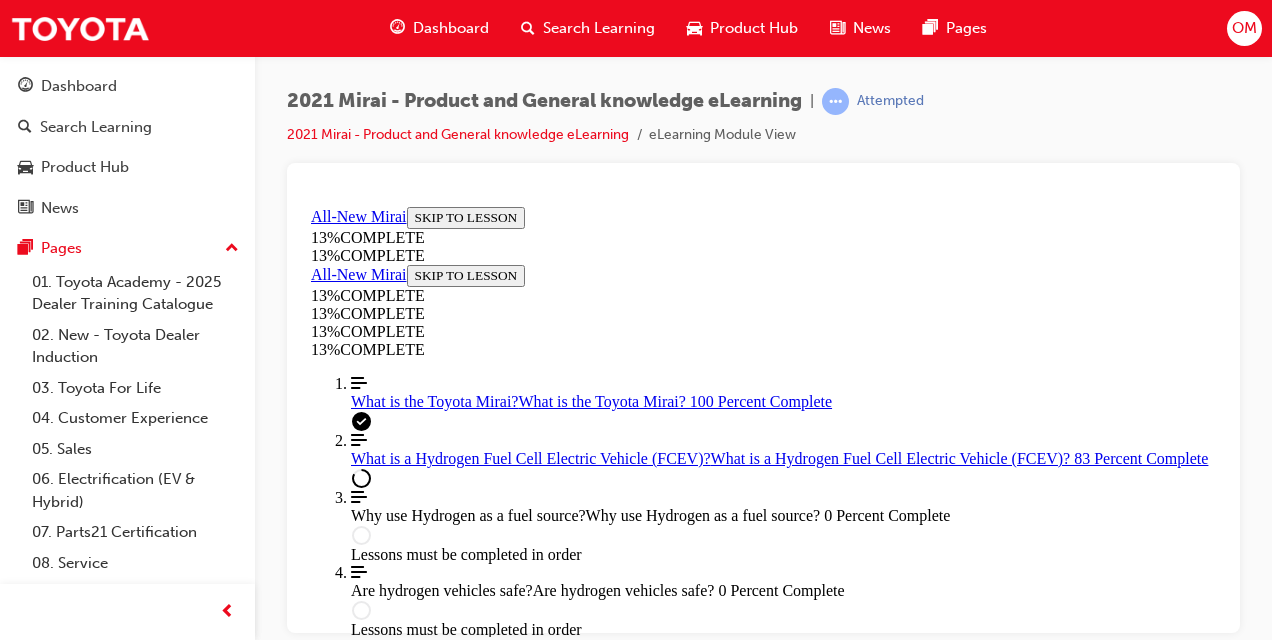 scroll, scrollTop: 2848, scrollLeft: 0, axis: vertical 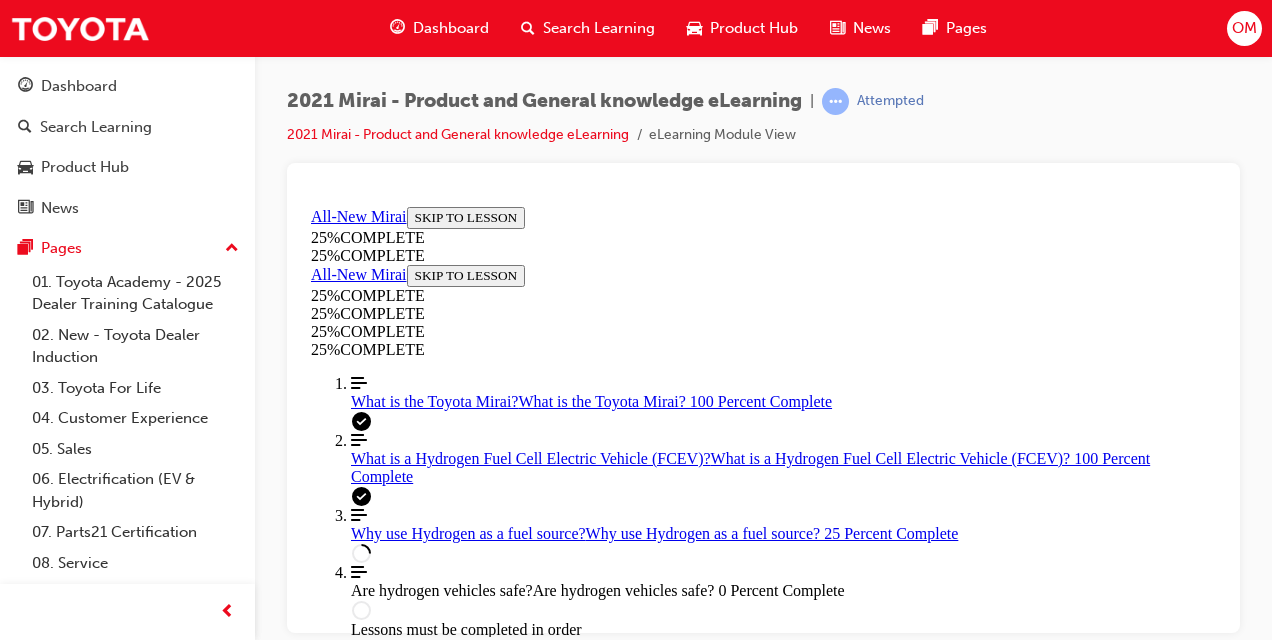 click on "START   More Caret pointing down" at bounding box center (345, 1599) 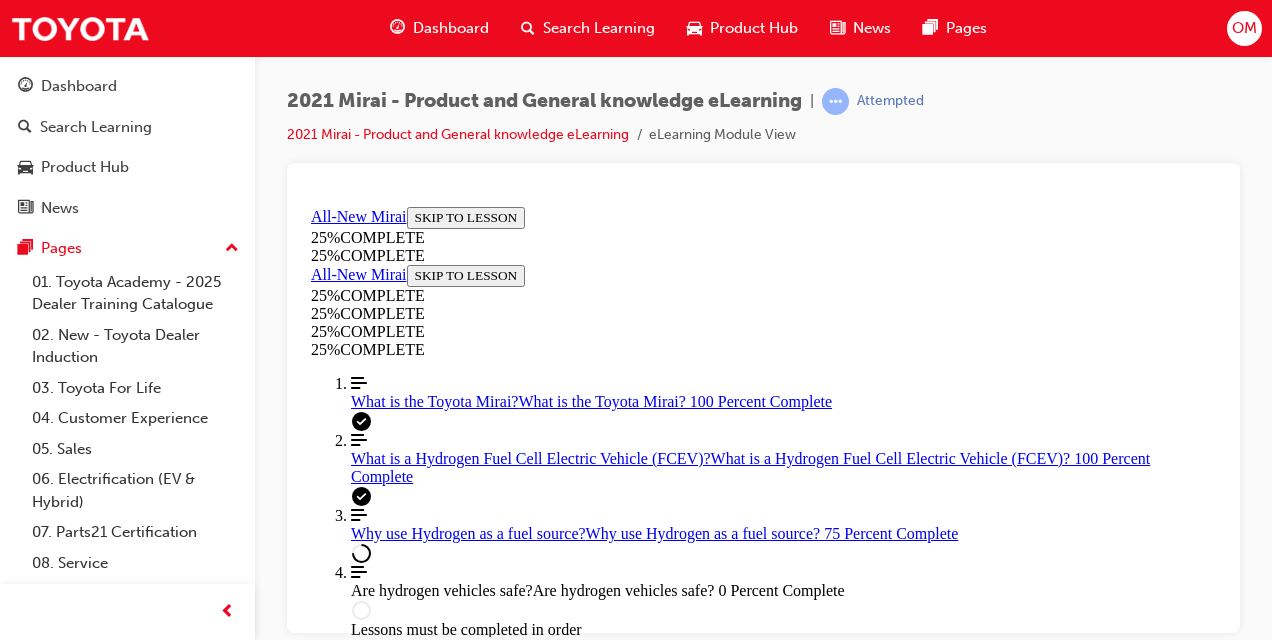 scroll, scrollTop: 2170, scrollLeft: 0, axis: vertical 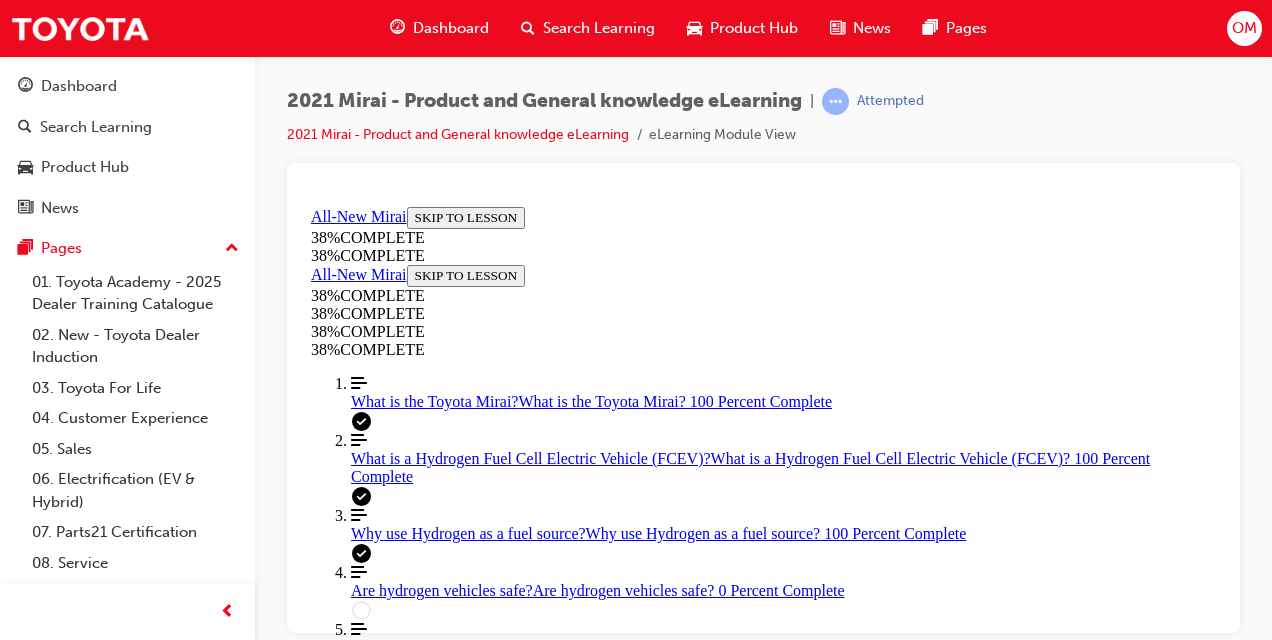 click on "START   More Caret pointing down" at bounding box center (345, 1333) 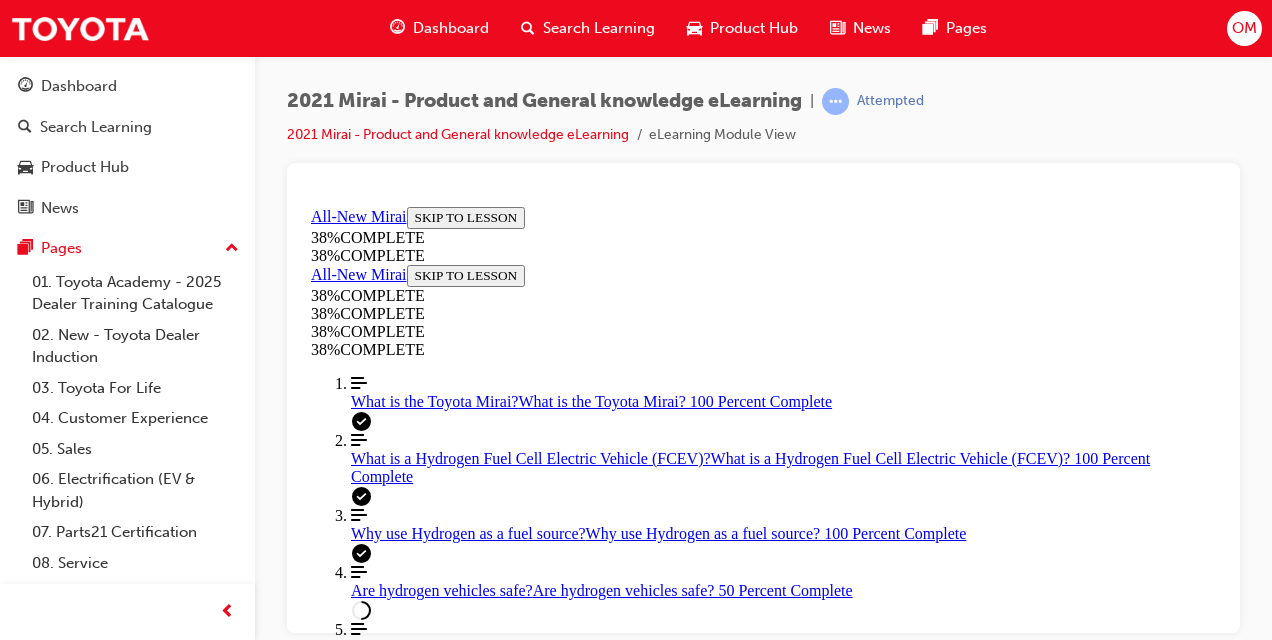 scroll, scrollTop: 1111, scrollLeft: 0, axis: vertical 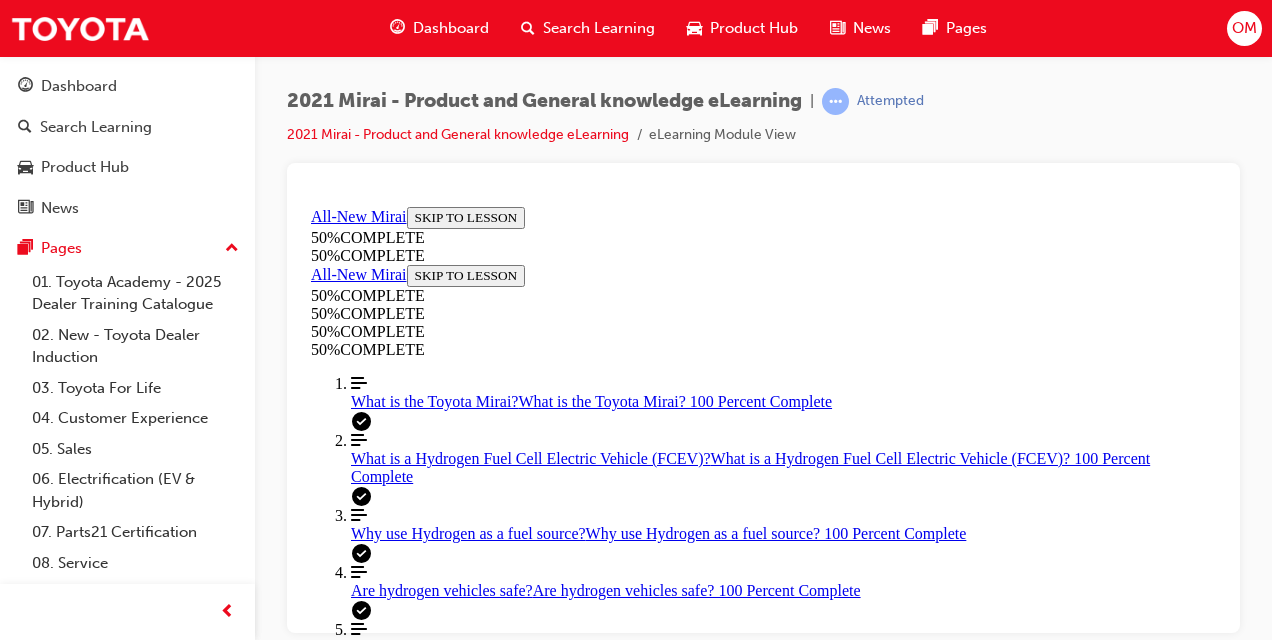 click at bounding box center (399, 2050) 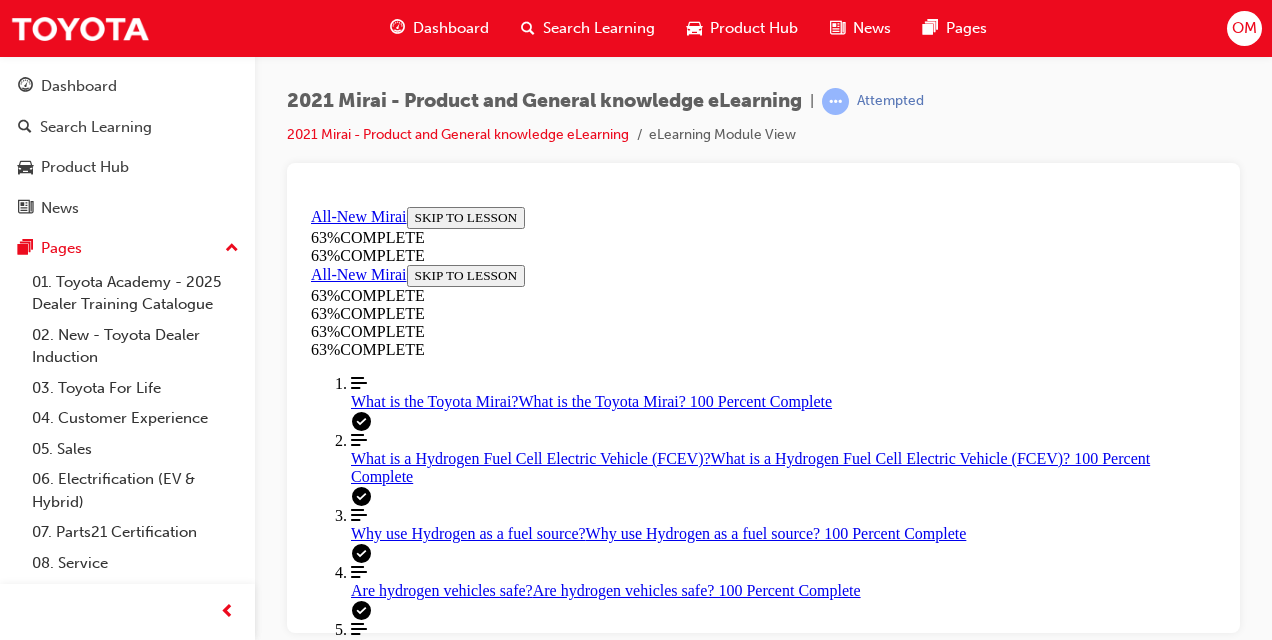 scroll, scrollTop: 0, scrollLeft: 0, axis: both 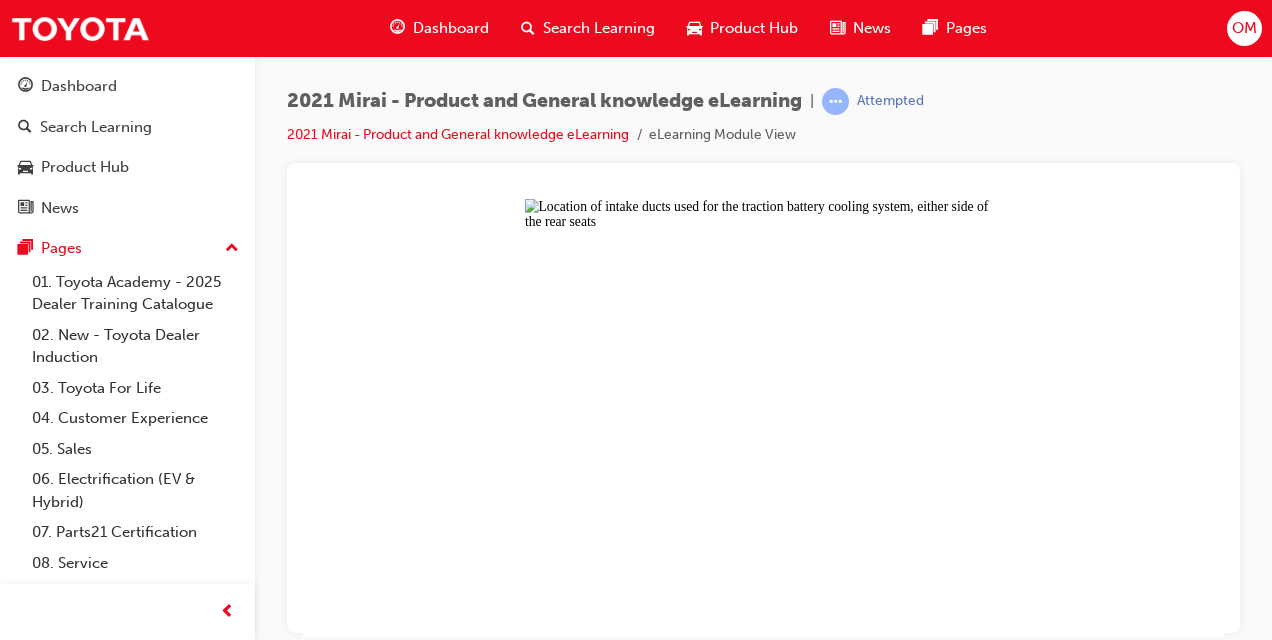 click at bounding box center [763, 417] 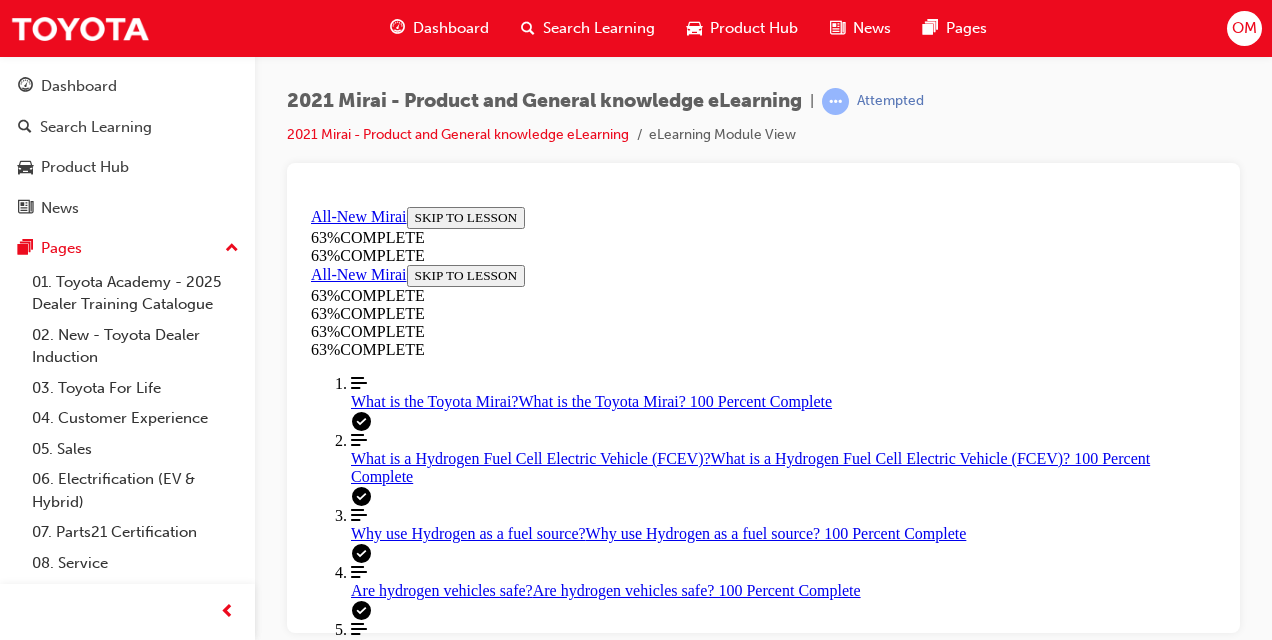 scroll, scrollTop: 1514, scrollLeft: 0, axis: vertical 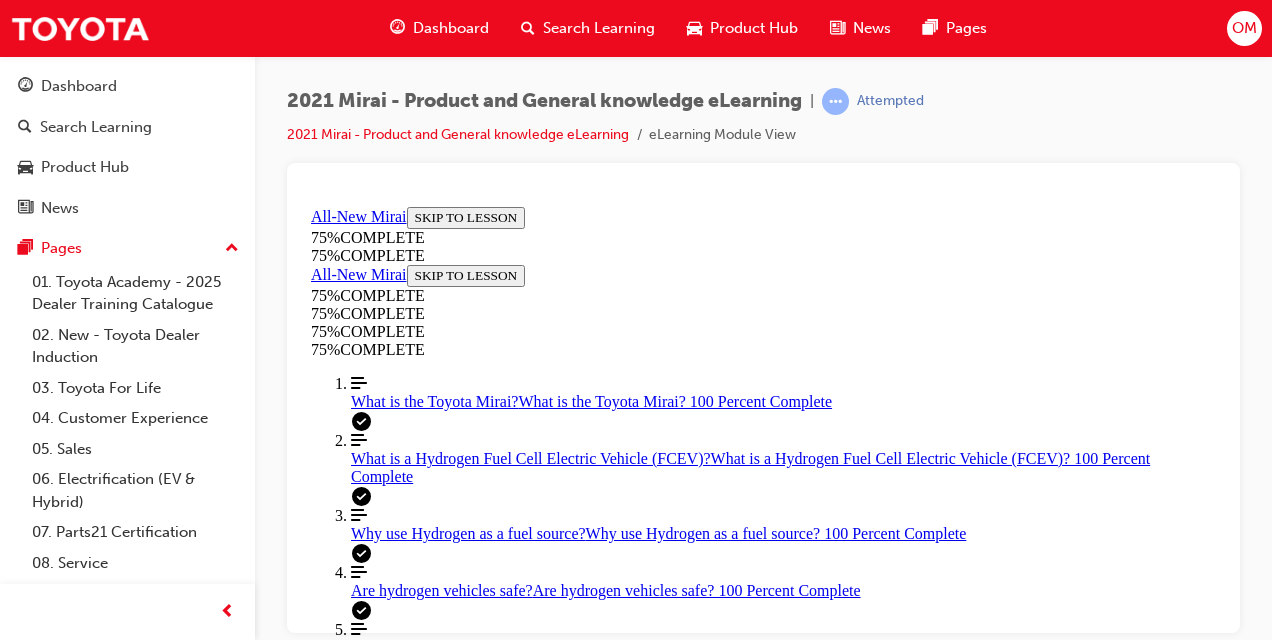 click 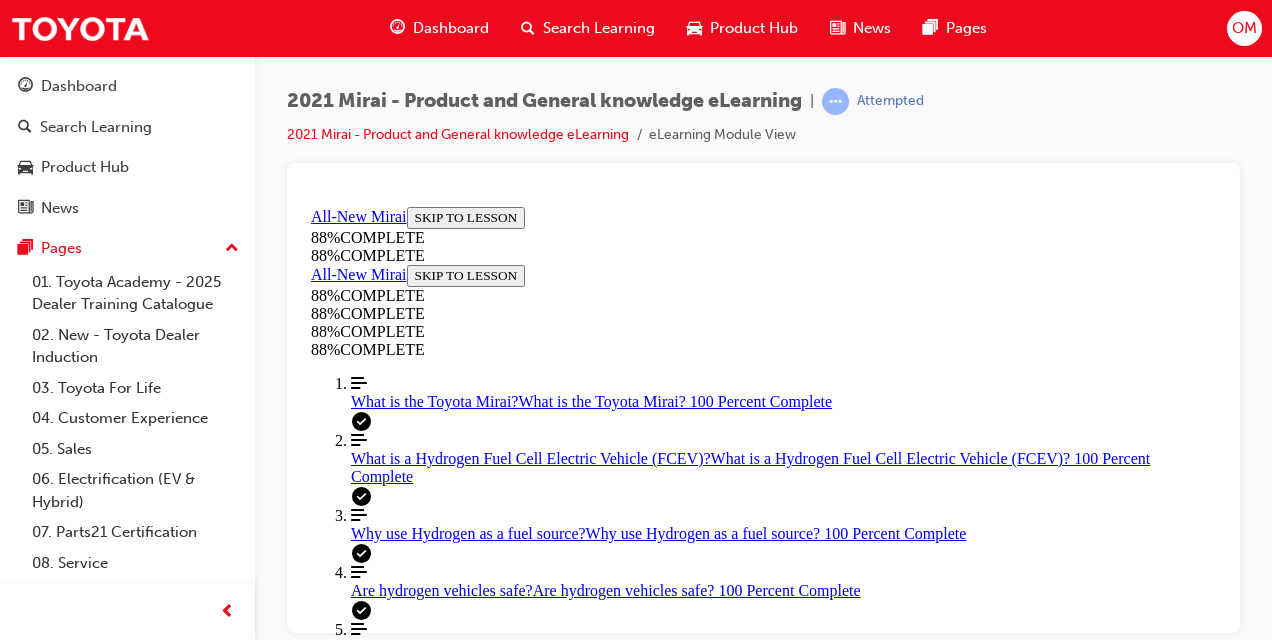 scroll, scrollTop: 0, scrollLeft: 0, axis: both 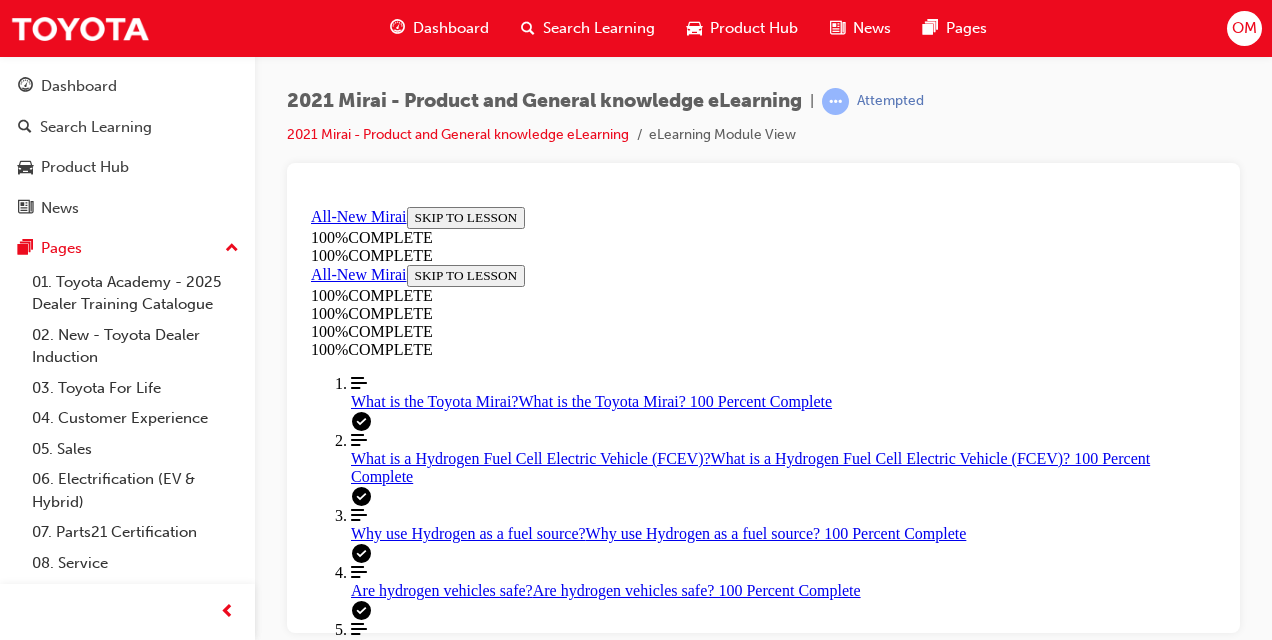 click on "NEXT" at bounding box center (337, 2099) 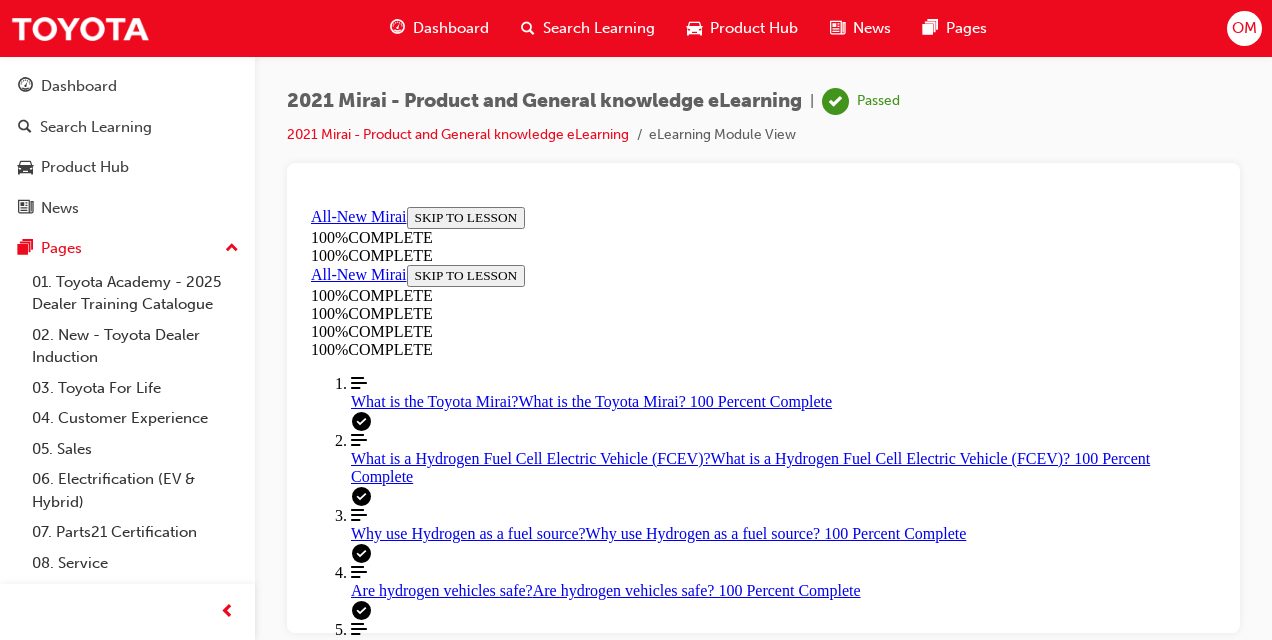 scroll, scrollTop: 596, scrollLeft: 0, axis: vertical 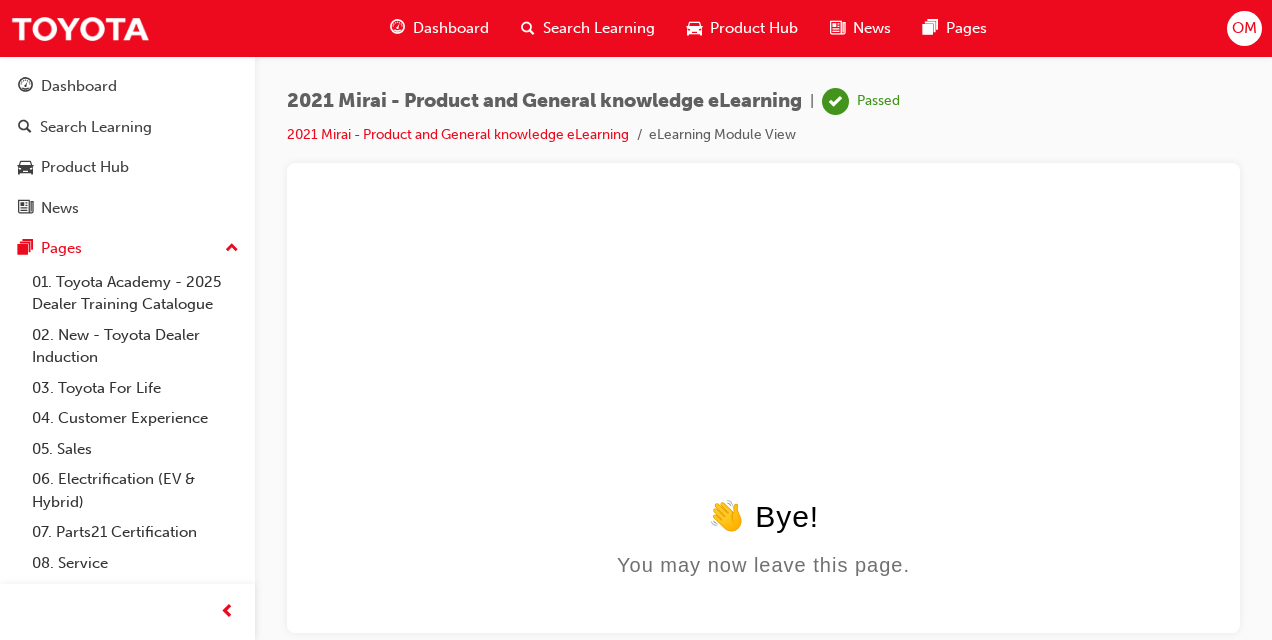 click on "Dashboard" at bounding box center (451, 28) 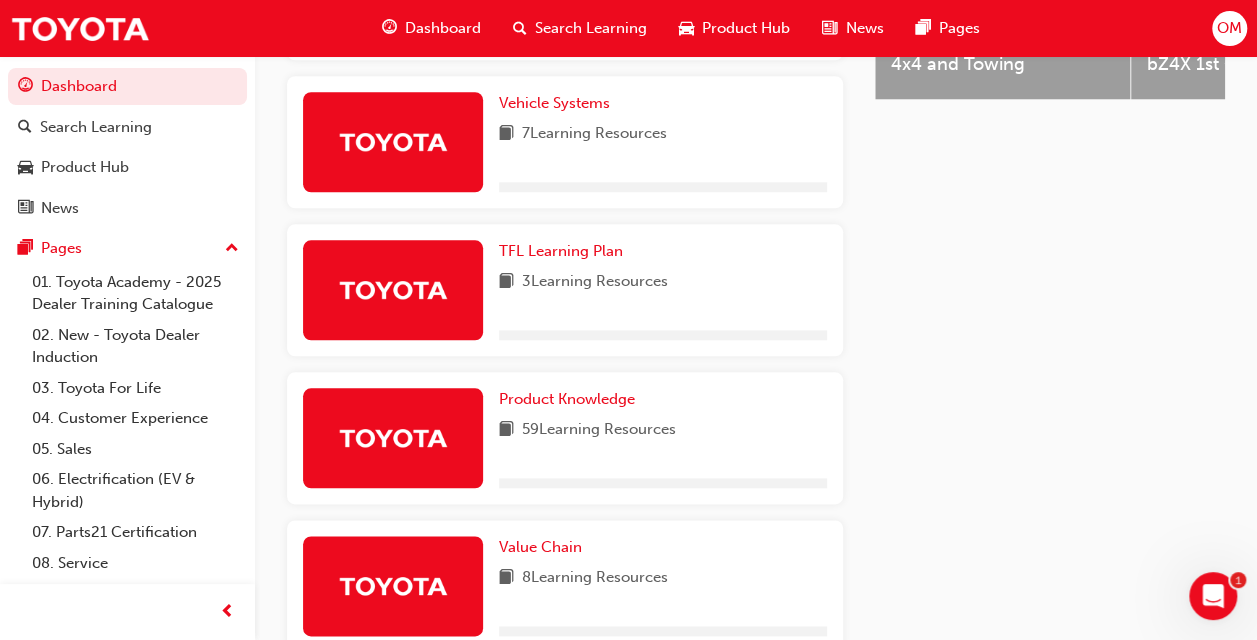 scroll, scrollTop: 956, scrollLeft: 0, axis: vertical 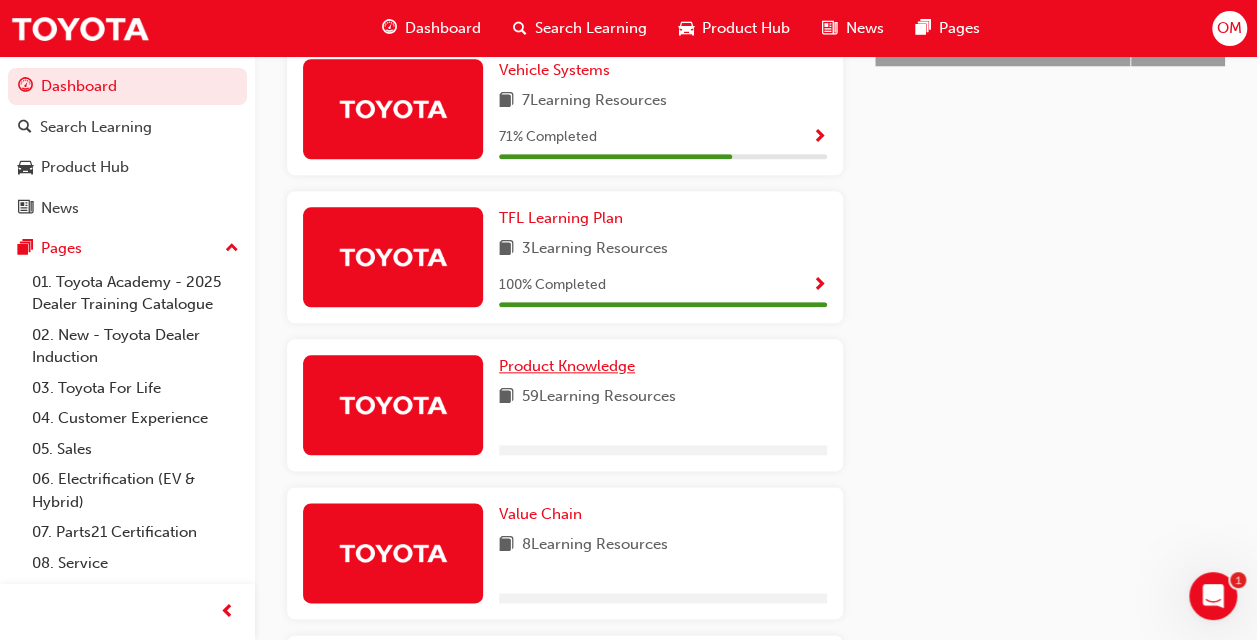click on "Product Knowledge" at bounding box center [567, 366] 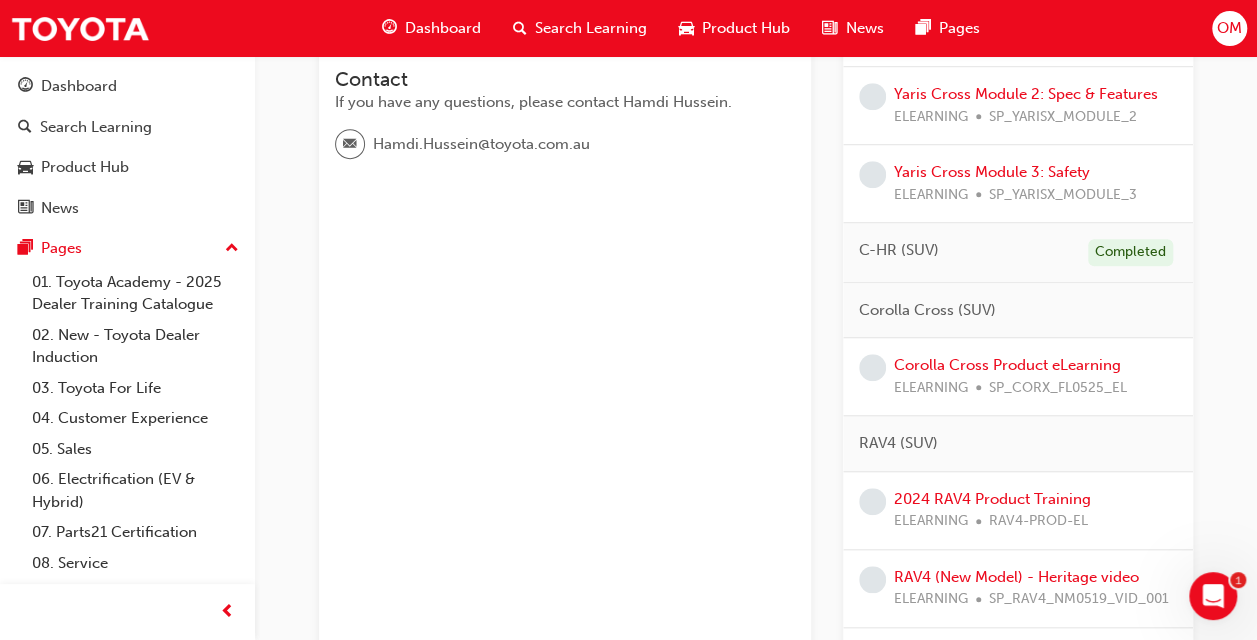 scroll, scrollTop: 674, scrollLeft: 0, axis: vertical 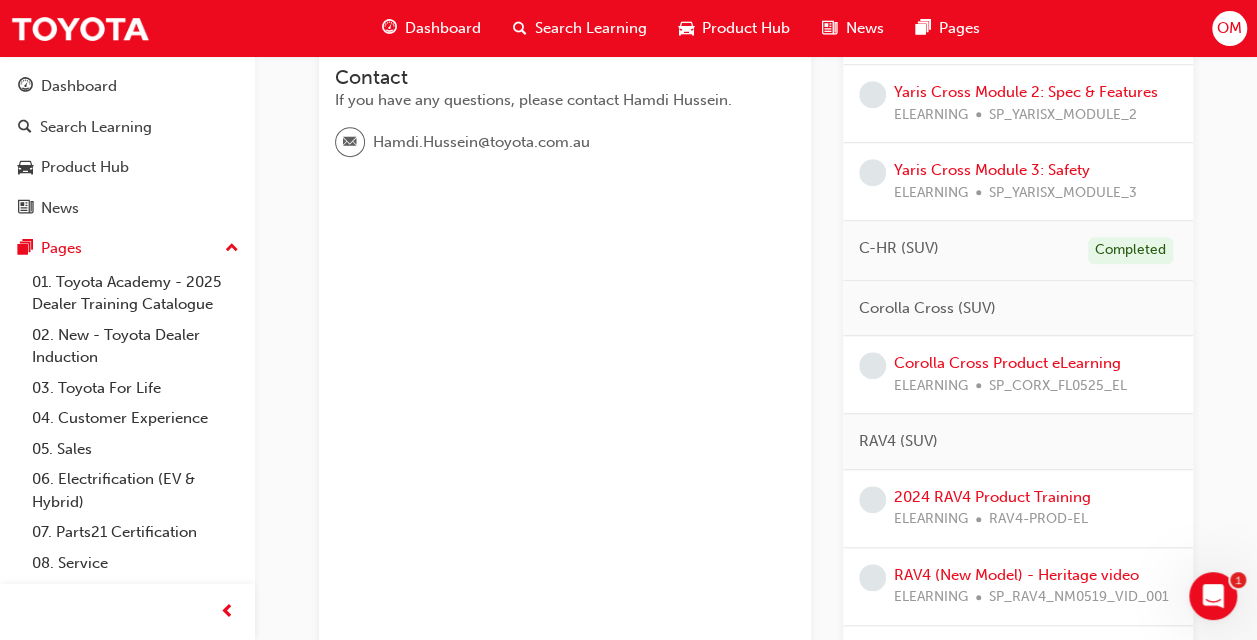 click on "Corolla Cross Product eLearning  ELEARNING SP_CORX_FL0525_EL" at bounding box center [1018, 375] 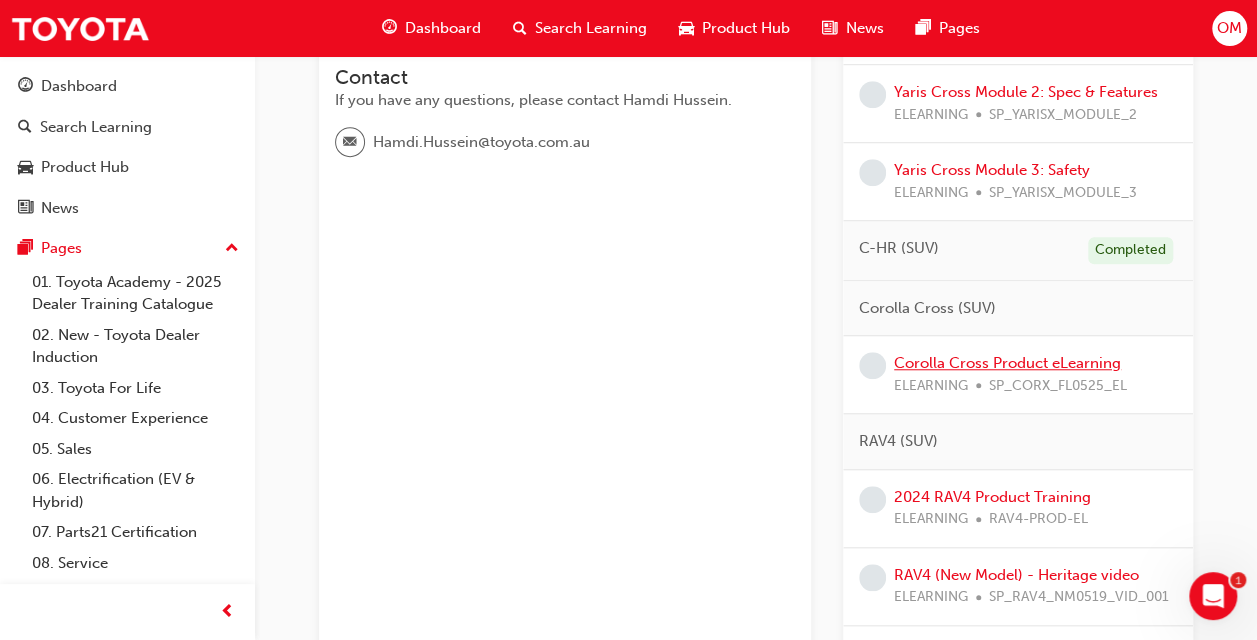 click on "Corolla Cross Product eLearning" at bounding box center (1007, 363) 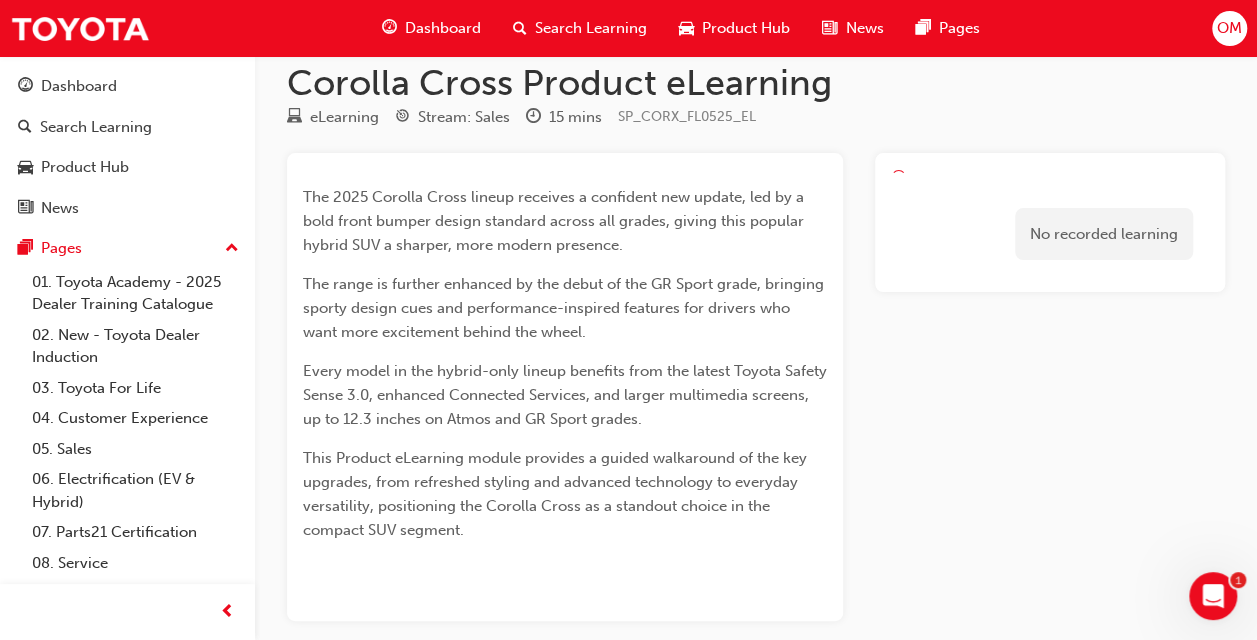 scroll, scrollTop: 0, scrollLeft: 0, axis: both 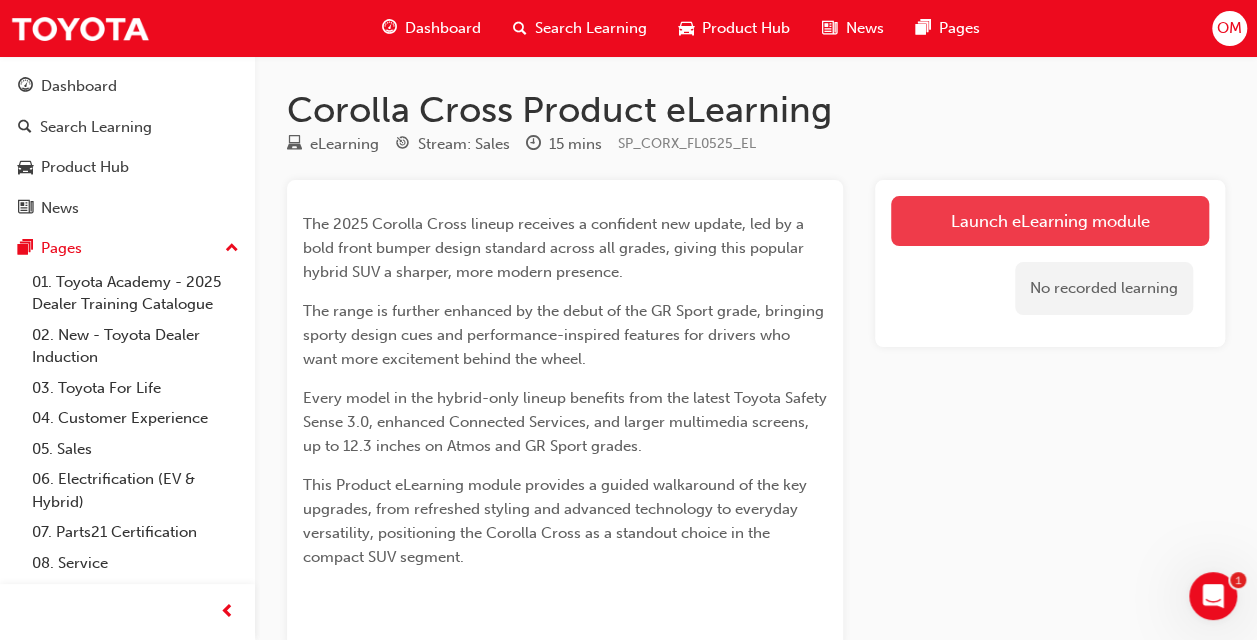 click on "Launch eLearning module" at bounding box center [1050, 221] 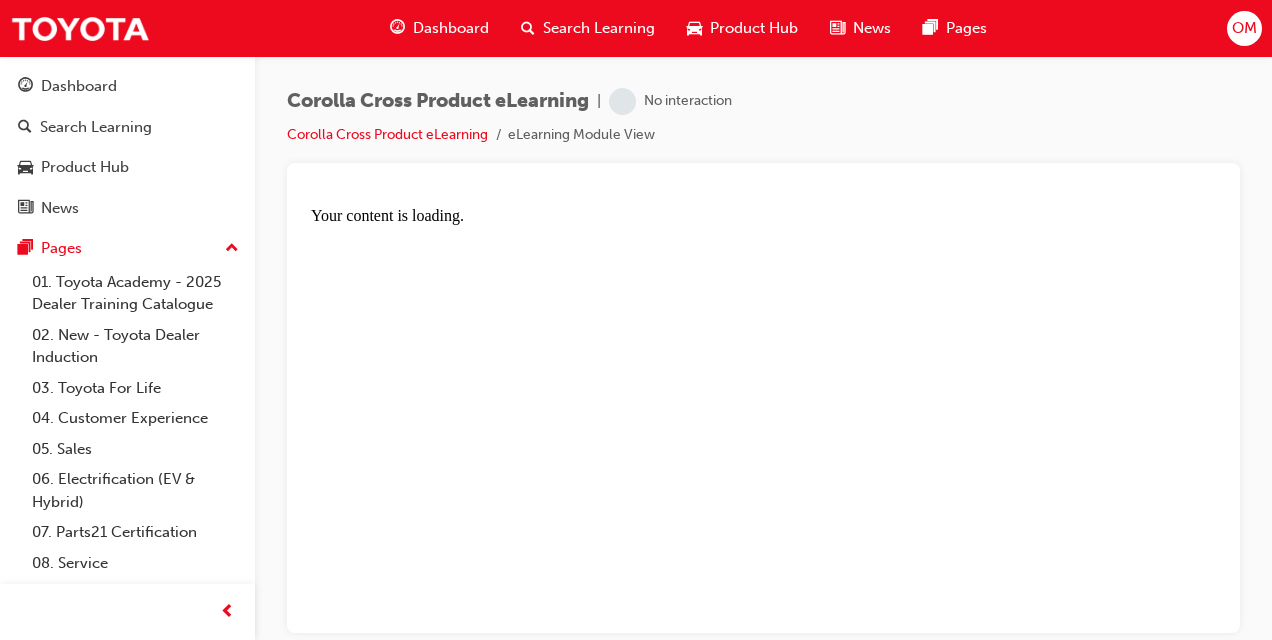 scroll, scrollTop: 0, scrollLeft: 0, axis: both 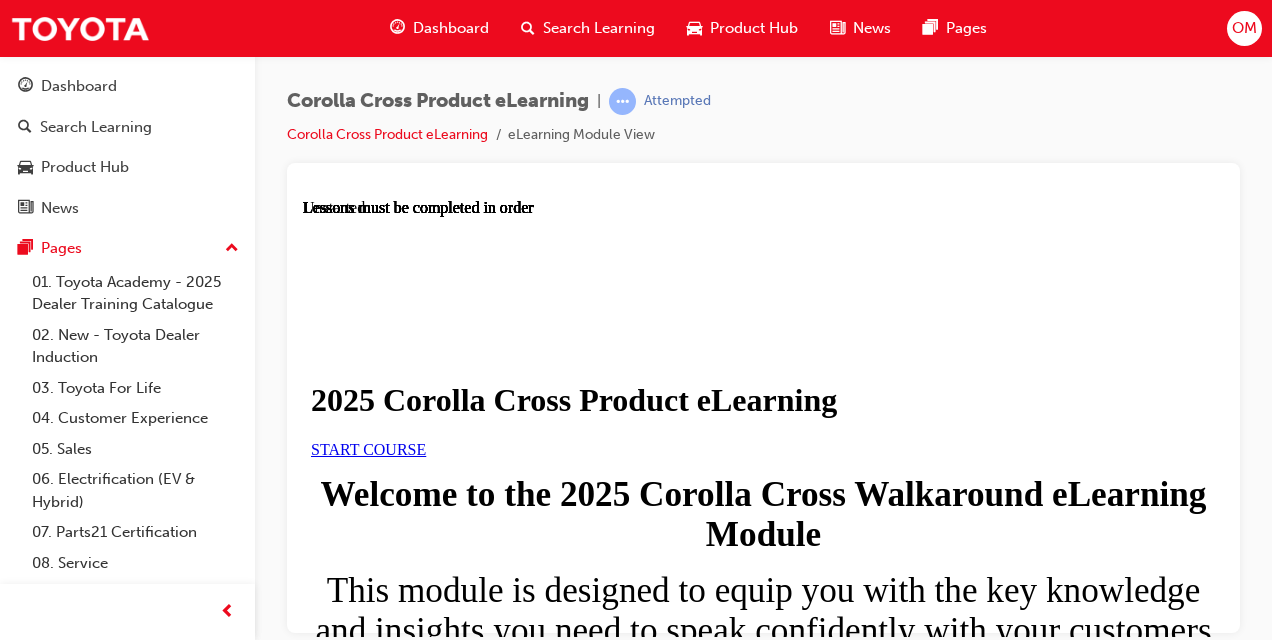 click on "START COURSE" at bounding box center [368, 448] 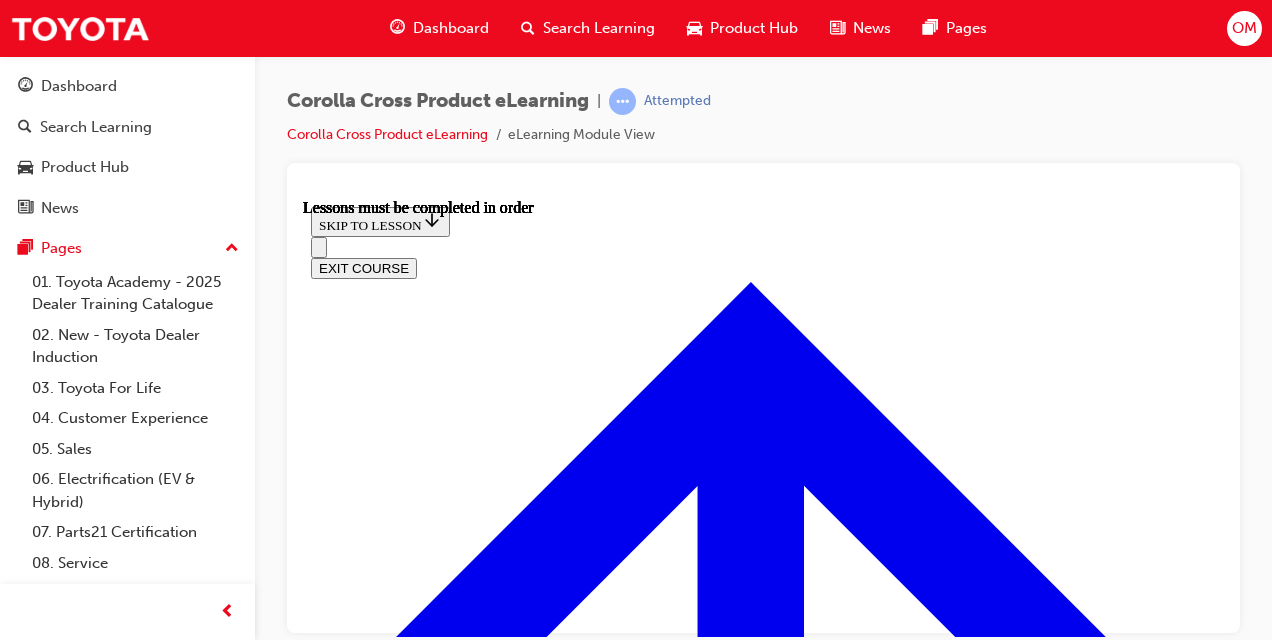 scroll, scrollTop: 844, scrollLeft: 0, axis: vertical 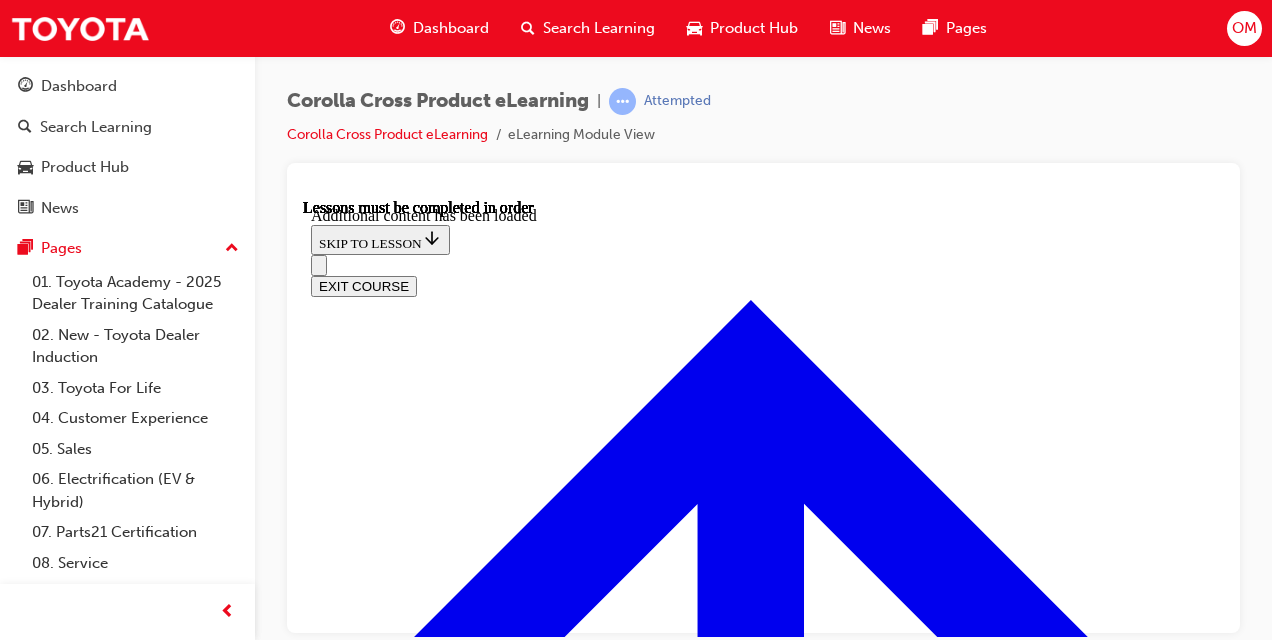 click on "Technology The new Corolla Cross sets a benchmark in its segment by offering advanced technology and safety features as standard, even from the entry grade. Equipped with the latest  Toyota Safety Sense 3.0 , it includes advanced features like  Lane Change Assist (LCA)  and has earned a  5-star ANCAP safety rating . Connected services  such as  21MM  and  DCM  are available across the entire range, while  larger 12.3-inch displays  are introduced in  Atmos  and  GR Sport  grades for an enhanced multimedia experience. The  feature-packed Atmos and GR Sport  grades come with  automatic self-parking , with  Atmos  also featuring a  kick sensor for hands-free tailgate access ." at bounding box center [763, 4148] 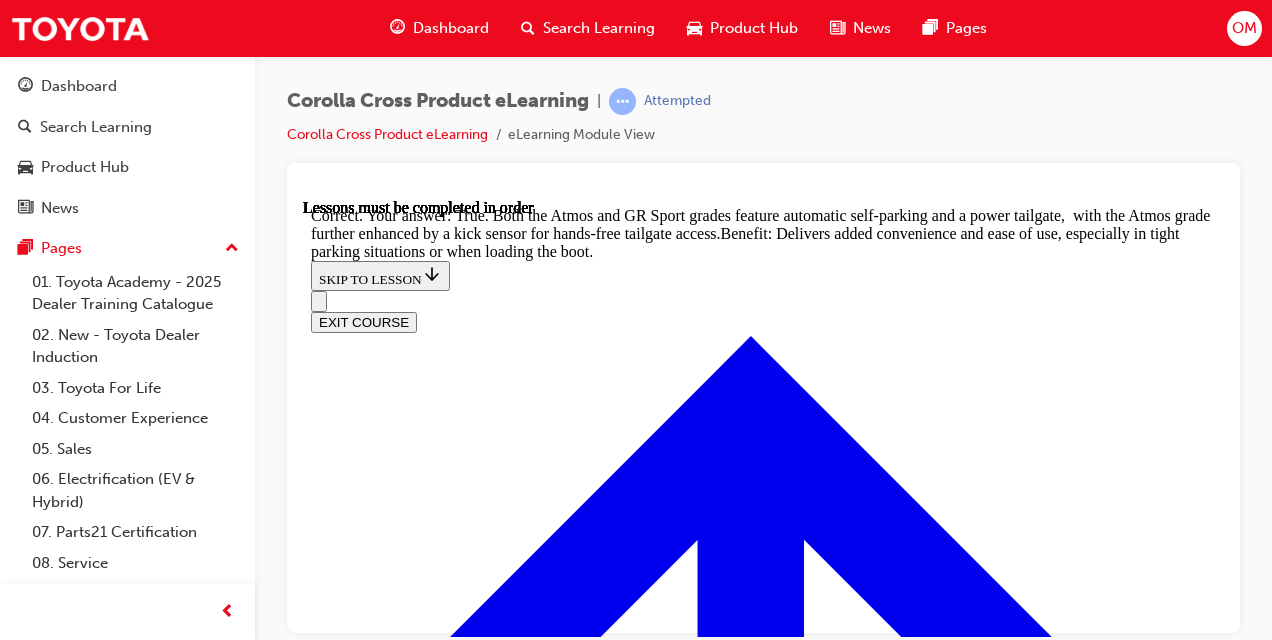 scroll, scrollTop: 4601, scrollLeft: 0, axis: vertical 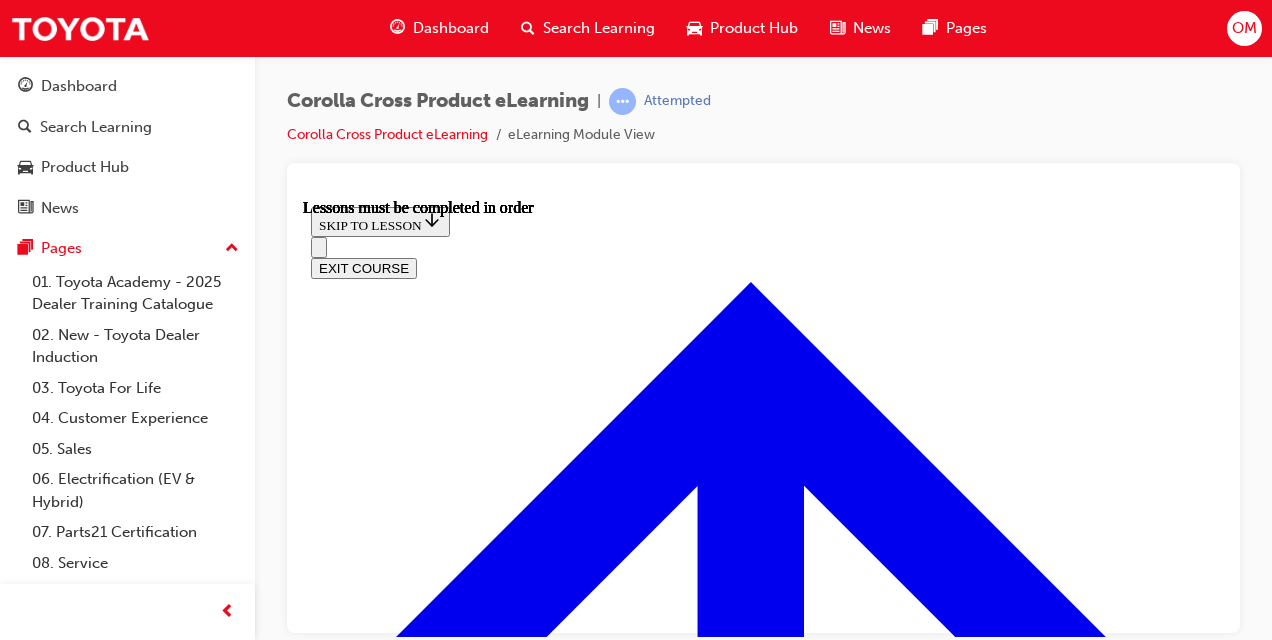 click at bounding box center (399, 3942) 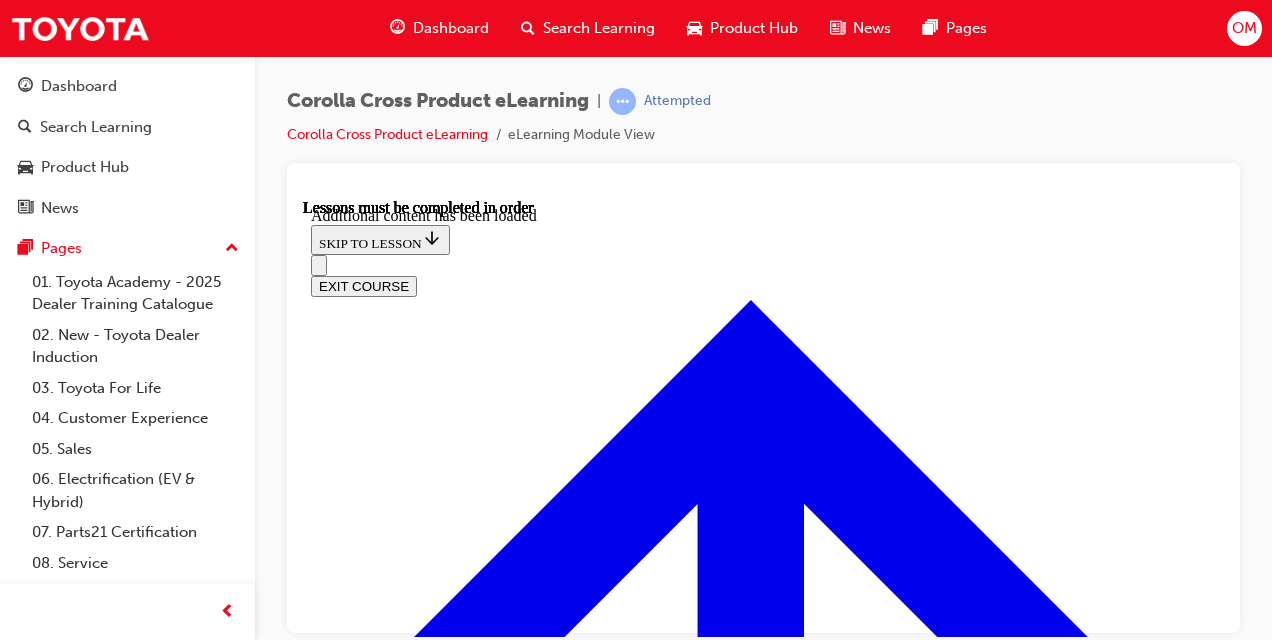 scroll, scrollTop: 2586, scrollLeft: 0, axis: vertical 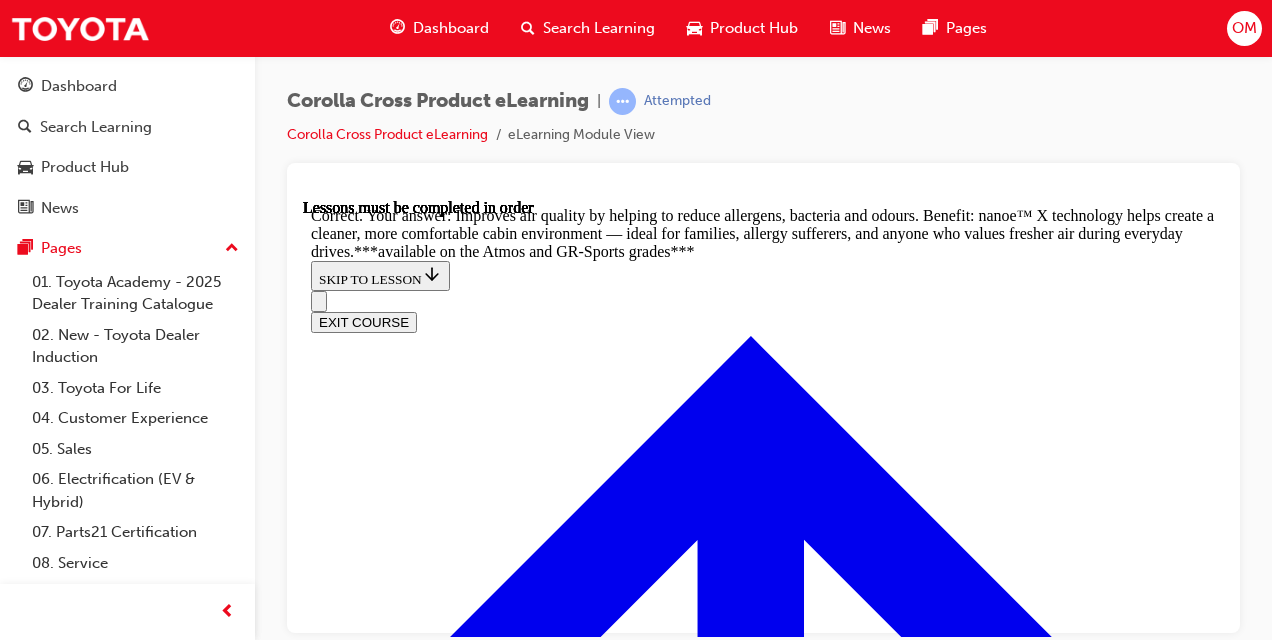 click on "Displays a 360-degree view of the vehicle’s surroundings to assist with parking and low-speed manoeuvres" at bounding box center [763, 15049] 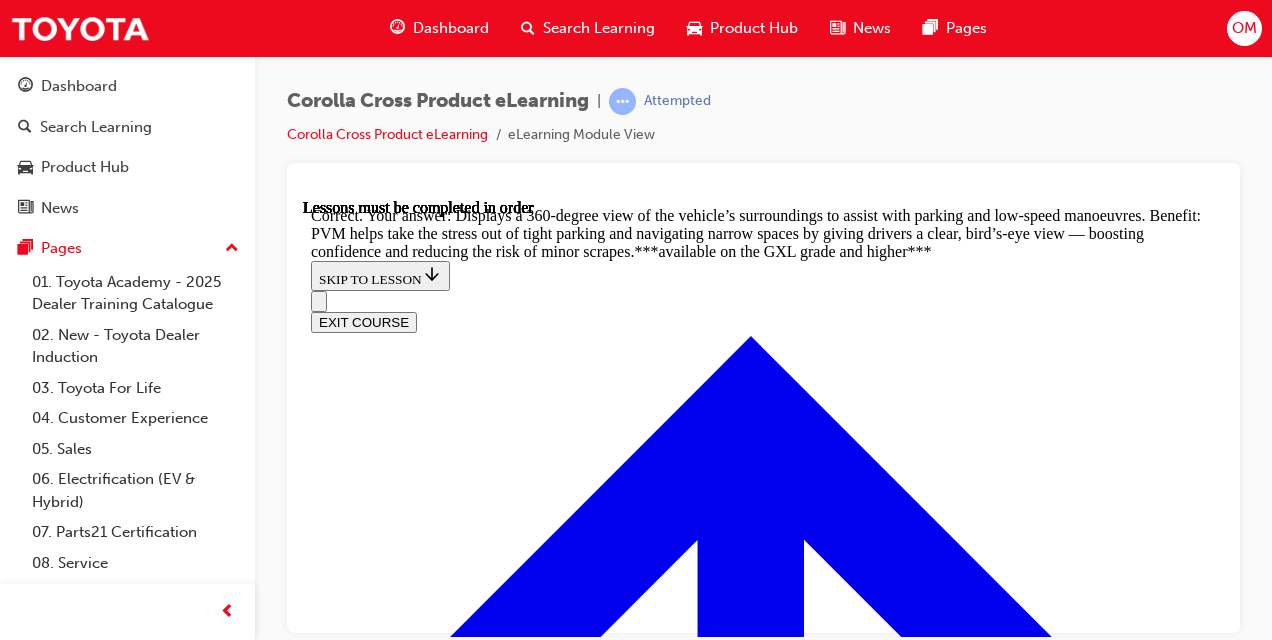 scroll, scrollTop: 4260, scrollLeft: 0, axis: vertical 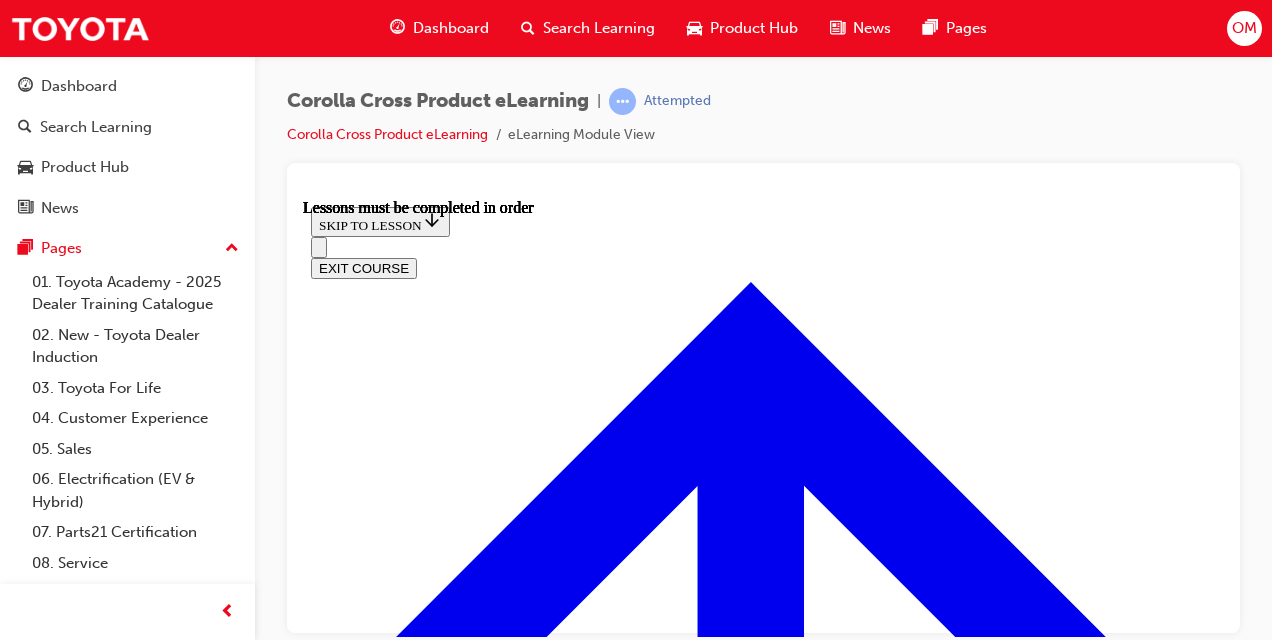 click at bounding box center [399, 4437] 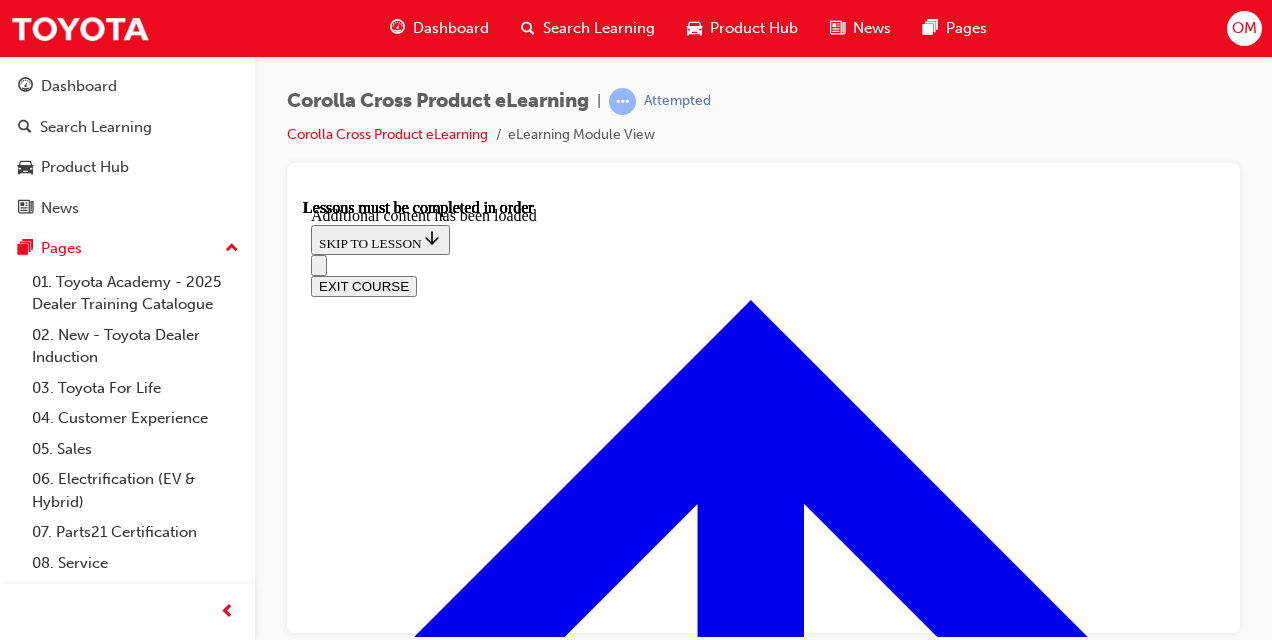 scroll, scrollTop: 2770, scrollLeft: 0, axis: vertical 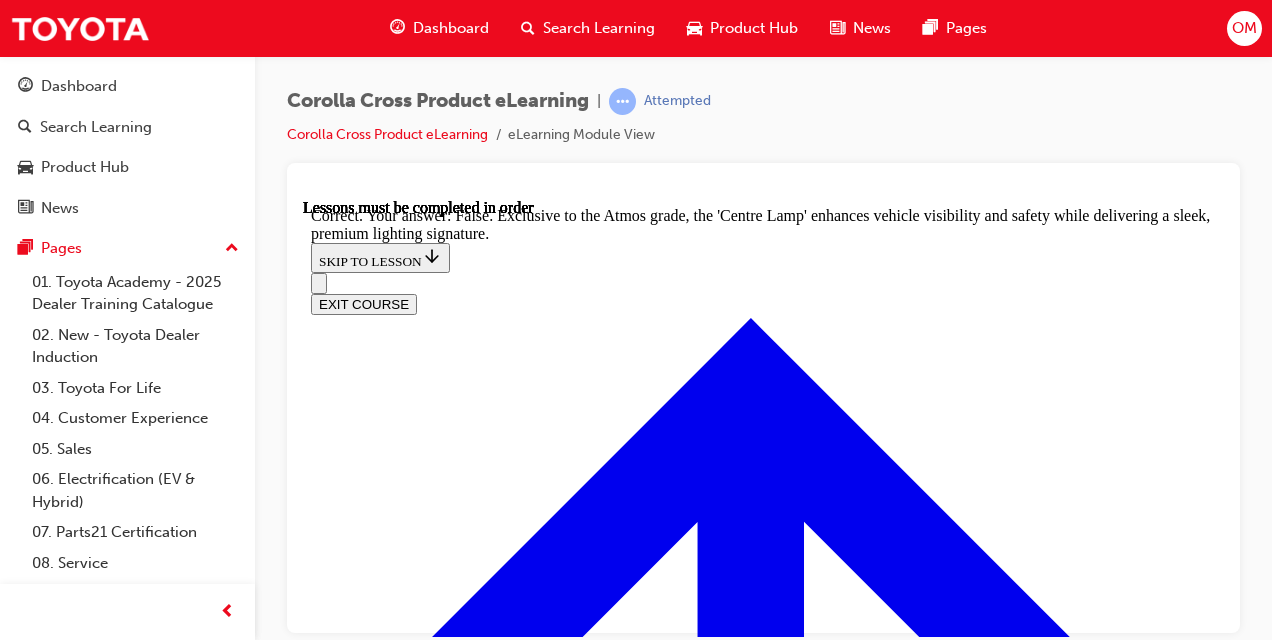 click on "NEXT LESSON" at bounding box center (363, 9250) 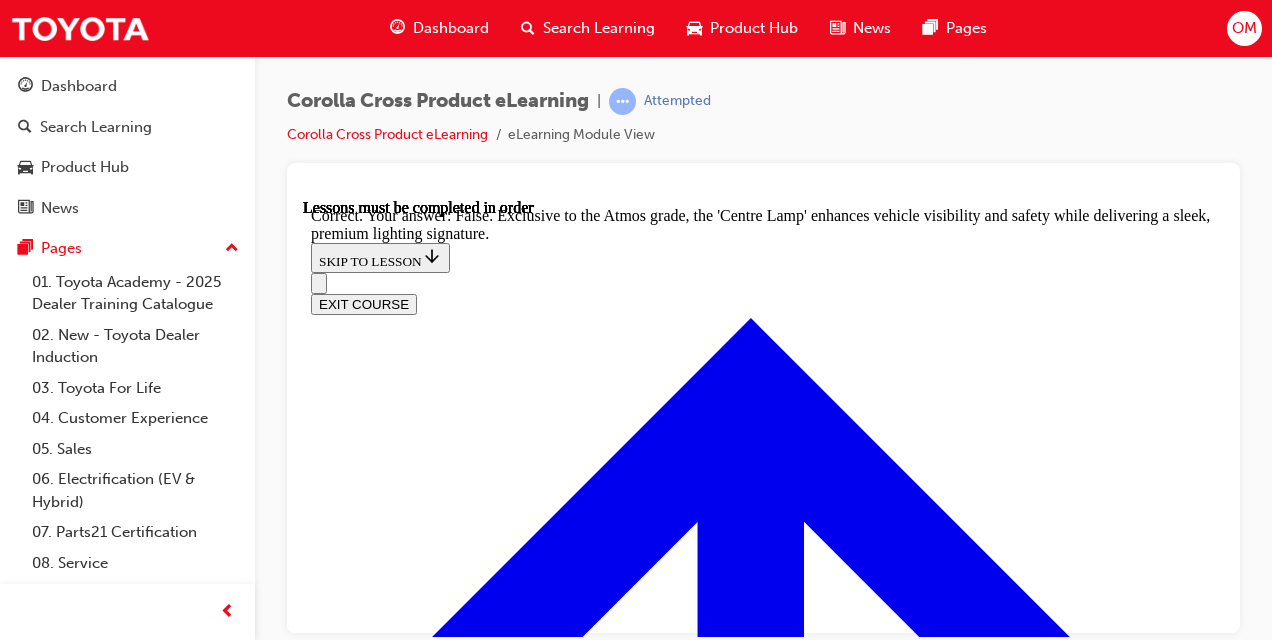 scroll, scrollTop: 3274, scrollLeft: 0, axis: vertical 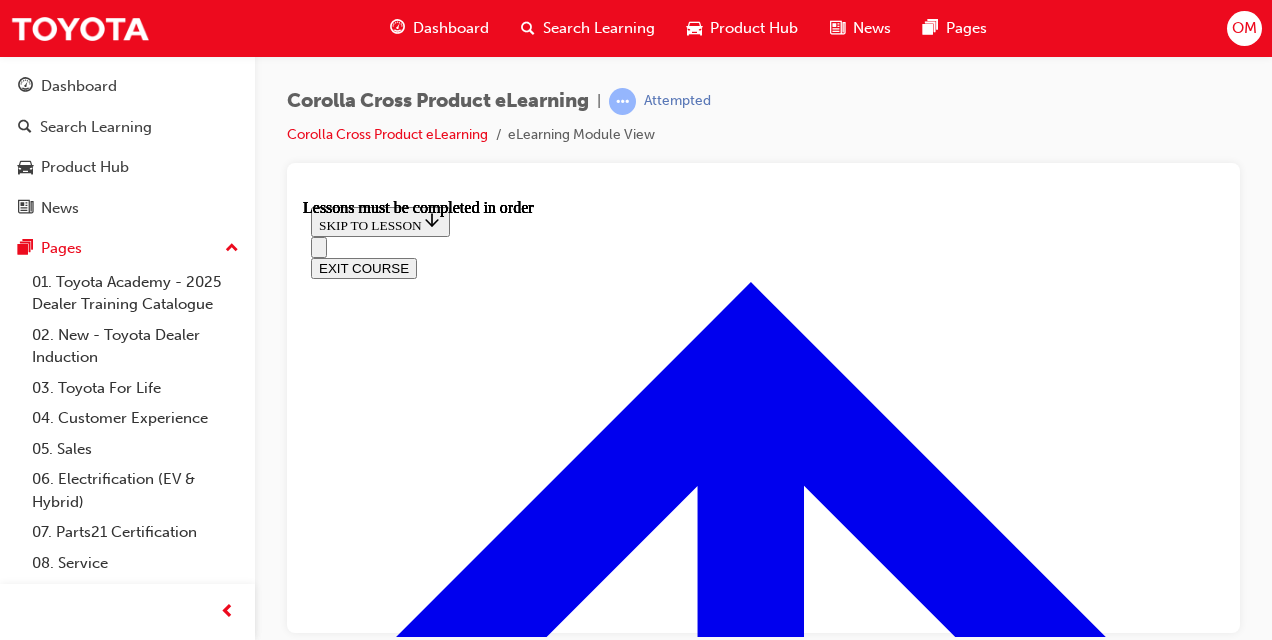 click at bounding box center [399, 3922] 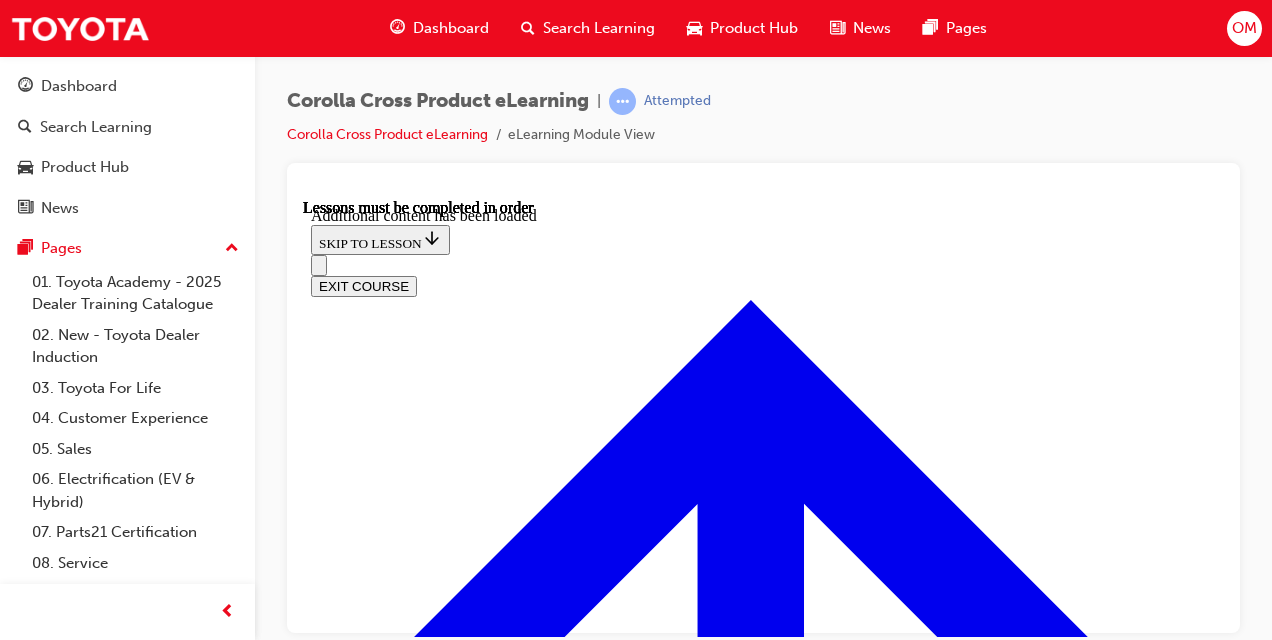 scroll, scrollTop: 2268, scrollLeft: 0, axis: vertical 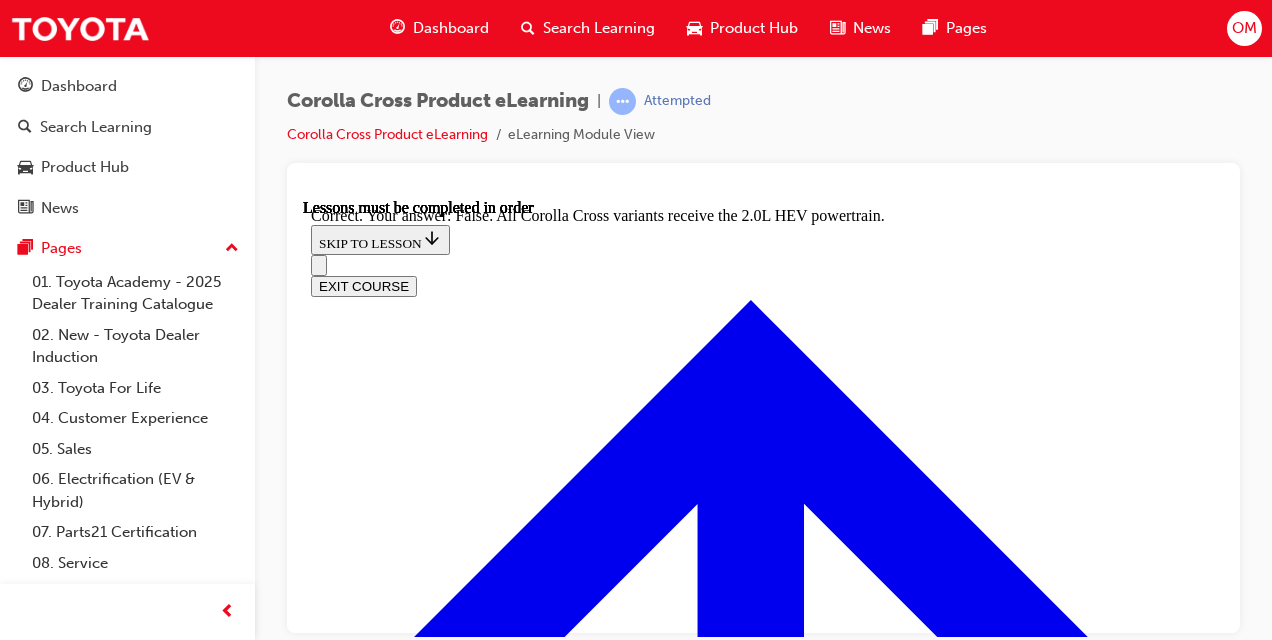 click on "NEXT LESSON" at bounding box center [363, 7928] 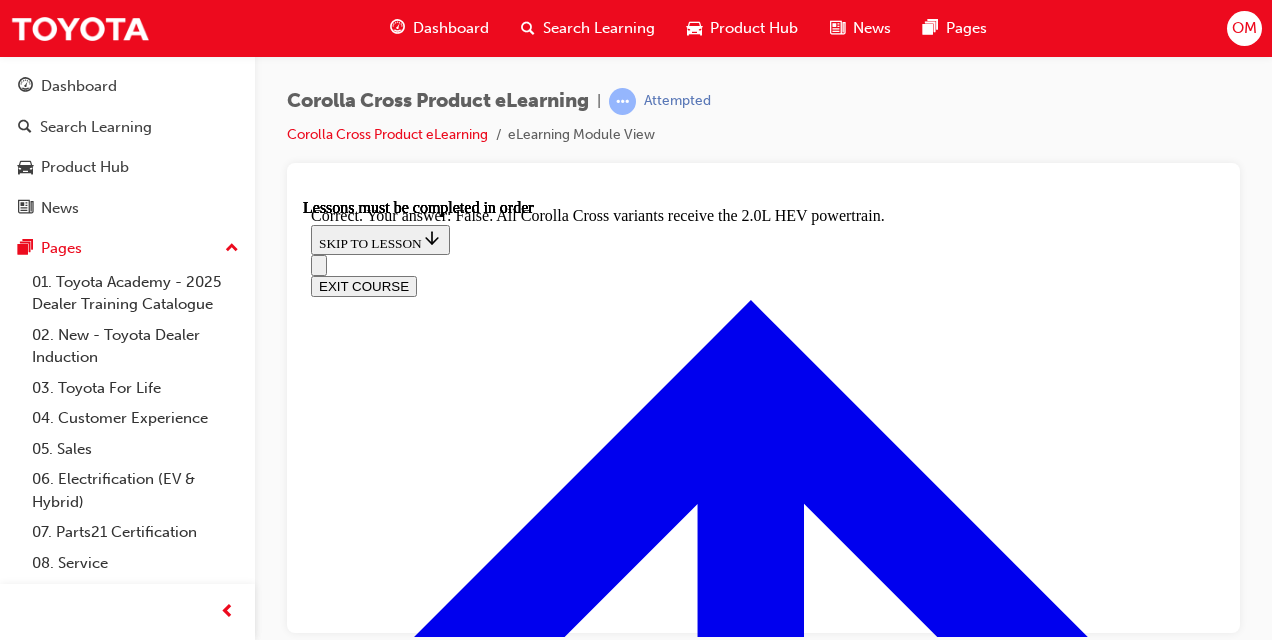 scroll, scrollTop: 0, scrollLeft: 0, axis: both 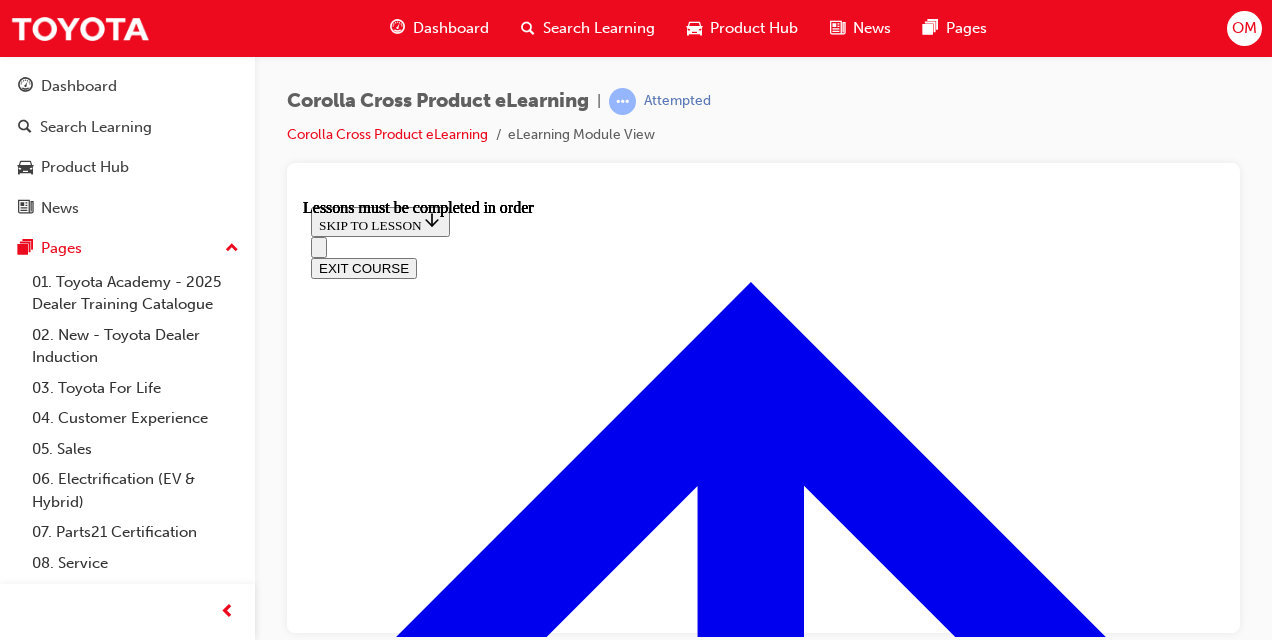 click at bounding box center [399, 4380] 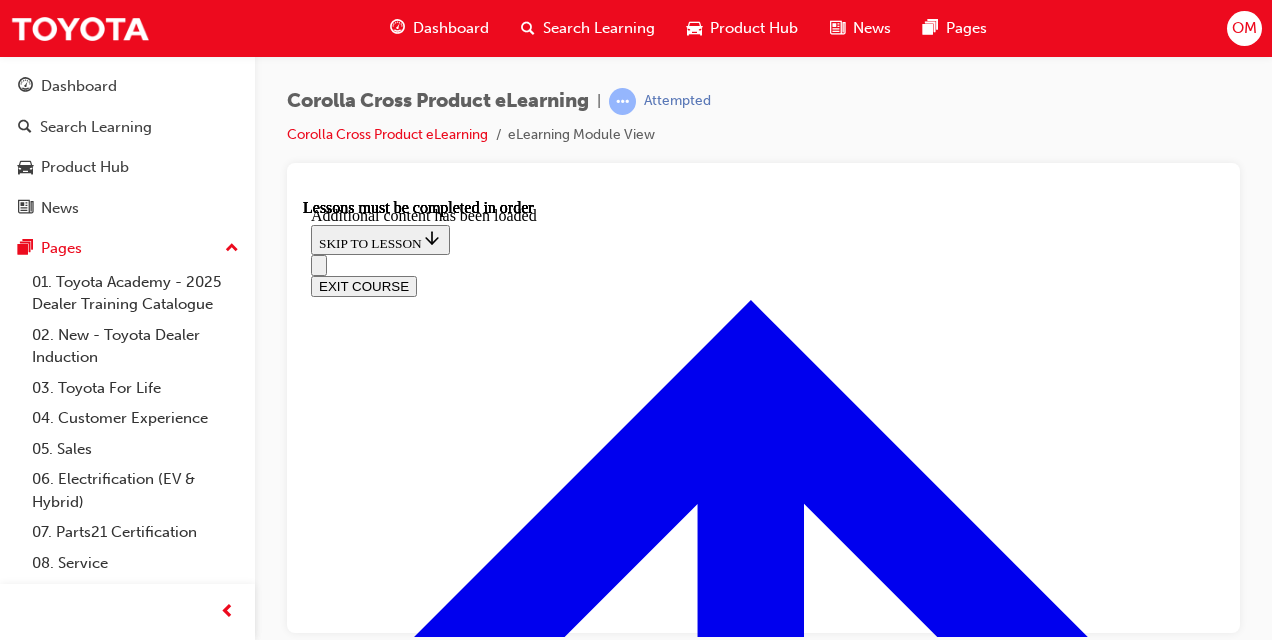 scroll, scrollTop: 2103, scrollLeft: 0, axis: vertical 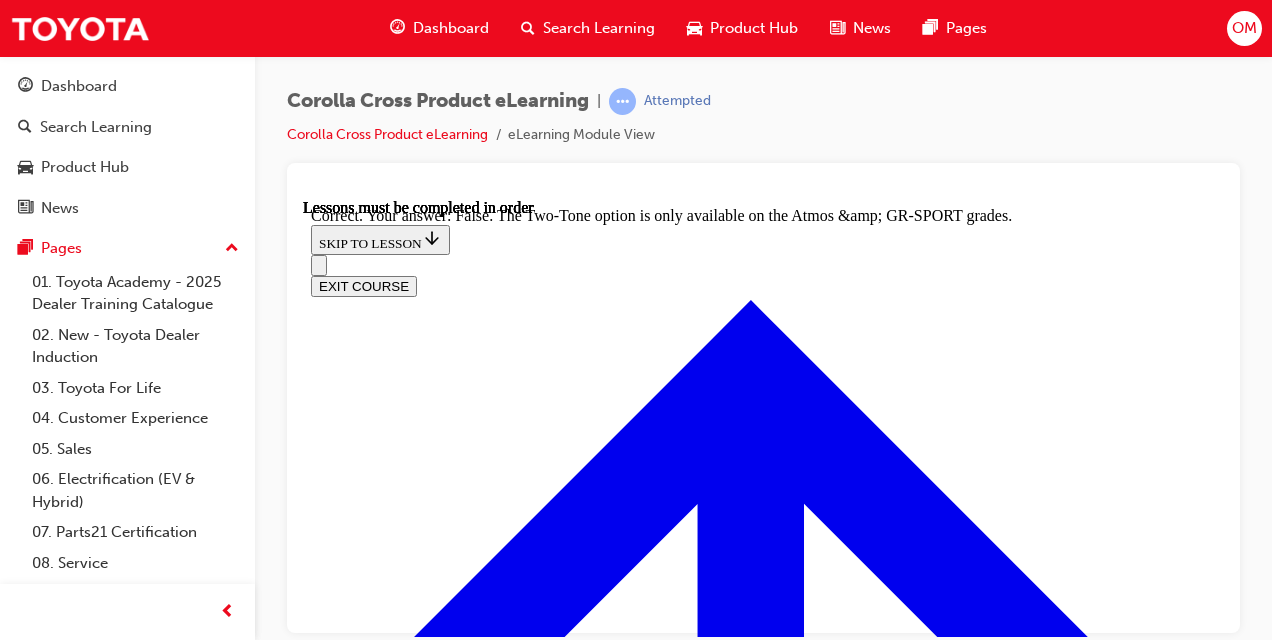 click on "NEXT LESSON" at bounding box center (363, 8574) 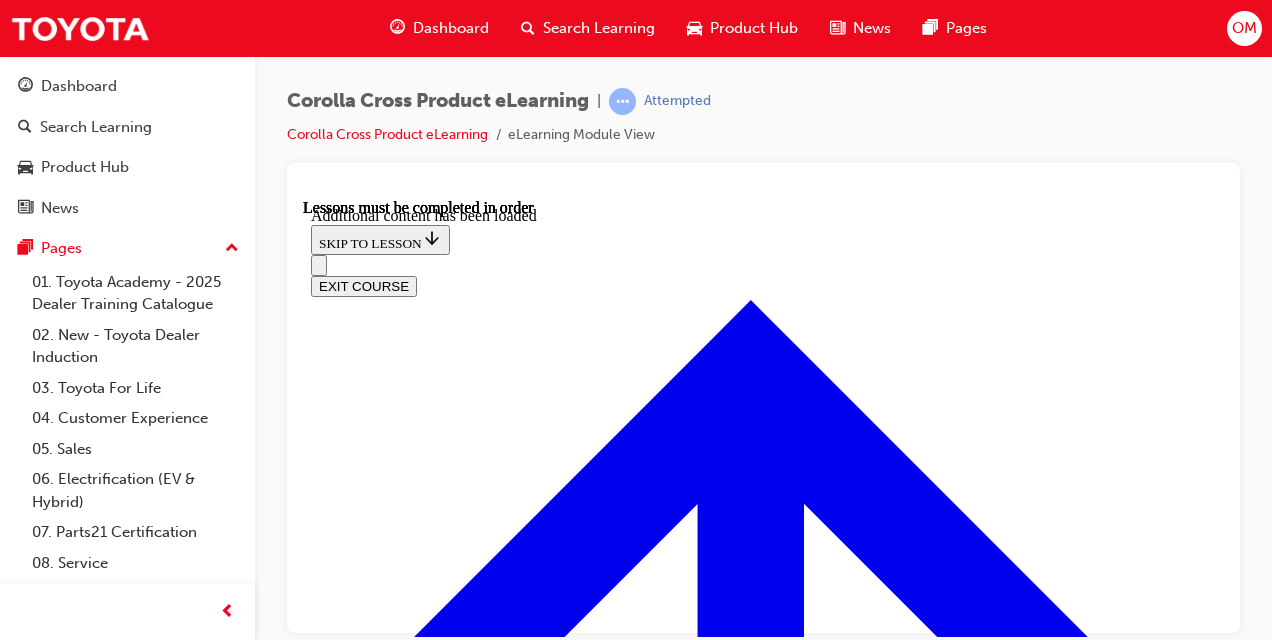 scroll, scrollTop: 2745, scrollLeft: 0, axis: vertical 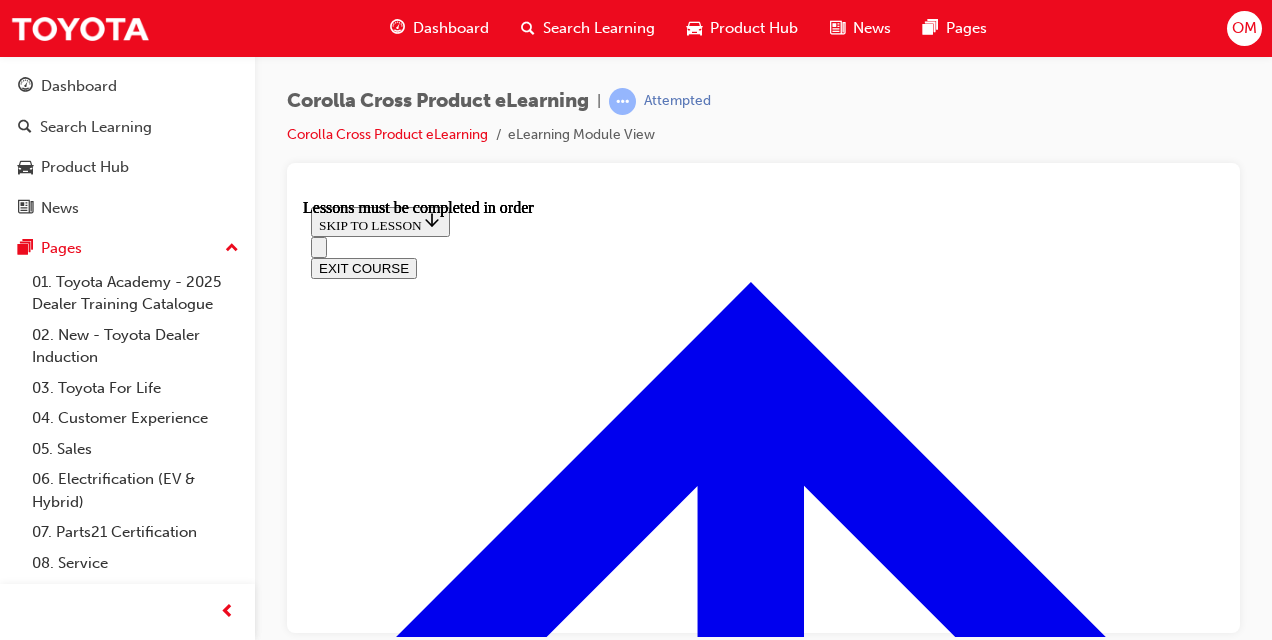 click at bounding box center [399, 4356] 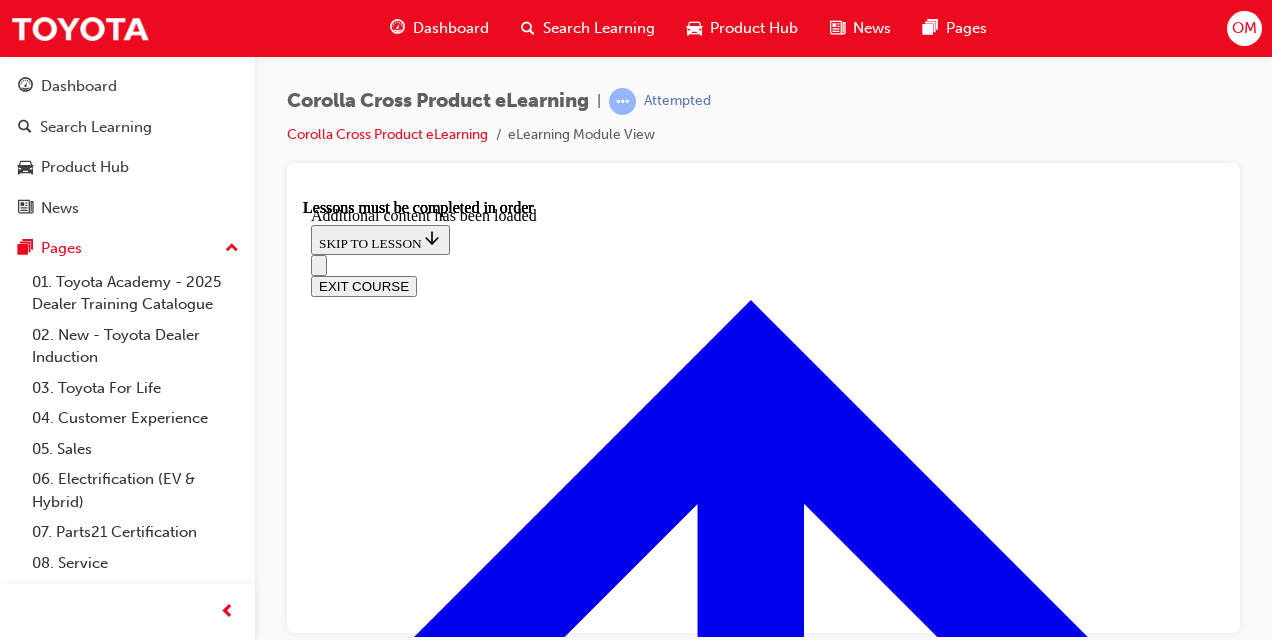 scroll, scrollTop: 2694, scrollLeft: 0, axis: vertical 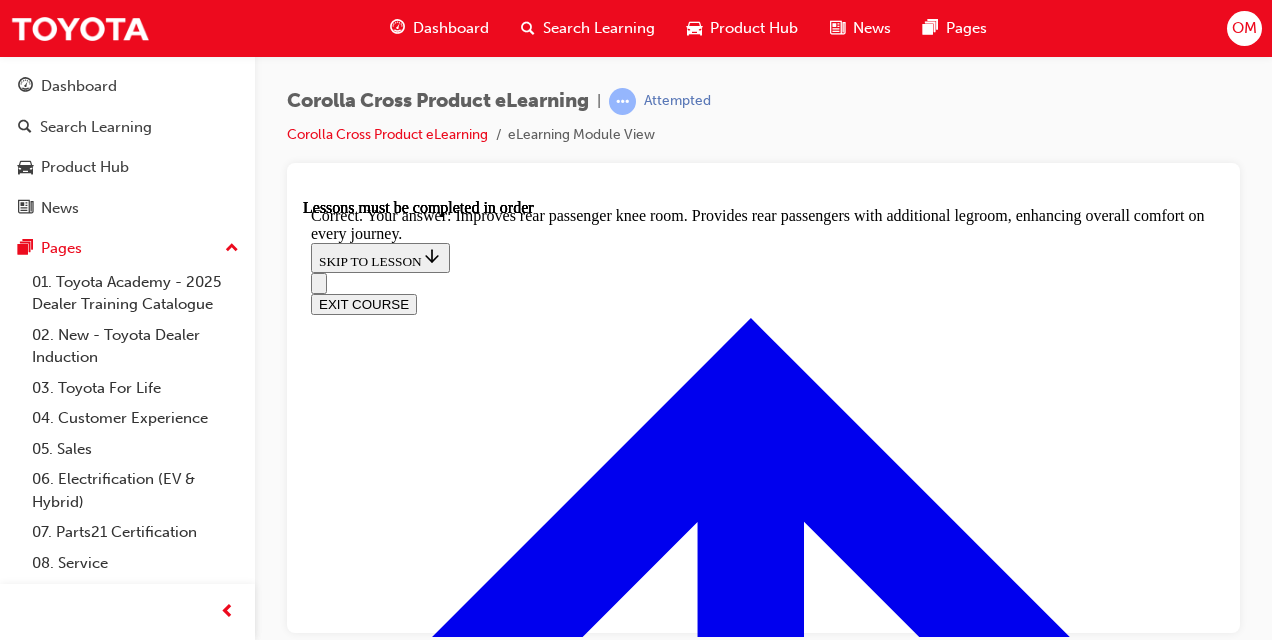 click on "NEXT LESSON" at bounding box center (363, 11901) 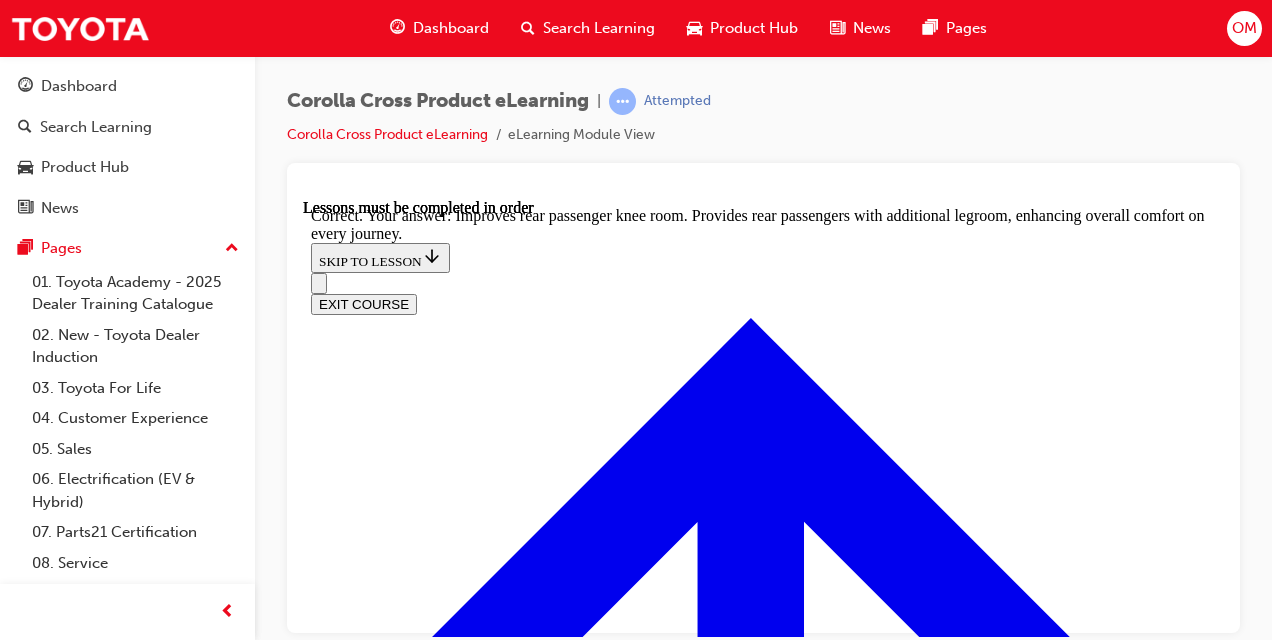 scroll, scrollTop: 0, scrollLeft: 0, axis: both 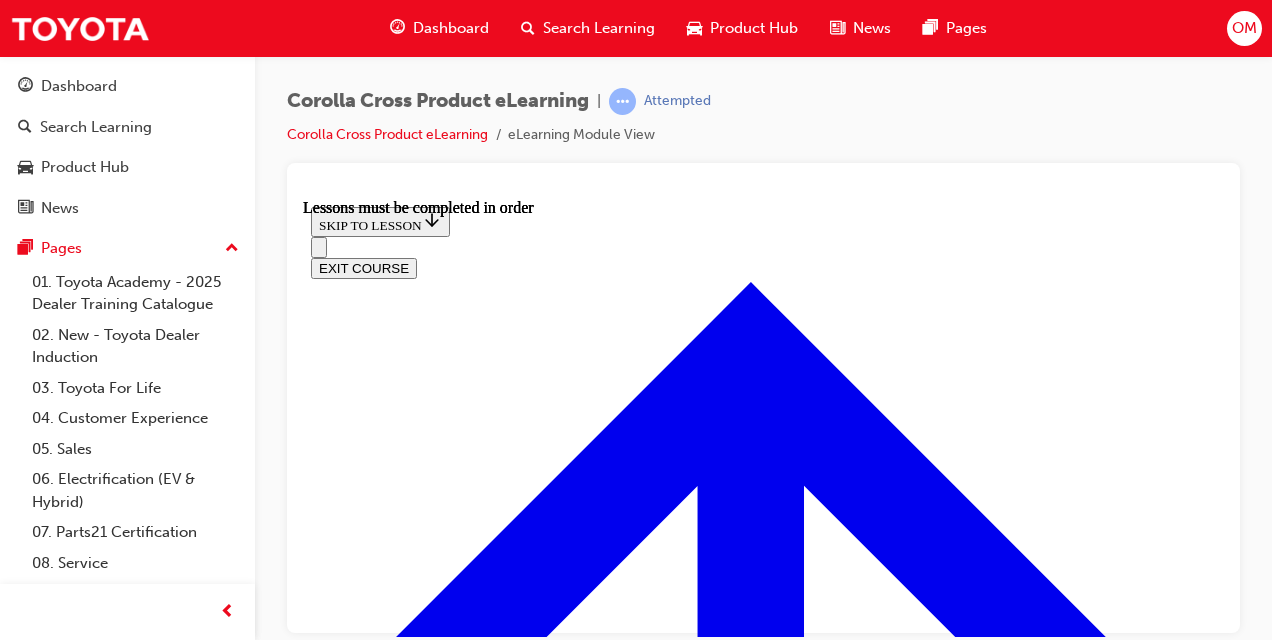 click at bounding box center [399, 4246] 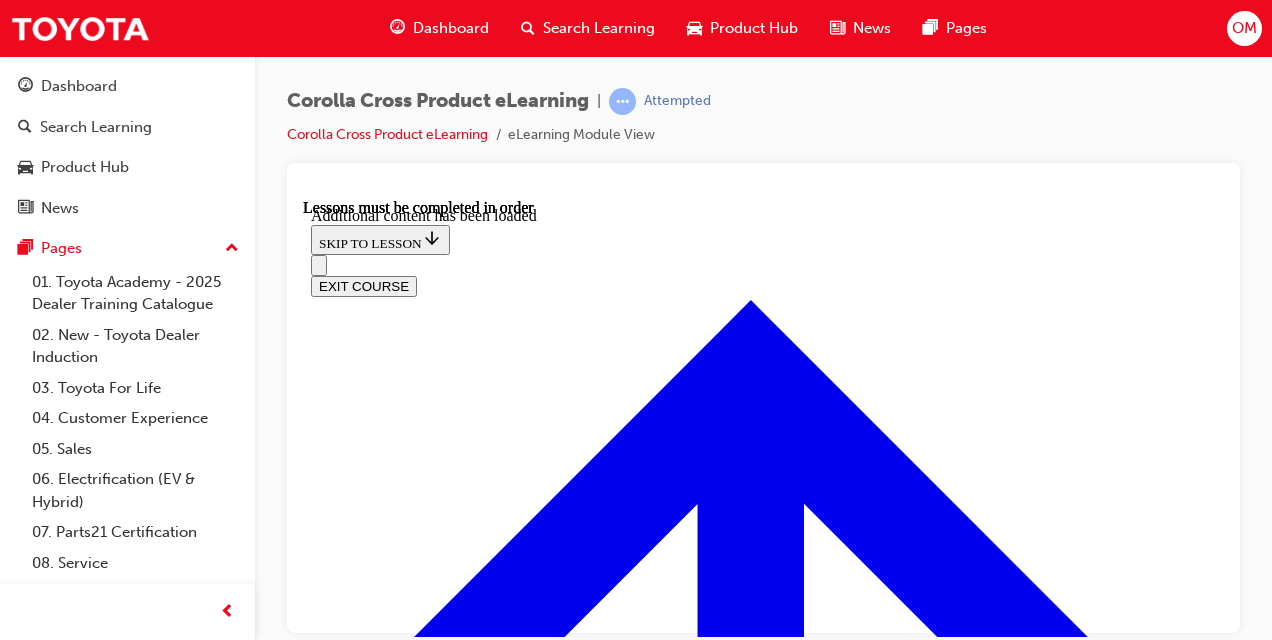 scroll, scrollTop: 2452, scrollLeft: 0, axis: vertical 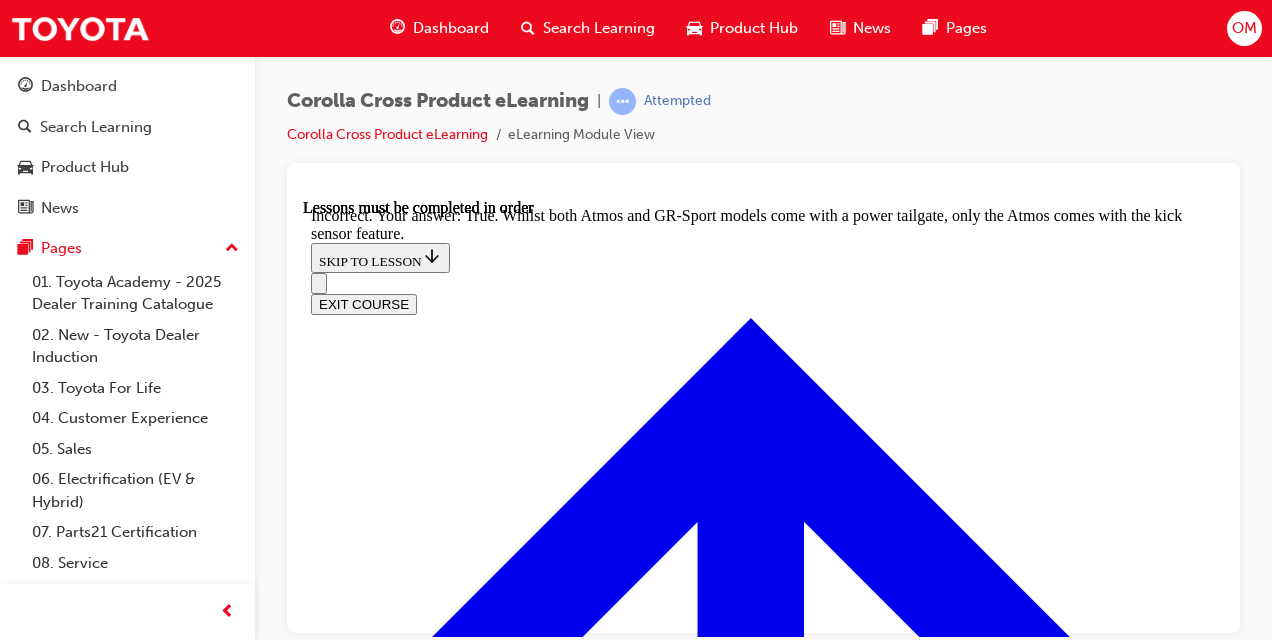 click at bounding box center [359, 8418] 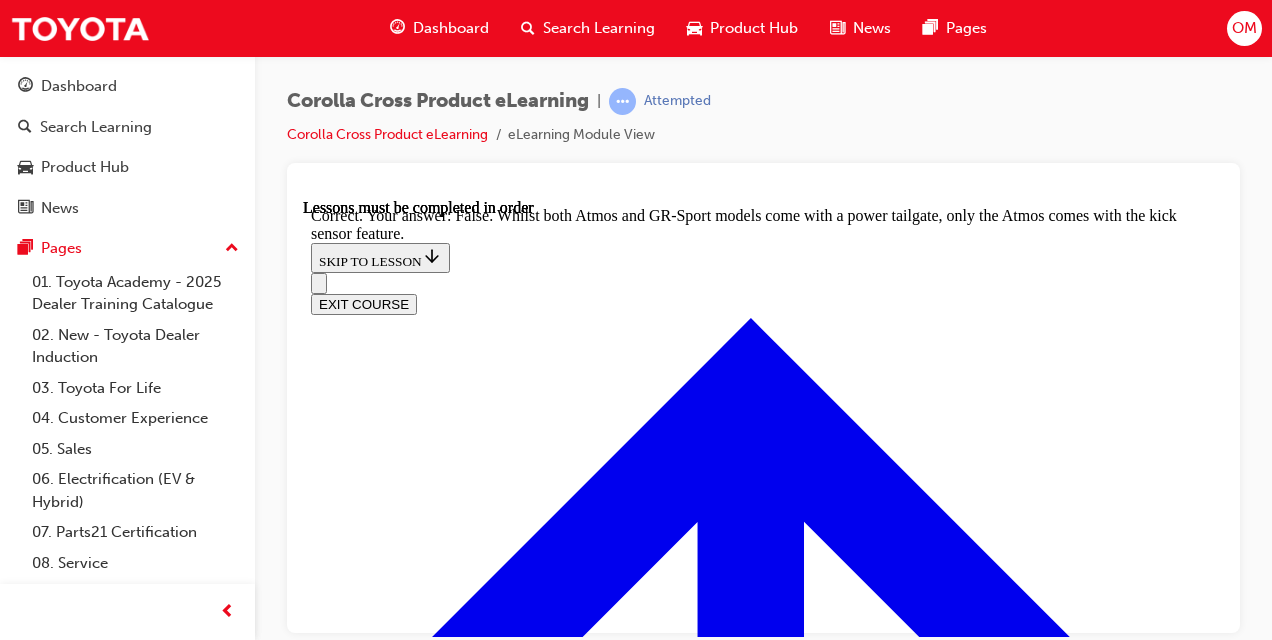scroll, scrollTop: 3142, scrollLeft: 0, axis: vertical 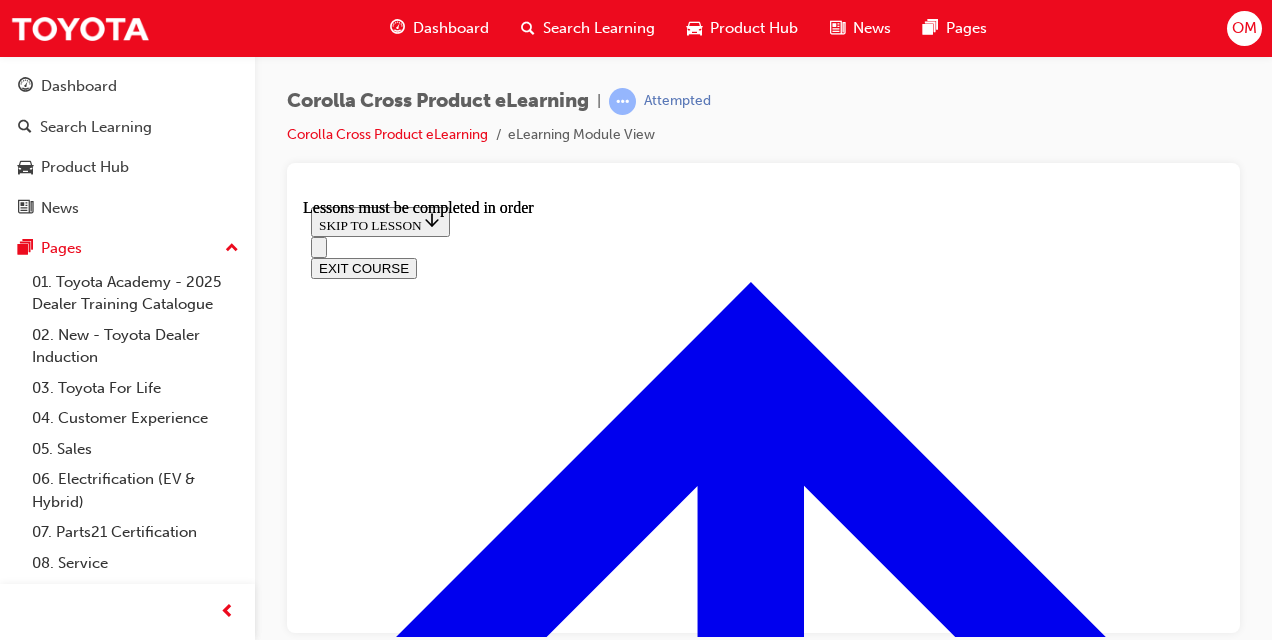 click at bounding box center [399, 5080] 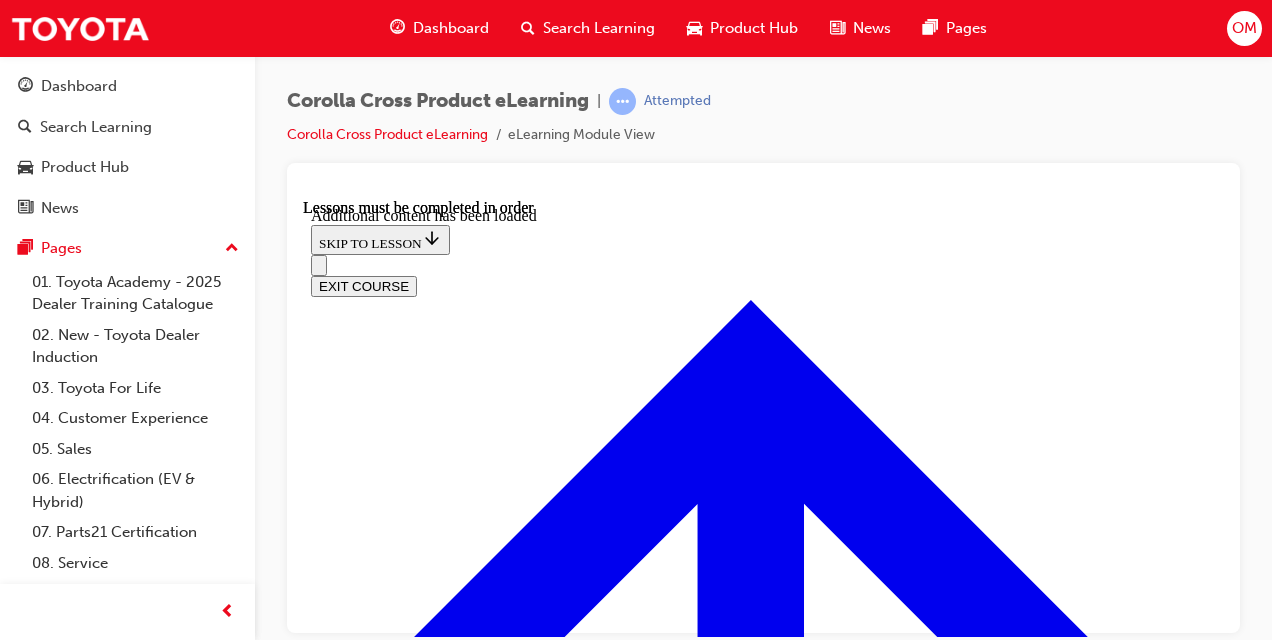 scroll, scrollTop: 4139, scrollLeft: 0, axis: vertical 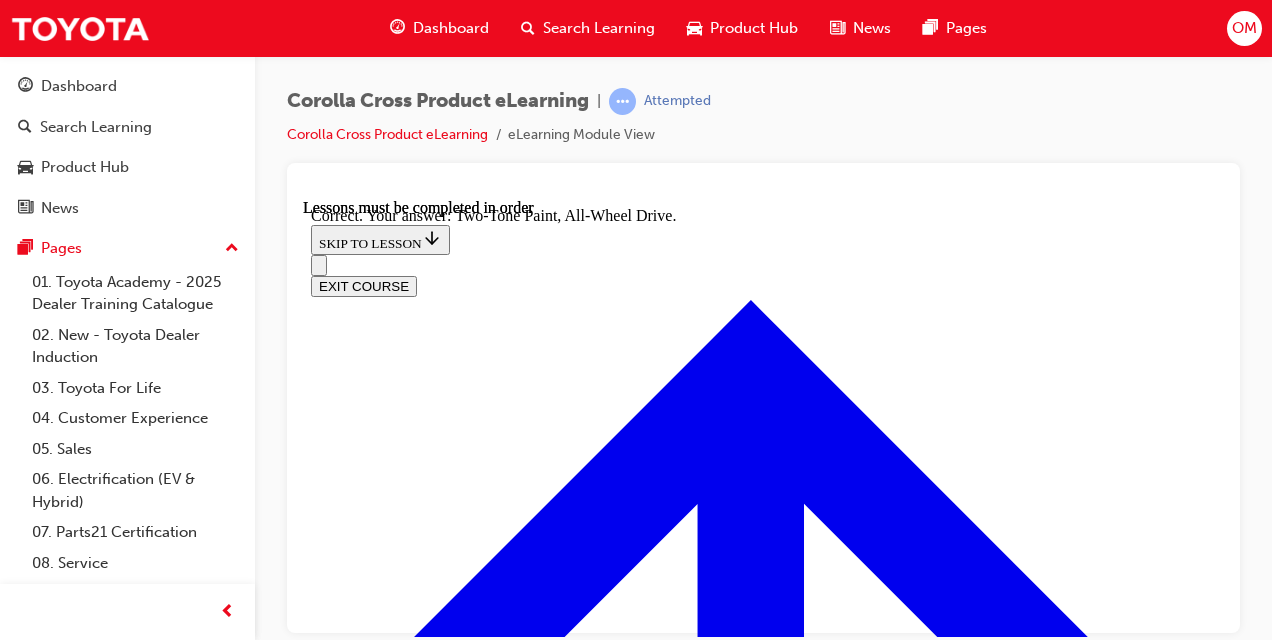 click on "Shock absorbers with built-in rebound springs for improved cornering stability" at bounding box center [763, 14455] 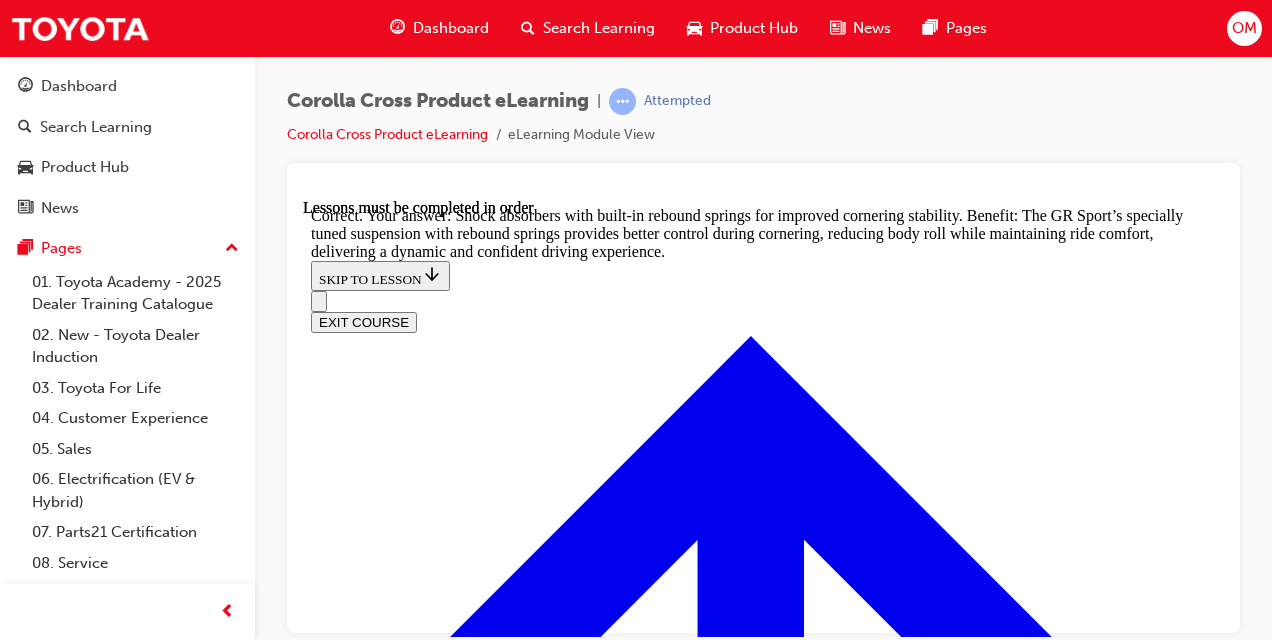scroll, scrollTop: 5699, scrollLeft: 0, axis: vertical 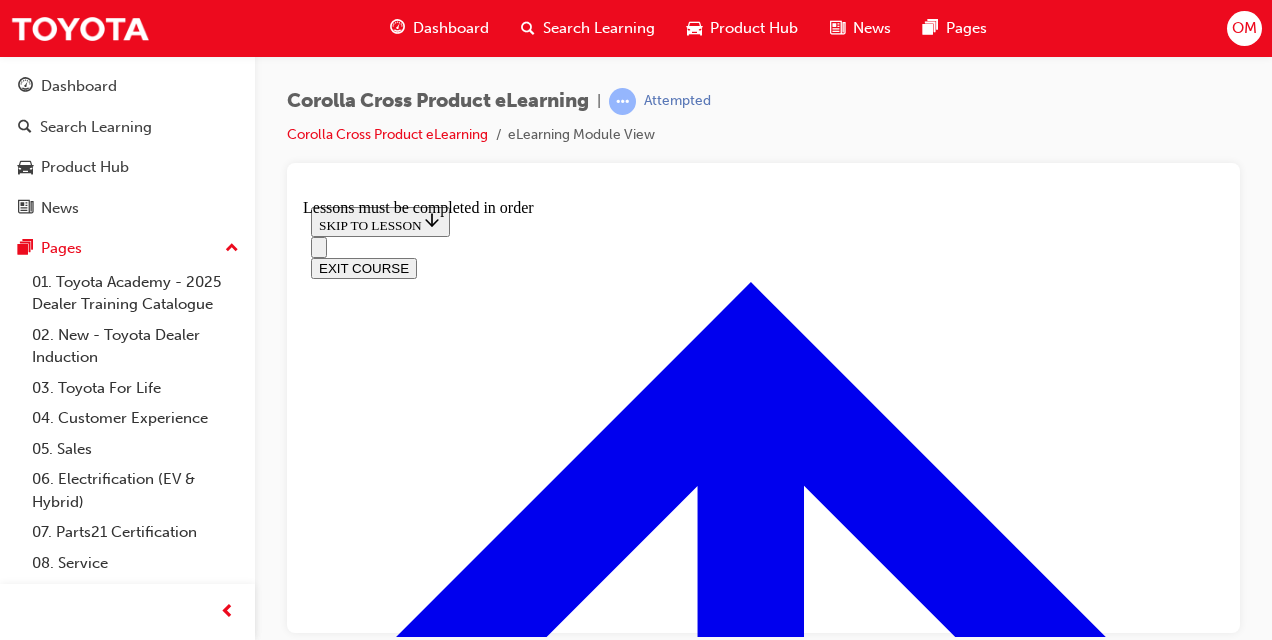 click 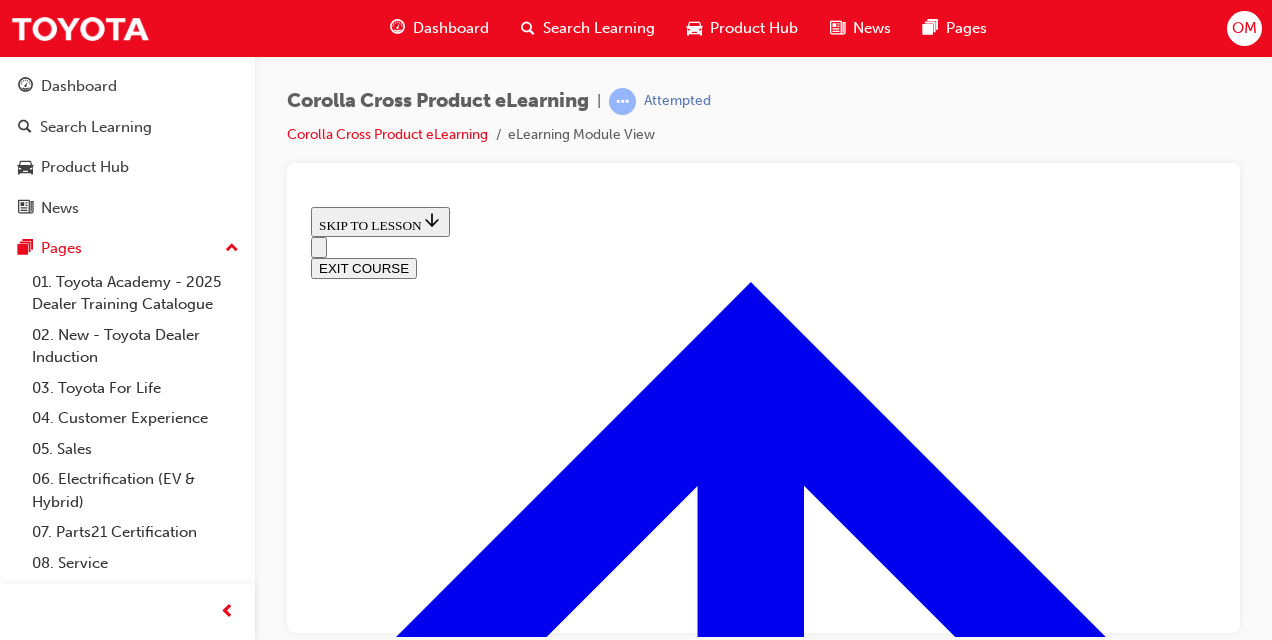 scroll, scrollTop: 0, scrollLeft: 0, axis: both 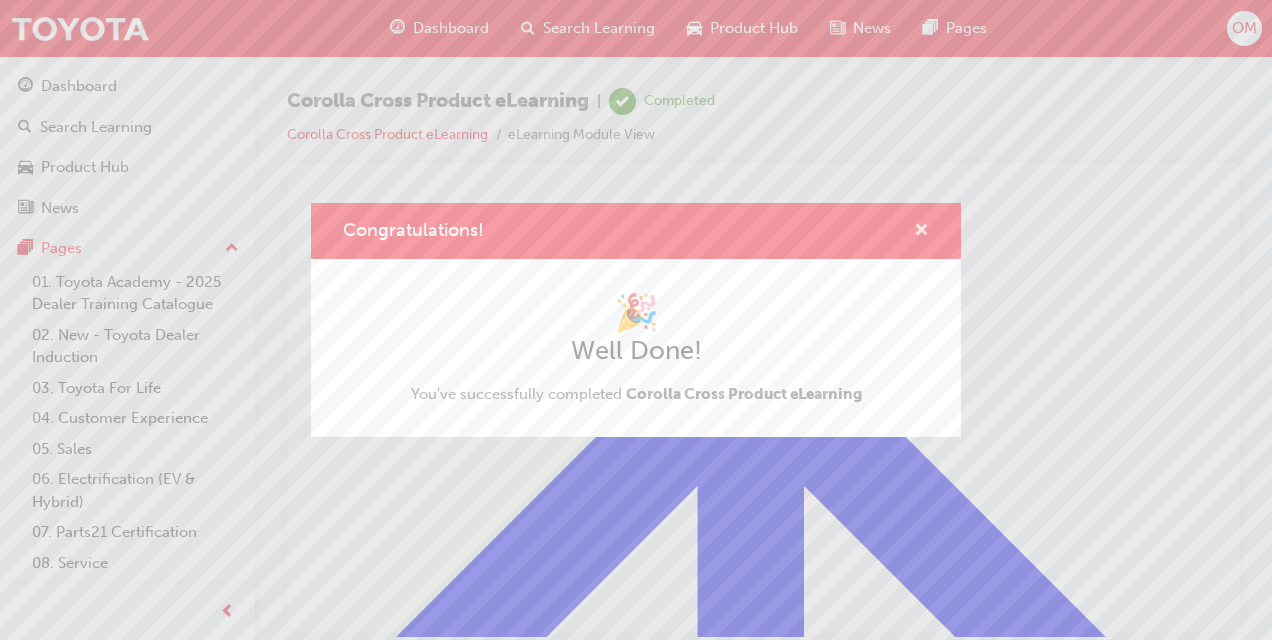 click at bounding box center [921, 232] 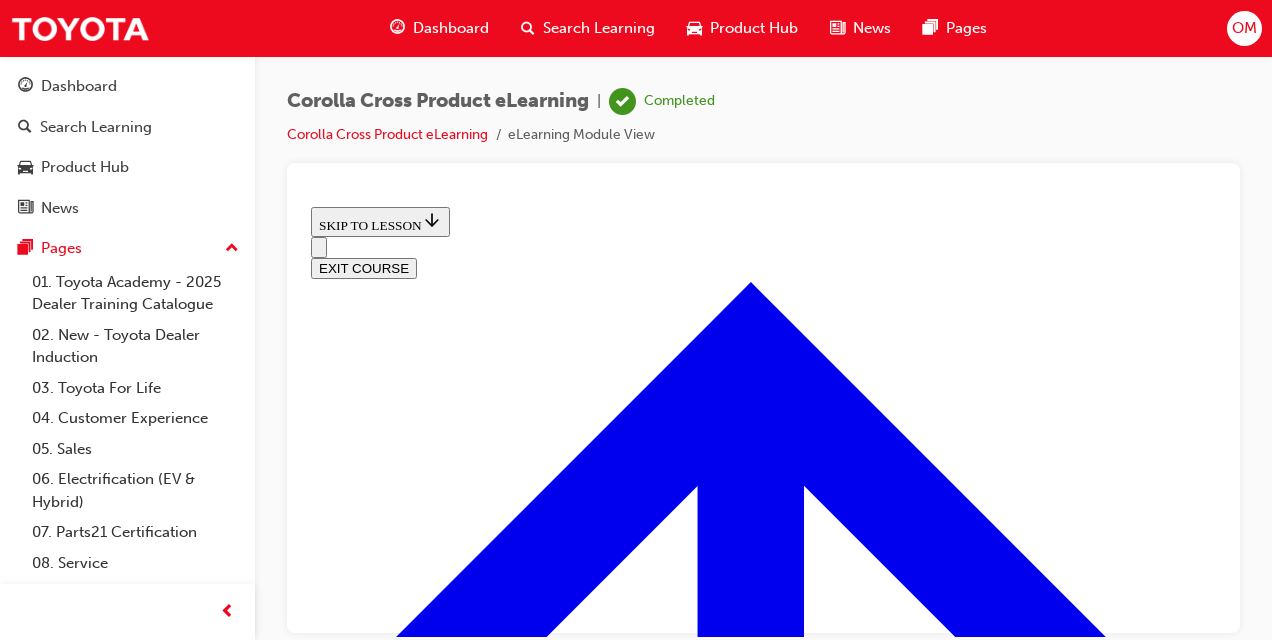 click on "EXIT COURSE" at bounding box center (364, 267) 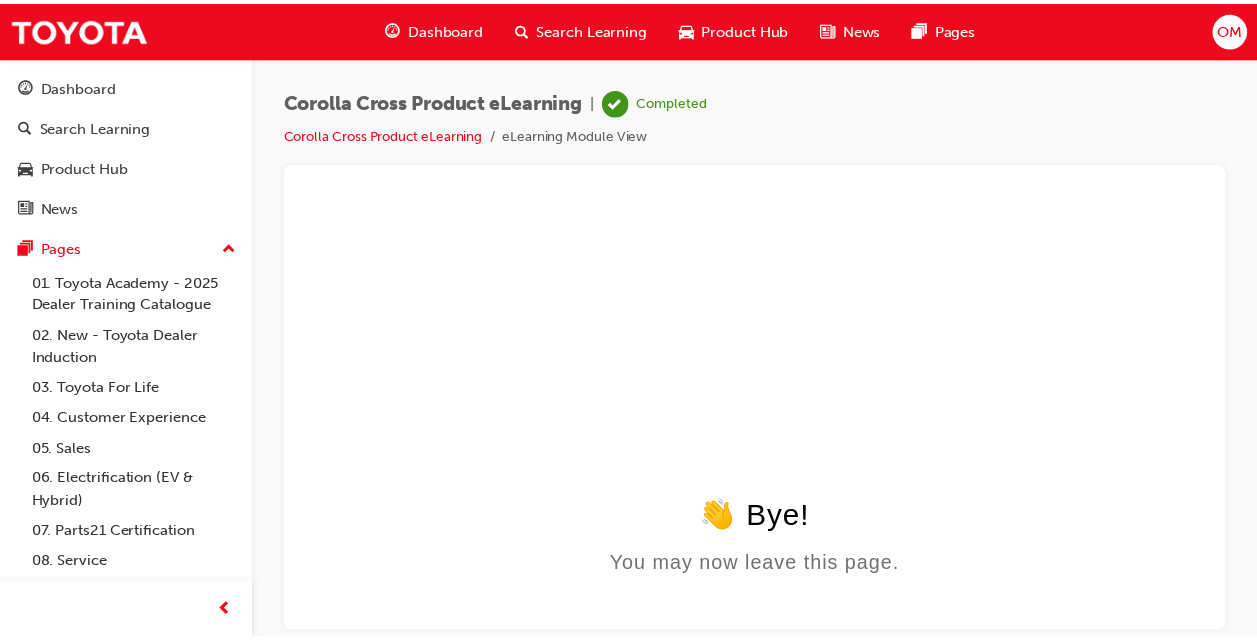 scroll, scrollTop: 0, scrollLeft: 0, axis: both 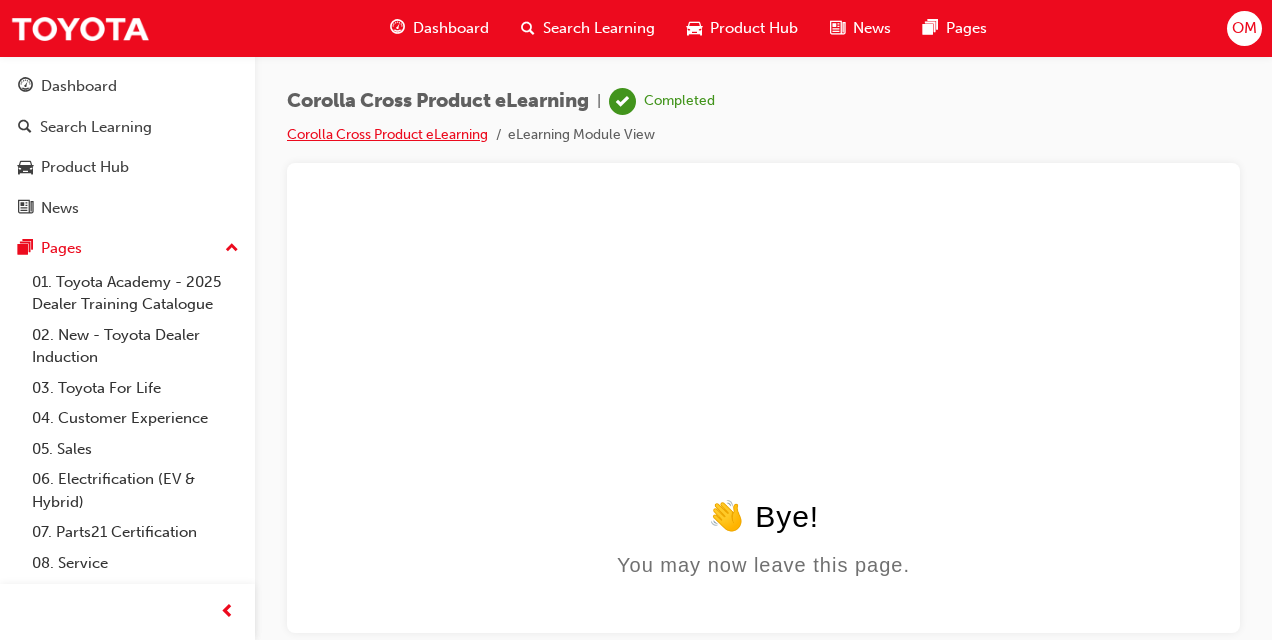 click on "Corolla Cross Product eLearning" at bounding box center (387, 134) 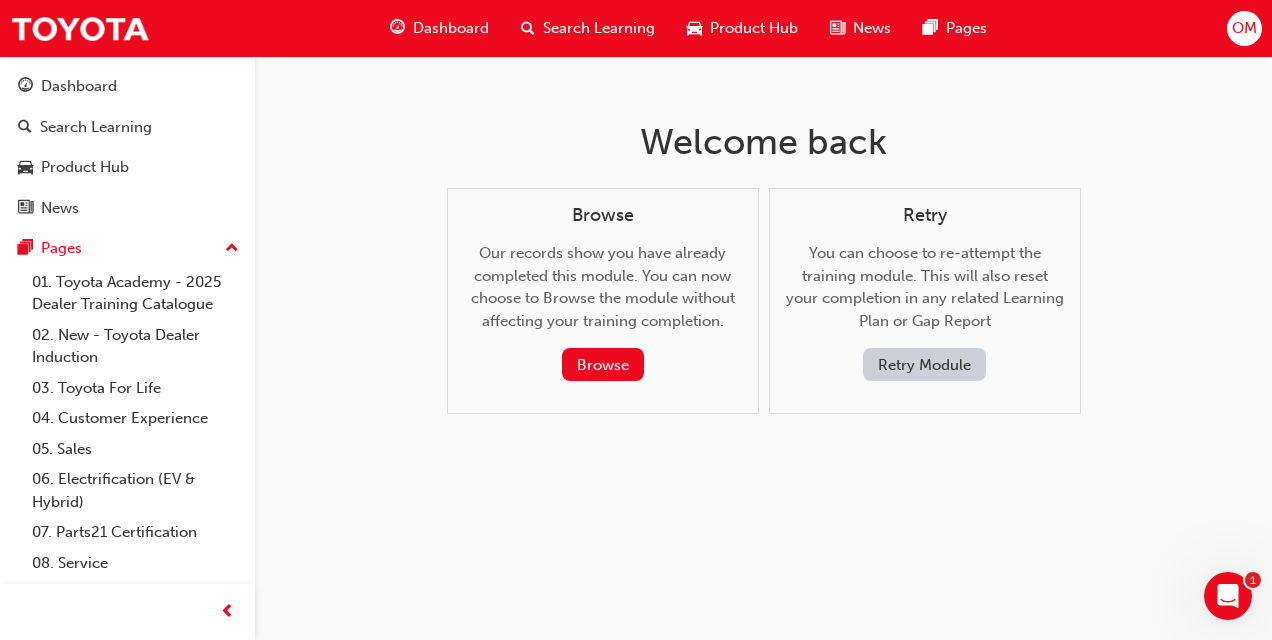 click on "Dashboard" at bounding box center (451, 28) 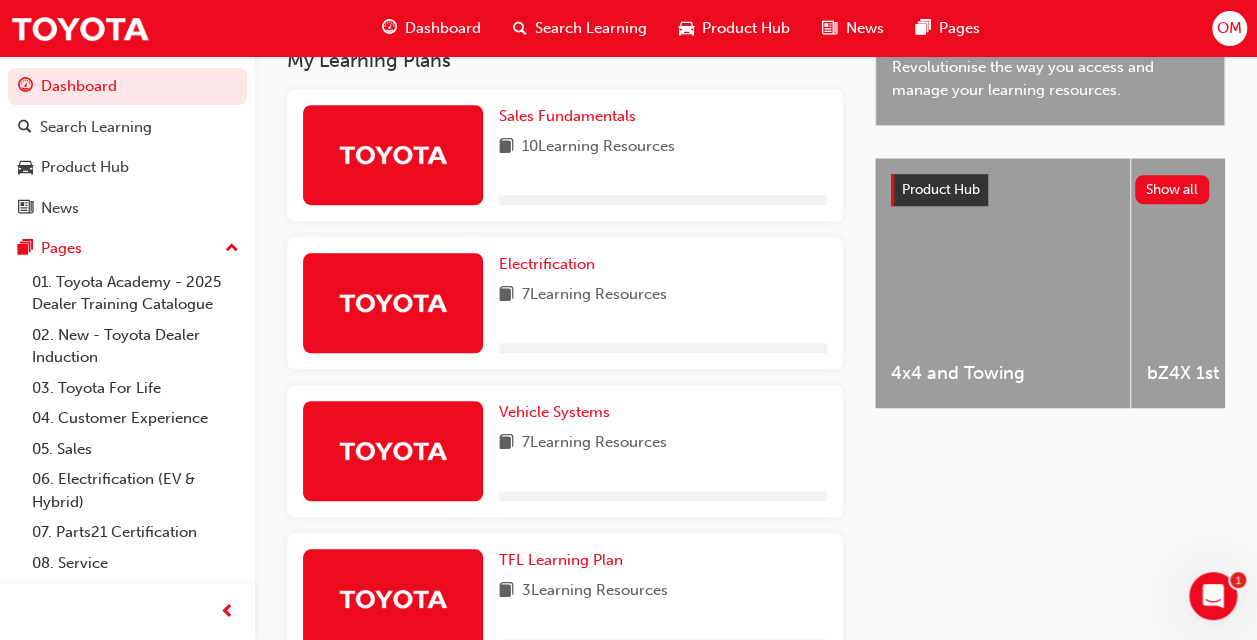scroll, scrollTop: 875, scrollLeft: 0, axis: vertical 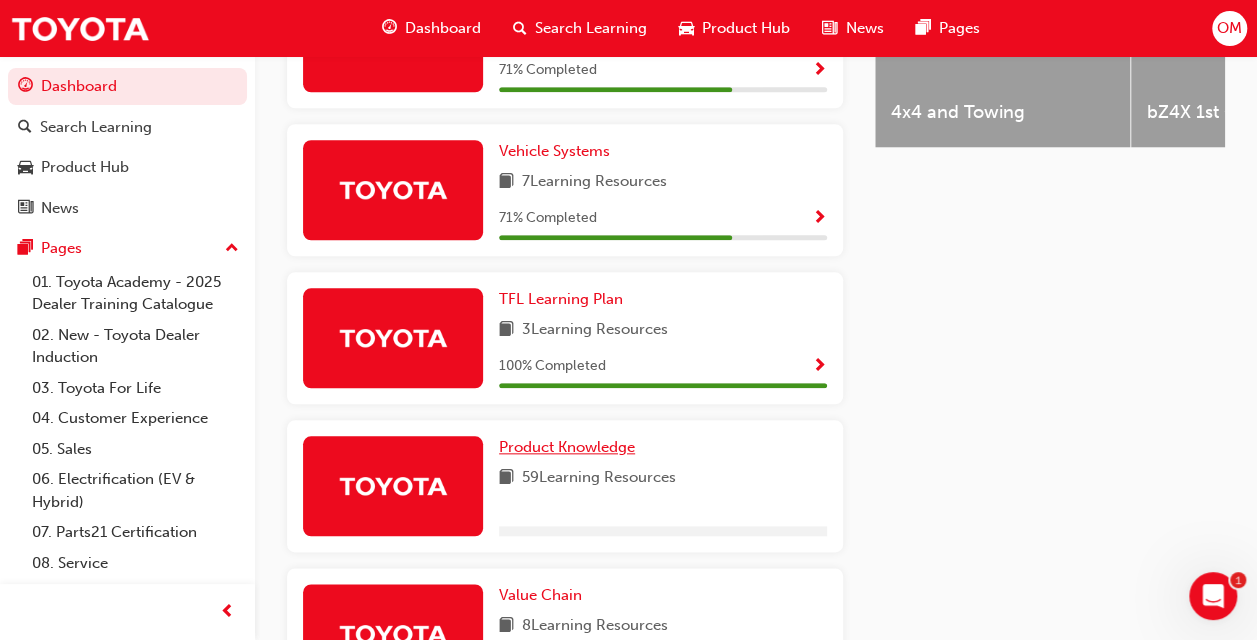 click on "Product Knowledge" at bounding box center [567, 447] 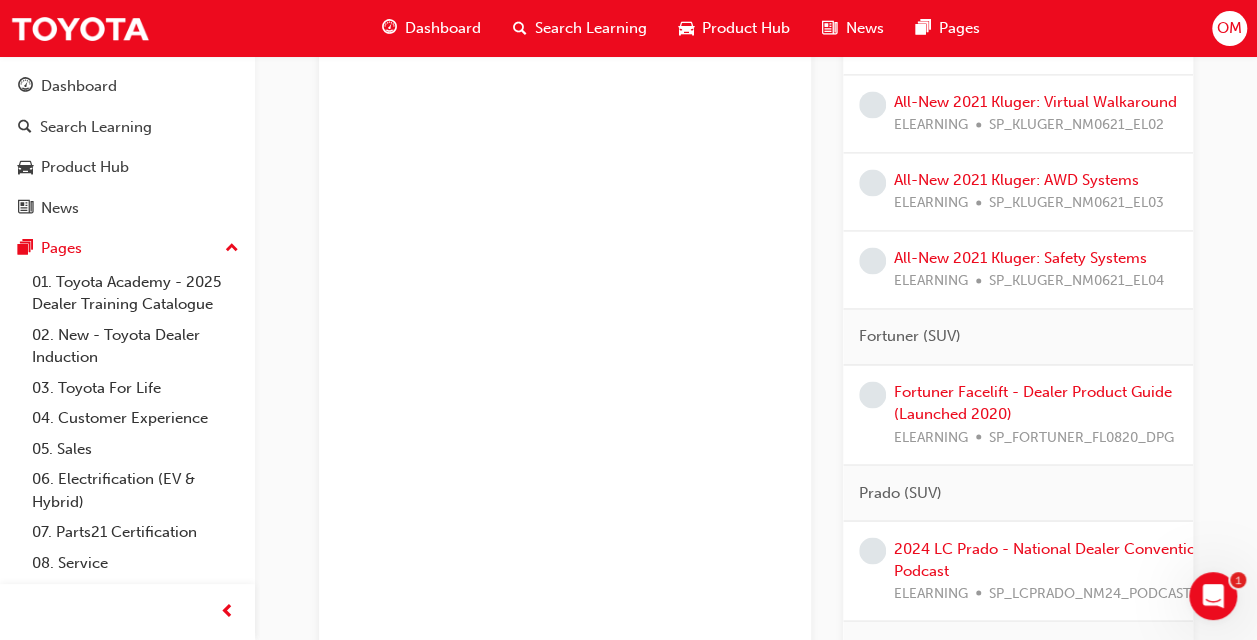 scroll, scrollTop: 1447, scrollLeft: 0, axis: vertical 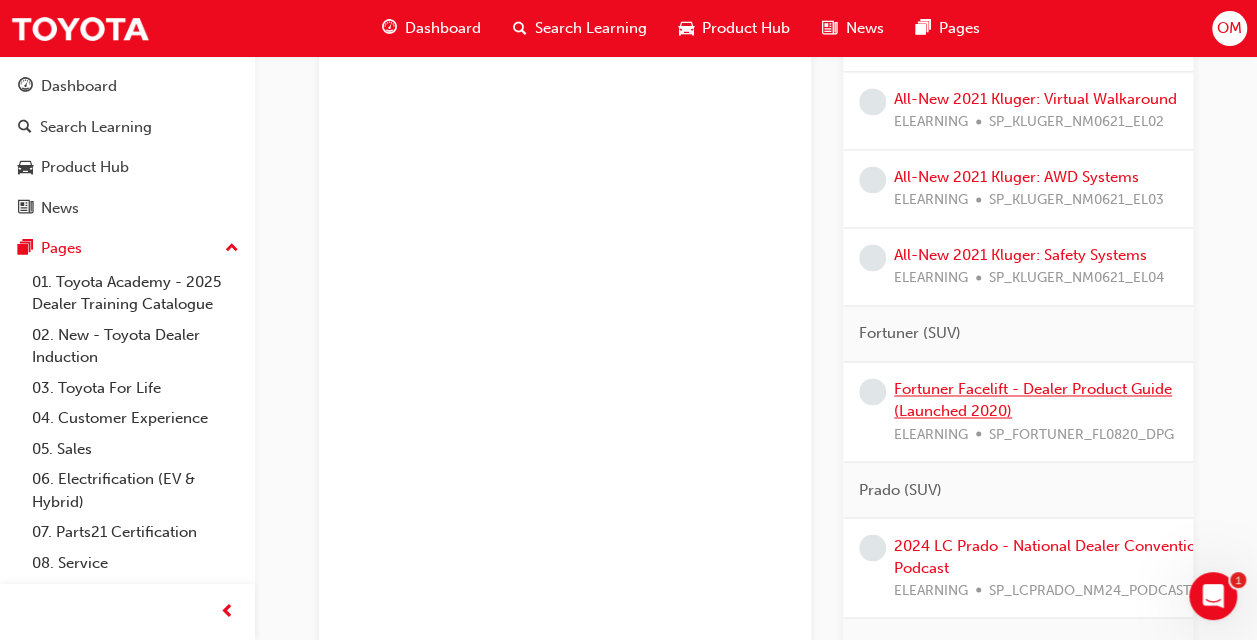 click on "Fortuner Facelift - Dealer Product Guide (Launched 2020)" at bounding box center [1033, 400] 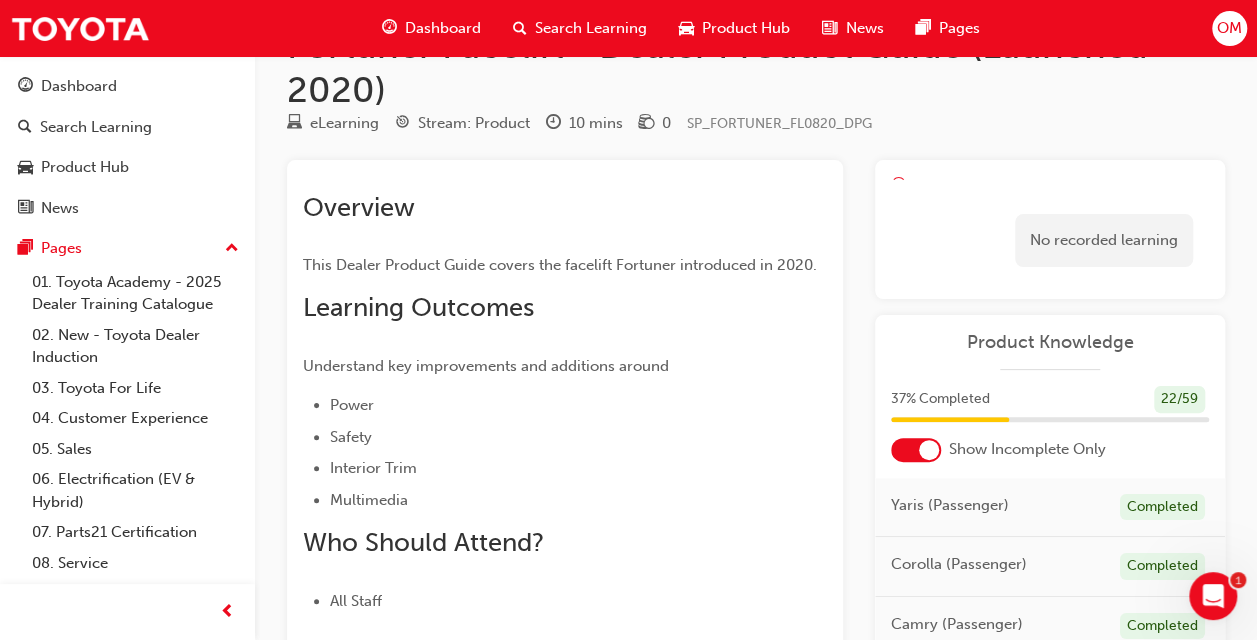 scroll, scrollTop: 0, scrollLeft: 0, axis: both 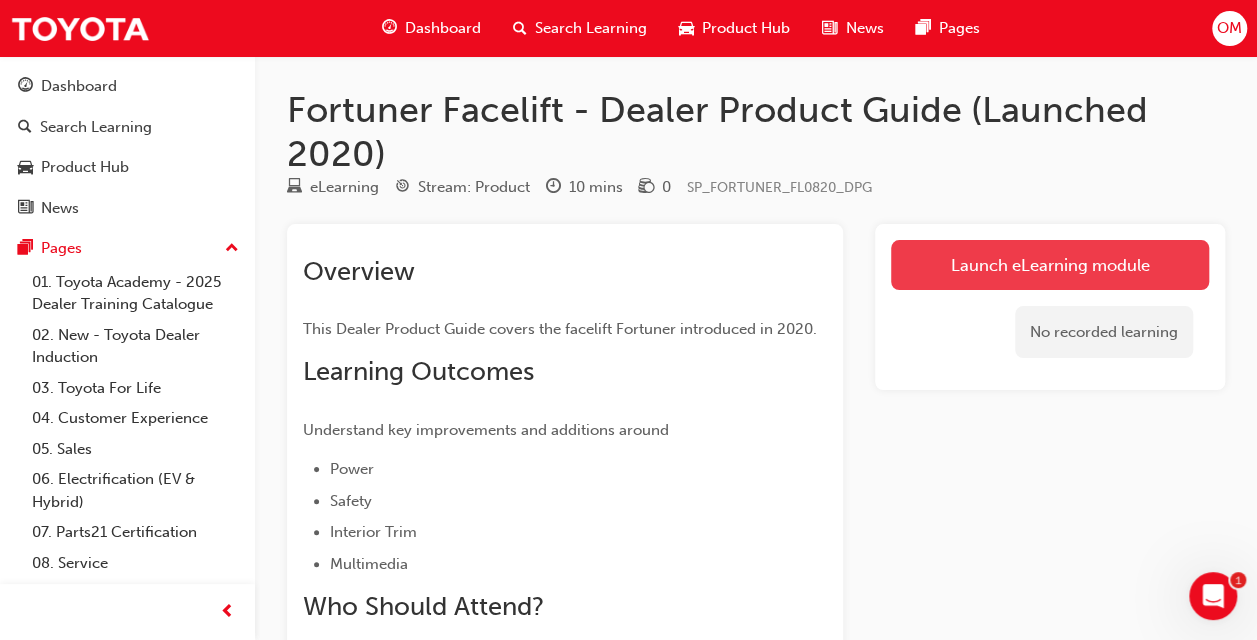 click on "Launch eLearning module" at bounding box center [1050, 265] 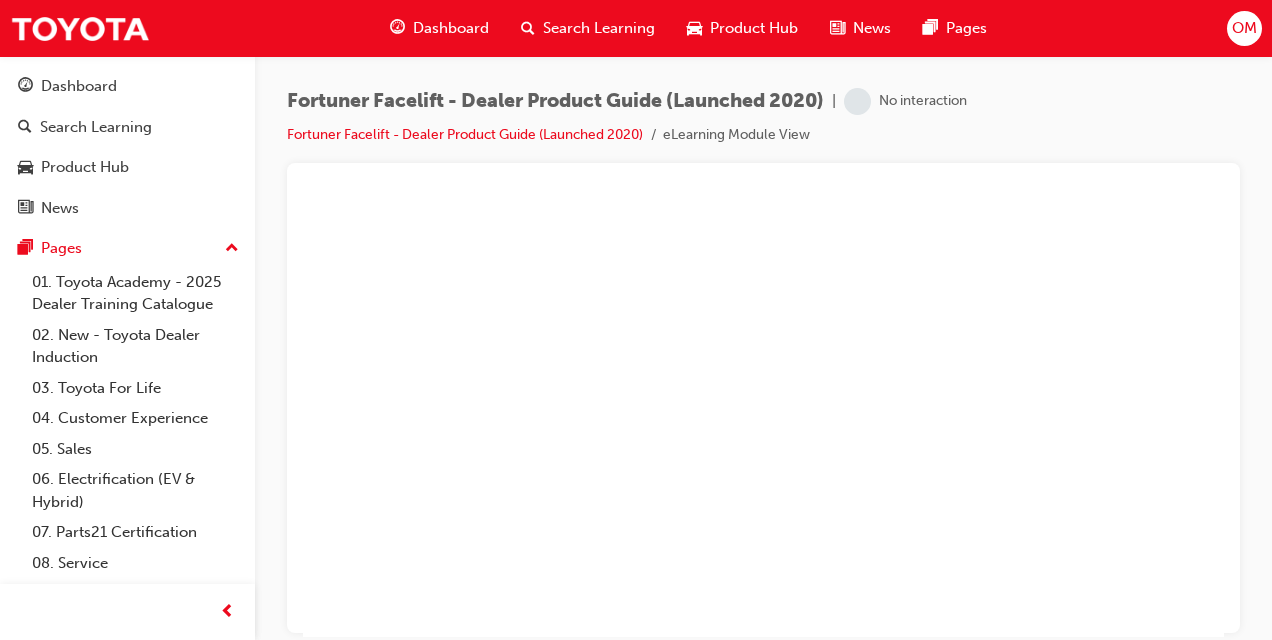 scroll, scrollTop: 0, scrollLeft: 0, axis: both 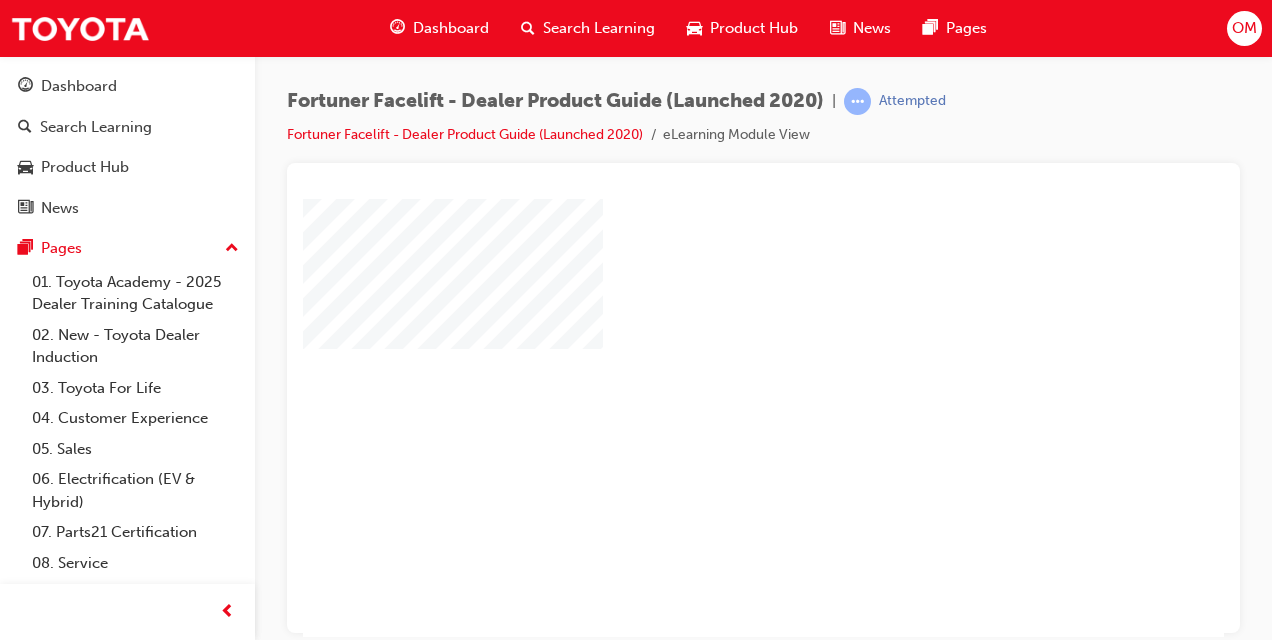 click at bounding box center (706, 359) 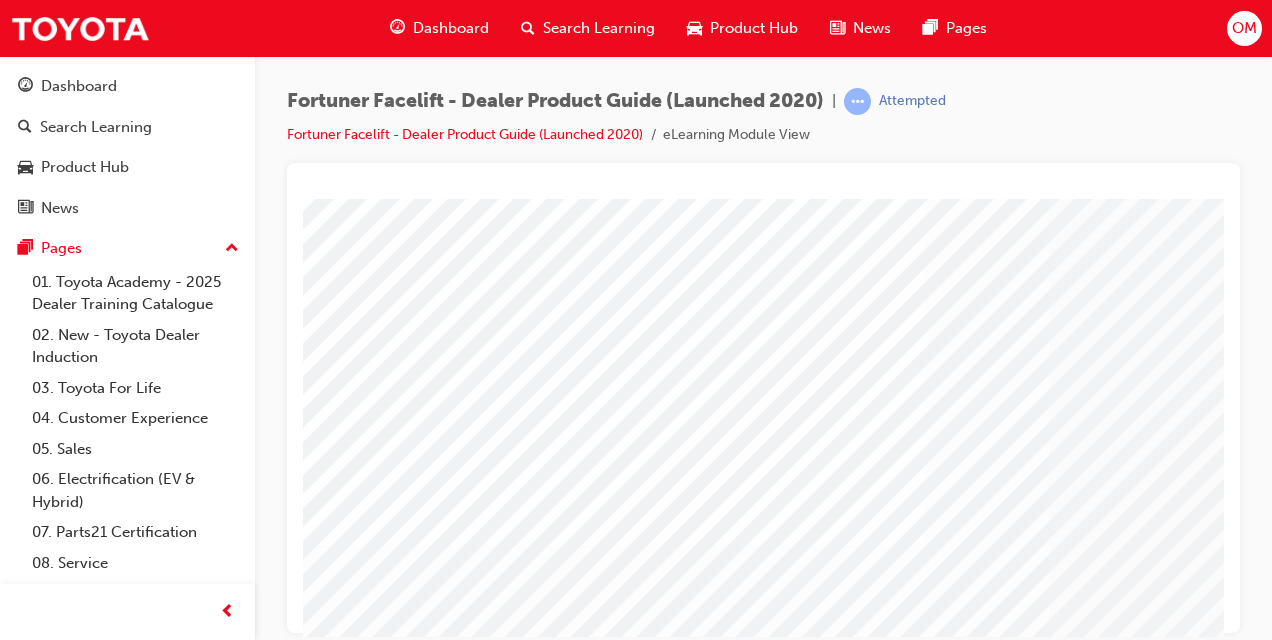 scroll, scrollTop: 0, scrollLeft: 0, axis: both 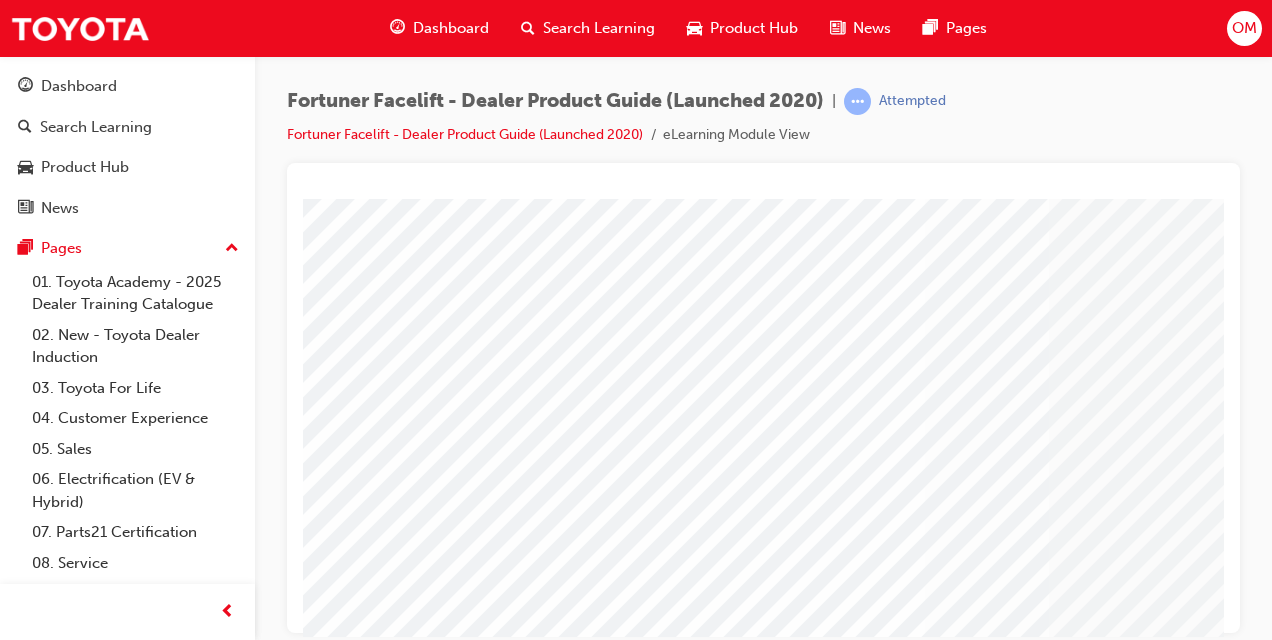click at bounding box center [614, 2053] 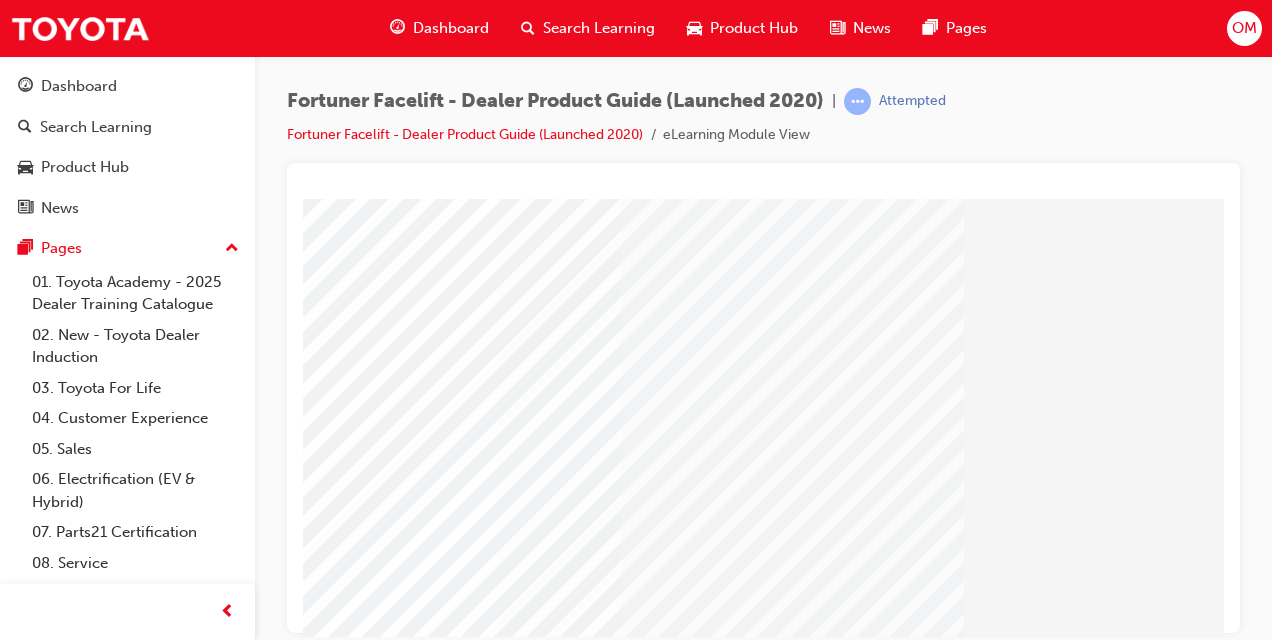 scroll, scrollTop: 0, scrollLeft: 454, axis: horizontal 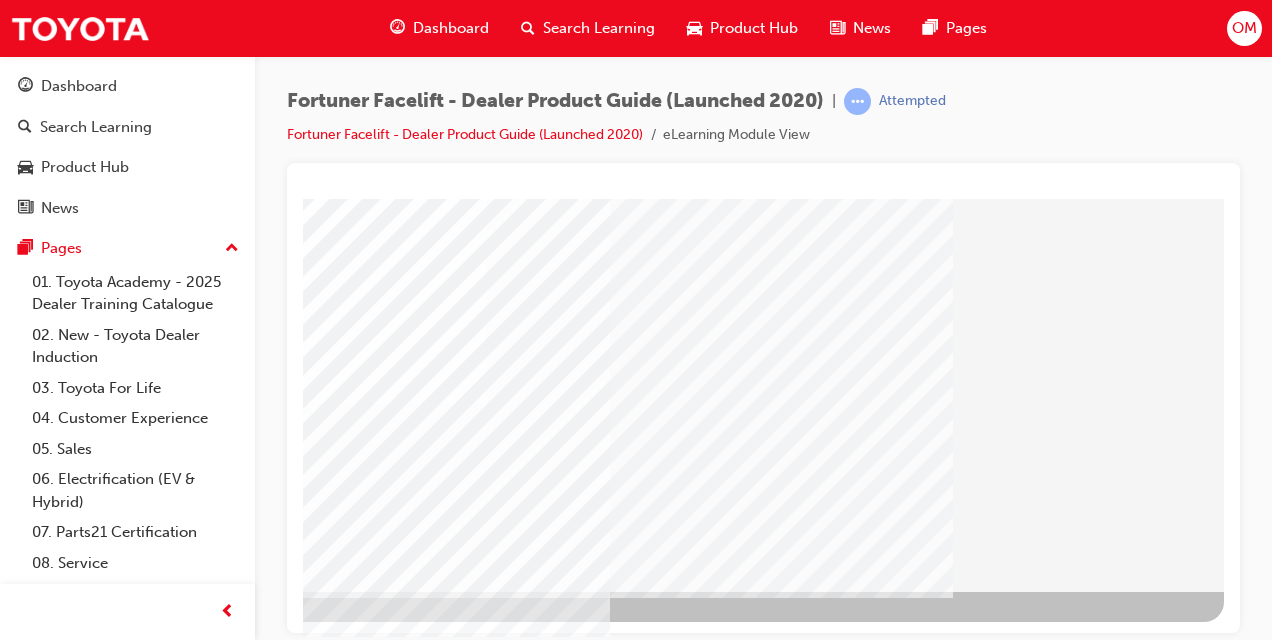 click at bounding box center (-73, 3607) 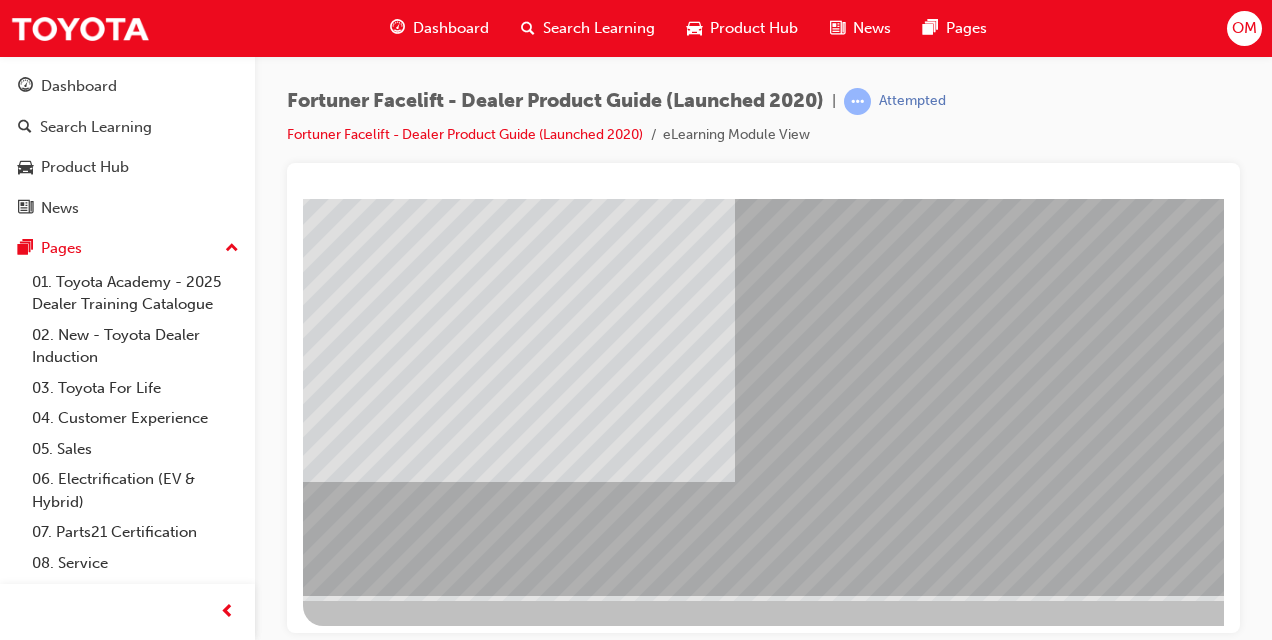 scroll, scrollTop: 327, scrollLeft: 0, axis: vertical 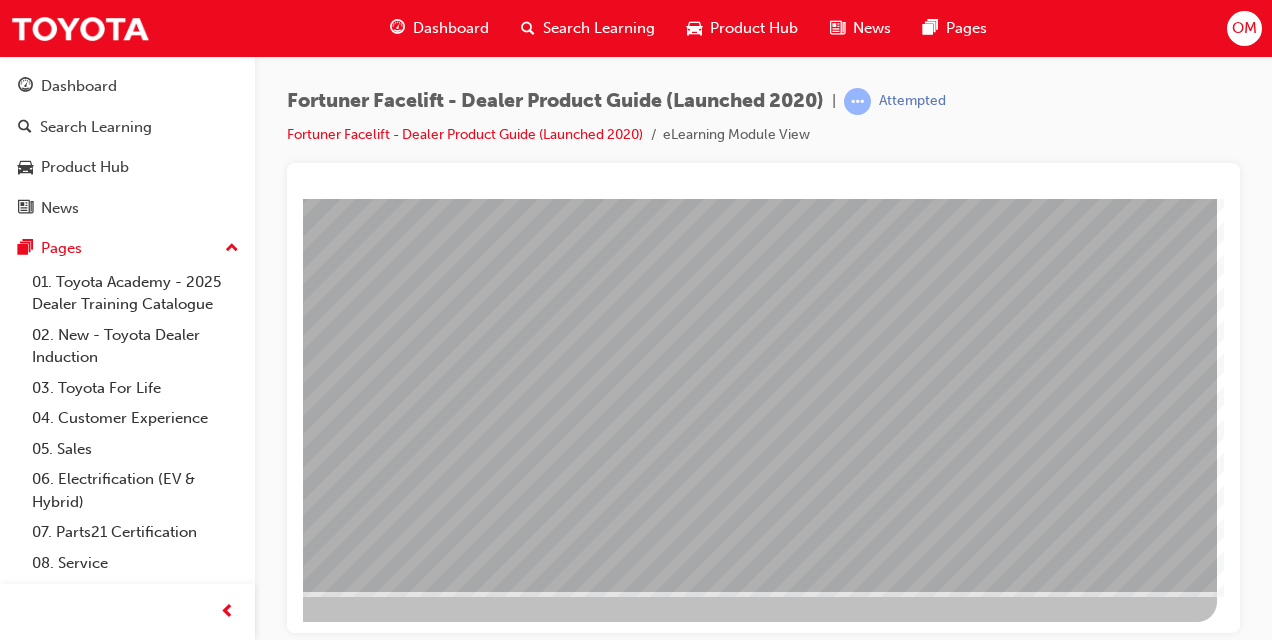 click at bounding box center (-80, 2133) 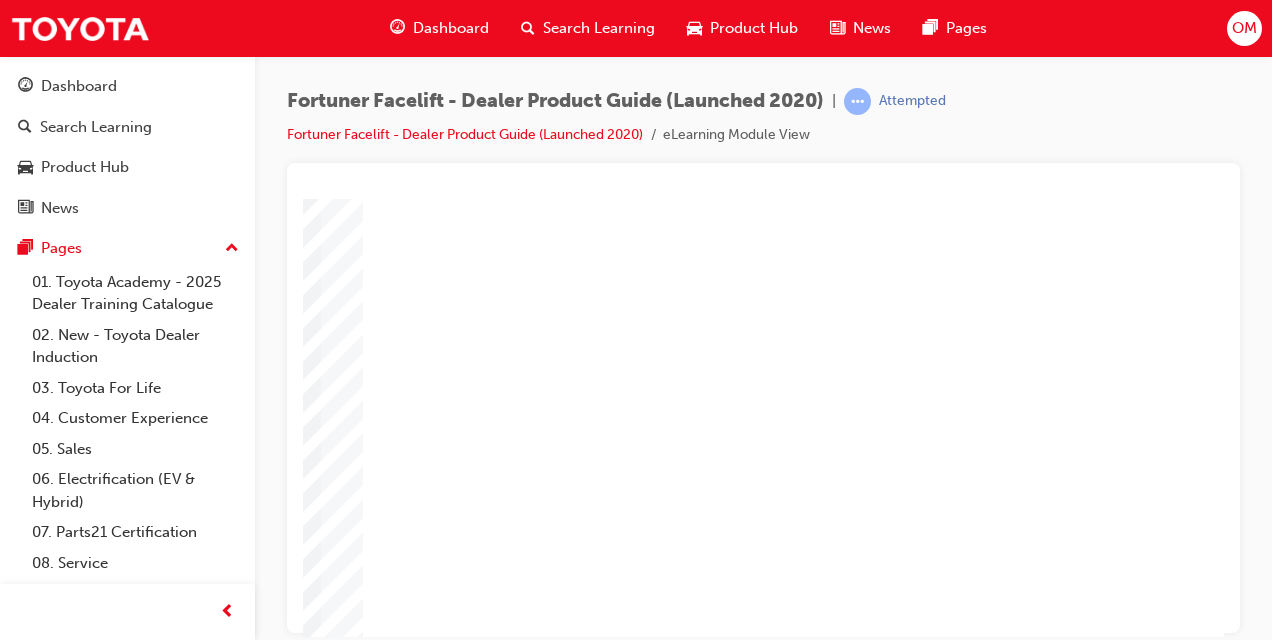 scroll, scrollTop: 327, scrollLeft: 454, axis: both 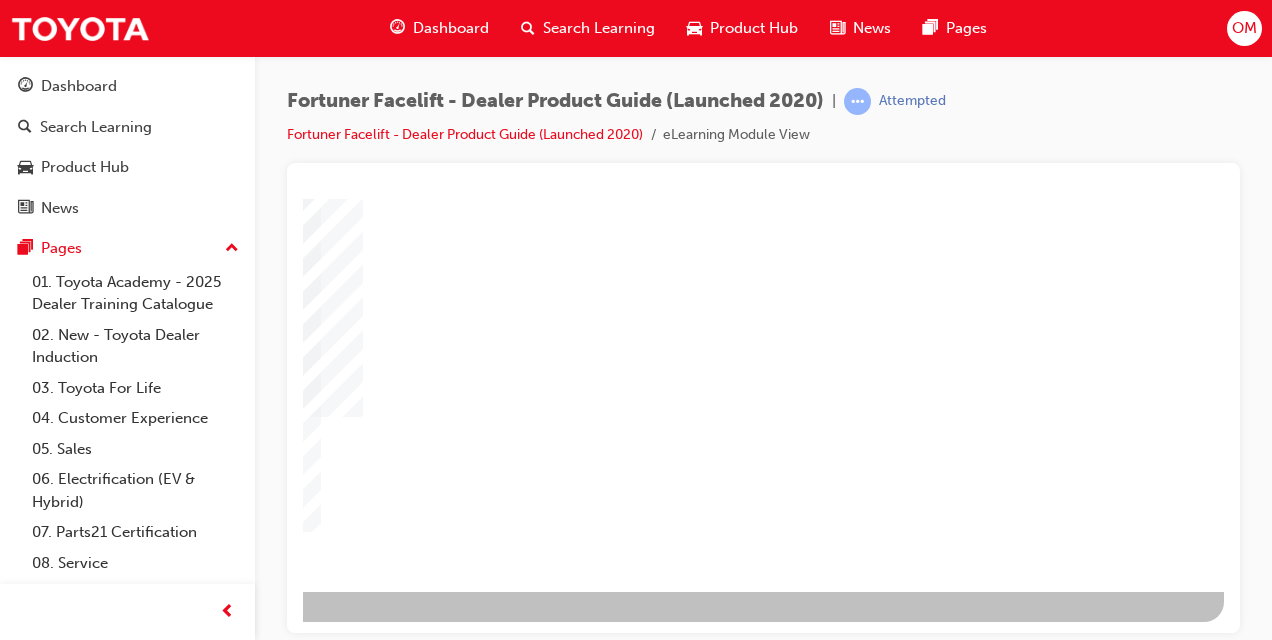click at bounding box center [-73, 4131] 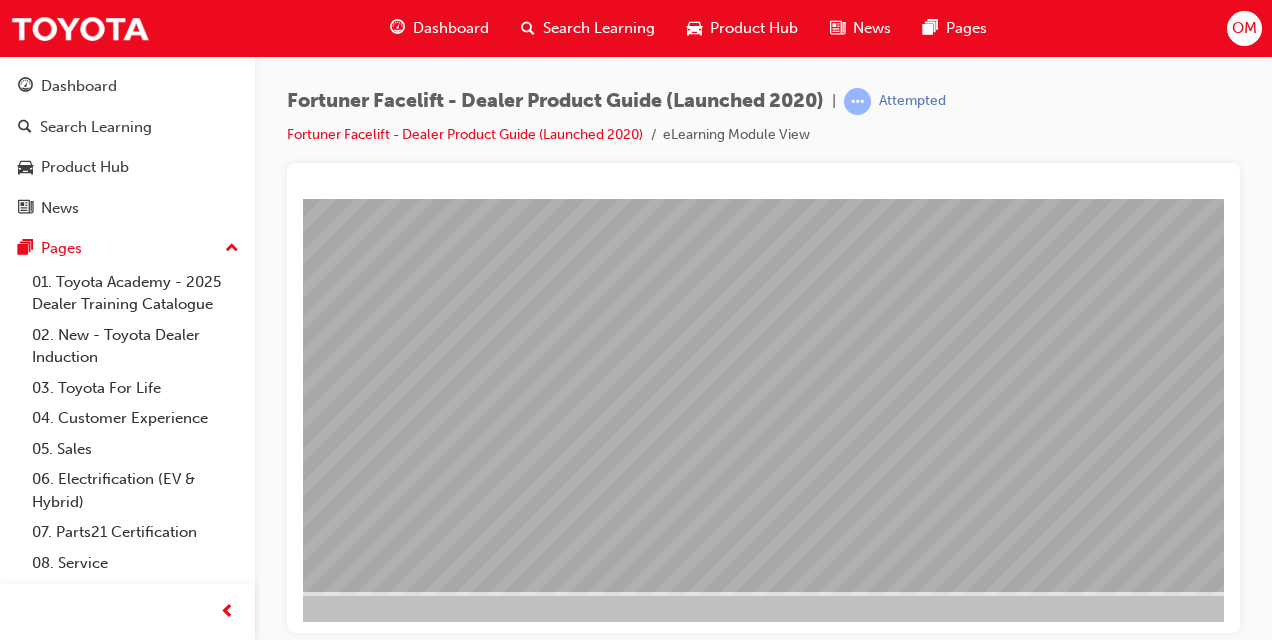 scroll, scrollTop: 327, scrollLeft: 454, axis: both 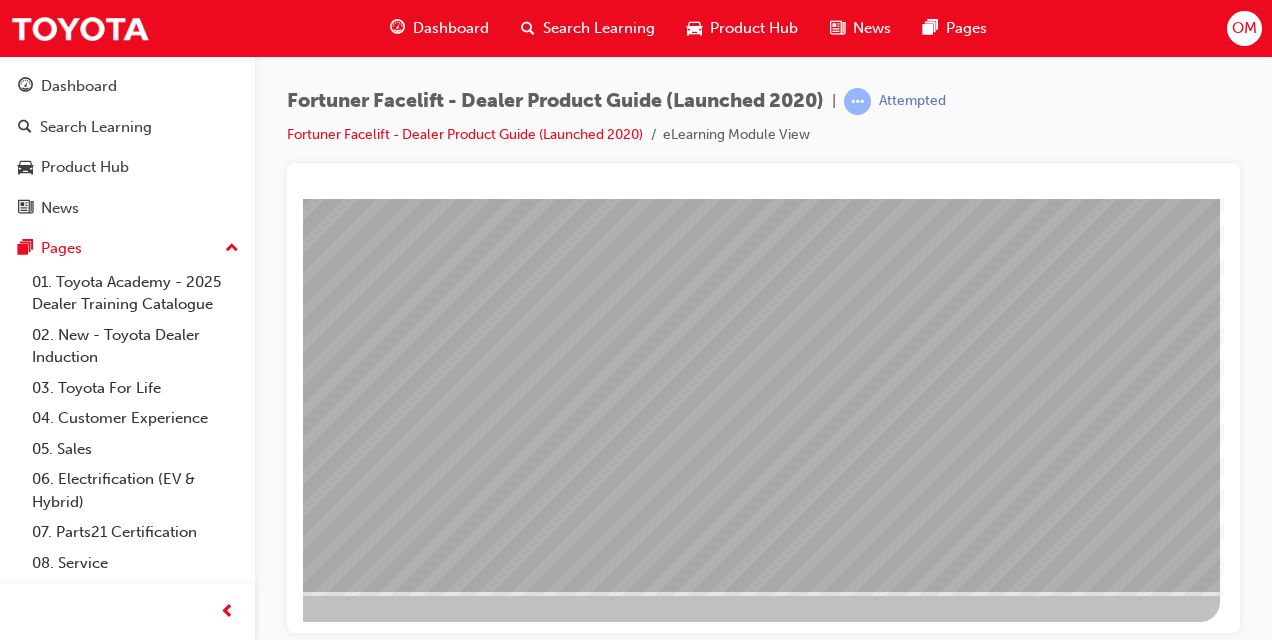 click at bounding box center (-77, 3387) 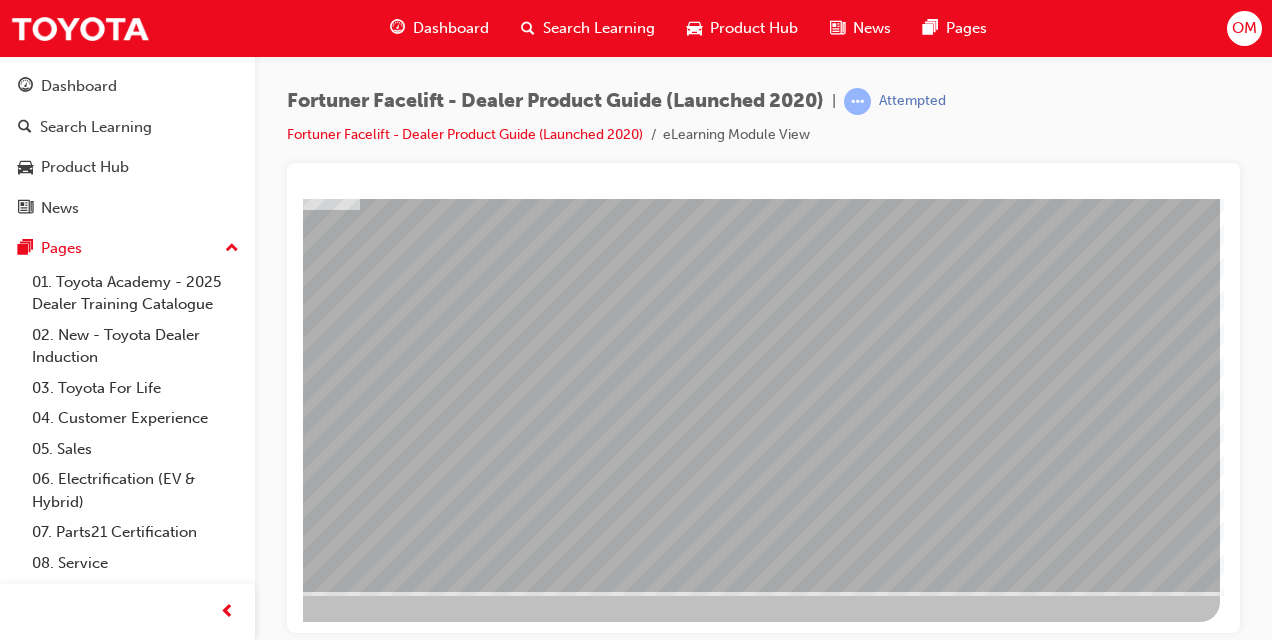 scroll, scrollTop: 327, scrollLeft: 454, axis: both 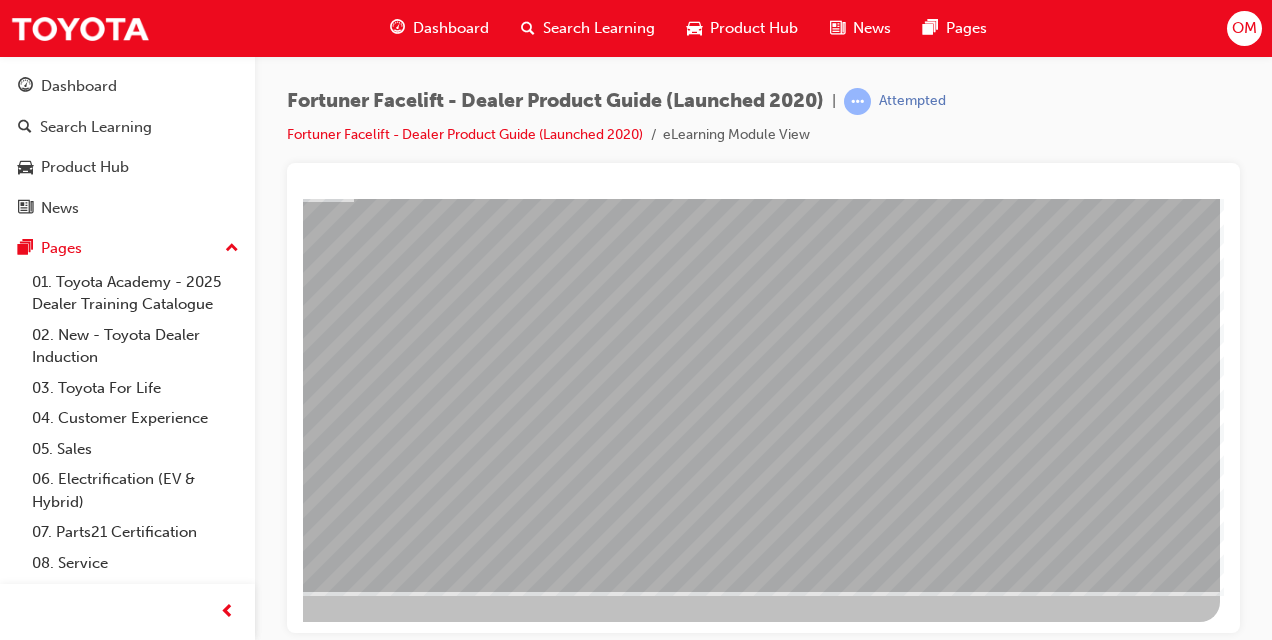 click at bounding box center (-77, 2825) 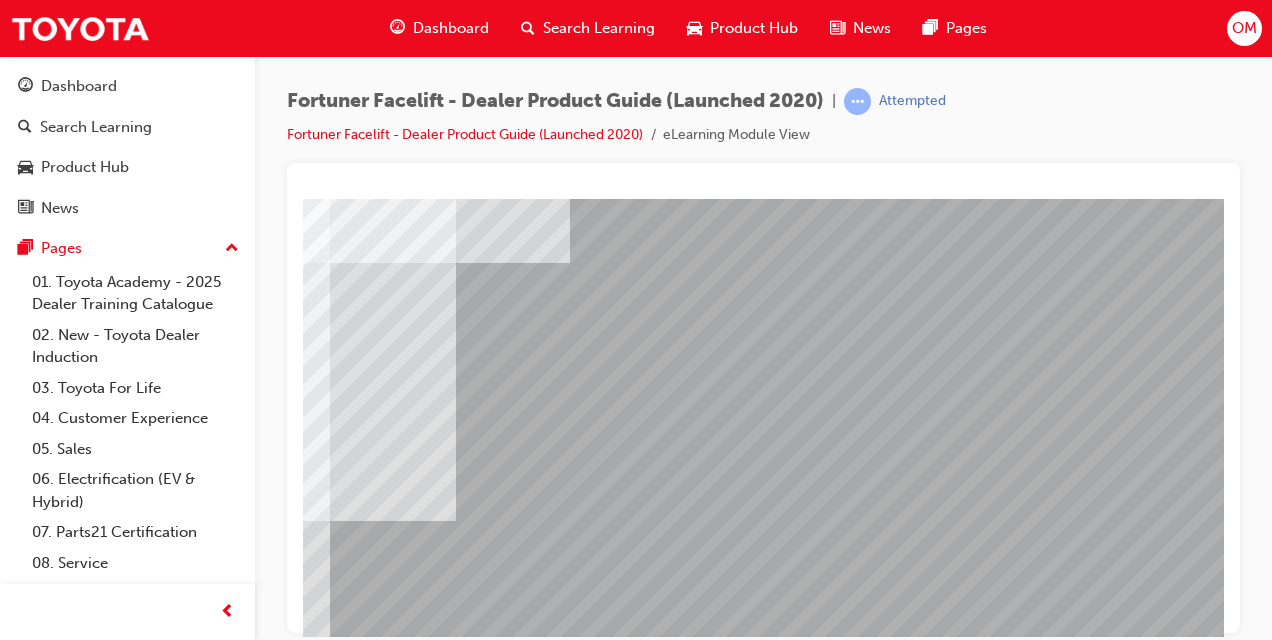 scroll, scrollTop: 0, scrollLeft: 454, axis: horizontal 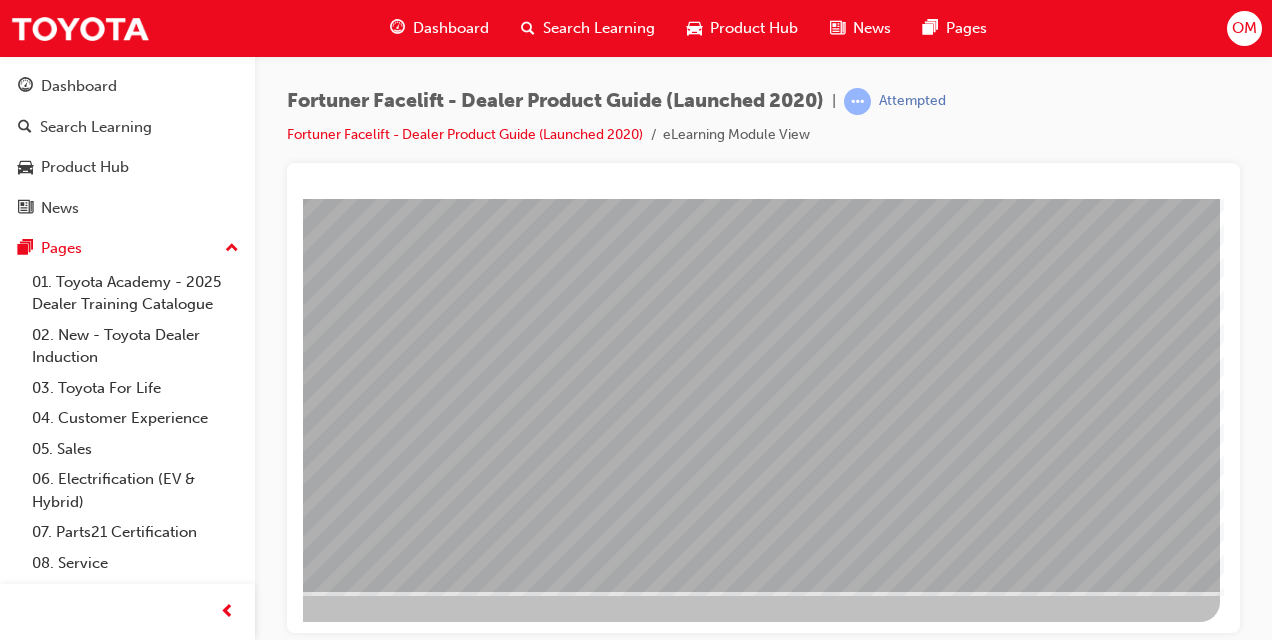 click at bounding box center (-77, 2710) 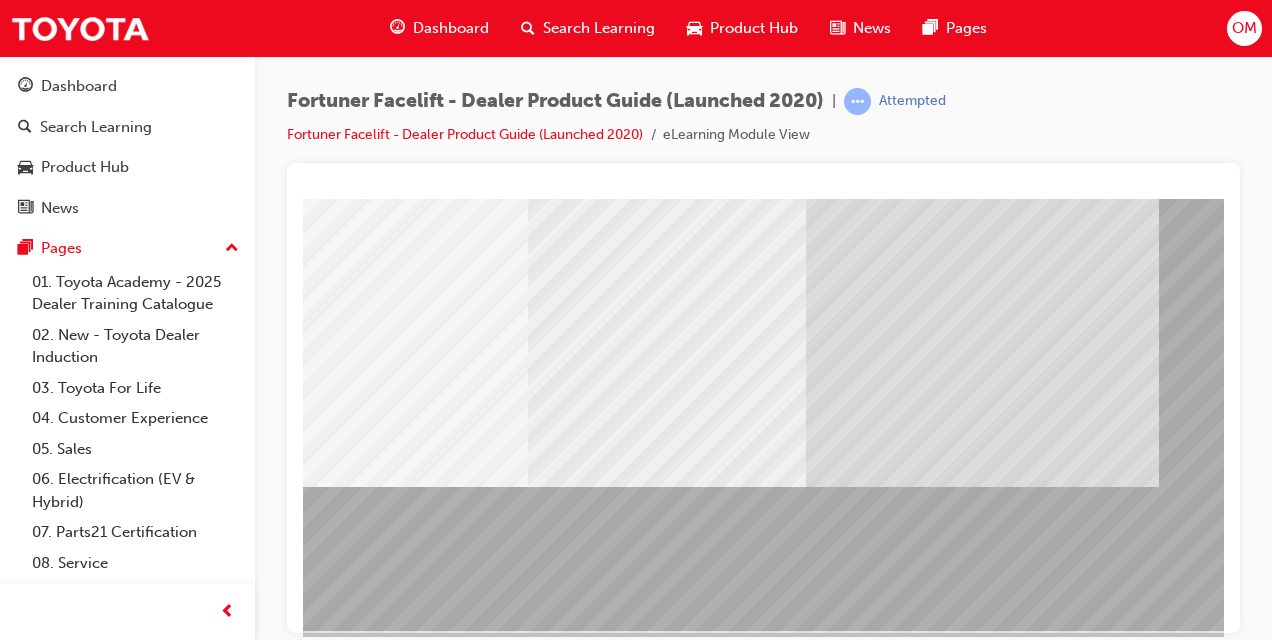 scroll, scrollTop: 327, scrollLeft: 454, axis: both 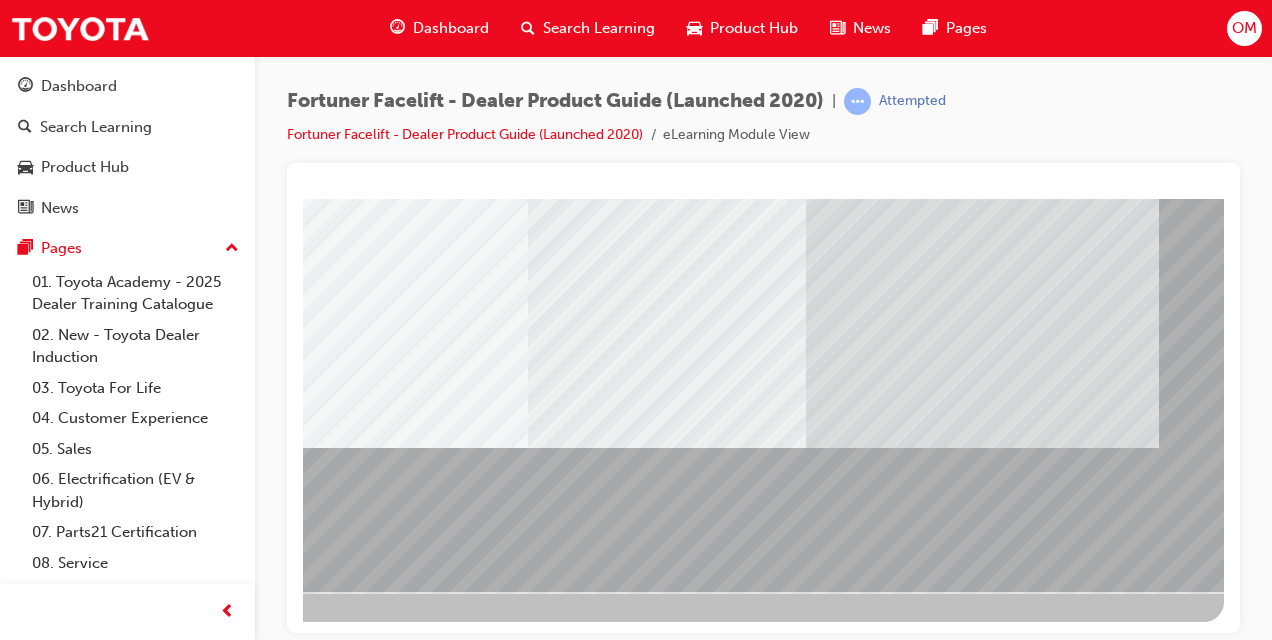 click at bounding box center (-73, 3495) 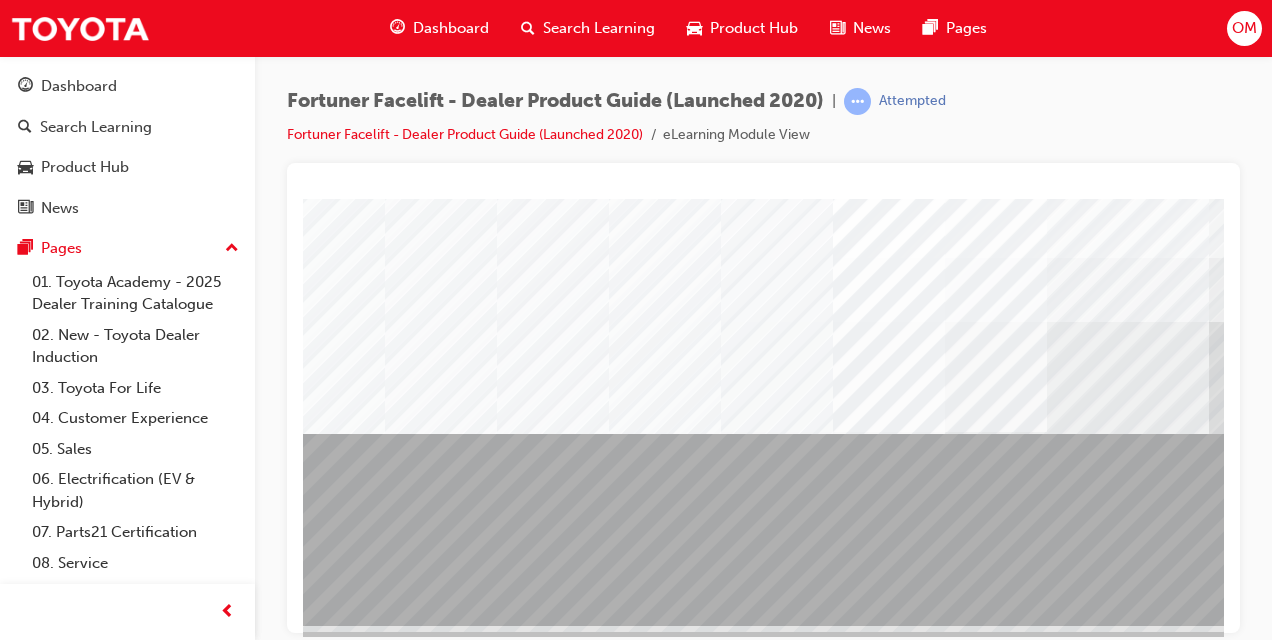scroll, scrollTop: 293, scrollLeft: 454, axis: both 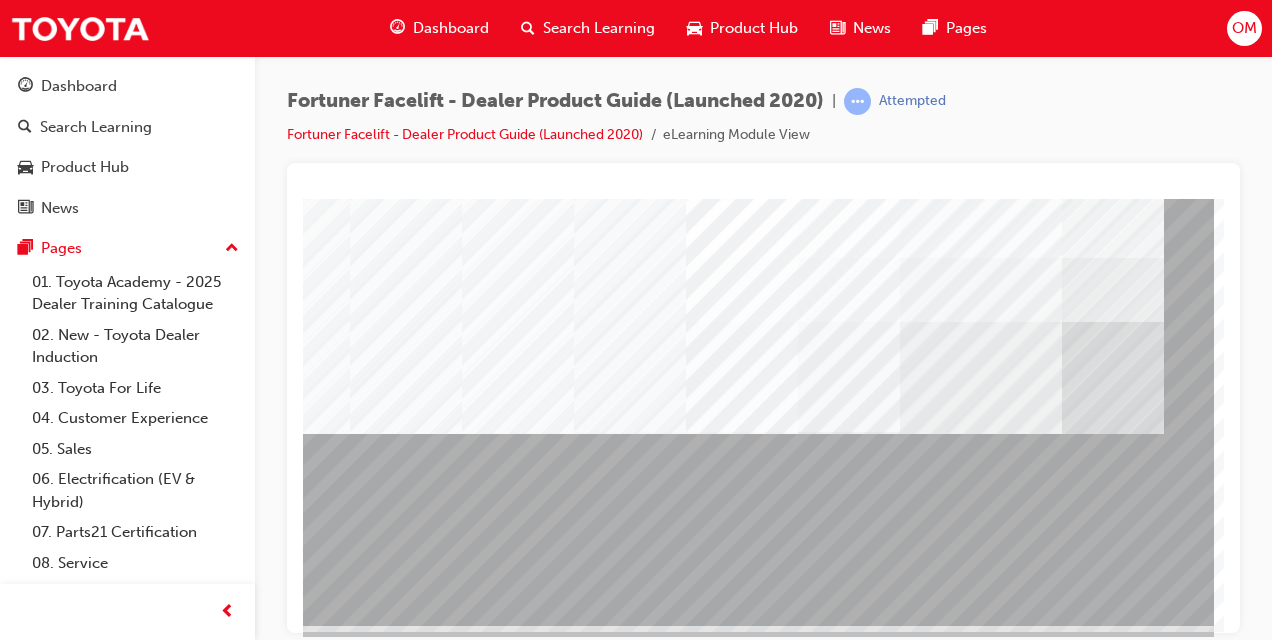 click at bounding box center (-83, 11504) 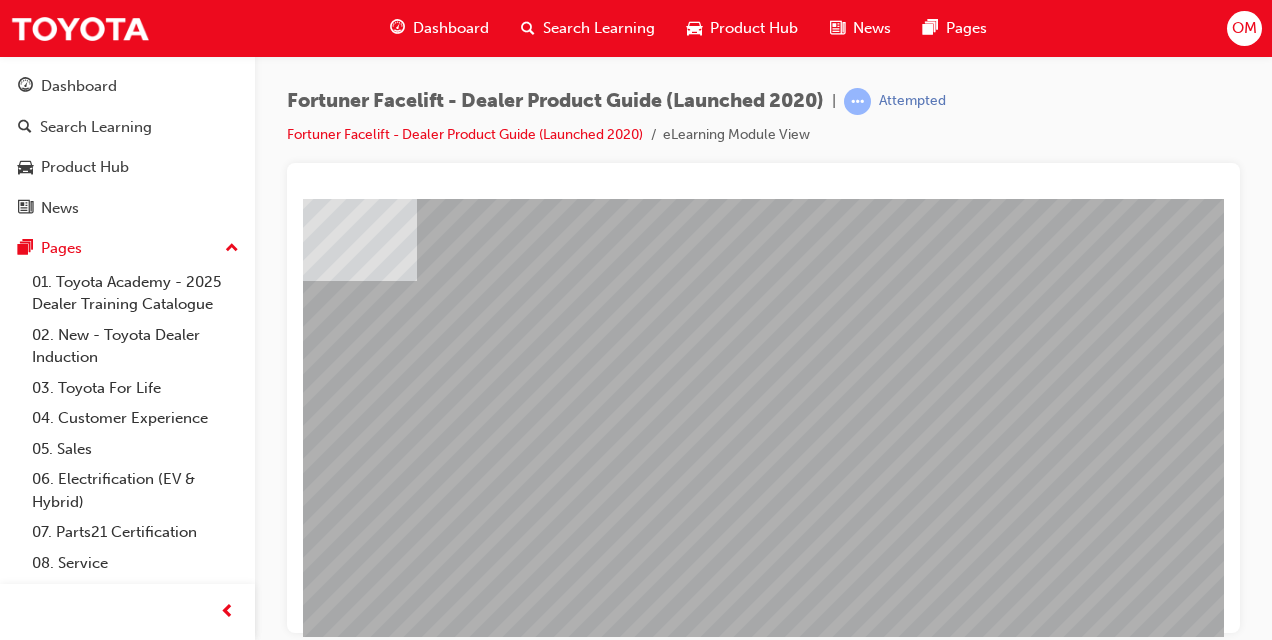 scroll, scrollTop: 242, scrollLeft: 406, axis: both 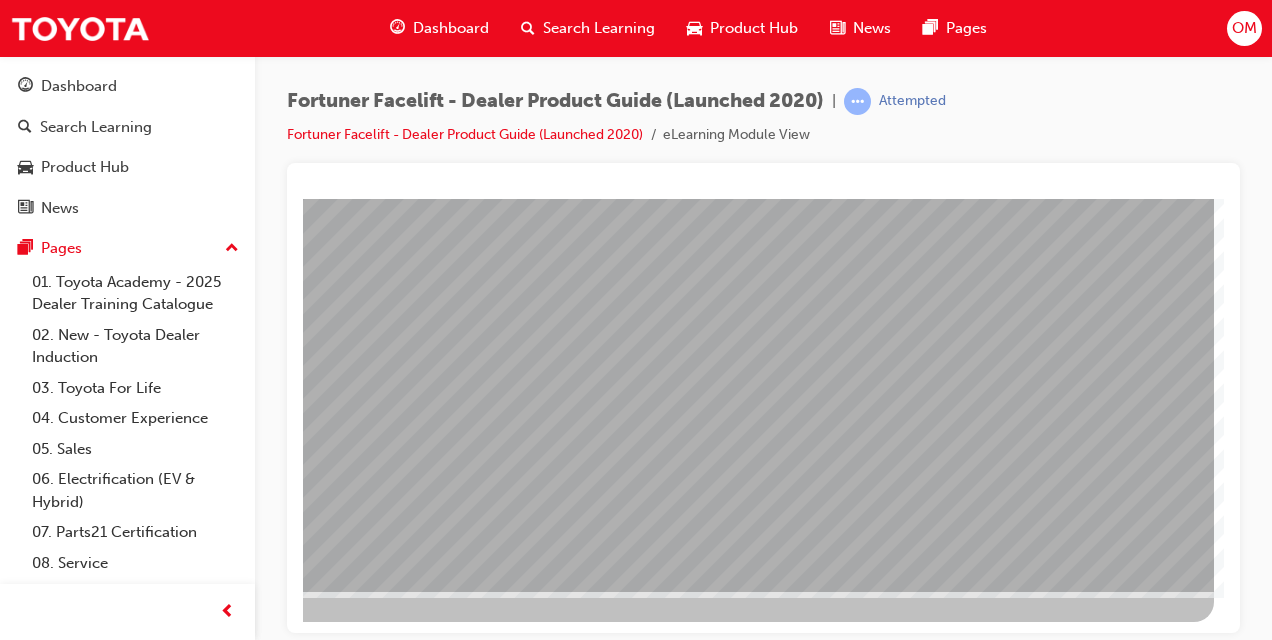 click at bounding box center [-83, 3886] 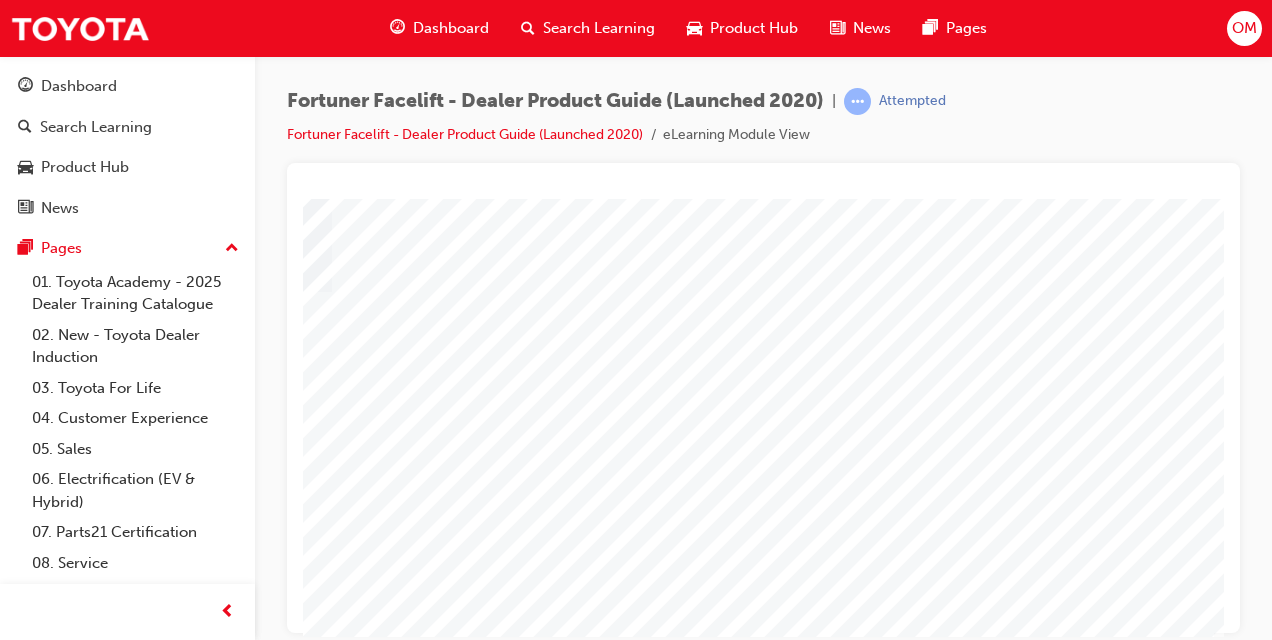 scroll, scrollTop: 327, scrollLeft: 454, axis: both 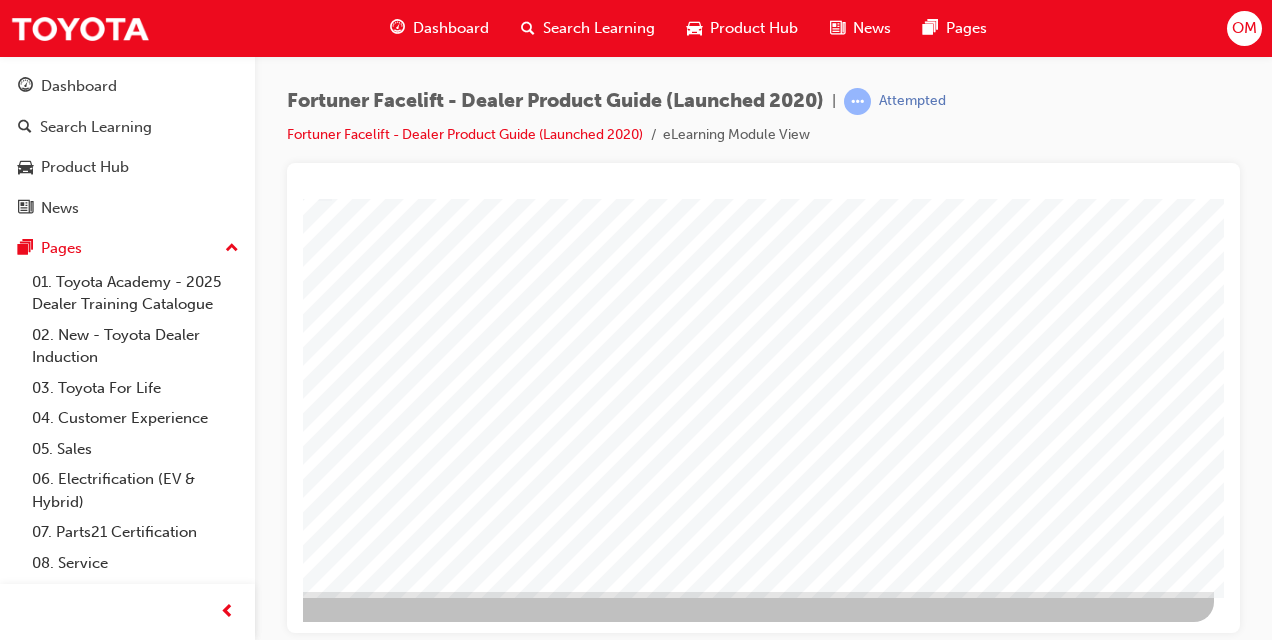 click at bounding box center (-83, 3724) 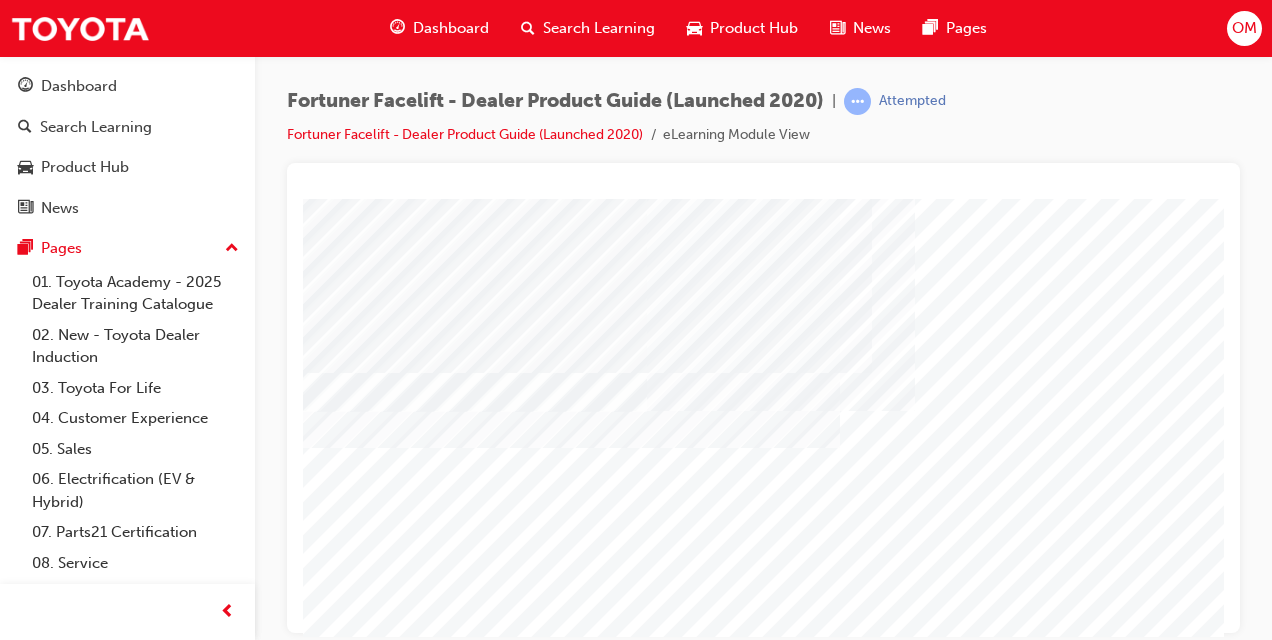 scroll, scrollTop: 261, scrollLeft: 0, axis: vertical 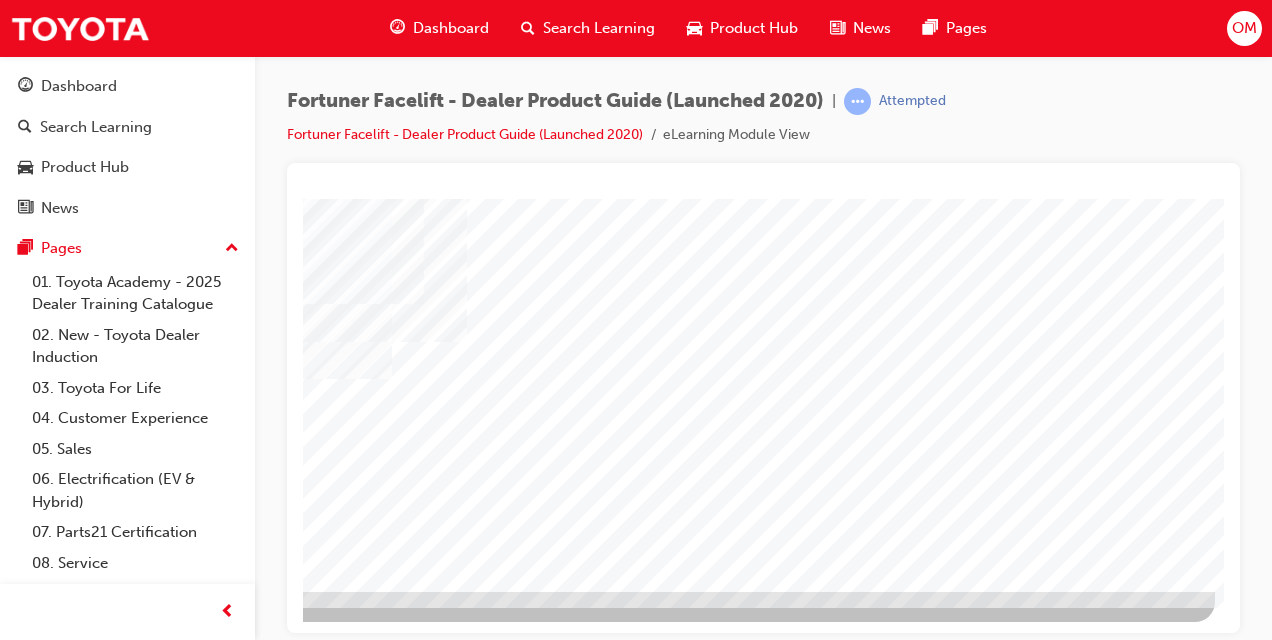 click at bounding box center (-82, 3575) 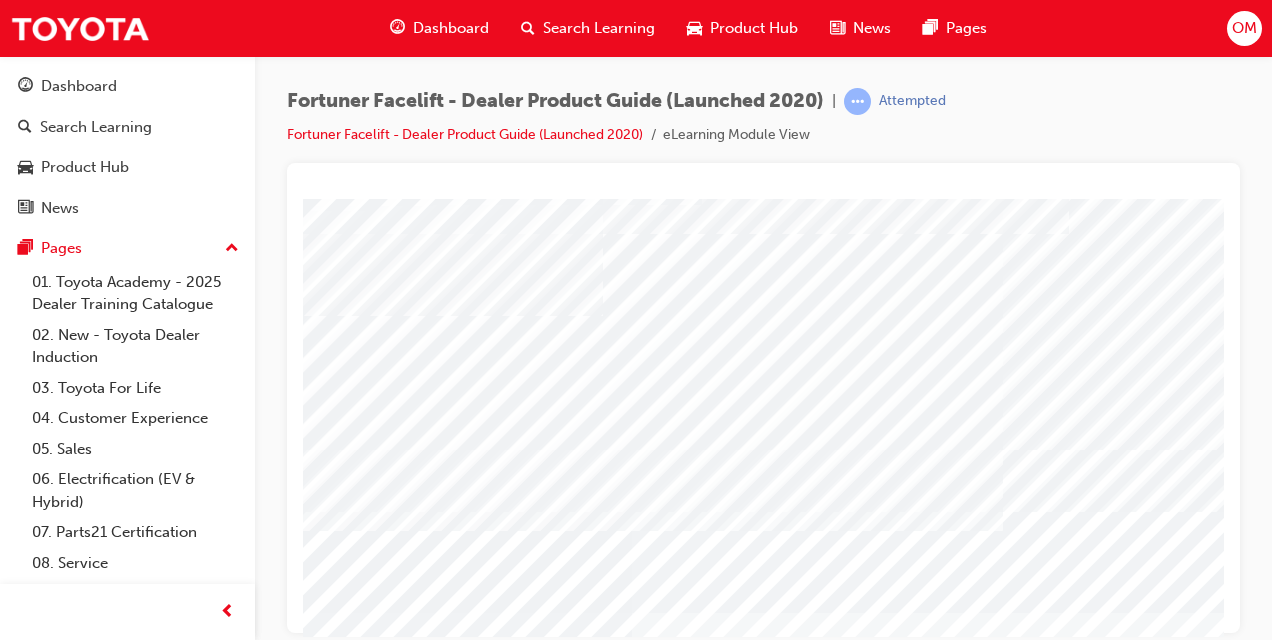 scroll, scrollTop: 132, scrollLeft: 0, axis: vertical 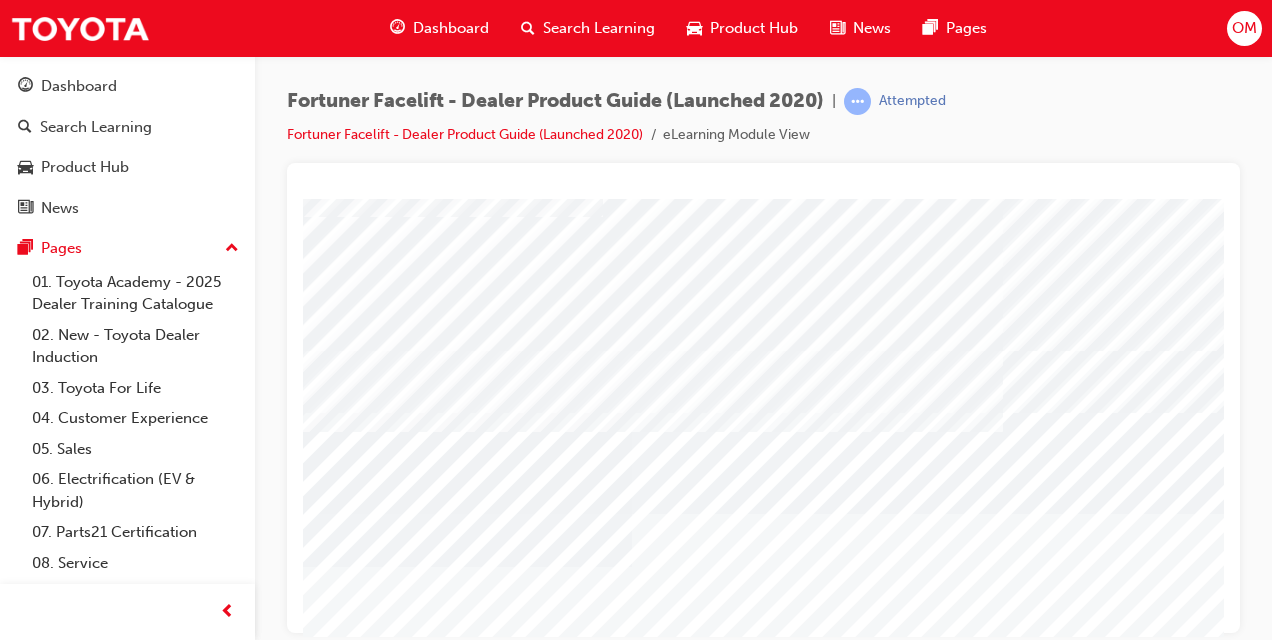 click at bounding box center (321, 2802) 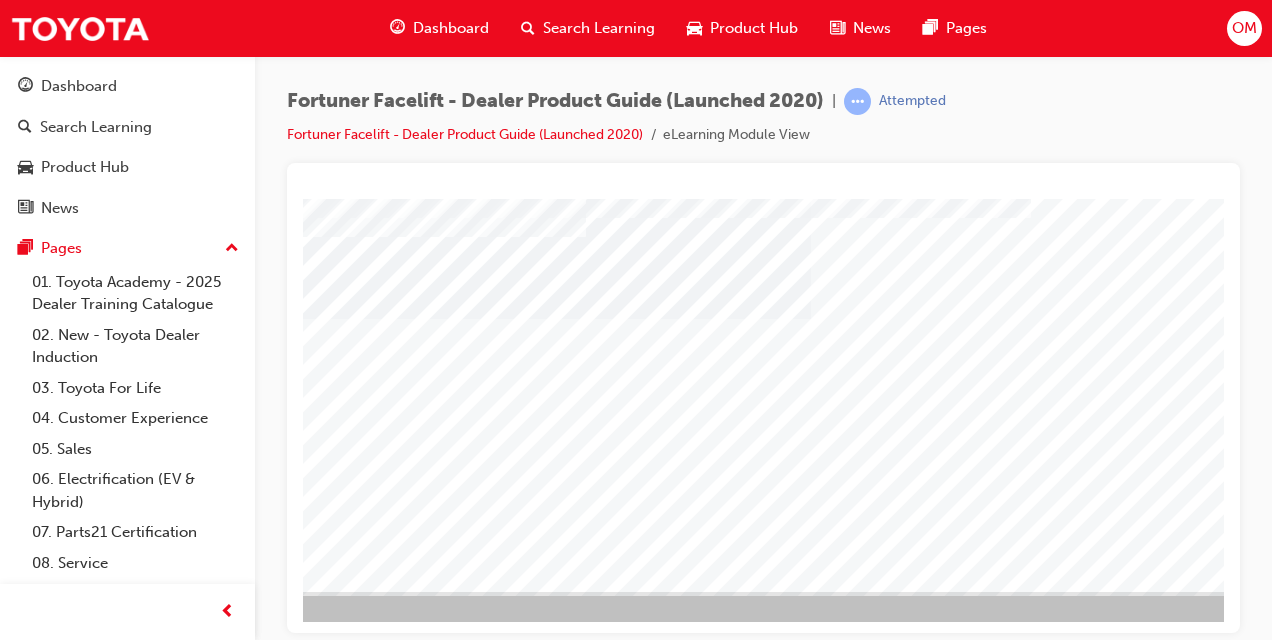 scroll, scrollTop: 327, scrollLeft: 454, axis: both 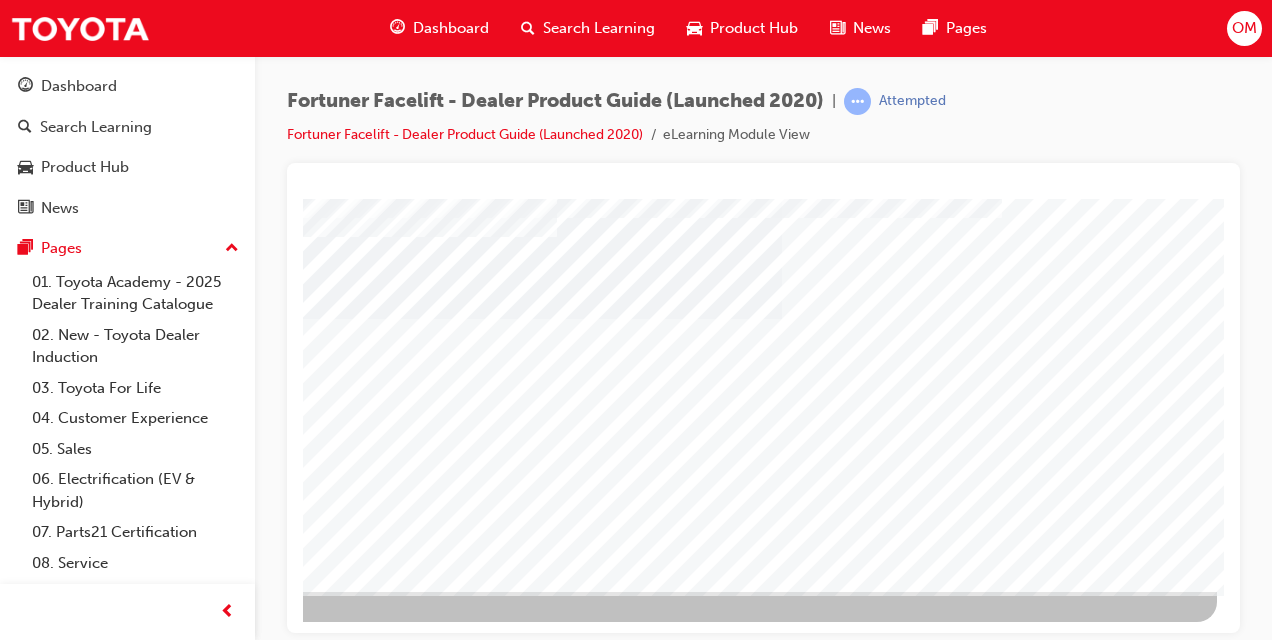 click at bounding box center [-80, 3280] 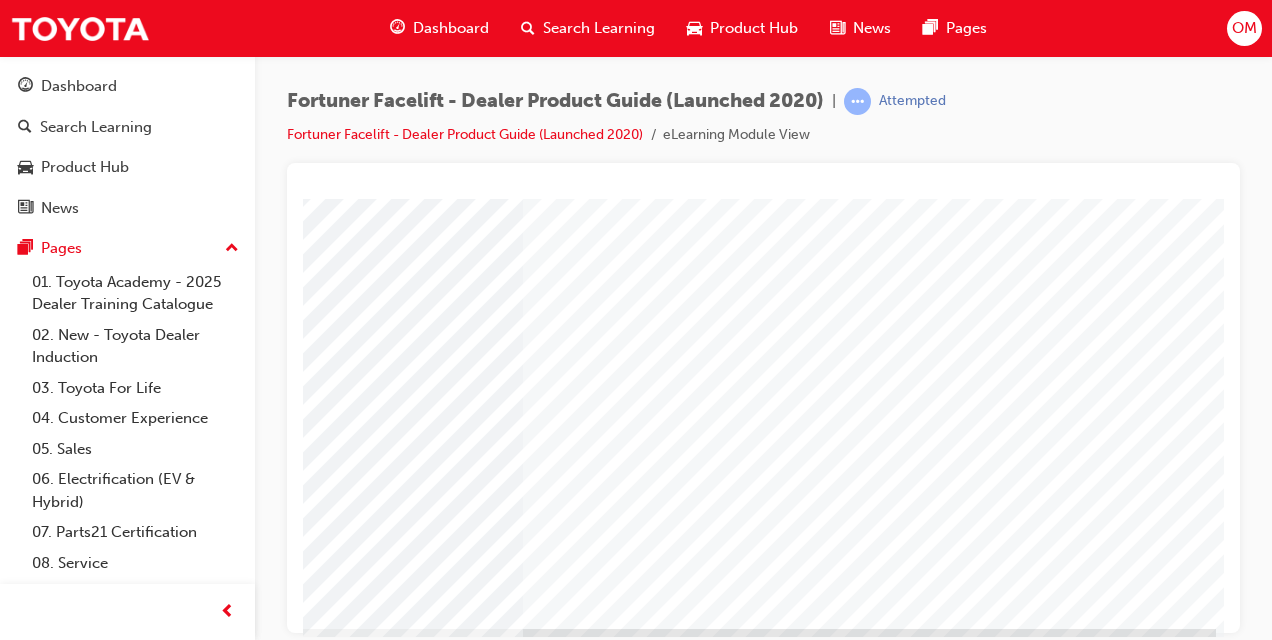 scroll, scrollTop: 327, scrollLeft: 454, axis: both 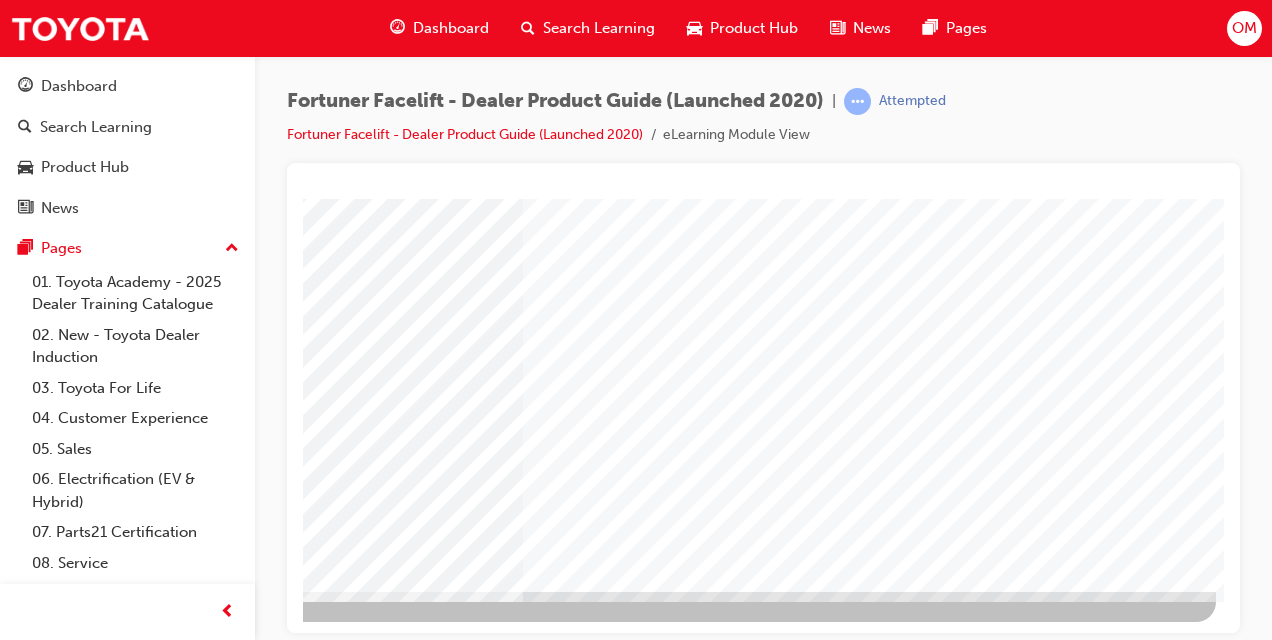 click at bounding box center (-81, 5756) 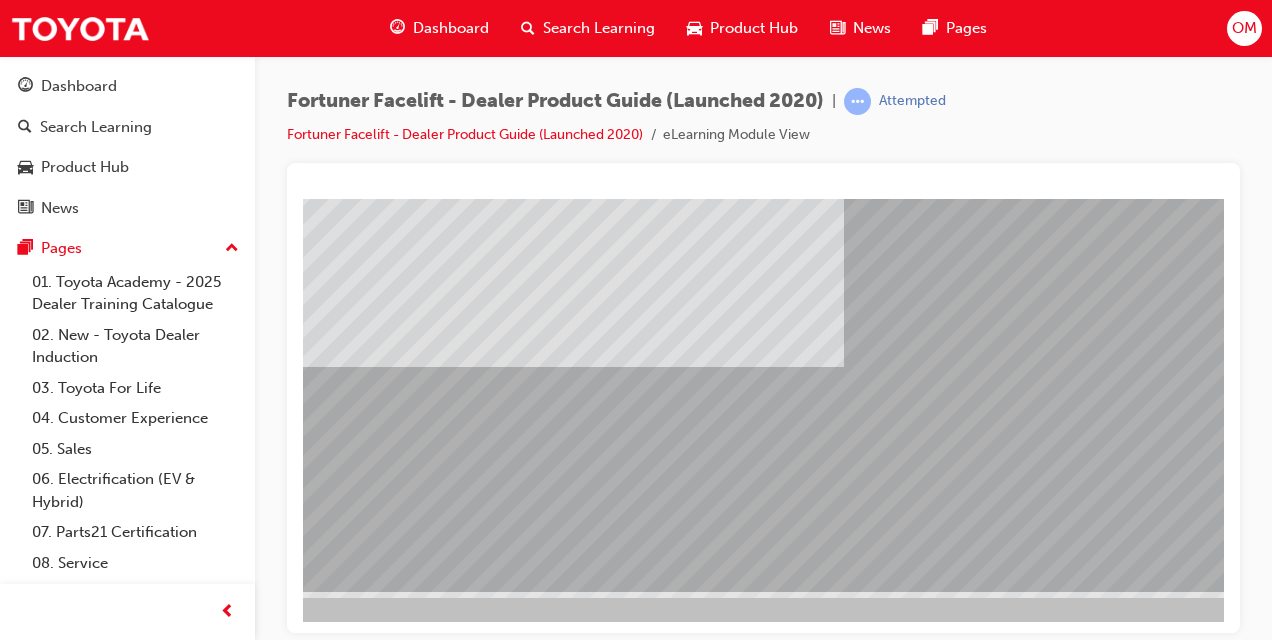 scroll, scrollTop: 327, scrollLeft: 454, axis: both 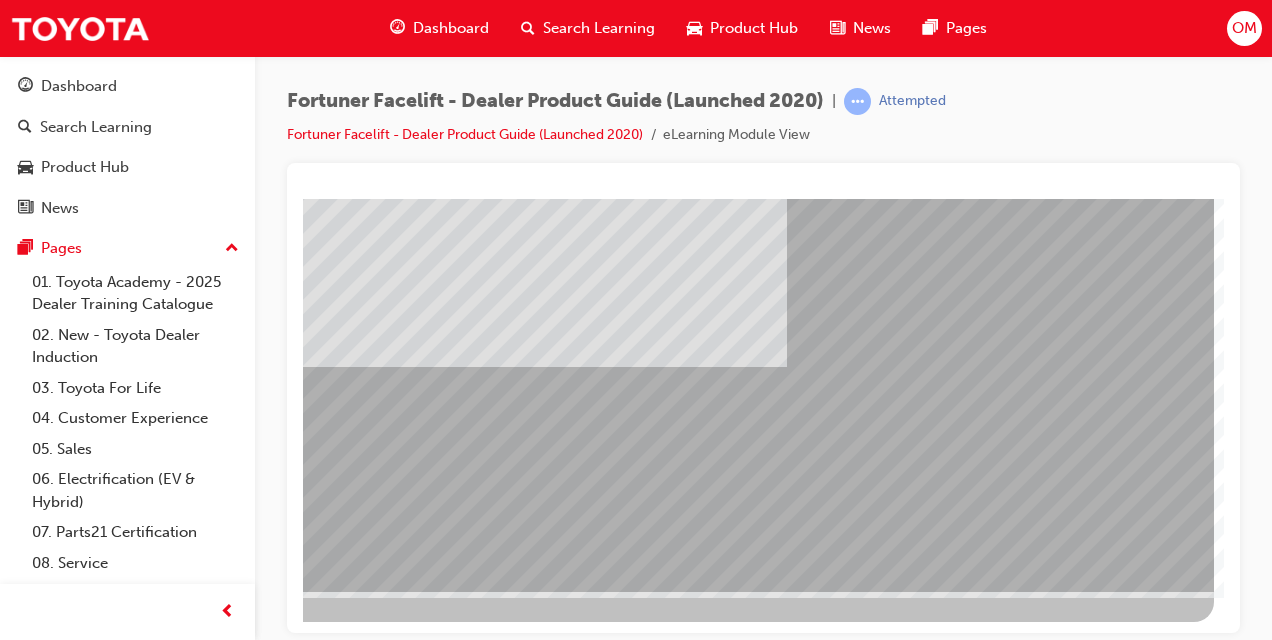 click at bounding box center [-83, 3139] 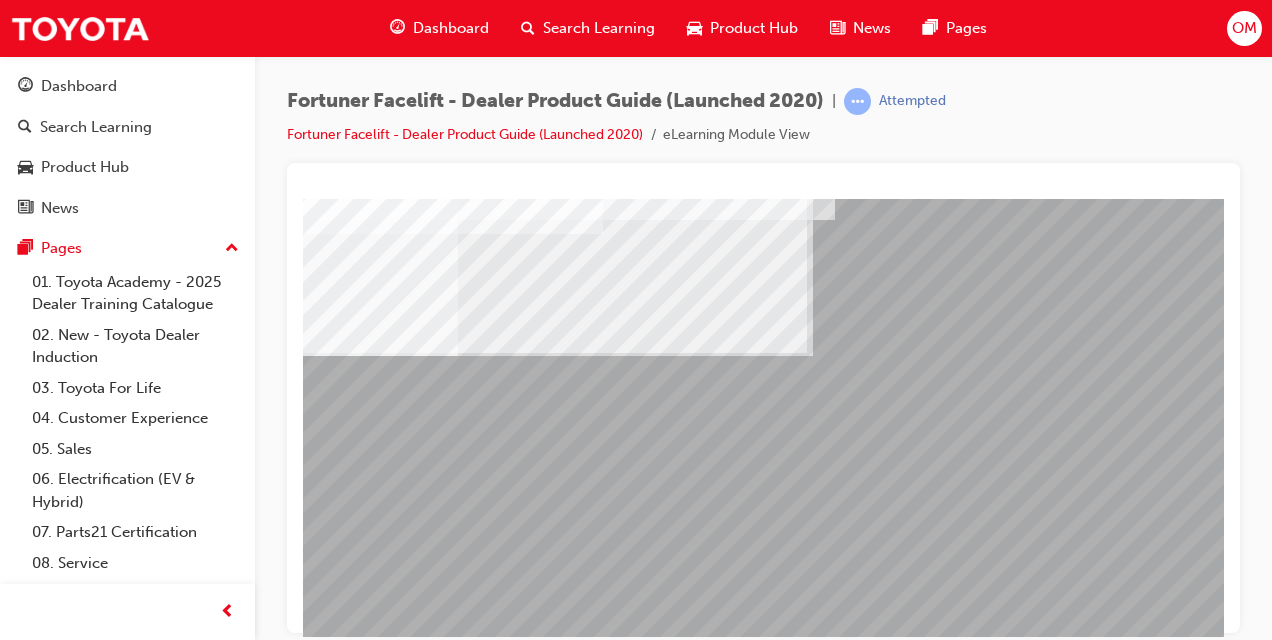 scroll, scrollTop: 170, scrollLeft: 0, axis: vertical 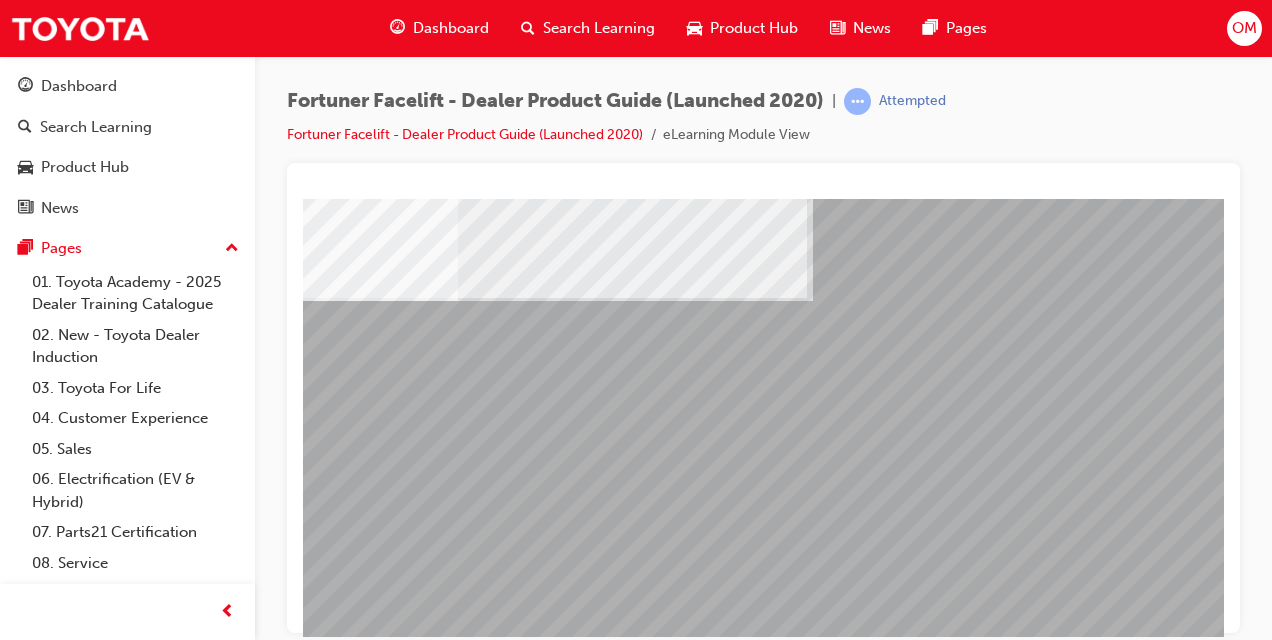 click at bounding box center (321, 2608) 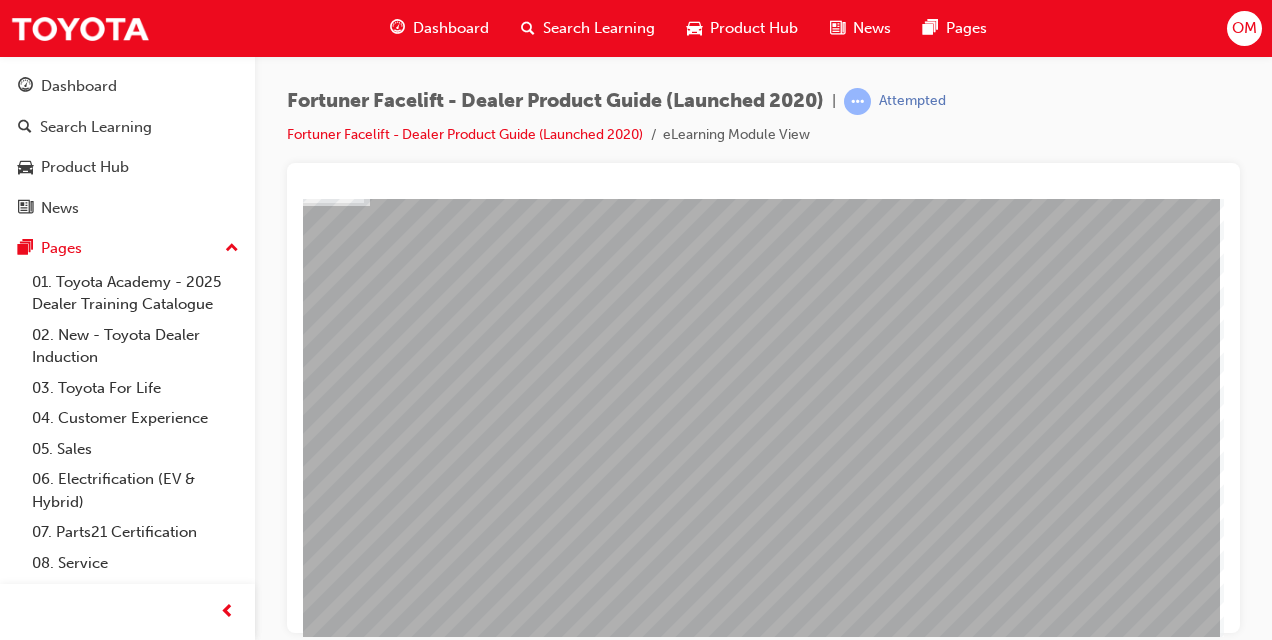 scroll, scrollTop: 327, scrollLeft: 454, axis: both 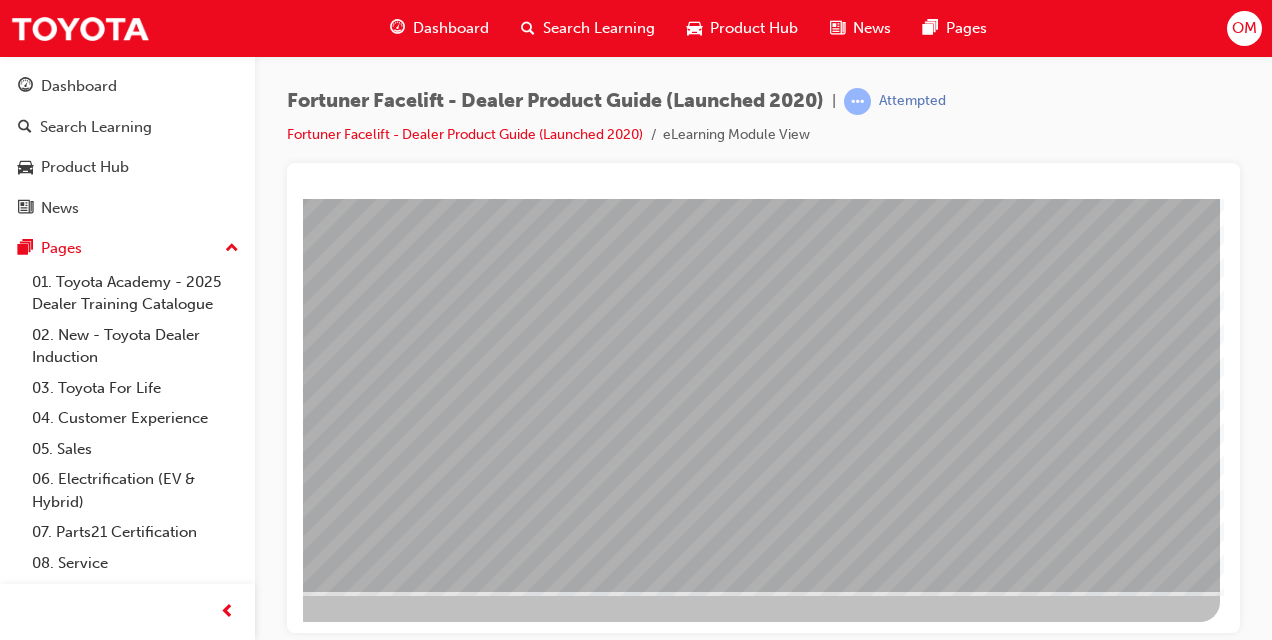 click at bounding box center [-77, 2870] 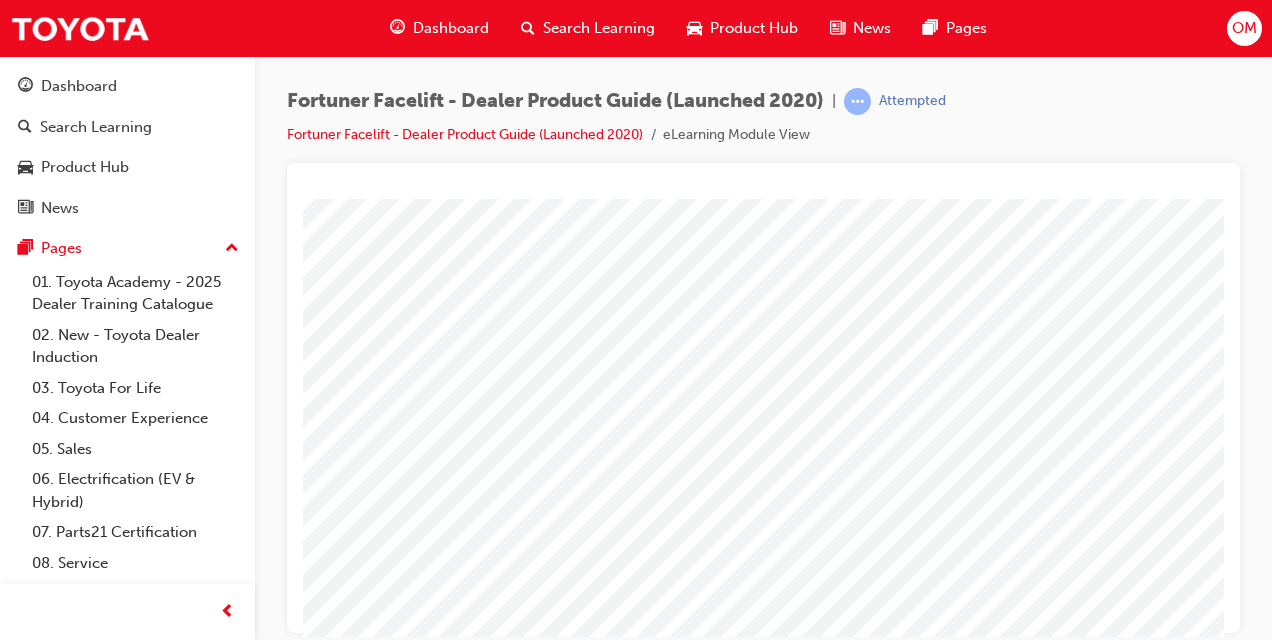 scroll, scrollTop: 187, scrollLeft: 0, axis: vertical 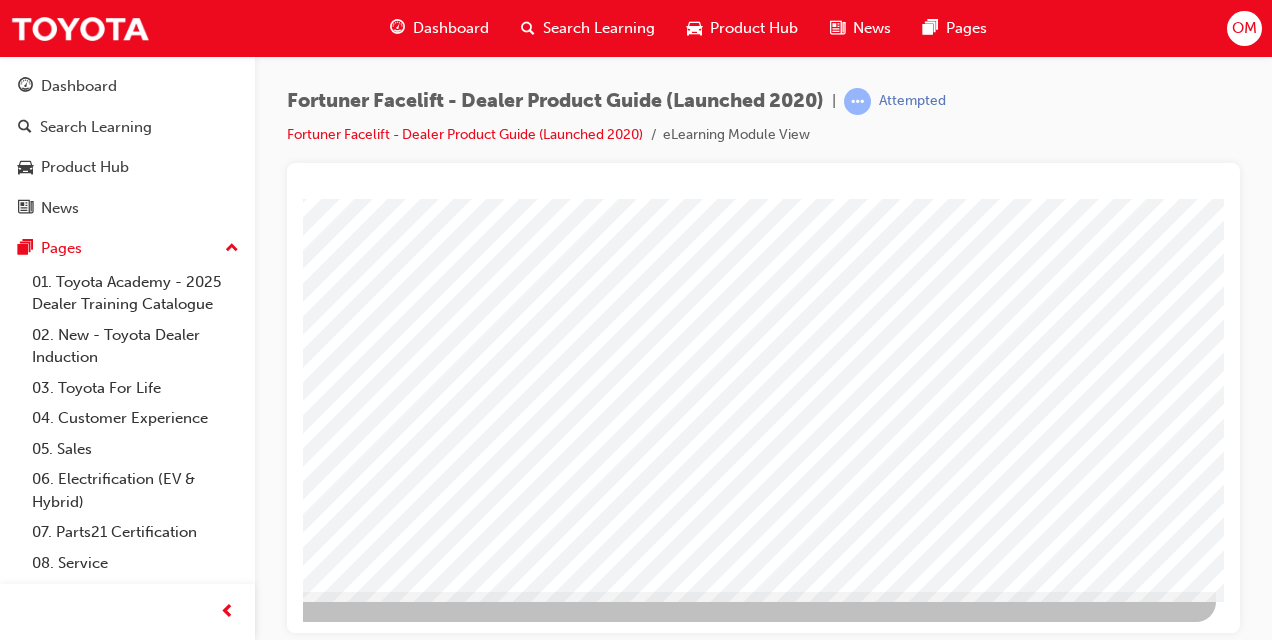 click at bounding box center (-81, 4599) 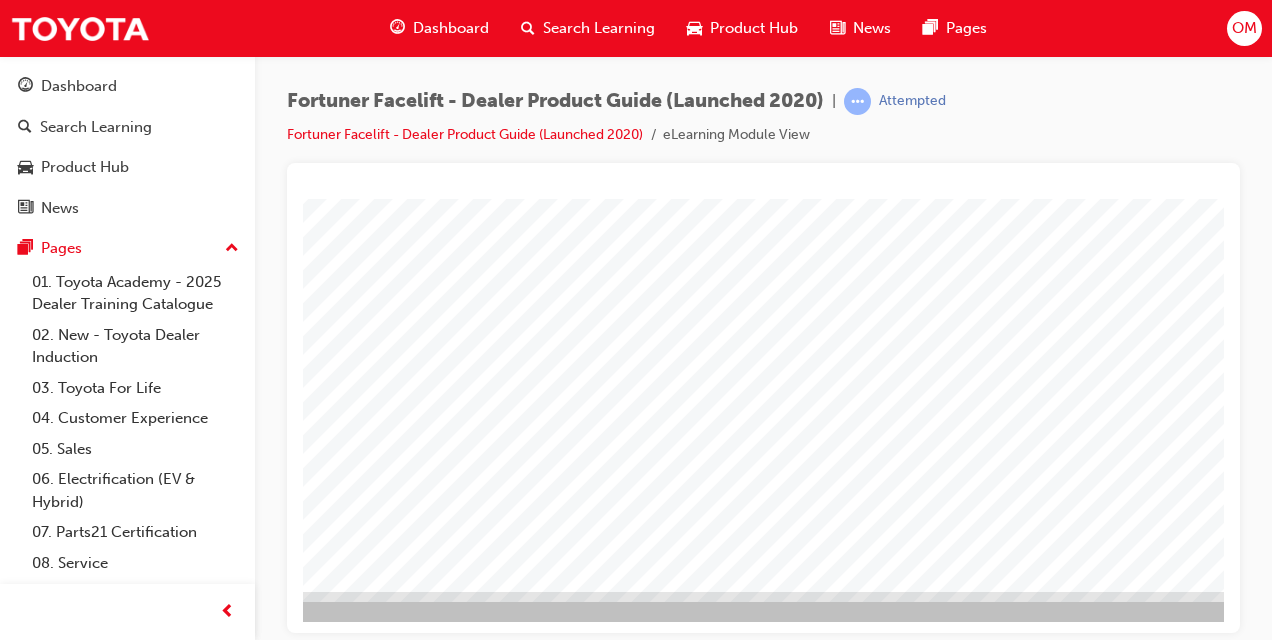 scroll, scrollTop: 327, scrollLeft: 454, axis: both 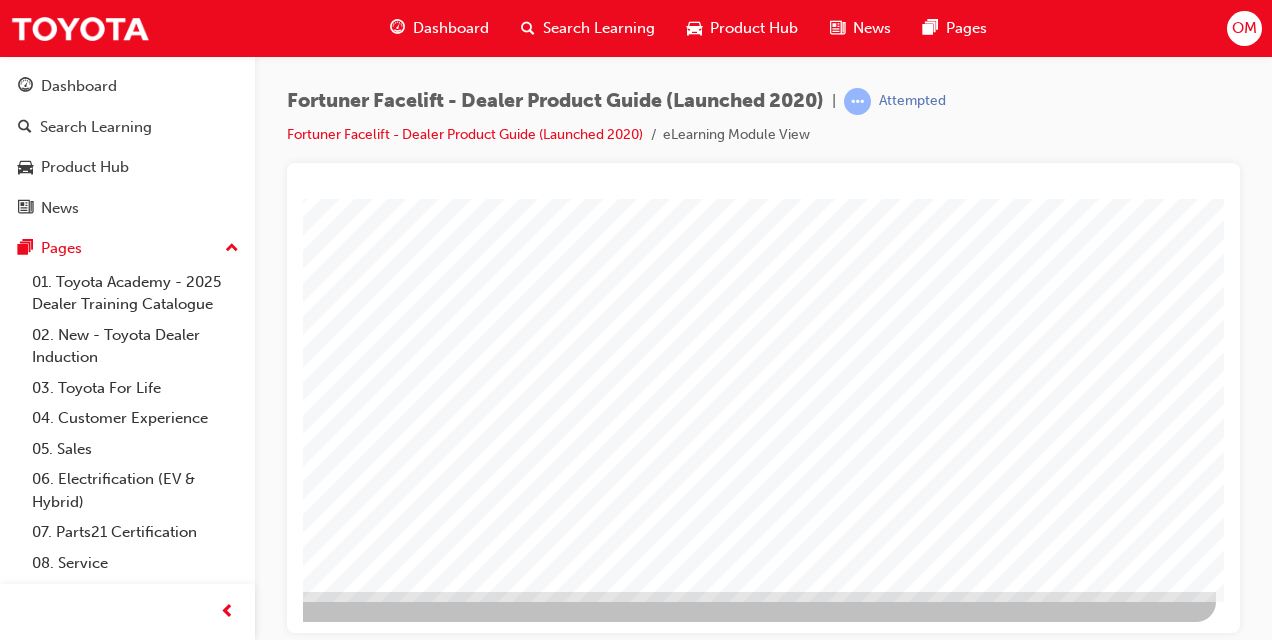 click at bounding box center [-81, 5699] 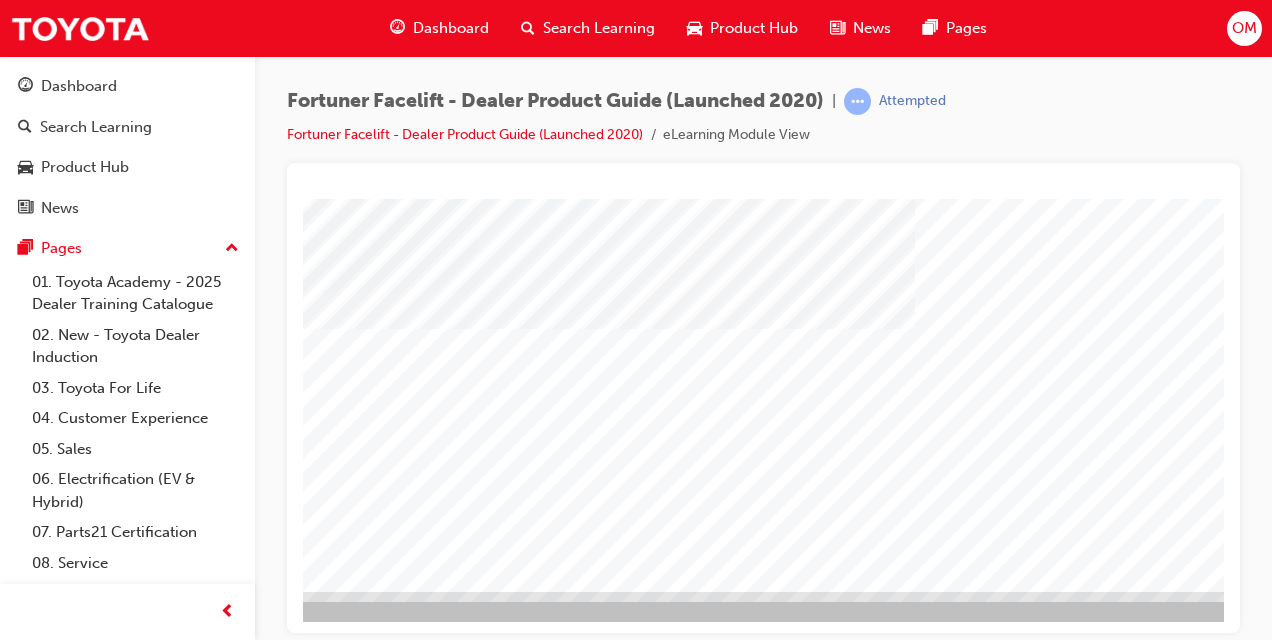 scroll, scrollTop: 327, scrollLeft: 454, axis: both 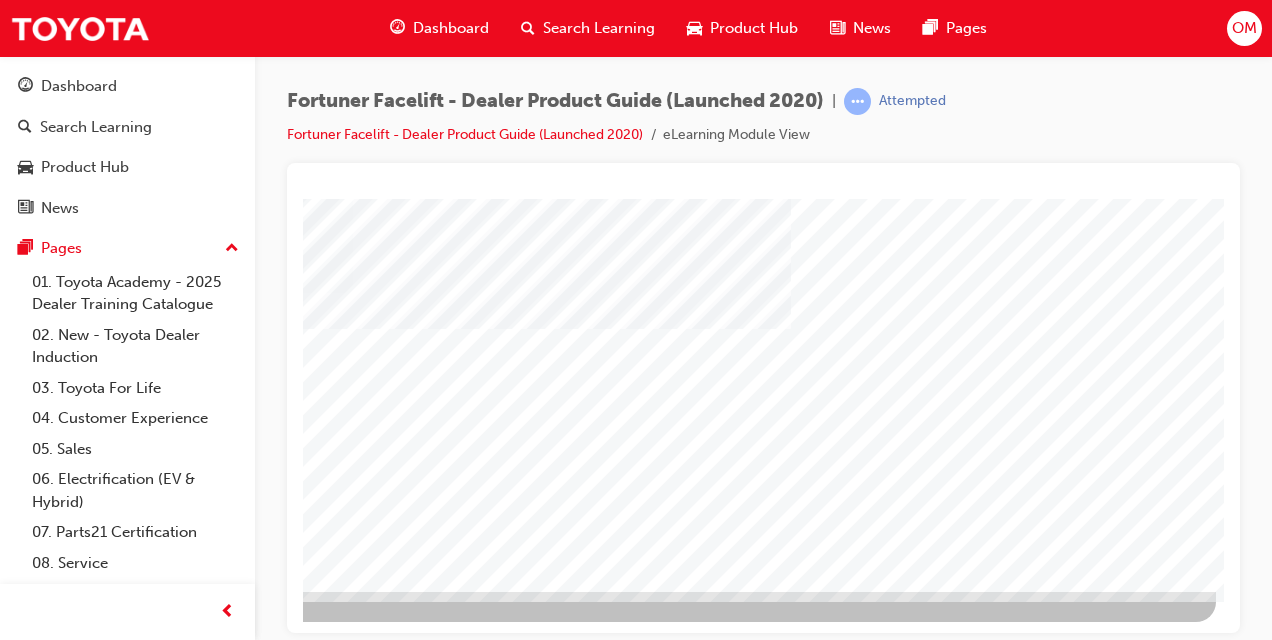click at bounding box center (-81, 4326) 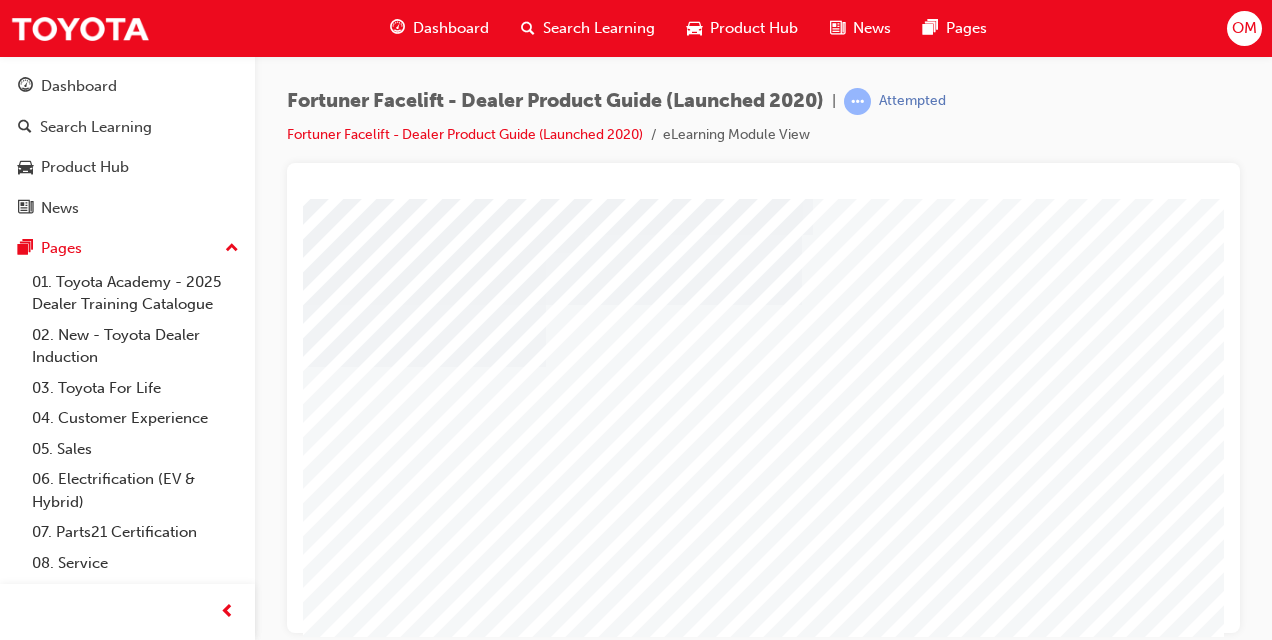 scroll, scrollTop: 327, scrollLeft: 0, axis: vertical 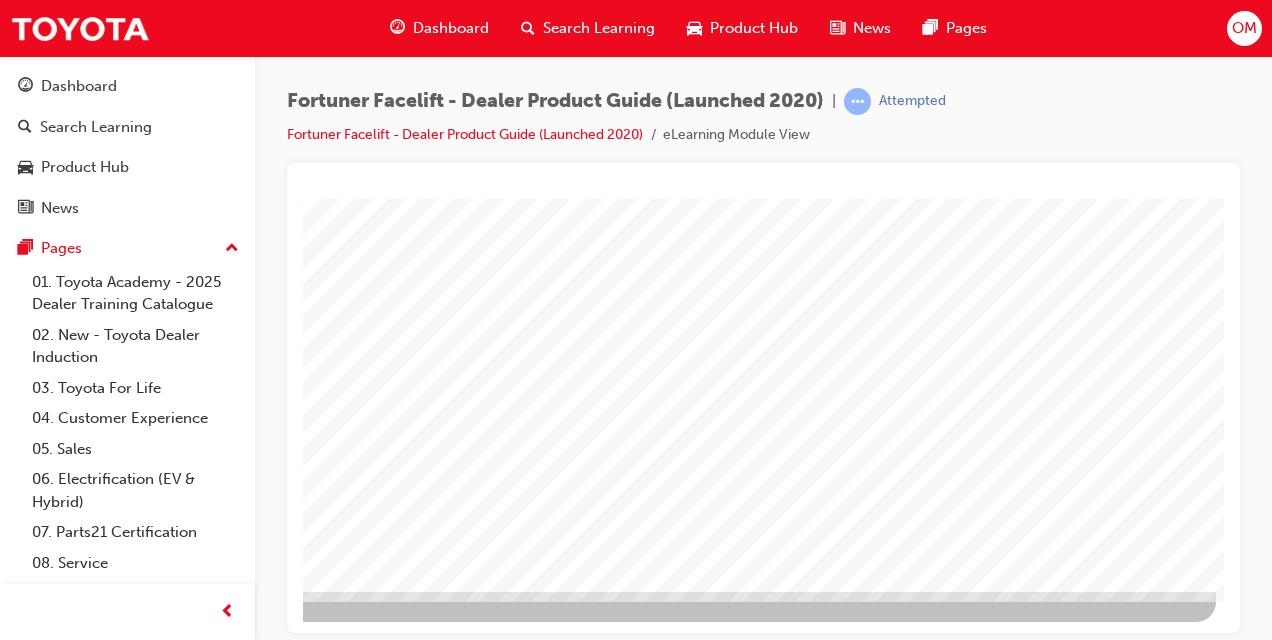 click at bounding box center (-81, 4058) 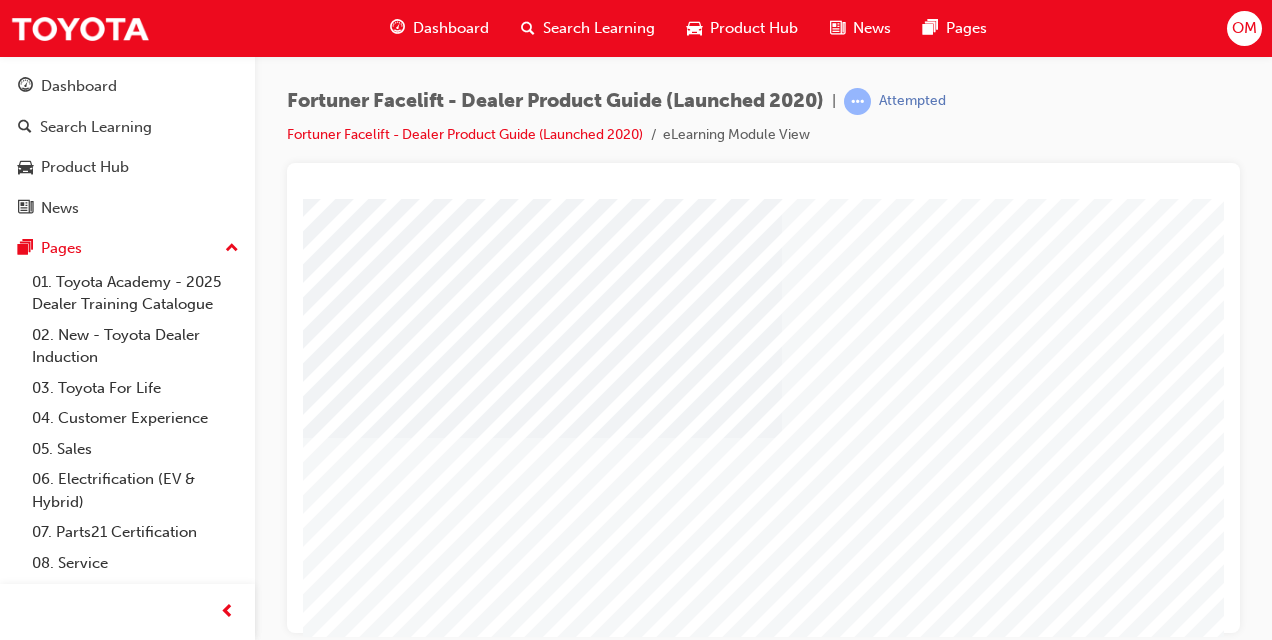 scroll, scrollTop: 327, scrollLeft: 0, axis: vertical 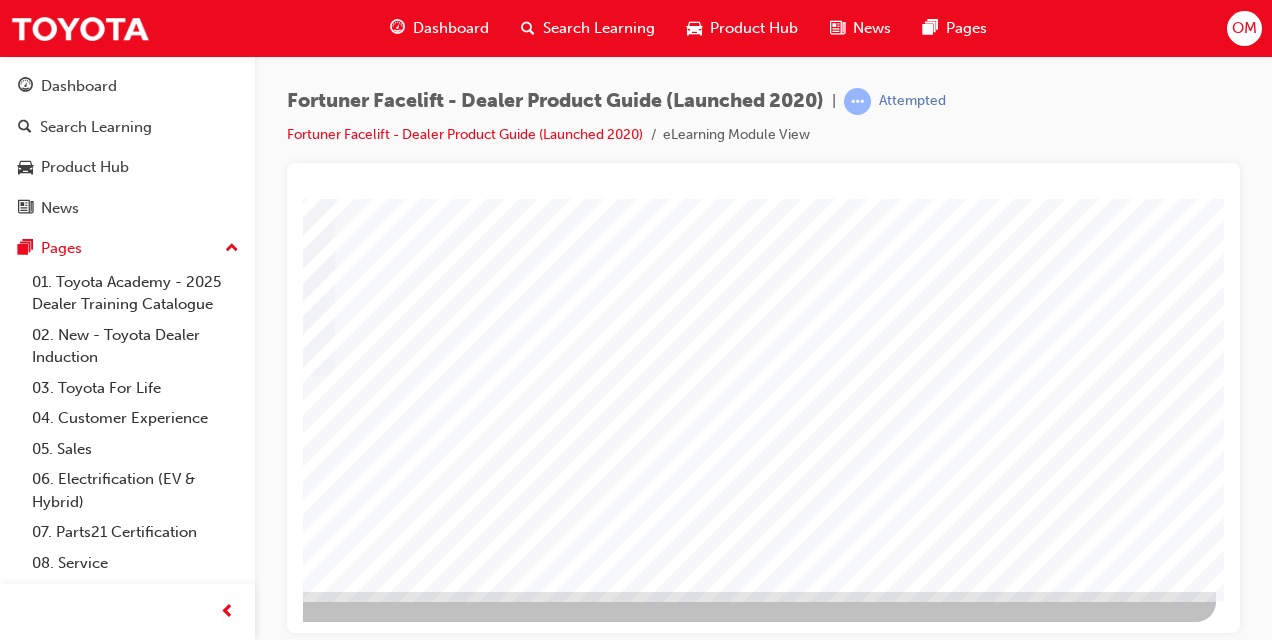 click at bounding box center [-81, 3754] 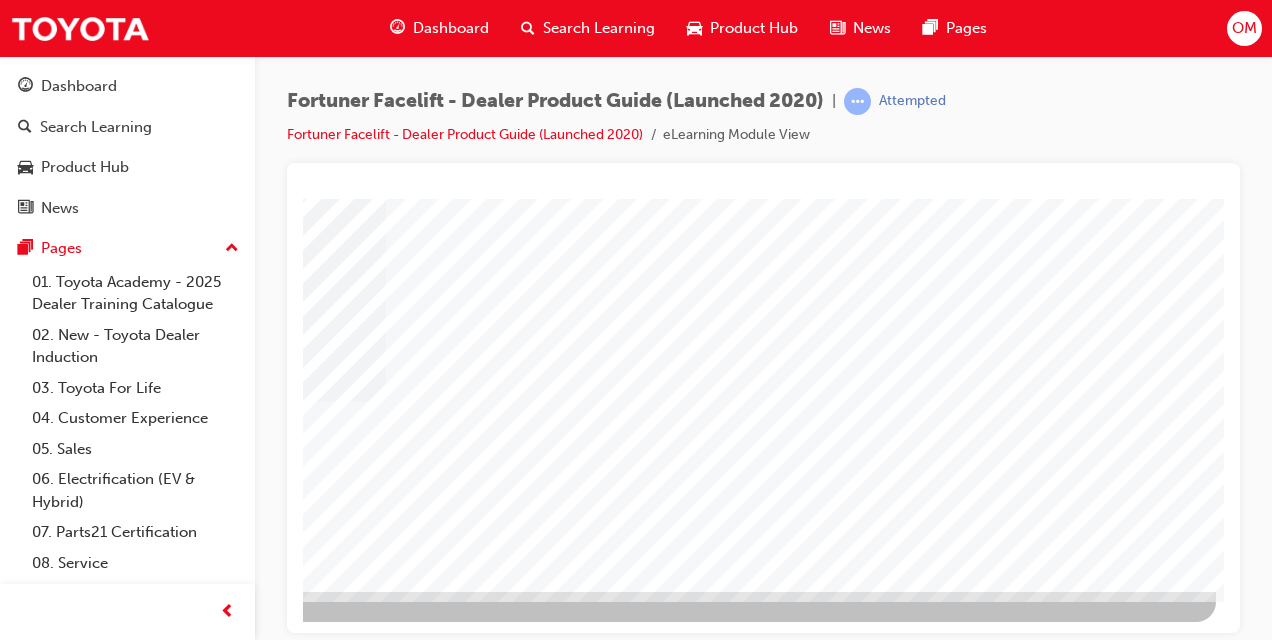 click at bounding box center (-81, 4244) 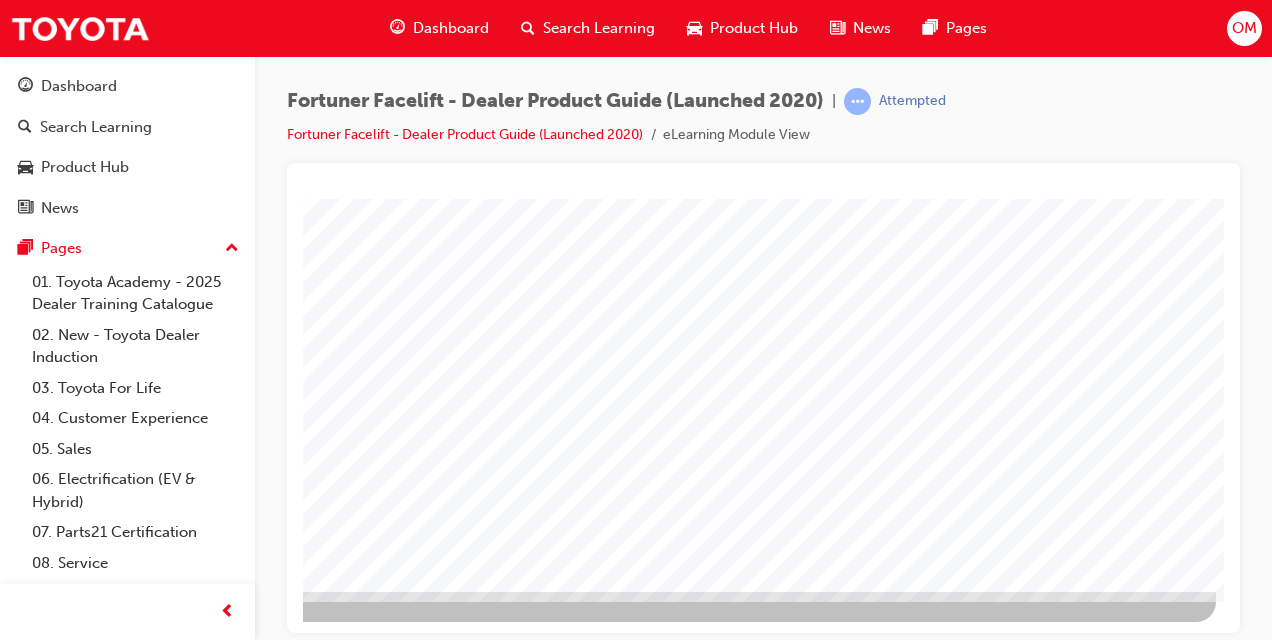 click at bounding box center (-81, 4142) 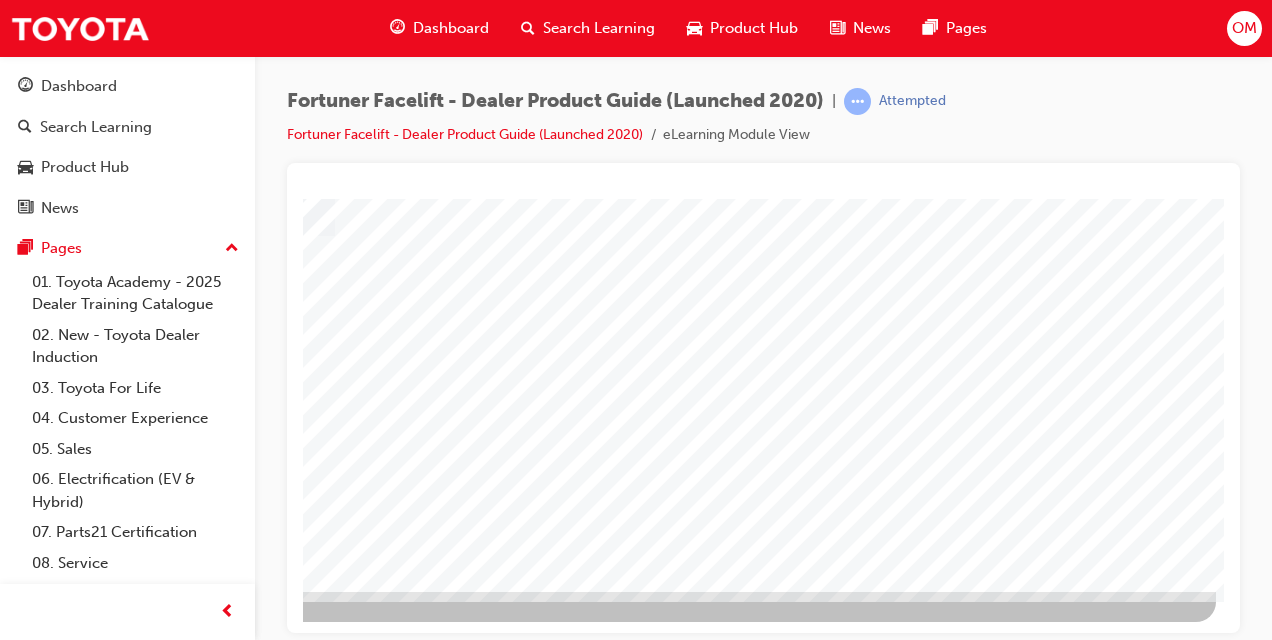 click at bounding box center (-81, 3844) 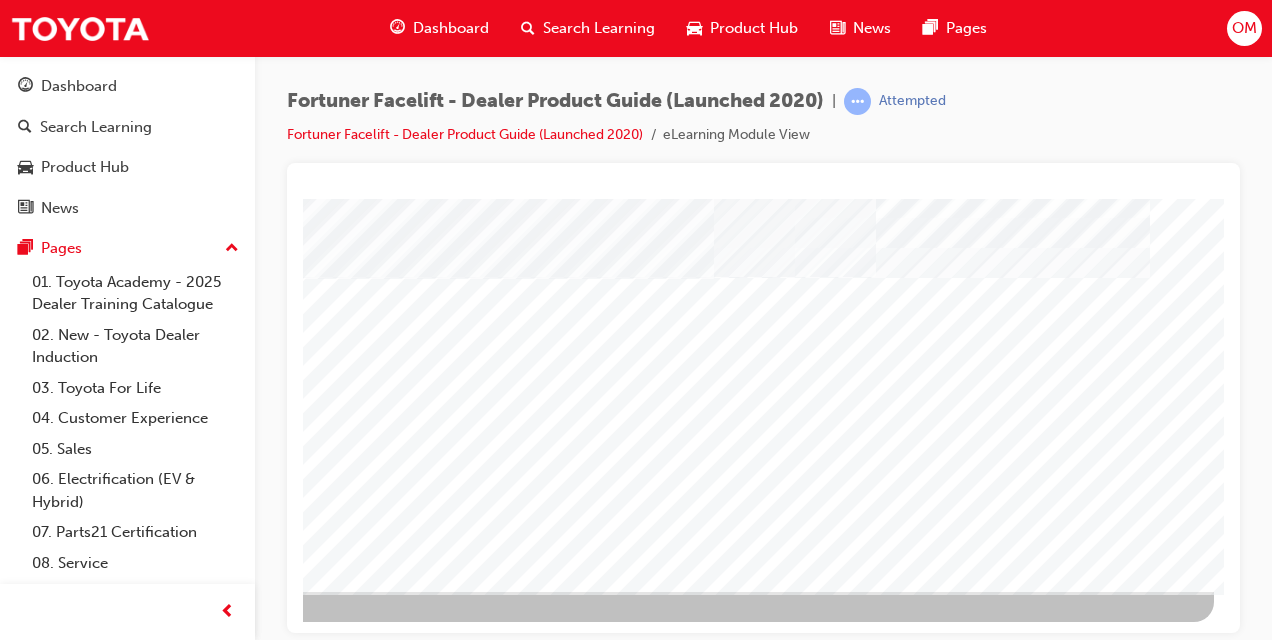 click at bounding box center [-83, 4200] 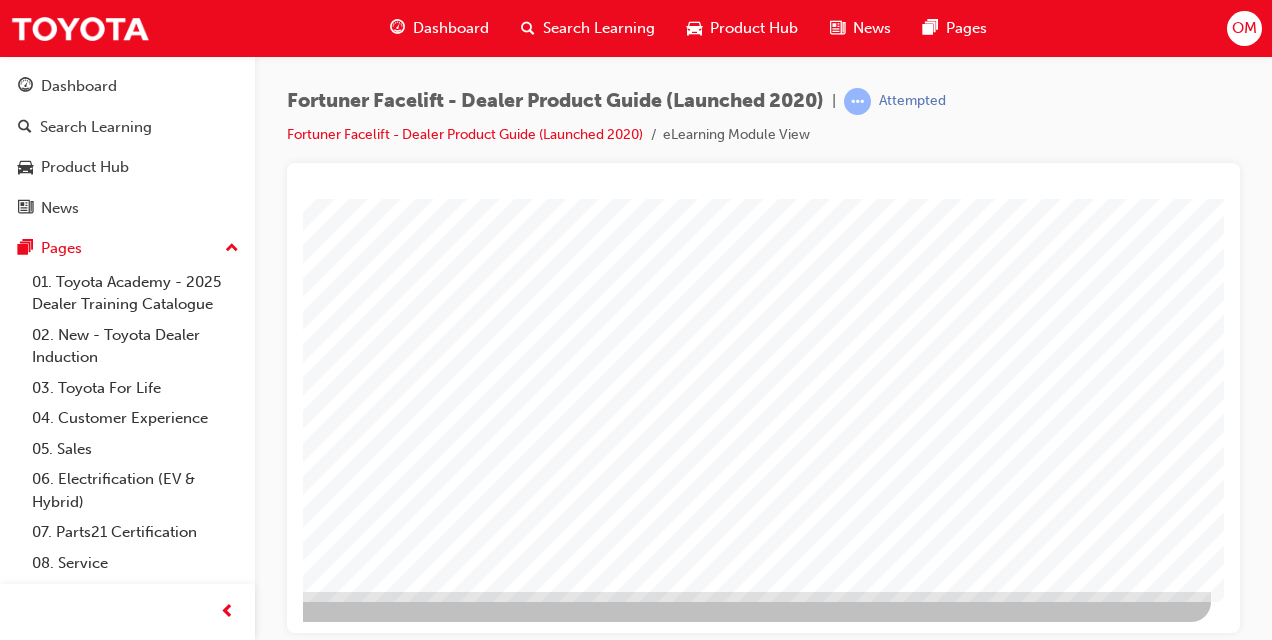 click at bounding box center [-86, 4969] 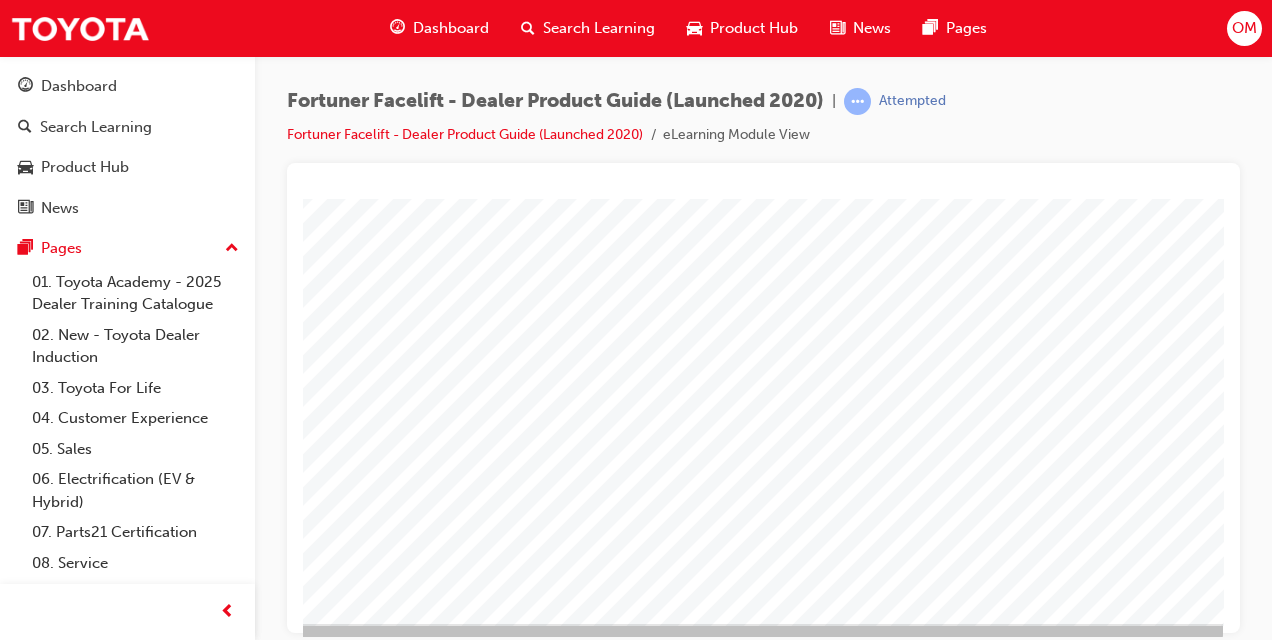 click at bounding box center [-74, 4083] 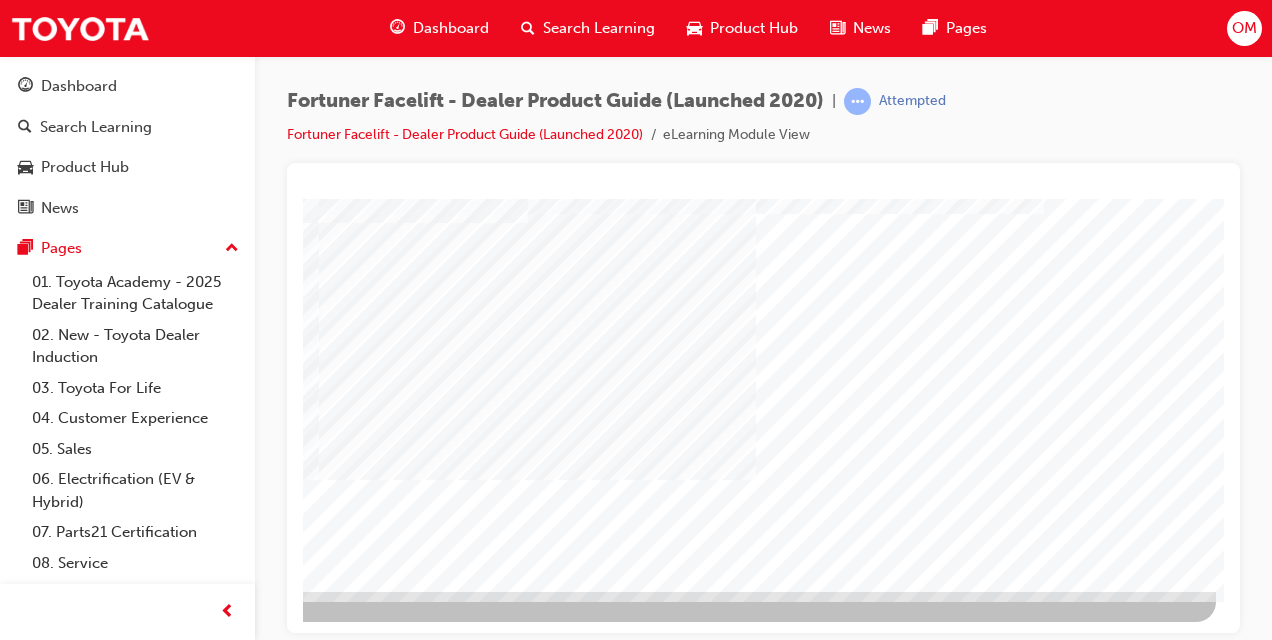 click at bounding box center [-81, 3518] 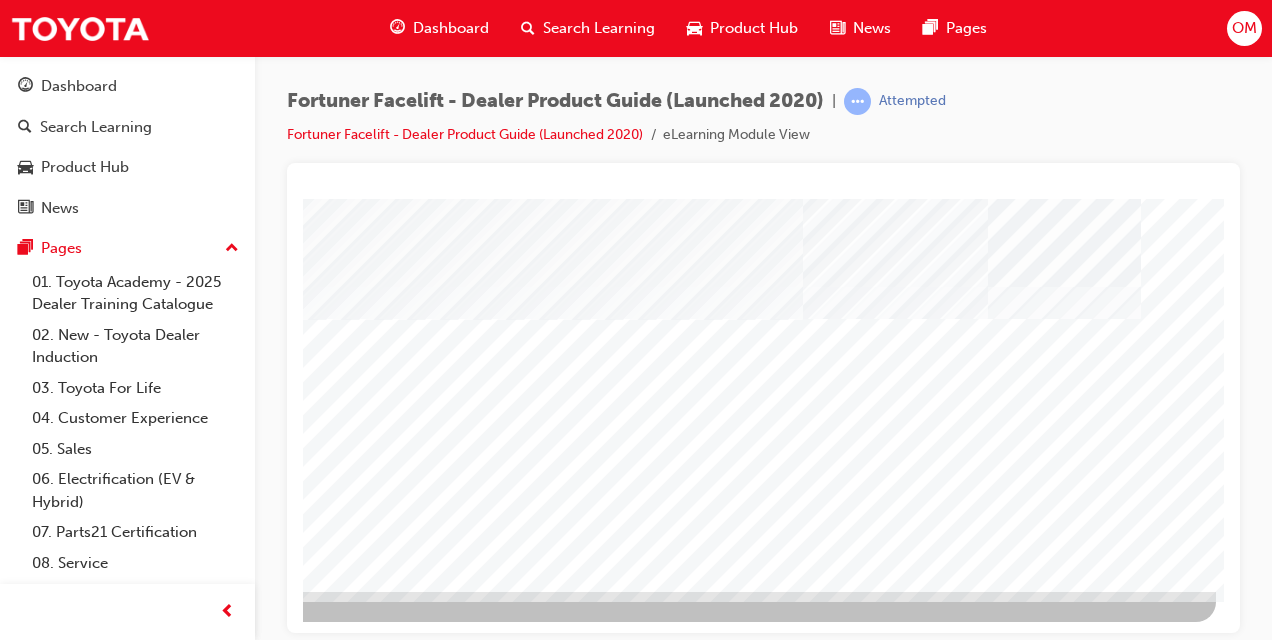 click at bounding box center [-81, 4921] 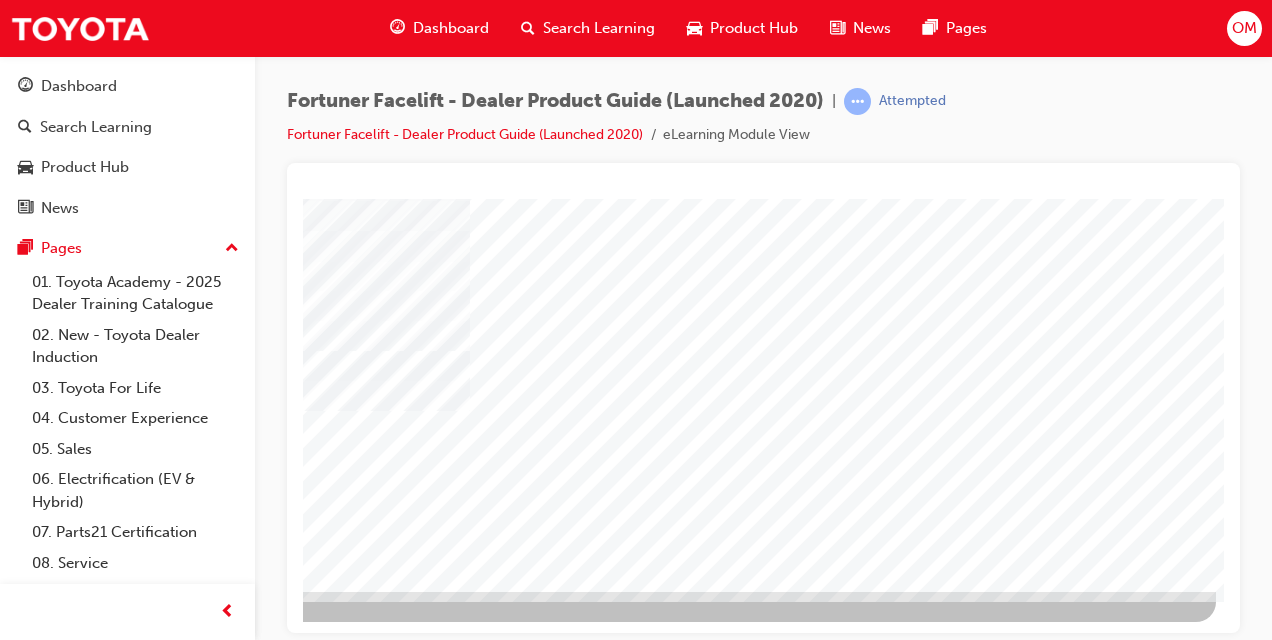 click at bounding box center (-81, 6633) 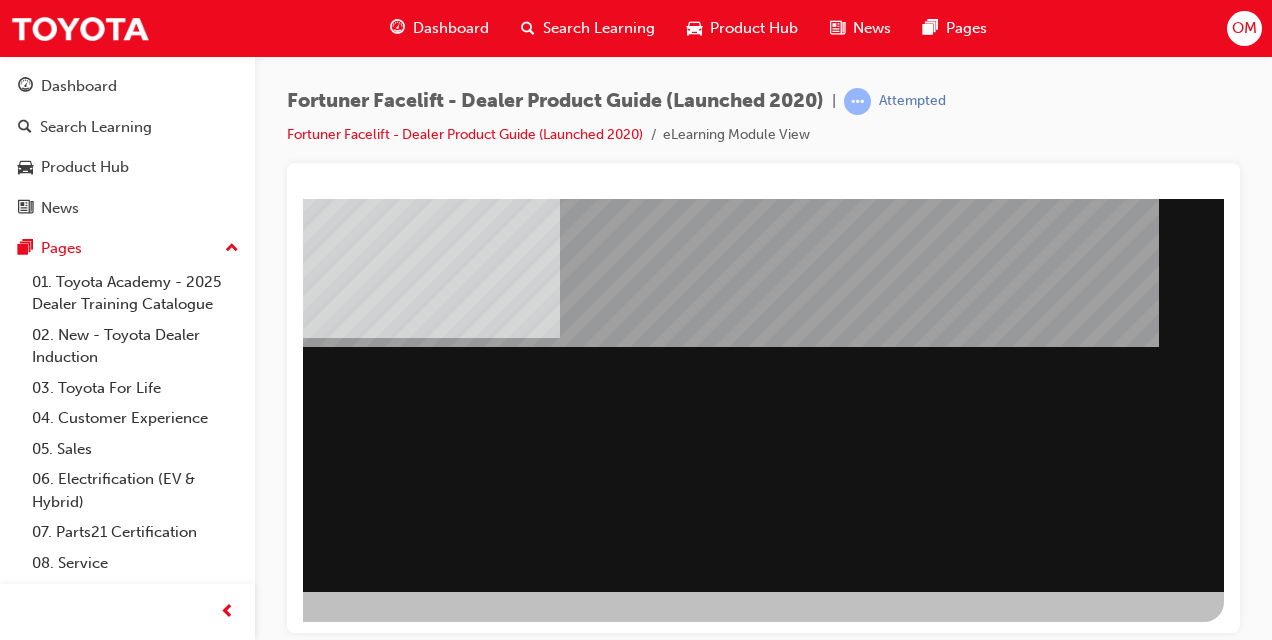 click at bounding box center [-73, 2164] 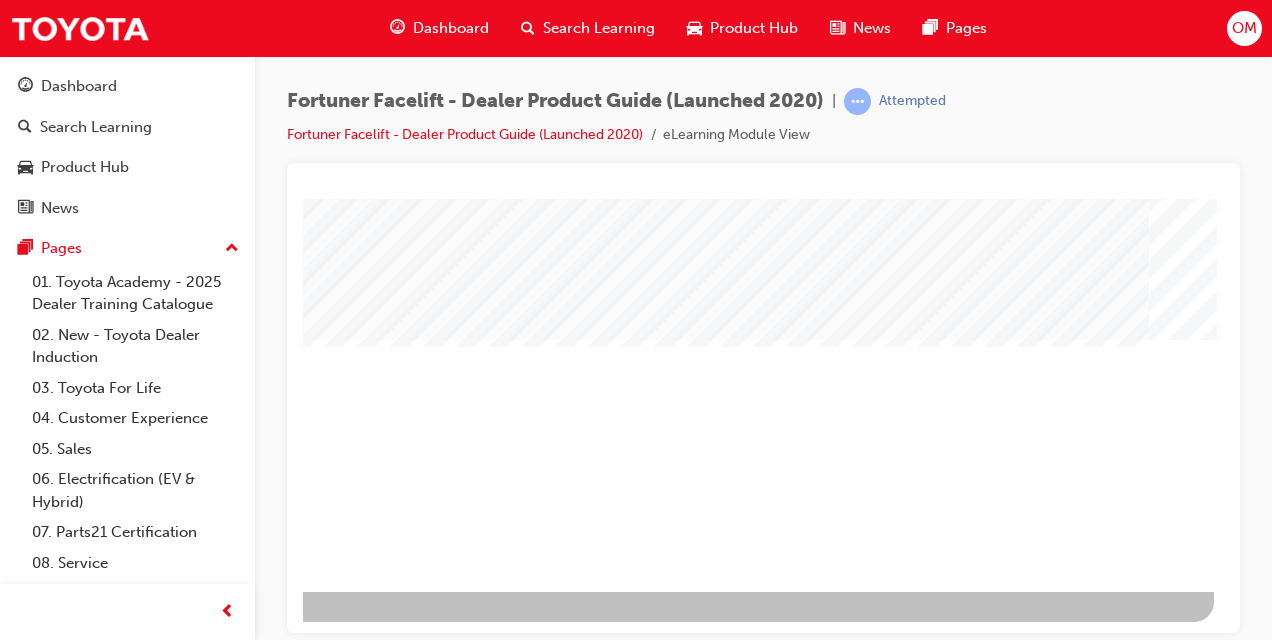 click at bounding box center [-83, 3142] 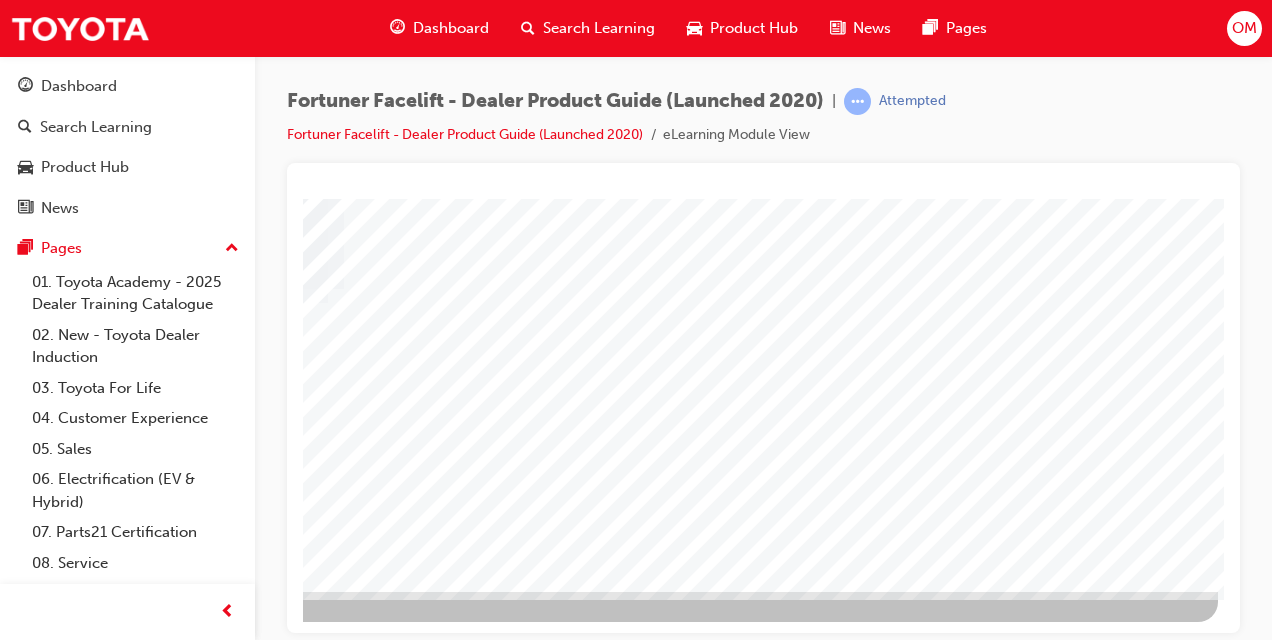 click at bounding box center [-79, 4092] 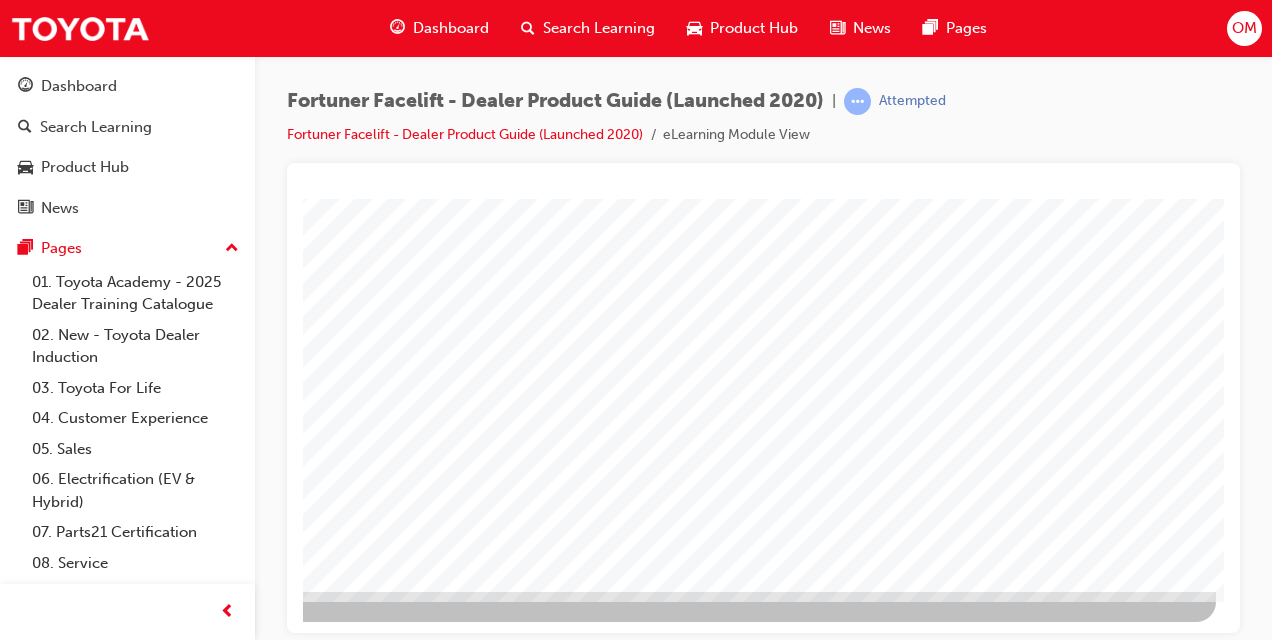 click at bounding box center [-81, 3781] 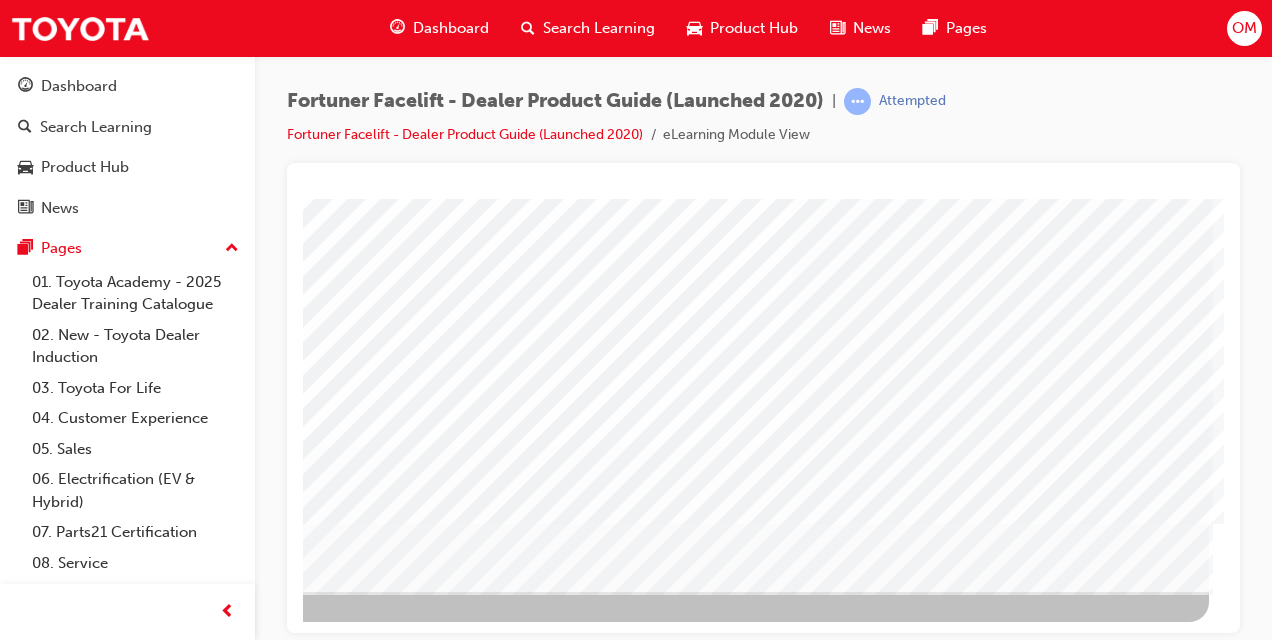 click at bounding box center [-88, 3892] 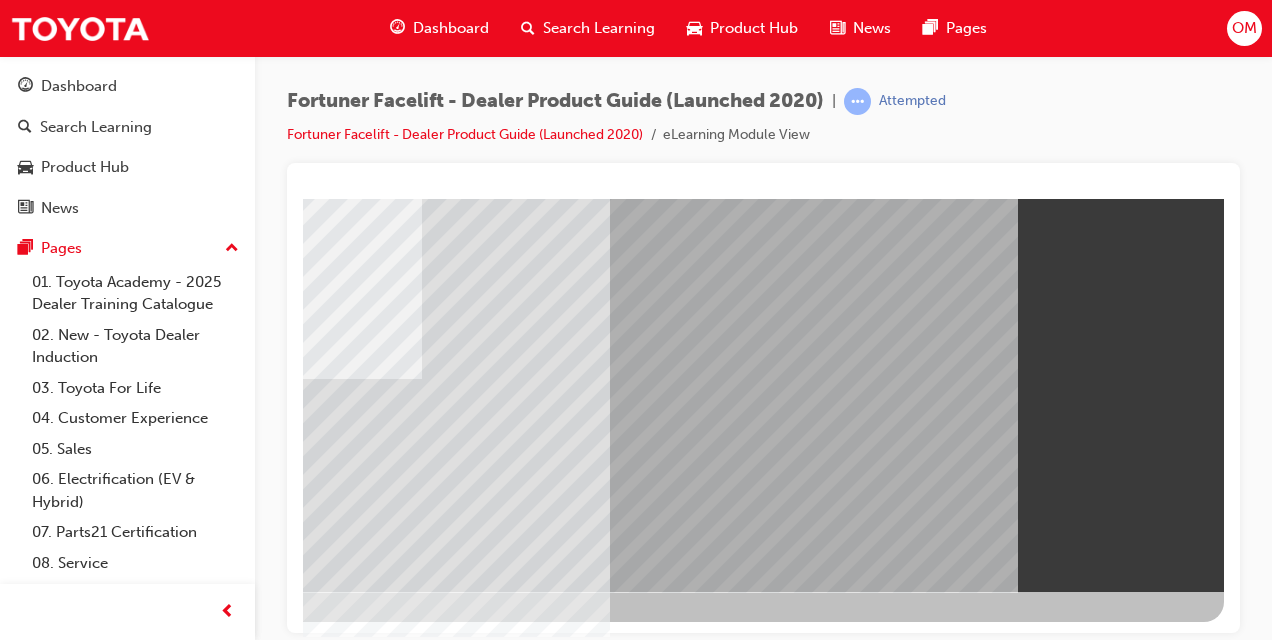 click at bounding box center [-73, 3736] 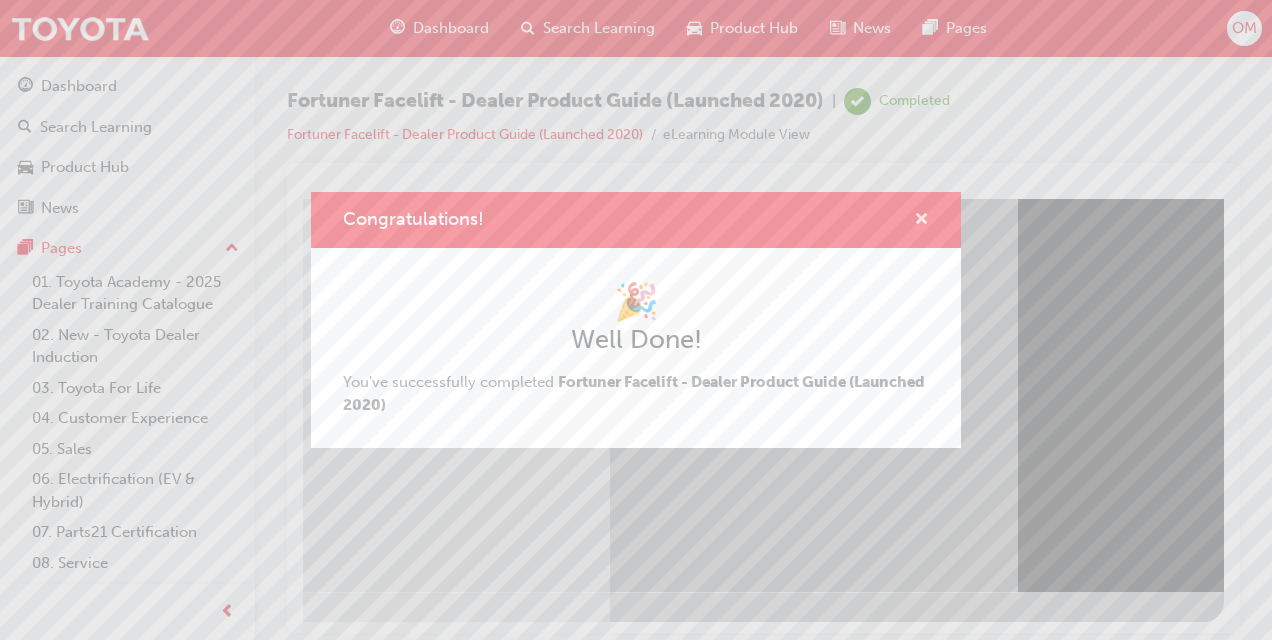 click at bounding box center [921, 221] 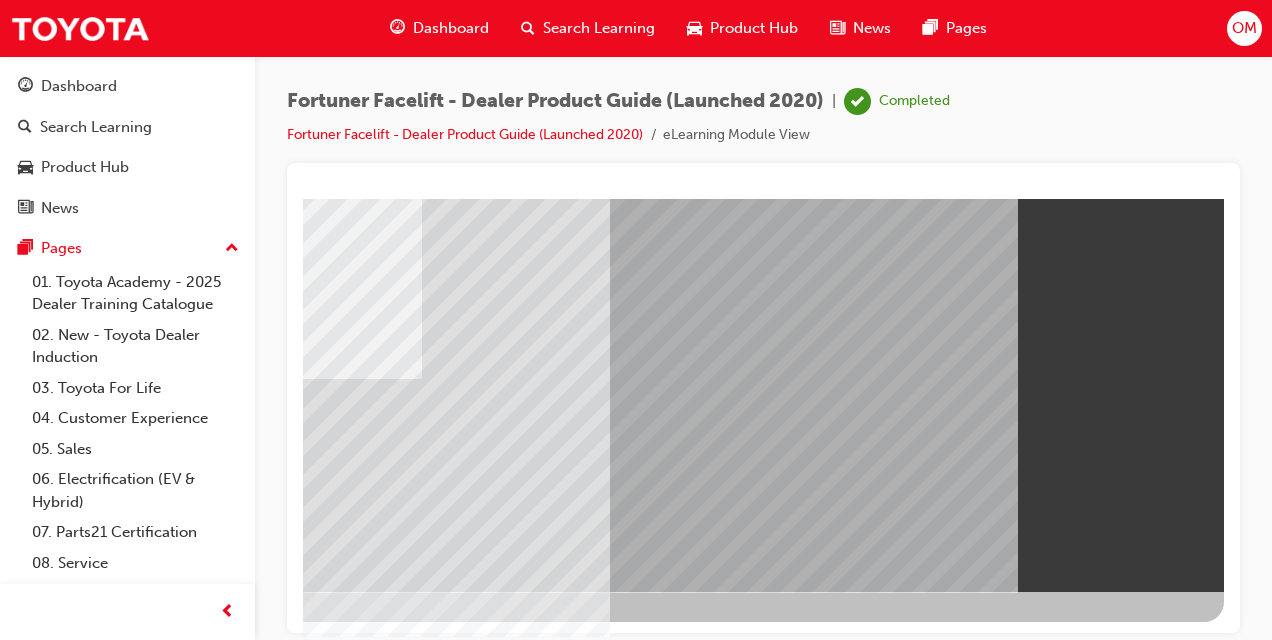 click on "Dashboard" at bounding box center [451, 28] 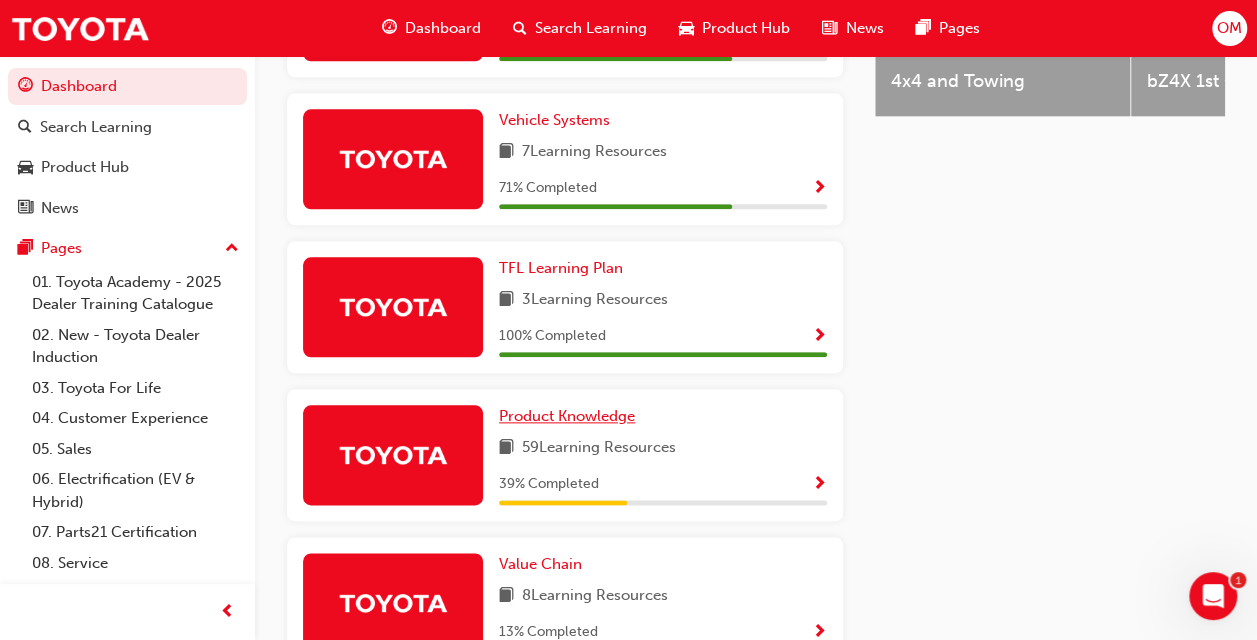 click on "Product Knowledge" at bounding box center (567, 416) 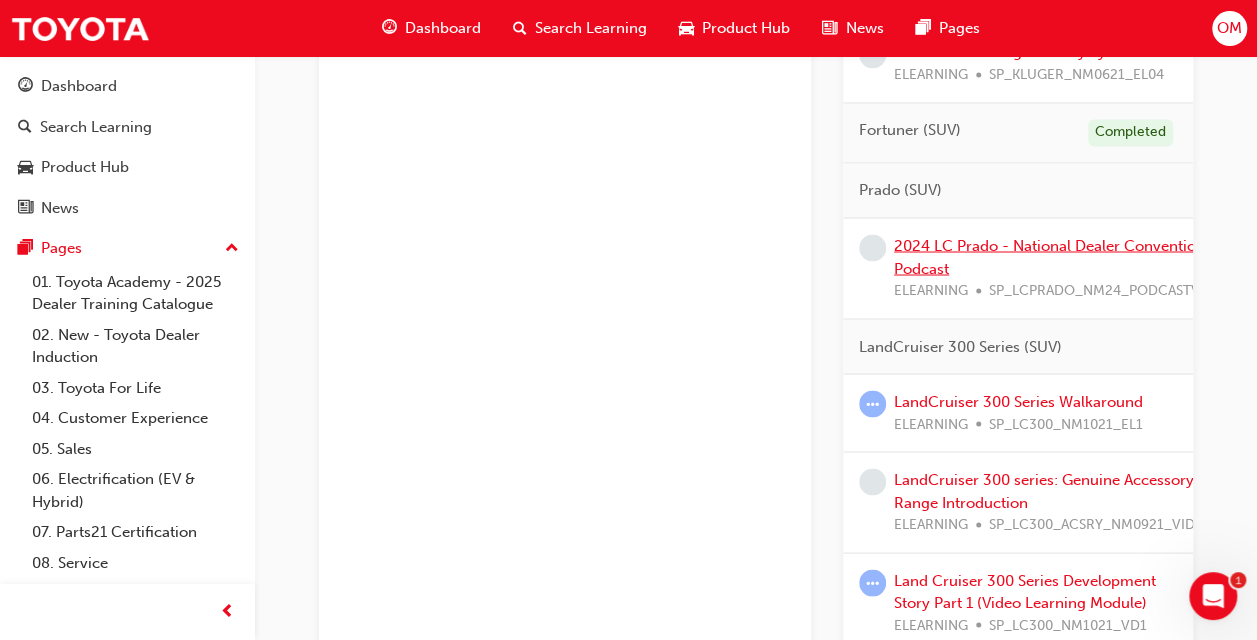 click on "2024 LC Prado - National Dealer Convention Podcast" at bounding box center [1049, 256] 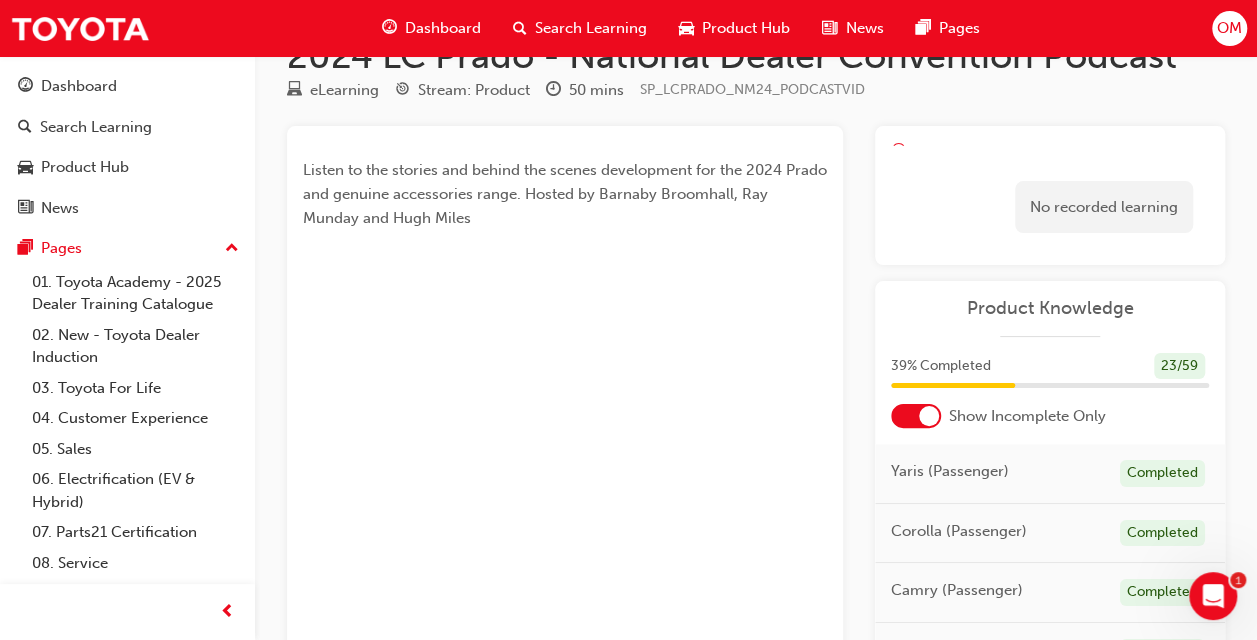 scroll, scrollTop: 0, scrollLeft: 0, axis: both 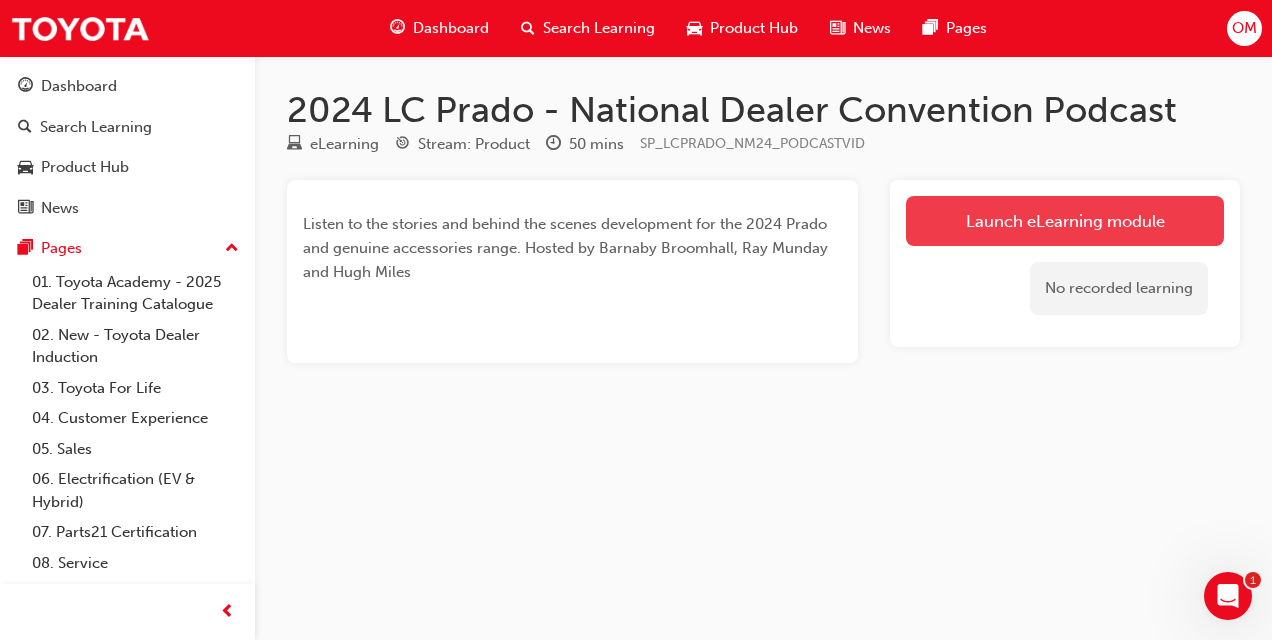 click on "Launch eLearning module" at bounding box center (1065, 221) 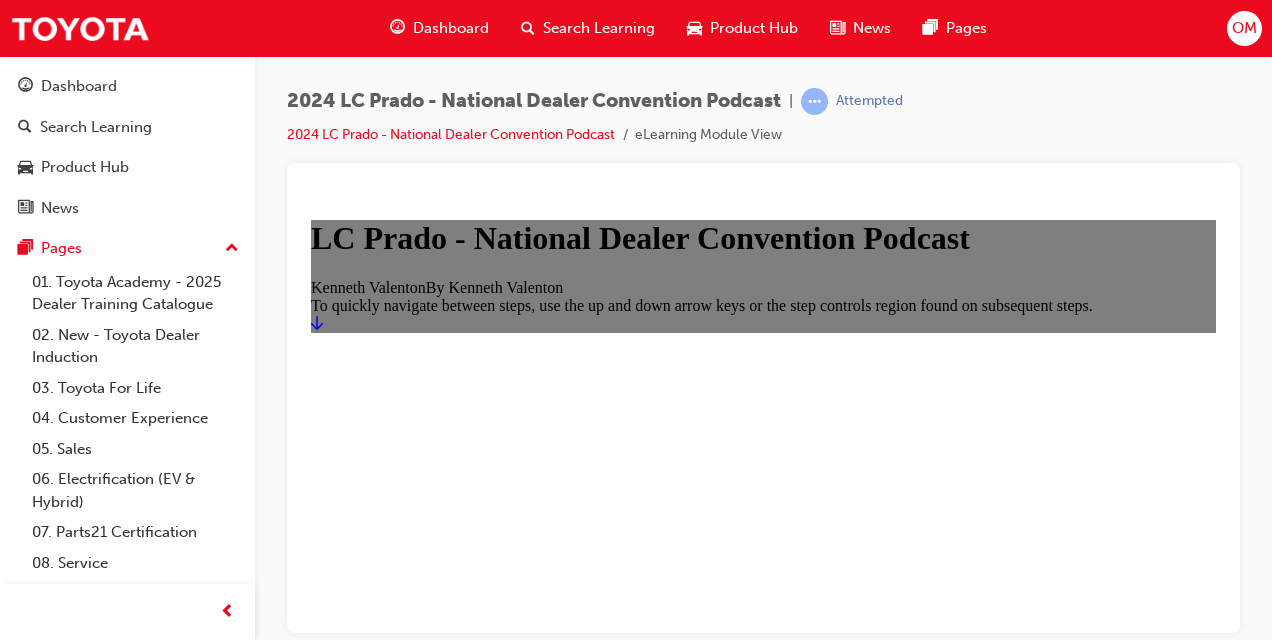 scroll, scrollTop: 0, scrollLeft: 0, axis: both 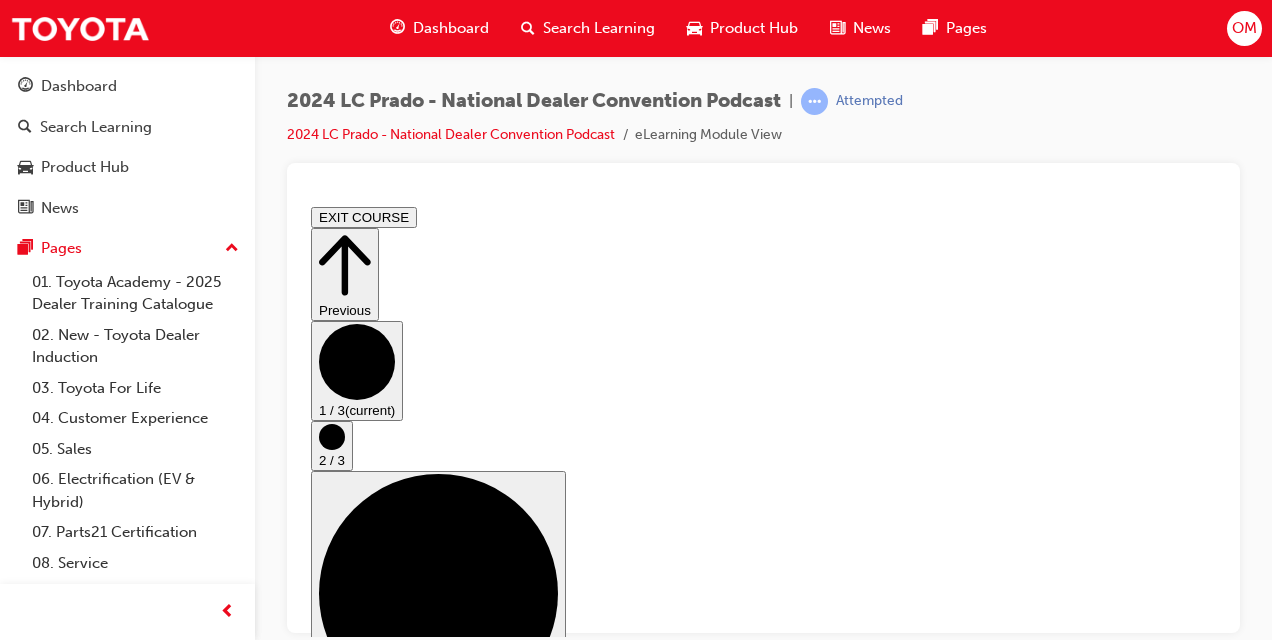 click on "Scroll page down" at bounding box center (370, 1081) 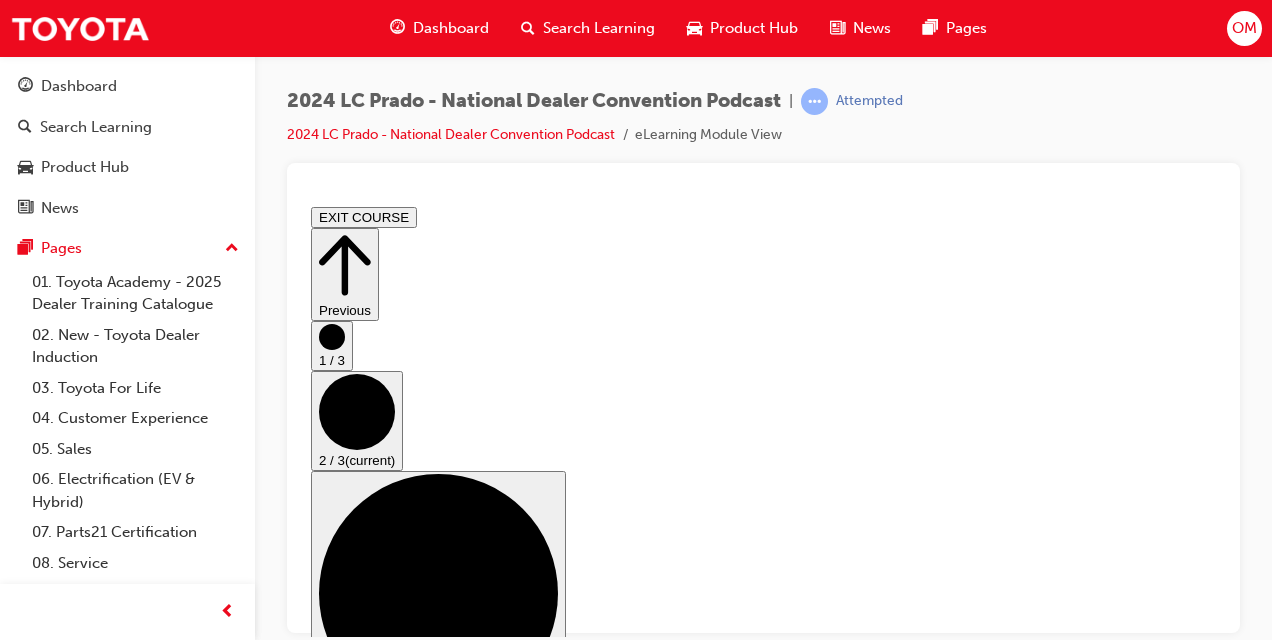 scroll, scrollTop: 0, scrollLeft: 0, axis: both 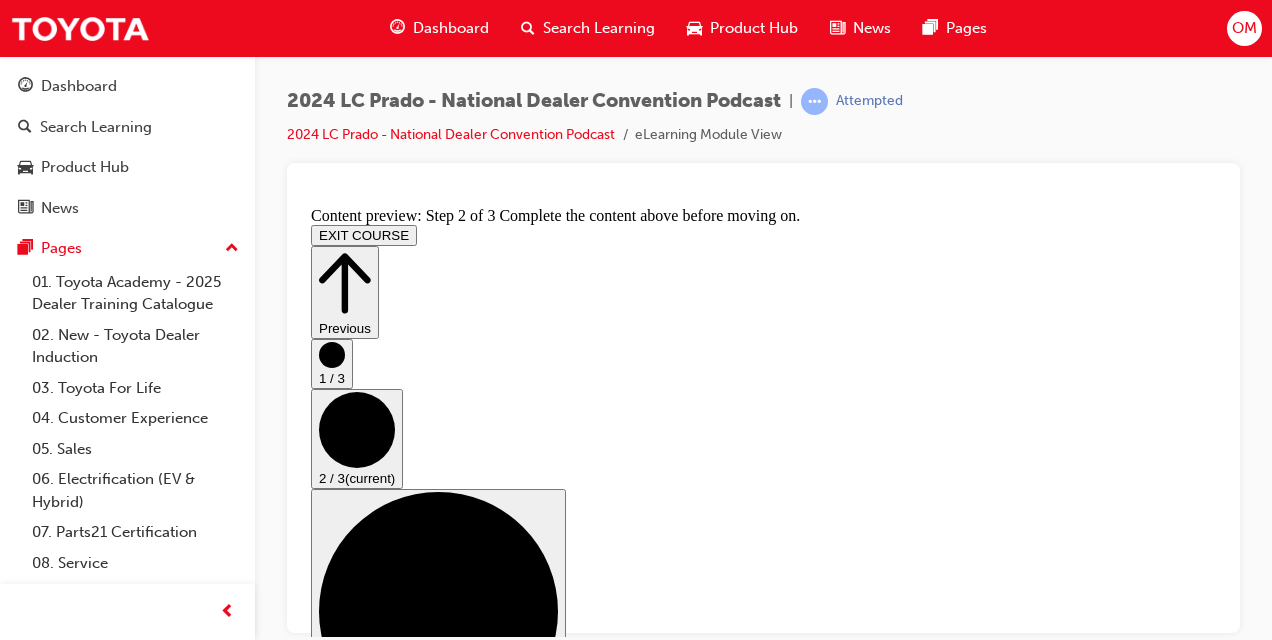 click on "CONTINUE" at bounding box center [353, 1654] 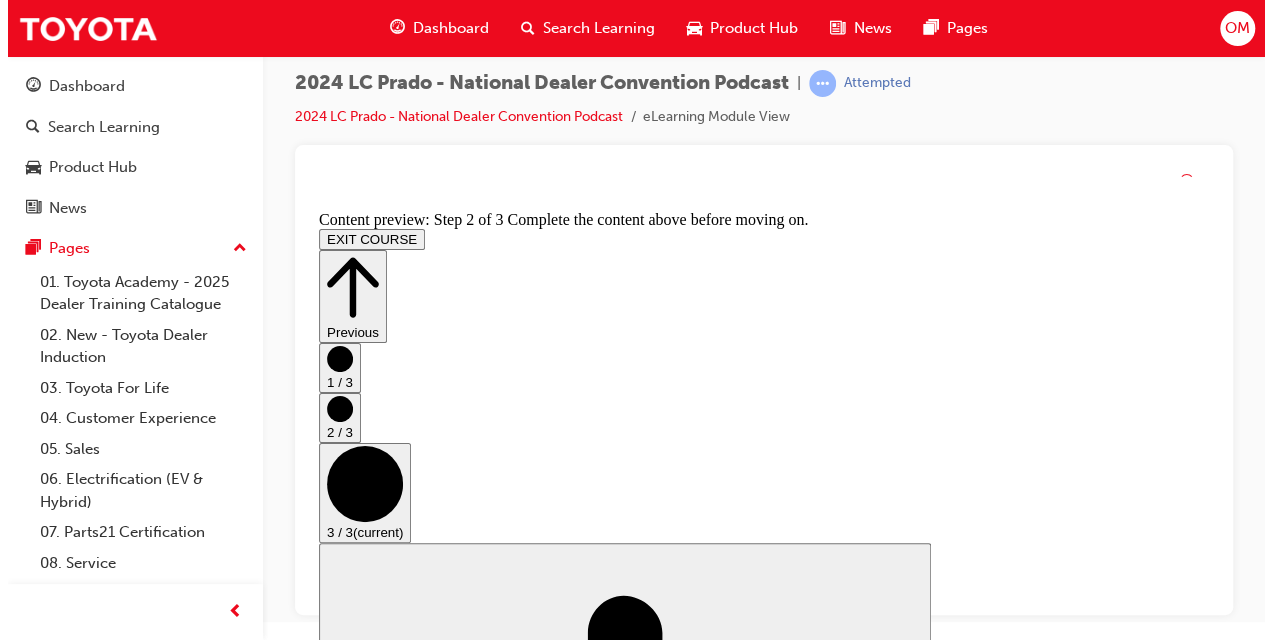 scroll, scrollTop: 0, scrollLeft: 0, axis: both 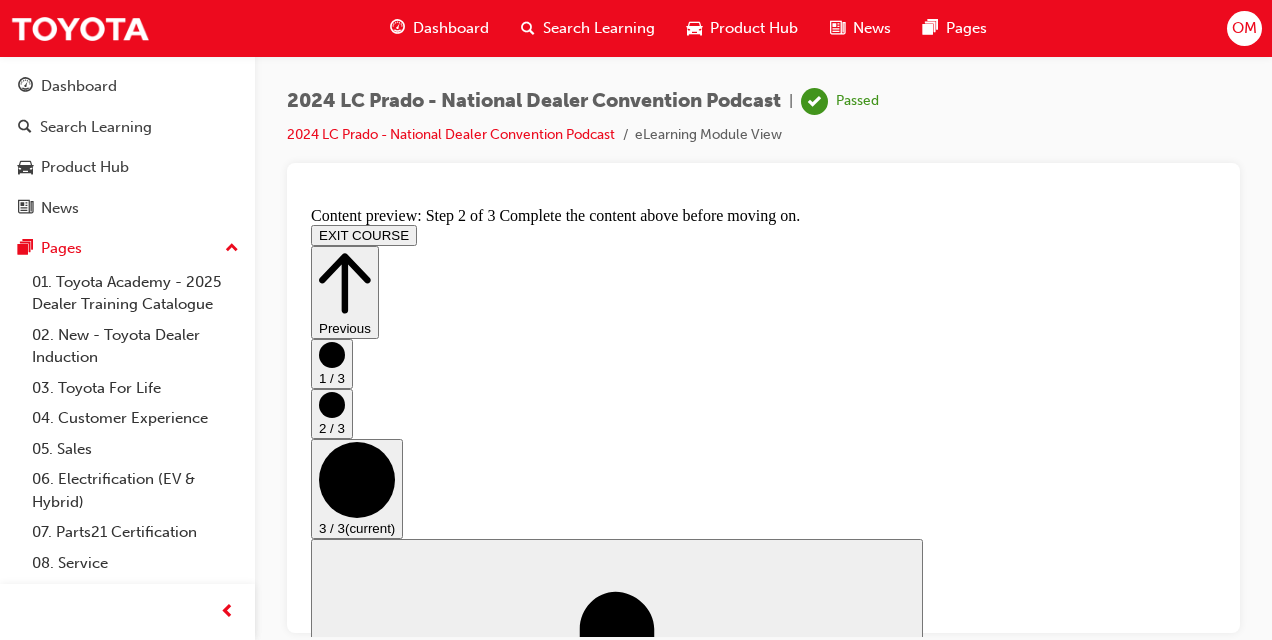 click on "EXIT COURSE" at bounding box center (364, 234) 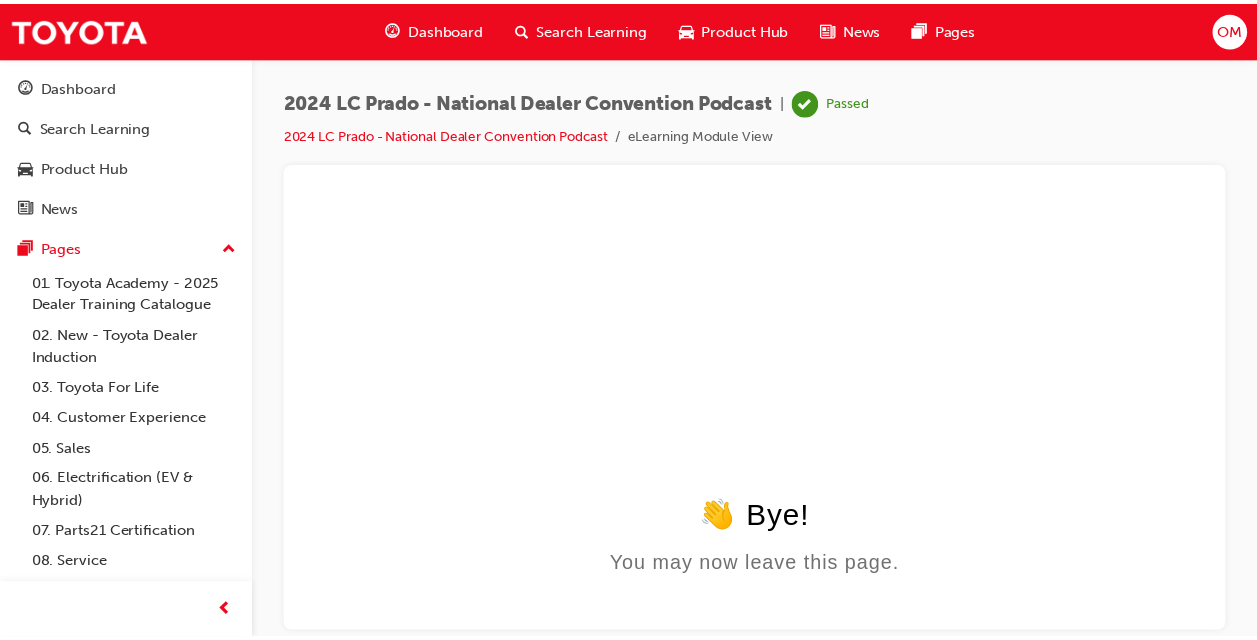 scroll, scrollTop: 0, scrollLeft: 0, axis: both 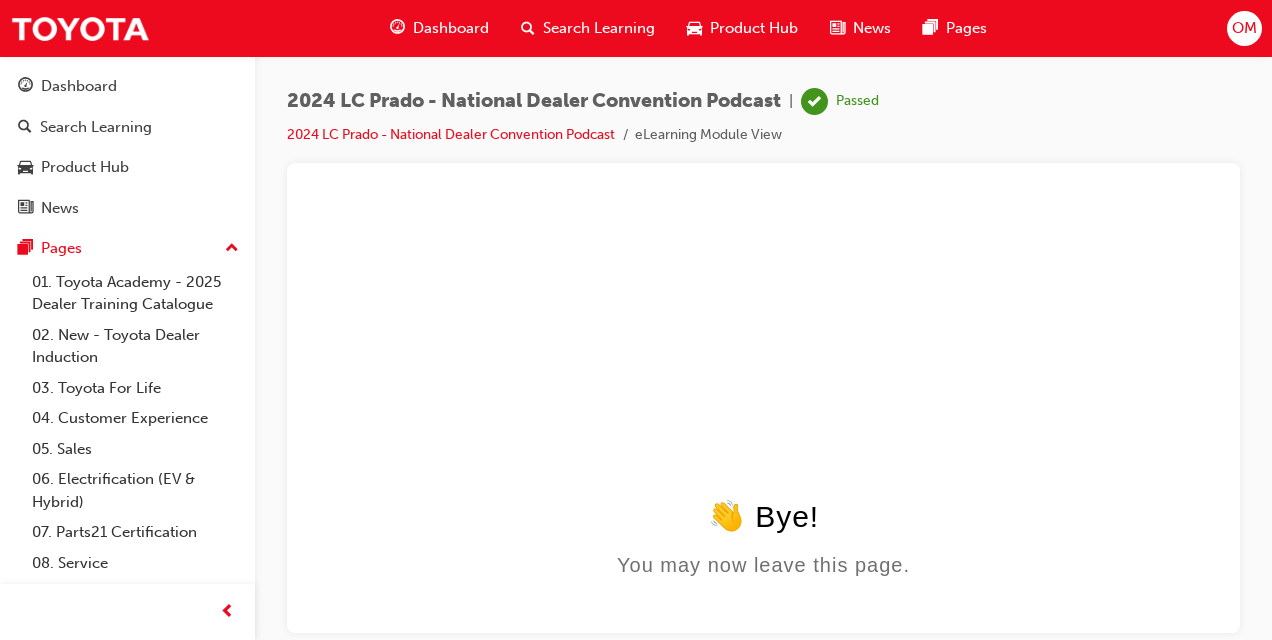 click on "Dashboard" at bounding box center [451, 28] 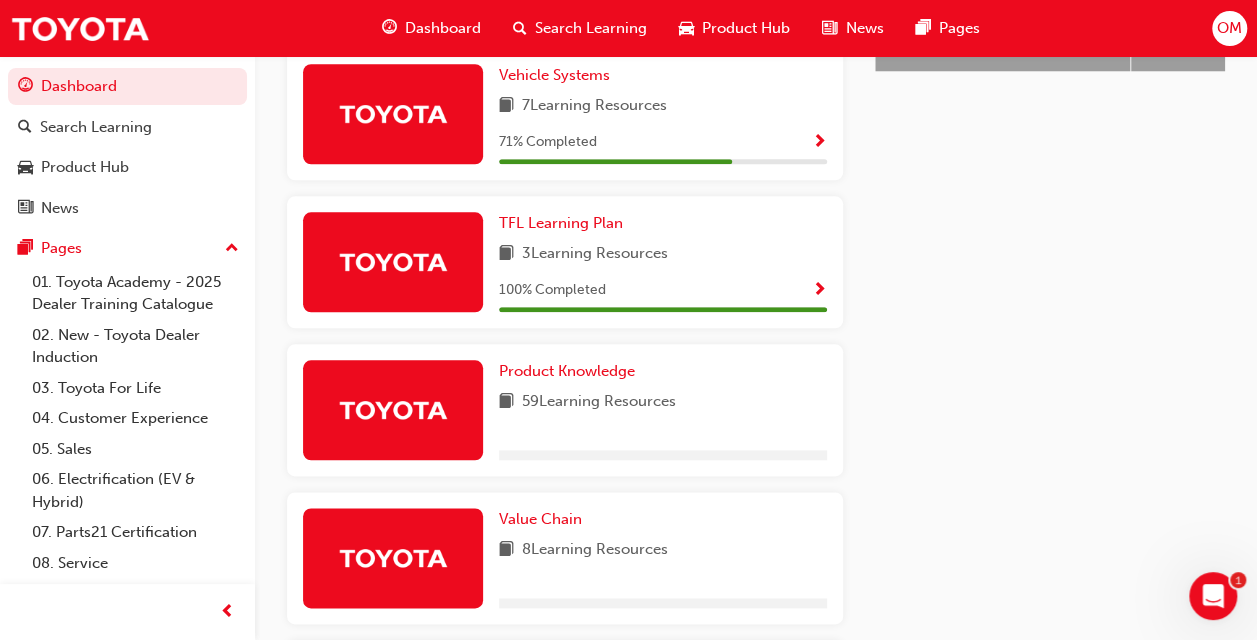 scroll, scrollTop: 1029, scrollLeft: 0, axis: vertical 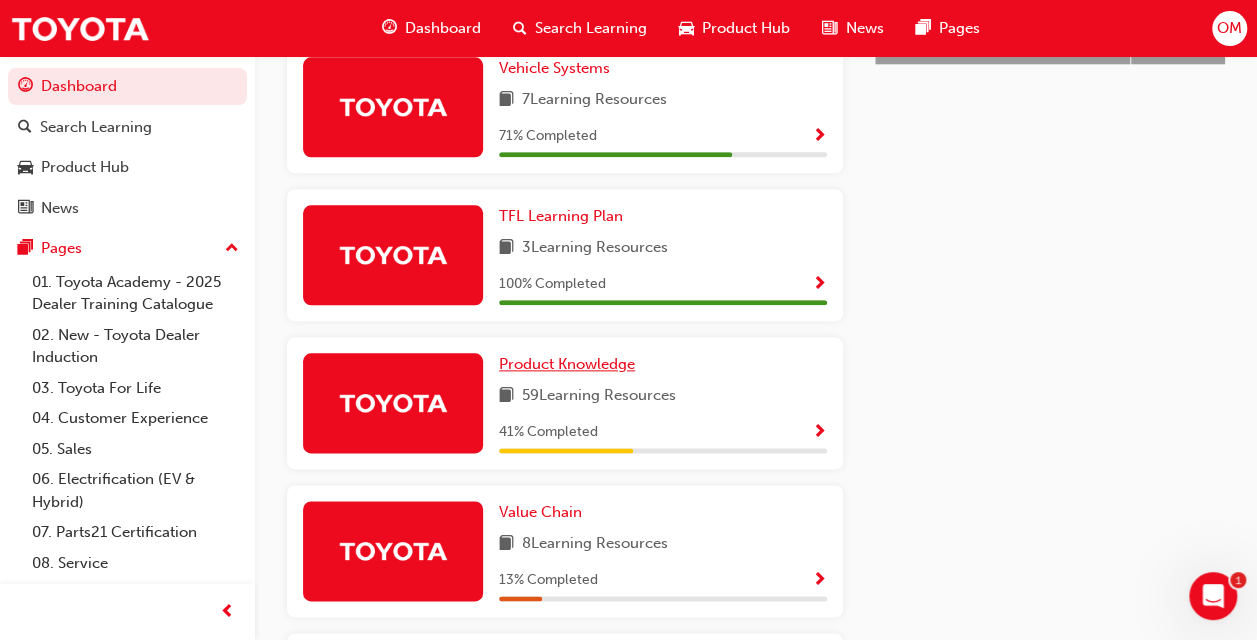 click on "Product Knowledge" at bounding box center (571, 364) 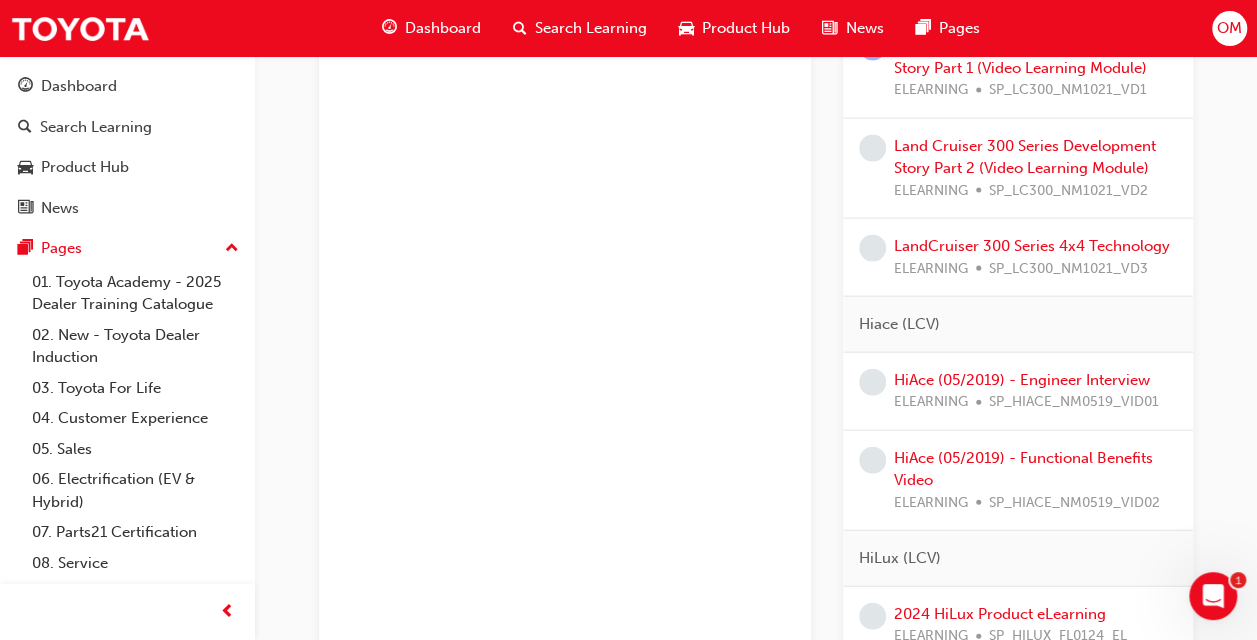 scroll, scrollTop: 2111, scrollLeft: 0, axis: vertical 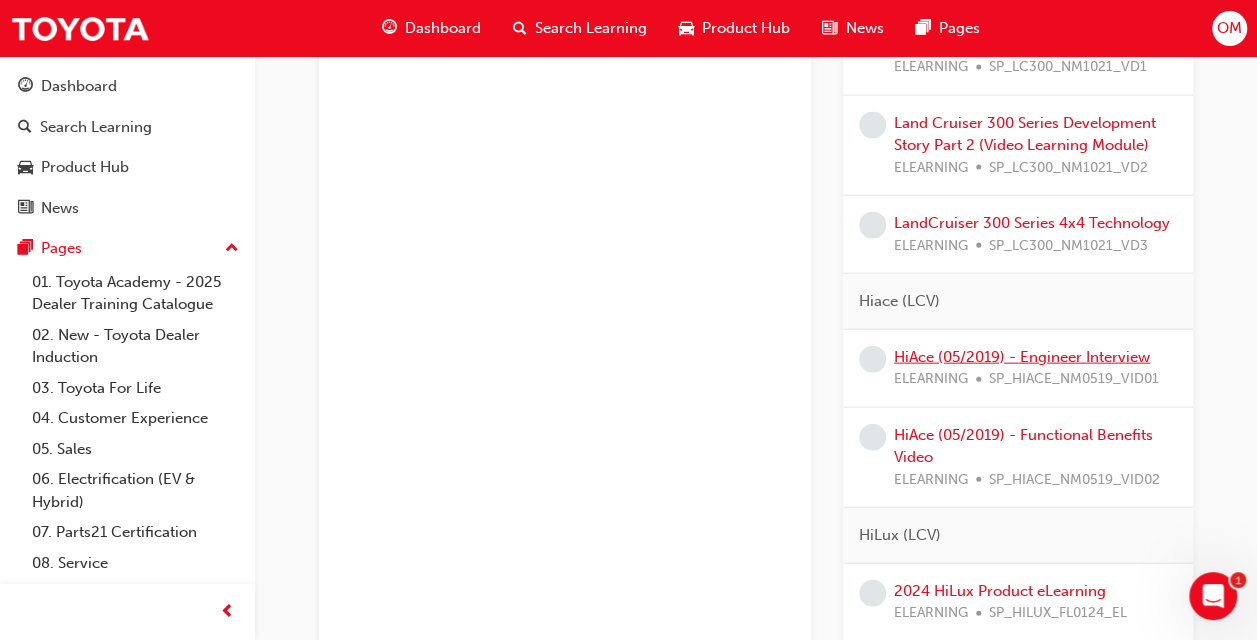 click on "HiAce (05/2019) - Engineer Interview" at bounding box center (1022, 357) 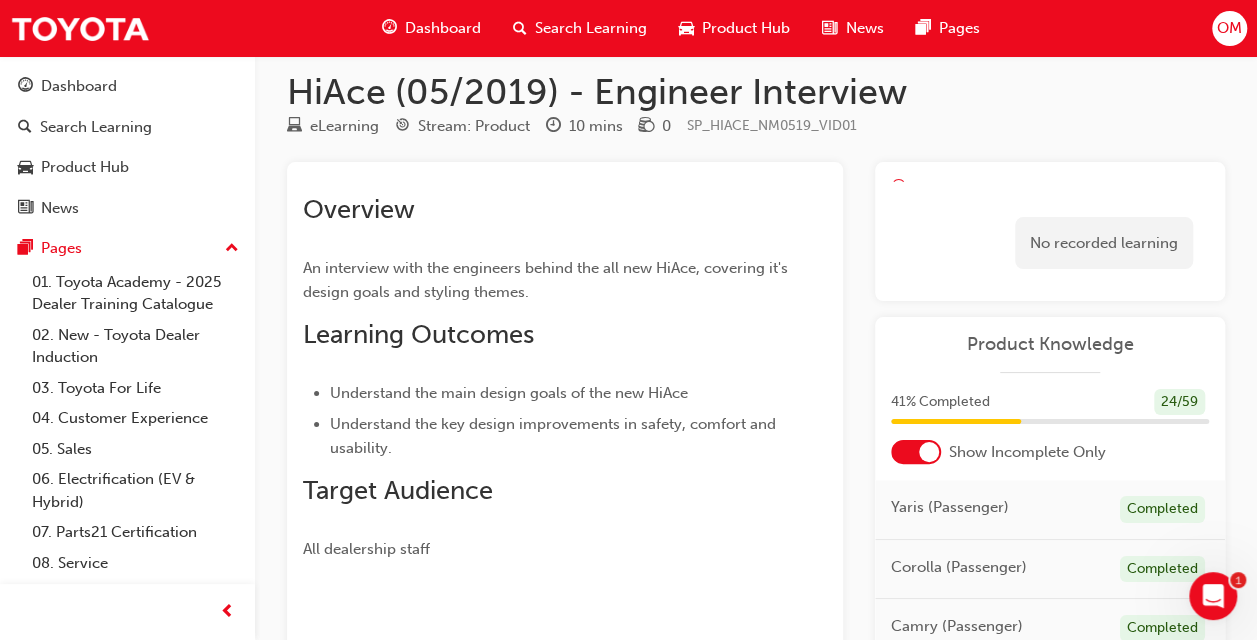 scroll, scrollTop: 0, scrollLeft: 0, axis: both 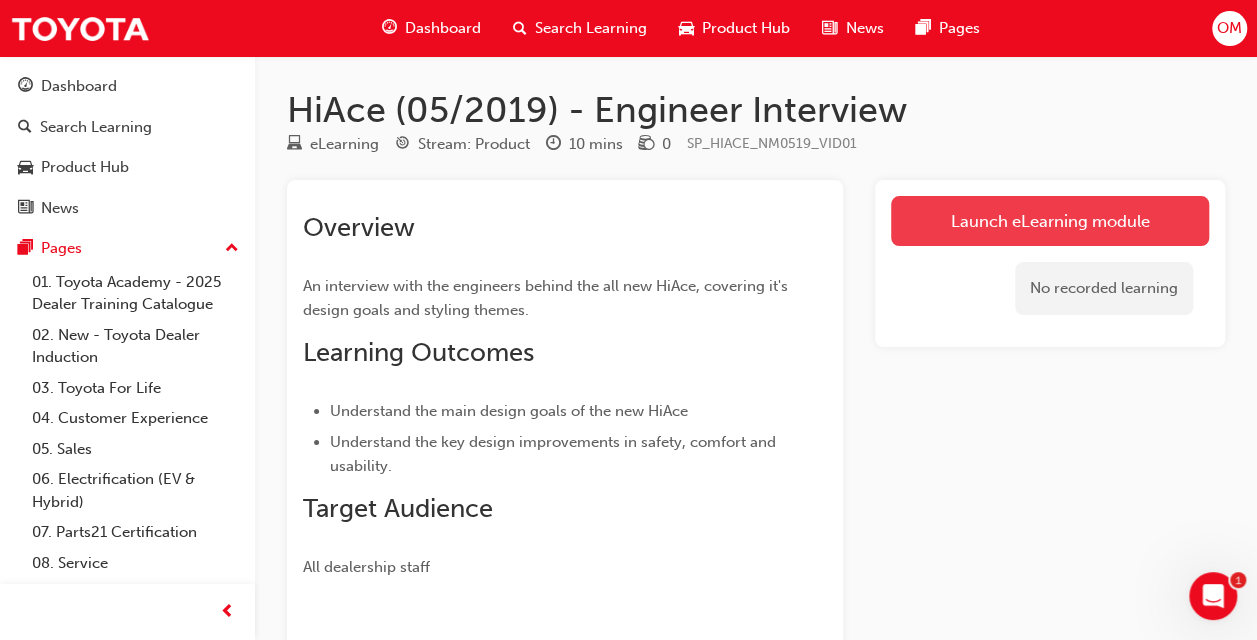 click on "Launch eLearning module" at bounding box center (1050, 221) 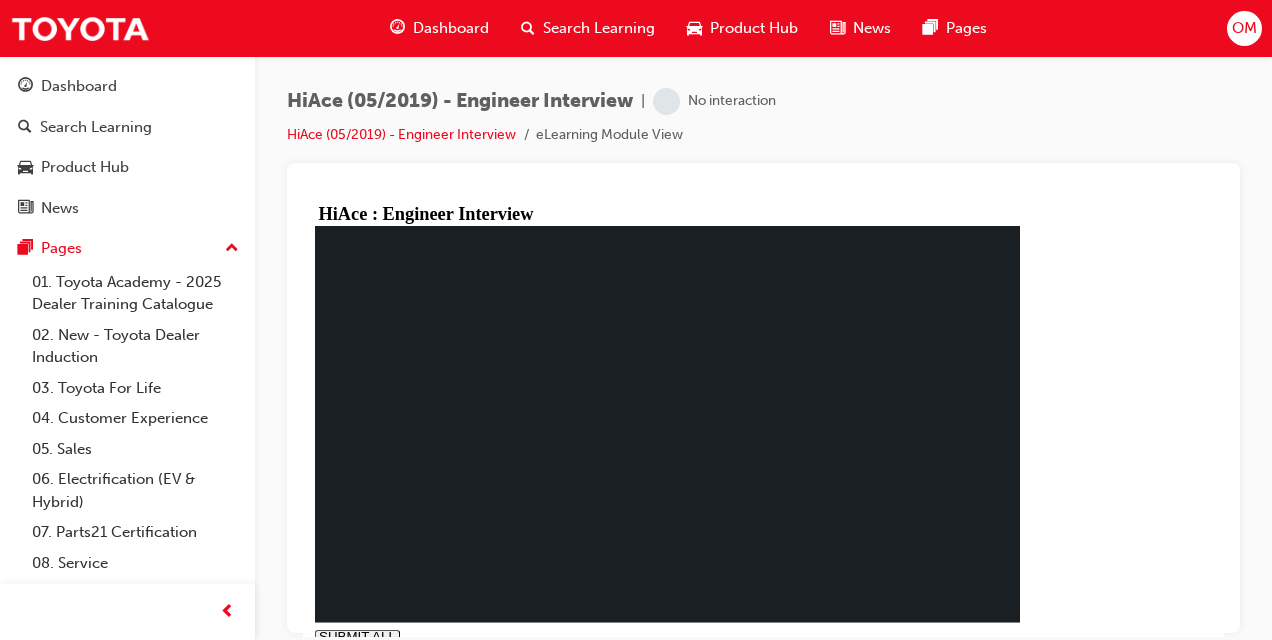 scroll, scrollTop: 0, scrollLeft: 0, axis: both 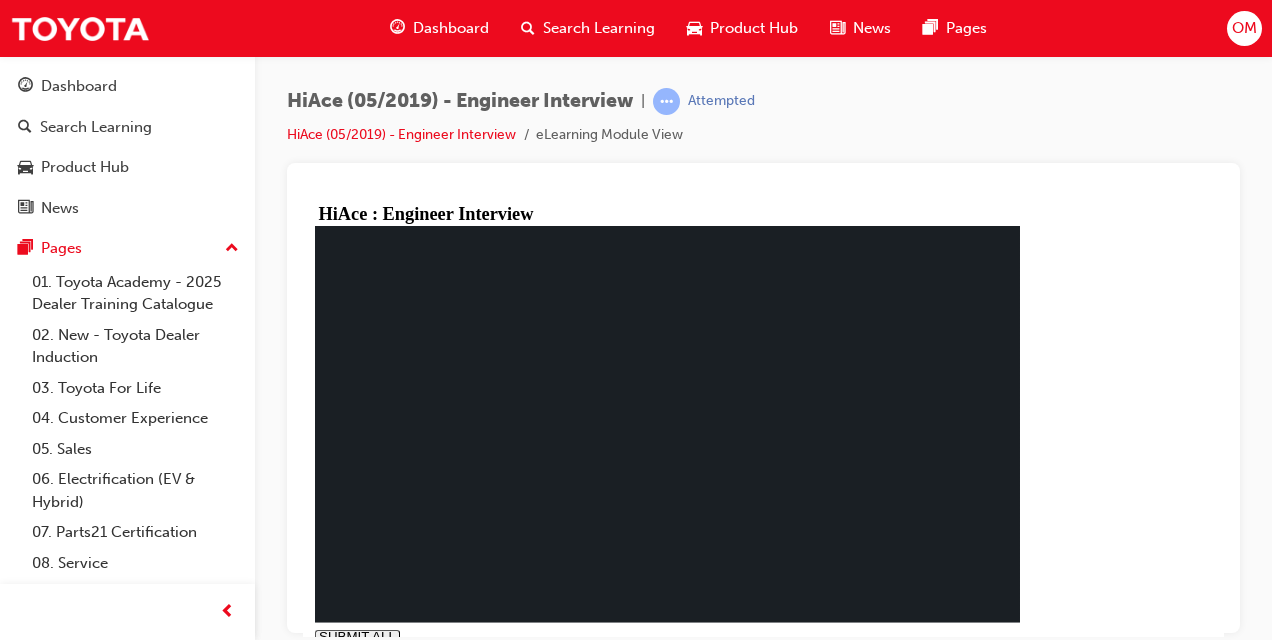 click 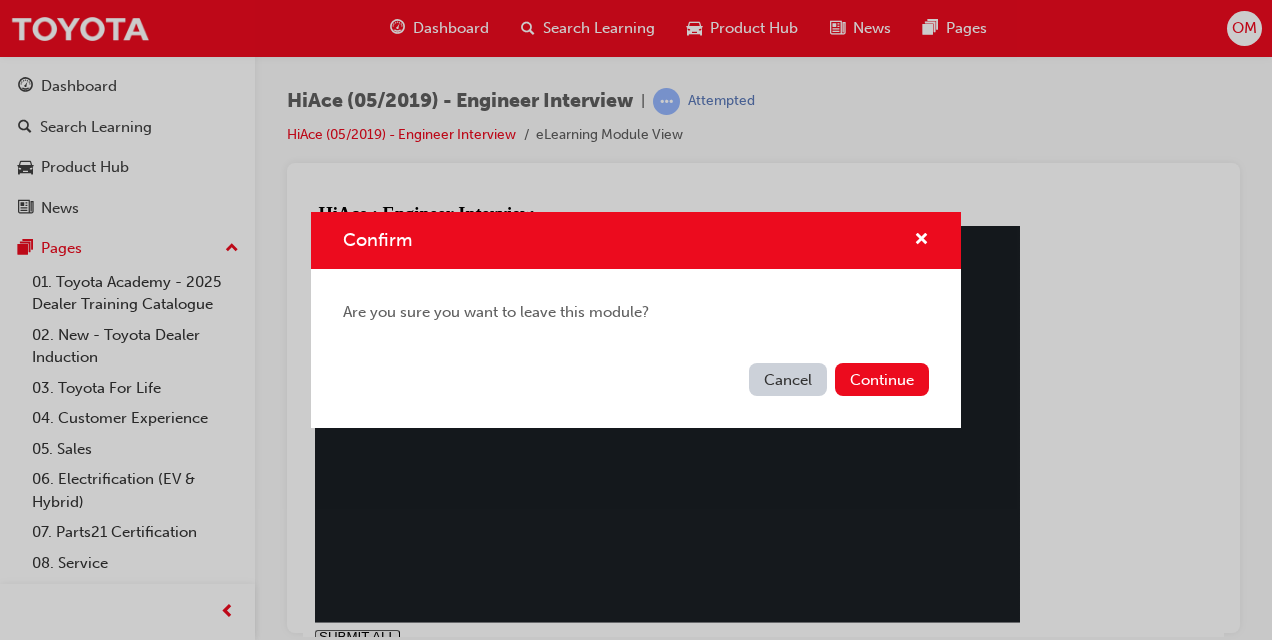 click on "Cancel" at bounding box center [788, 379] 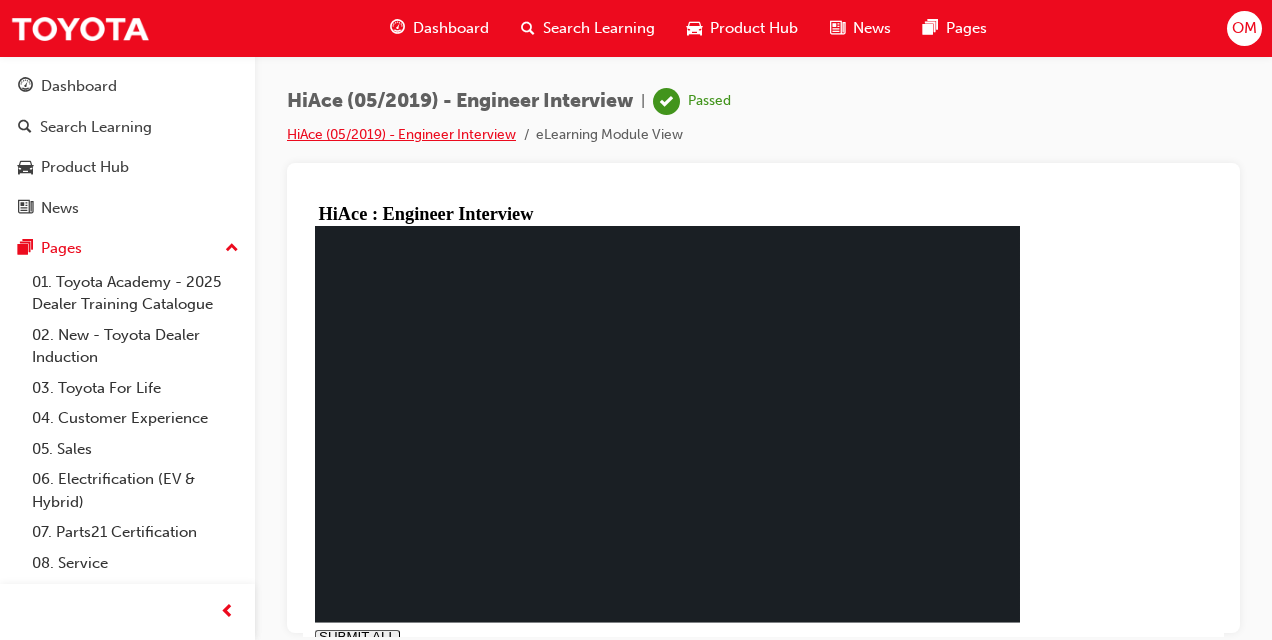 click on "HiAce (05/2019) - Engineer Interview" at bounding box center (401, 134) 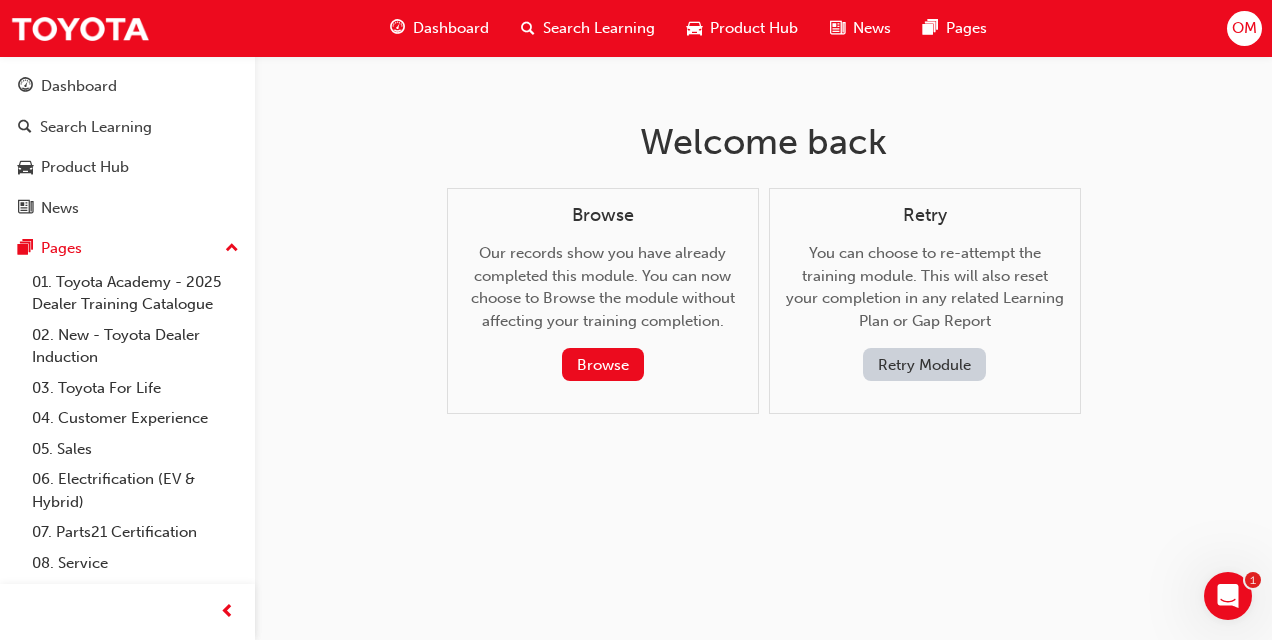 click on "Dashboard" at bounding box center [451, 28] 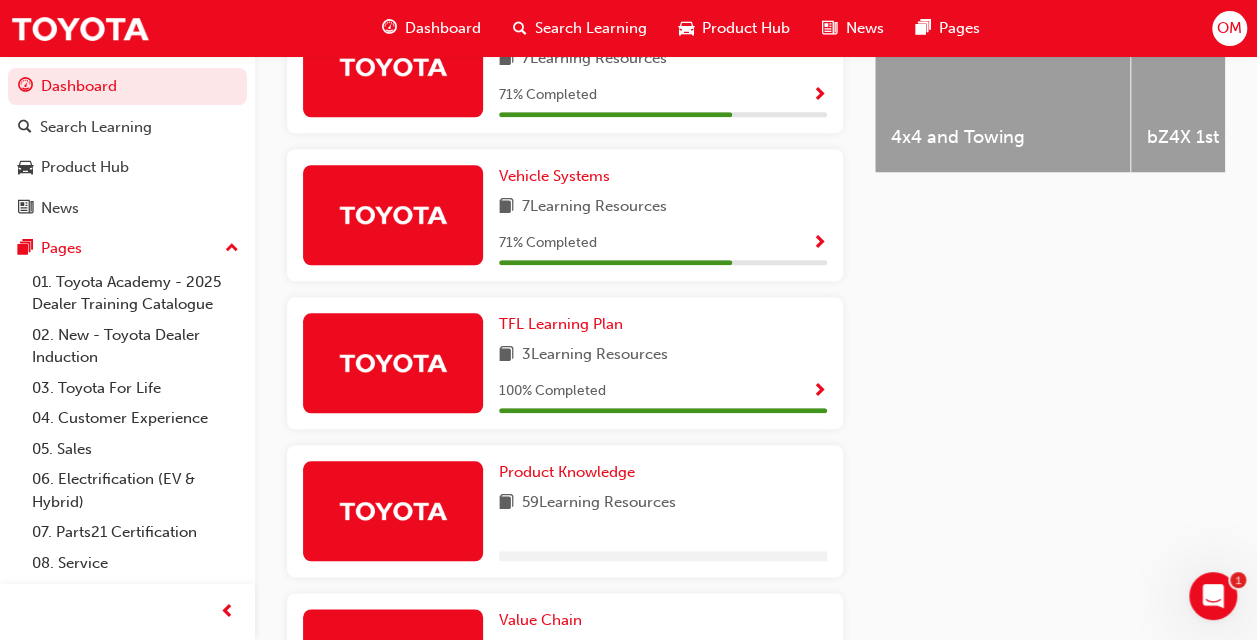 scroll, scrollTop: 854, scrollLeft: 0, axis: vertical 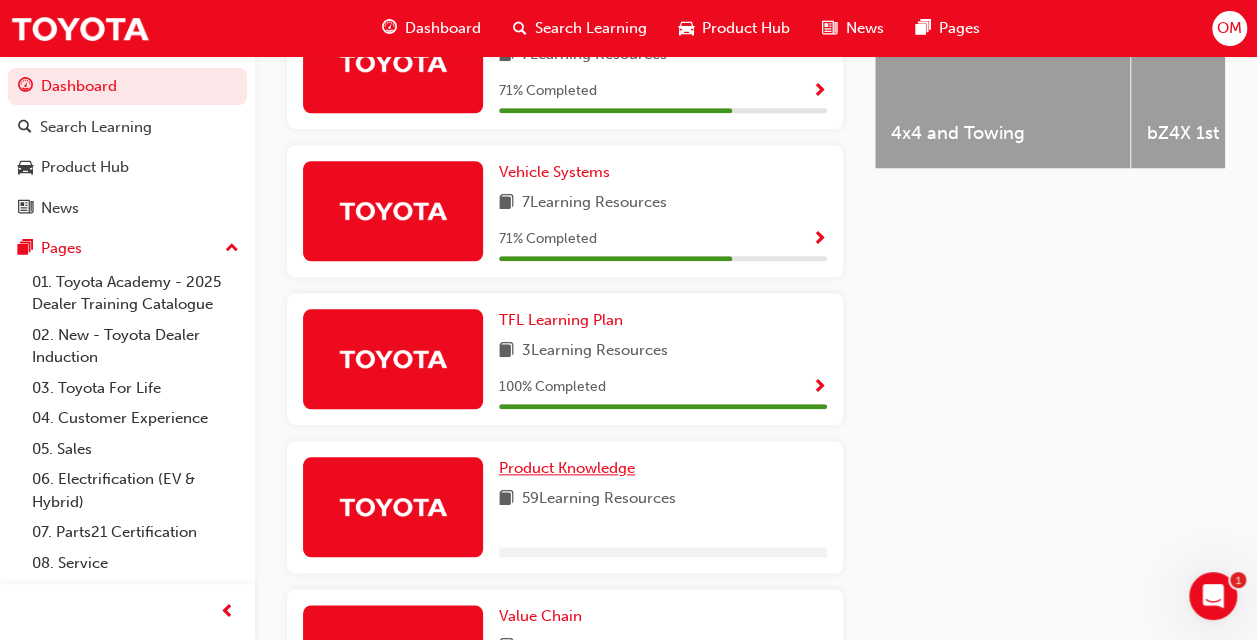 click on "Product Knowledge" at bounding box center [567, 468] 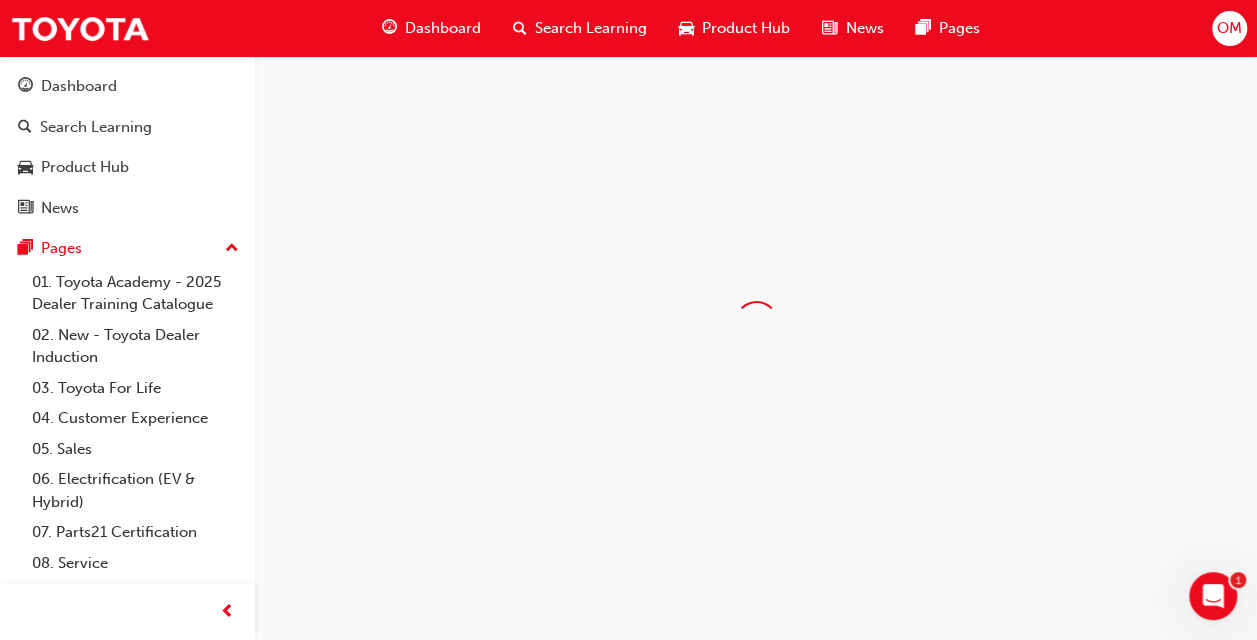 scroll, scrollTop: 0, scrollLeft: 0, axis: both 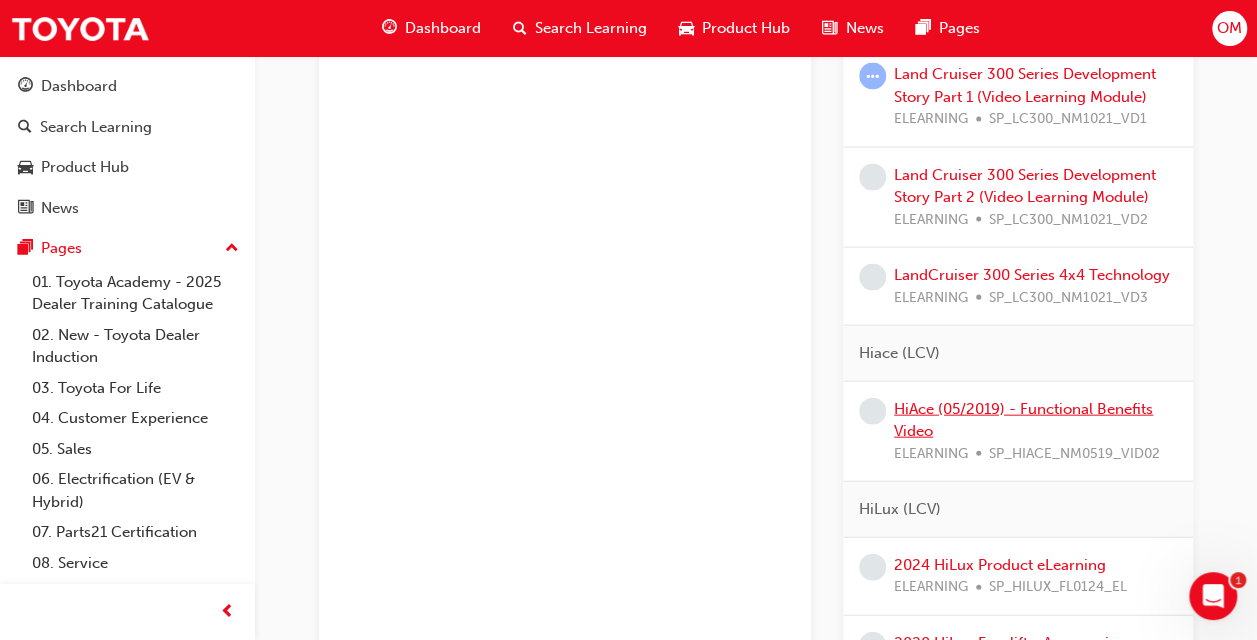 click on "HiAce (05/2019) - Functional Benefits Video" at bounding box center (1023, 420) 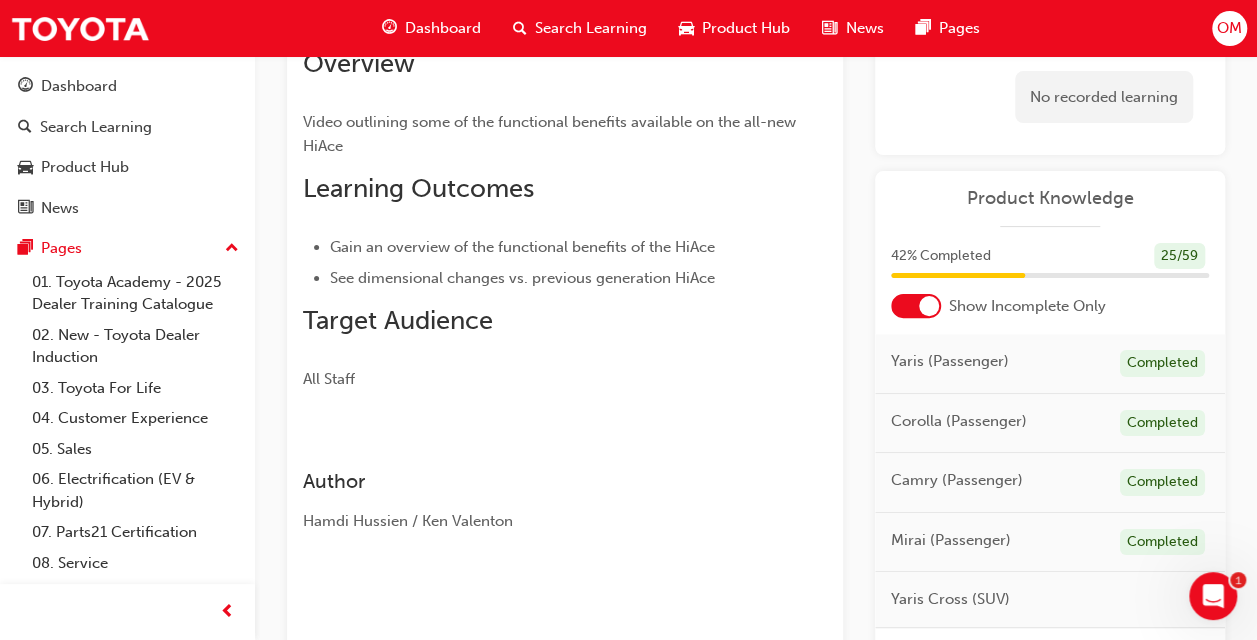 scroll, scrollTop: 0, scrollLeft: 0, axis: both 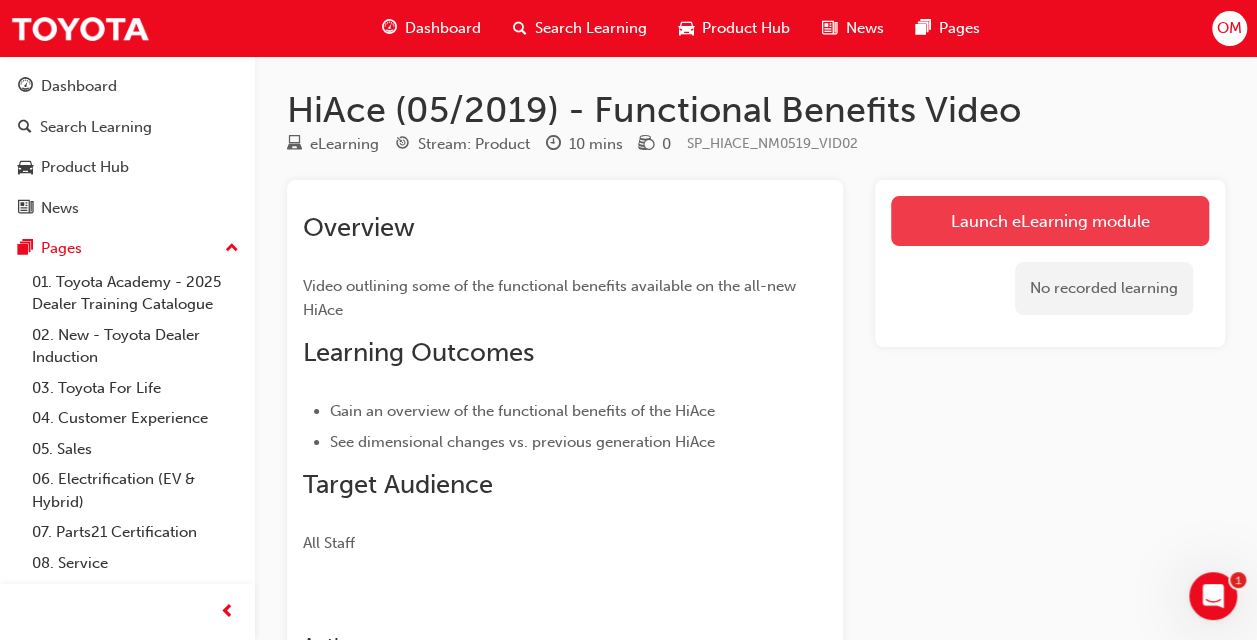 click on "Launch eLearning module" at bounding box center (1050, 221) 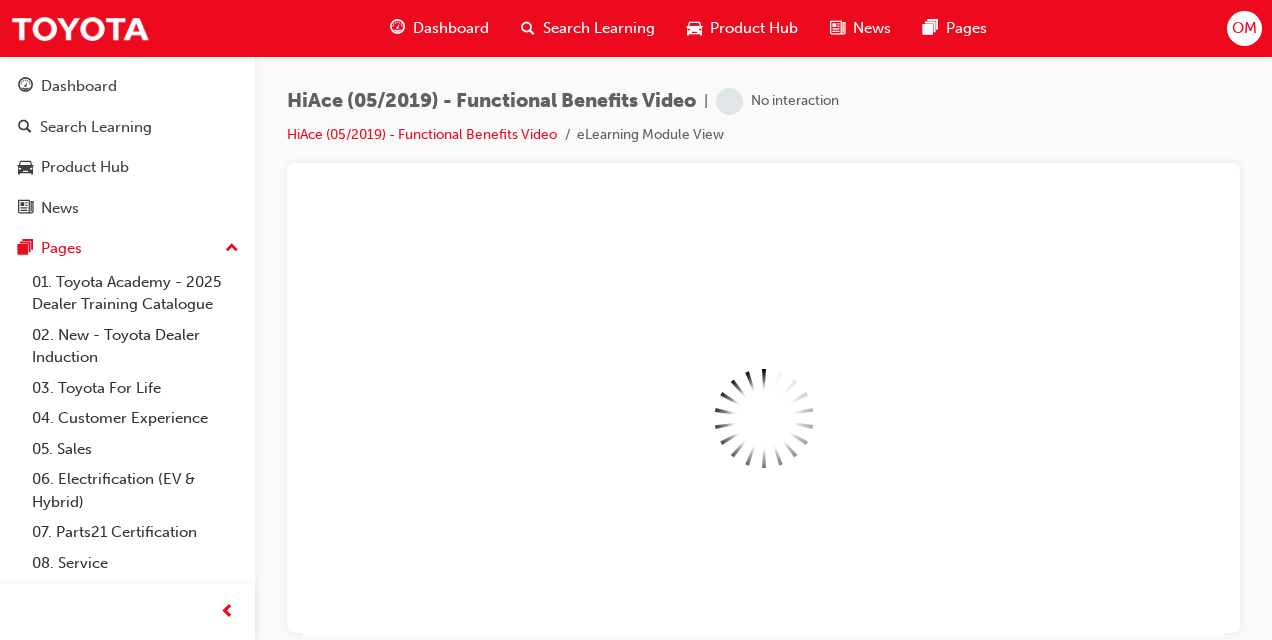 scroll, scrollTop: 0, scrollLeft: 0, axis: both 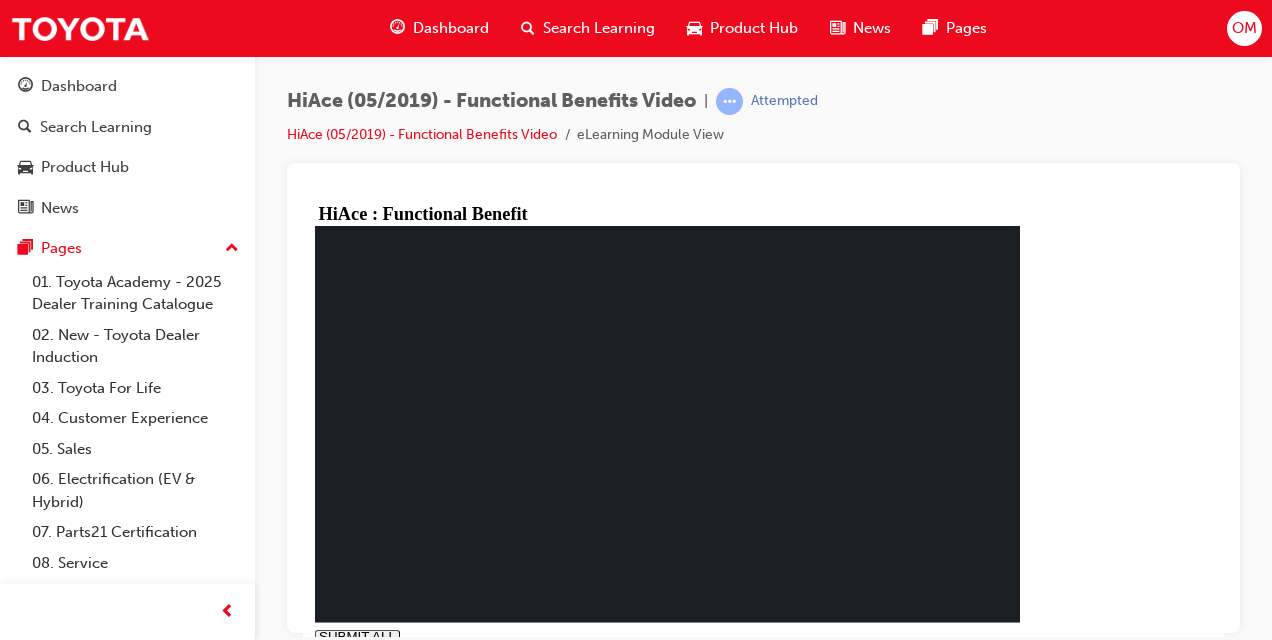 click 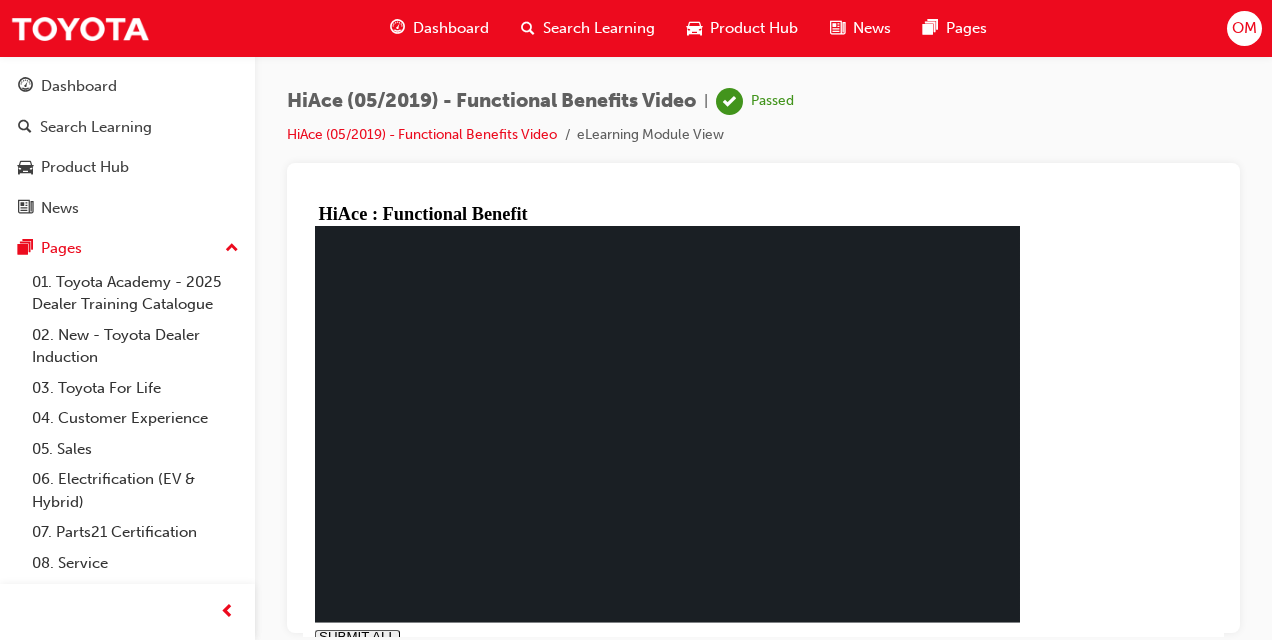 click on "Dashboard" at bounding box center [451, 28] 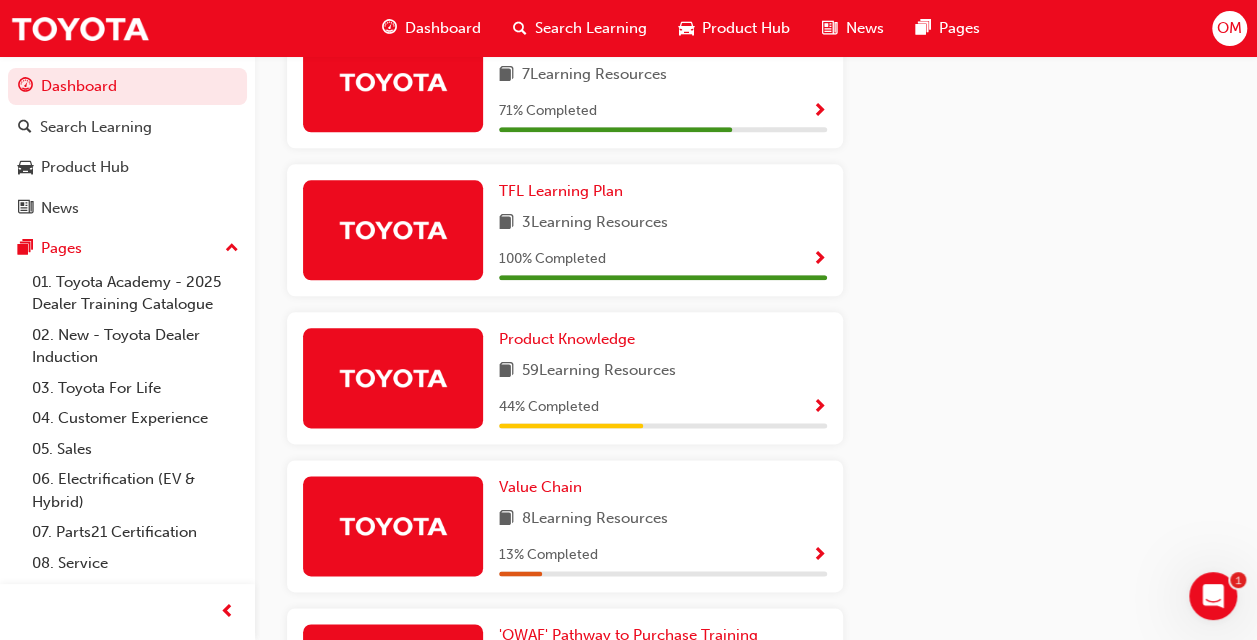 scroll, scrollTop: 1060, scrollLeft: 0, axis: vertical 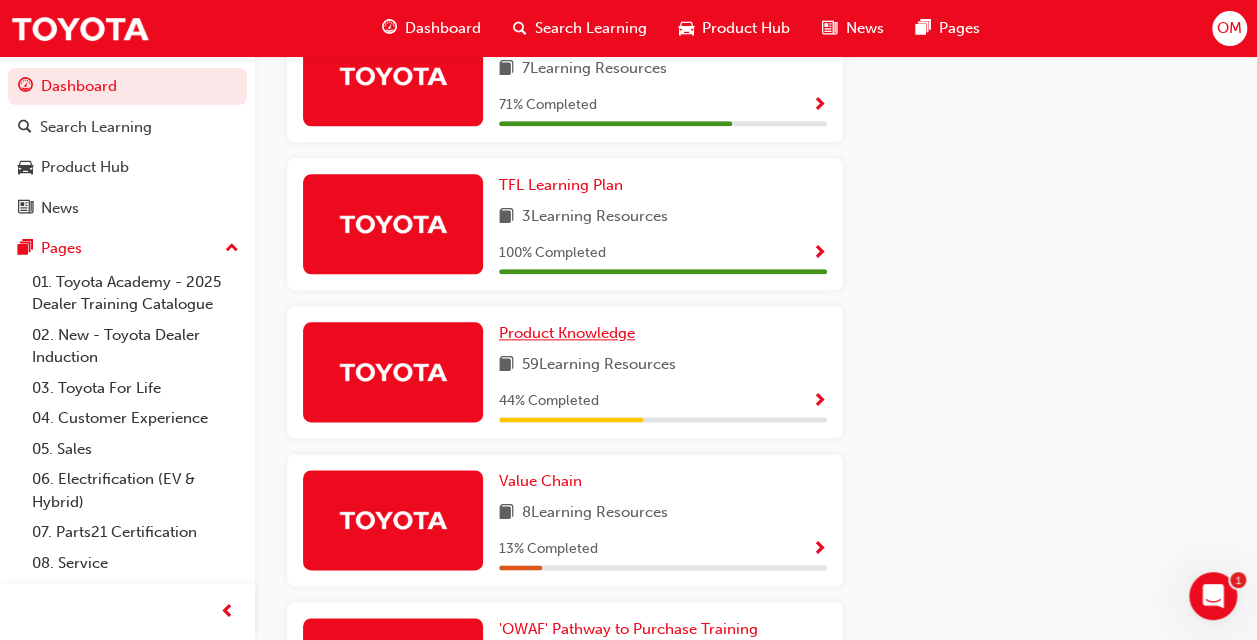 click on "Product Knowledge" at bounding box center [567, 333] 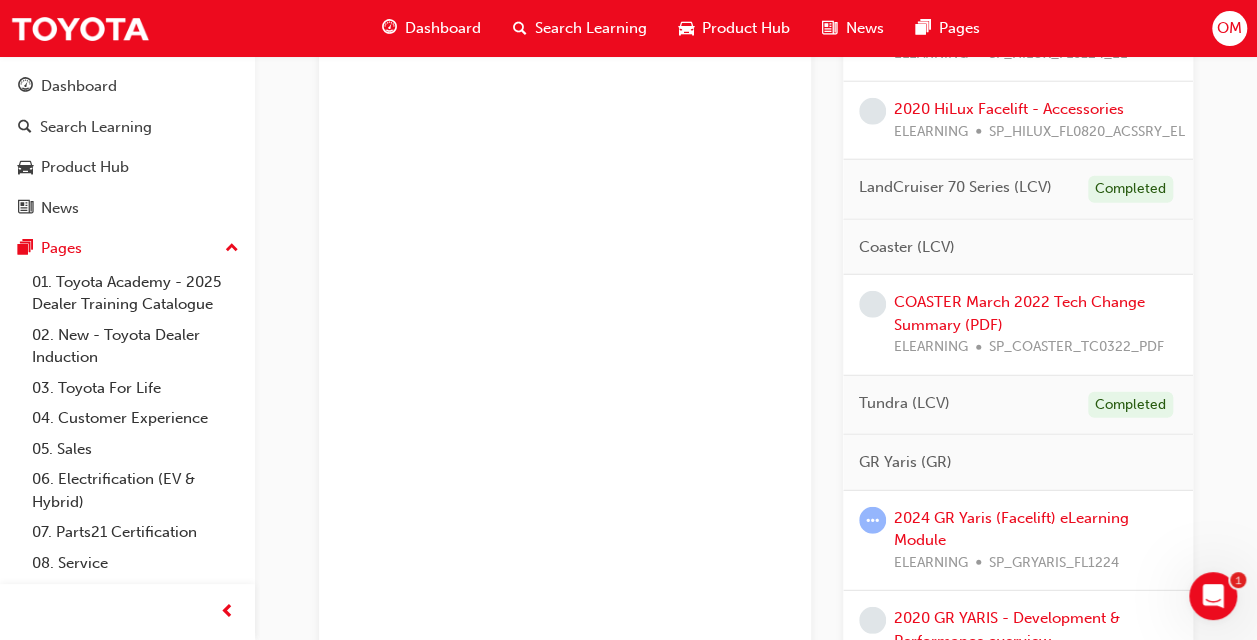 scroll, scrollTop: 2496, scrollLeft: 0, axis: vertical 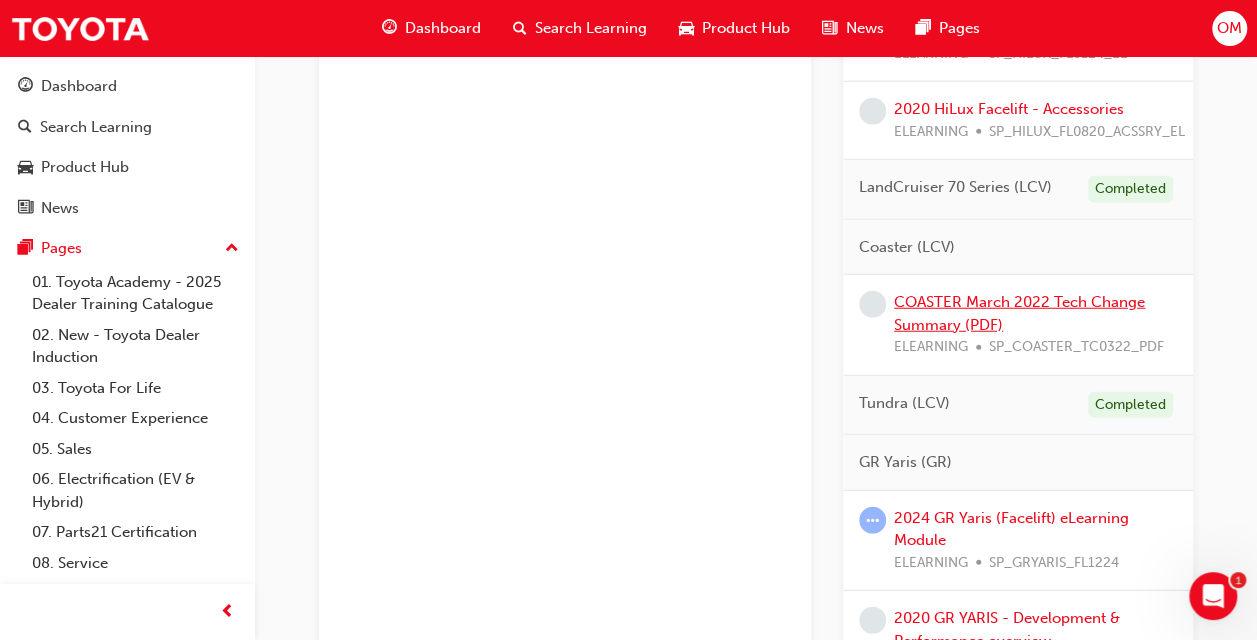 click on "COASTER March 2022 Tech Change Summary (PDF)" at bounding box center (1019, 313) 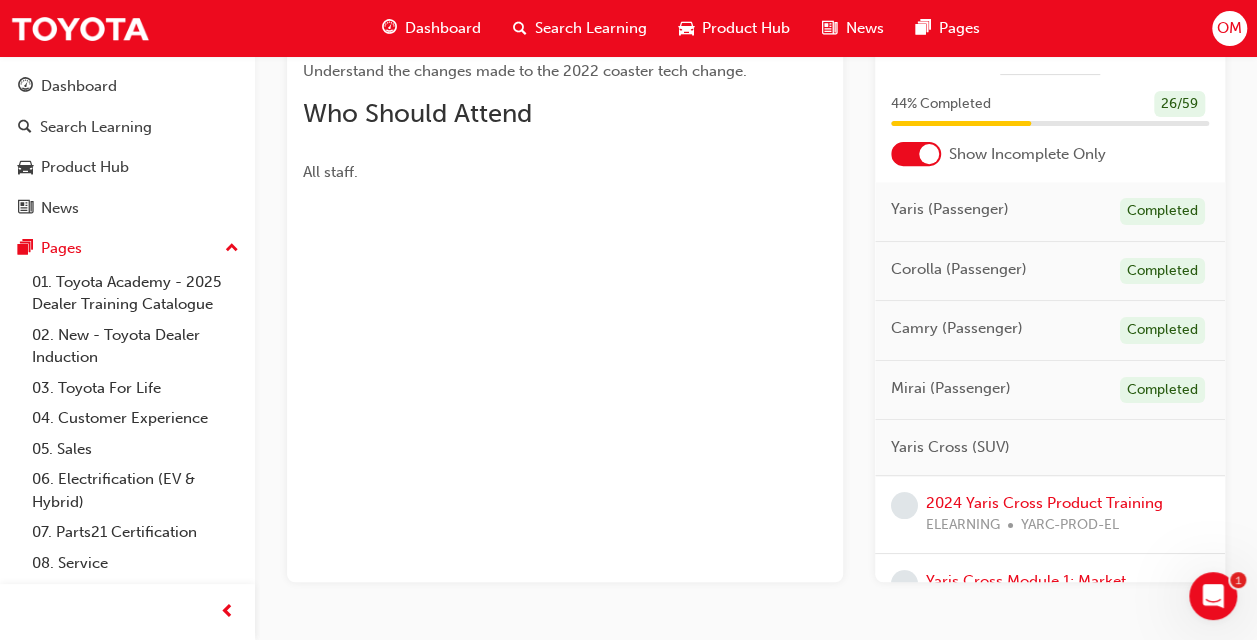 scroll, scrollTop: 372, scrollLeft: 0, axis: vertical 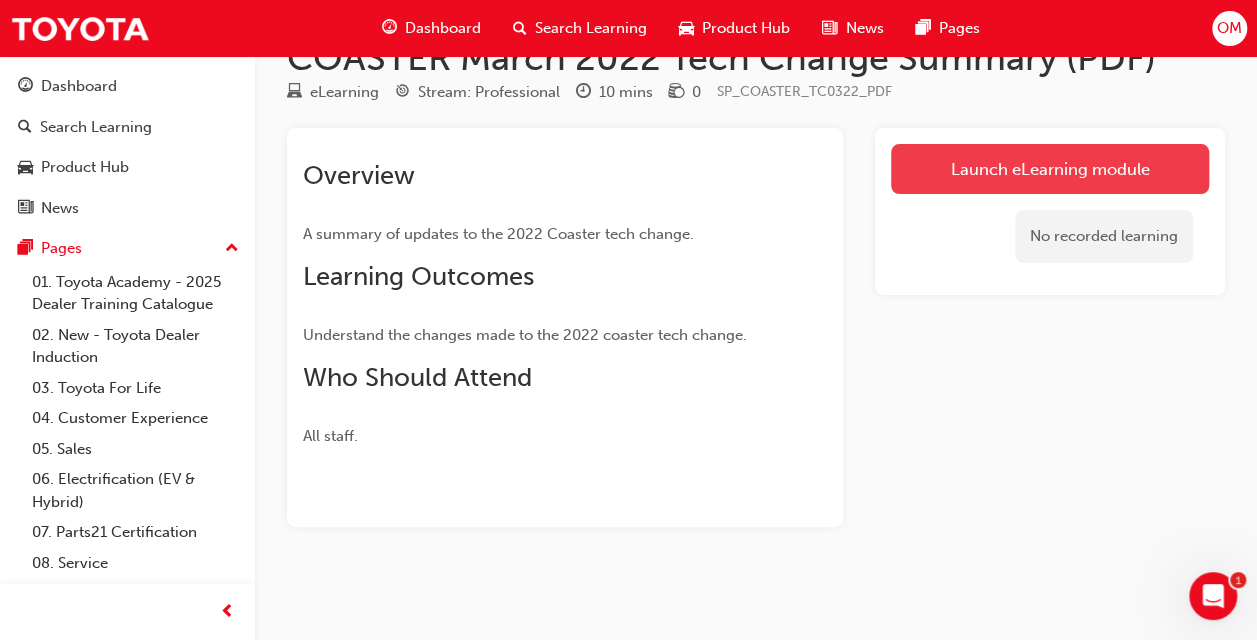 click on "Launch eLearning module" at bounding box center (1050, 169) 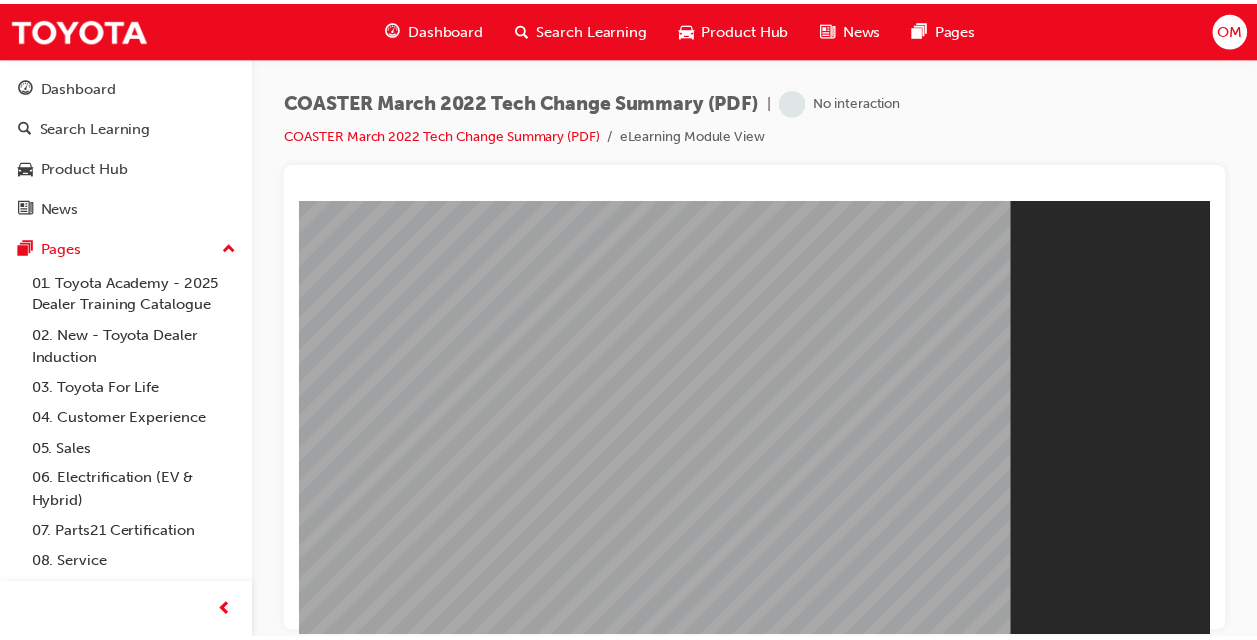 scroll, scrollTop: 0, scrollLeft: 0, axis: both 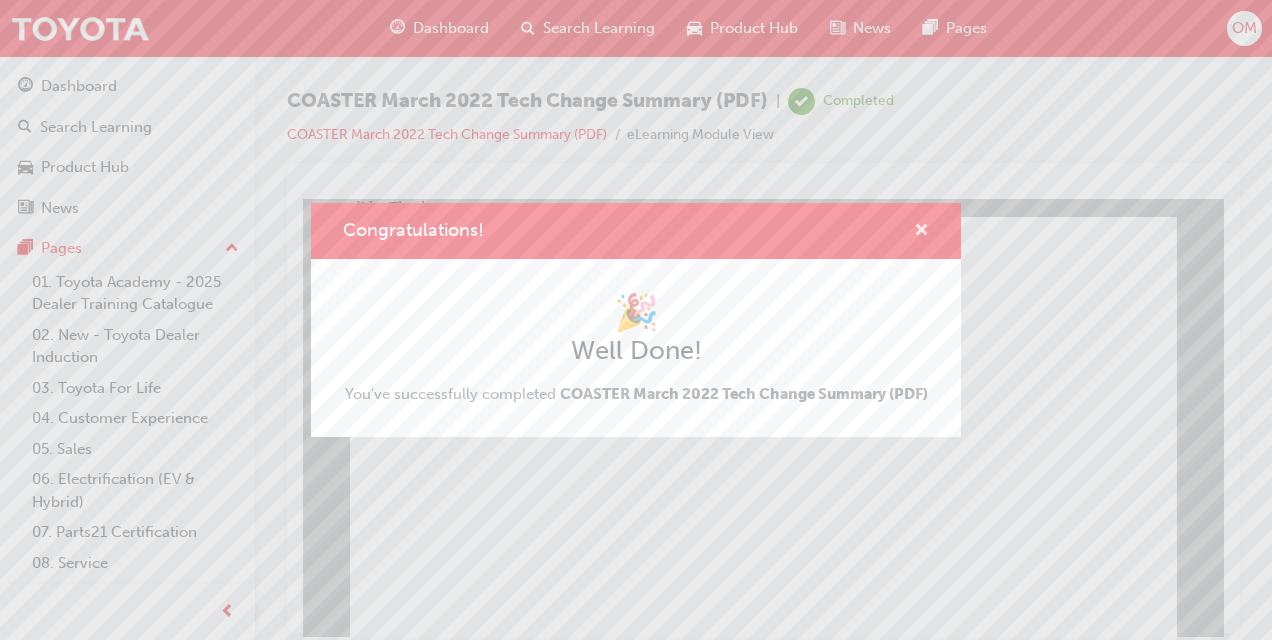 click at bounding box center (921, 232) 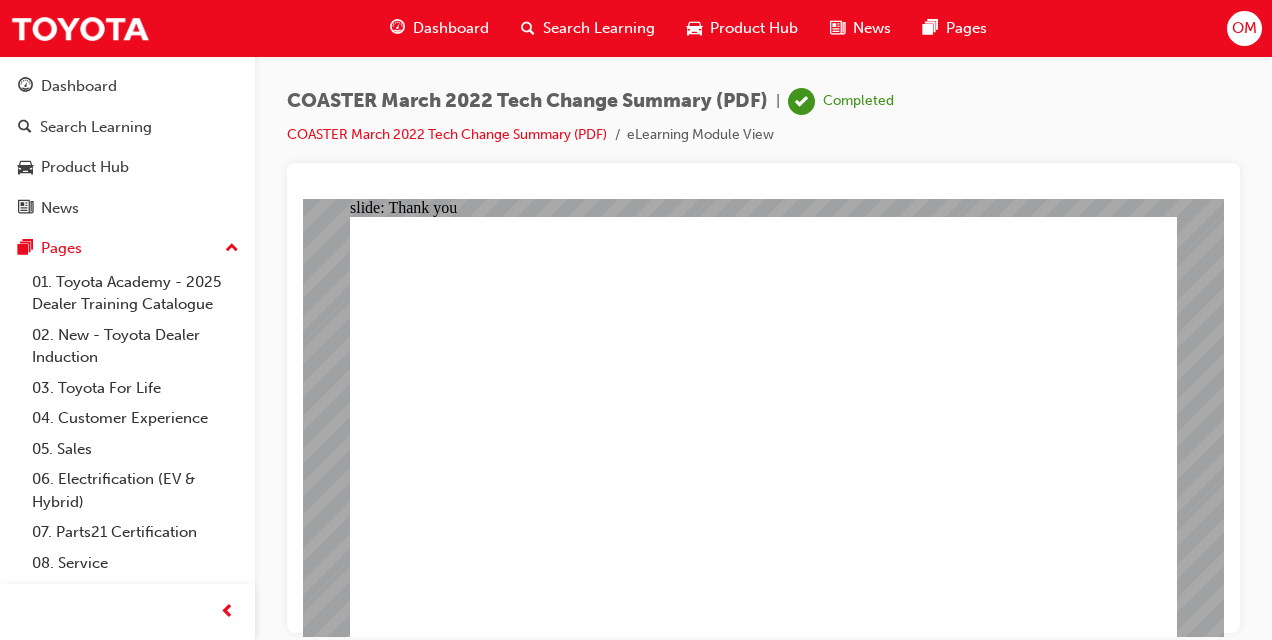 click on "Dashboard" at bounding box center (451, 28) 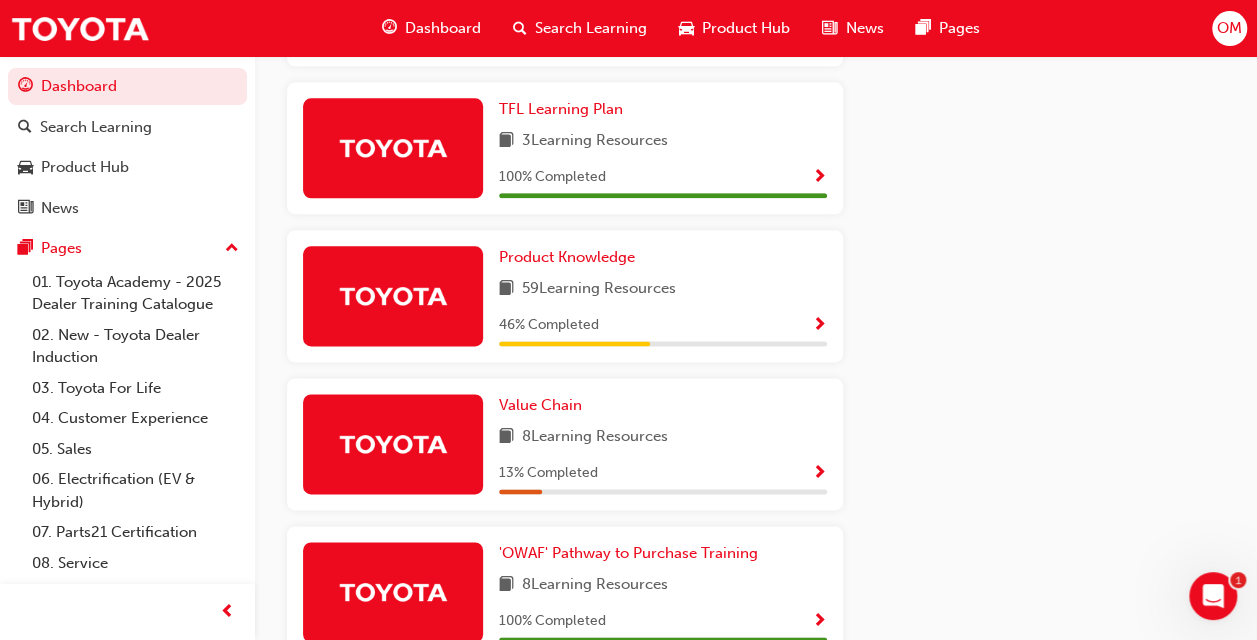 scroll, scrollTop: 1150, scrollLeft: 0, axis: vertical 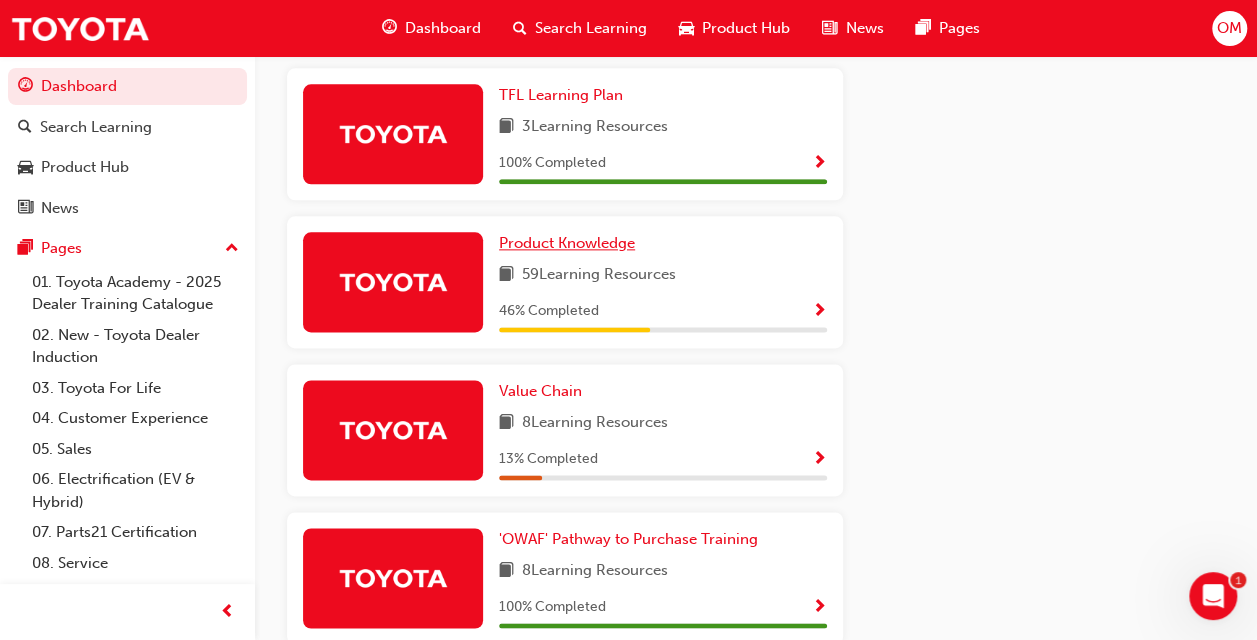 click on "Product Knowledge" at bounding box center [567, 243] 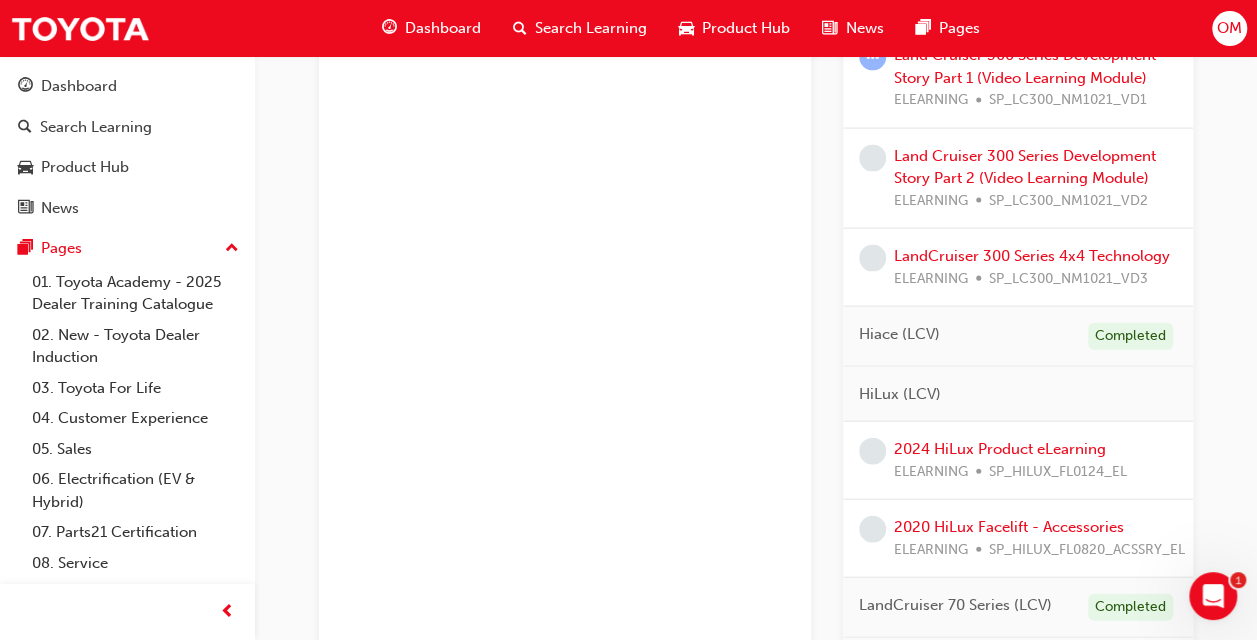 scroll, scrollTop: 2076, scrollLeft: 0, axis: vertical 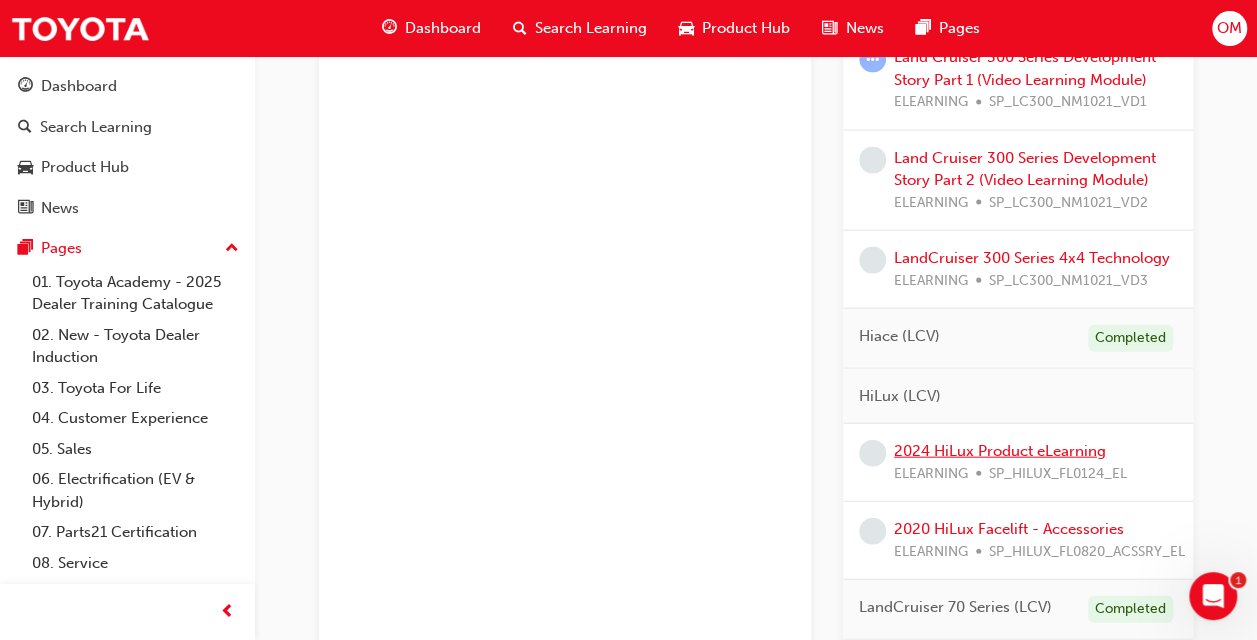 click on "2024 HiLux Product eLearning" at bounding box center (1000, 451) 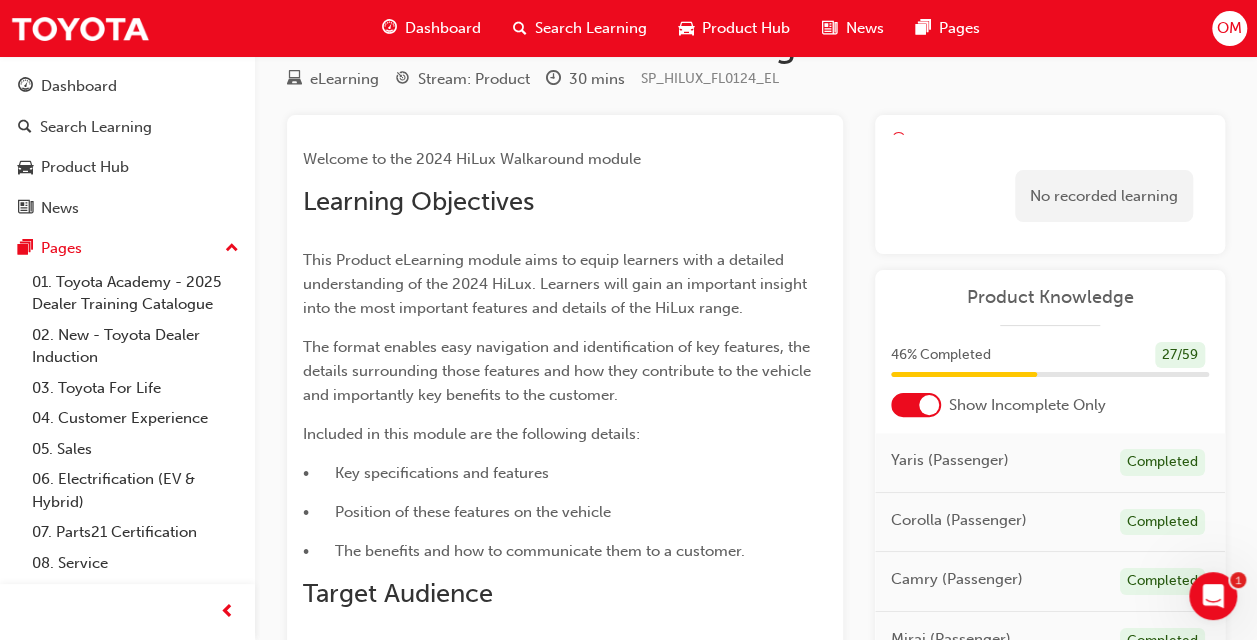 scroll, scrollTop: 0, scrollLeft: 0, axis: both 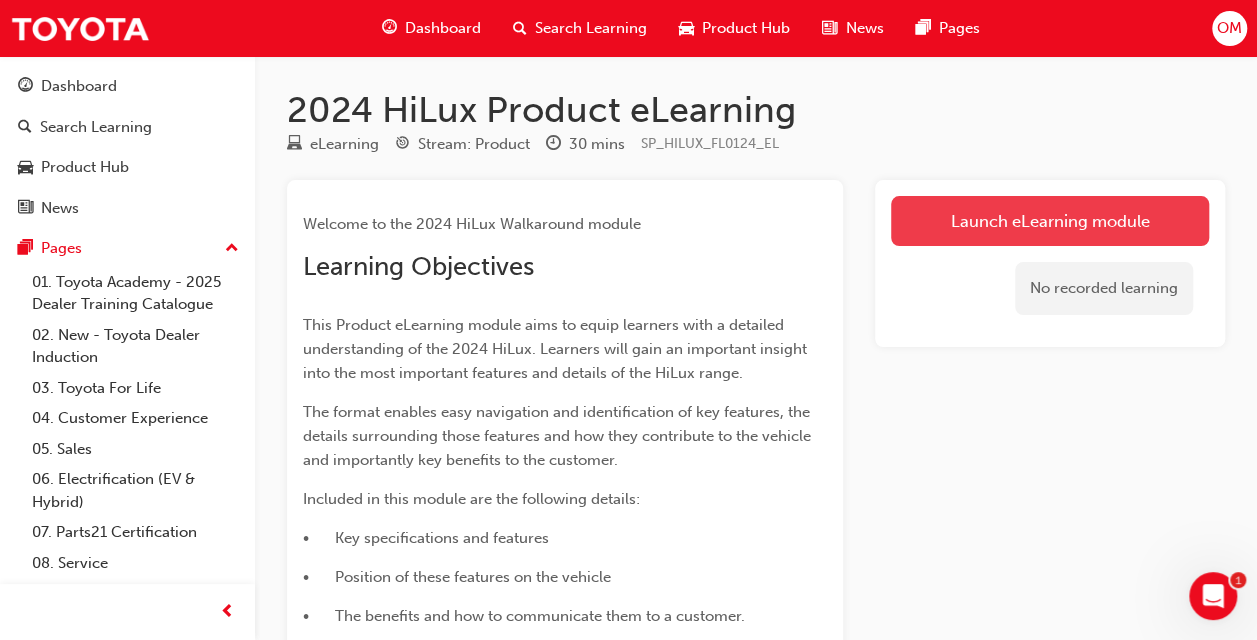 click on "Launch eLearning module" at bounding box center [1050, 221] 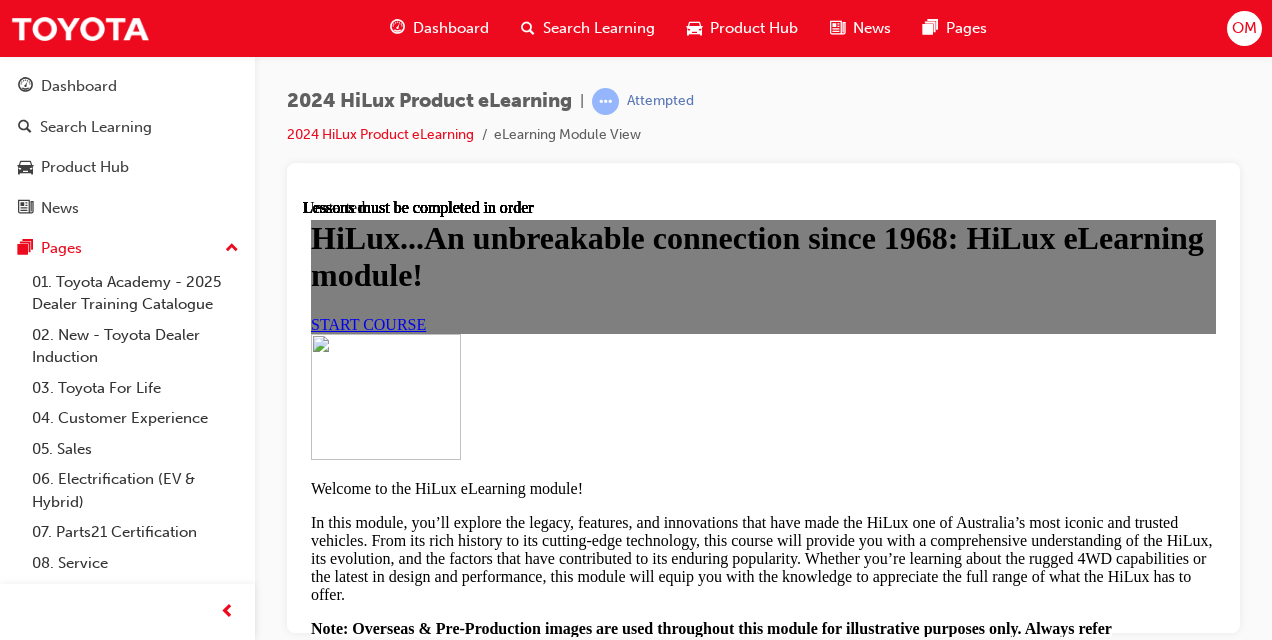 scroll, scrollTop: 0, scrollLeft: 0, axis: both 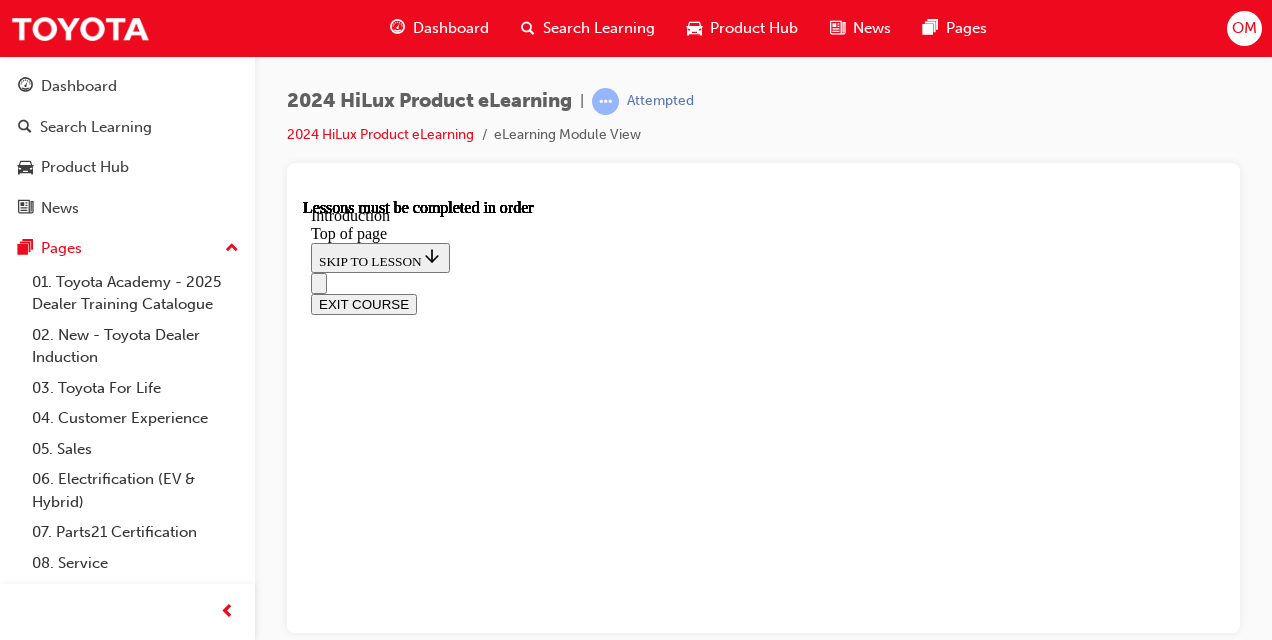 click on "HiLux arrival!" at bounding box center [358, 18052] 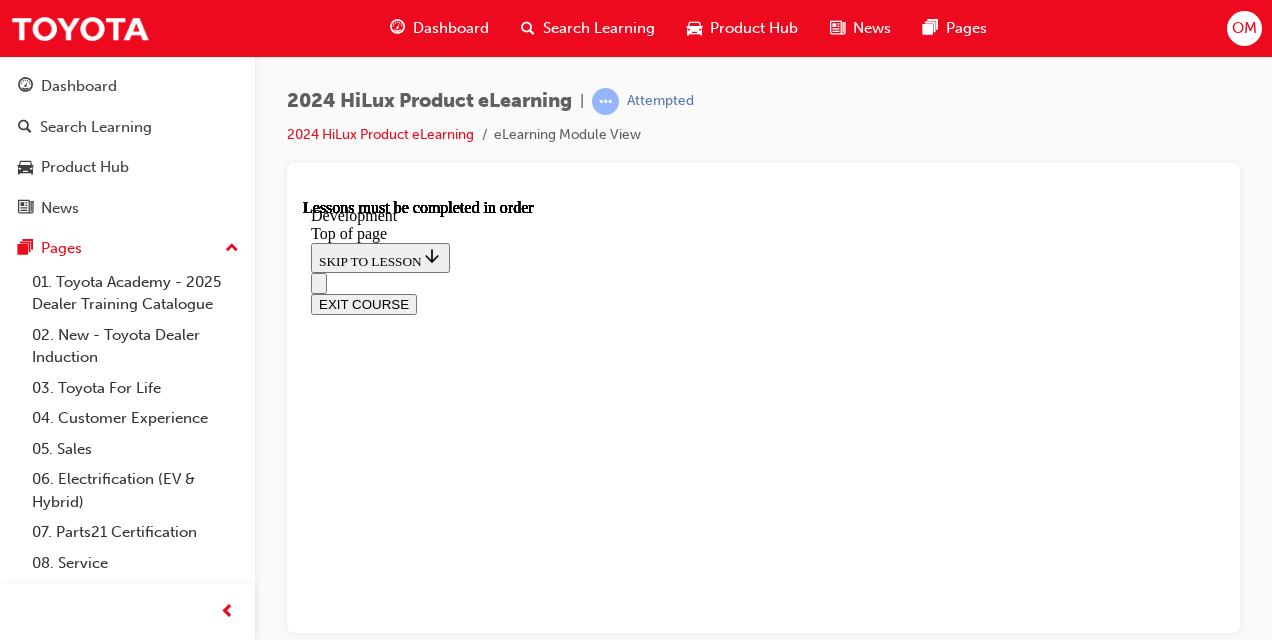scroll, scrollTop: 0, scrollLeft: 0, axis: both 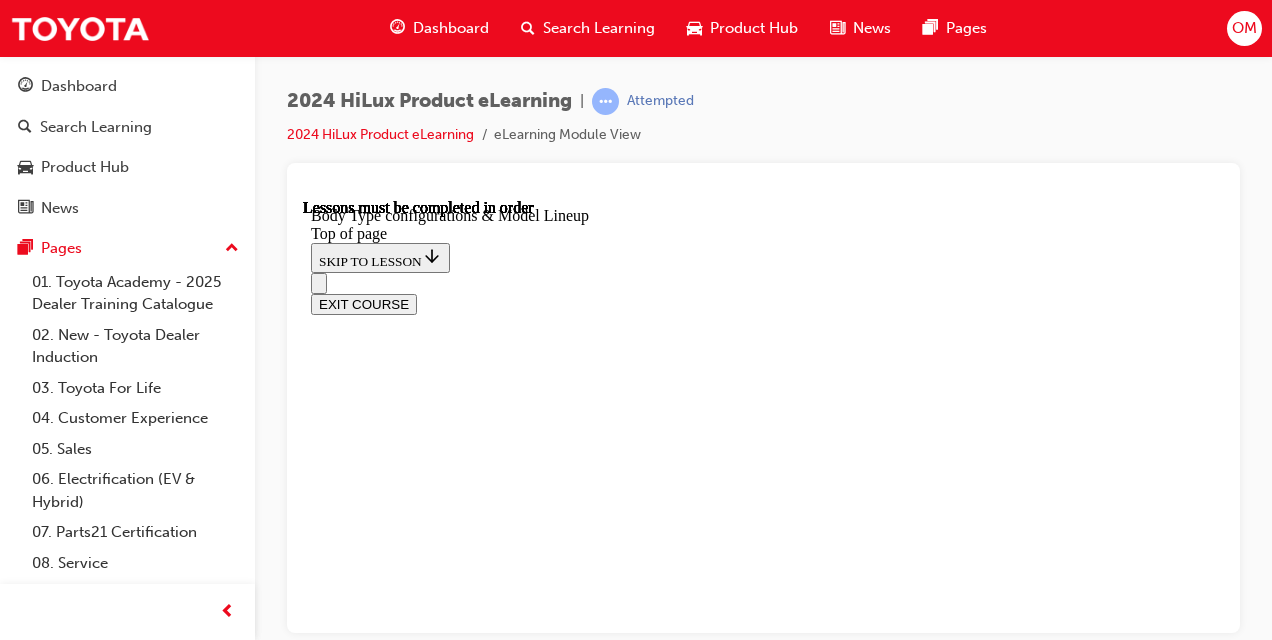 click on "Body height variation" at bounding box center [489, 17618] 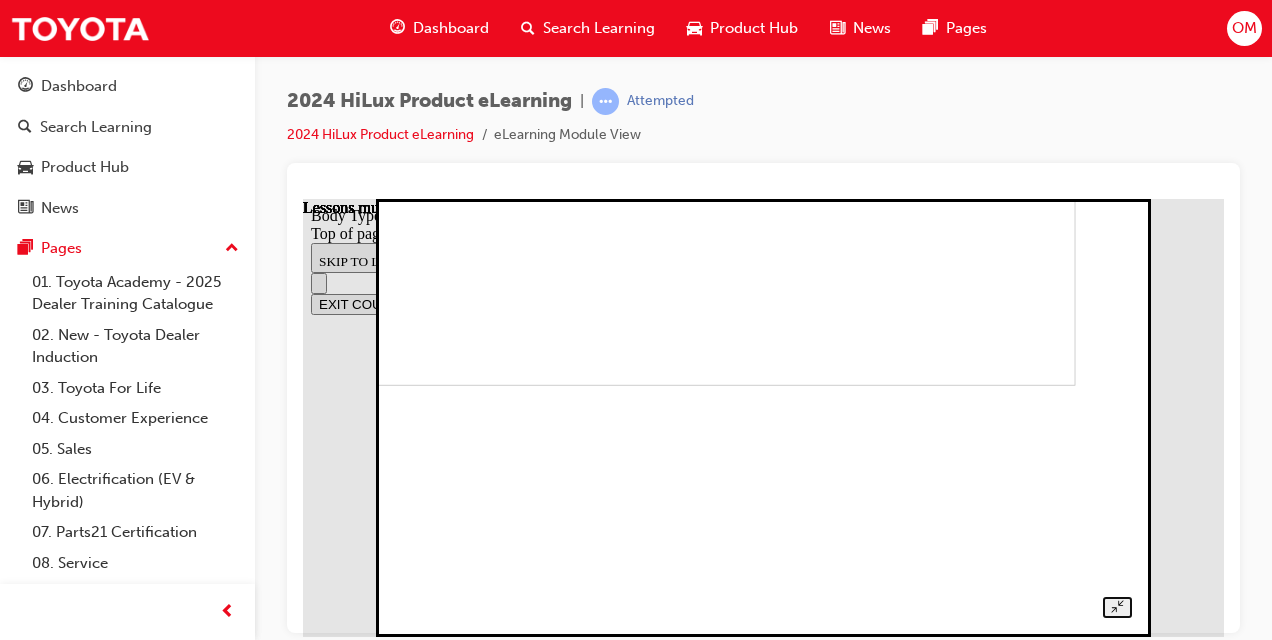click at bounding box center (721, 166) 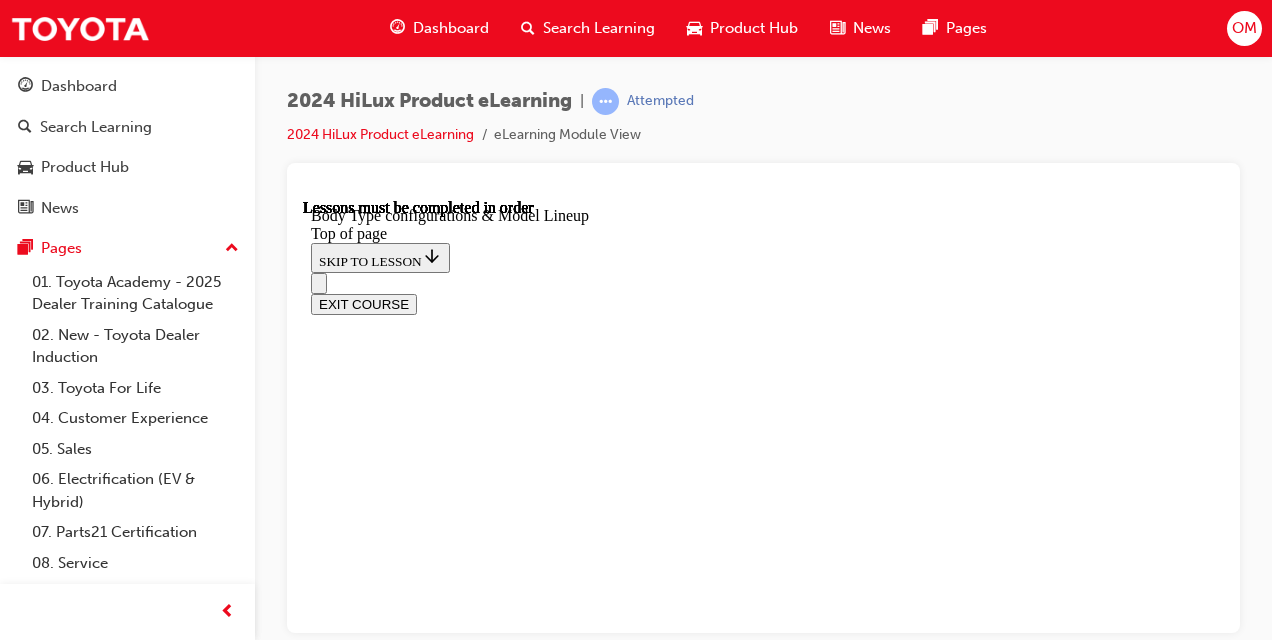 scroll, scrollTop: 444, scrollLeft: 0, axis: vertical 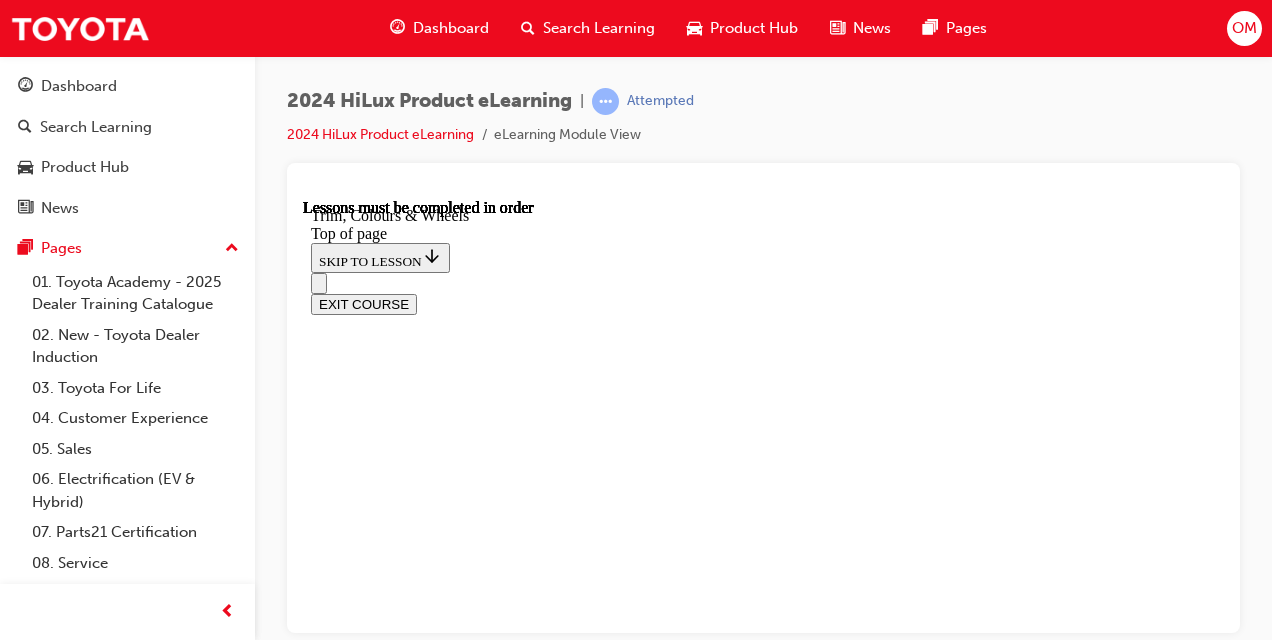 click at bounding box center (1191, 17949) 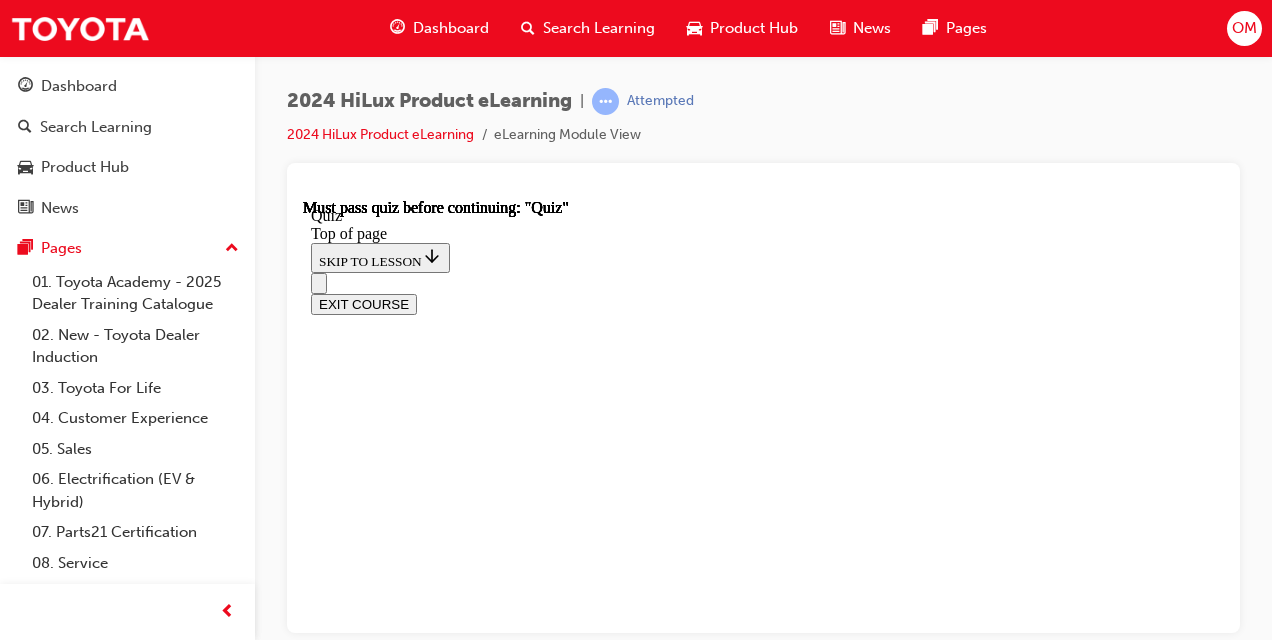 scroll, scrollTop: 0, scrollLeft: 0, axis: both 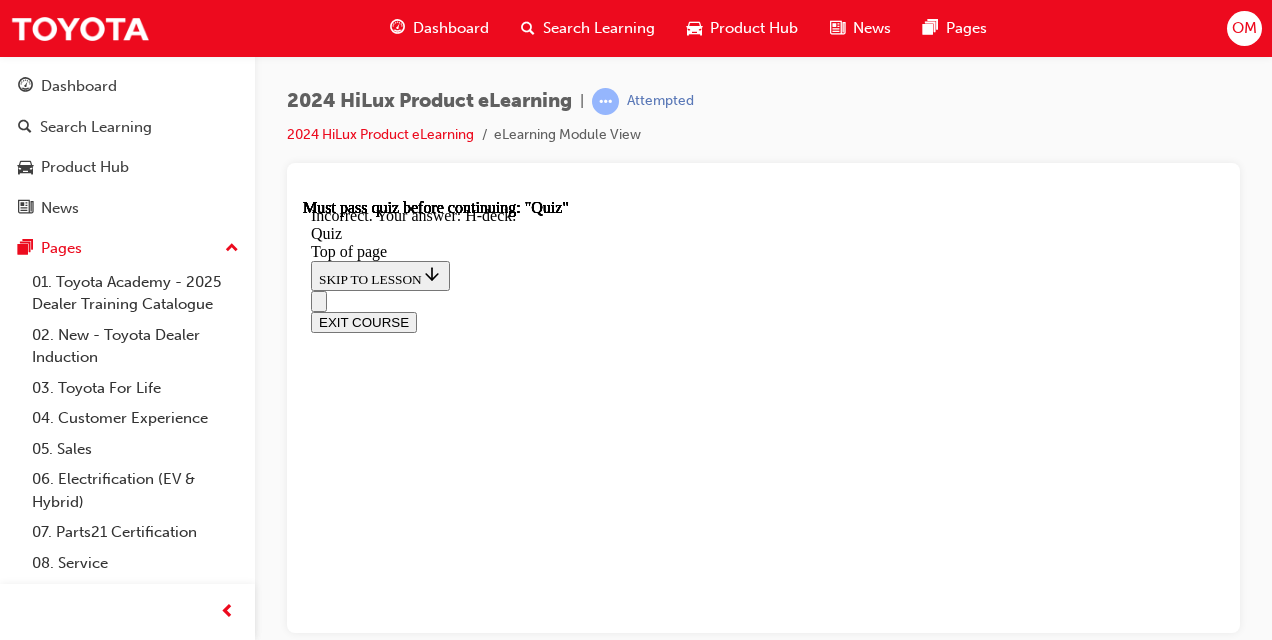 click on "NEXT" at bounding box center [337, 20265] 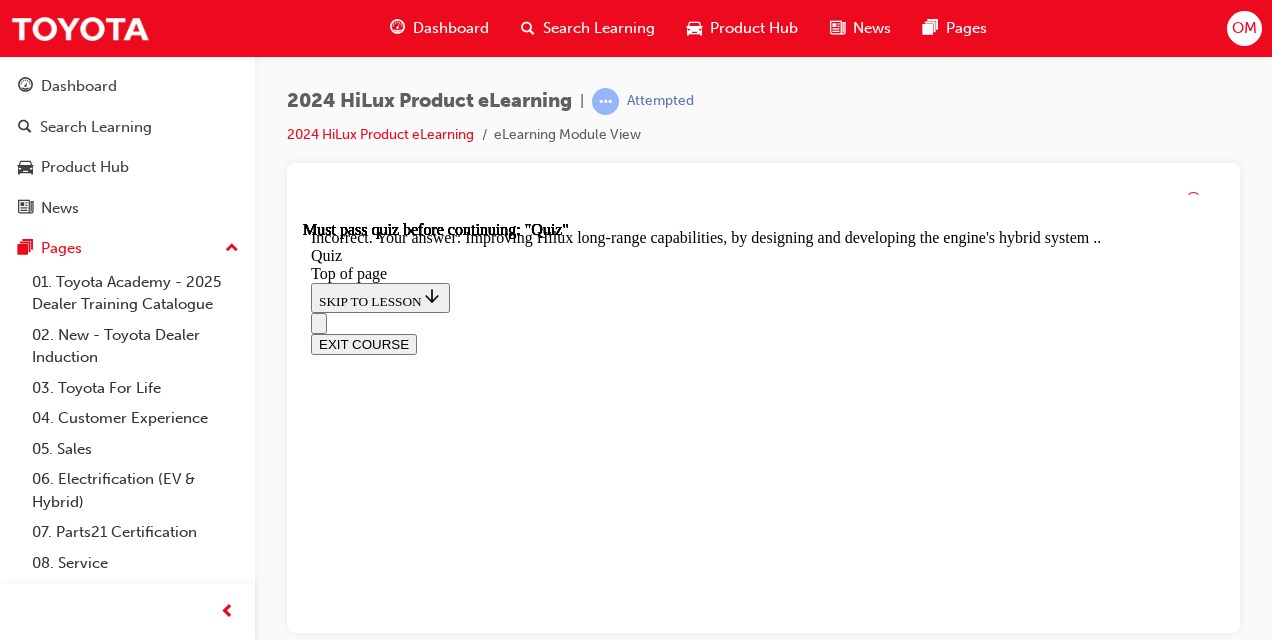 scroll, scrollTop: 774, scrollLeft: 0, axis: vertical 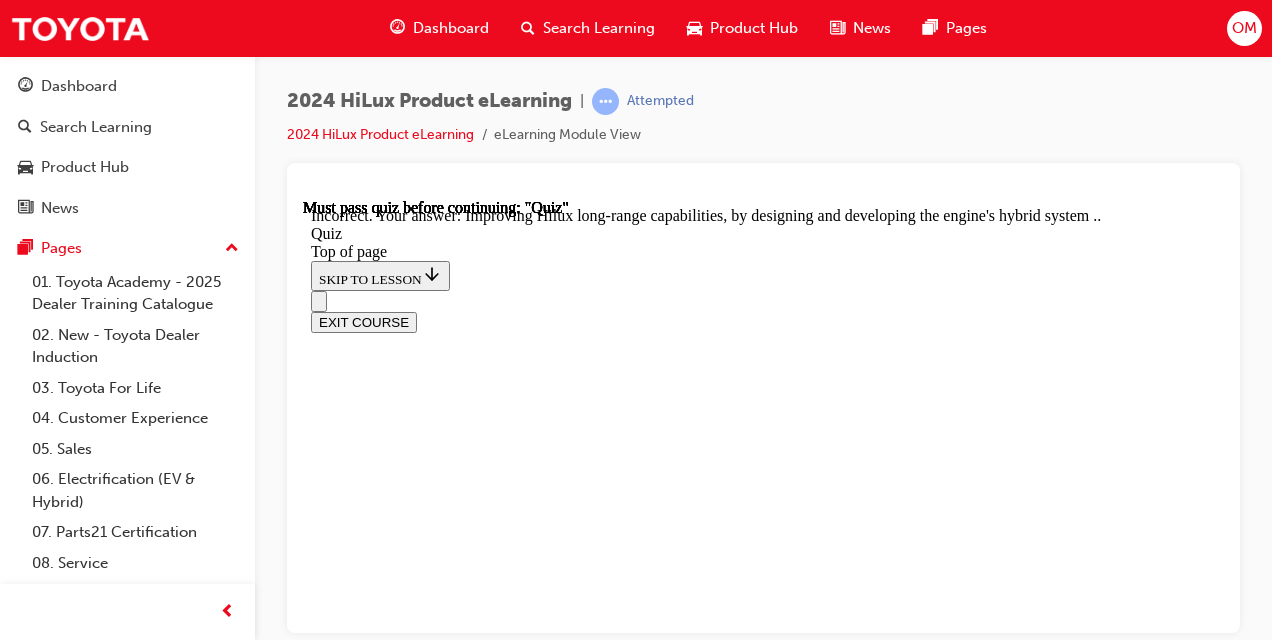 click on "NEXT" at bounding box center (337, 23162) 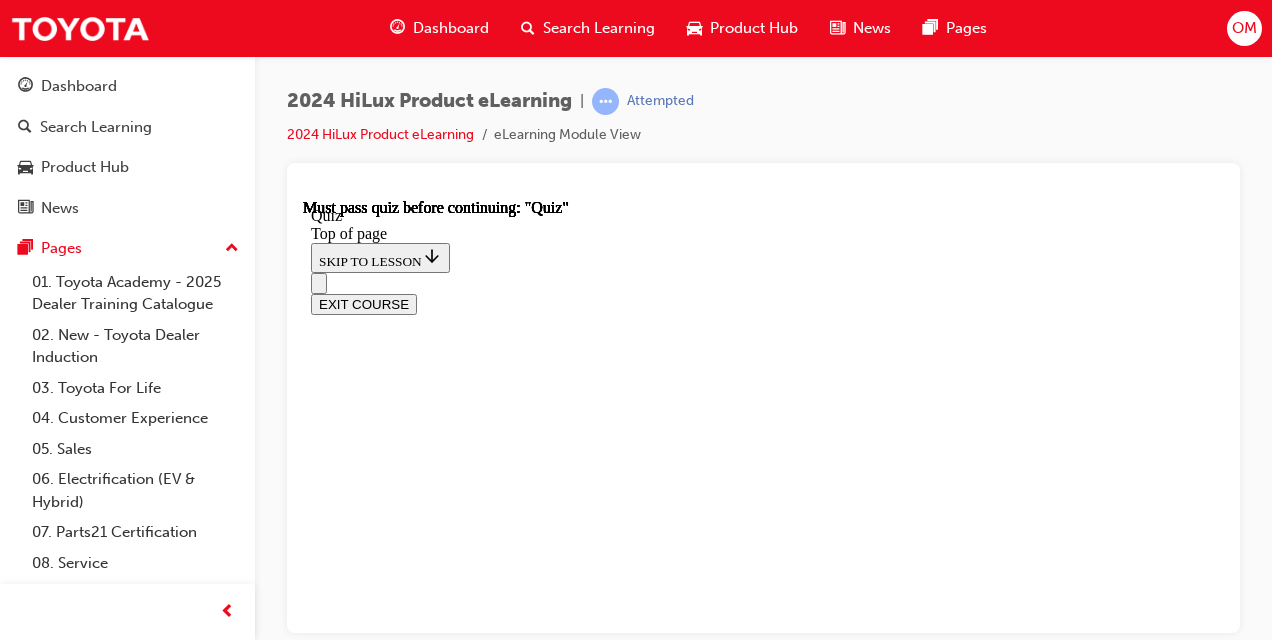 scroll, scrollTop: 352, scrollLeft: 0, axis: vertical 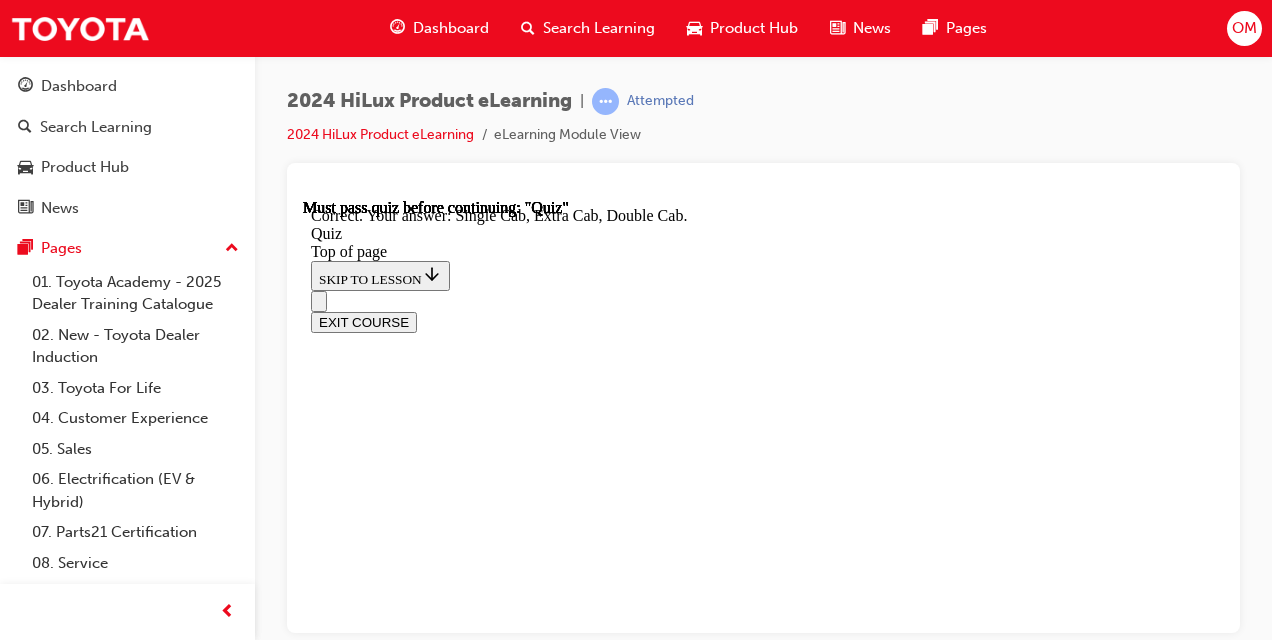 click on "NEXT" at bounding box center (337, 23881) 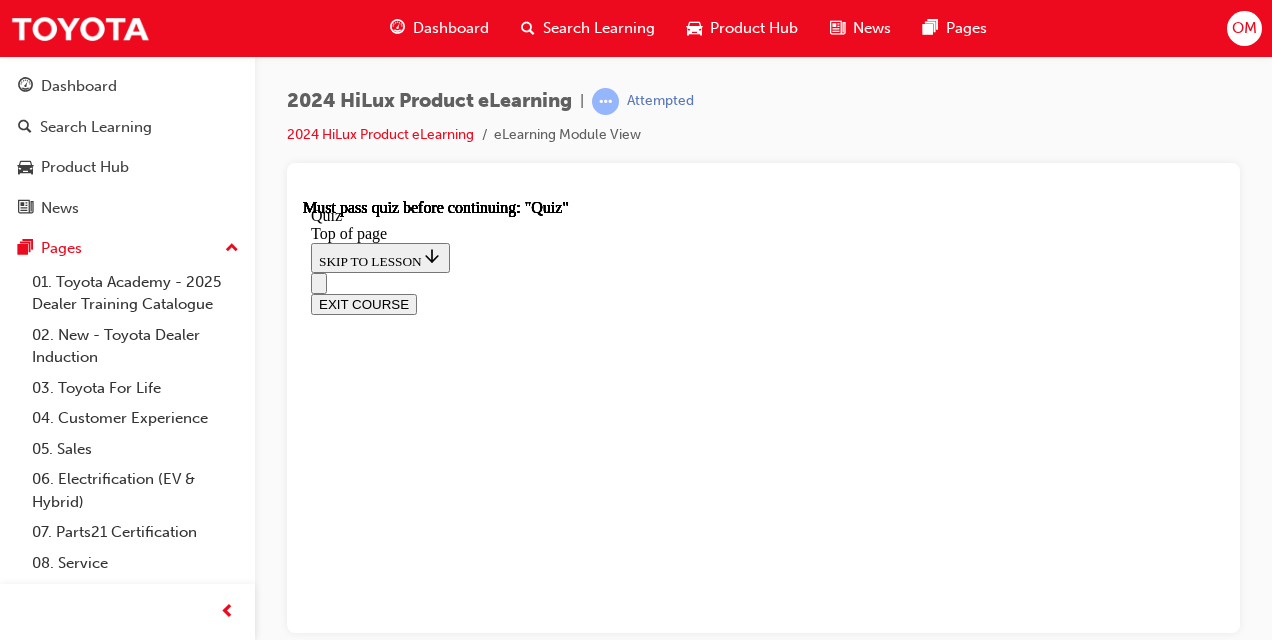 scroll, scrollTop: 648, scrollLeft: 0, axis: vertical 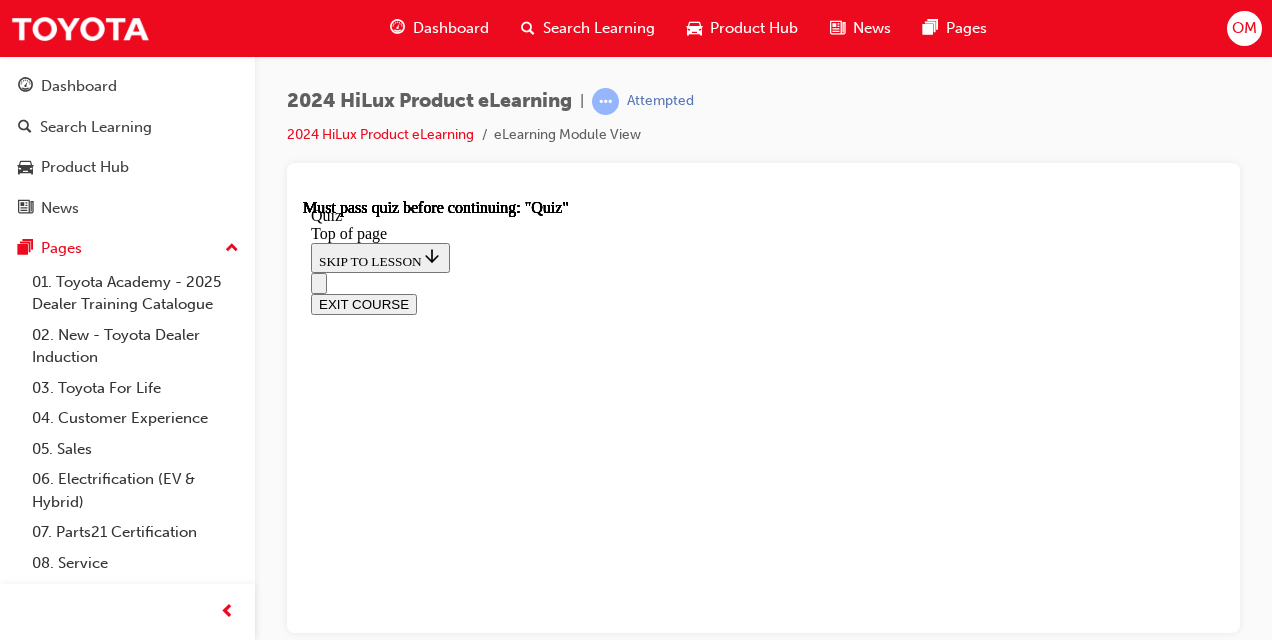 click on "TAKE AGAIN" at bounding box center [359, 17209] 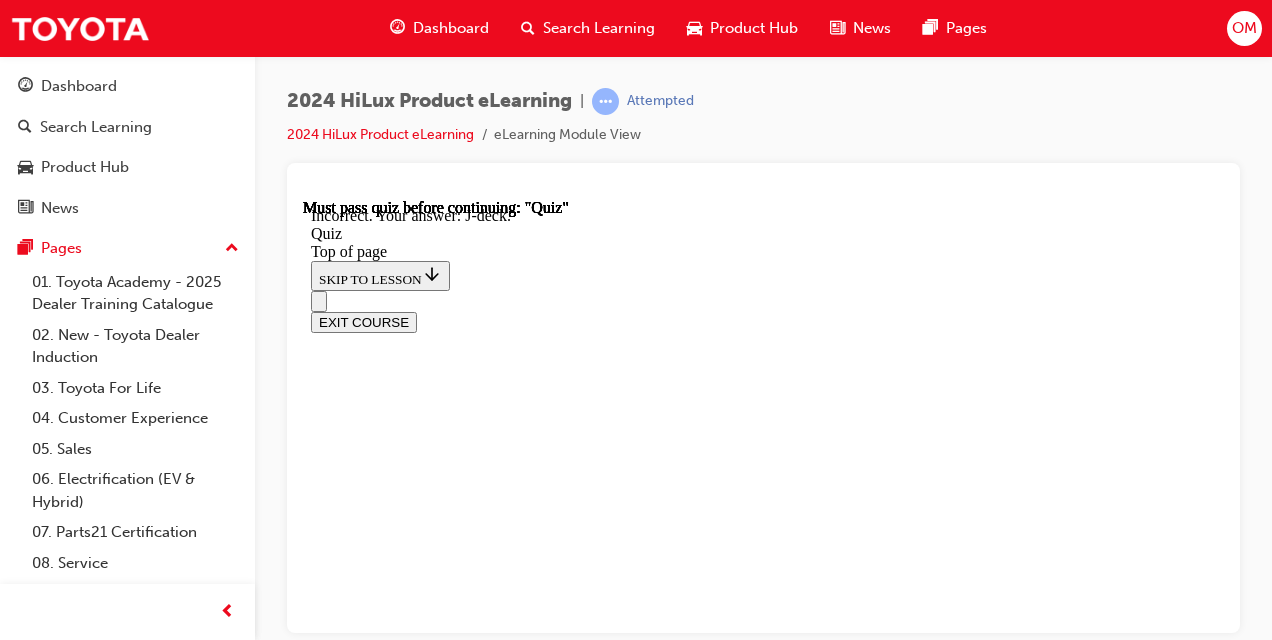 scroll, scrollTop: 674, scrollLeft: 0, axis: vertical 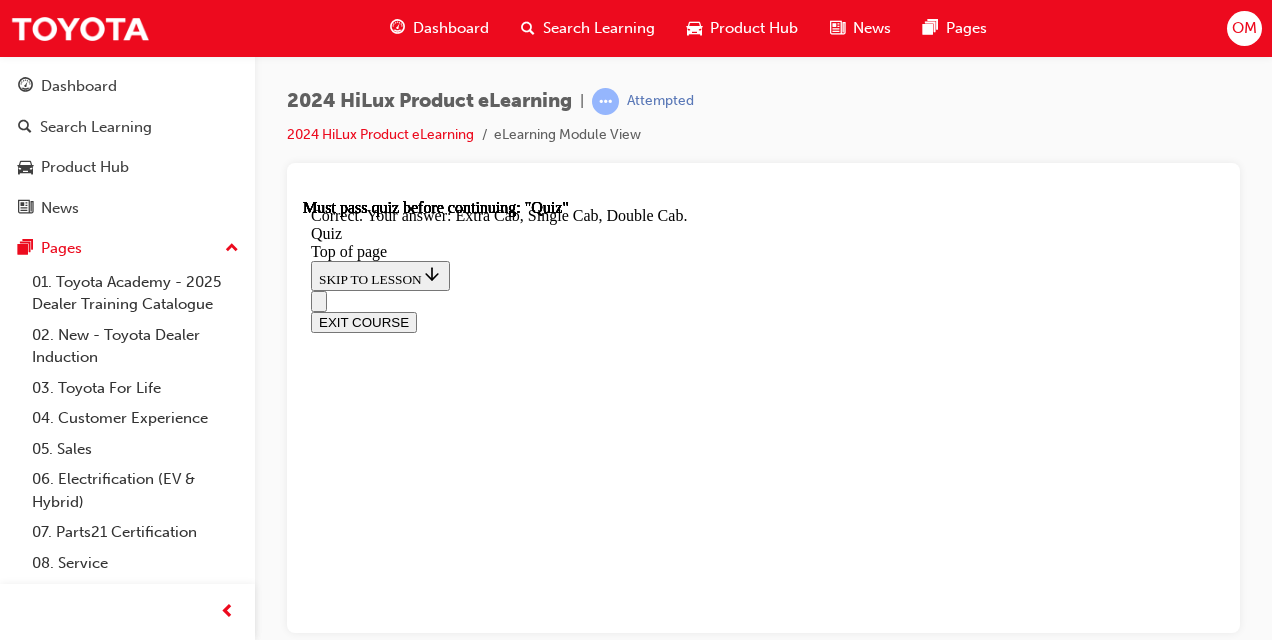 click on "NEXT" at bounding box center [337, 23881] 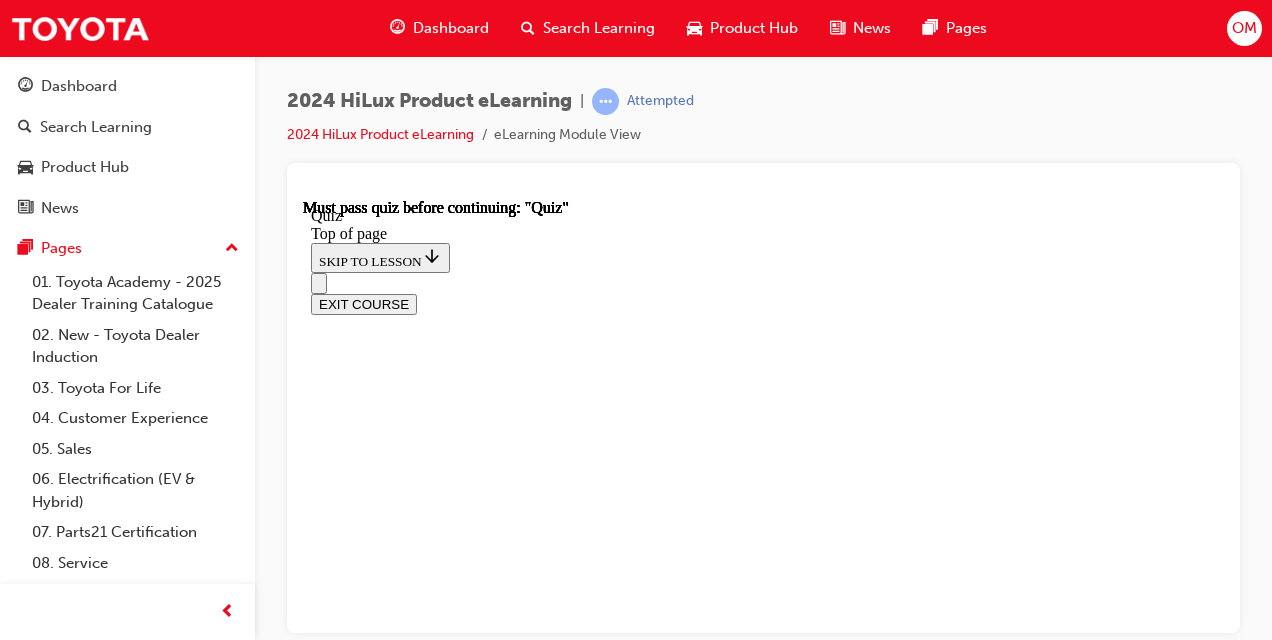 scroll, scrollTop: 379, scrollLeft: 0, axis: vertical 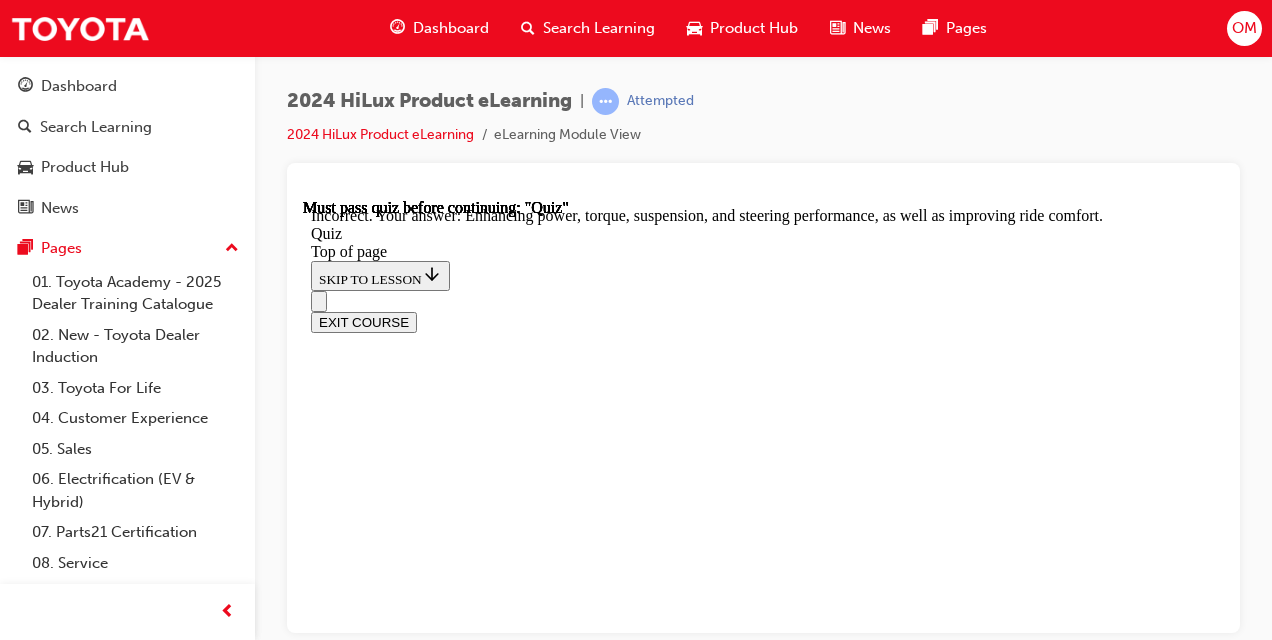 click on "NEXT" at bounding box center (337, 23881) 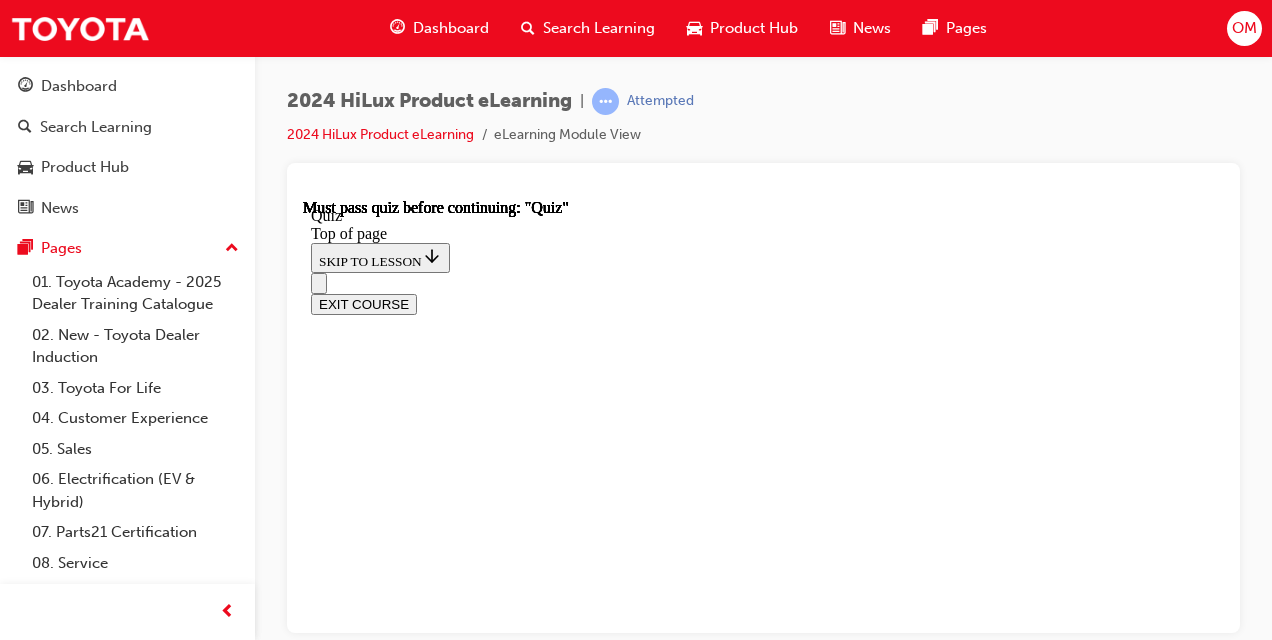 scroll, scrollTop: 648, scrollLeft: 0, axis: vertical 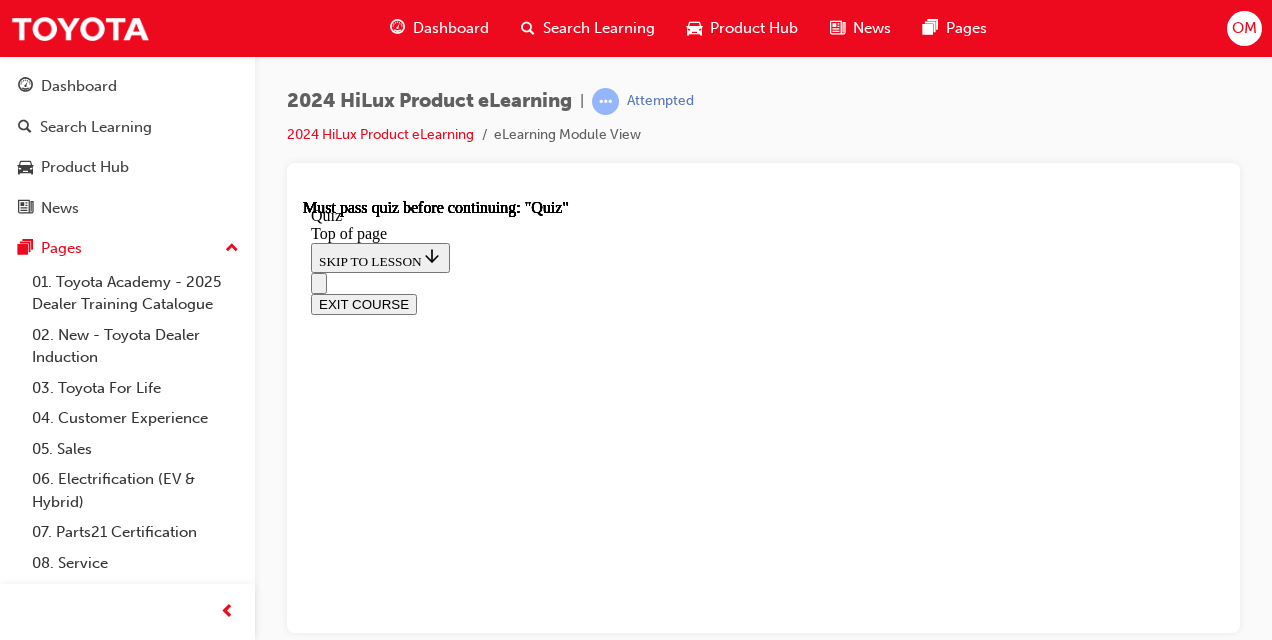 click on "TAKE AGAIN" at bounding box center [359, 17209] 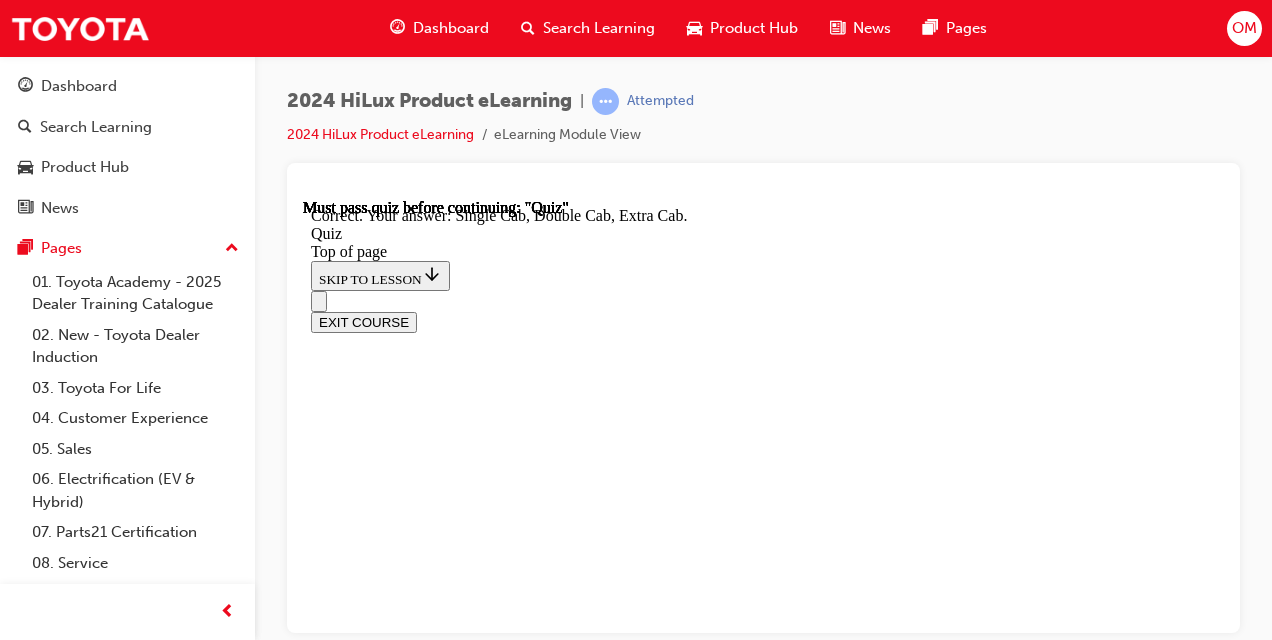 click on "NEXT" at bounding box center (337, 20984) 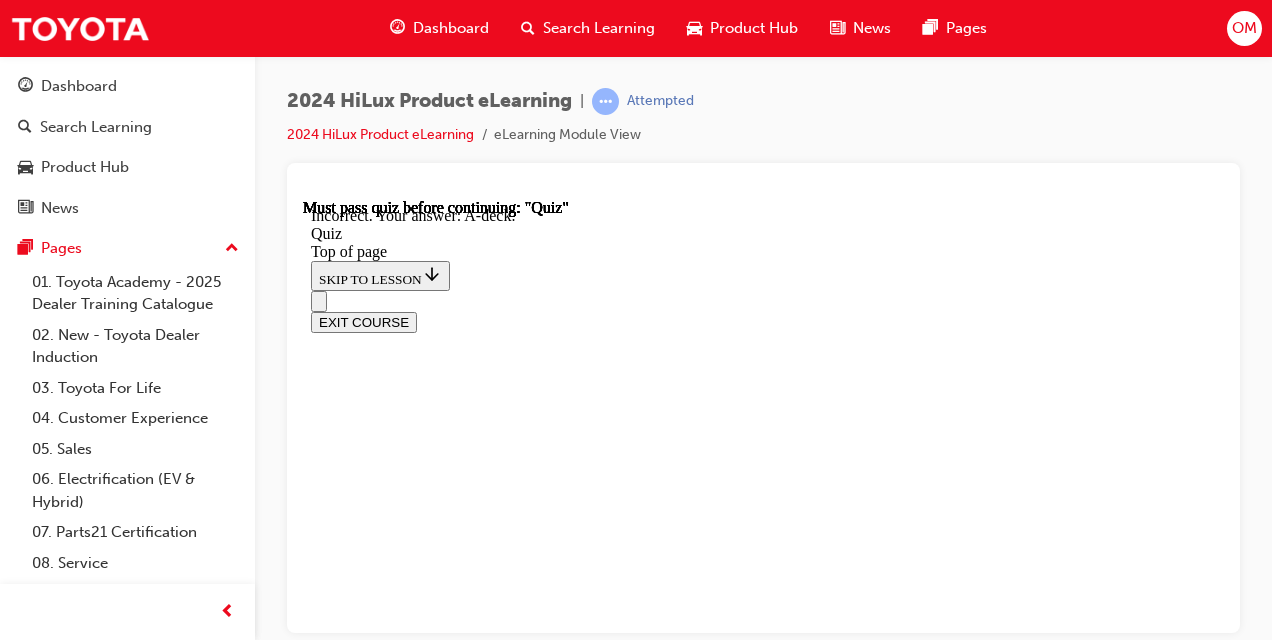 scroll, scrollTop: 674, scrollLeft: 0, axis: vertical 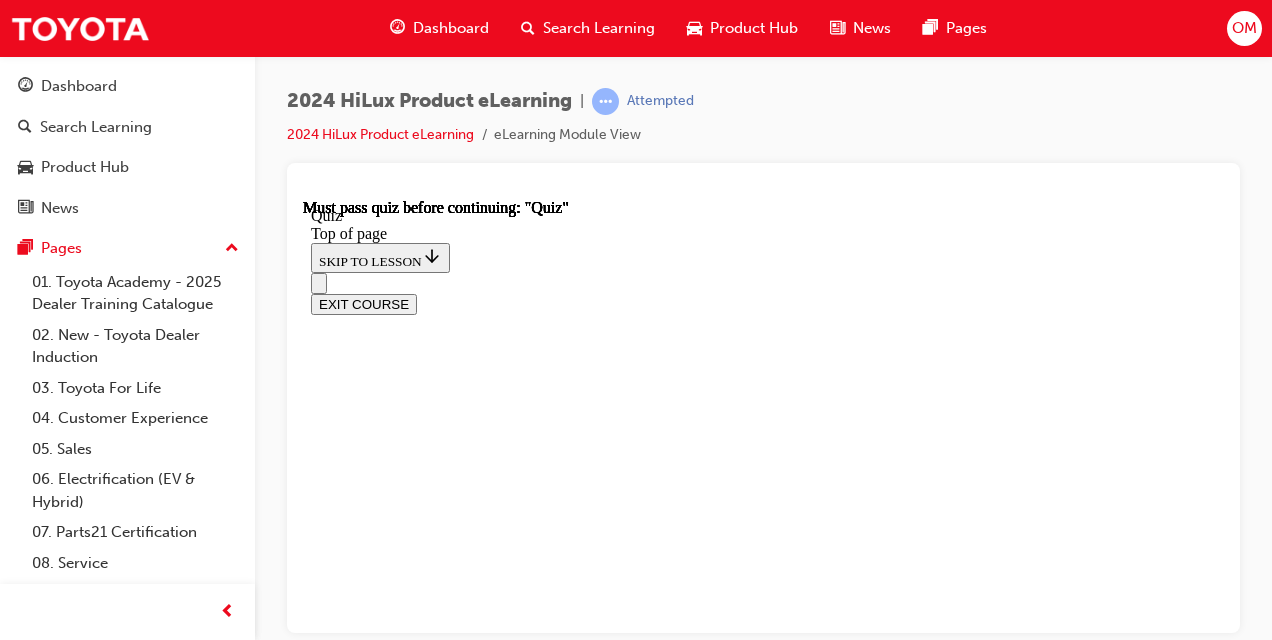 click at bounding box center (783, 21997) 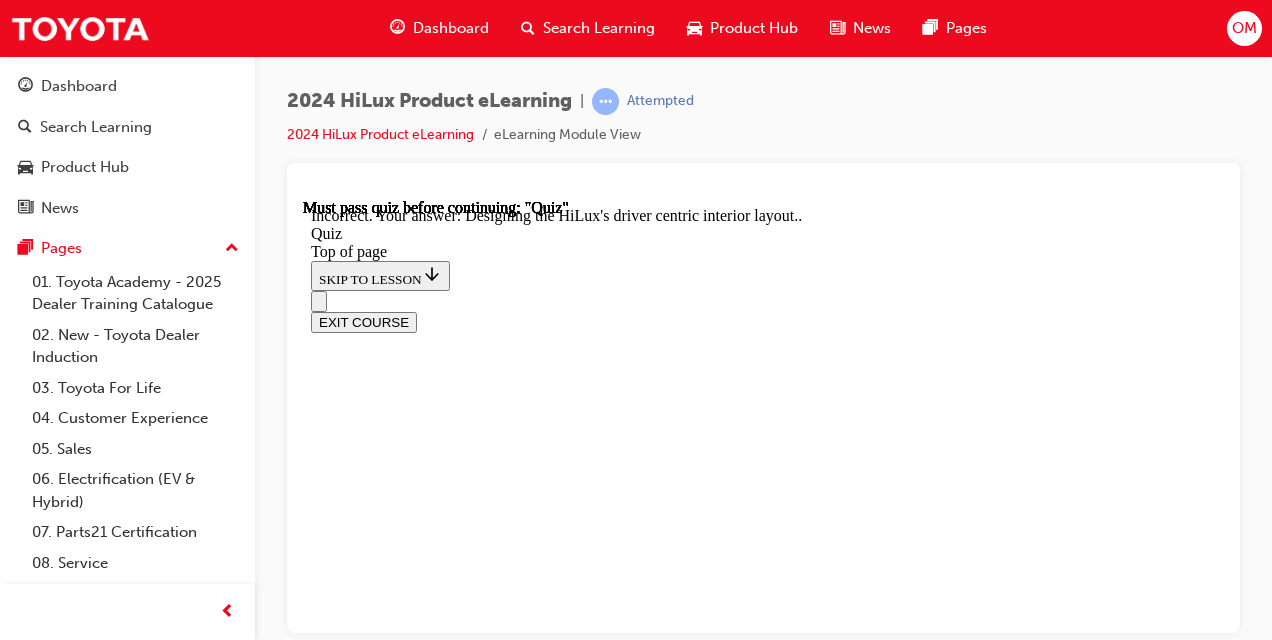 scroll, scrollTop: 774, scrollLeft: 0, axis: vertical 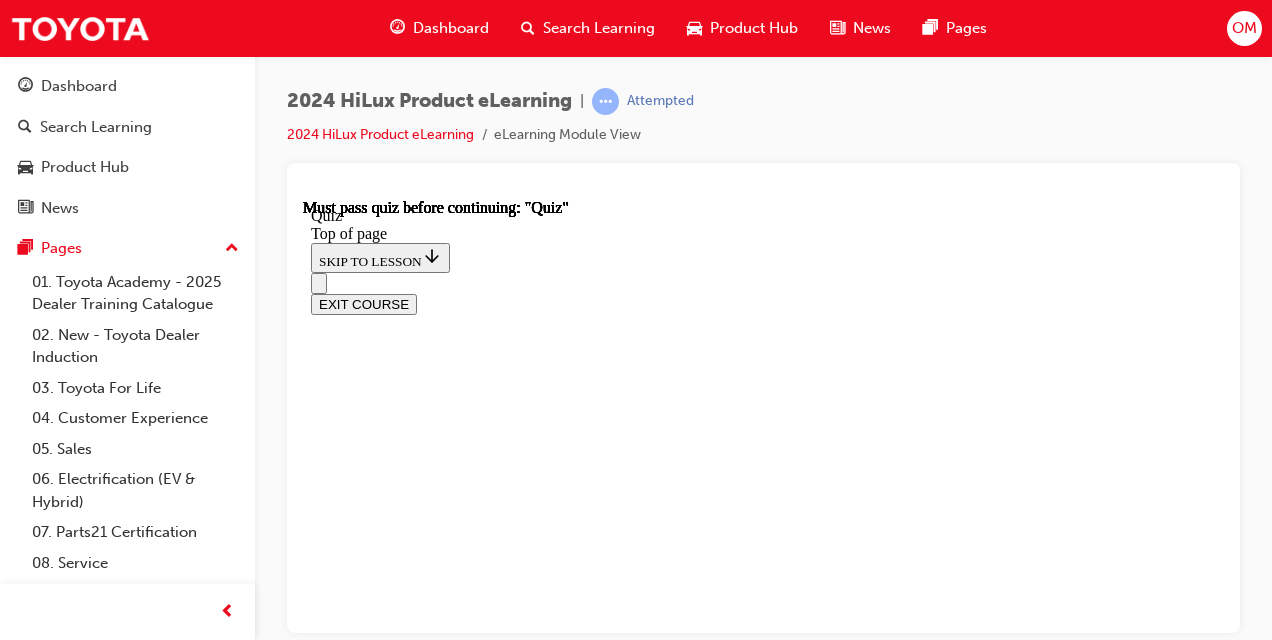 click at bounding box center [399, 21070] 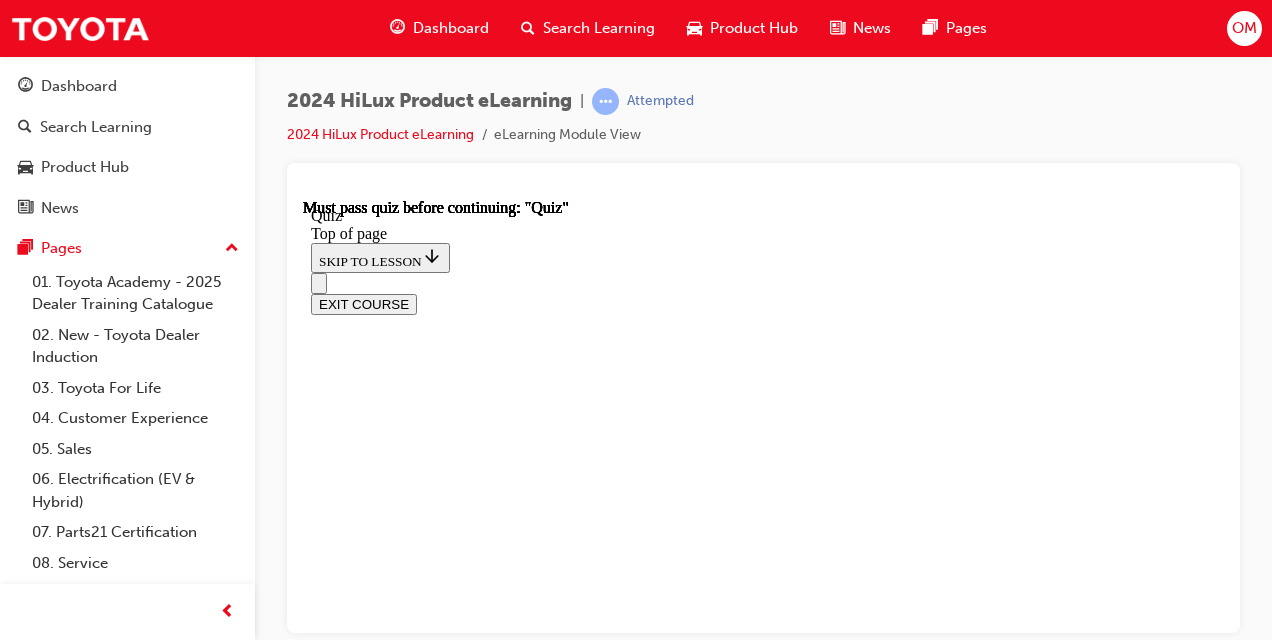 click on "TAKE AGAIN" at bounding box center [359, 17209] 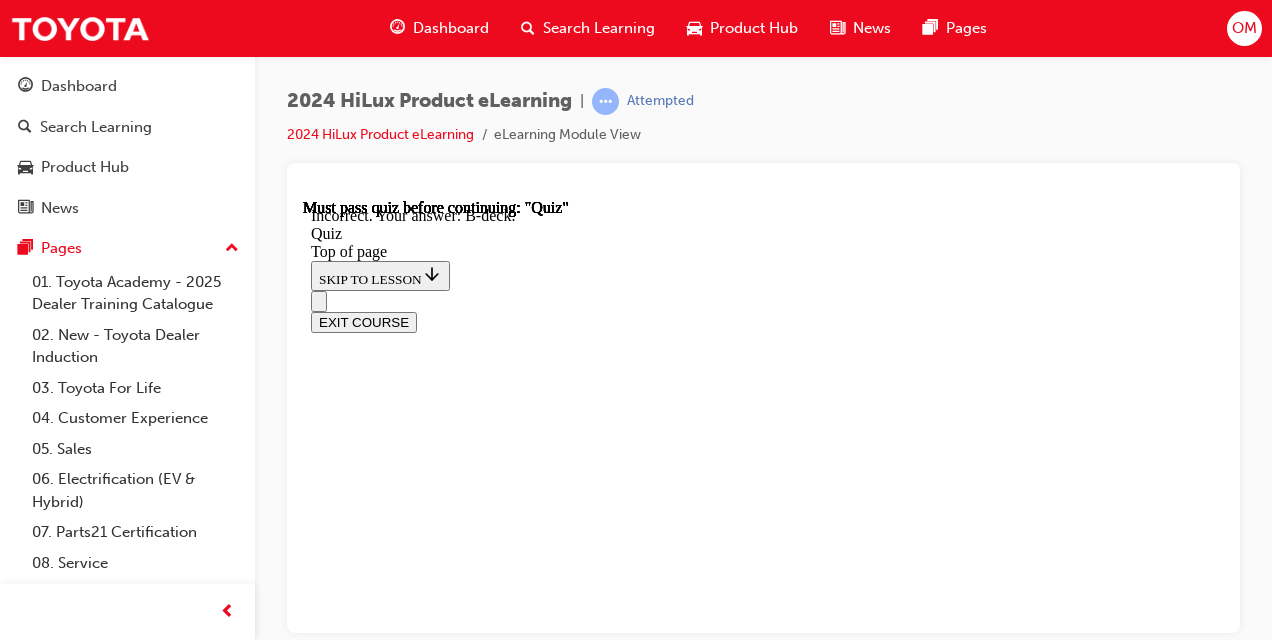 scroll, scrollTop: 220, scrollLeft: 0, axis: vertical 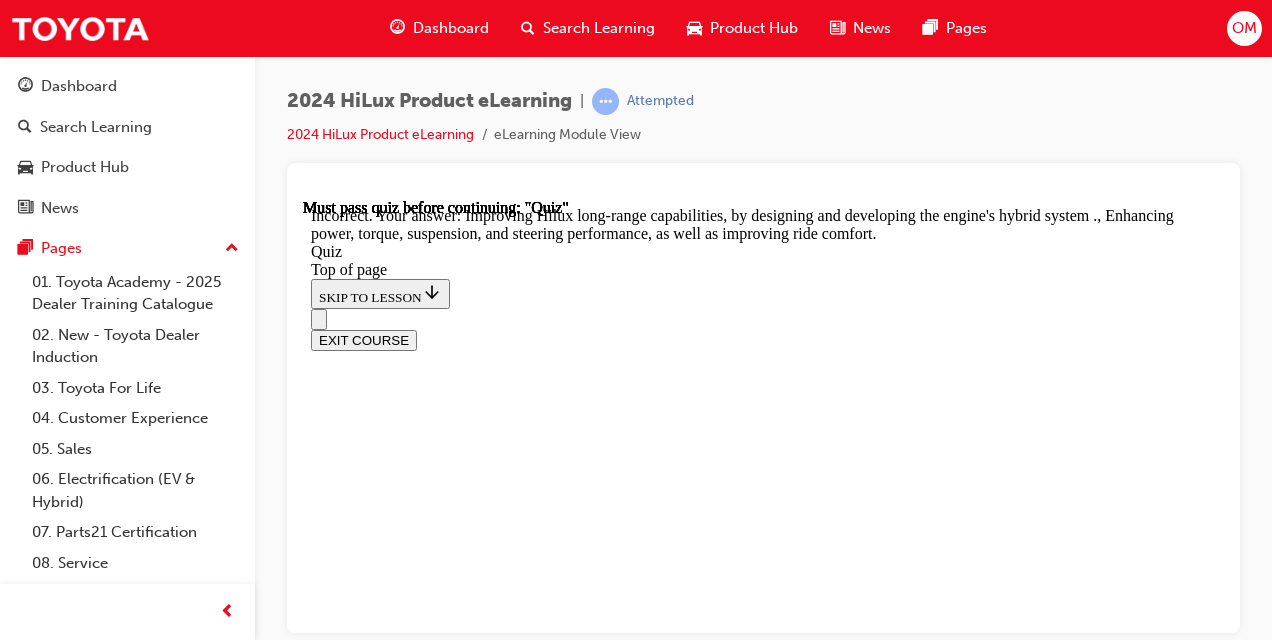 click on "NEXT" at bounding box center (337, 23180) 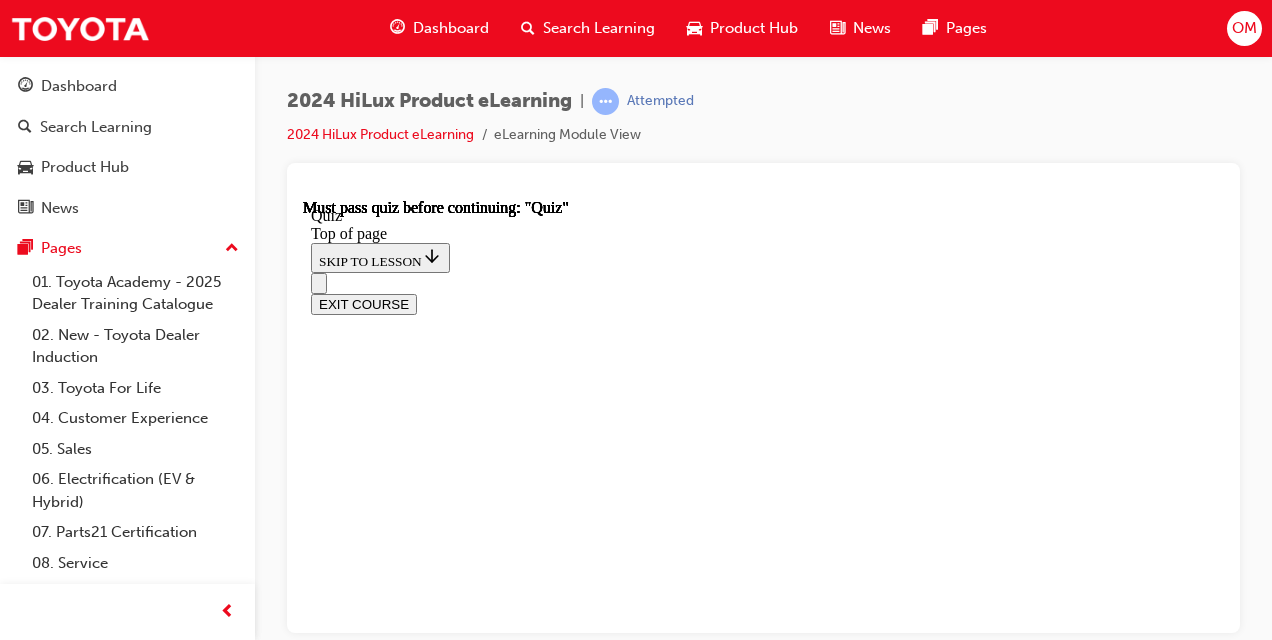 scroll, scrollTop: 381, scrollLeft: 0, axis: vertical 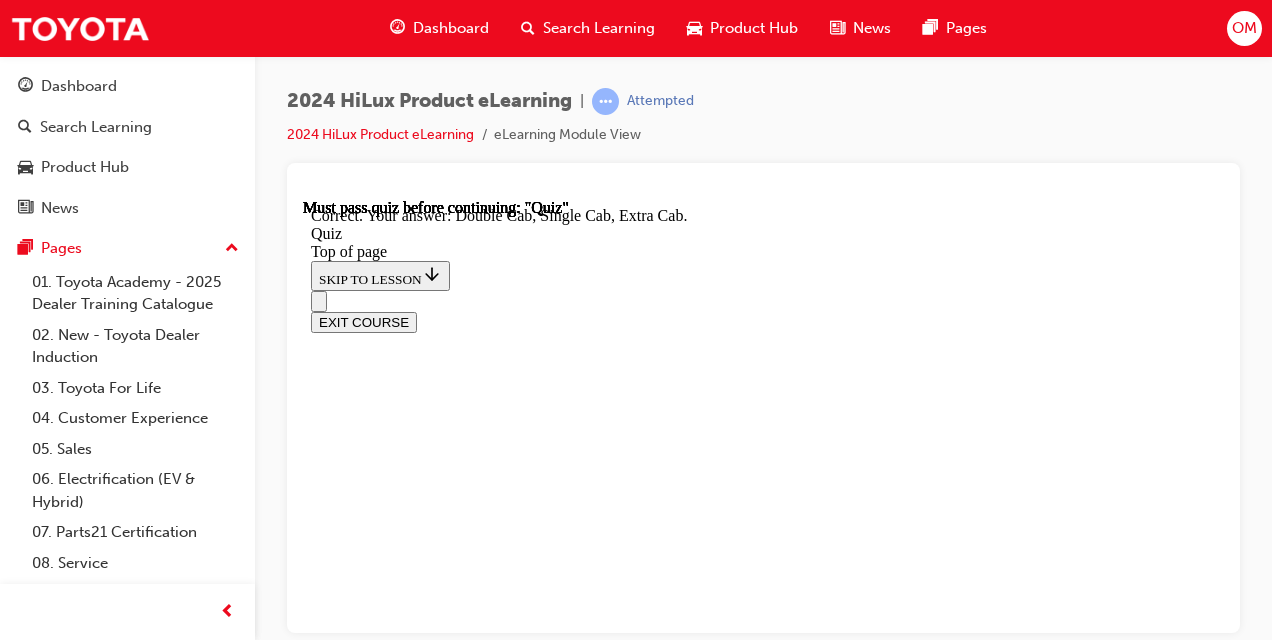 click on "NEXT" at bounding box center (337, 23881) 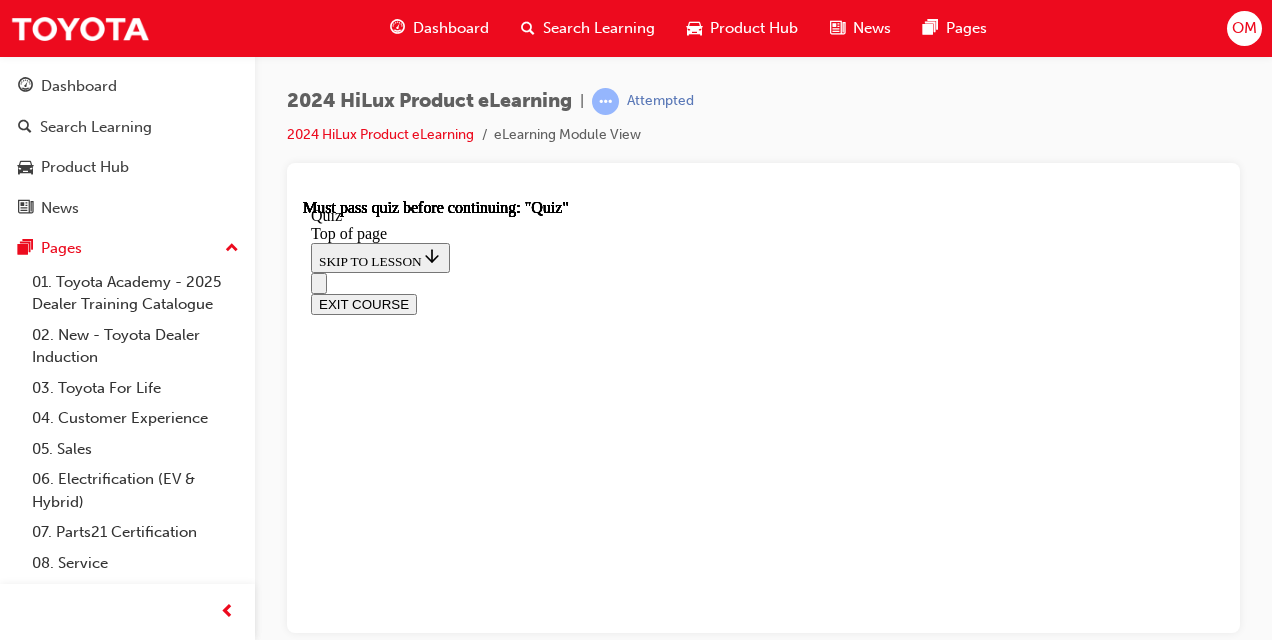 scroll, scrollTop: 648, scrollLeft: 0, axis: vertical 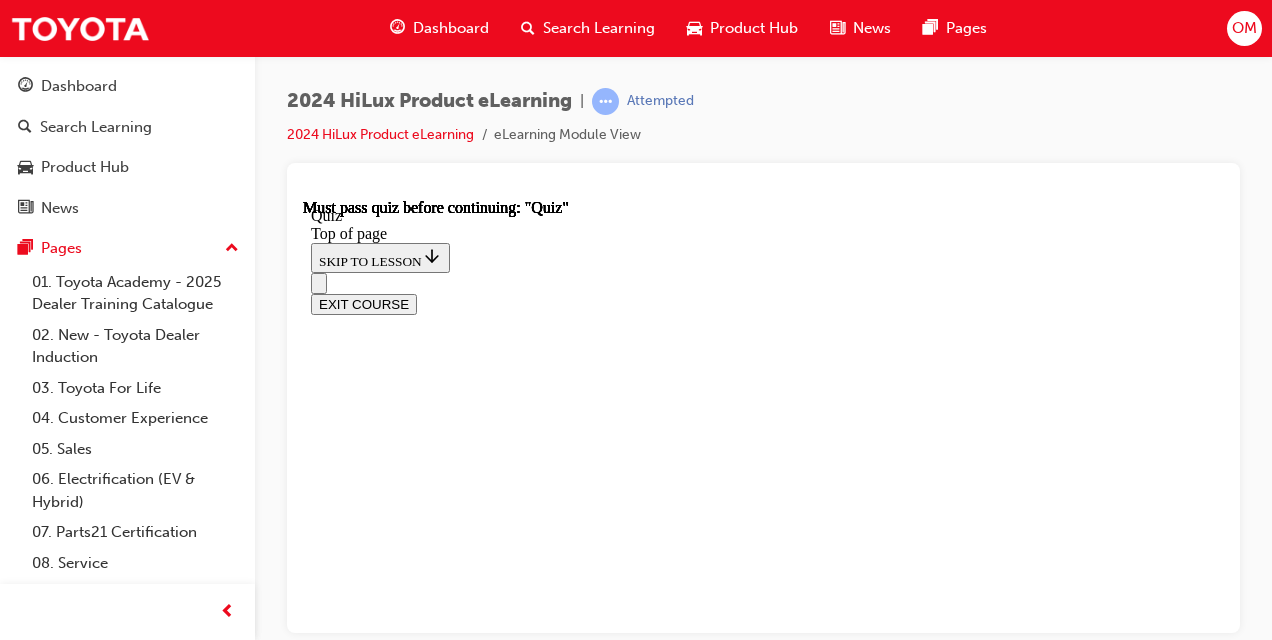 click on "TAKE AGAIN" at bounding box center (359, 17209) 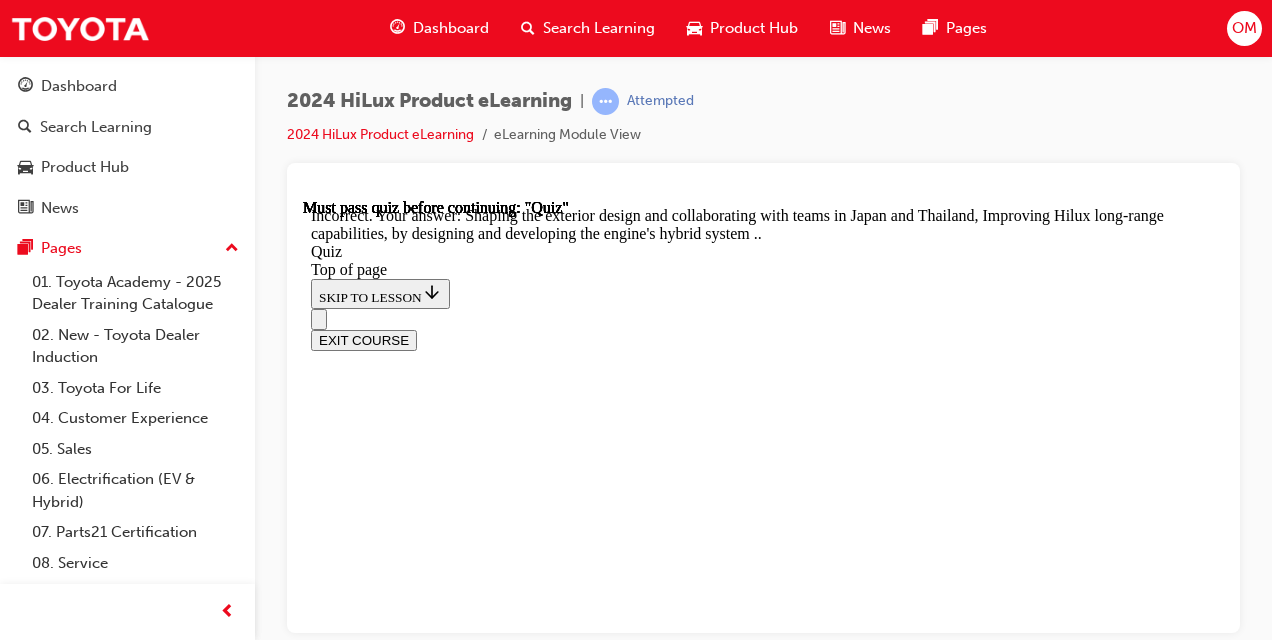 scroll, scrollTop: 650, scrollLeft: 0, axis: vertical 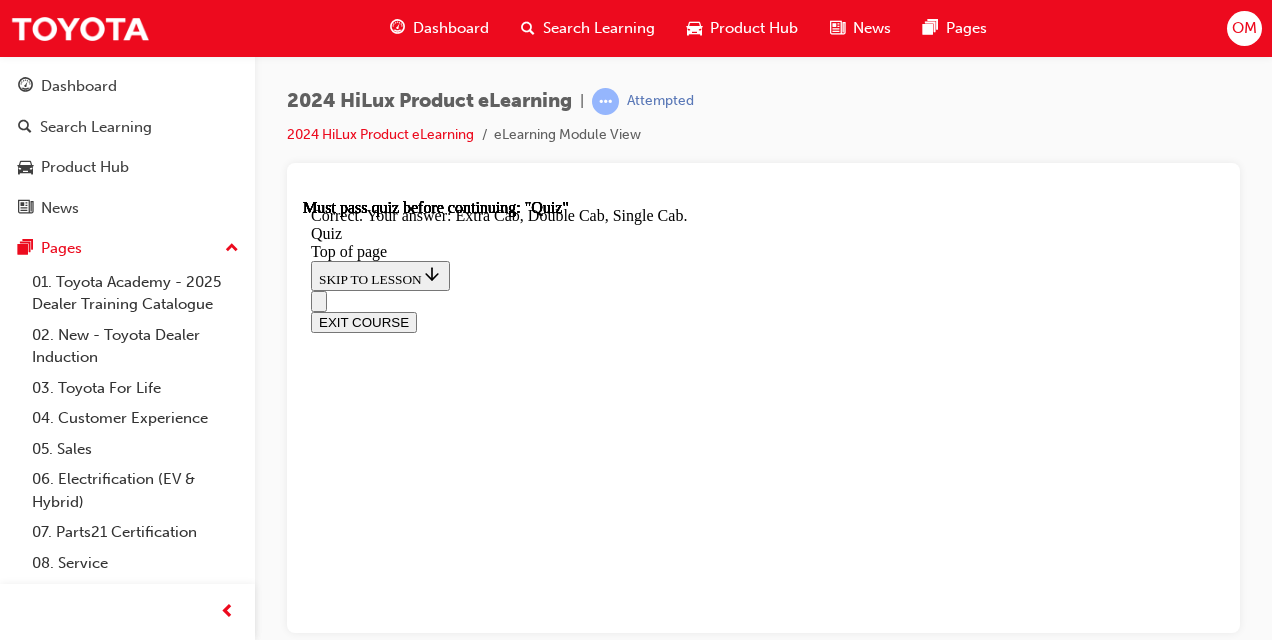 click on "NEXT" at bounding box center [337, 23881] 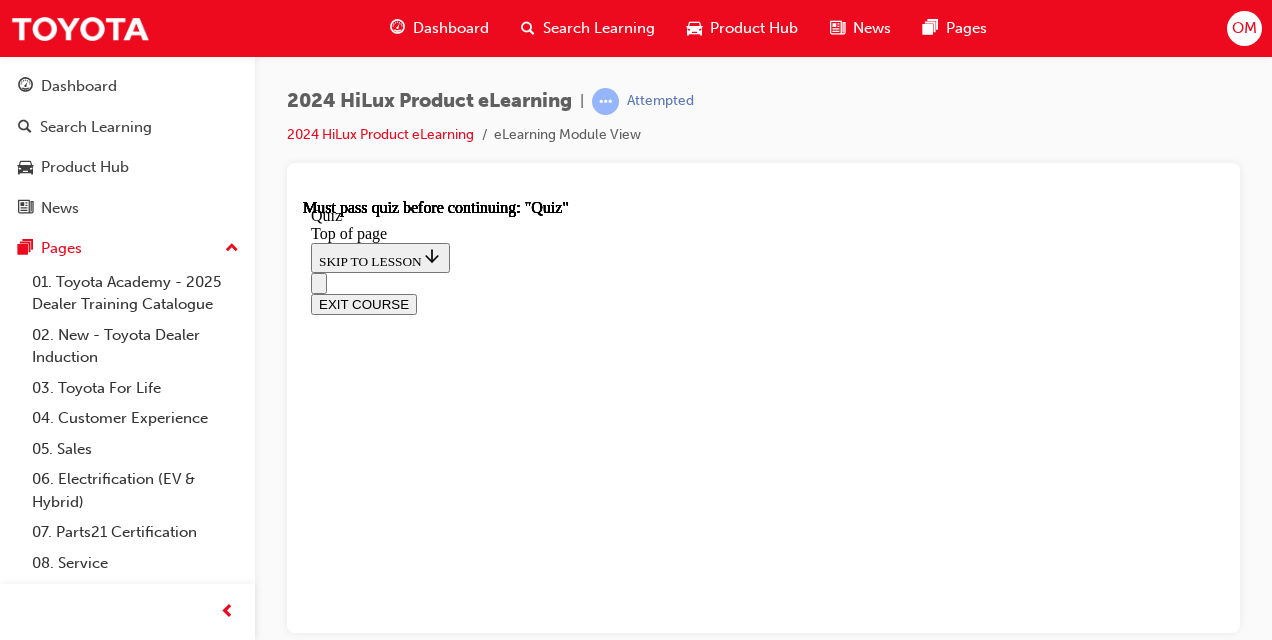 click on "Question 3 of 3 Question 03/03 What Deck variants is the HiLux available in? Choose all that apply. B-deck J-deck A-deck H-deck Incorrect SUBMIT NEXT" at bounding box center [763, 22364] 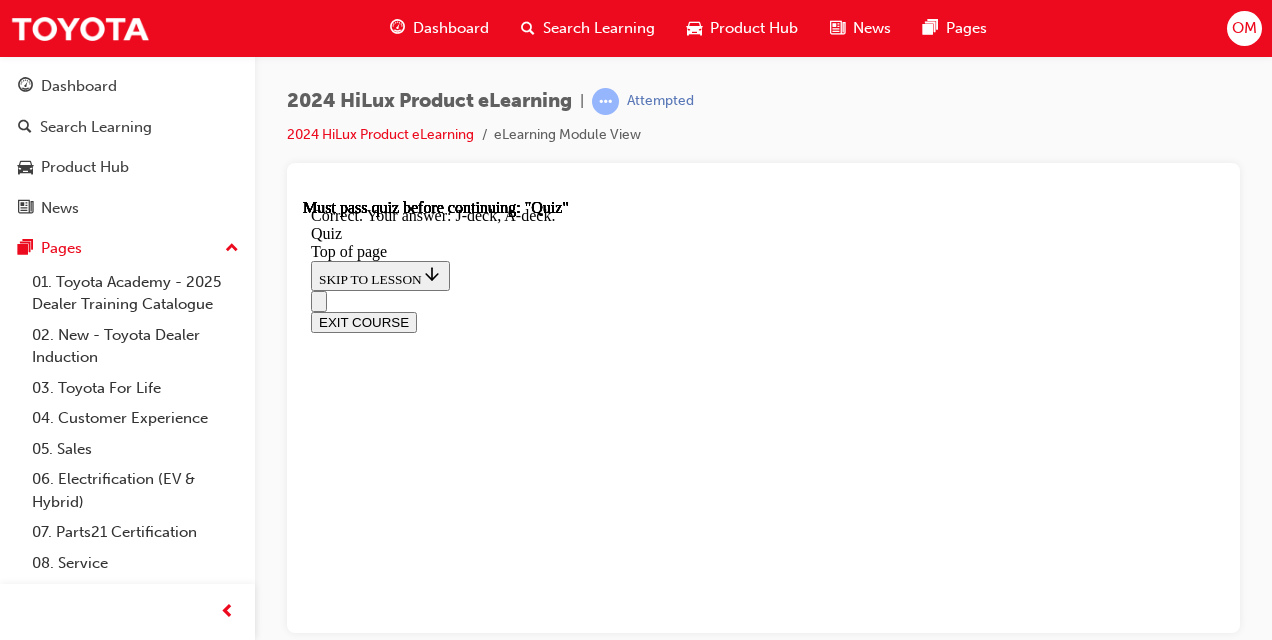 scroll, scrollTop: 674, scrollLeft: 0, axis: vertical 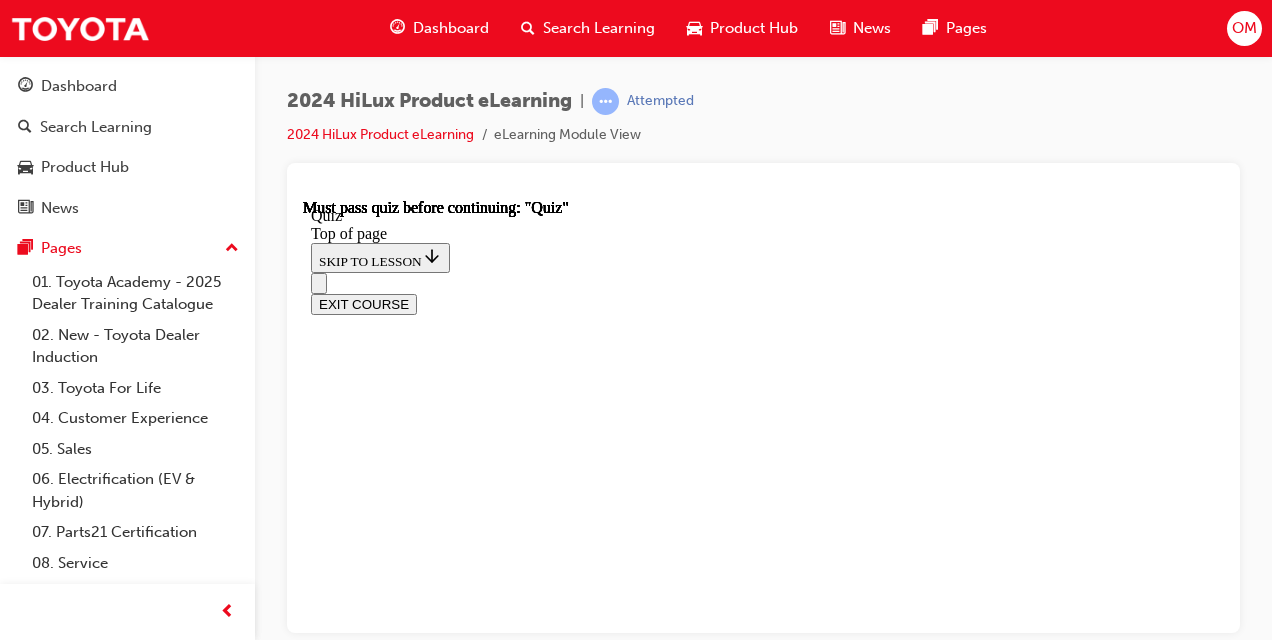 click on "TAKE AGAIN" at bounding box center (359, 21071) 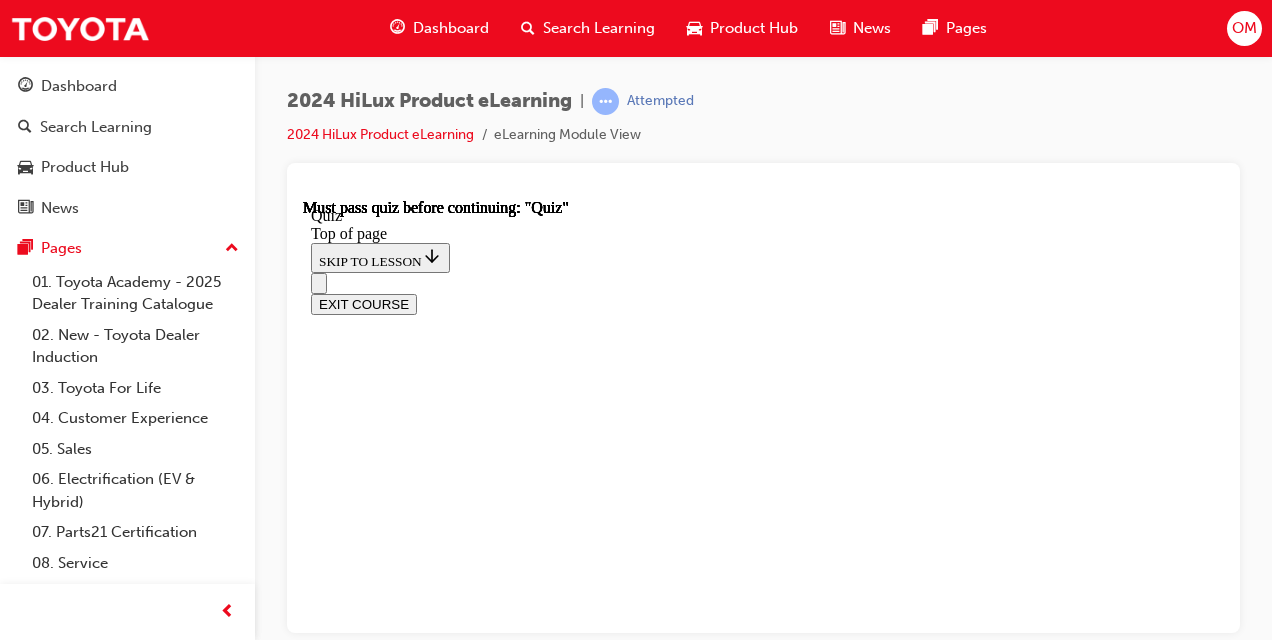 scroll, scrollTop: 270, scrollLeft: 0, axis: vertical 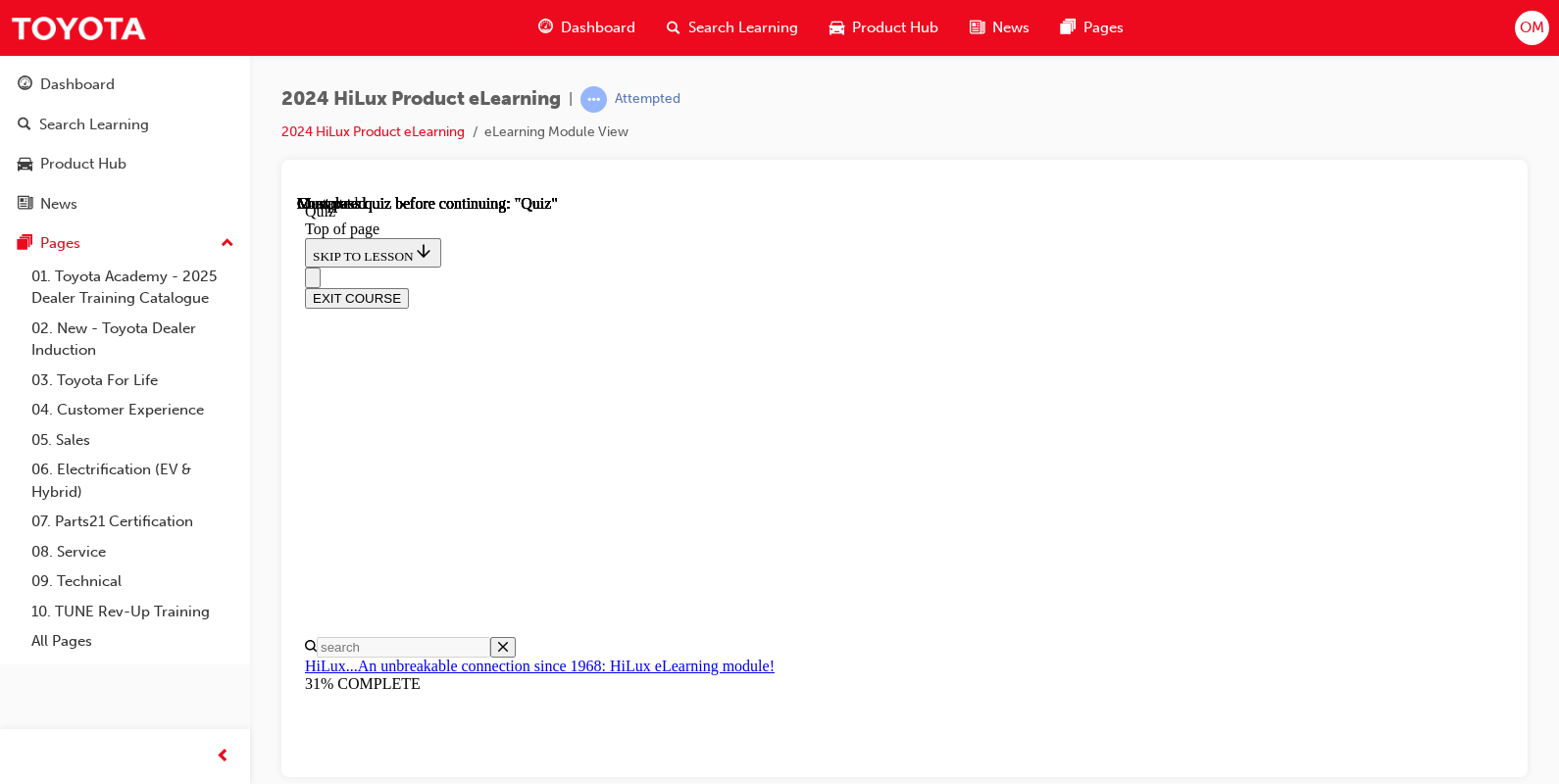 click on "Enhancing power, torque, suspension, and steering performance, as well as improving ride comfort" at bounding box center (924, 20961) 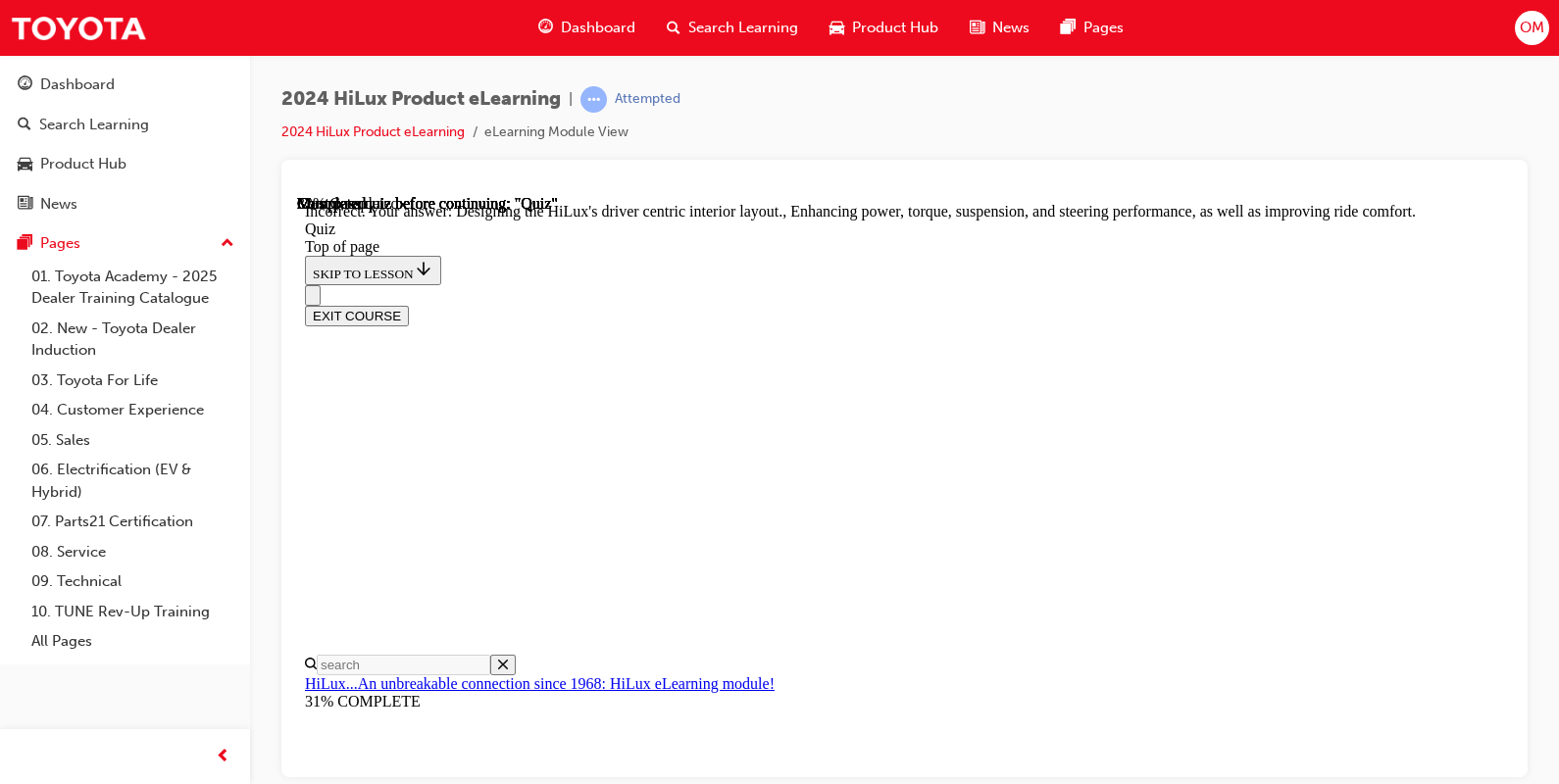 scroll, scrollTop: 581, scrollLeft: 0, axis: vertical 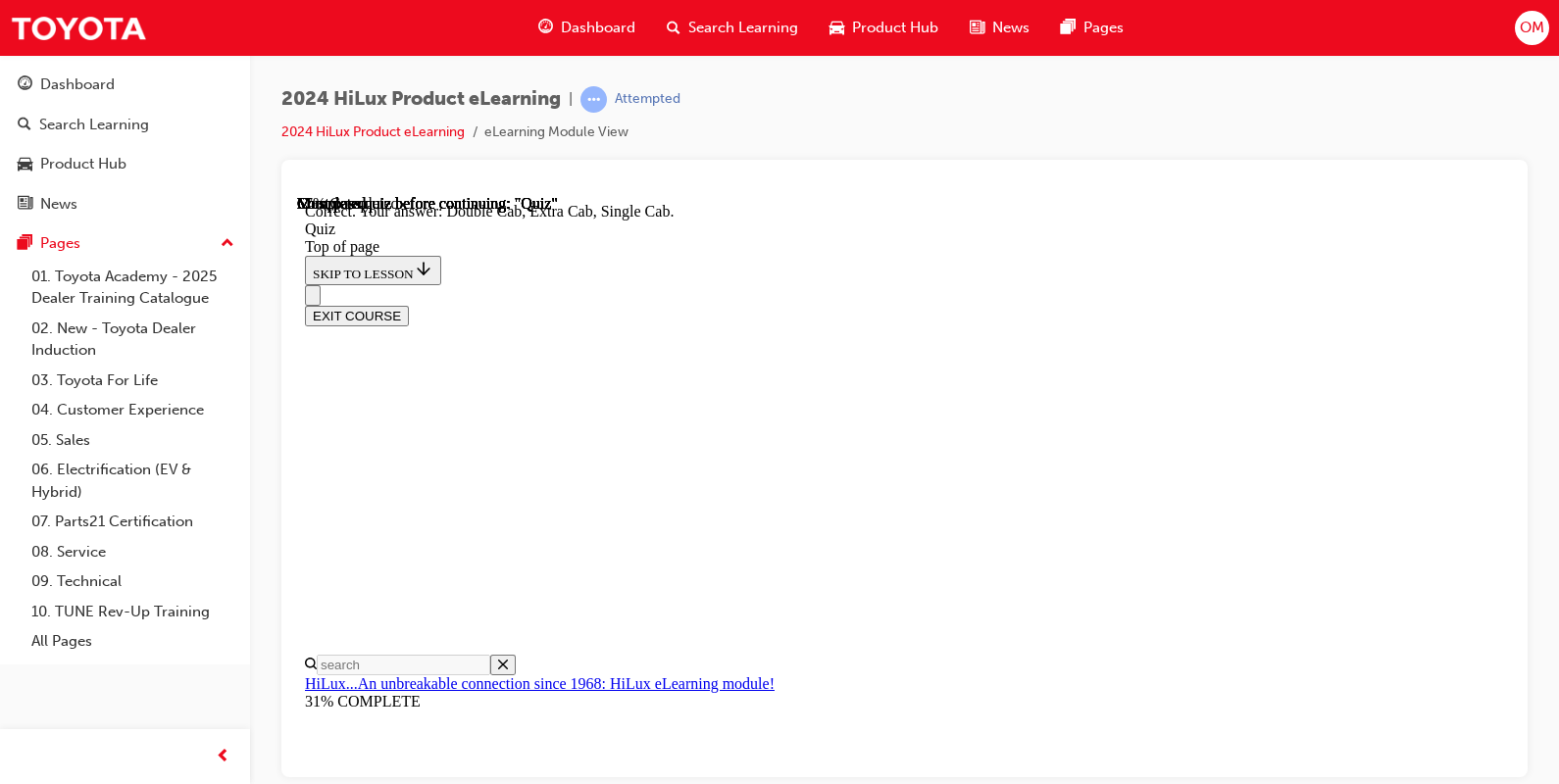 click on "NEXT" at bounding box center (330, 26643) 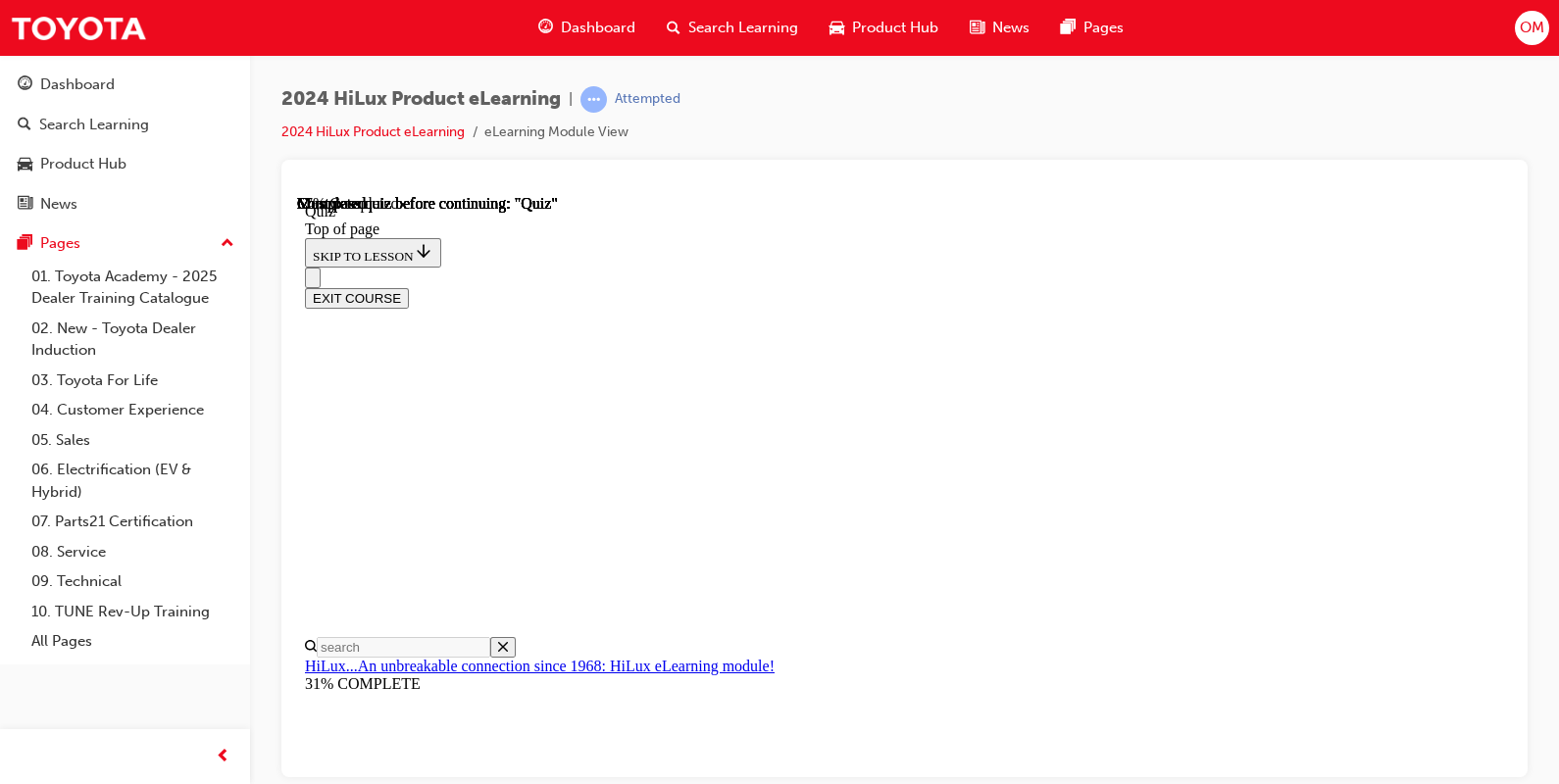 scroll, scrollTop: 132, scrollLeft: 0, axis: vertical 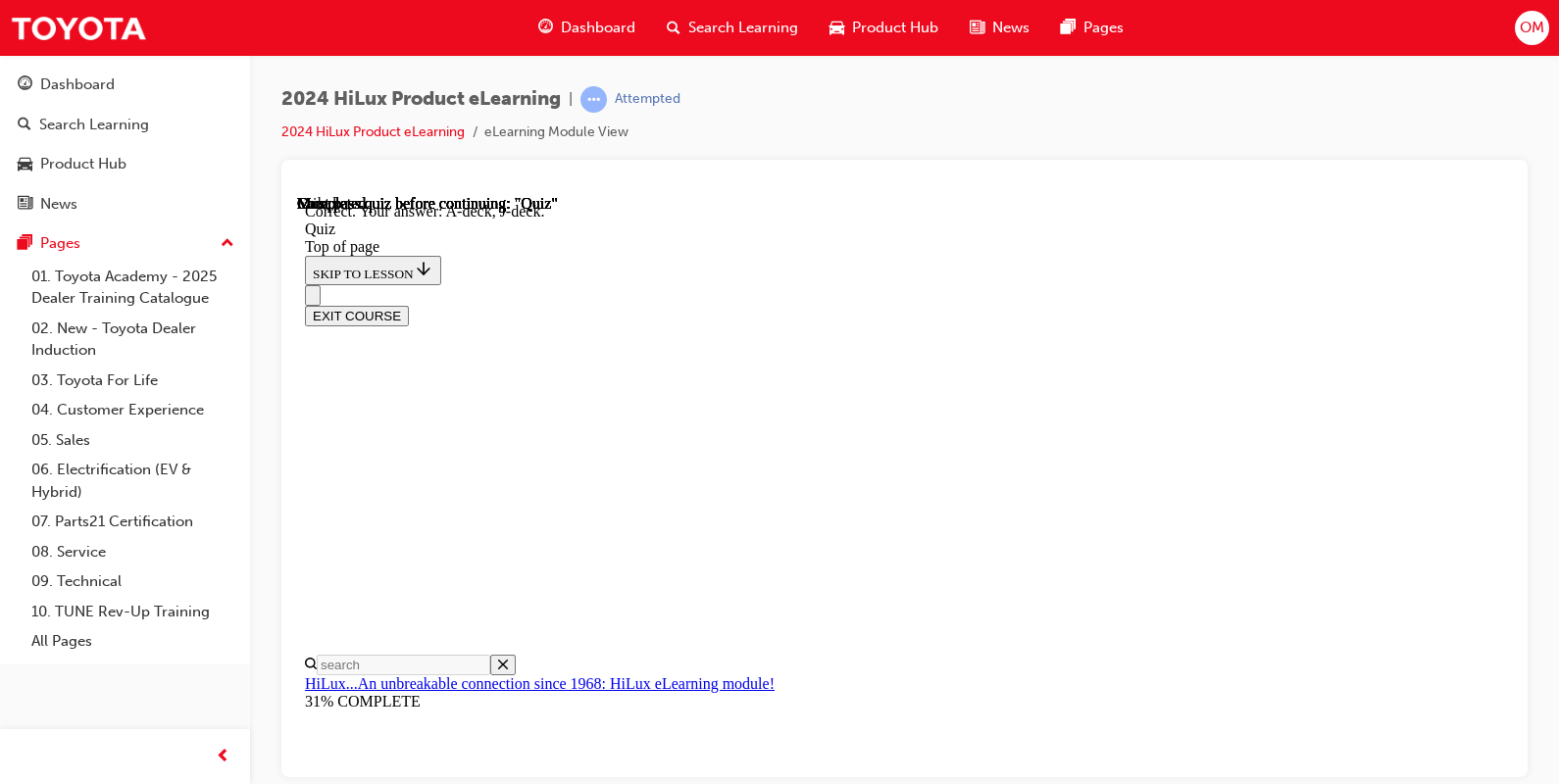 click on "NEXT" at bounding box center [330, 26643] 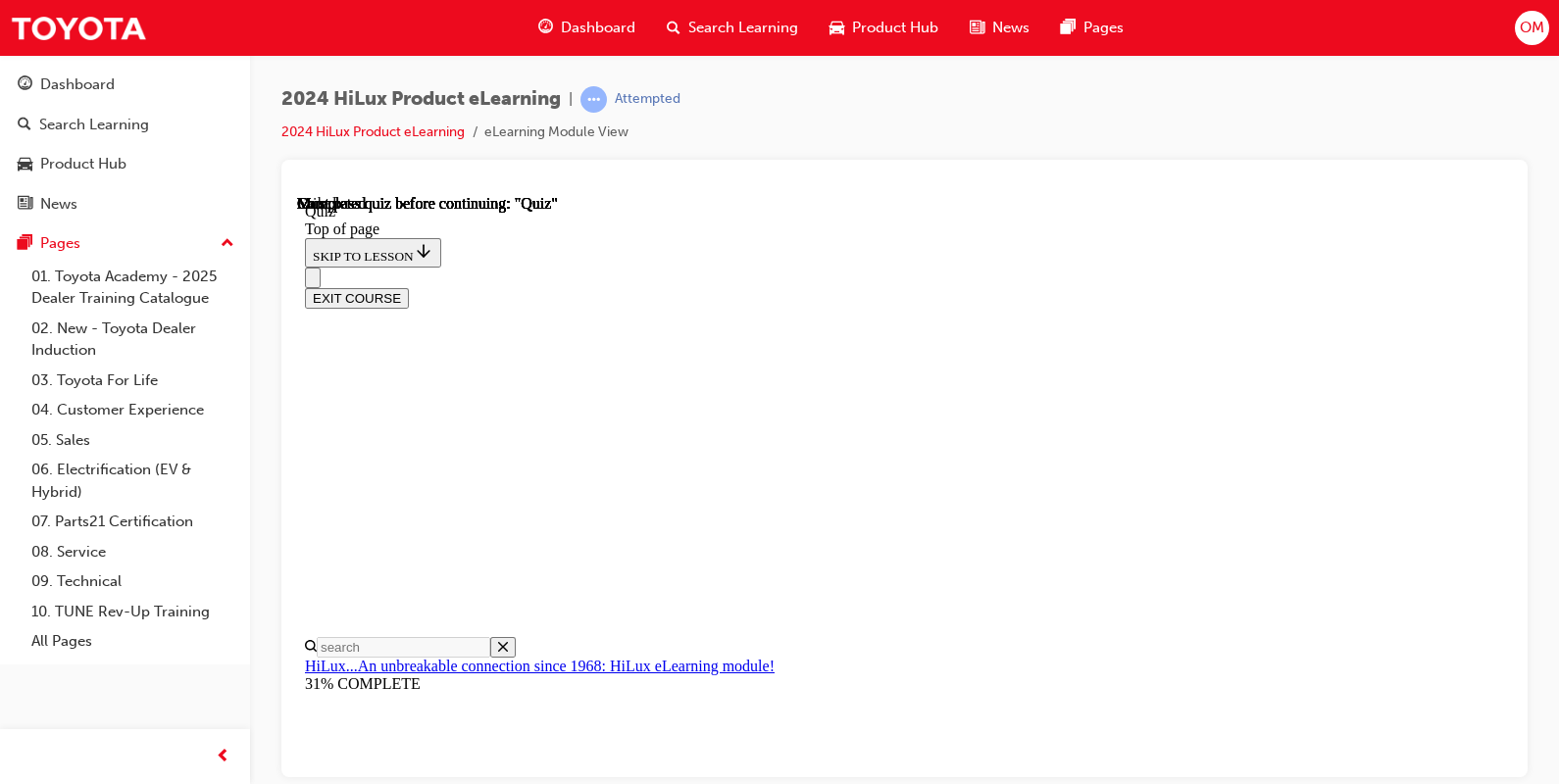 scroll, scrollTop: 471, scrollLeft: 0, axis: vertical 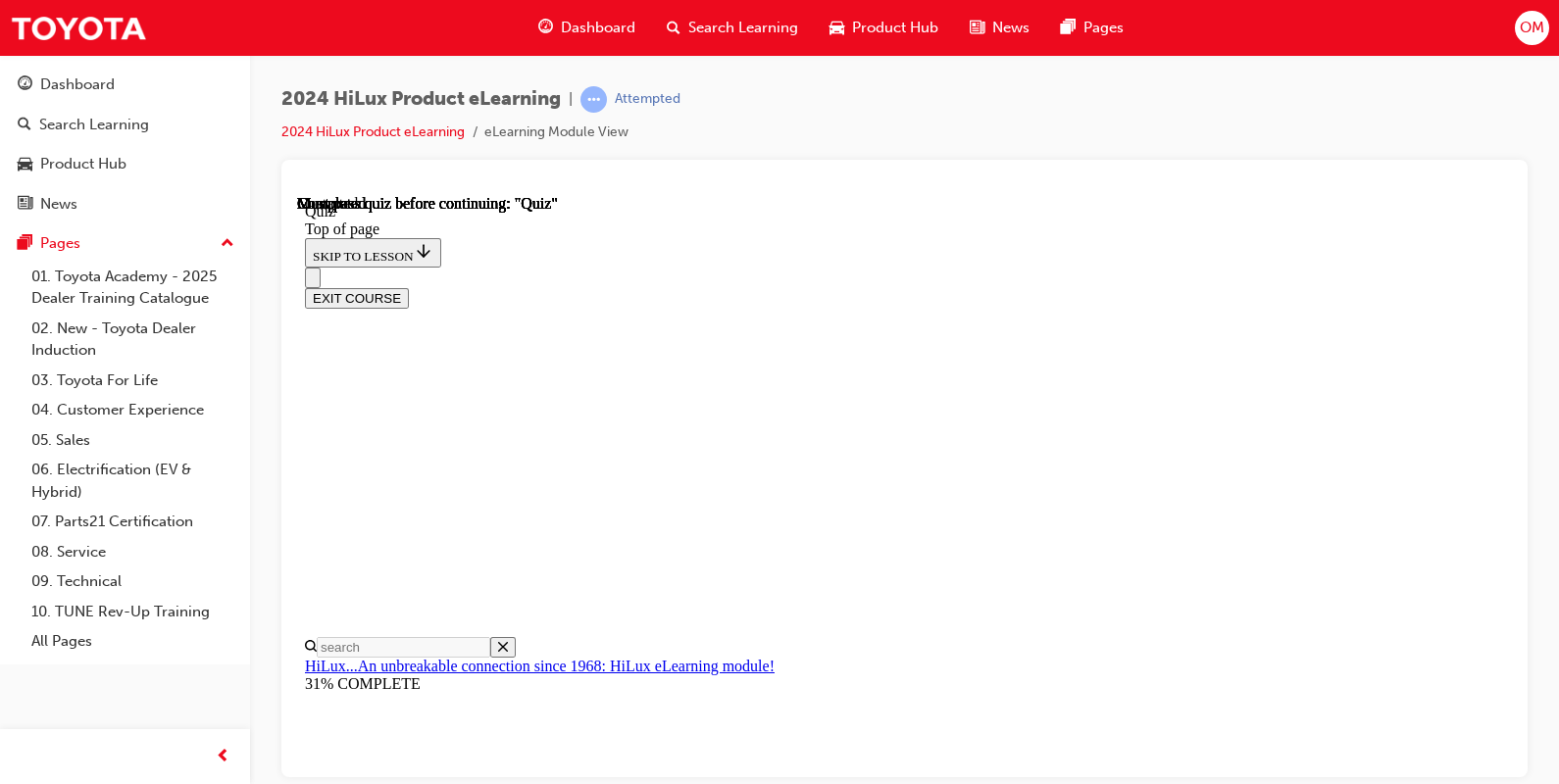 click on "TAKE AGAIN" at bounding box center (352, 18083) 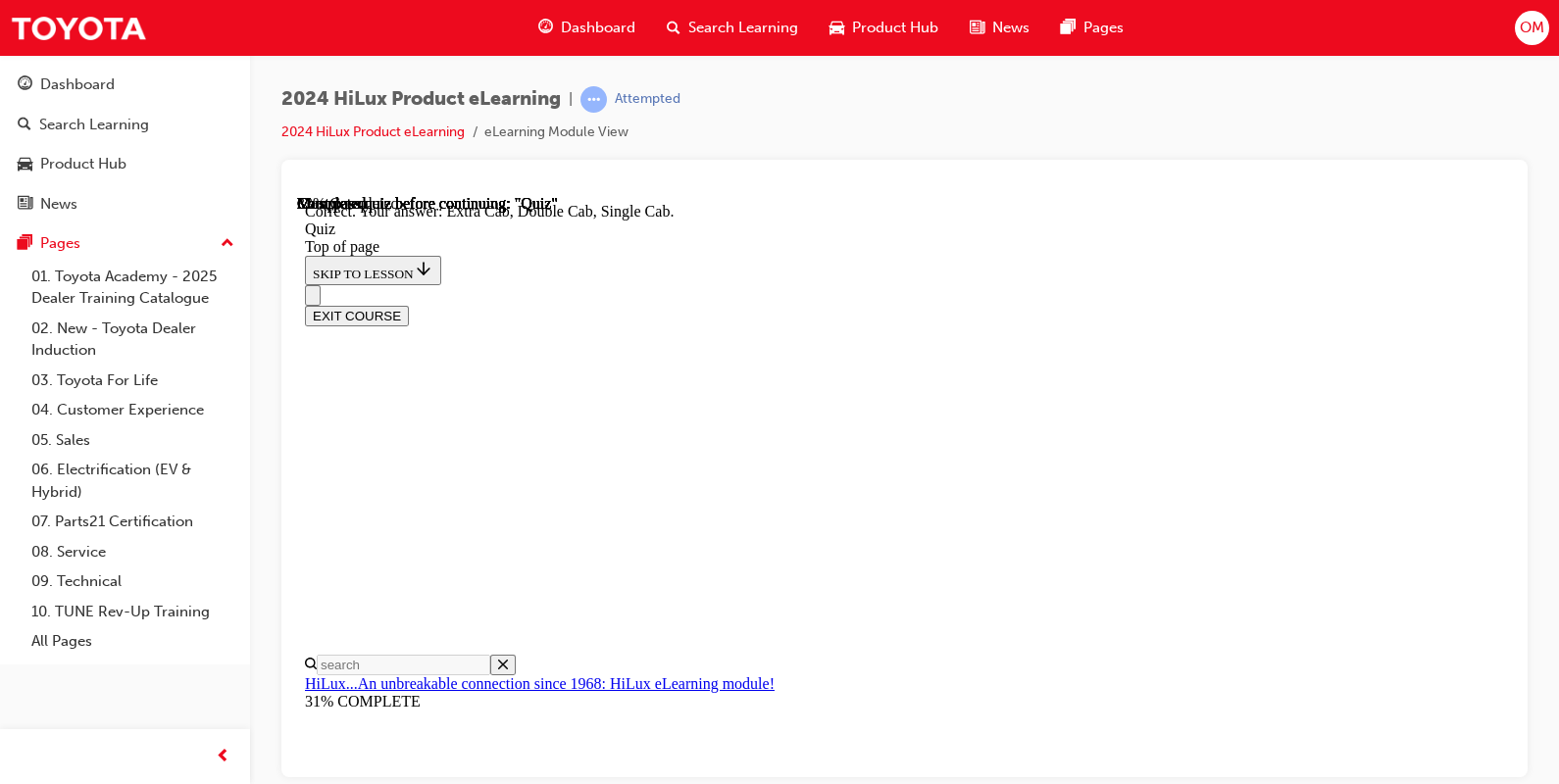 scroll, scrollTop: 614, scrollLeft: 0, axis: vertical 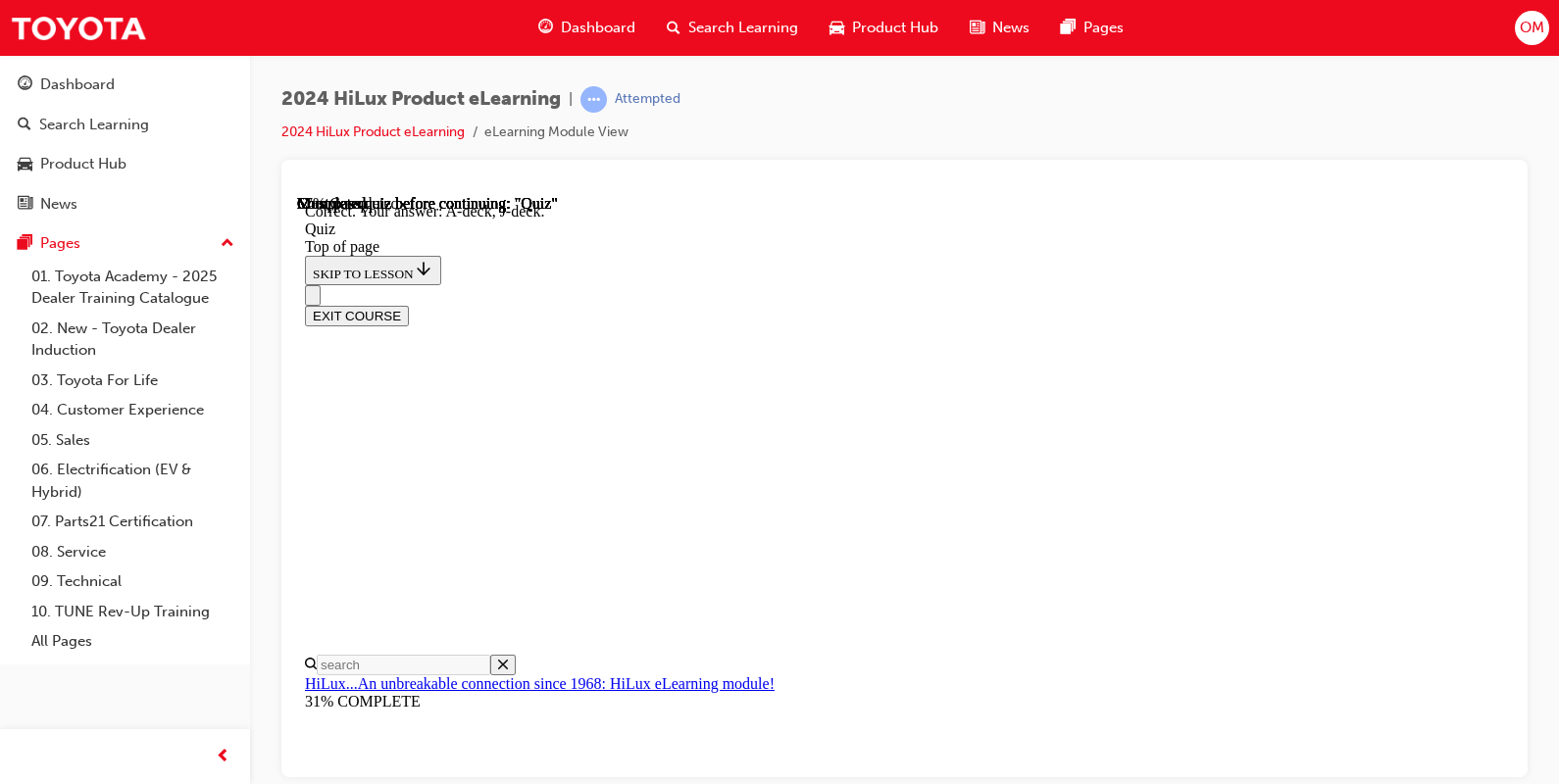 click on "NEXT" at bounding box center (330, 26643) 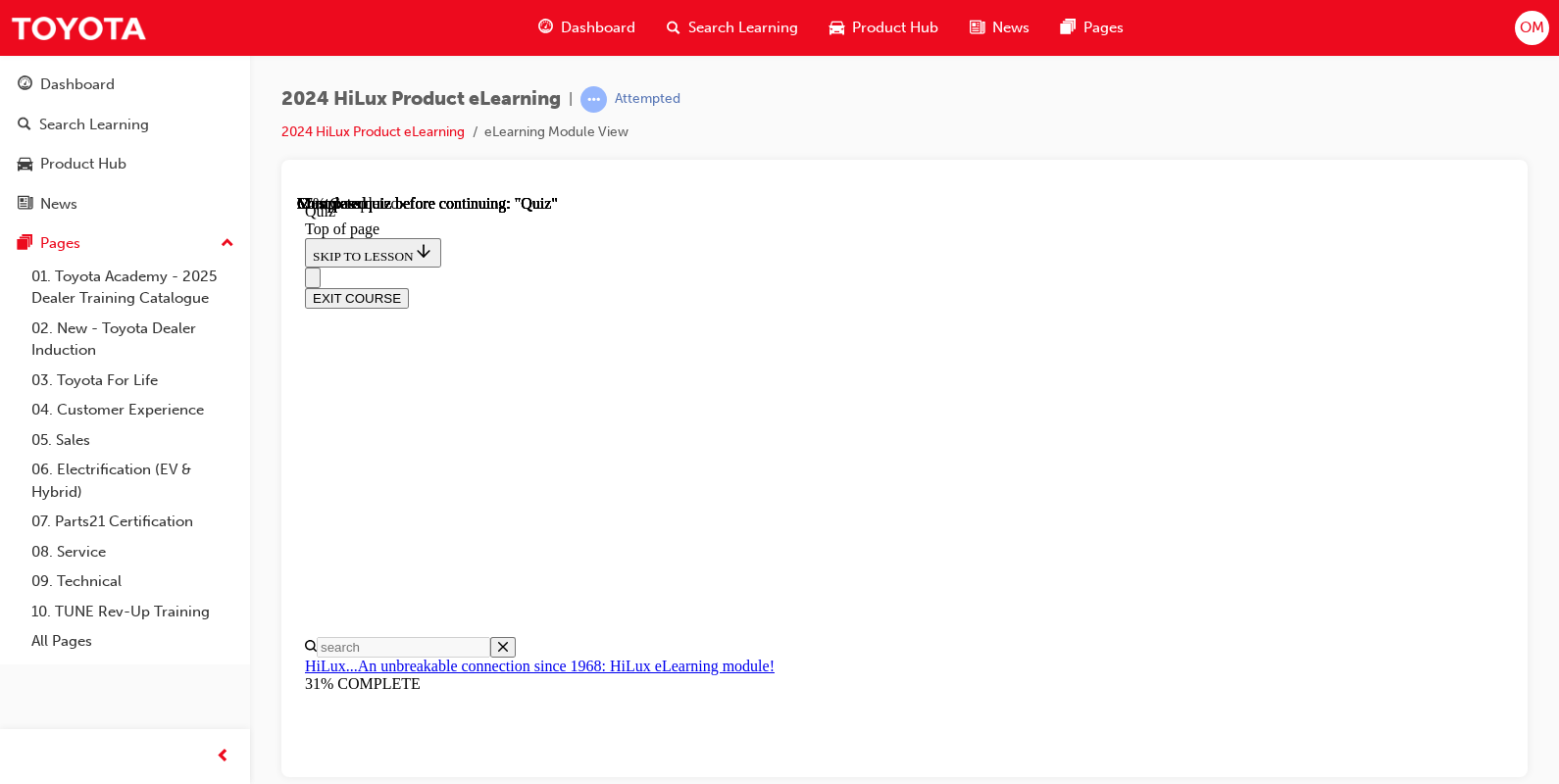 scroll, scrollTop: 343, scrollLeft: 0, axis: vertical 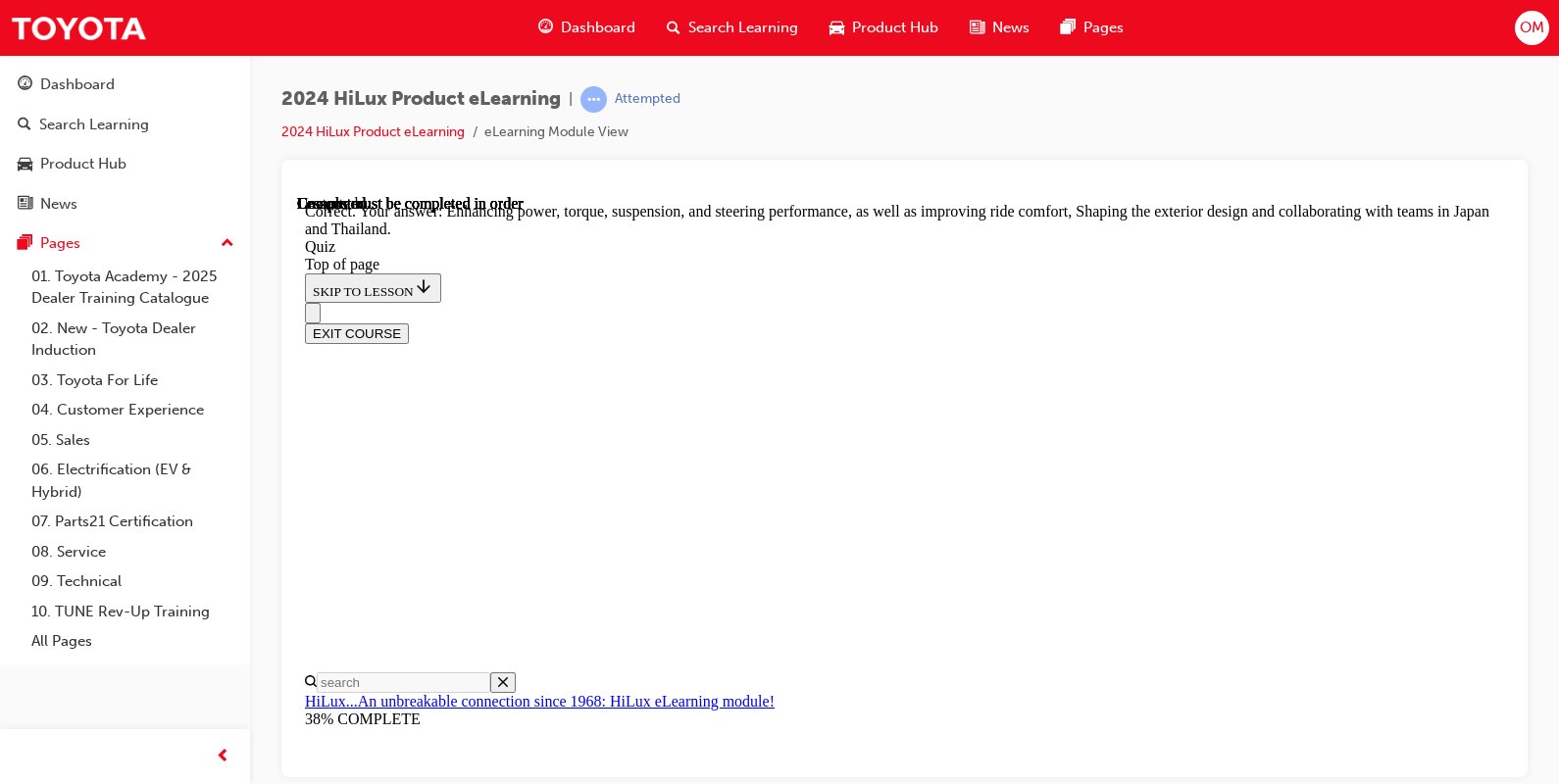 click on "NEXT" at bounding box center (330, 25712) 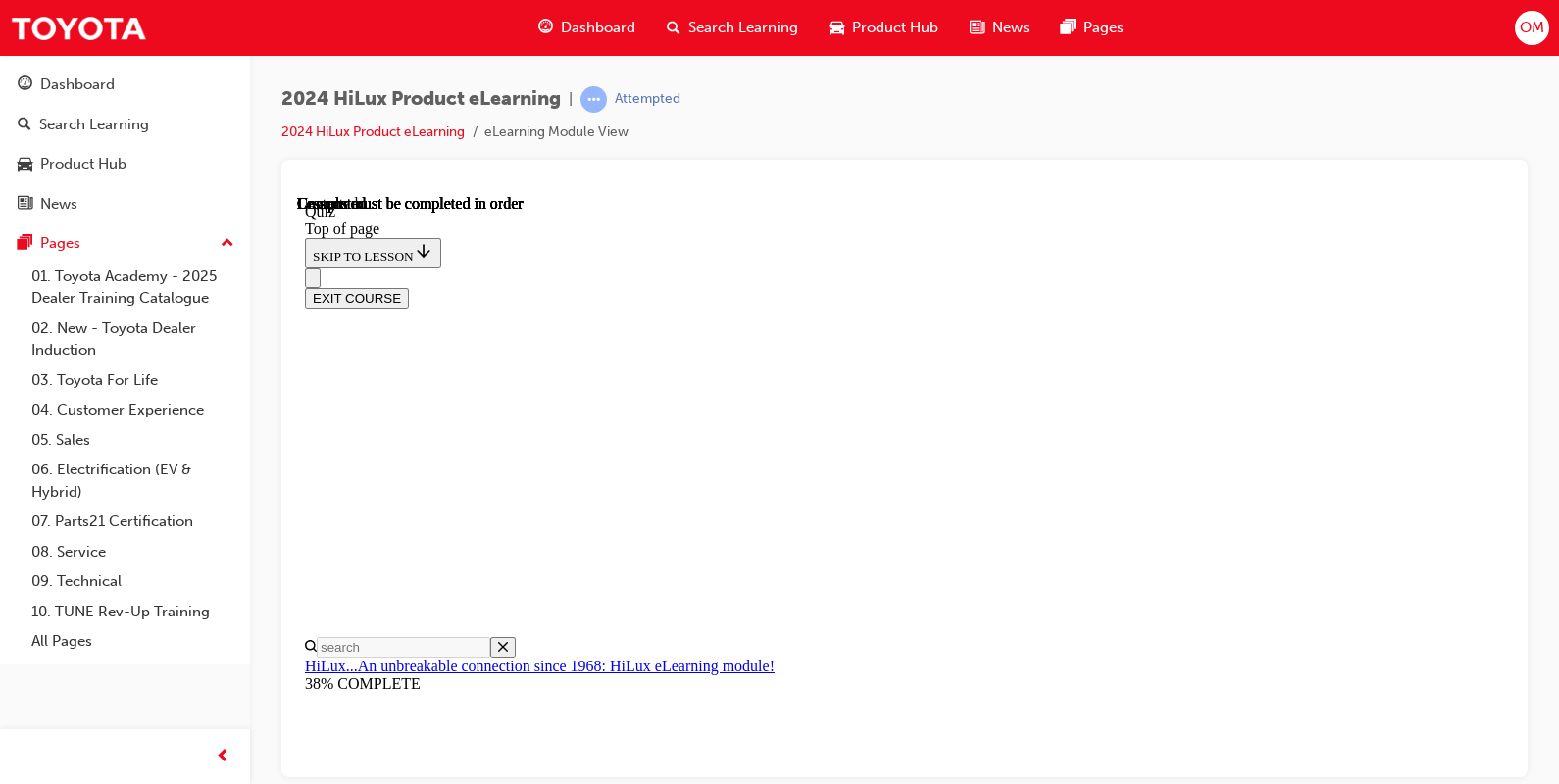 scroll, scrollTop: 477, scrollLeft: 0, axis: vertical 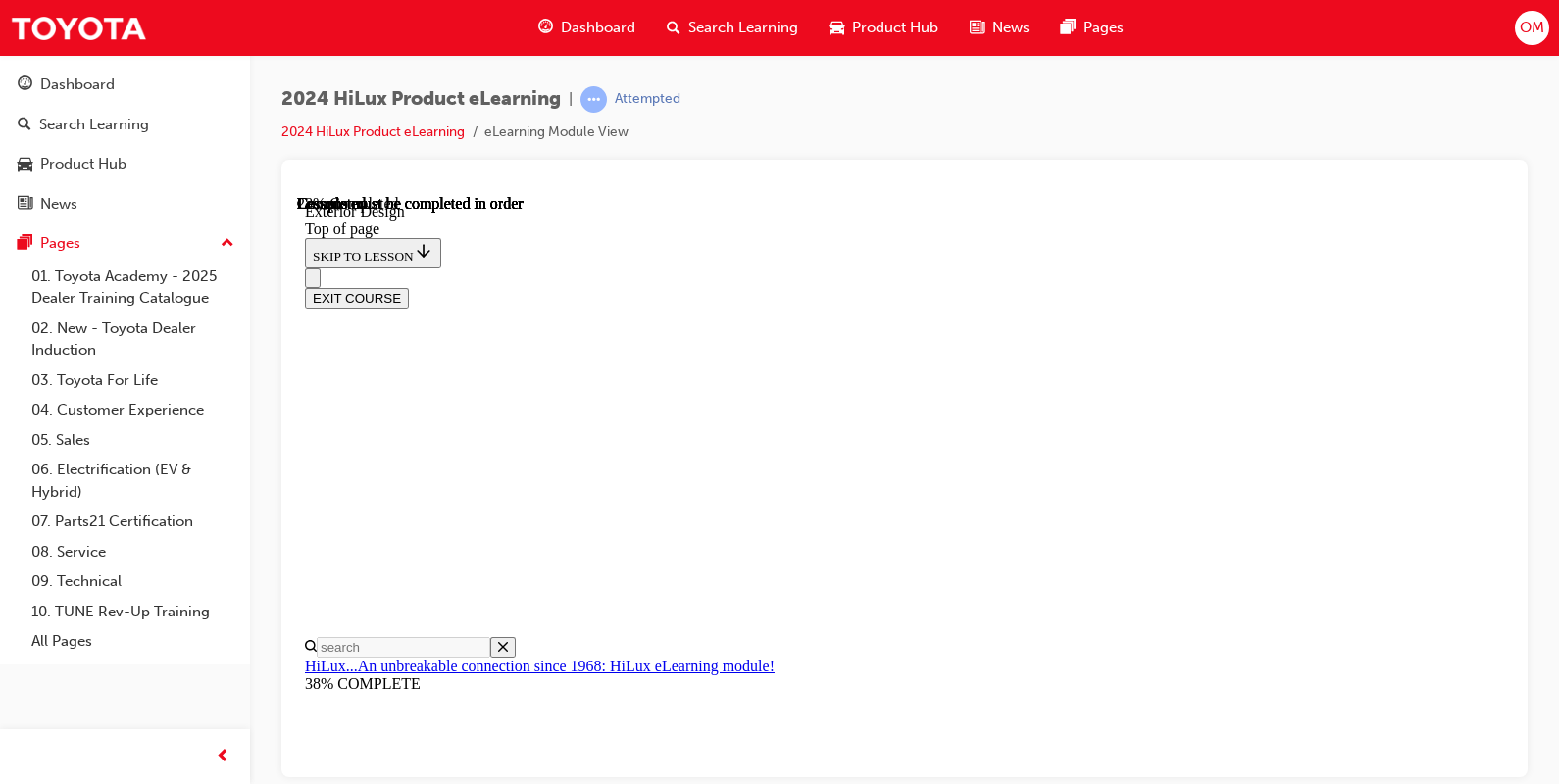 click on "WorkMate" at bounding box center (673, 21268) 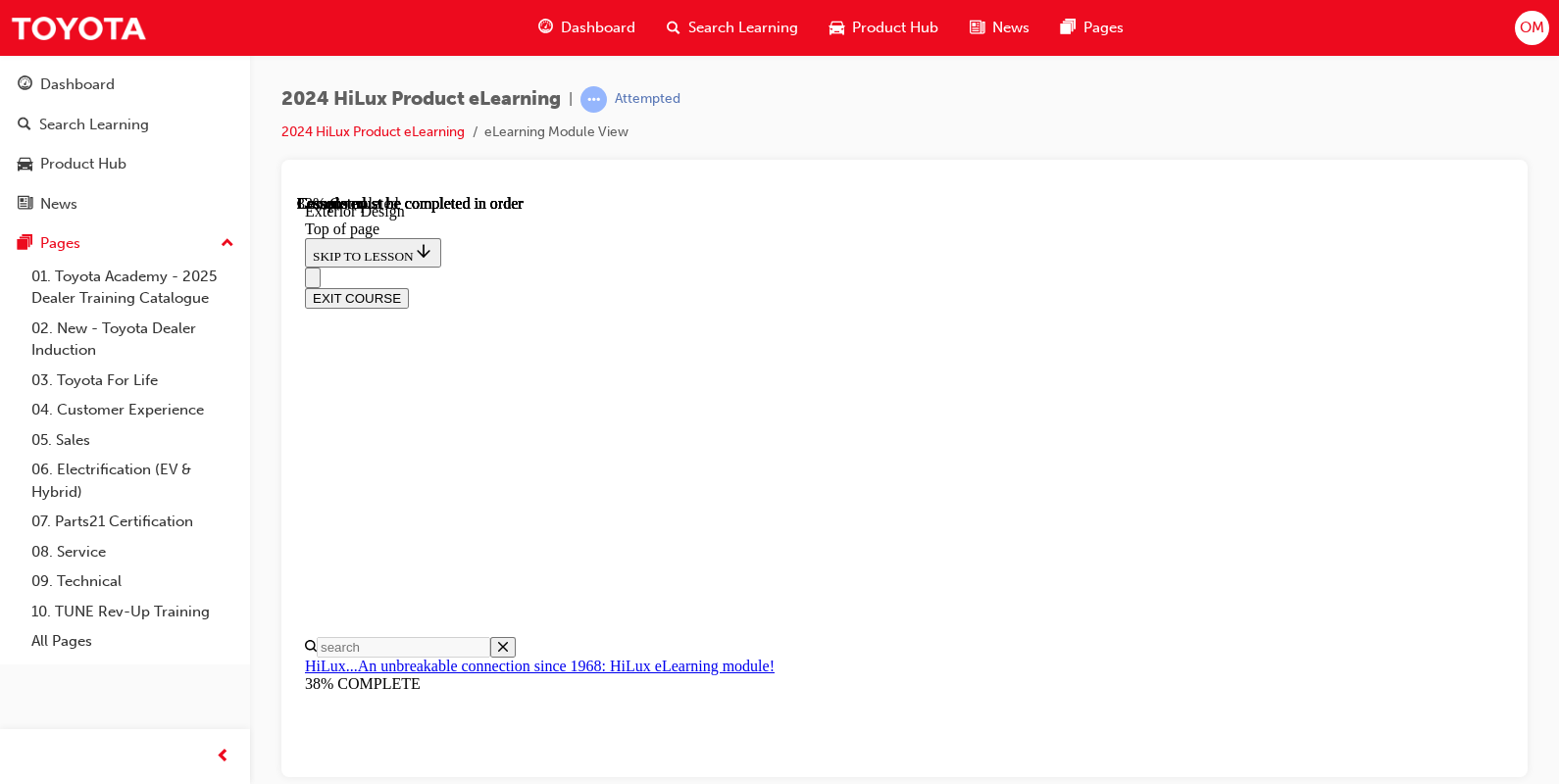 click on "CONTINUE" at bounding box center [346, 25347] 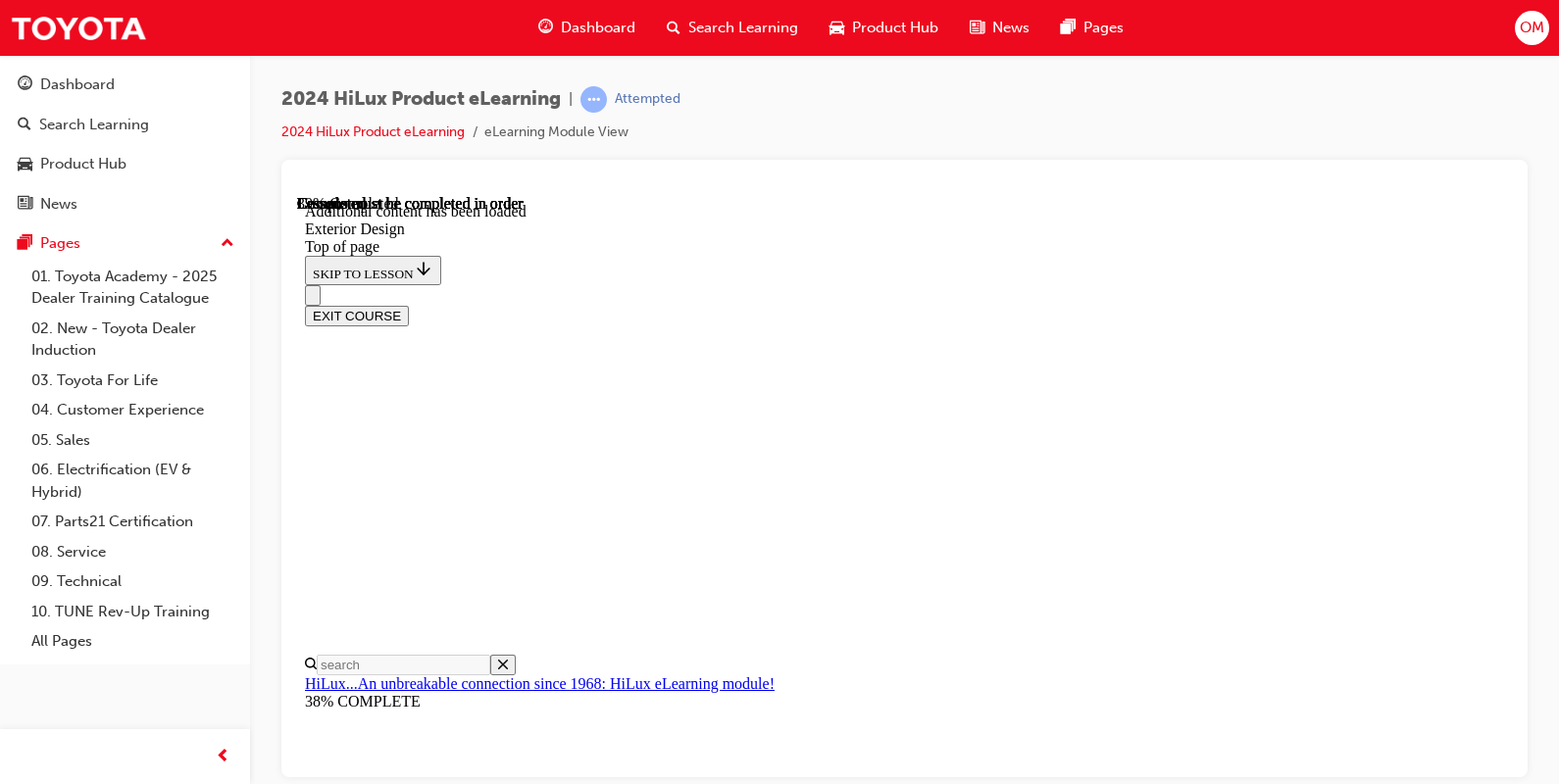 scroll, scrollTop: 3466, scrollLeft: 0, axis: vertical 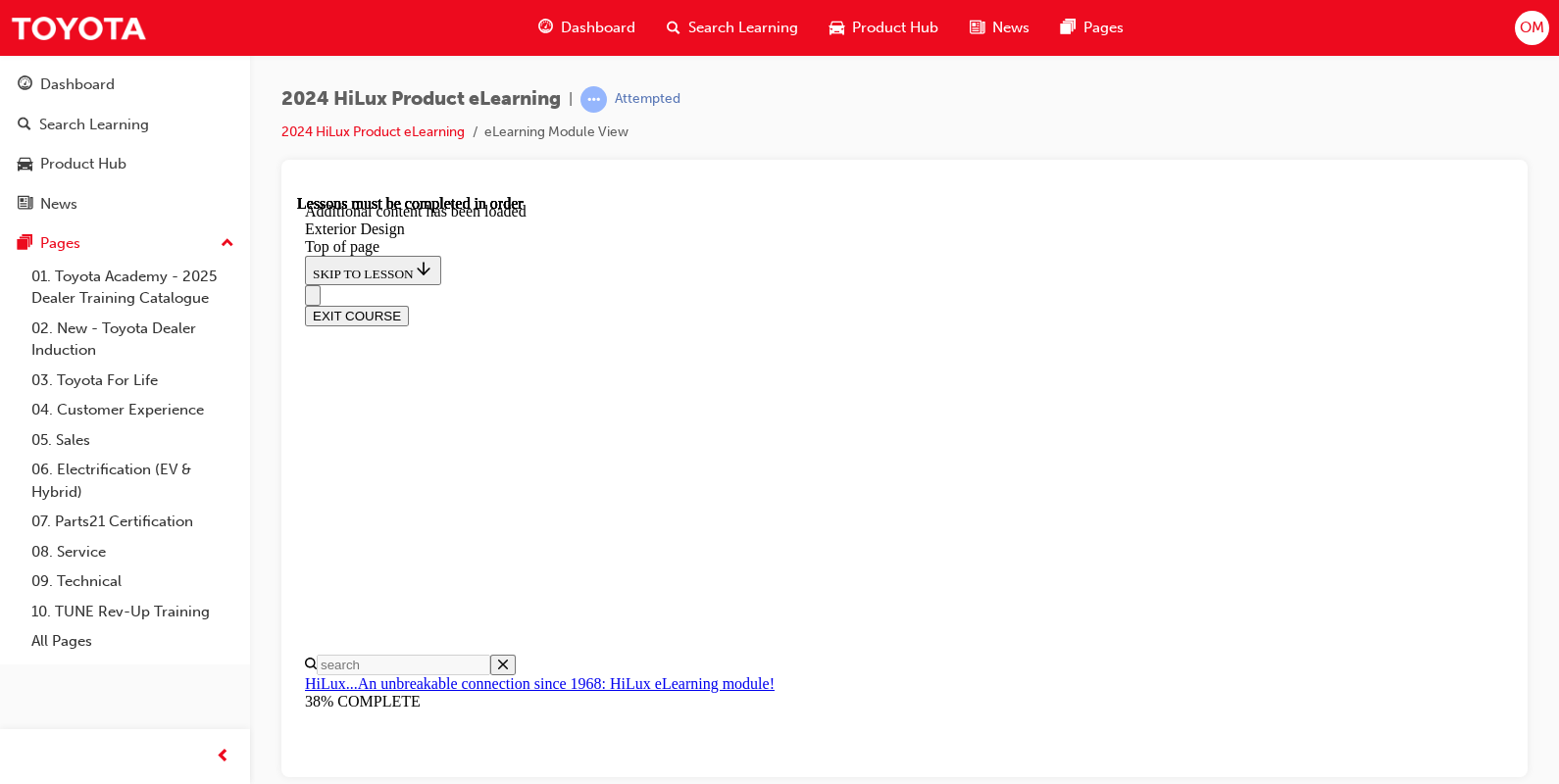 click at bounding box center (391, 26335) 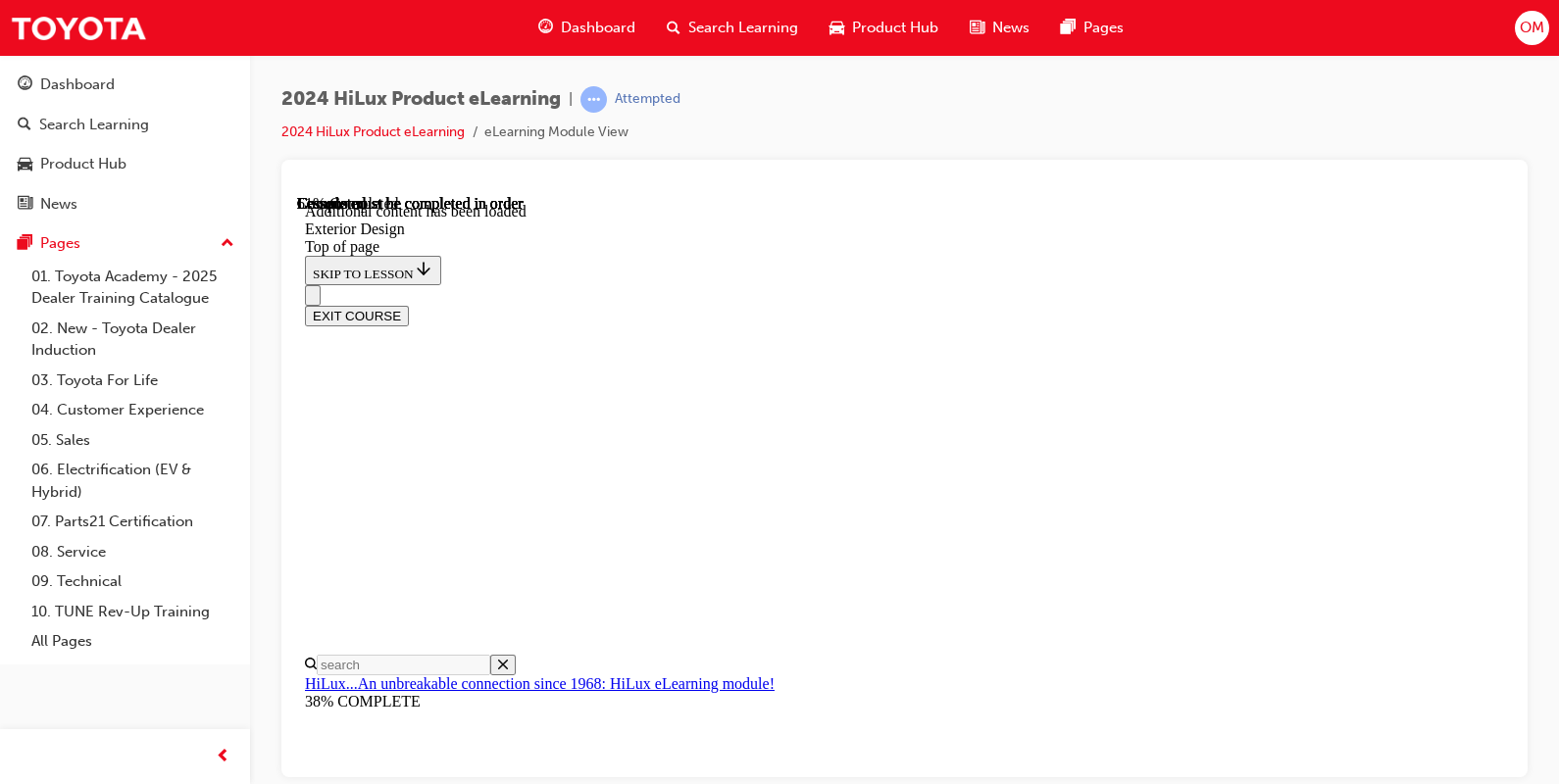 scroll, scrollTop: 5000, scrollLeft: 0, axis: vertical 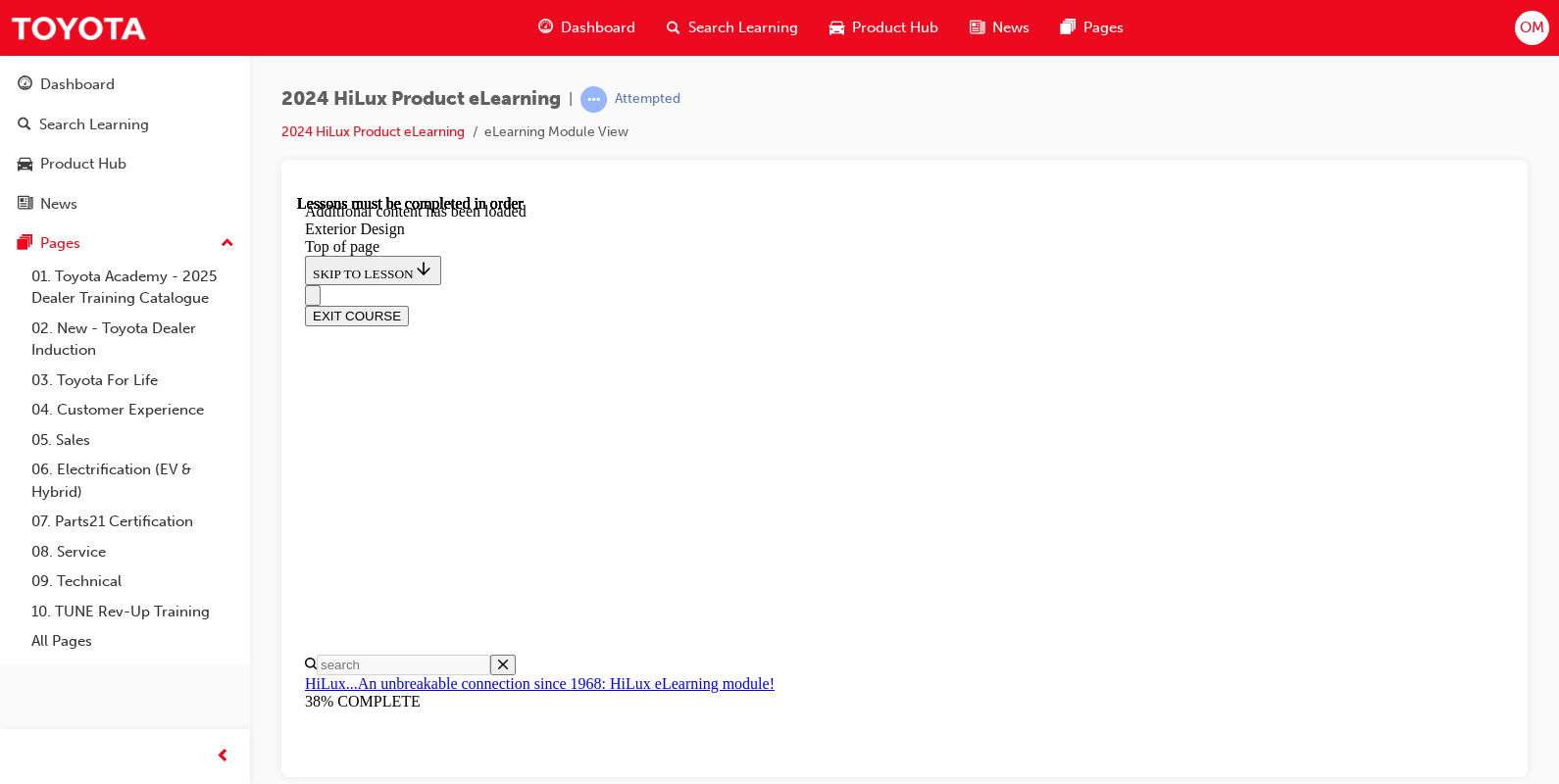 click at bounding box center (391, 28894) 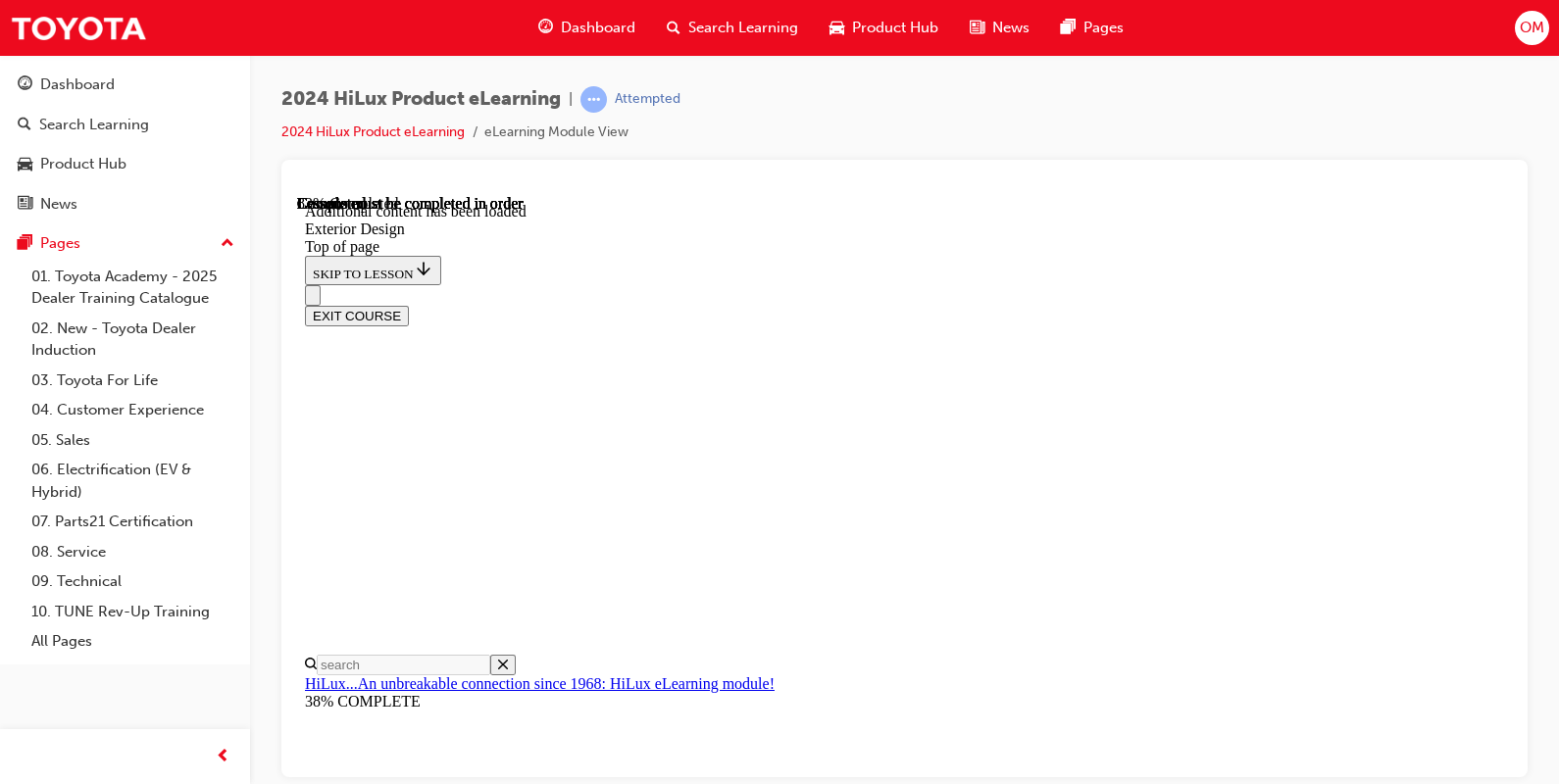 scroll, scrollTop: 6642, scrollLeft: 0, axis: vertical 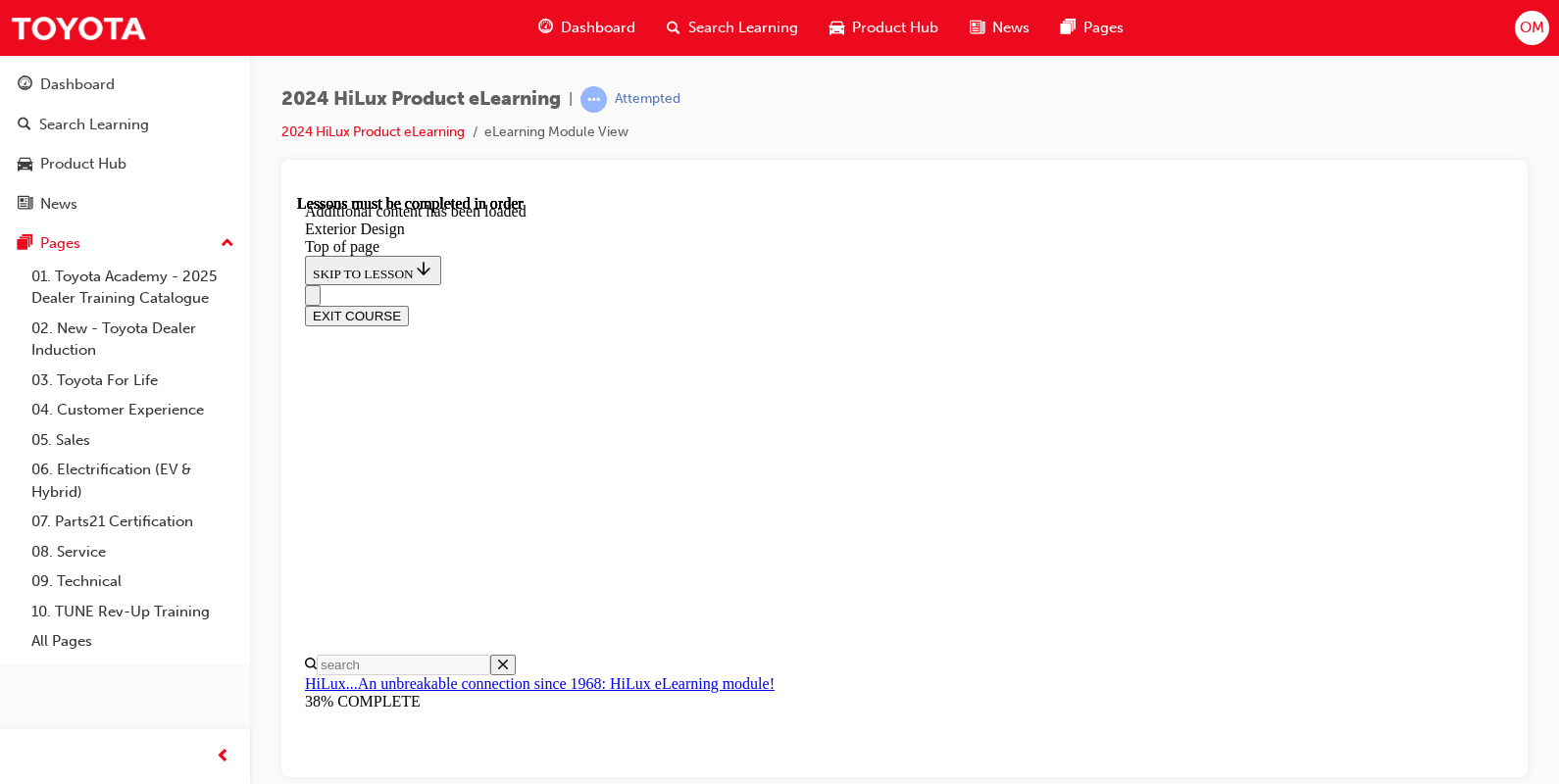 click at bounding box center (391, 31826) 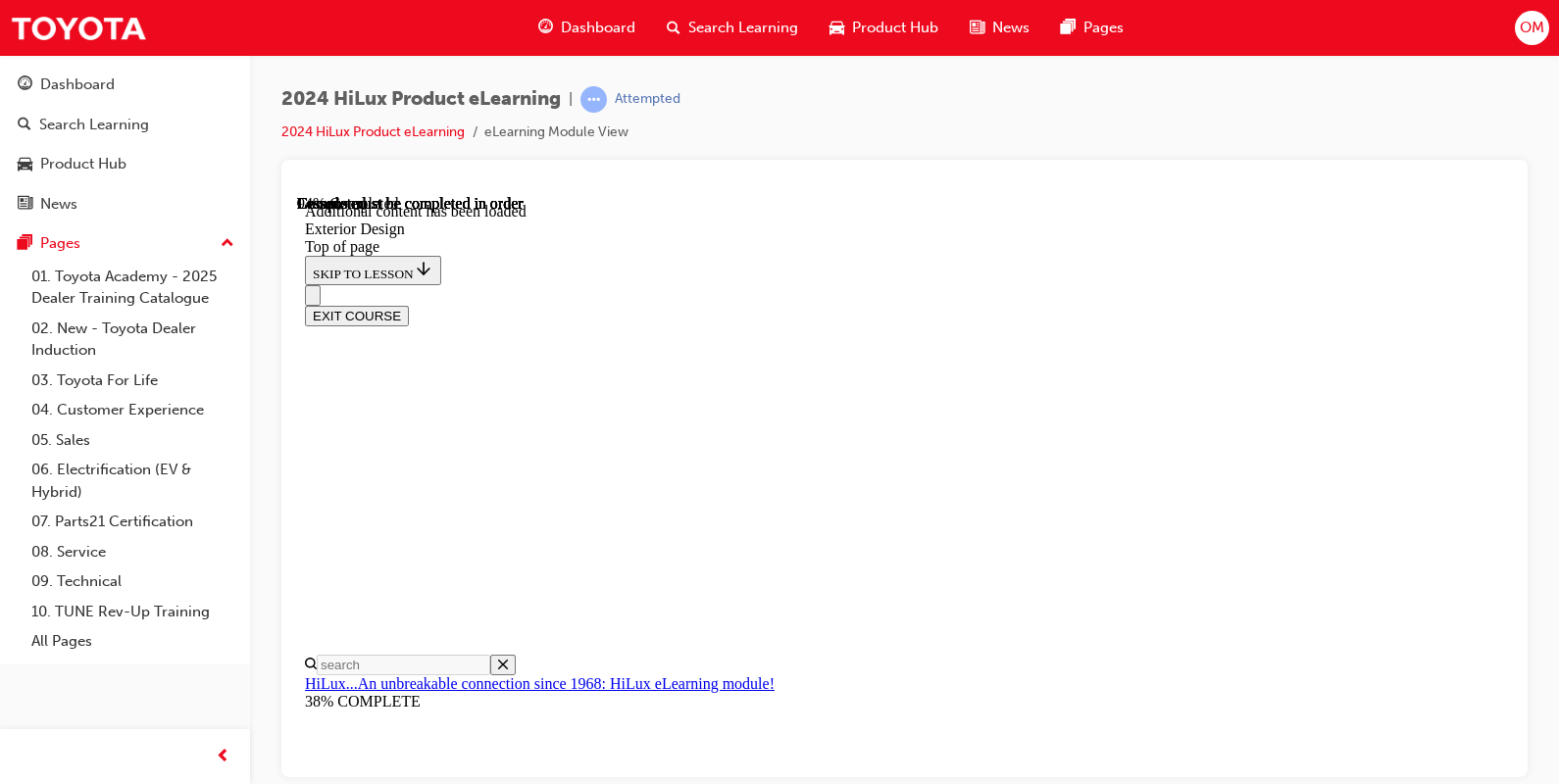 scroll, scrollTop: 7005, scrollLeft: 0, axis: vertical 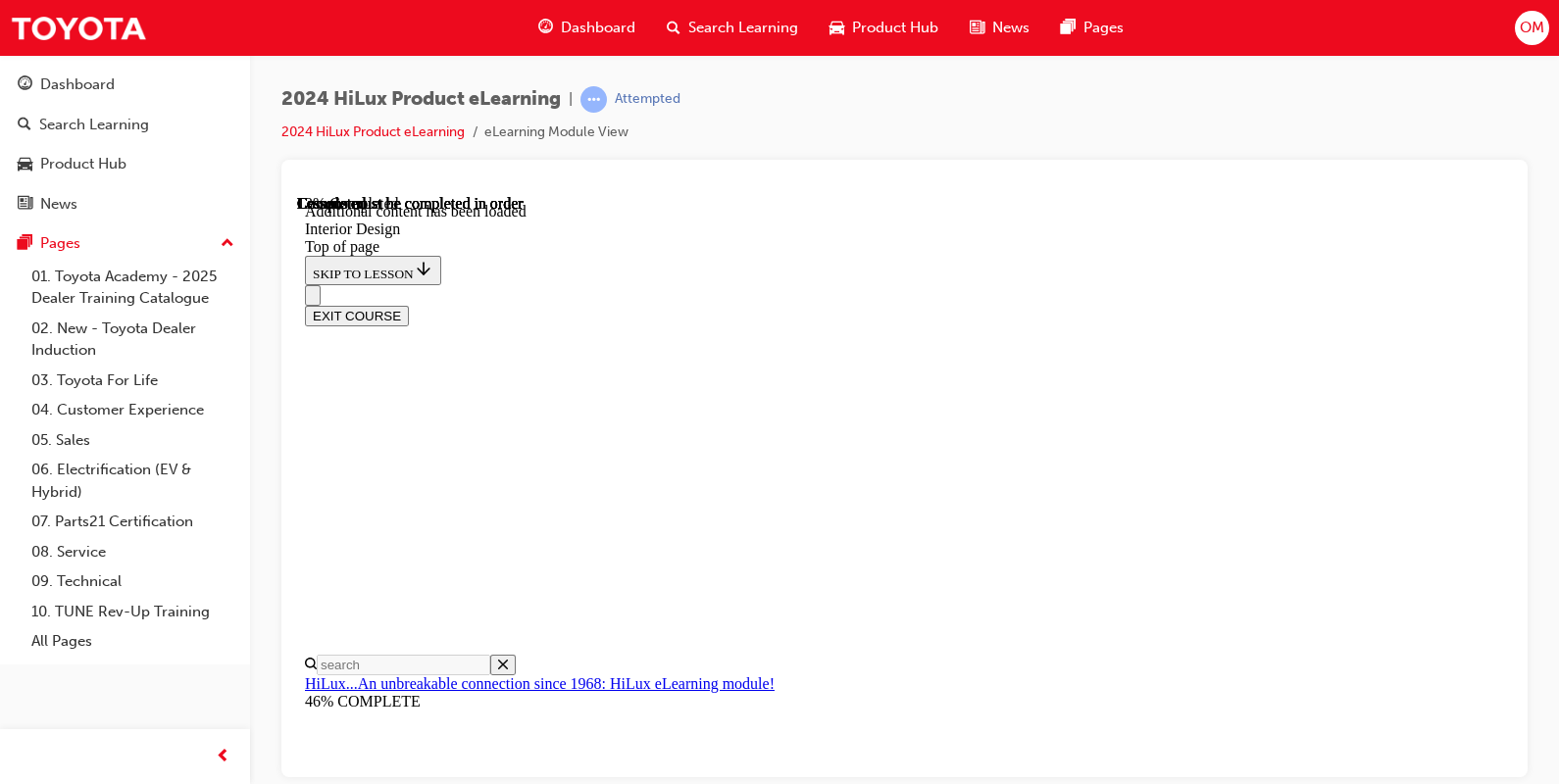 click 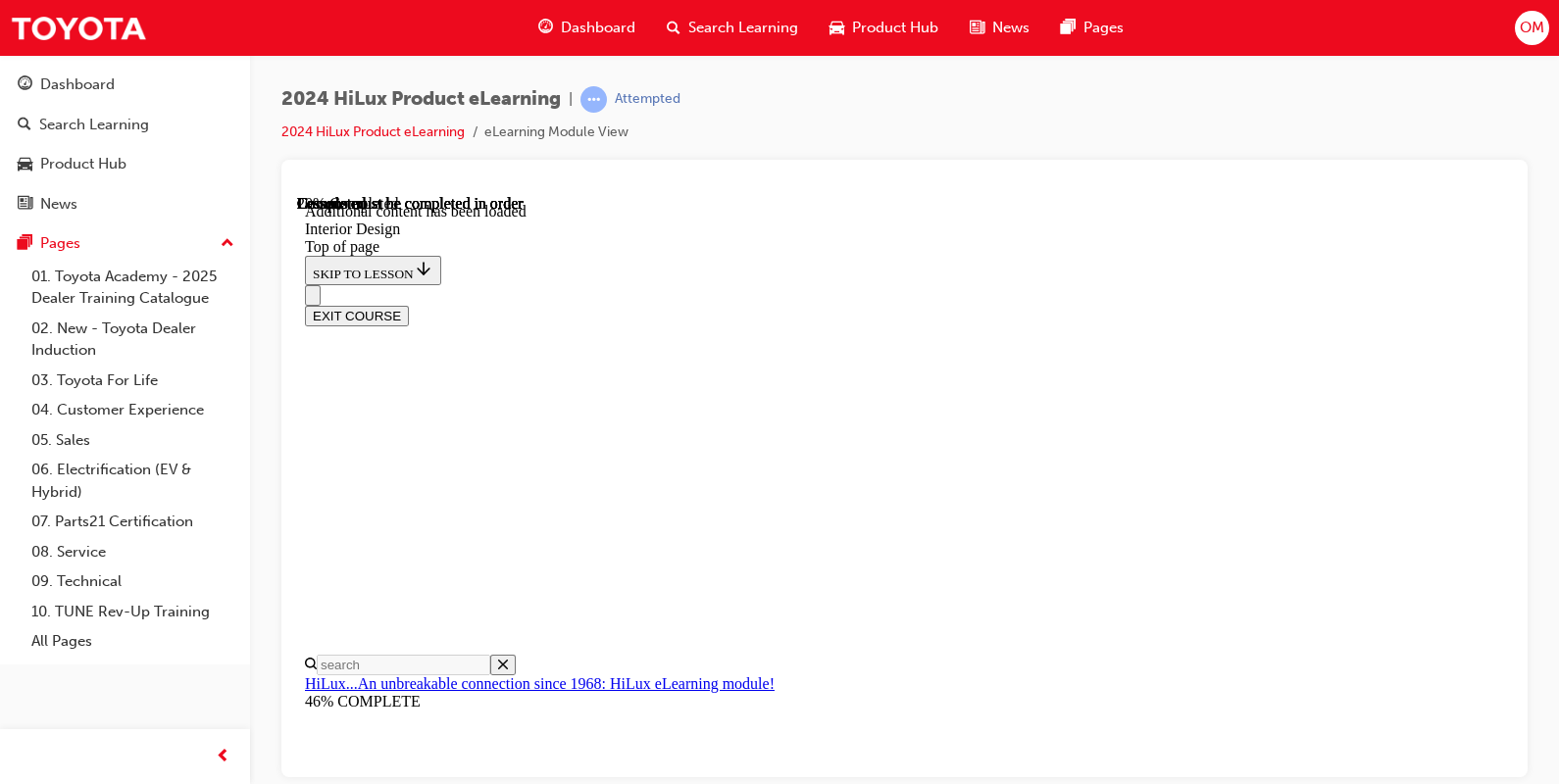 click 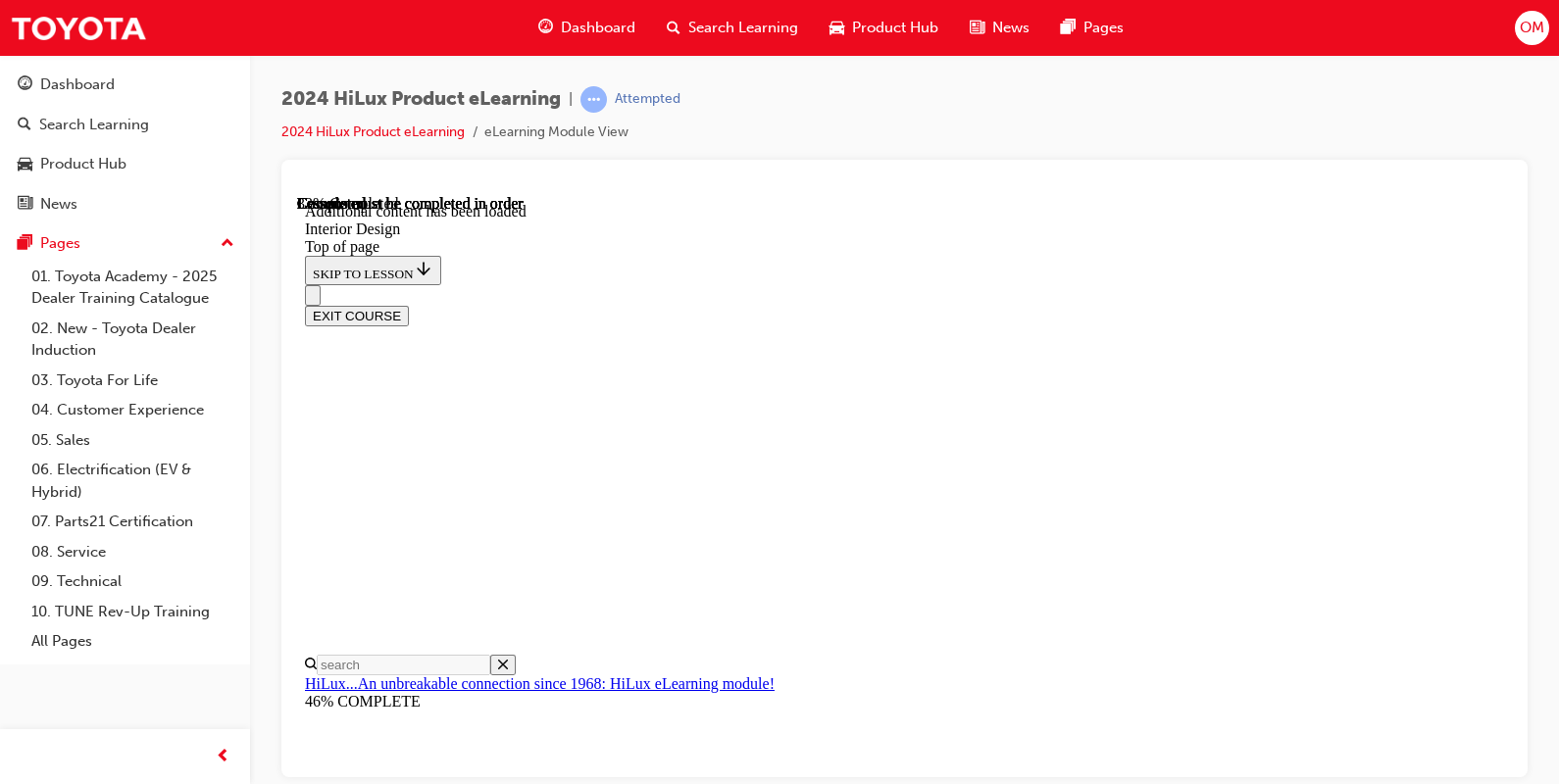 scroll, scrollTop: 1217, scrollLeft: 0, axis: vertical 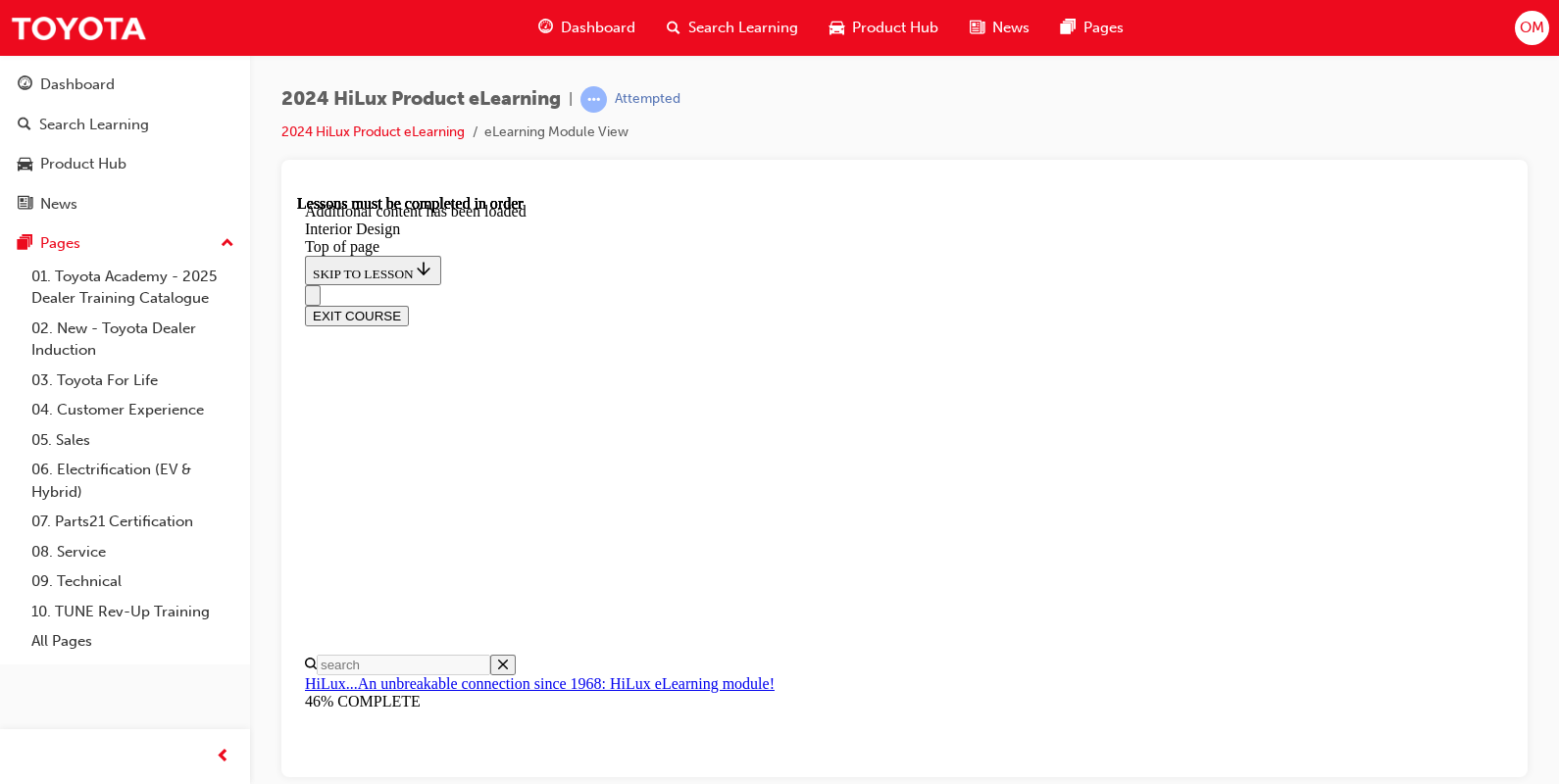 click at bounding box center [391, 20152] 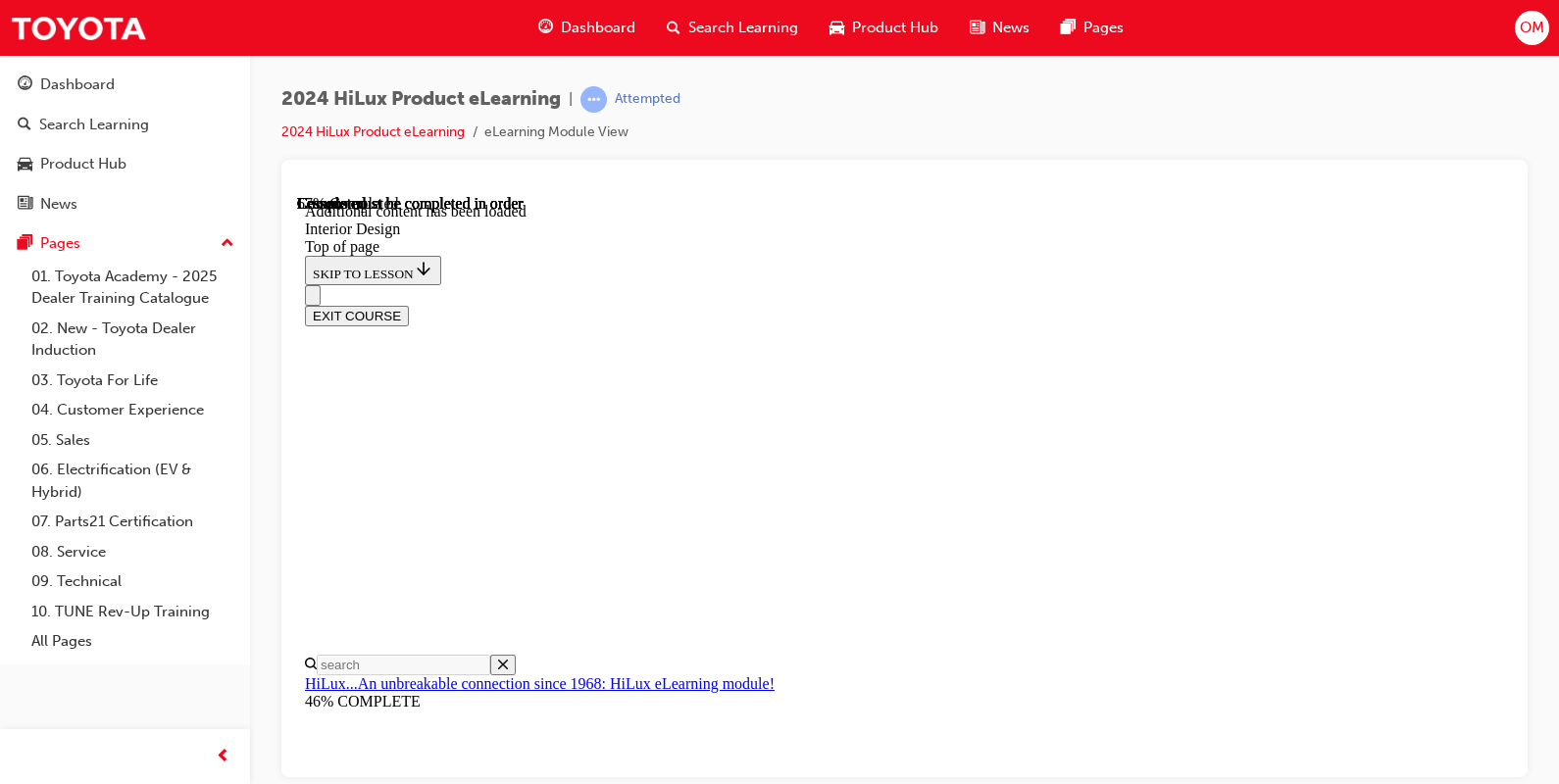 scroll, scrollTop: 2852, scrollLeft: 0, axis: vertical 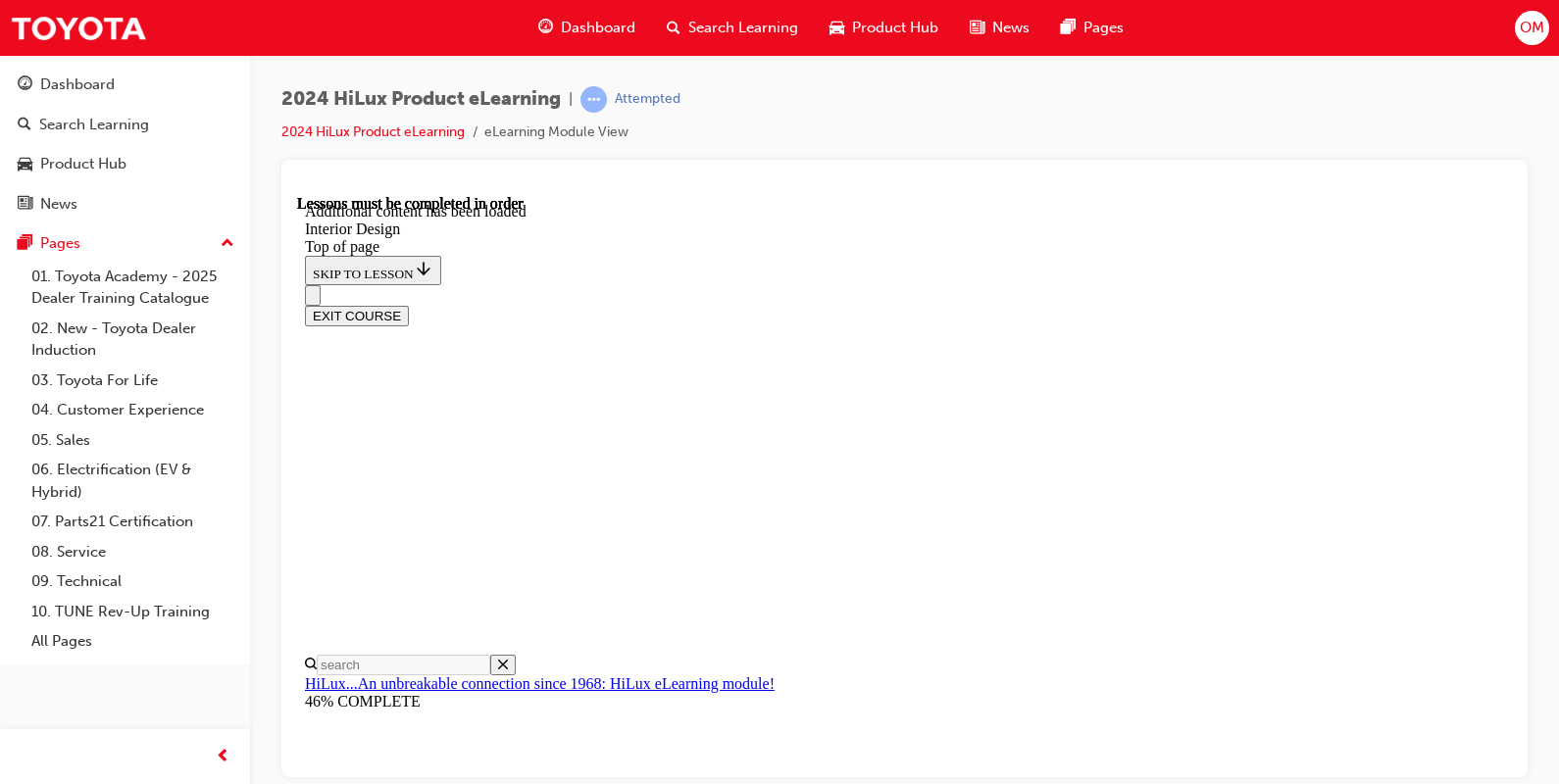 click at bounding box center (391, 23348) 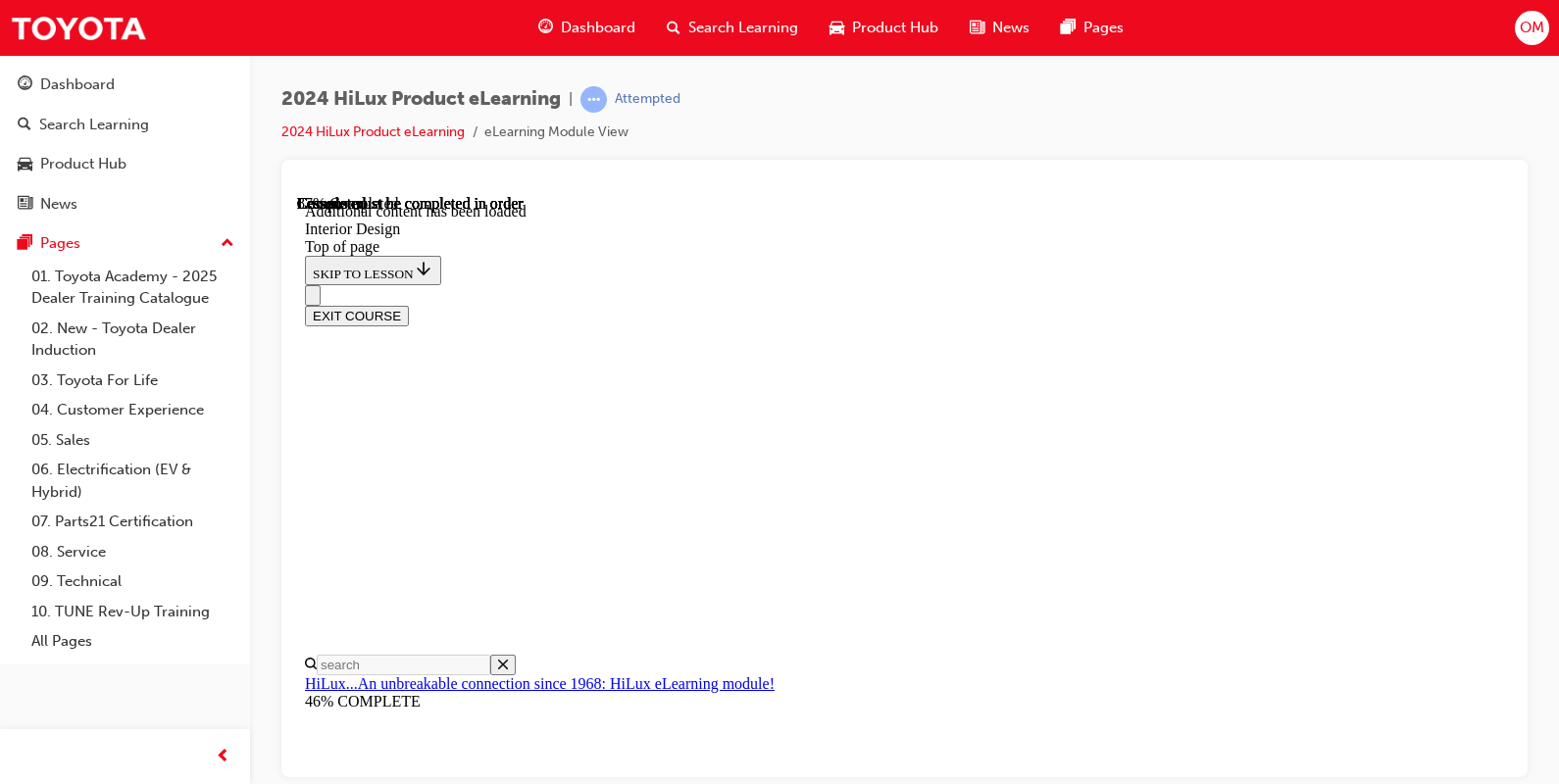scroll, scrollTop: 3453, scrollLeft: 0, axis: vertical 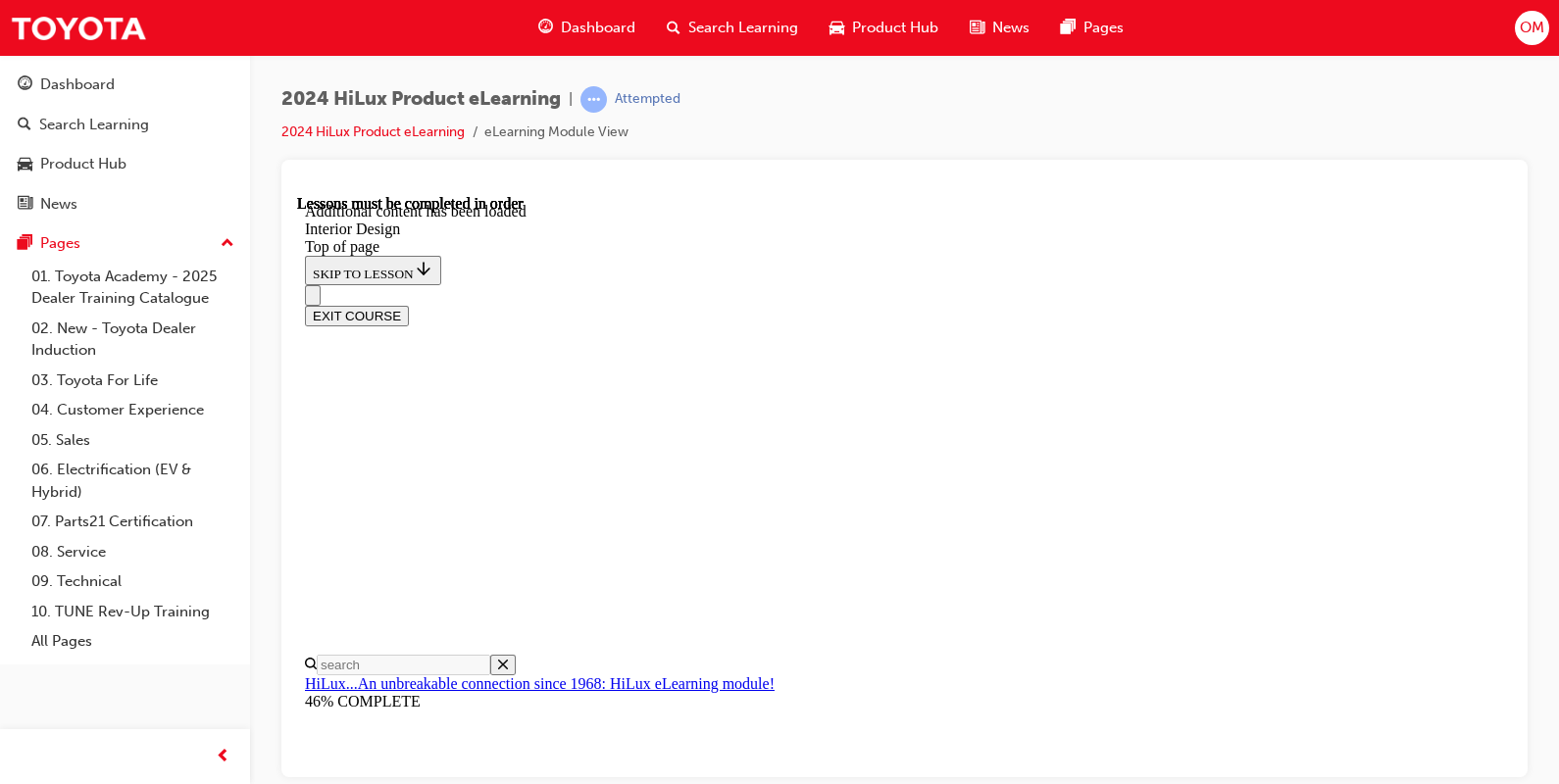 click at bounding box center (391, 24460) 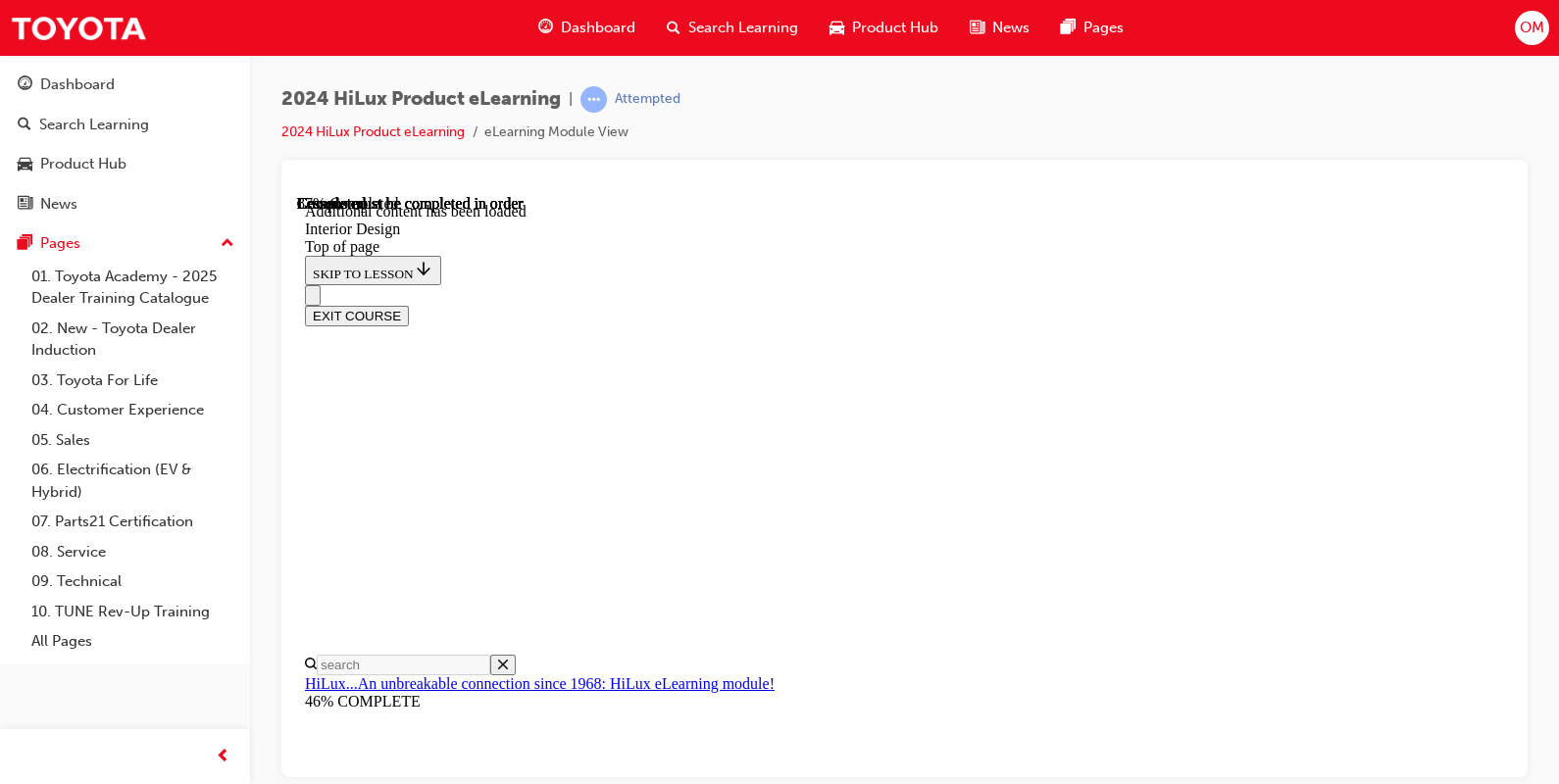 click at bounding box center (391, 24495) 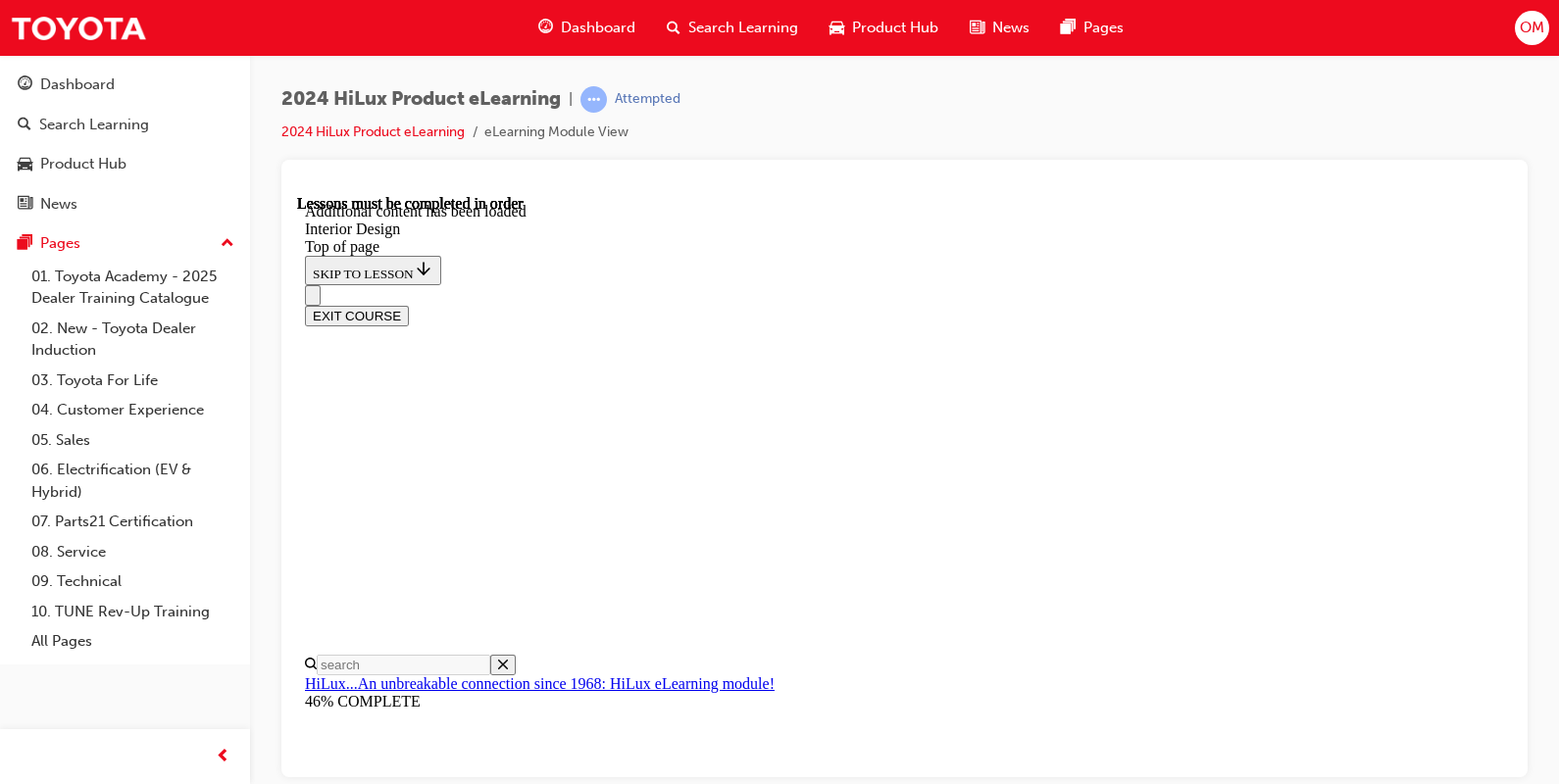 scroll, scrollTop: 3562, scrollLeft: 0, axis: vertical 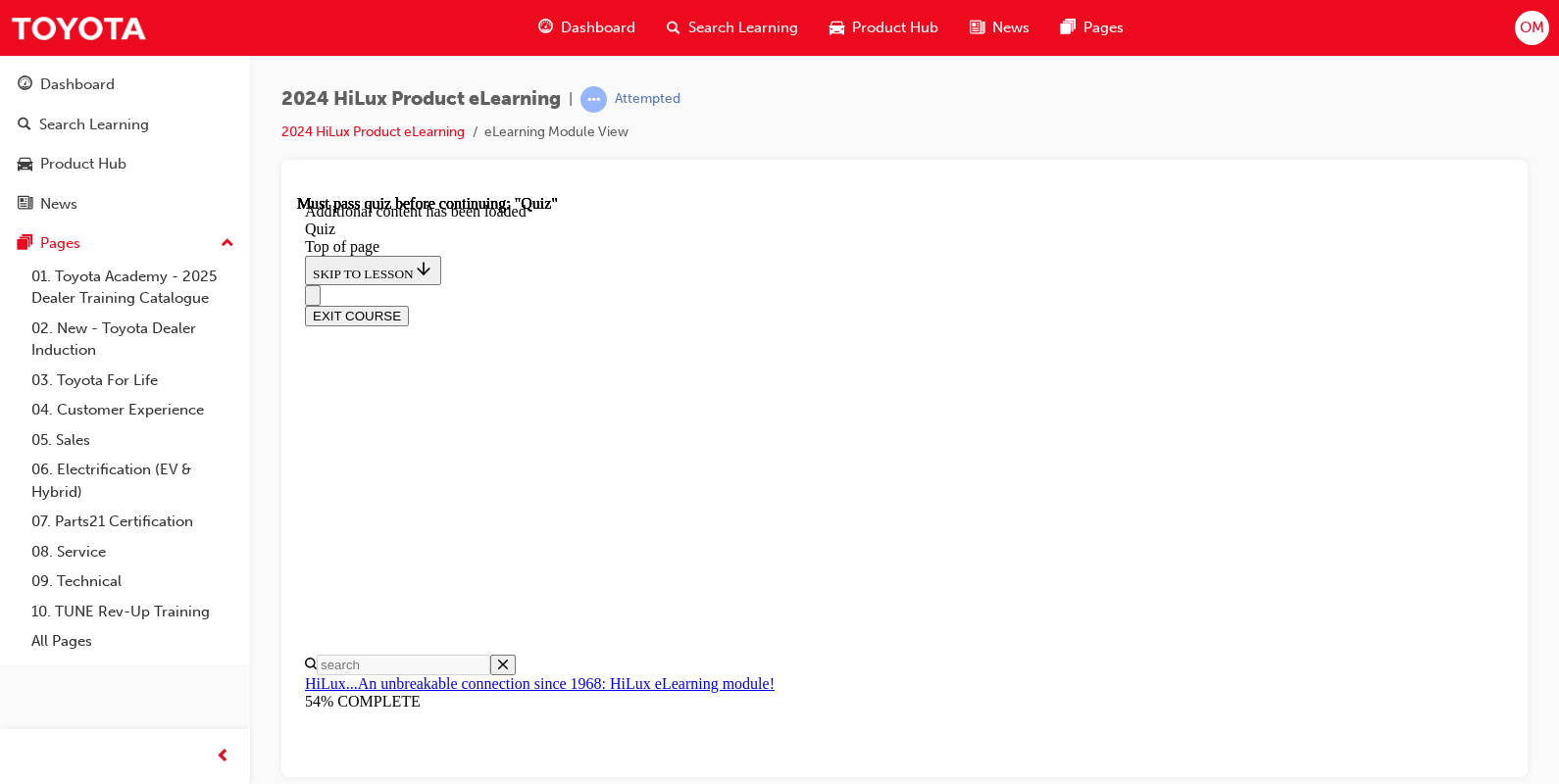 click on "START QUIZ" at bounding box center (349, 17995) 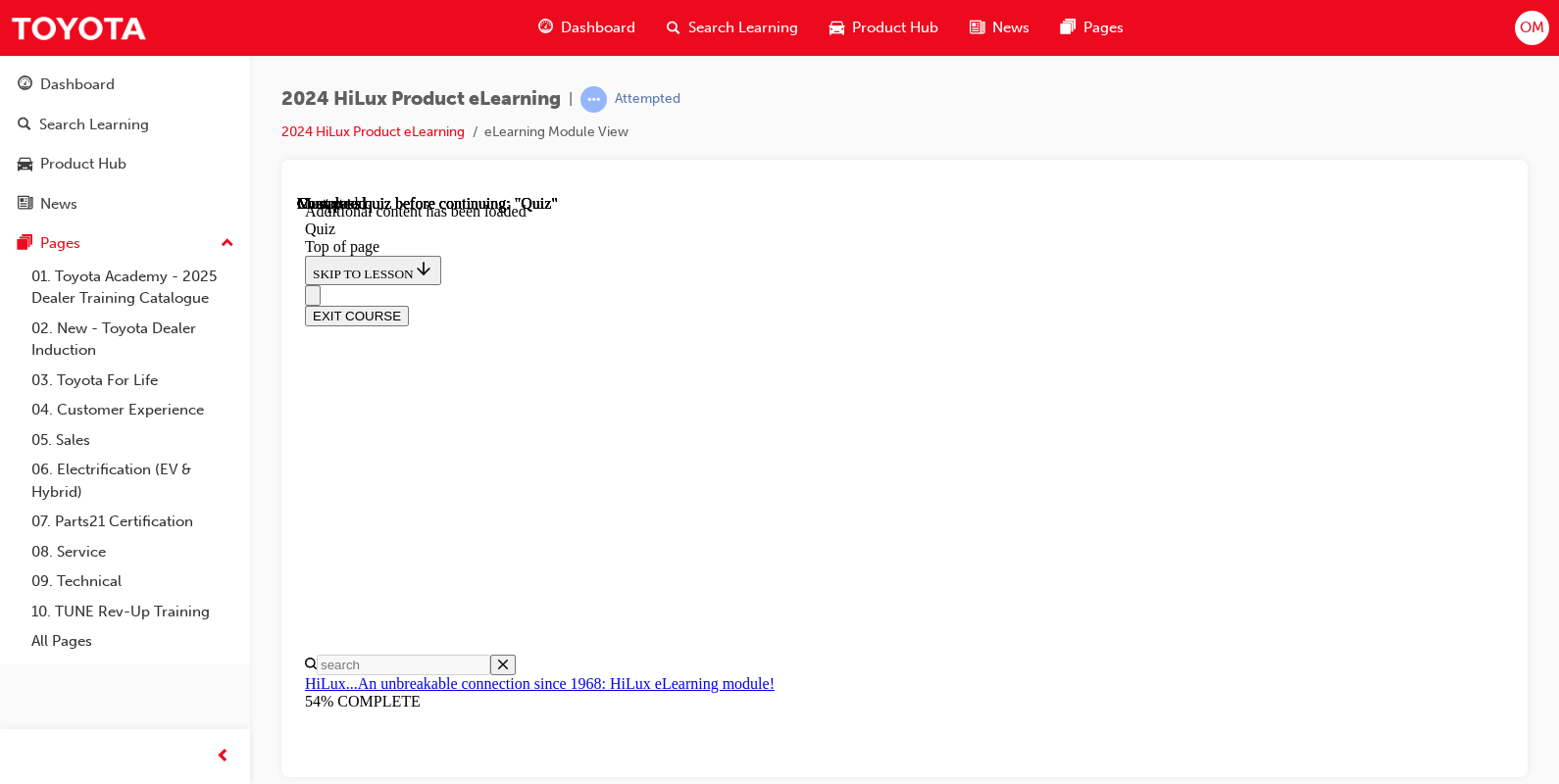 scroll, scrollTop: 117, scrollLeft: 0, axis: vertical 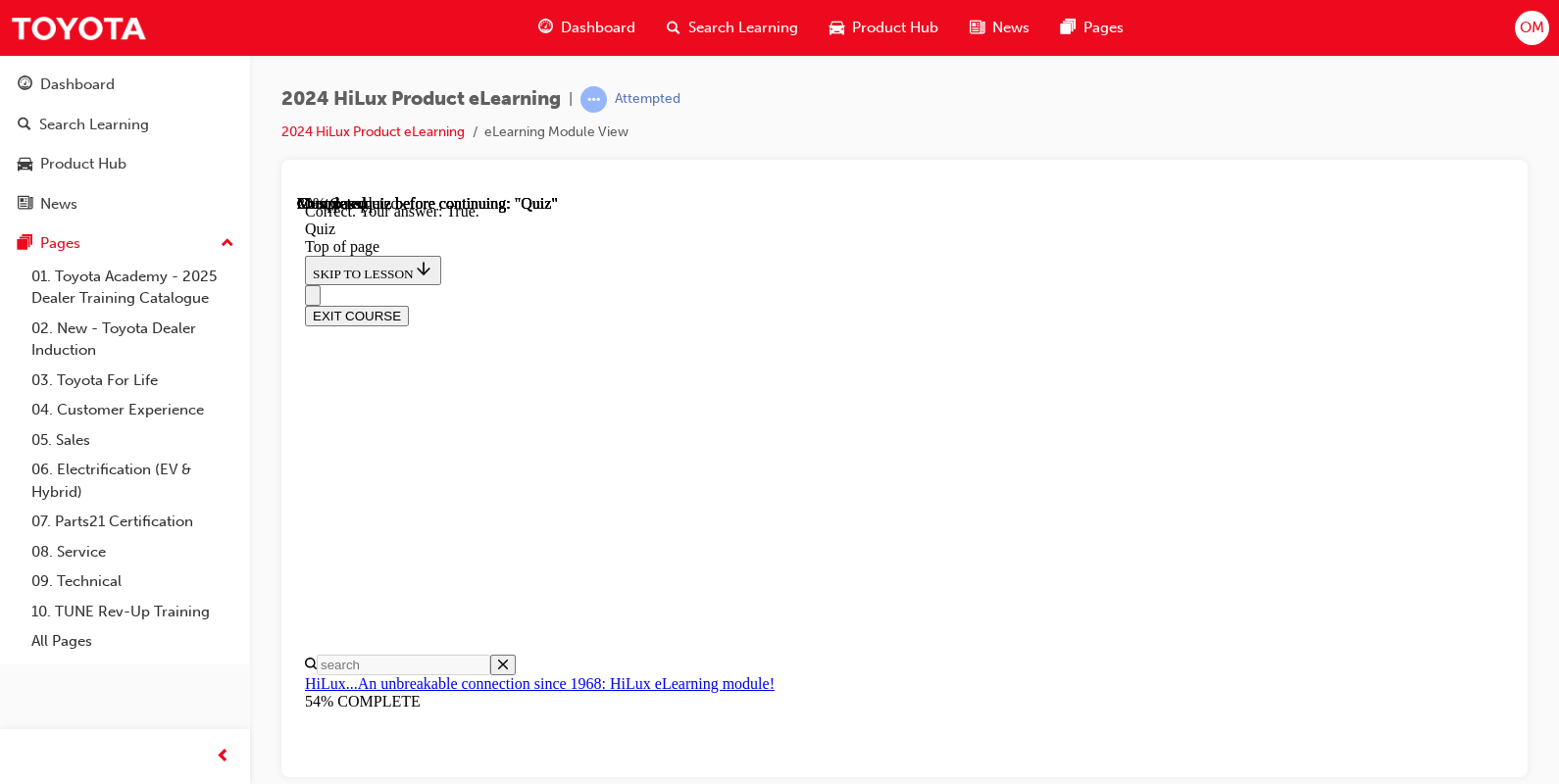 click on "NEXT" at bounding box center [330, 22566] 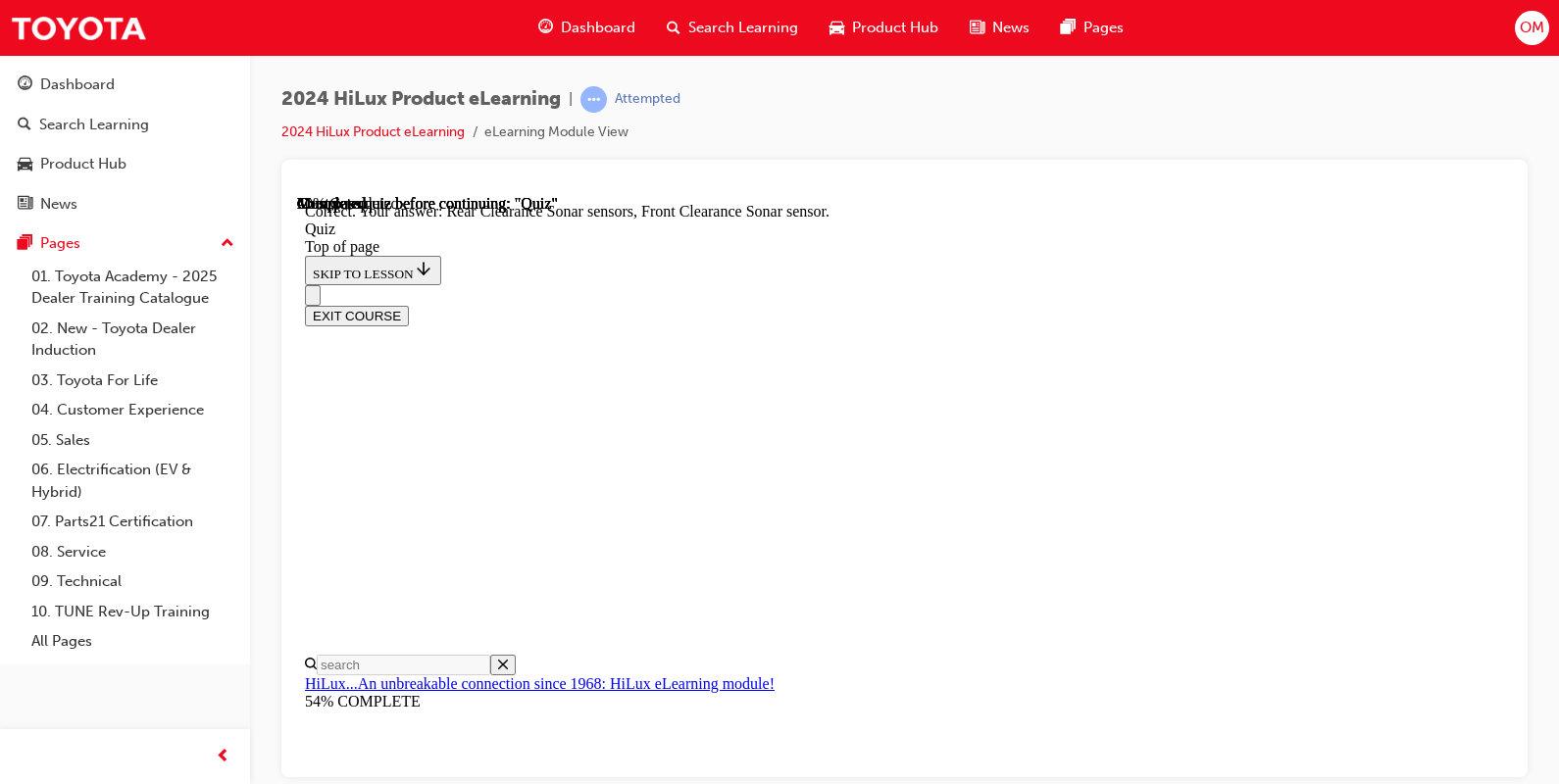 scroll, scrollTop: 469, scrollLeft: 0, axis: vertical 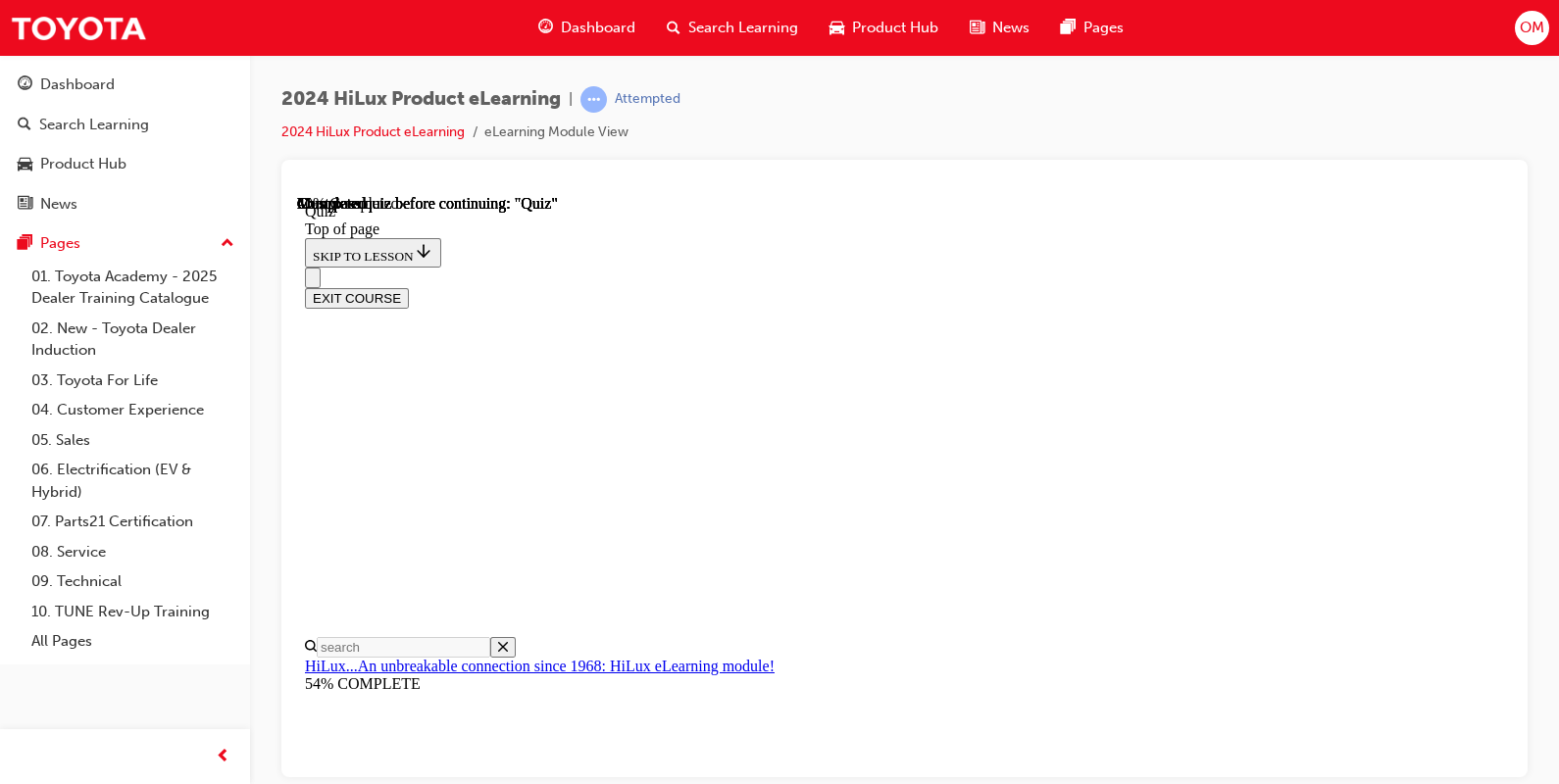 click at bounding box center [904, 27221] 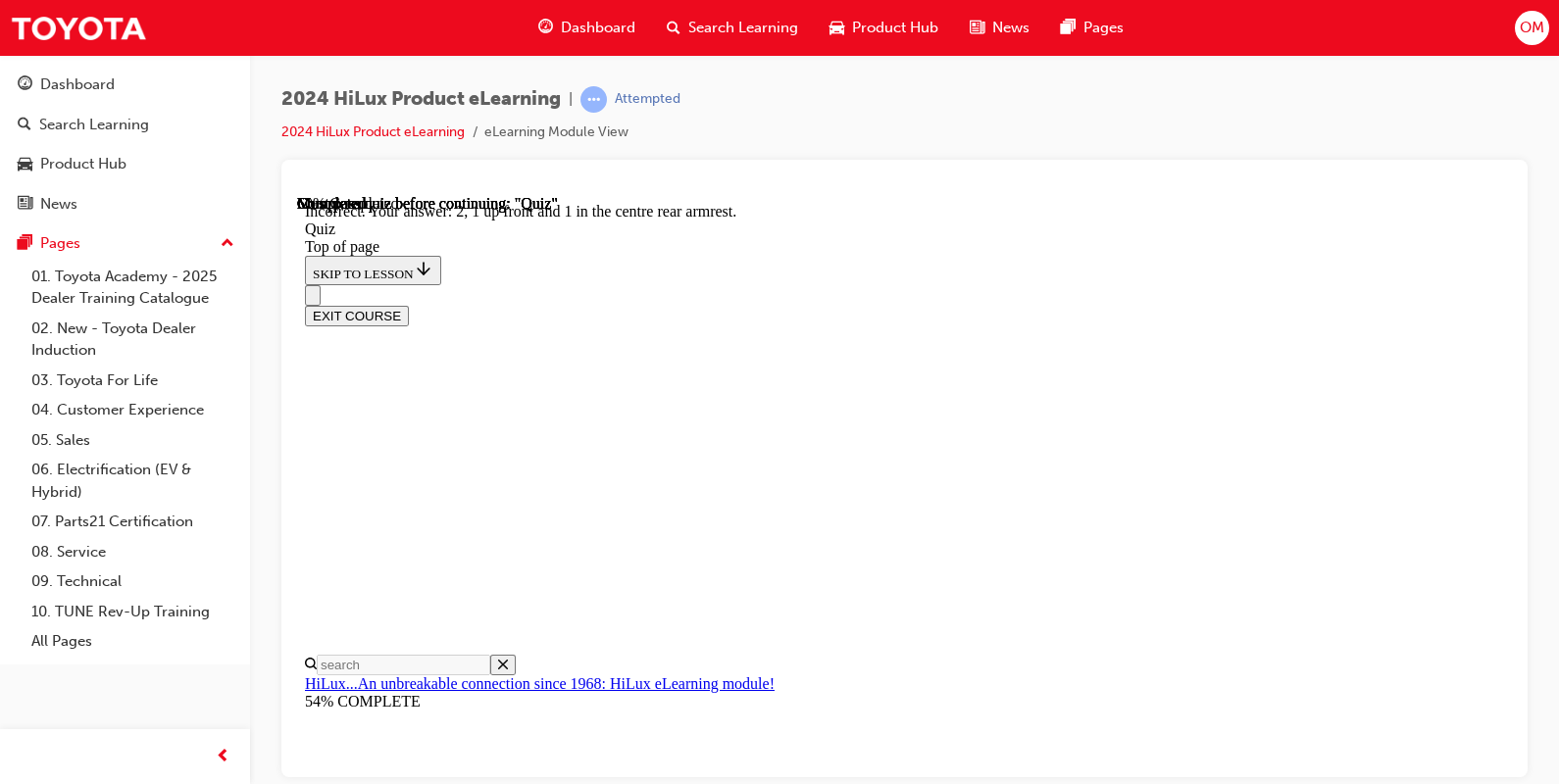 scroll, scrollTop: 424, scrollLeft: 0, axis: vertical 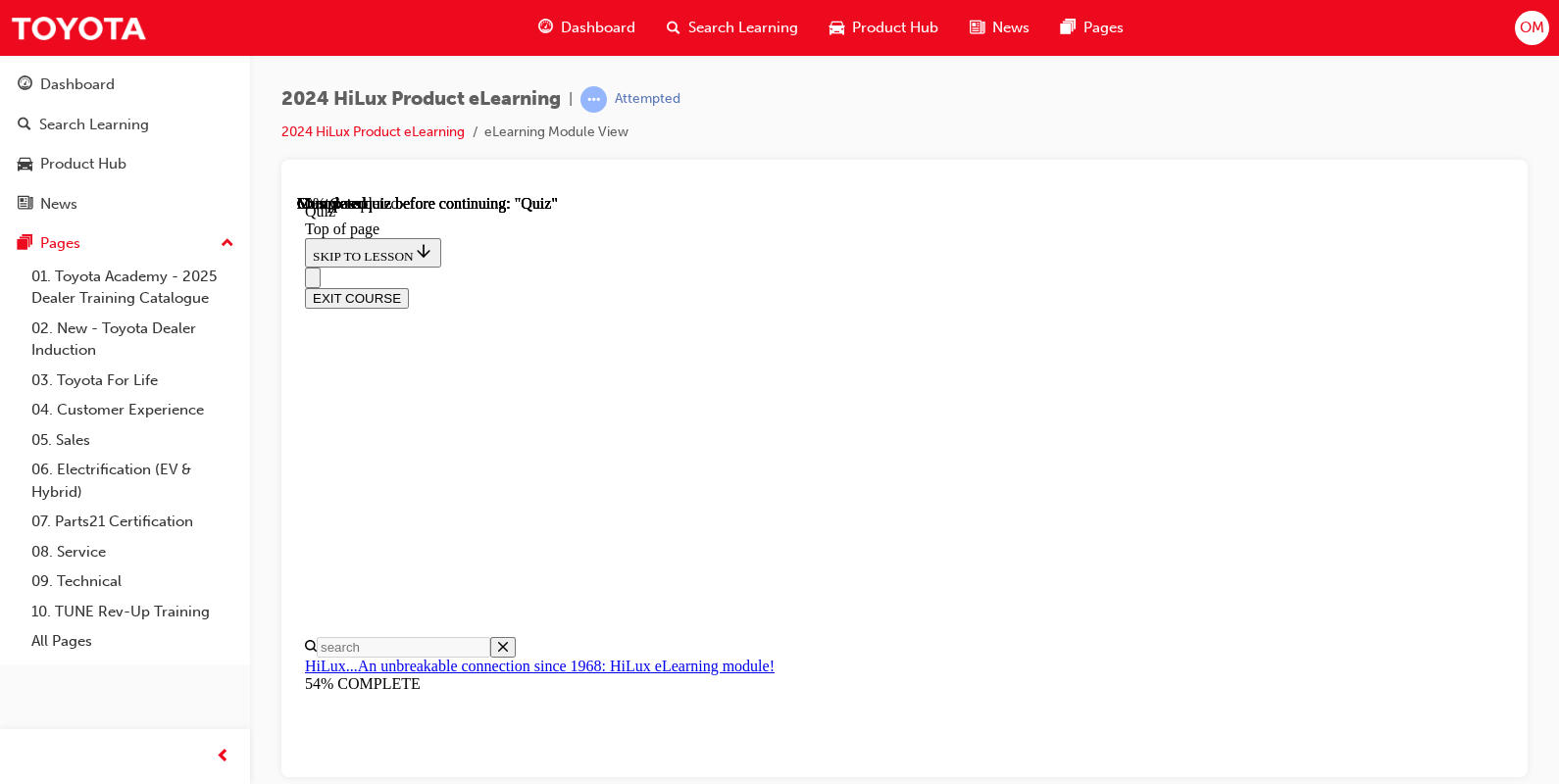 click at bounding box center [904, 27873] 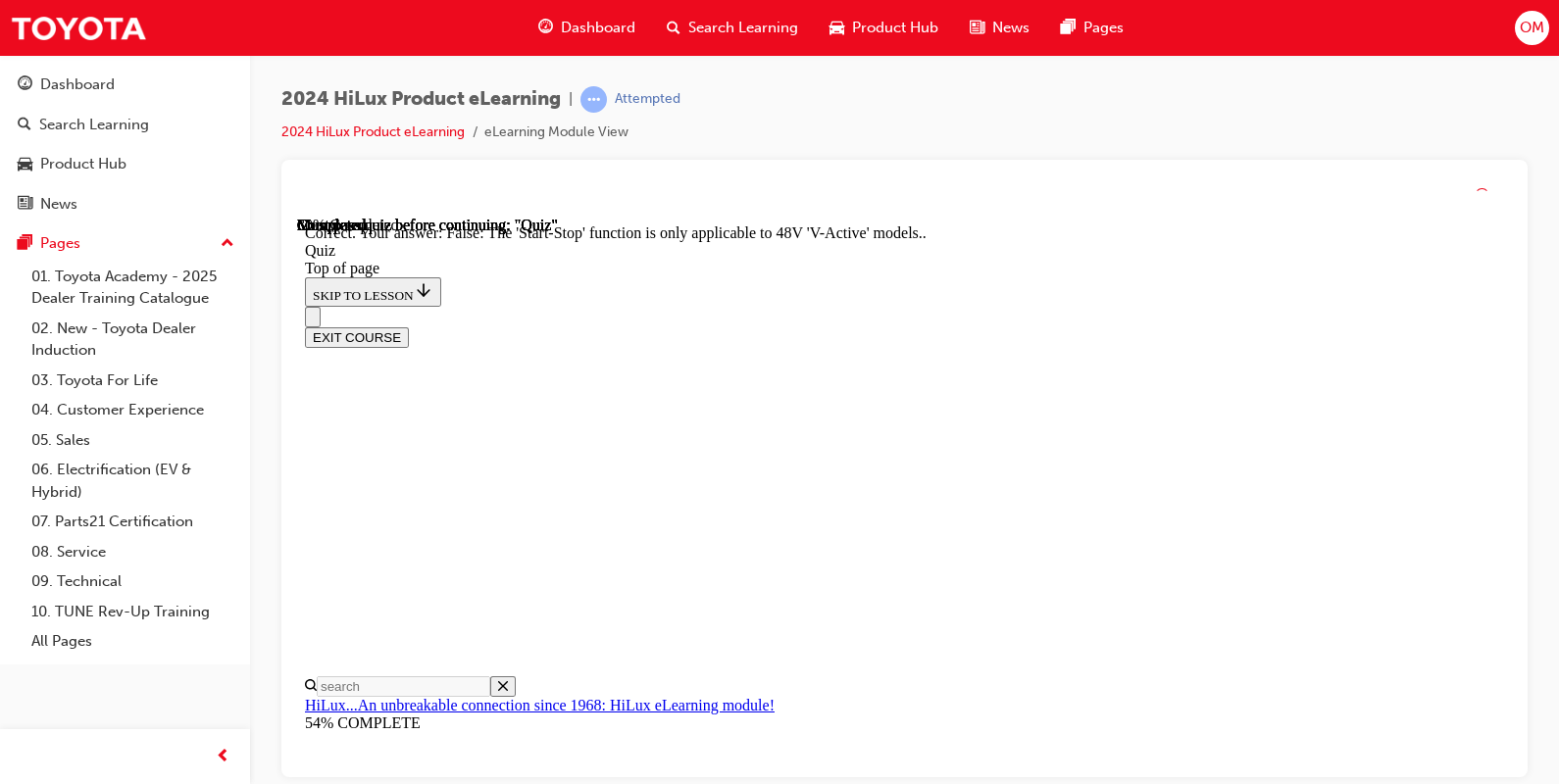 scroll, scrollTop: 385, scrollLeft: 0, axis: vertical 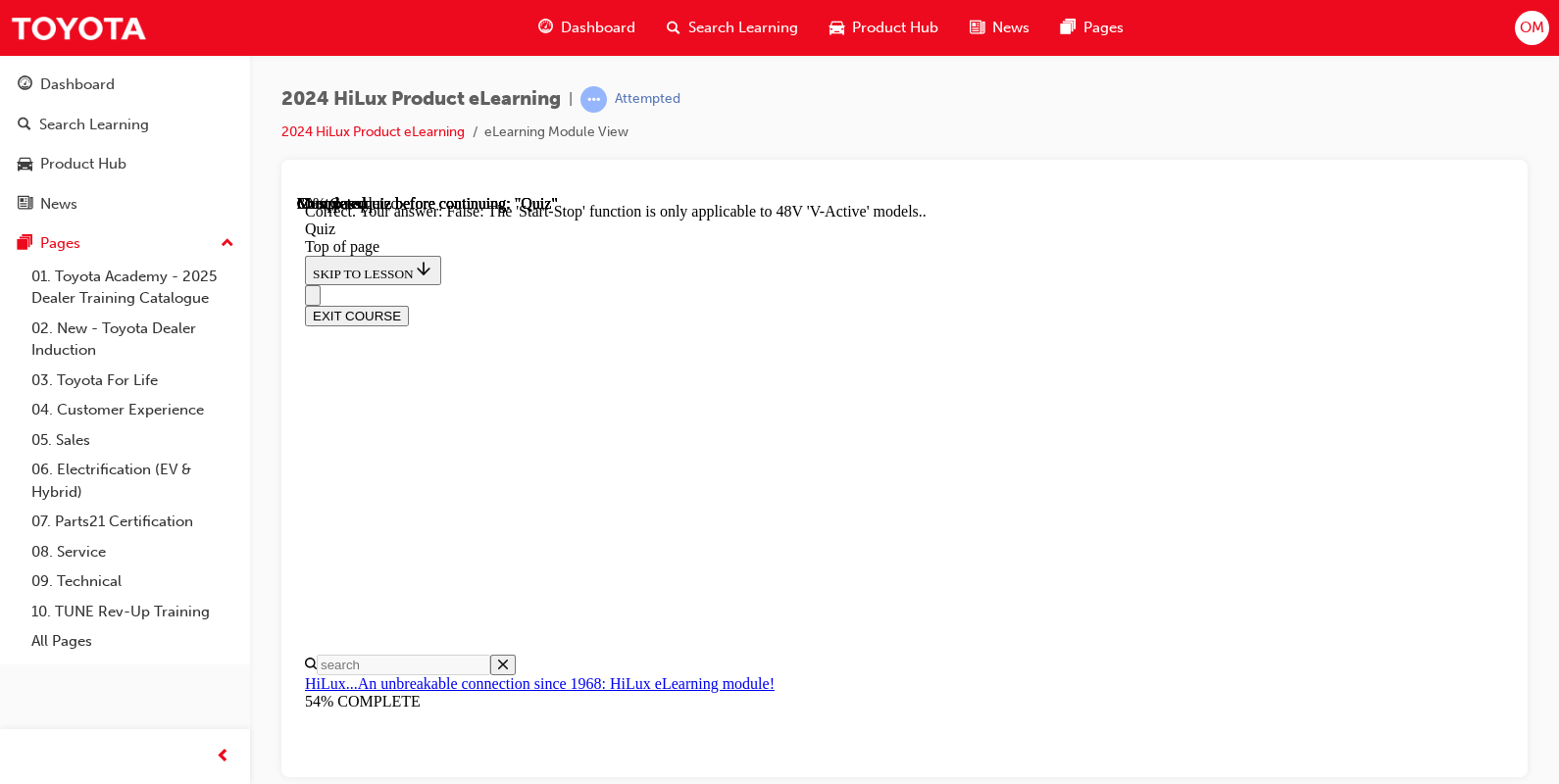 click on "NEXT" at bounding box center (330, 29090) 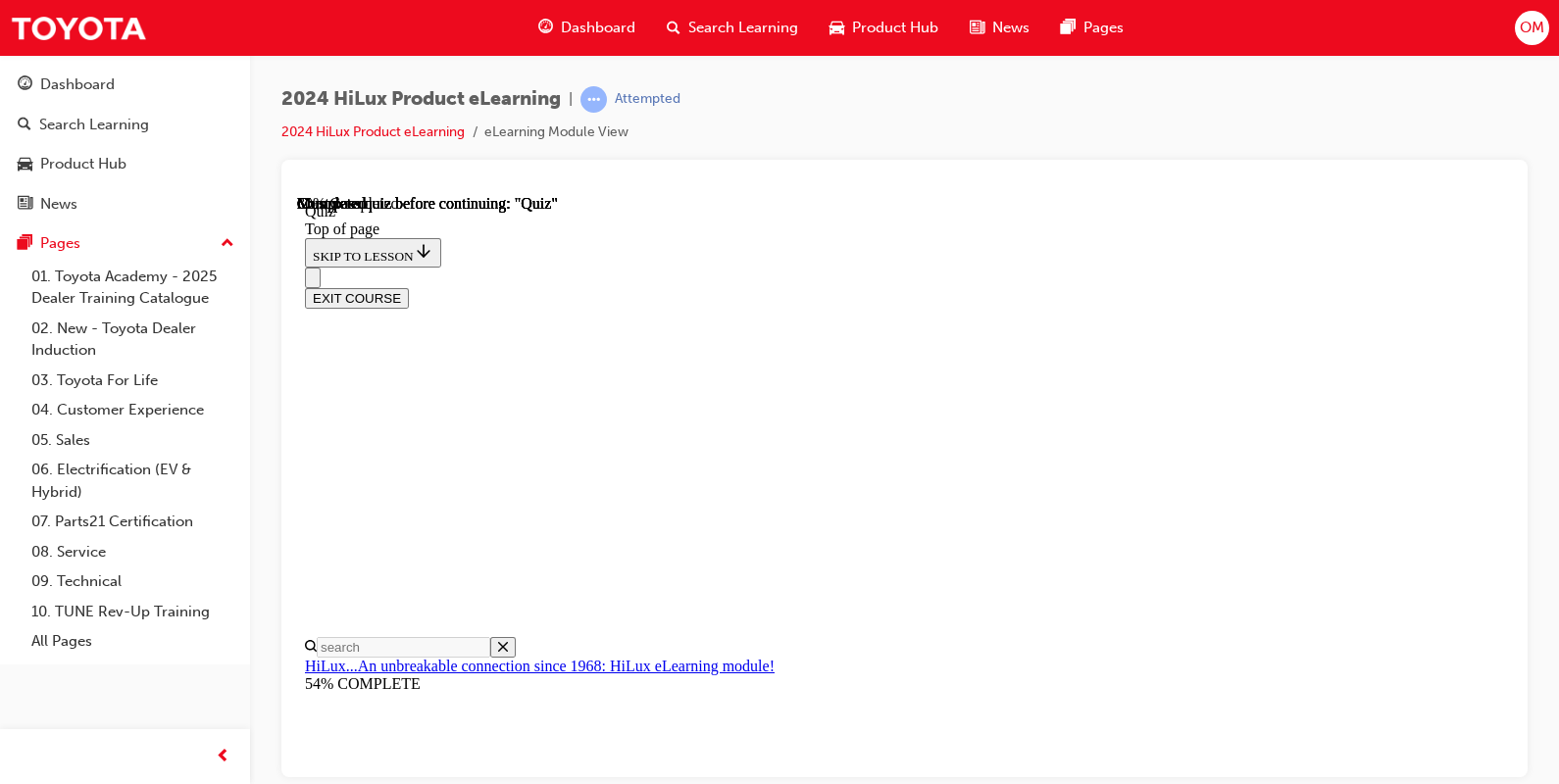 scroll, scrollTop: 170, scrollLeft: 0, axis: vertical 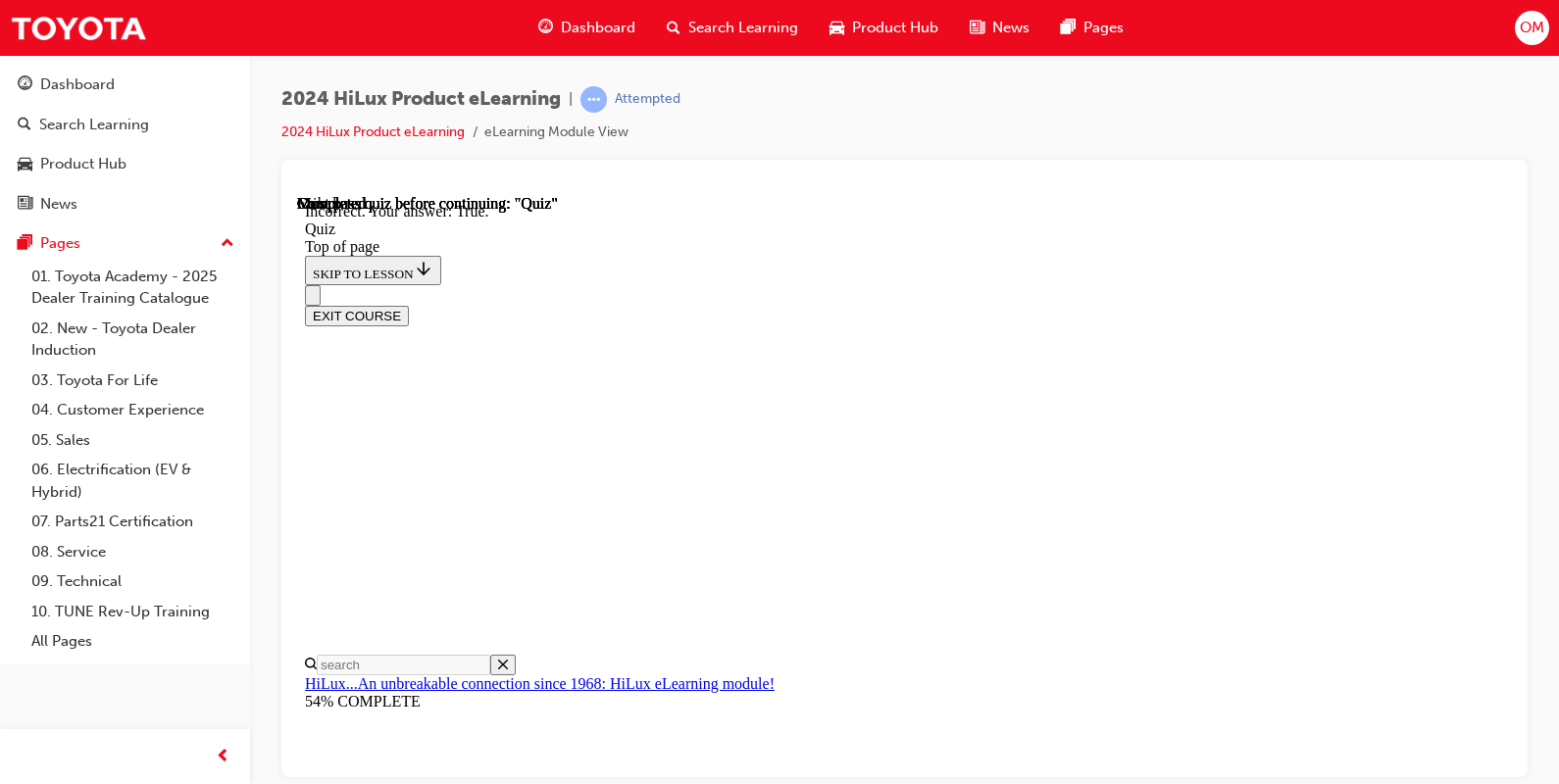 click on "NEXT" at bounding box center (330, 26959) 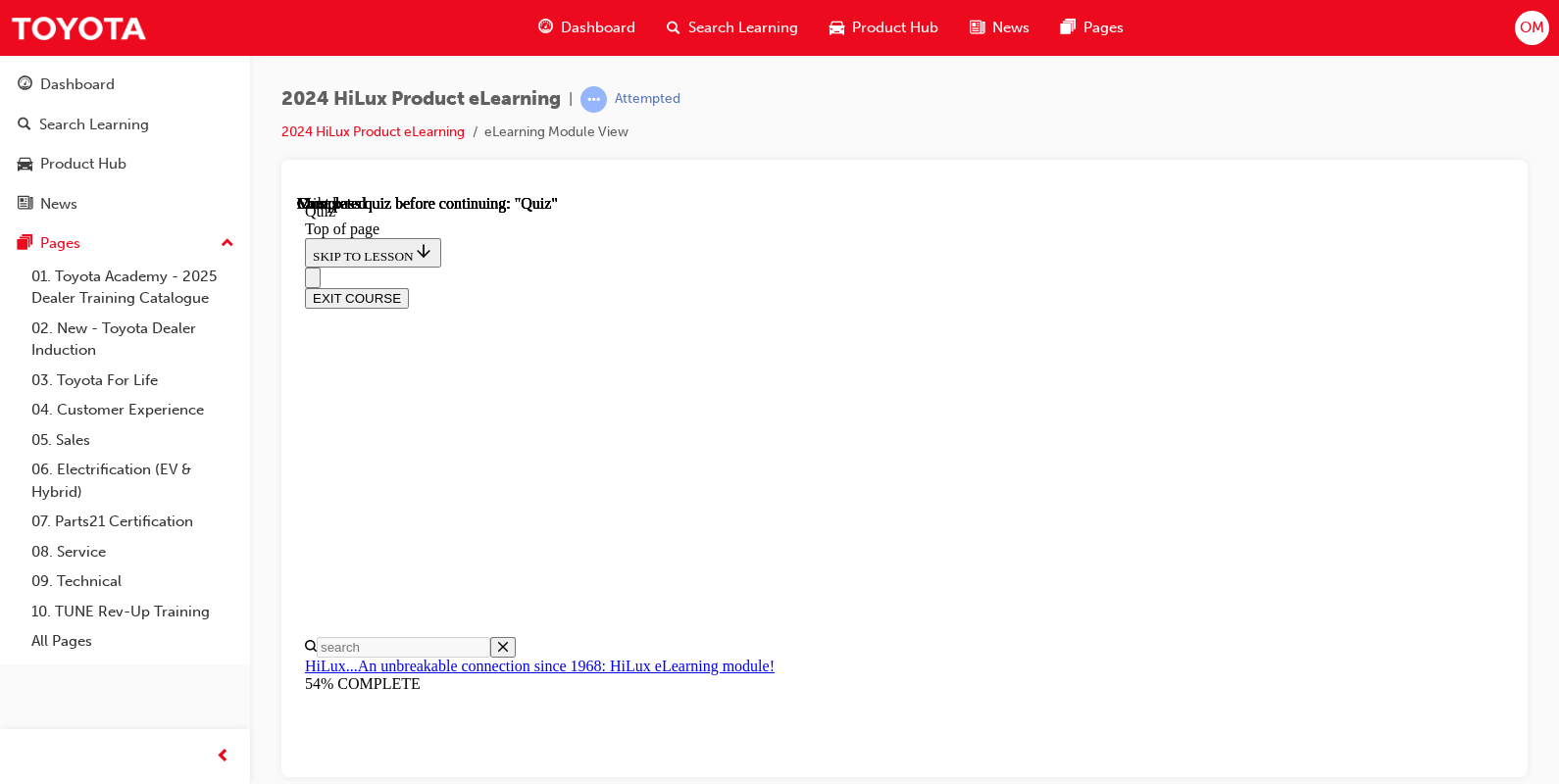 scroll, scrollTop: 477, scrollLeft: 0, axis: vertical 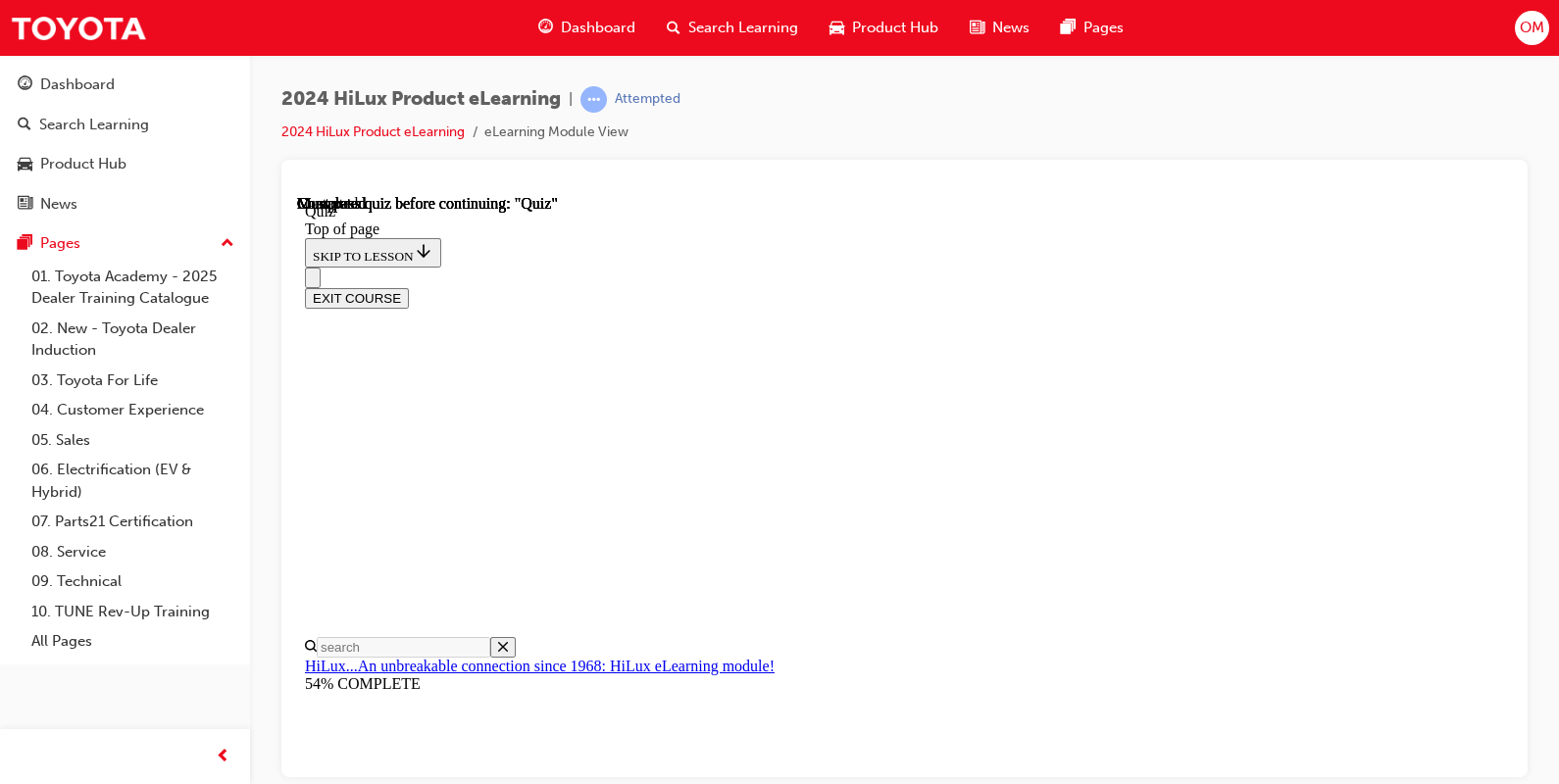 click on "TAKE AGAIN" at bounding box center (352, 17977) 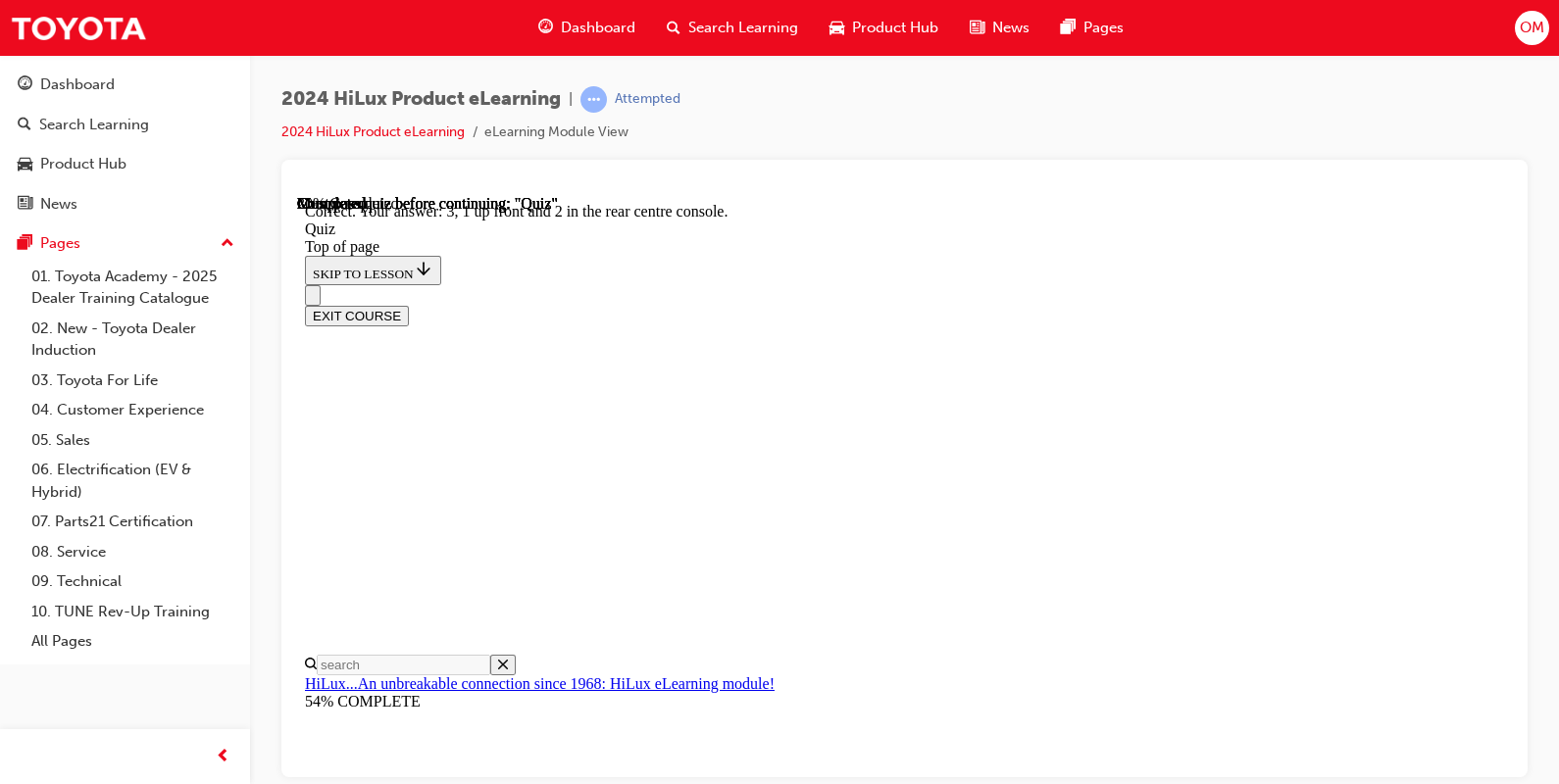 scroll, scrollTop: 424, scrollLeft: 0, axis: vertical 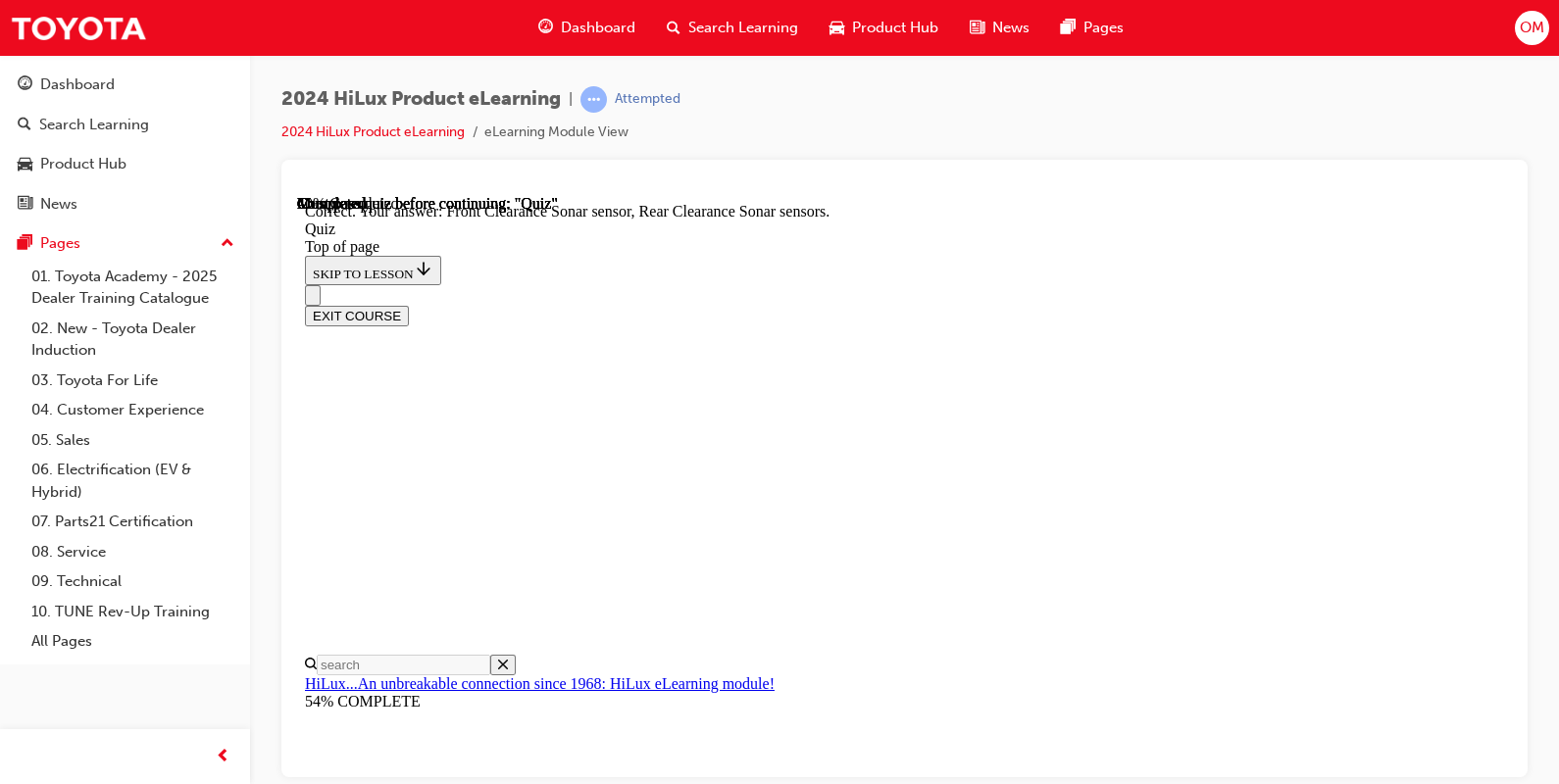 click on "NEXT" at bounding box center (330, 28456) 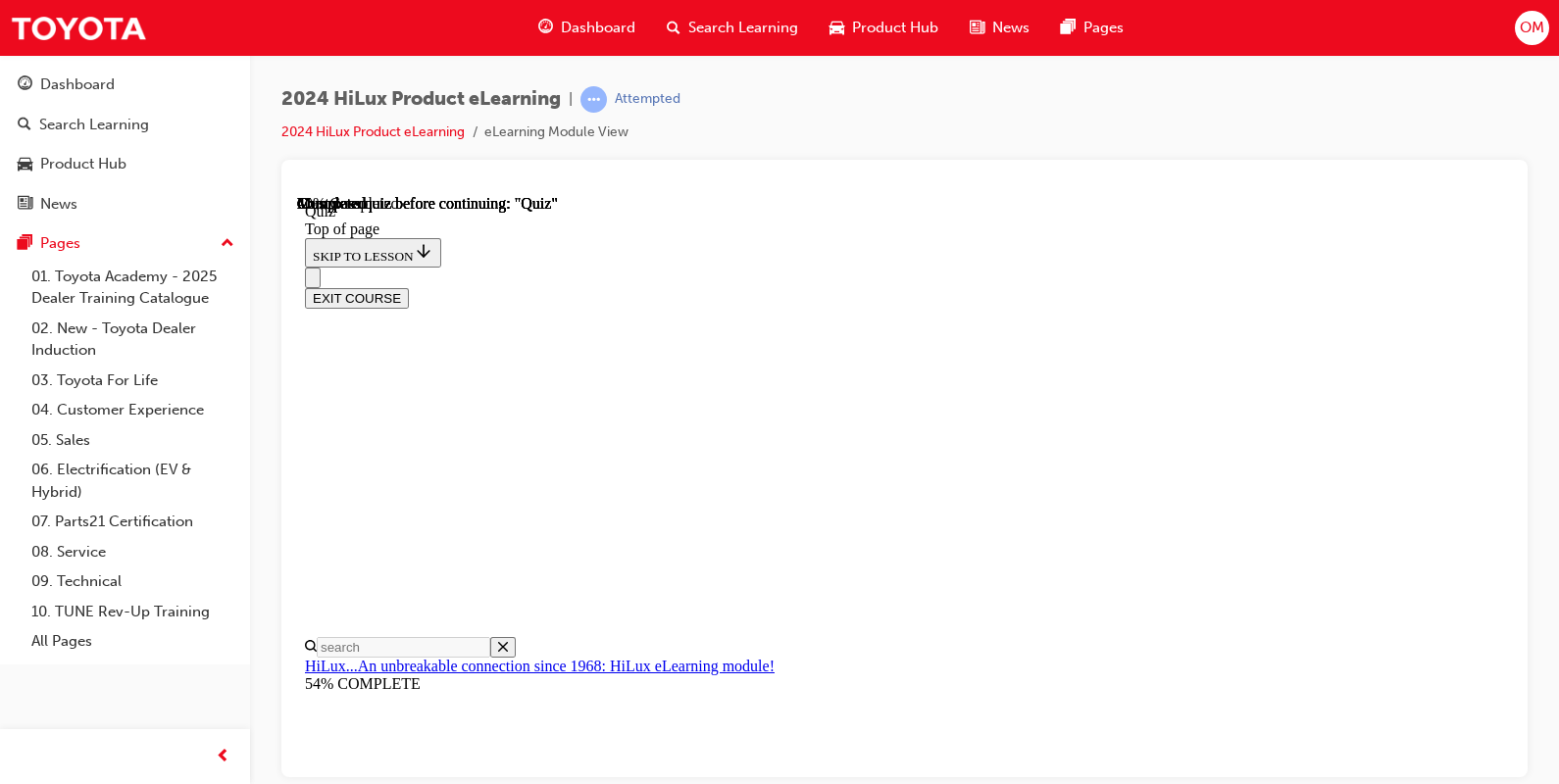 scroll, scrollTop: 104, scrollLeft: 0, axis: vertical 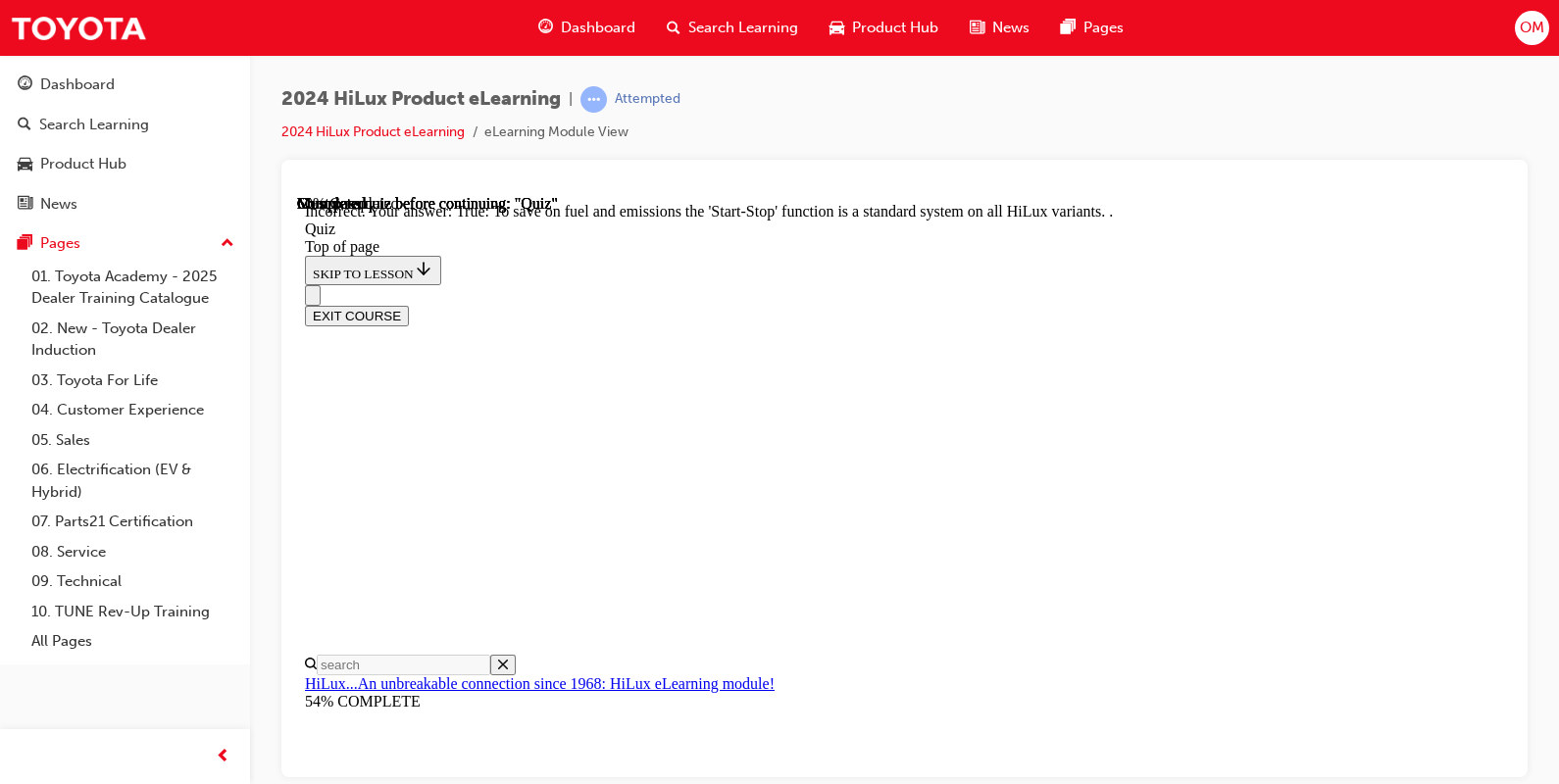 click on "NEXT" at bounding box center (330, 26277) 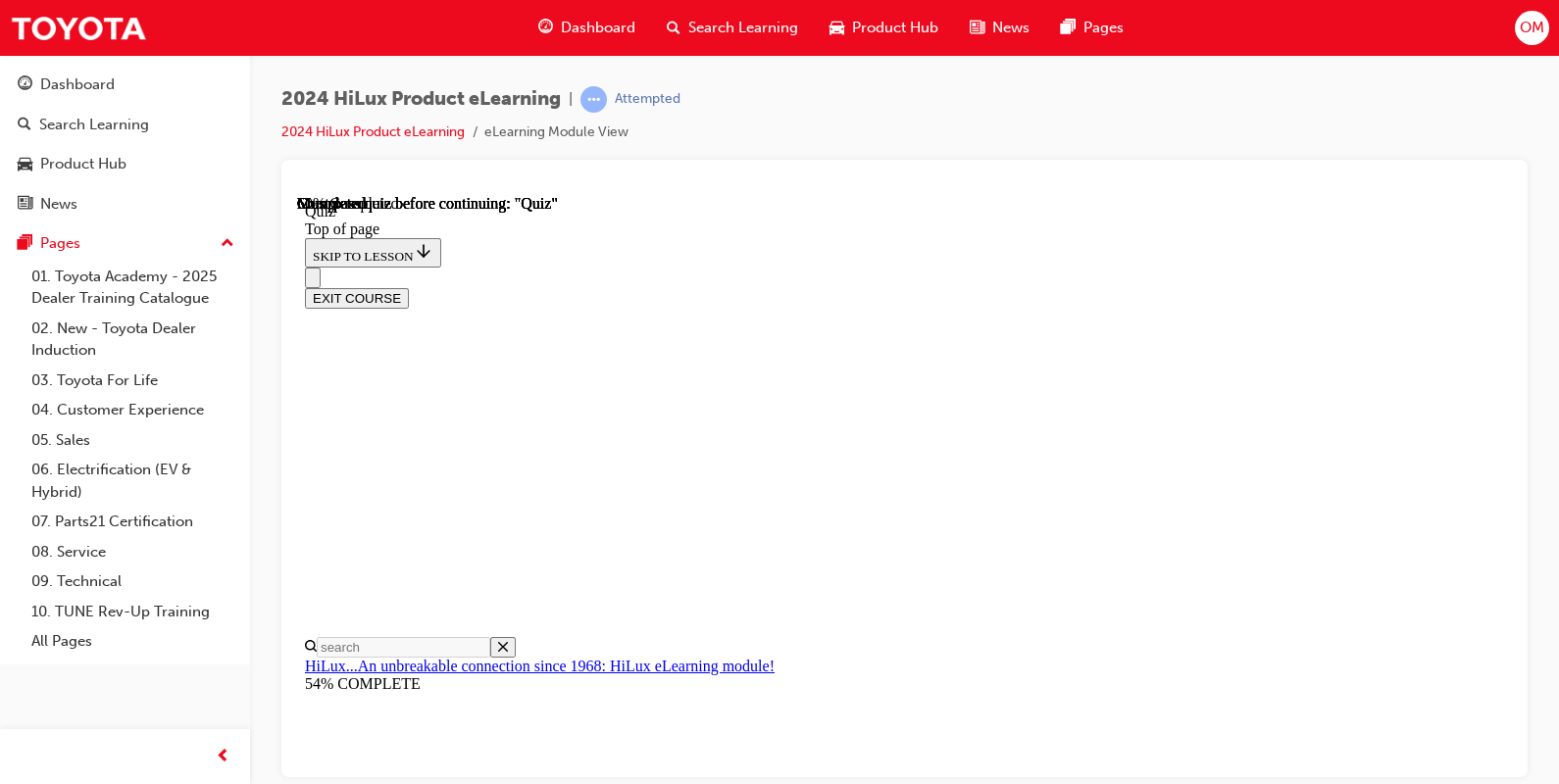 scroll, scrollTop: 174, scrollLeft: 0, axis: vertical 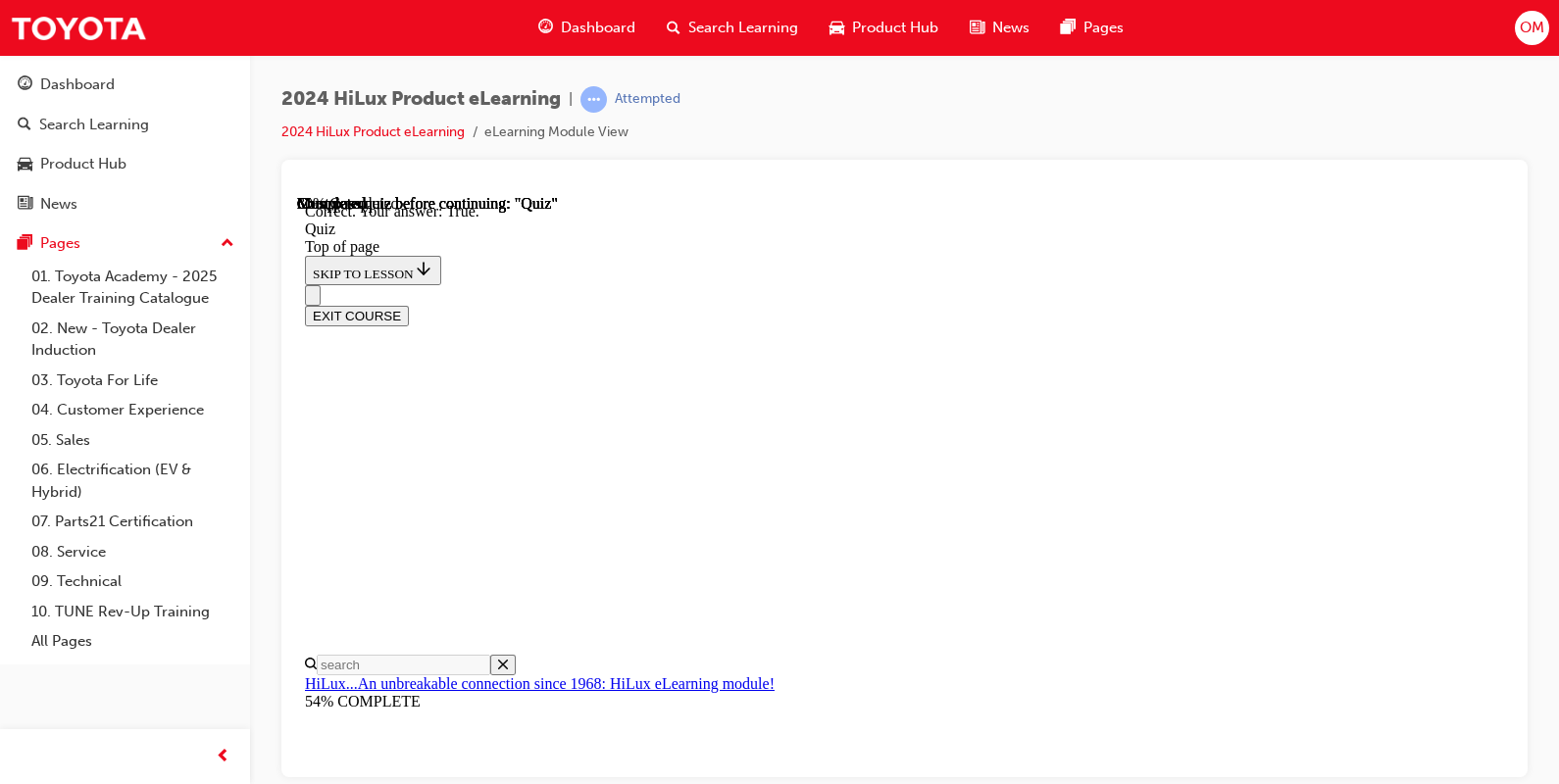 click on "NEXT" at bounding box center (330, 26964) 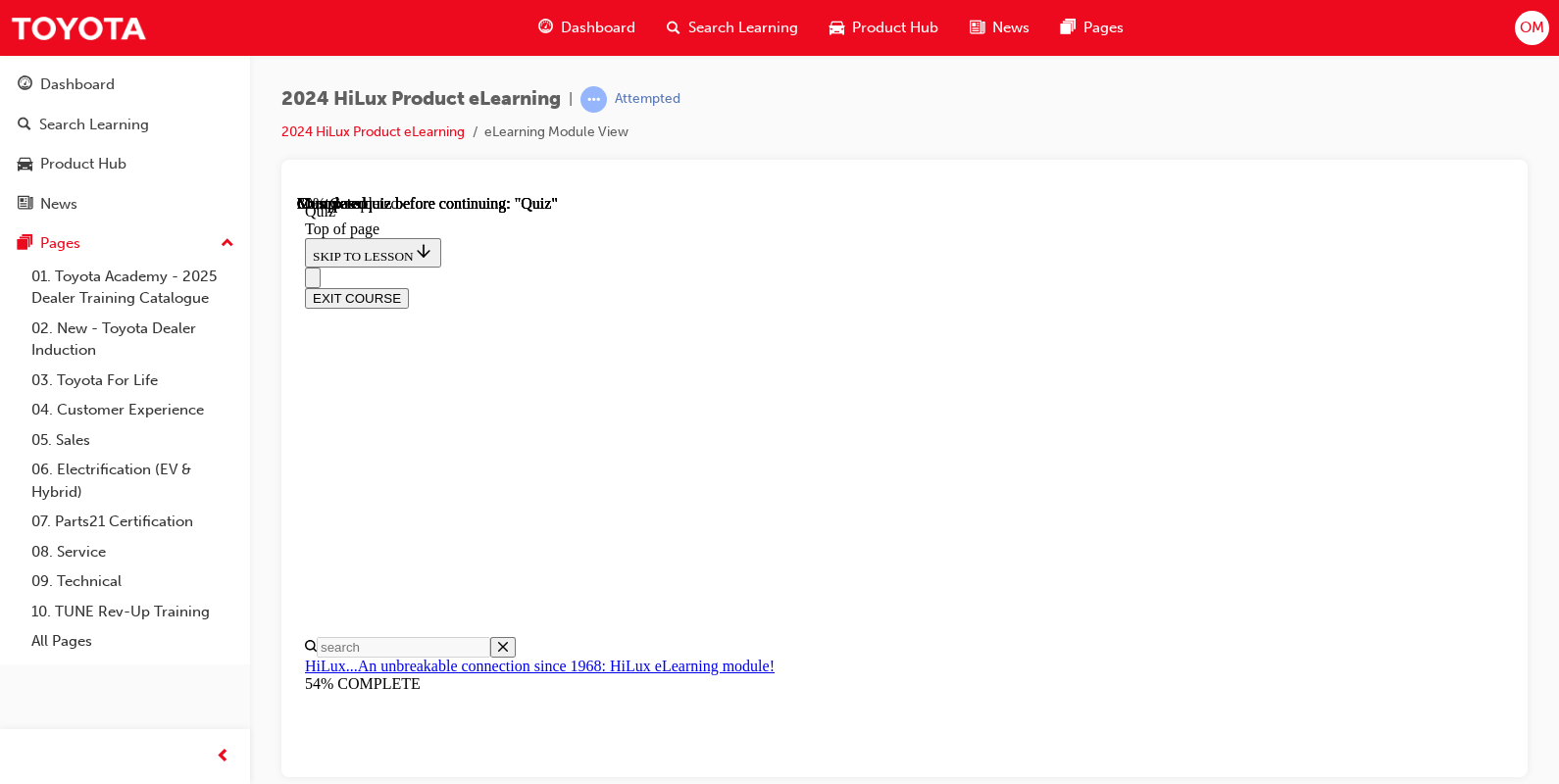 scroll, scrollTop: 107, scrollLeft: 0, axis: vertical 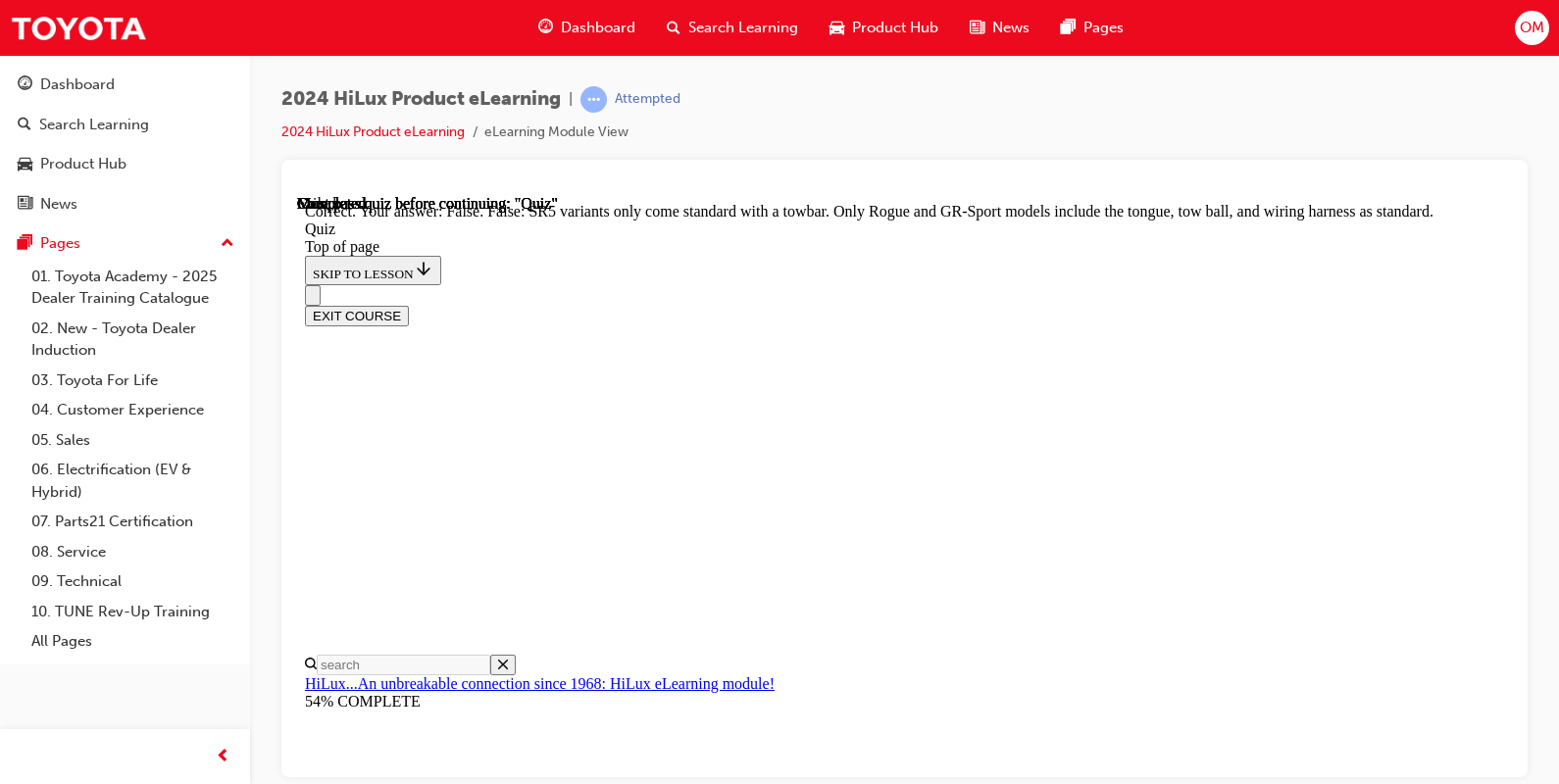 click on "NEXT" at bounding box center [330, 27043] 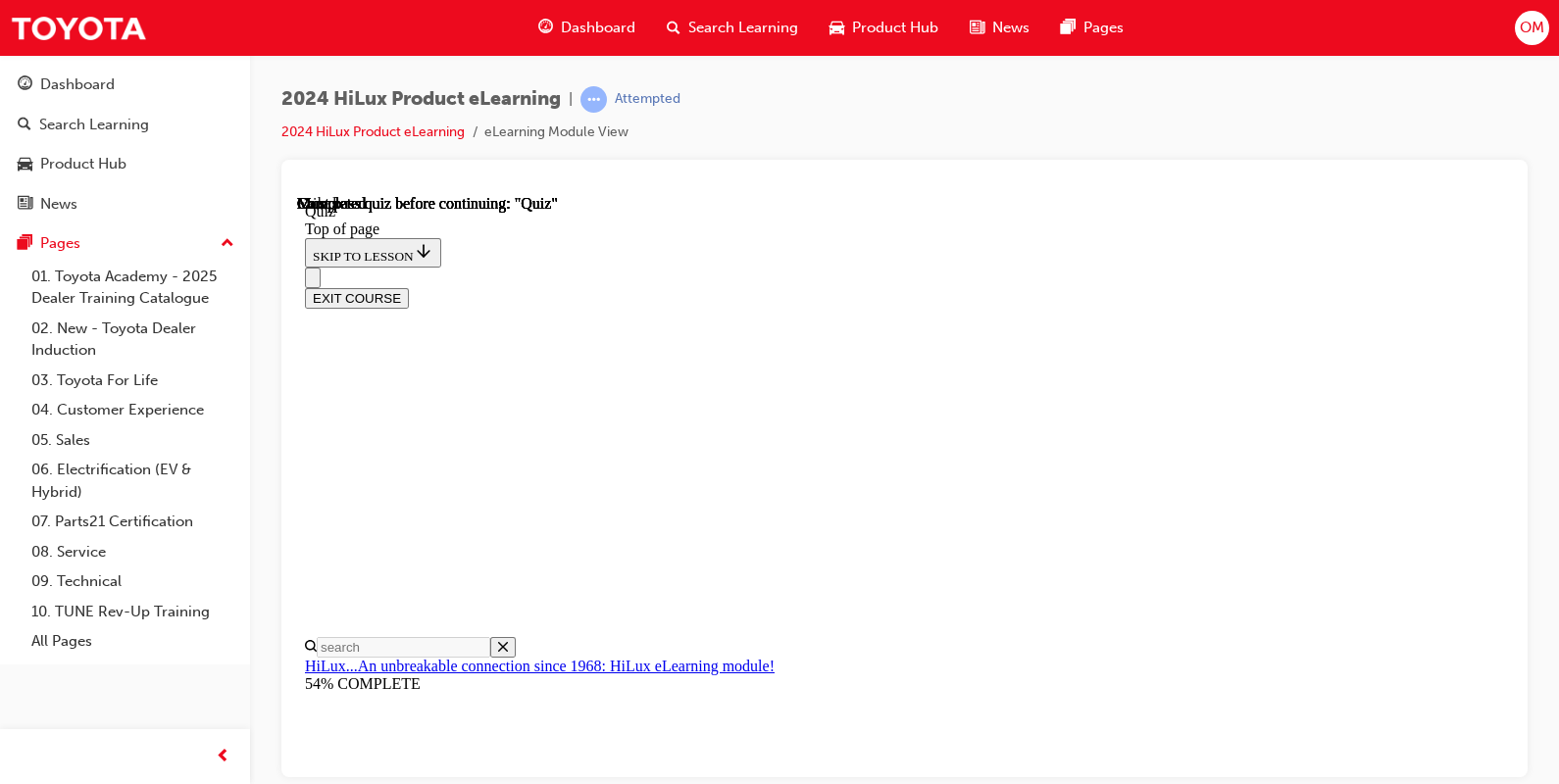 scroll, scrollTop: 477, scrollLeft: 0, axis: vertical 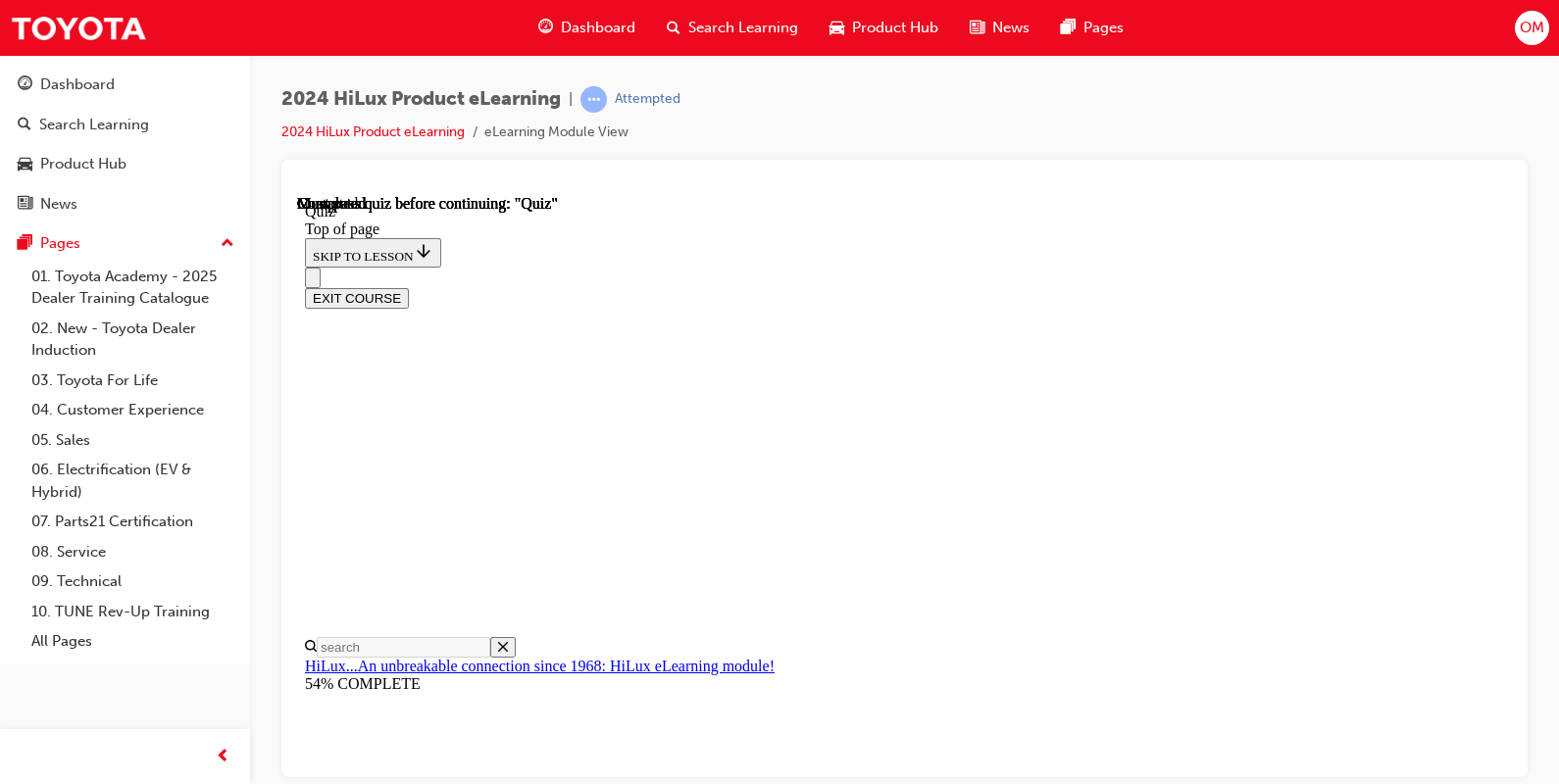 click on "TAKE AGAIN" at bounding box center [352, 17977] 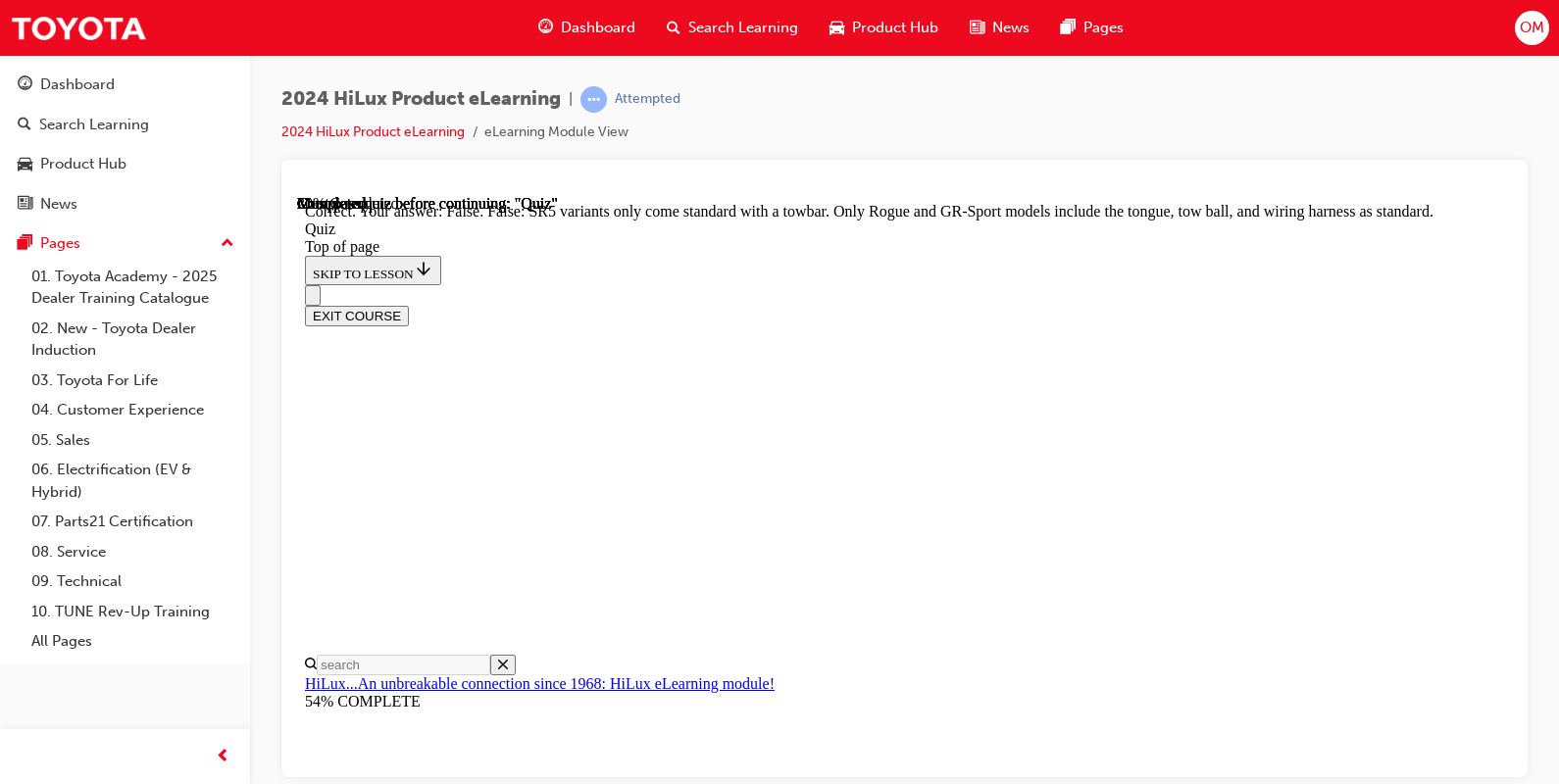 scroll, scrollTop: 489, scrollLeft: 0, axis: vertical 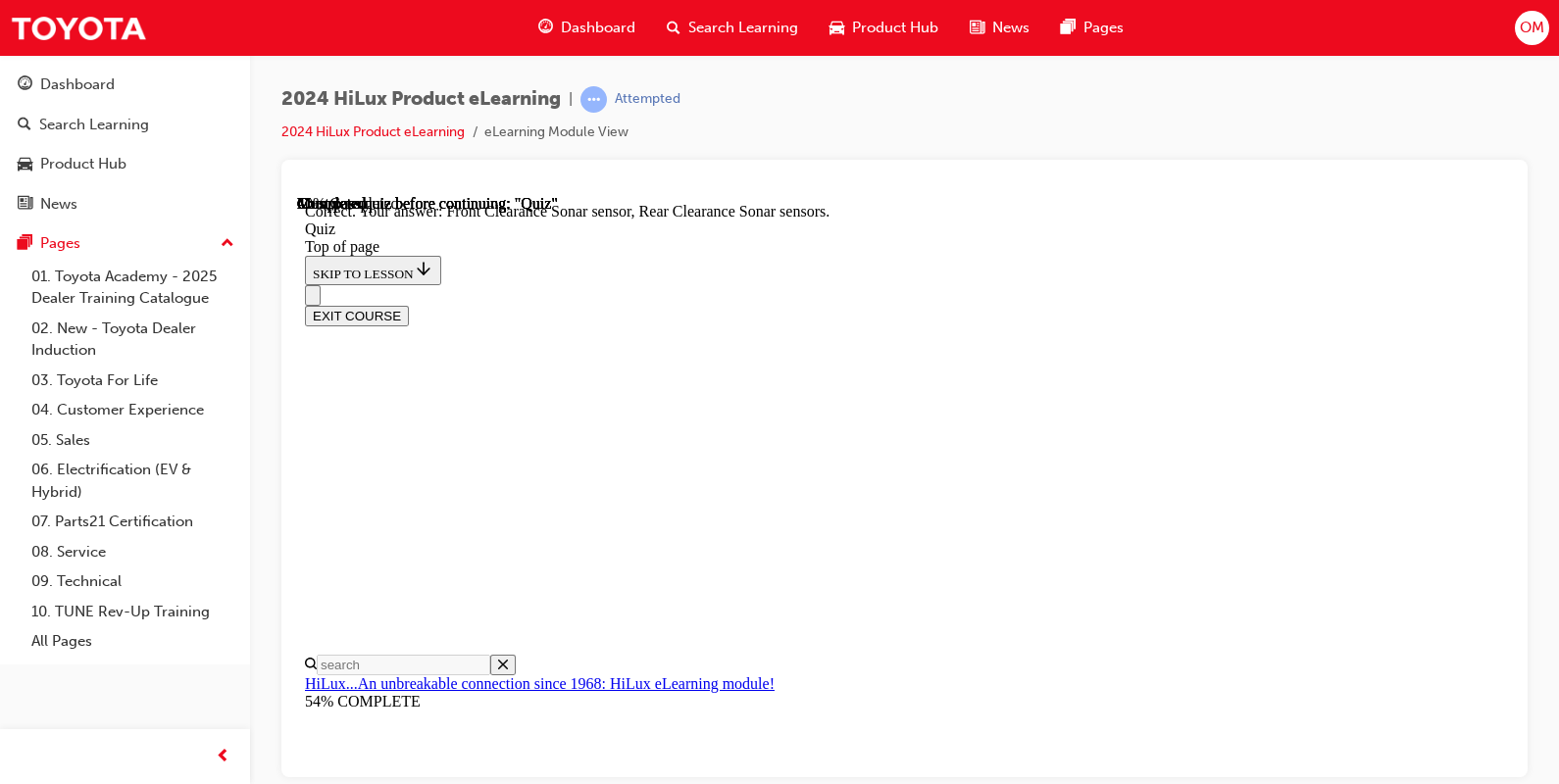 click on "NEXT" at bounding box center (330, 26356) 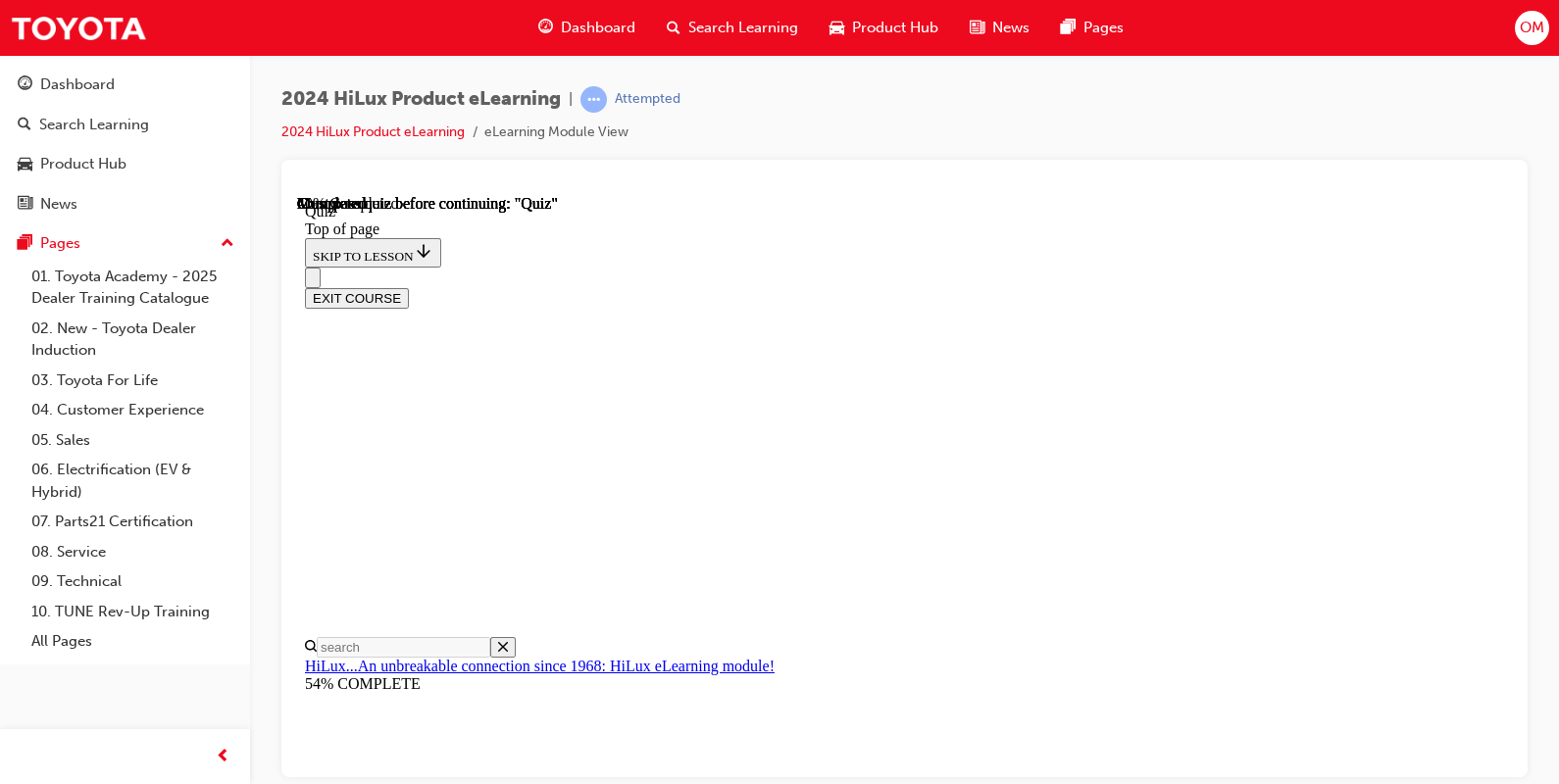 scroll, scrollTop: 81, scrollLeft: 0, axis: vertical 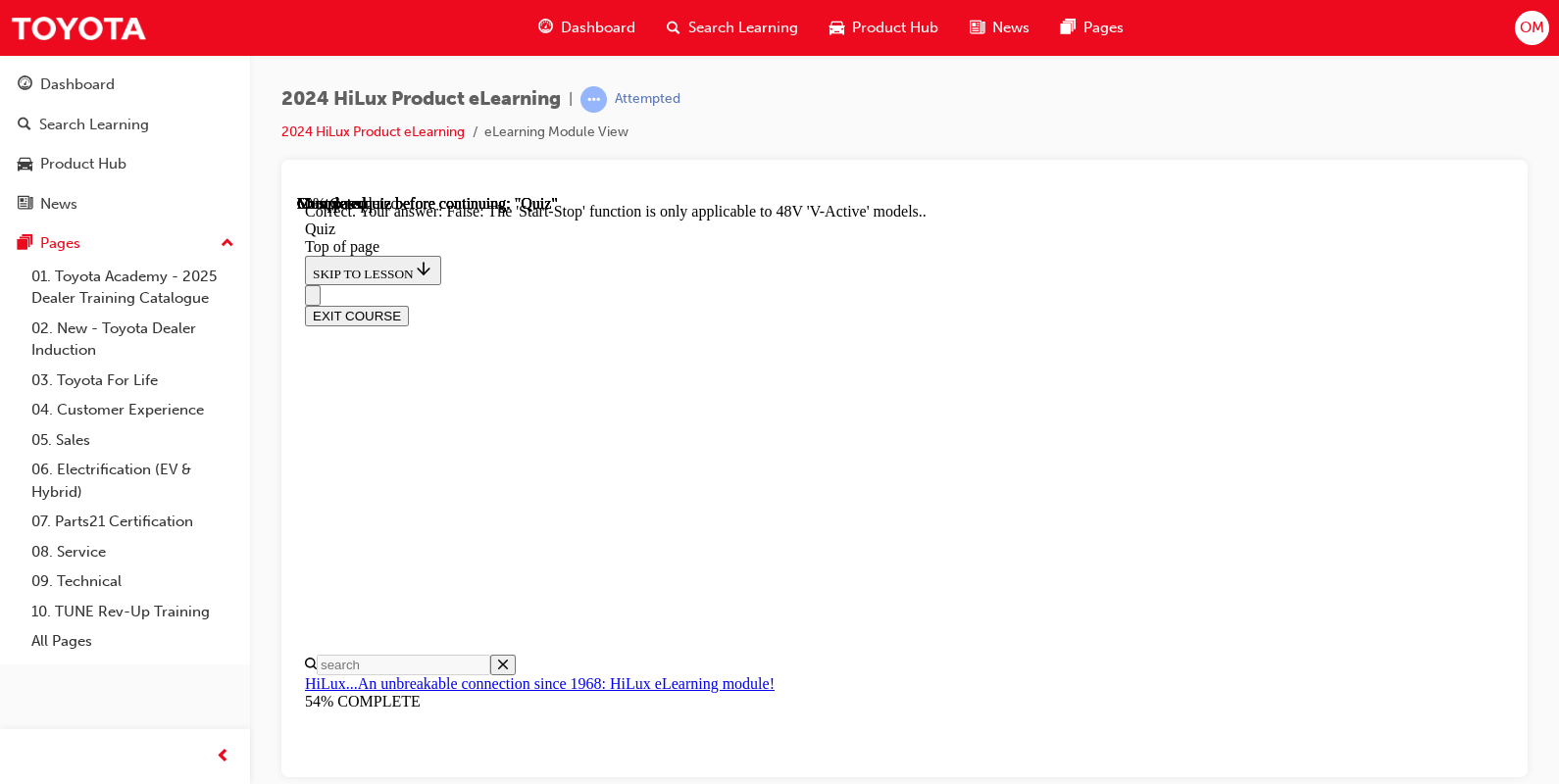 click on "NEXT" at bounding box center [330, 26294] 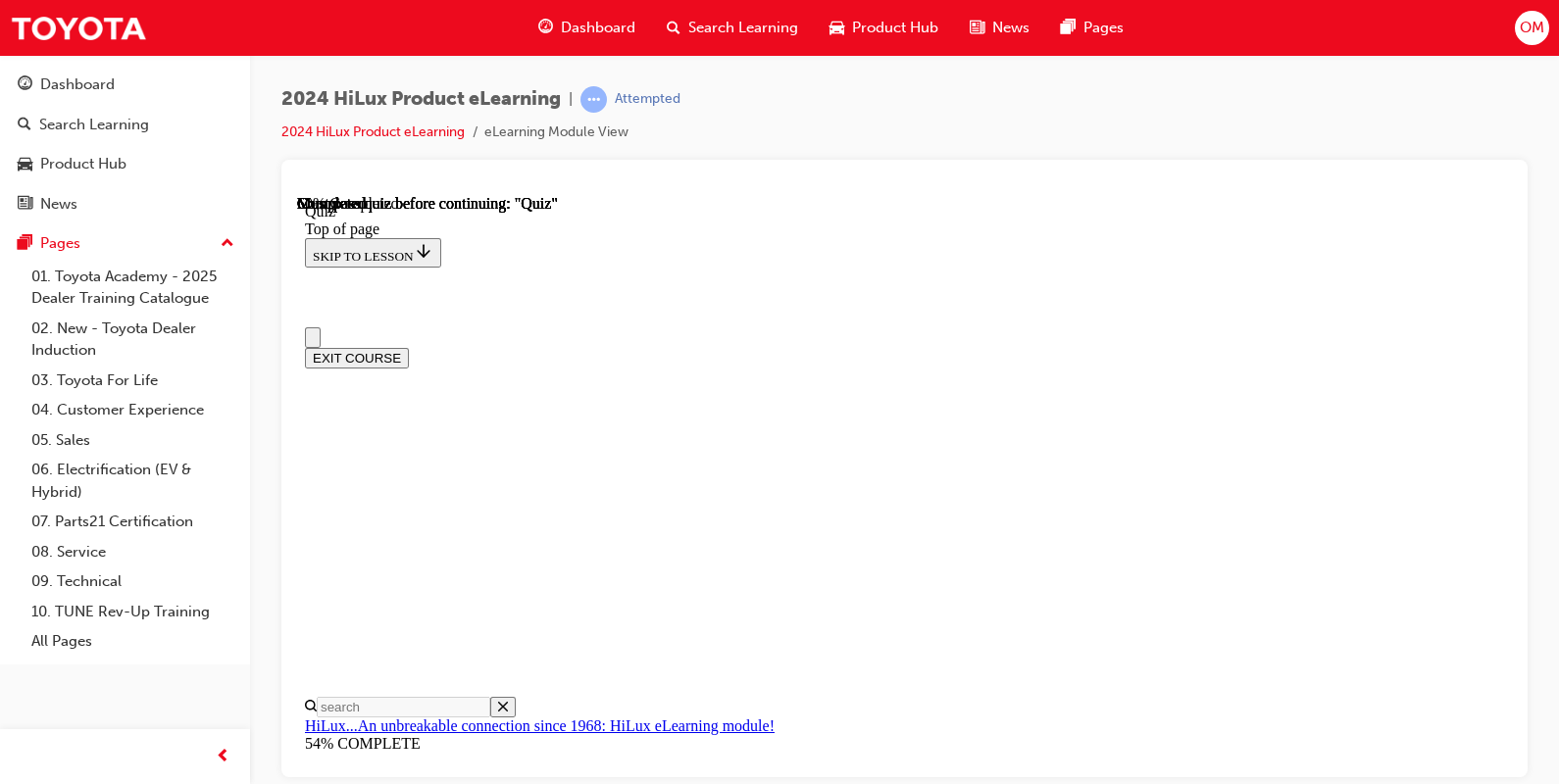 scroll, scrollTop: 54, scrollLeft: 0, axis: vertical 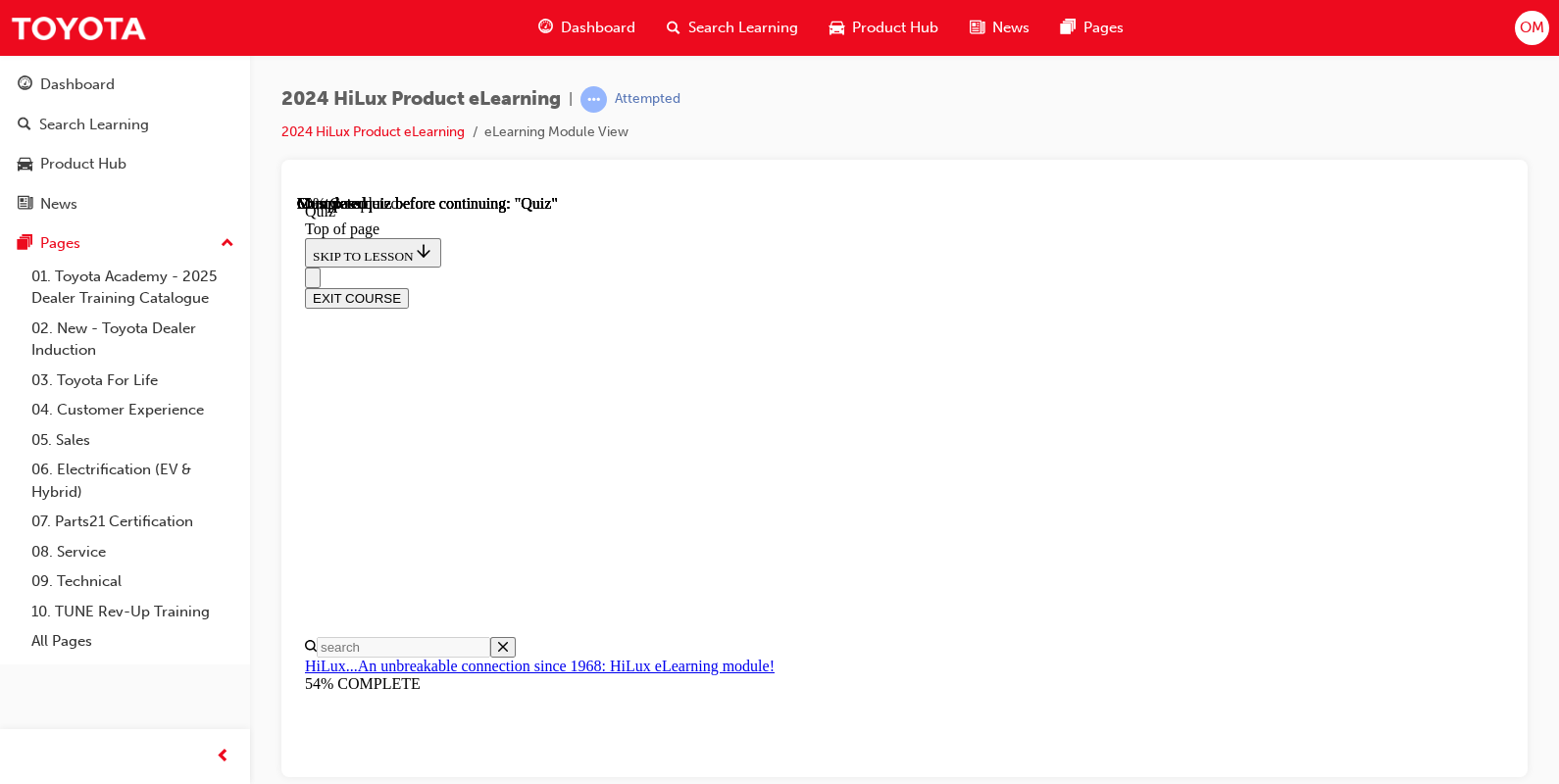 click on "SUBMIT" at bounding box center (337, 26889) 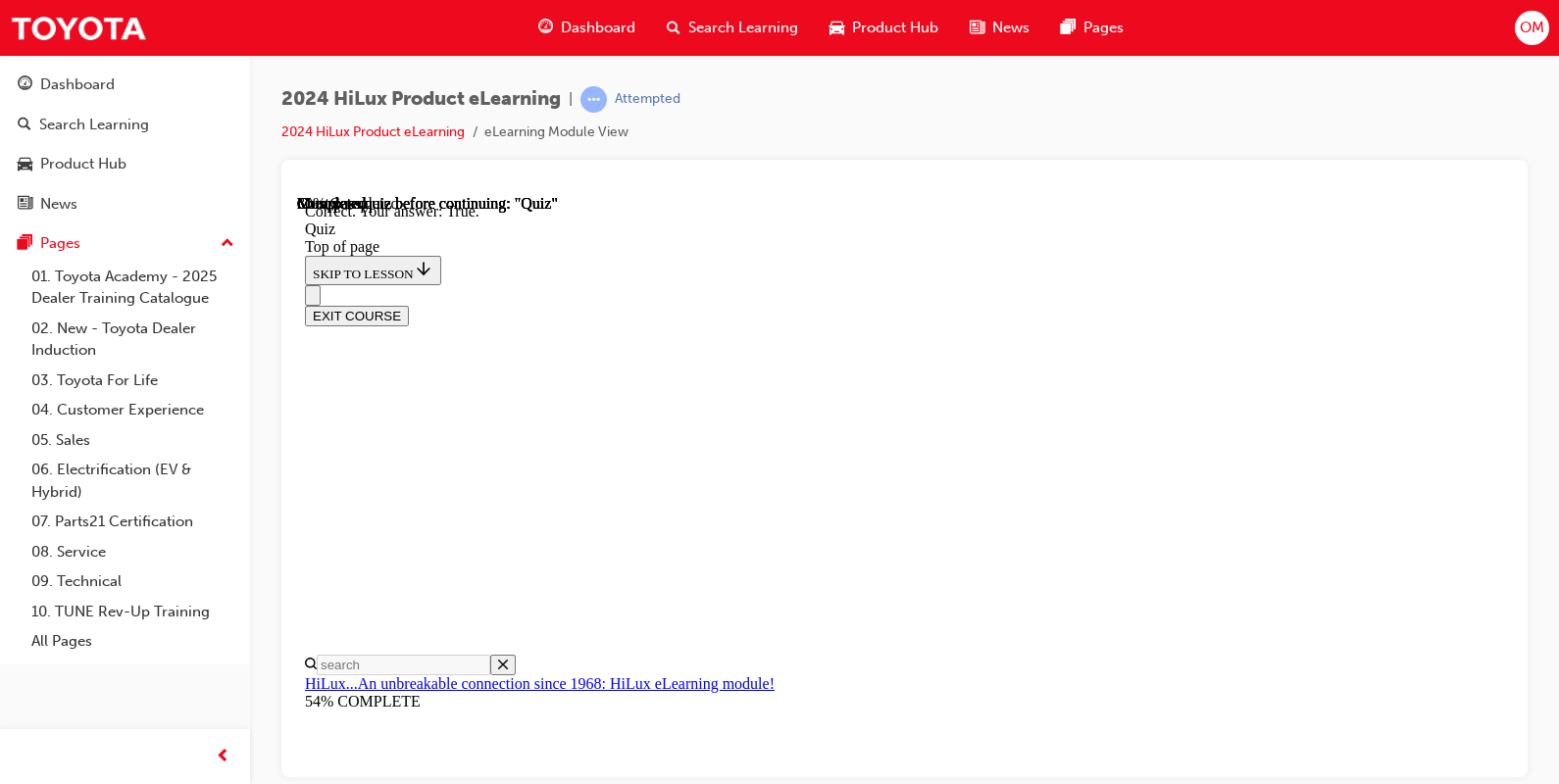 scroll, scrollTop: 379, scrollLeft: 0, axis: vertical 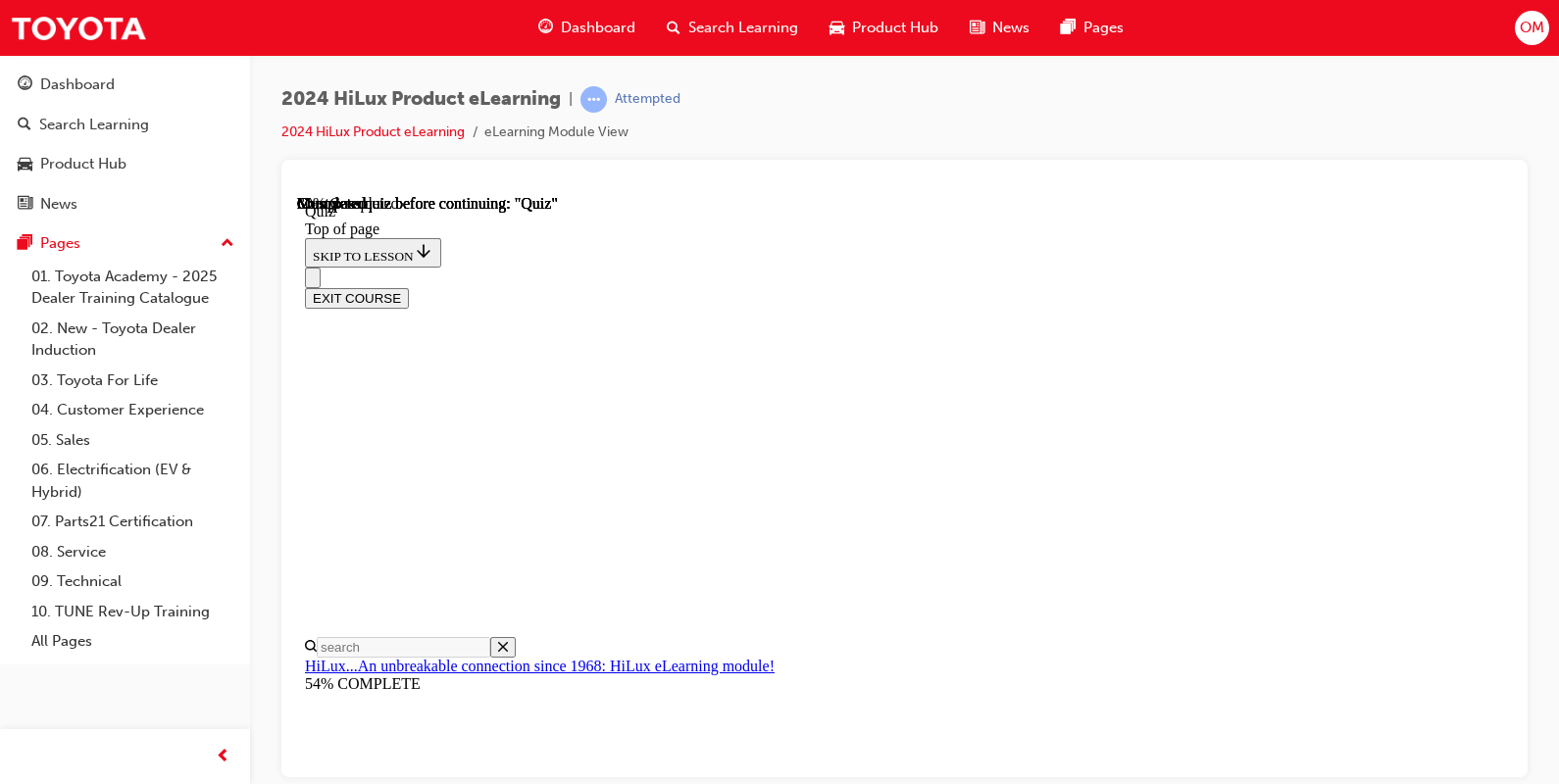 click at bounding box center [904, 25764] 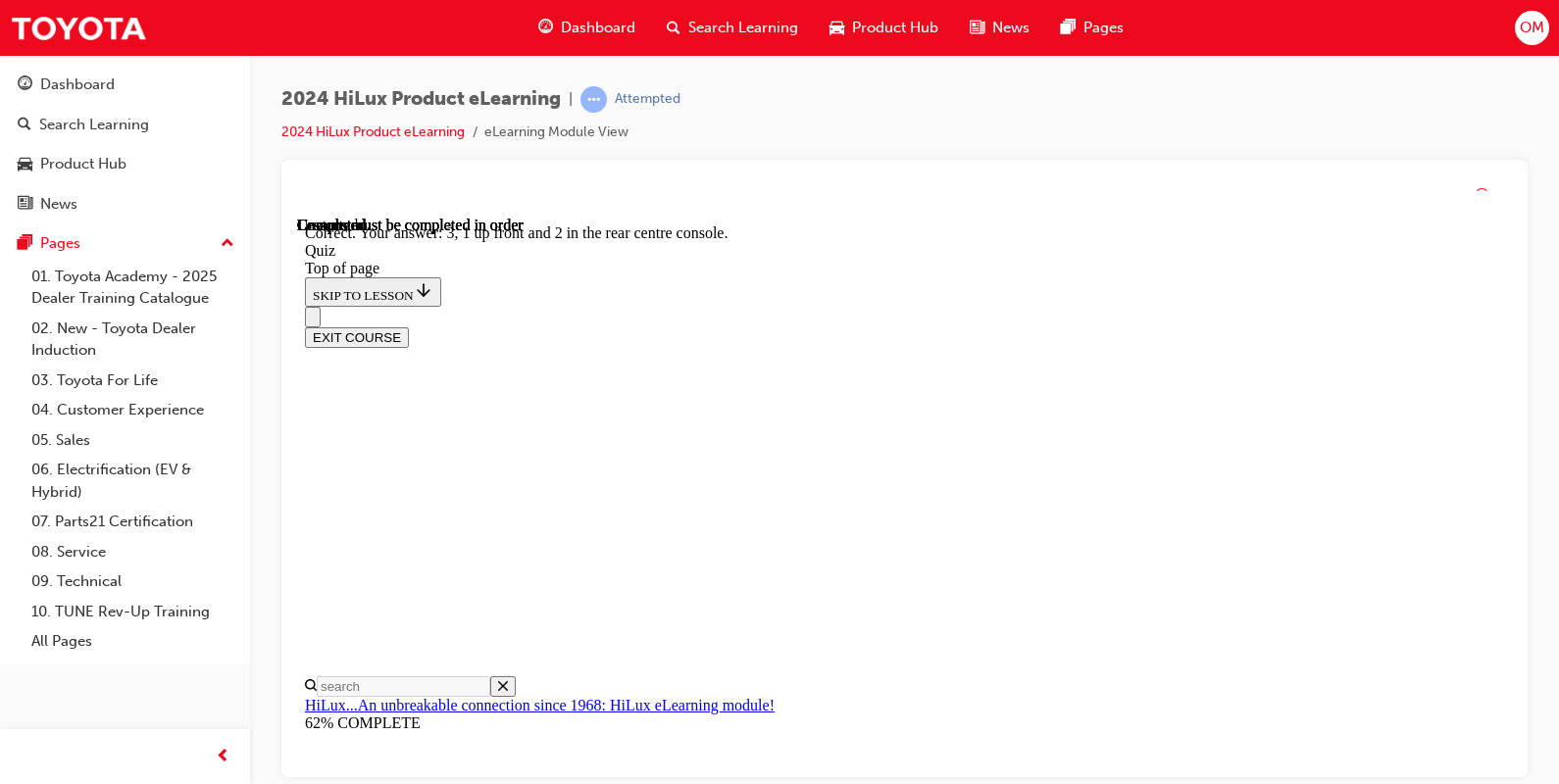 scroll, scrollTop: 424, scrollLeft: 0, axis: vertical 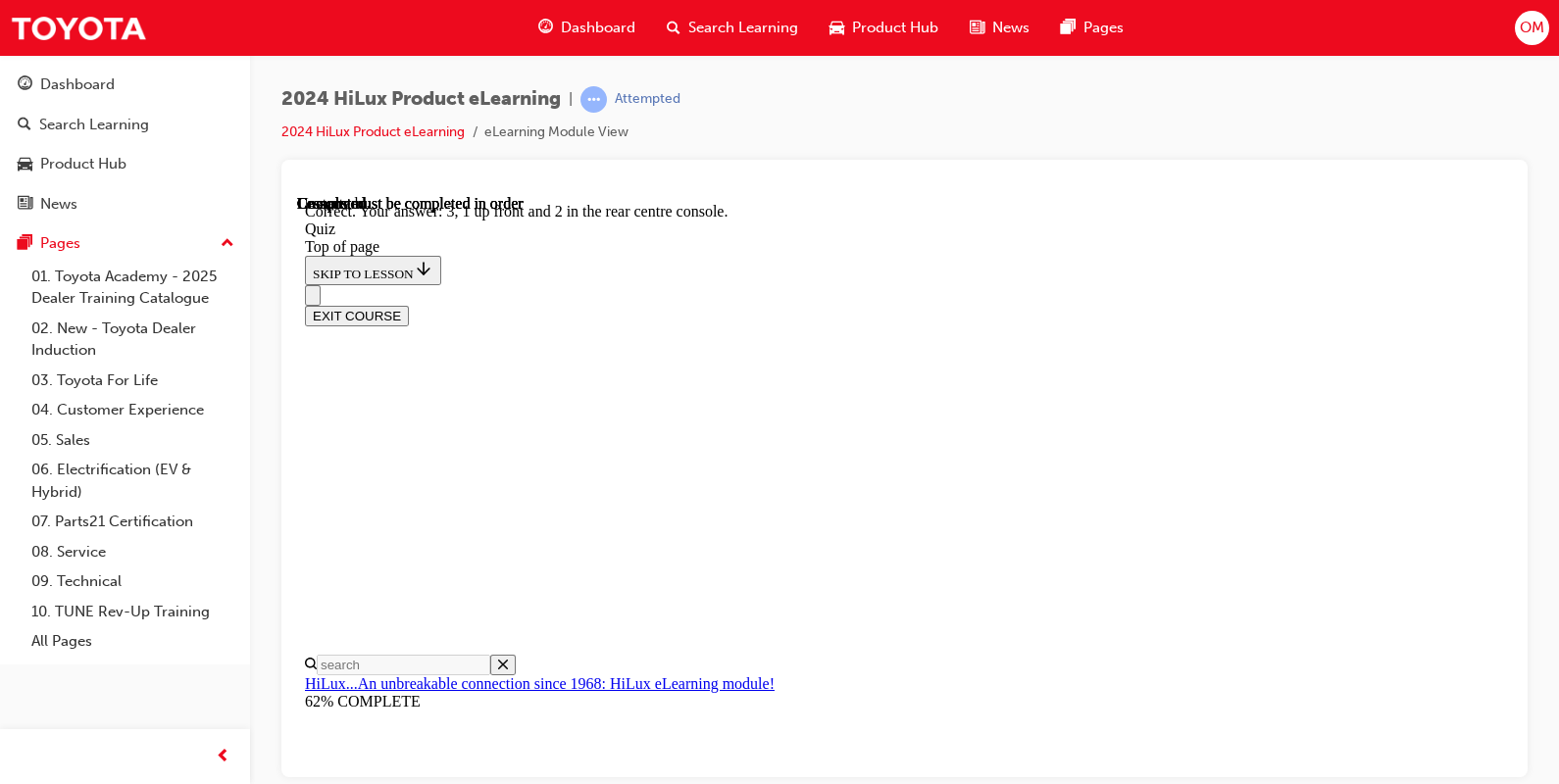 click on "NEXT" at bounding box center (330, 29108) 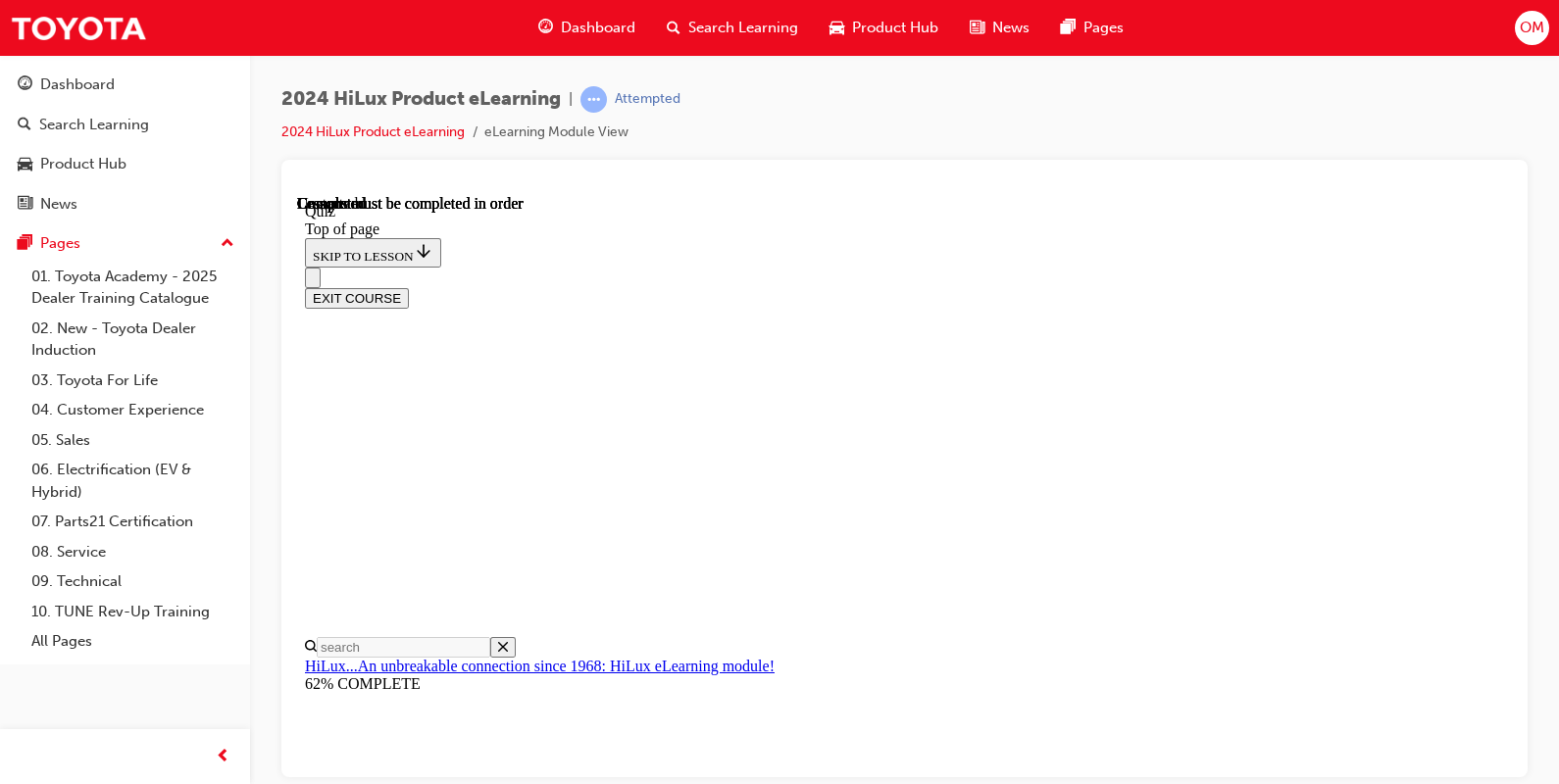 scroll, scrollTop: 477, scrollLeft: 0, axis: vertical 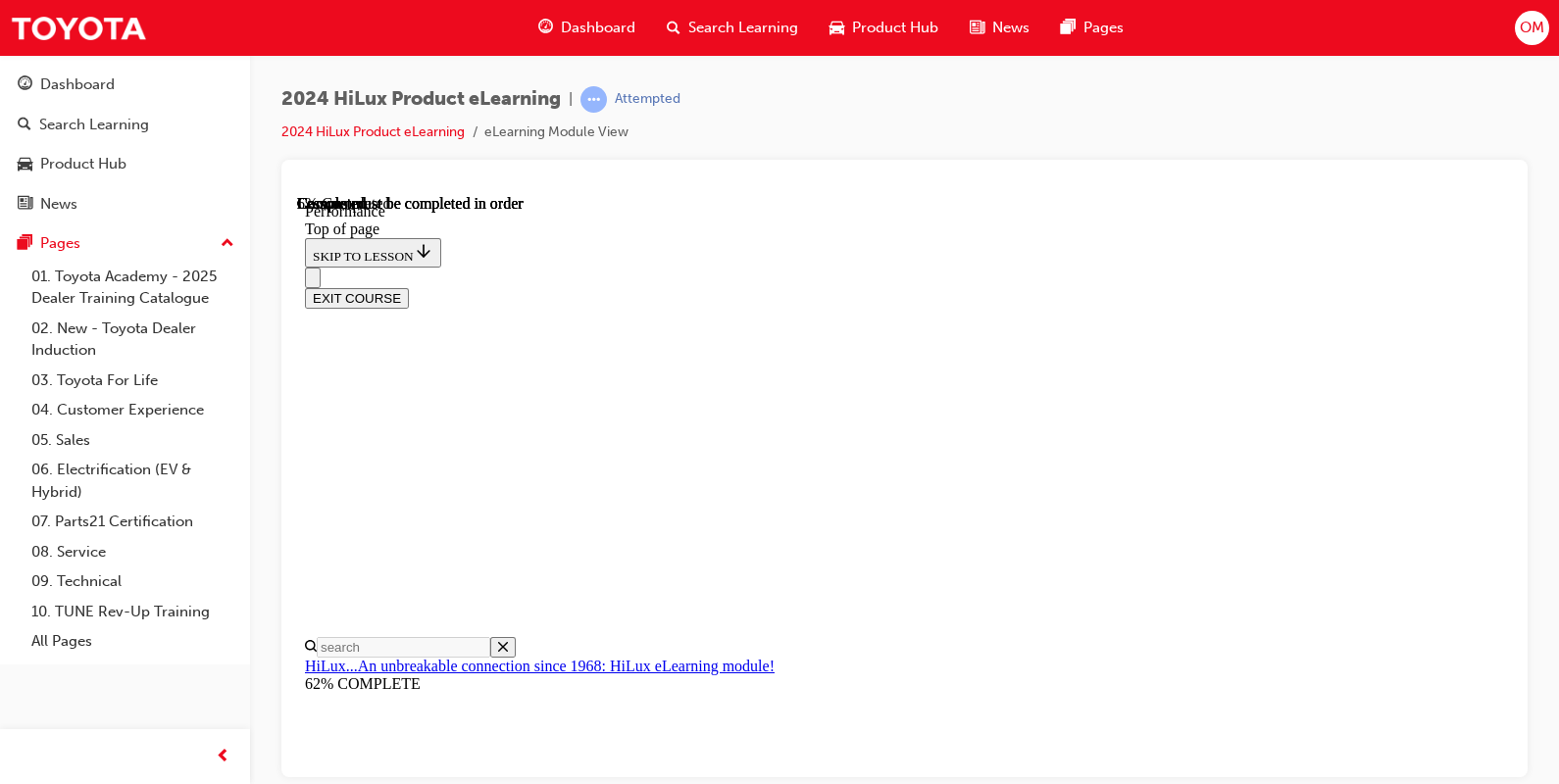 click on "CONTINUE" at bounding box center (346, 18974) 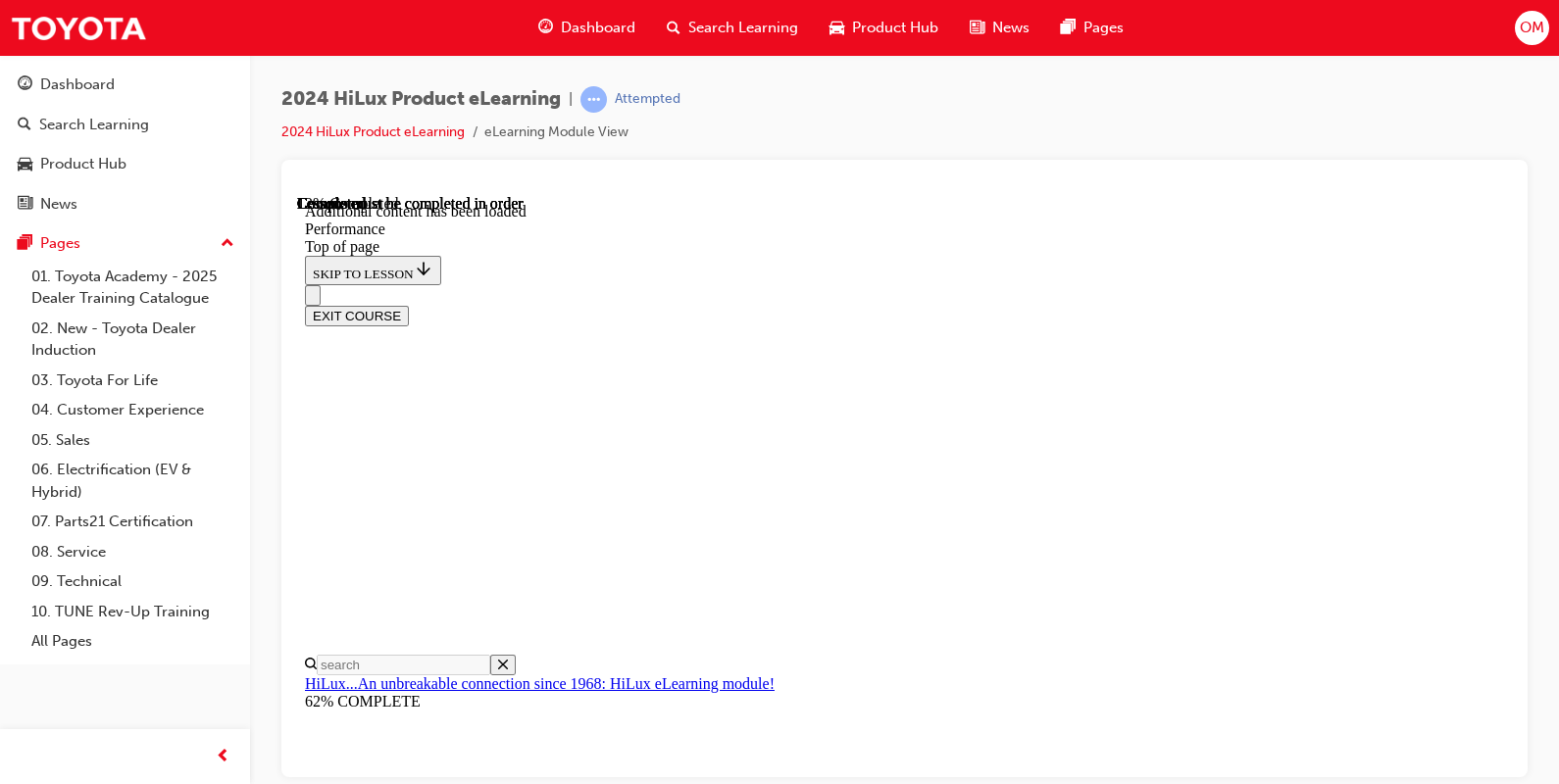 scroll, scrollTop: 1596, scrollLeft: 0, axis: vertical 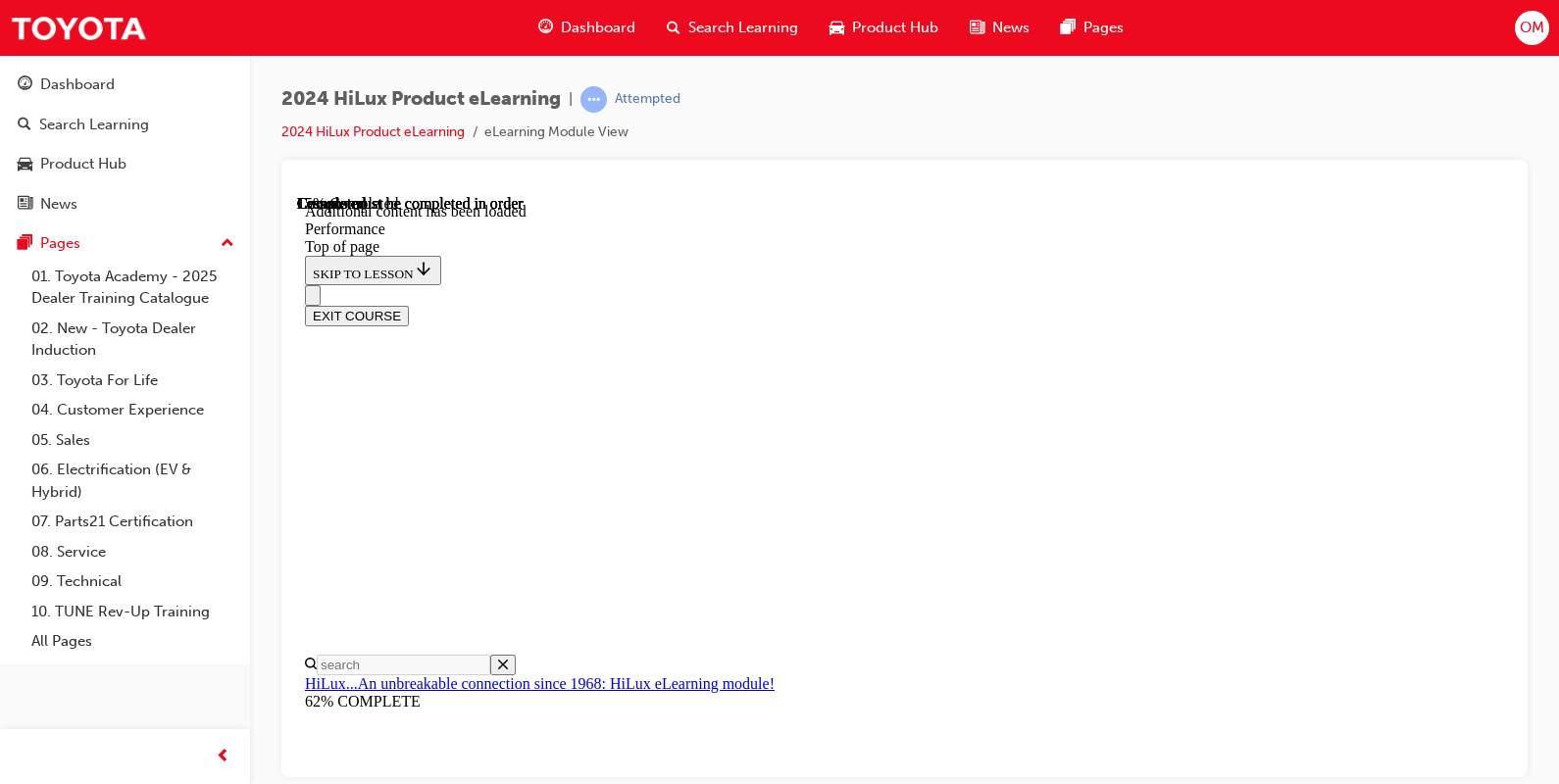 click on "2TR-FE" at bounding box center [335, 21670] 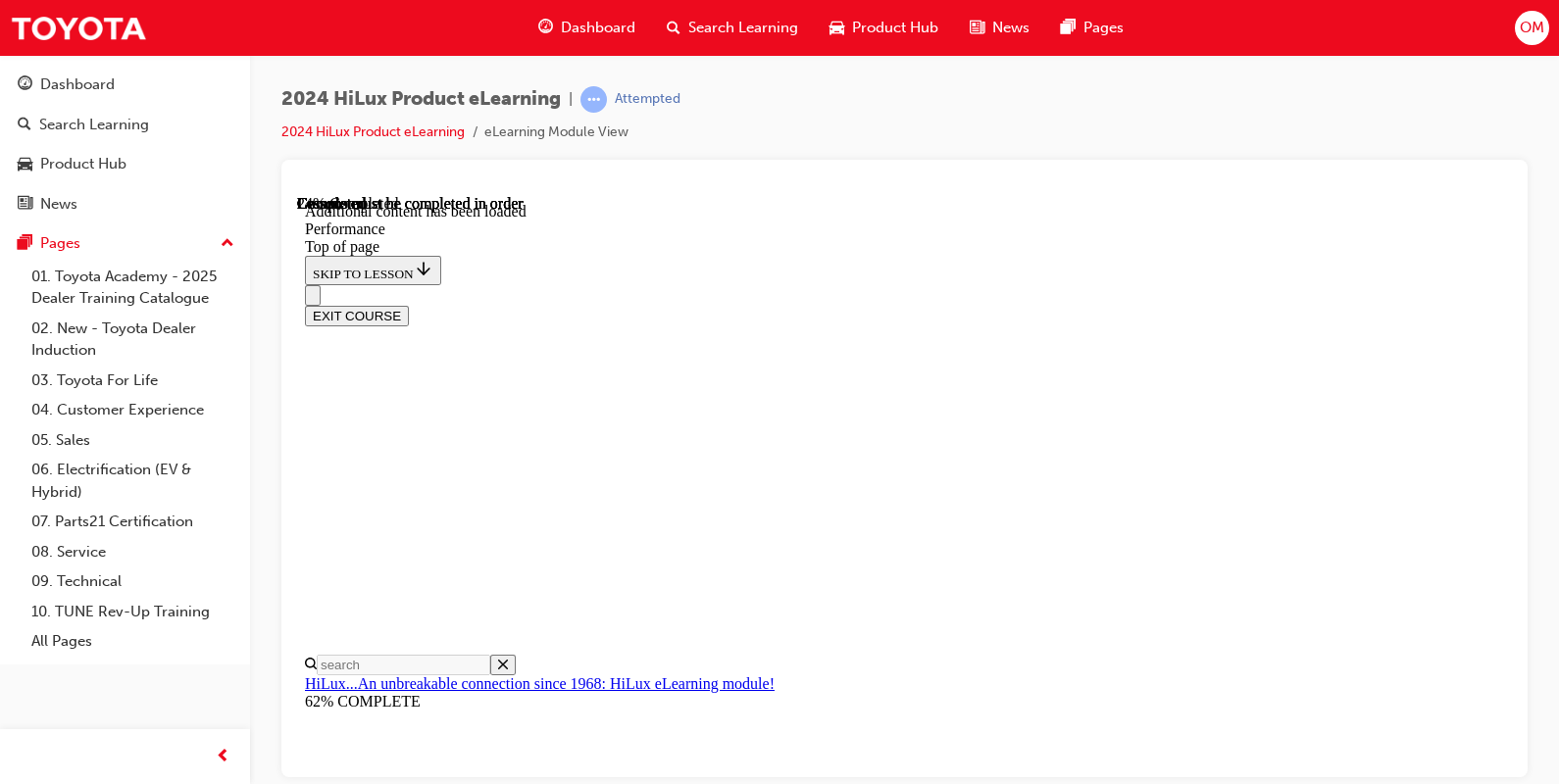 scroll, scrollTop: 2052, scrollLeft: 0, axis: vertical 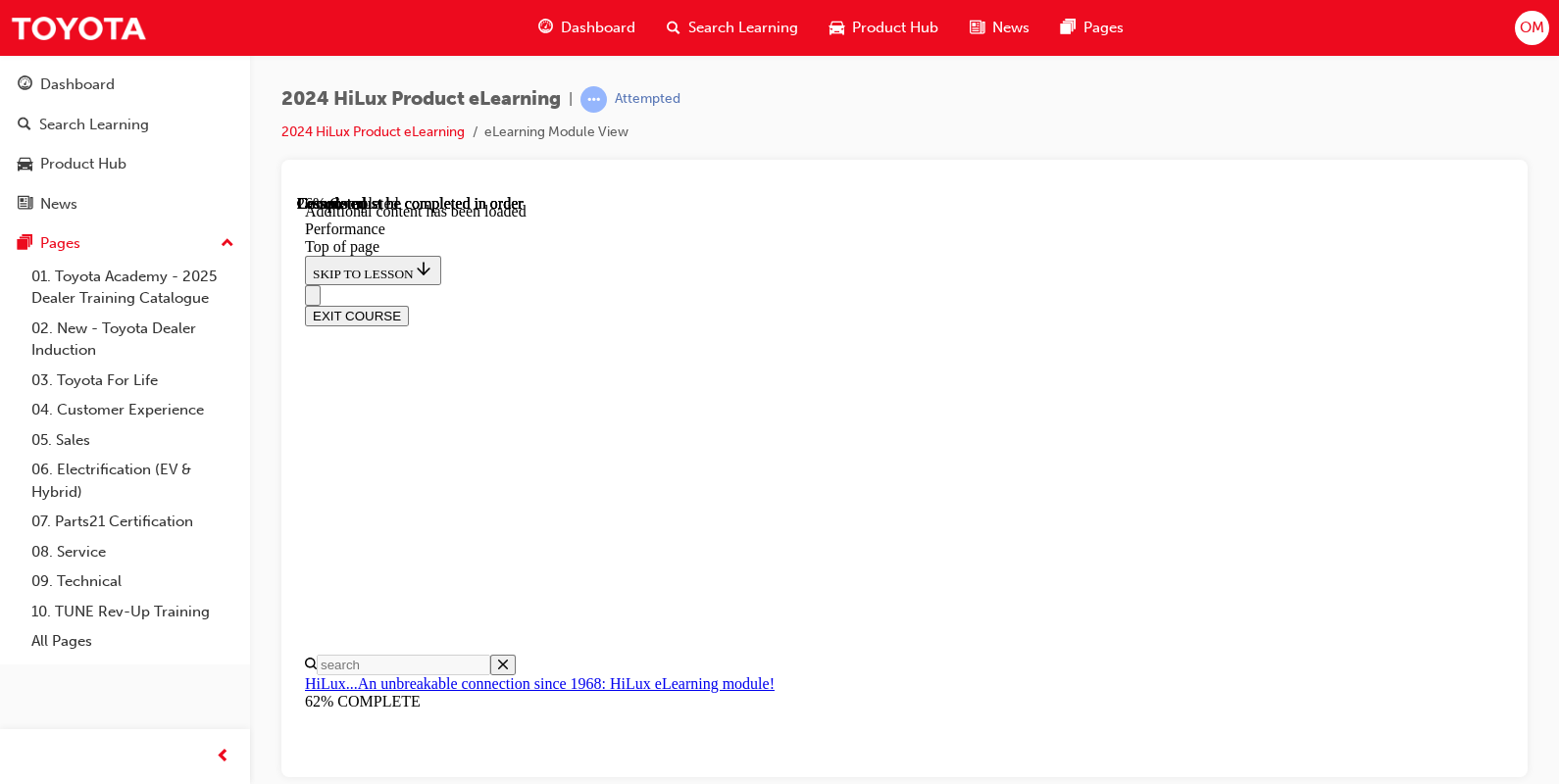 click on "CONTINUE" at bounding box center (346, 24133) 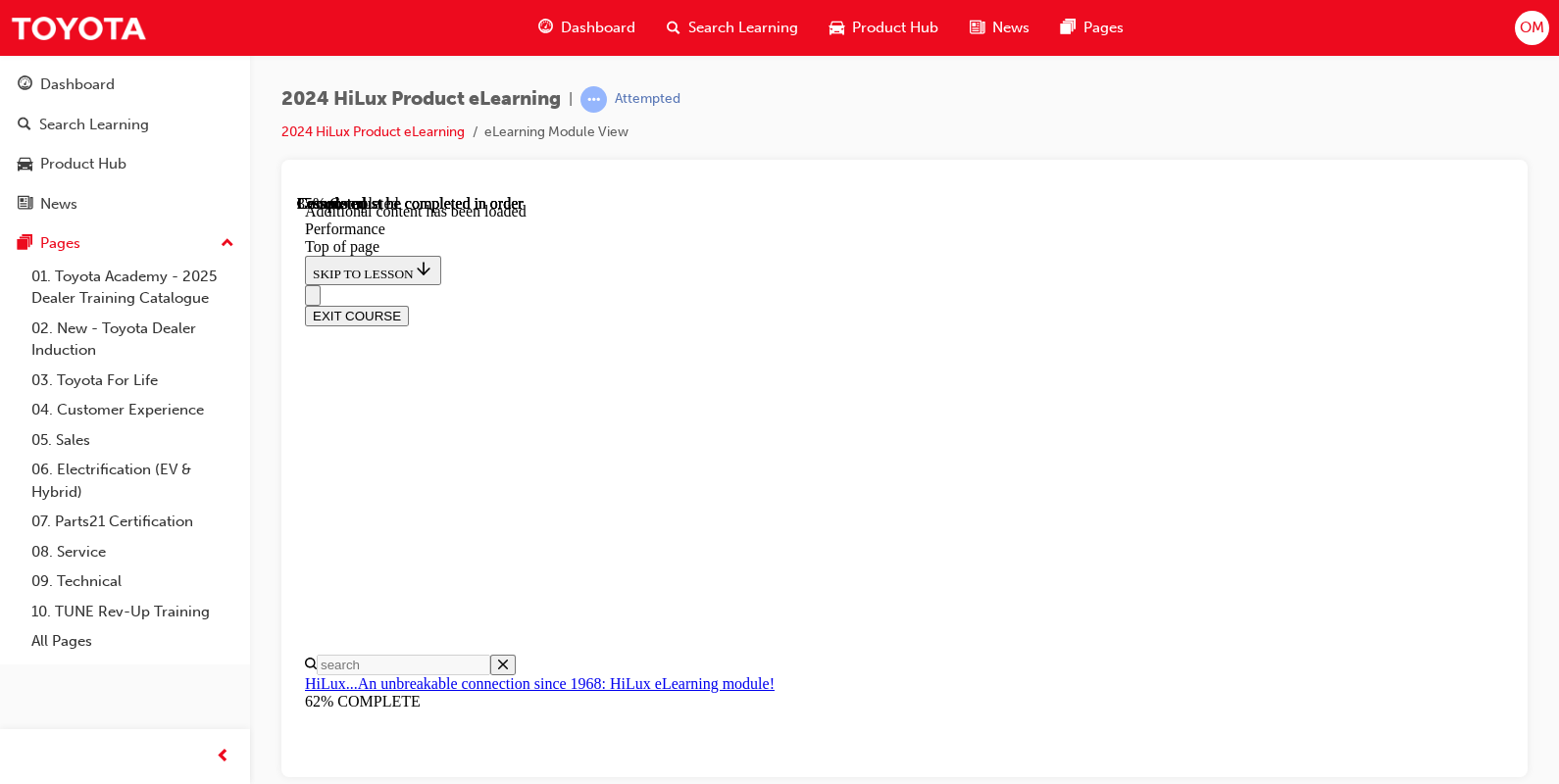 scroll, scrollTop: 2933, scrollLeft: 0, axis: vertical 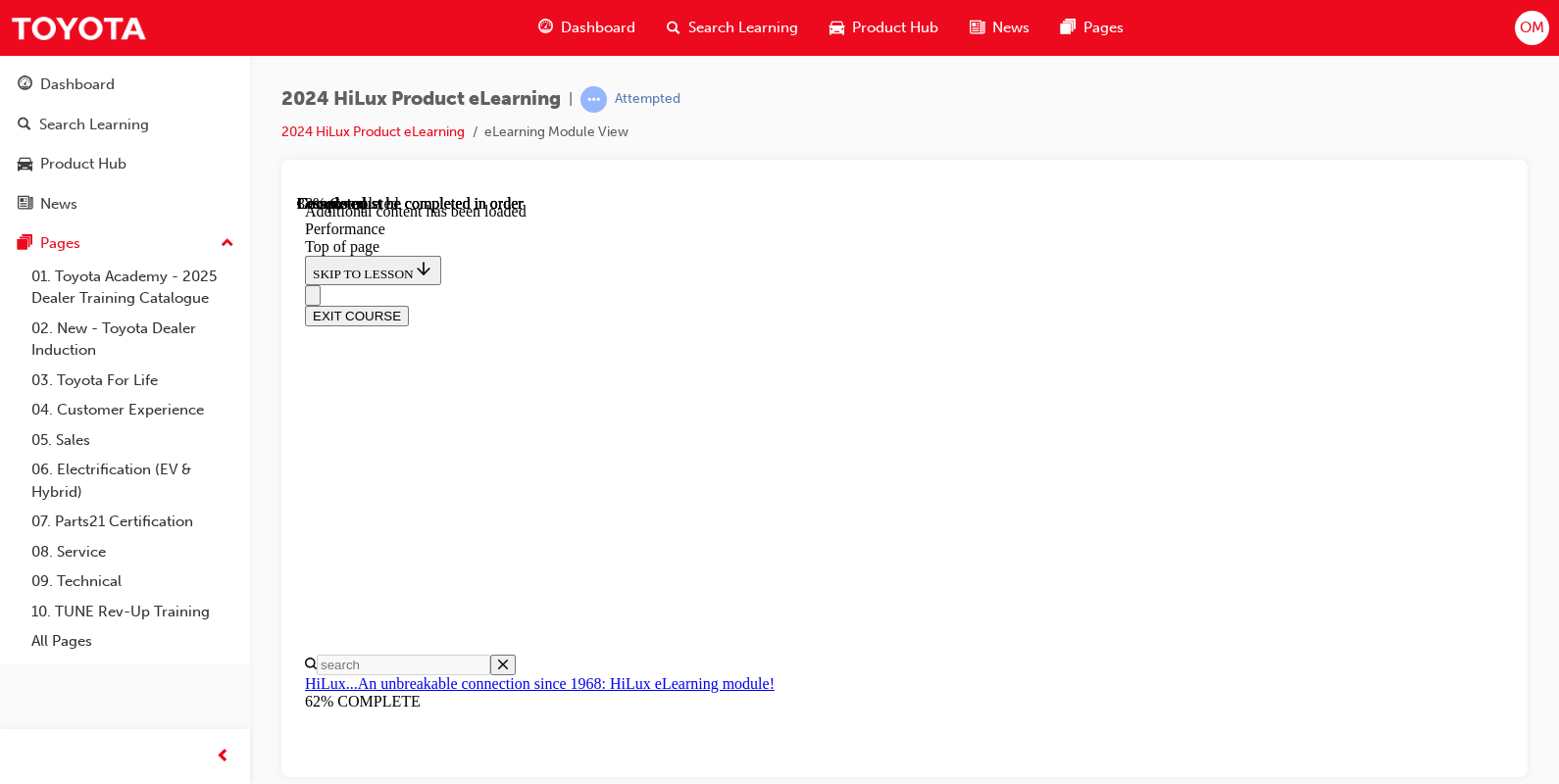 click on "CONTINUE" at bounding box center (346, 26934) 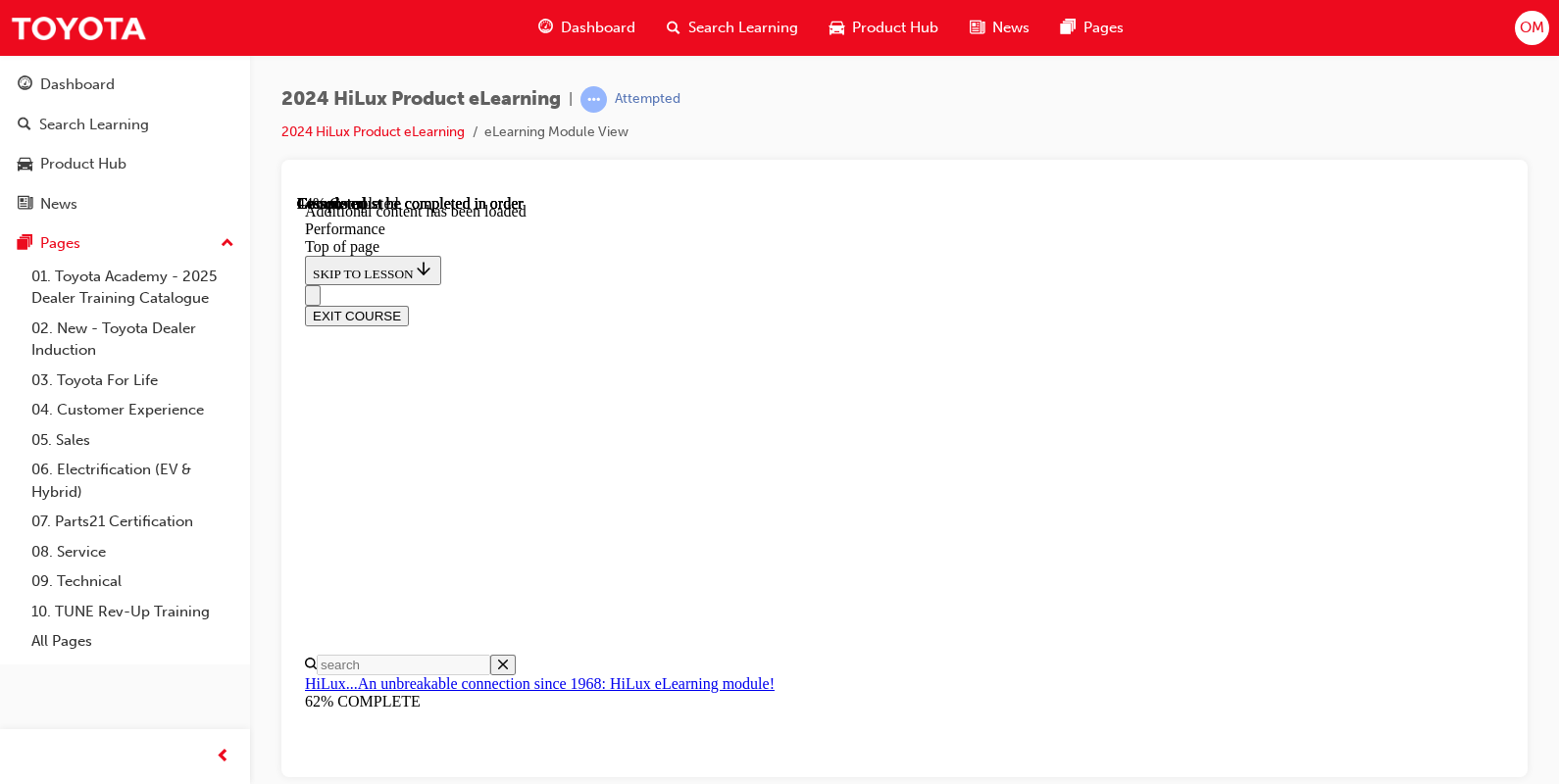 scroll, scrollTop: 4021, scrollLeft: 0, axis: vertical 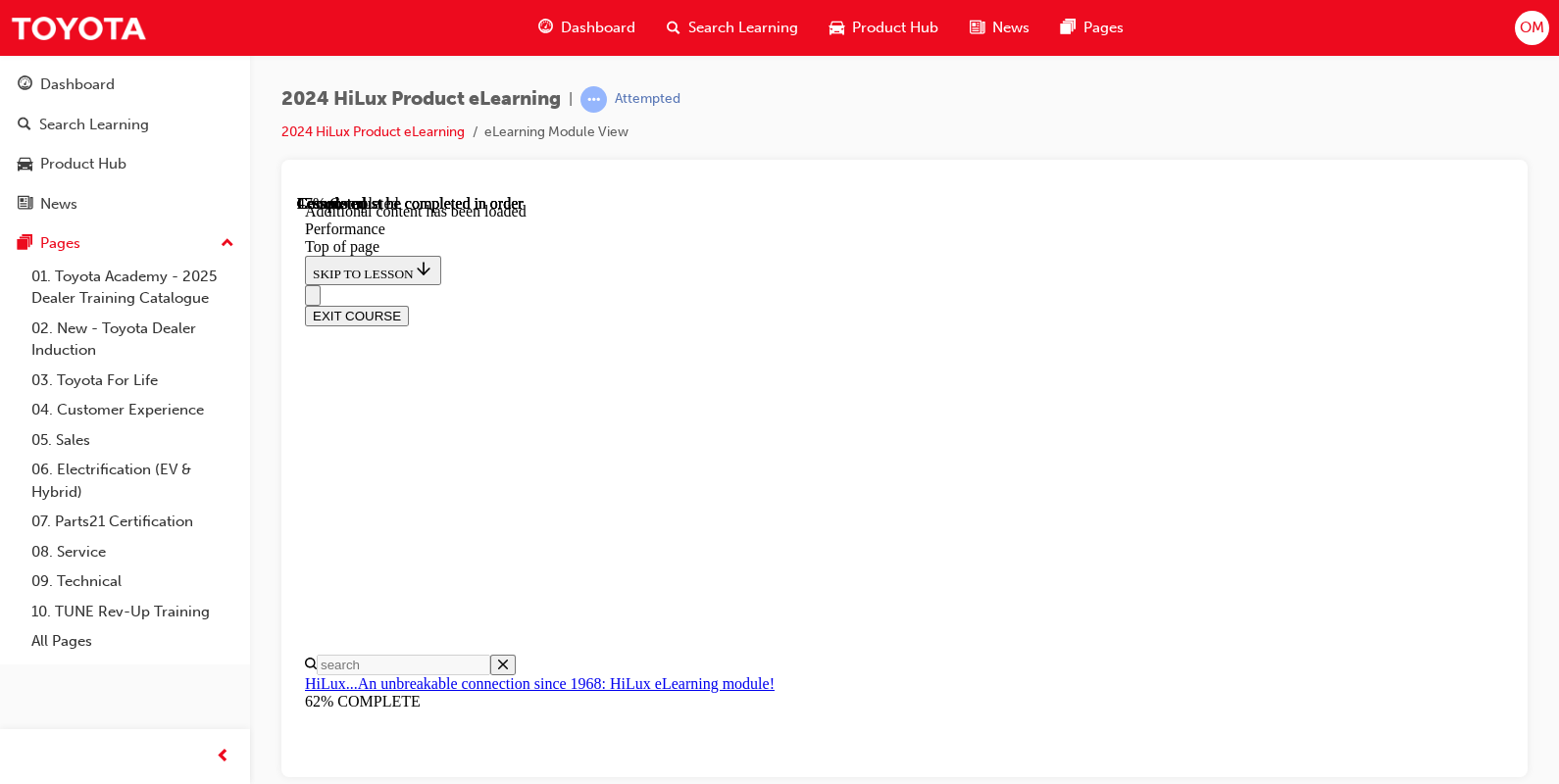 click on "Brakes" at bounding box center [332, 28700] 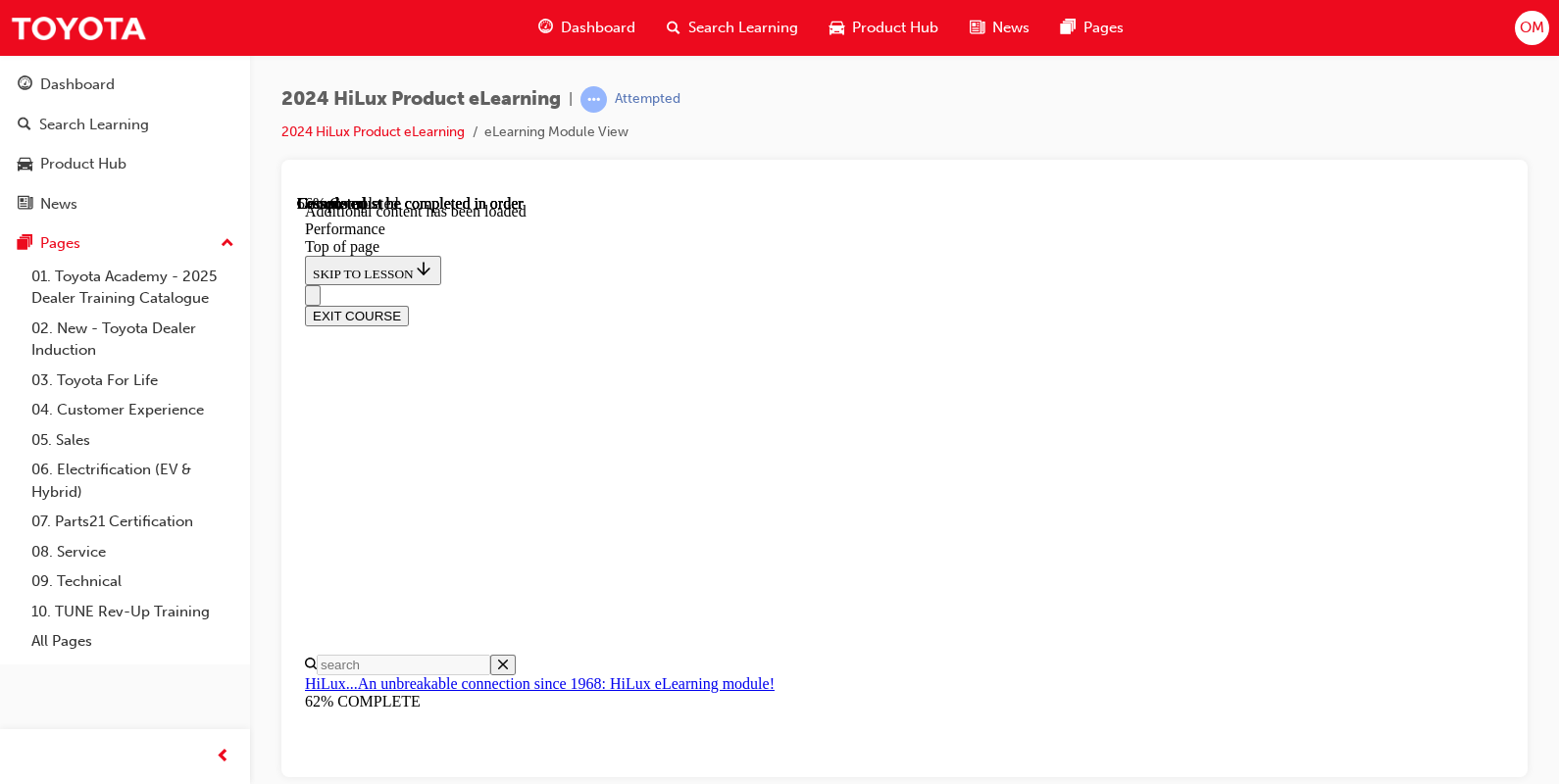 scroll, scrollTop: 5255, scrollLeft: 0, axis: vertical 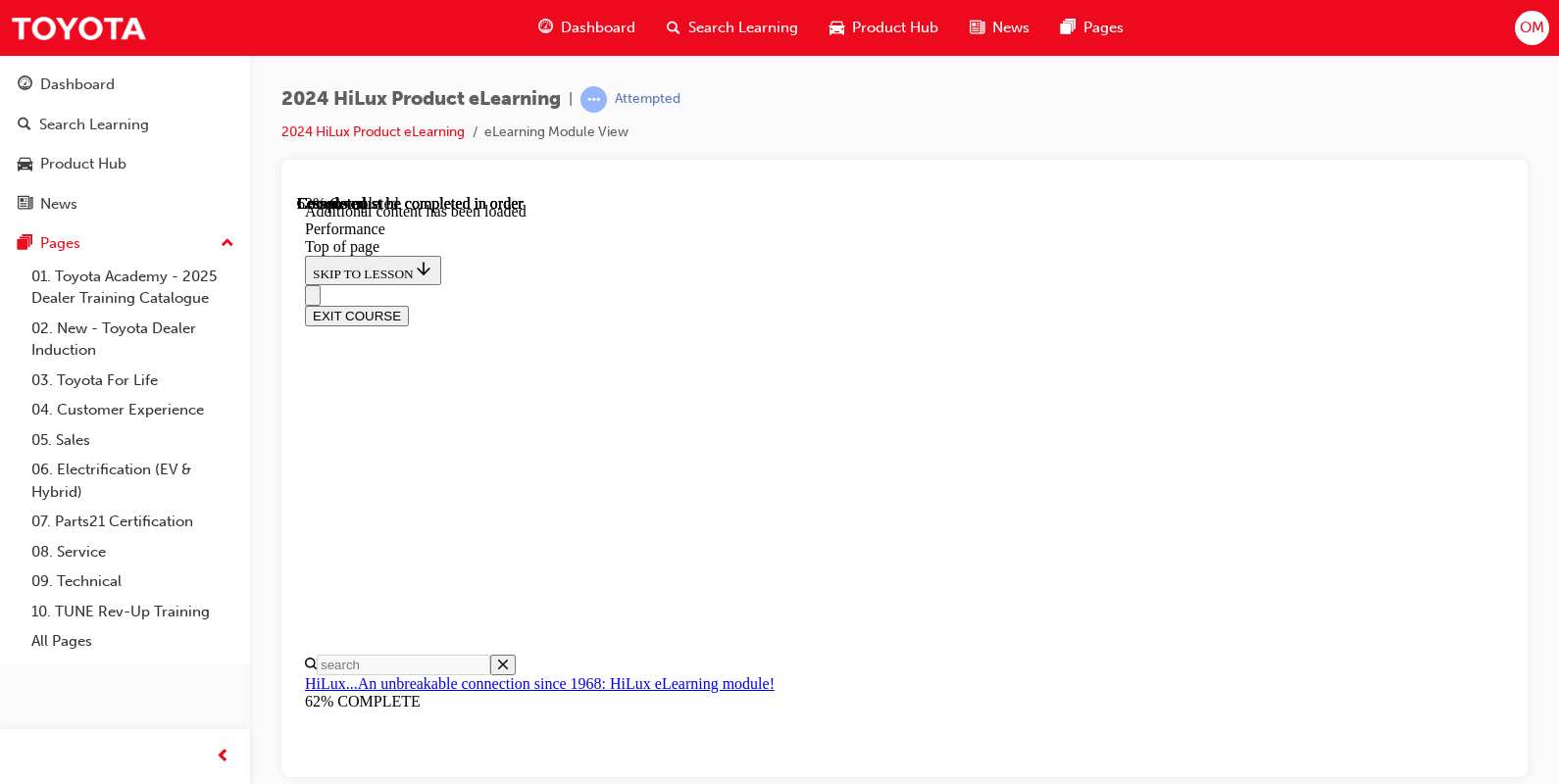 click on "CONTINUE" at bounding box center (346, 33359) 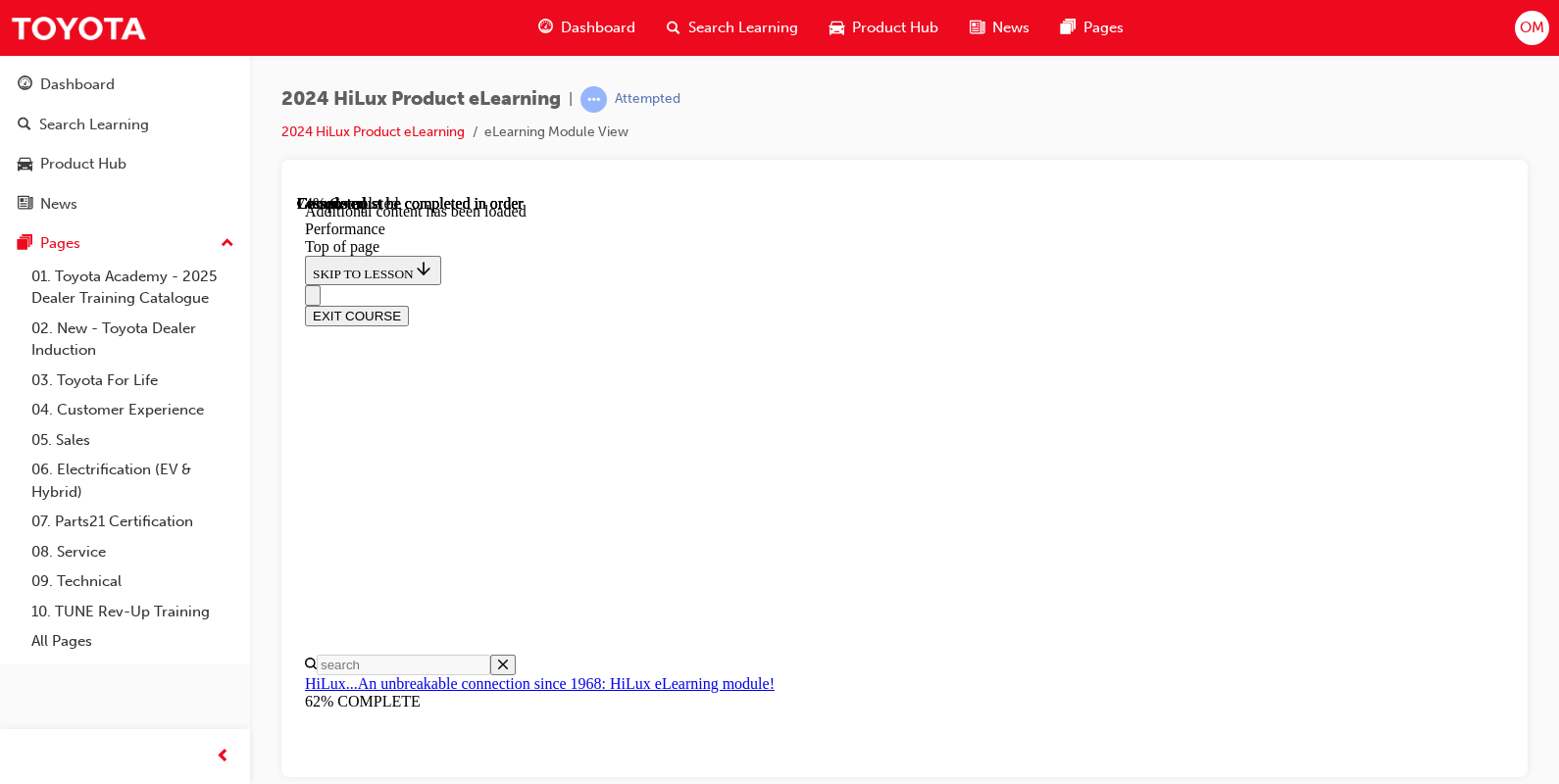 scroll, scrollTop: 7067, scrollLeft: 0, axis: vertical 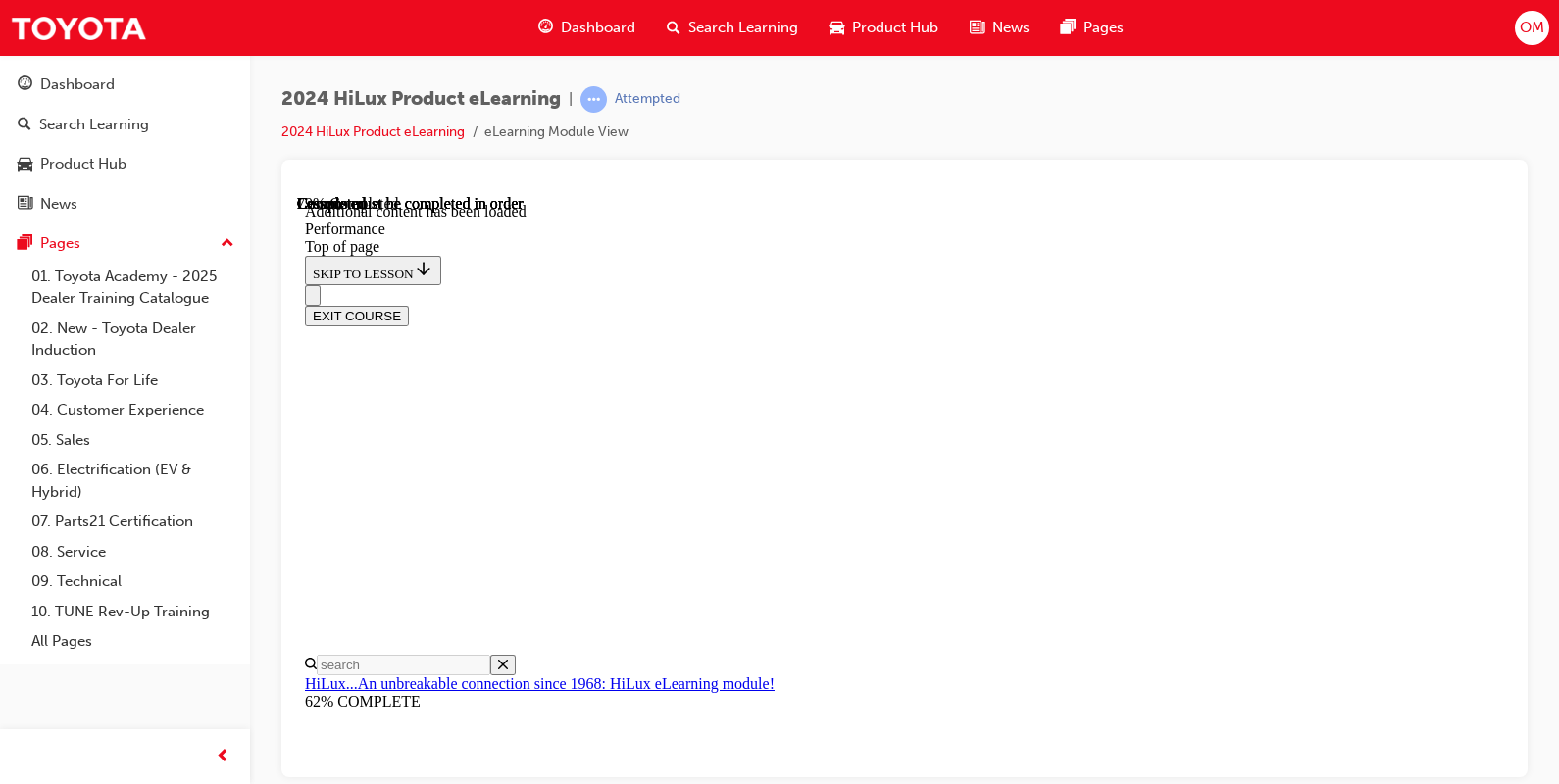 click on "CONTINUE" at bounding box center (346, 36024) 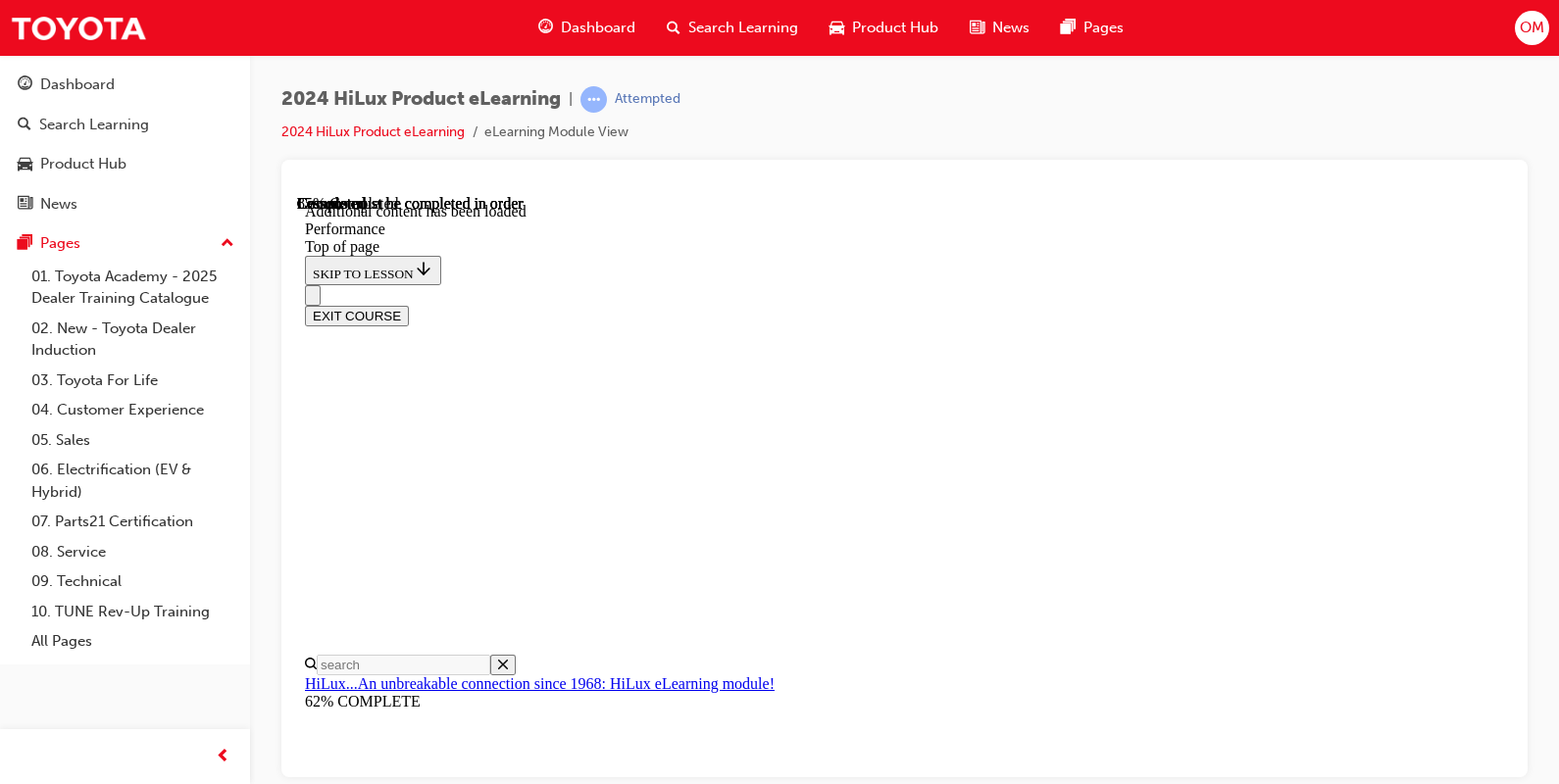 click on "CONTINUE" at bounding box center [346, 37138] 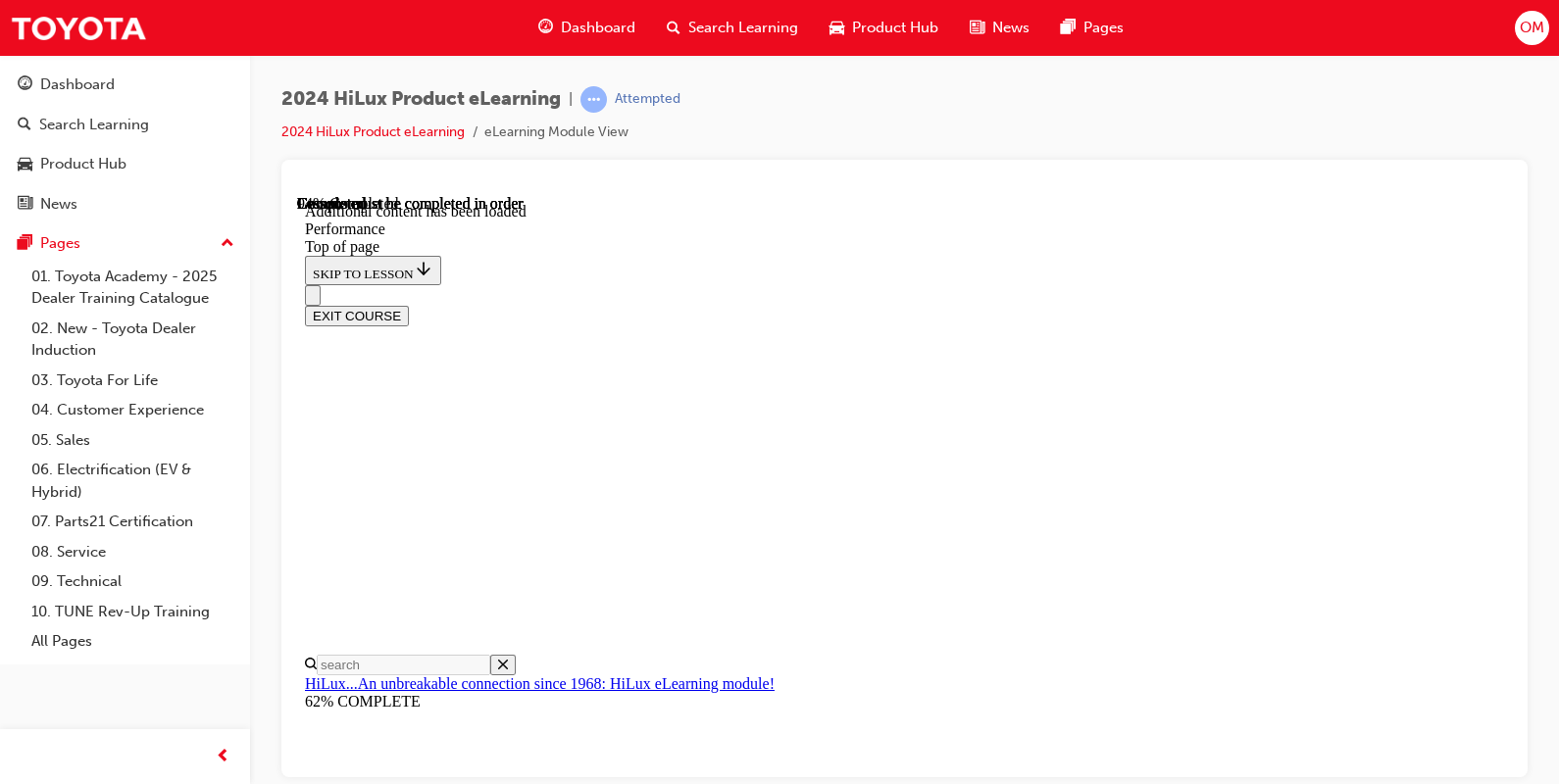 click on "CONTINUE" at bounding box center (346, 38895) 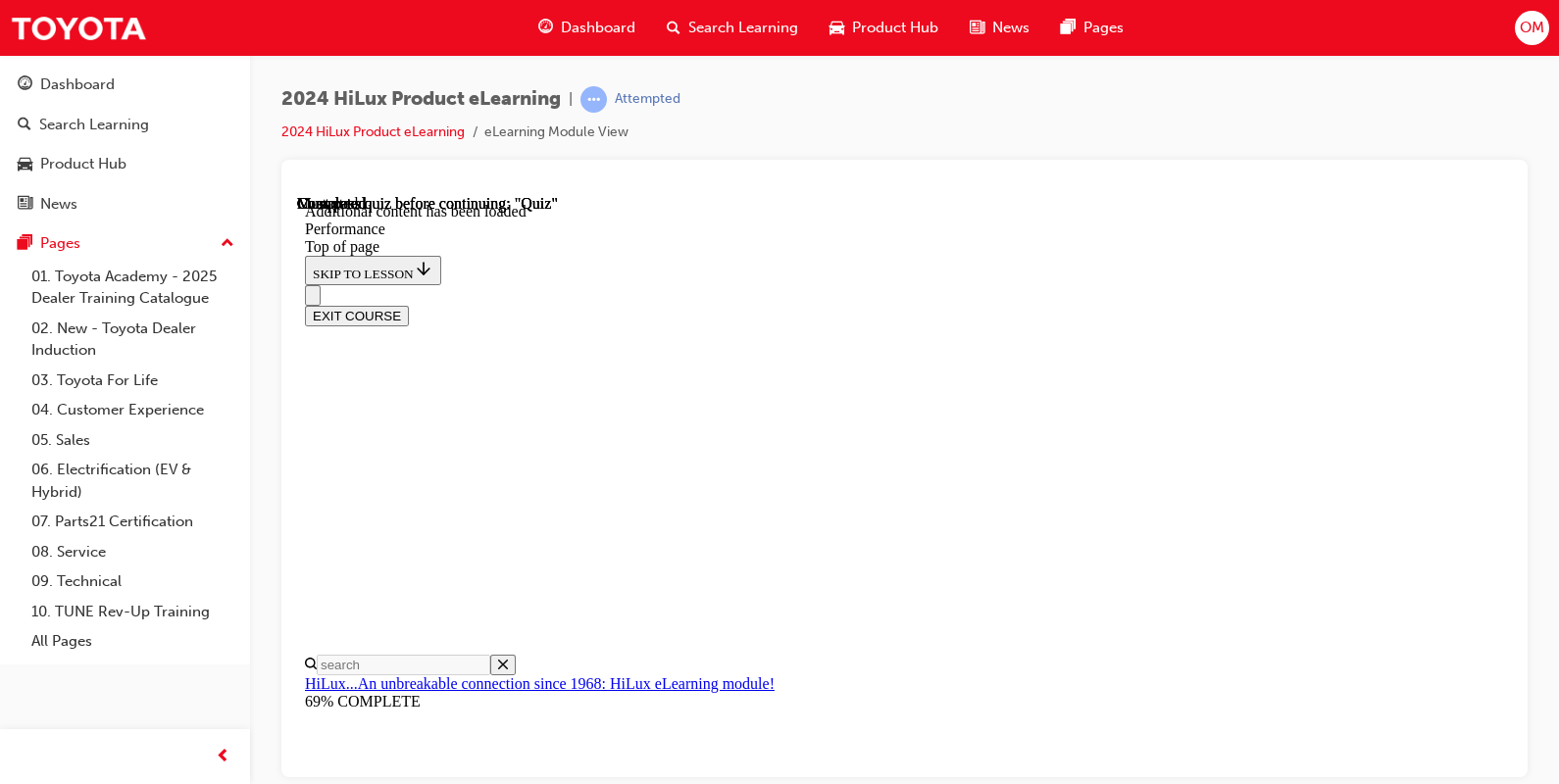 scroll, scrollTop: 8958, scrollLeft: 0, axis: vertical 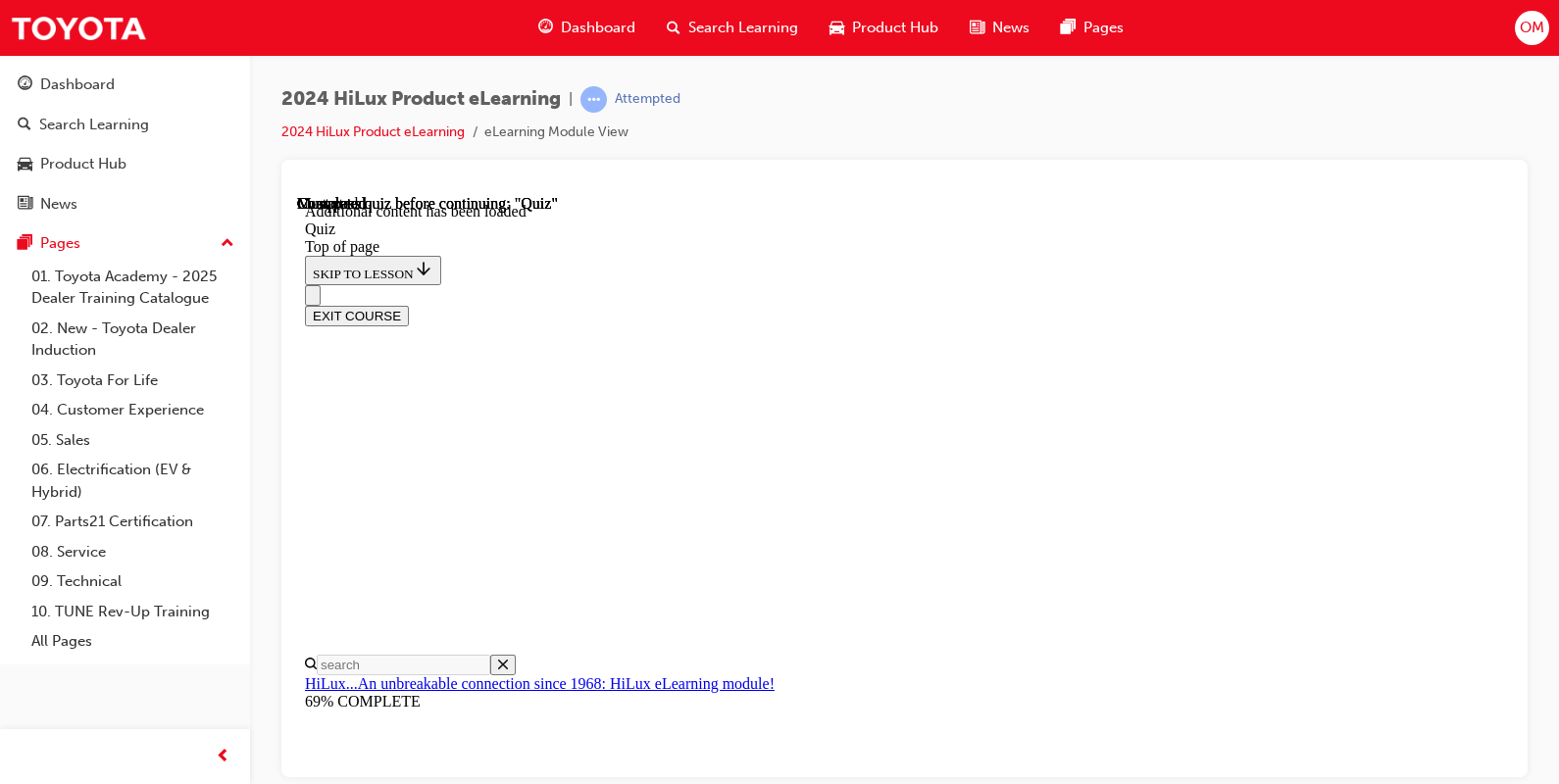 click on "Lesson 10 of 13 Quiz Time to test you on what you have learnt. Are you ready, let's go! START QUIZ" at bounding box center (904, 17867) 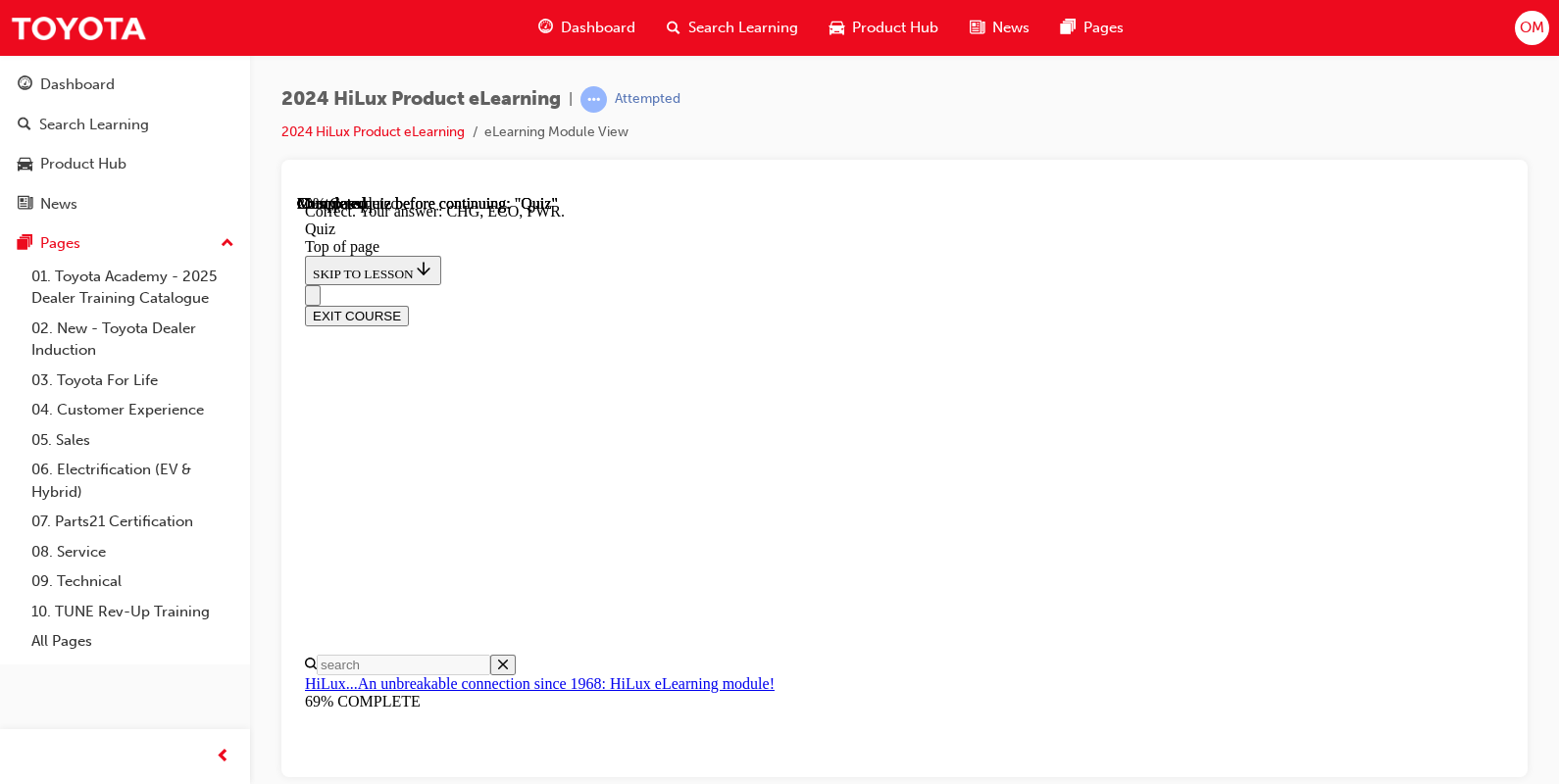 scroll, scrollTop: 697, scrollLeft: 0, axis: vertical 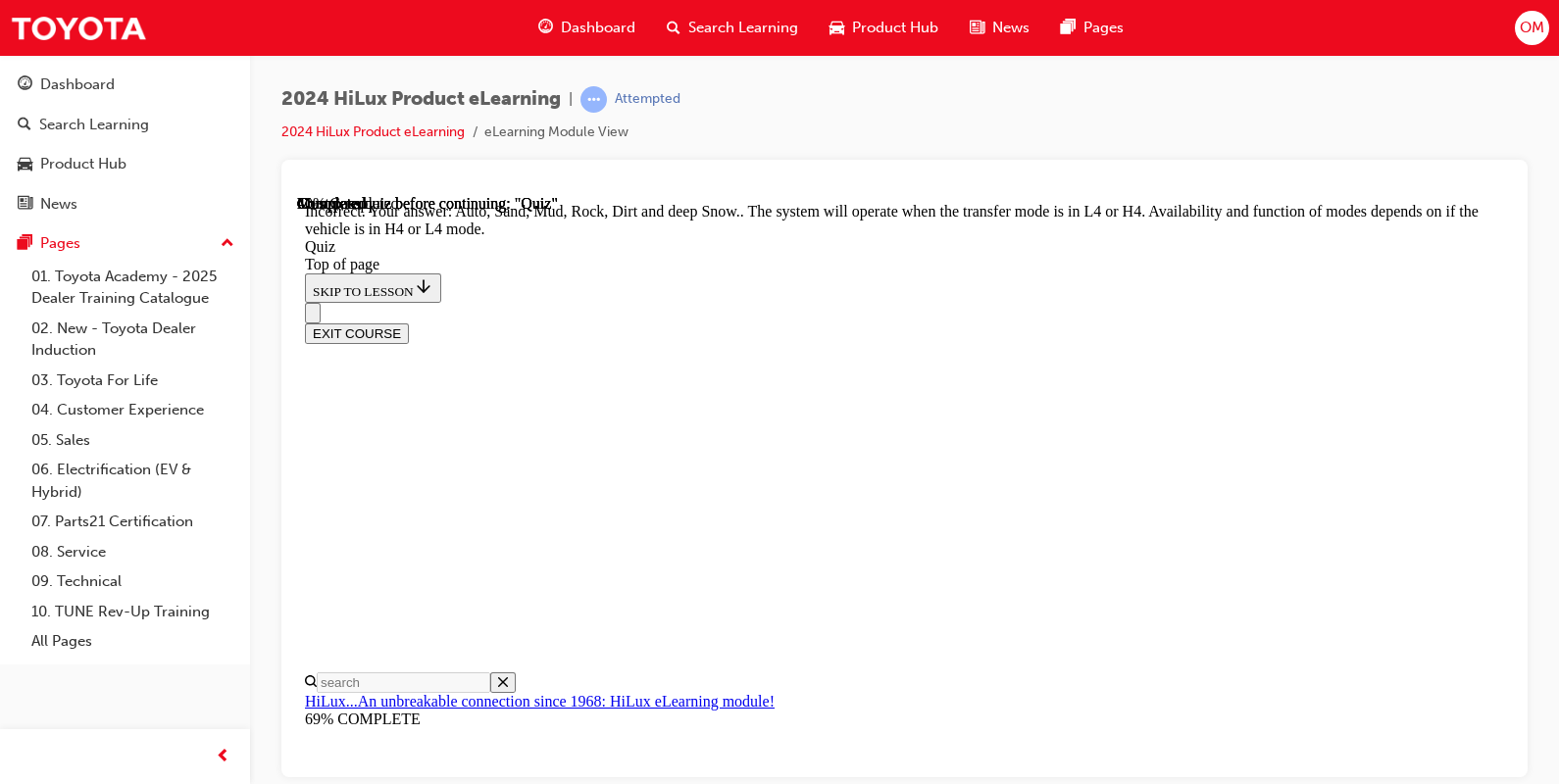 click on "NEXT" at bounding box center (330, 31584) 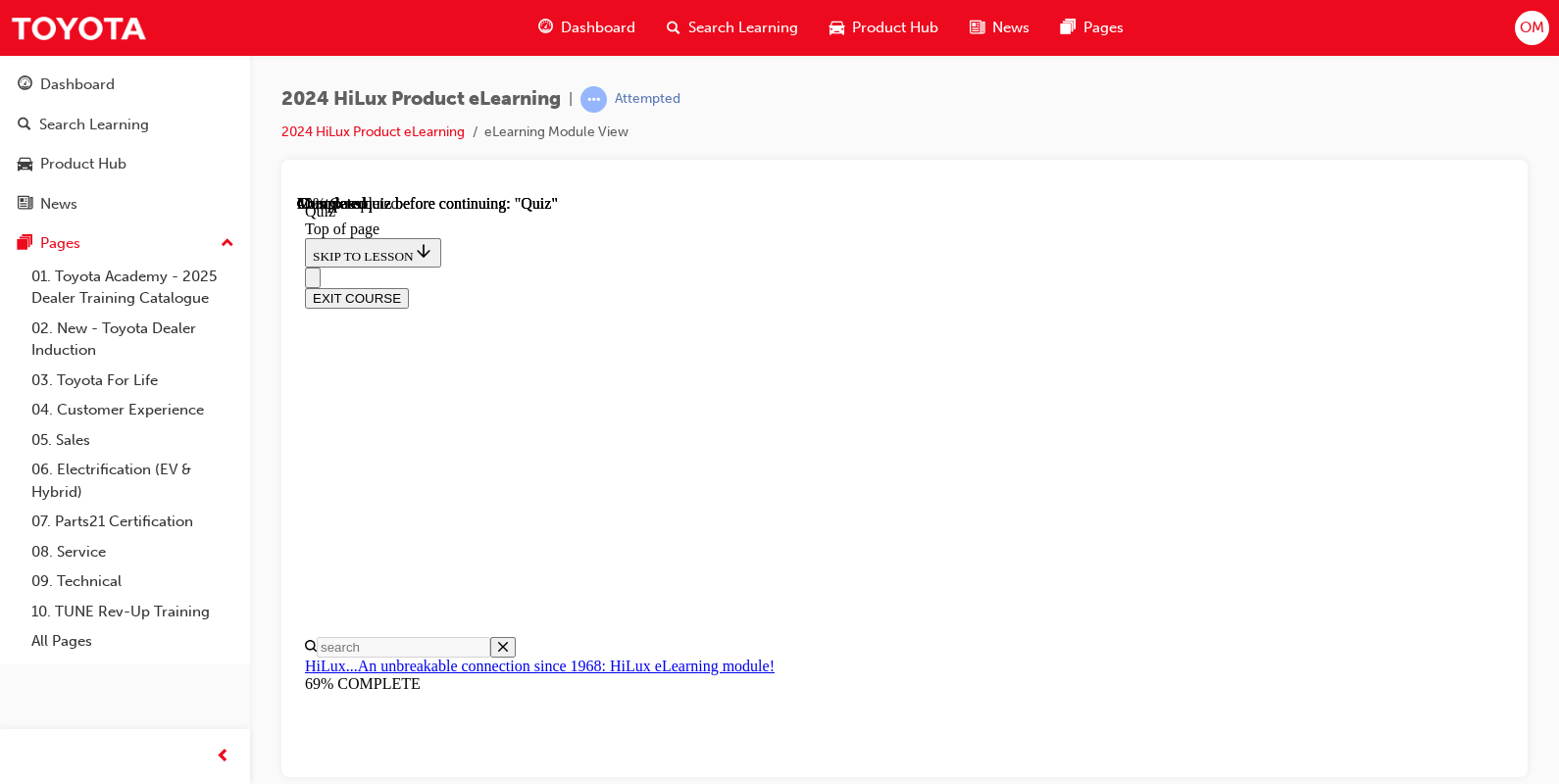 scroll, scrollTop: 127, scrollLeft: 0, axis: vertical 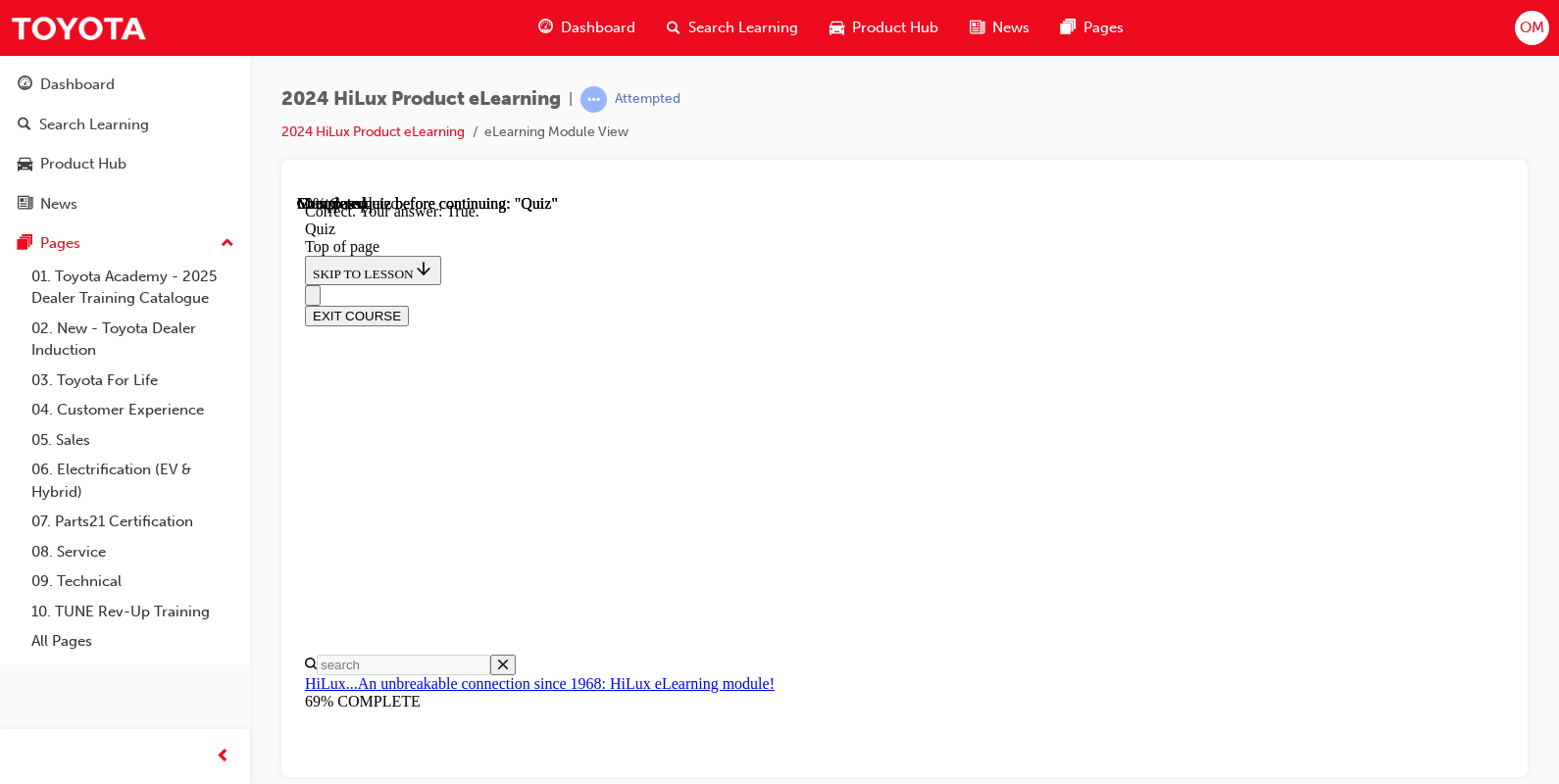 click on "NEXT" at bounding box center [330, 29163] 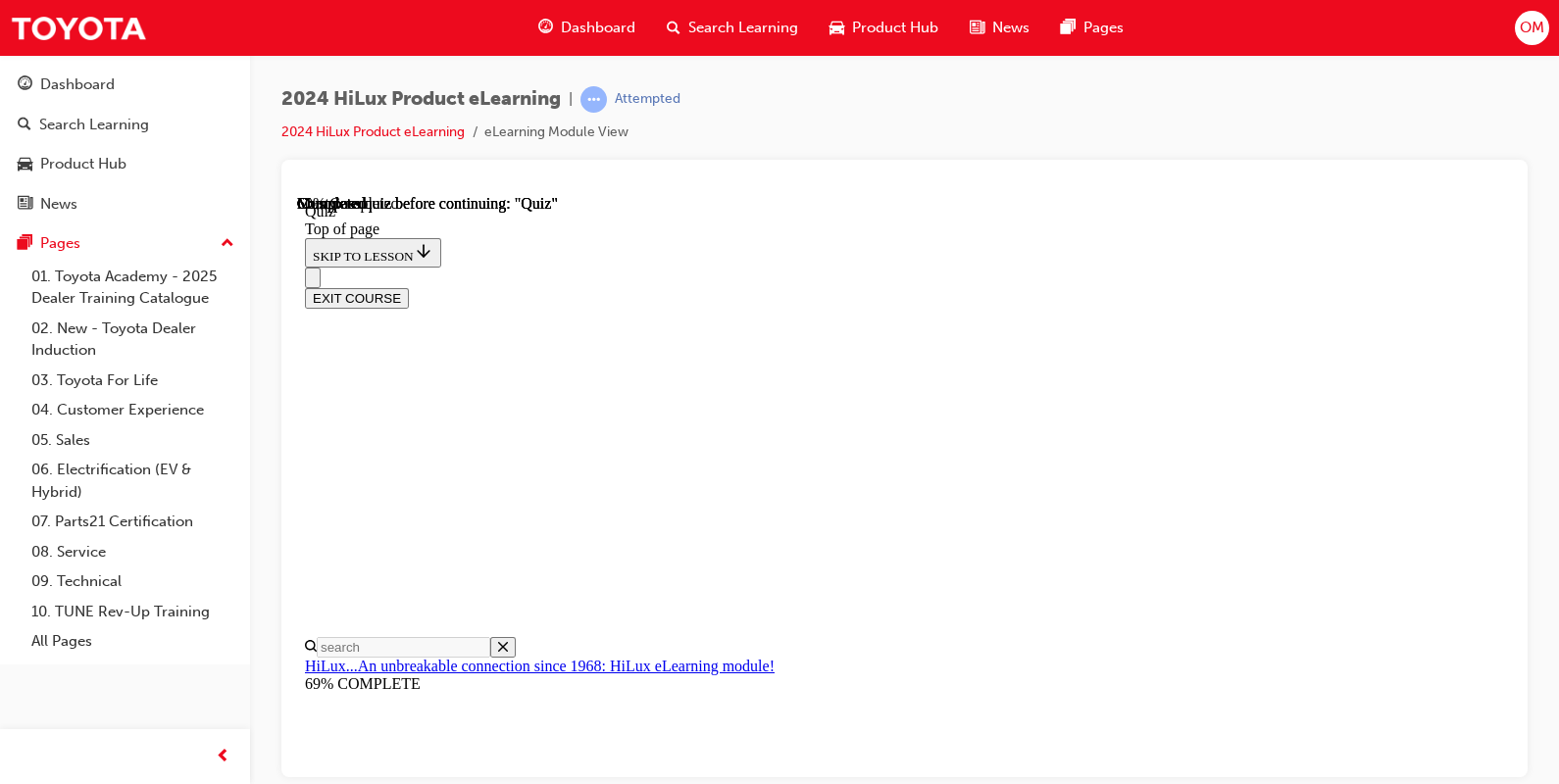 scroll, scrollTop: 106, scrollLeft: 0, axis: vertical 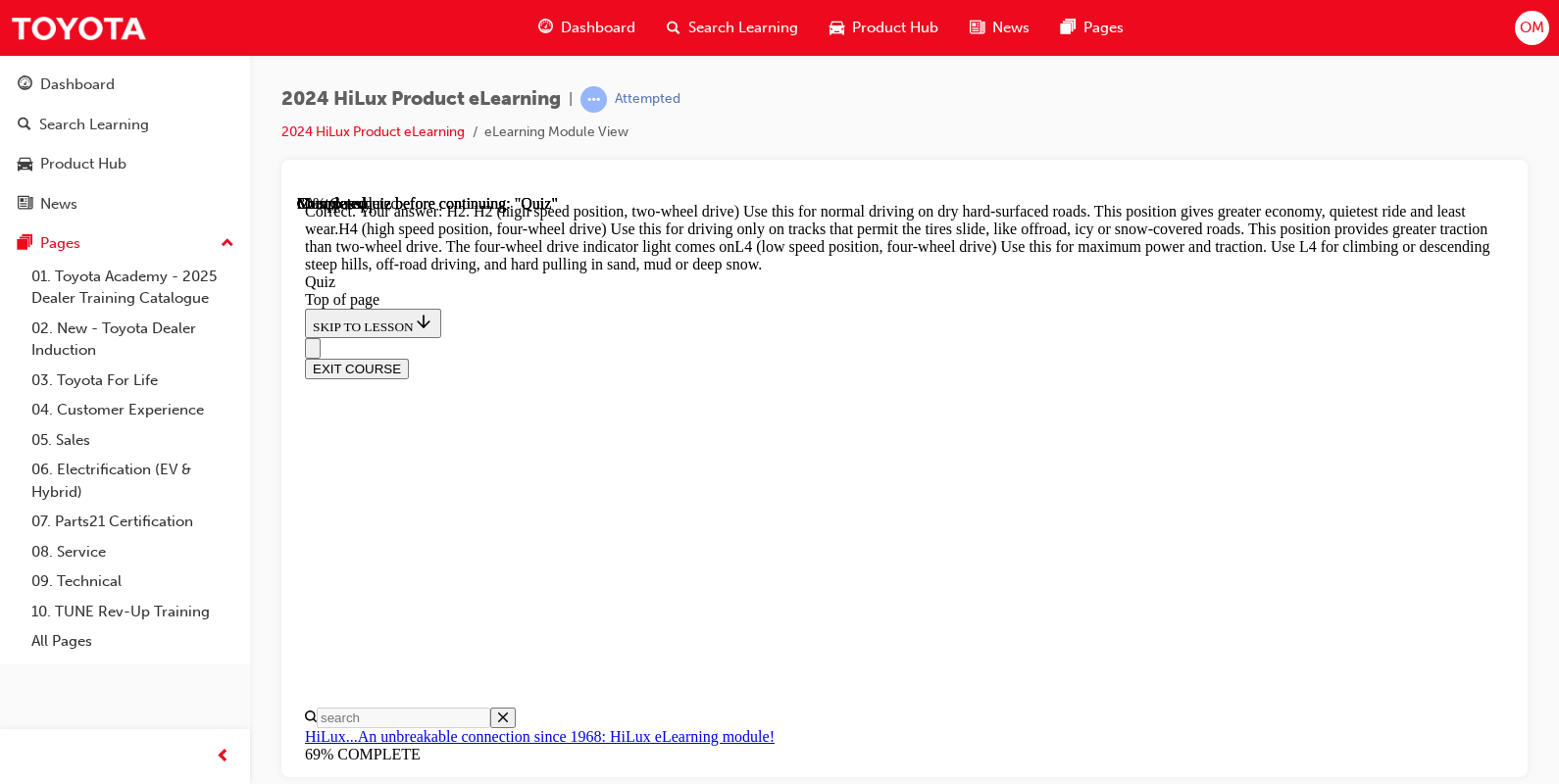 click on "NEXT" at bounding box center [330, 31462] 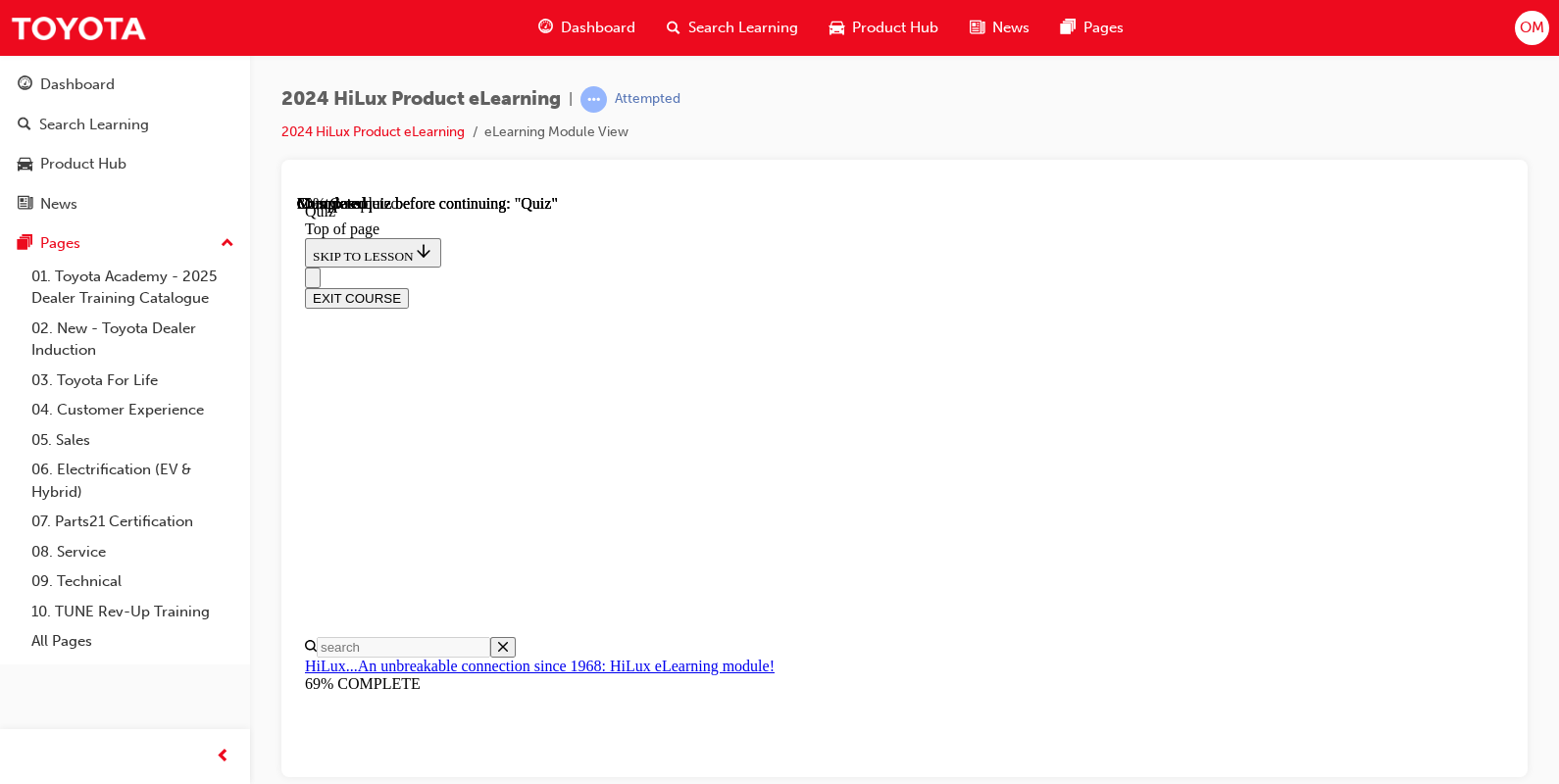 scroll, scrollTop: 302, scrollLeft: 0, axis: vertical 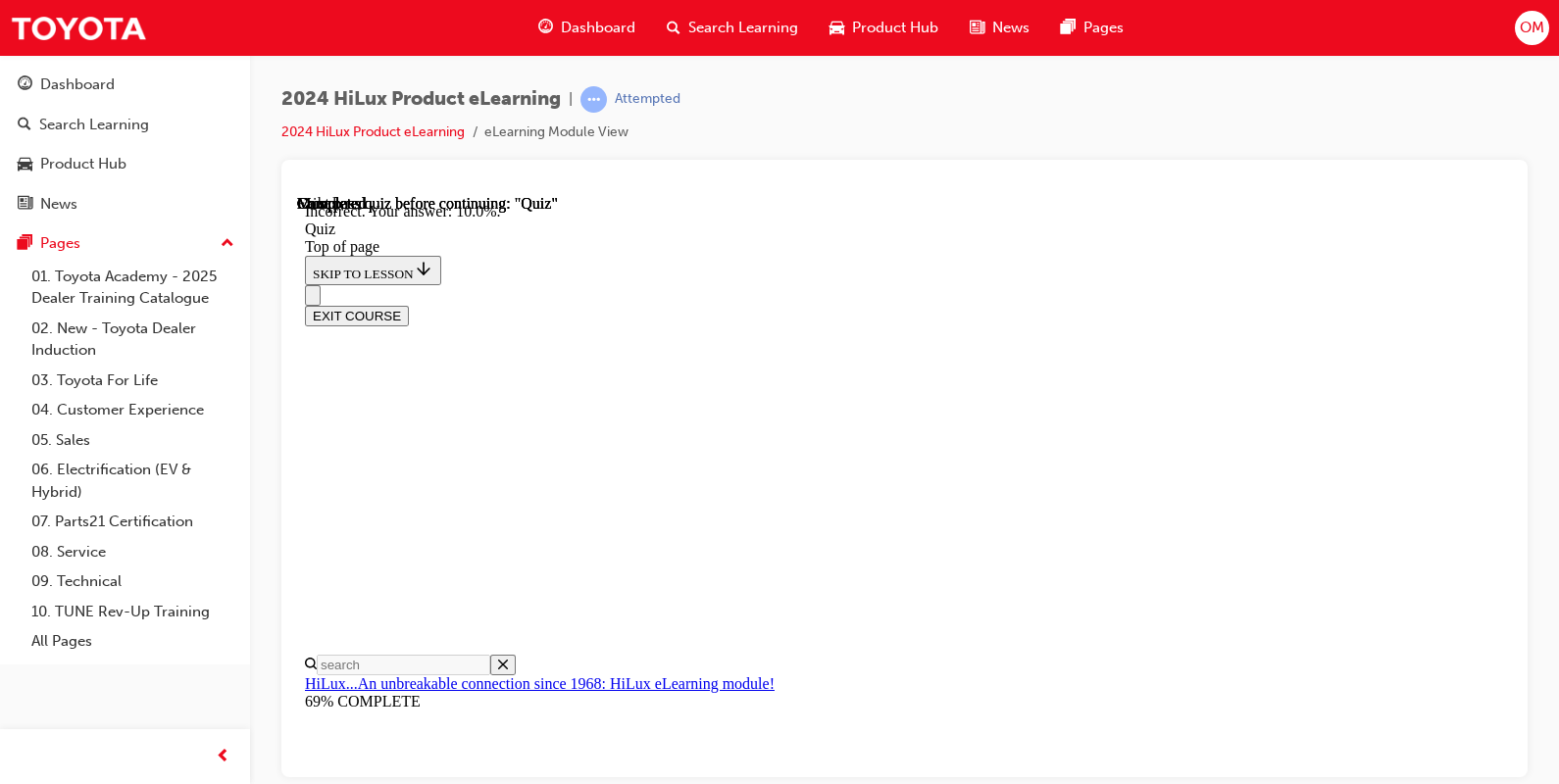 click on "NEXT" at bounding box center [330, 35655] 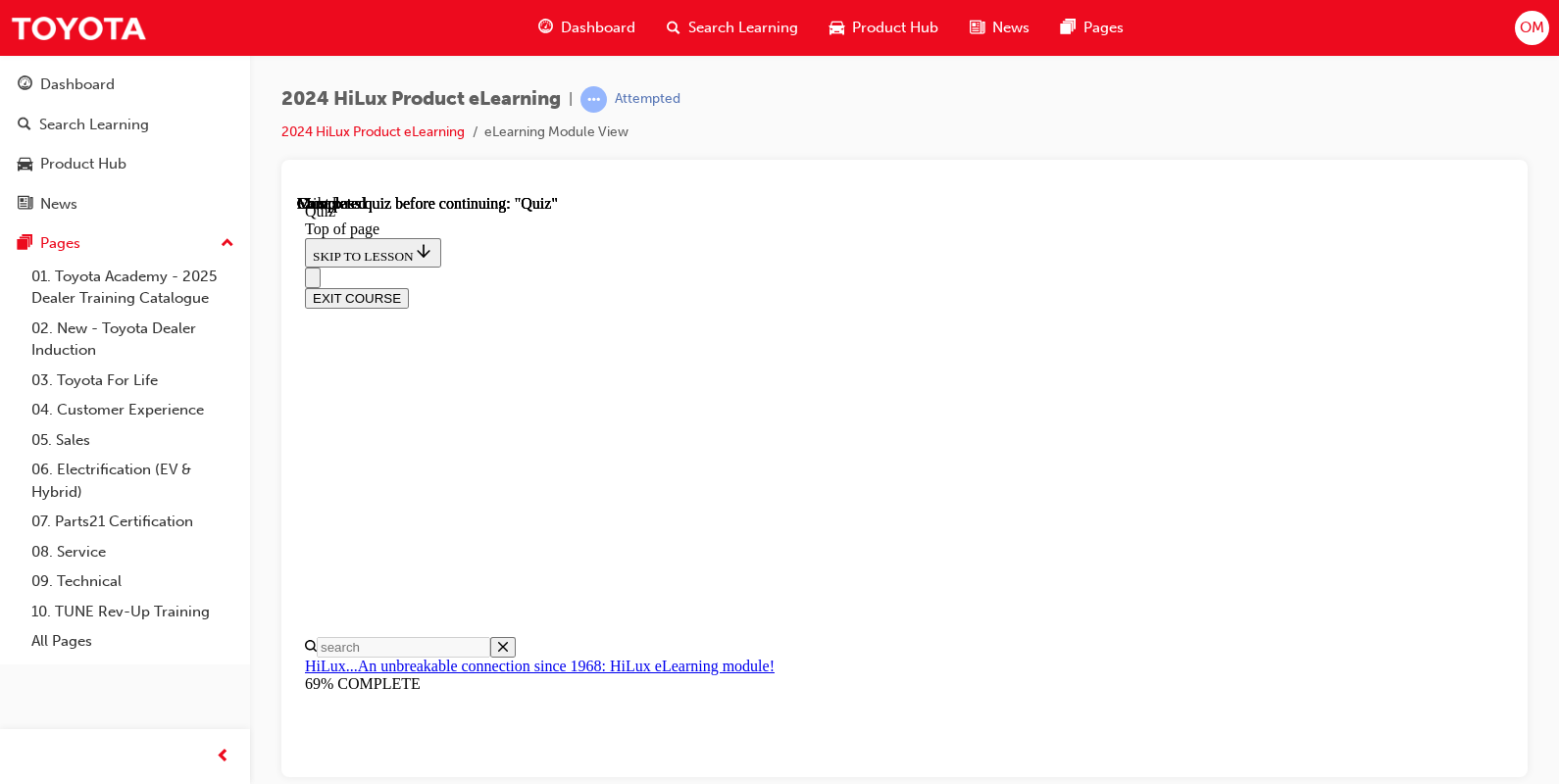 scroll, scrollTop: 477, scrollLeft: 0, axis: vertical 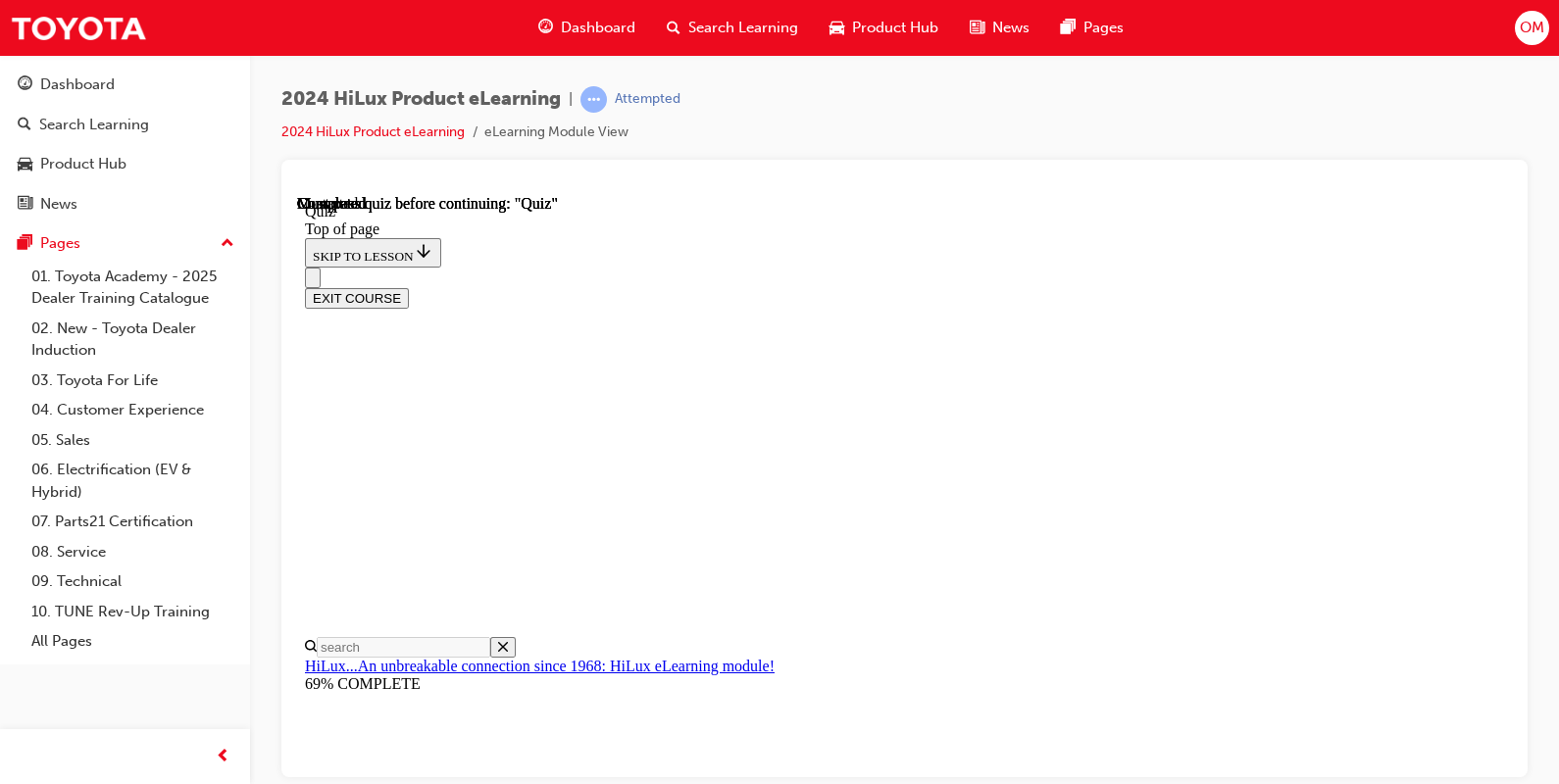click on "TAKE AGAIN" at bounding box center [352, 17907] 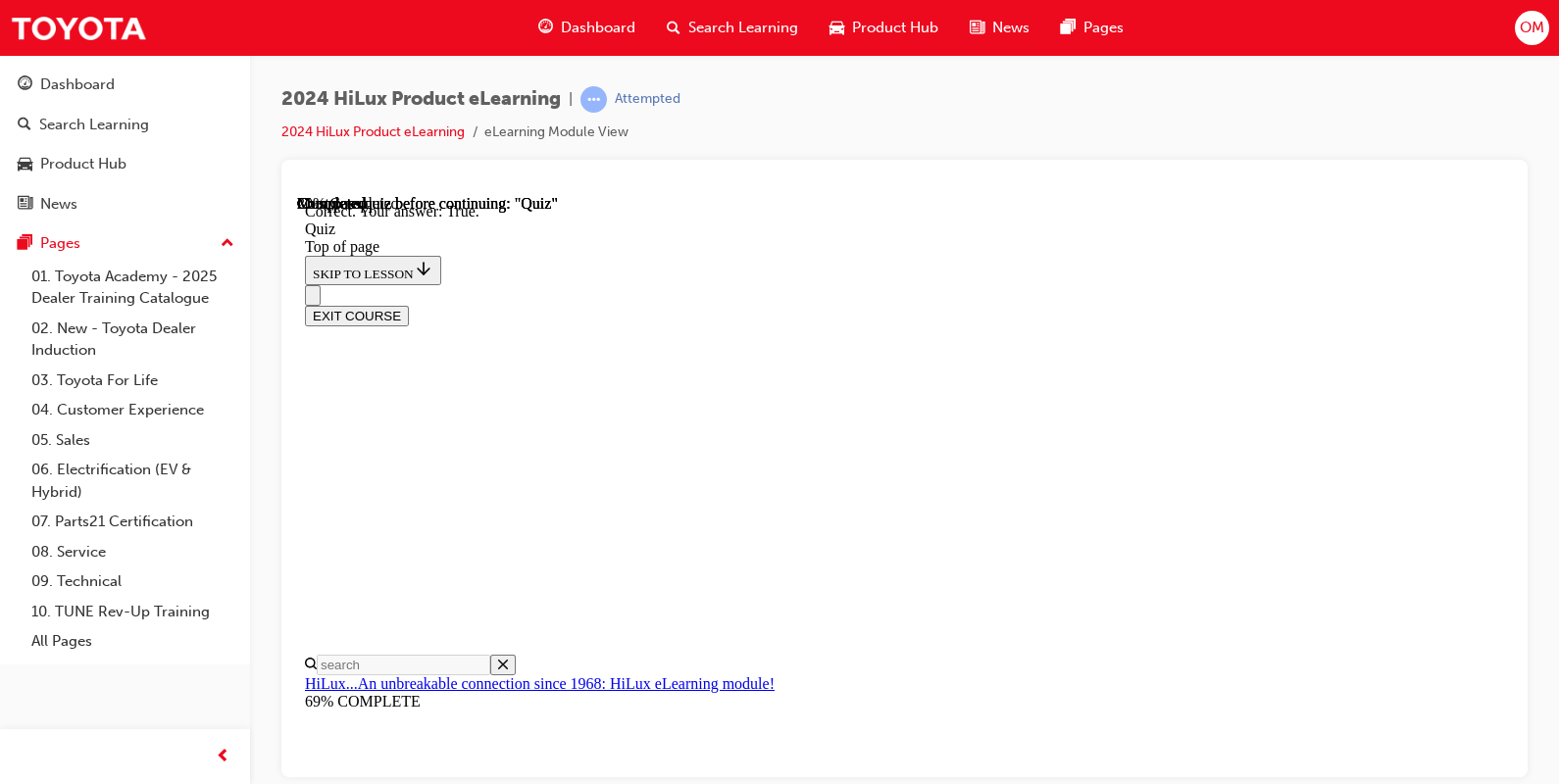 scroll, scrollTop: 379, scrollLeft: 0, axis: vertical 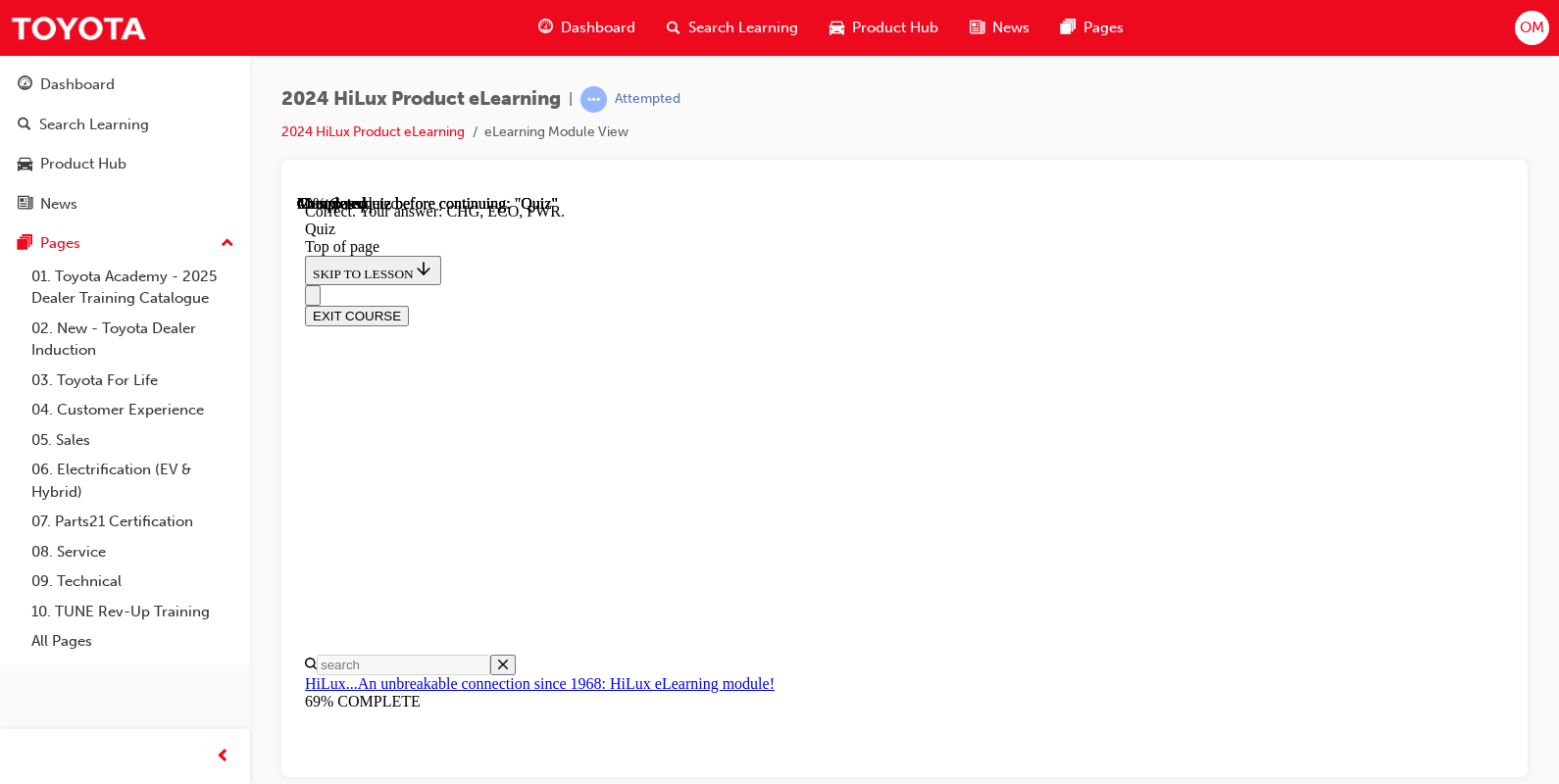 click on "NEXT" at bounding box center (330, 29607) 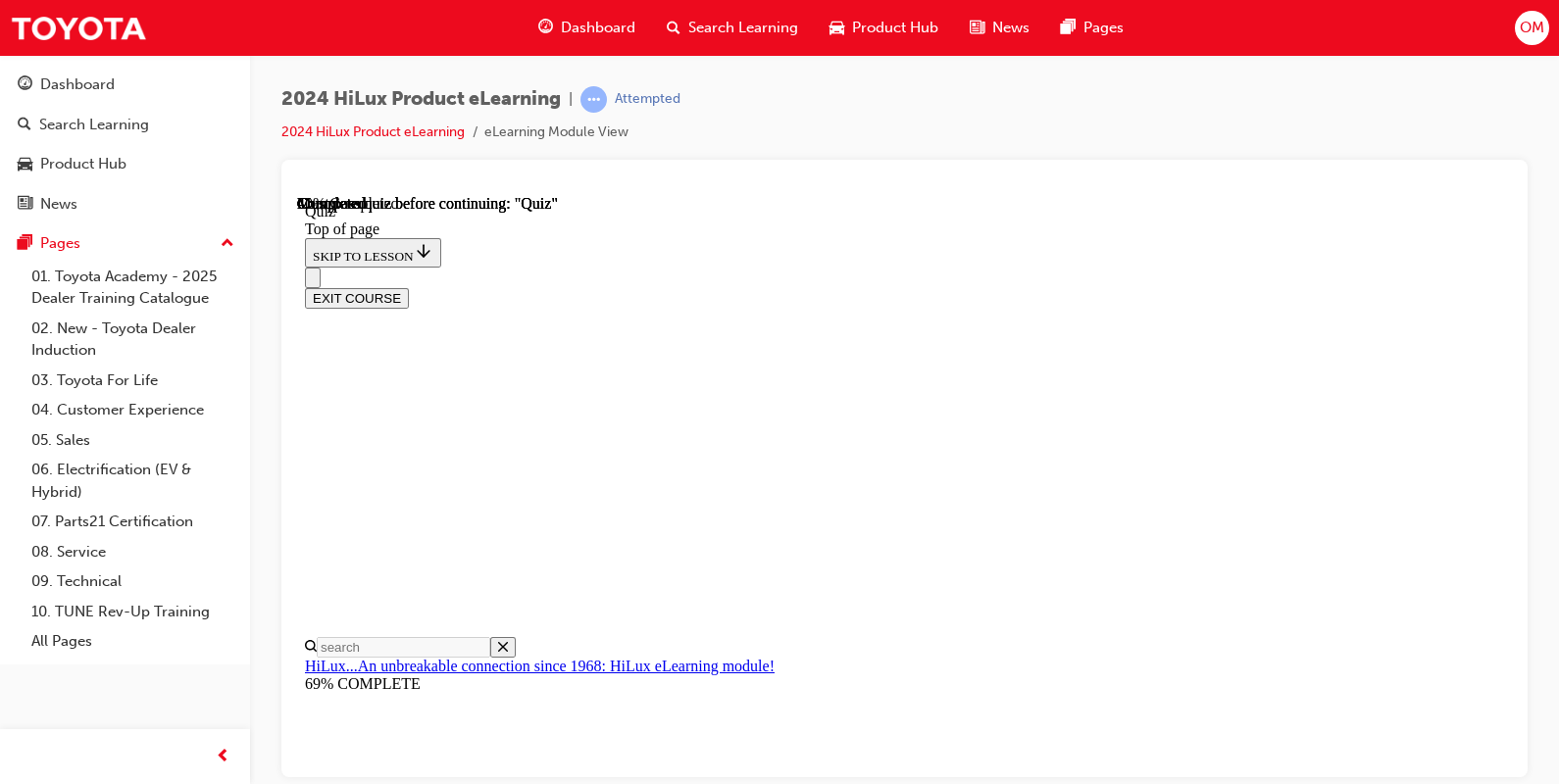 scroll, scrollTop: 250, scrollLeft: 0, axis: vertical 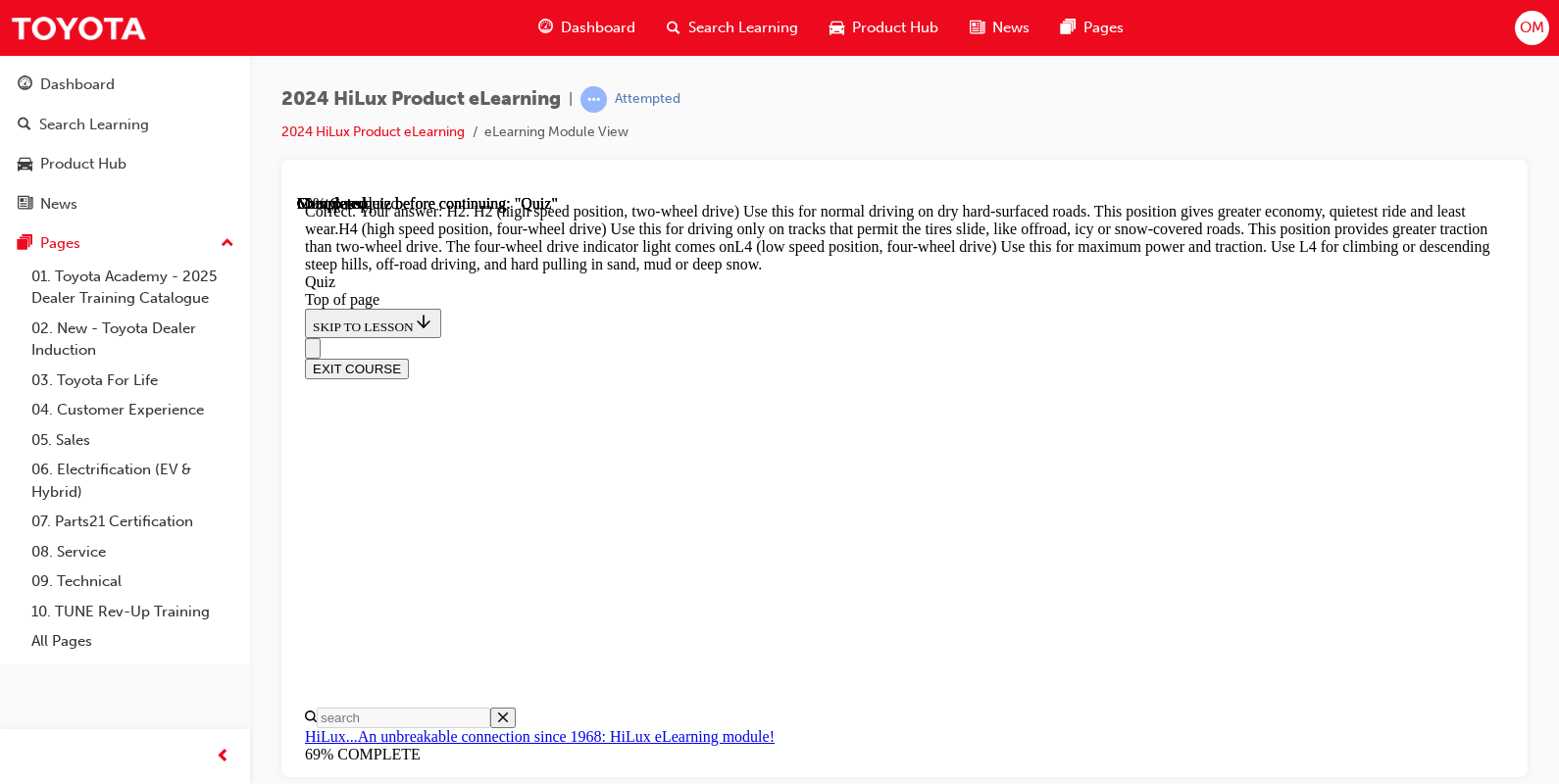click on "NEXT" at bounding box center [330, 33865] 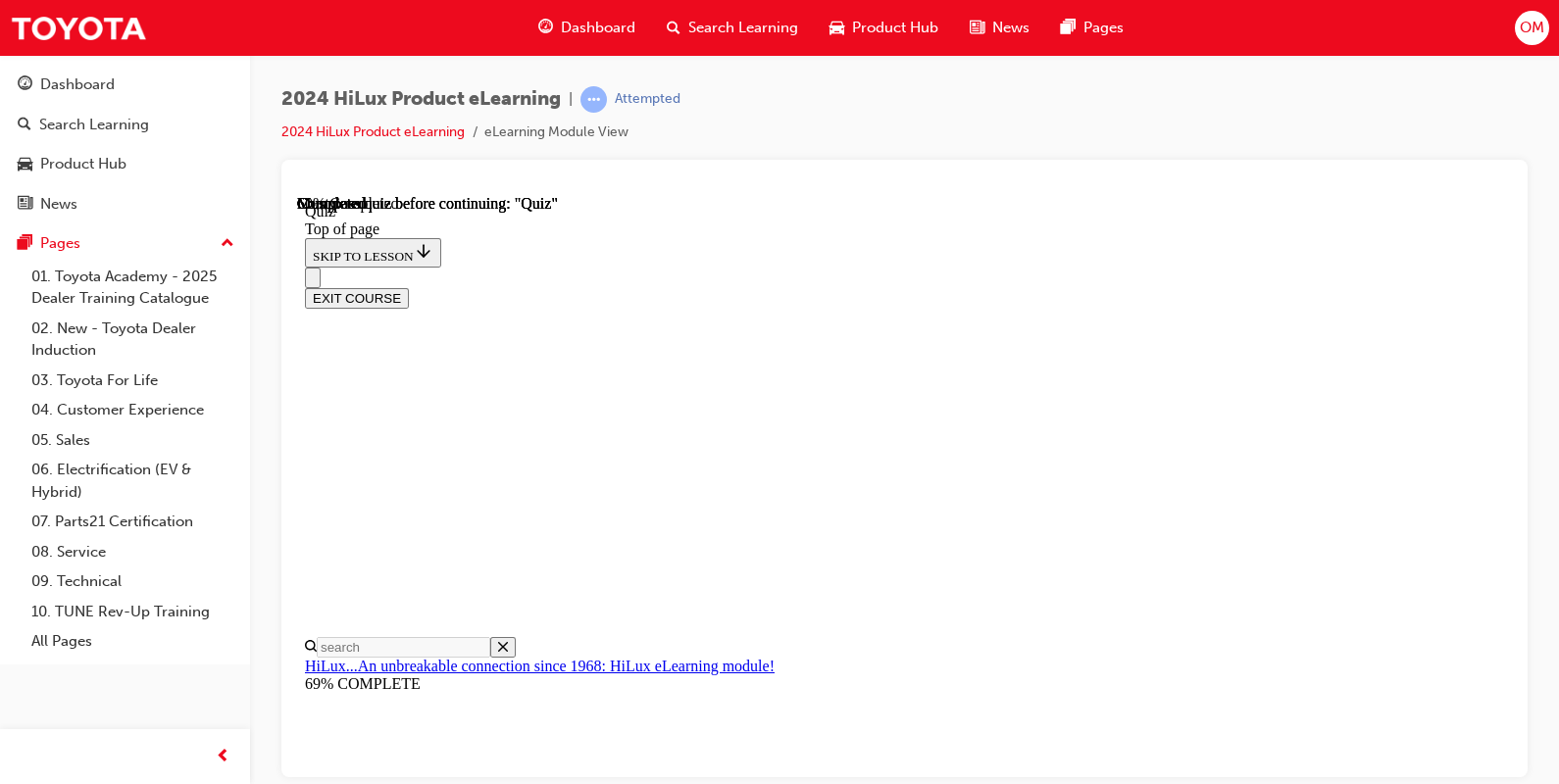 scroll, scrollTop: 265, scrollLeft: 0, axis: vertical 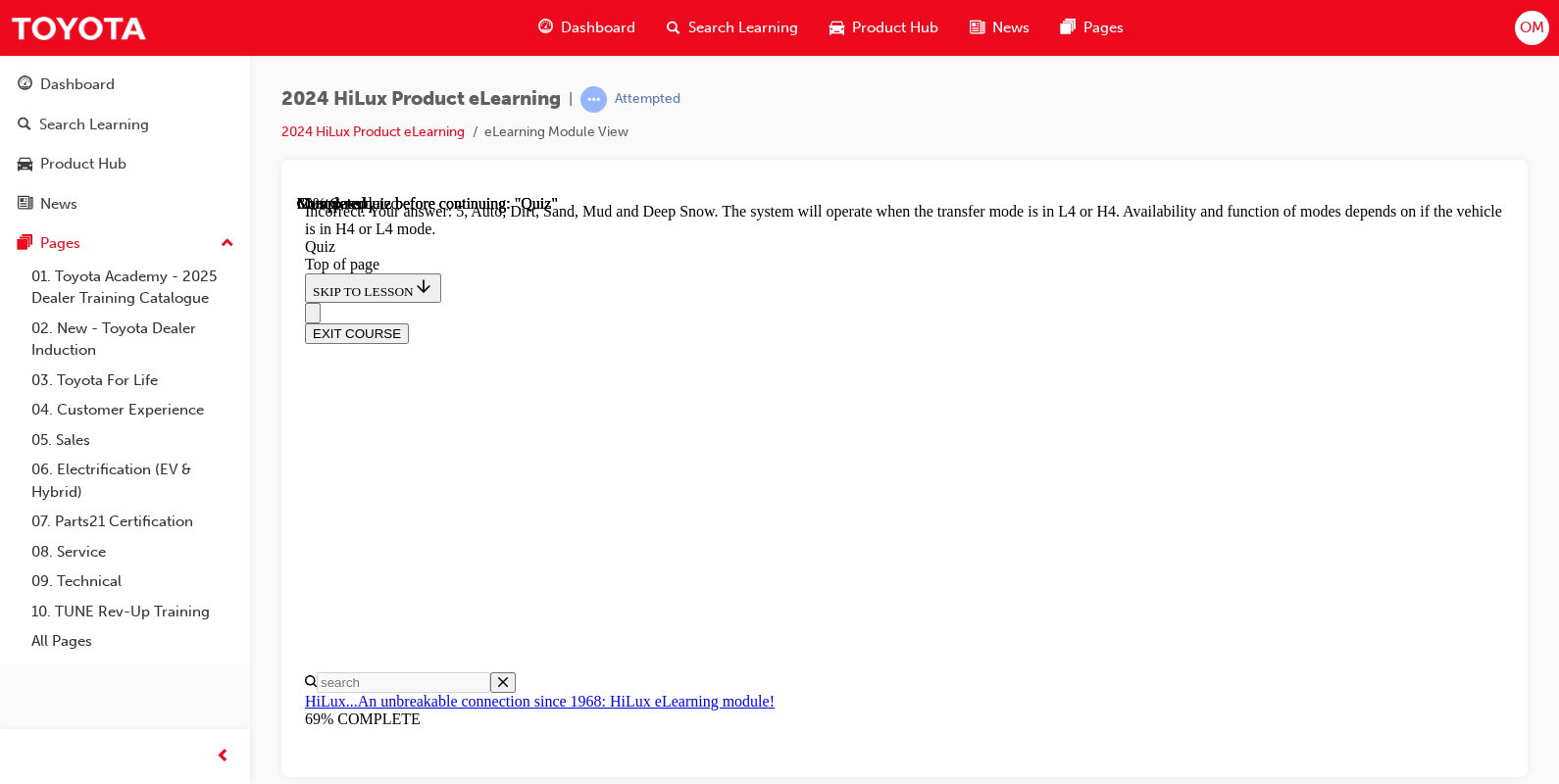 click on "NEXT" at bounding box center [330, 33610] 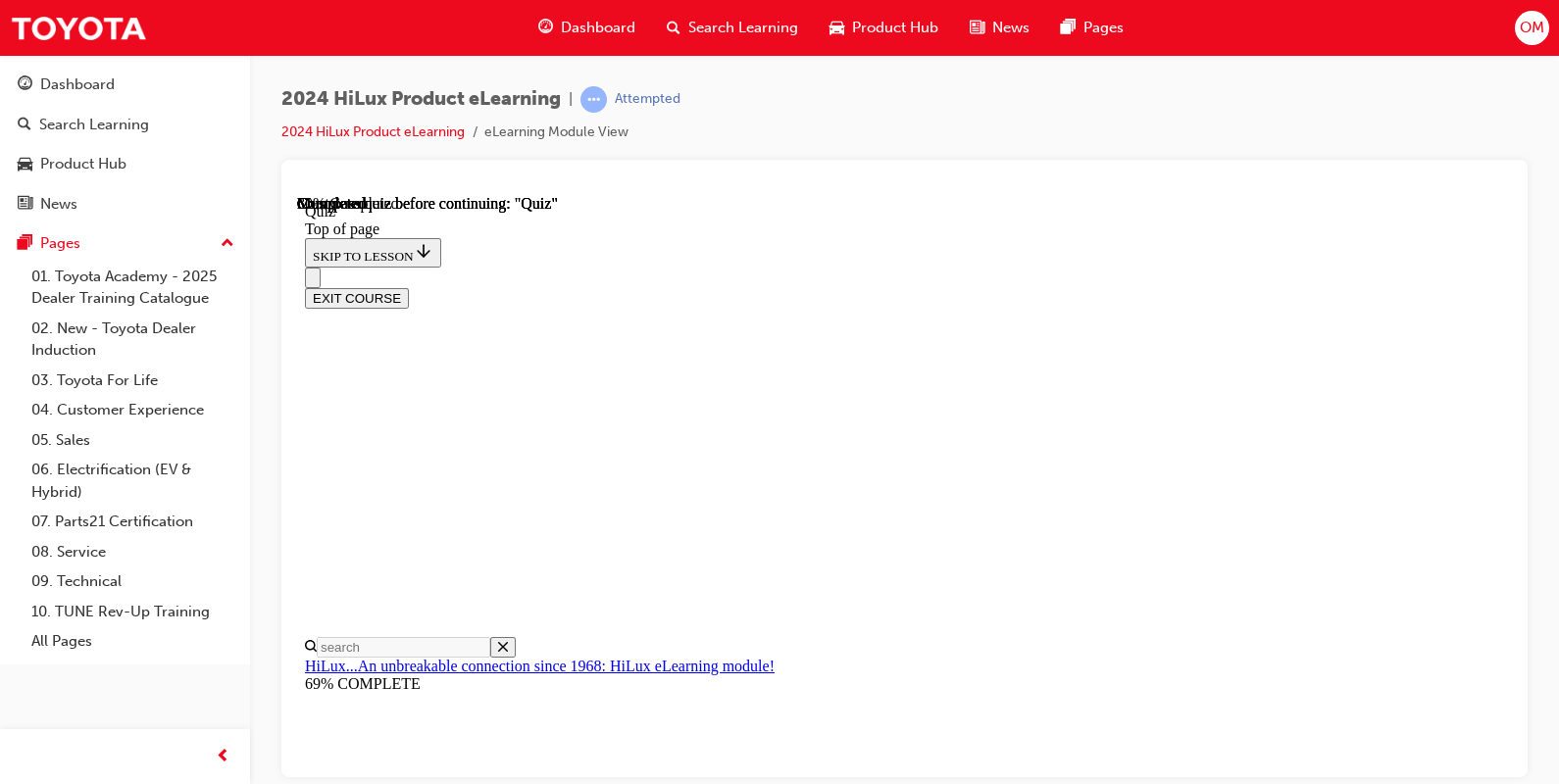 scroll, scrollTop: 273, scrollLeft: 0, axis: vertical 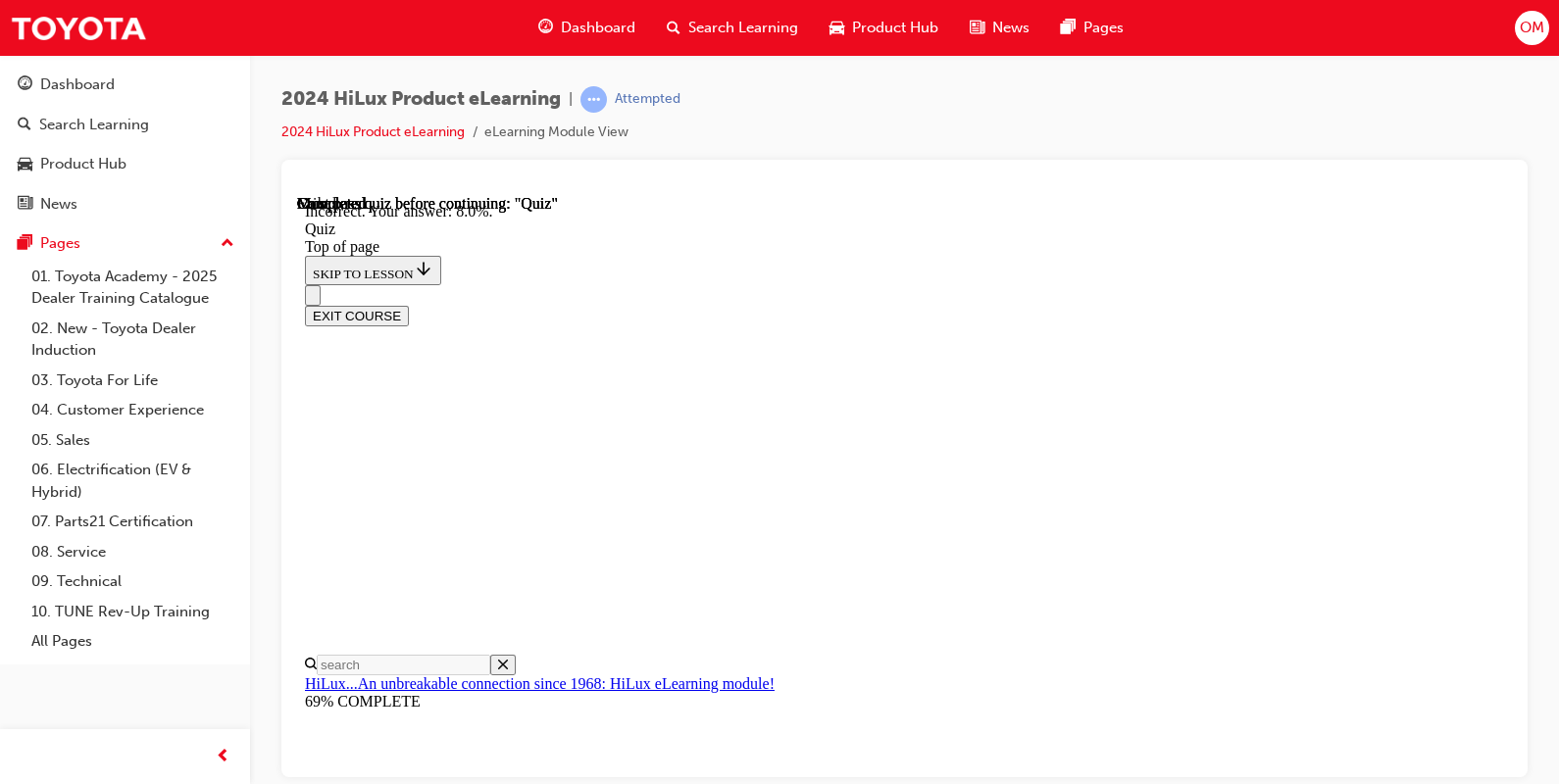 click on "NEXT" at bounding box center [330, 33409] 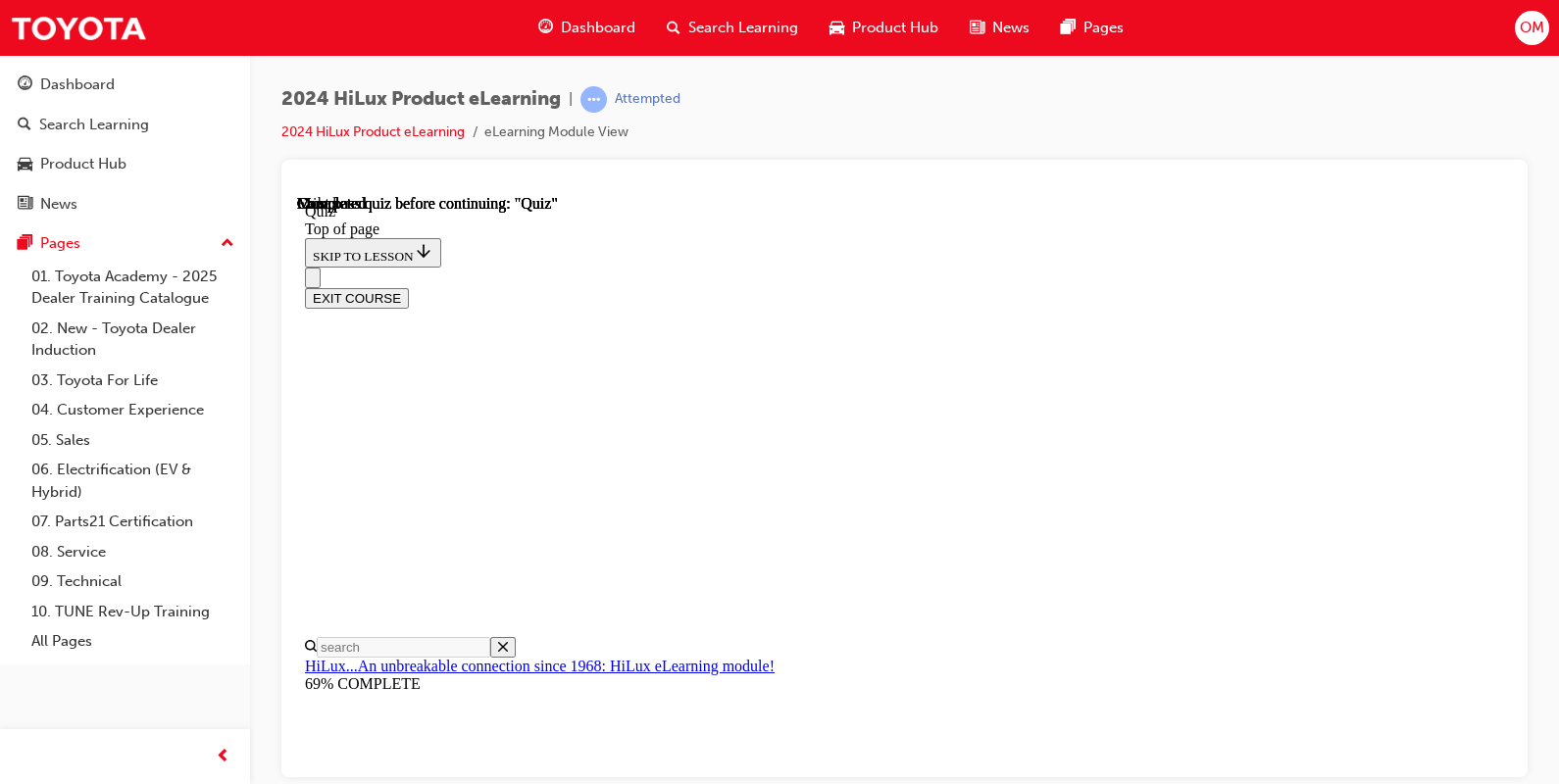 scroll, scrollTop: 477, scrollLeft: 0, axis: vertical 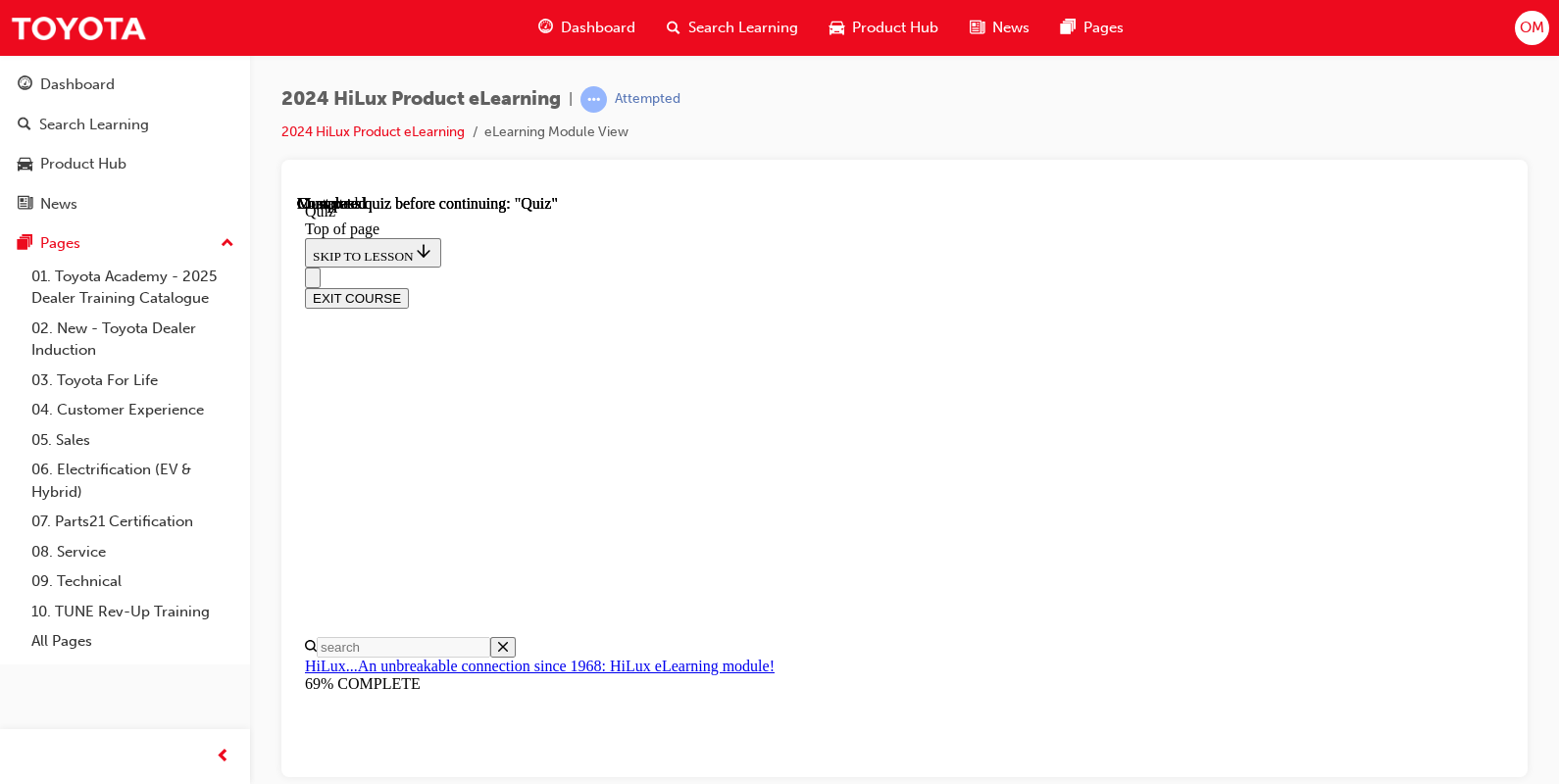 click on "TAKE AGAIN" at bounding box center (352, 17907) 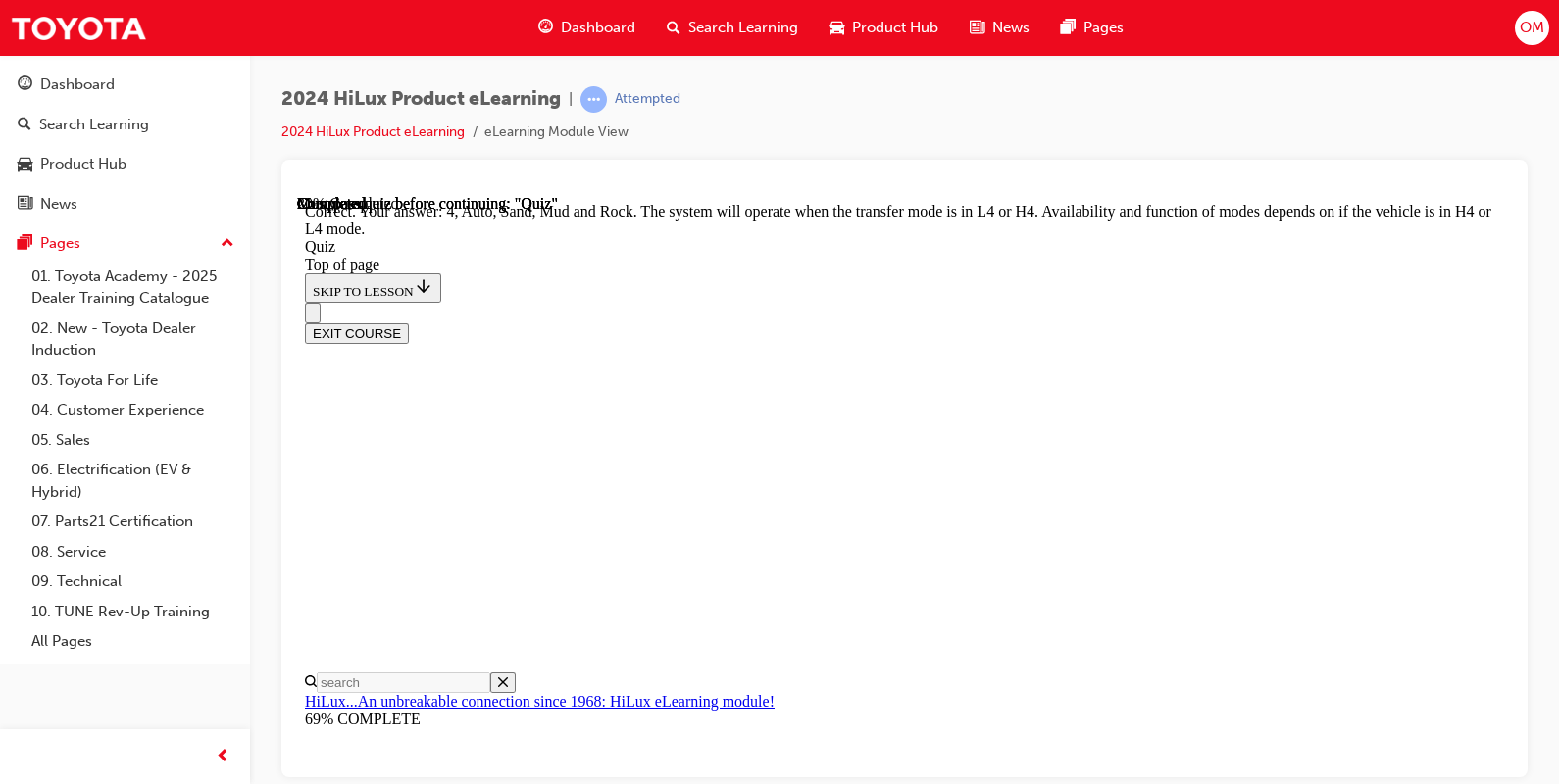 scroll, scrollTop: 680, scrollLeft: 0, axis: vertical 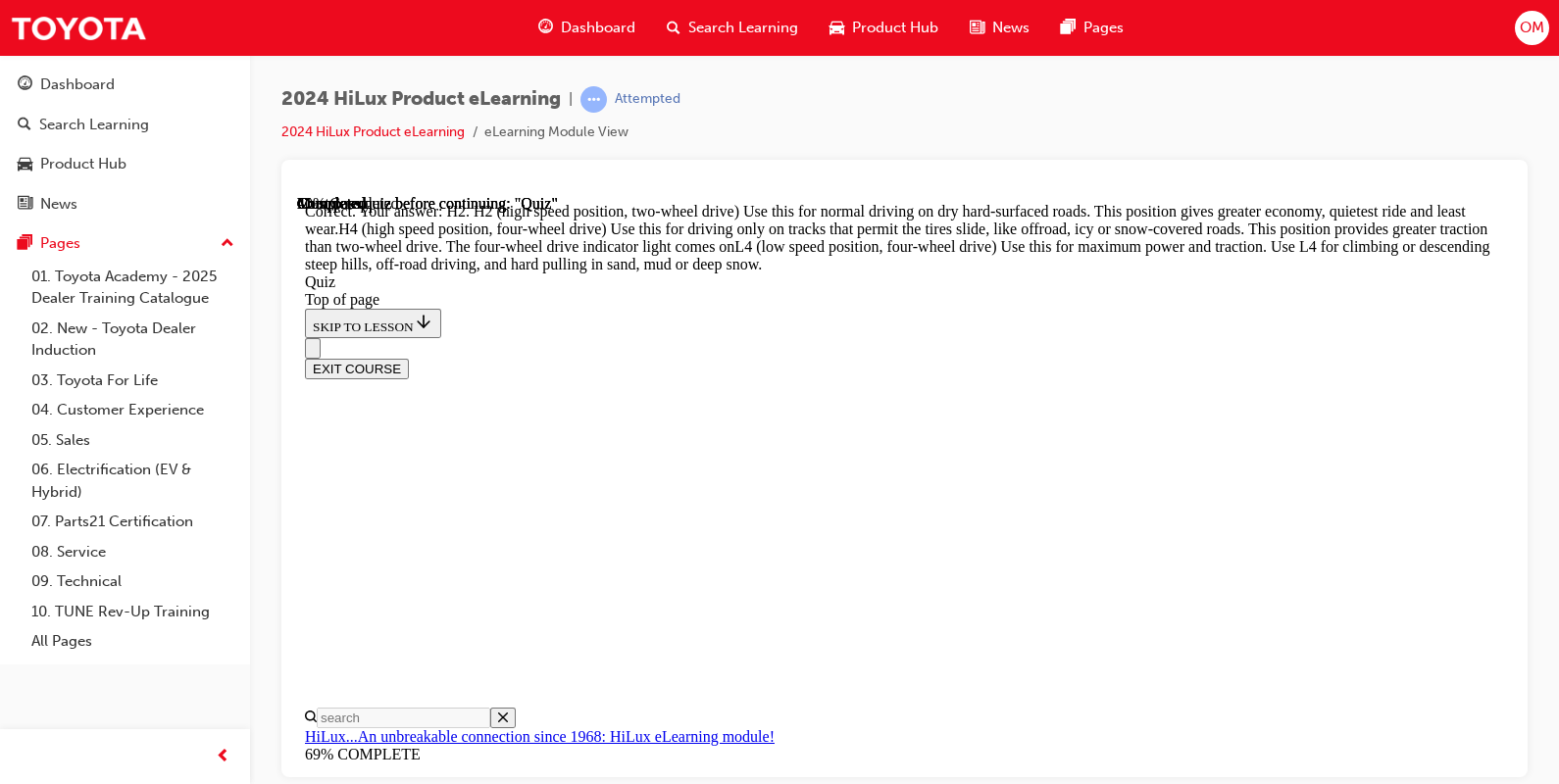 click on "NEXT" at bounding box center (330, 33681) 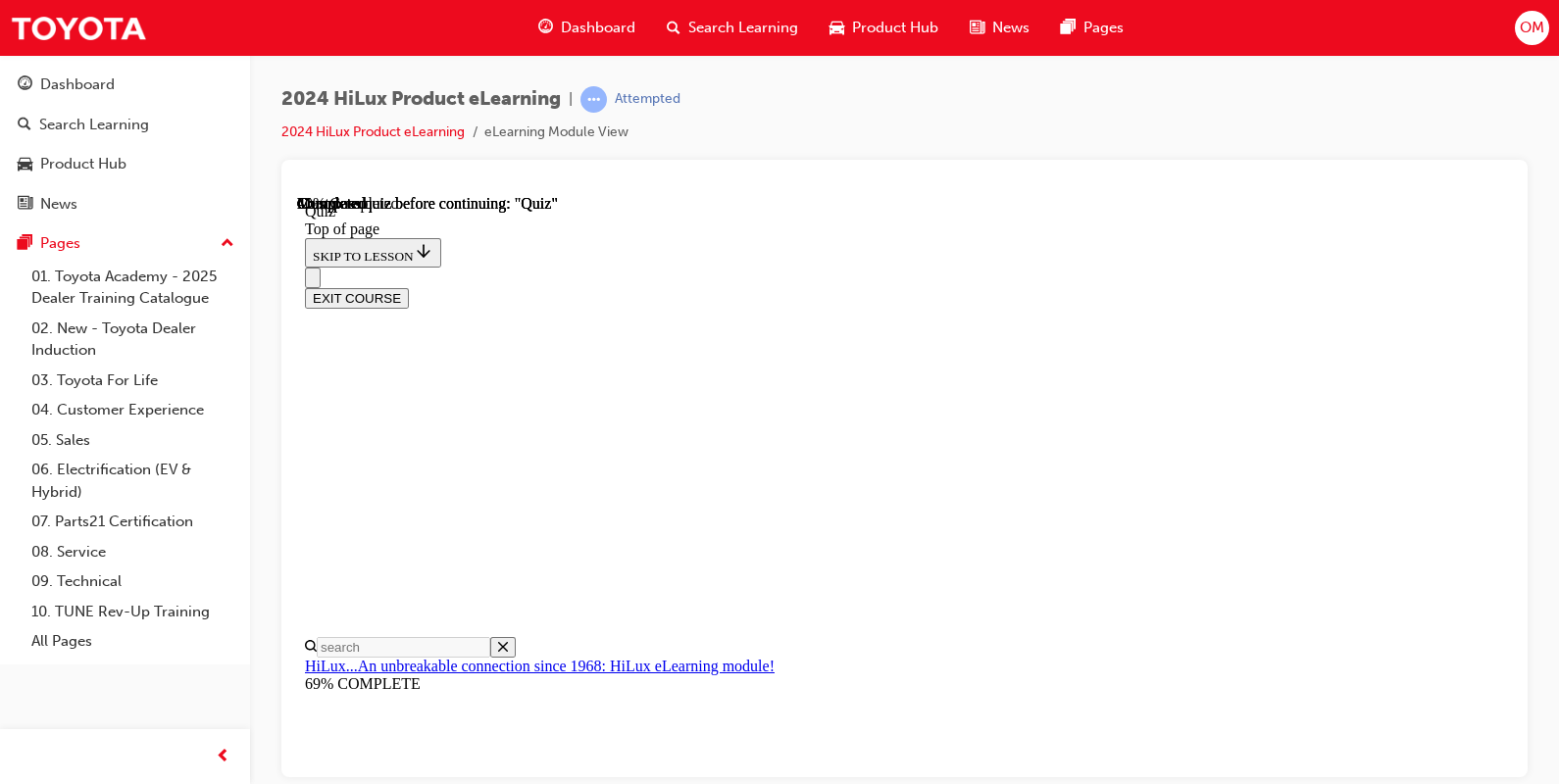 scroll, scrollTop: 328, scrollLeft: 0, axis: vertical 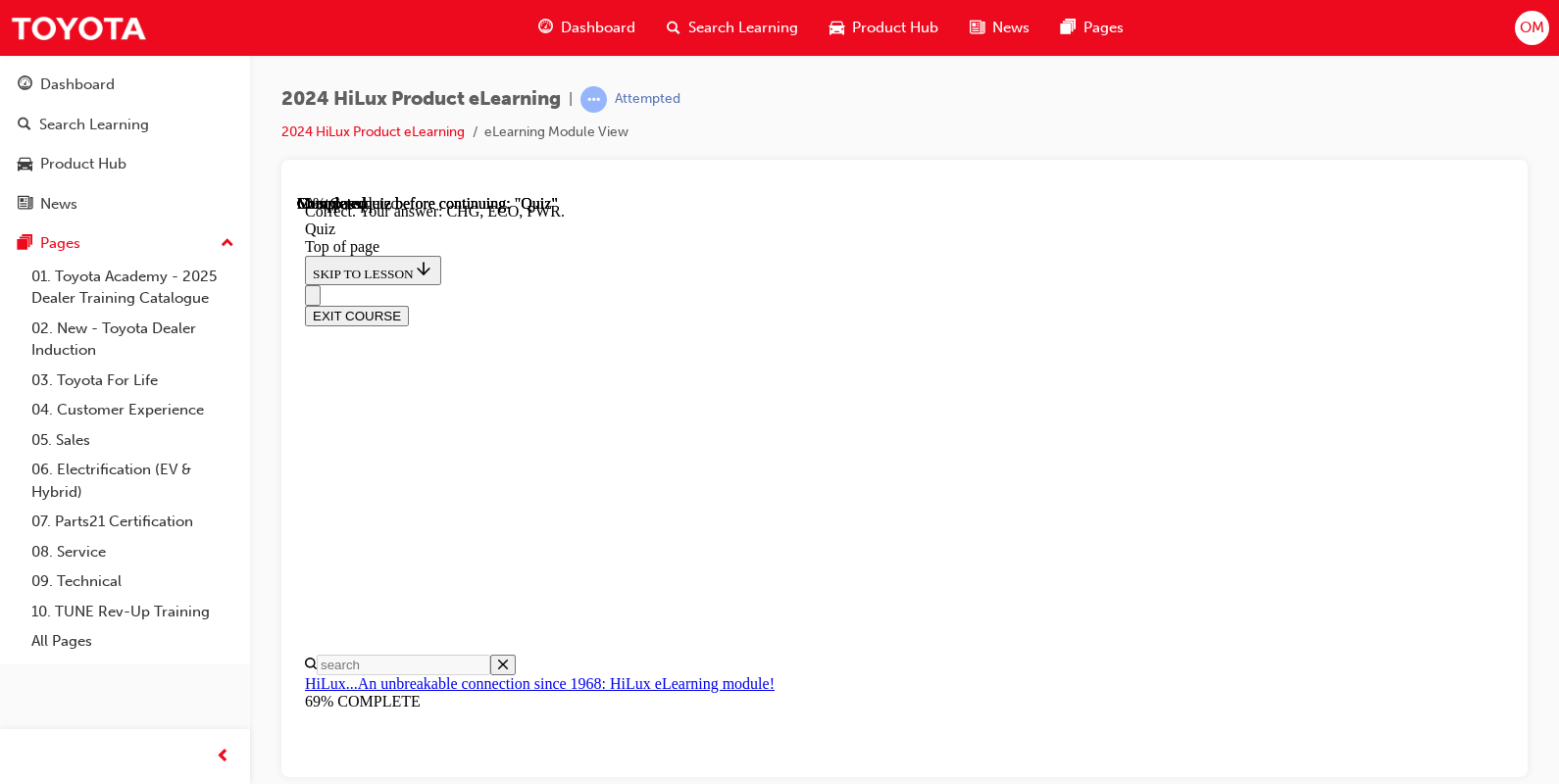click on "NEXT" at bounding box center [330, 34036] 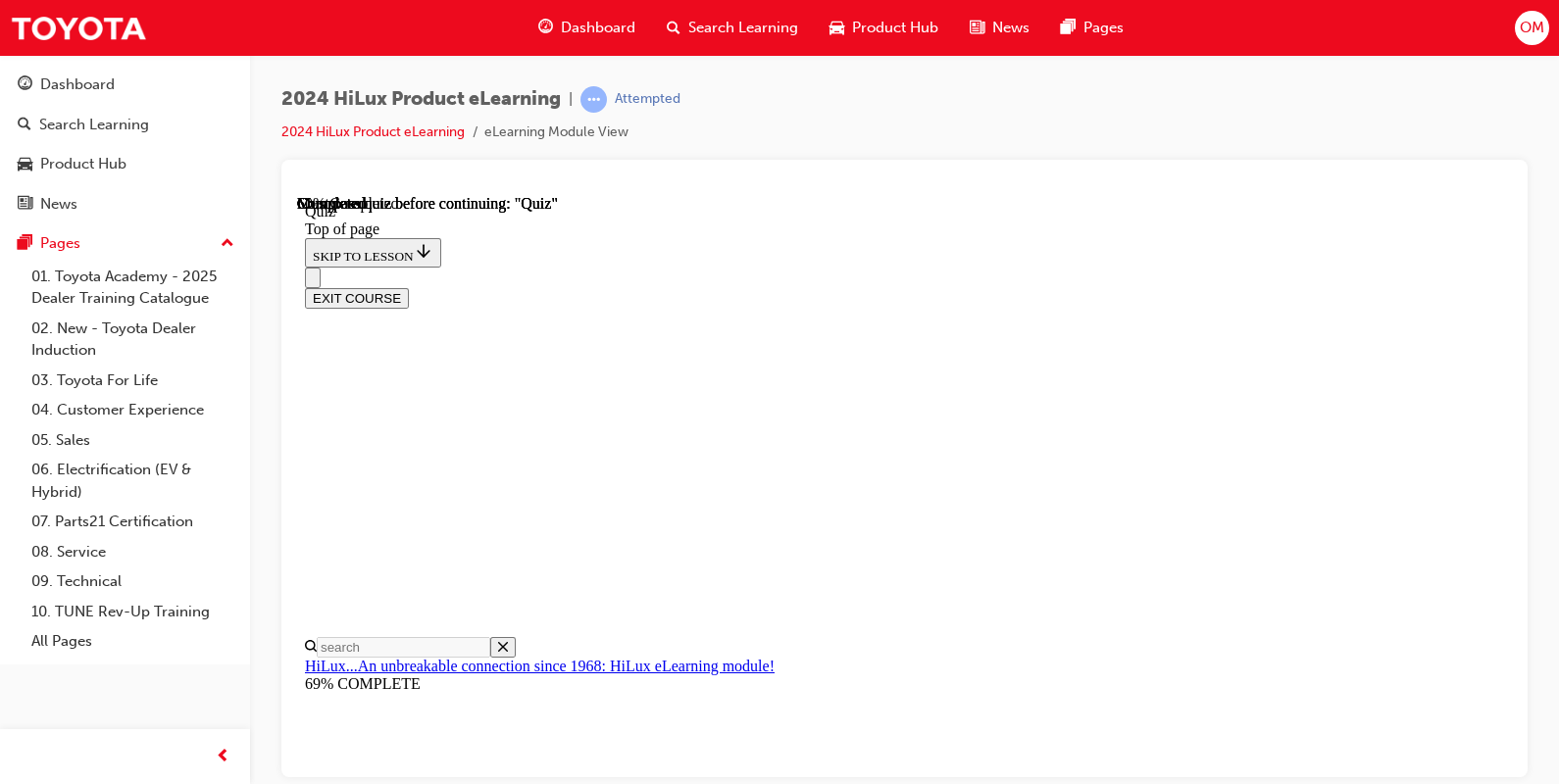 scroll, scrollTop: 206, scrollLeft: 0, axis: vertical 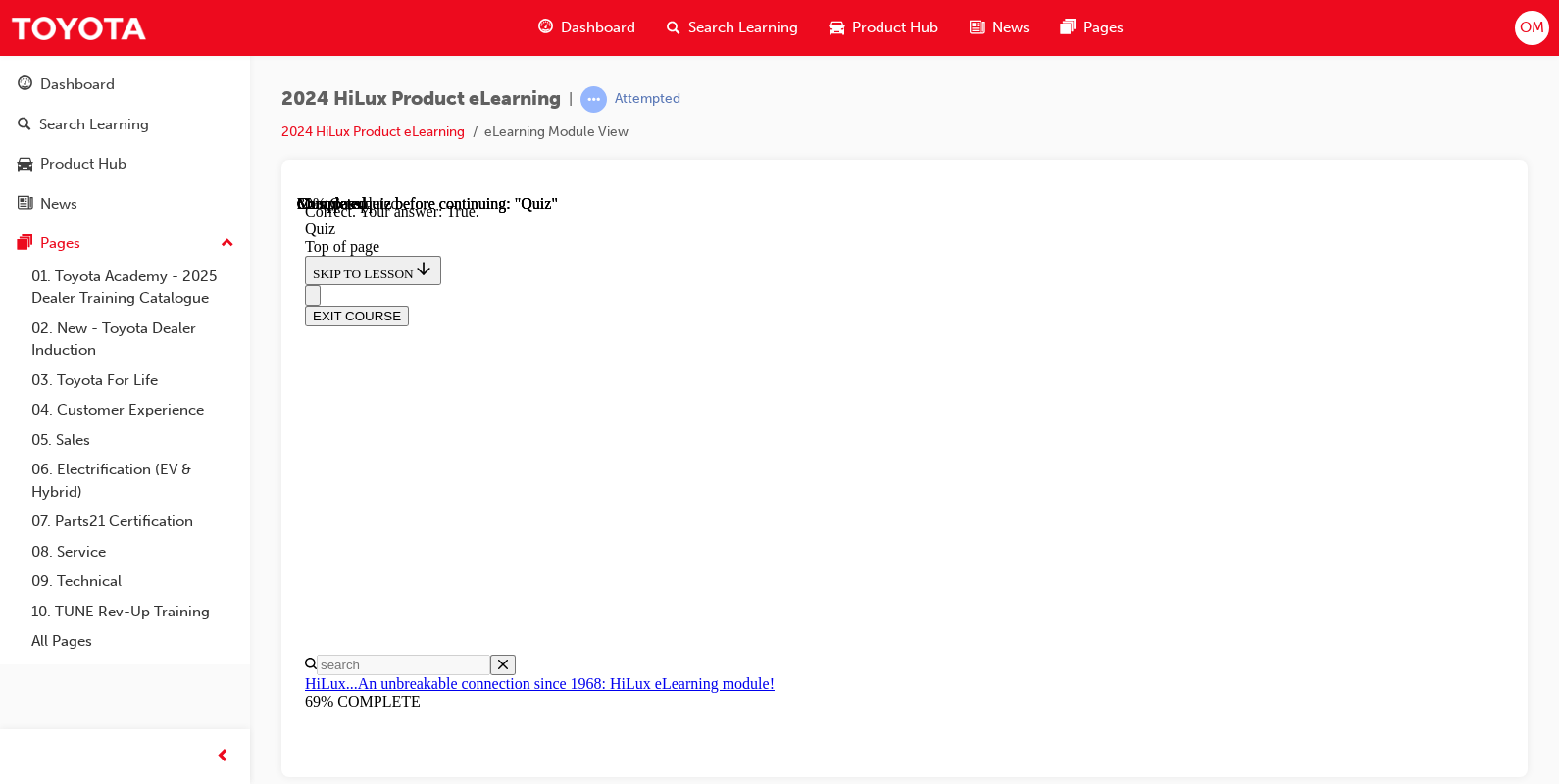 click on "NEXT" at bounding box center [330, 29382] 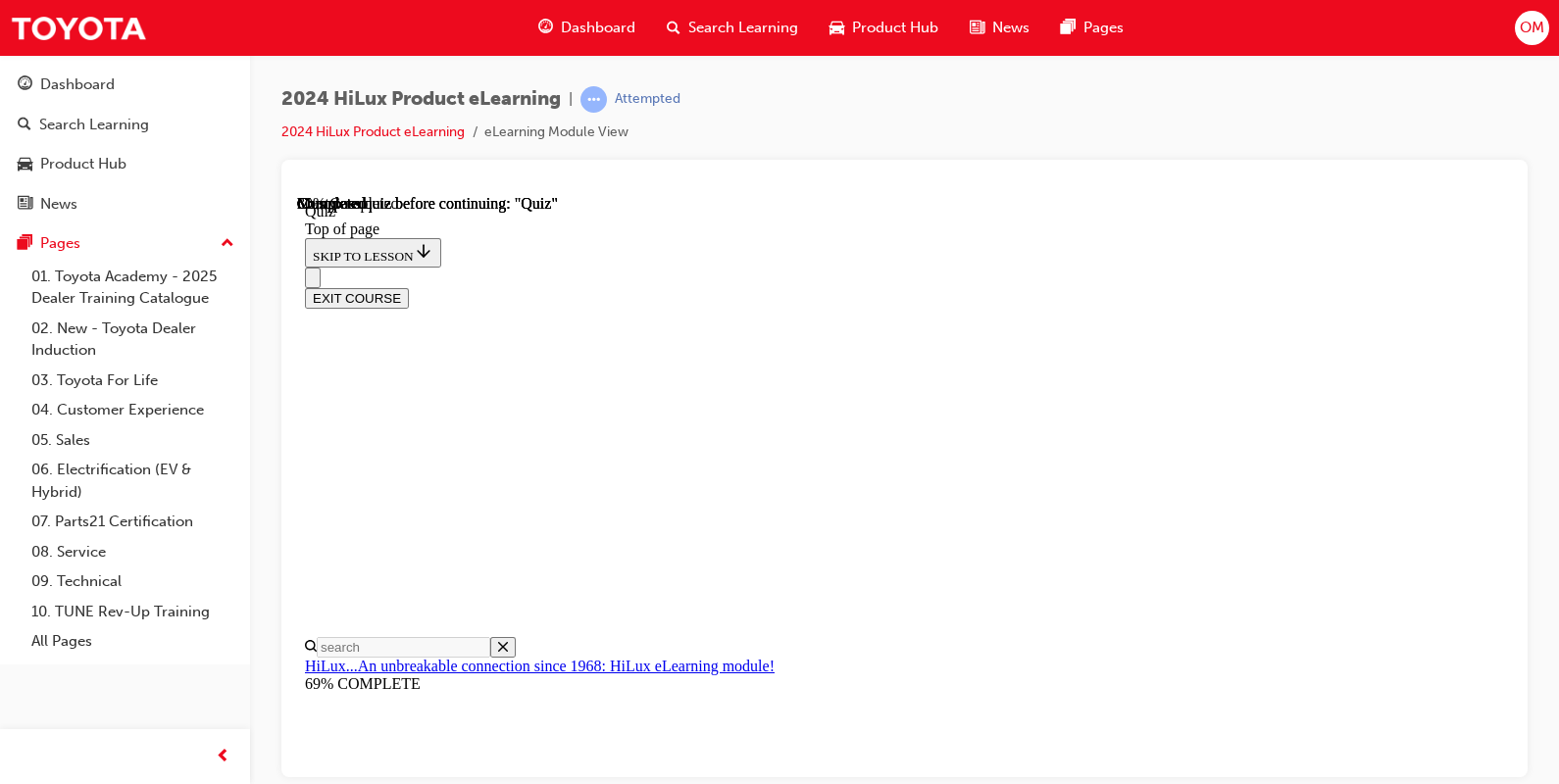 scroll, scrollTop: 328, scrollLeft: 0, axis: vertical 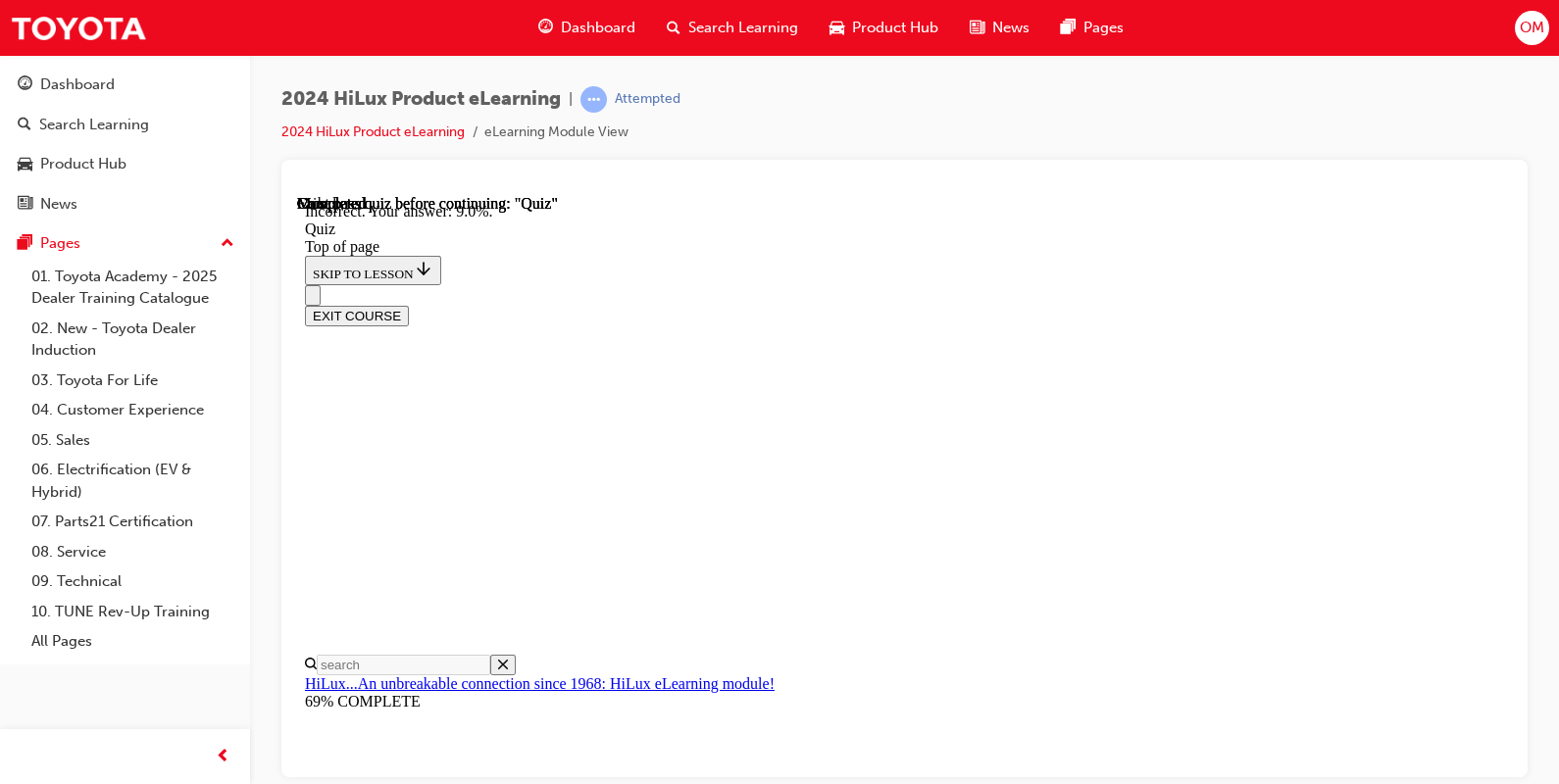 click on "NEXT" at bounding box center [330, 31226] 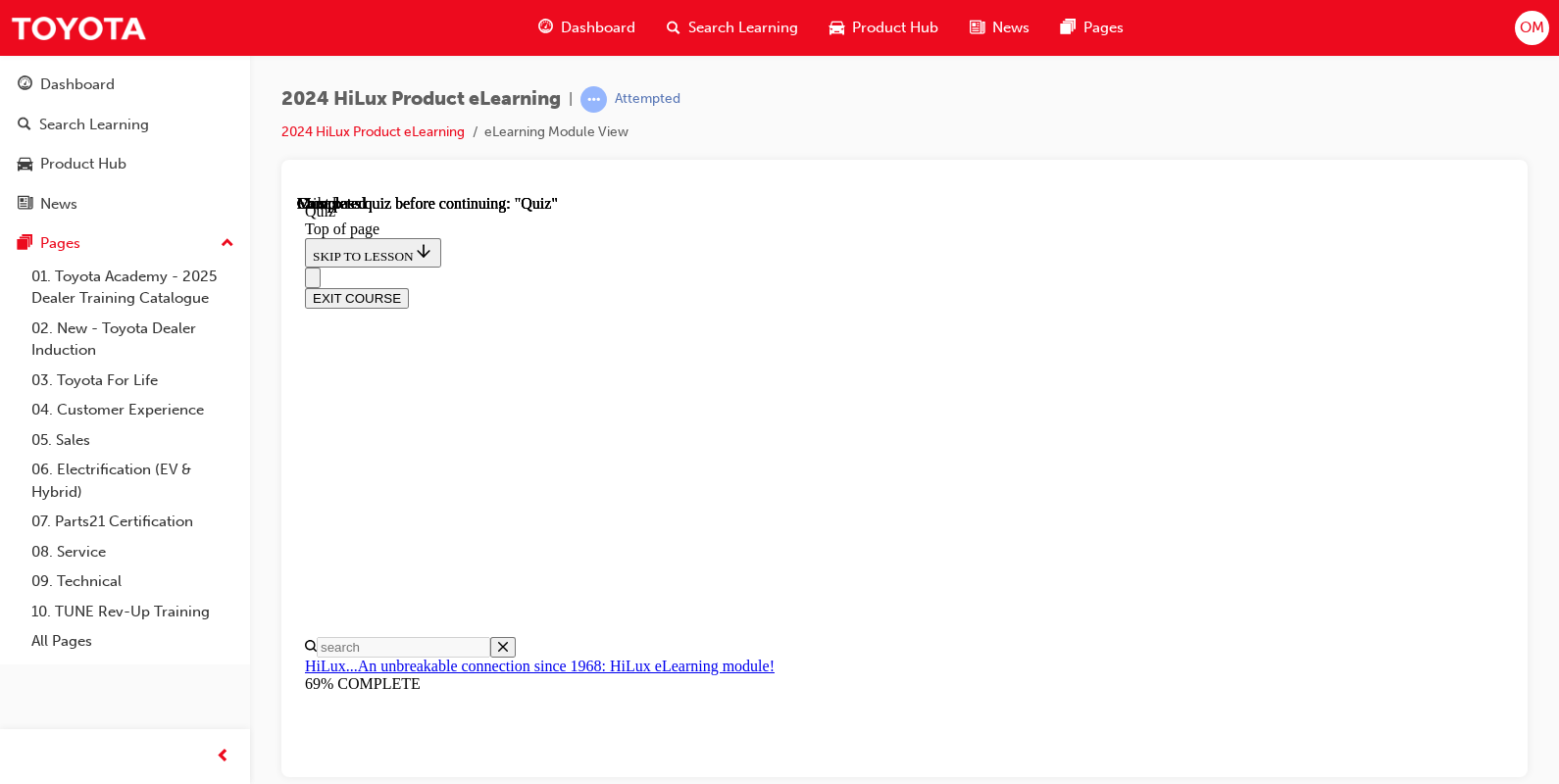 scroll, scrollTop: 477, scrollLeft: 0, axis: vertical 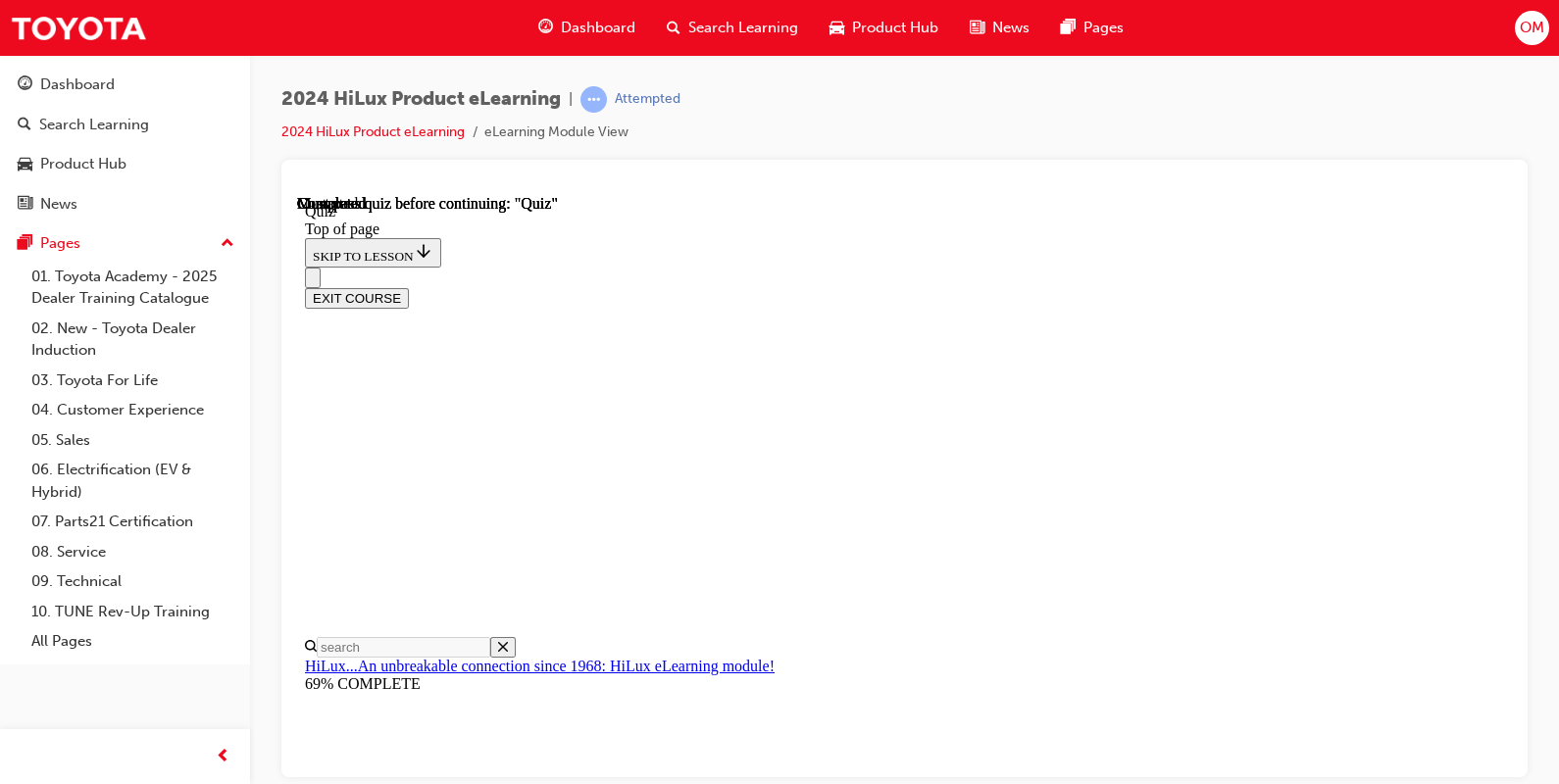 click on "TAKE AGAIN" at bounding box center [352, 17907] 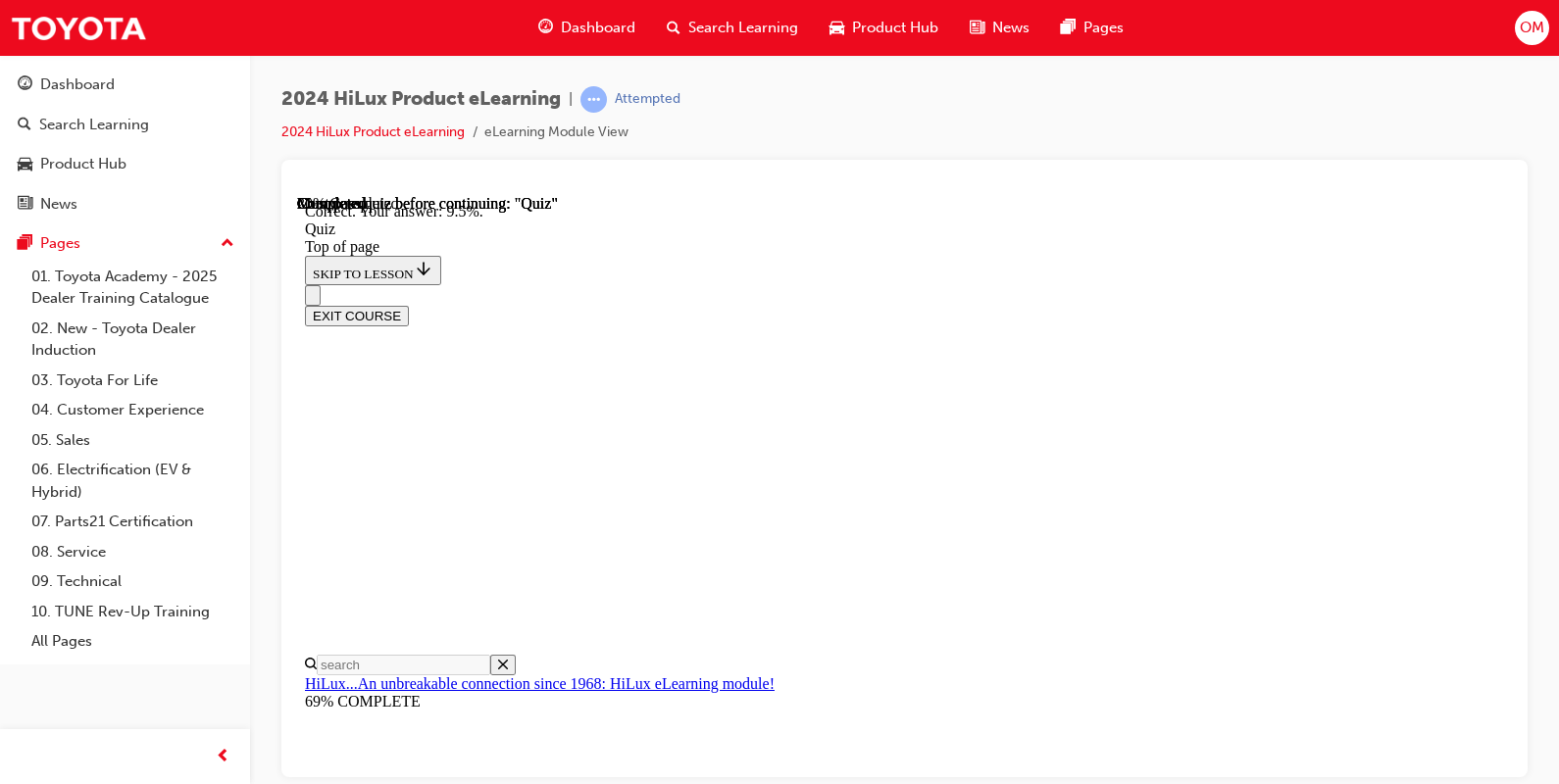 scroll, scrollTop: 603, scrollLeft: 0, axis: vertical 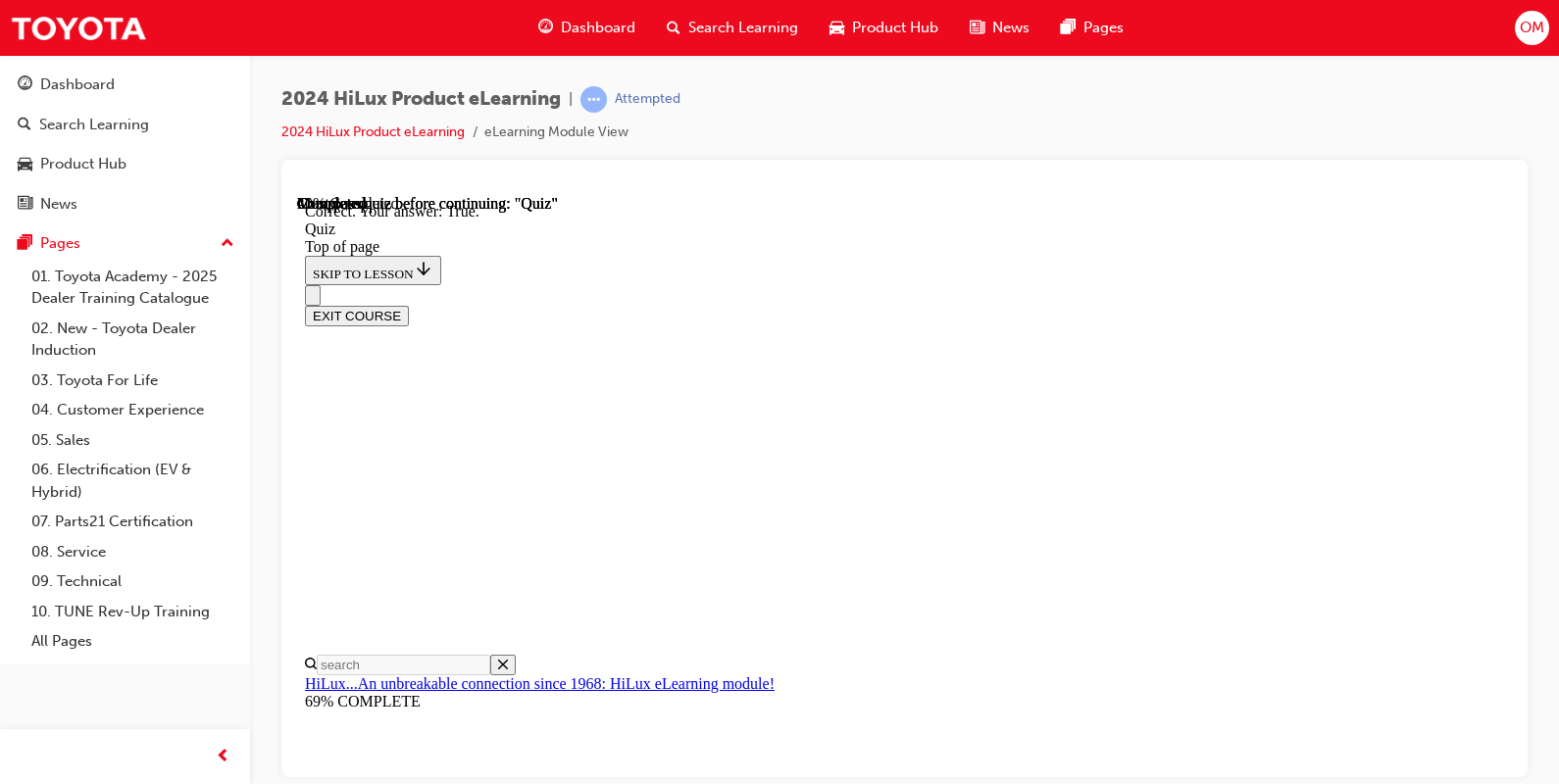 click on "NEXT" at bounding box center (330, 31279) 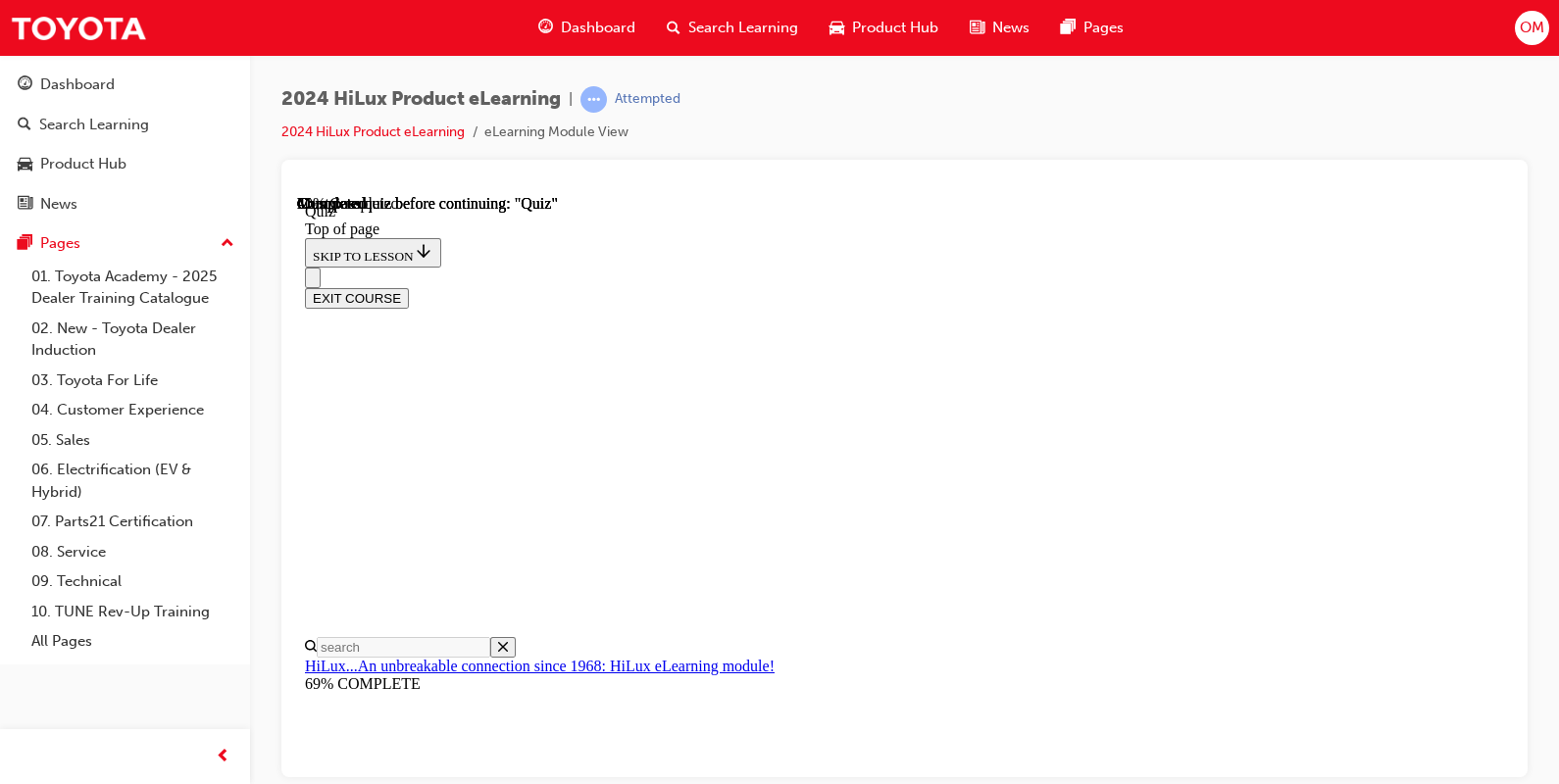scroll, scrollTop: 511, scrollLeft: 0, axis: vertical 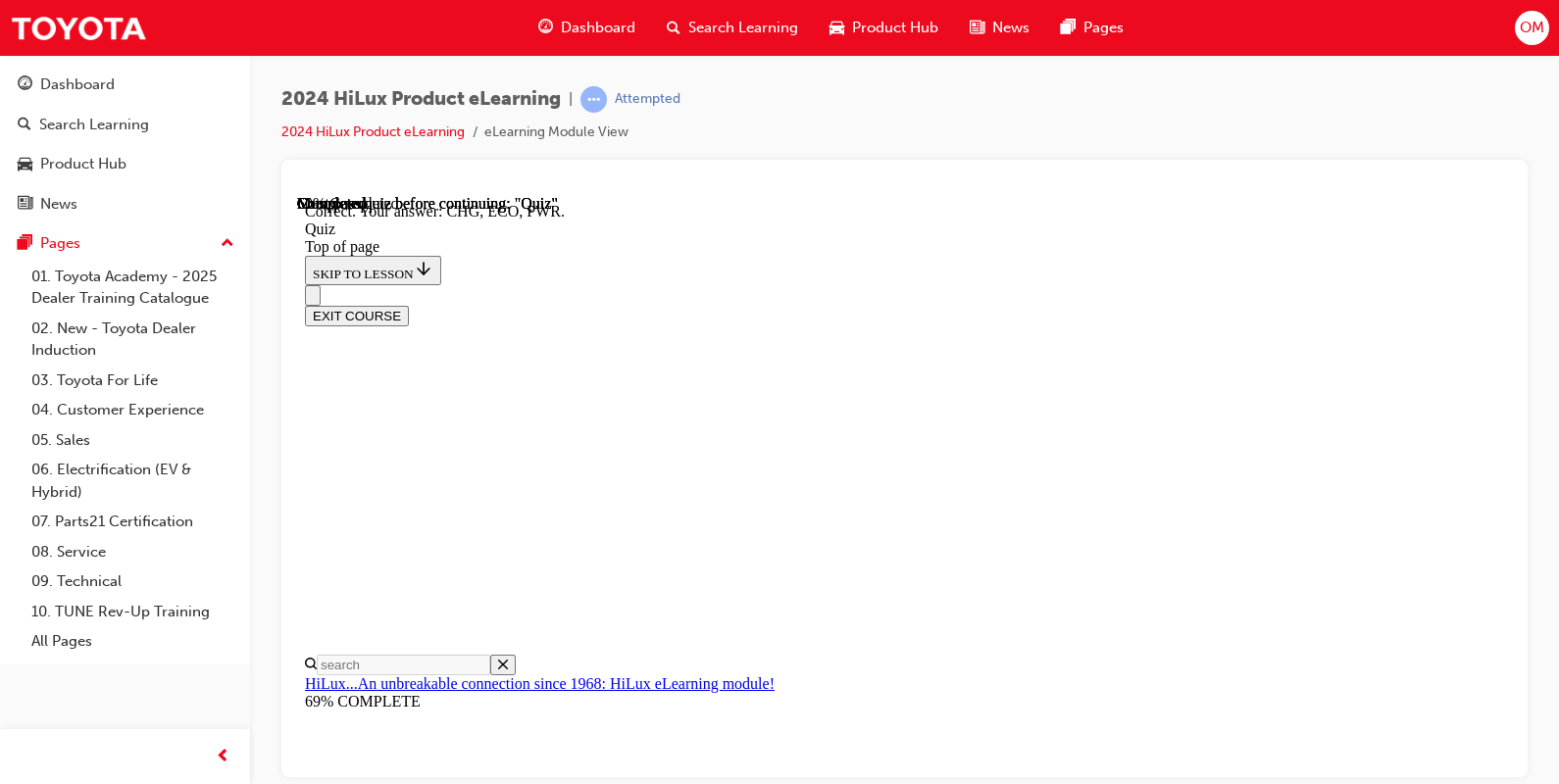 click on "NEXT" at bounding box center [330, 29607] 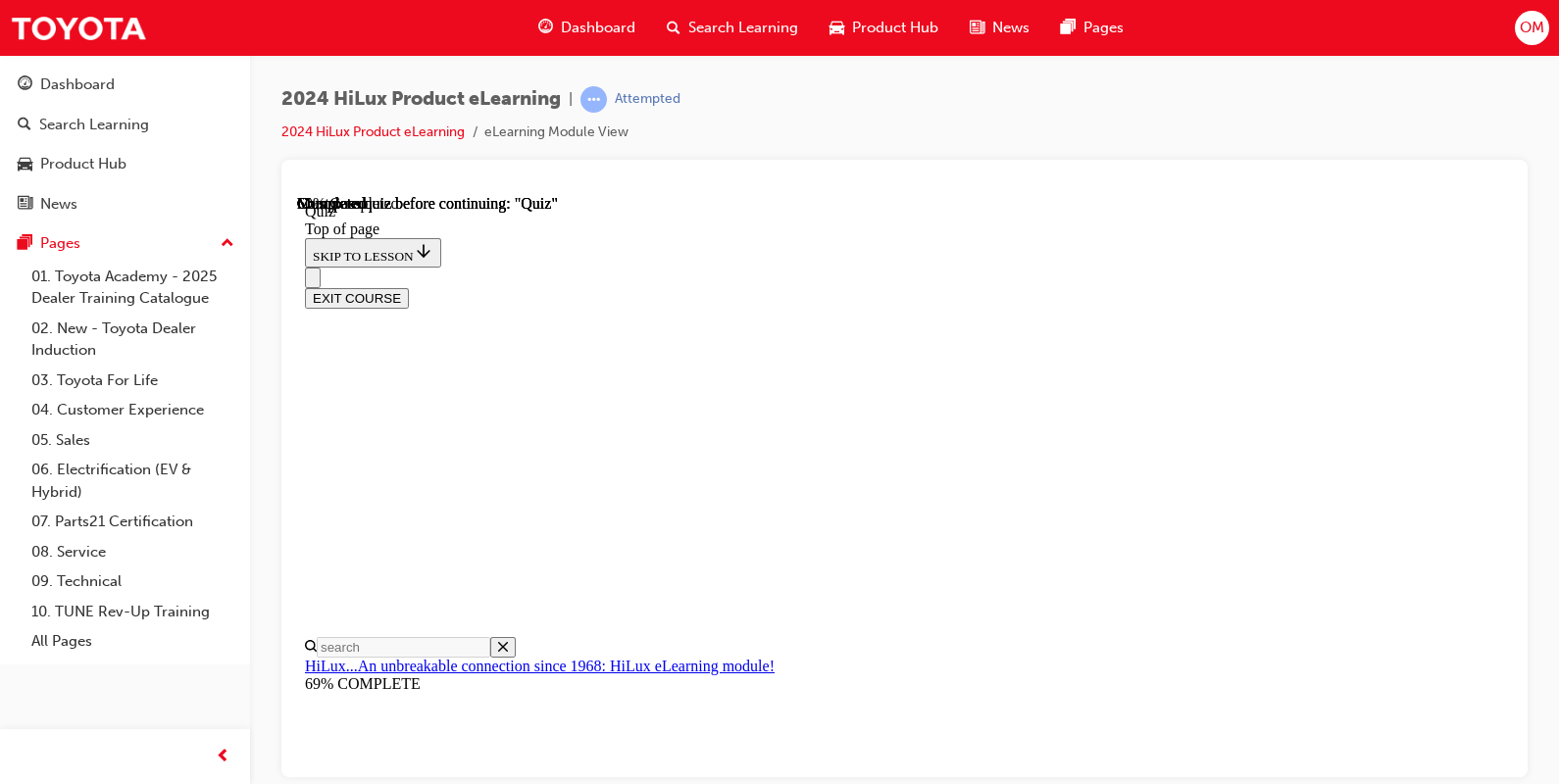scroll, scrollTop: 265, scrollLeft: 0, axis: vertical 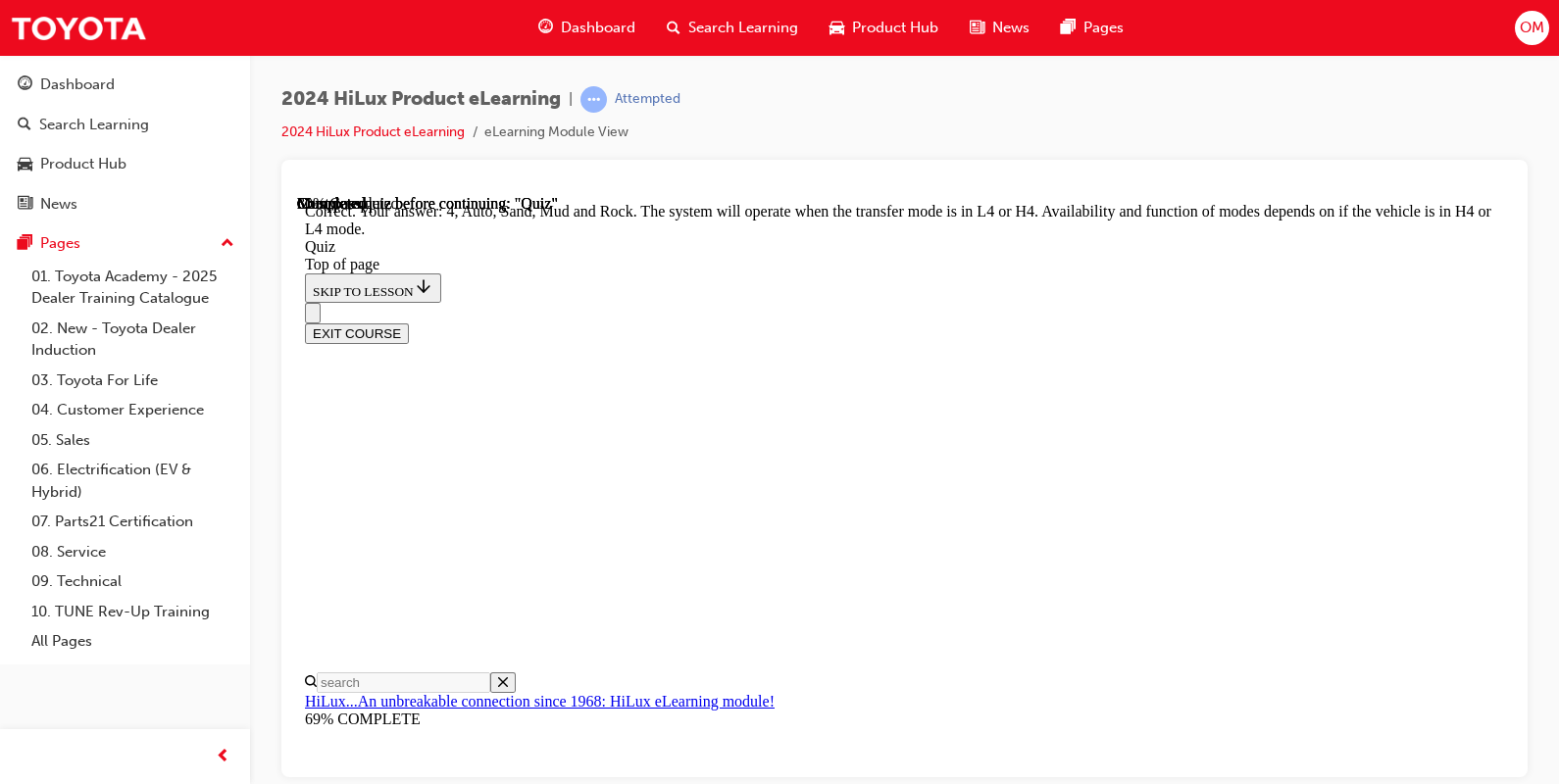 click on "NEXT" at bounding box center [330, 31620] 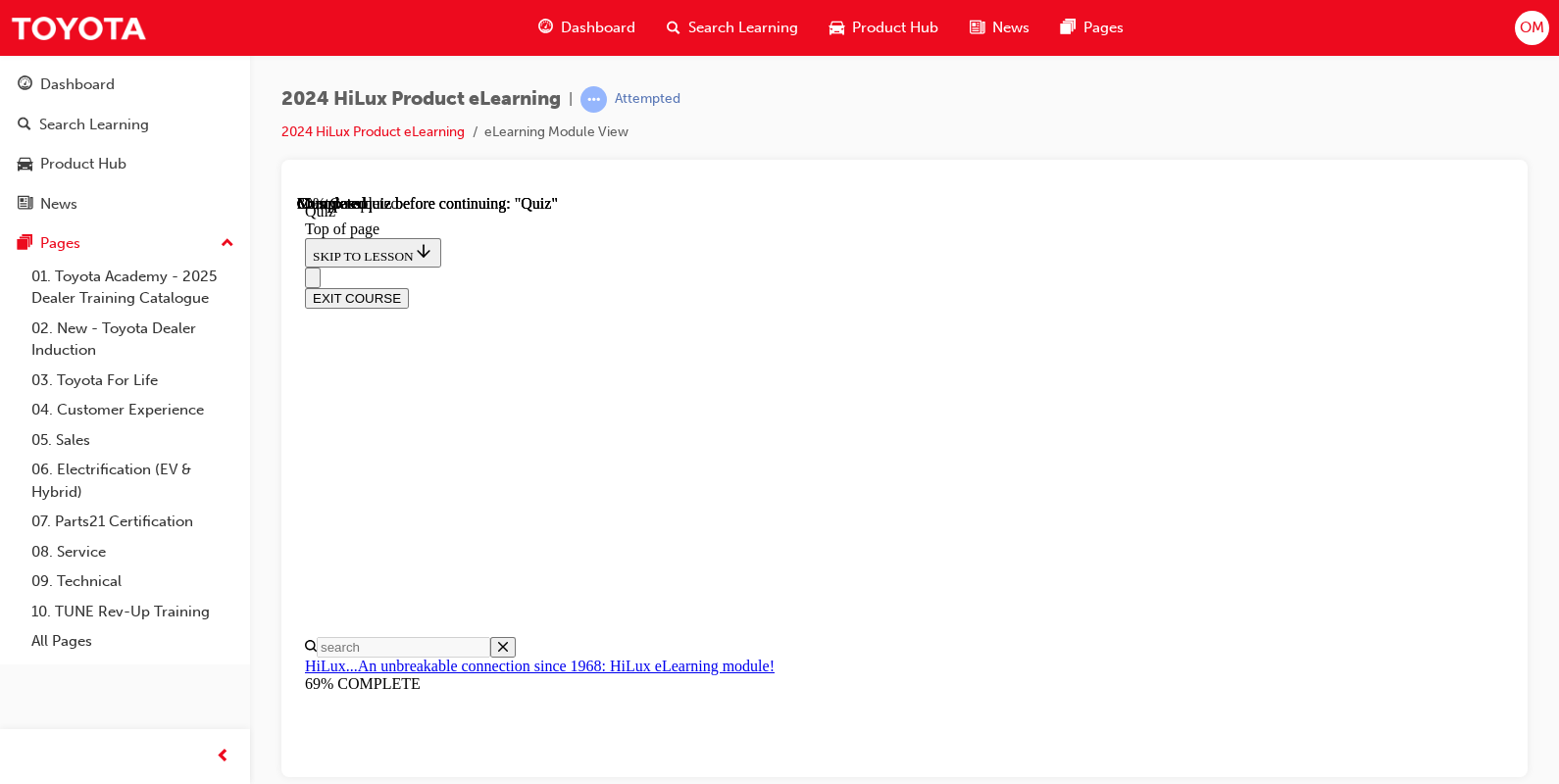 scroll, scrollTop: 172, scrollLeft: 0, axis: vertical 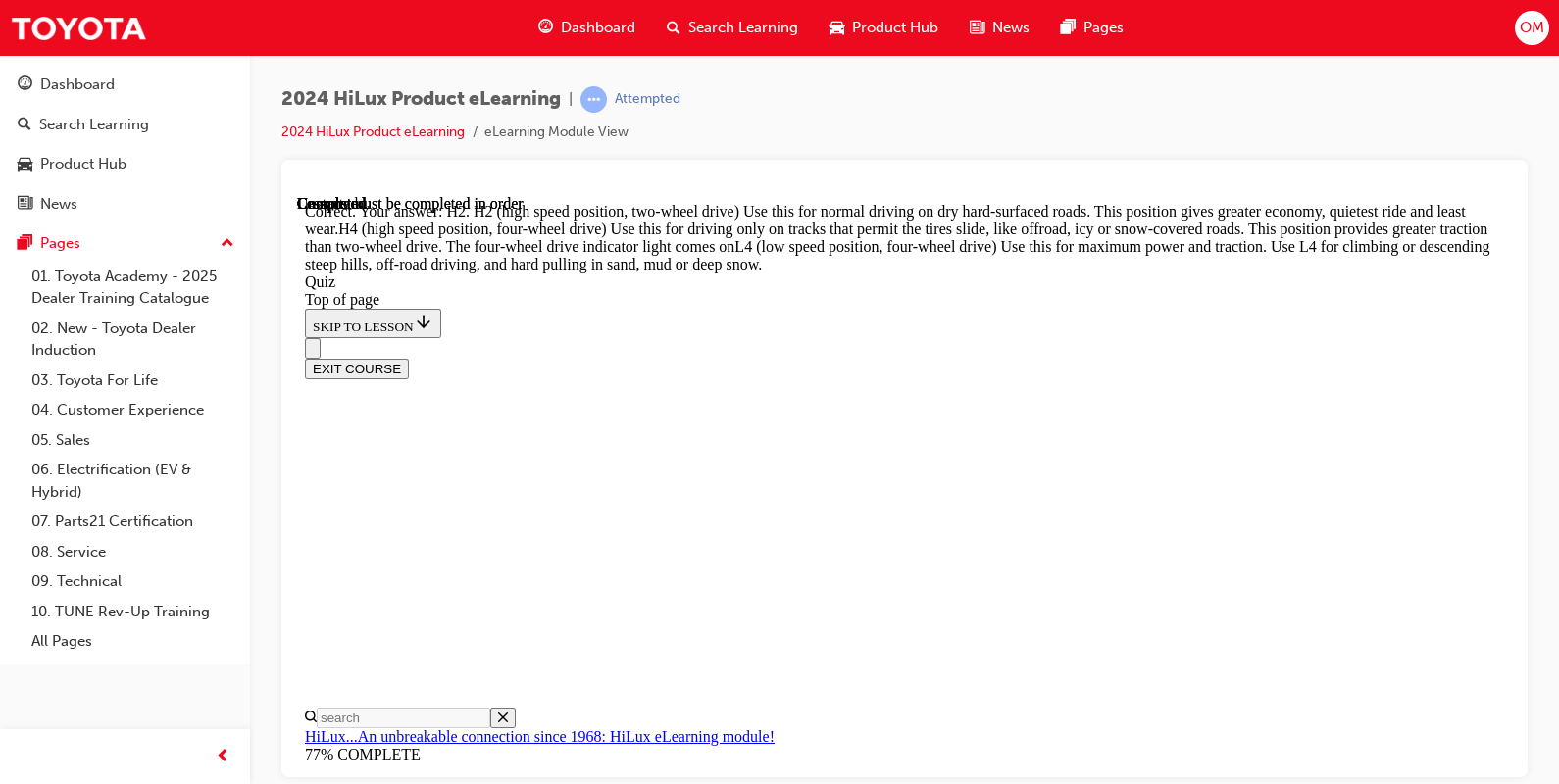 click on "NEXT" at bounding box center (330, 33645) 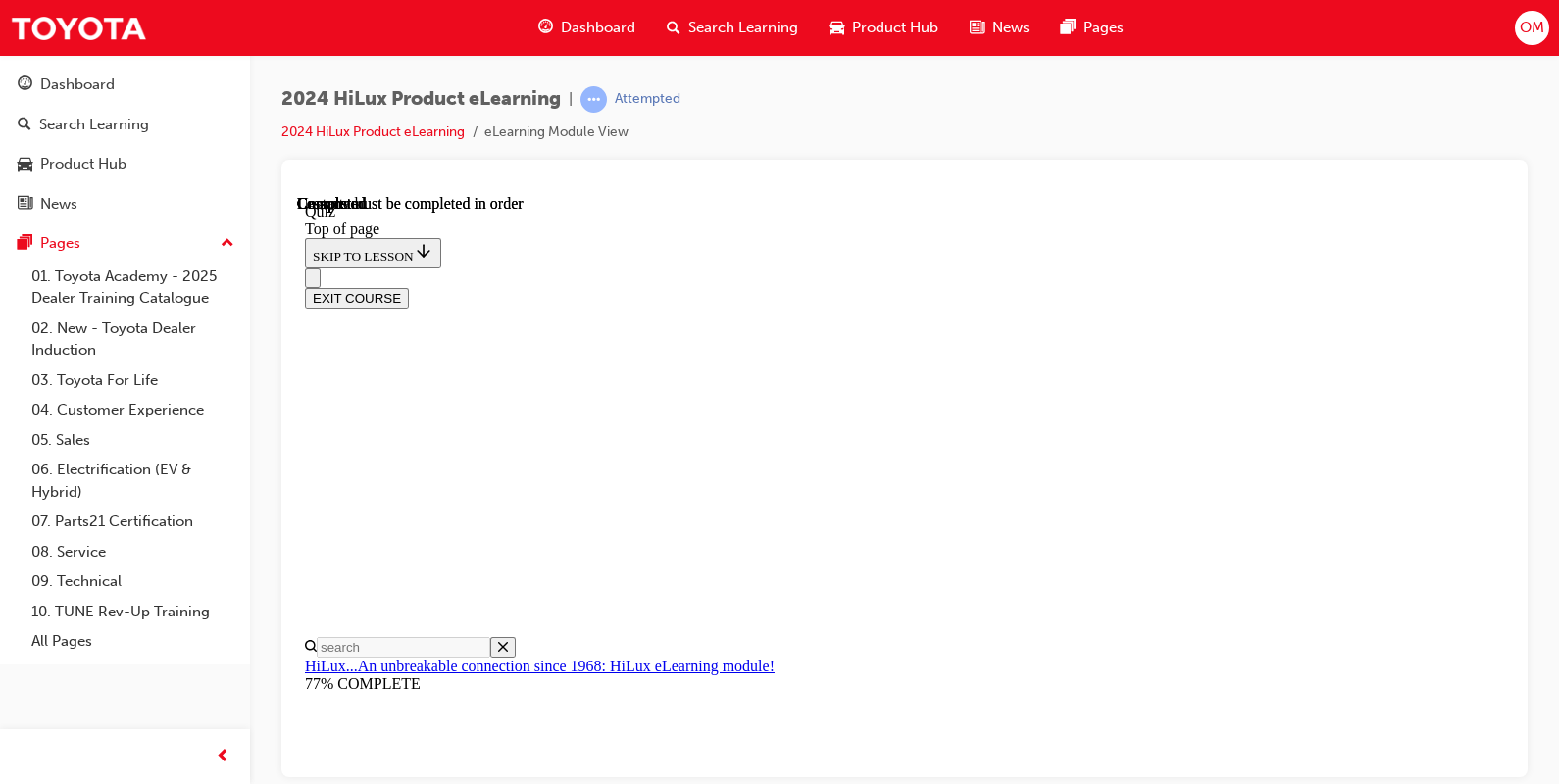 scroll, scrollTop: 477, scrollLeft: 0, axis: vertical 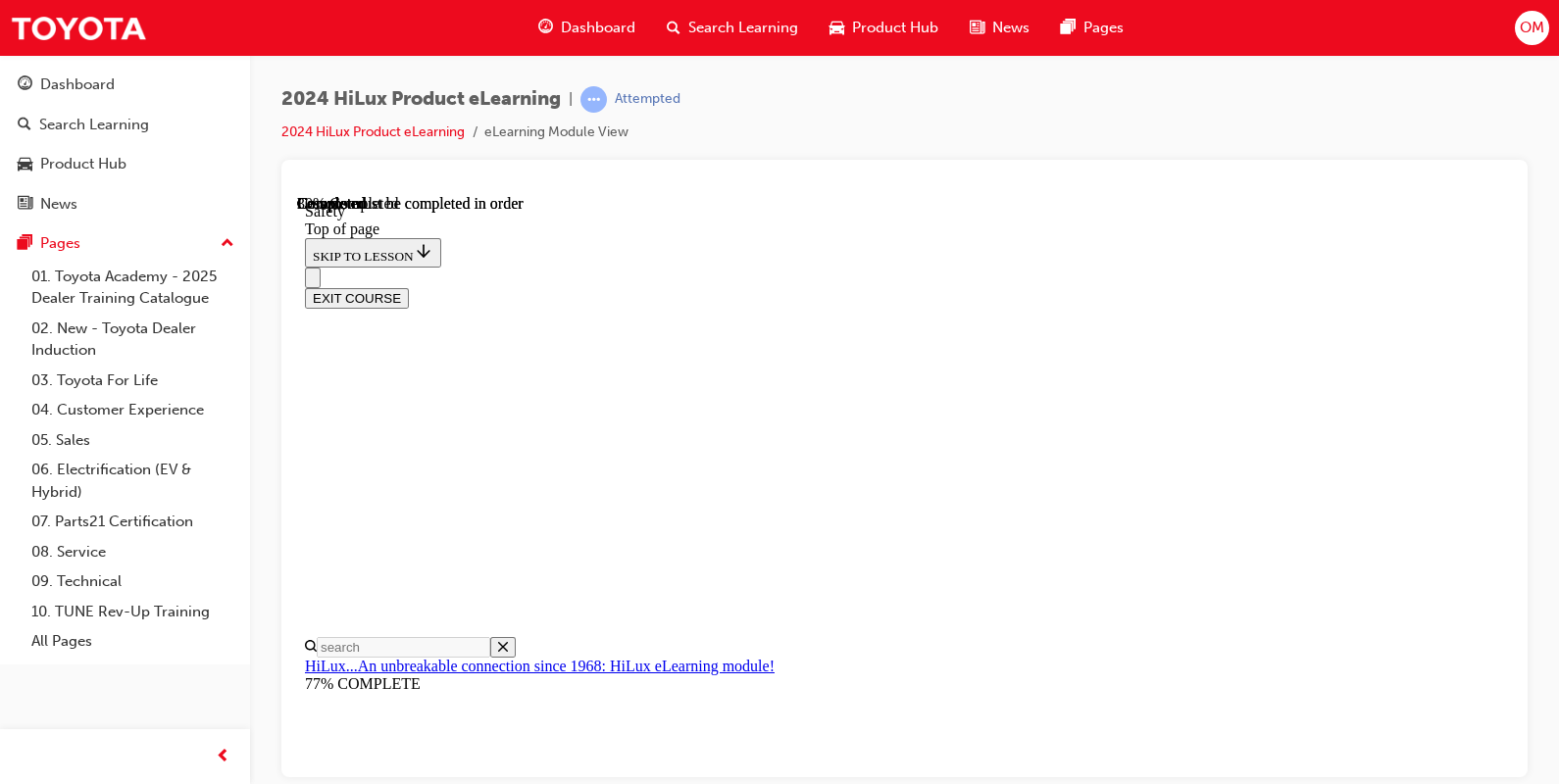 click on "CONTINUE" at bounding box center (346, 19472) 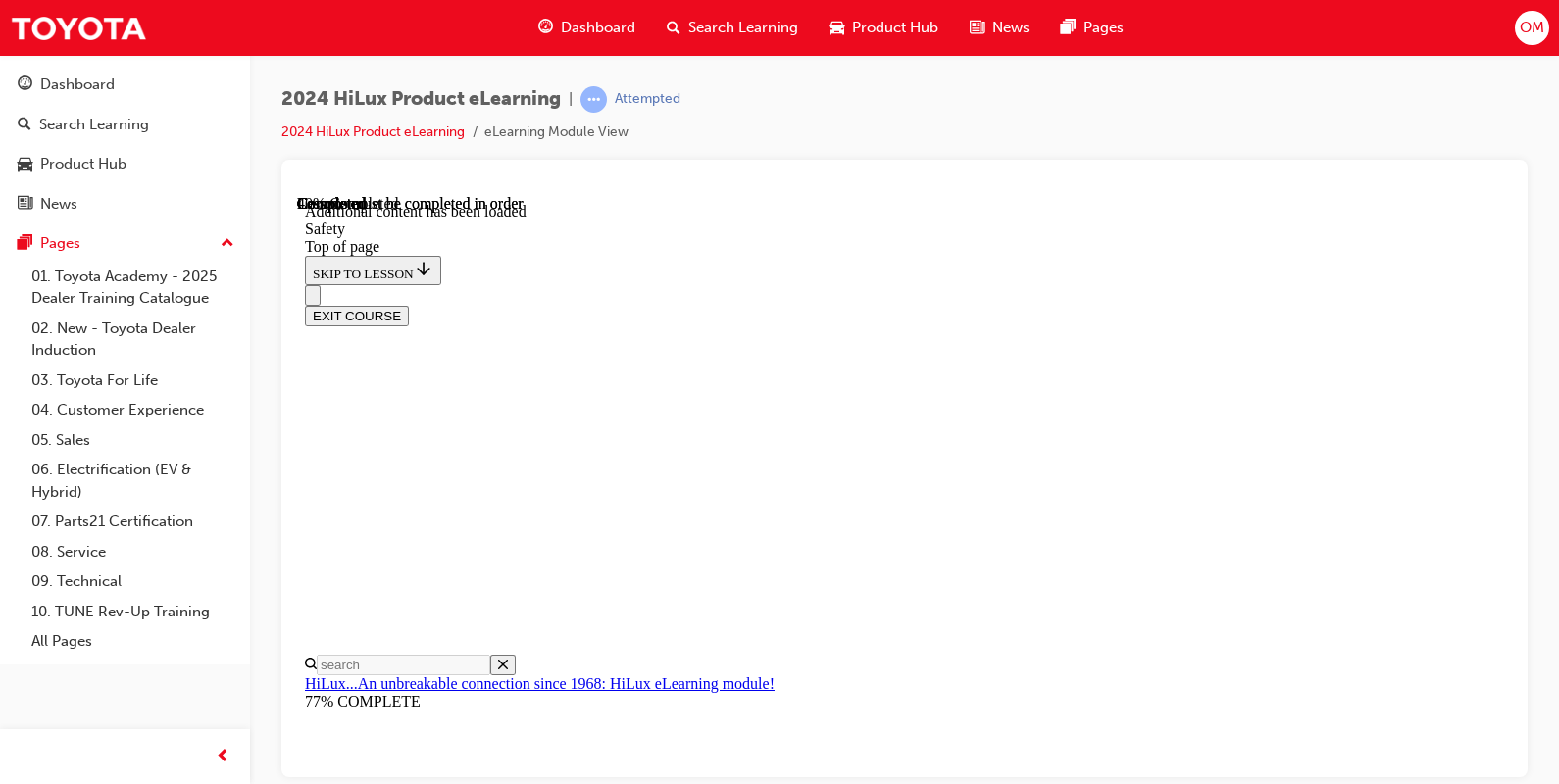 scroll, scrollTop: 1176, scrollLeft: 0, axis: vertical 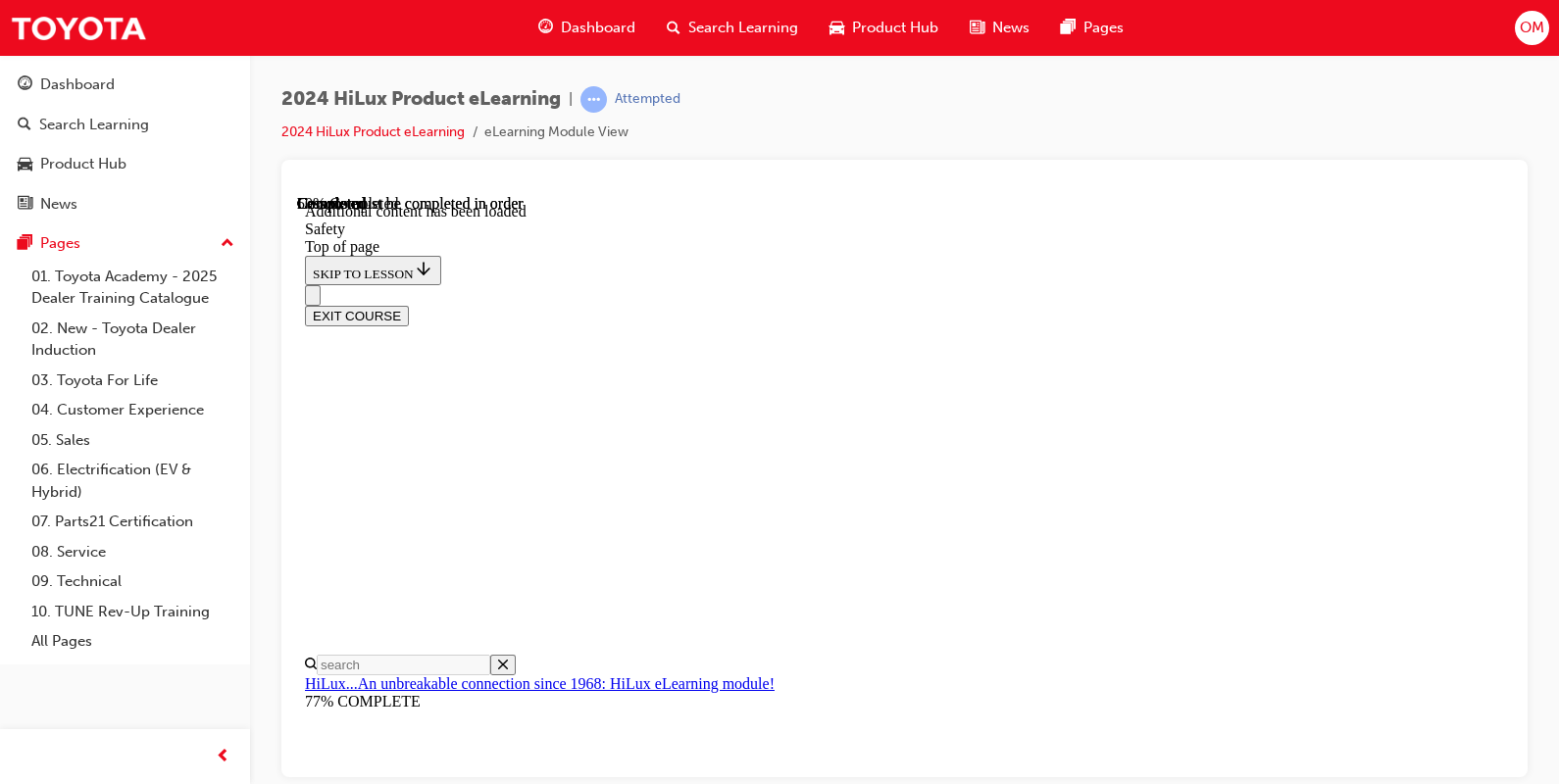 click on "Rear Cross Traffic Alert (RCTA)" at bounding box center [403, 20800] 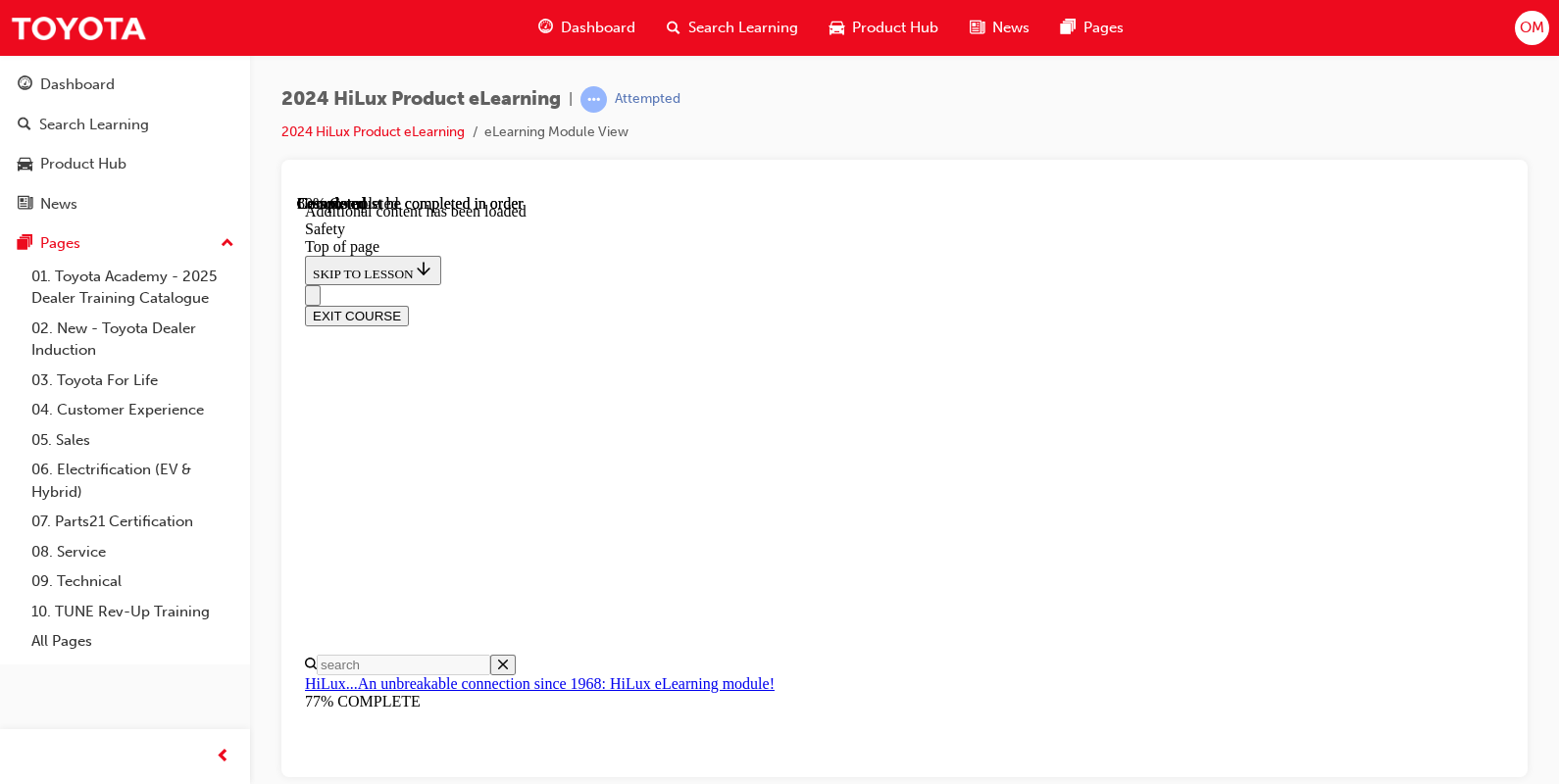 scroll, scrollTop: 1831, scrollLeft: 0, axis: vertical 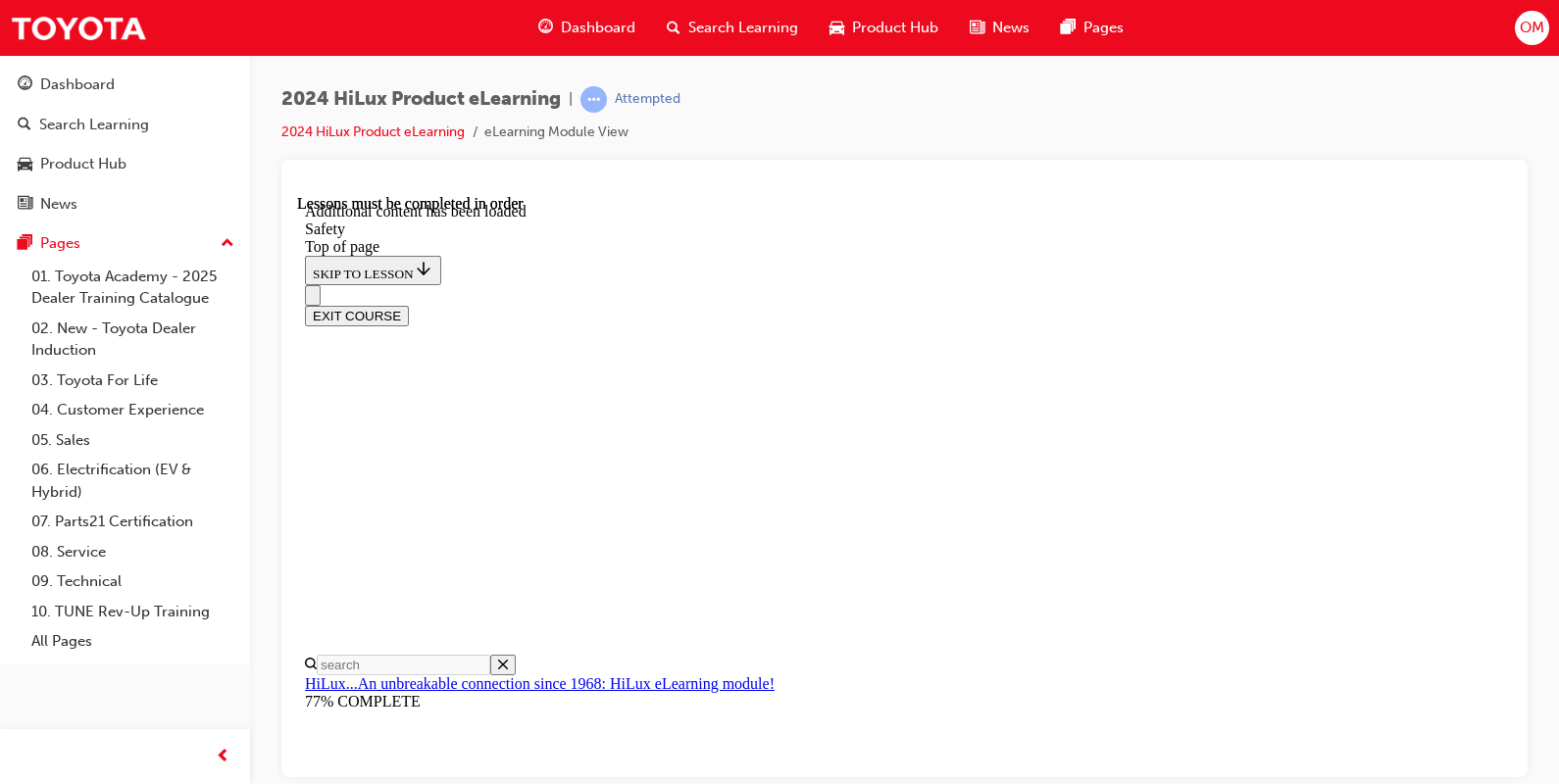 click at bounding box center [391, 23019] 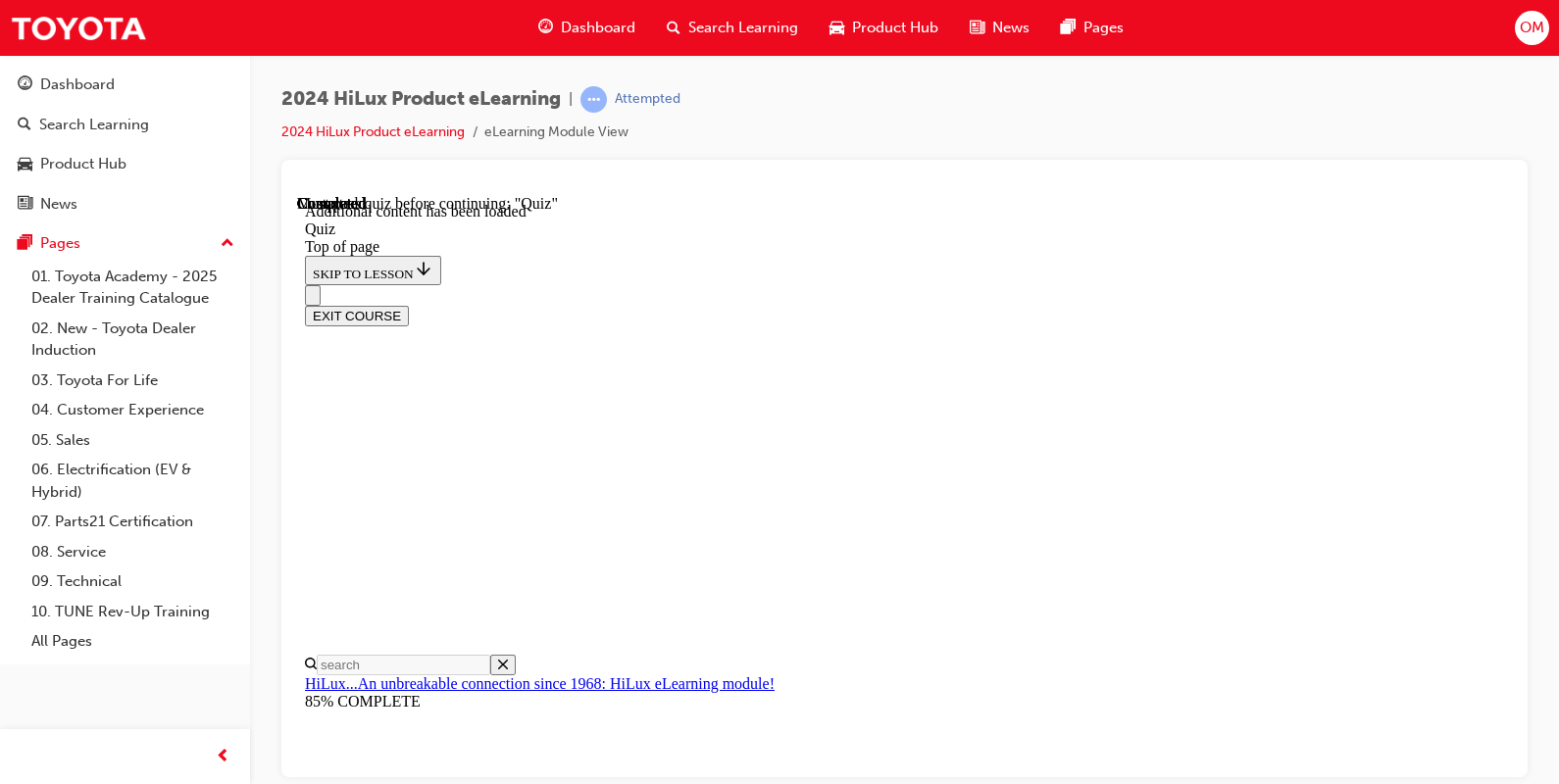 scroll, scrollTop: 60, scrollLeft: 0, axis: vertical 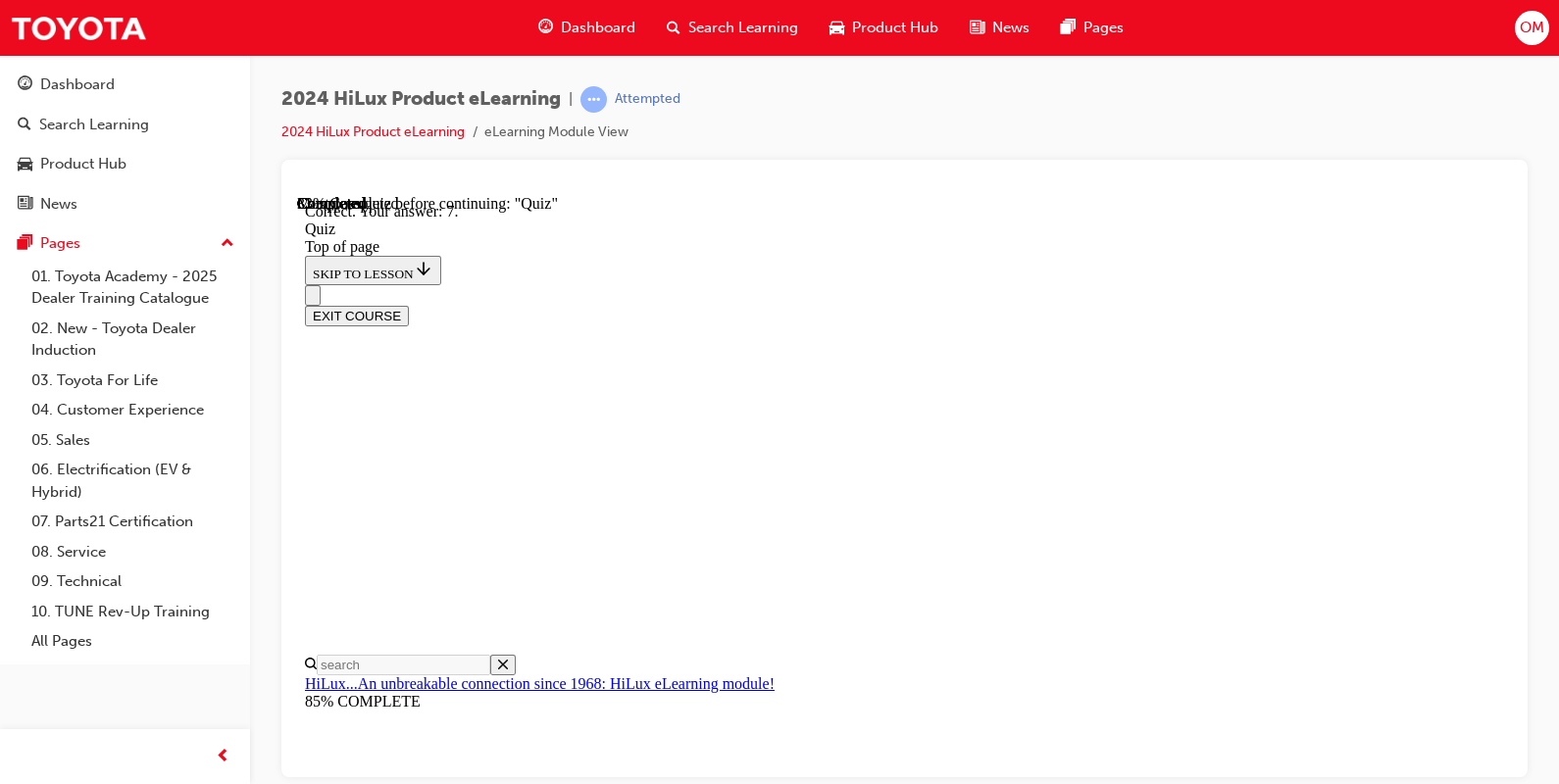 click on "NEXT" at bounding box center [330, 24571] 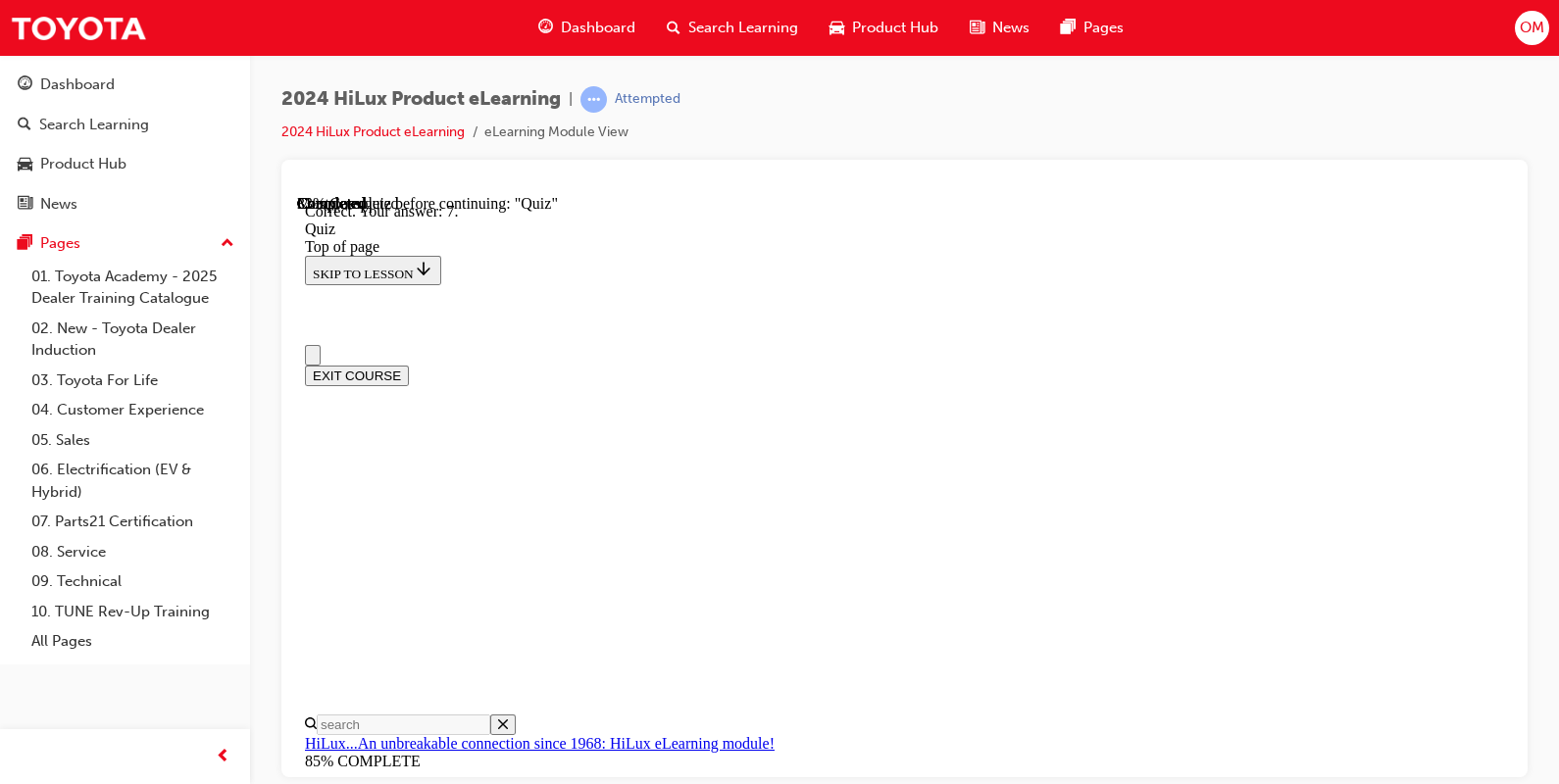 scroll, scrollTop: 137, scrollLeft: 0, axis: vertical 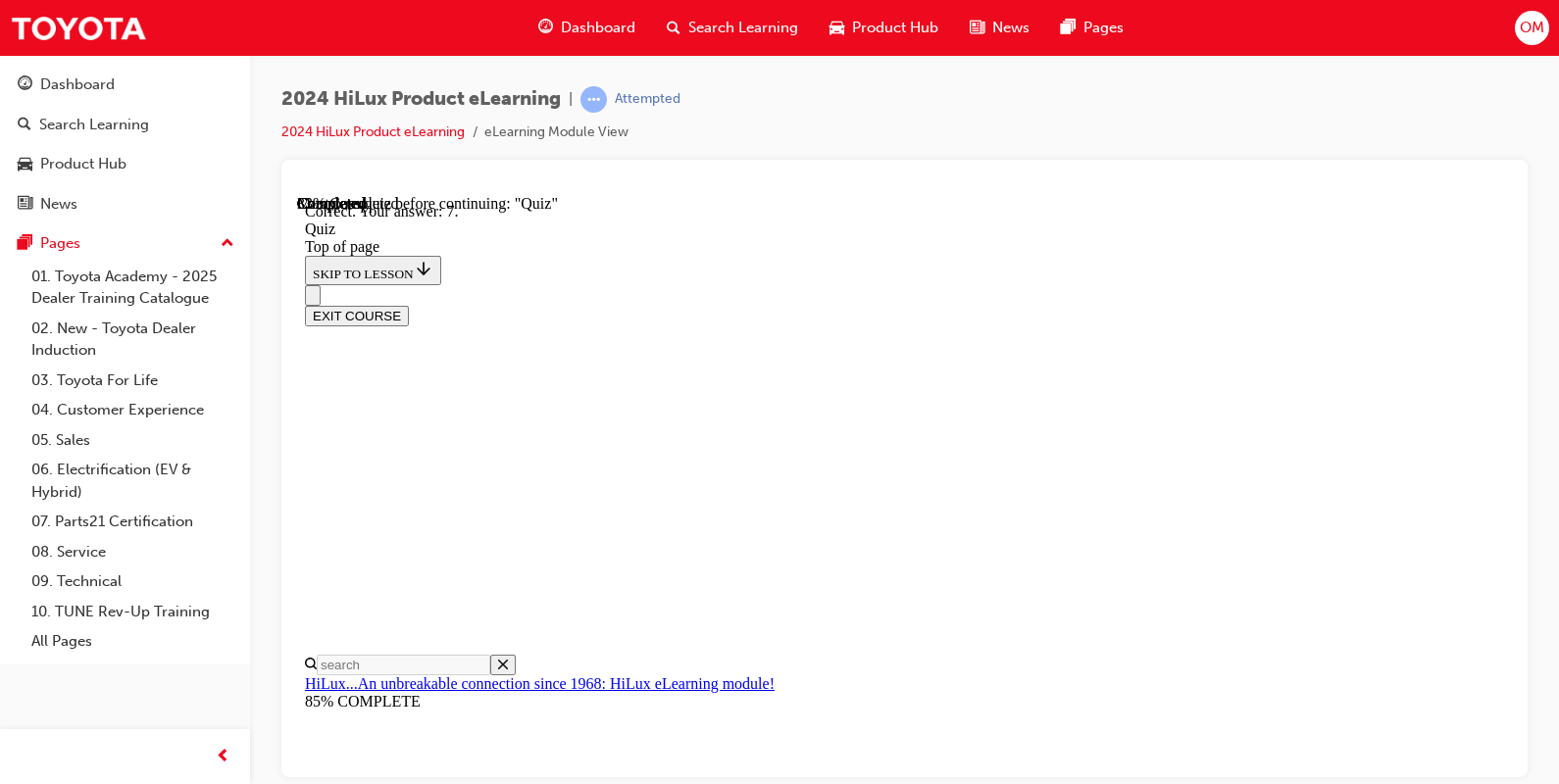 click on "Toyota Safety Sense™ 3.0 (TSS 3.0)" at bounding box center [502, 31046] 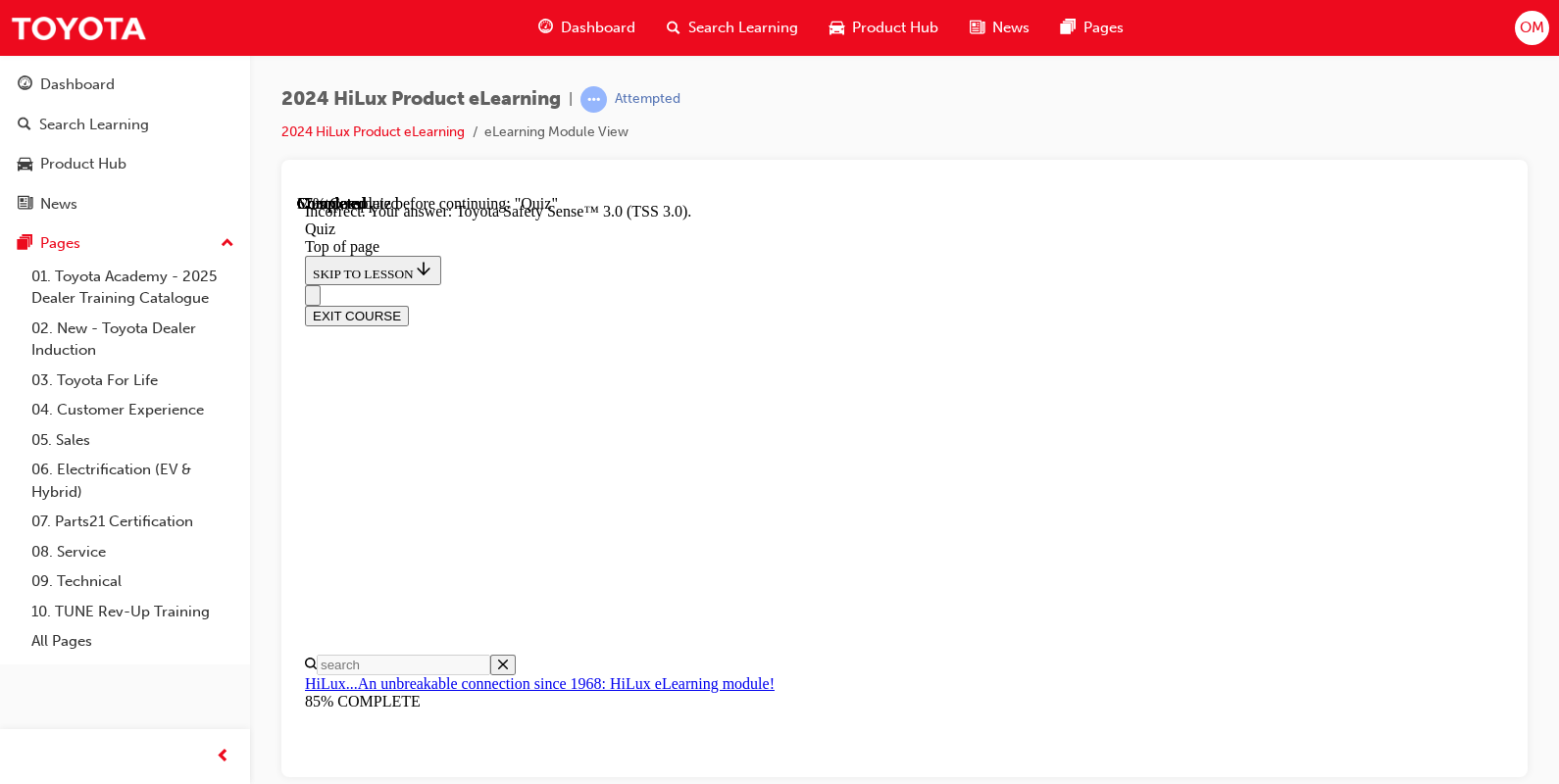 scroll, scrollTop: 426, scrollLeft: 0, axis: vertical 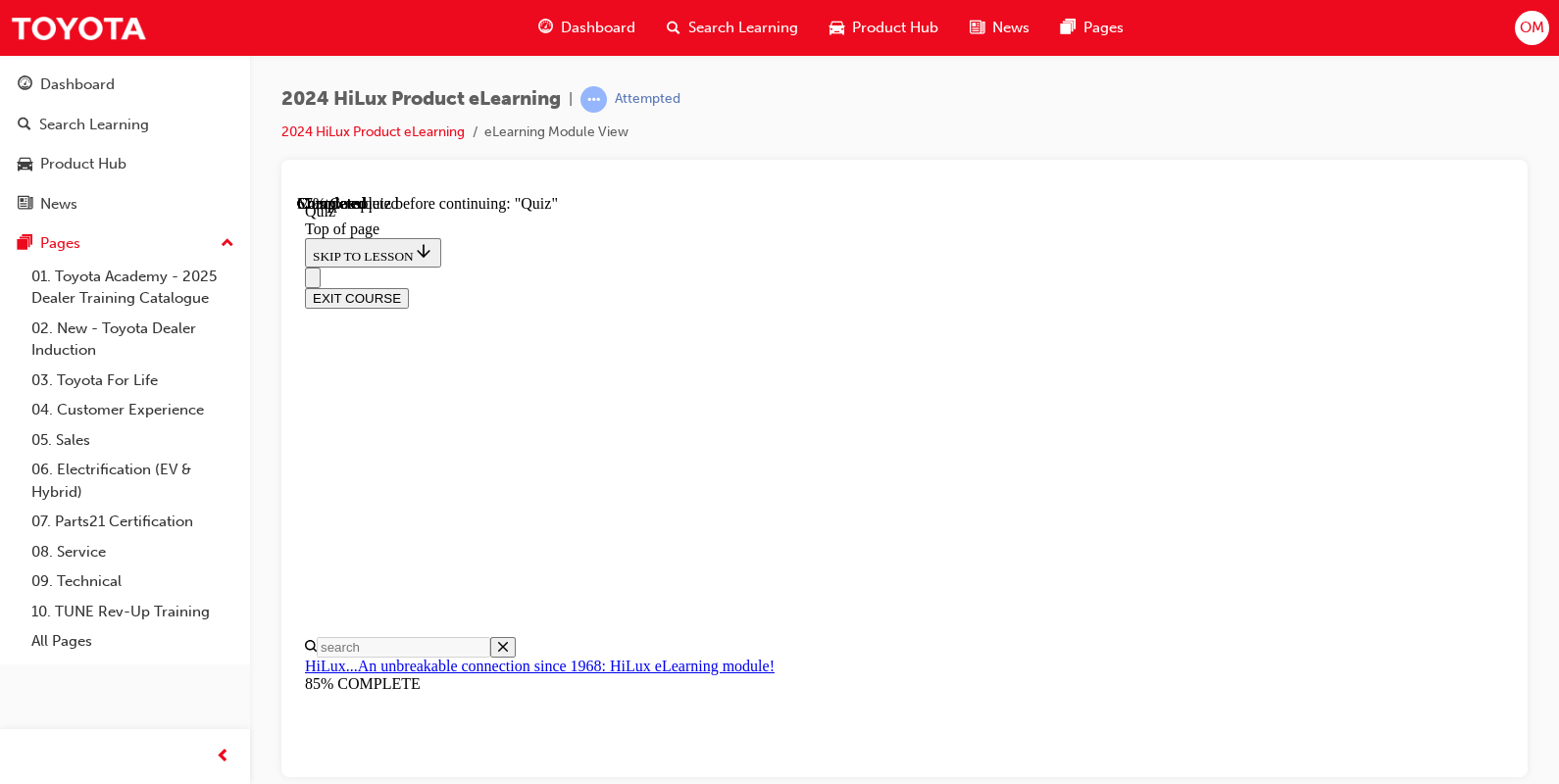 click at bounding box center (904, 27796) 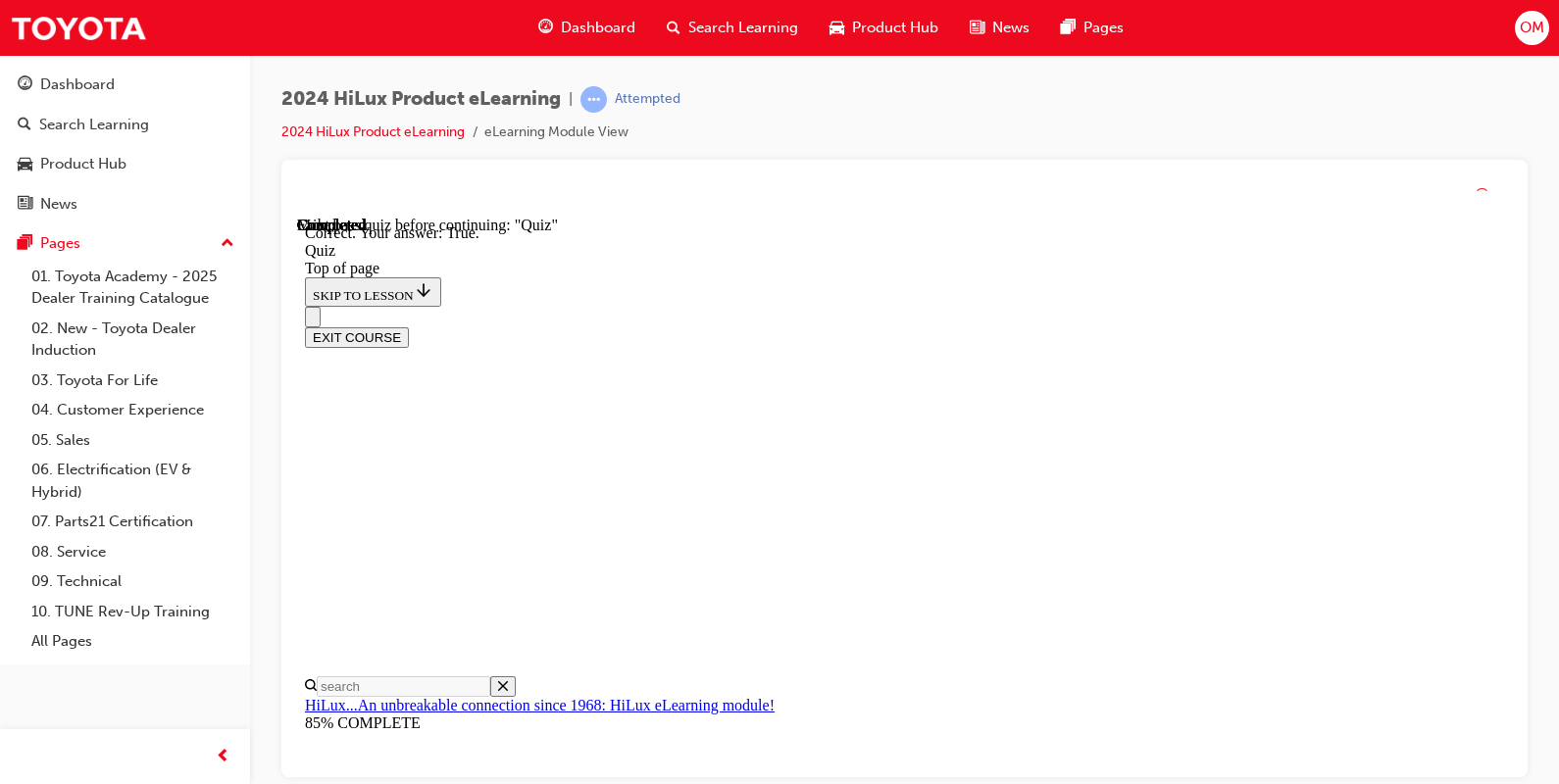 scroll, scrollTop: 346, scrollLeft: 0, axis: vertical 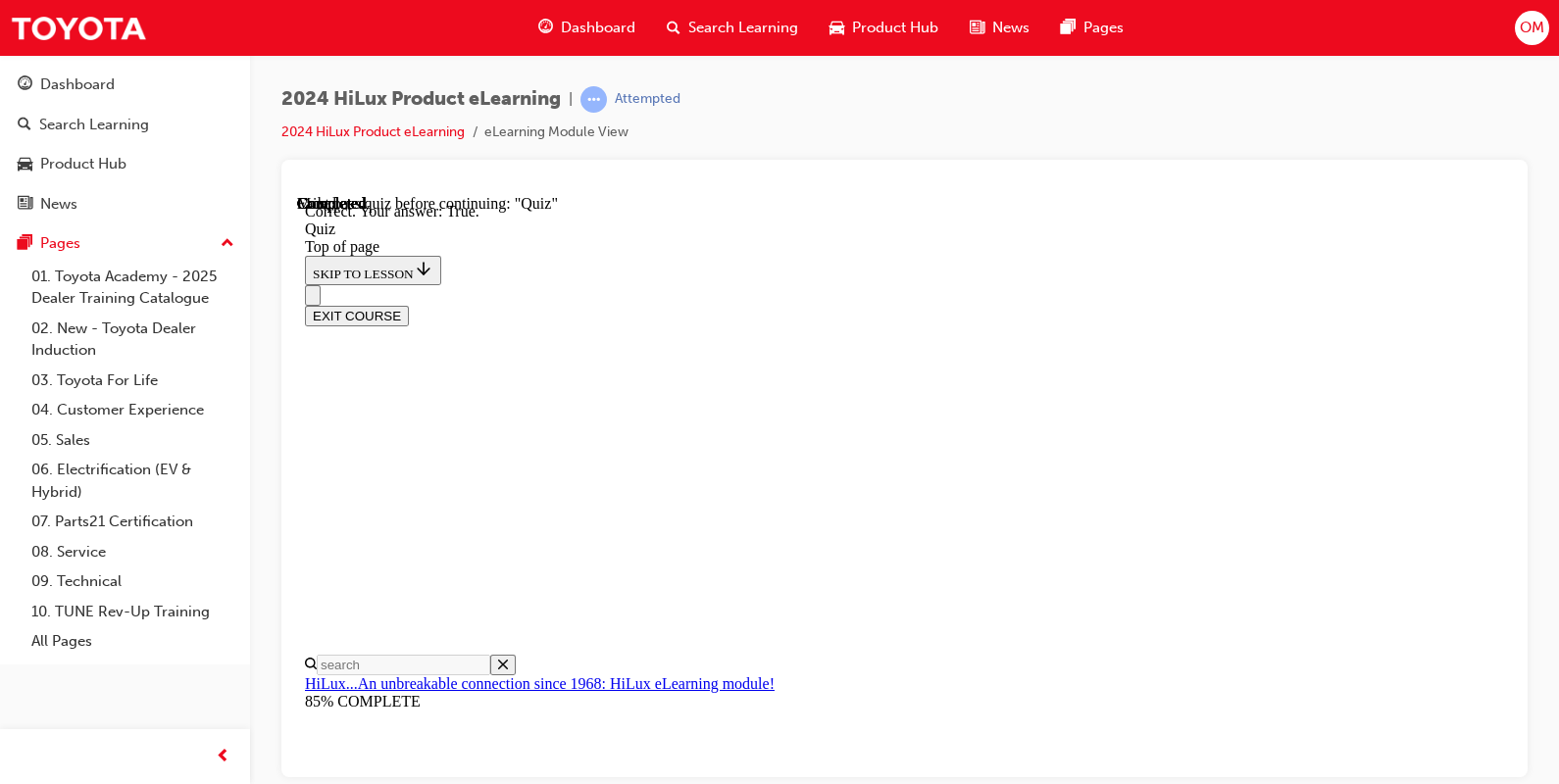 click on "NEXT" at bounding box center (330, 29013) 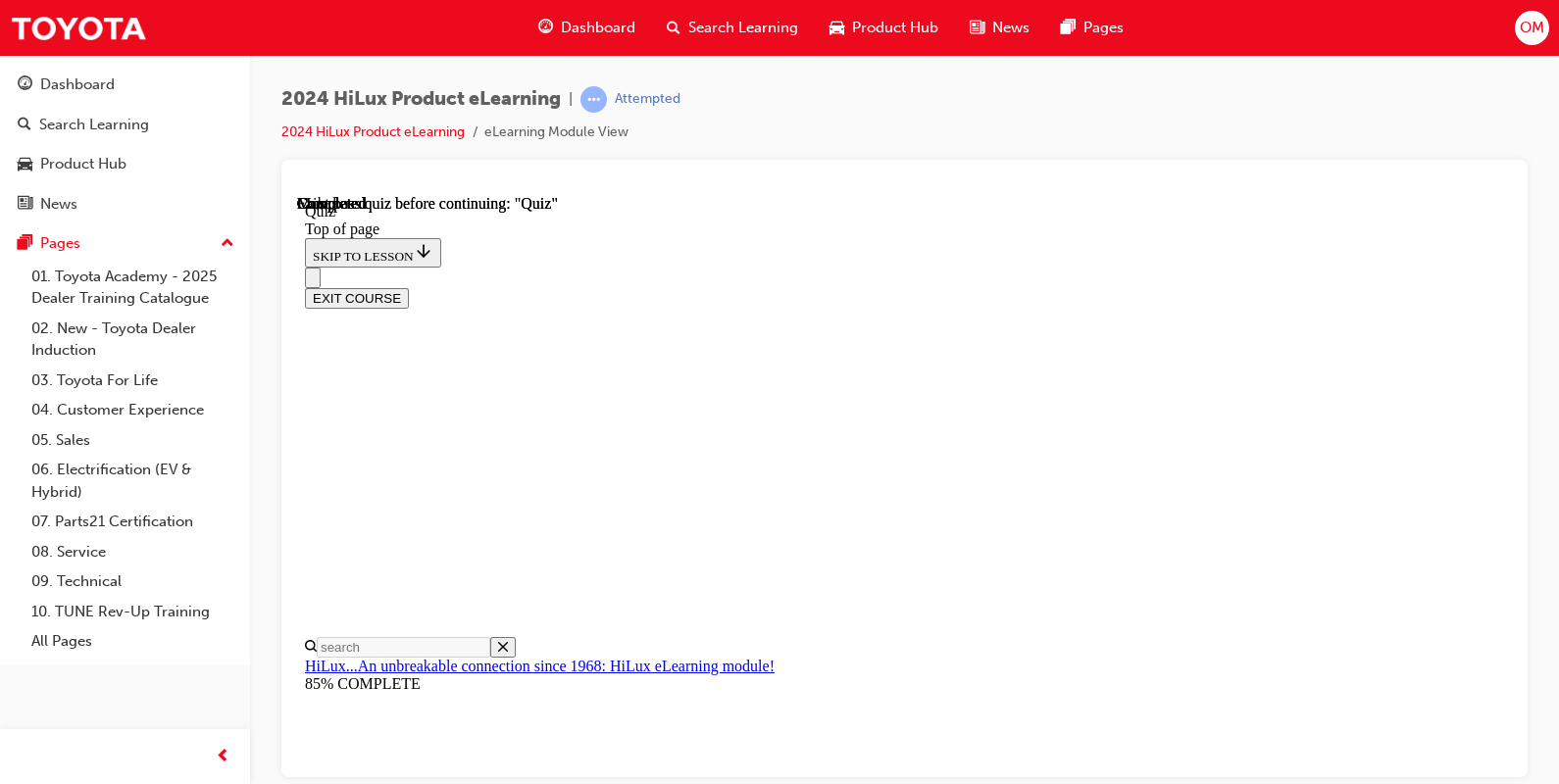 scroll, scrollTop: 477, scrollLeft: 0, axis: vertical 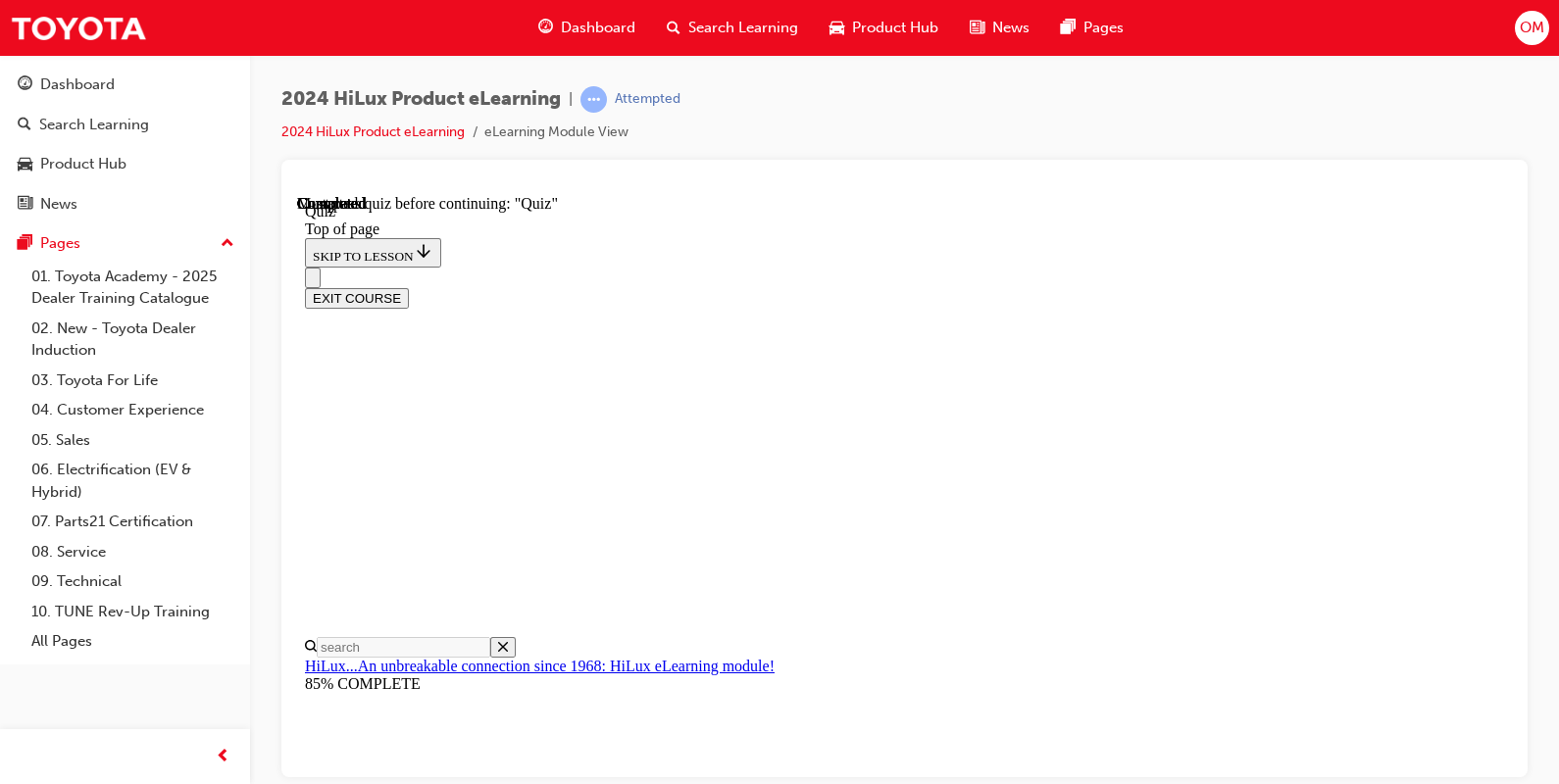 click on "TAKE AGAIN" at bounding box center (352, 17836) 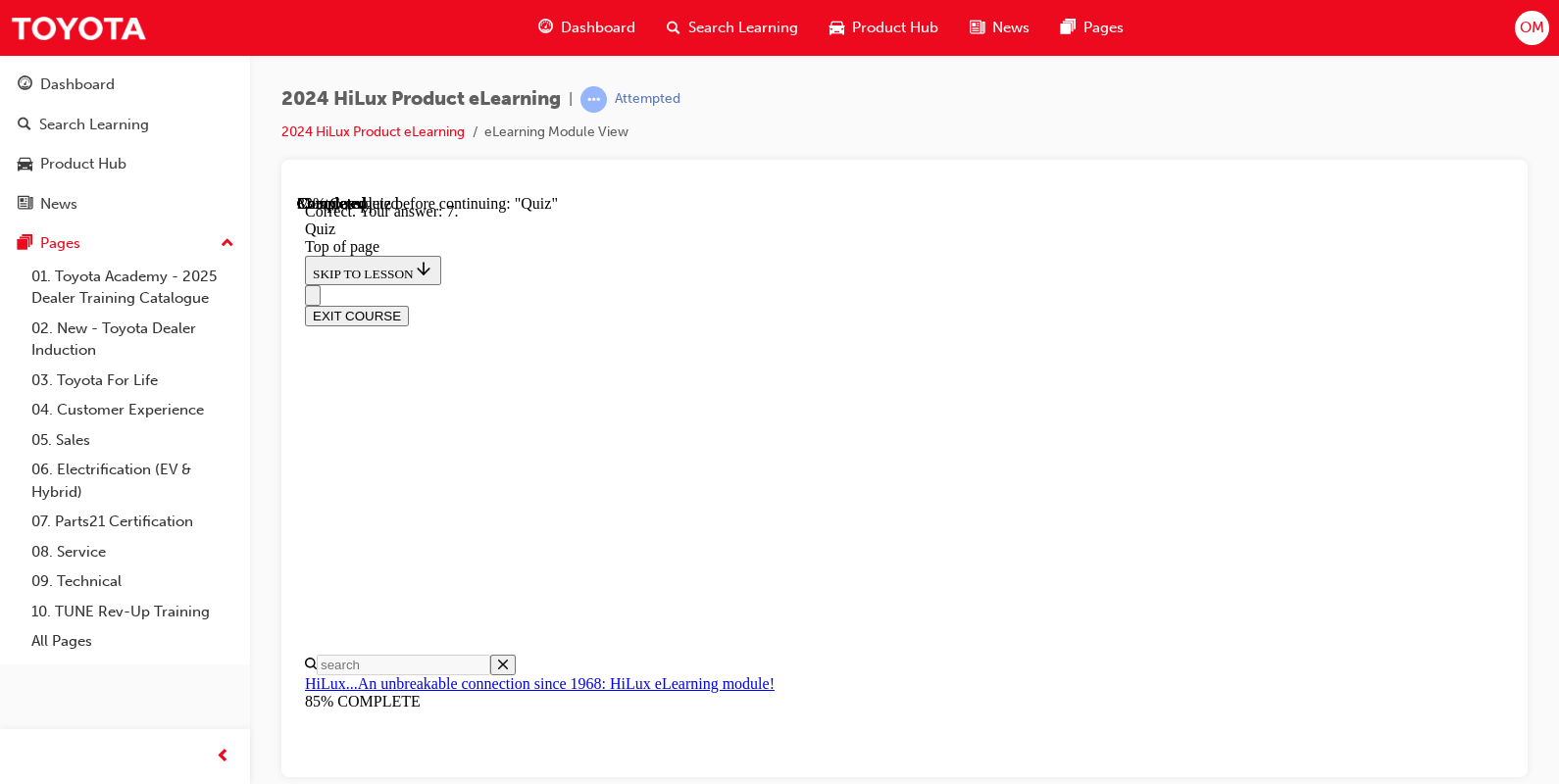 scroll, scrollTop: 424, scrollLeft: 0, axis: vertical 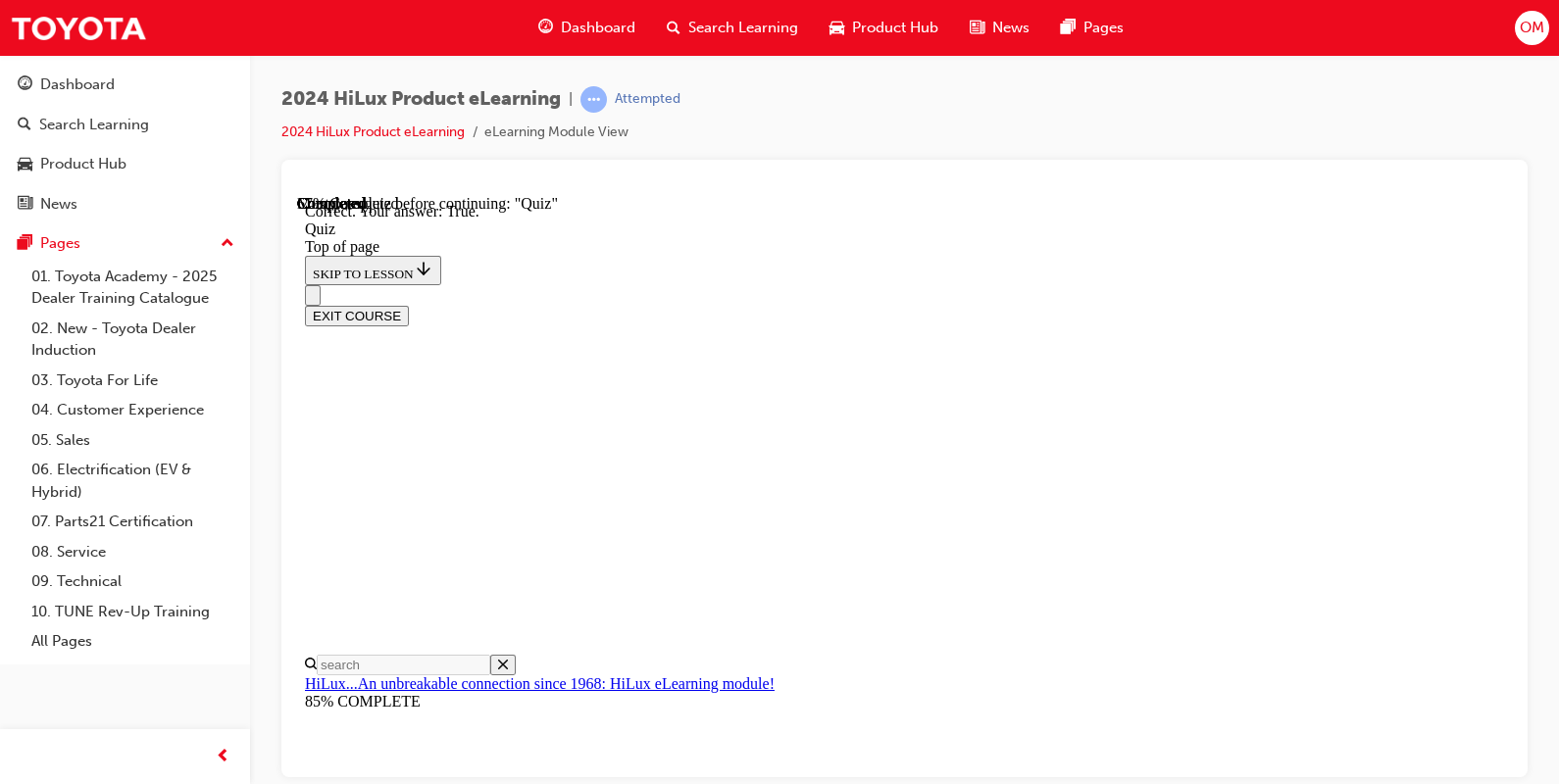 click on "NEXT" at bounding box center [330, 28997] 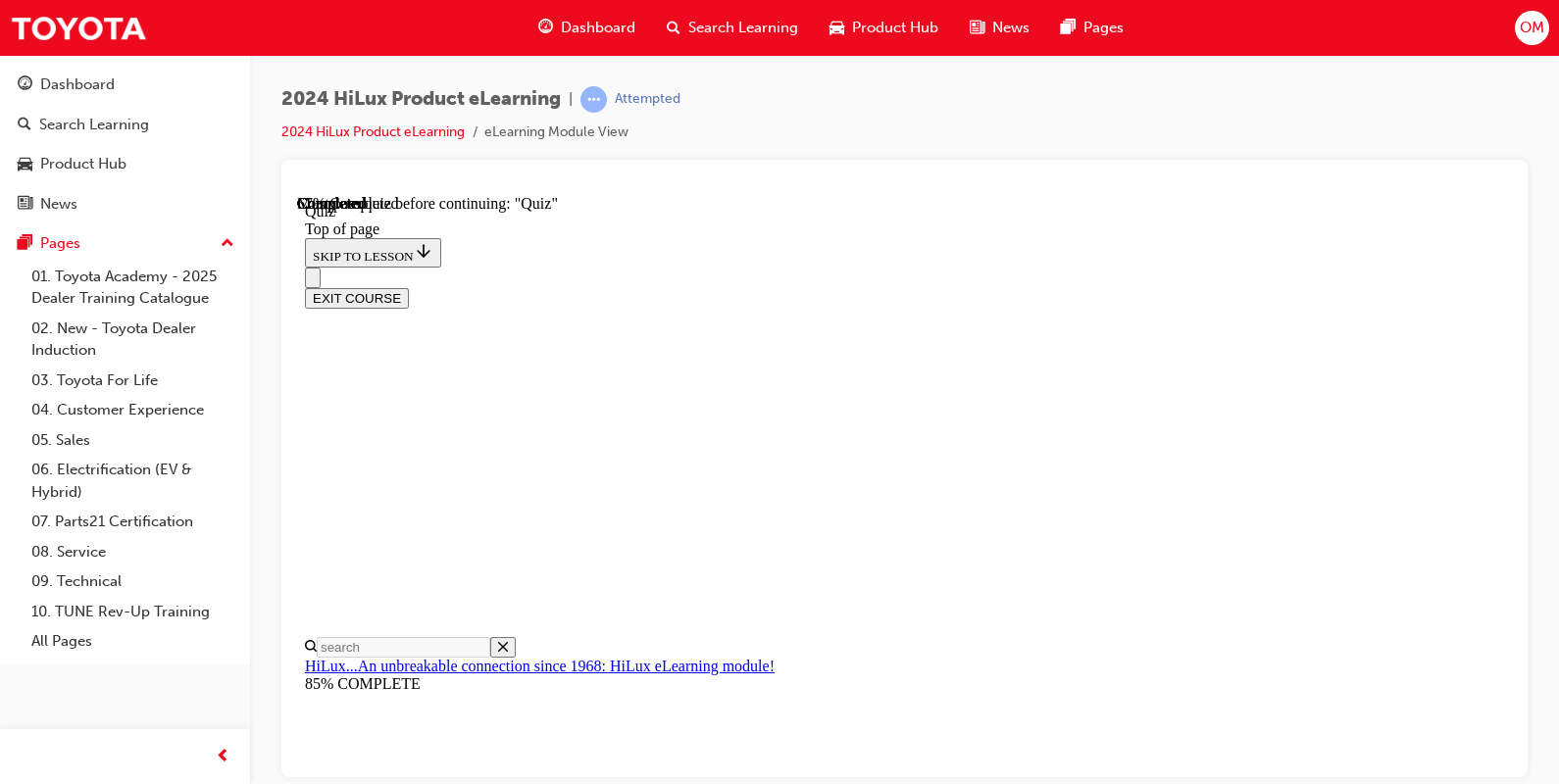 scroll, scrollTop: 142, scrollLeft: 0, axis: vertical 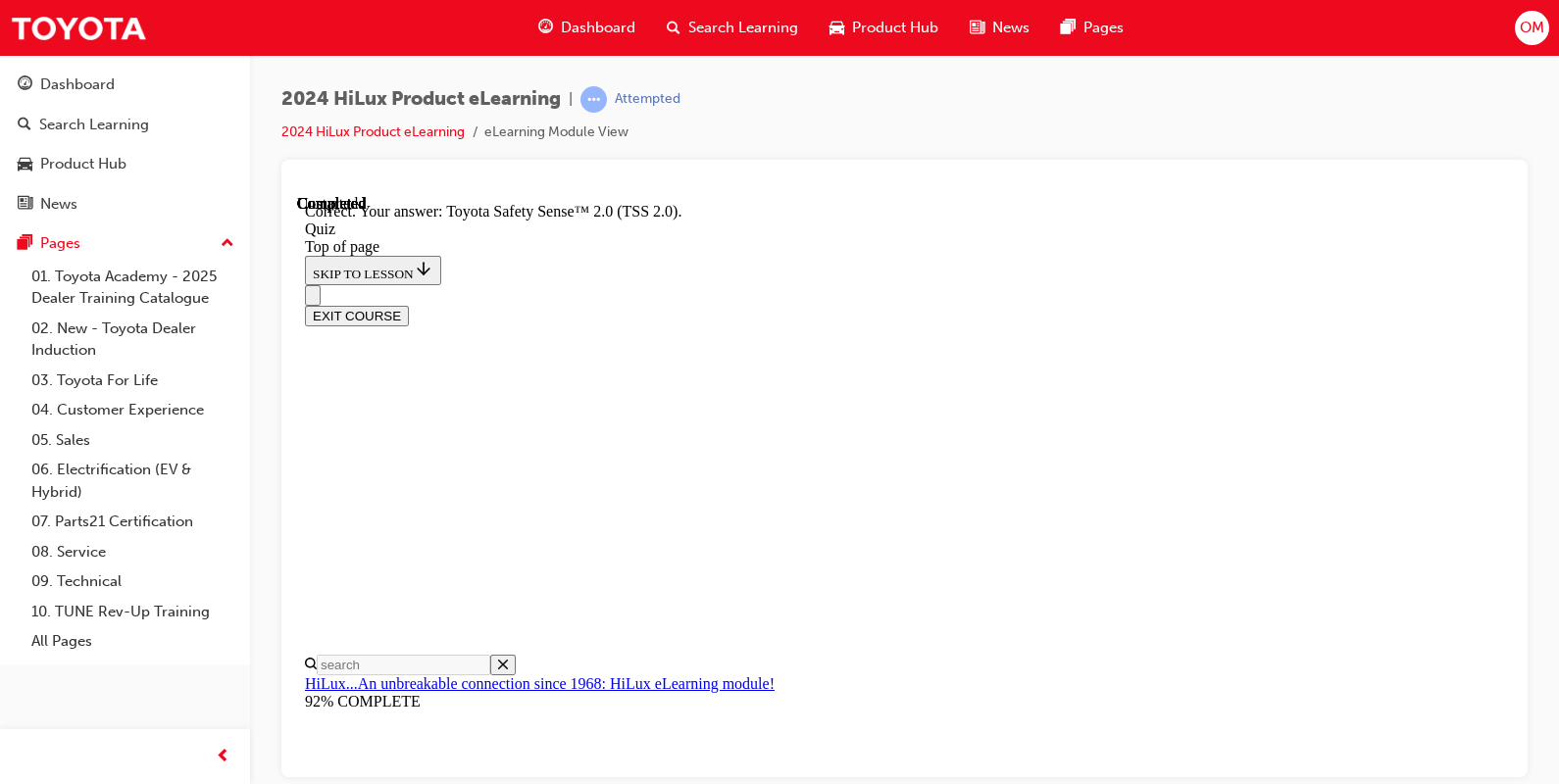click on "NEXT" at bounding box center (330, 29013) 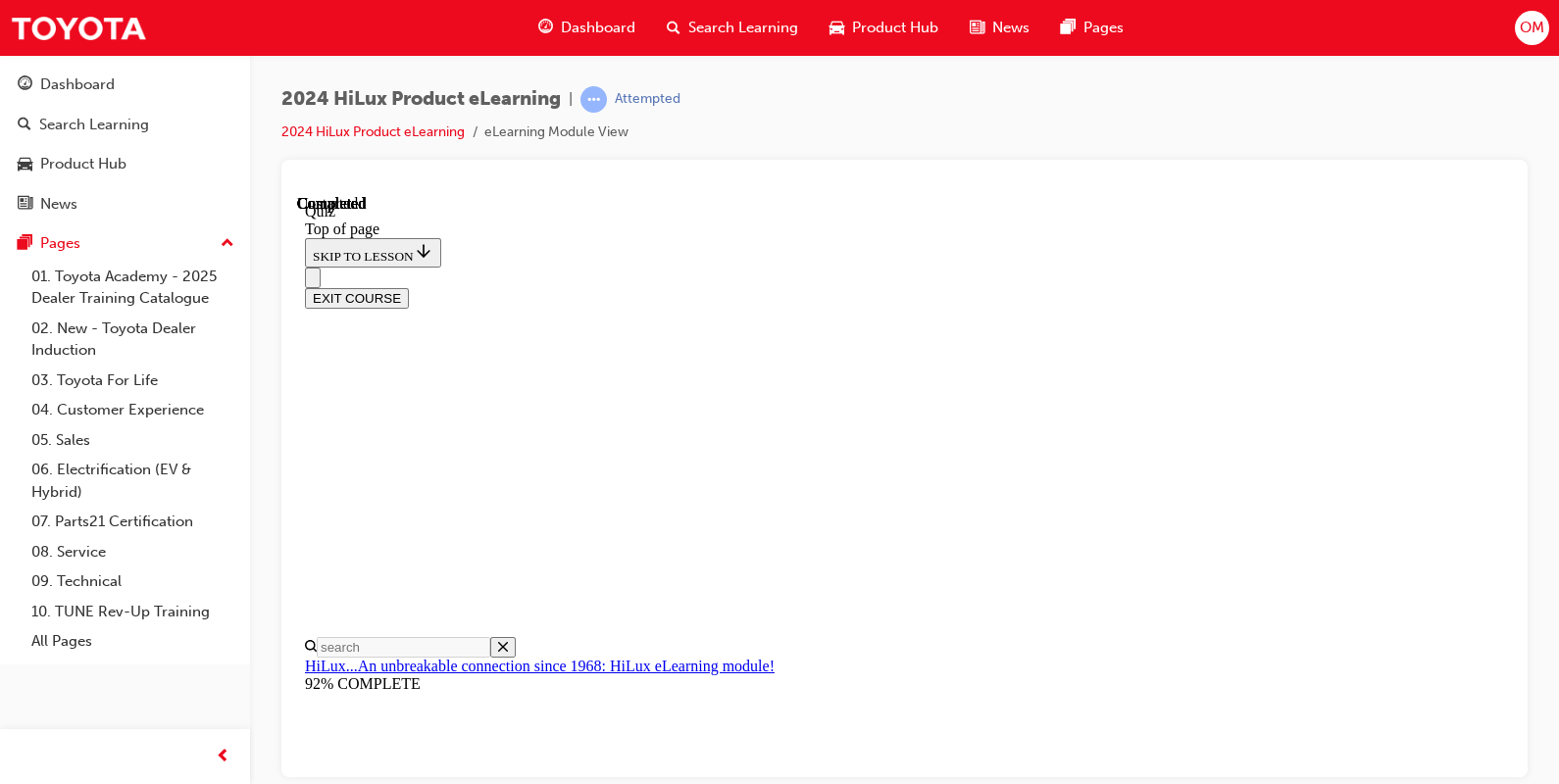 scroll, scrollTop: 477, scrollLeft: 0, axis: vertical 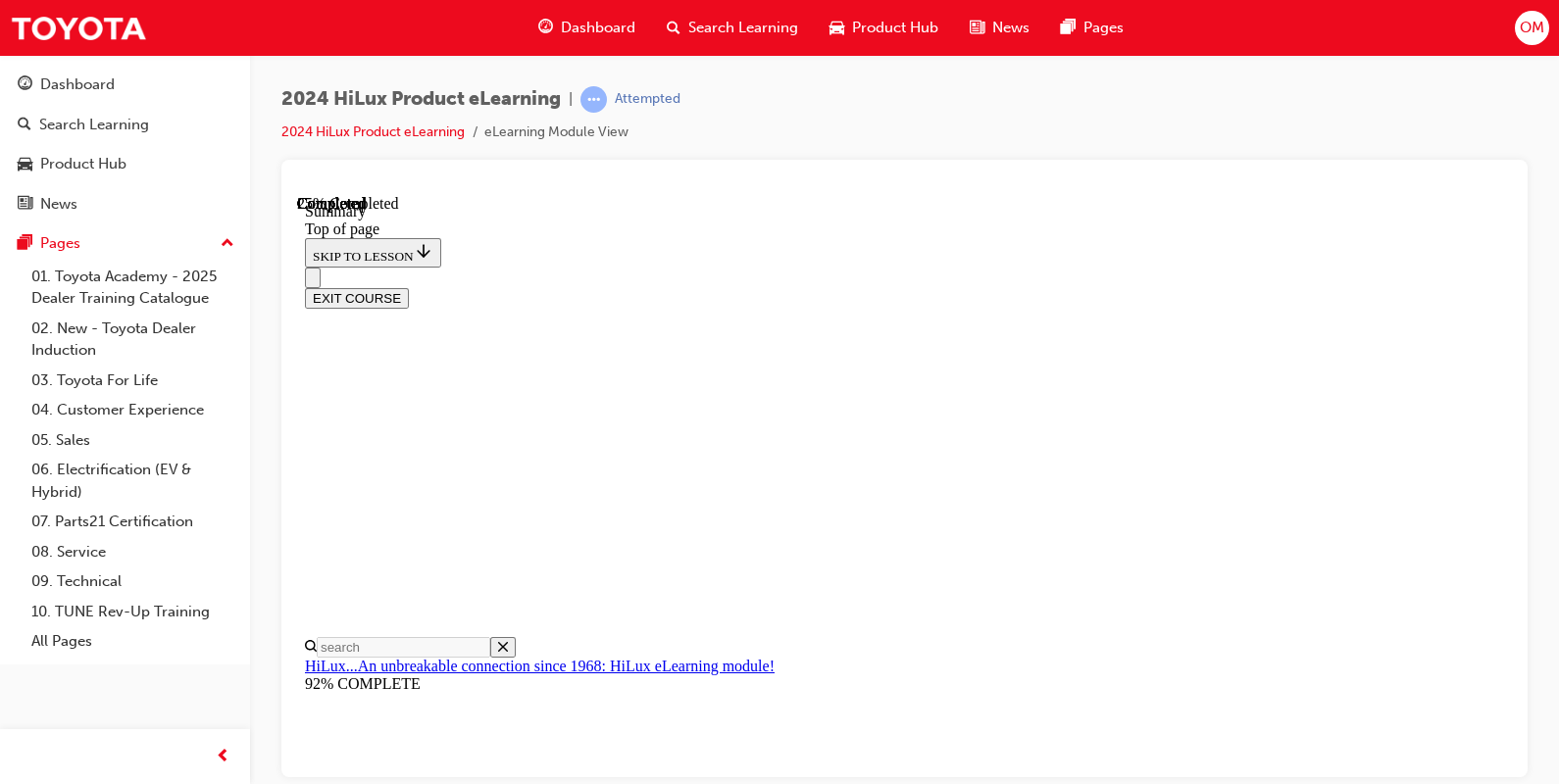 click on "CONTINUE" at bounding box center [346, 18823] 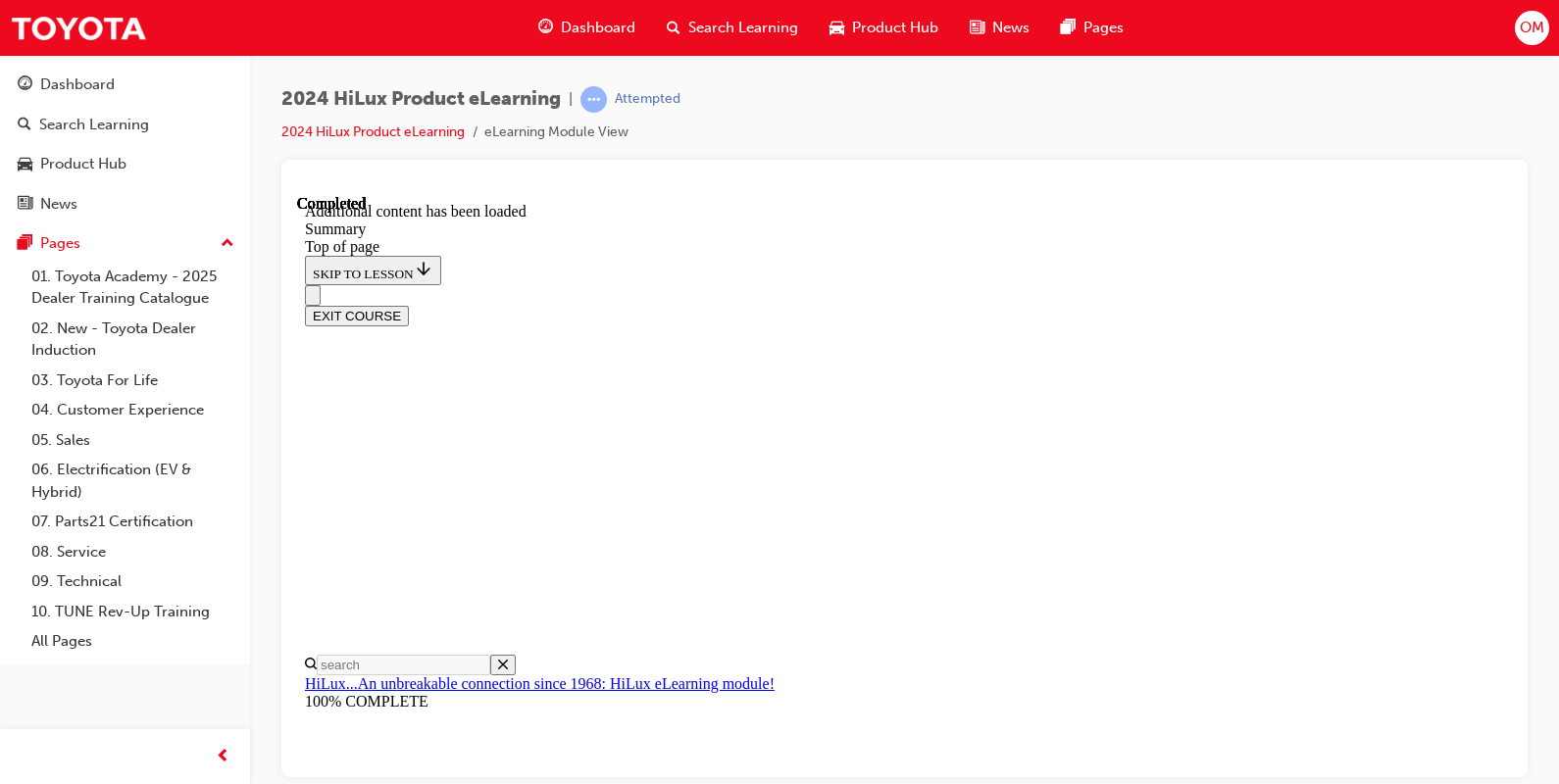 scroll, scrollTop: 2291, scrollLeft: 0, axis: vertical 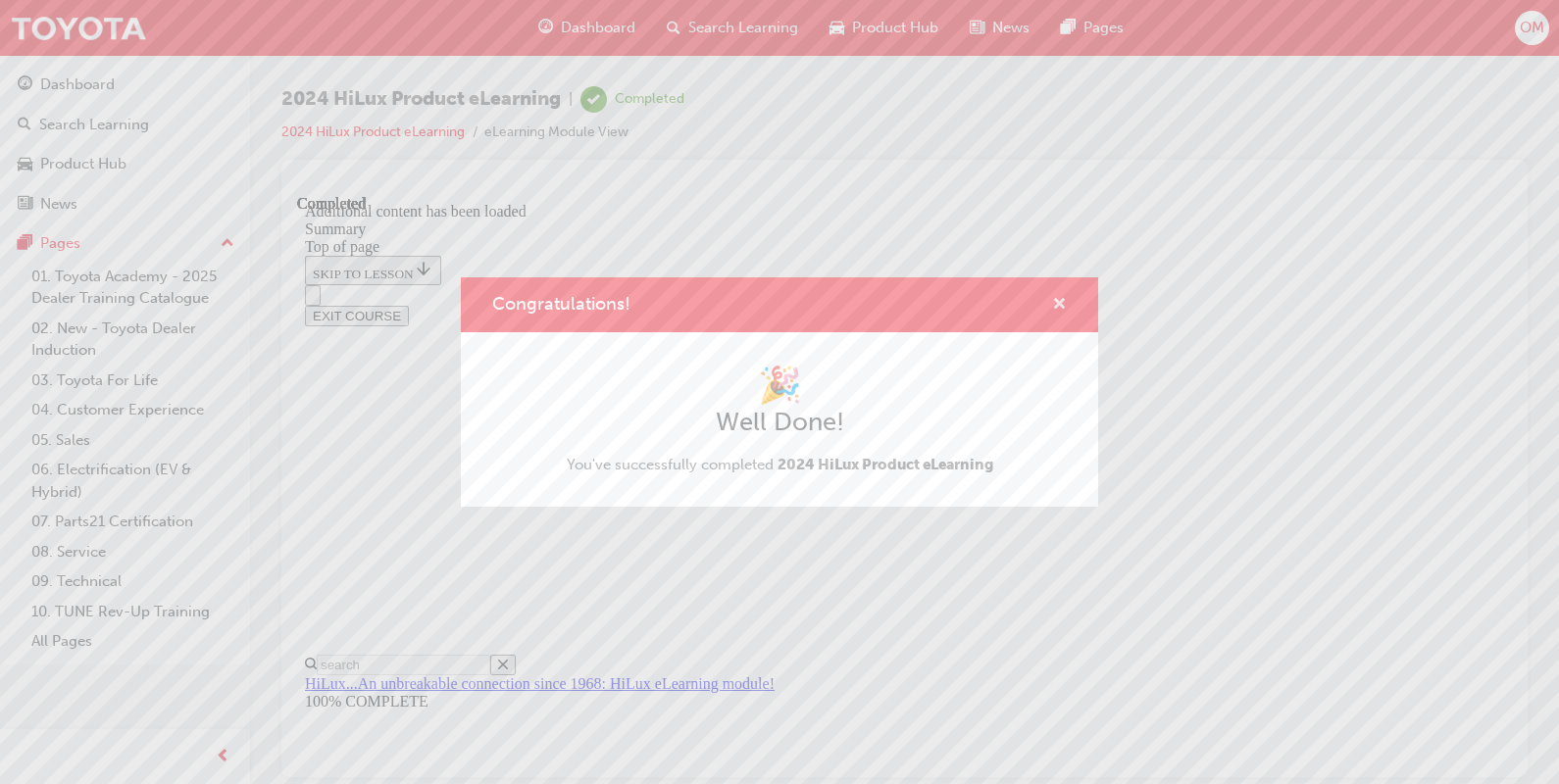 click at bounding box center [1059, 306] 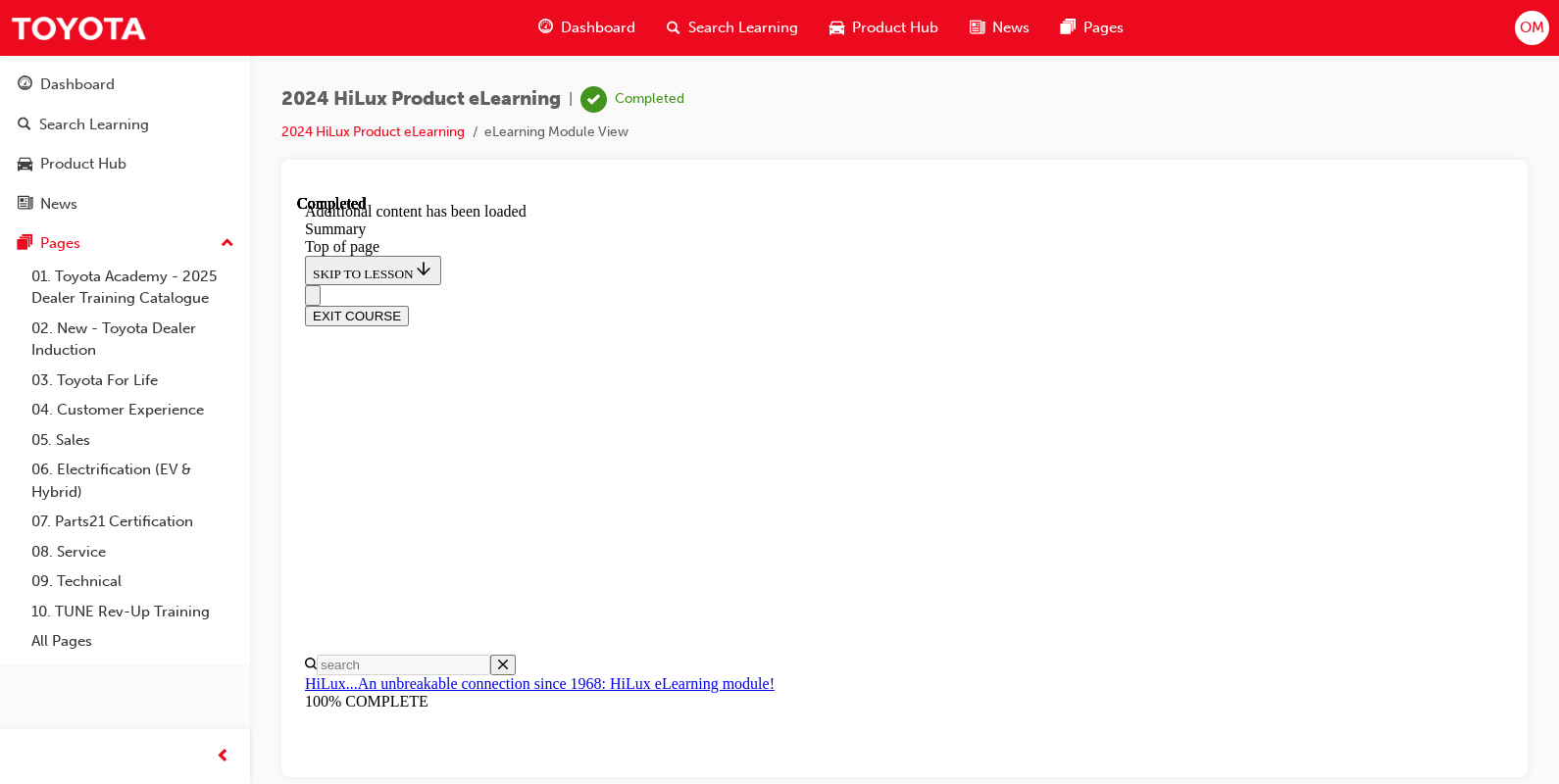 click on "Dashboard" at bounding box center [598, 27] 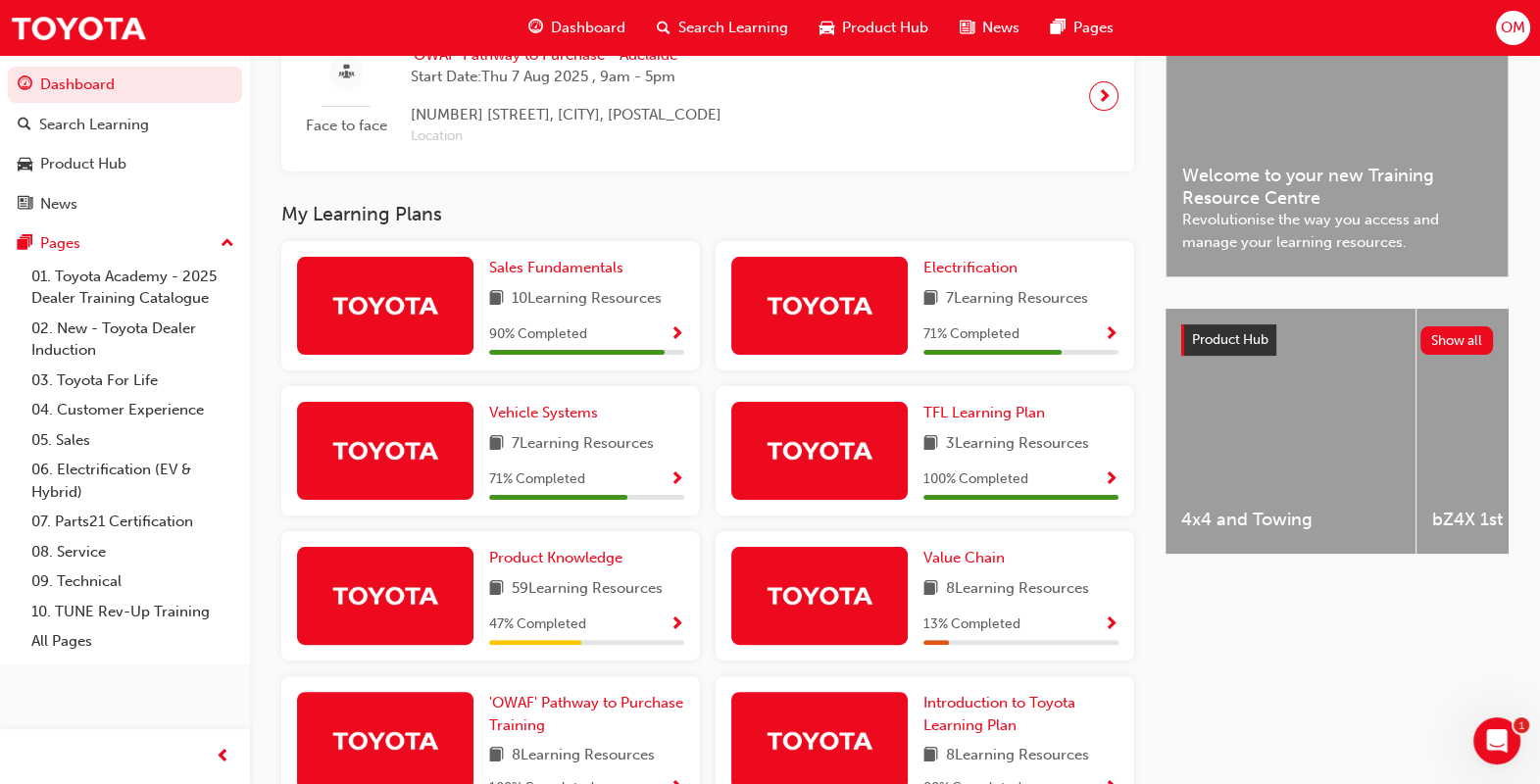 scroll, scrollTop: 661, scrollLeft: 0, axis: vertical 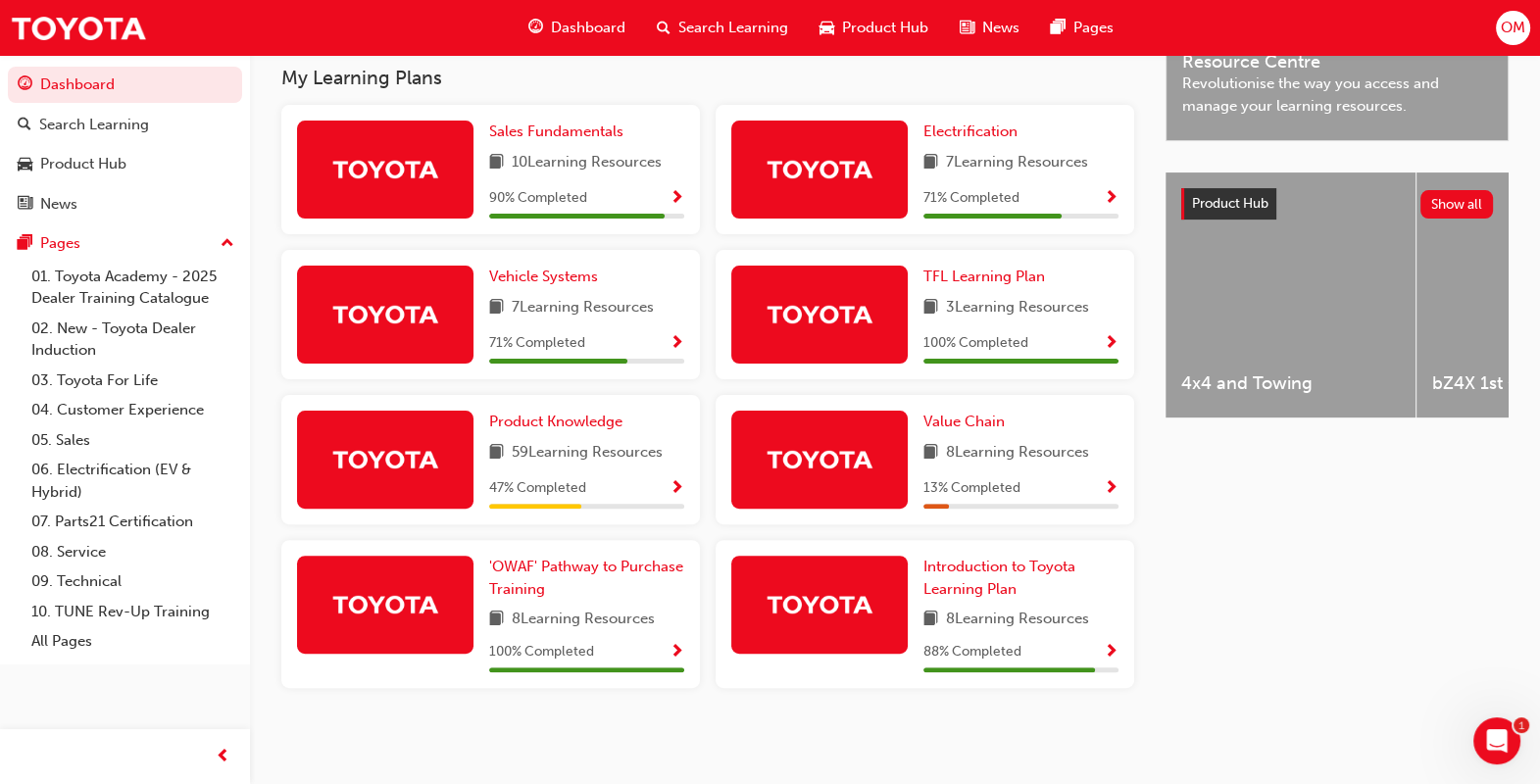 click at bounding box center [676, 489] 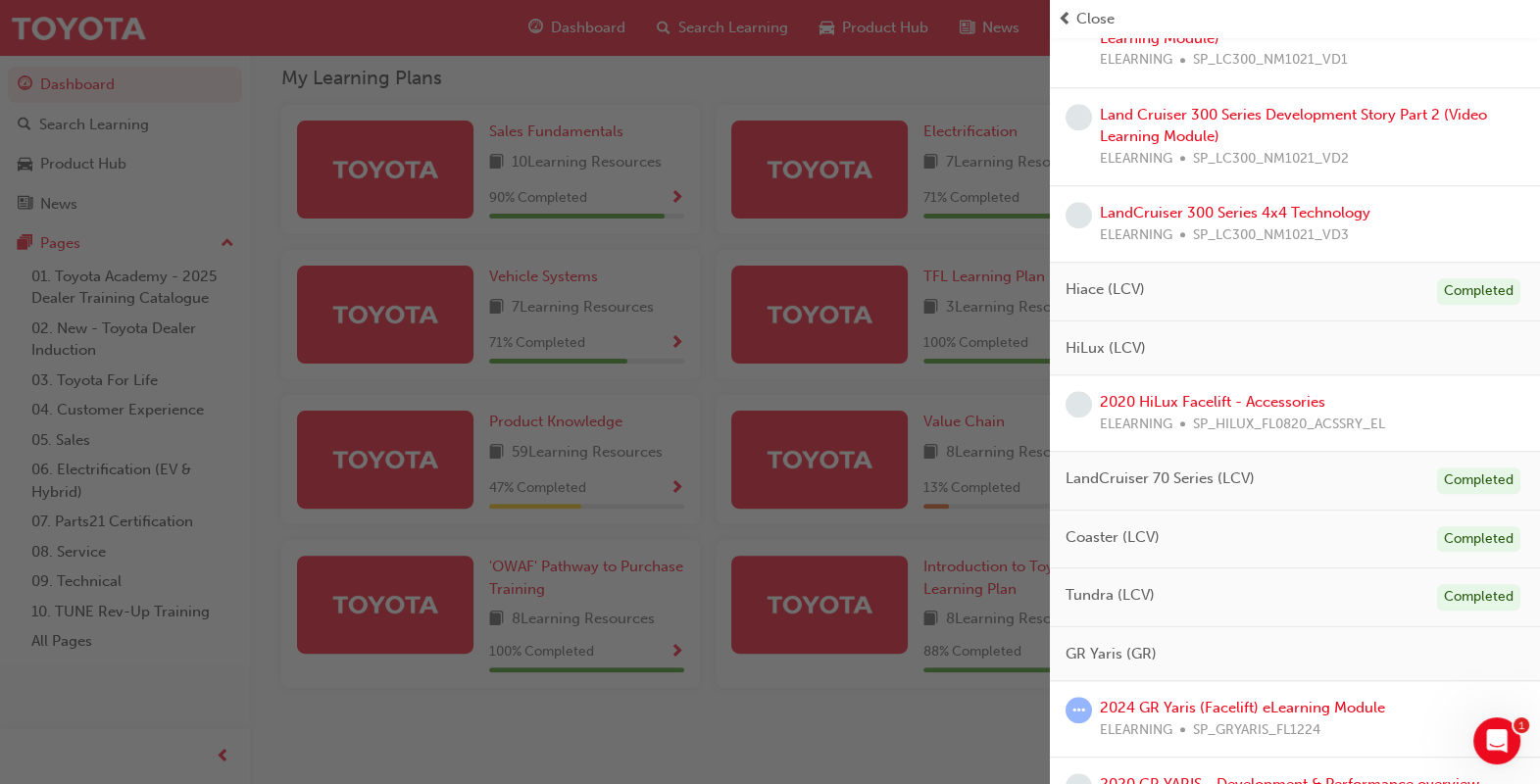 scroll, scrollTop: 1974, scrollLeft: 0, axis: vertical 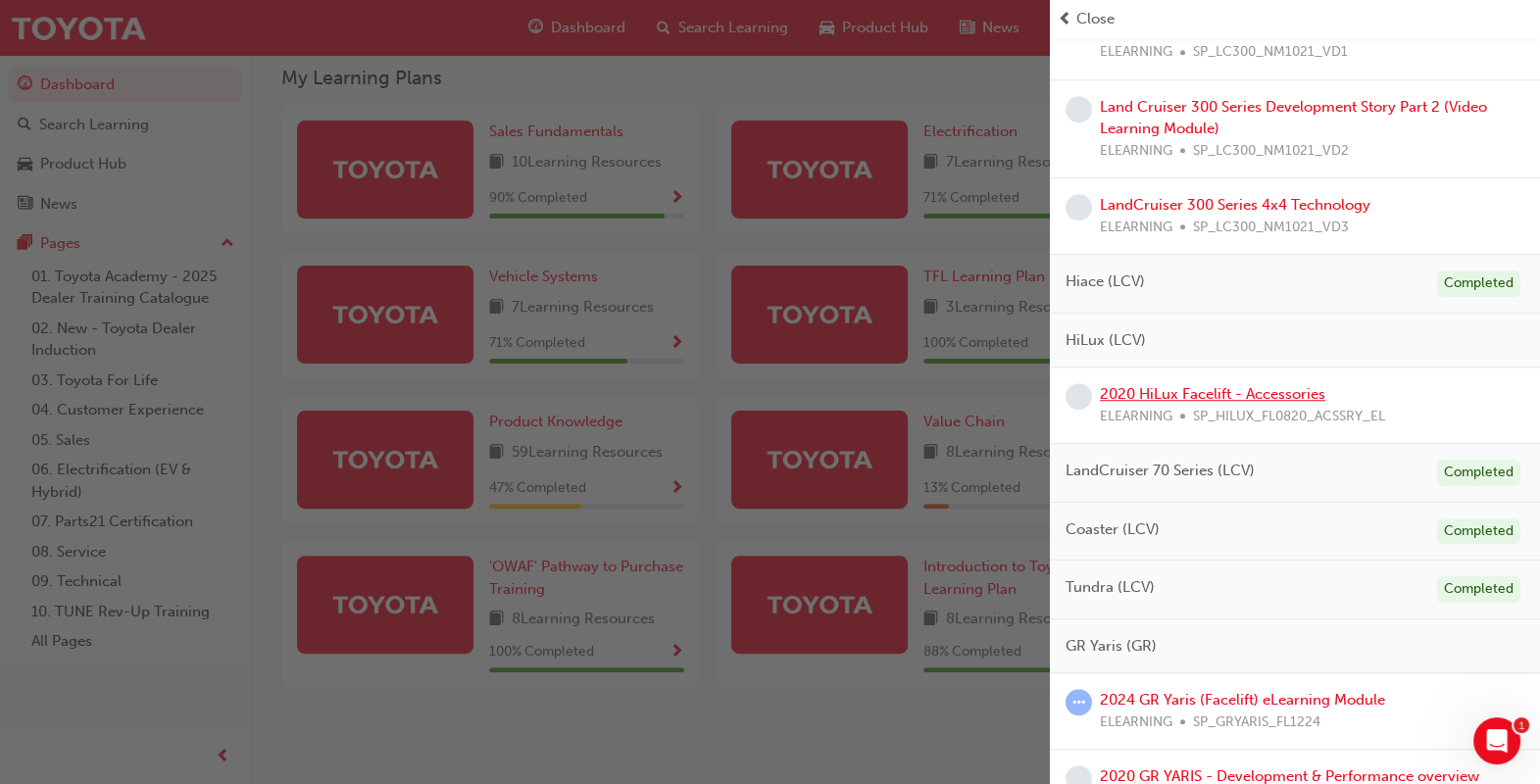 click on "2020 HiLux Facelift - Accessories" at bounding box center (1213, 394) 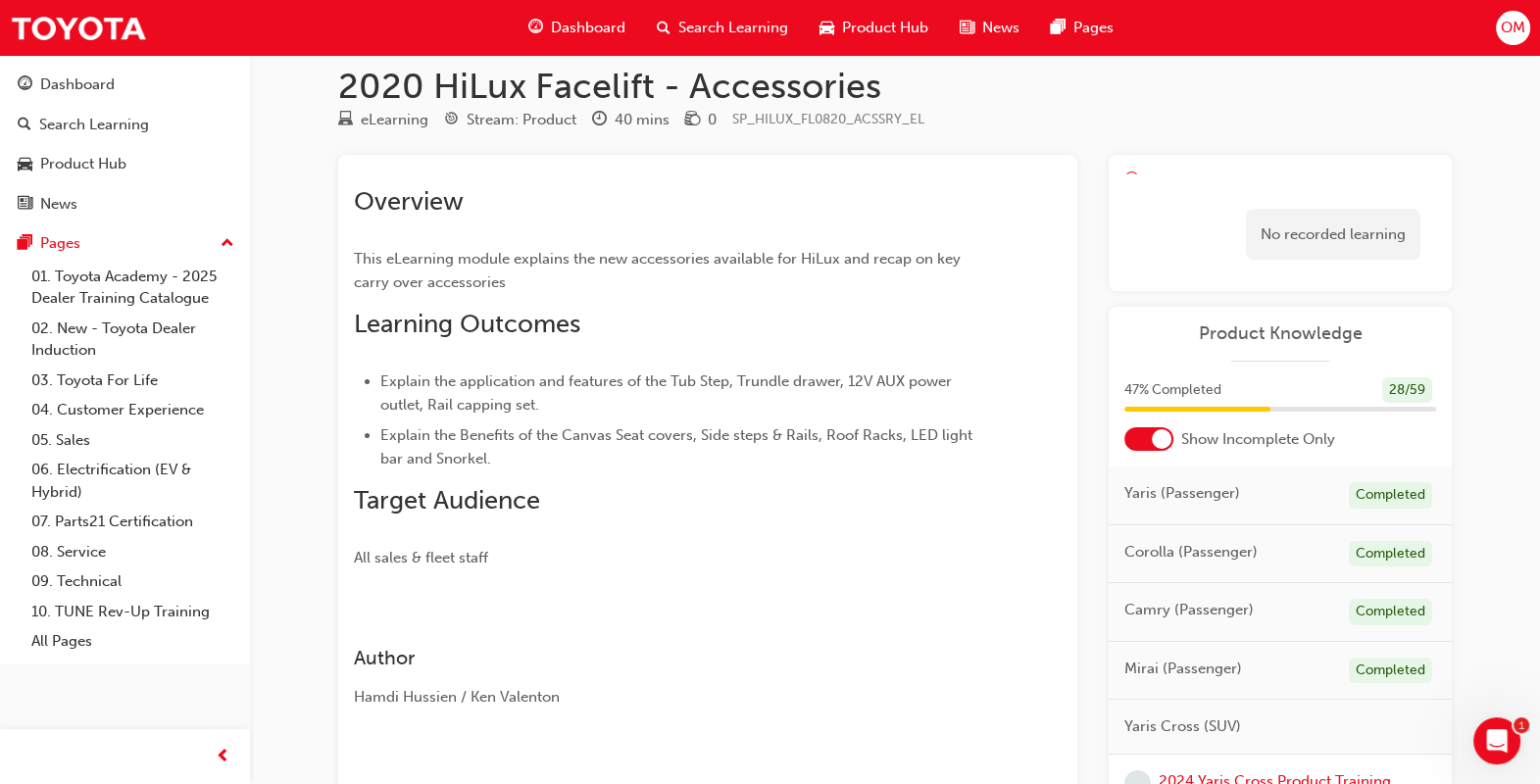 scroll, scrollTop: 0, scrollLeft: 0, axis: both 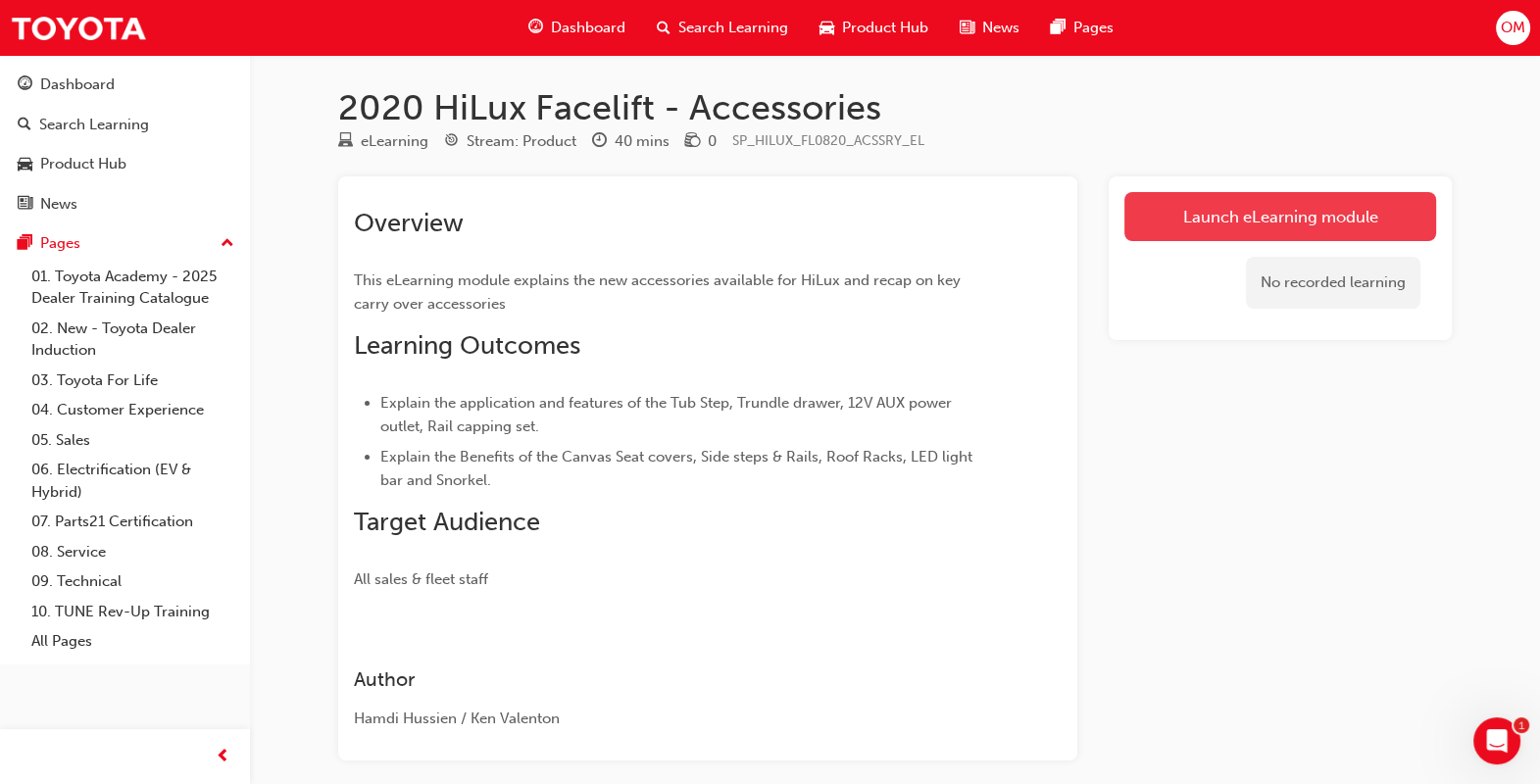 click on "Launch eLearning module" at bounding box center [1280, 217] 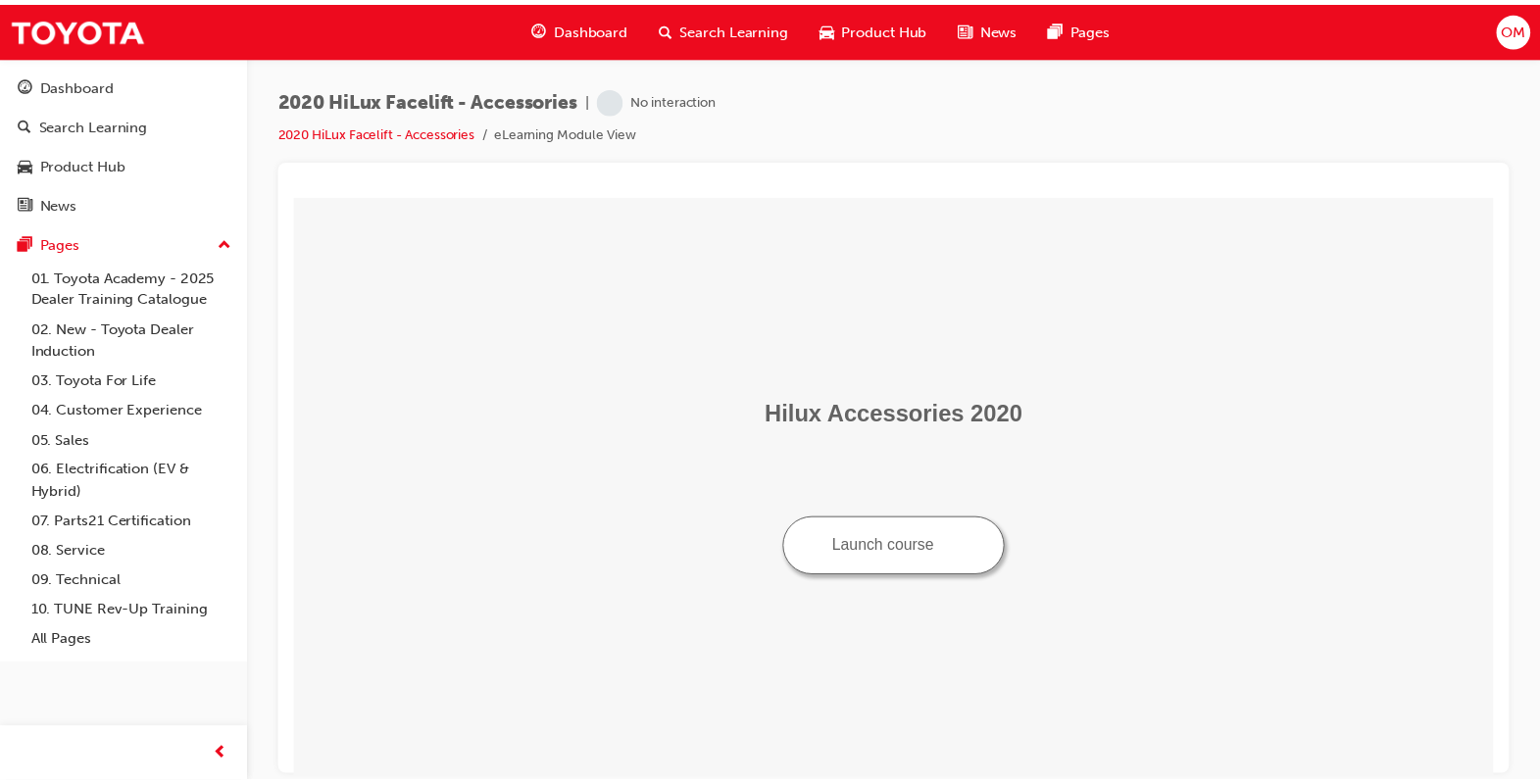 scroll, scrollTop: 0, scrollLeft: 0, axis: both 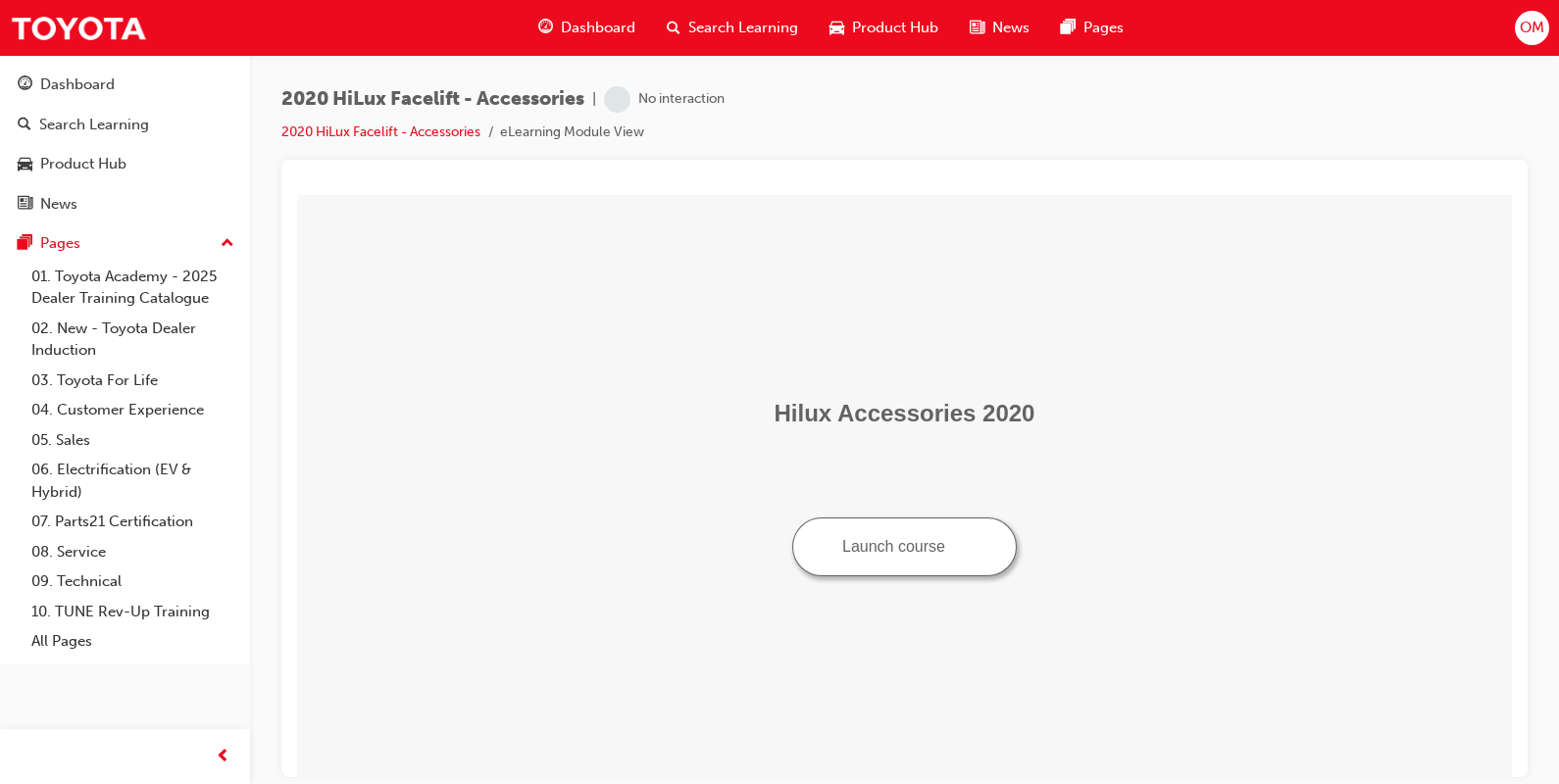 click on "Launch course" at bounding box center [904, 546] 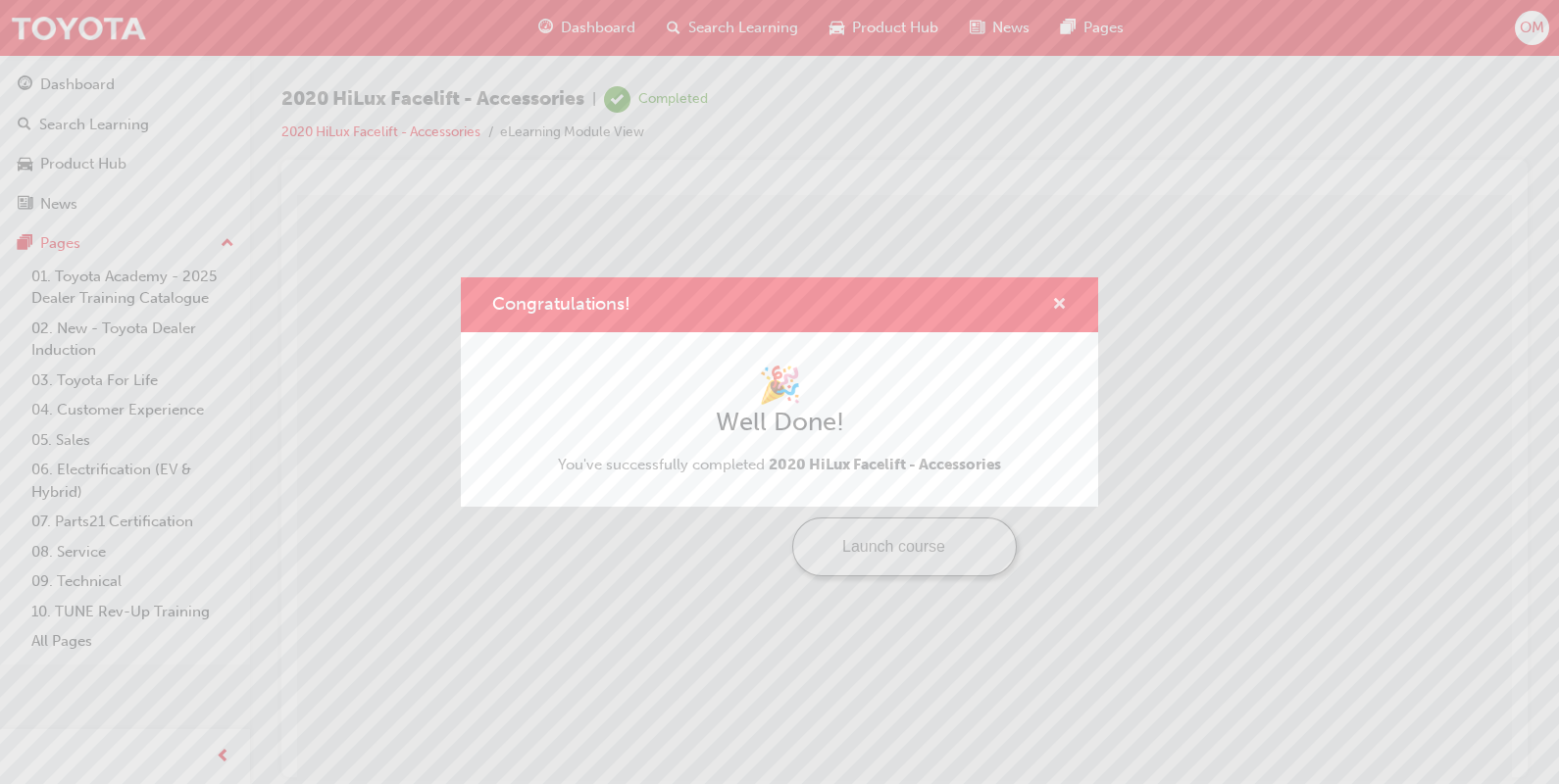 click at bounding box center [1059, 306] 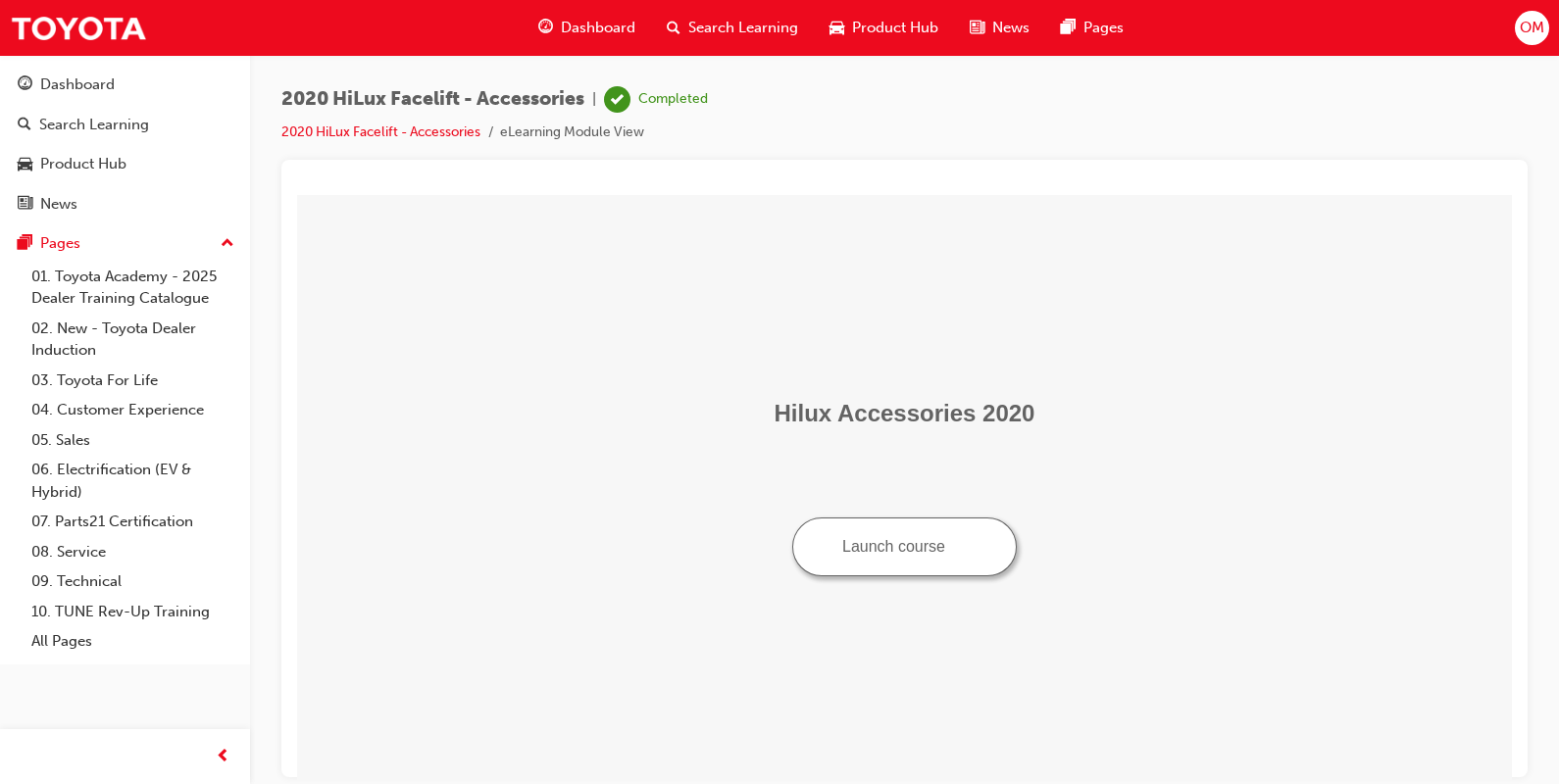 click on "Dashboard" at bounding box center [598, 27] 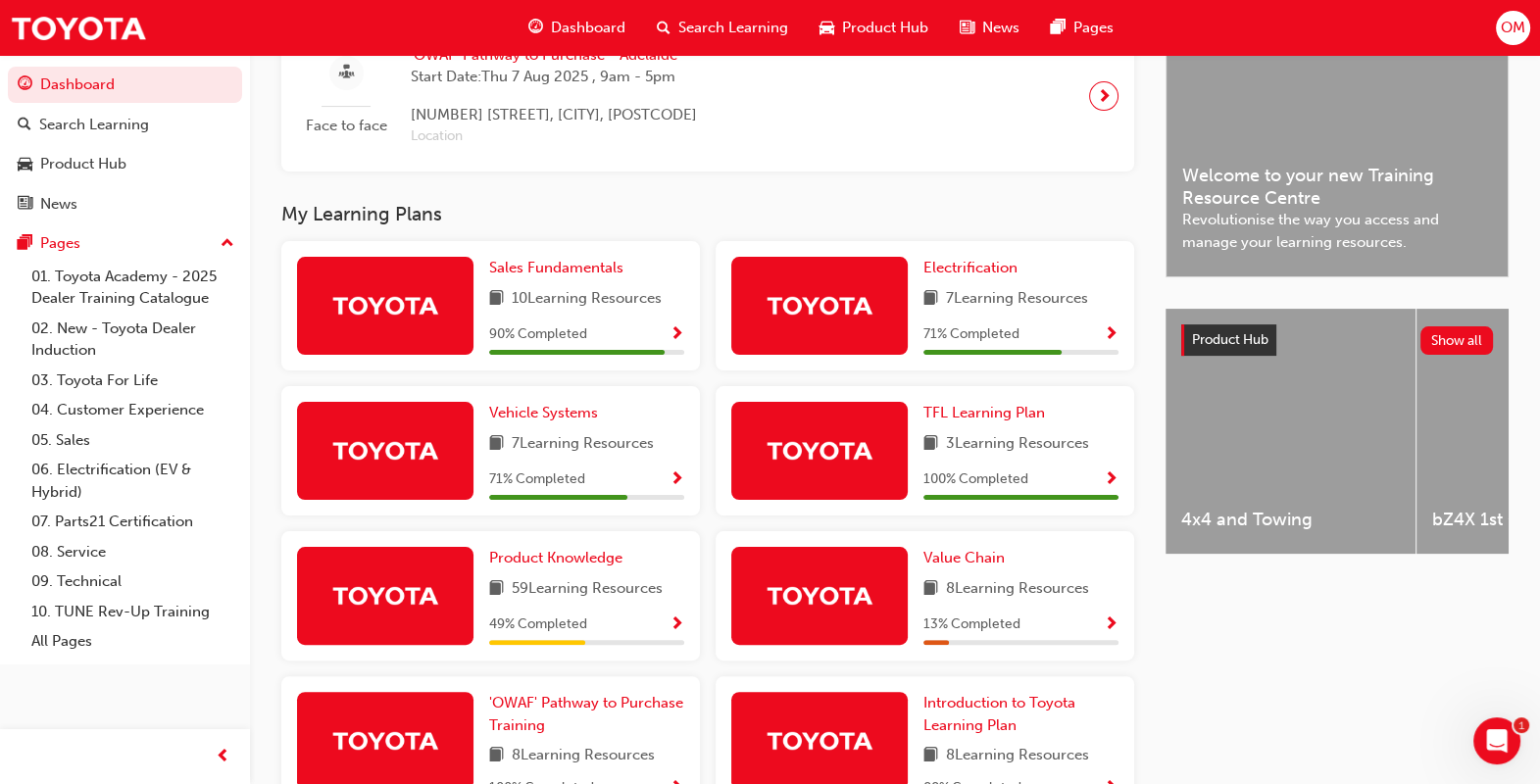 scroll, scrollTop: 593, scrollLeft: 0, axis: vertical 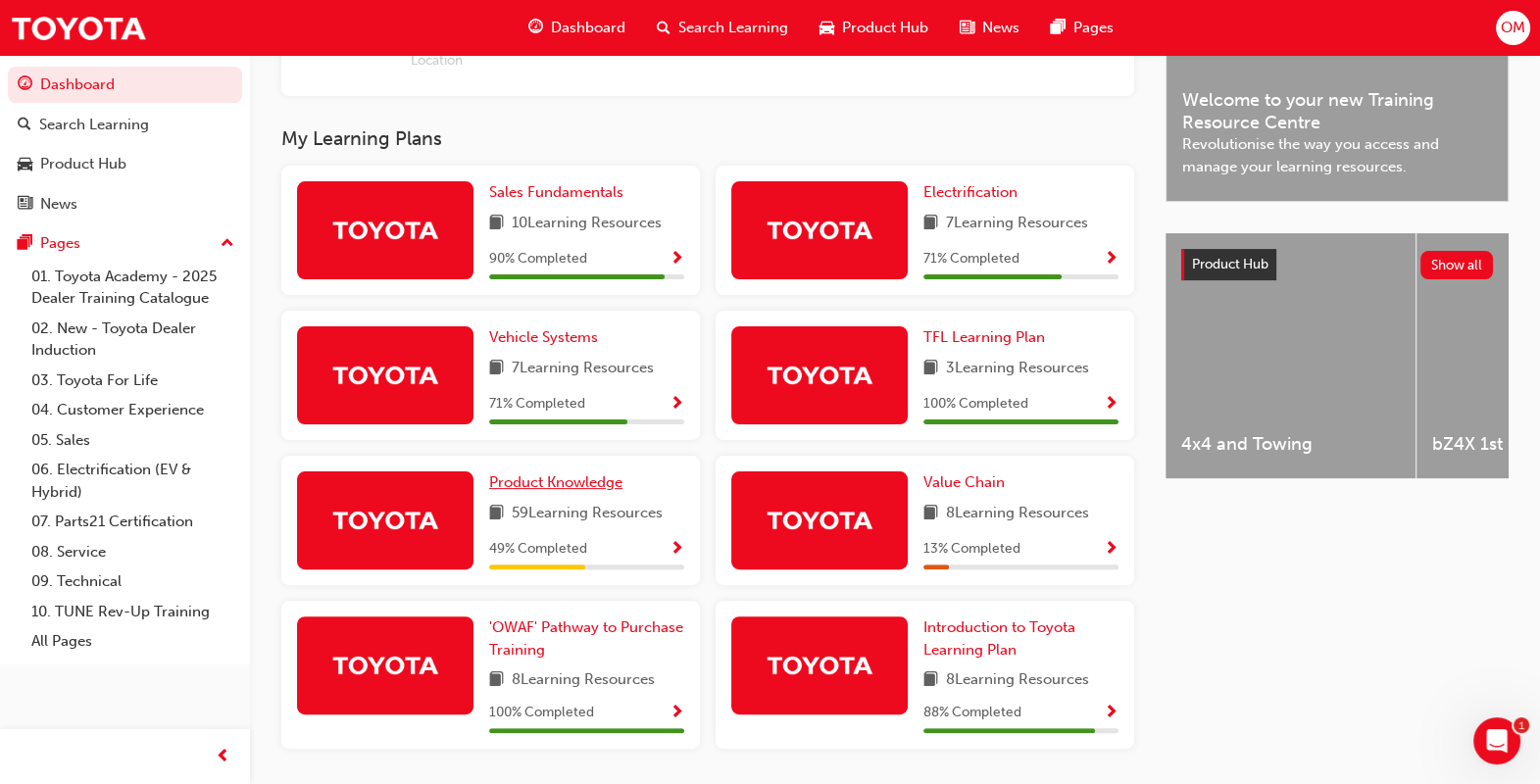 click on "Product Knowledge" at bounding box center [556, 482] 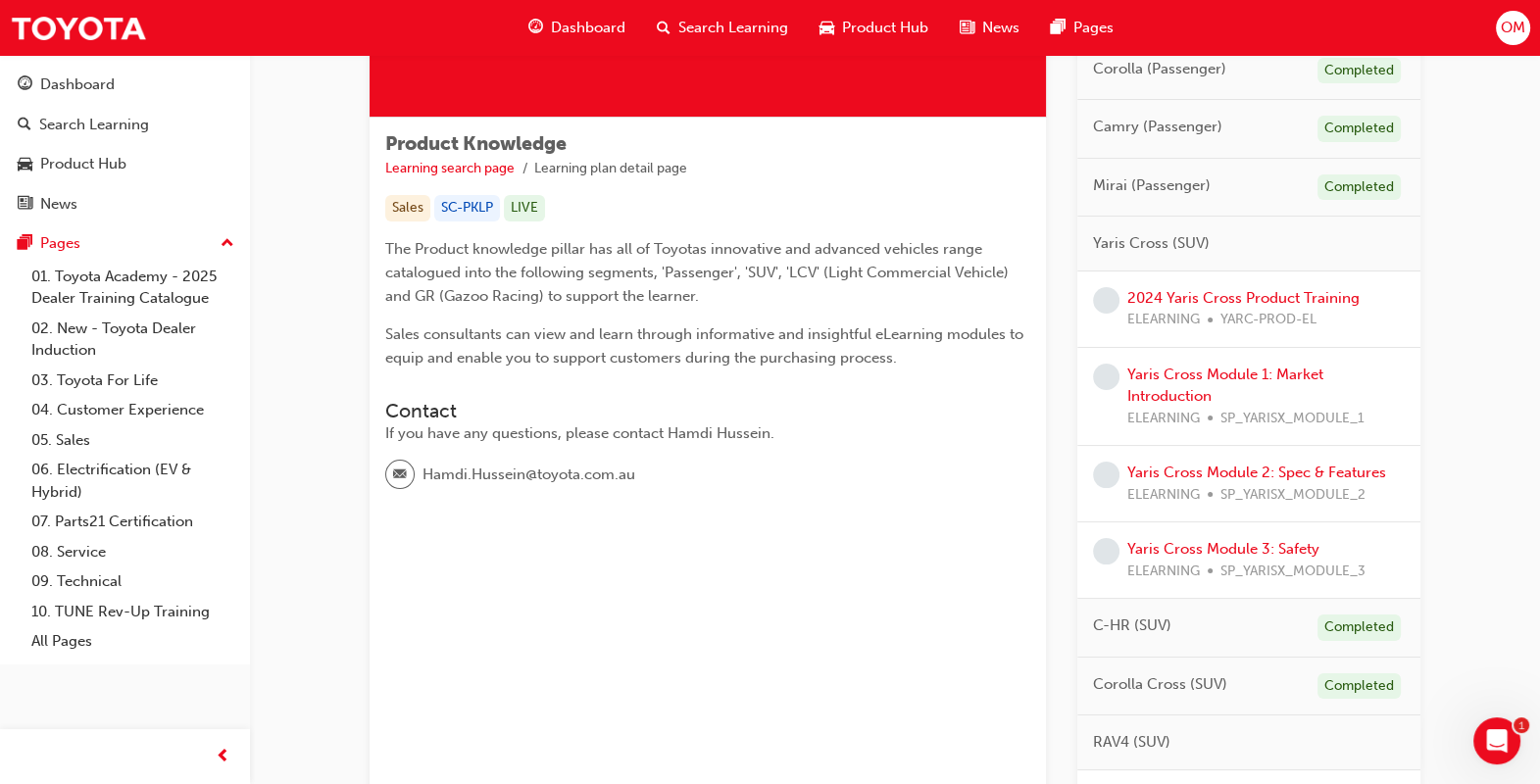 scroll, scrollTop: 279, scrollLeft: 0, axis: vertical 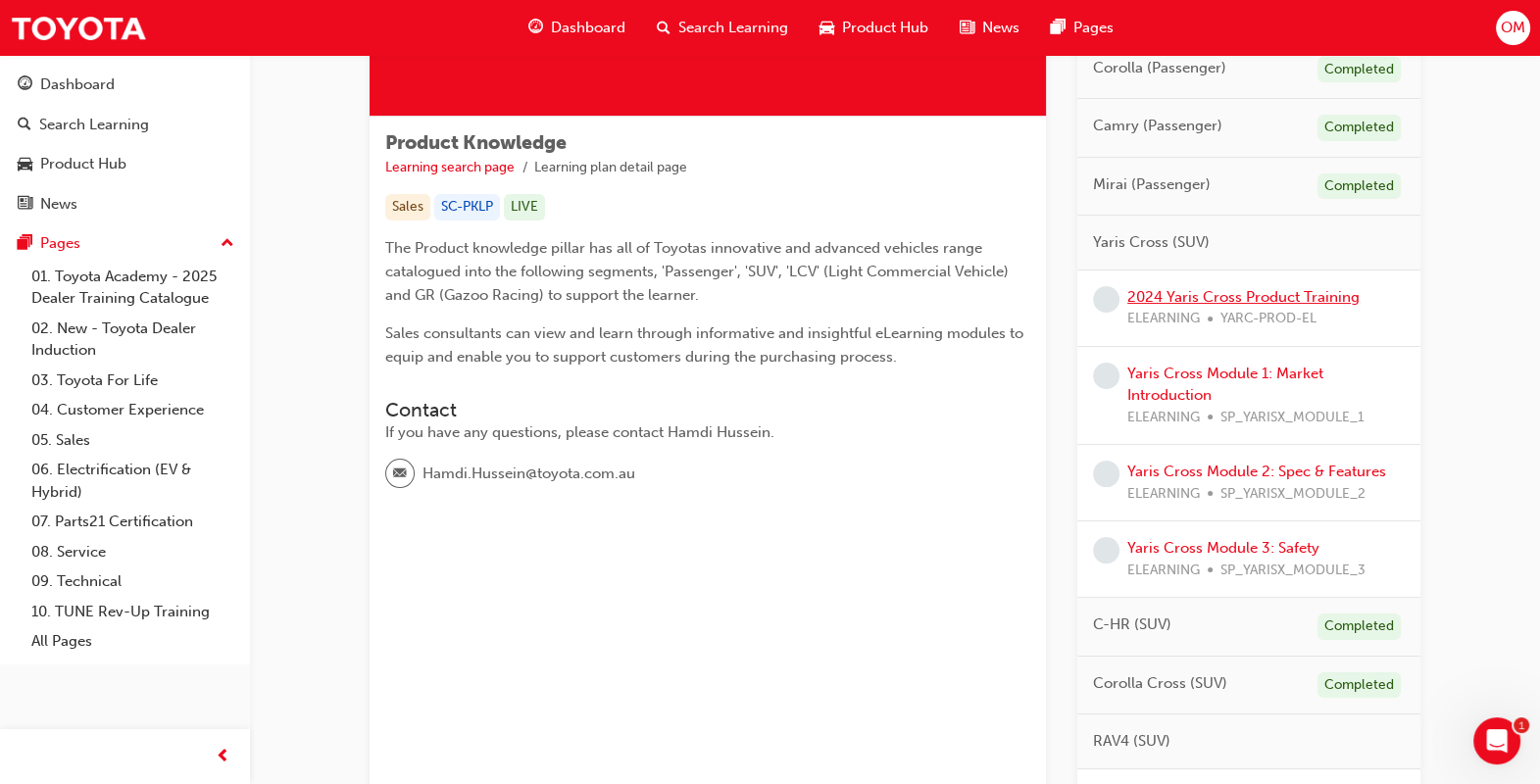 click on "2024 Yaris Cross Product Training" at bounding box center [1243, 297] 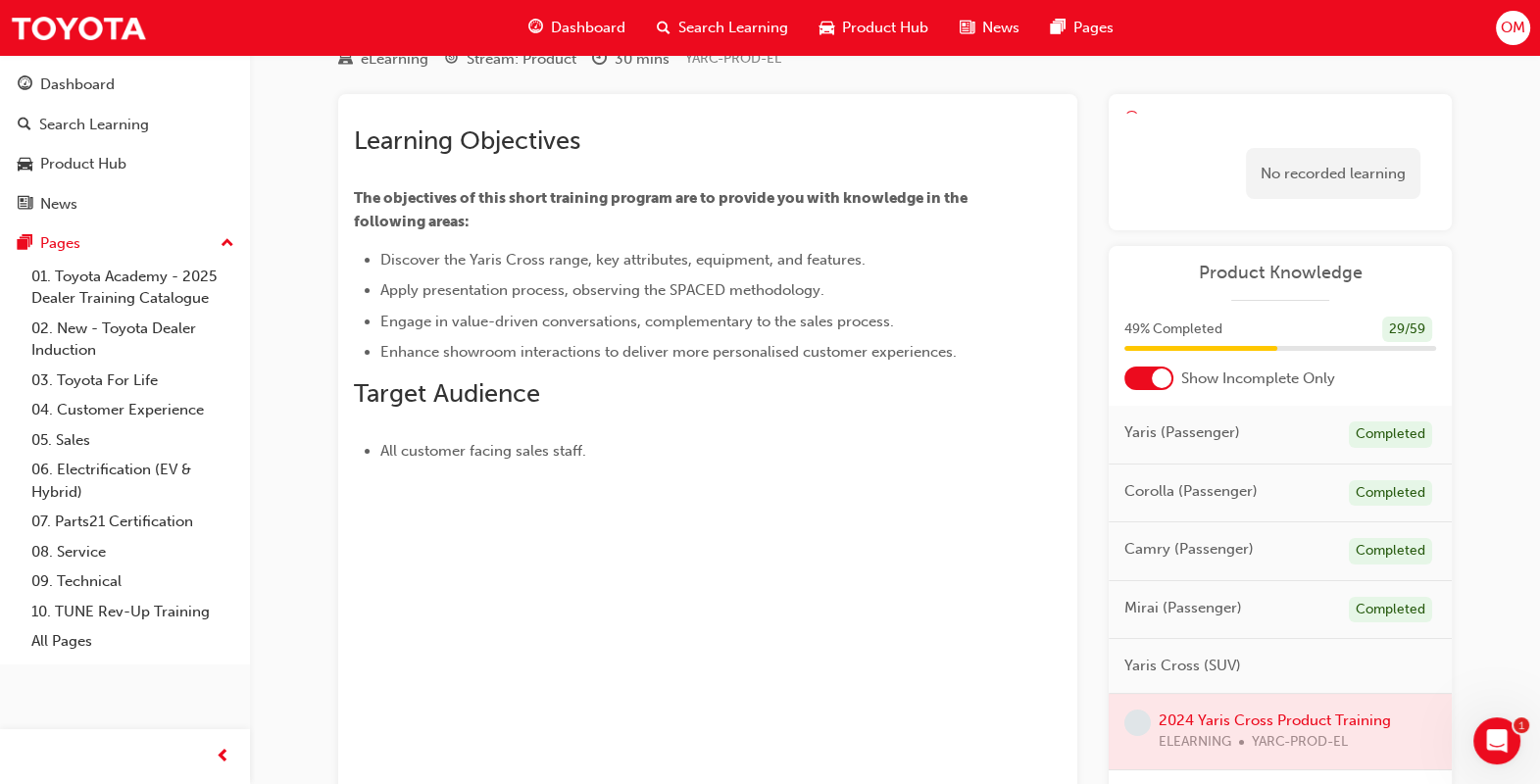 scroll, scrollTop: 0, scrollLeft: 0, axis: both 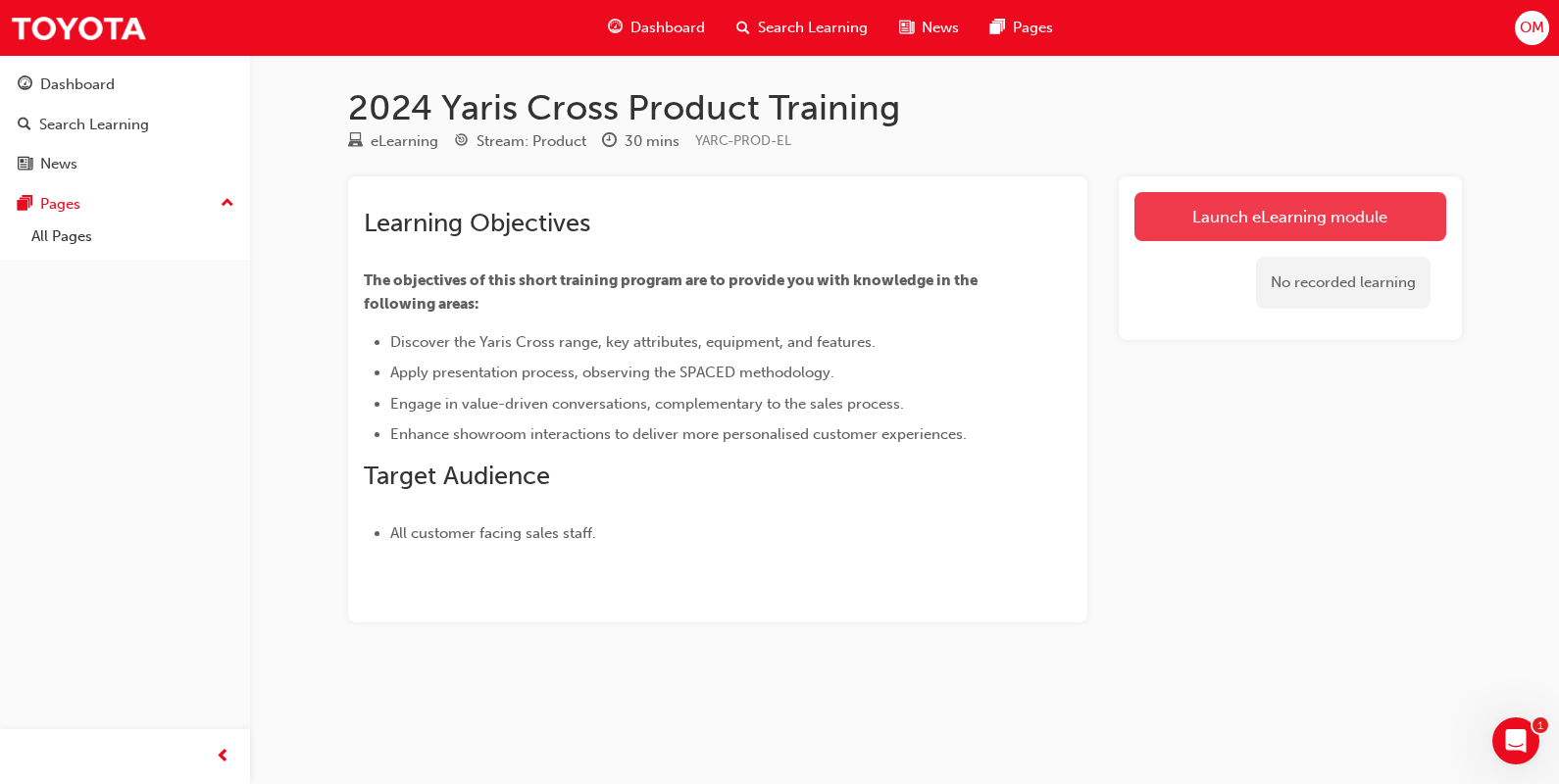 click on "Launch eLearning module" at bounding box center [1290, 217] 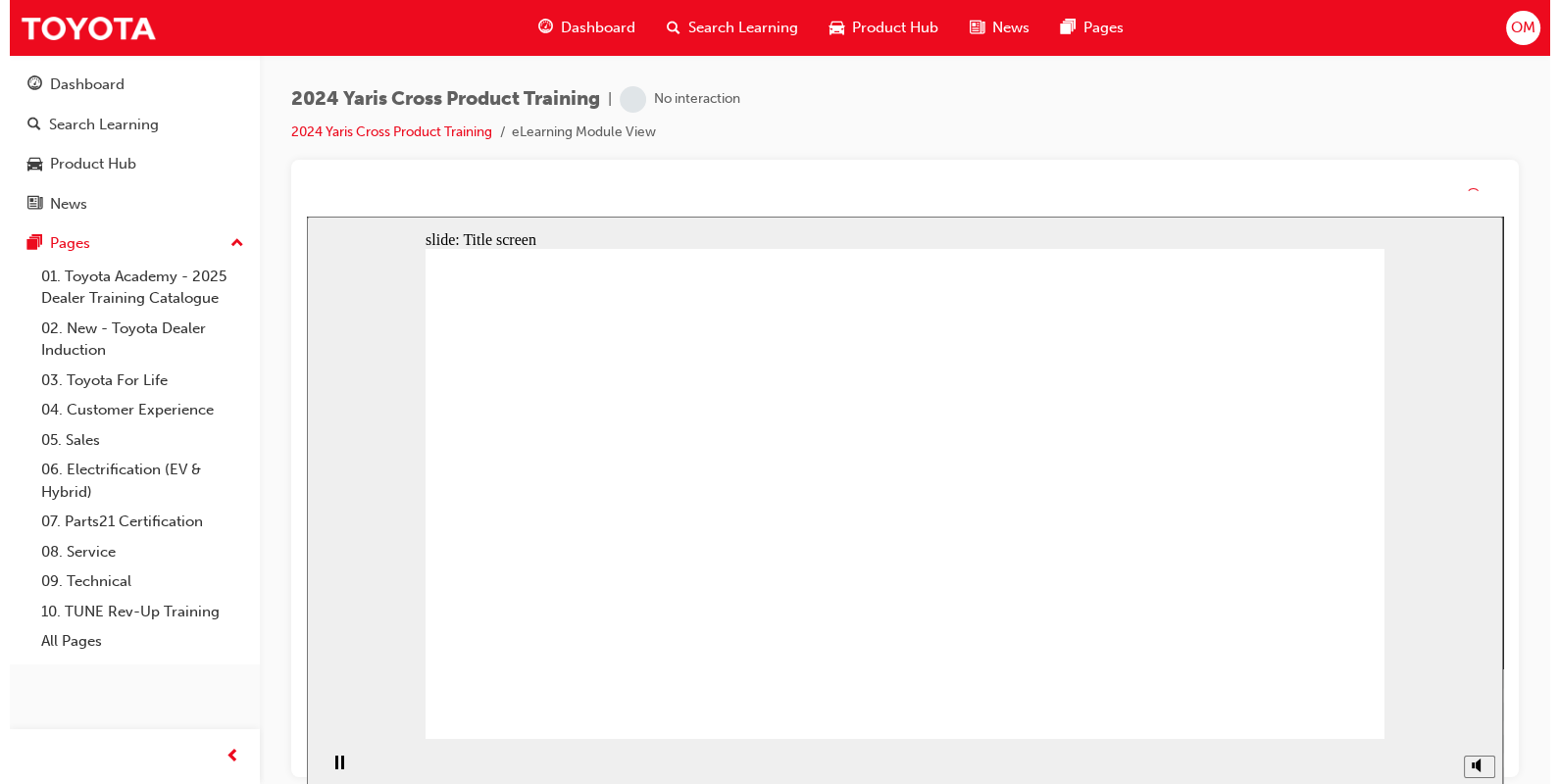 scroll, scrollTop: 0, scrollLeft: 0, axis: both 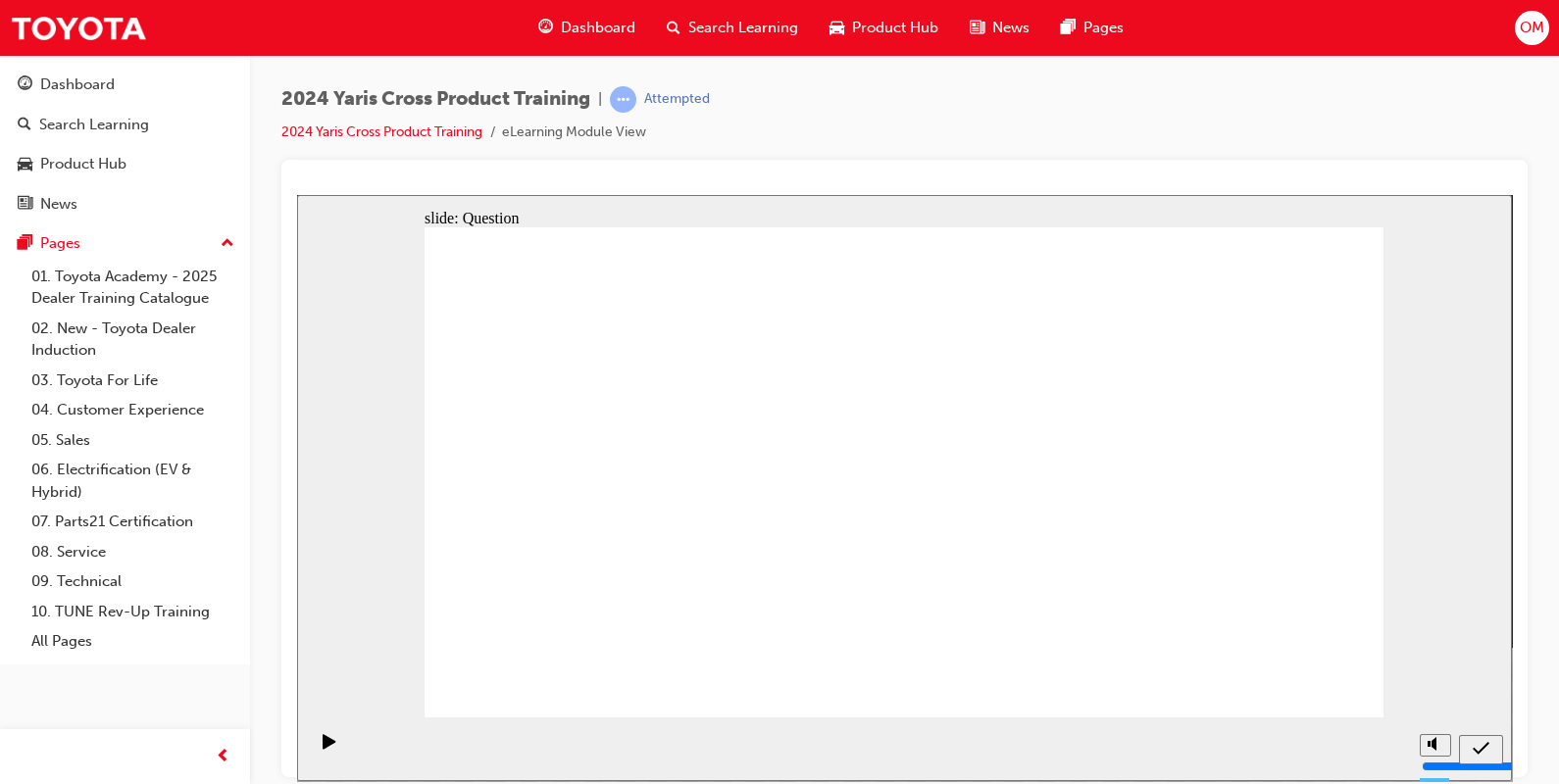 radio on "true" 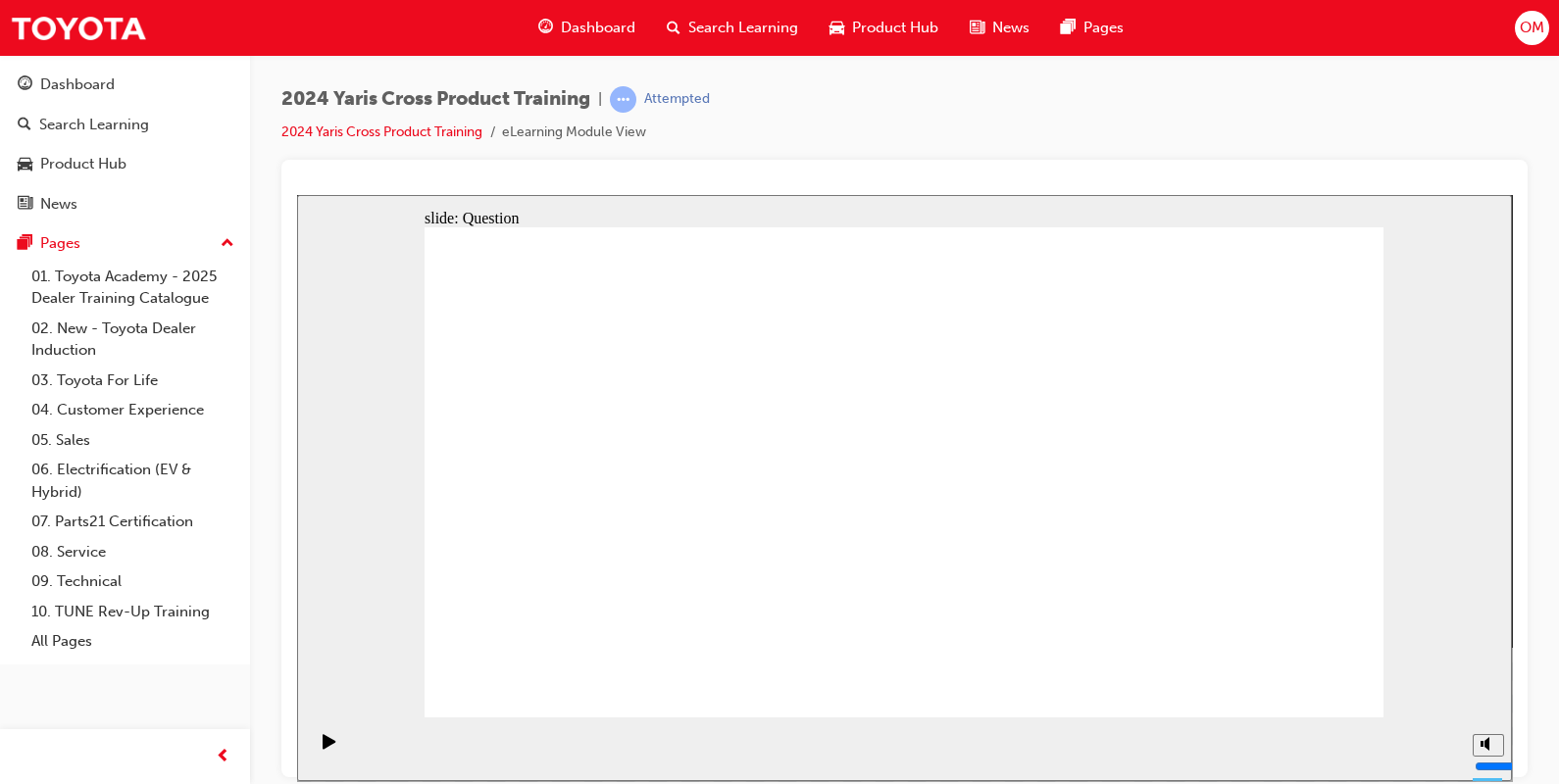 checkbox on "true" 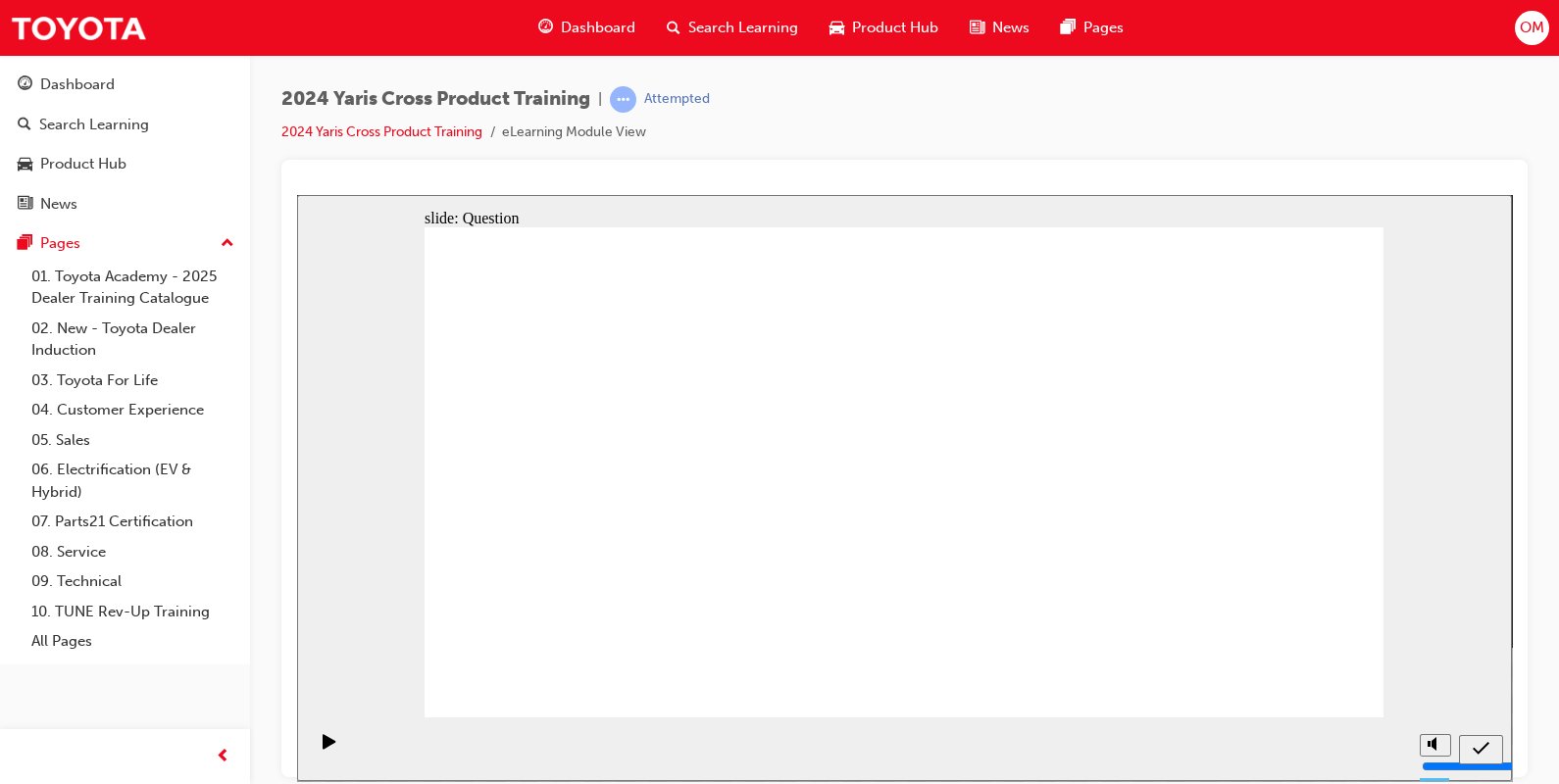 radio on "true" 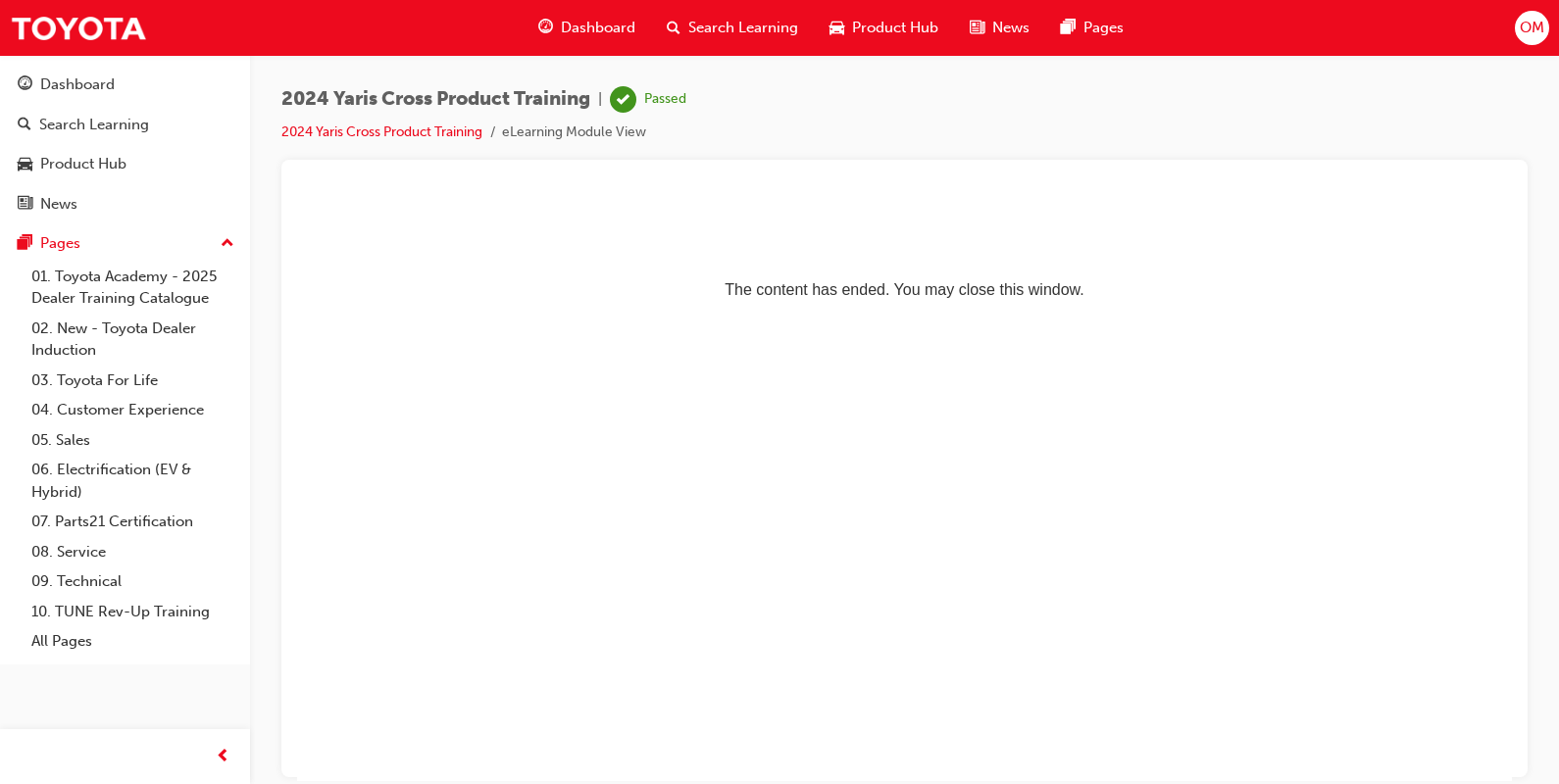 scroll, scrollTop: 0, scrollLeft: 0, axis: both 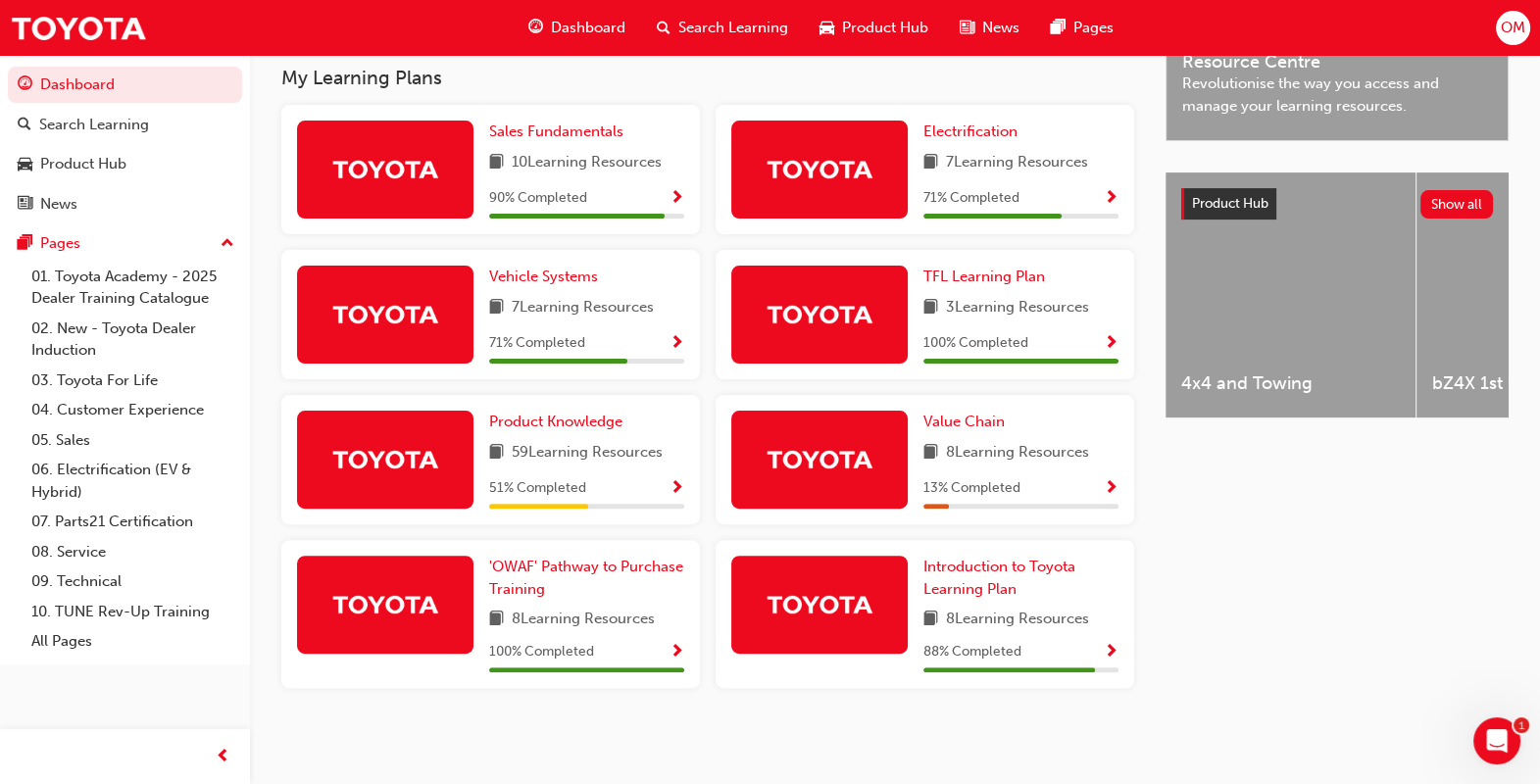 click at bounding box center (676, 489) 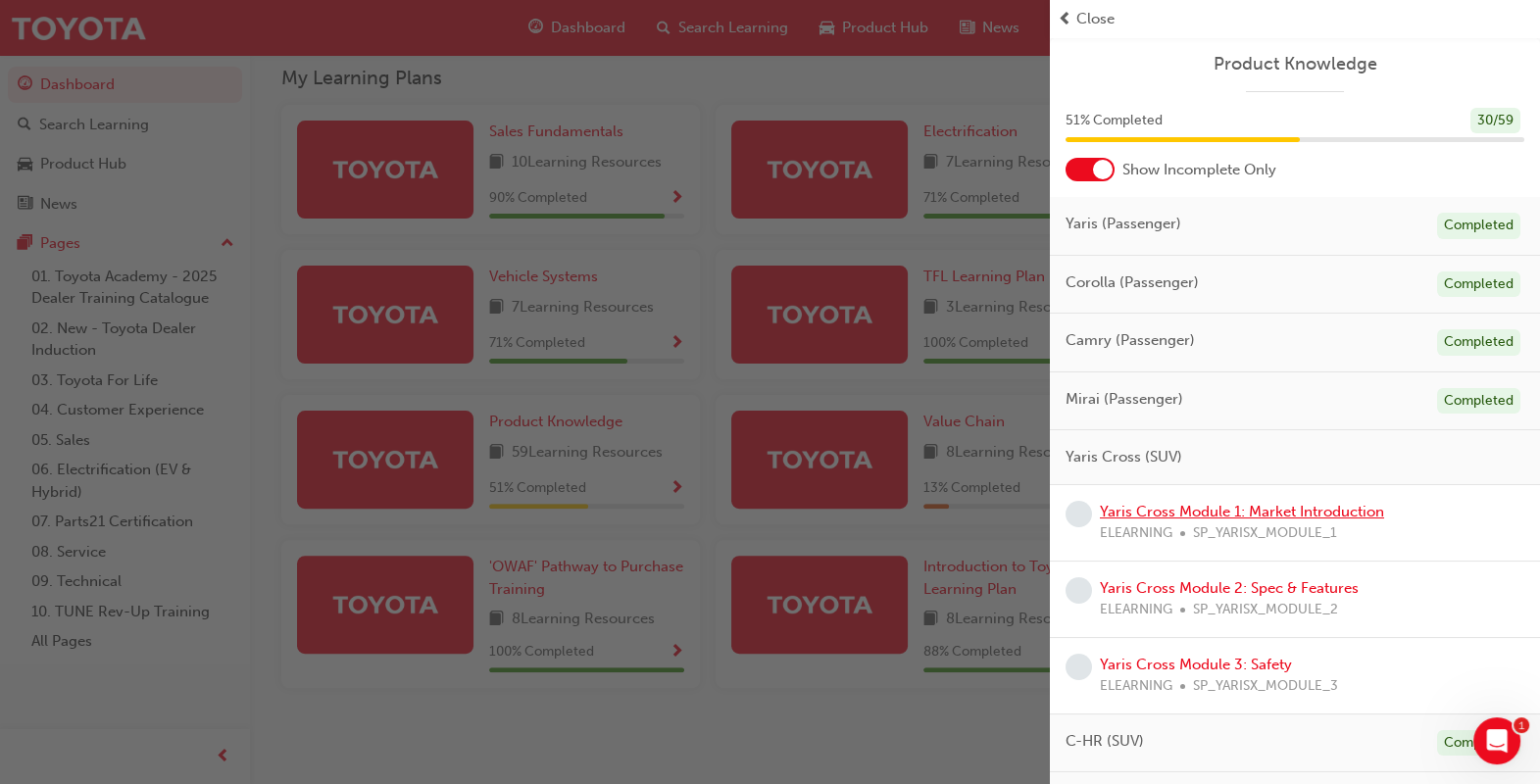 click on "Yaris Cross Module 1: Market Introduction" at bounding box center (1242, 512) 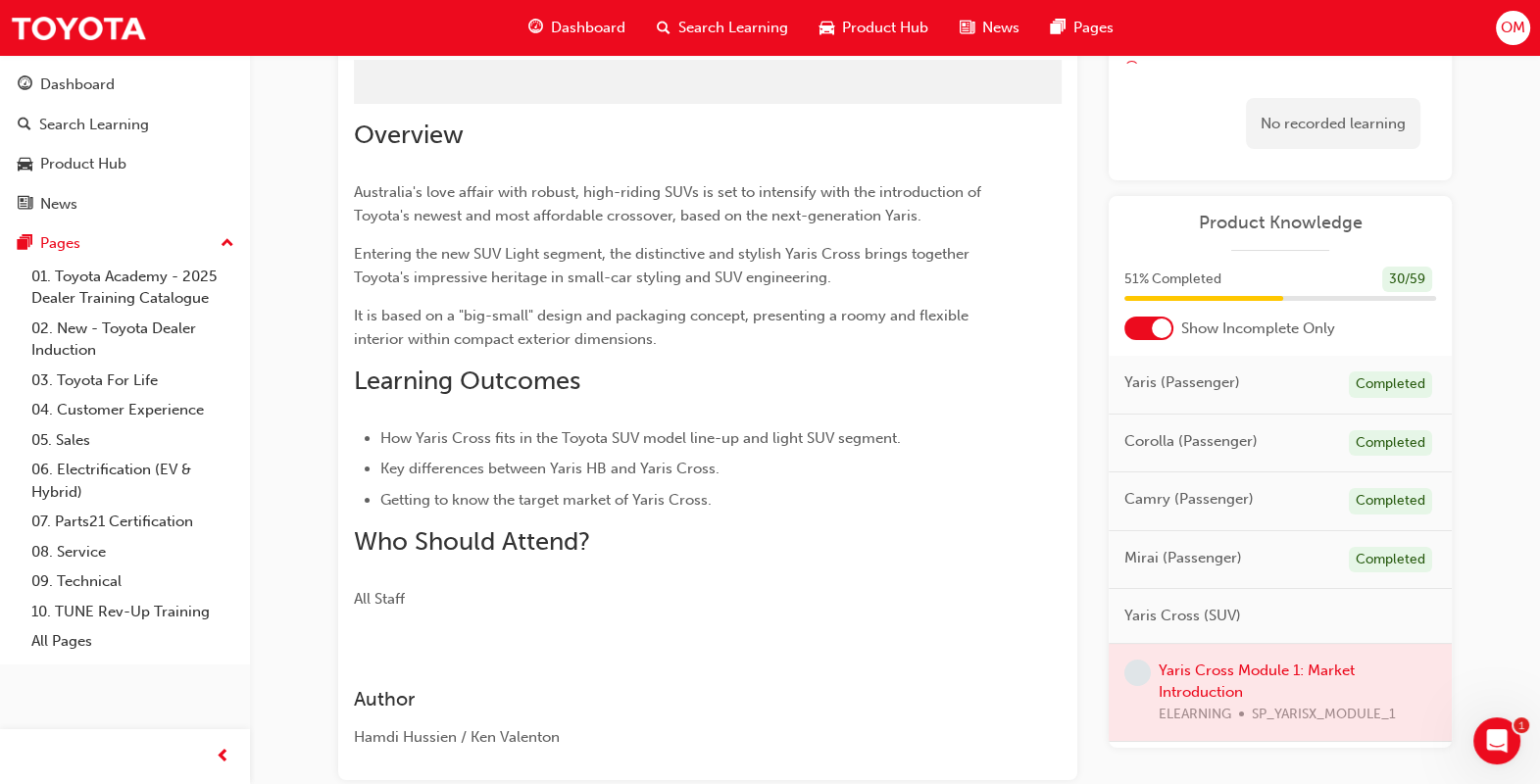 scroll, scrollTop: 0, scrollLeft: 0, axis: both 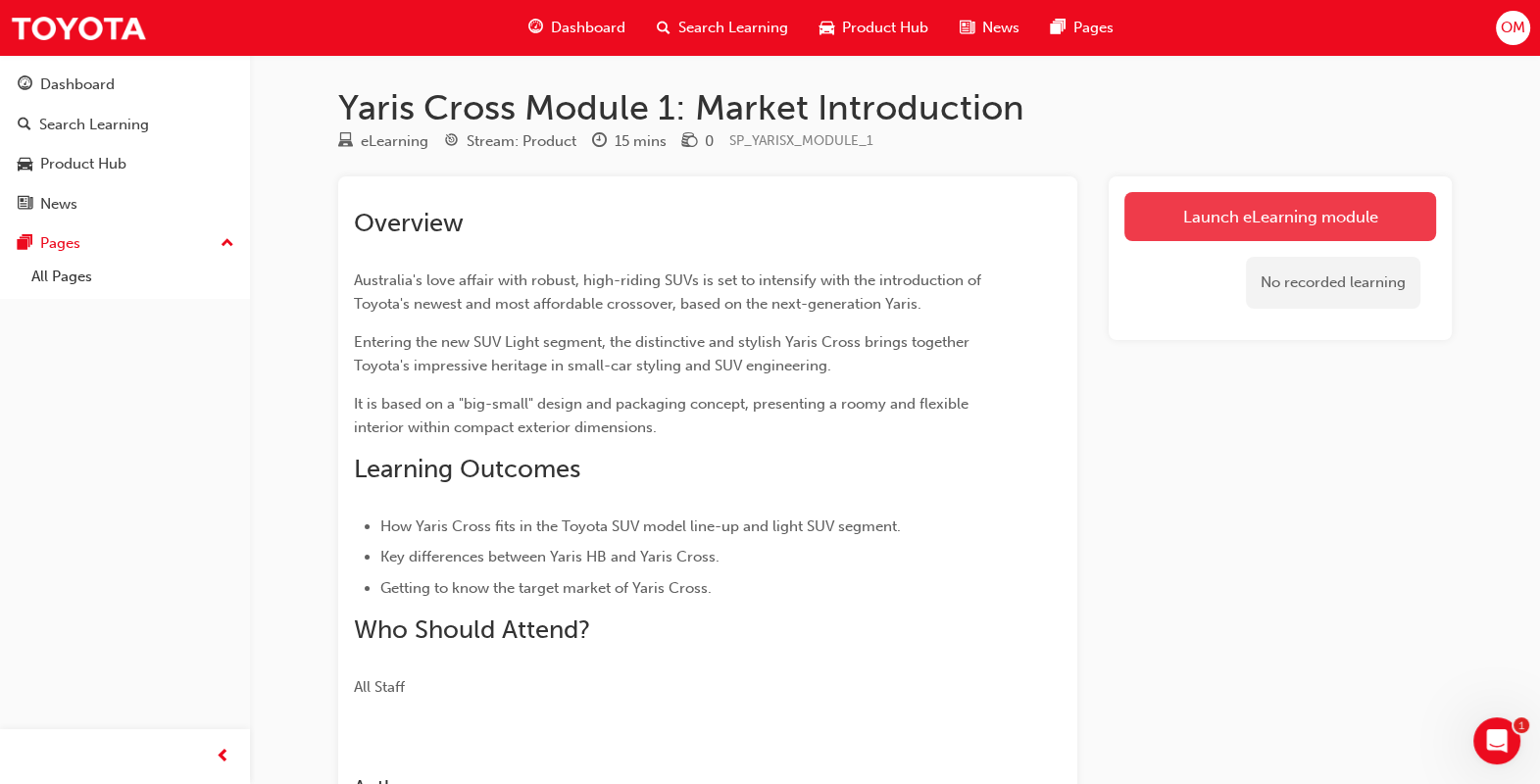 click on "Launch eLearning module" at bounding box center [1280, 217] 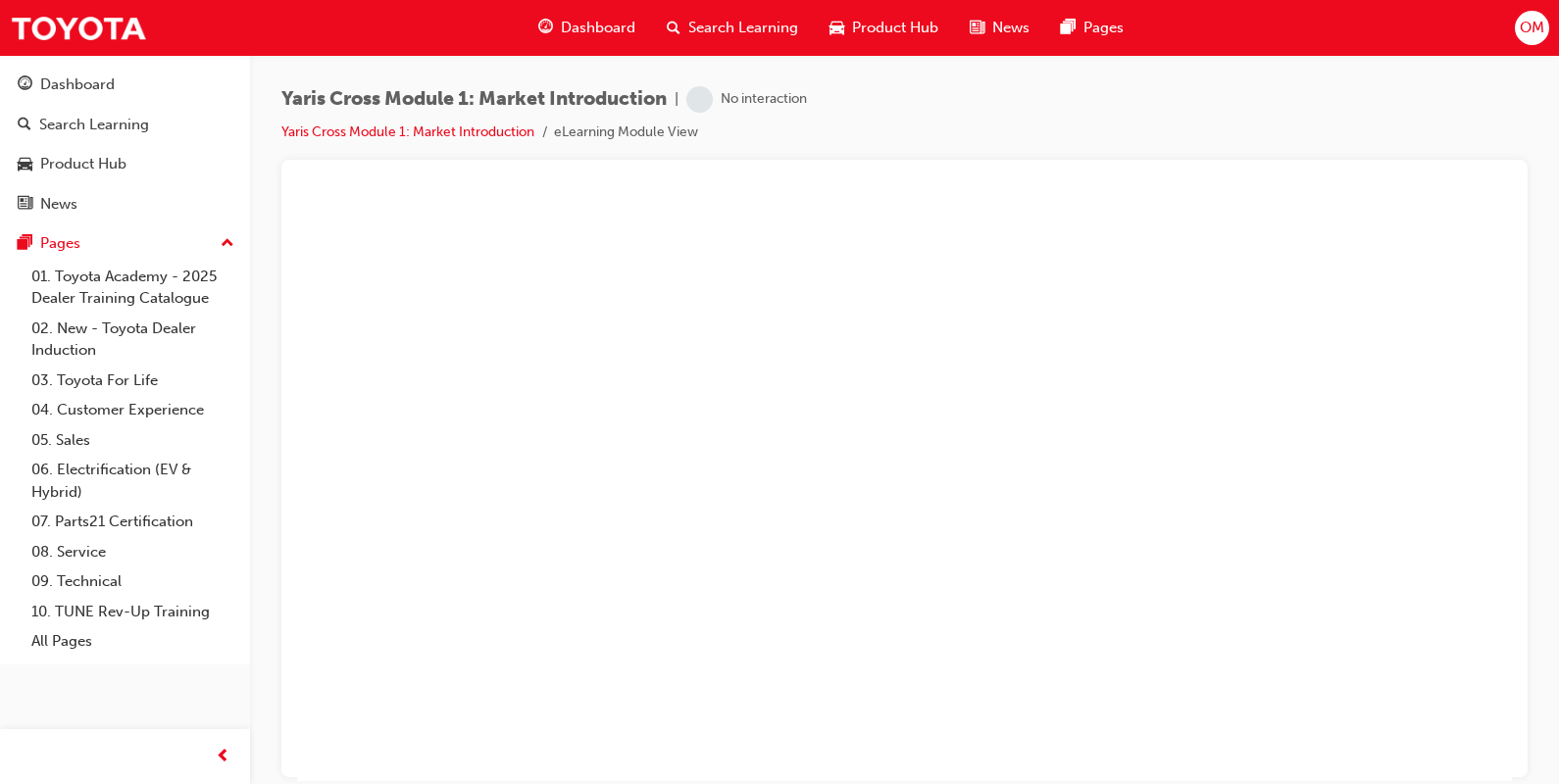 scroll, scrollTop: 0, scrollLeft: 0, axis: both 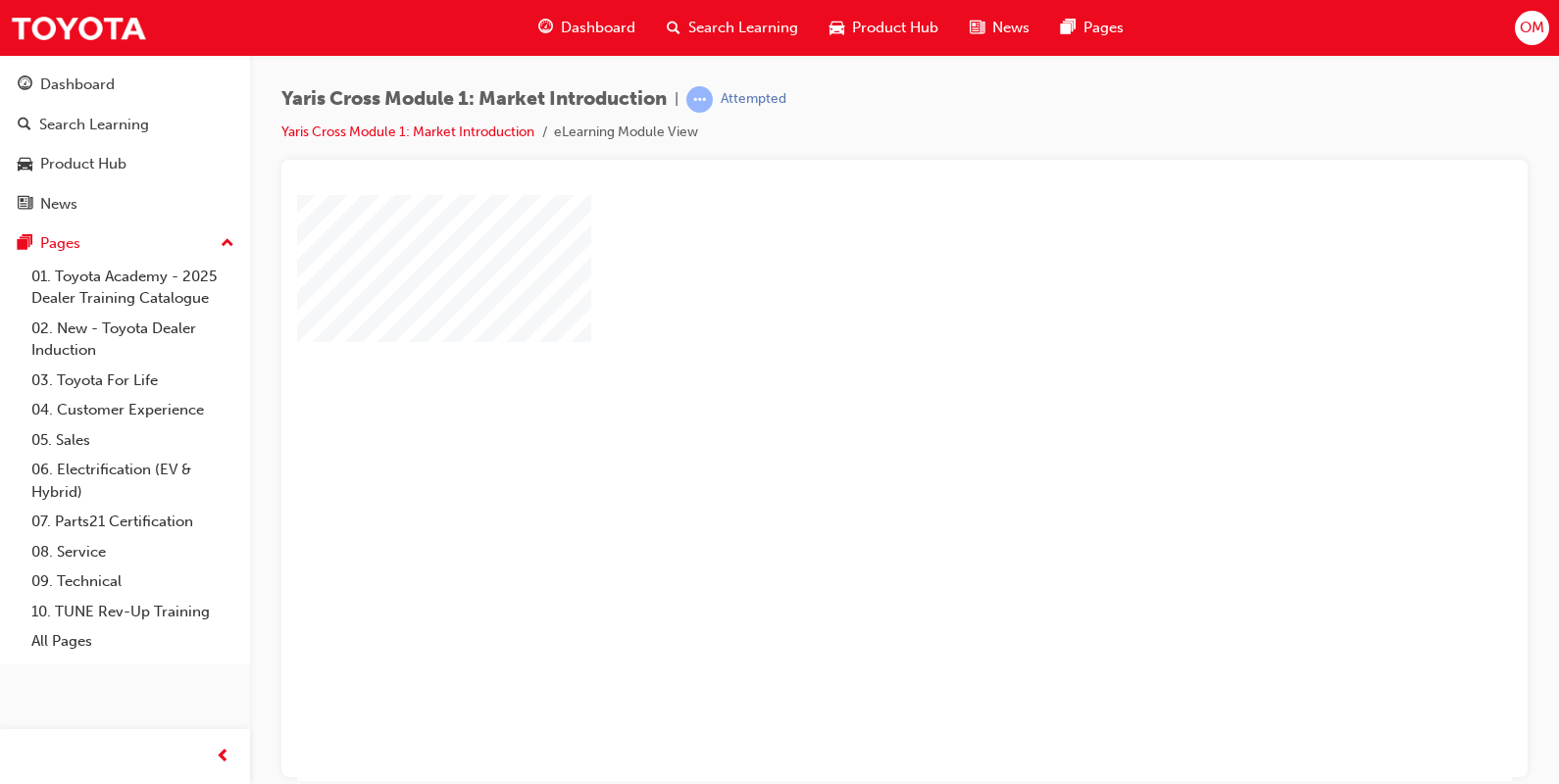 click at bounding box center [848, 430] 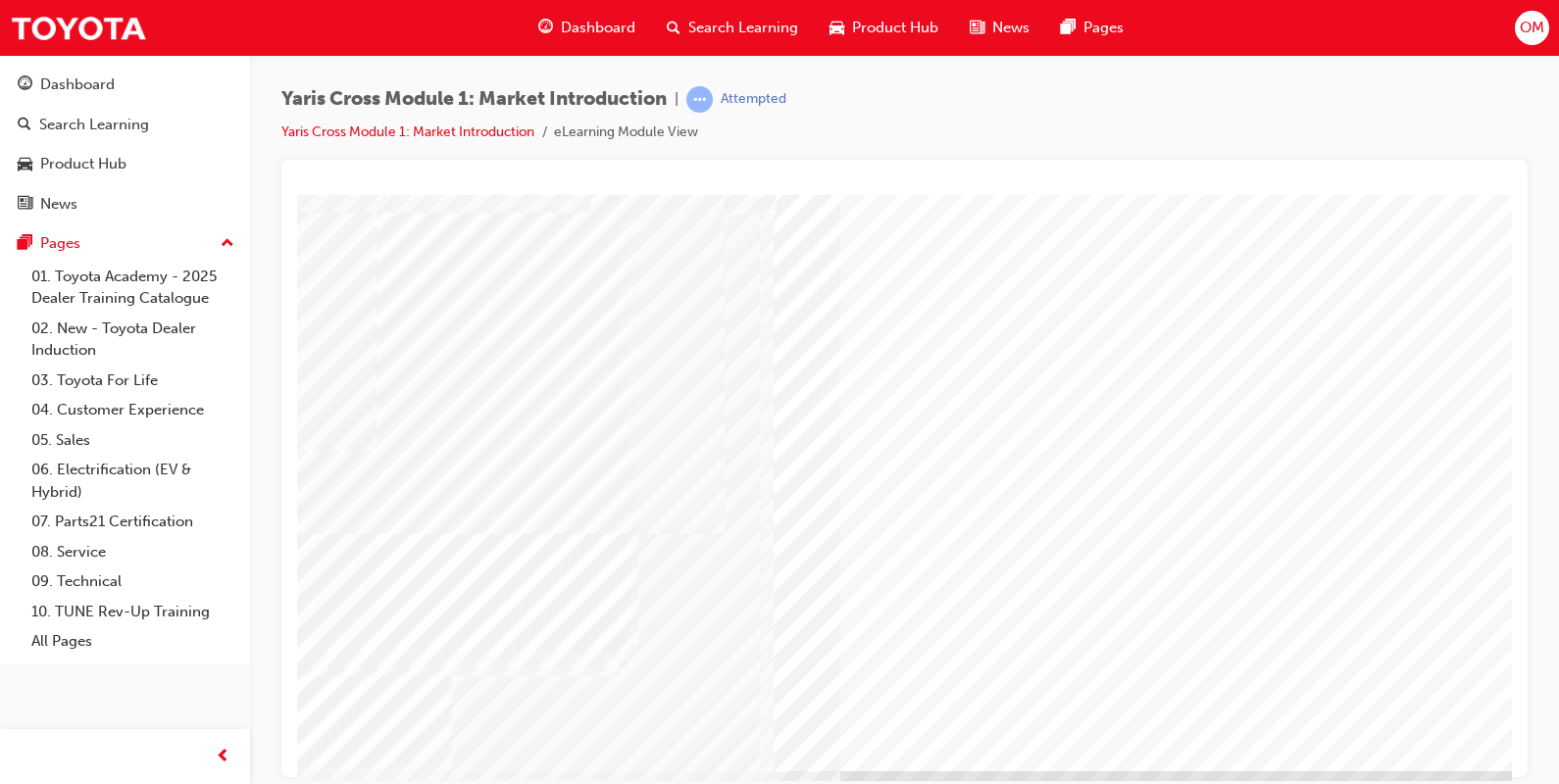 scroll, scrollTop: 146, scrollLeft: 0, axis: vertical 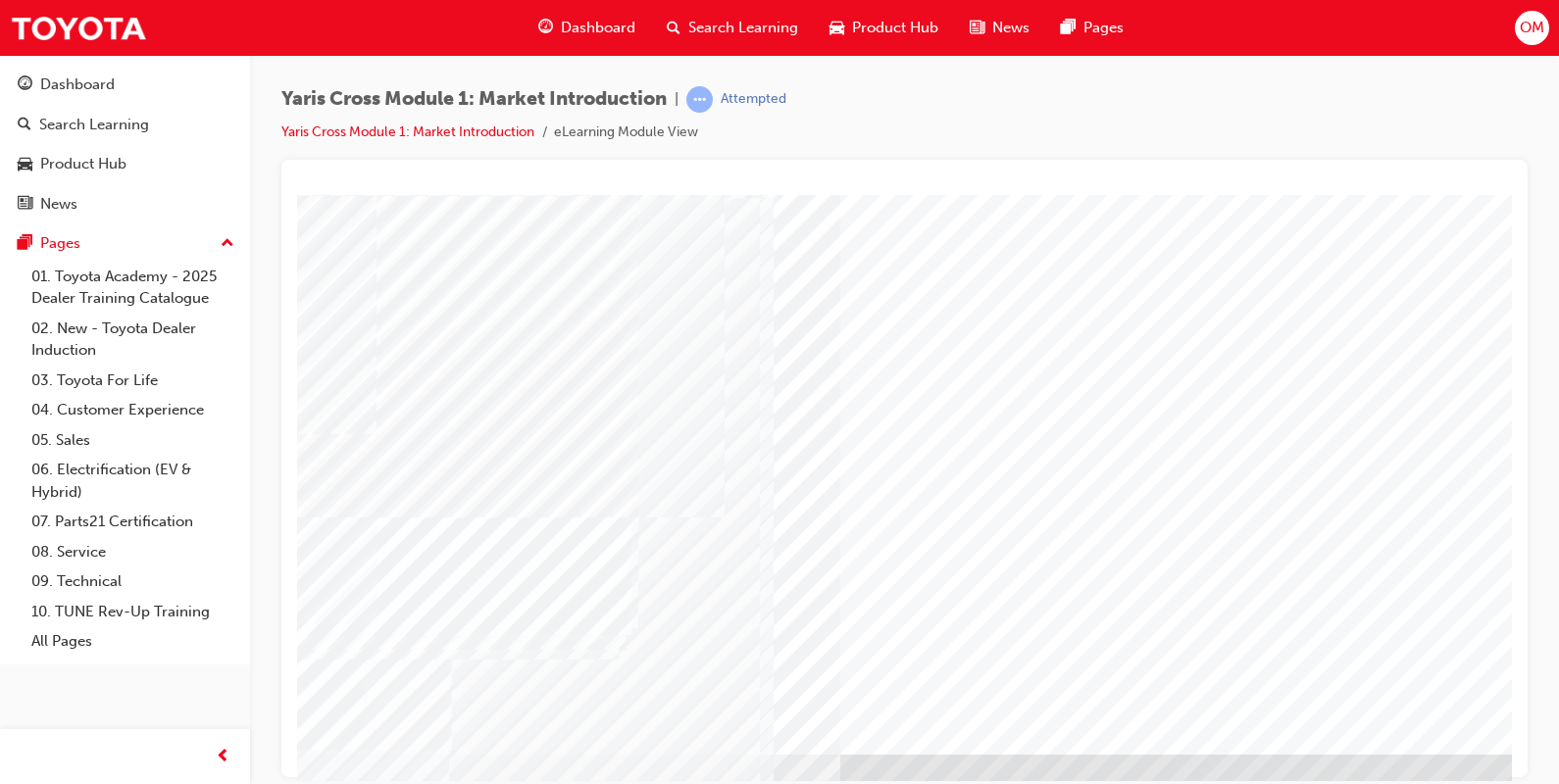 click at bounding box center (359, 2800) 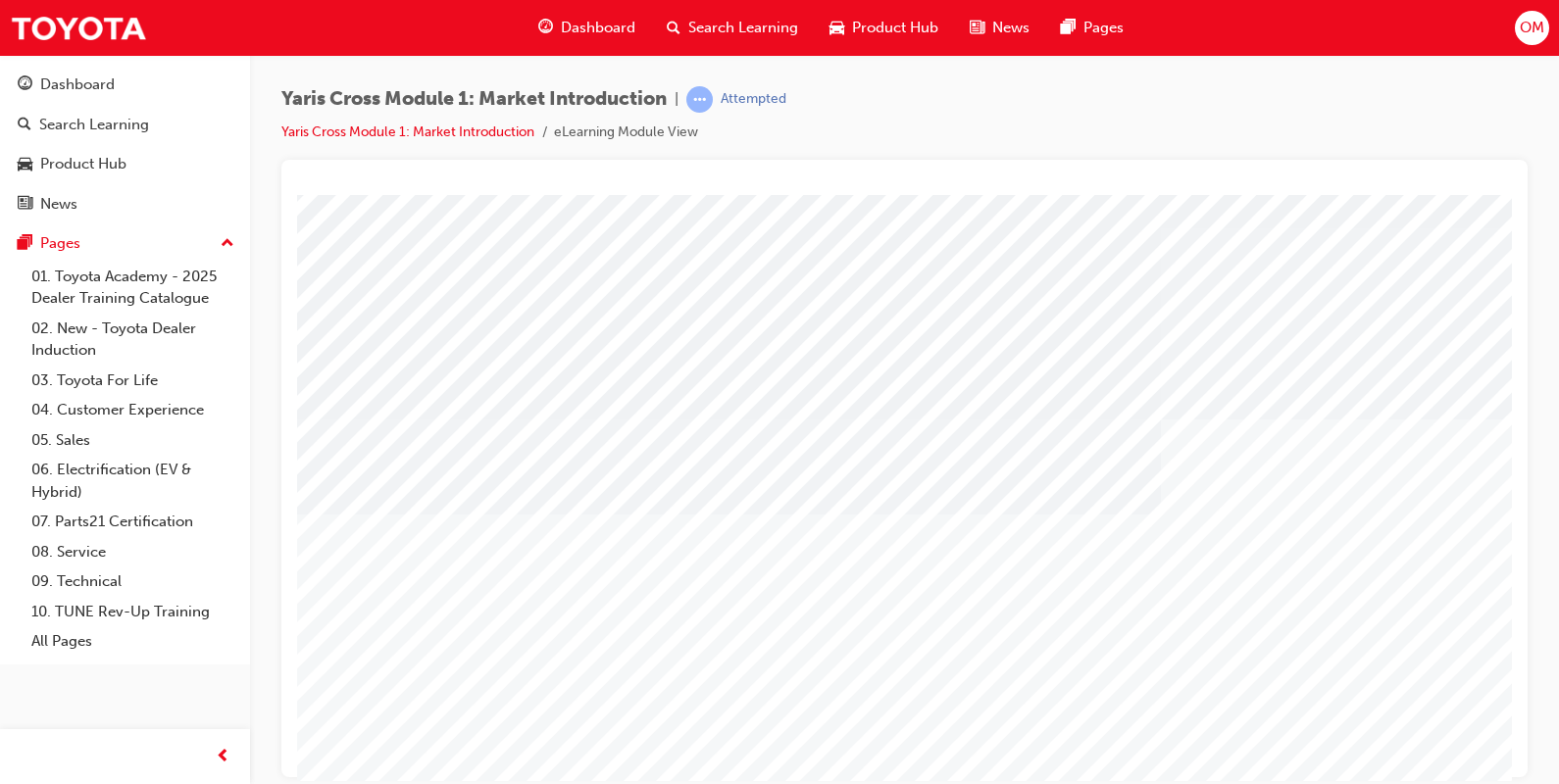scroll, scrollTop: 167, scrollLeft: 0, axis: vertical 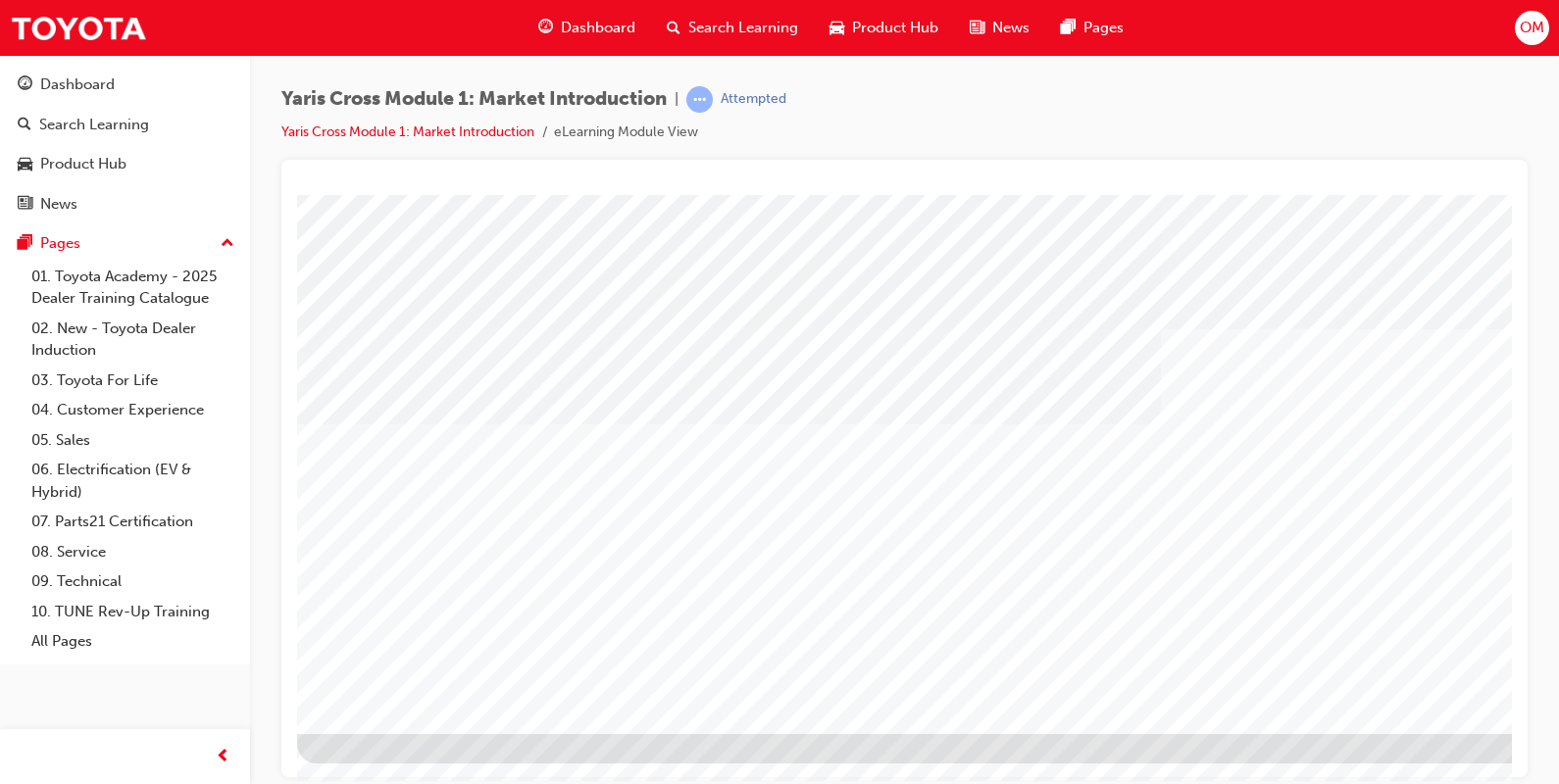 click at bounding box center [359, 1981] 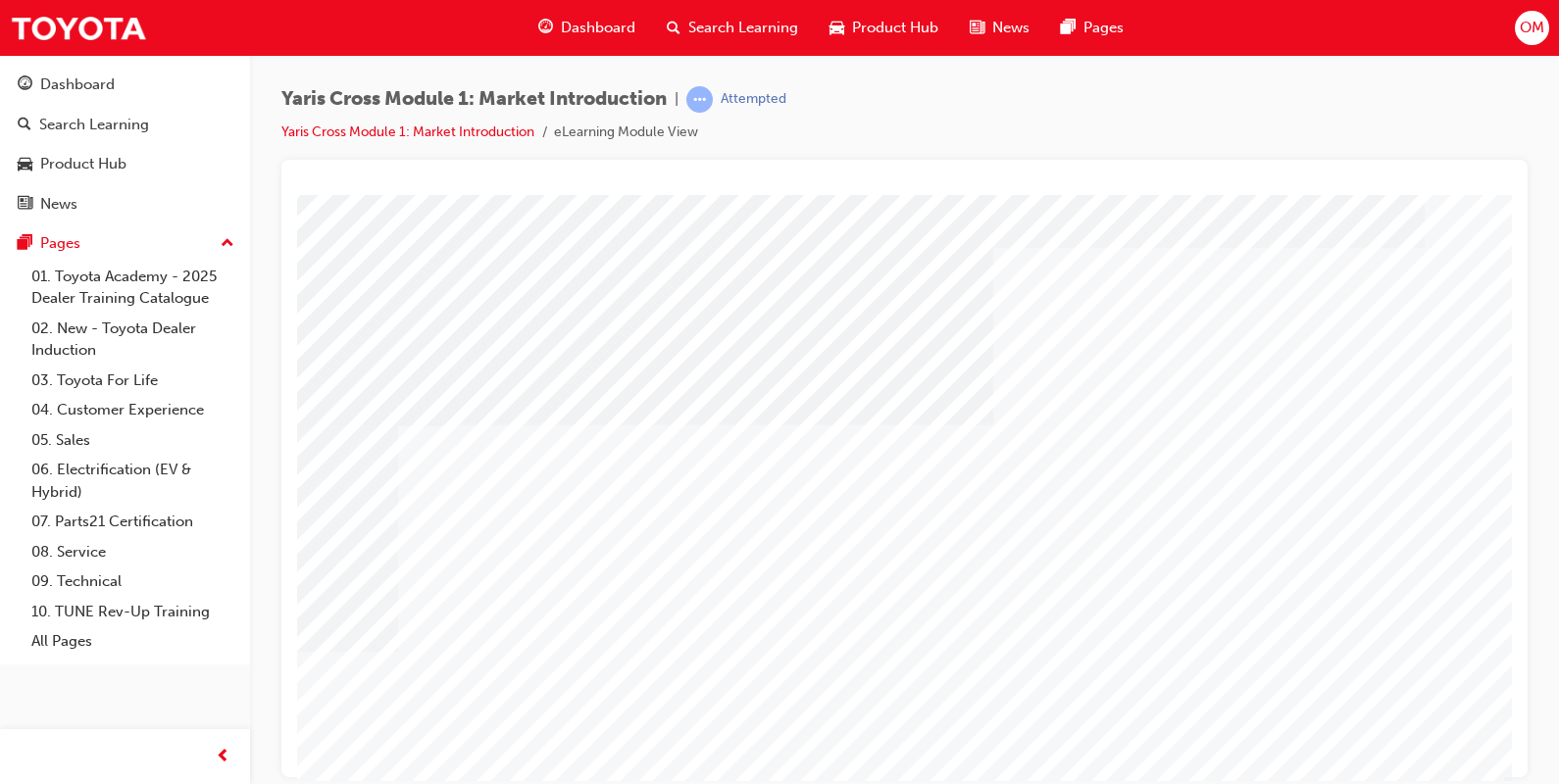 scroll, scrollTop: 167, scrollLeft: 137, axis: both 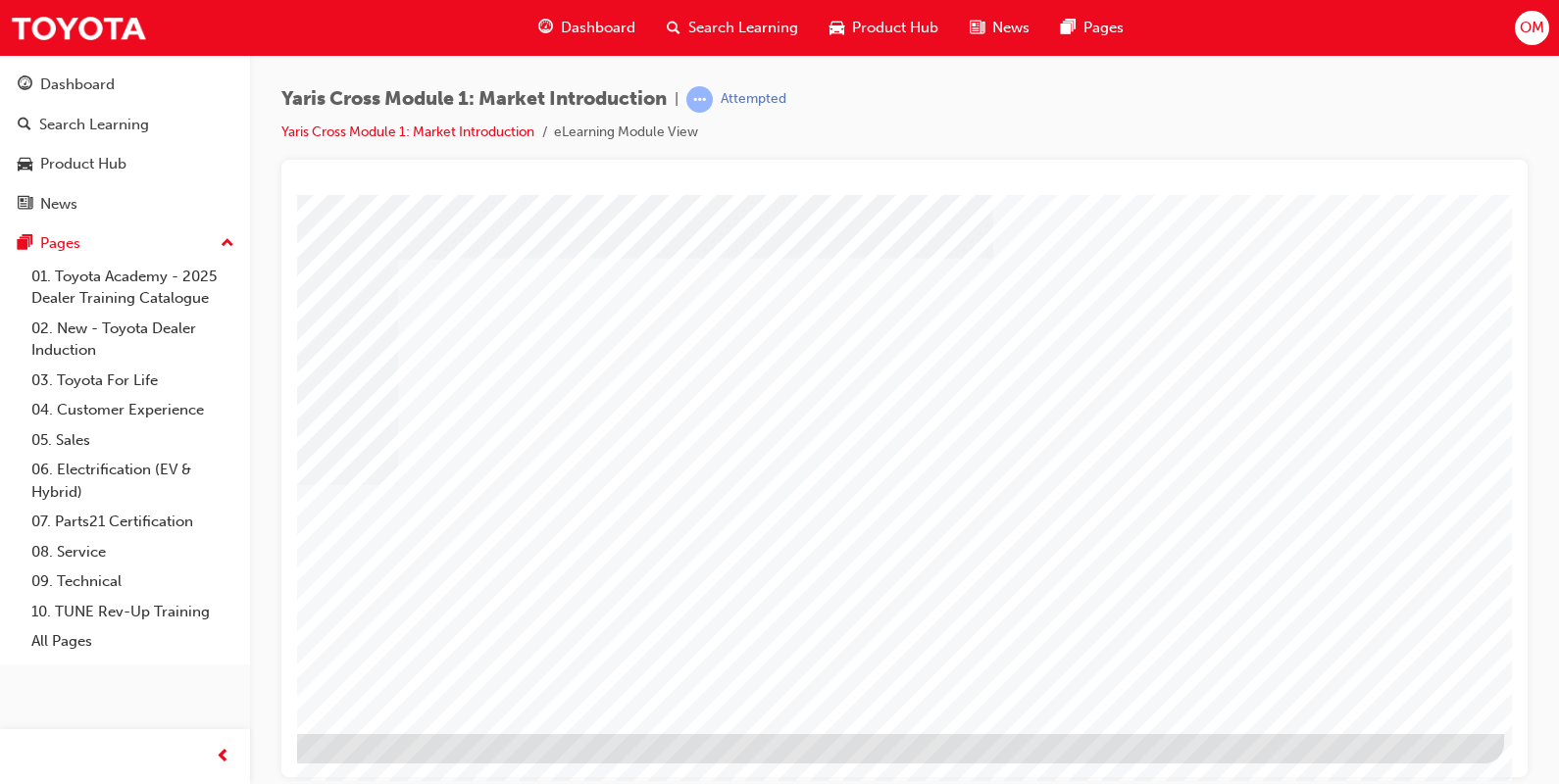 click at bounding box center (232, 1623) 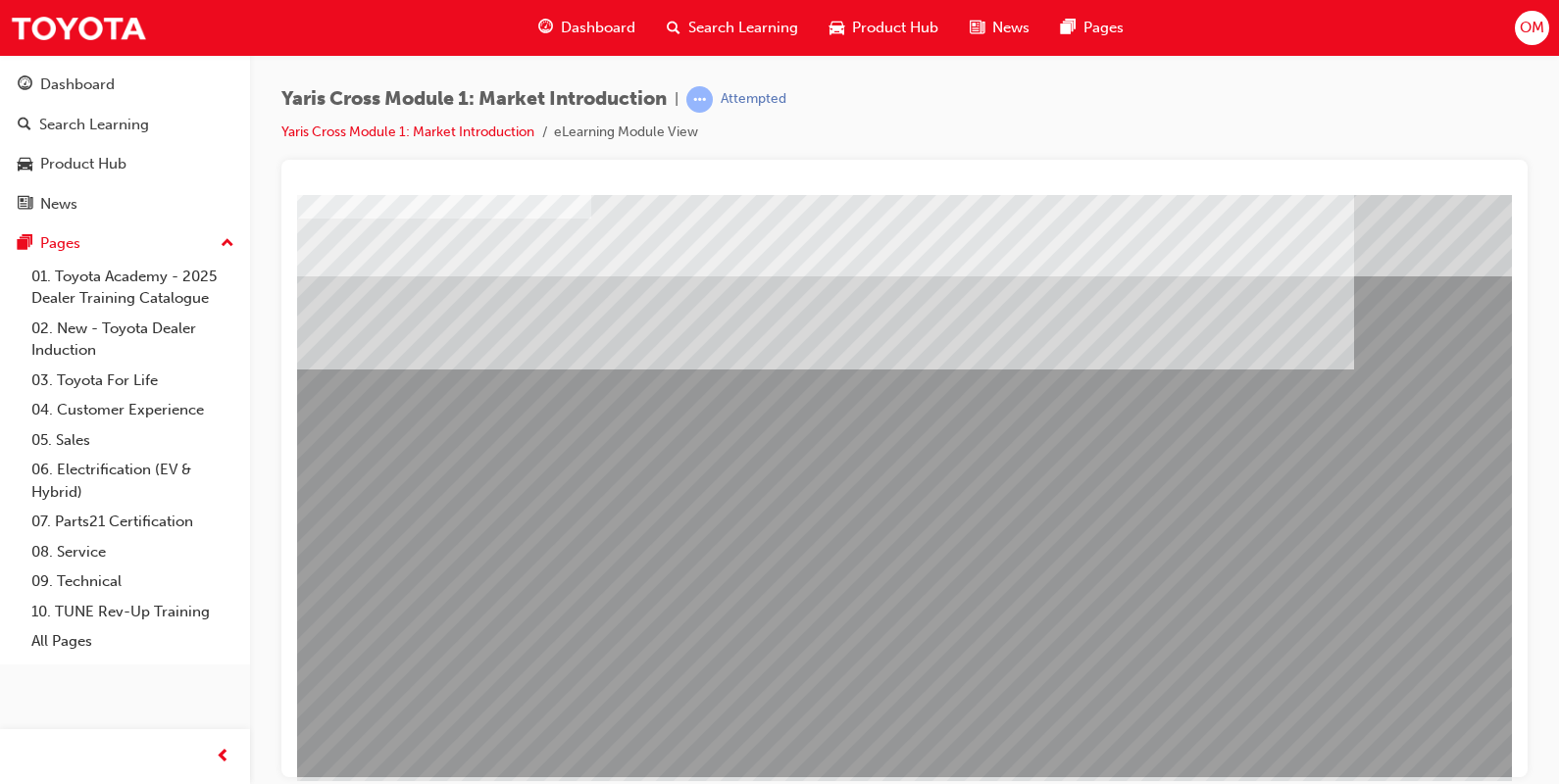 scroll, scrollTop: 167, scrollLeft: 0, axis: vertical 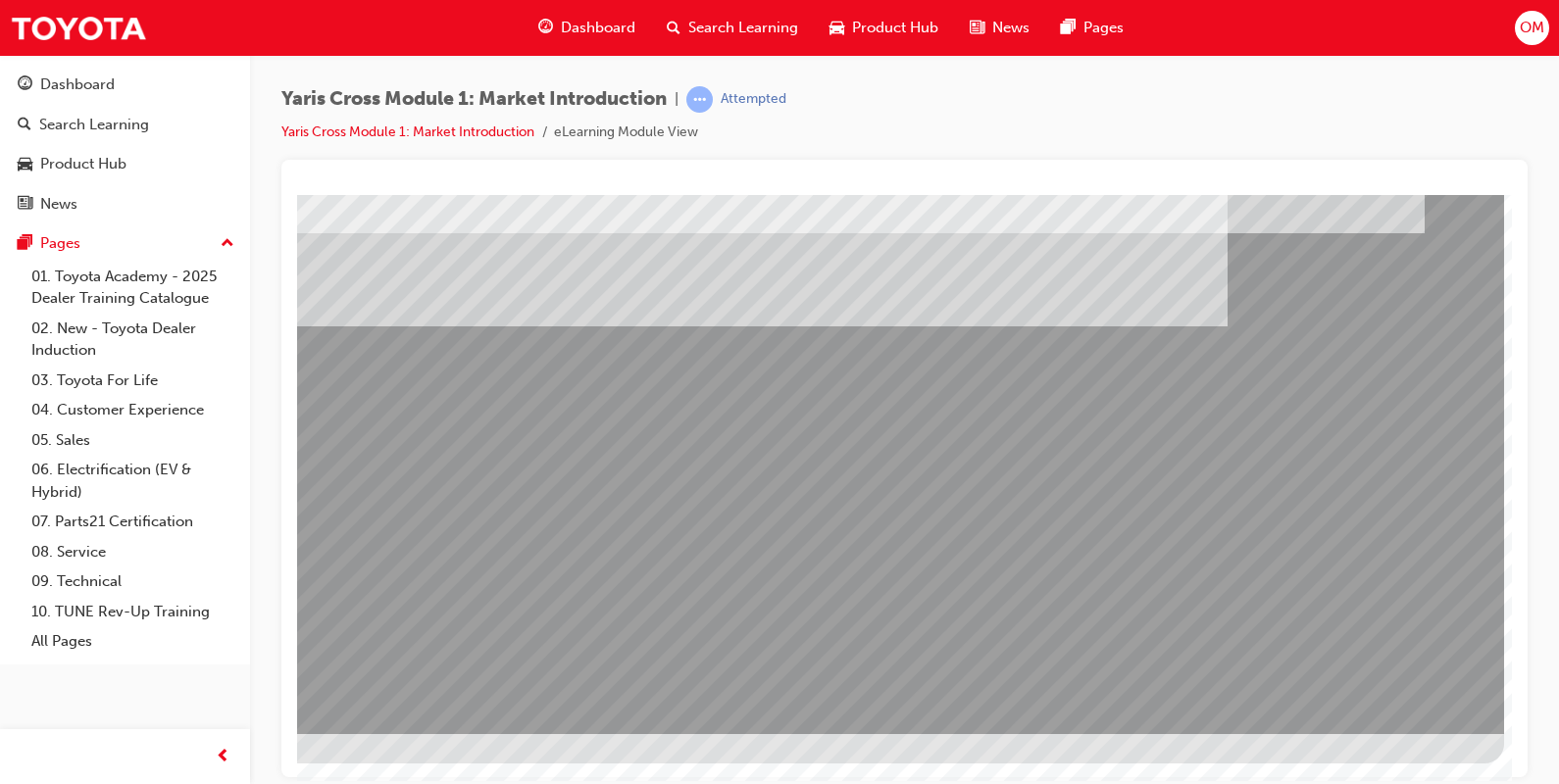 click at bounding box center (232, 2239) 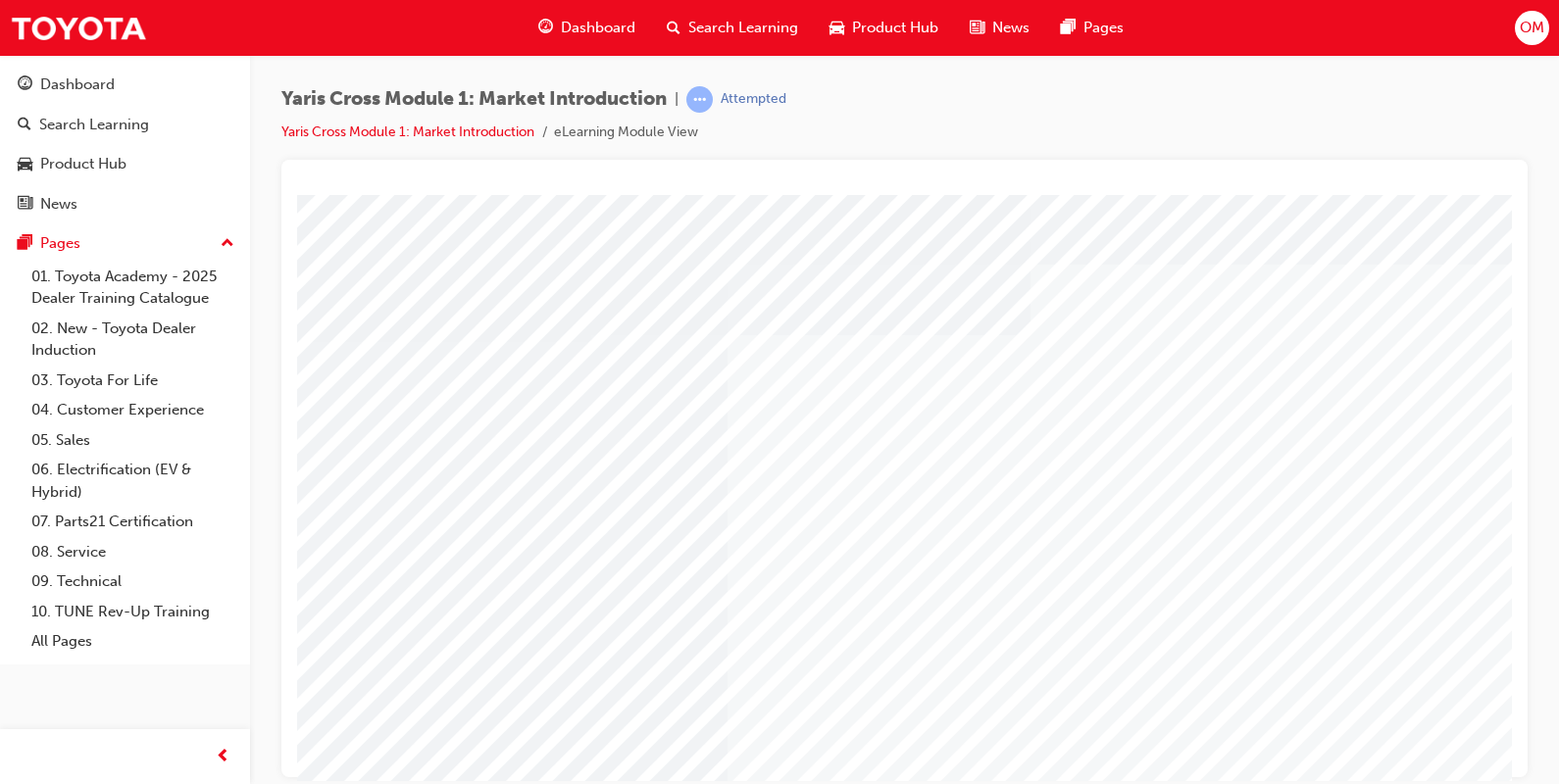 click at bounding box center (359, 2701) 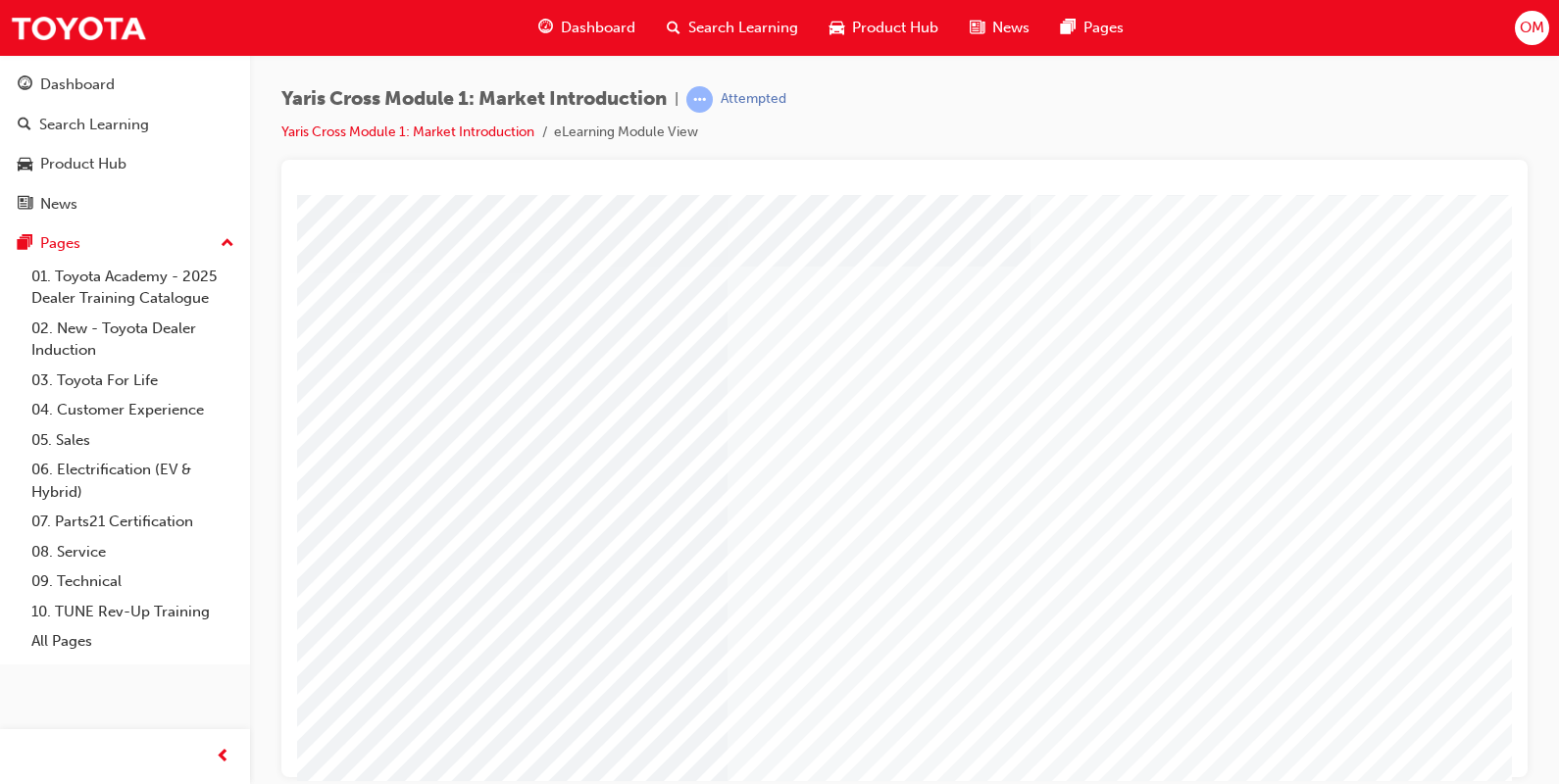 scroll, scrollTop: 167, scrollLeft: 0, axis: vertical 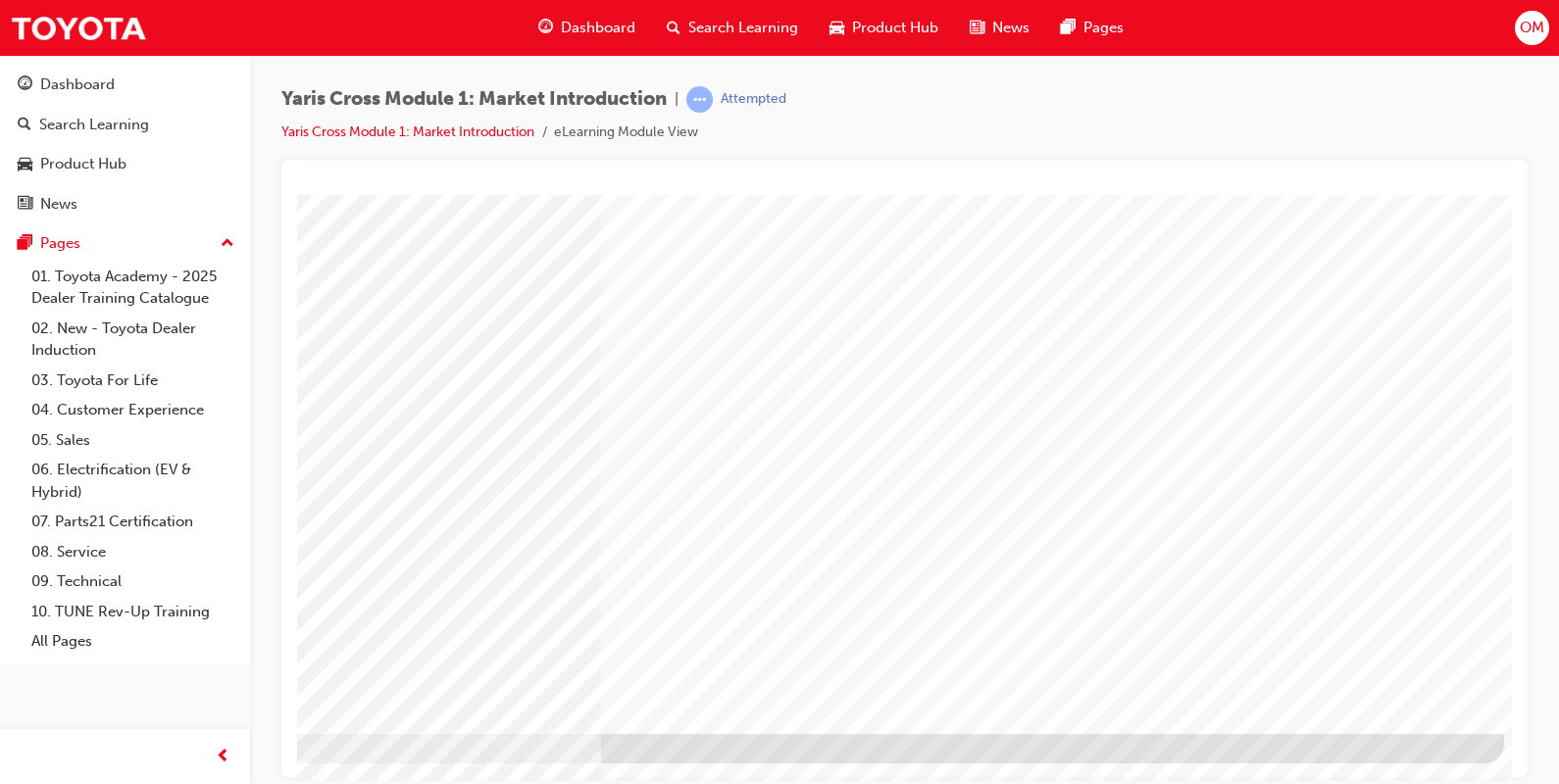 click at bounding box center [232, 2464] 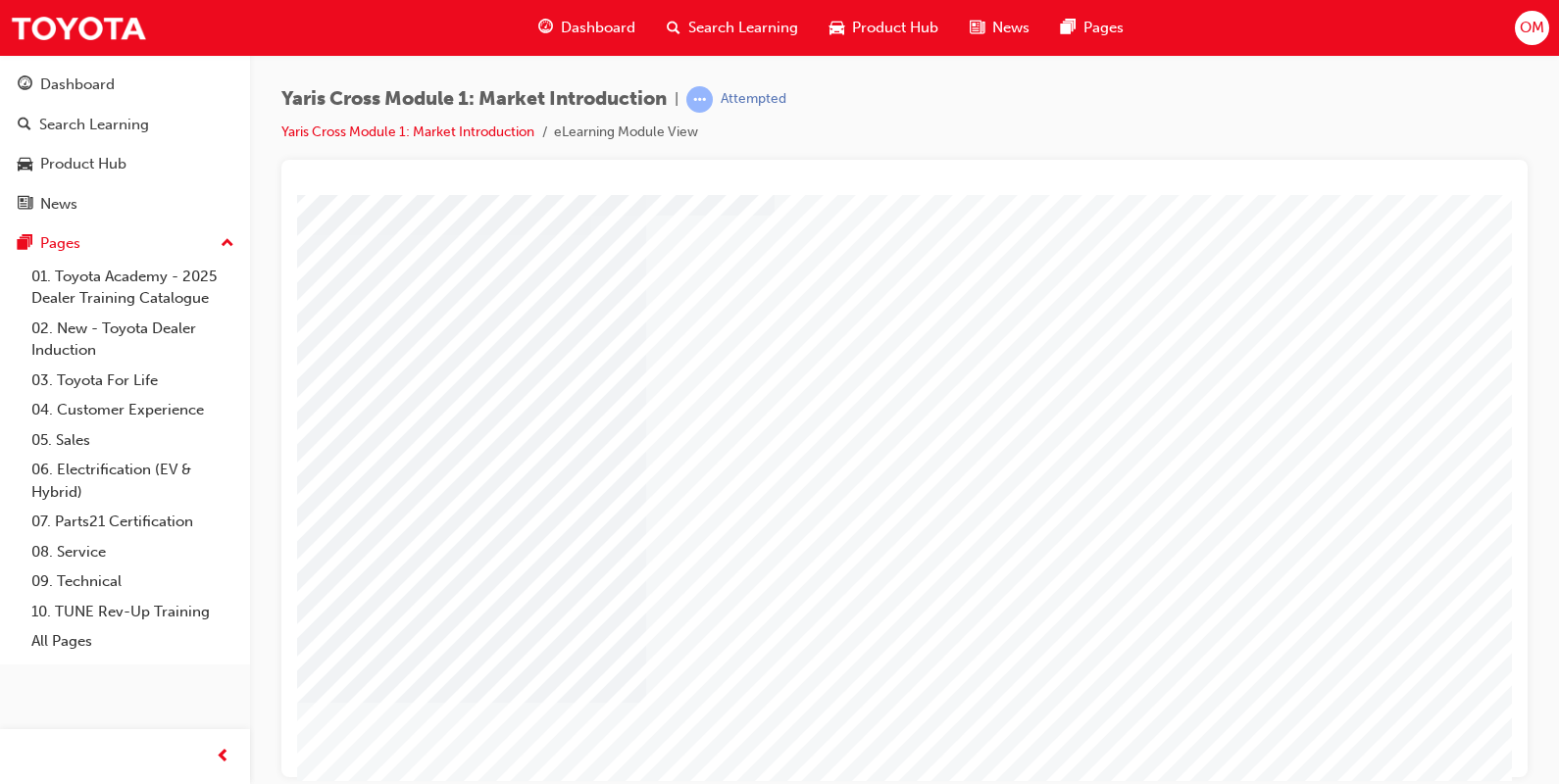 scroll, scrollTop: 167, scrollLeft: 0, axis: vertical 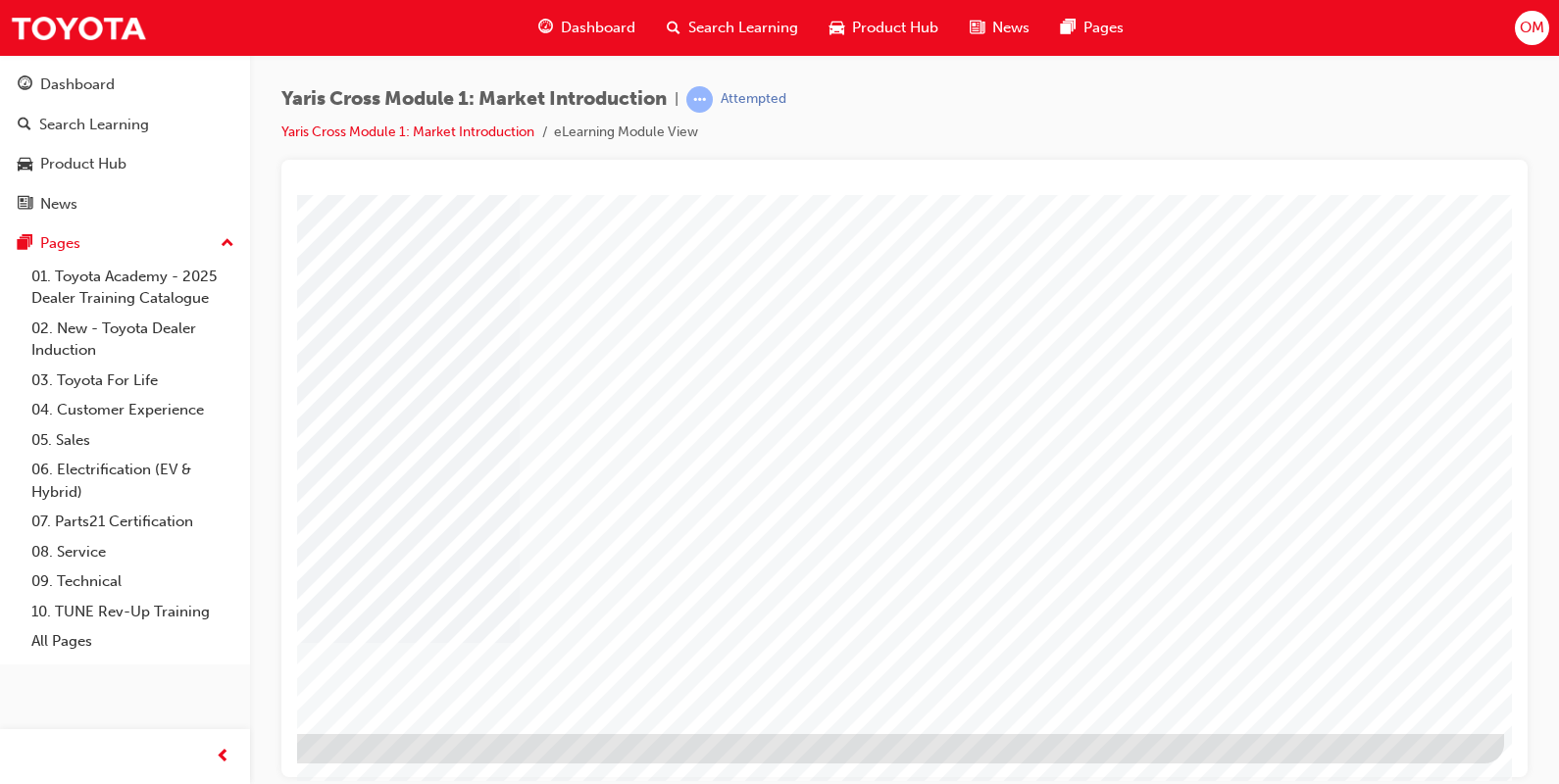 click at bounding box center [232, 2381] 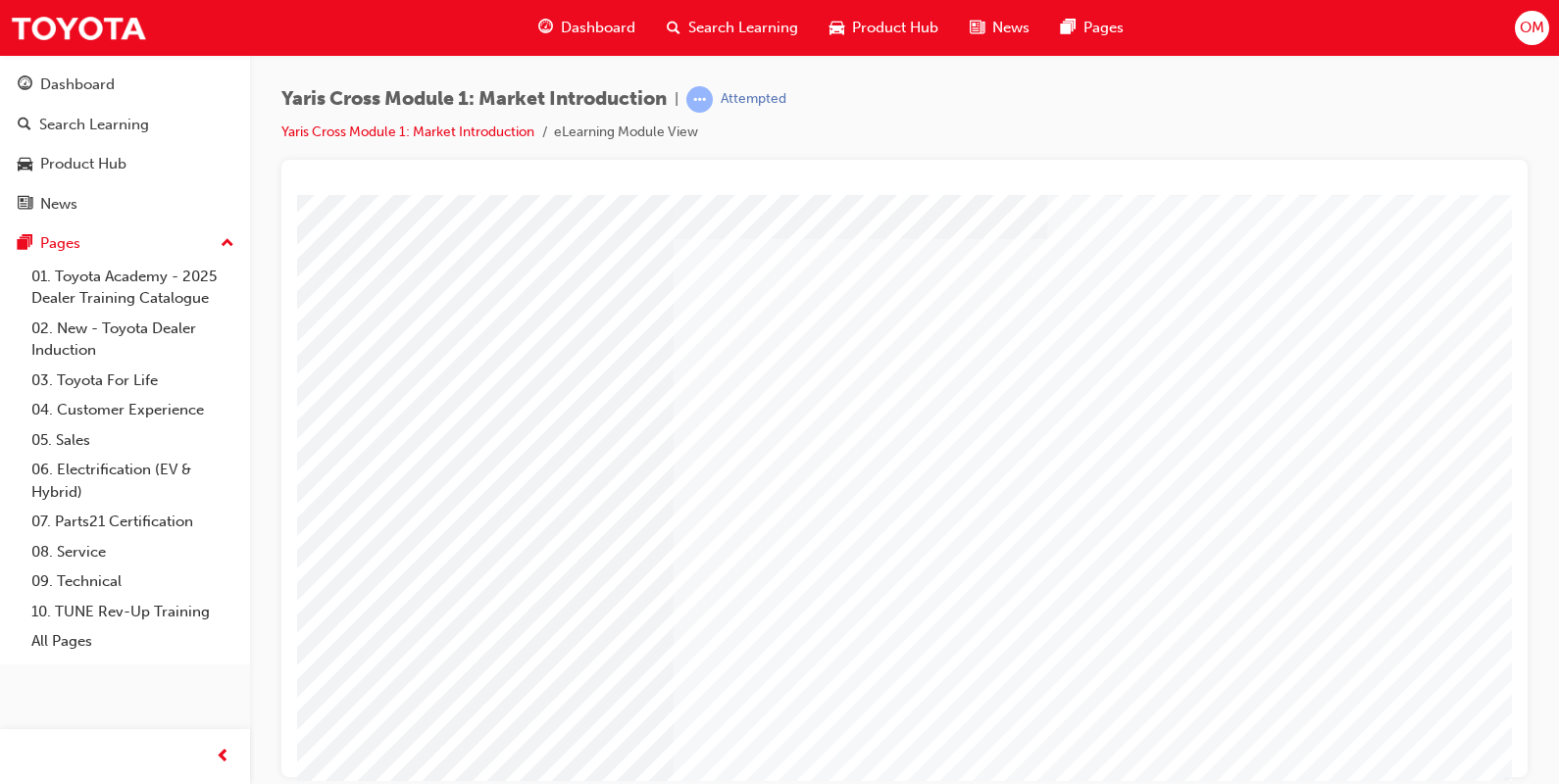 scroll, scrollTop: 167, scrollLeft: 137, axis: both 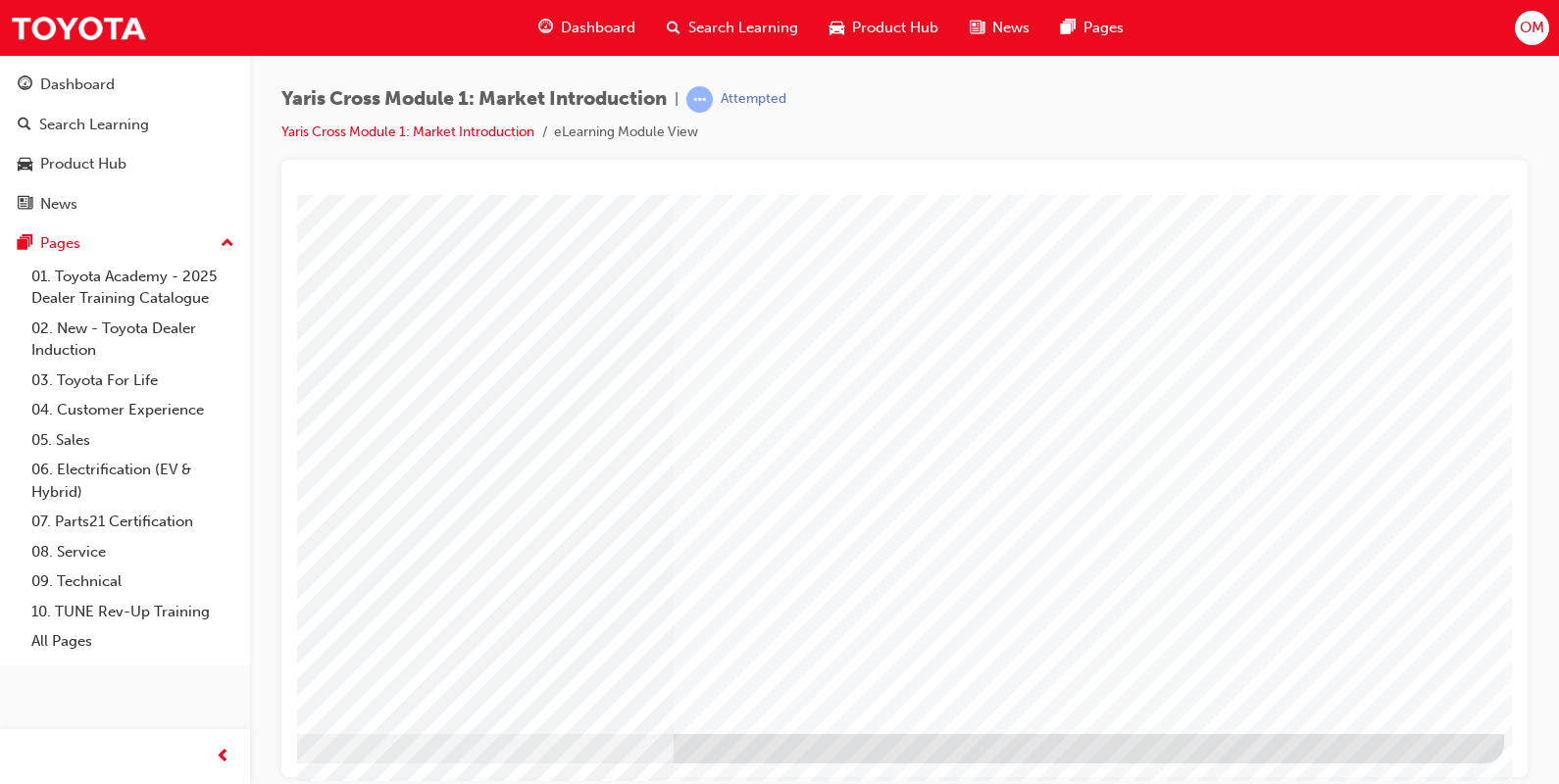 click at bounding box center [232, 3987] 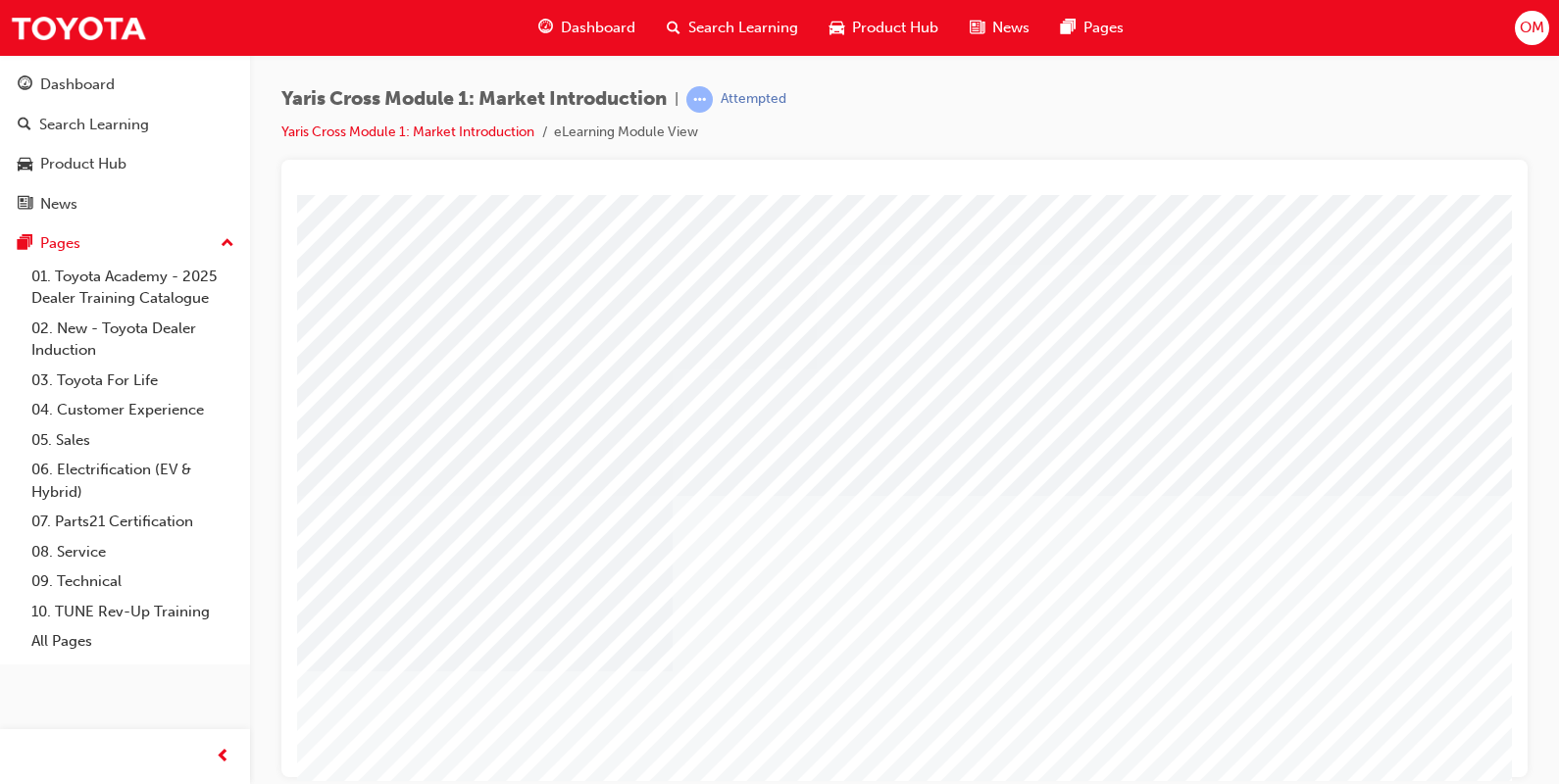 scroll, scrollTop: 0, scrollLeft: 137, axis: horizontal 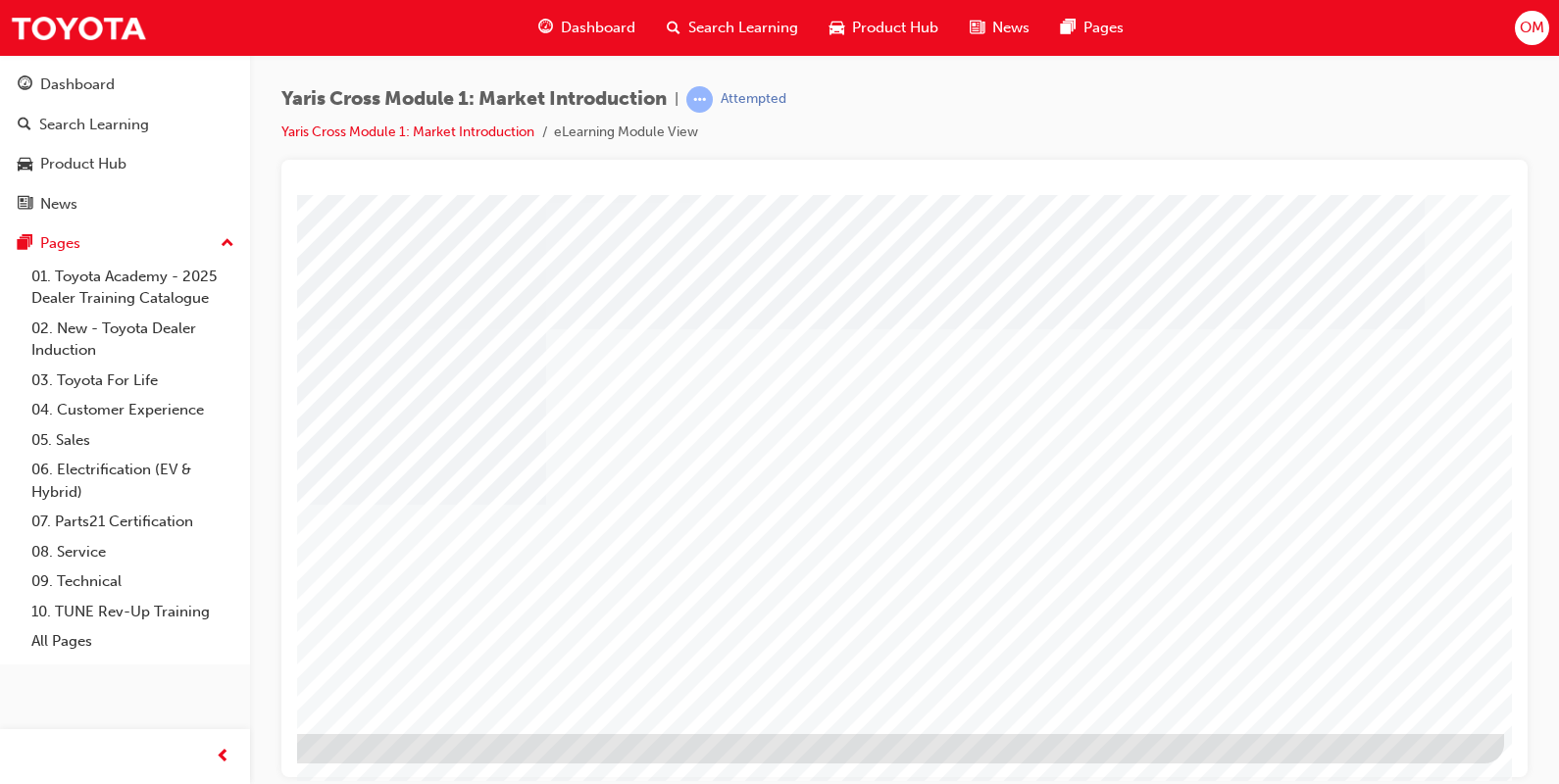 click at bounding box center (232, 2565) 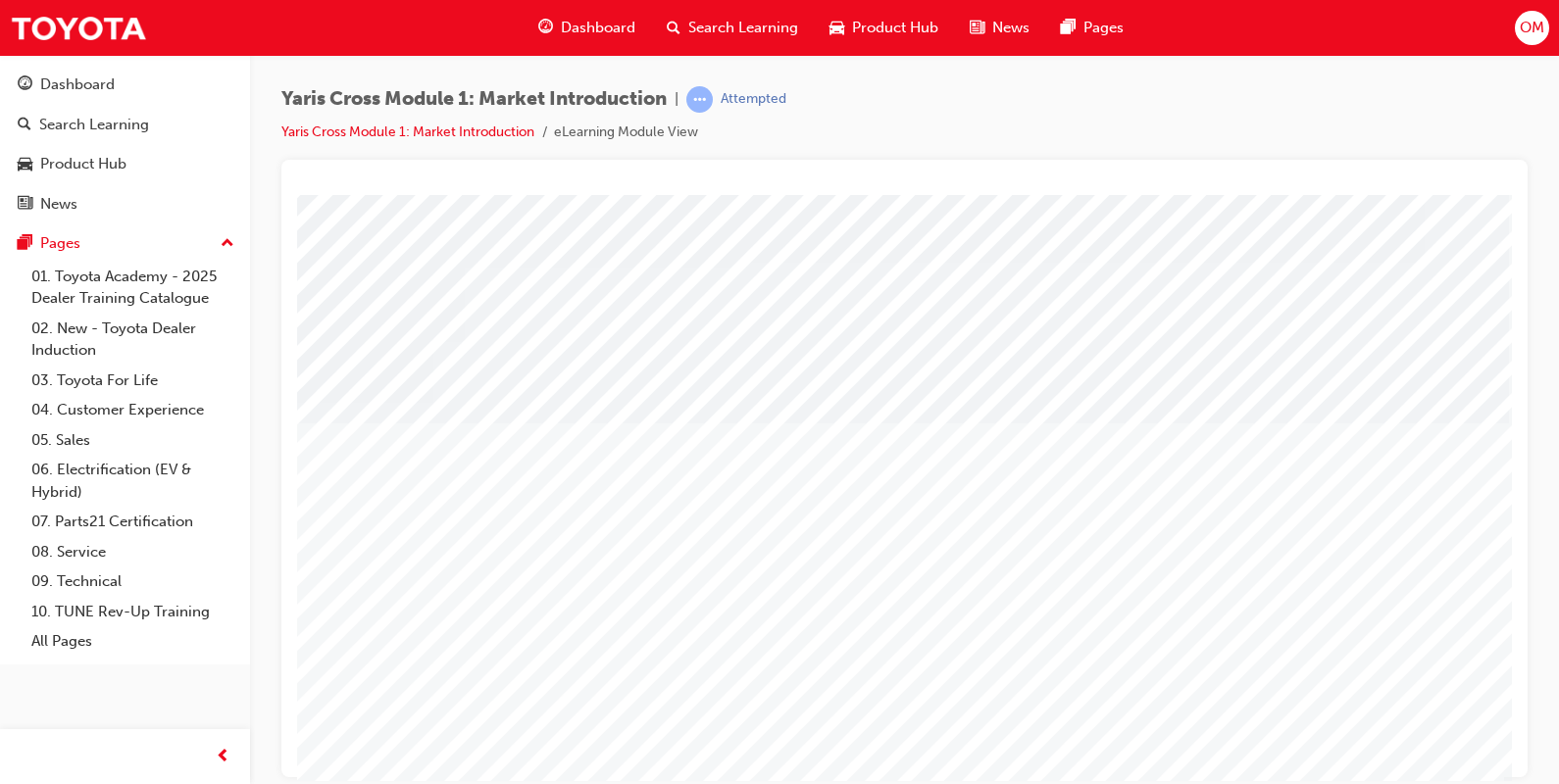scroll, scrollTop: 167, scrollLeft: 137, axis: both 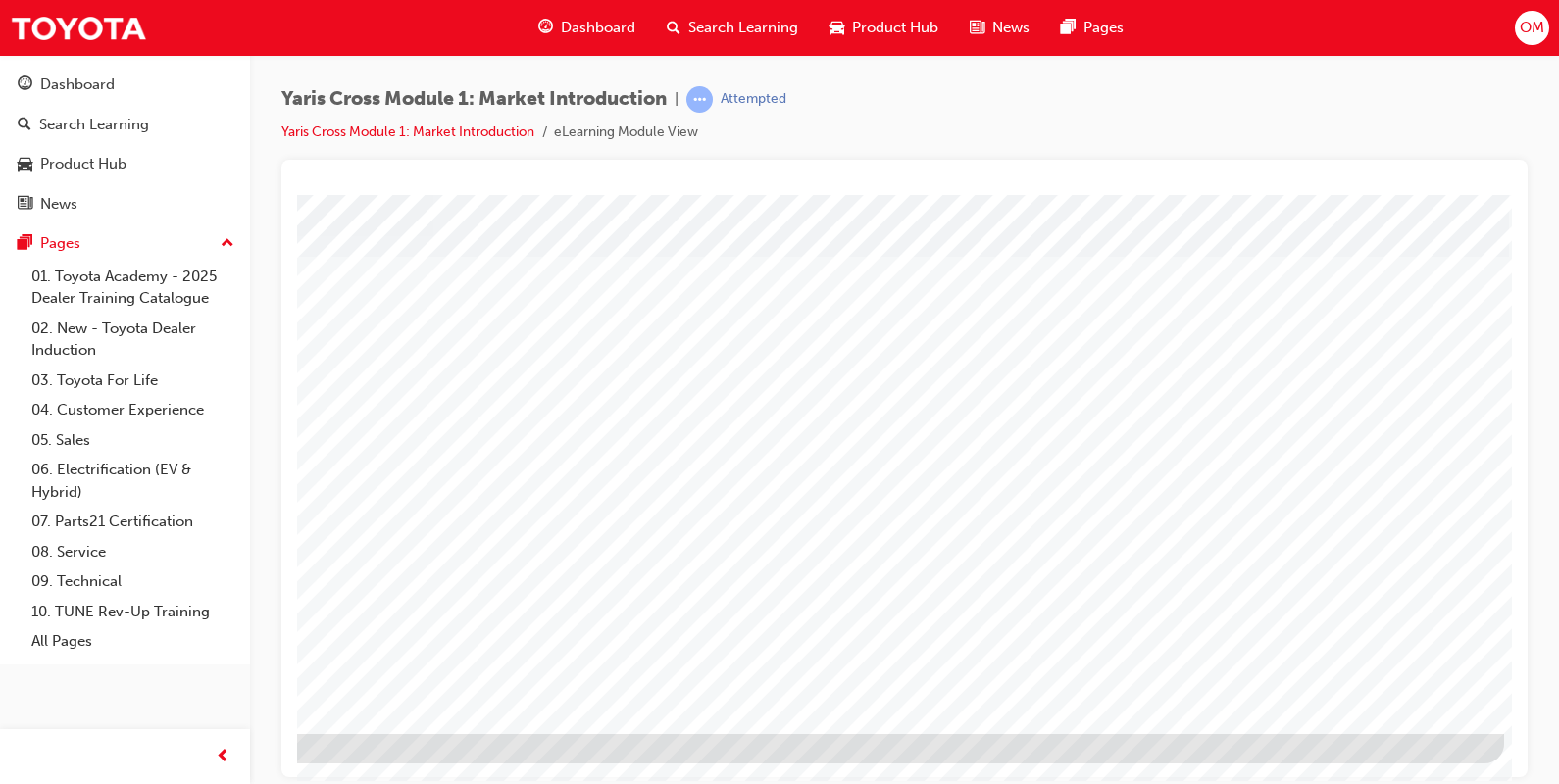 click at bounding box center (232, 1642) 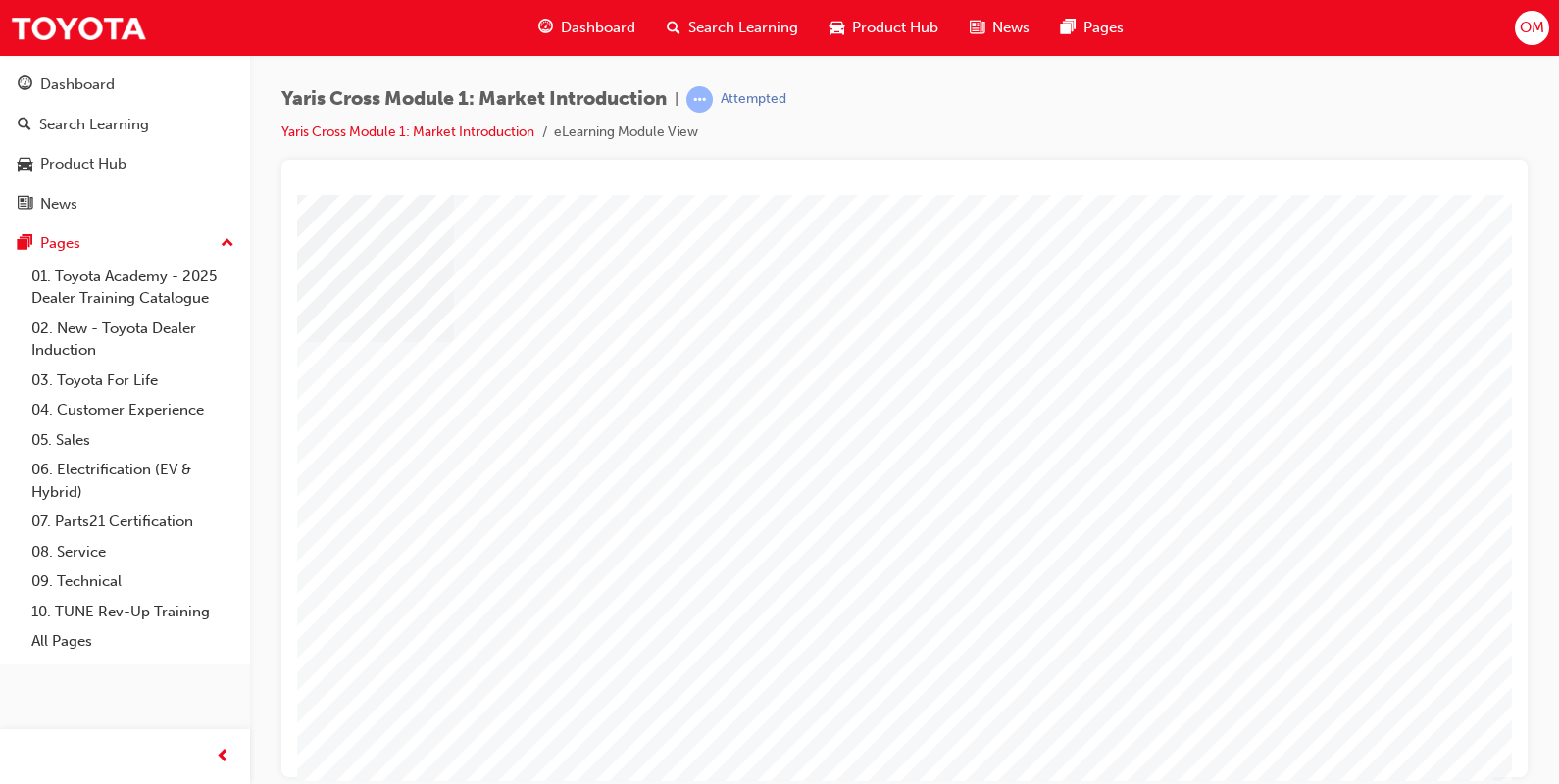 scroll, scrollTop: 167, scrollLeft: 137, axis: both 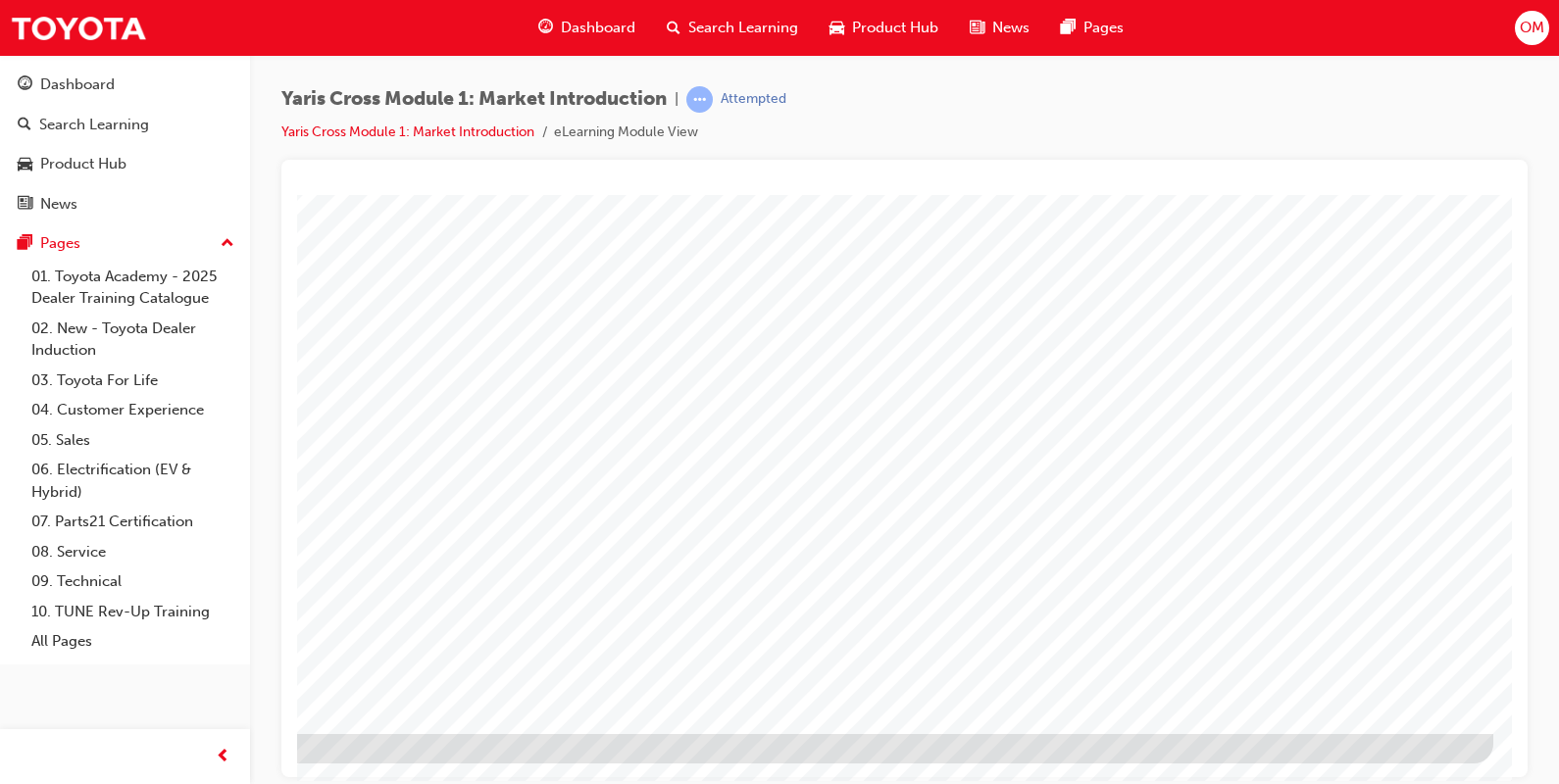 click at bounding box center (222, 1924) 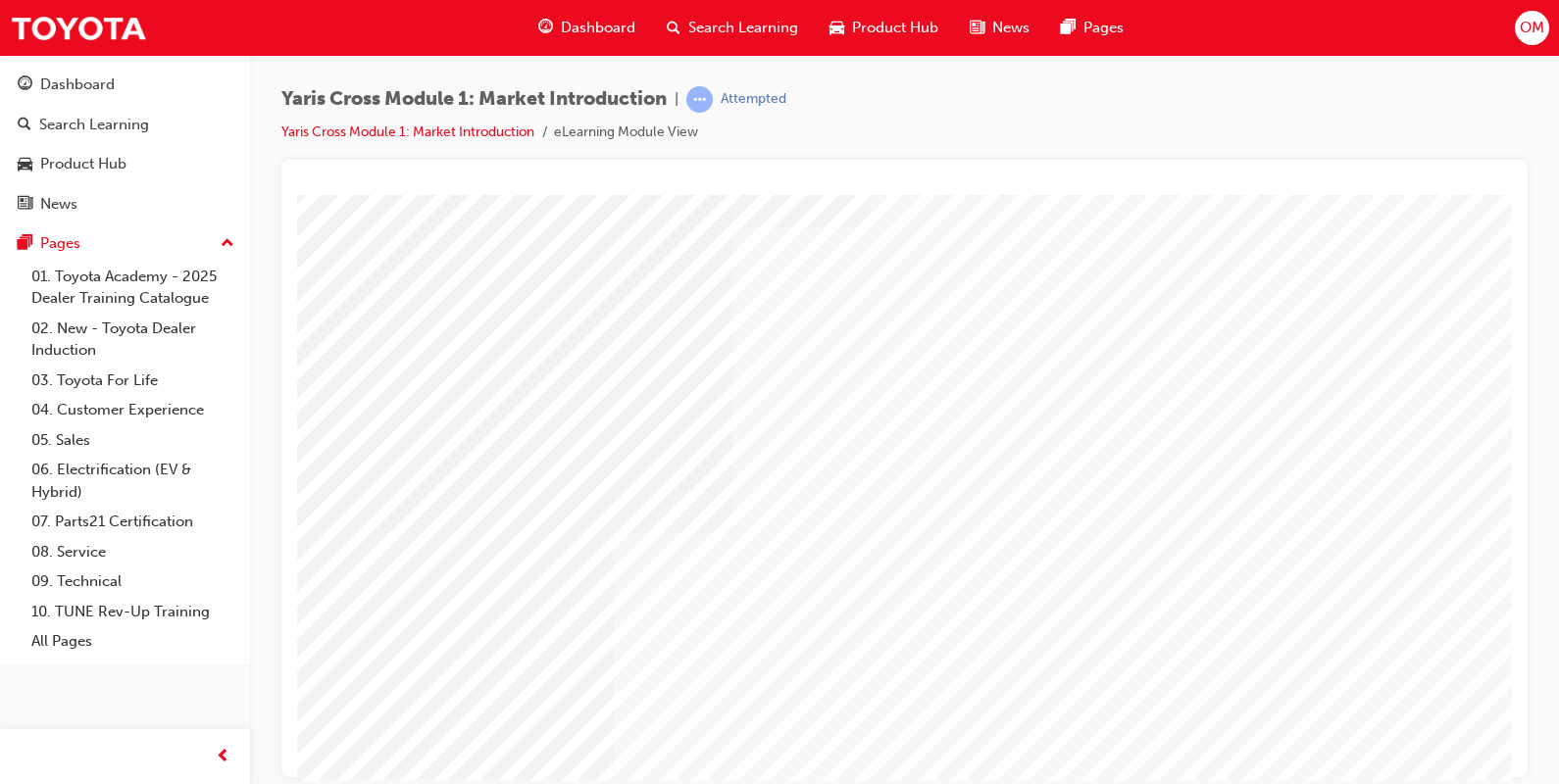 scroll, scrollTop: 120, scrollLeft: 0, axis: vertical 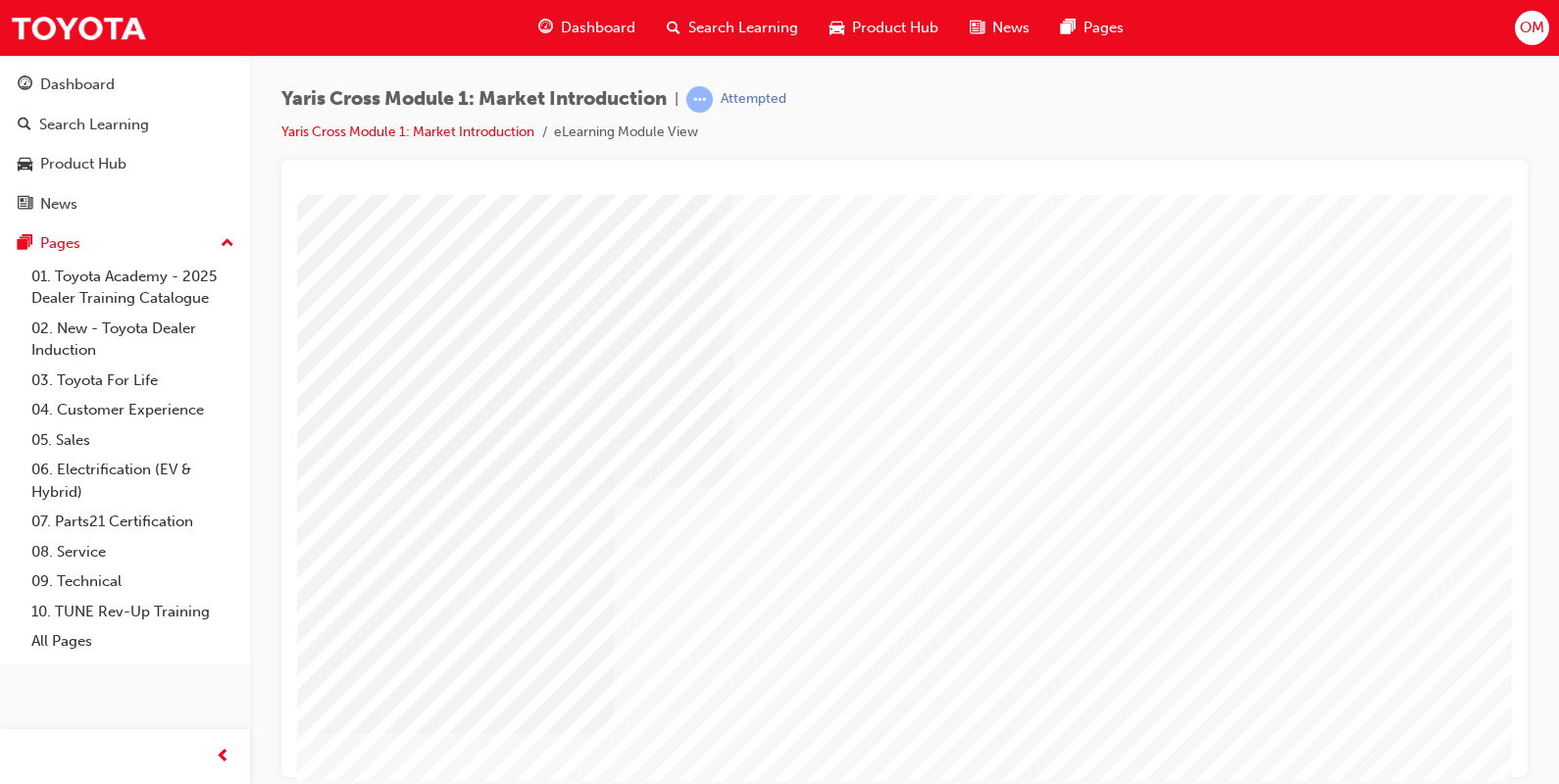 click at bounding box center (452, 3449) 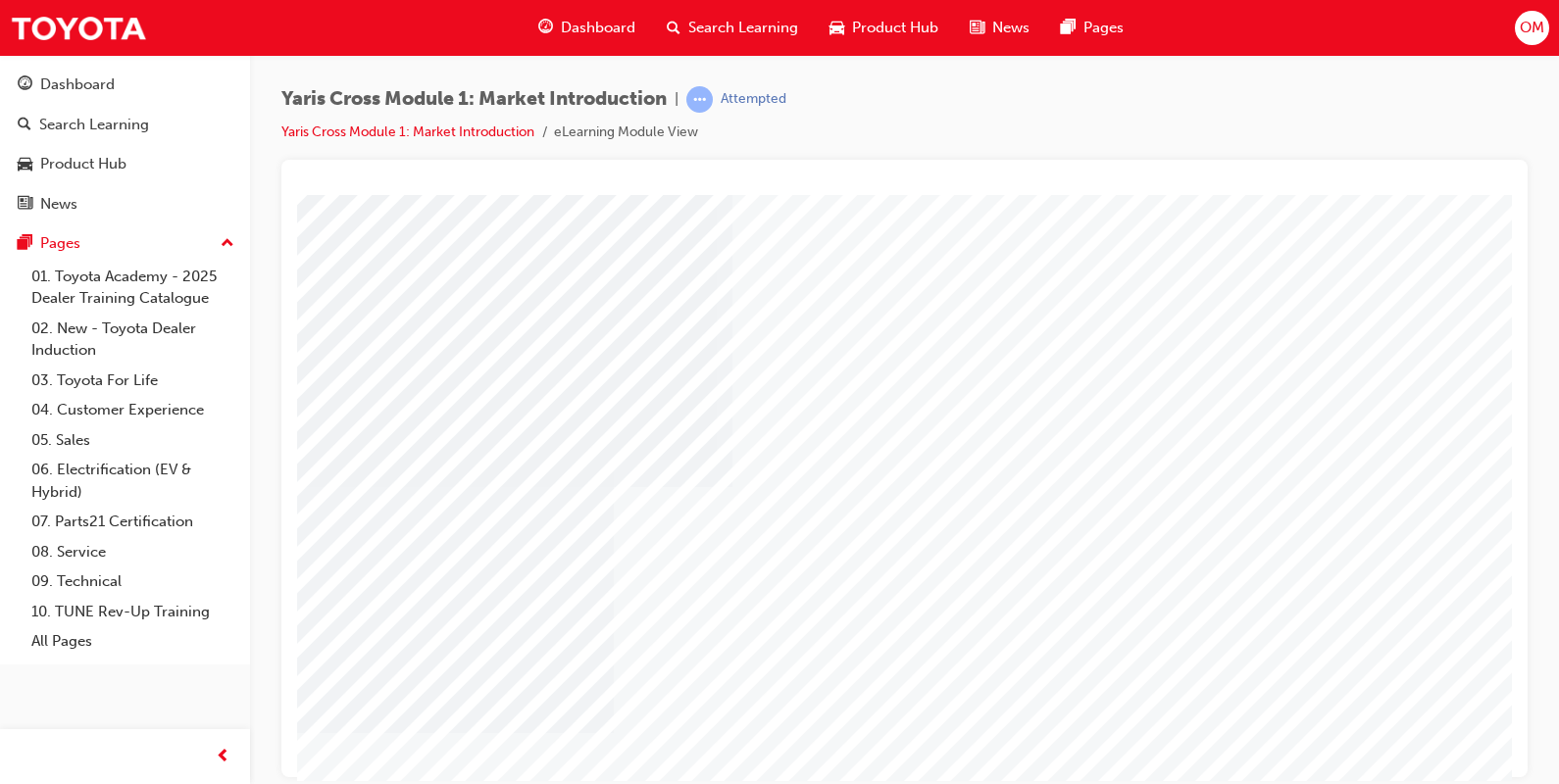 click at bounding box center (452, 3524) 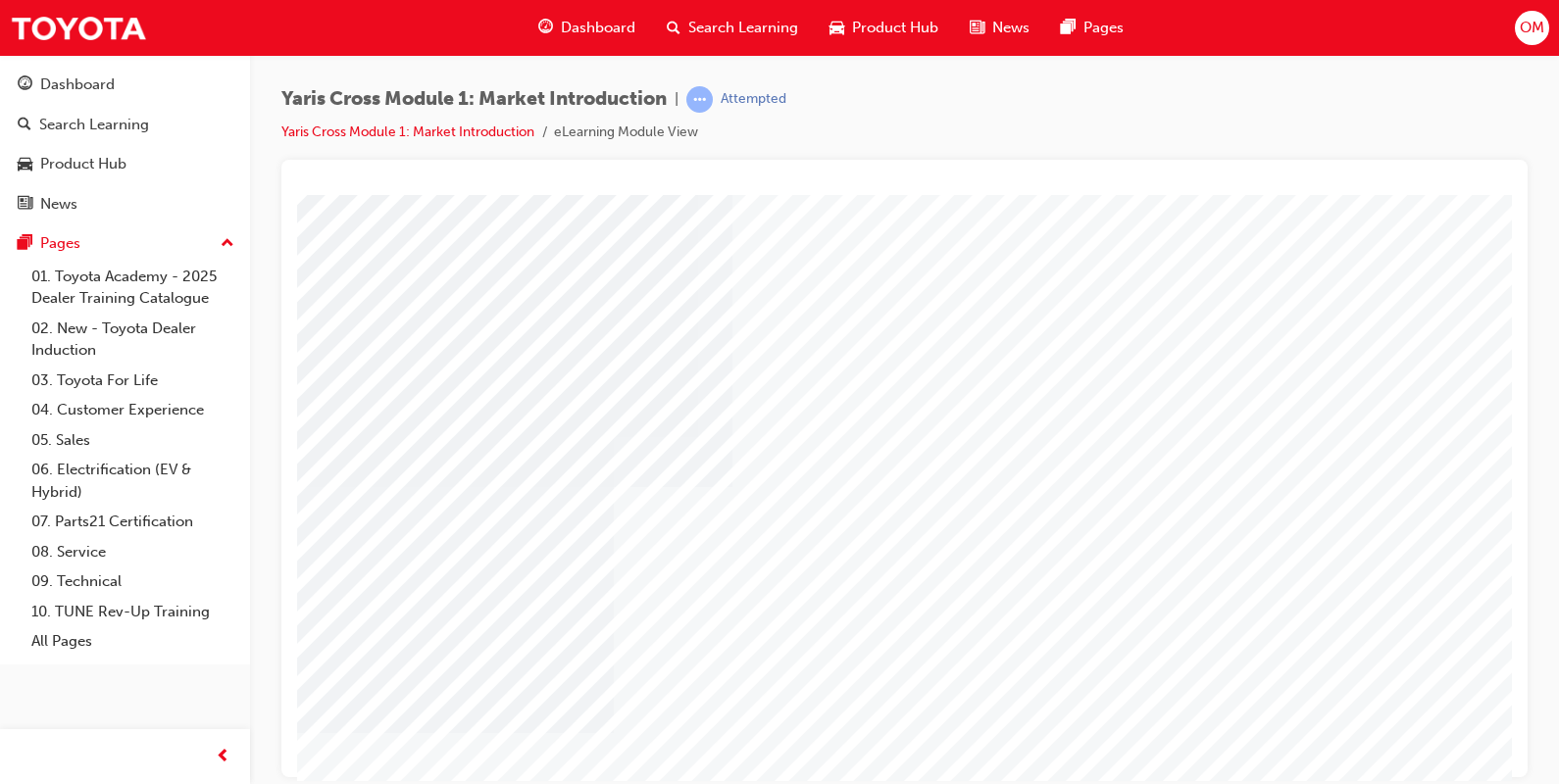 click at bounding box center [452, 3599] 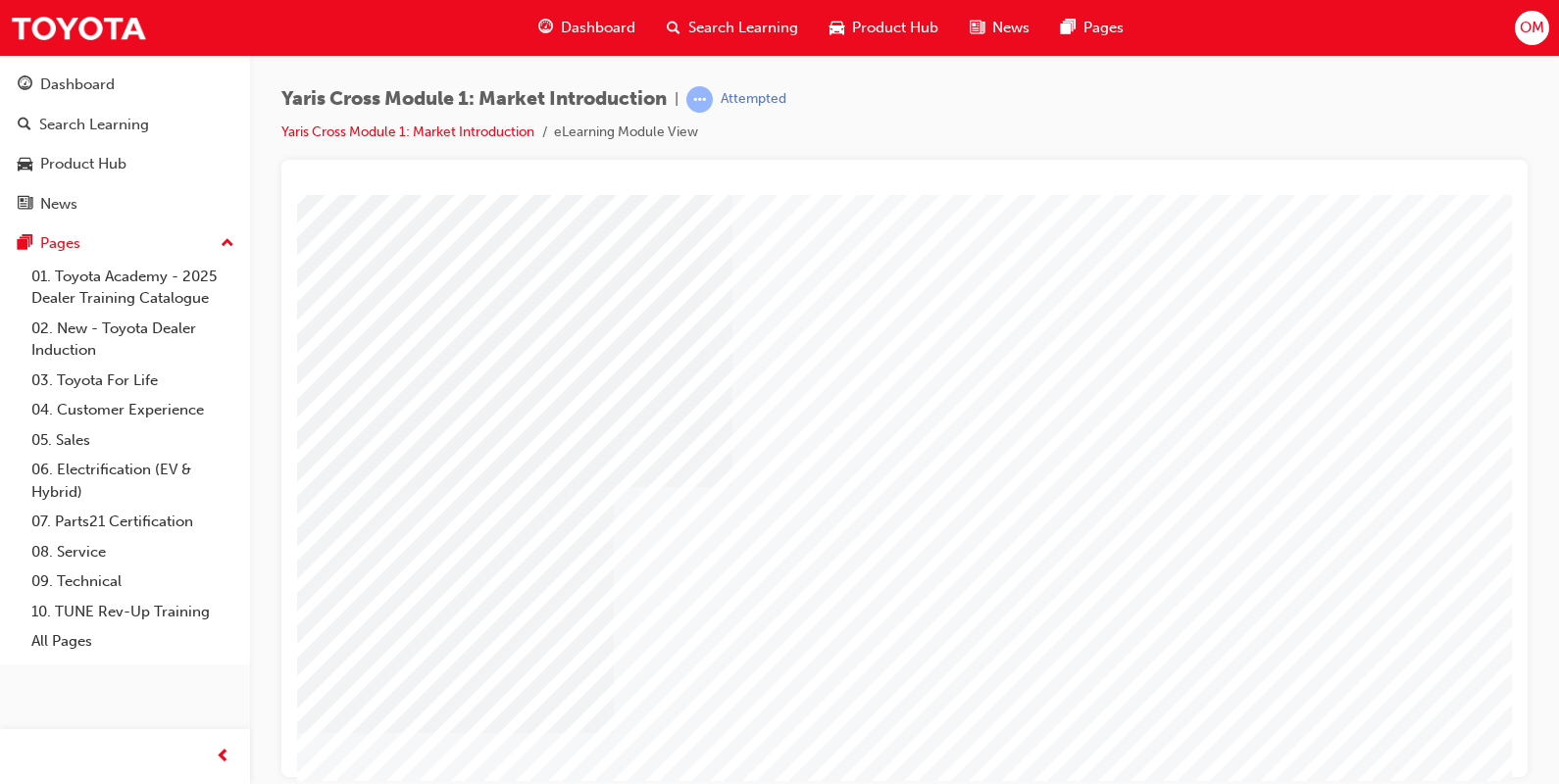 click at bounding box center [455, 4764] 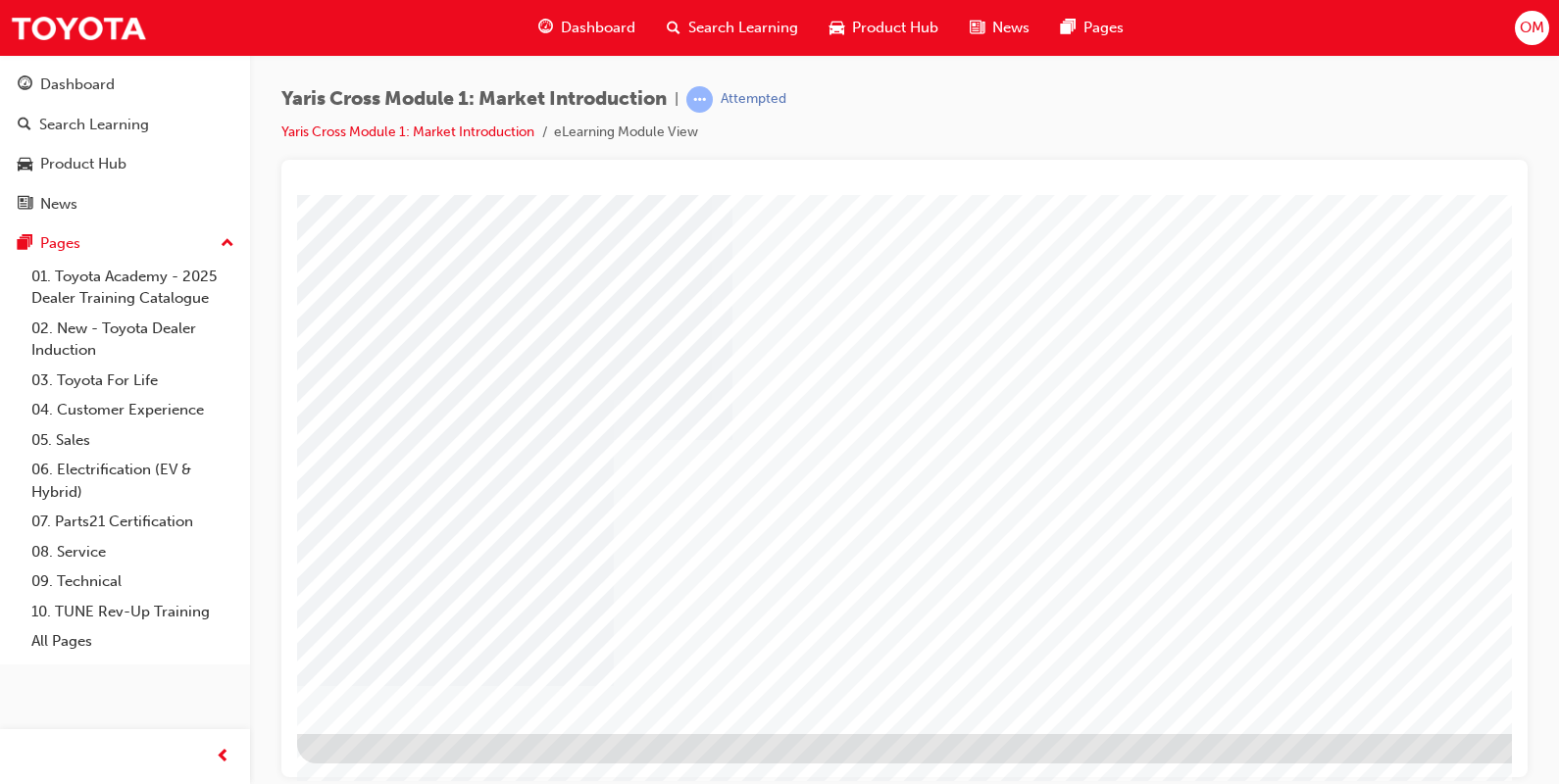 scroll, scrollTop: 61, scrollLeft: 137, axis: both 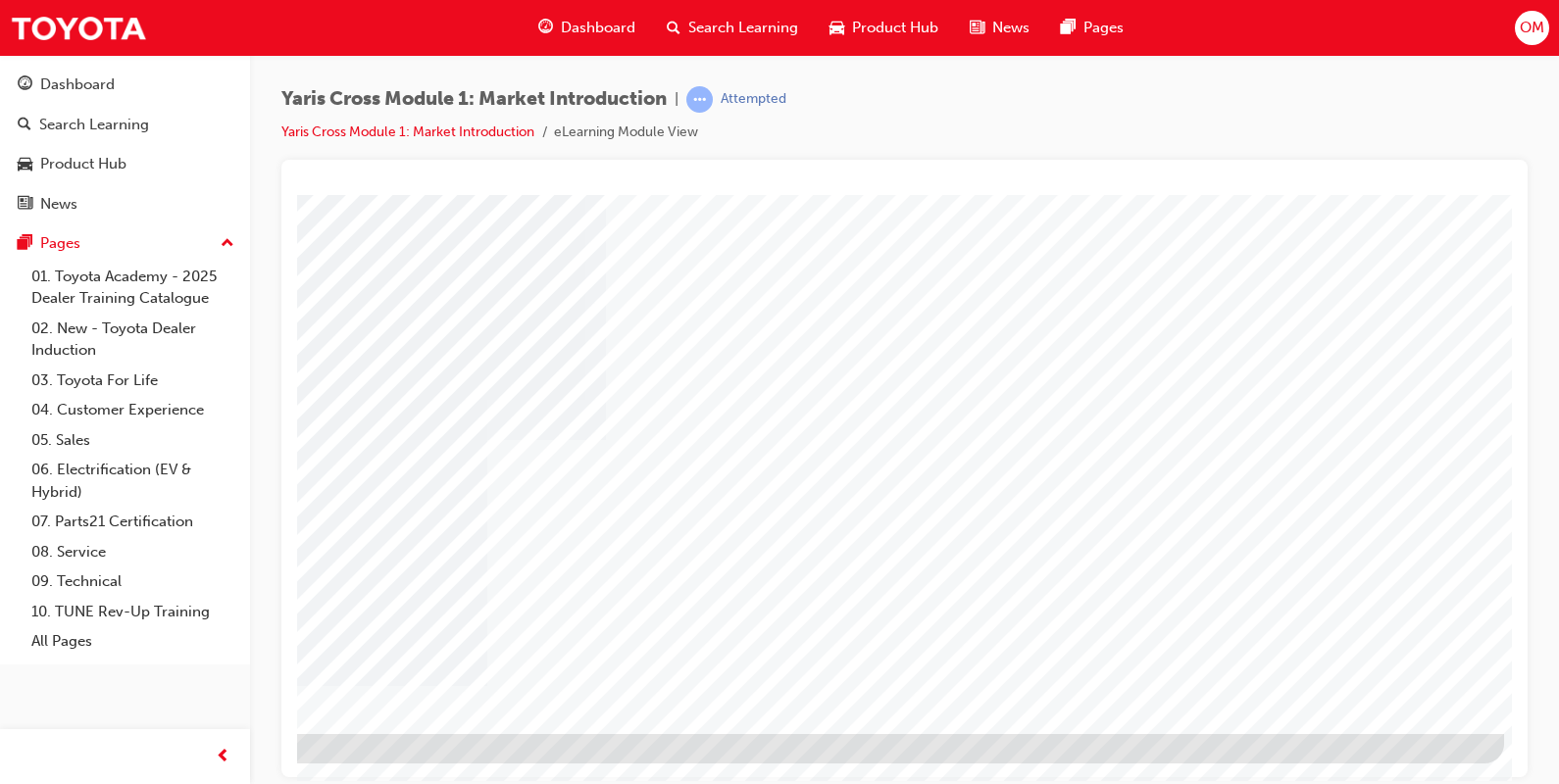 click at bounding box center (232, 2596) 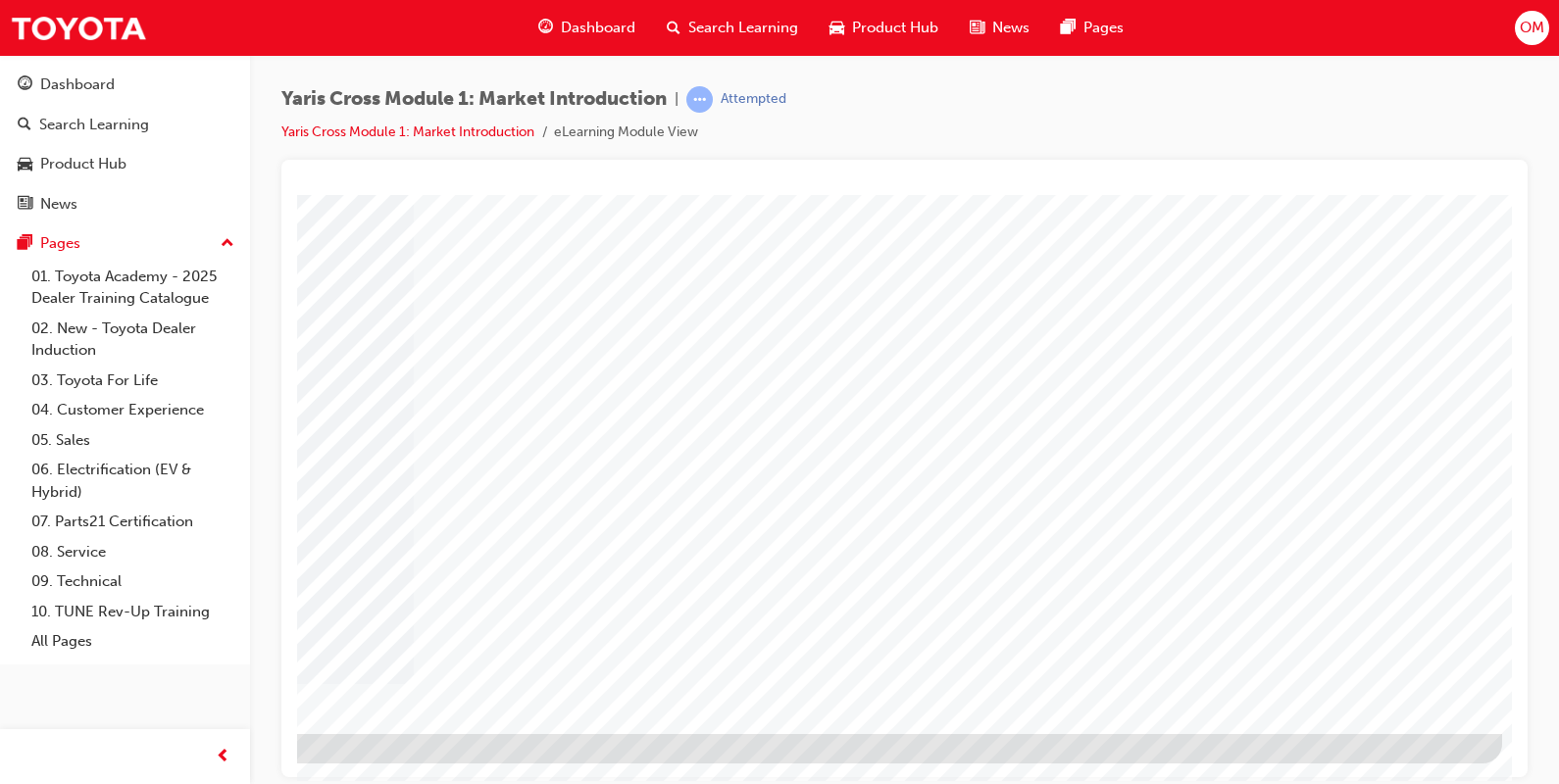 click at bounding box center (230, 1636) 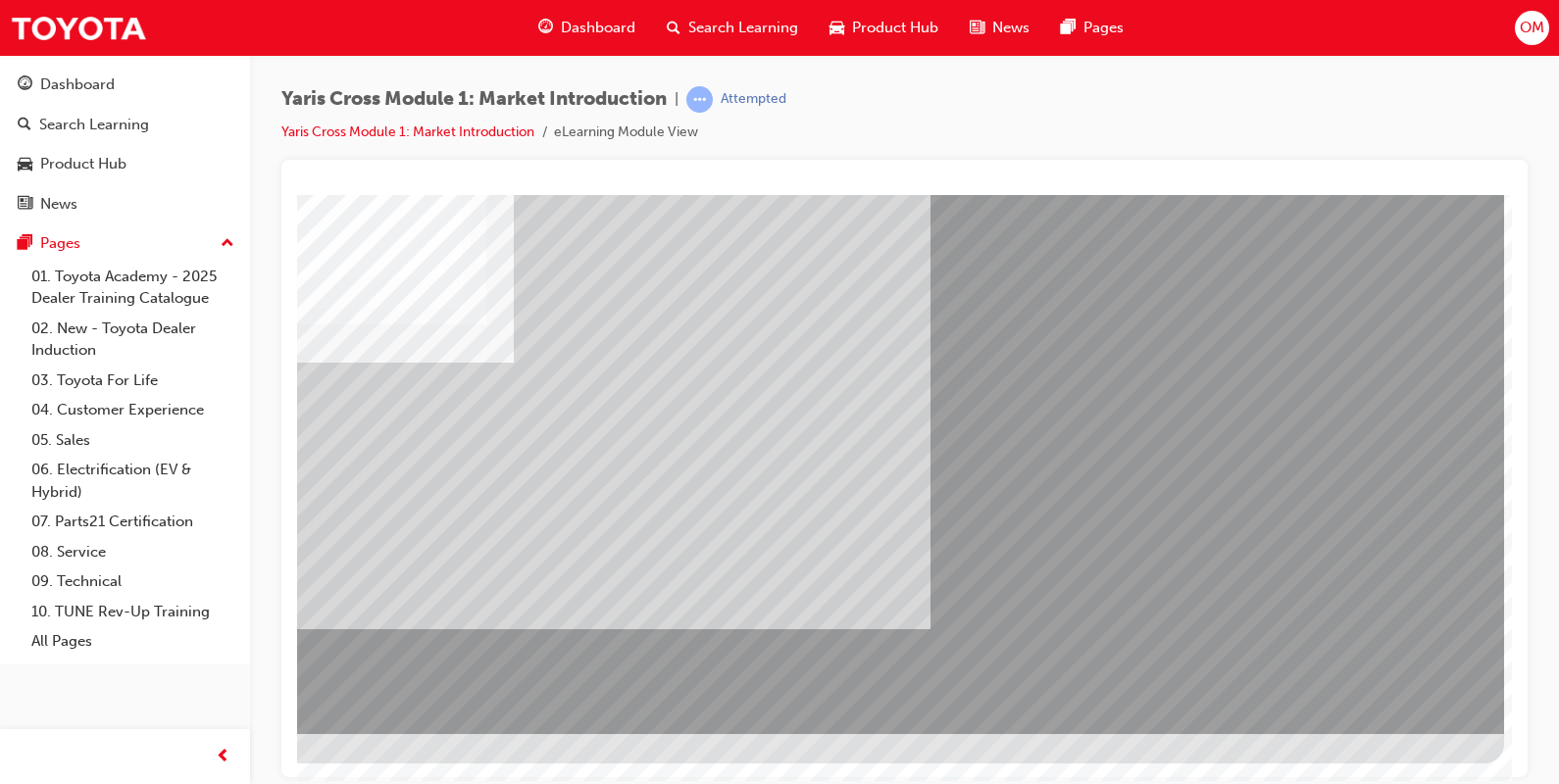 click at bounding box center (232, 2518) 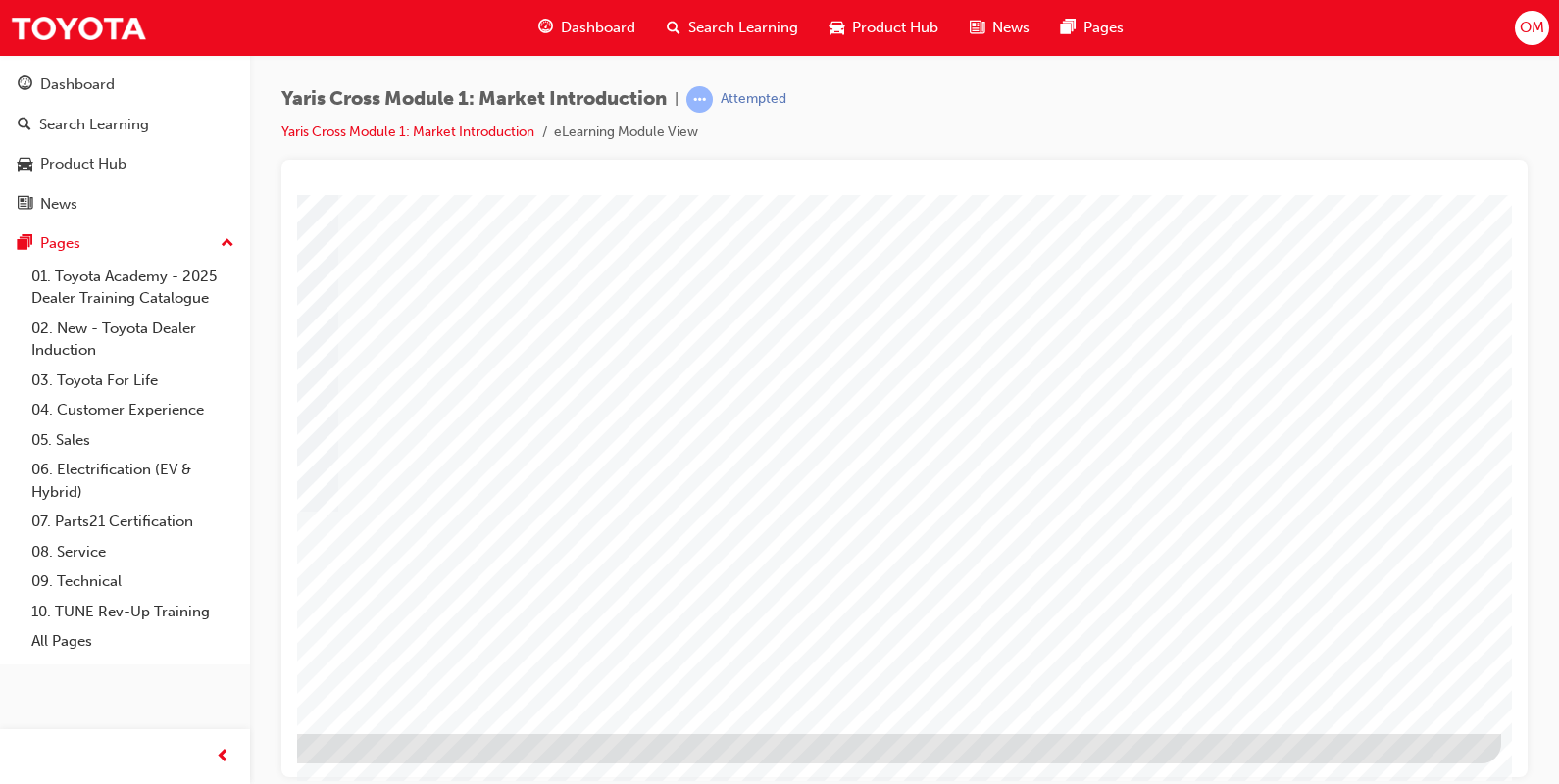 click at bounding box center (229, 2093) 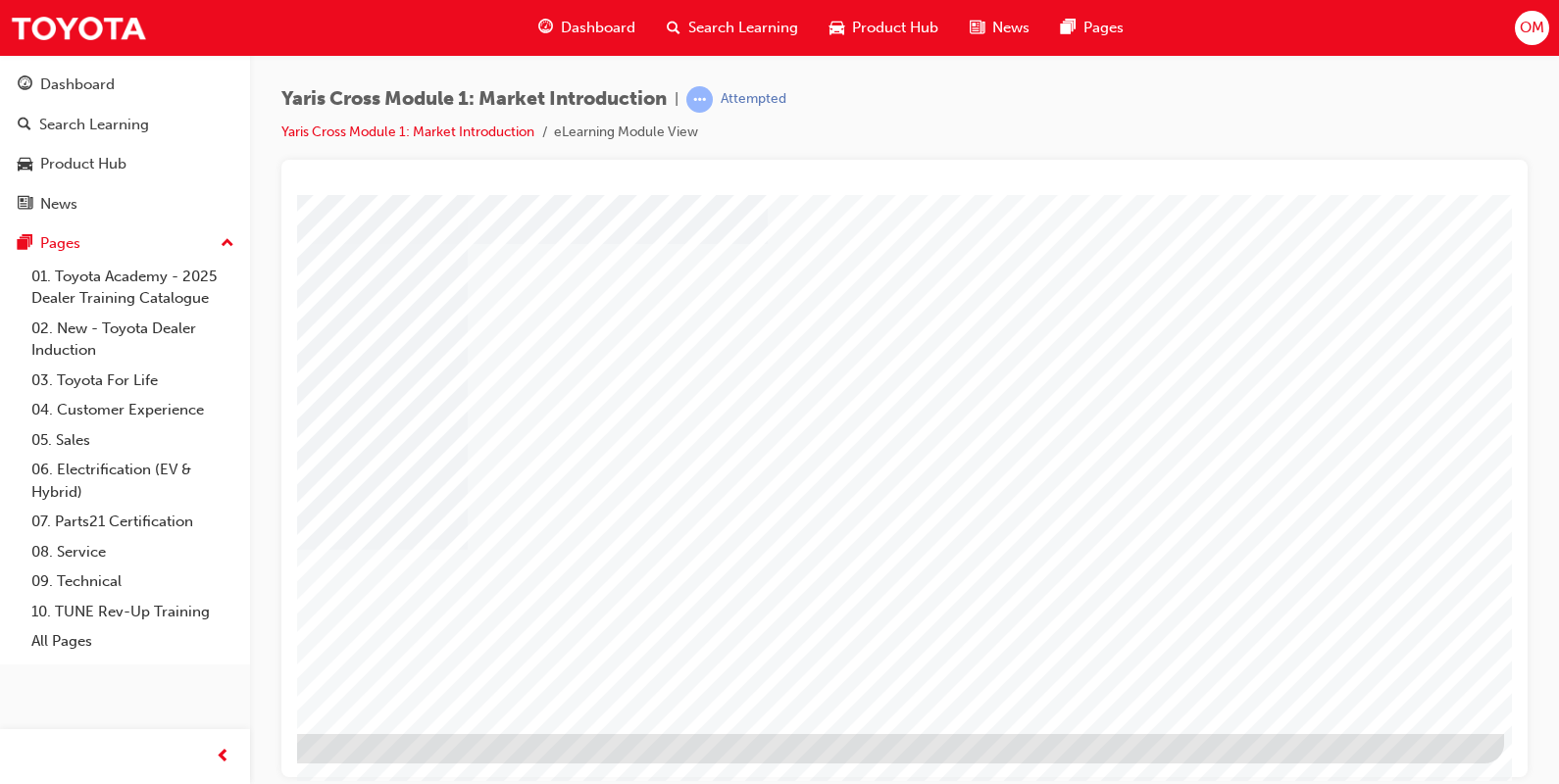 click at bounding box center [232, 2374] 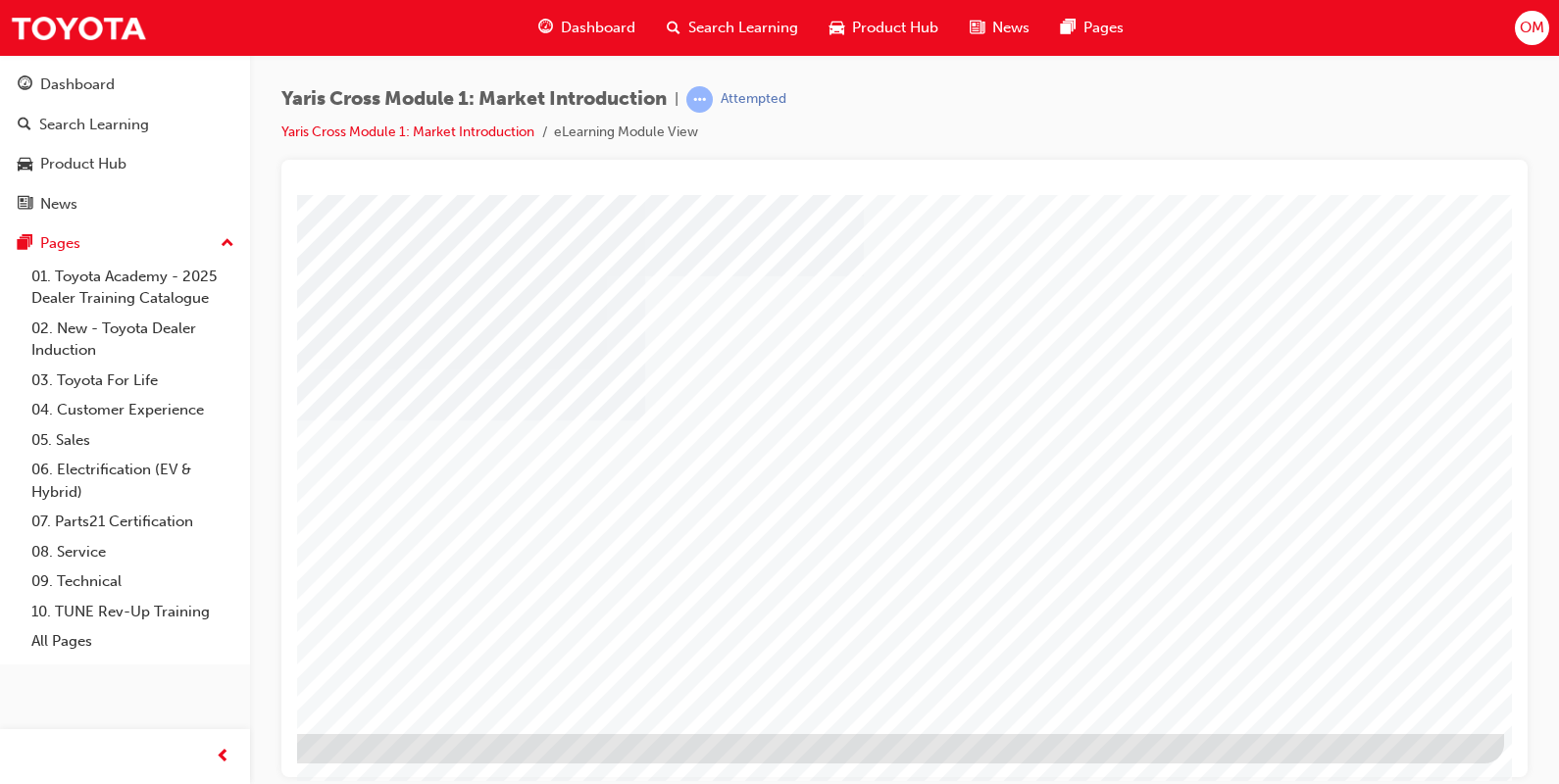 click at bounding box center [232, 1885] 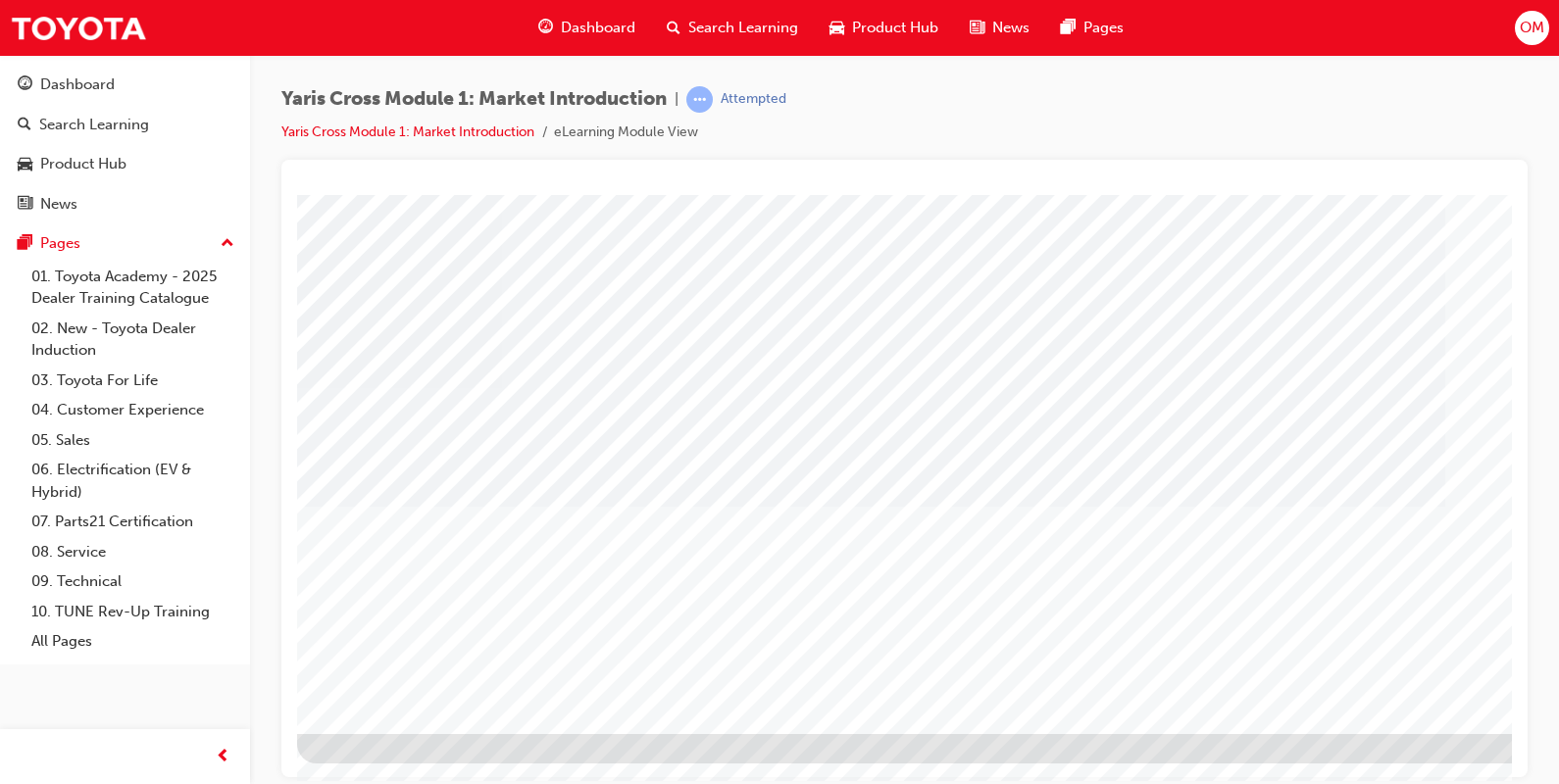 click at bounding box center (871, 1982) 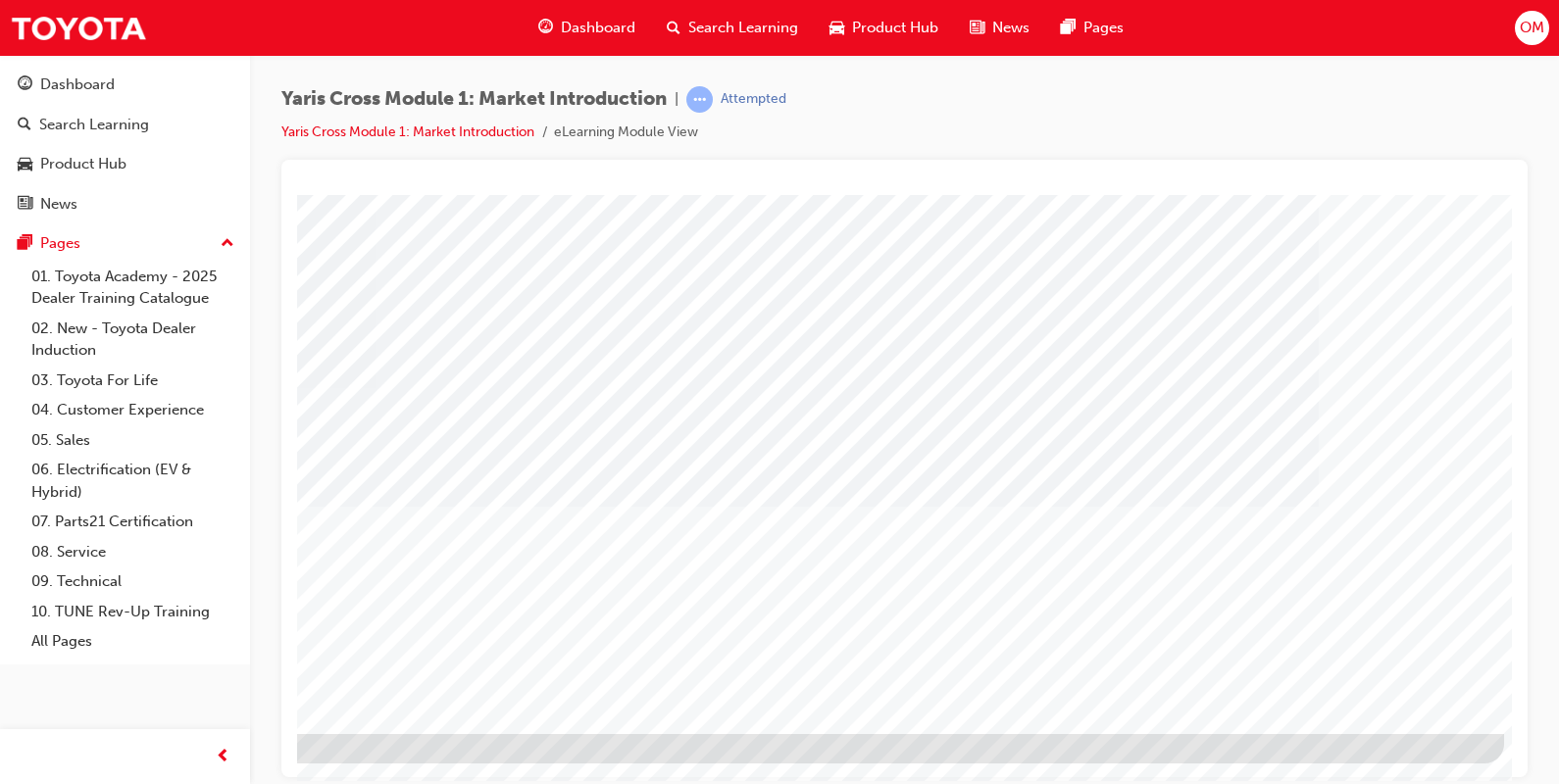 click at bounding box center (232, 1690) 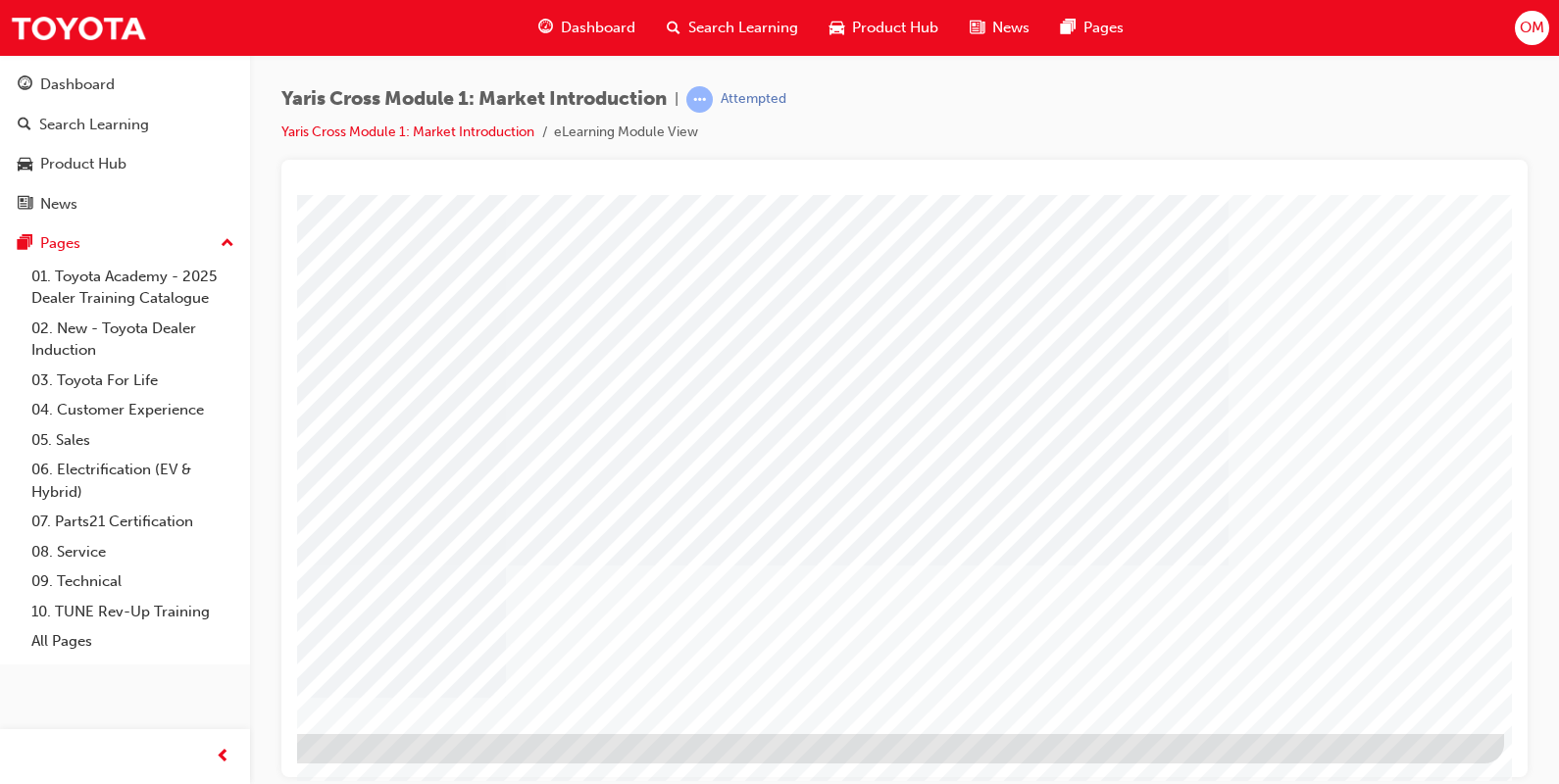 click at bounding box center [232, 3260] 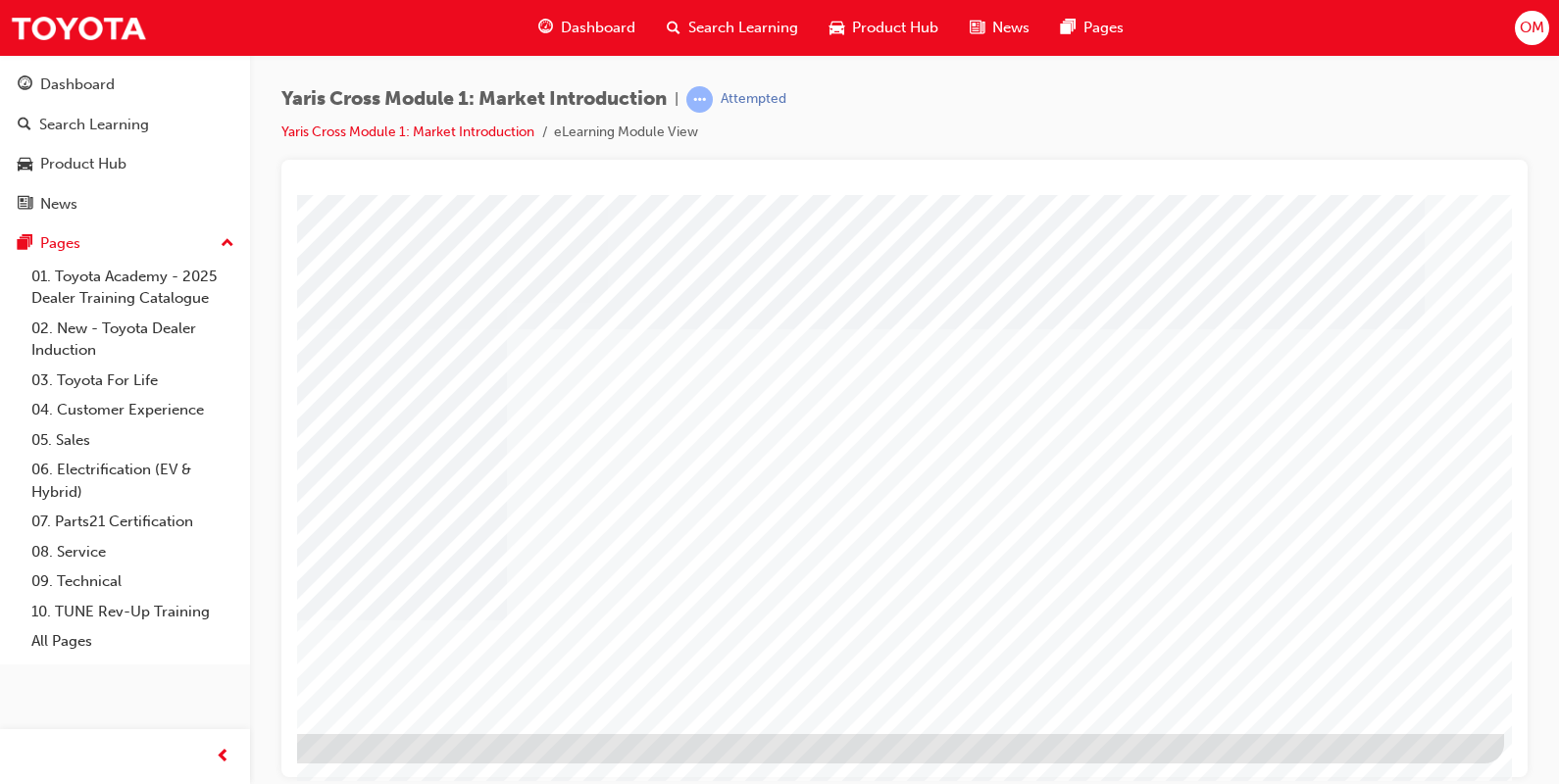 click at bounding box center (232, 2109) 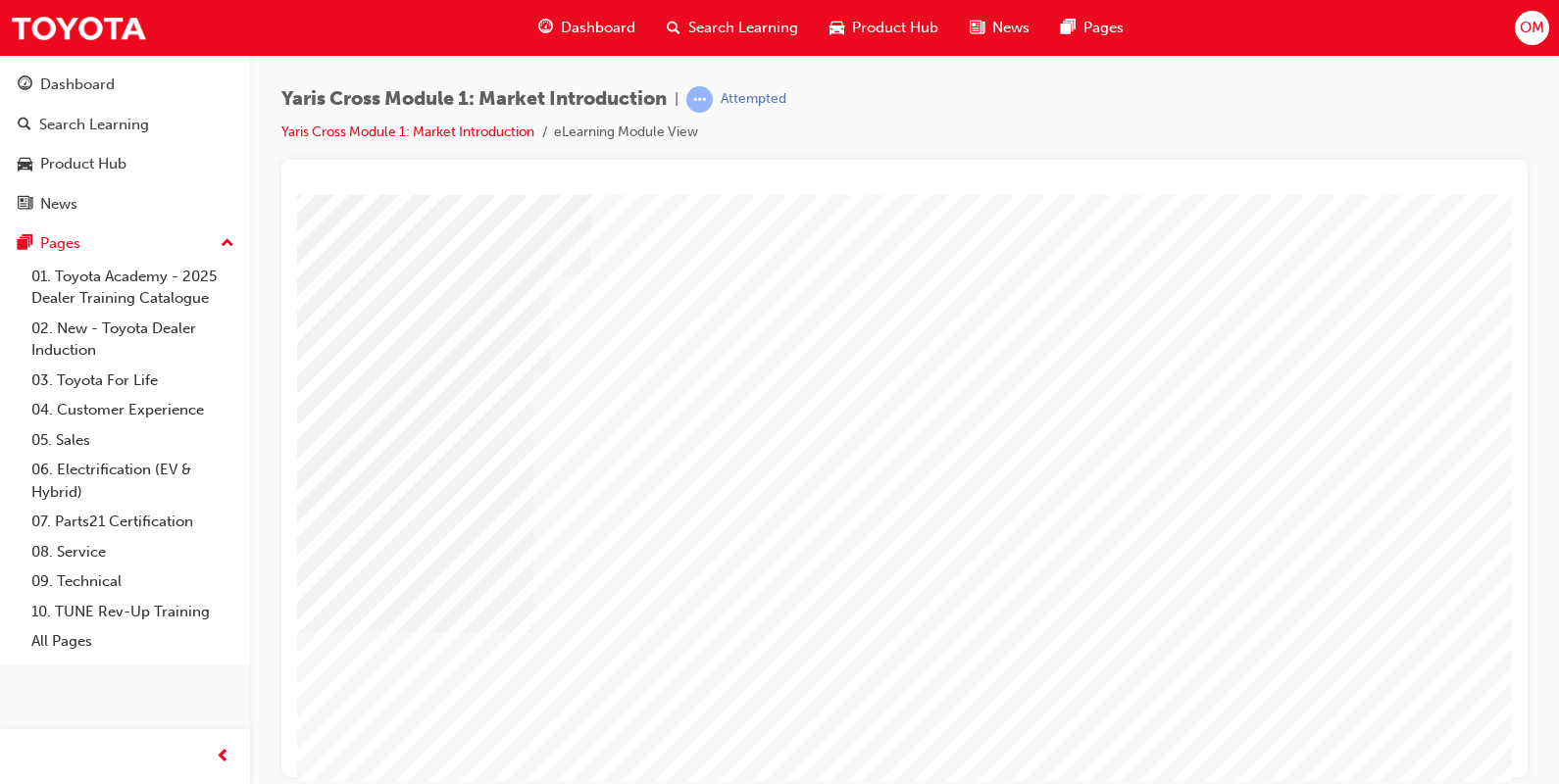 click at bounding box center (383, 4957) 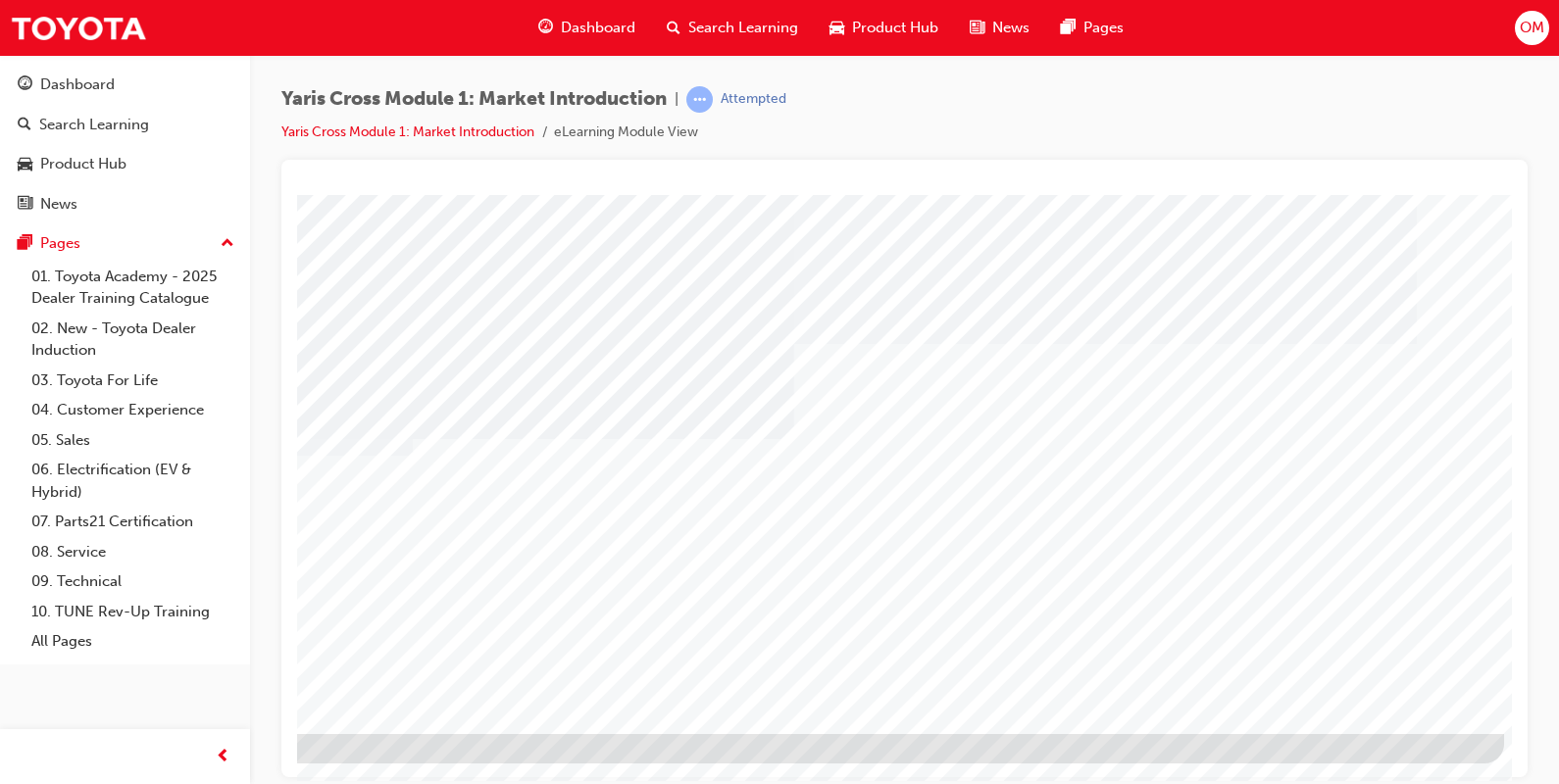 click at bounding box center [232, 2538] 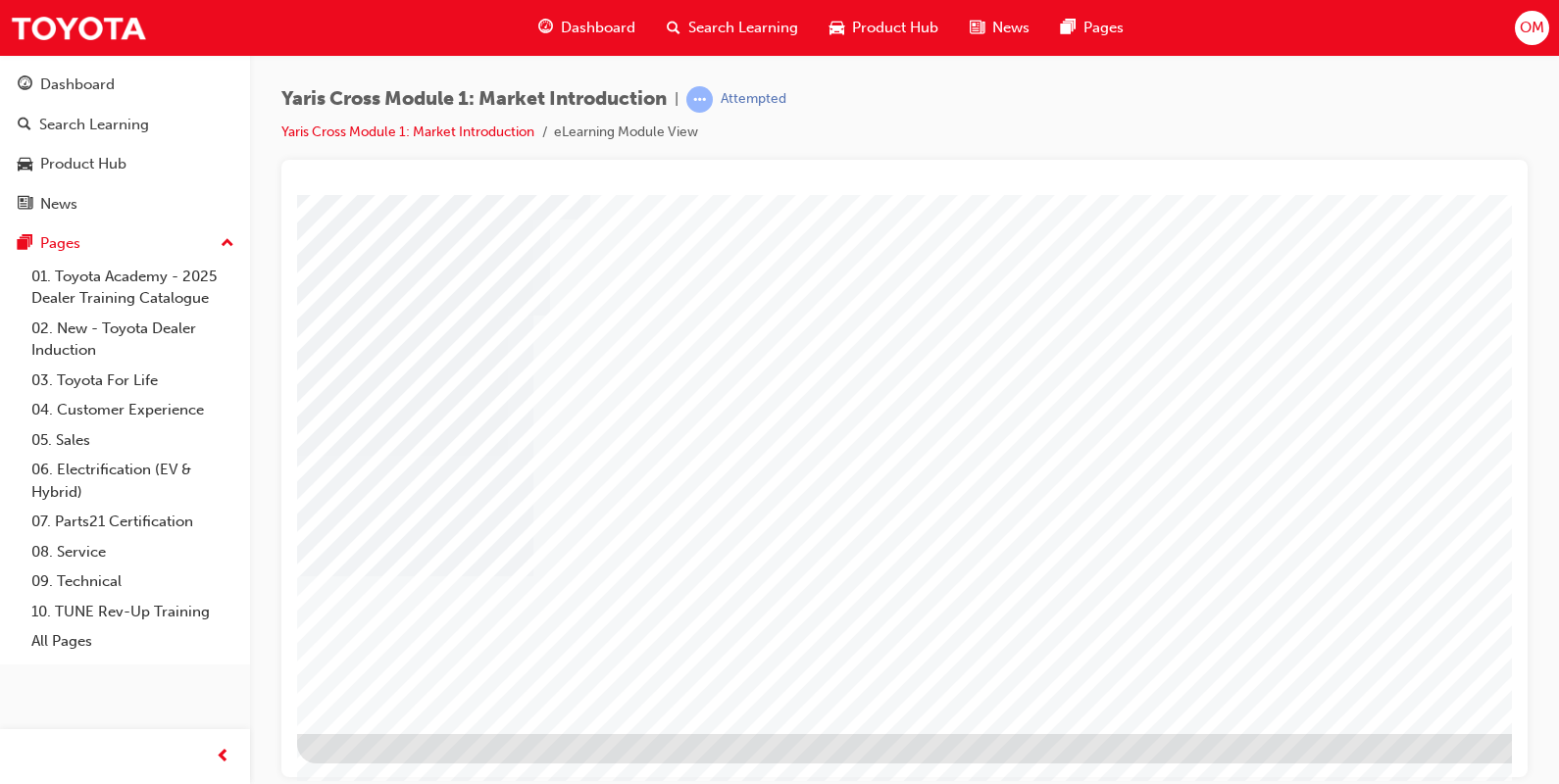 click at bounding box center (341, 3477) 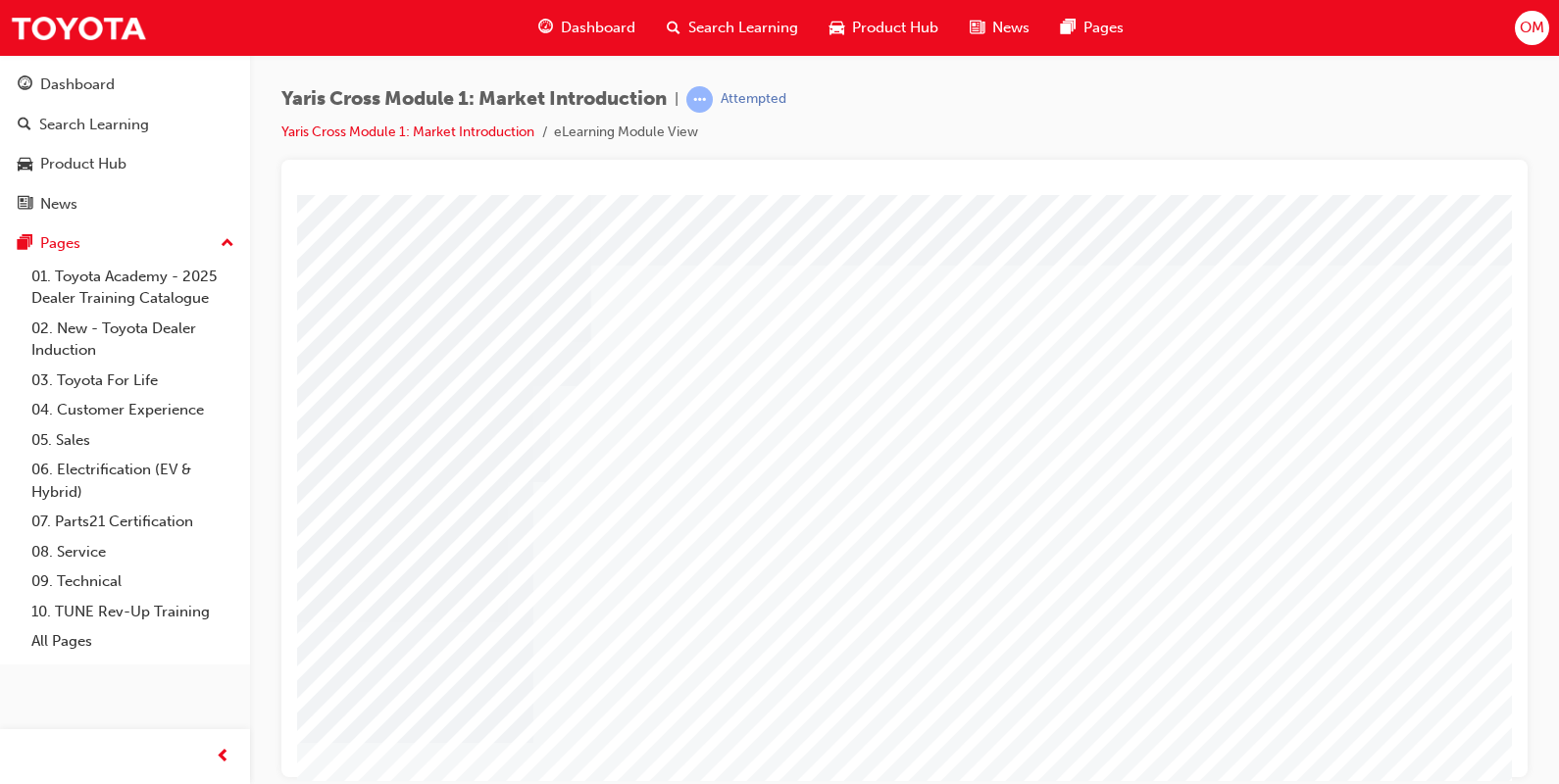 click at bounding box center (968, 1309) 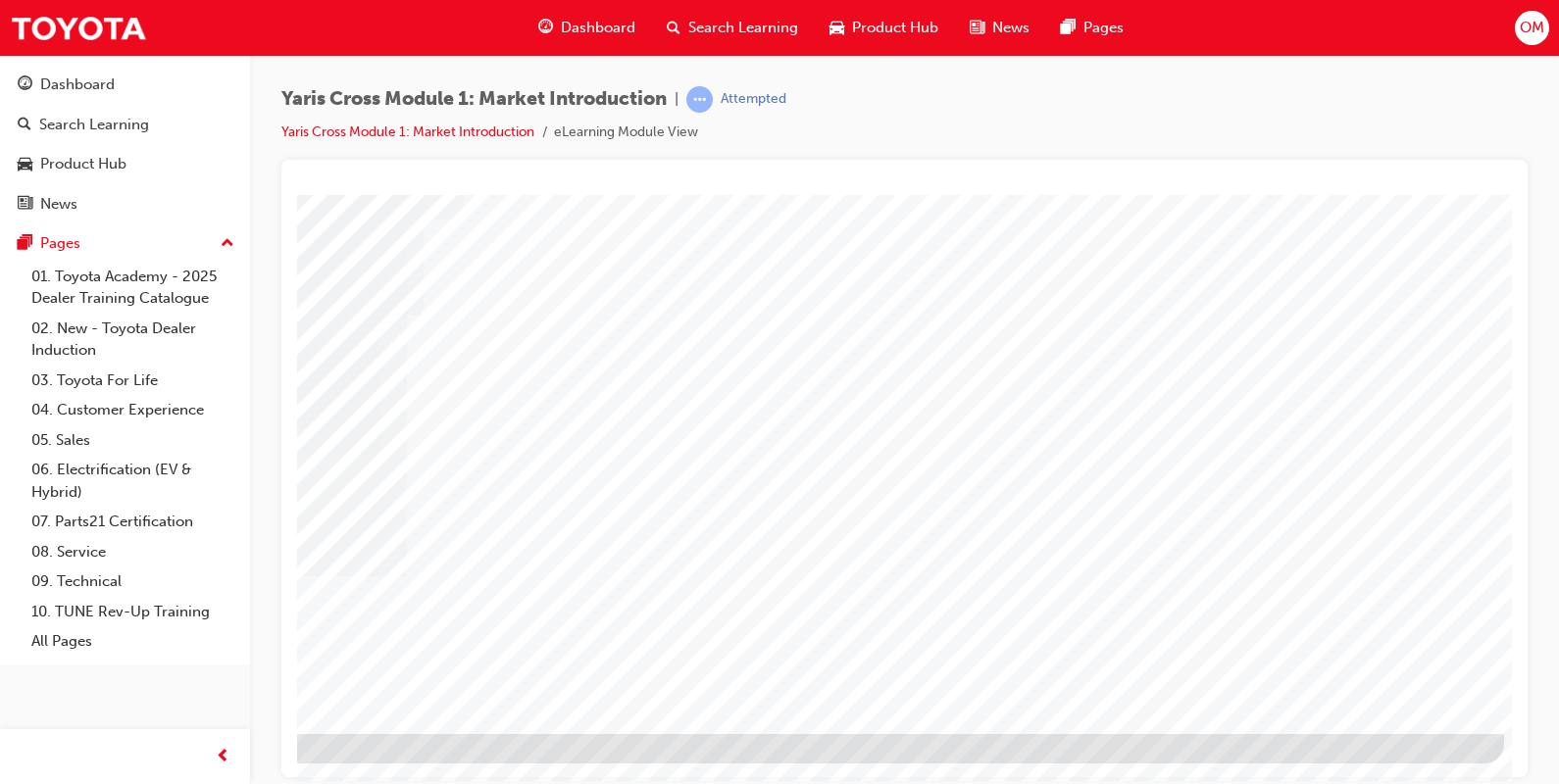click at bounding box center [232, 2180] 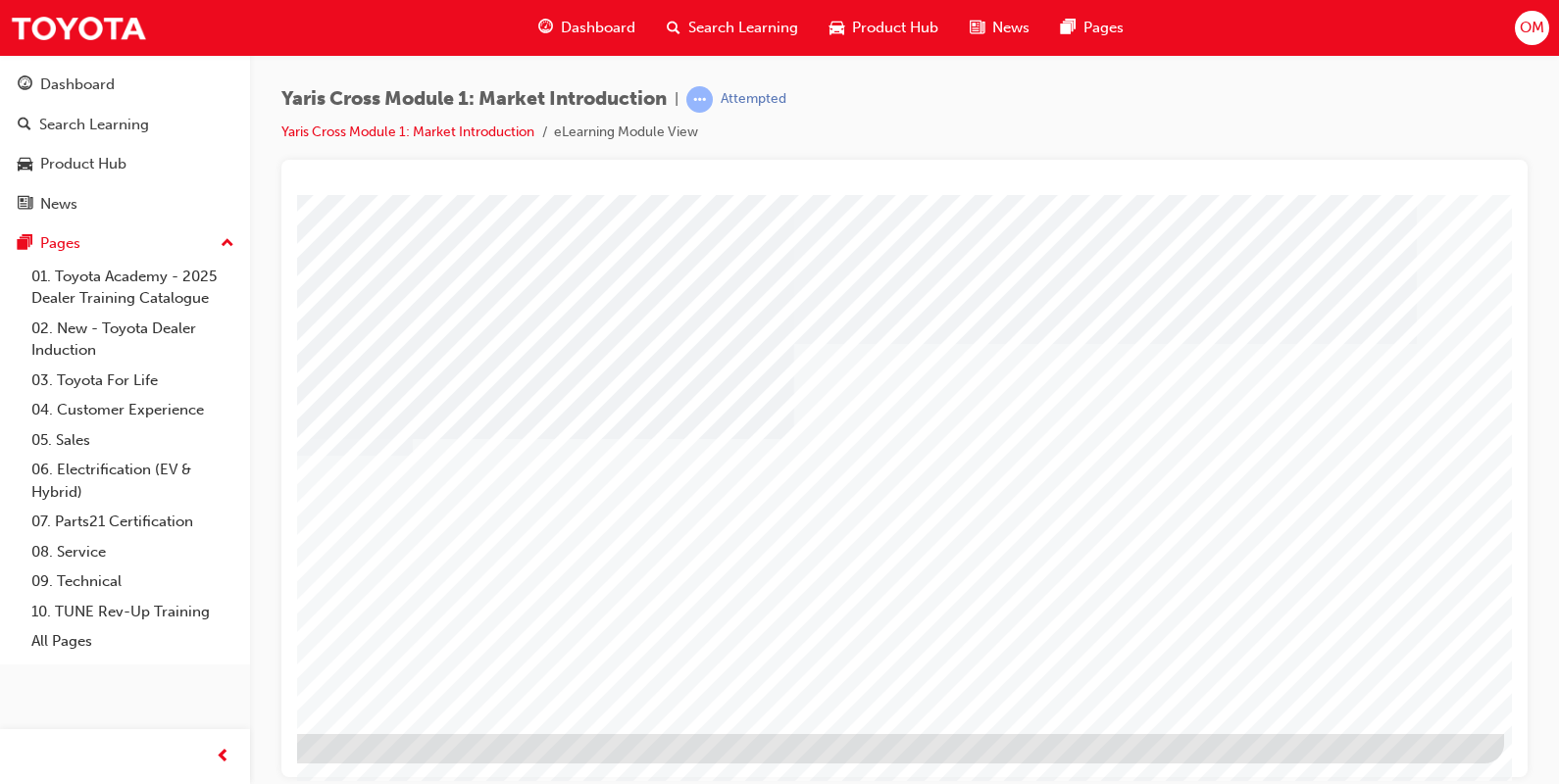 click at bounding box center (232, 4018) 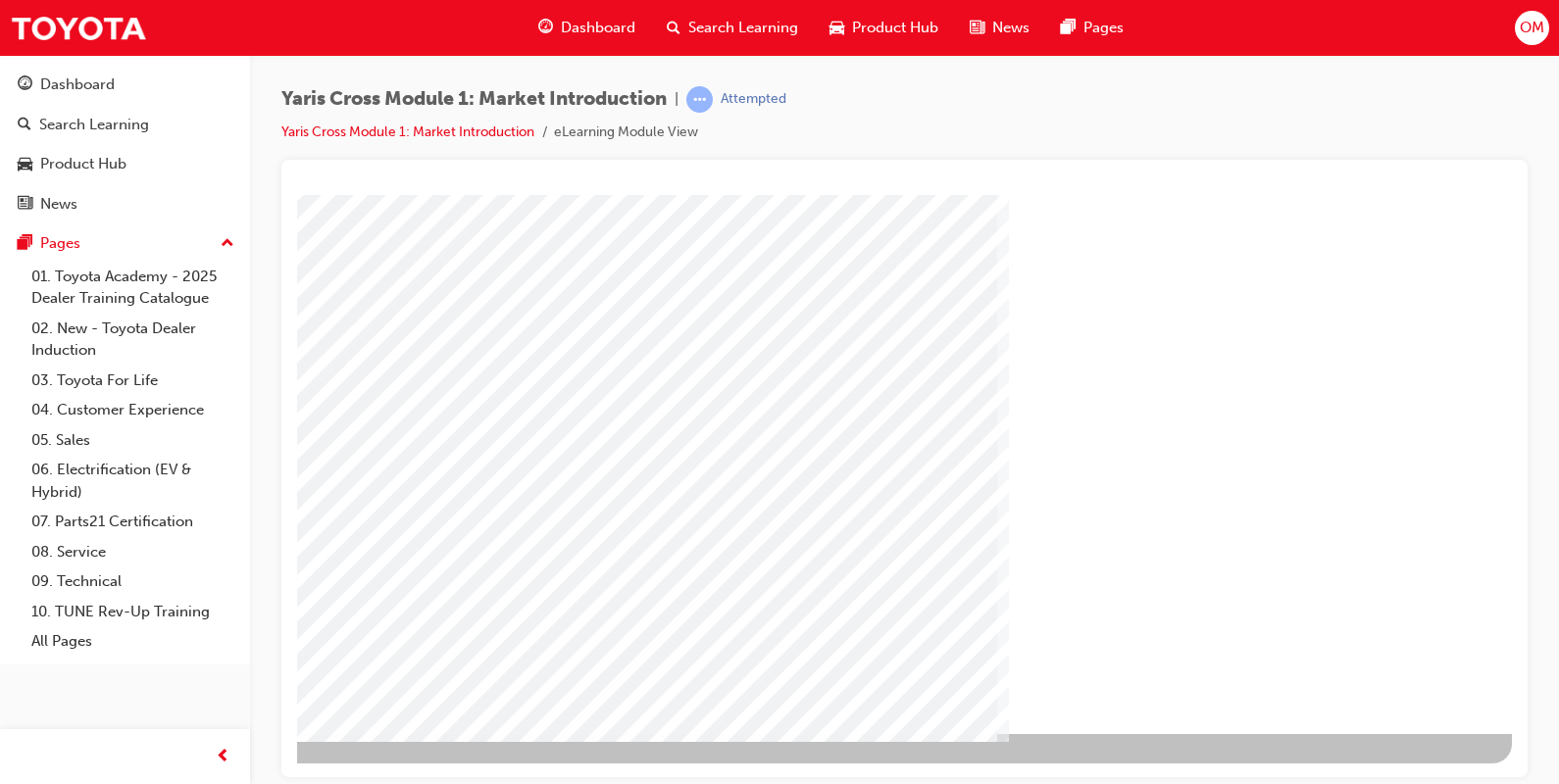 click at bounding box center [240, 5031] 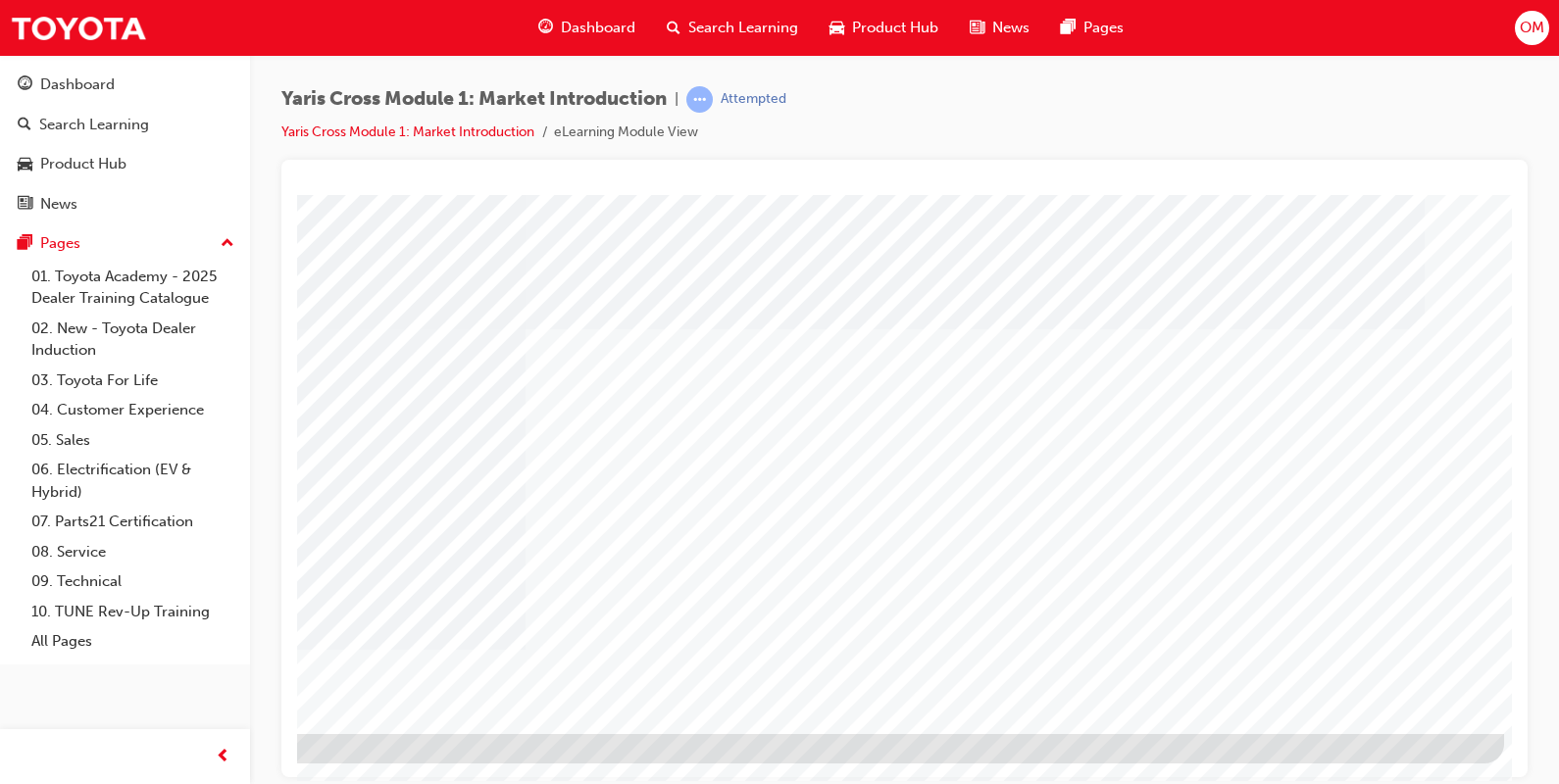 click at bounding box center (232, 2492) 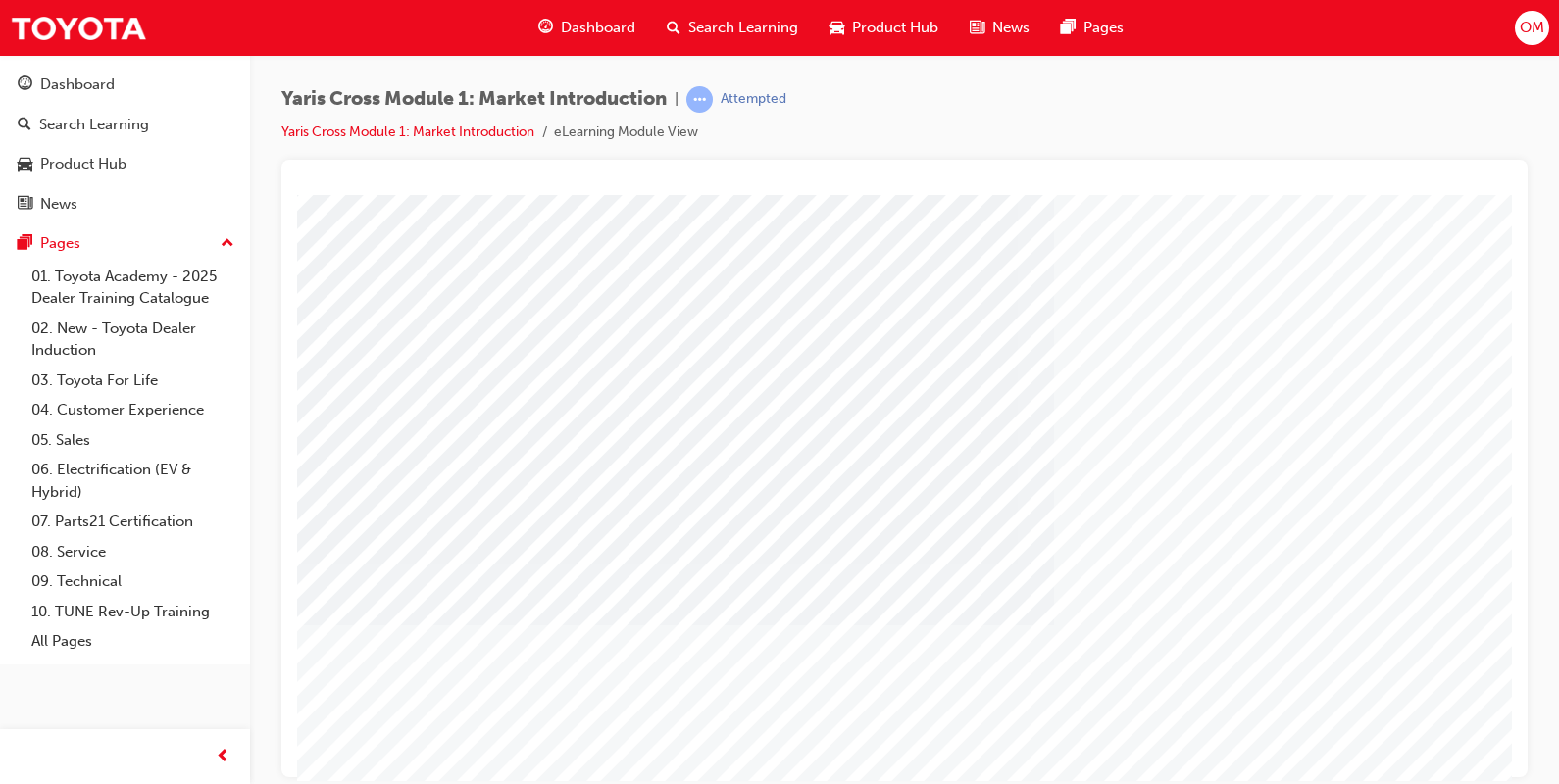 click at bounding box center (391, 2666) 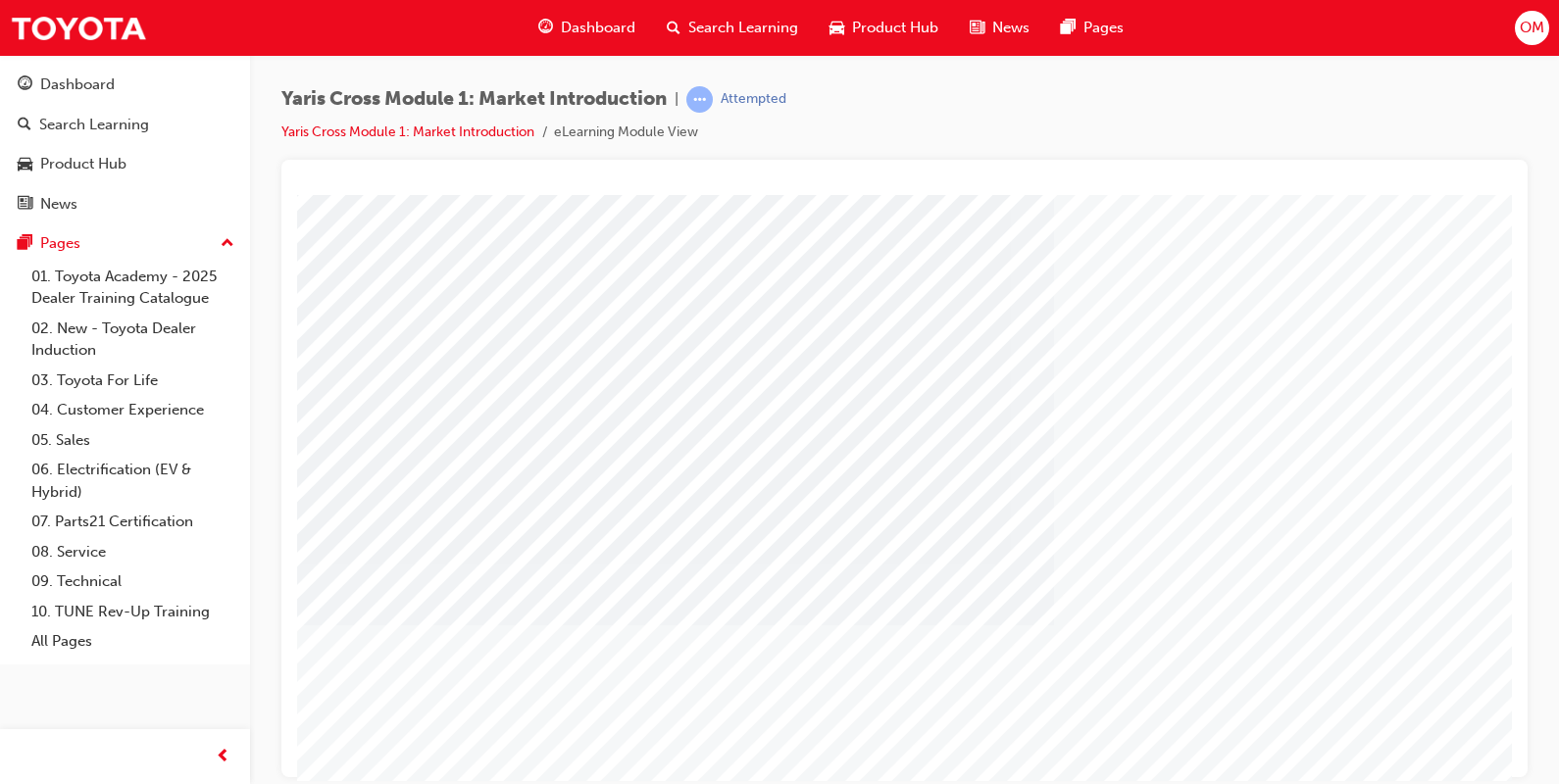 click at bounding box center (391, 3176) 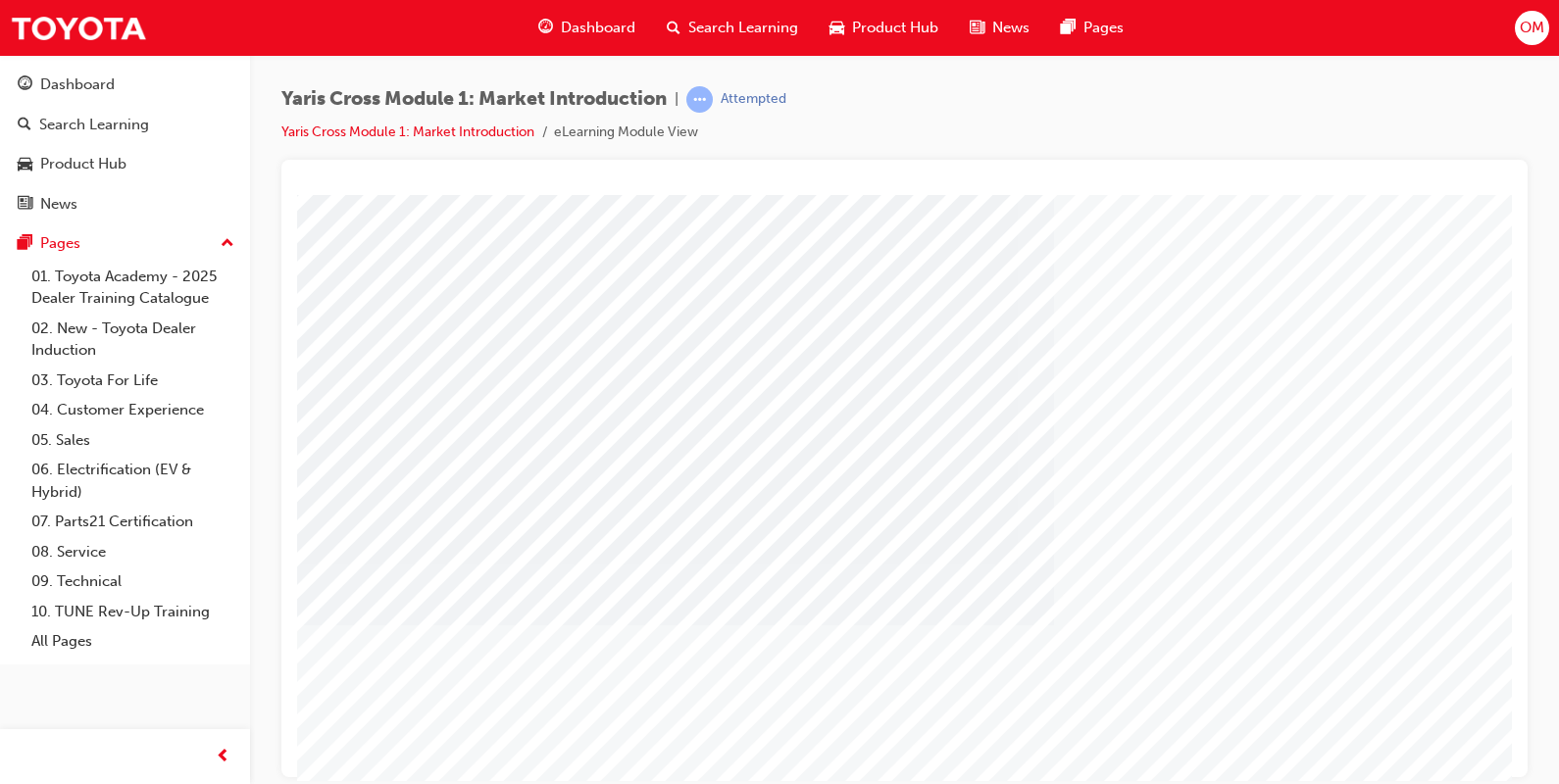 click at bounding box center (391, 3249) 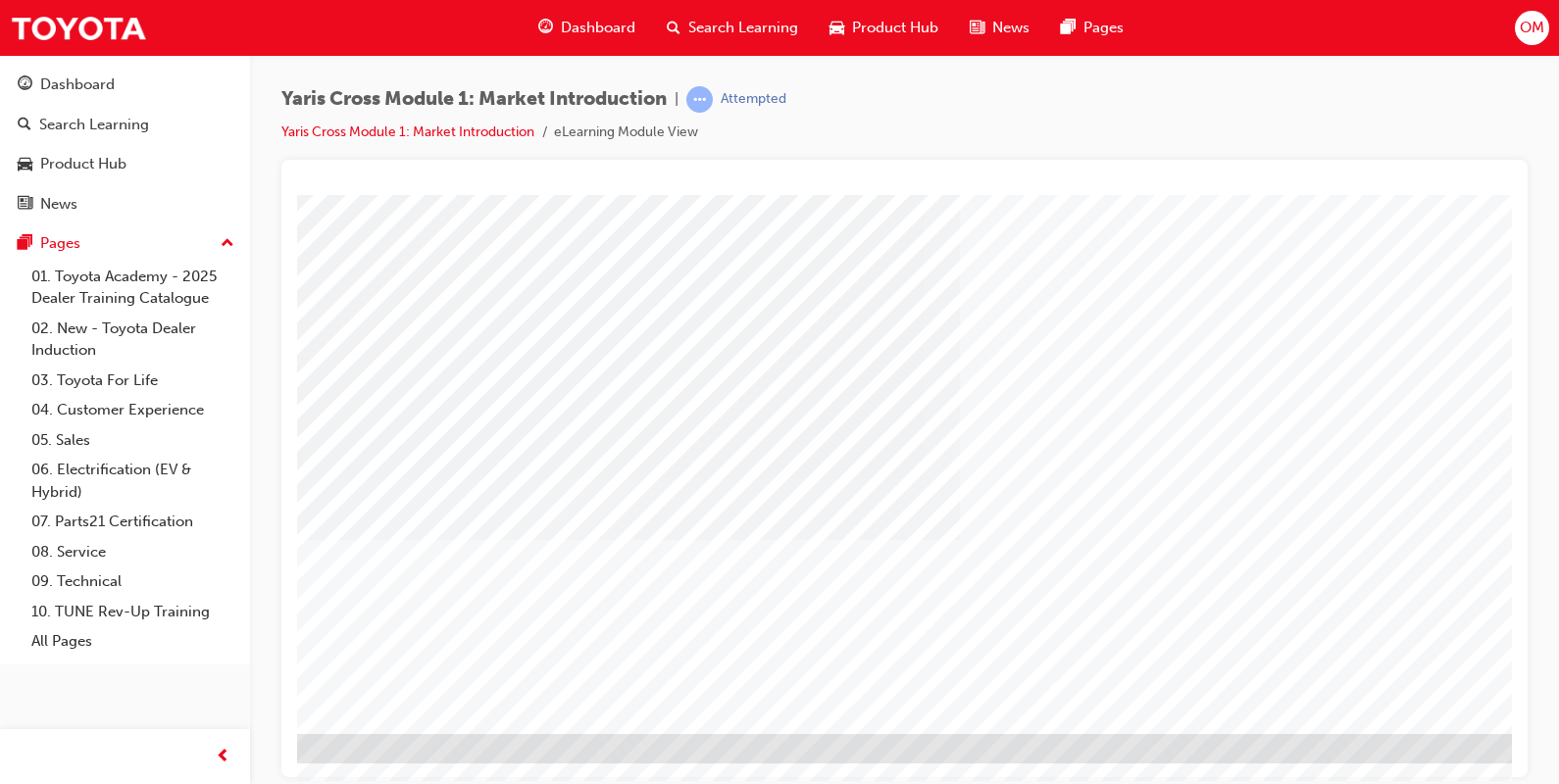 scroll, scrollTop: 167, scrollLeft: 137, axis: both 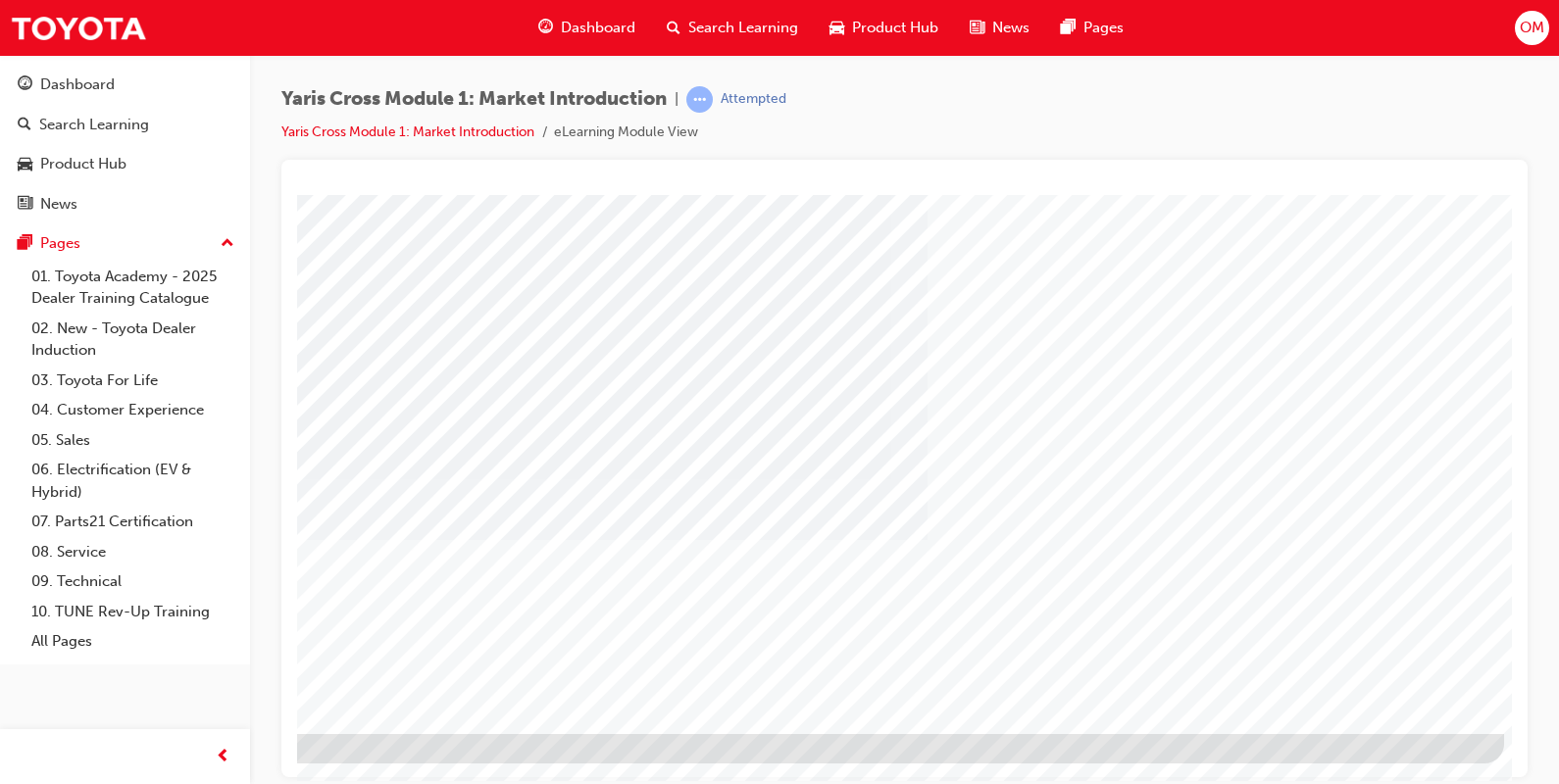 click at bounding box center [232, 5872] 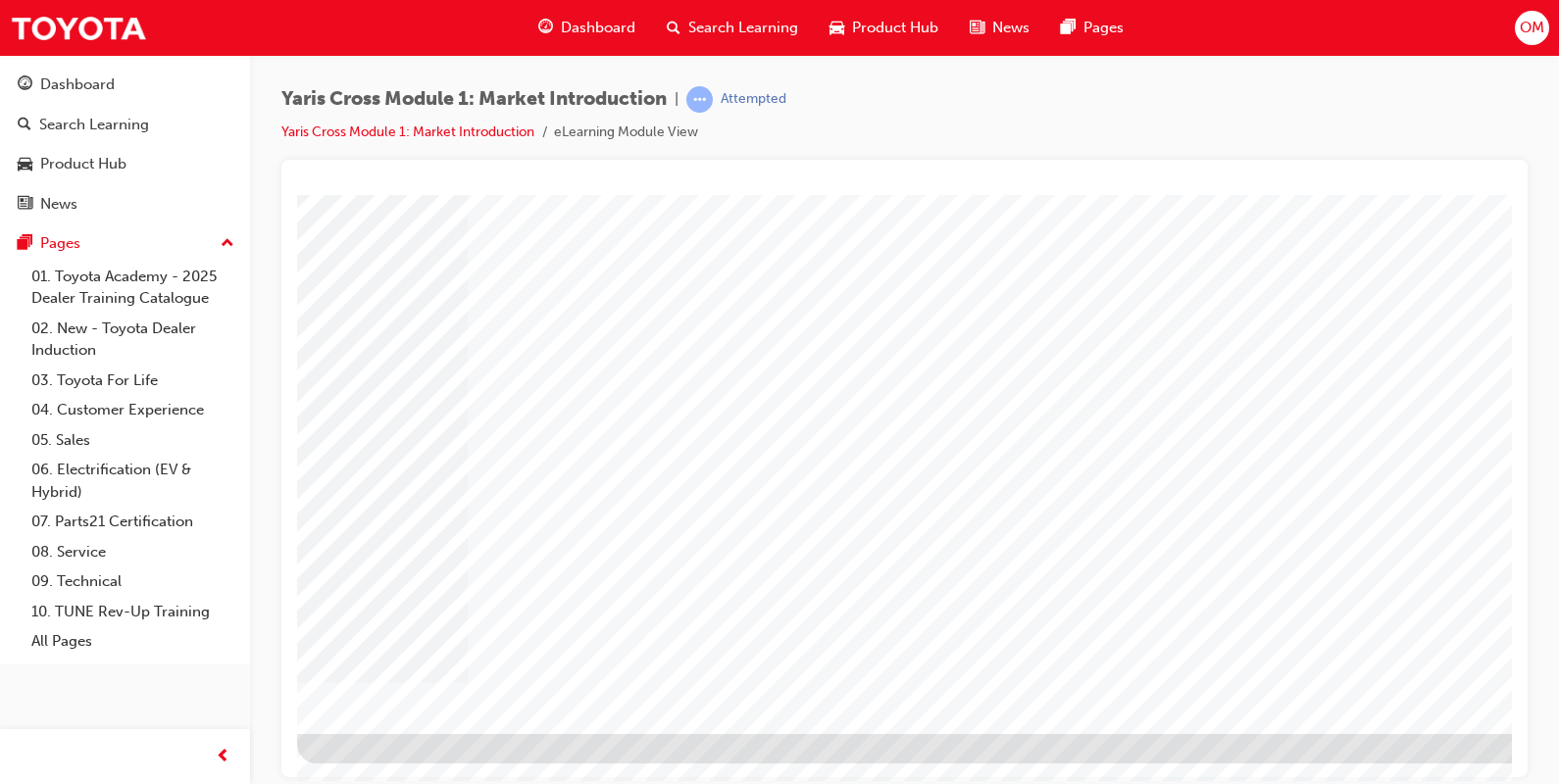 scroll, scrollTop: 167, scrollLeft: 137, axis: both 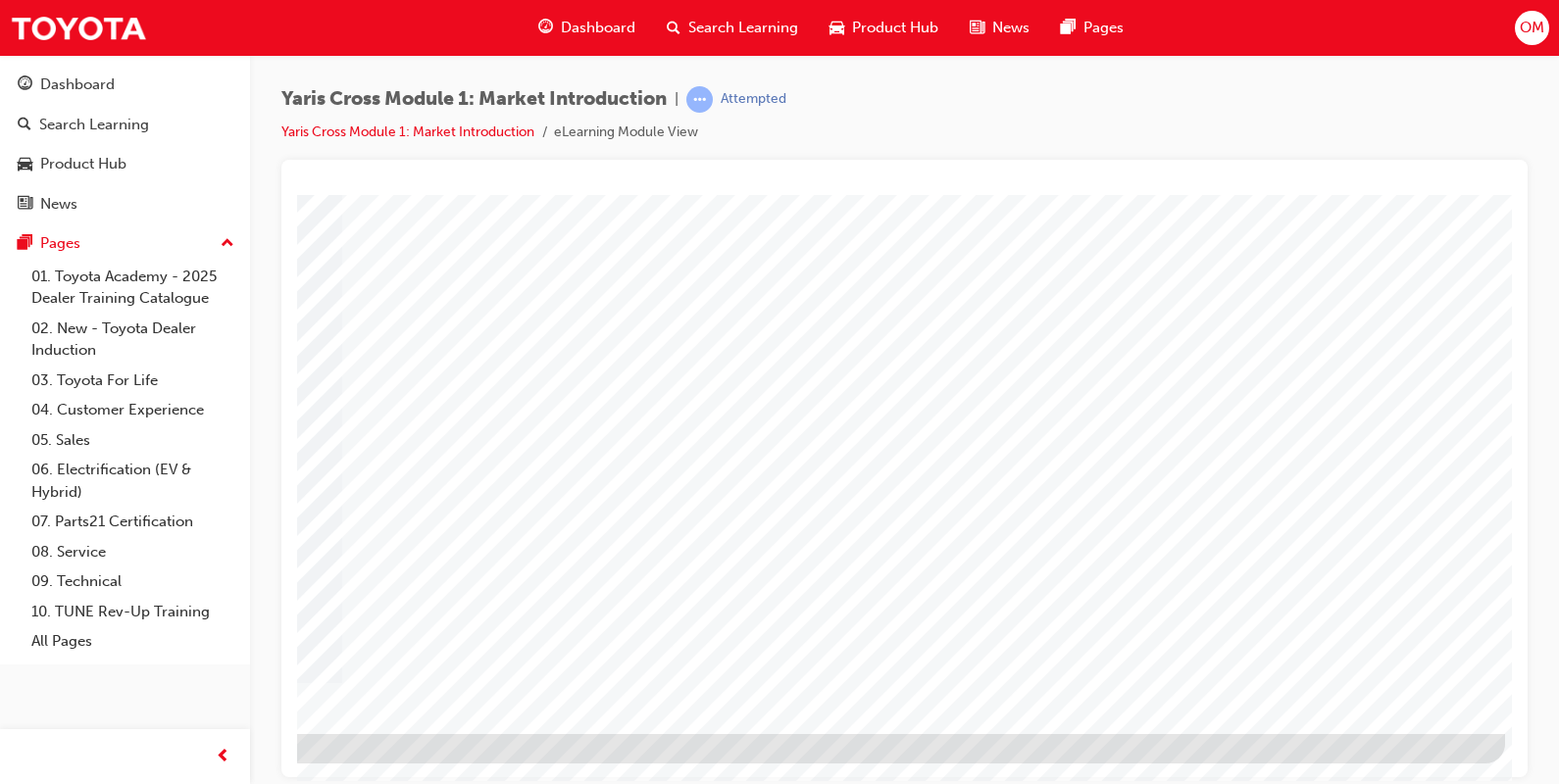 click at bounding box center (233, 1653) 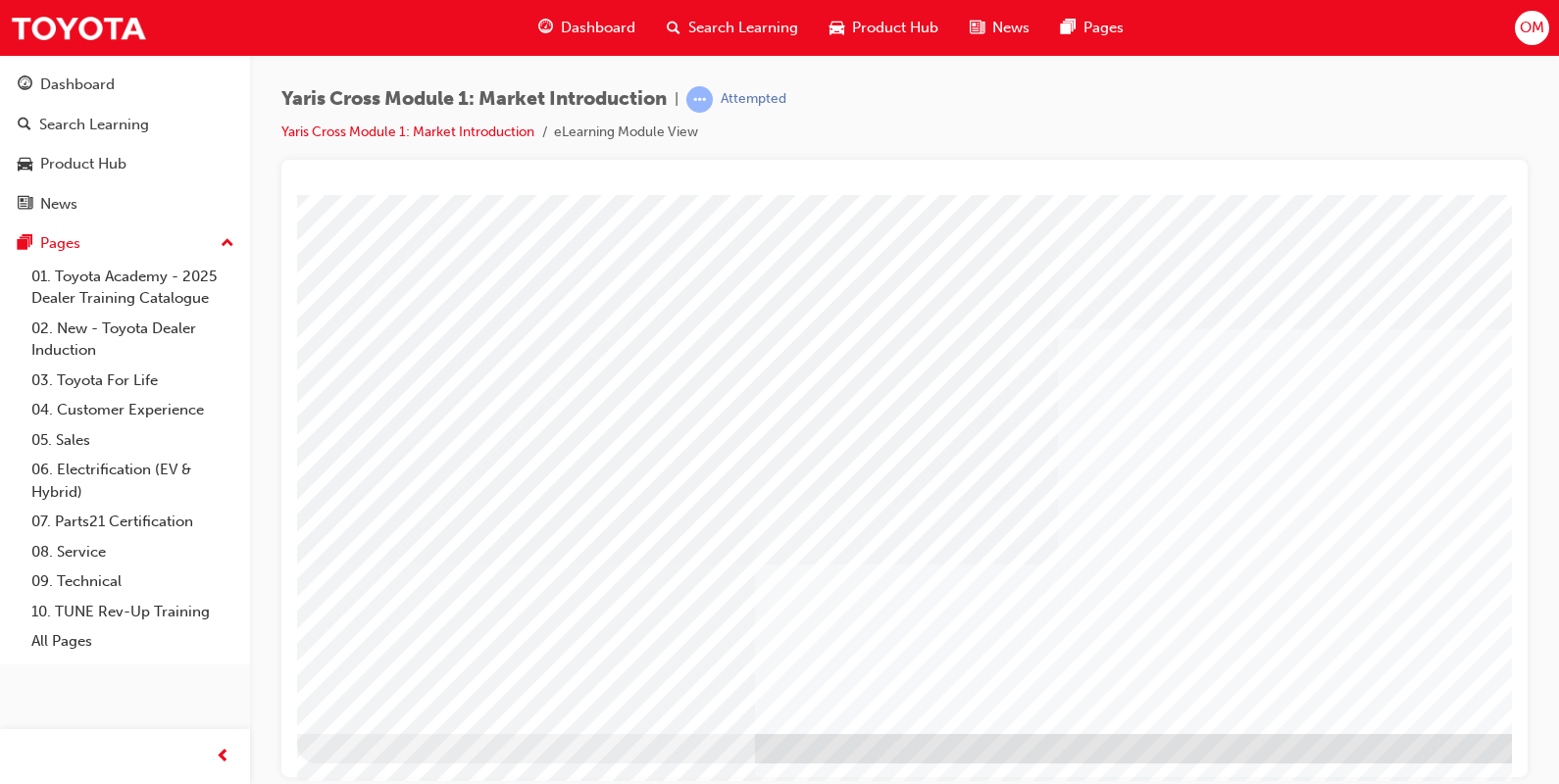 click at bounding box center (653, 4050) 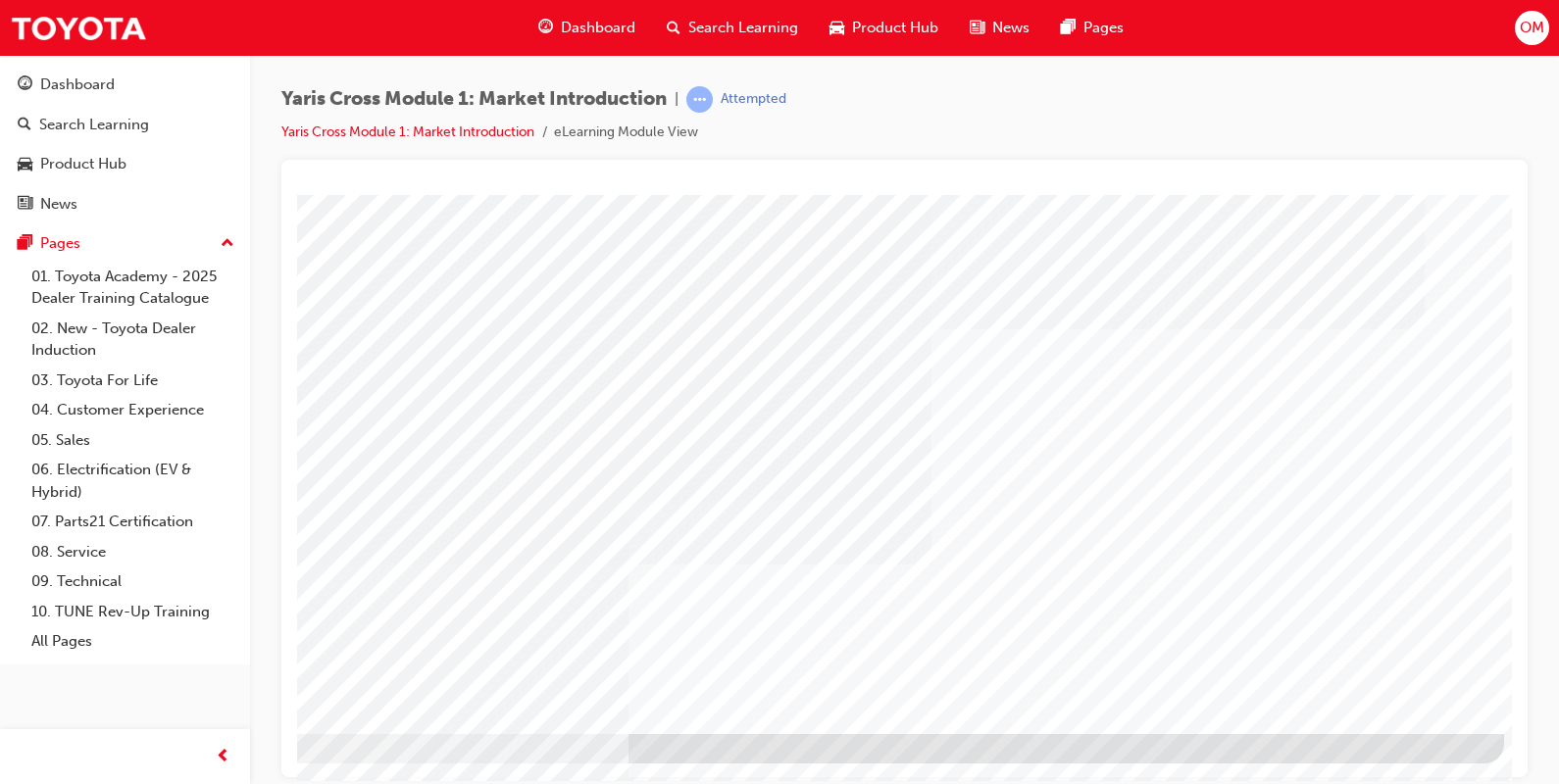 click at bounding box center (232, 3761) 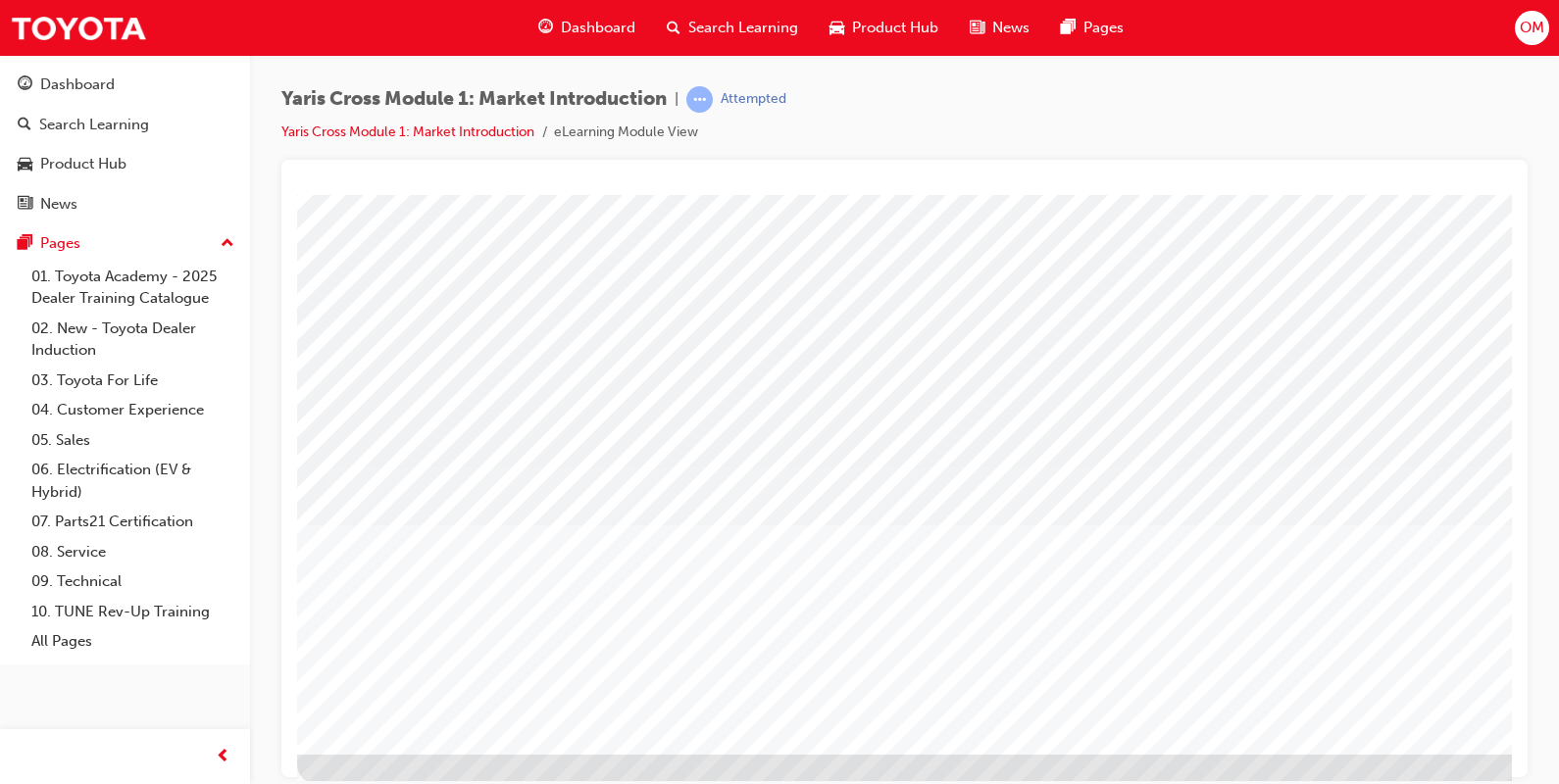 scroll, scrollTop: 148, scrollLeft: 0, axis: vertical 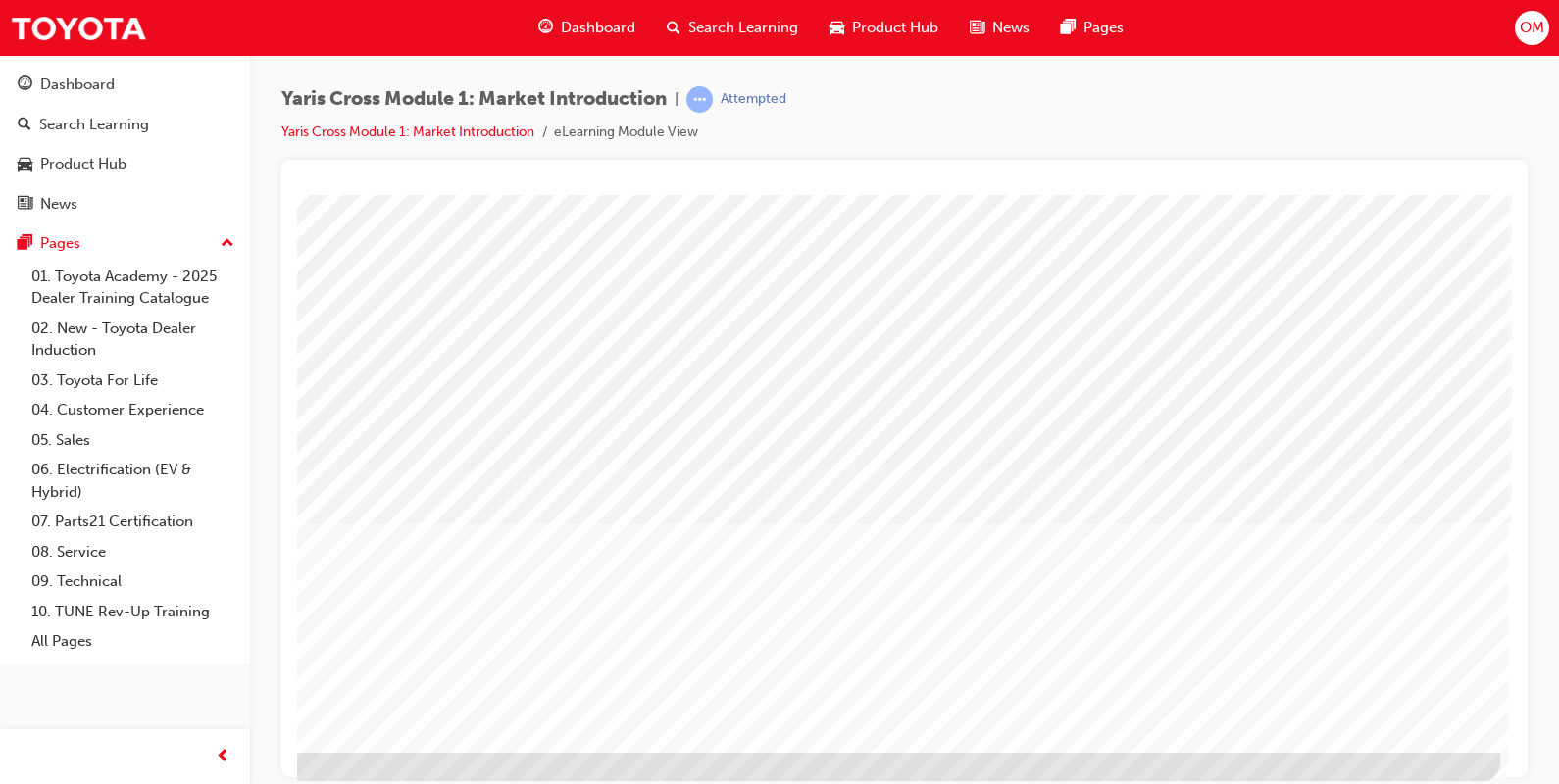 click at bounding box center [228, 2472] 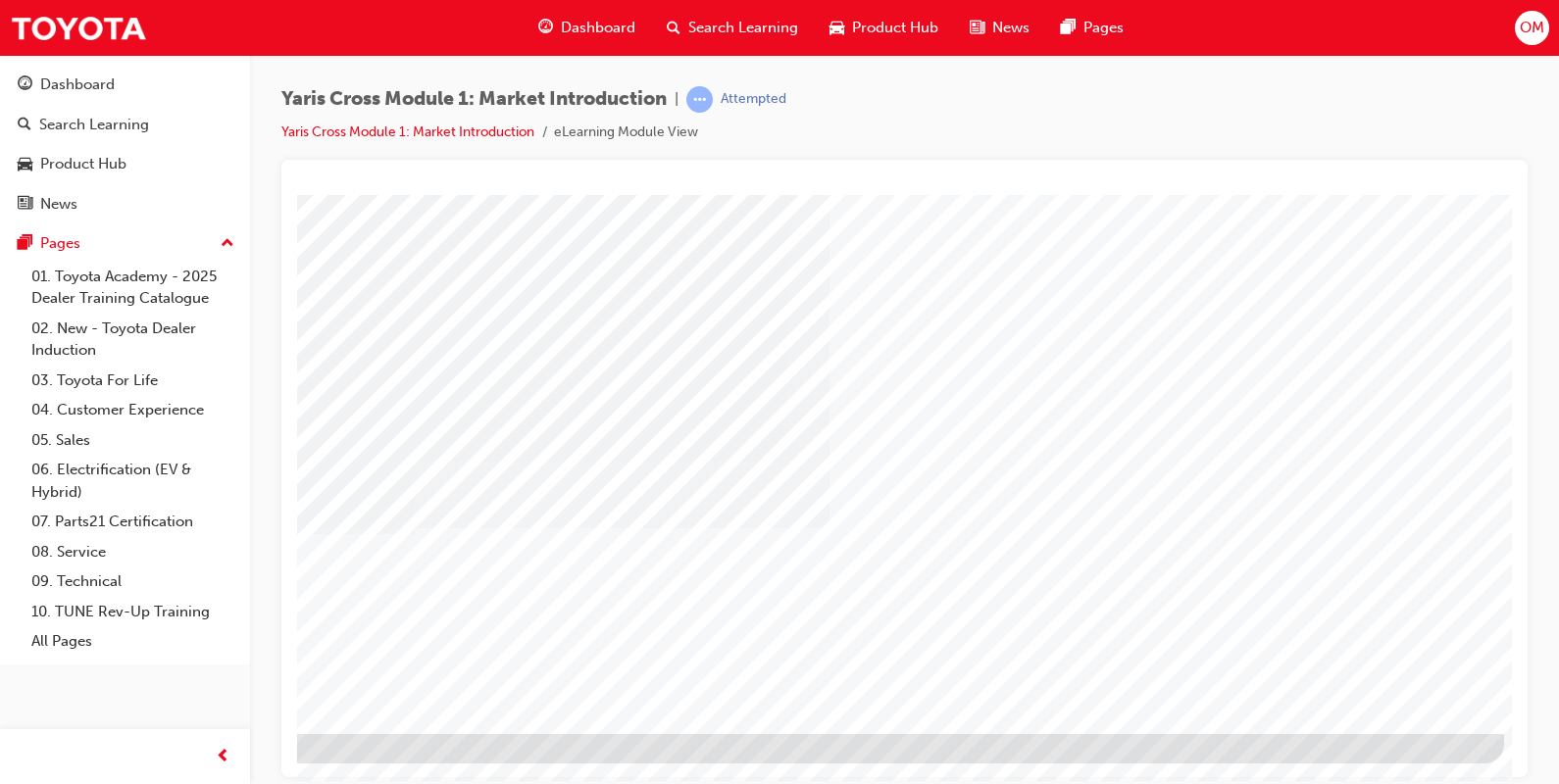 click at bounding box center (232, 1641) 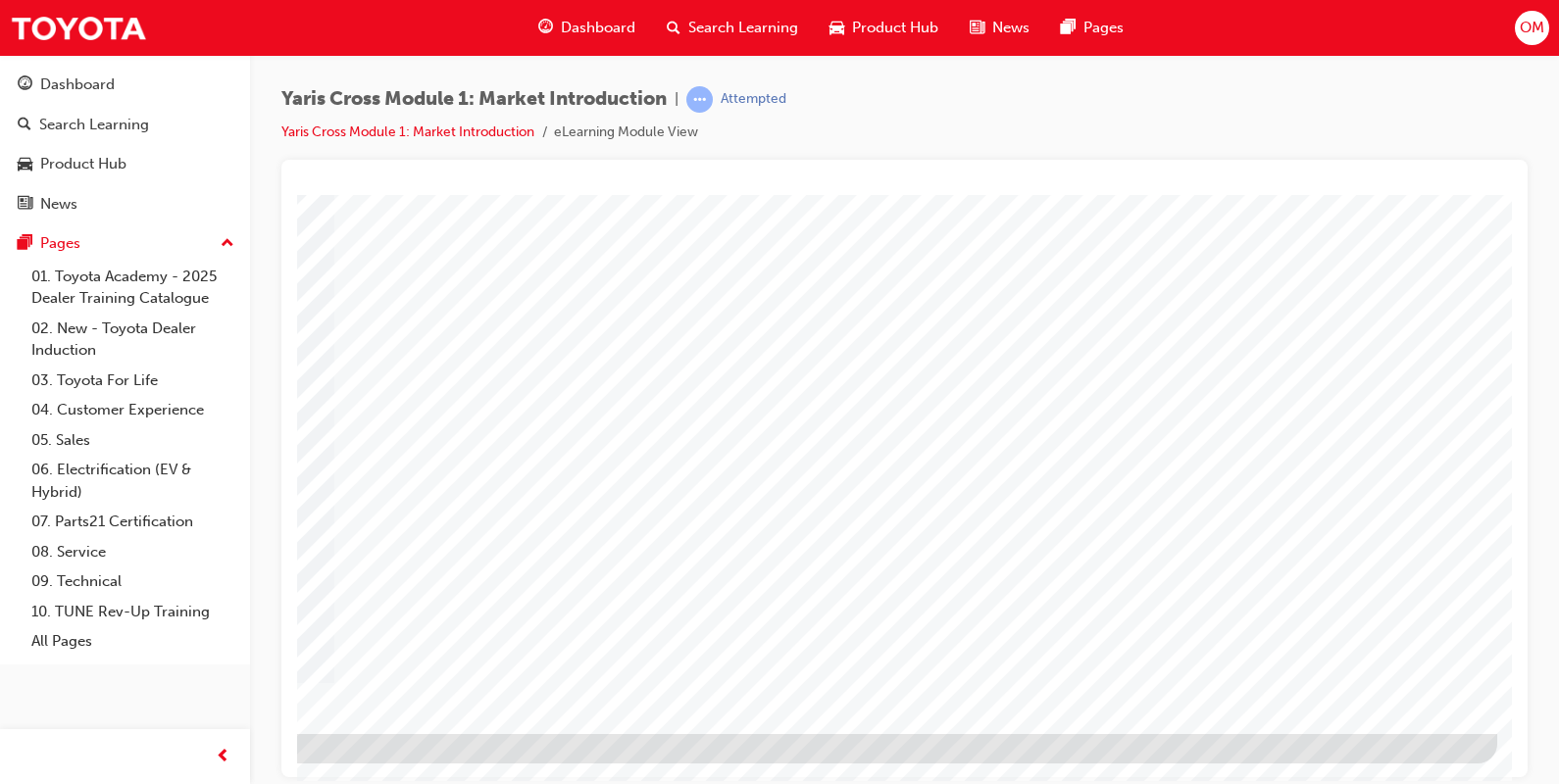 click at bounding box center [226, 2098] 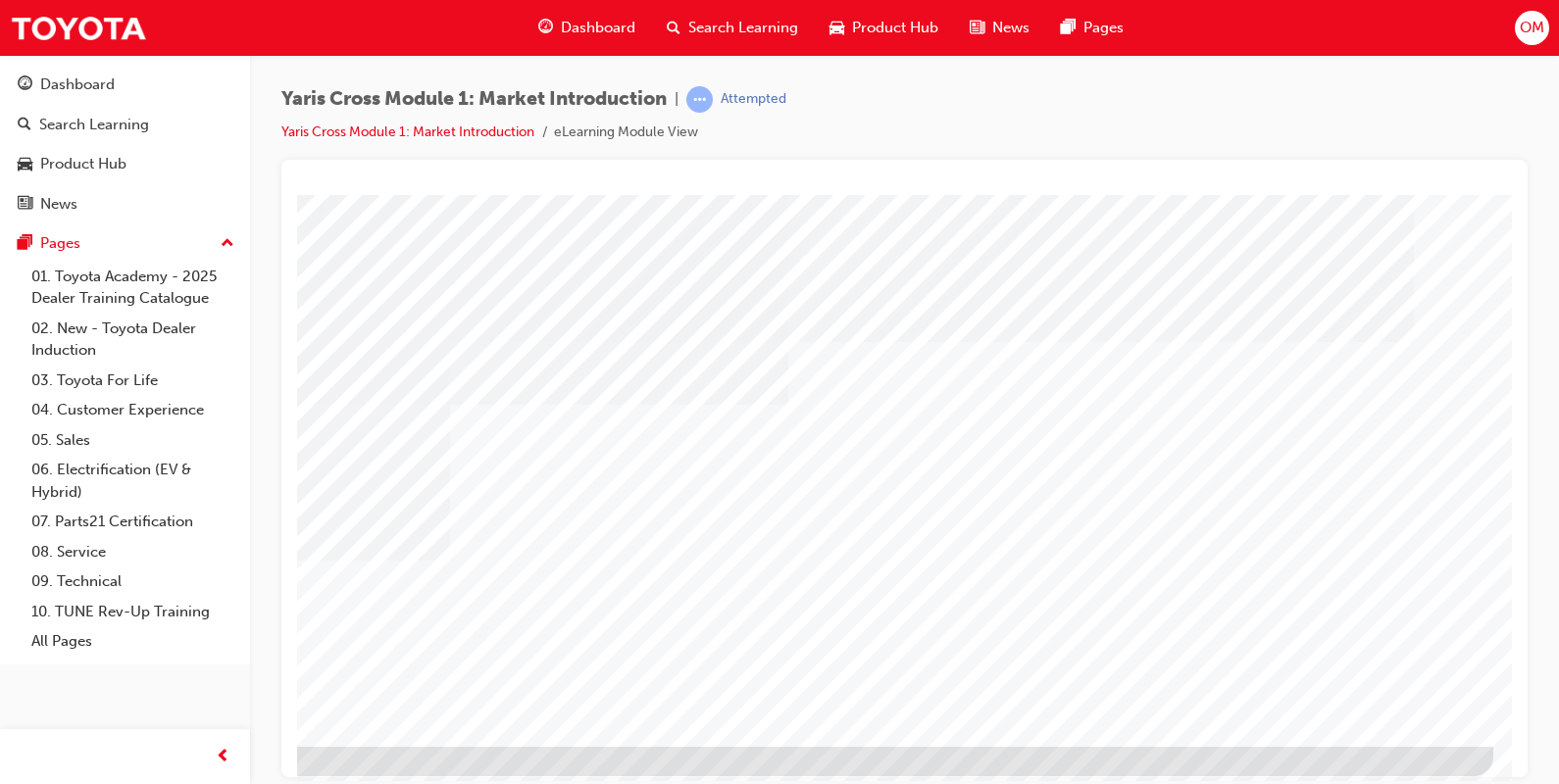 click at bounding box center (222, 2086) 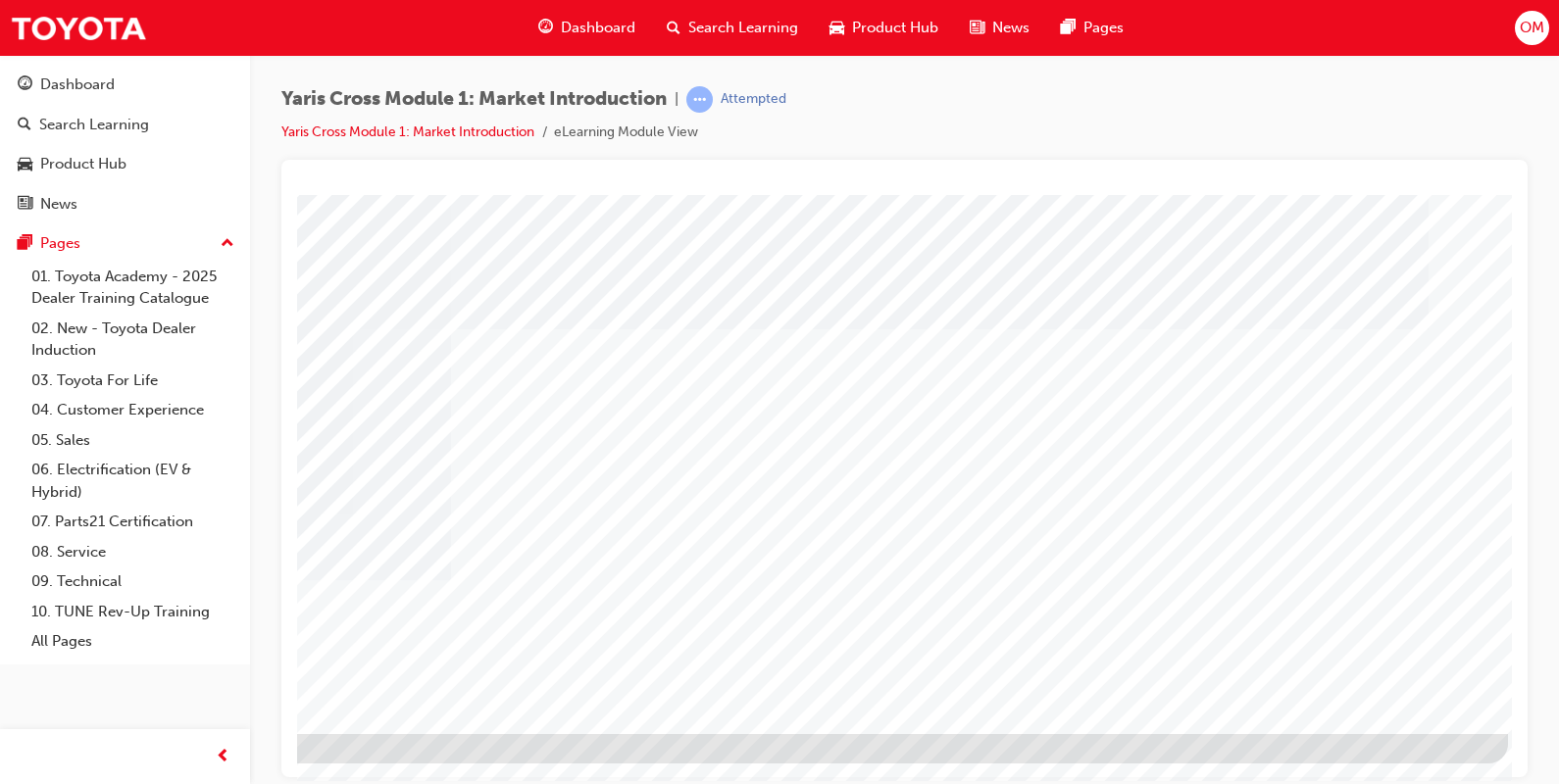 click at bounding box center (236, 5486) 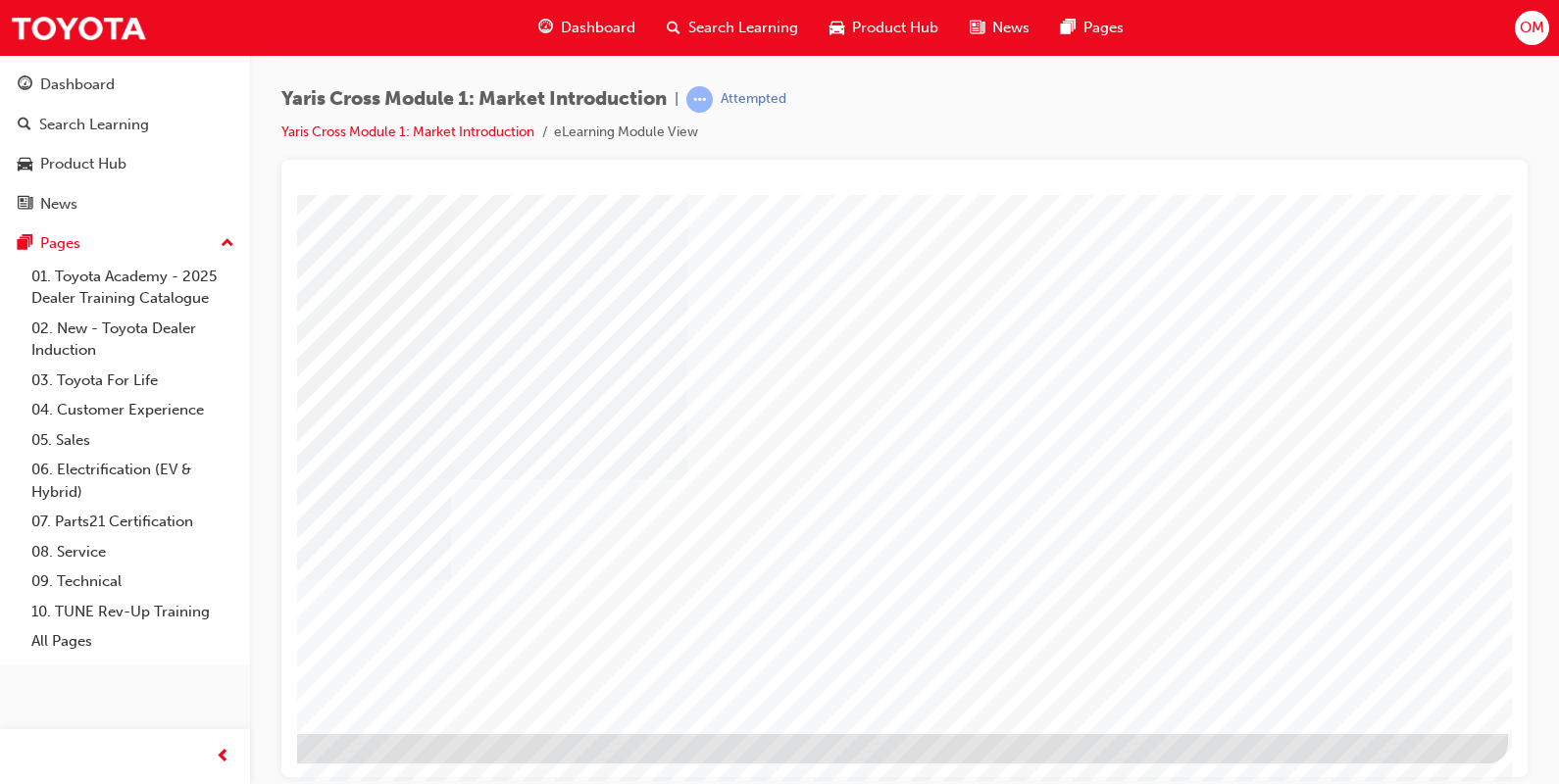 click at bounding box center (236, 2032) 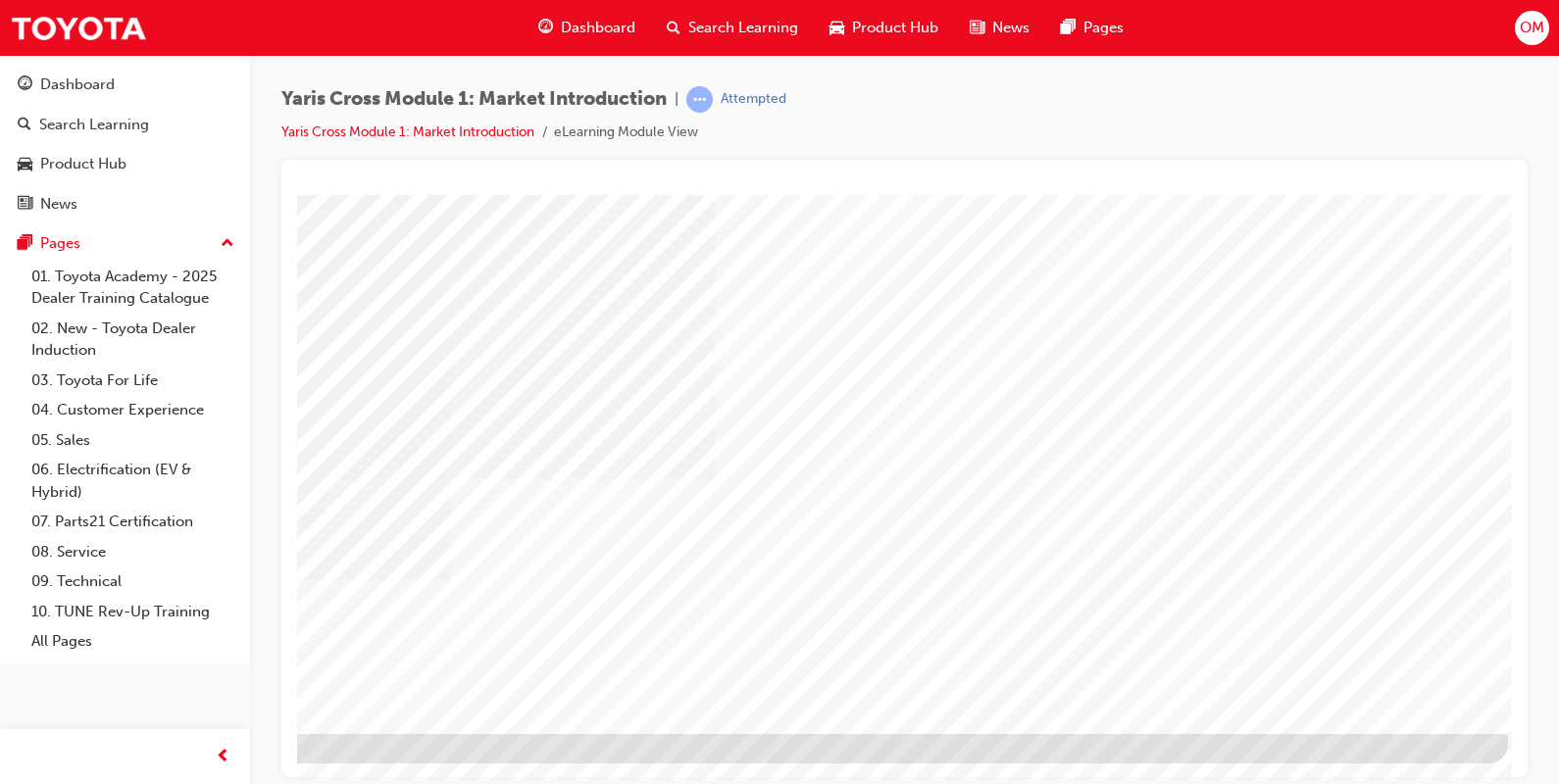click at bounding box center [236, 2032] 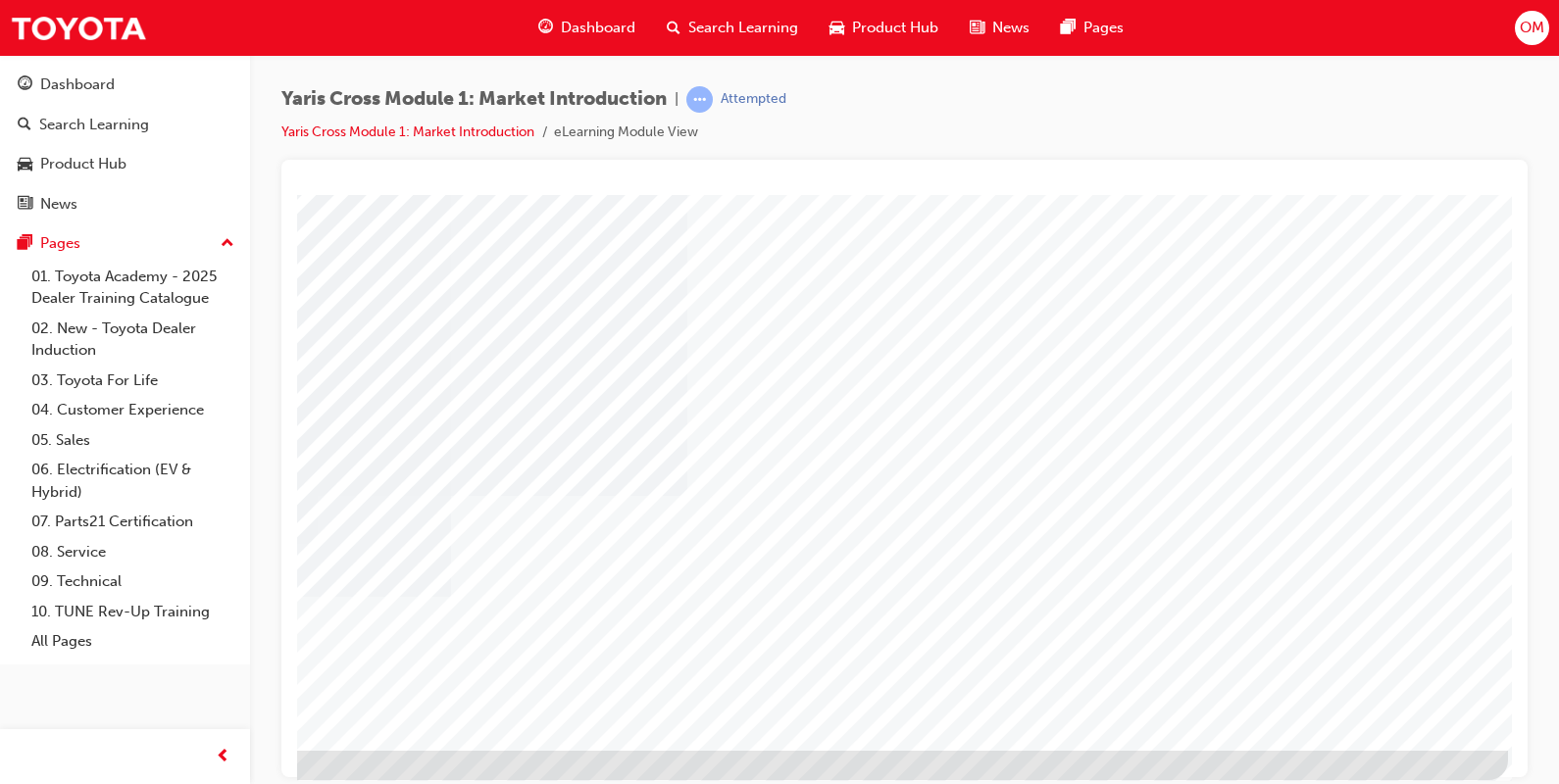 click at bounding box center [236, 2048] 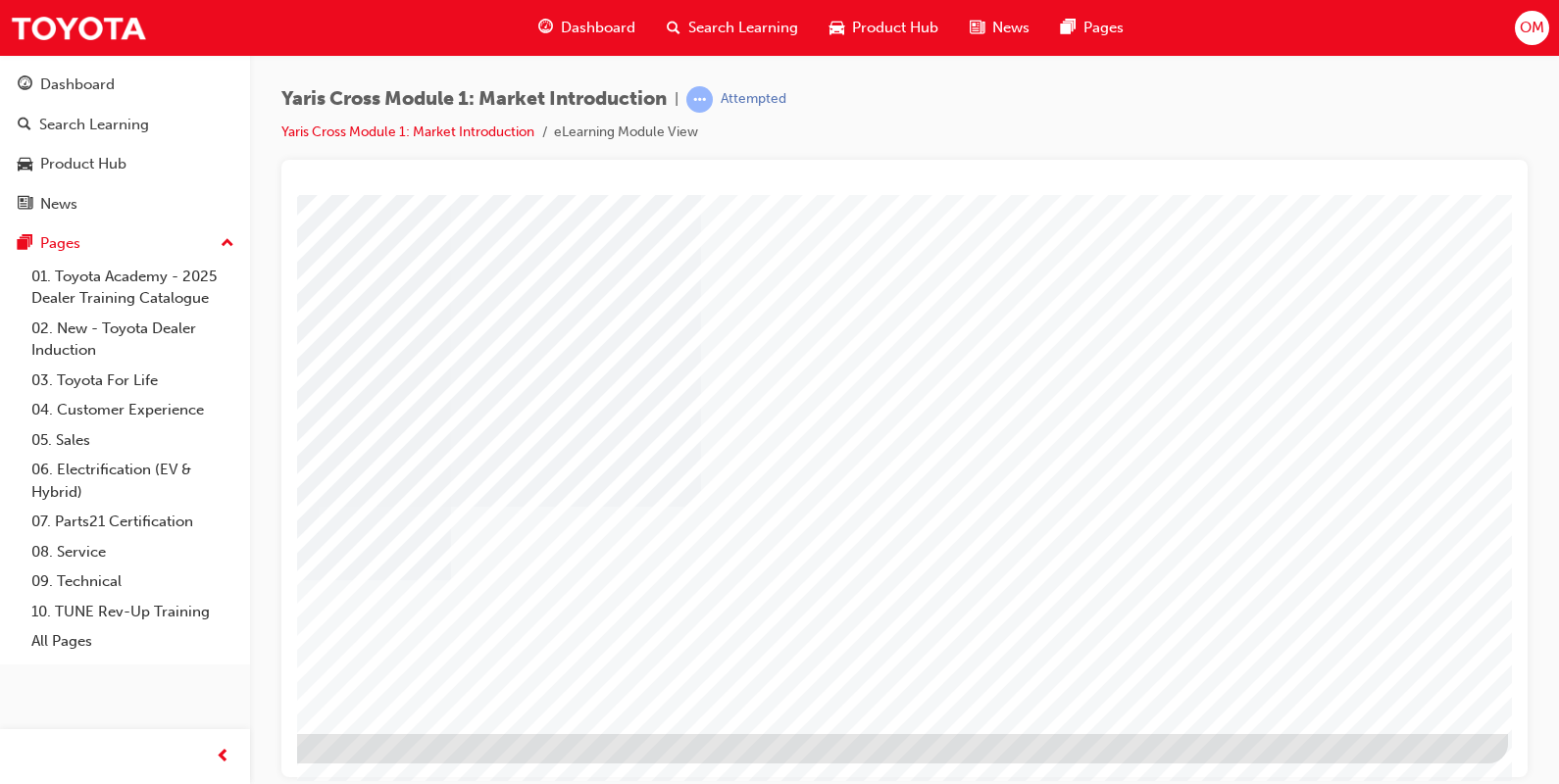 click at bounding box center (236, 2059) 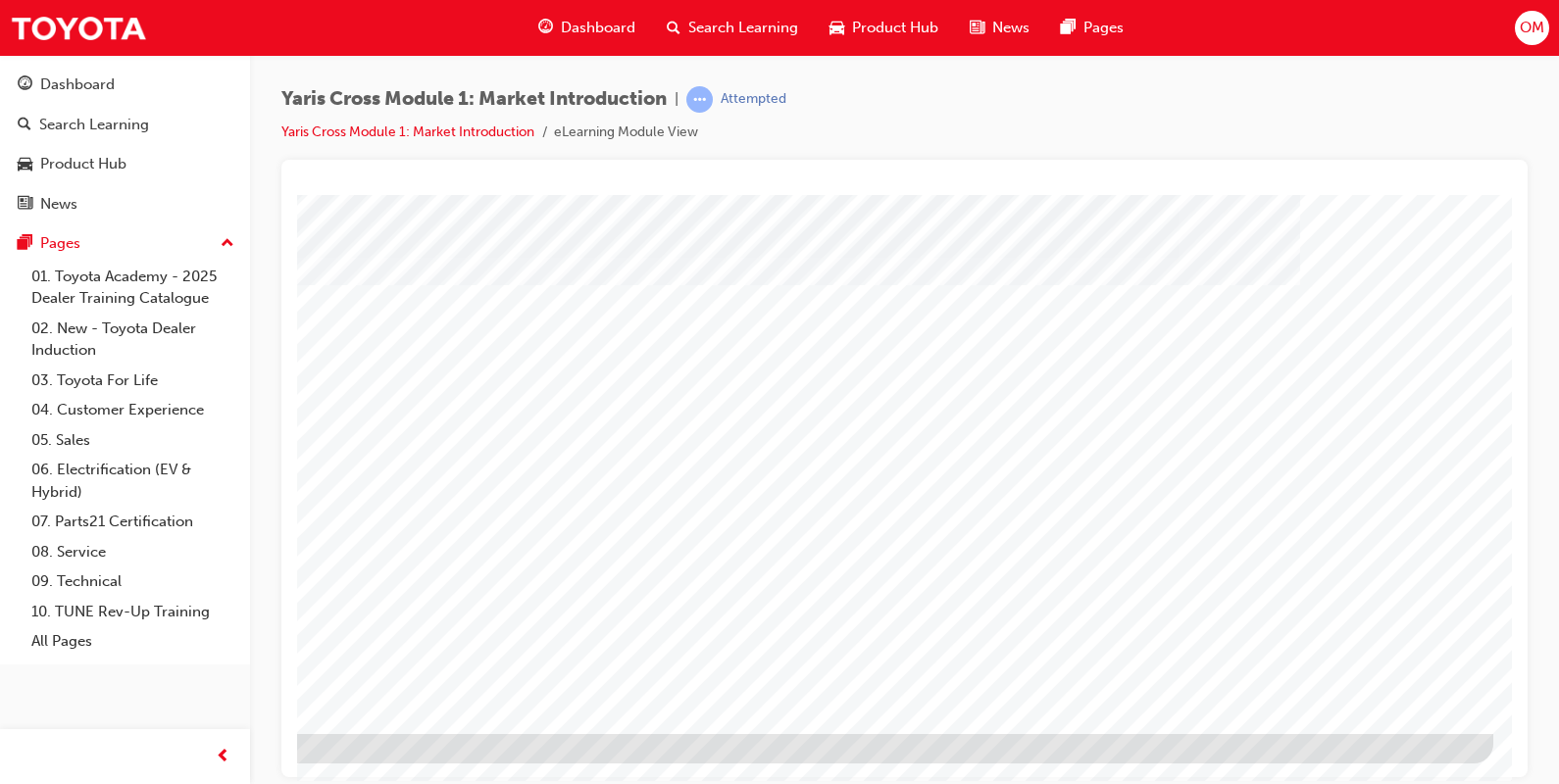 click at bounding box center [842, 1214] 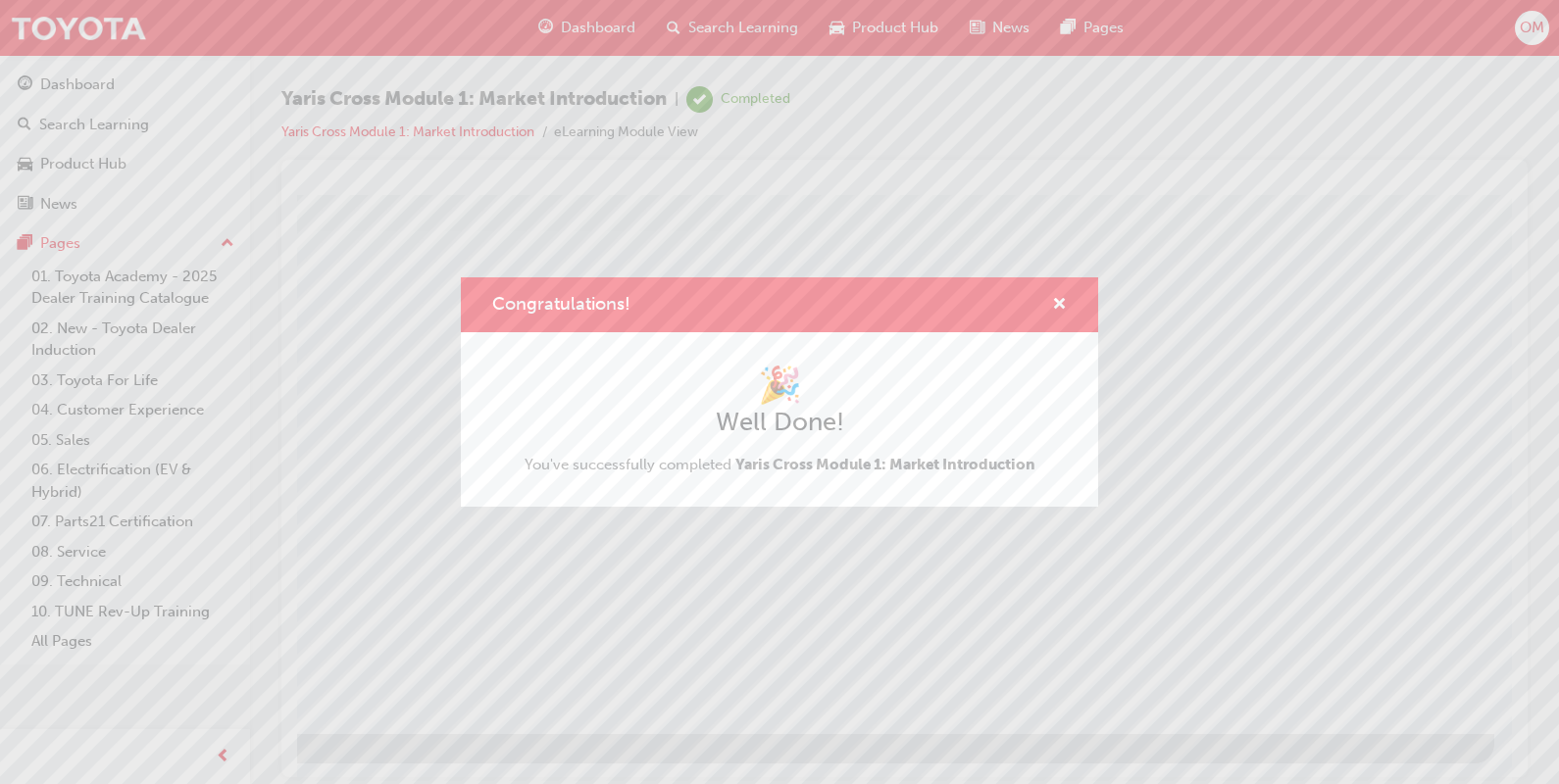 click on "Congratulations! 🎉 Well Done! You've successfully completed   Yaris Cross Module 1: Market Introduction" at bounding box center (780, 392) 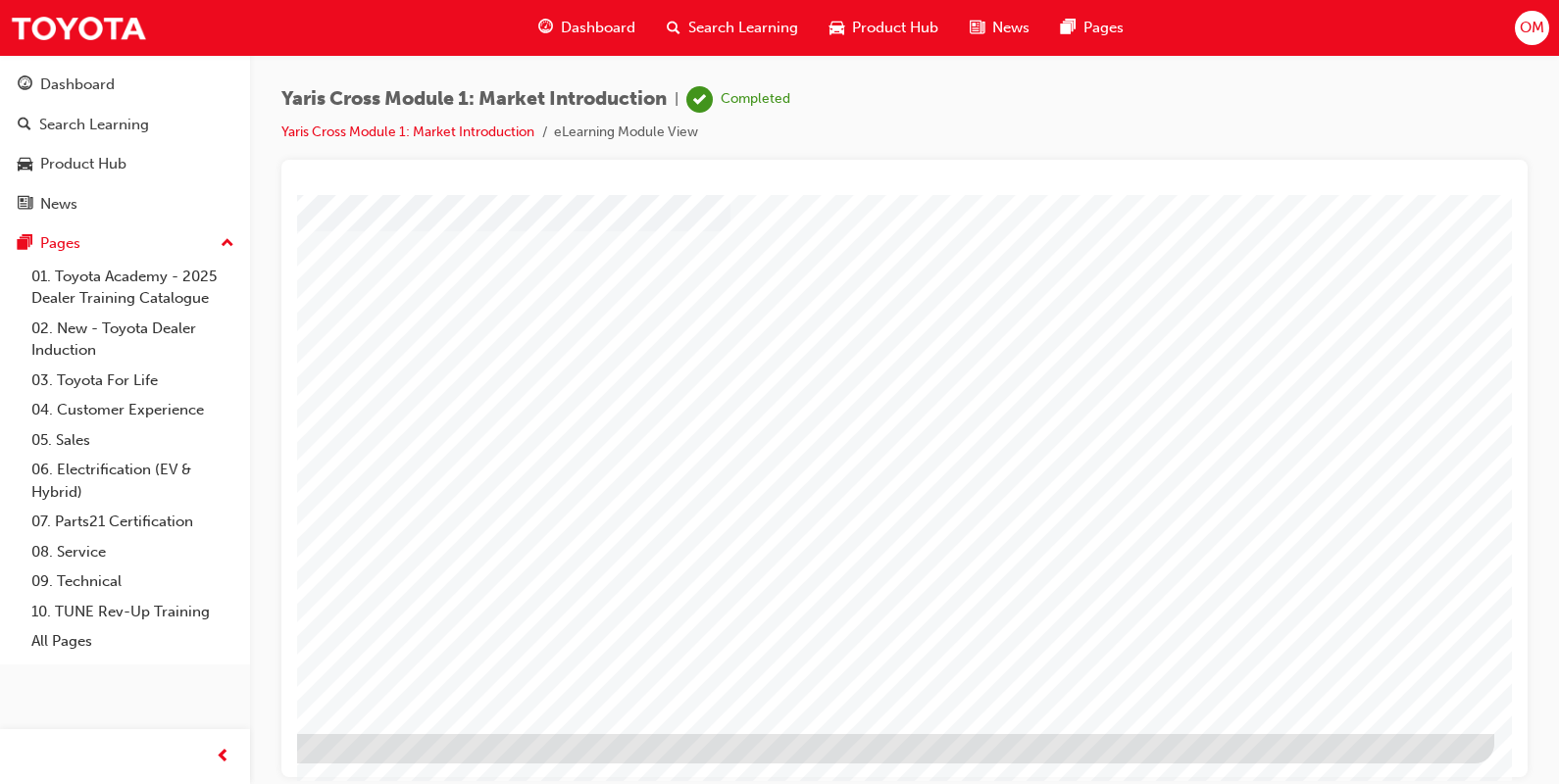click at bounding box center (223, 1824) 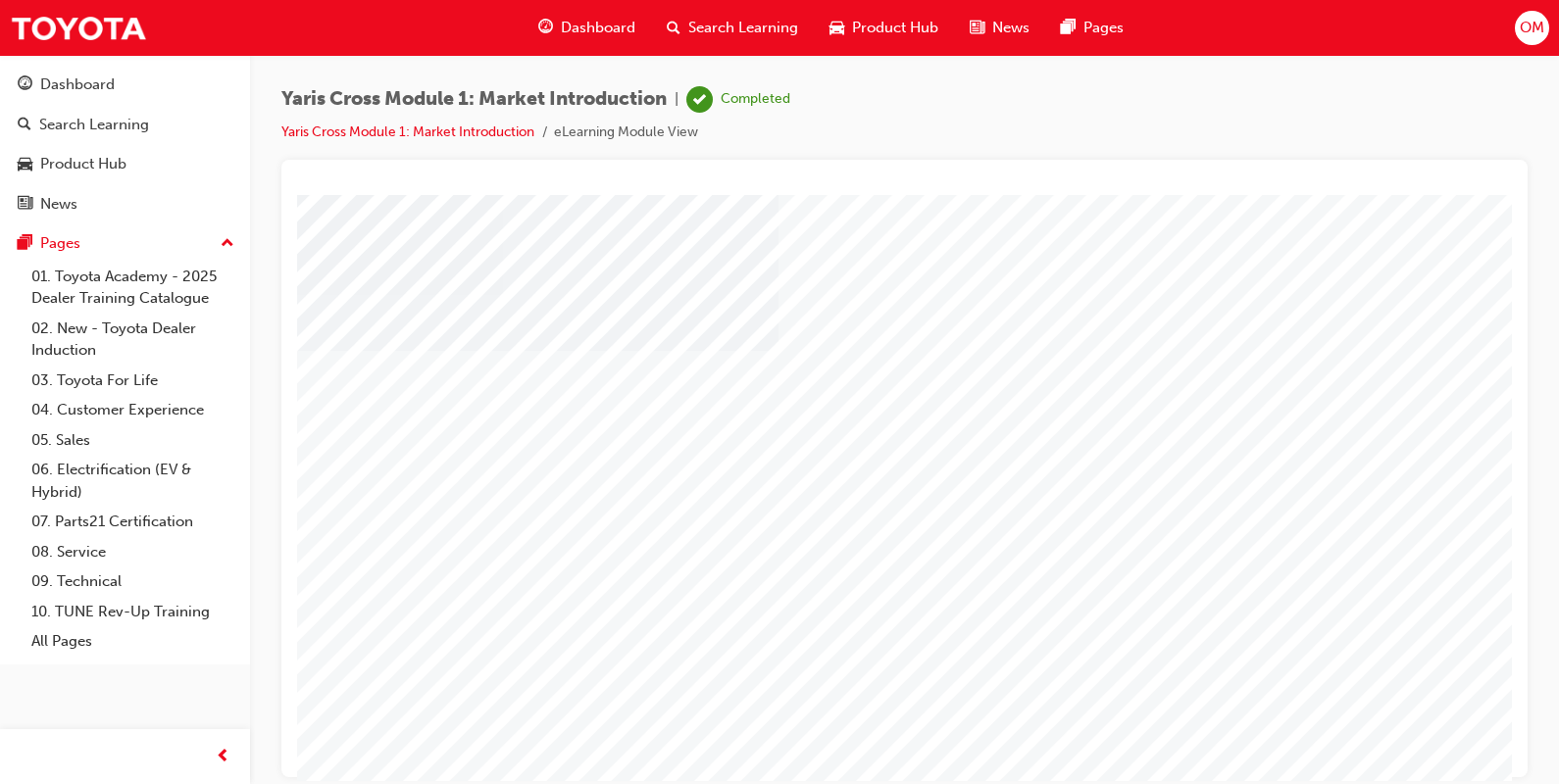 click at bounding box center (884, 1301) 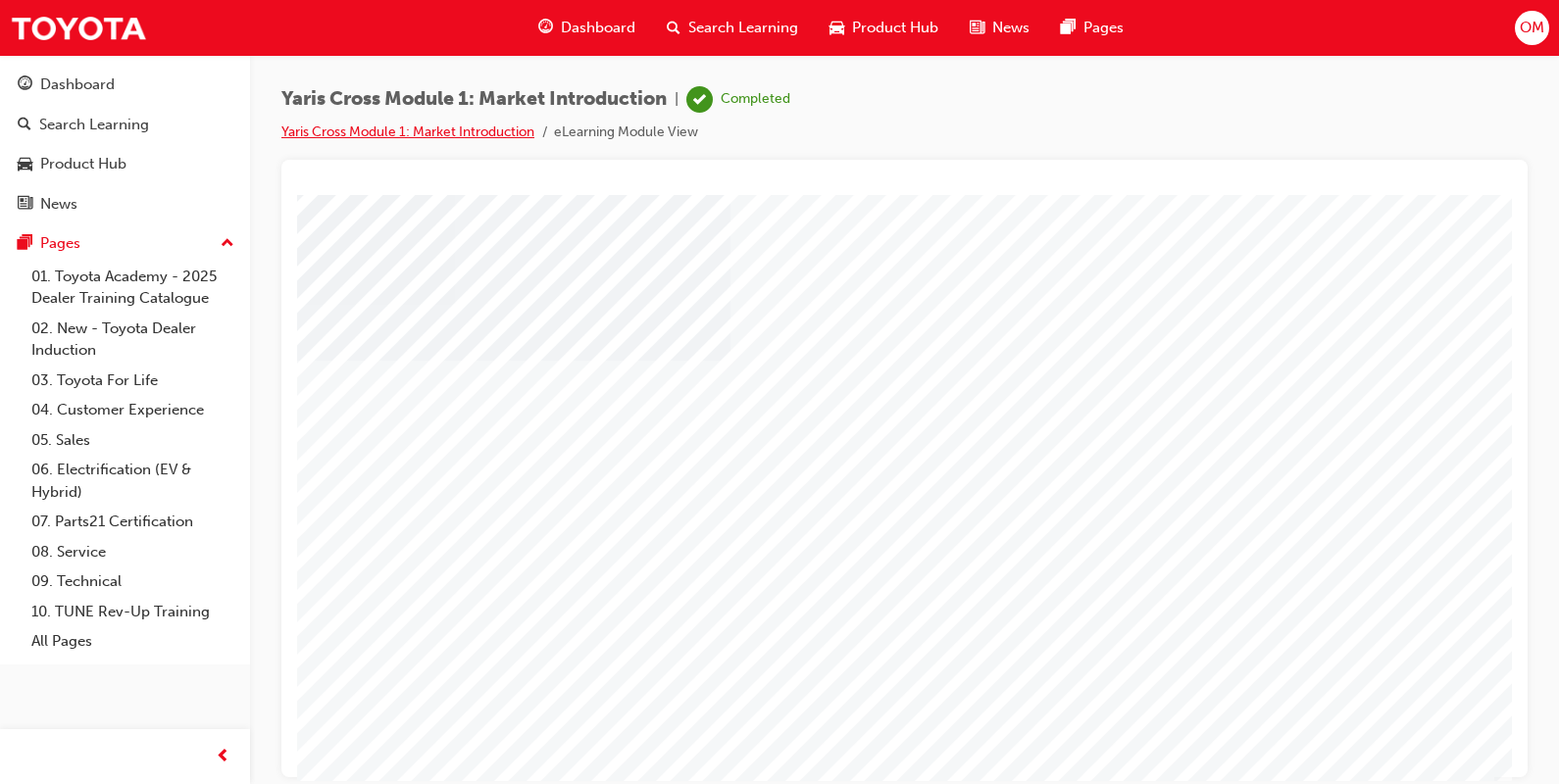 click on "Yaris Cross Module 1: Market Introduction" at bounding box center (408, 131) 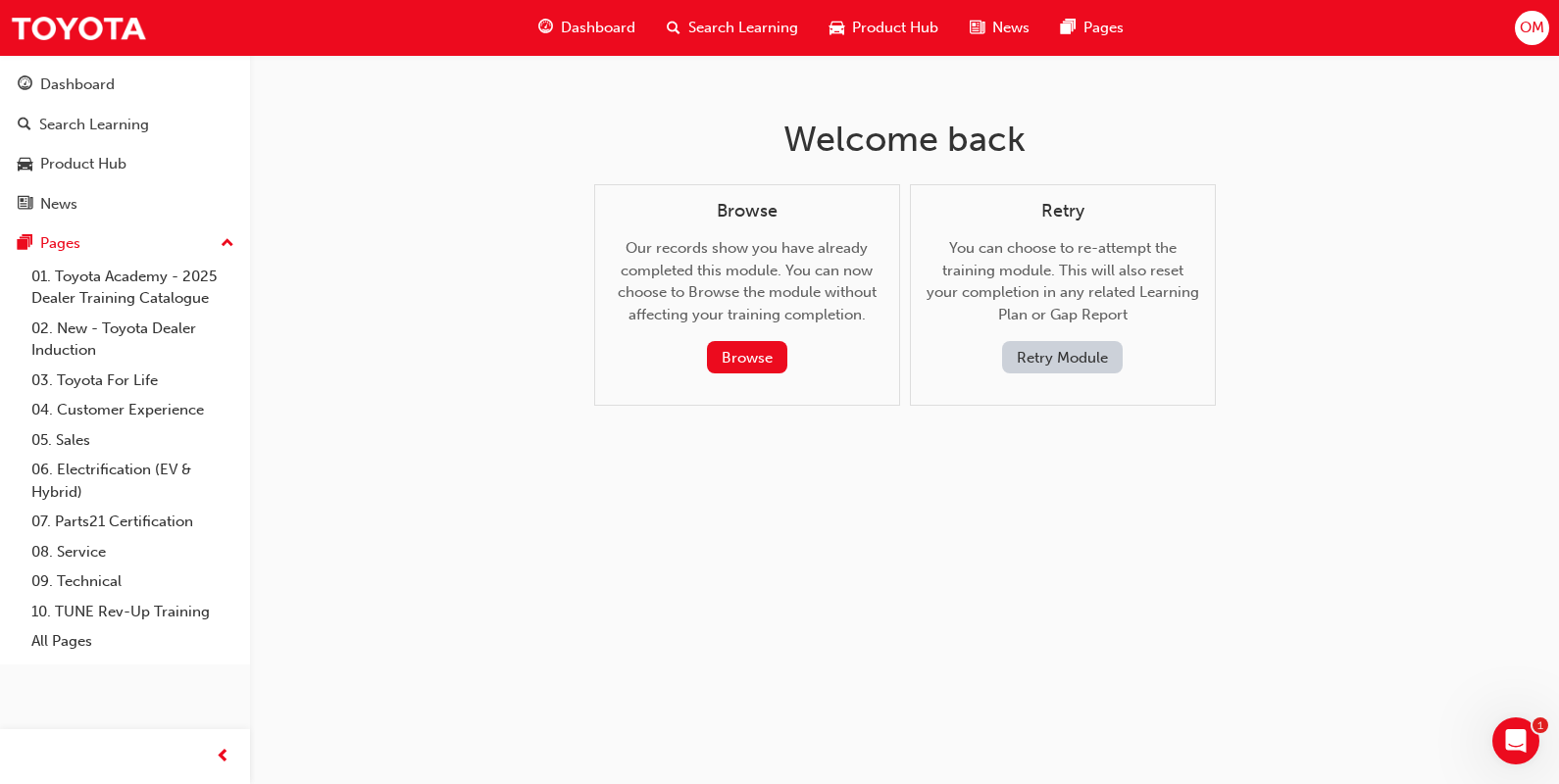 click on "Dashboard" at bounding box center (598, 27) 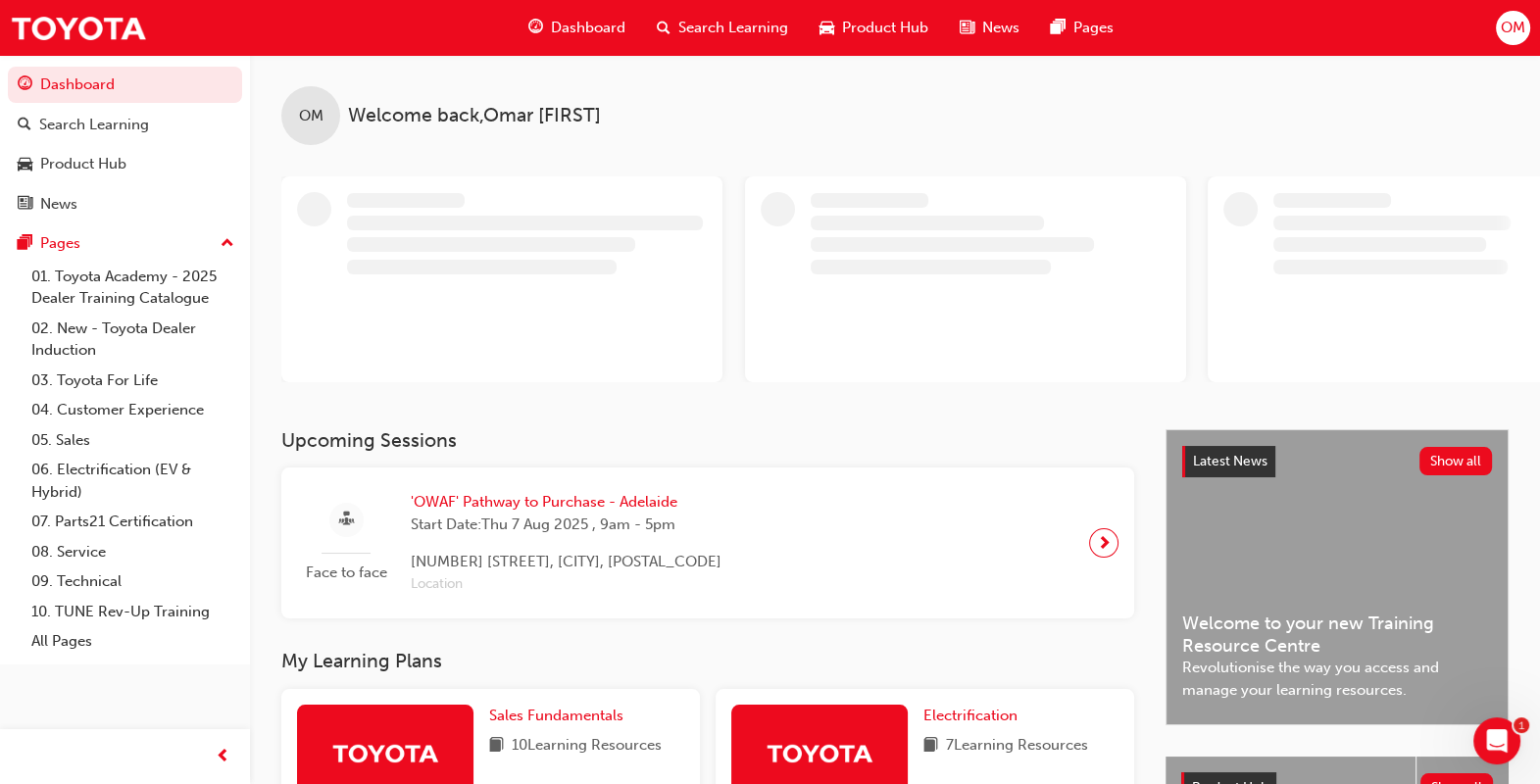 click on "Face to face 'OWAF' Pathway to Purchase - Adelaide Start Date:  Thu 7 Aug 2025 , 9am - 5pm 1 South Terrace, Adelaide, 5000 Location" at bounding box center [708, 543] 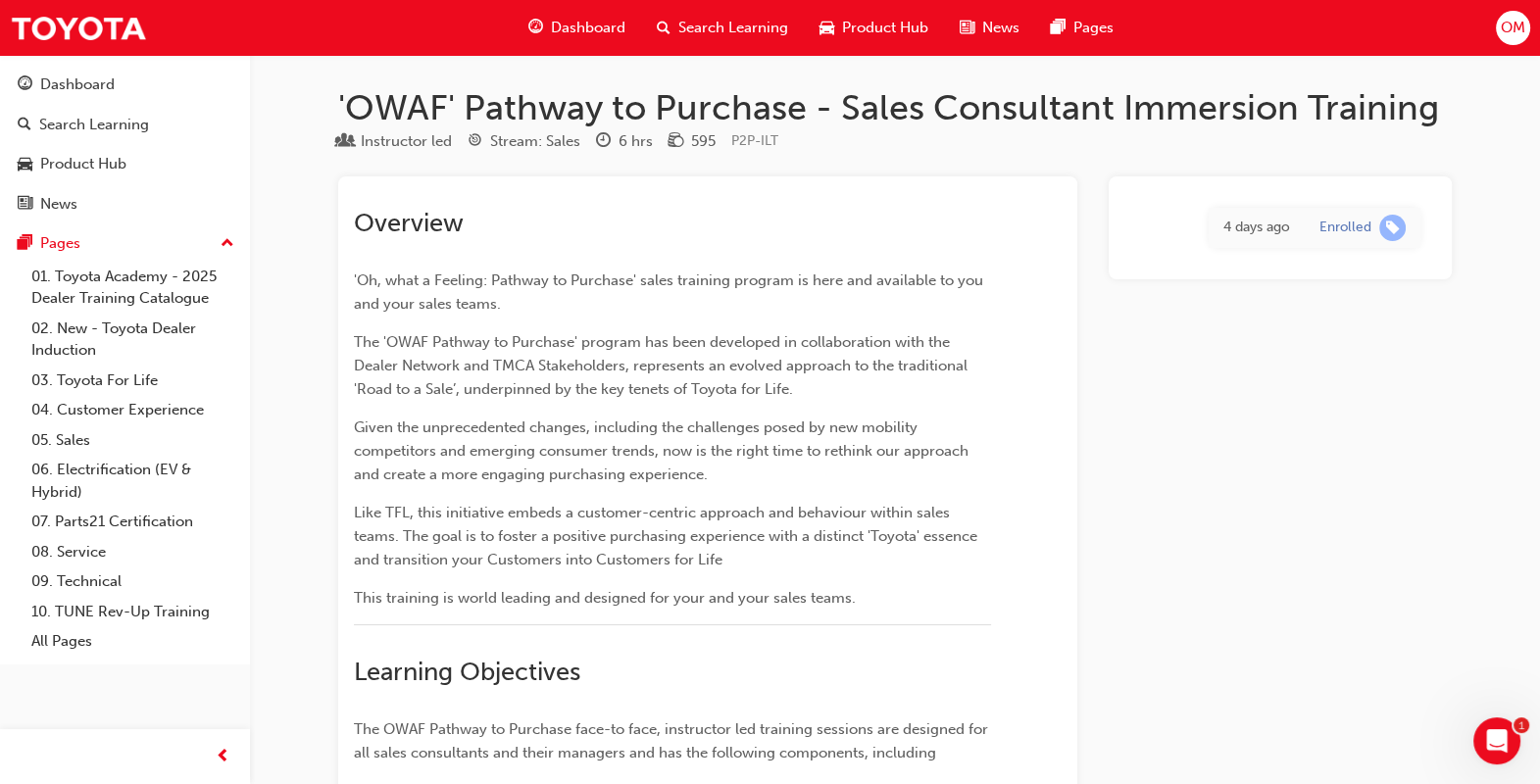 click at bounding box center (535, 27) 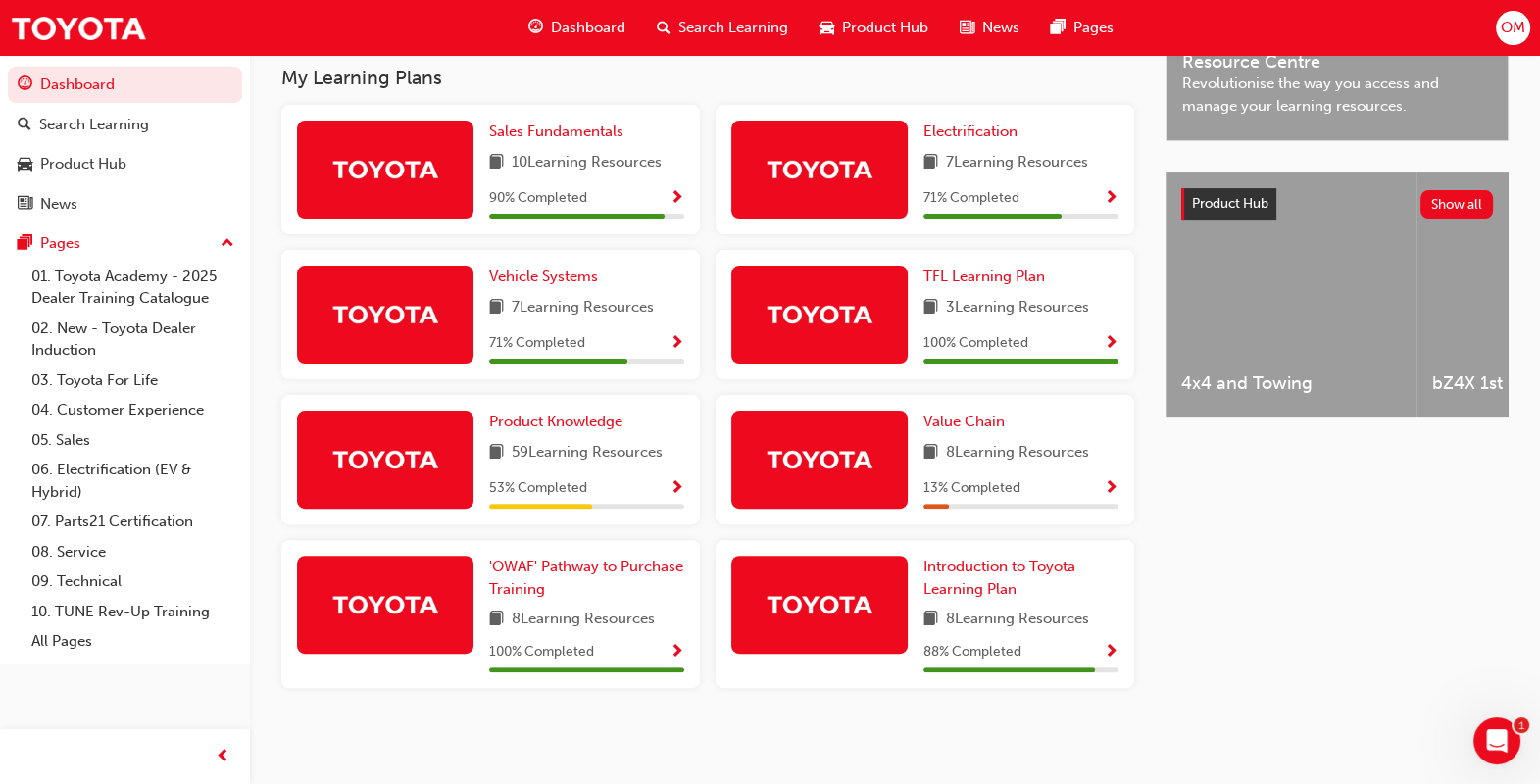 click at bounding box center [676, 489] 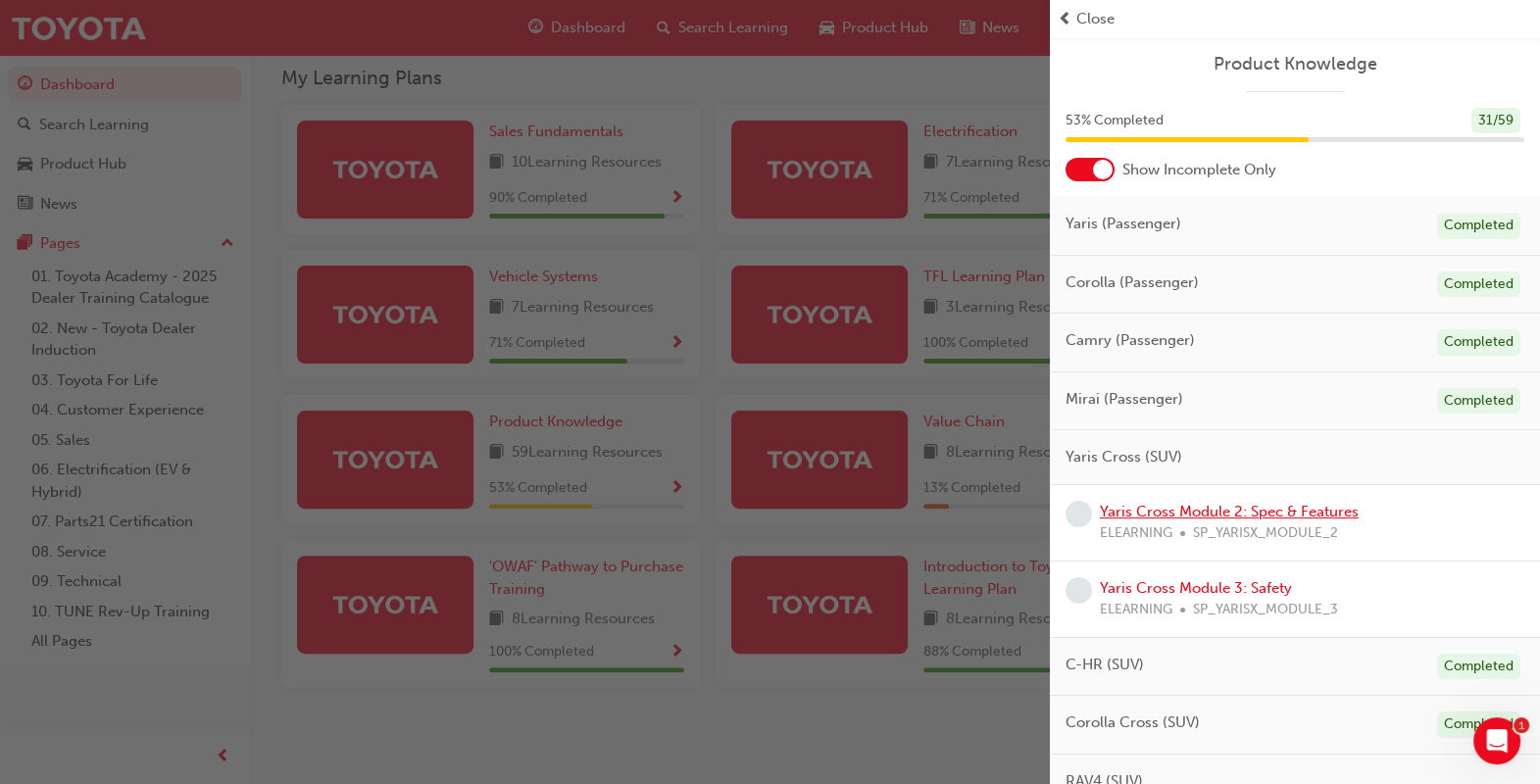 click on "Yaris Cross Module 2: Spec & Features" at bounding box center [1229, 512] 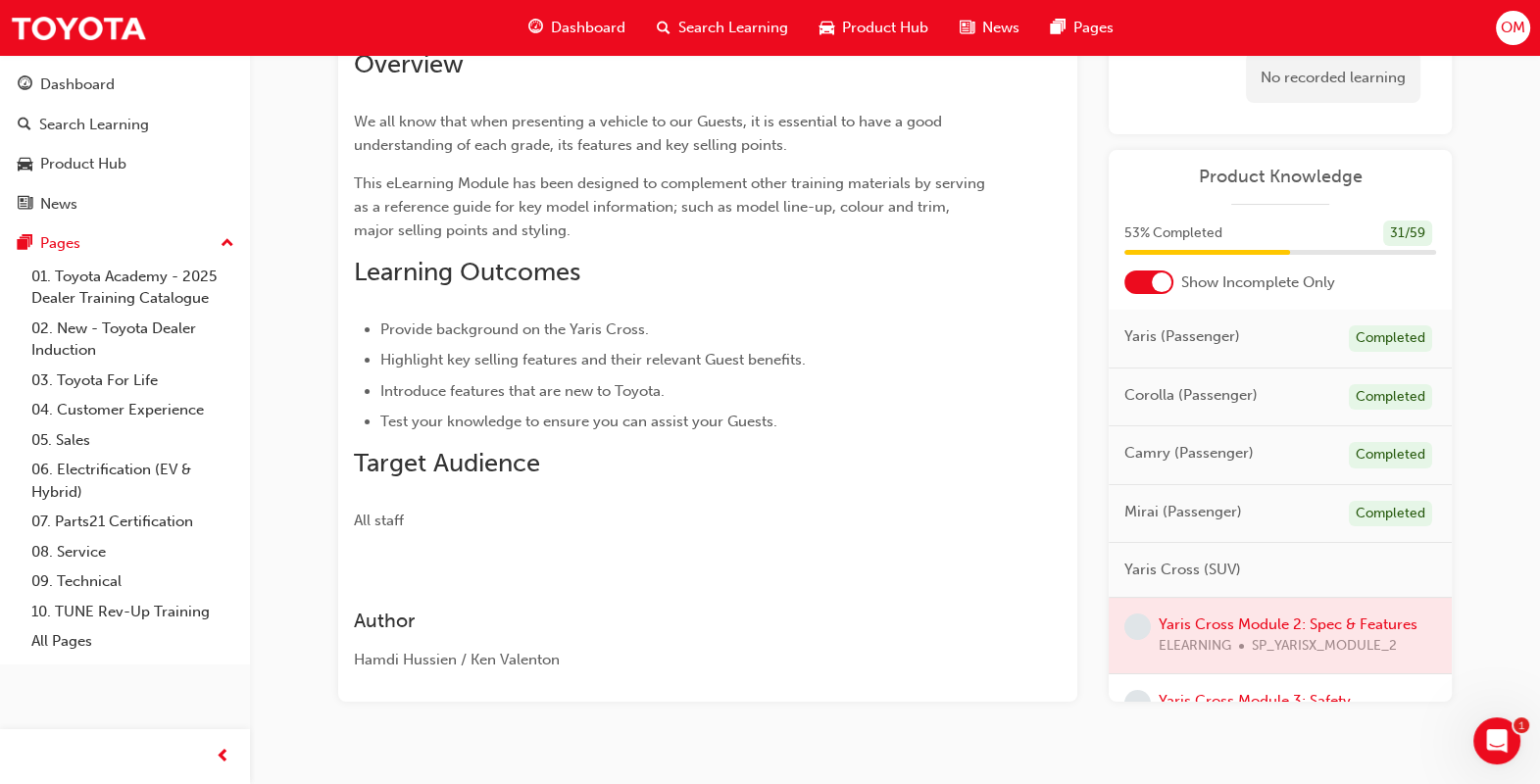 scroll, scrollTop: 0, scrollLeft: 0, axis: both 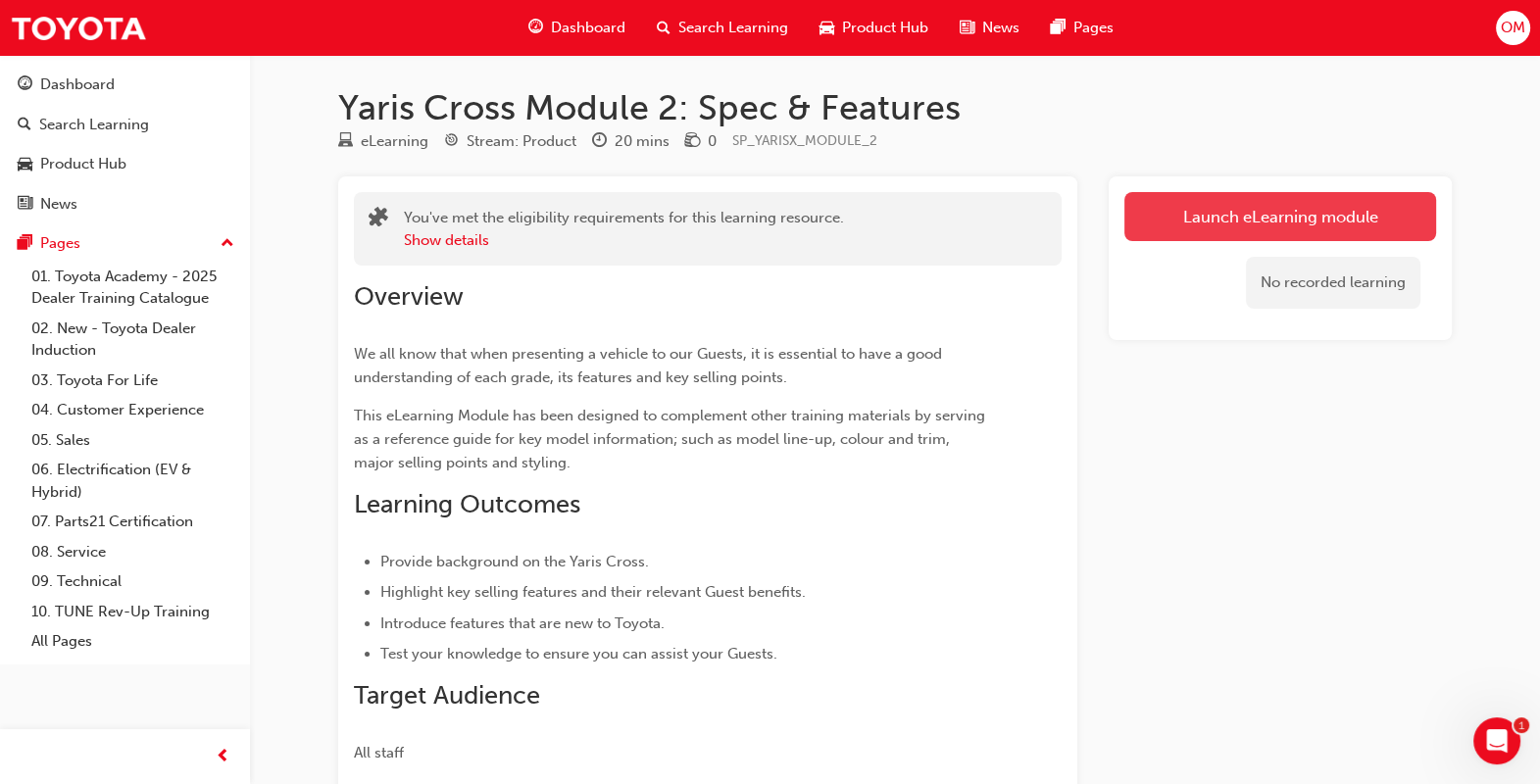 click on "Launch eLearning module" at bounding box center [1280, 217] 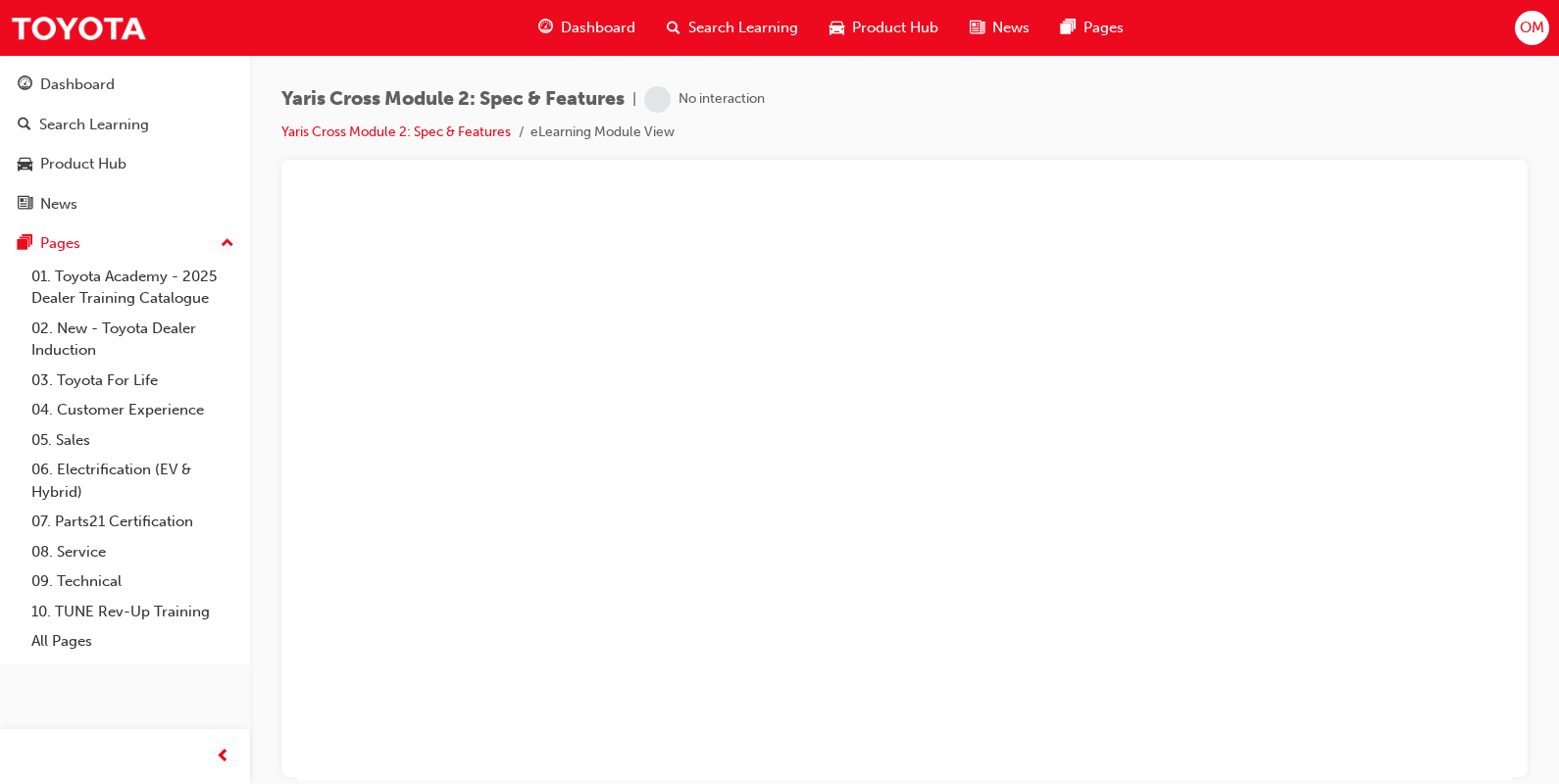 scroll, scrollTop: 0, scrollLeft: 0, axis: both 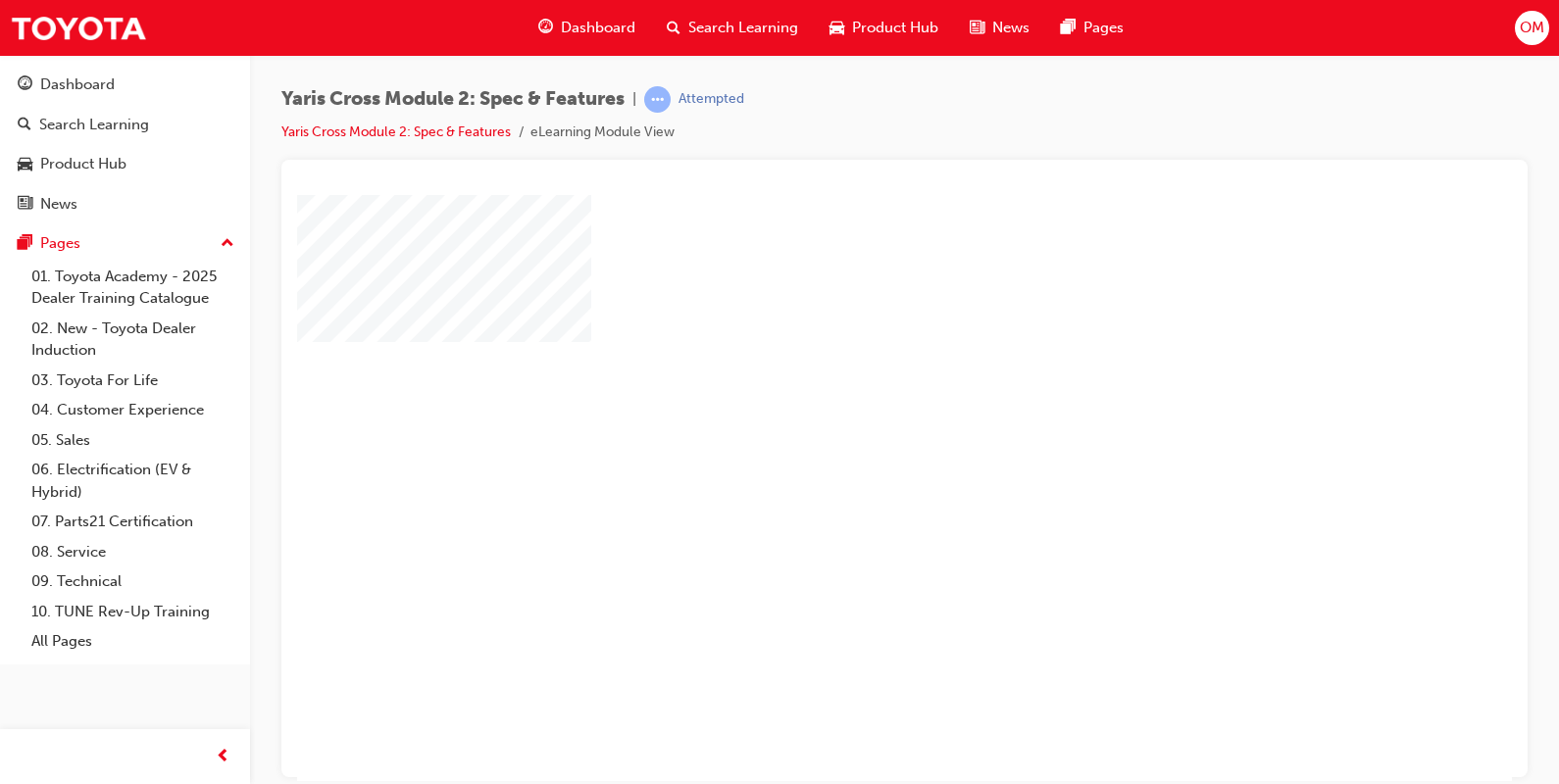 click at bounding box center [848, 430] 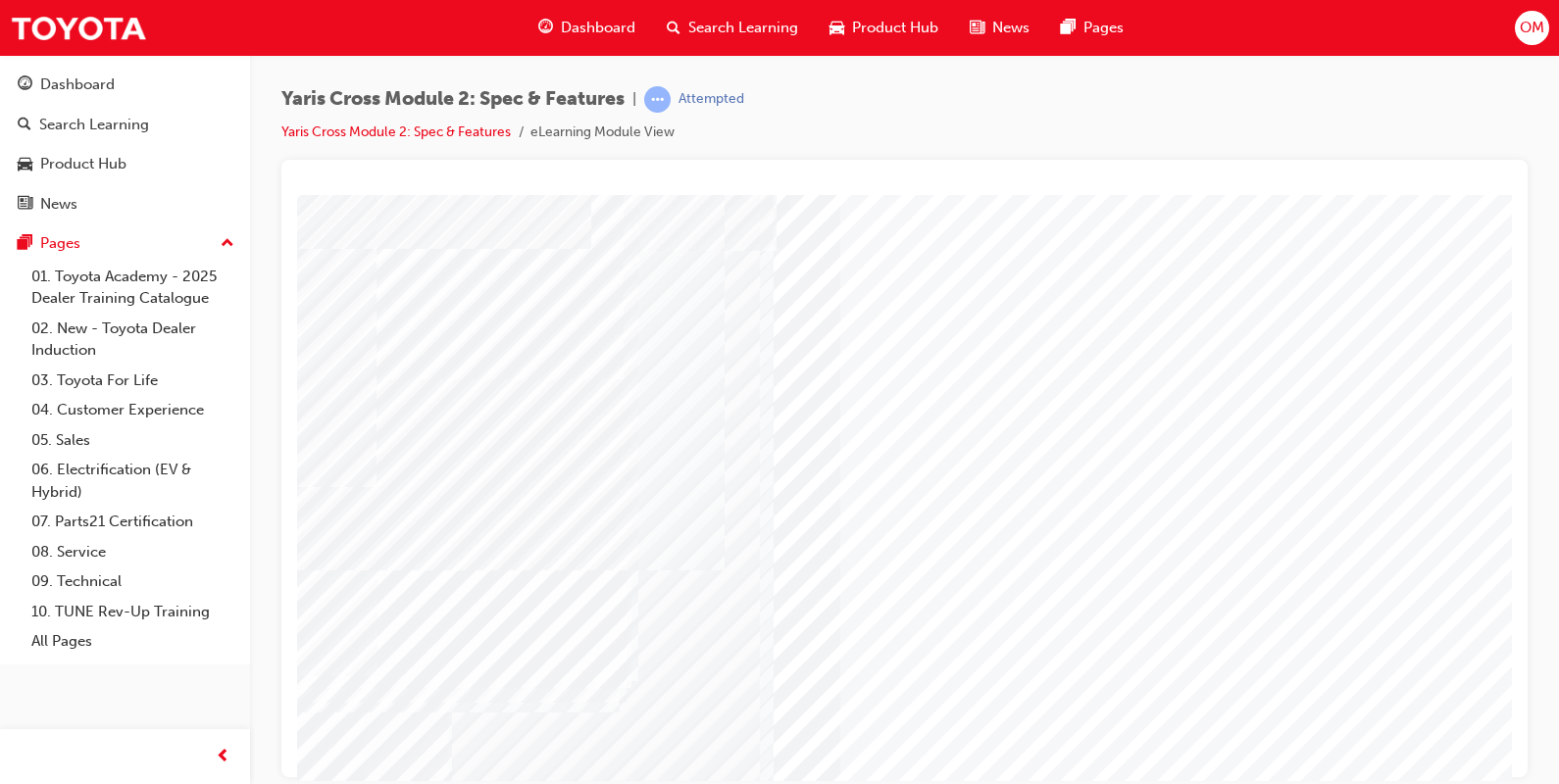 scroll, scrollTop: 167, scrollLeft: 0, axis: vertical 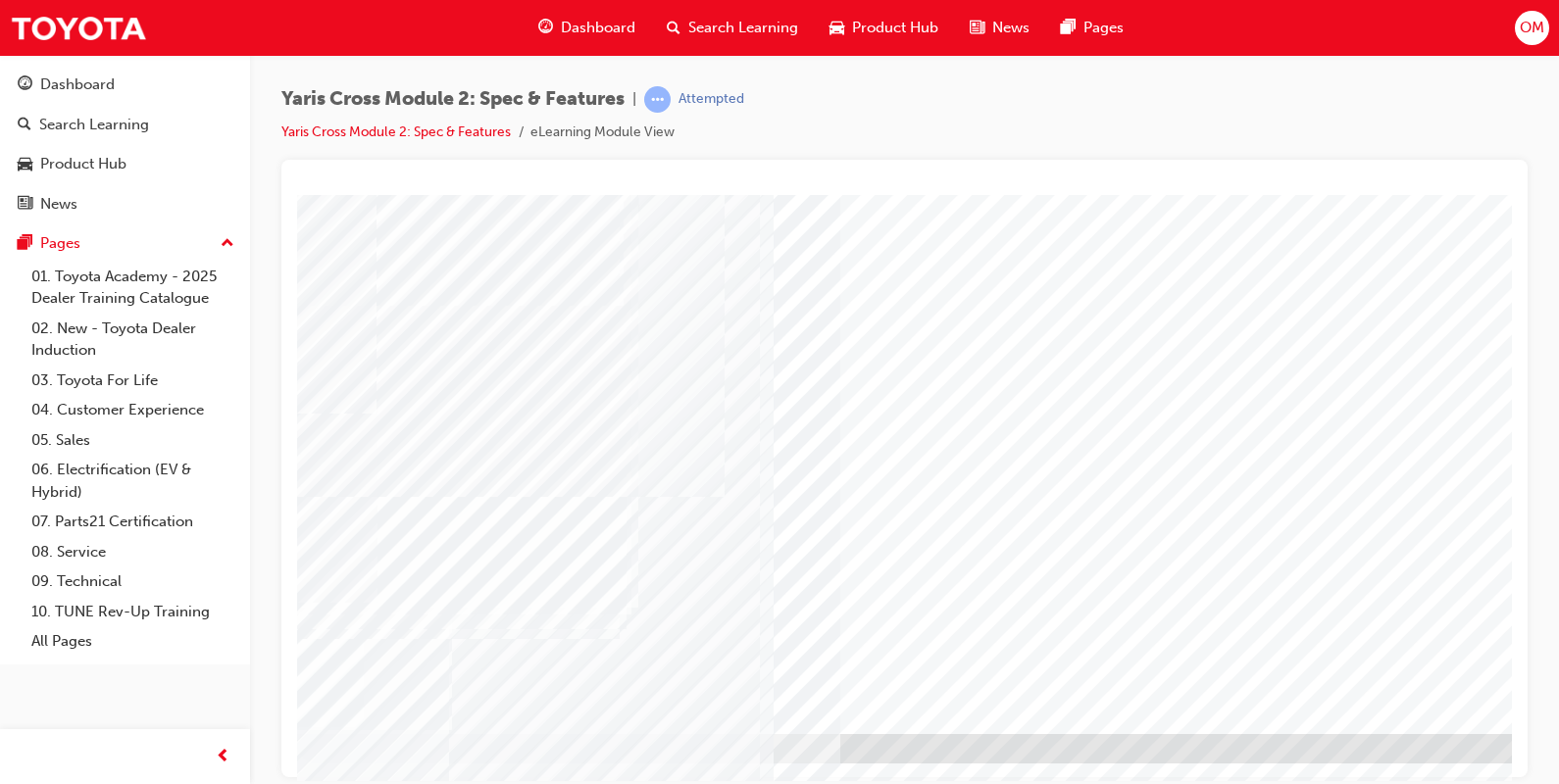 click at bounding box center [359, 2779] 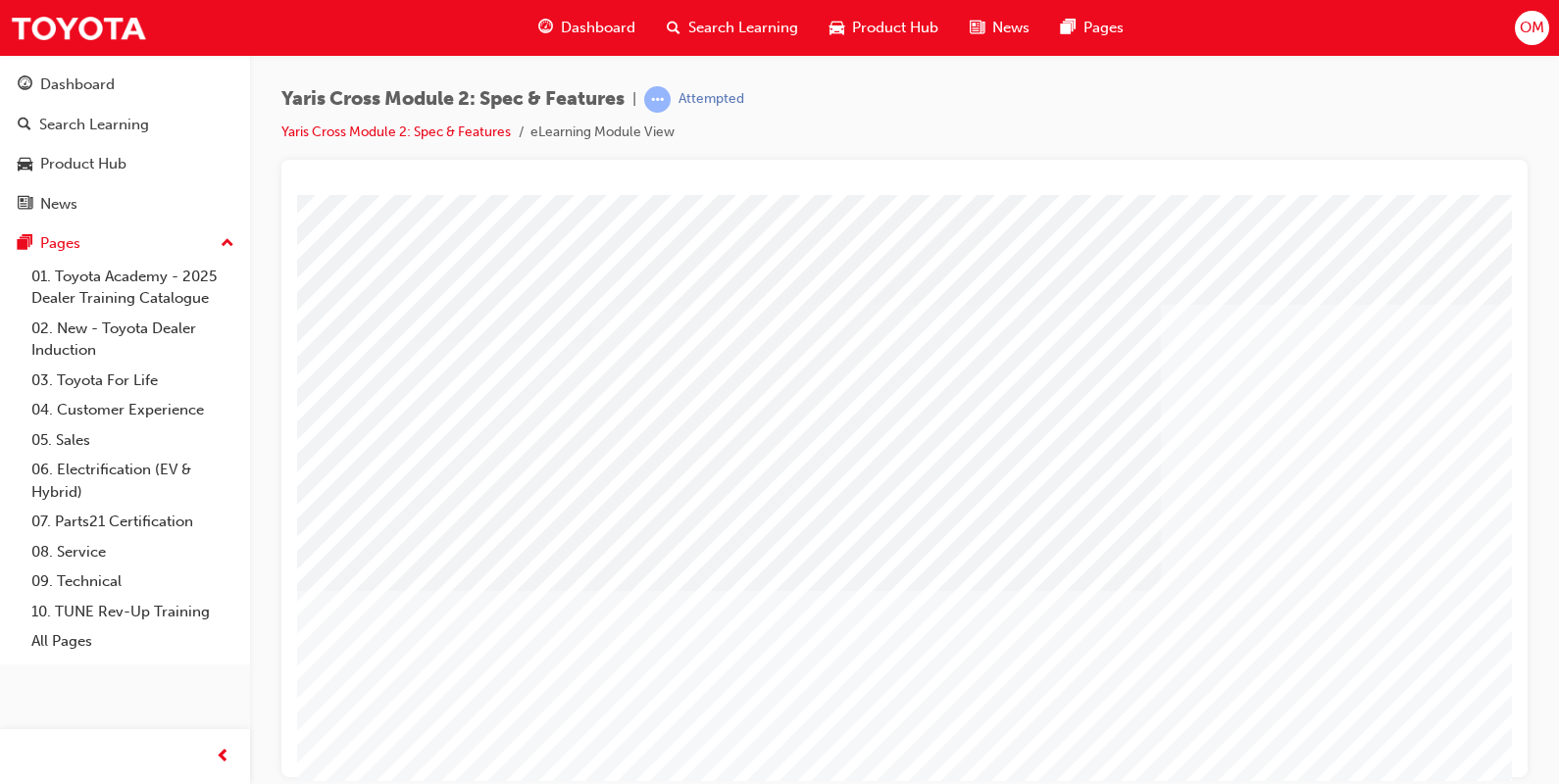 scroll, scrollTop: 167, scrollLeft: 0, axis: vertical 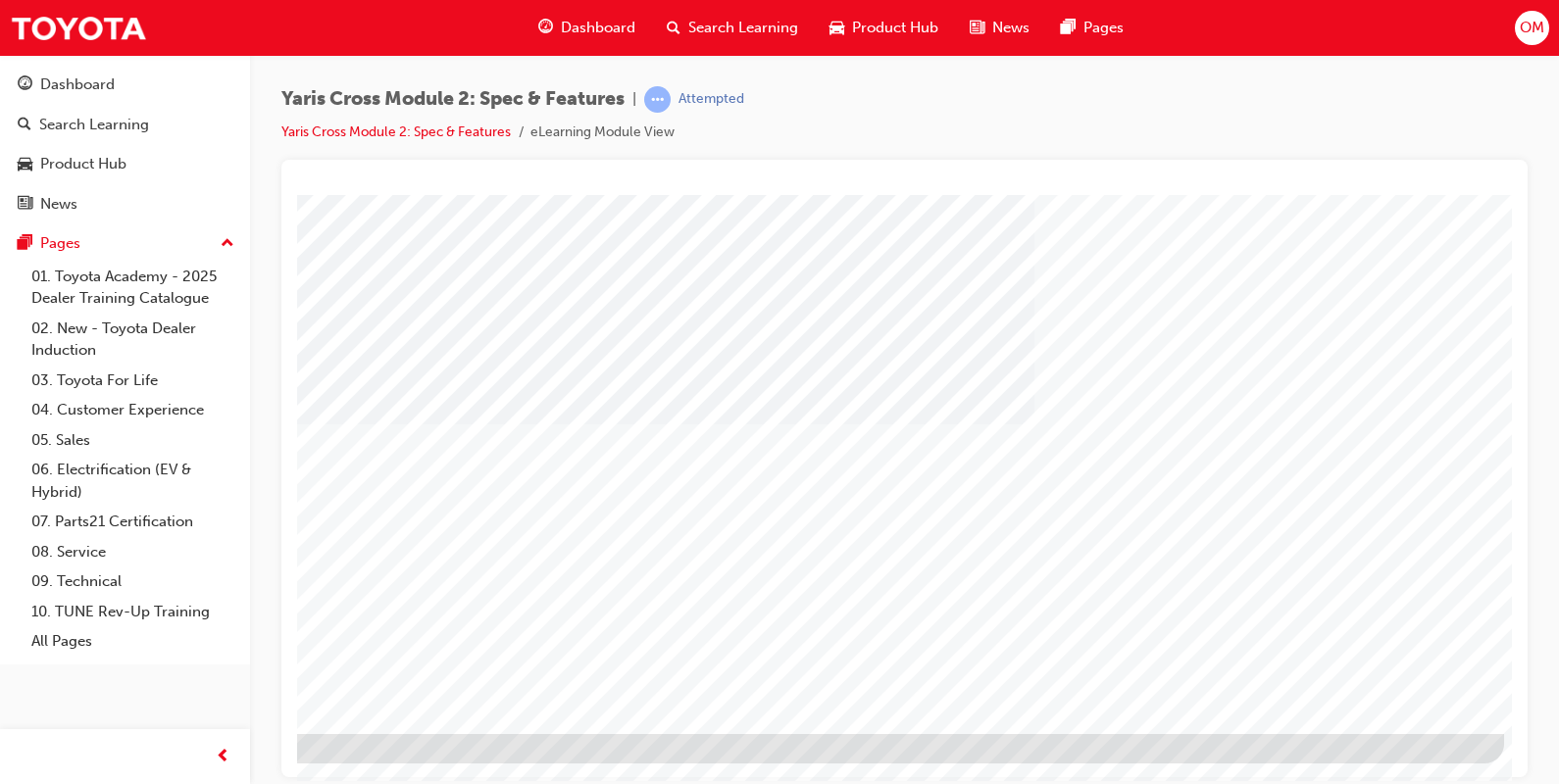 click at bounding box center (232, 1680) 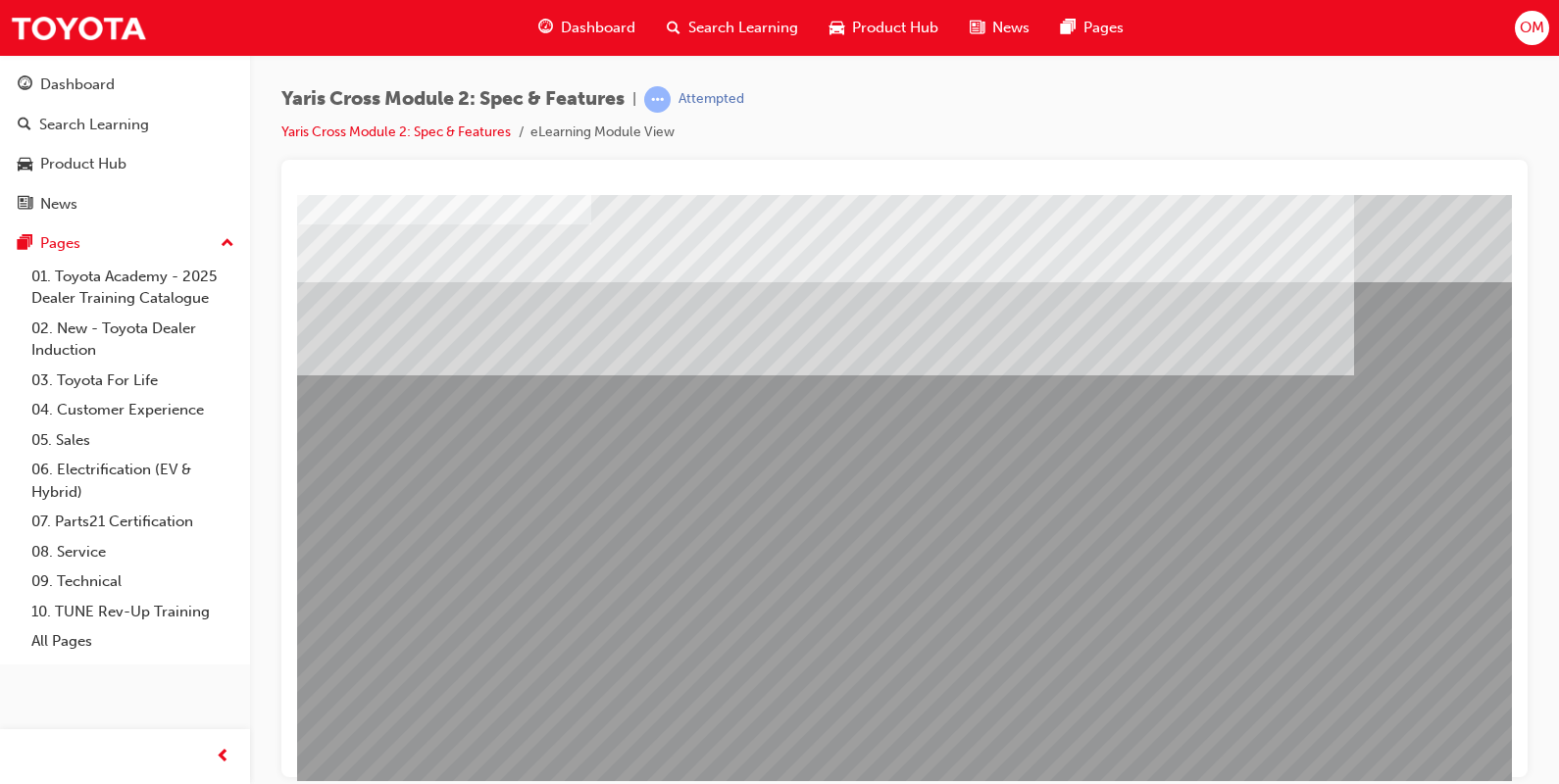 scroll, scrollTop: 167, scrollLeft: 0, axis: vertical 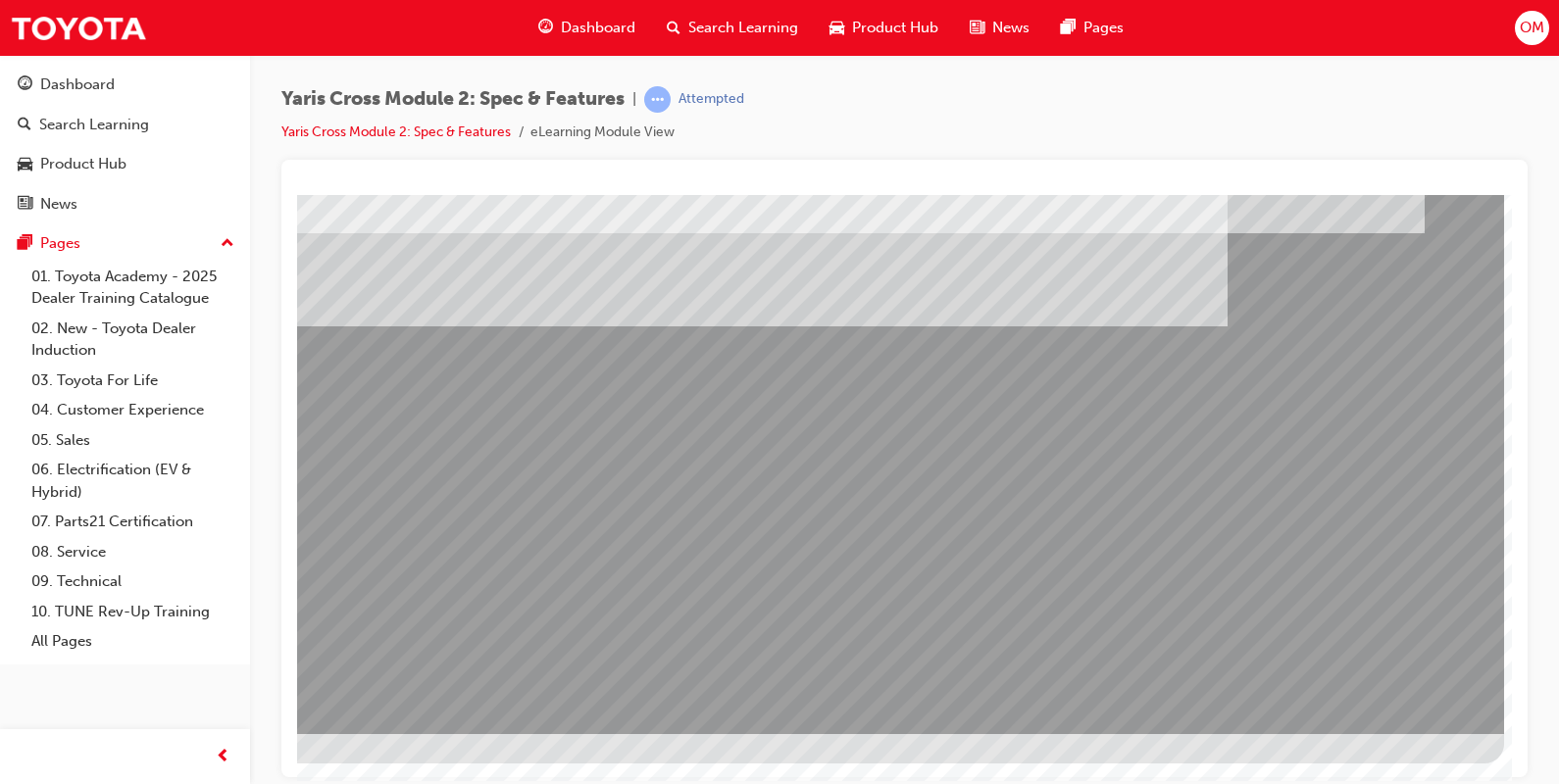 click at bounding box center [232, 2239] 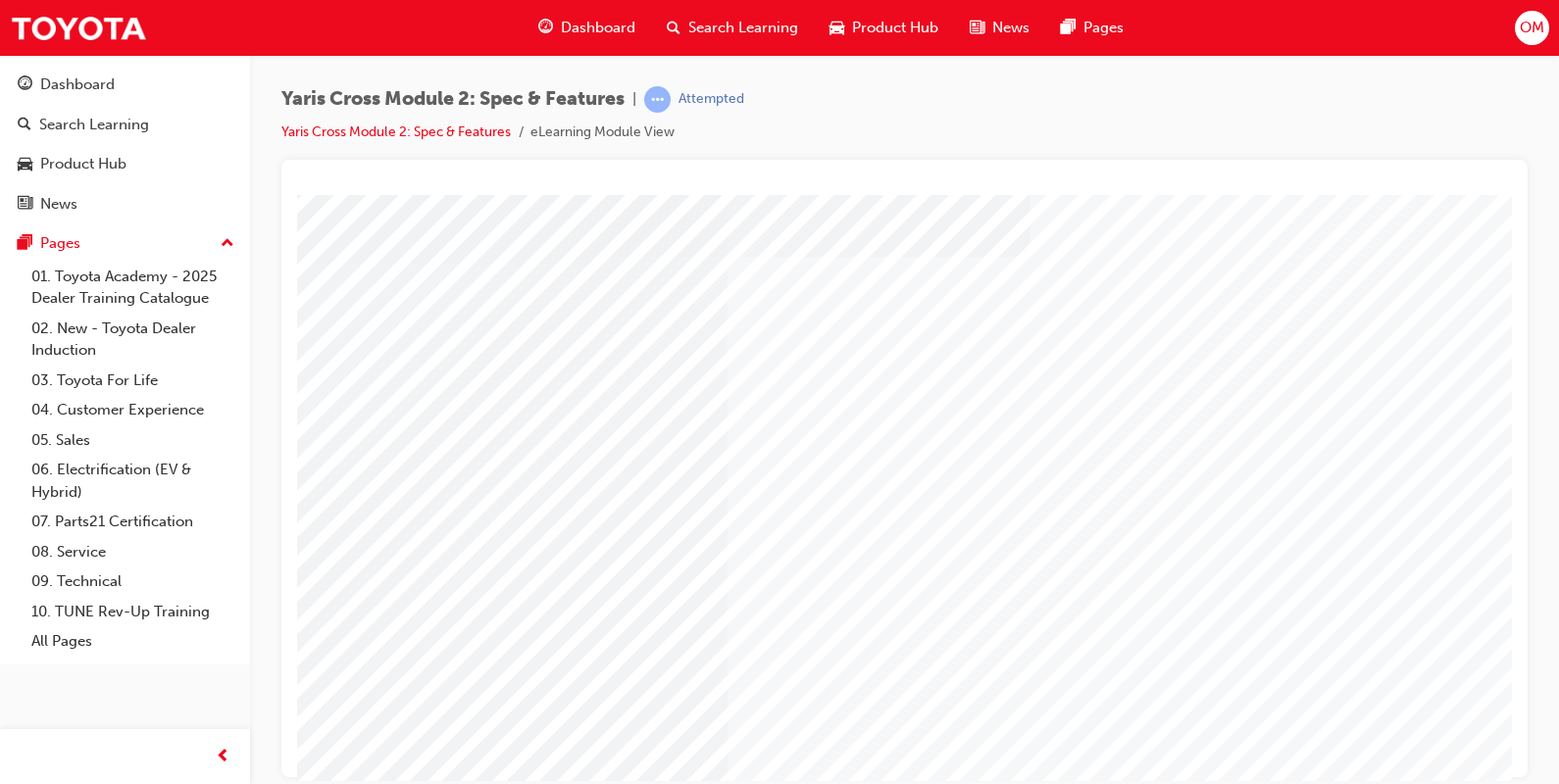 scroll, scrollTop: 167, scrollLeft: 0, axis: vertical 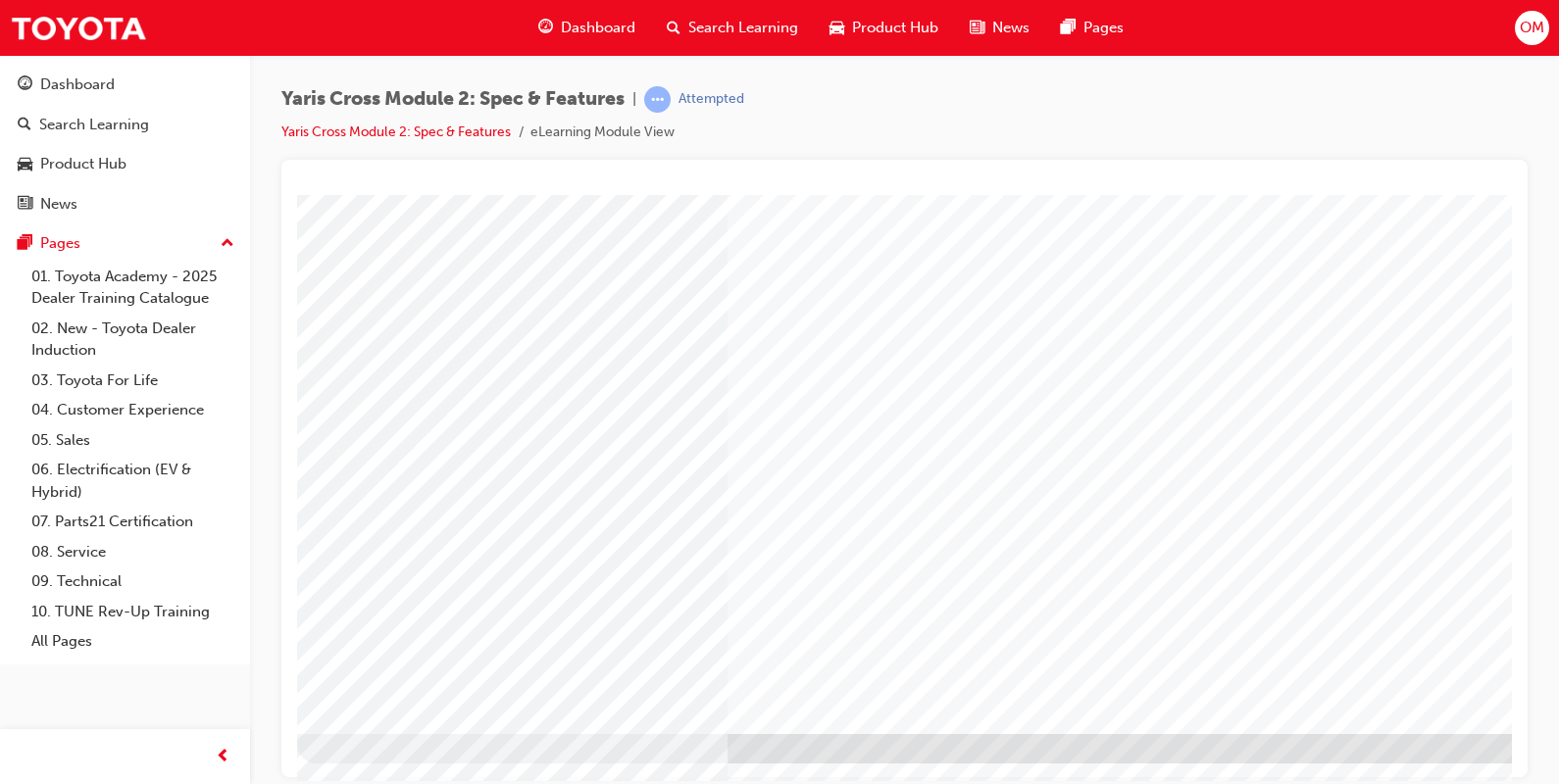 click at bounding box center (968, 1143) 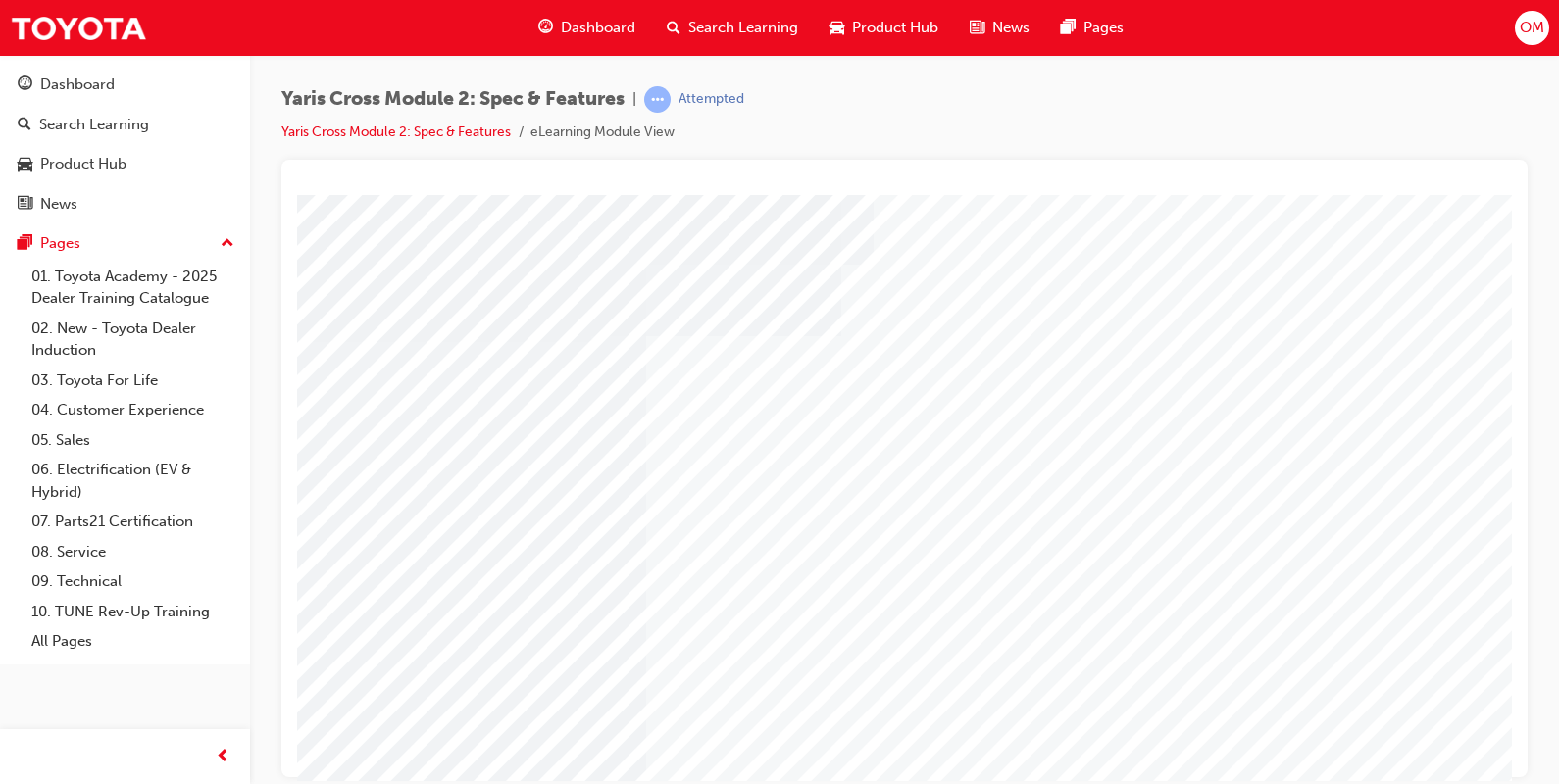 scroll, scrollTop: 167, scrollLeft: 0, axis: vertical 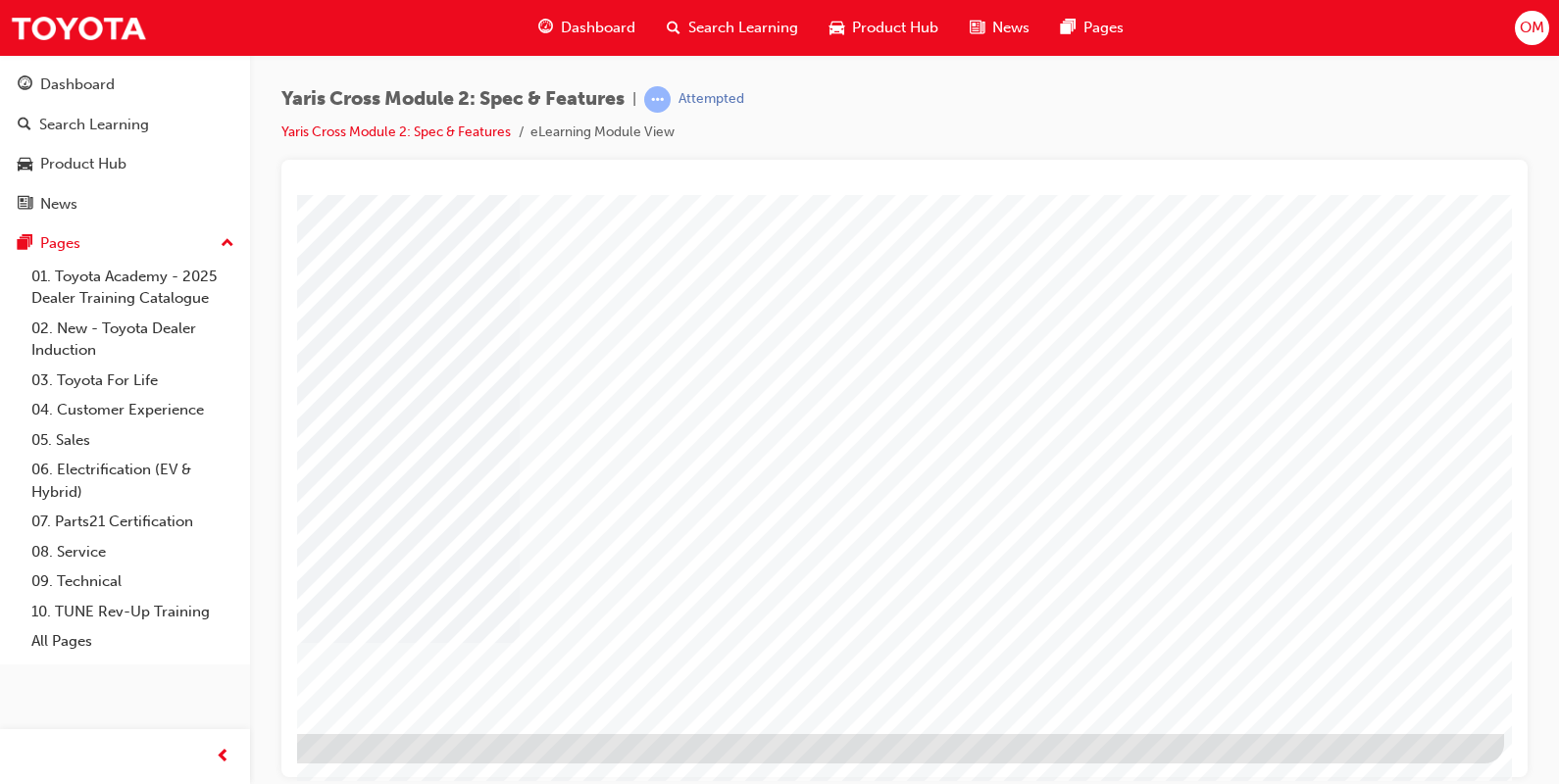 click at bounding box center (232, 2395) 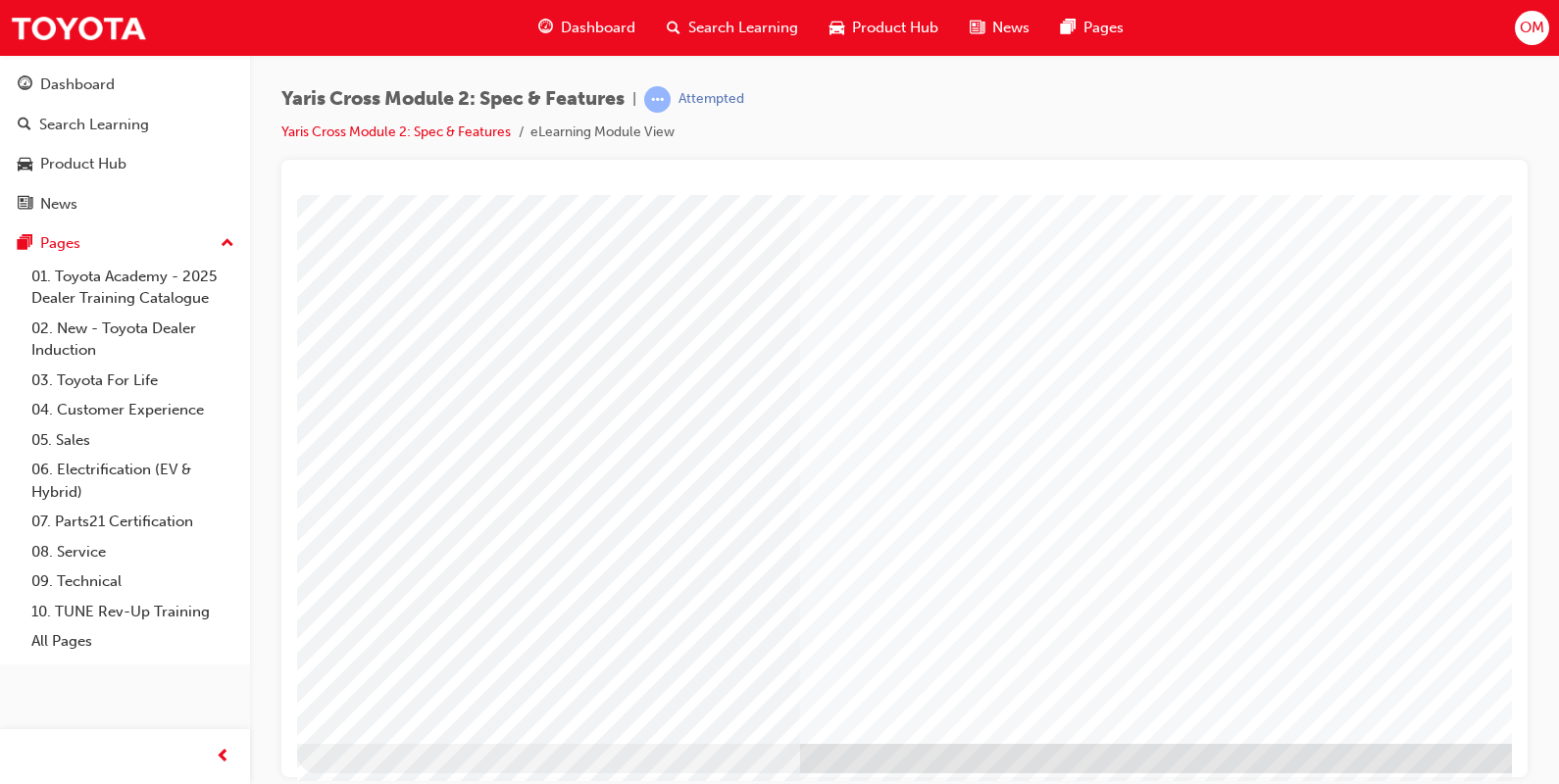 scroll, scrollTop: 167, scrollLeft: 0, axis: vertical 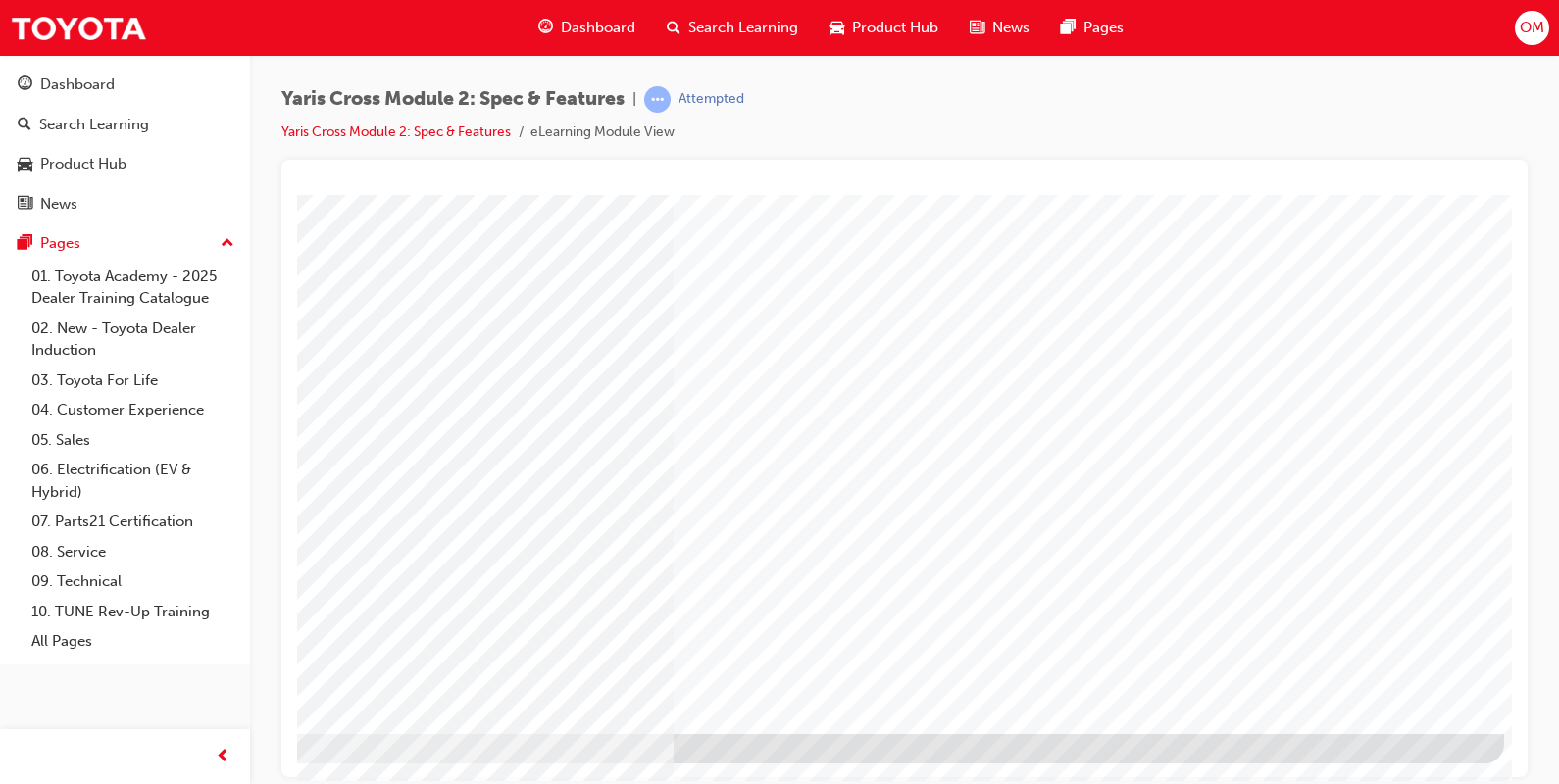 click at bounding box center [232, 3987] 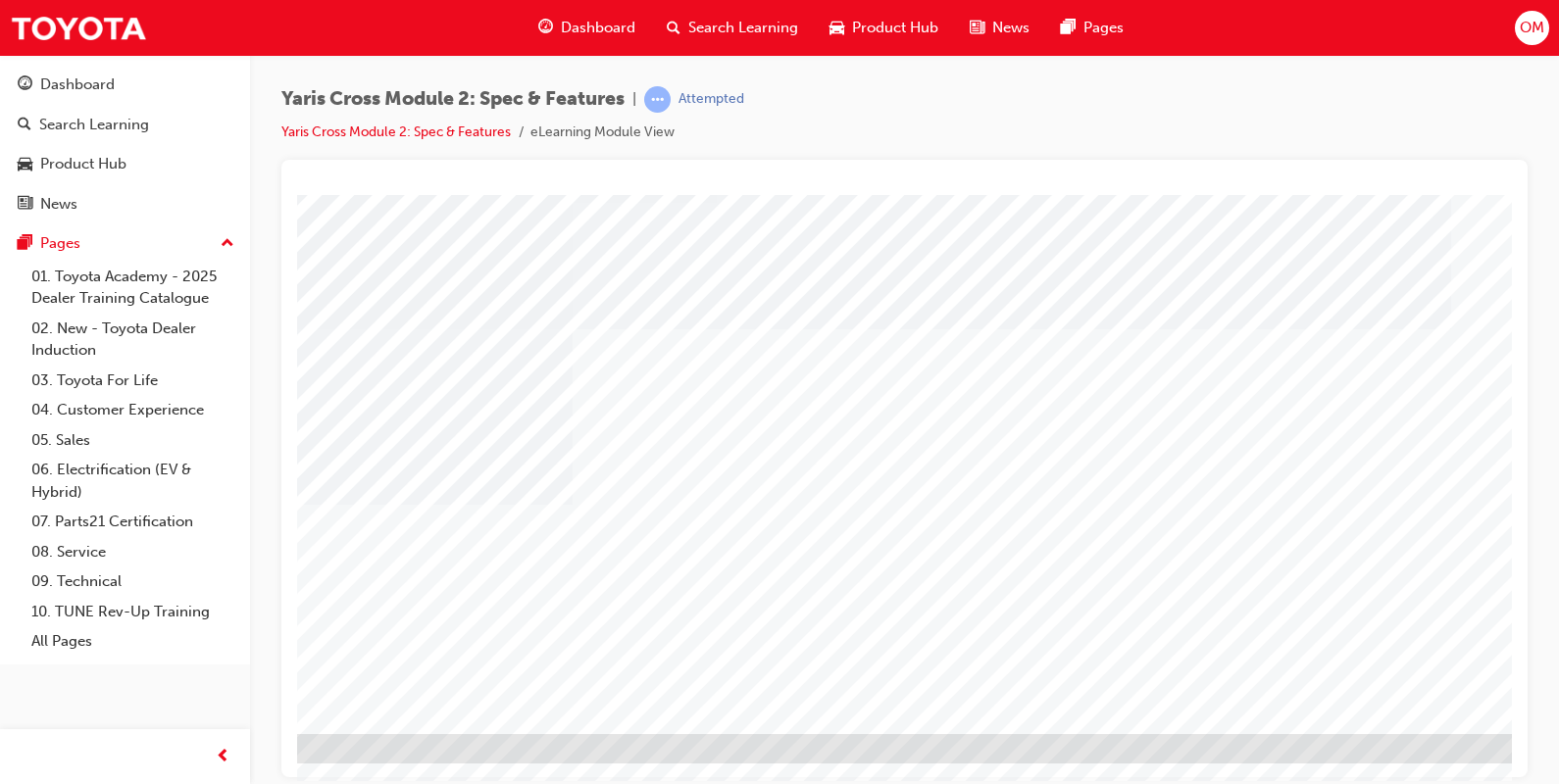 scroll, scrollTop: 167, scrollLeft: 137, axis: both 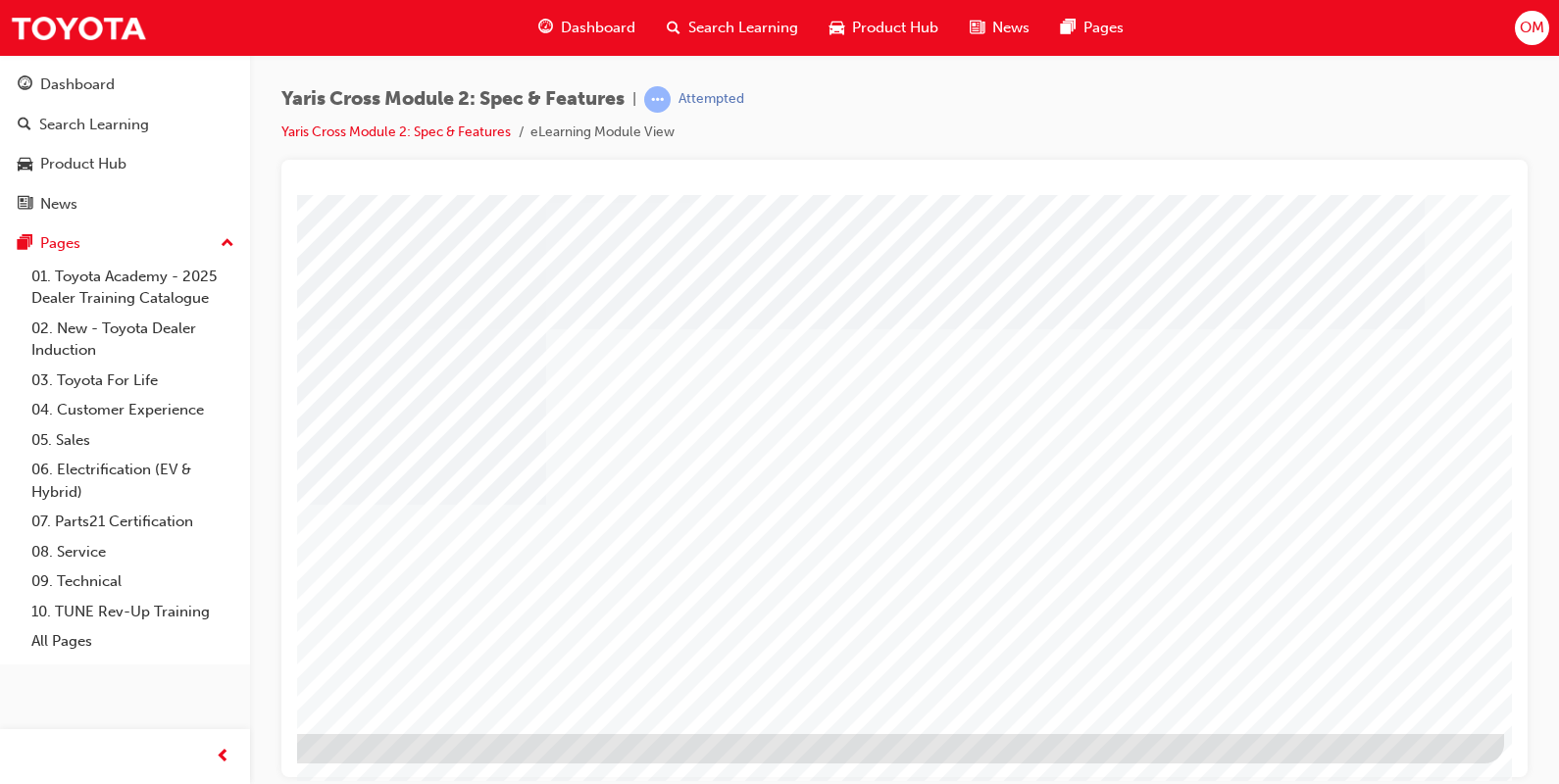 click at bounding box center [232, 2565] 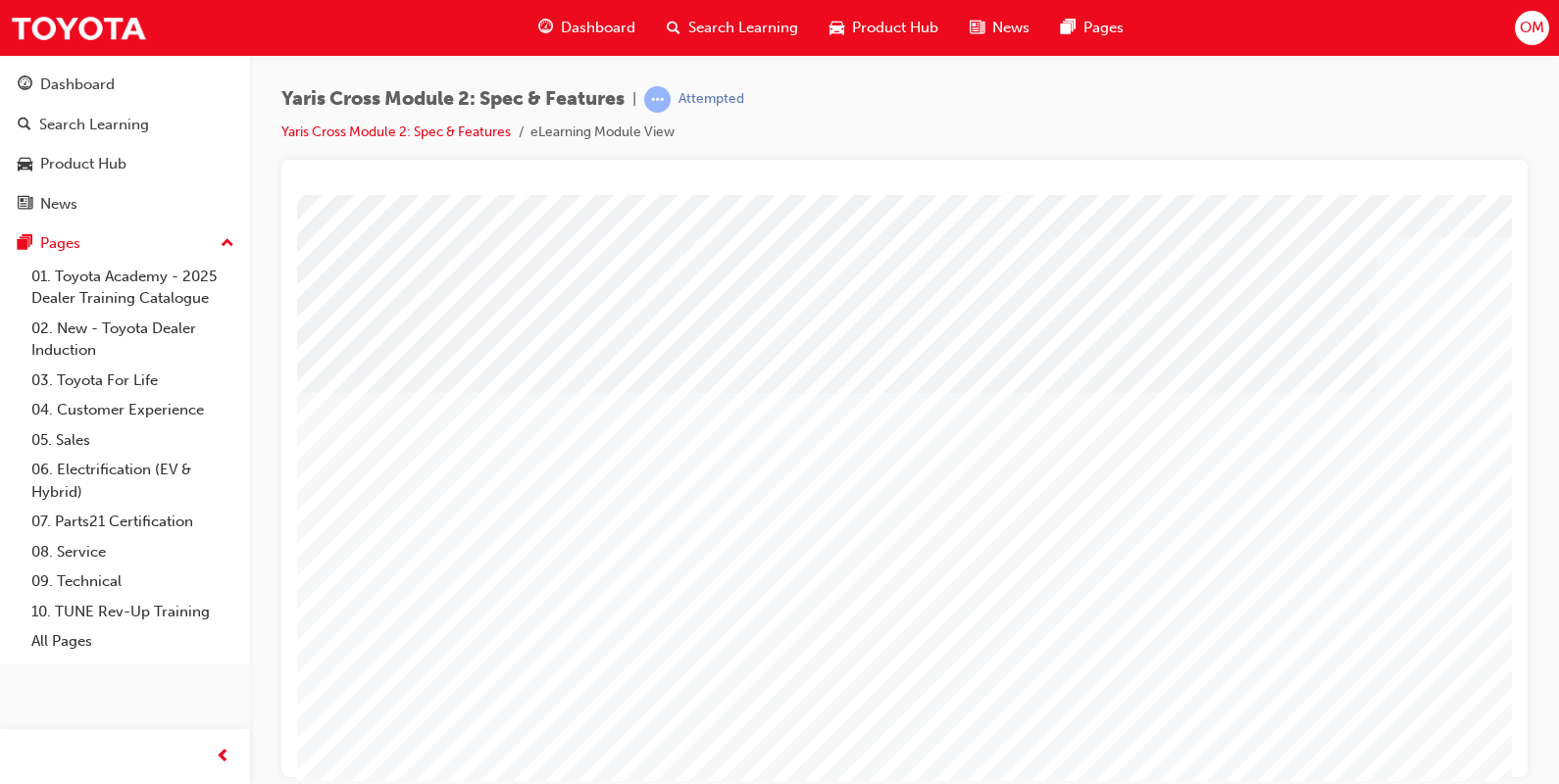 scroll, scrollTop: 167, scrollLeft: 0, axis: vertical 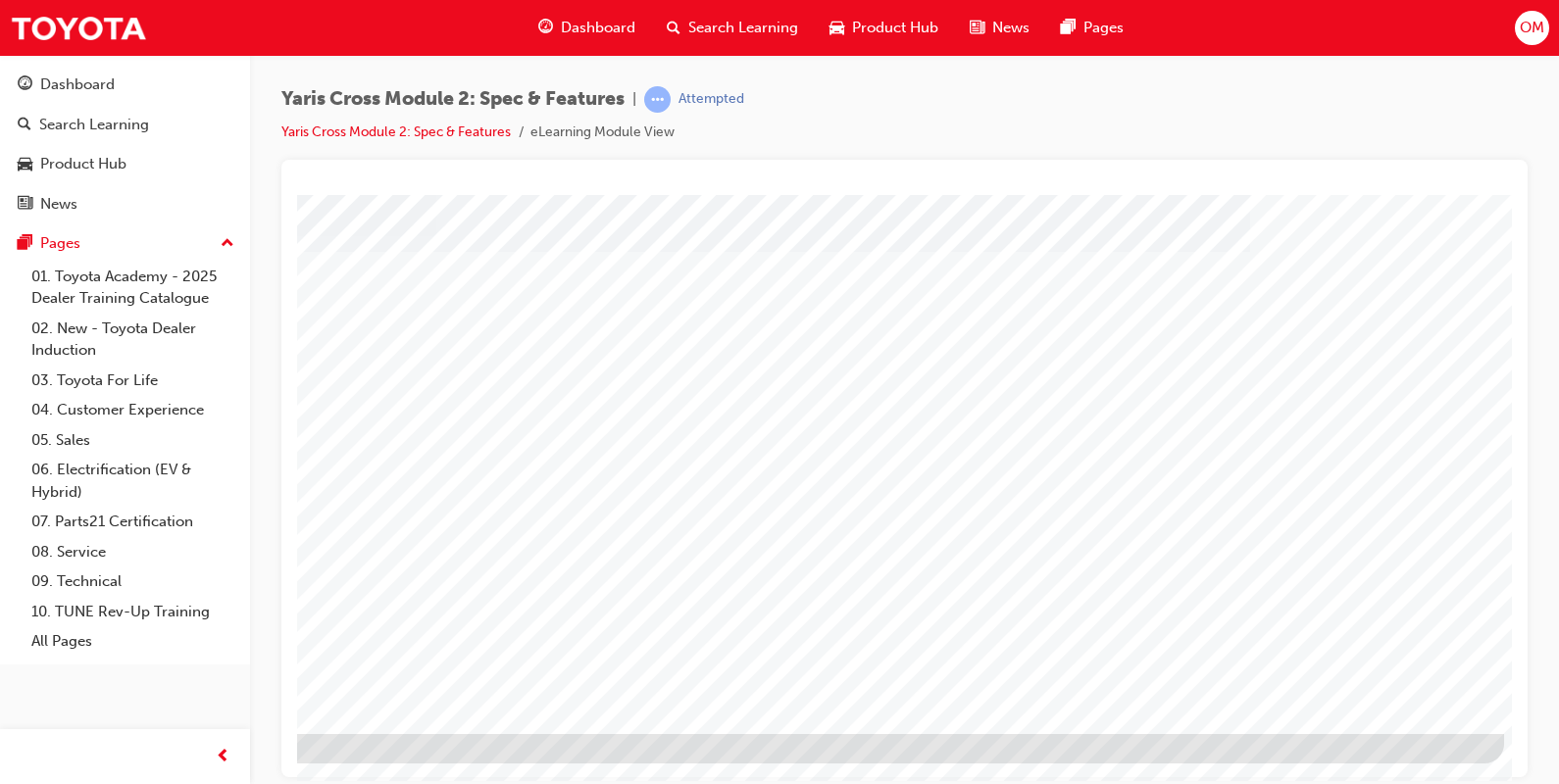 click at bounding box center (232, 1866) 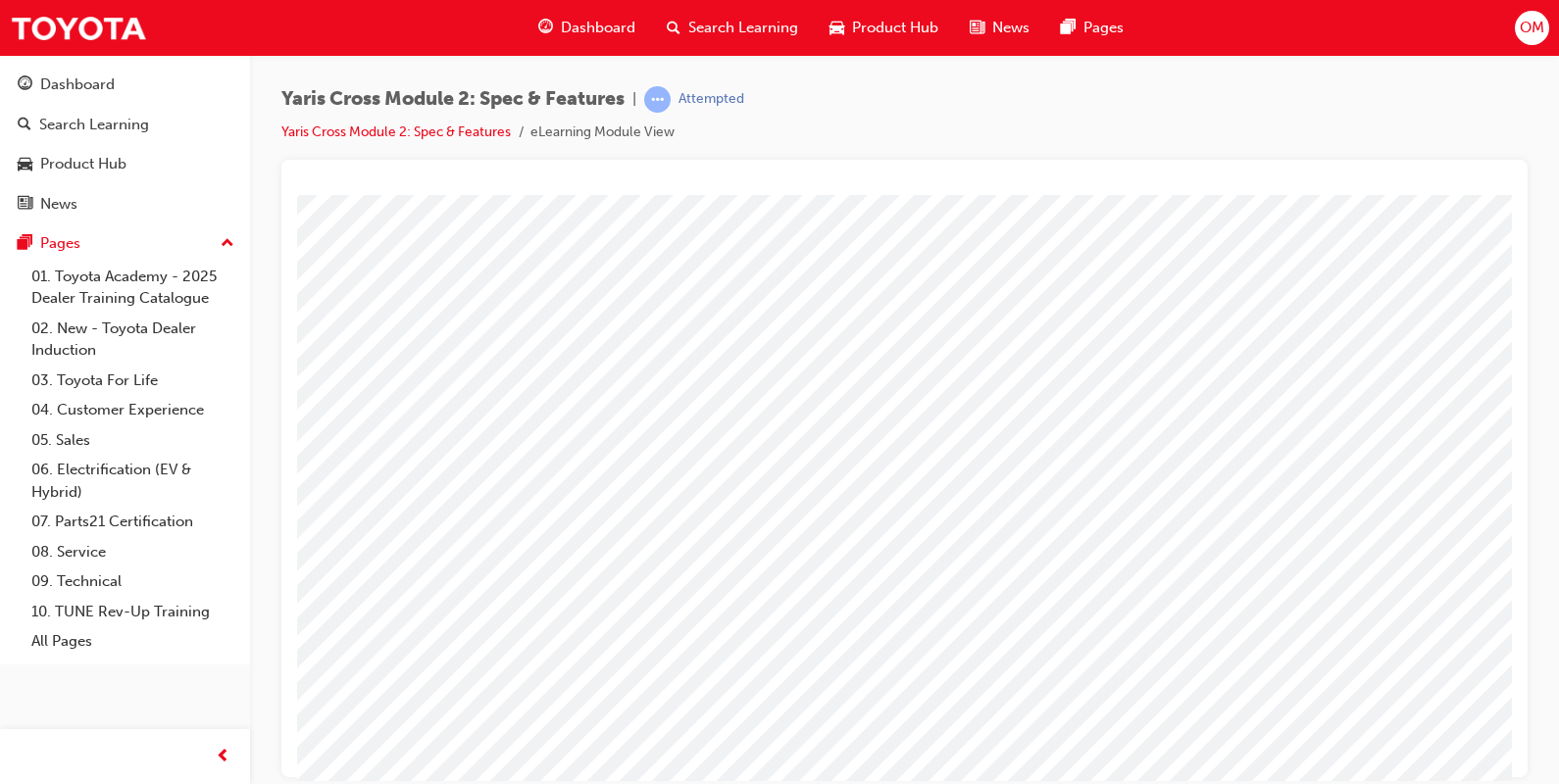 scroll, scrollTop: 167, scrollLeft: 0, axis: vertical 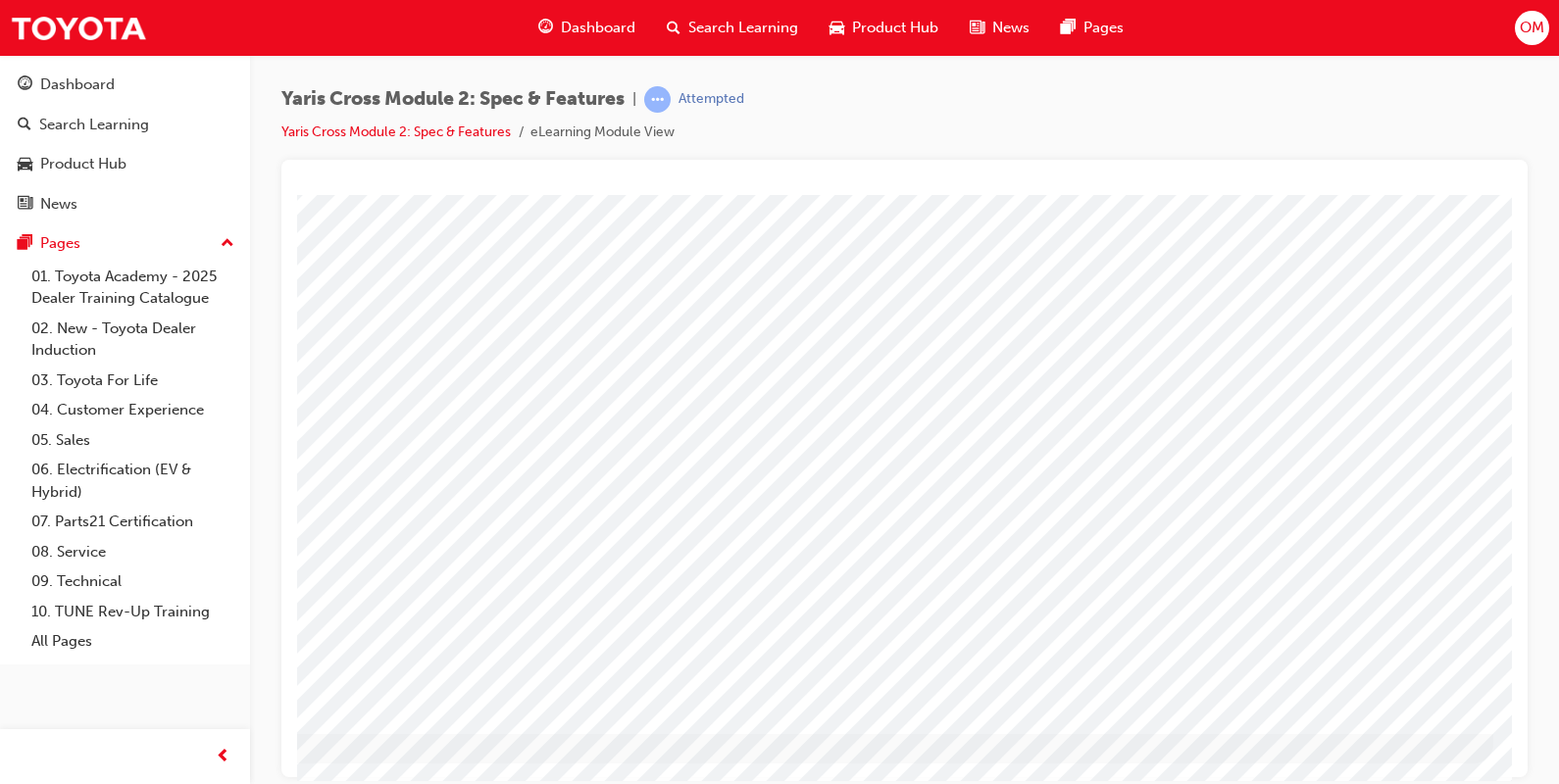 click at bounding box center (222, 5070) 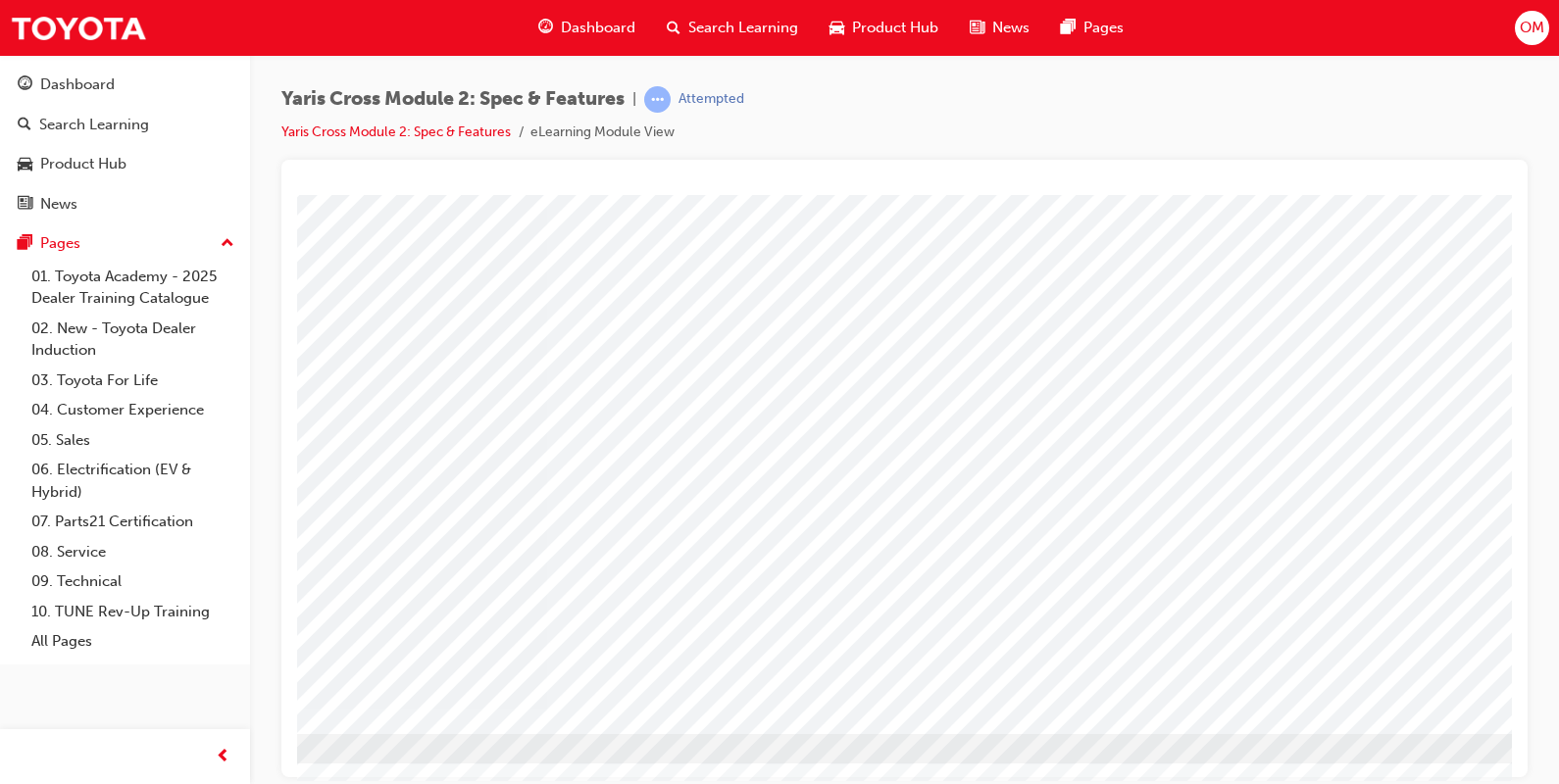 scroll, scrollTop: 167, scrollLeft: 137, axis: both 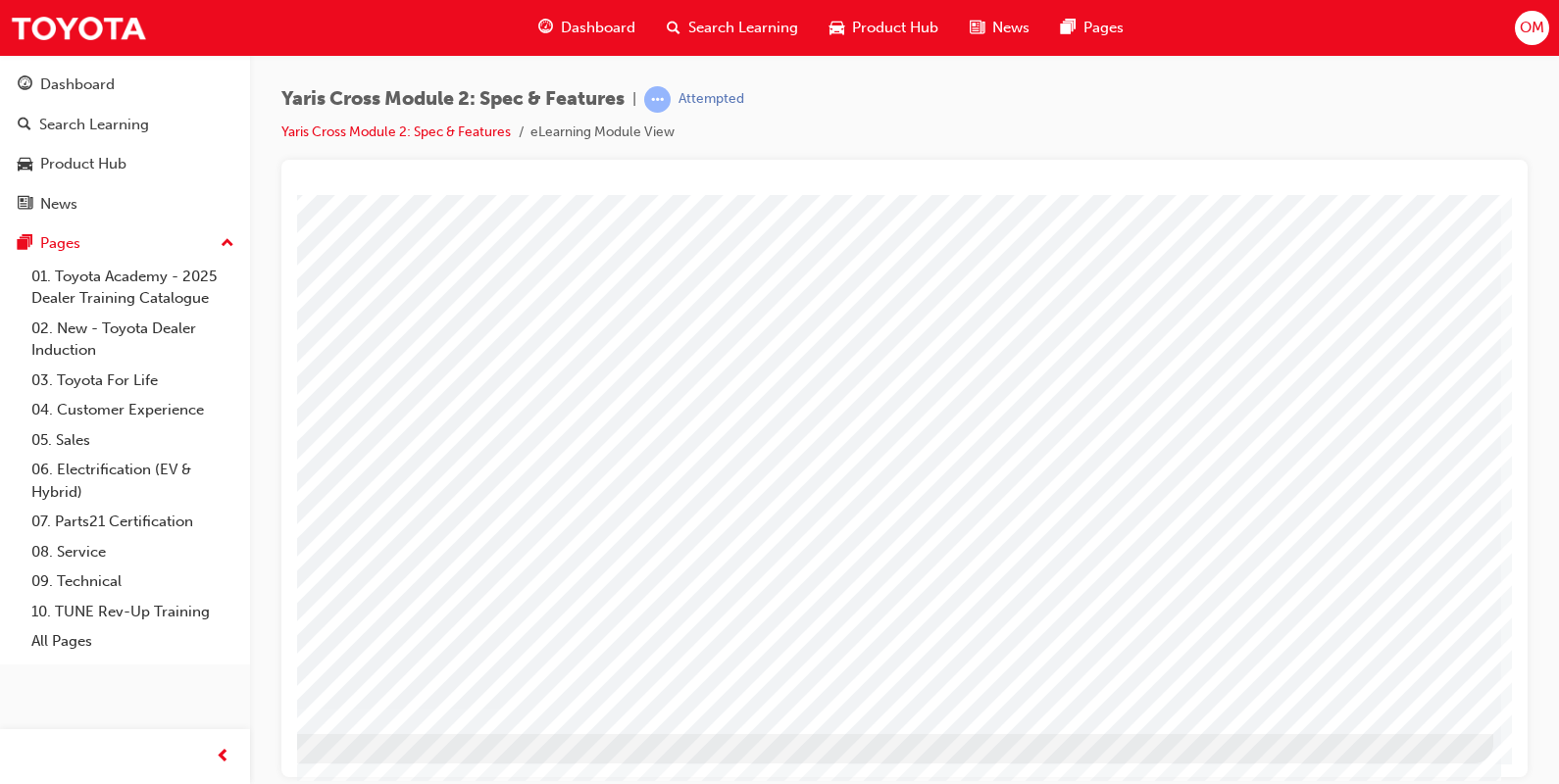 click at bounding box center (222, 2378) 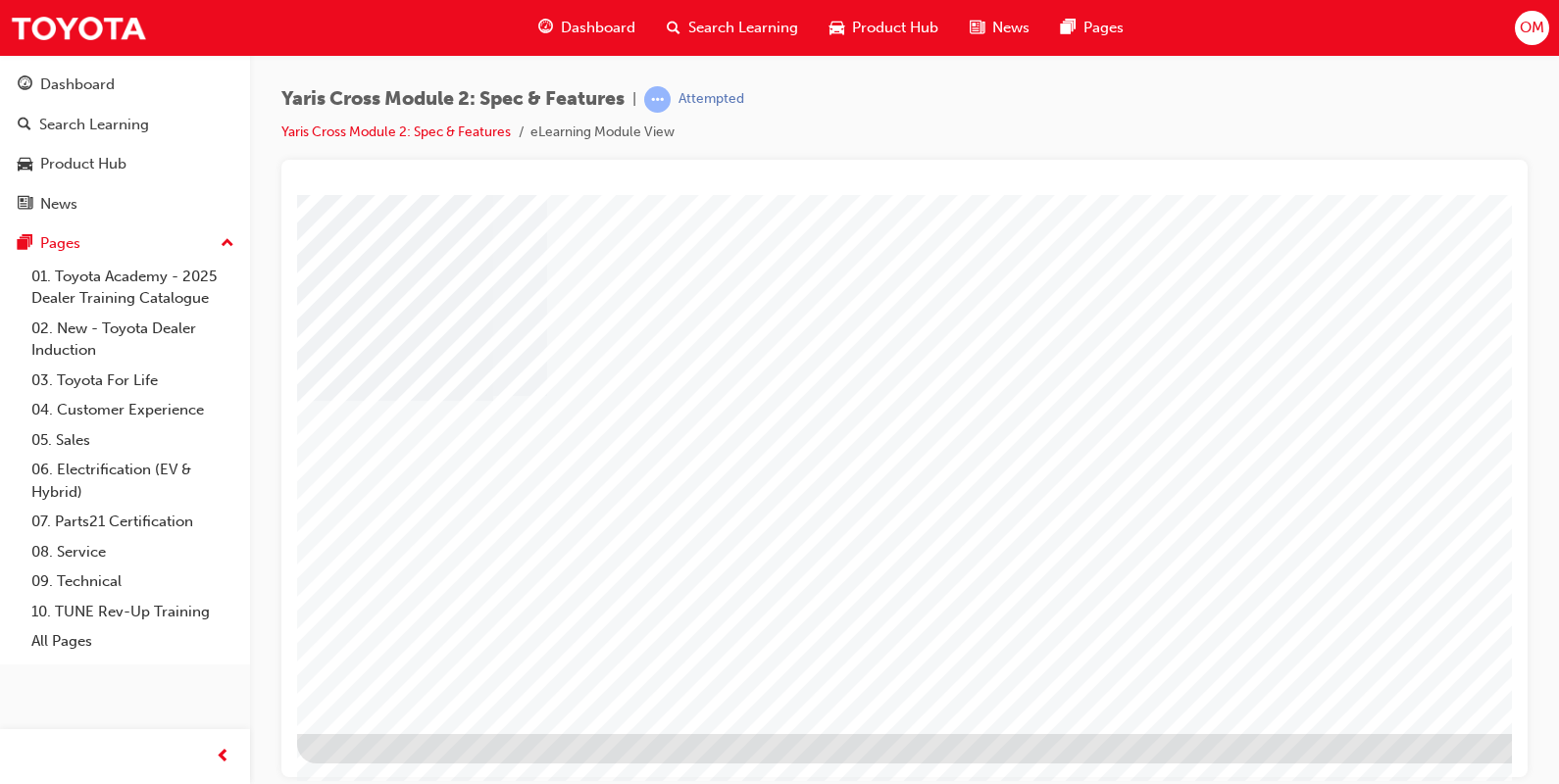 scroll, scrollTop: 167, scrollLeft: 137, axis: both 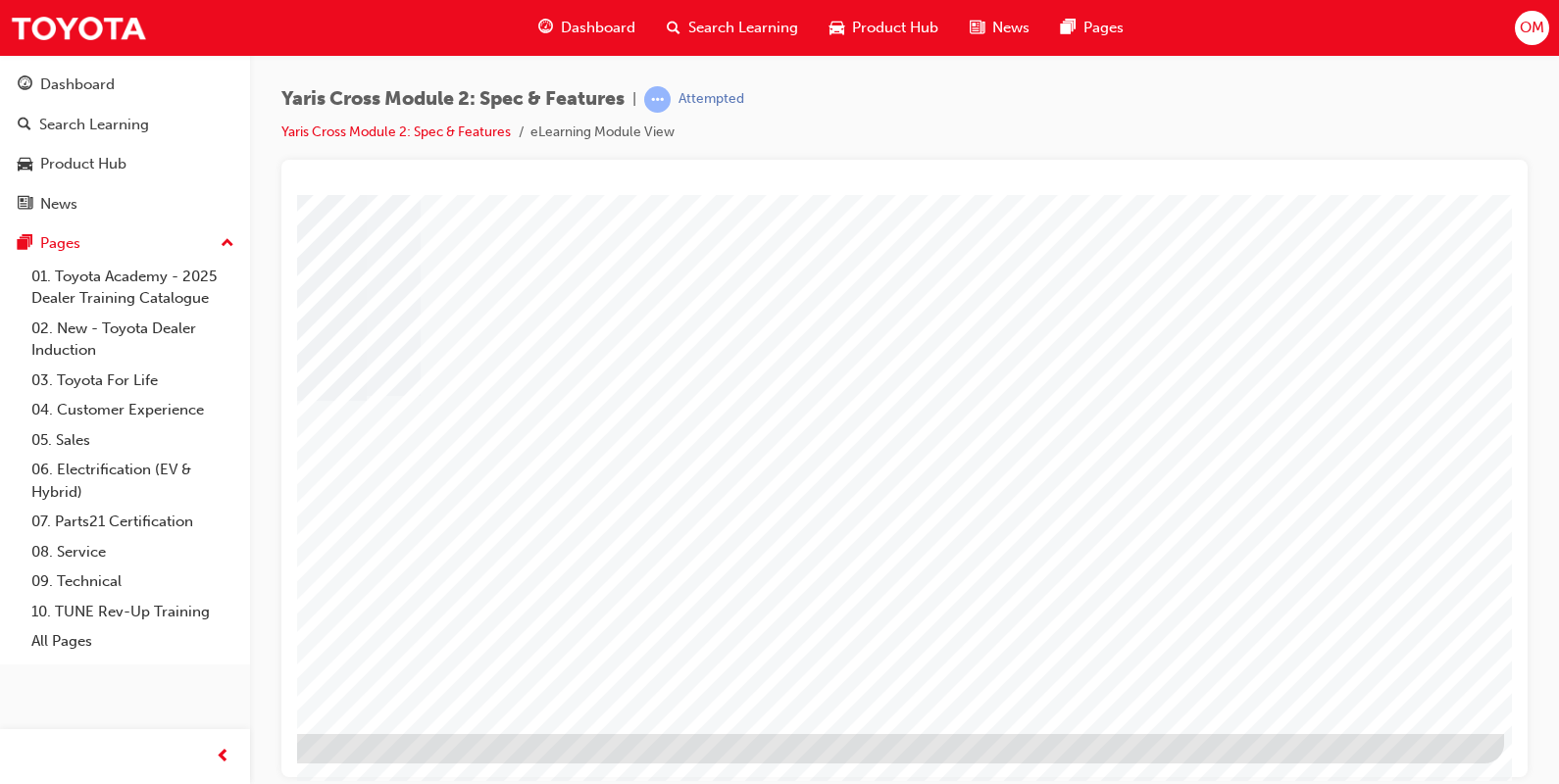 click at bounding box center (232, 1676) 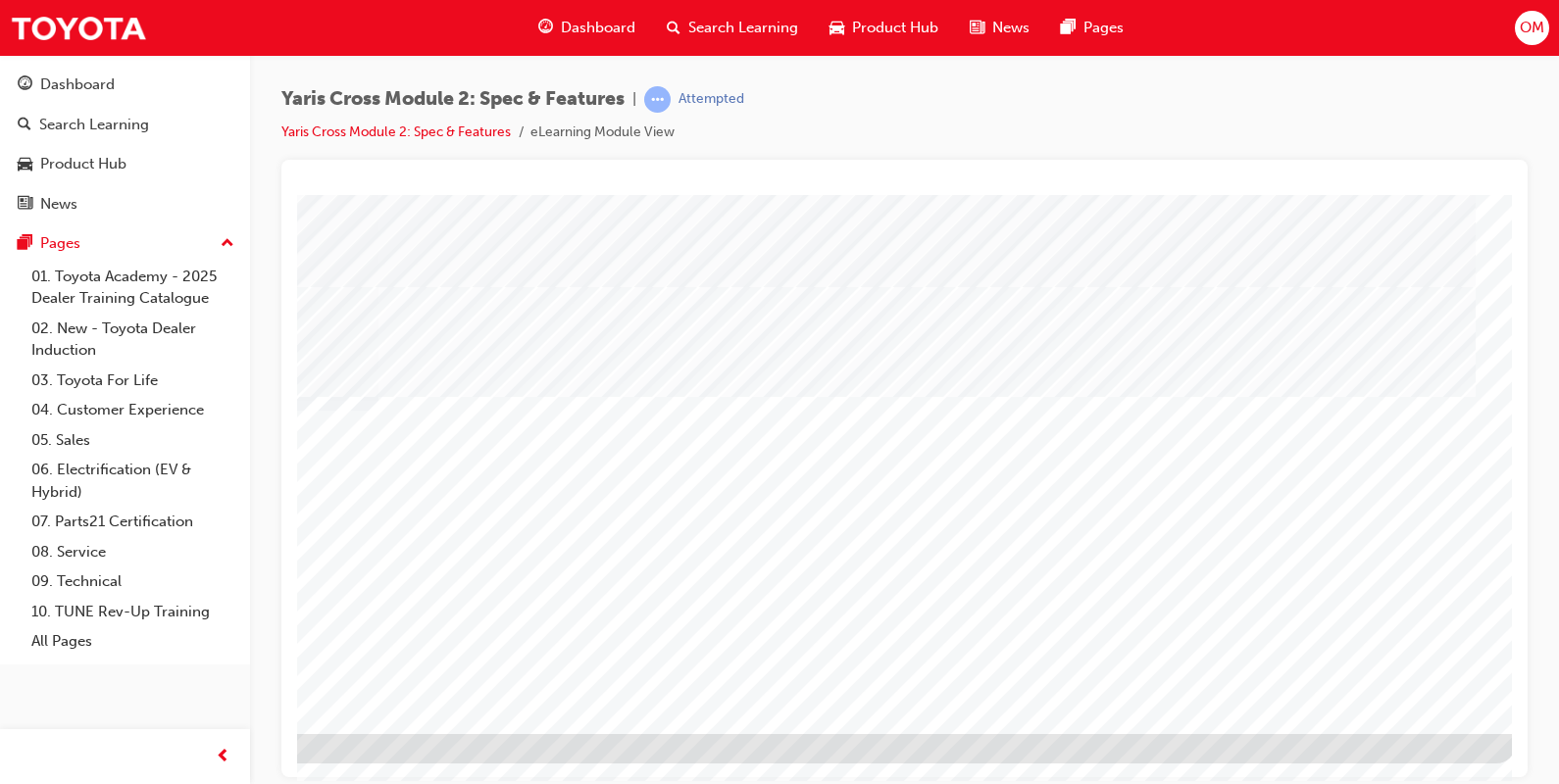 scroll, scrollTop: 167, scrollLeft: 137, axis: both 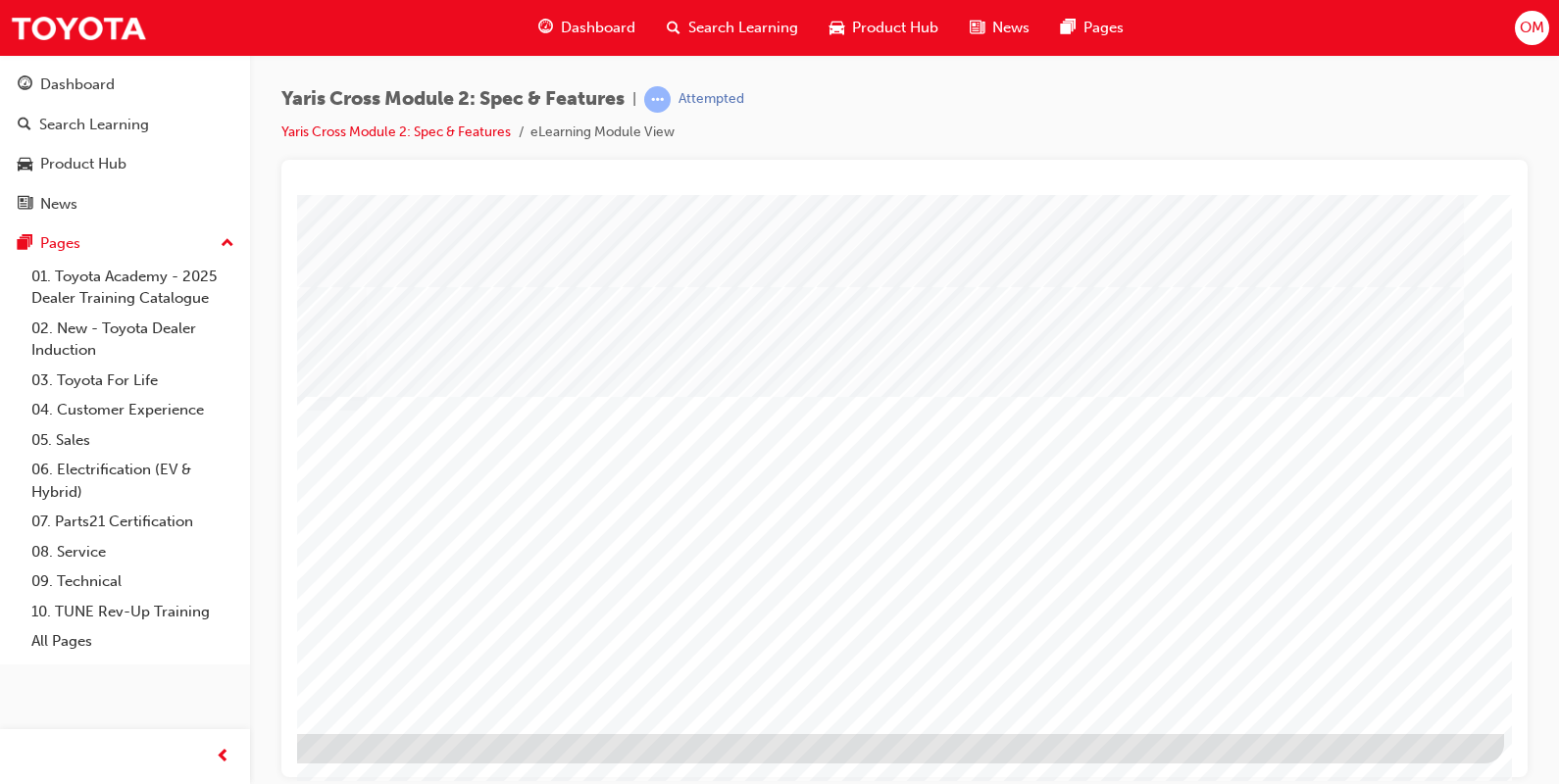 click at bounding box center (232, 1676) 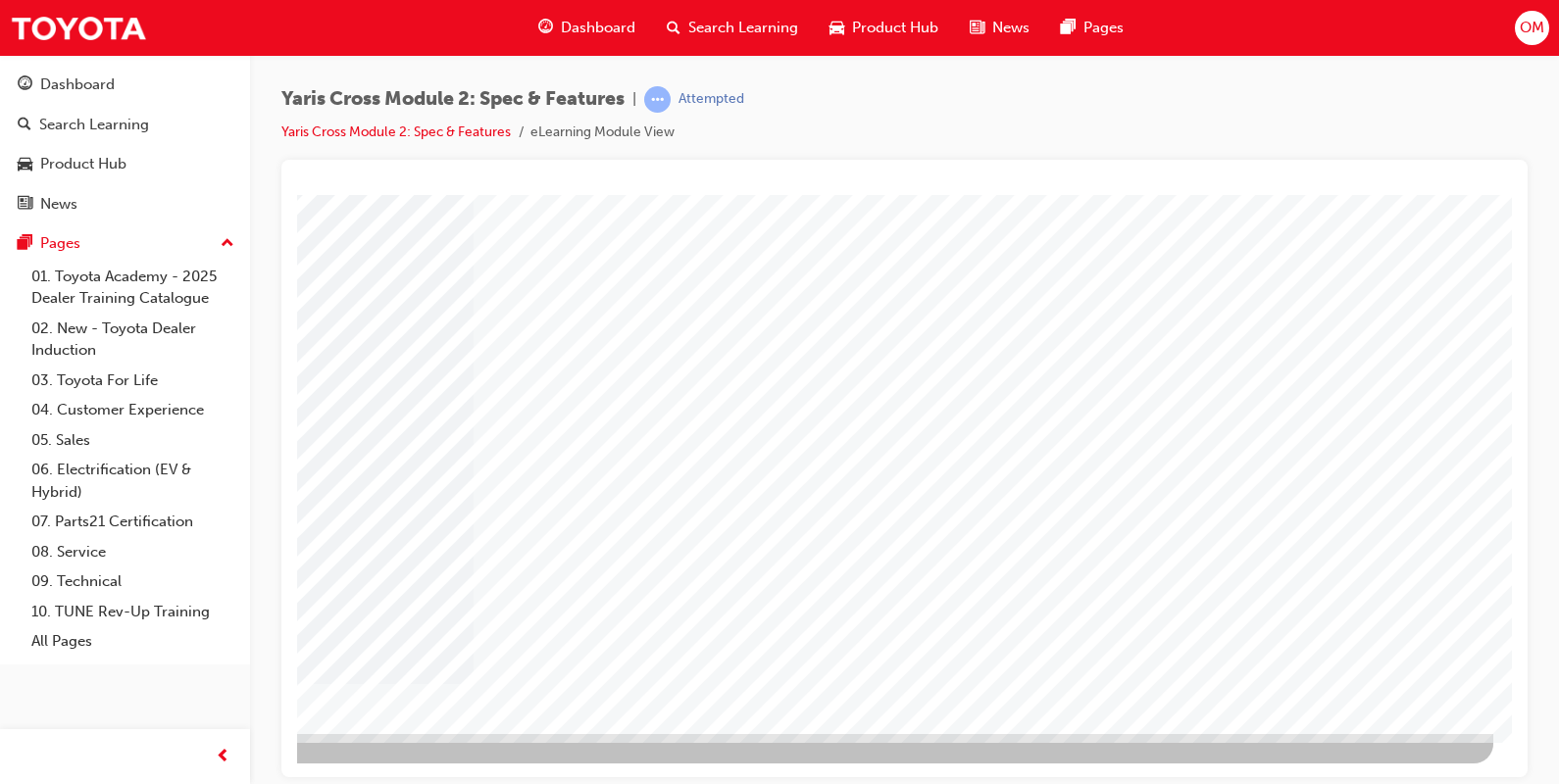 click at bounding box center [222, 1814] 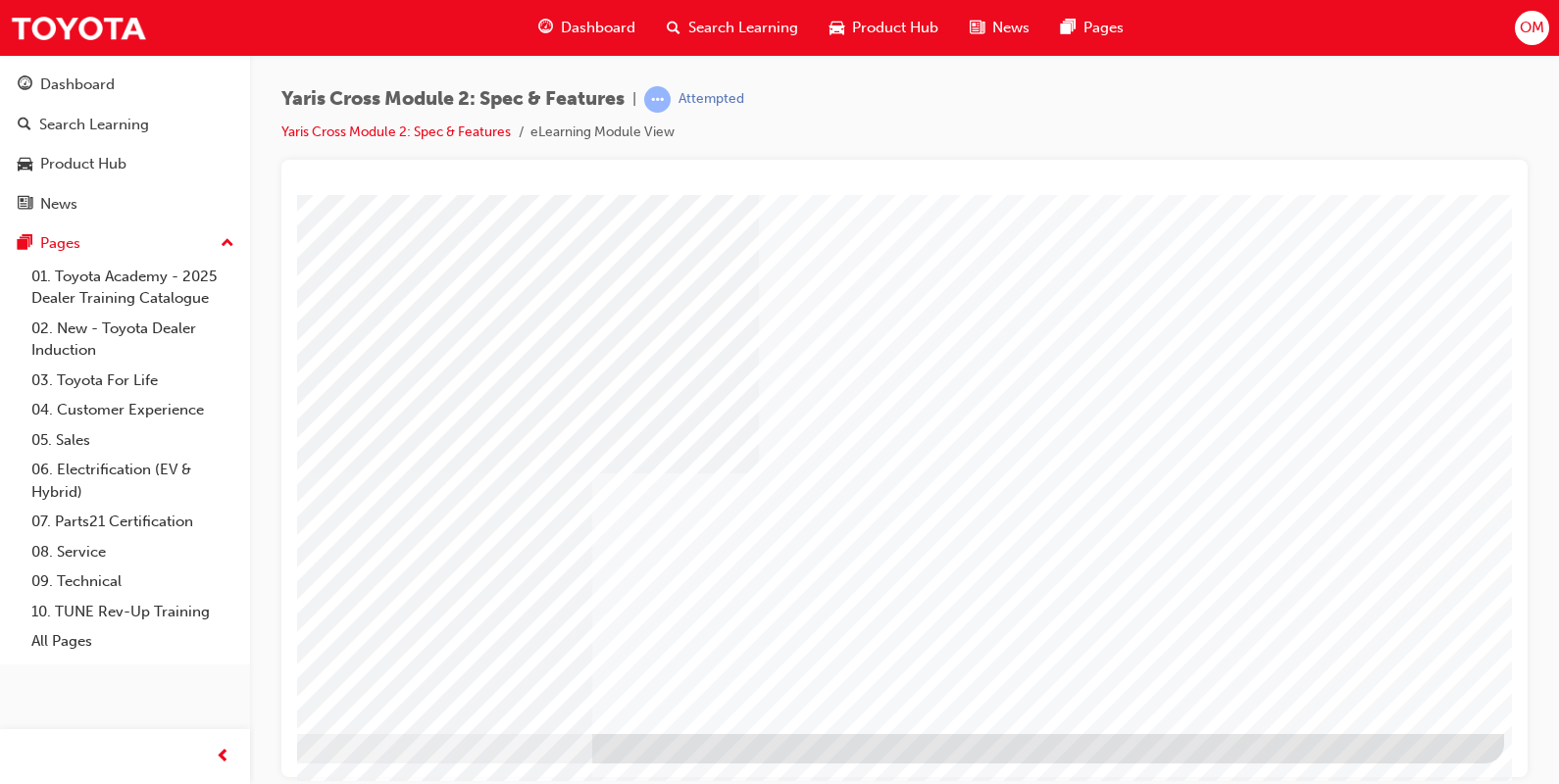 click at bounding box center (232, 1676) 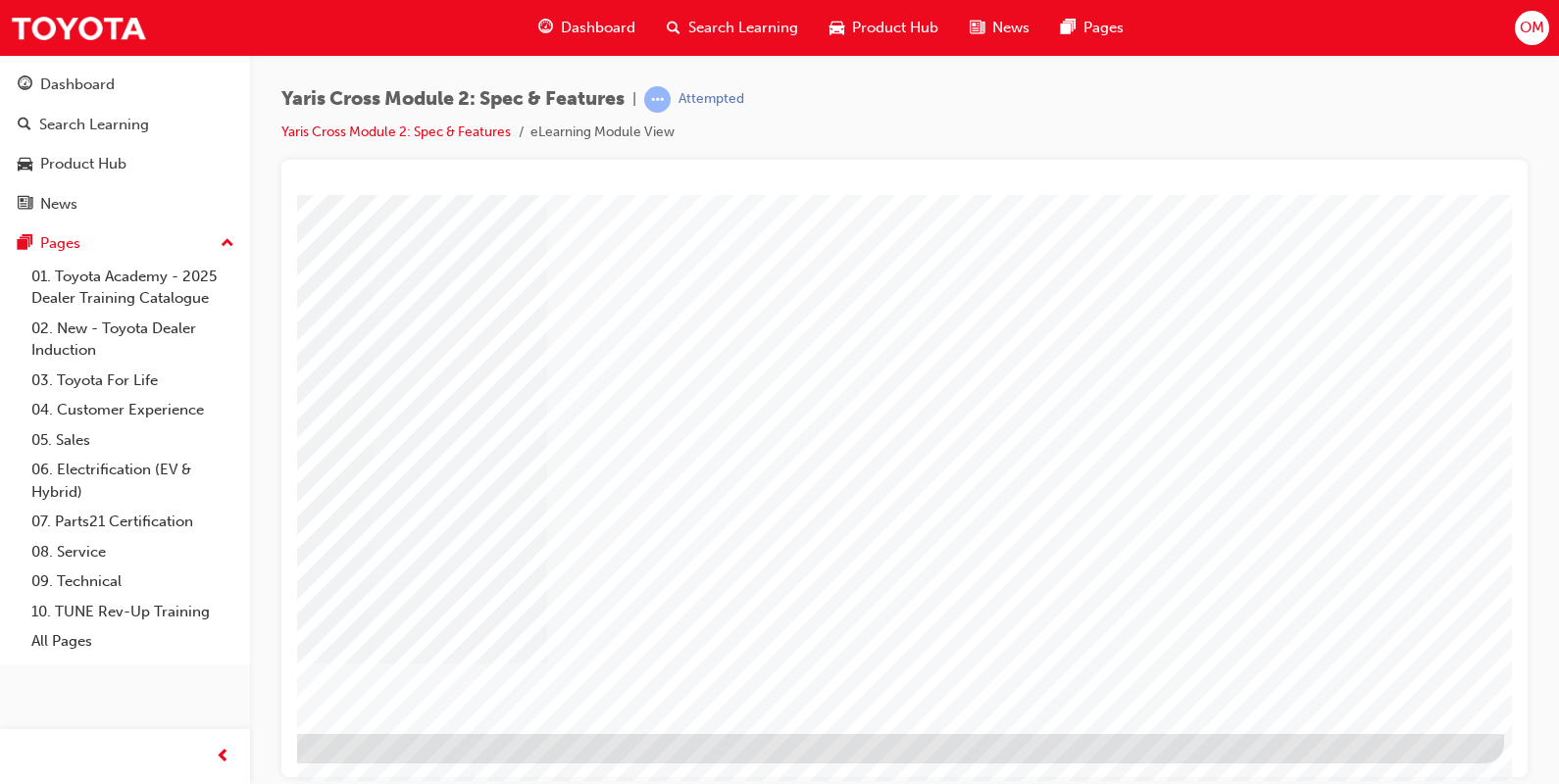 click at bounding box center (232, 5643) 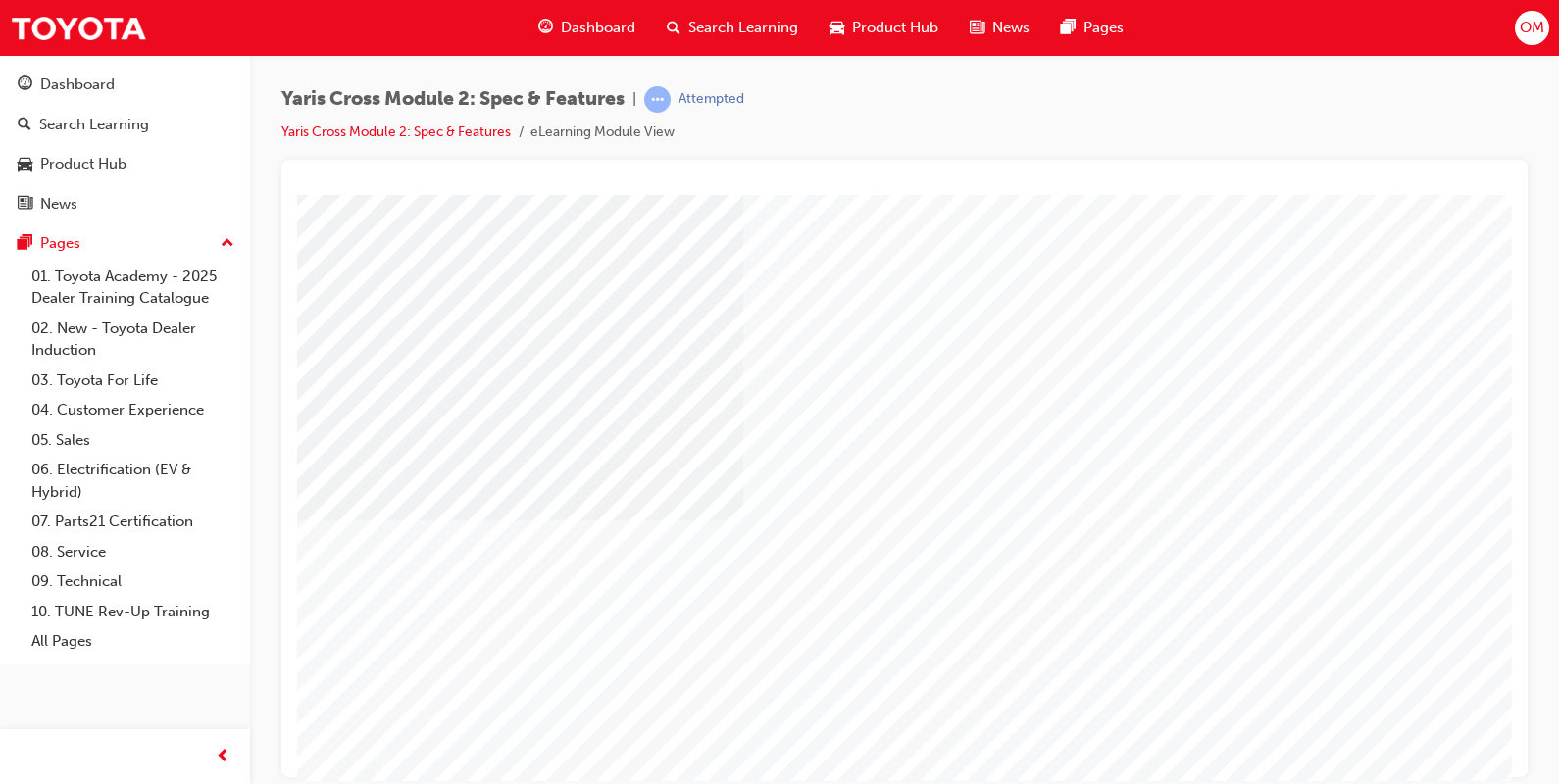 click at bounding box center [232, 1702] 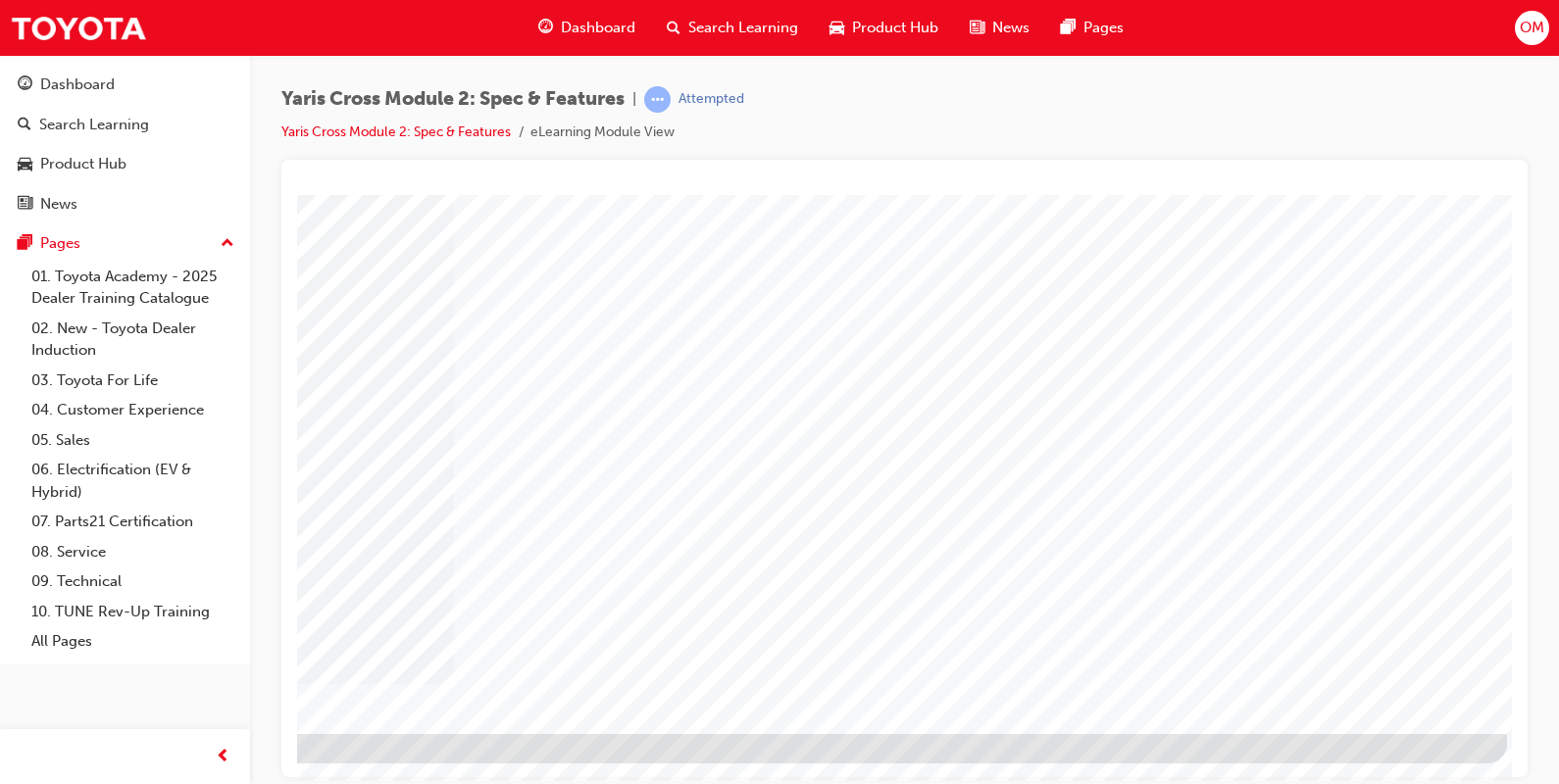 click at bounding box center [235, 1821] 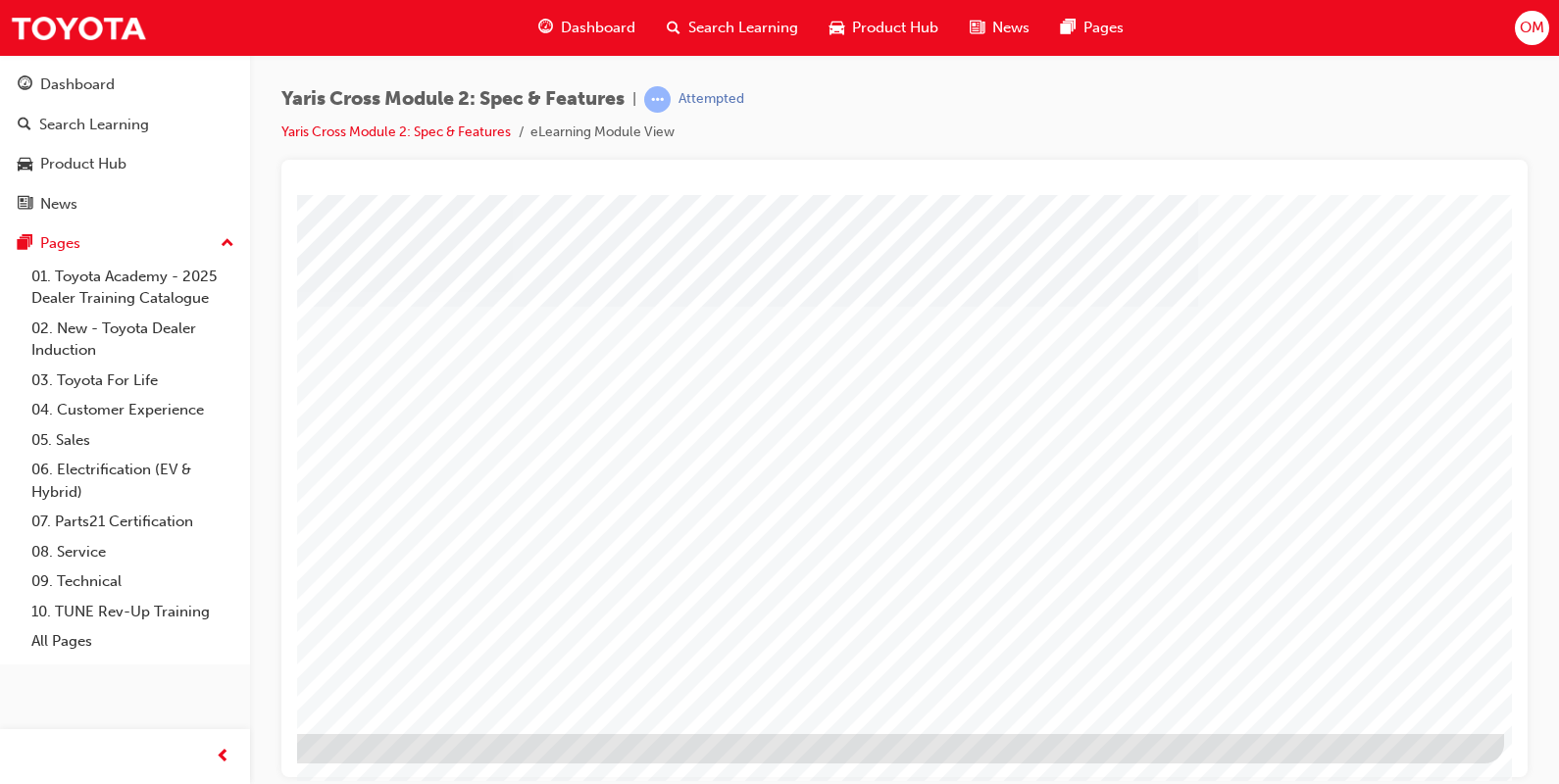 click at bounding box center (232, 1921) 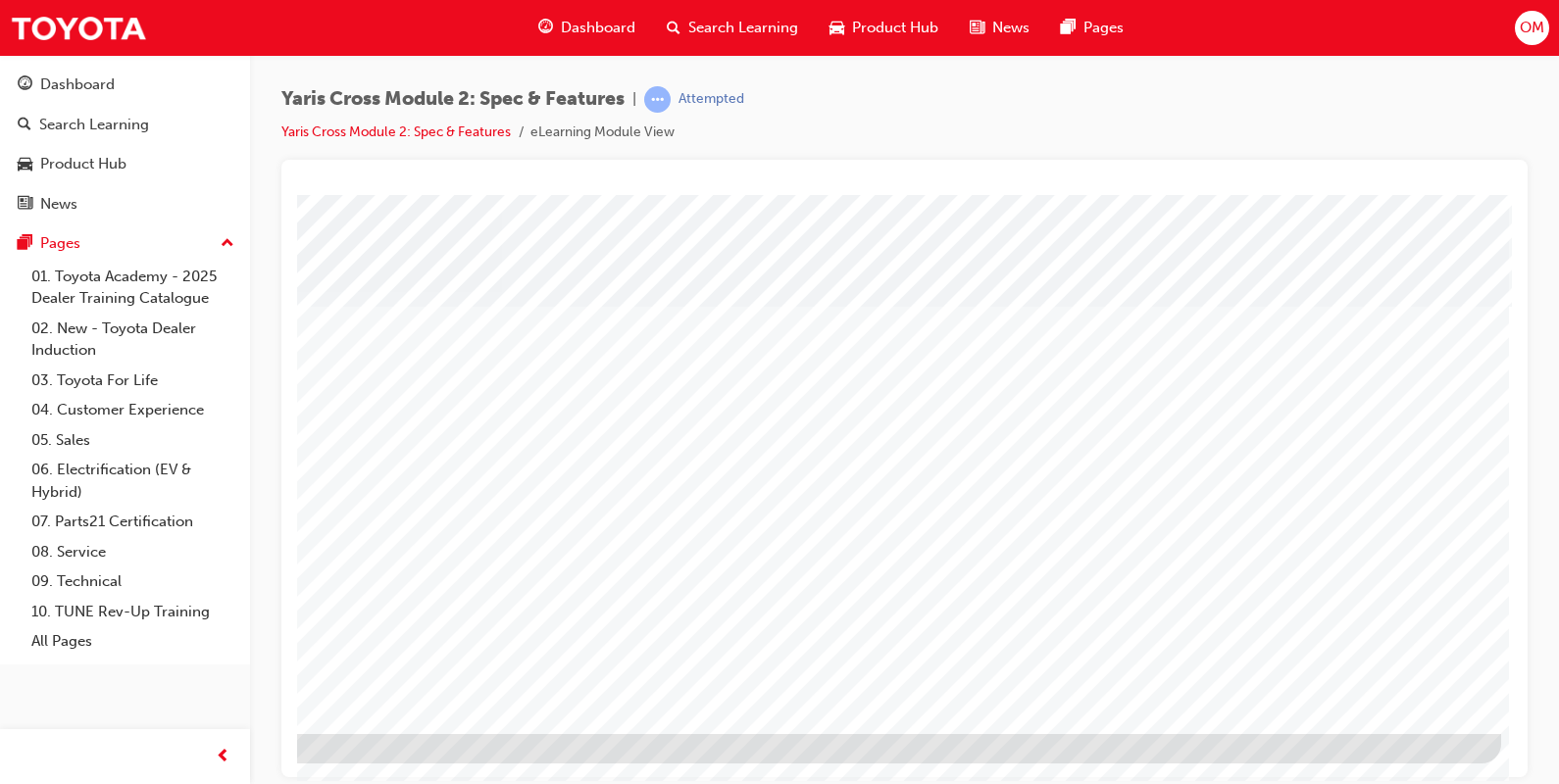 click at bounding box center [229, 1642] 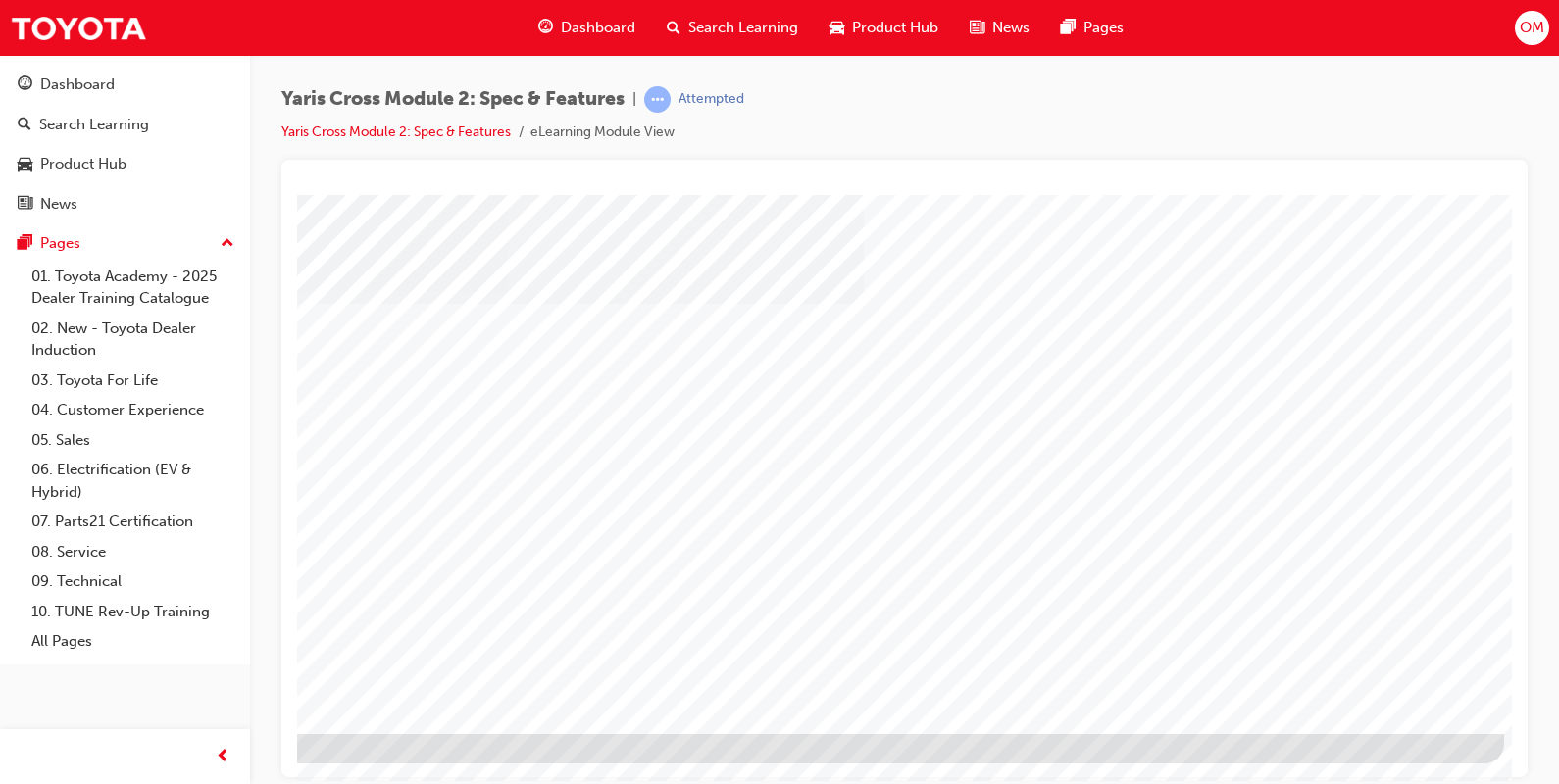 click at bounding box center (232, 1642) 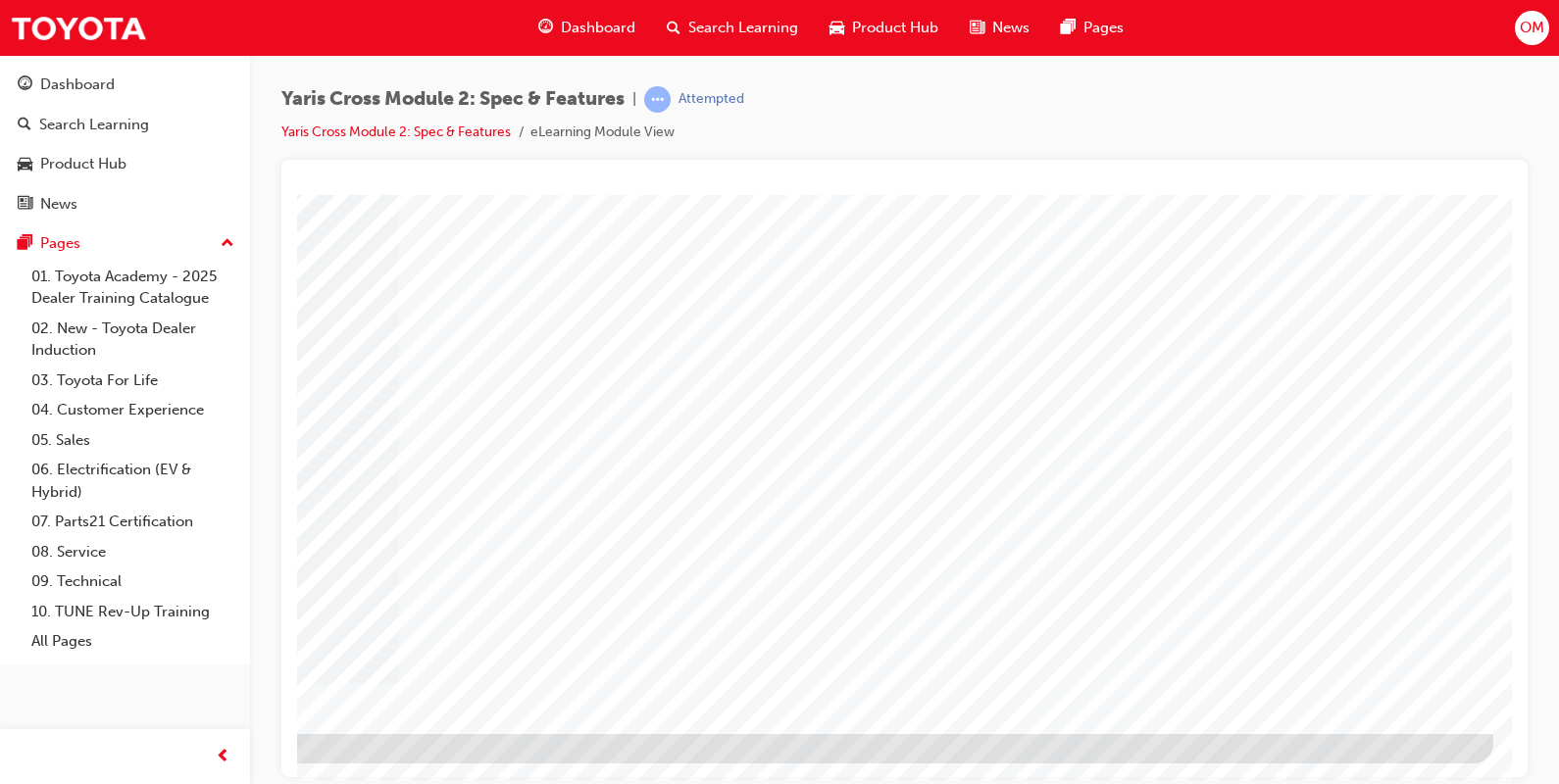 click at bounding box center [222, 1796] 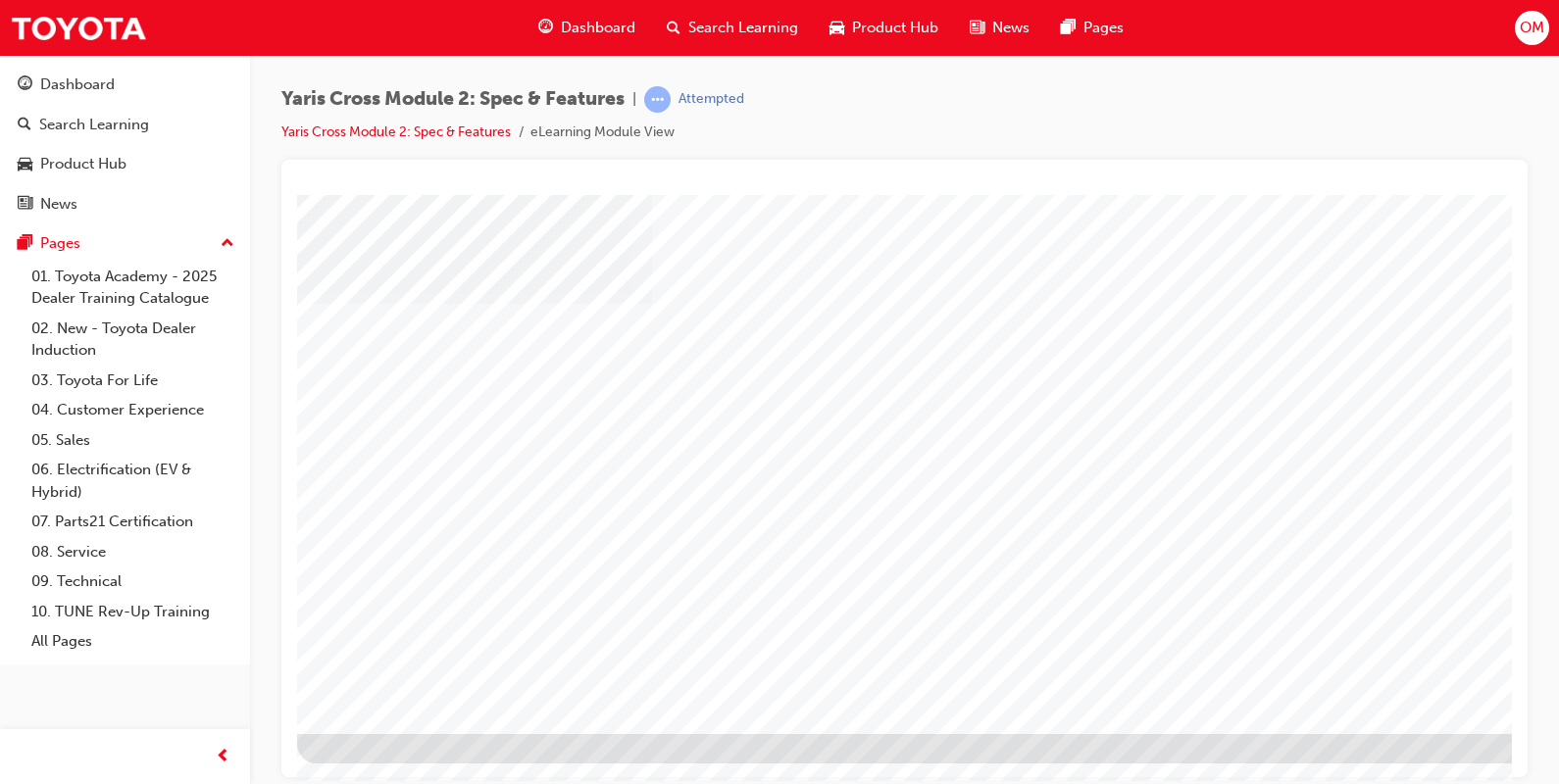 click at bounding box center (456, 2188) 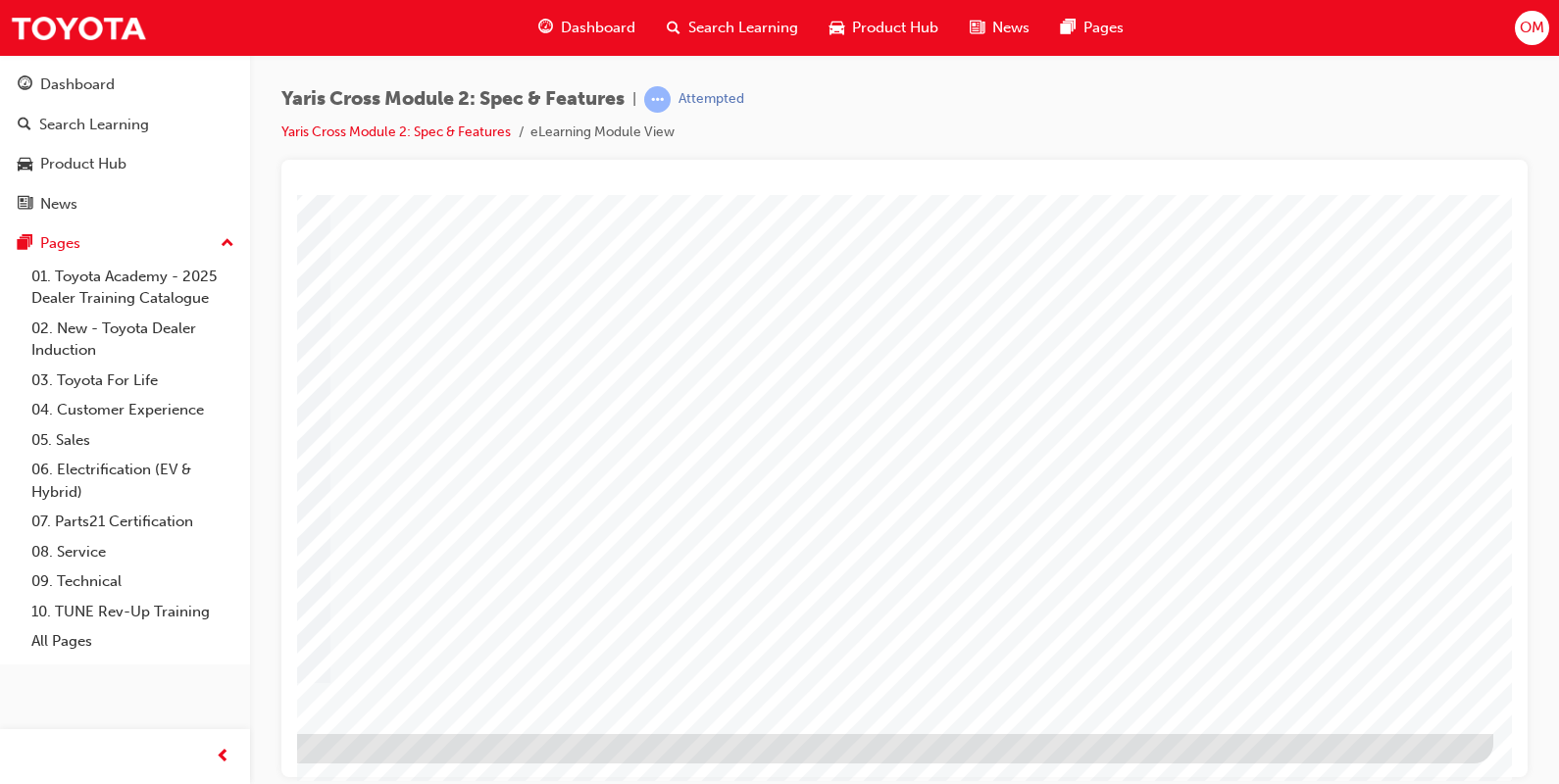 click at bounding box center [222, 1667] 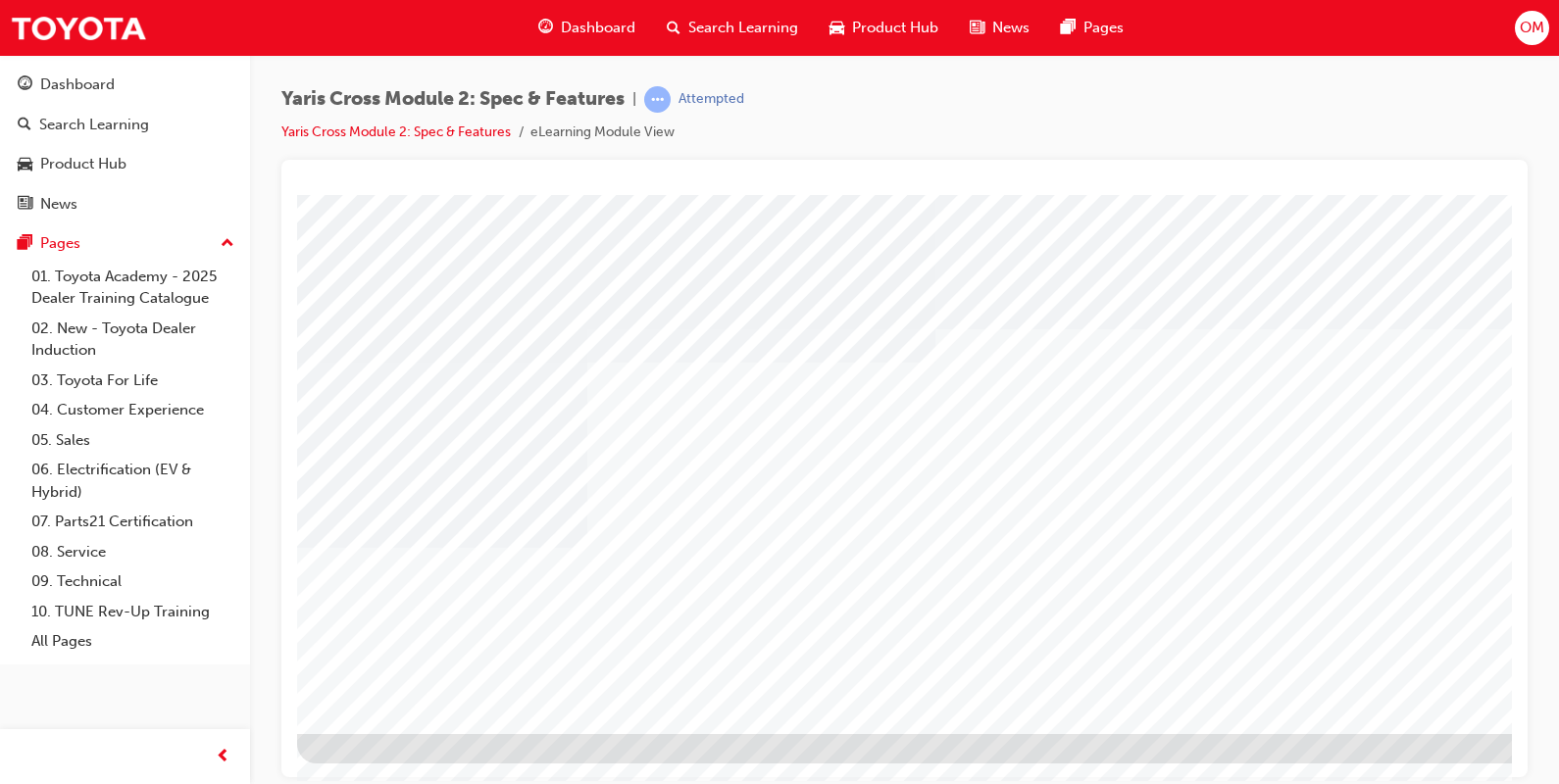 click at bounding box center [442, 3862] 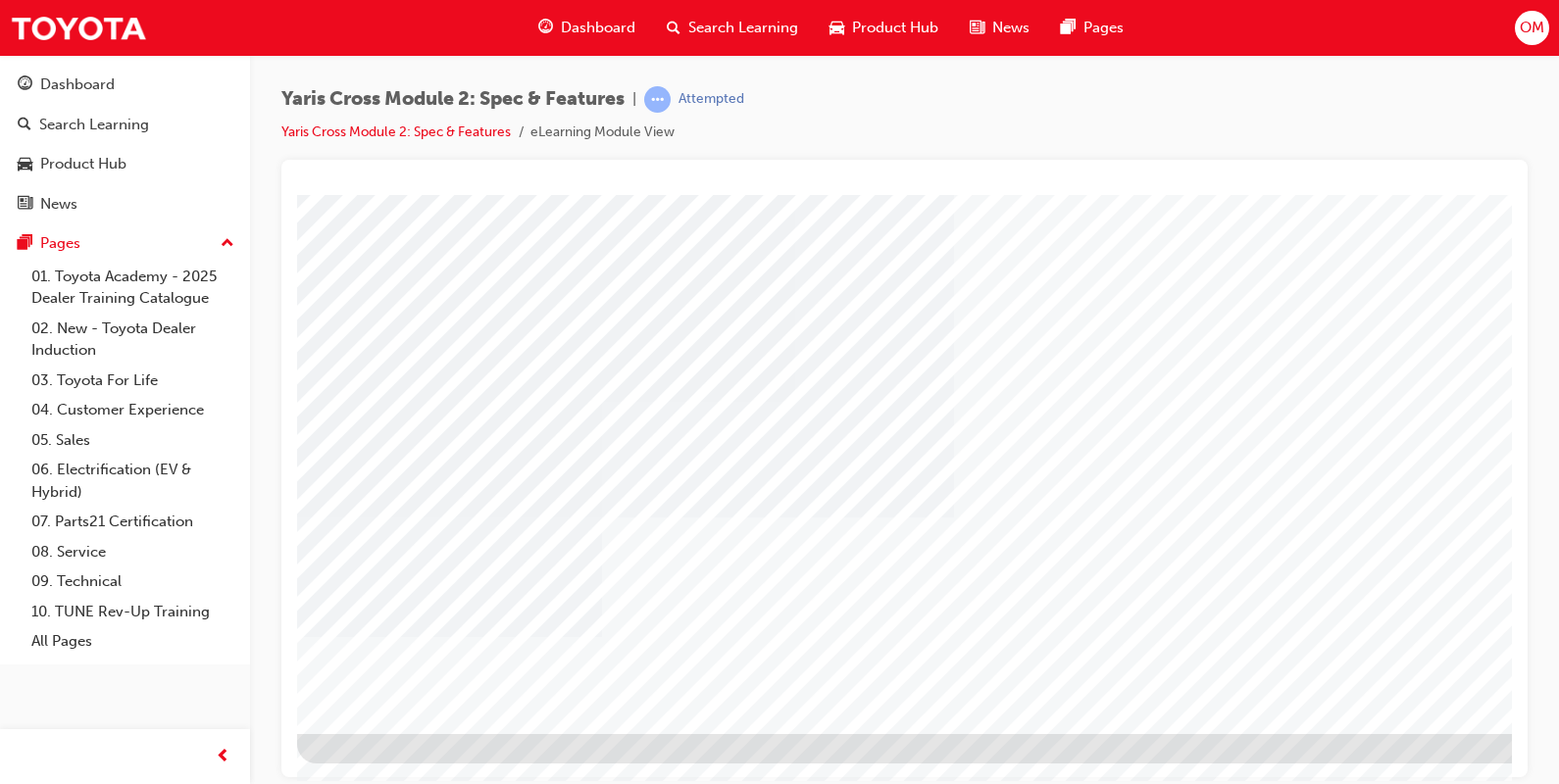 click at bounding box center [359, 1676] 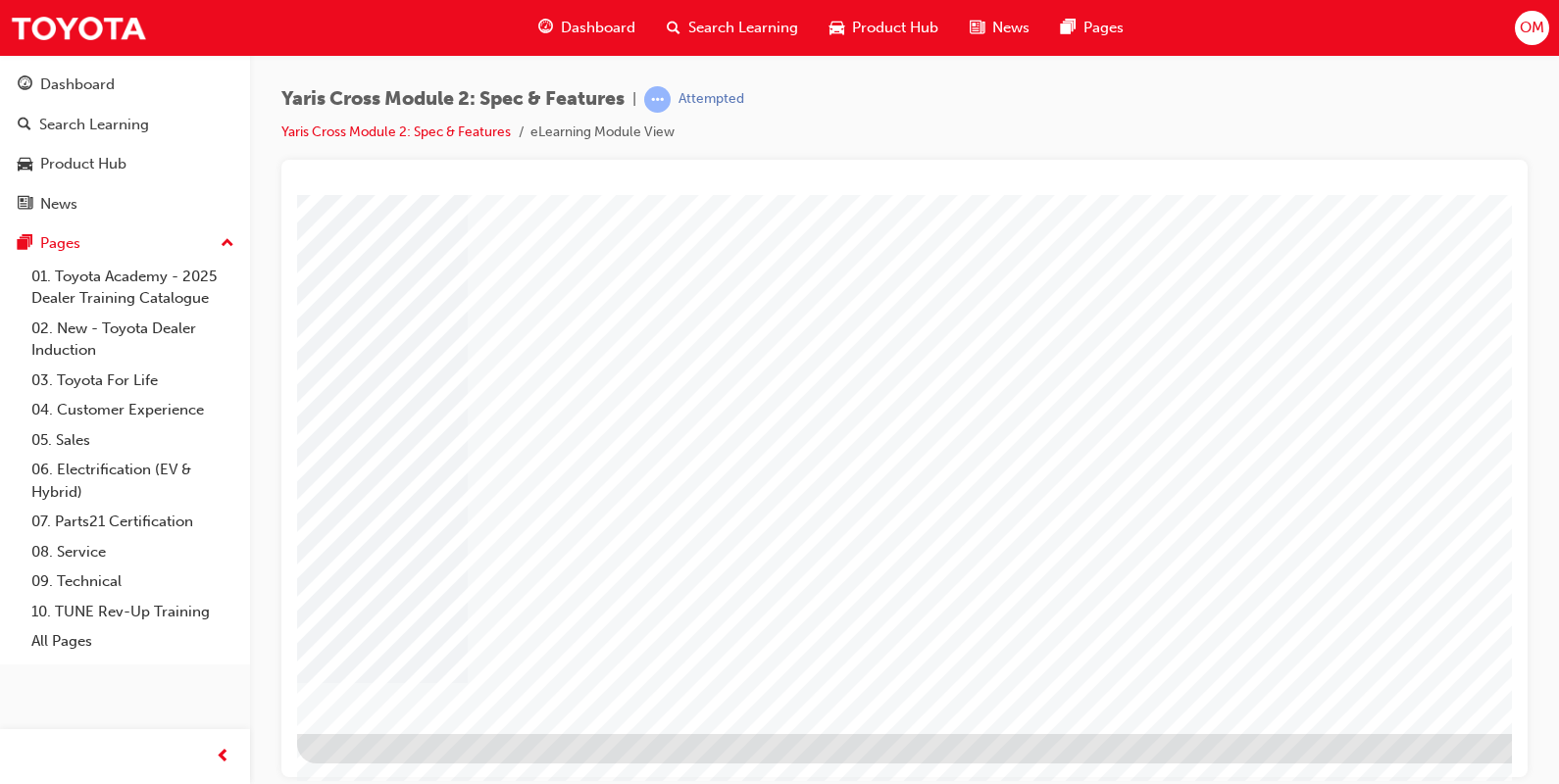 click at bounding box center [359, 1503] 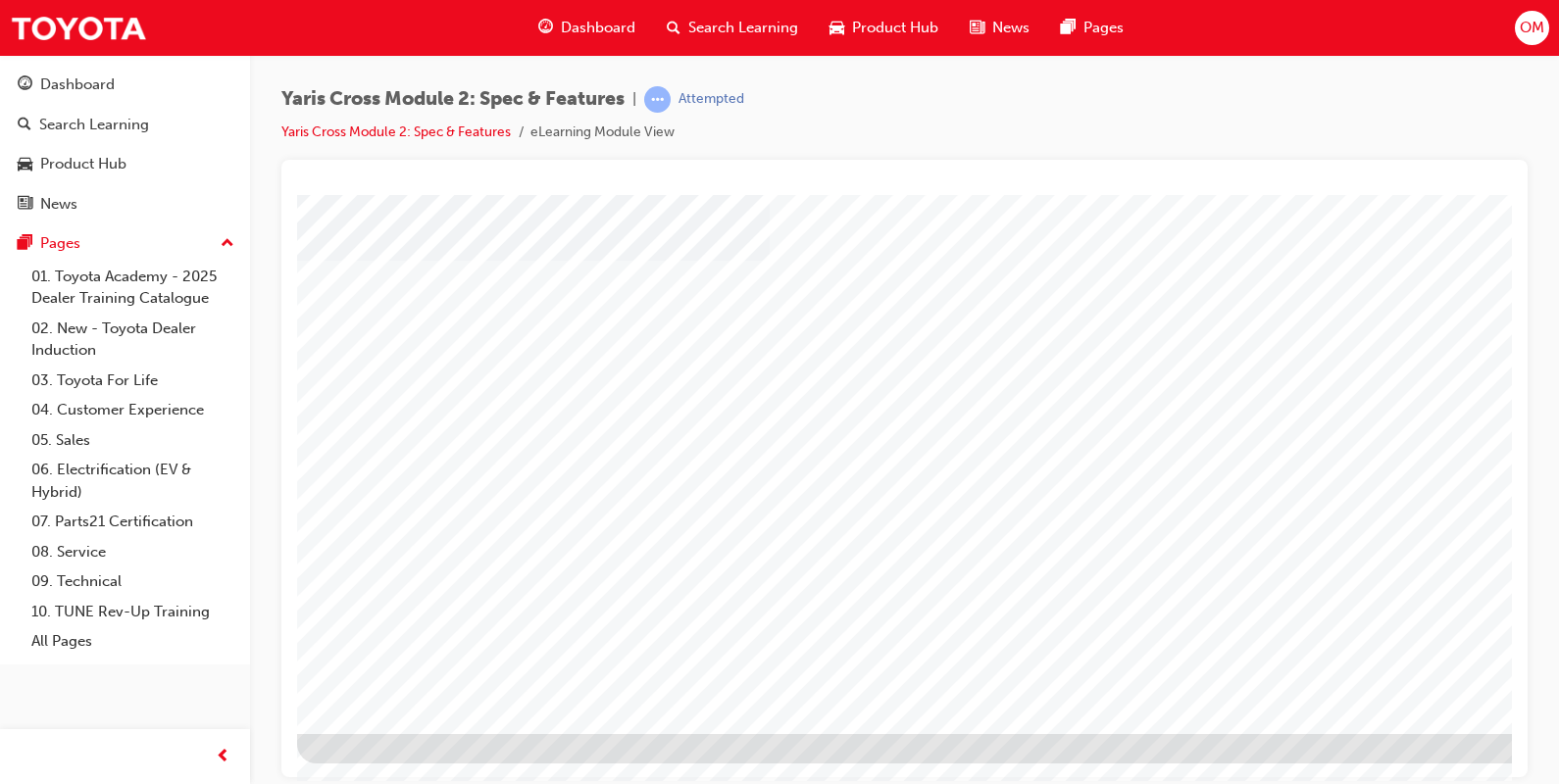 click at bounding box center [359, 1779] 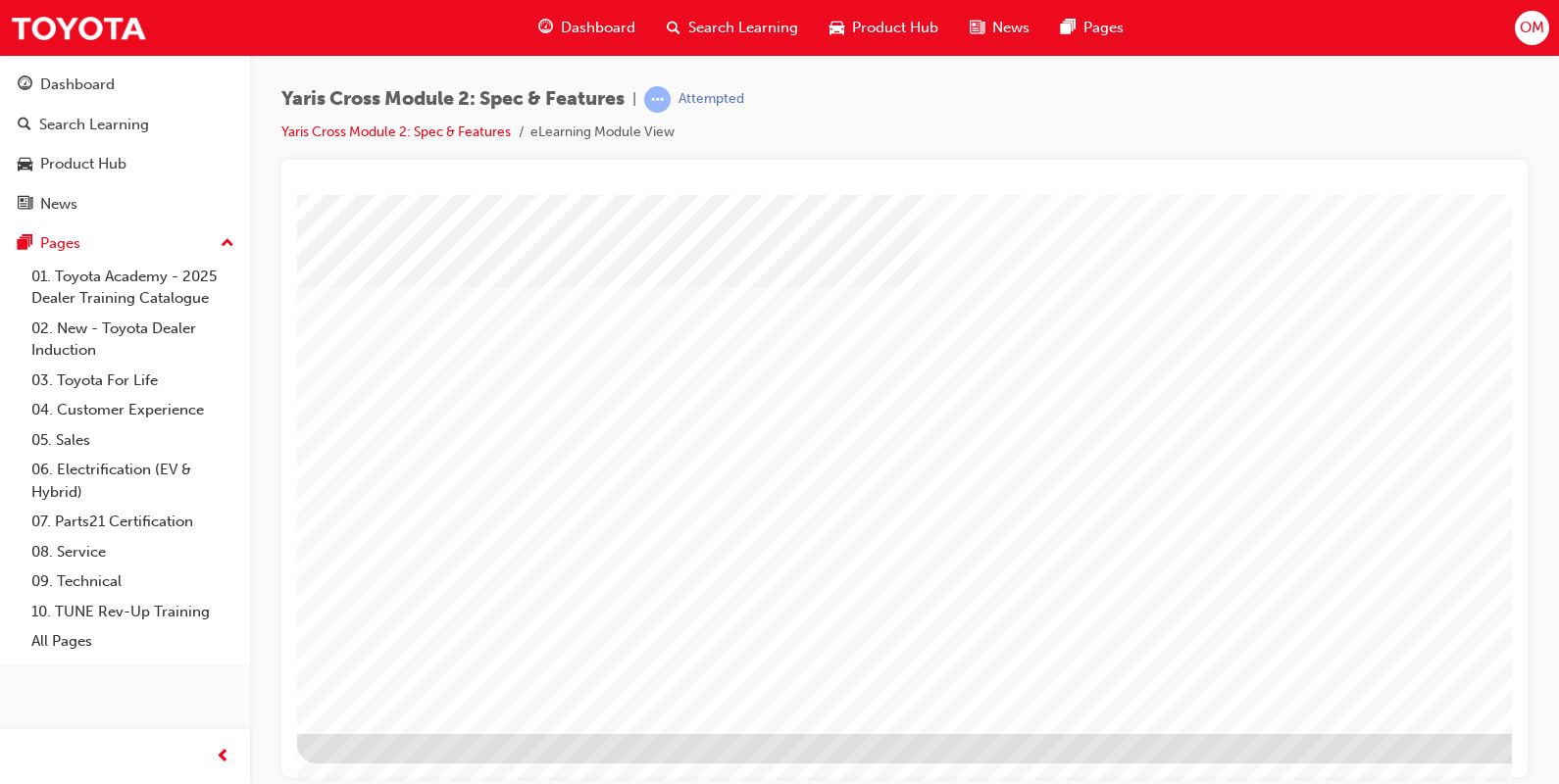 click at bounding box center [359, 1676] 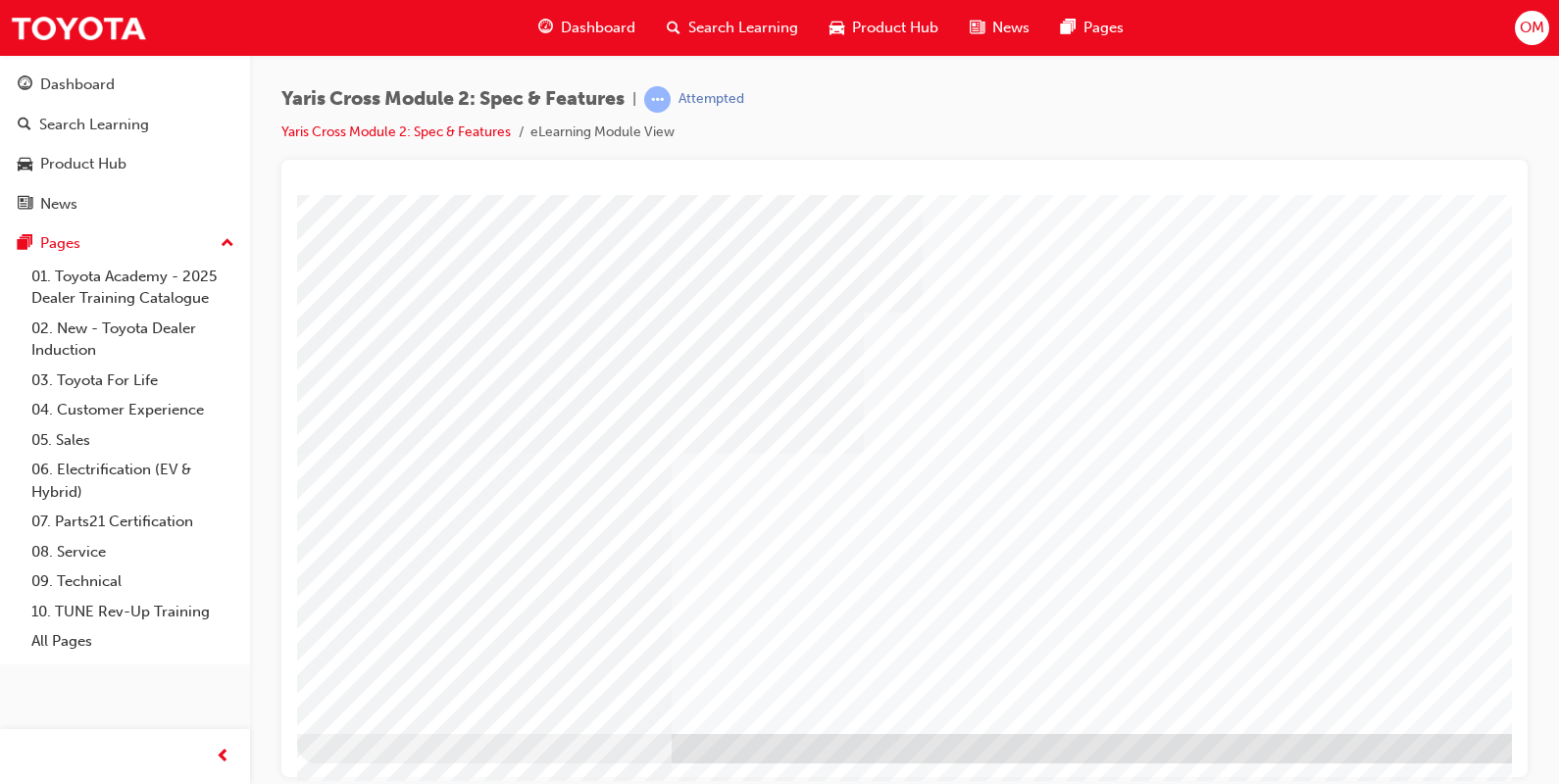 click at bounding box center [359, 3822] 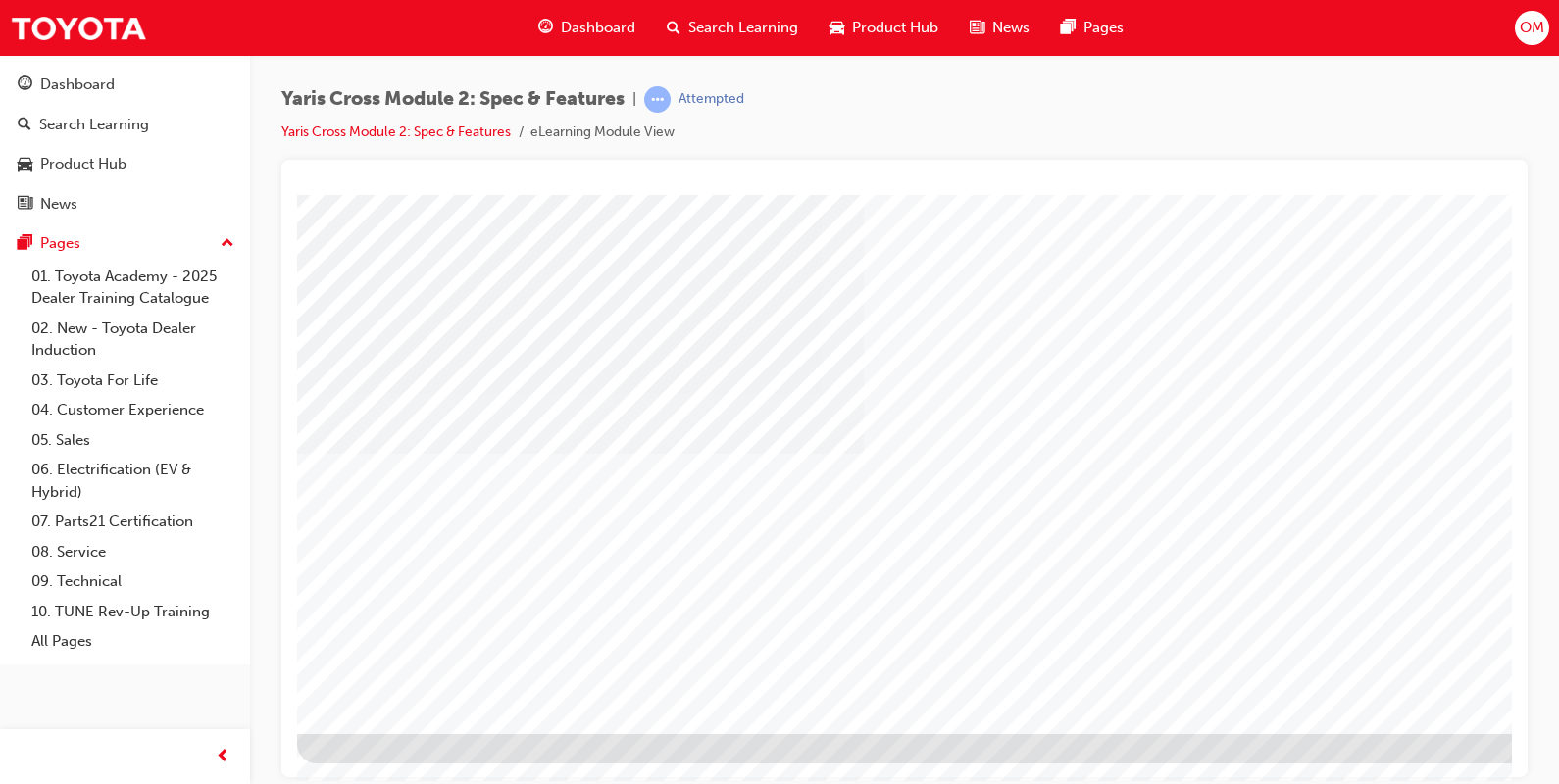 click at bounding box center (359, 1676) 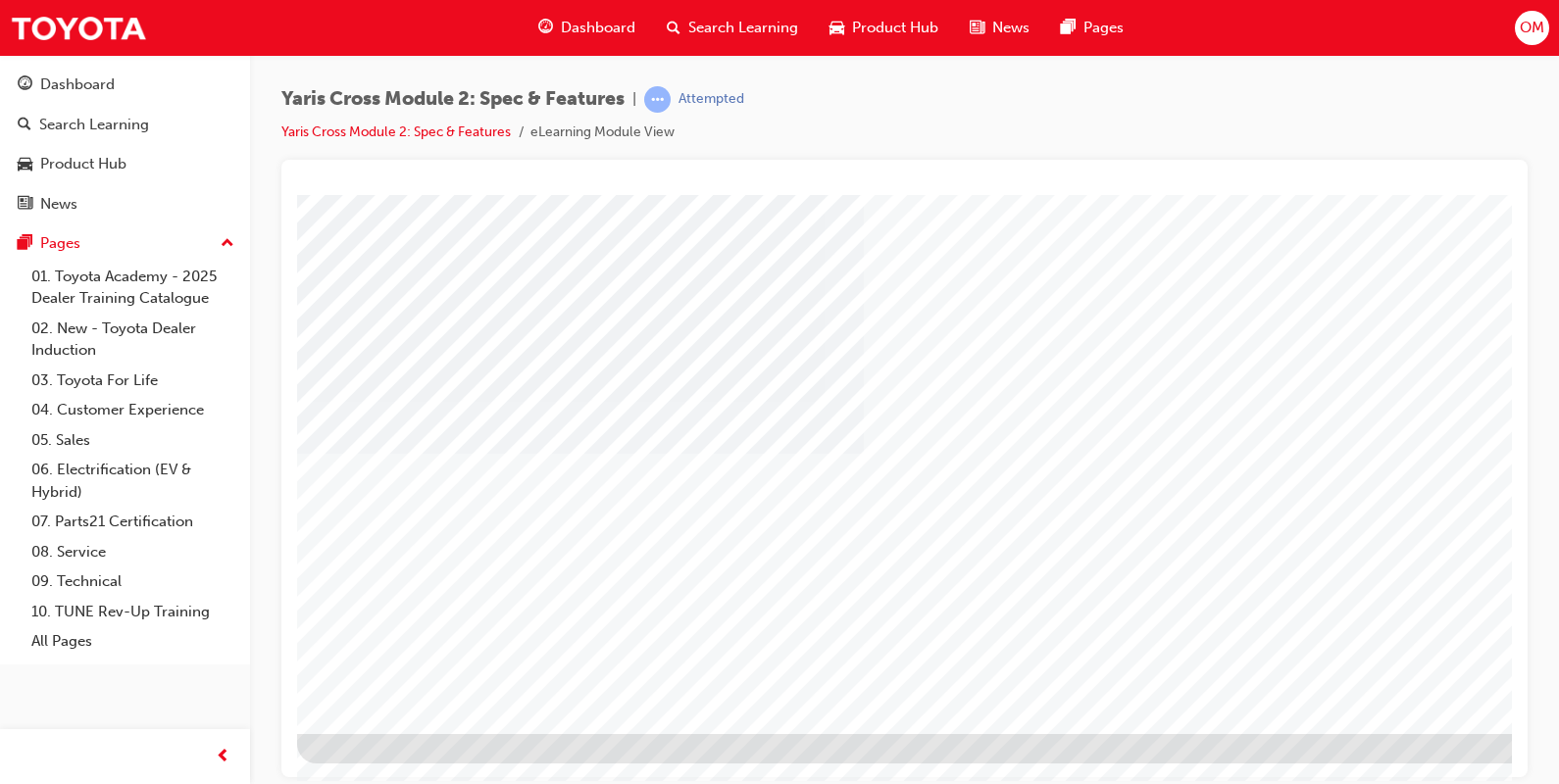 click at bounding box center [359, 1676] 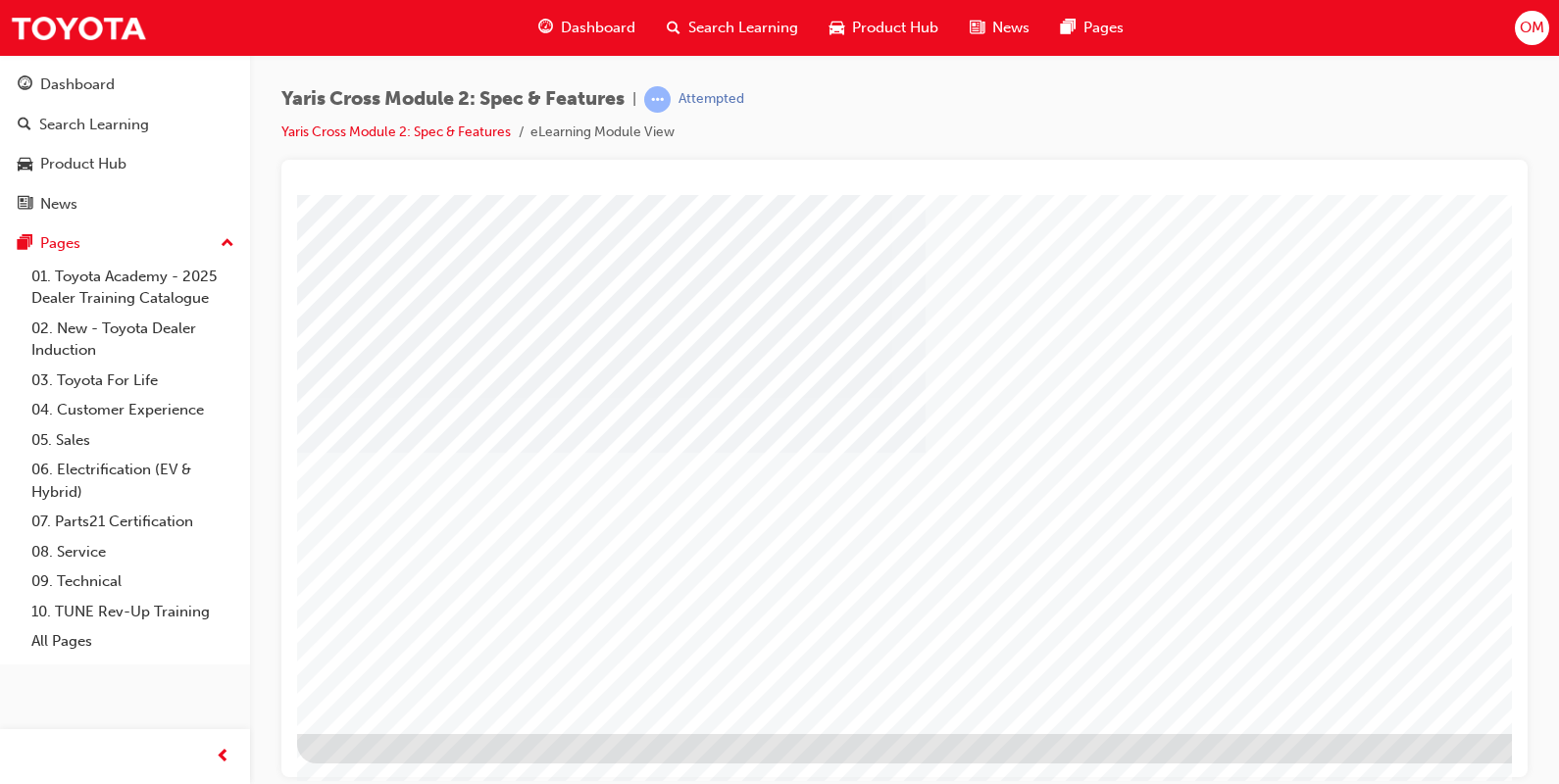 click at bounding box center [359, 1676] 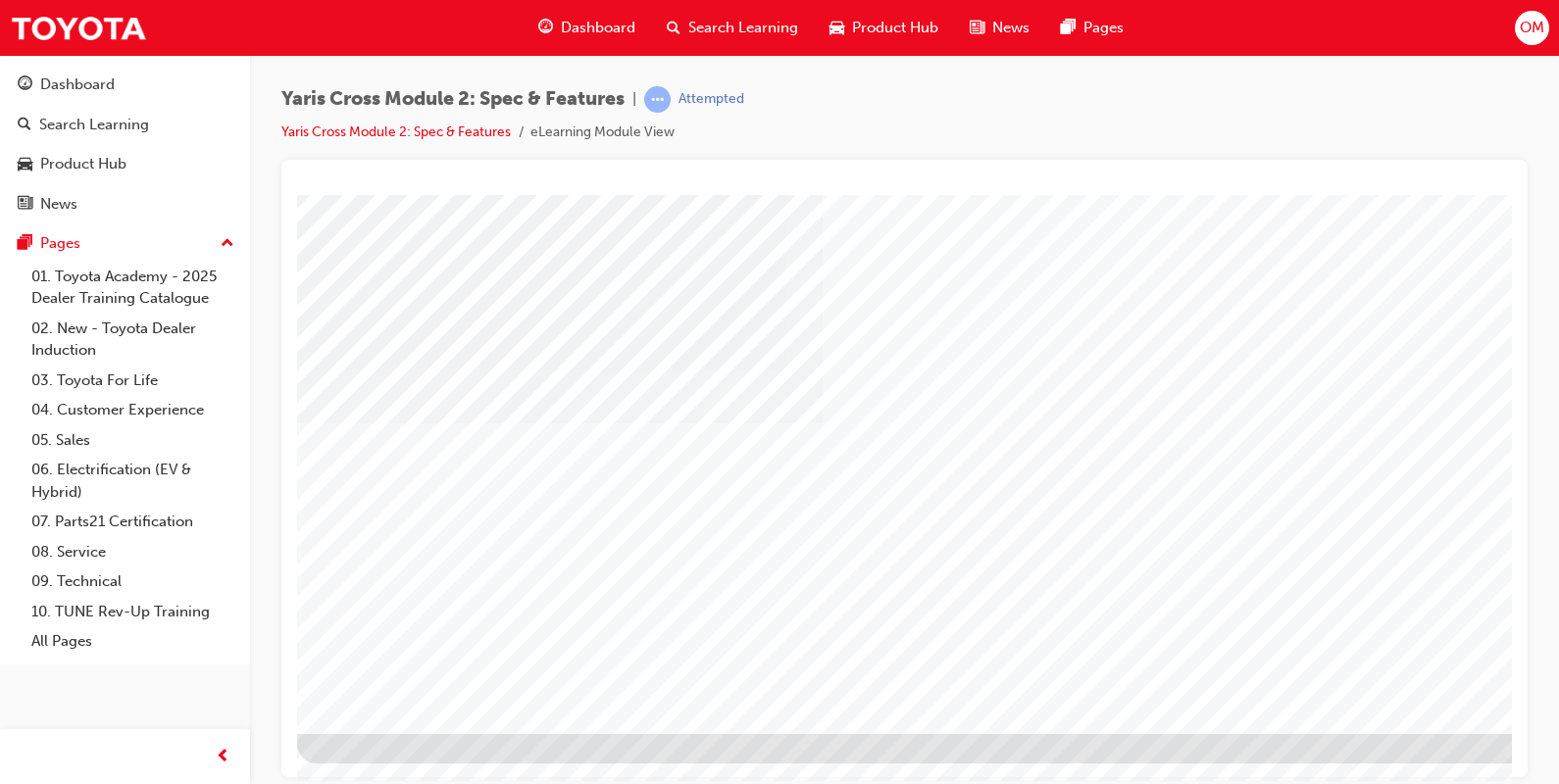 click at bounding box center (359, 1676) 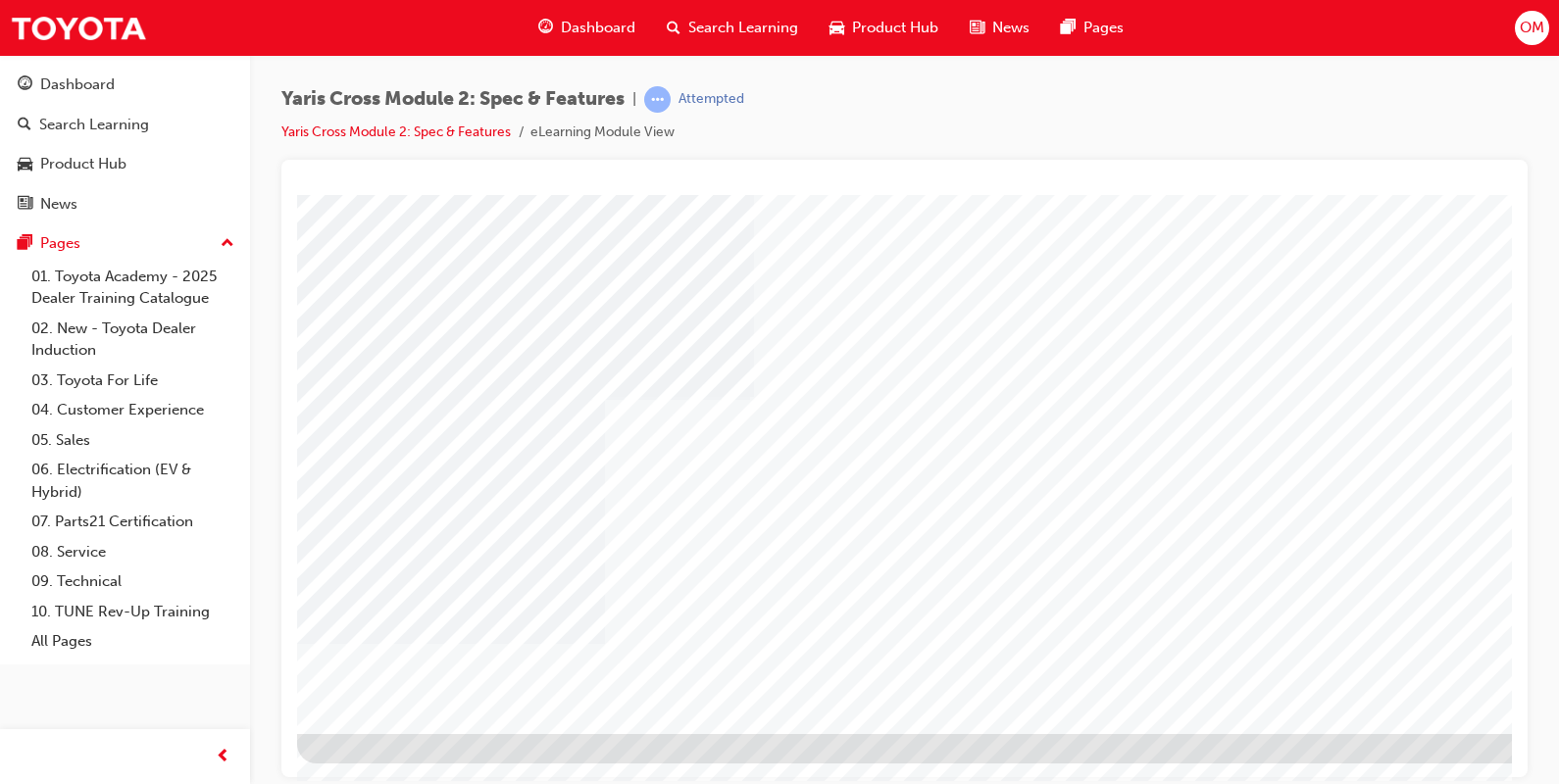 click at bounding box center (359, 1676) 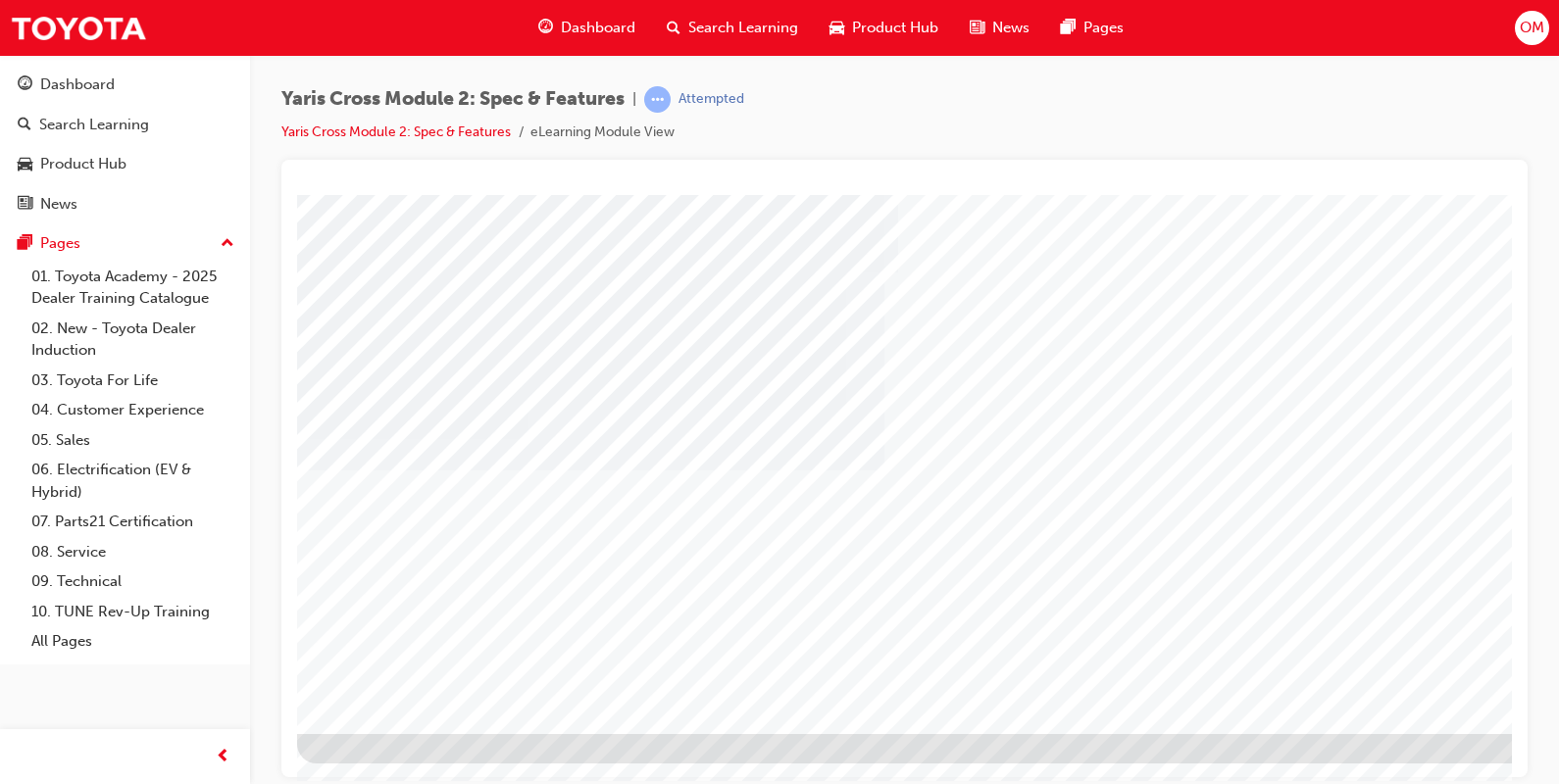 click at bounding box center (359, 1769) 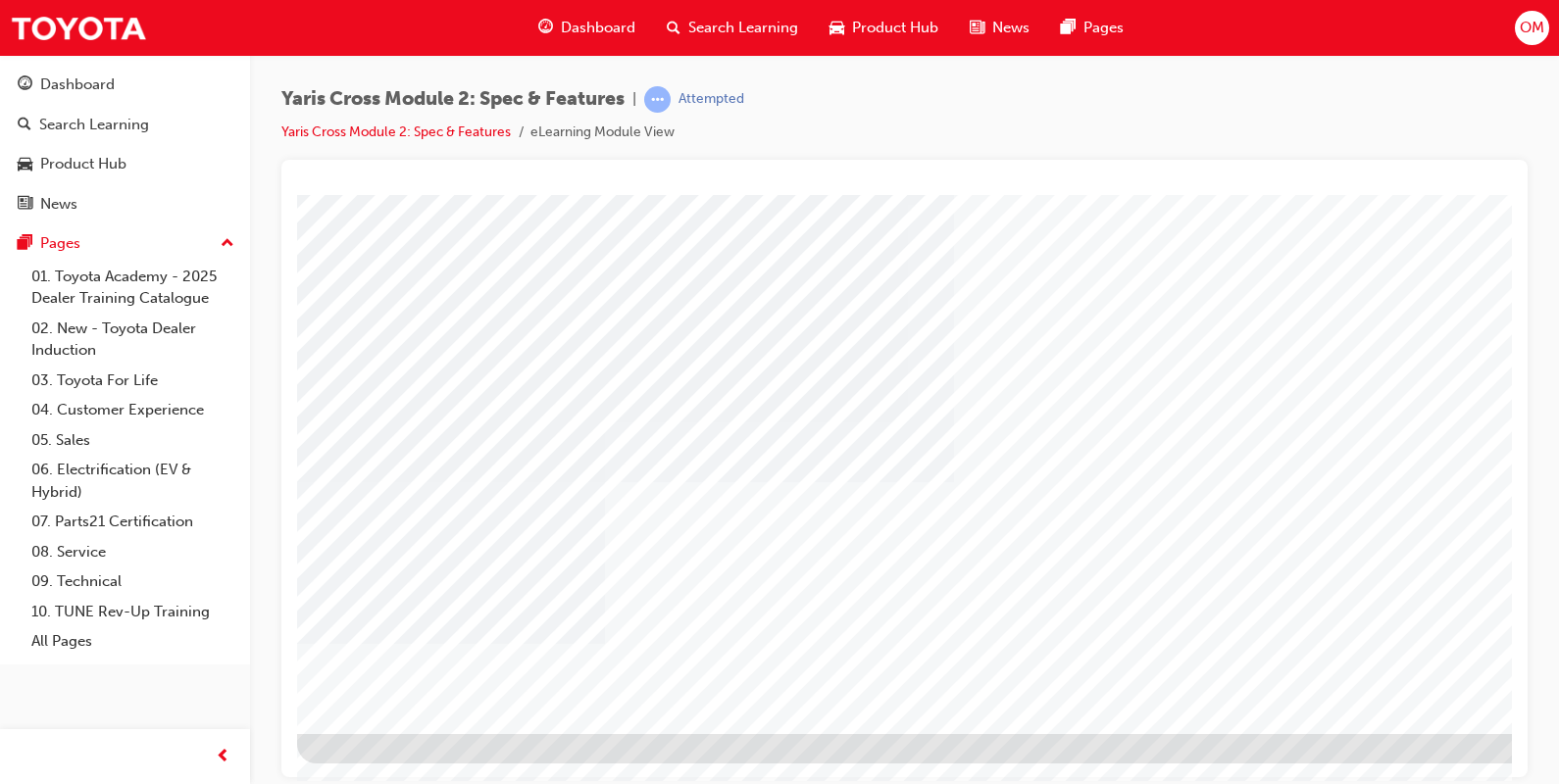 click at bounding box center (359, 1676) 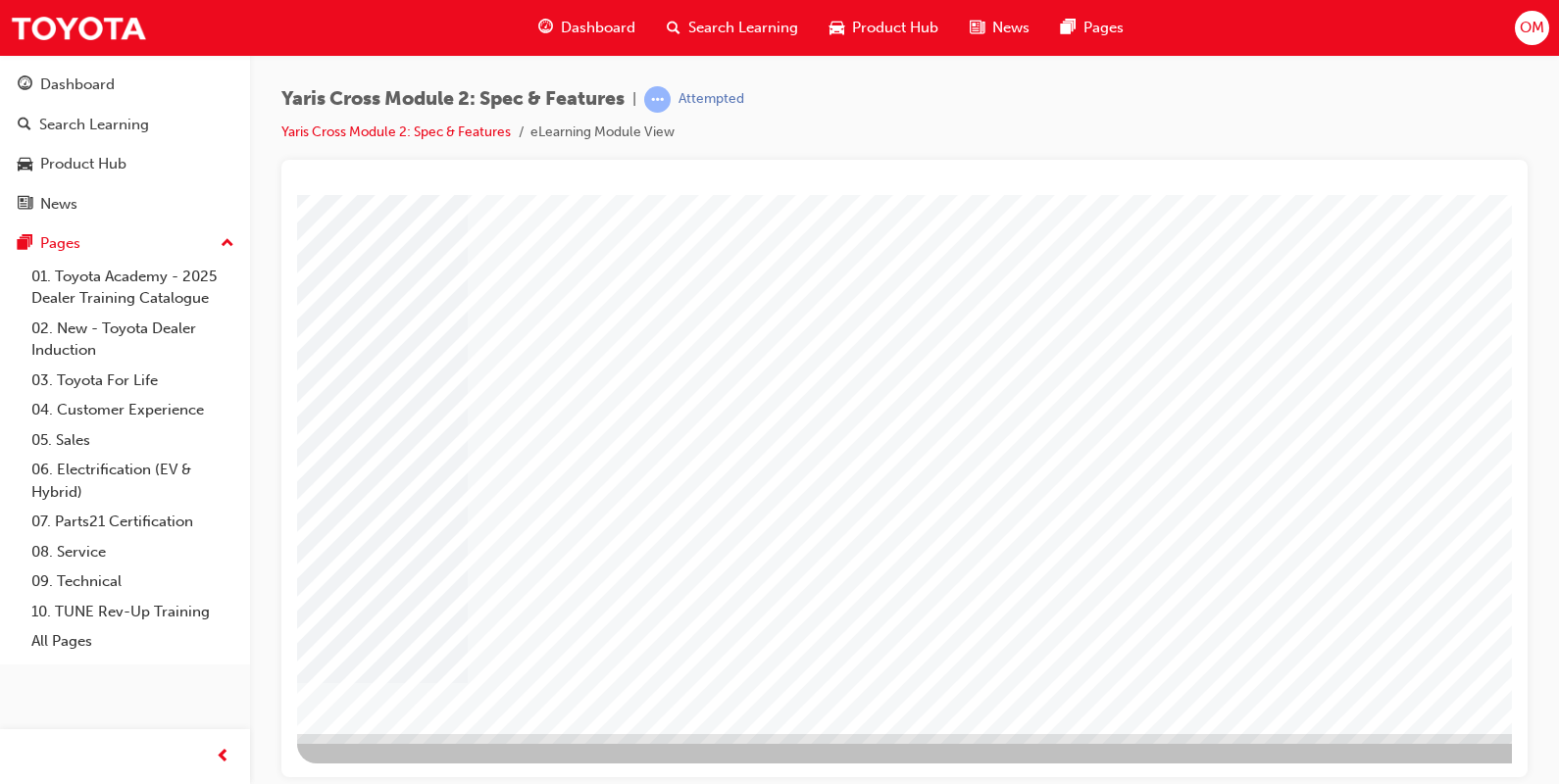 click at bounding box center (359, 1466) 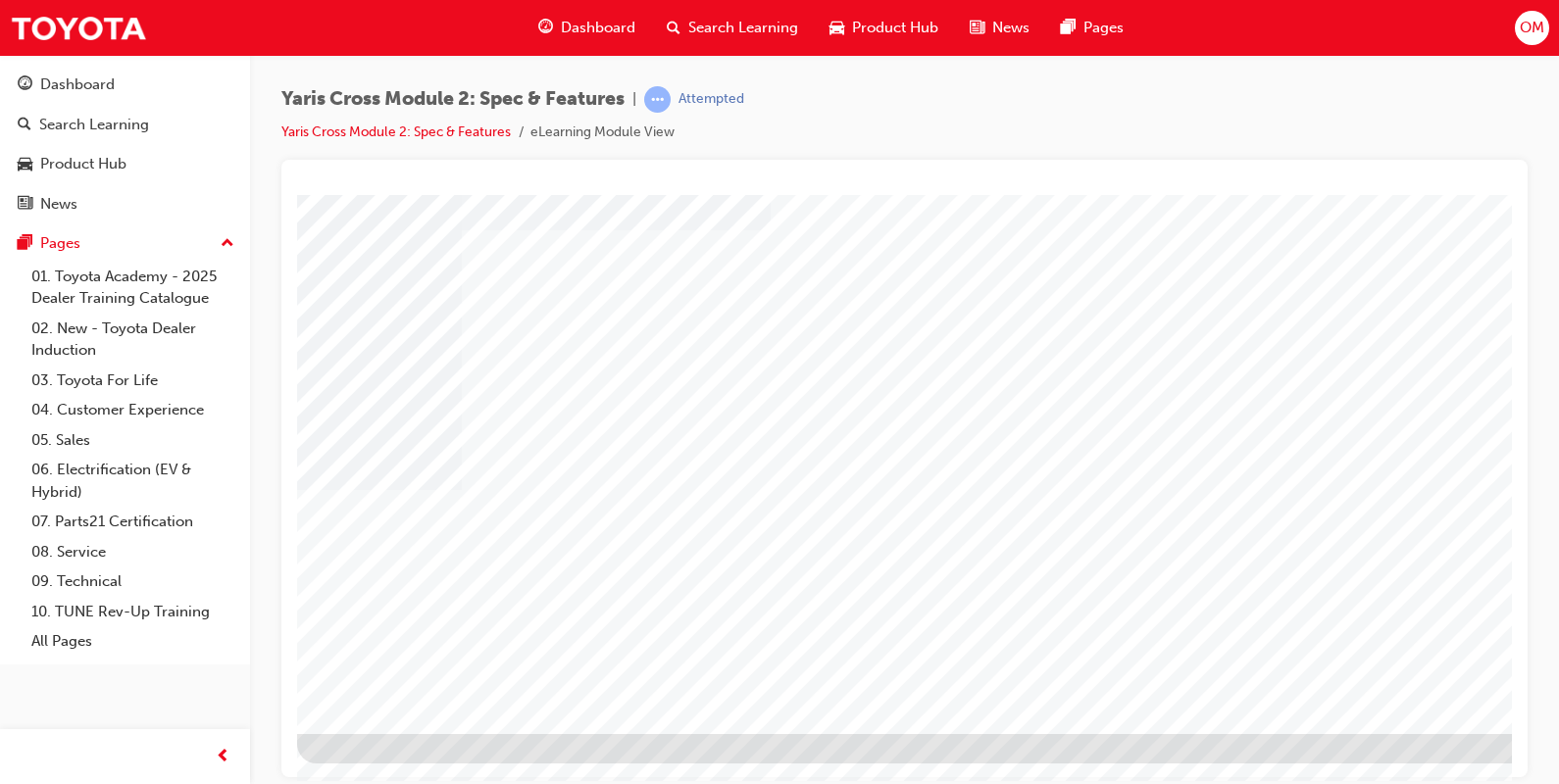 click at bounding box center (359, 2156) 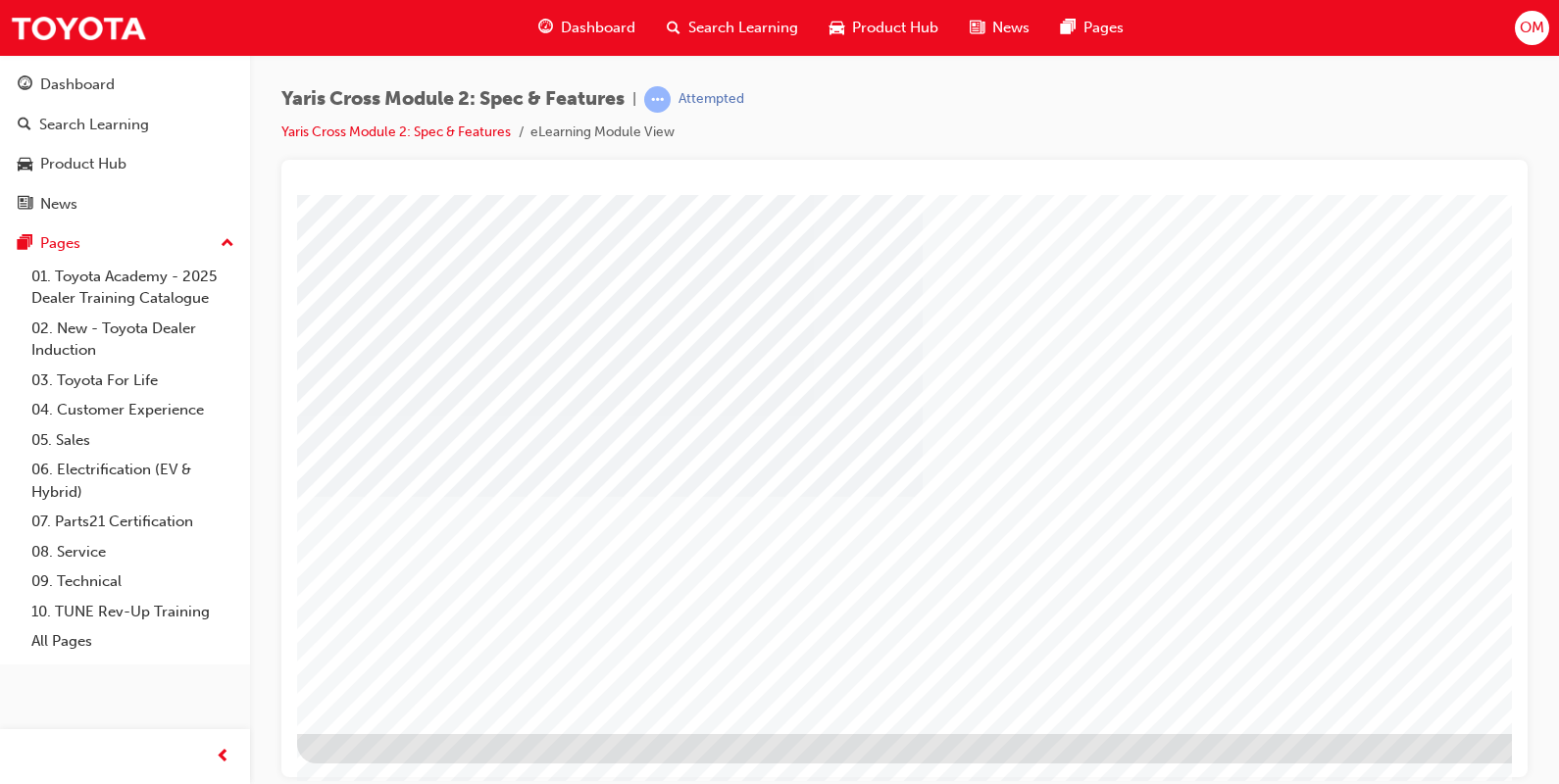 click at bounding box center (359, 1676) 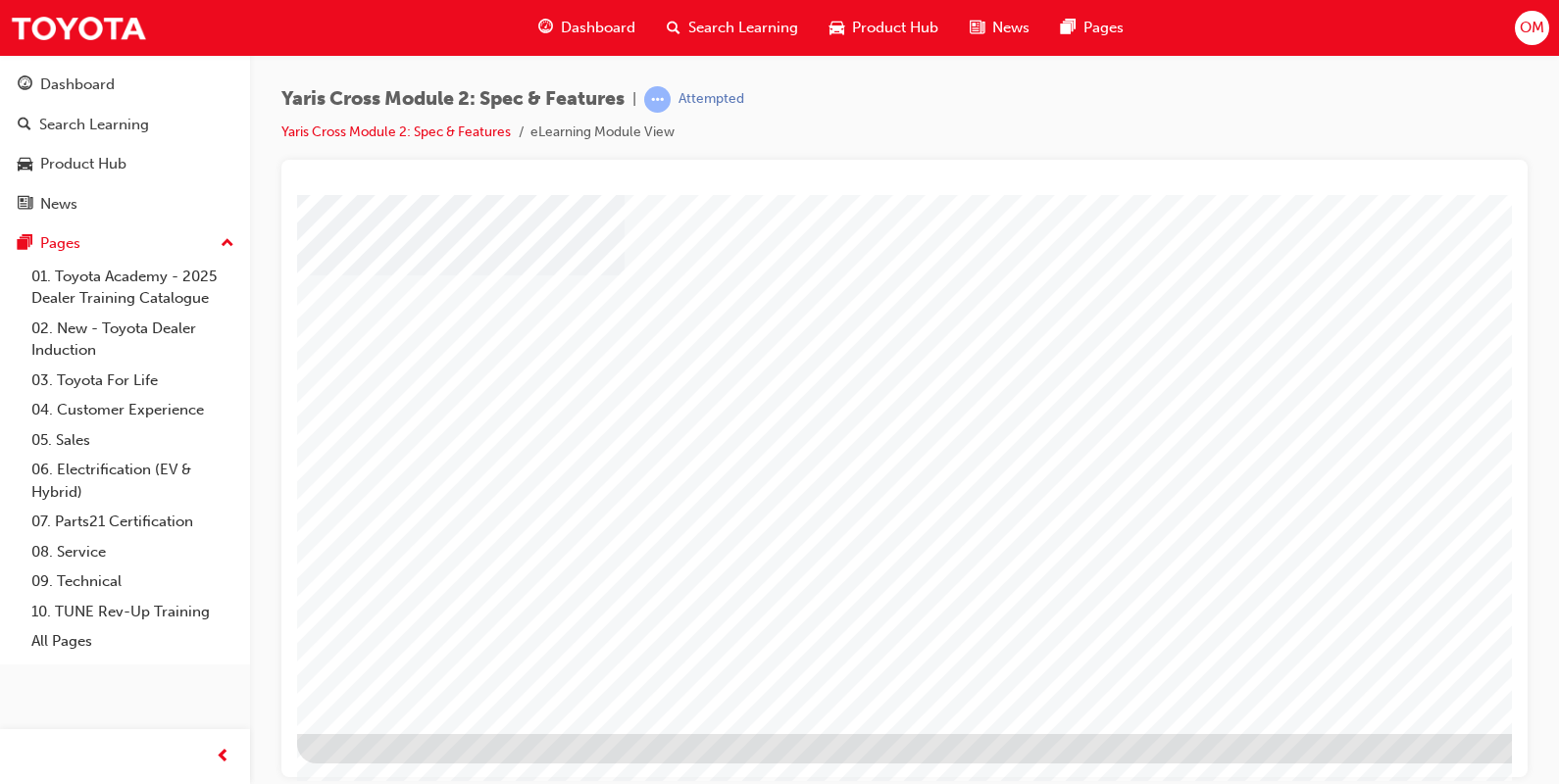 click at bounding box center [359, 1854] 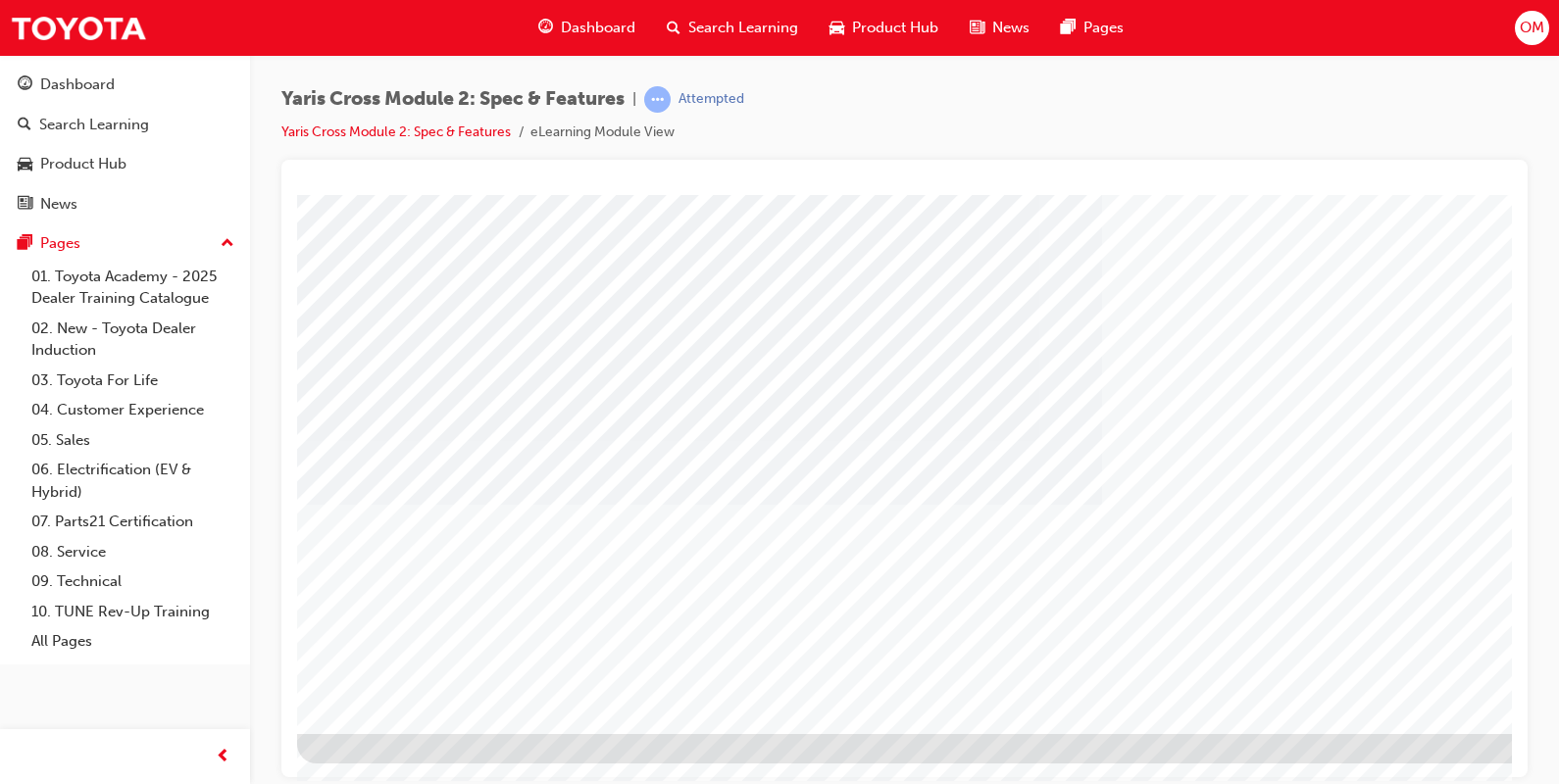 click at bounding box center (359, 1676) 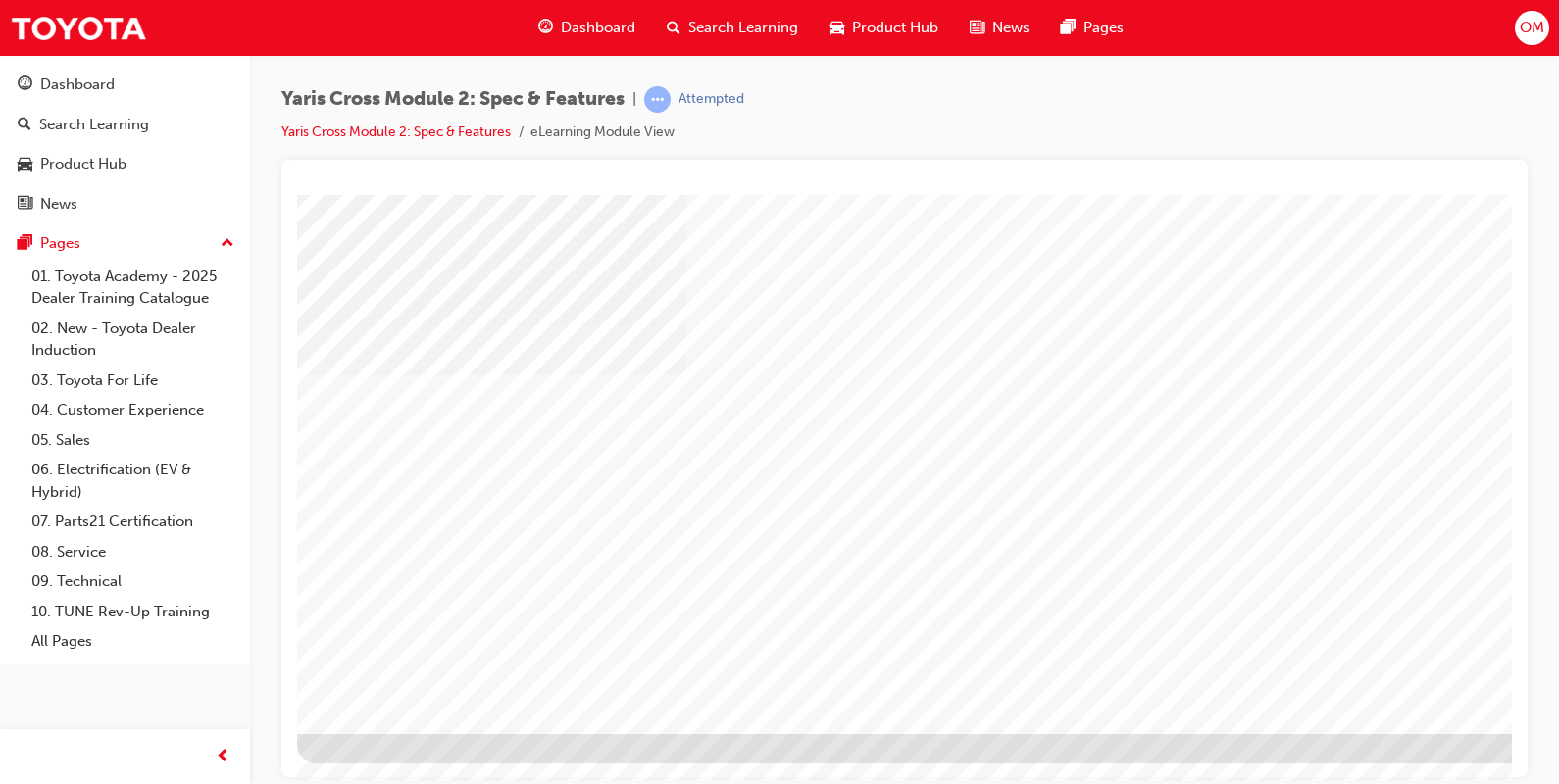 click at bounding box center [359, 1676] 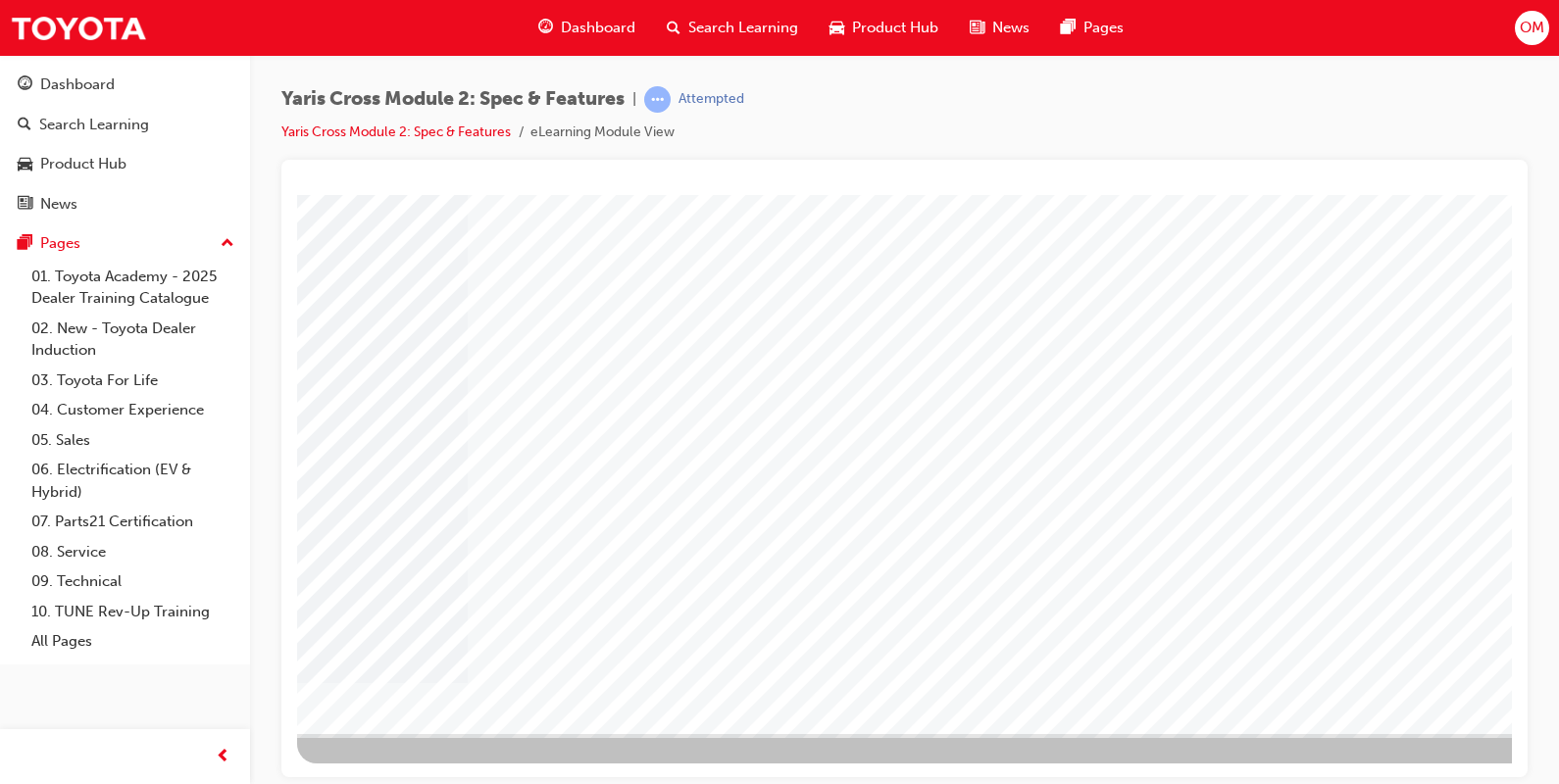 click at bounding box center [359, 1460] 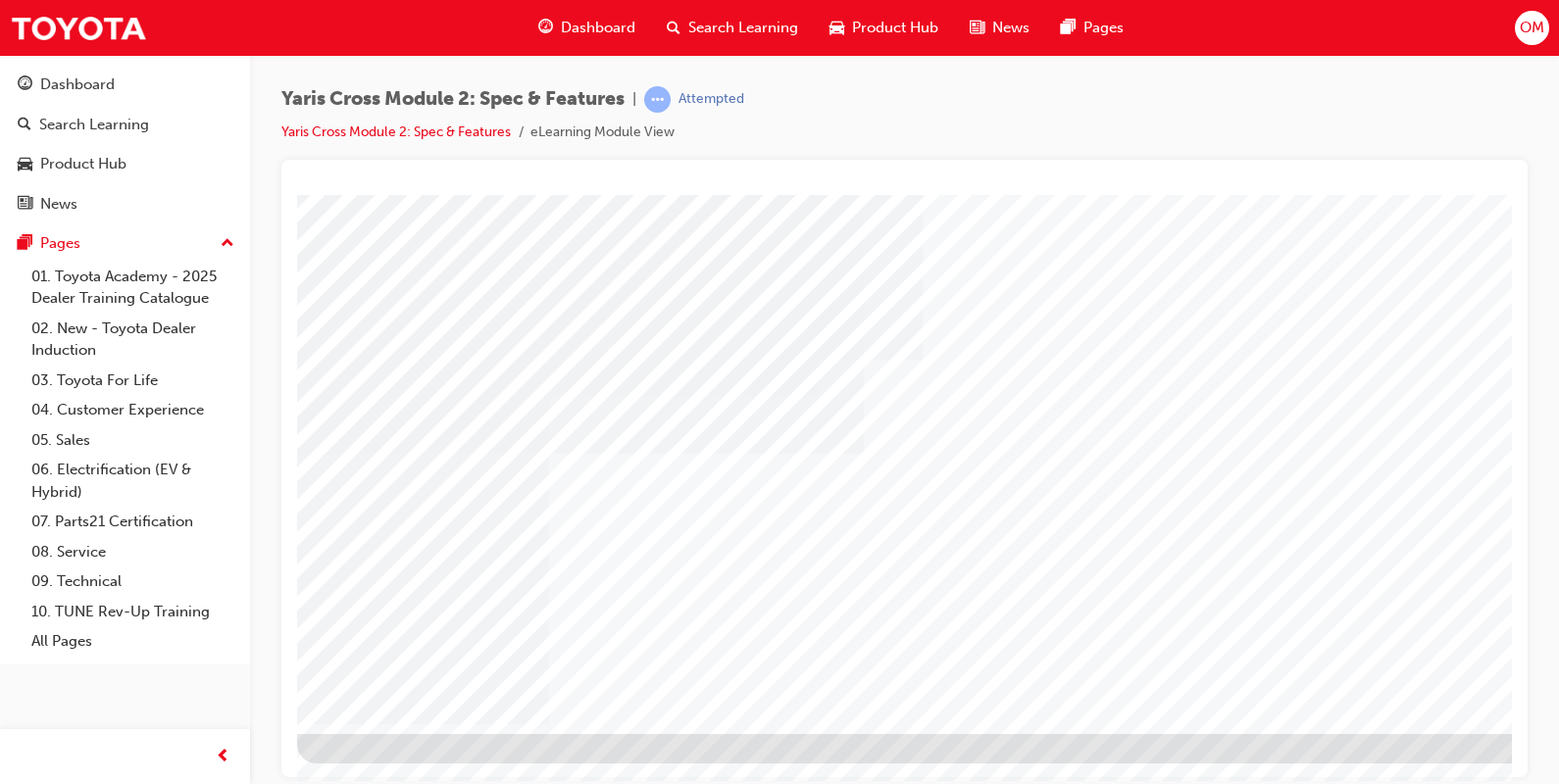 click at bounding box center [359, 1676] 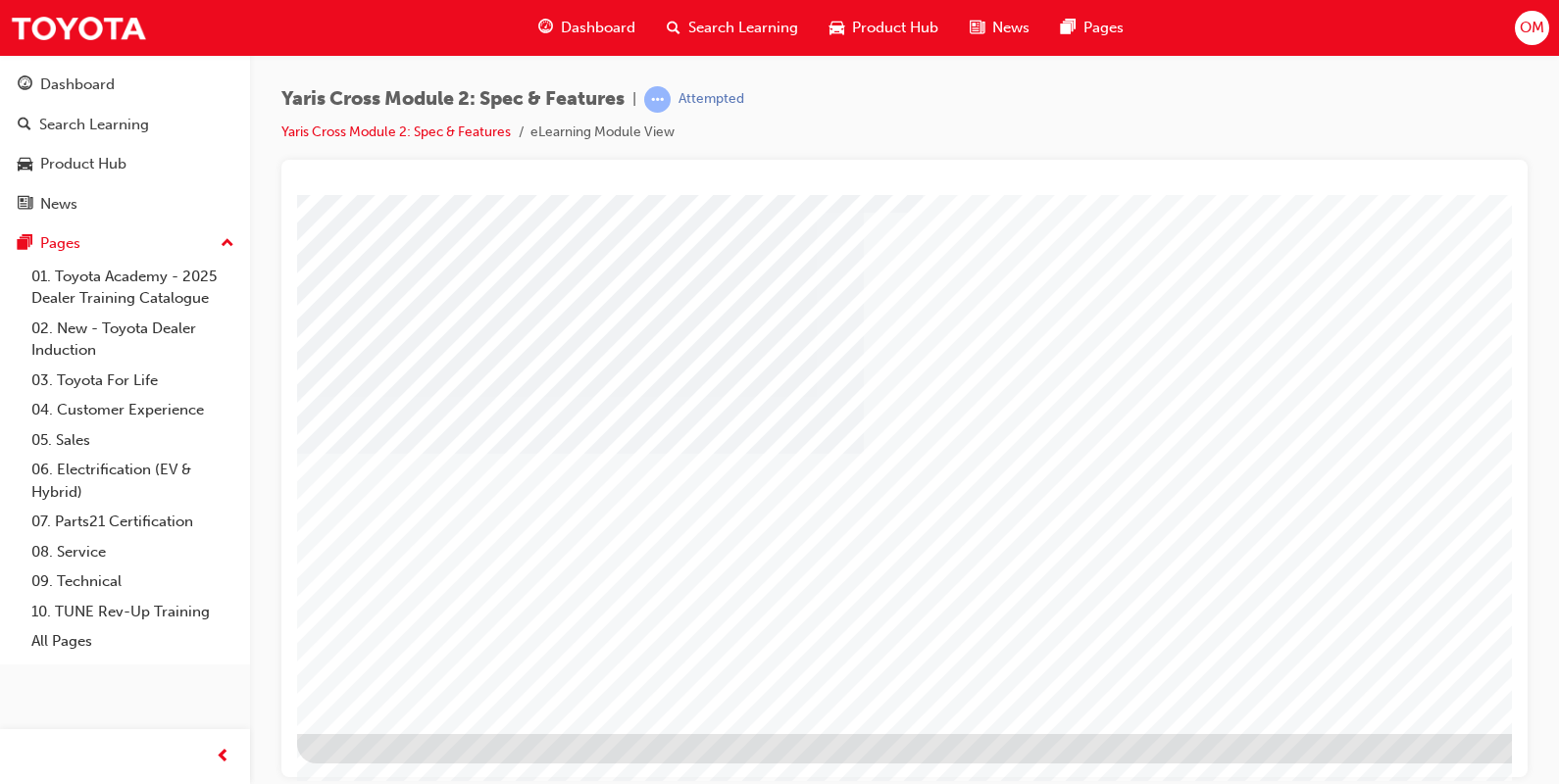 click at bounding box center [359, 1676] 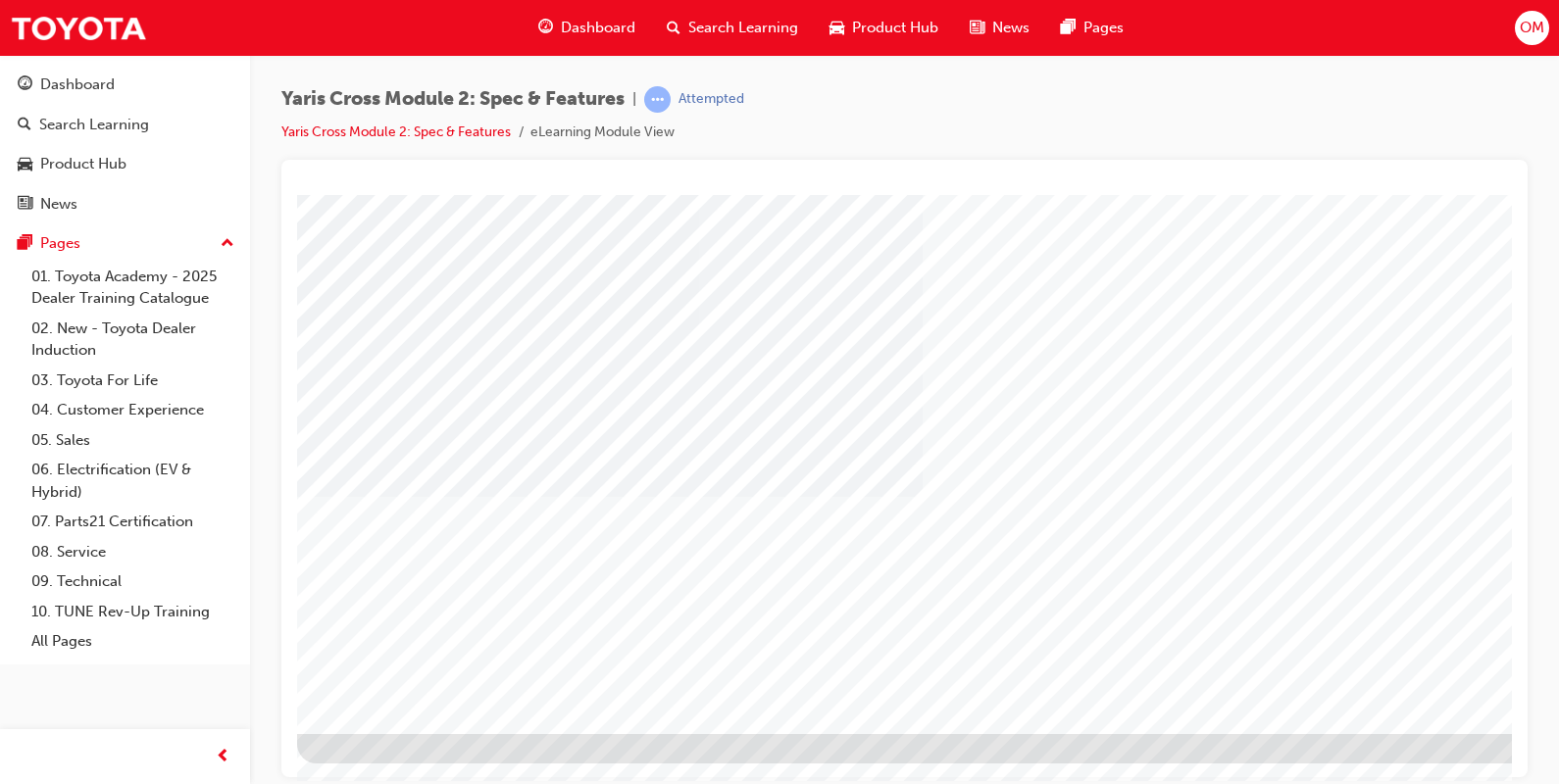 click at bounding box center (359, 1676) 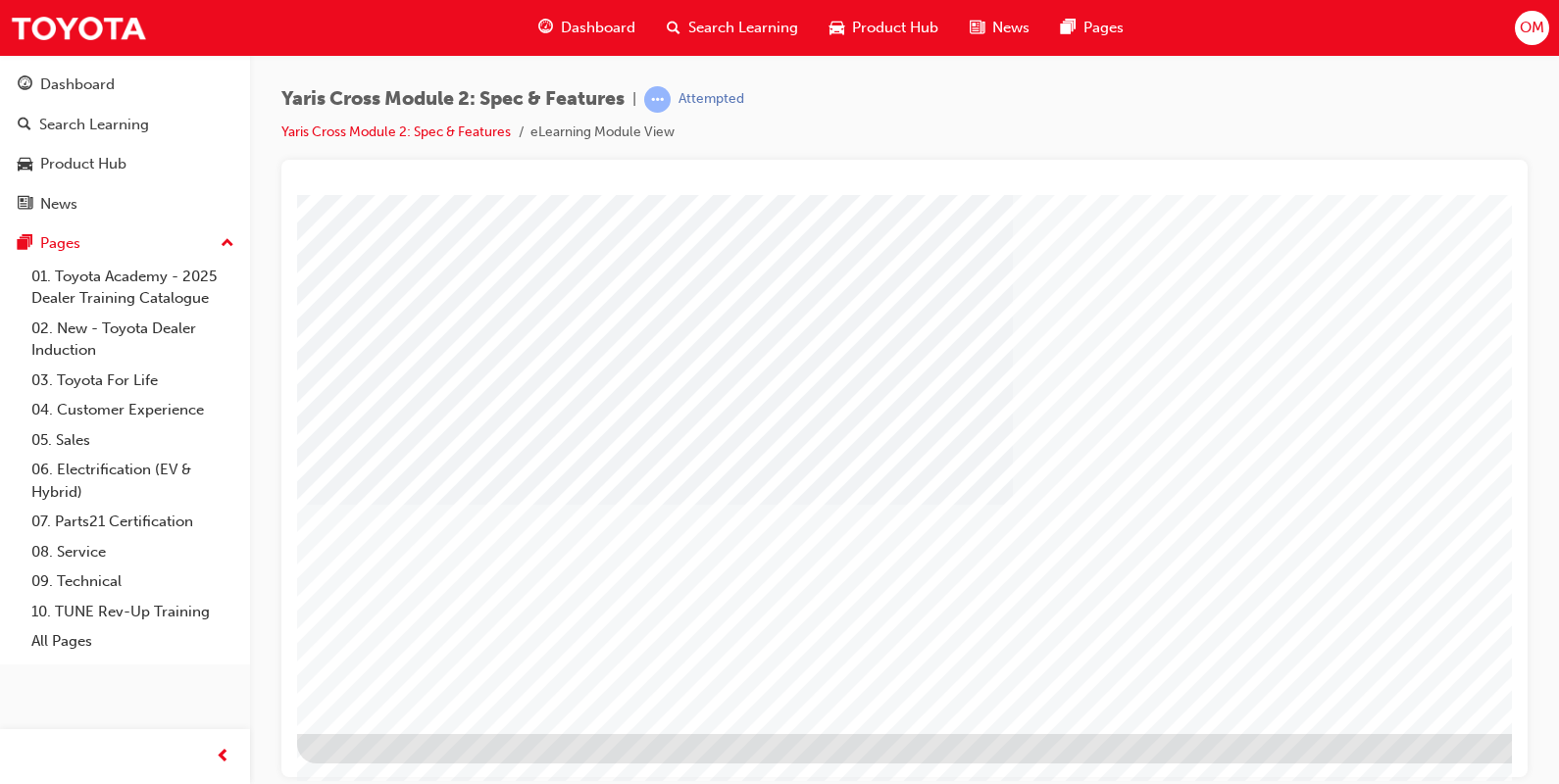 click at bounding box center [359, 1676] 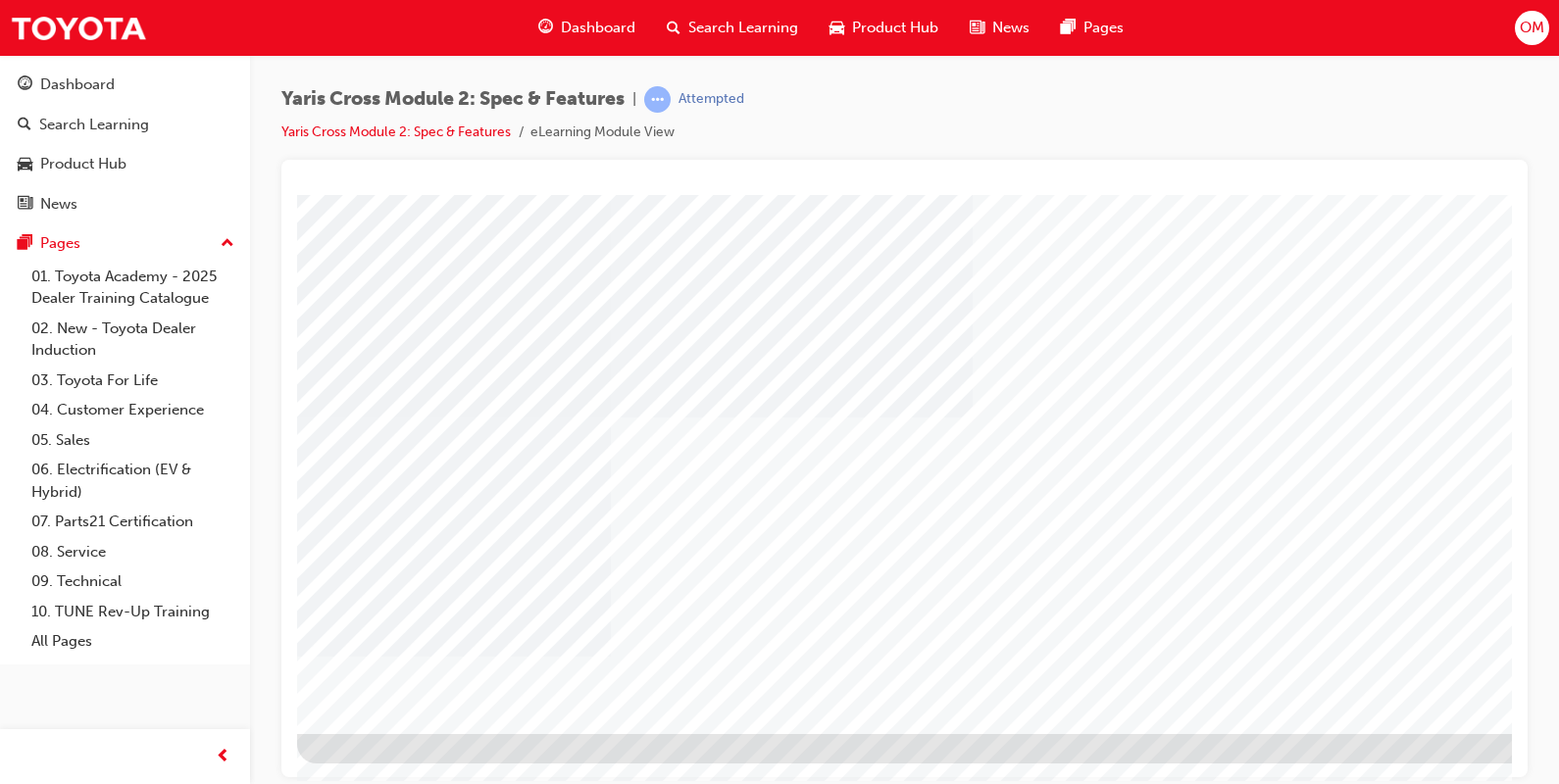 click at bounding box center (359, 1676) 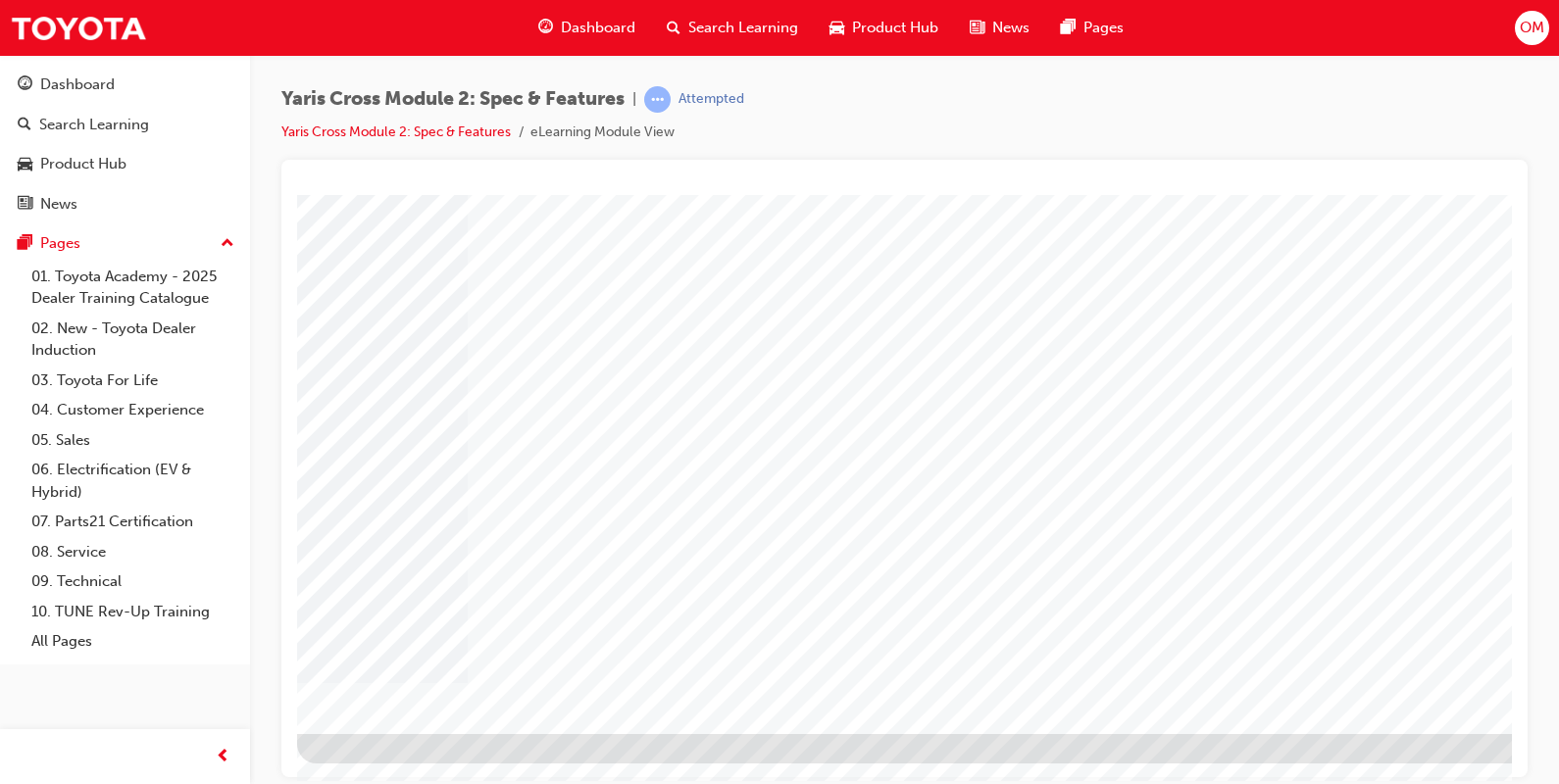 click at bounding box center [359, 1662] 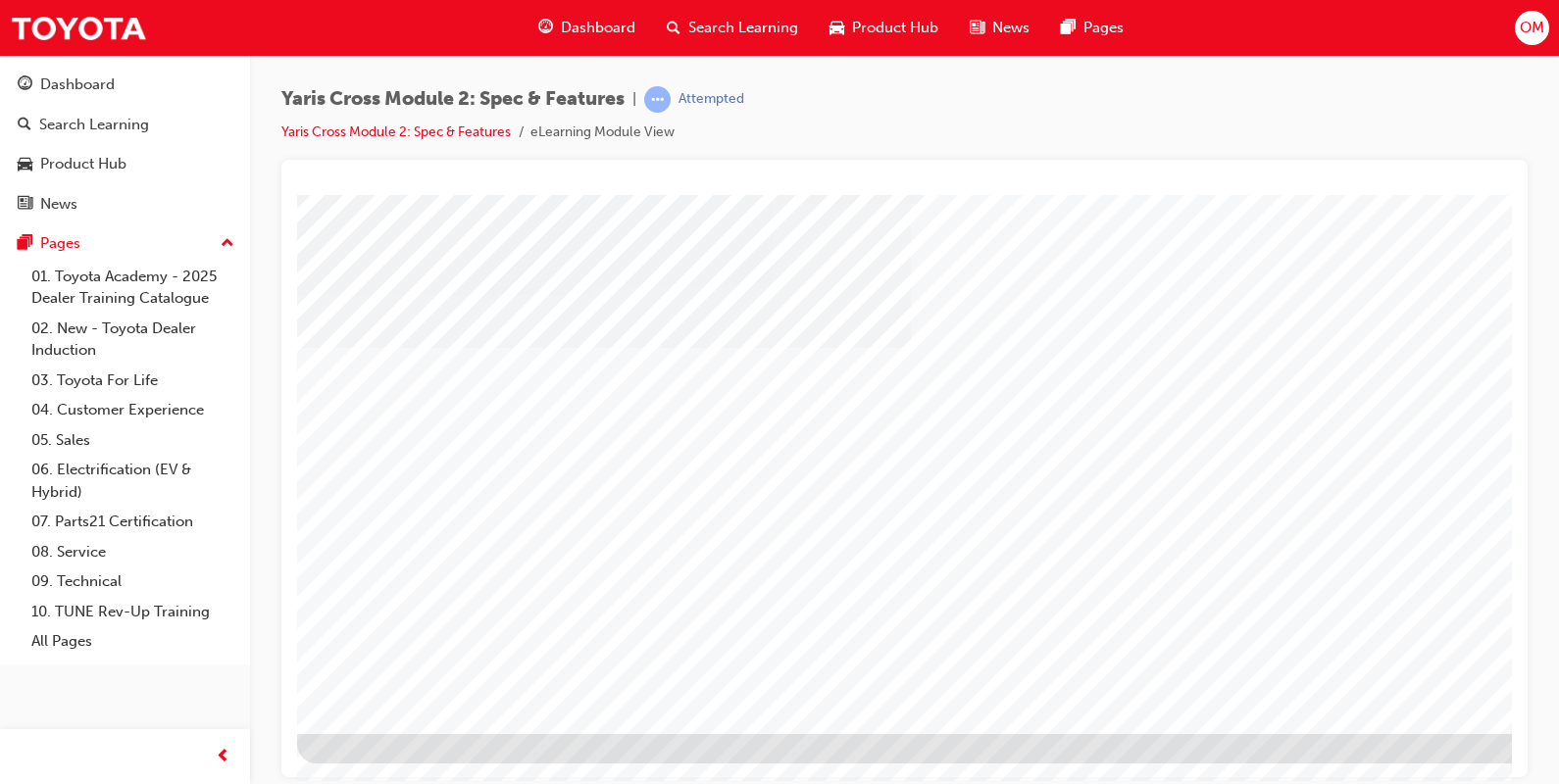 click at bounding box center [359, 1676] 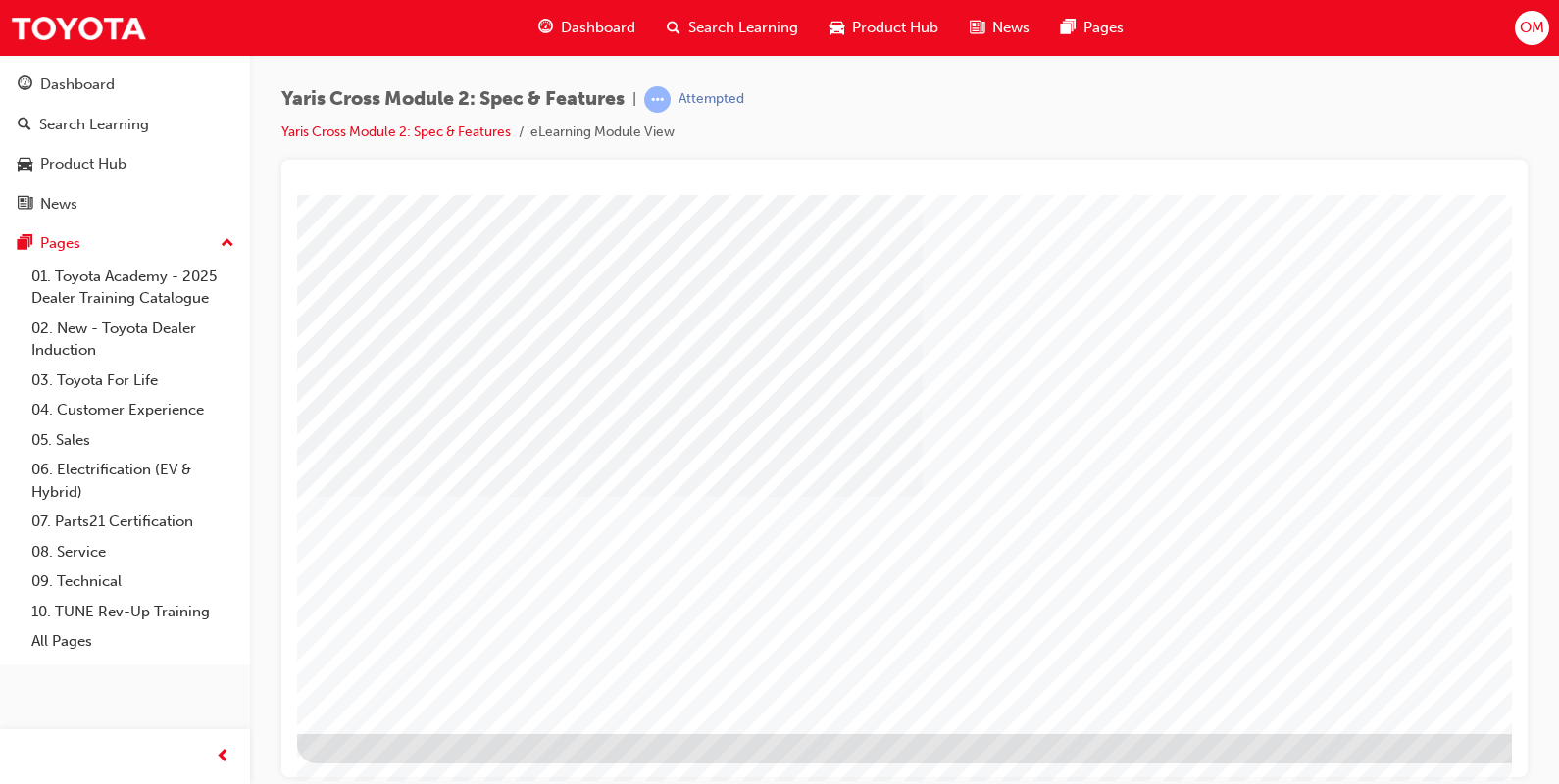click at bounding box center [359, 1676] 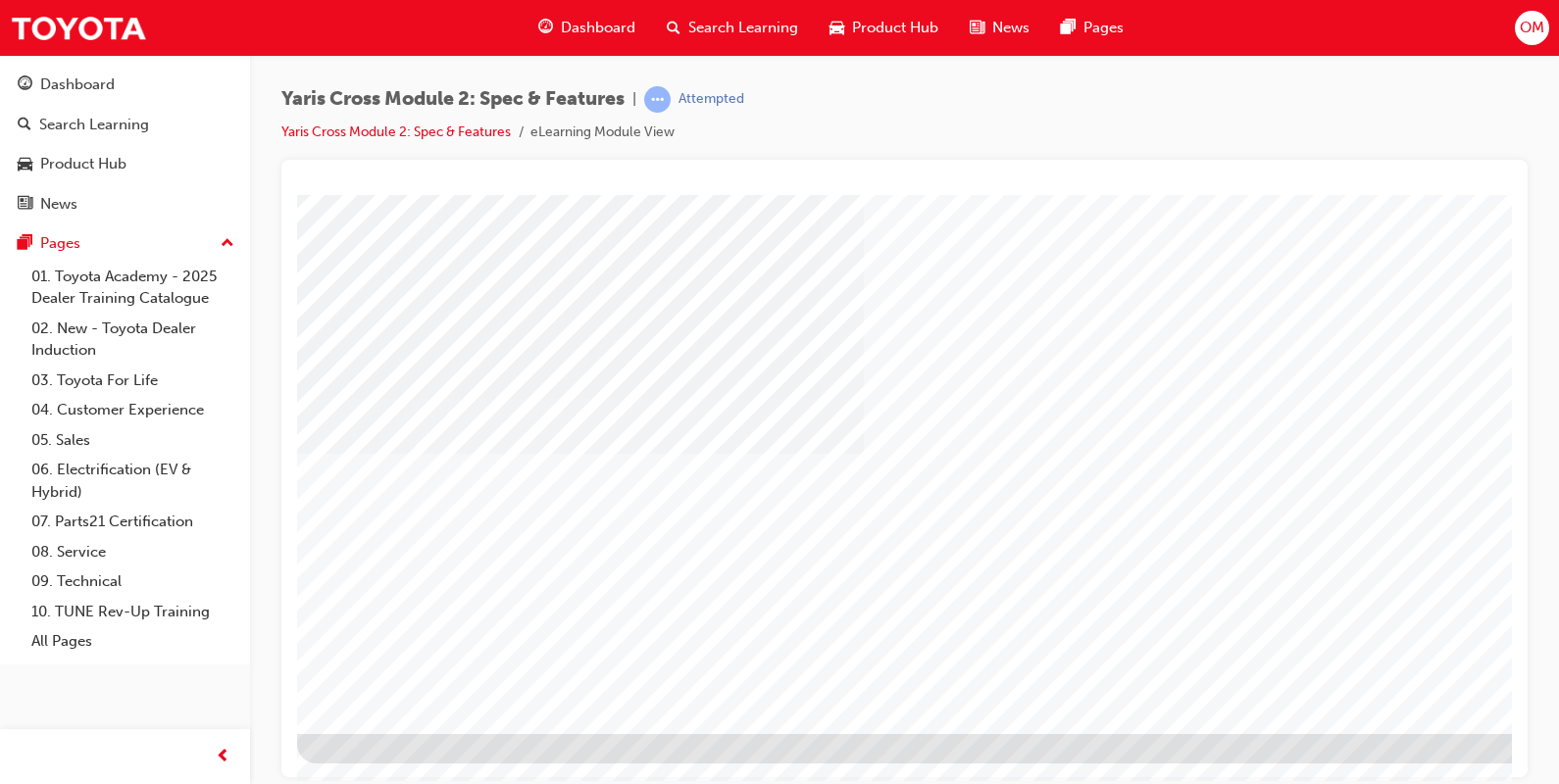 click at bounding box center [359, 1676] 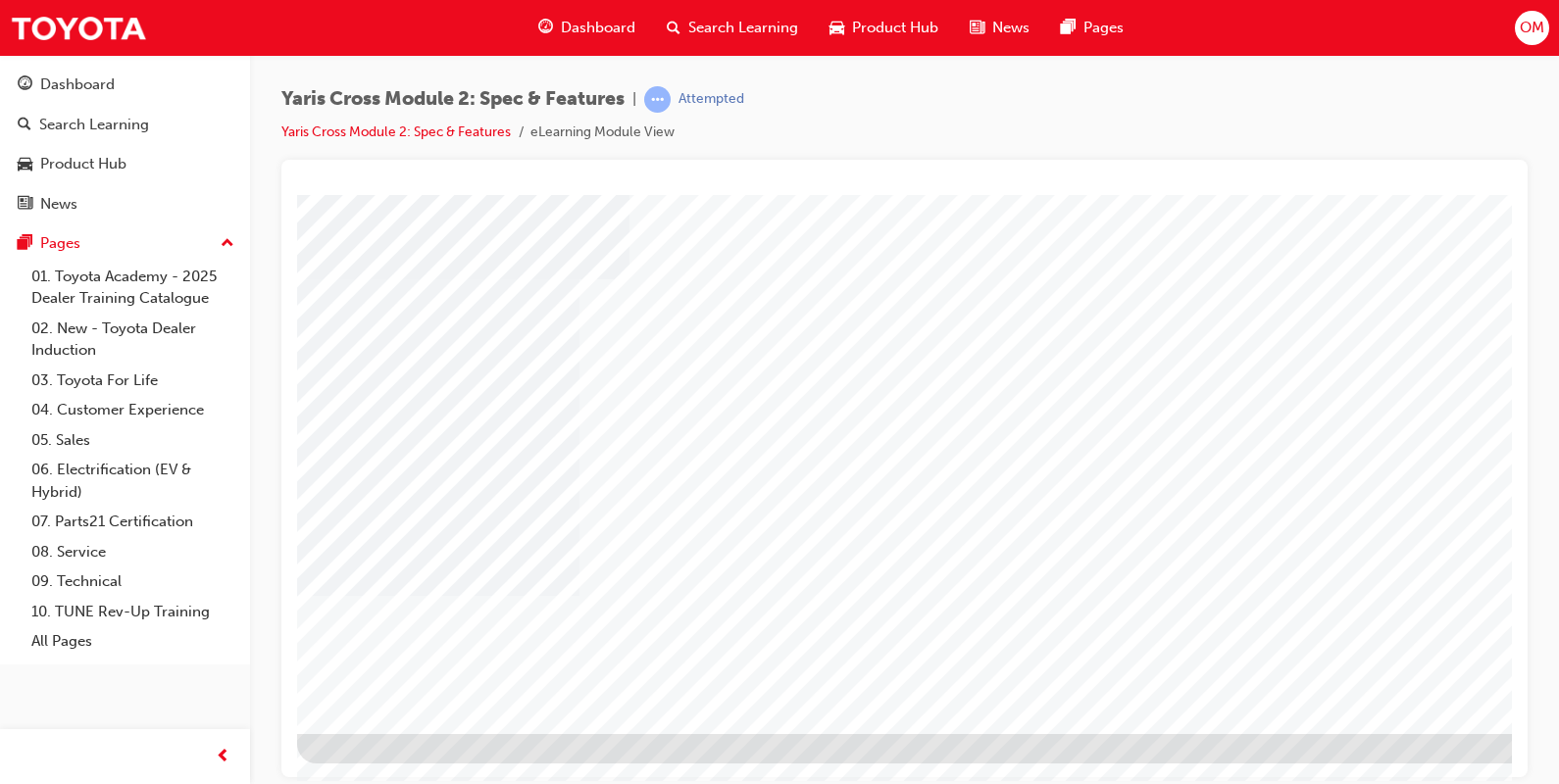 click at bounding box center (359, 1676) 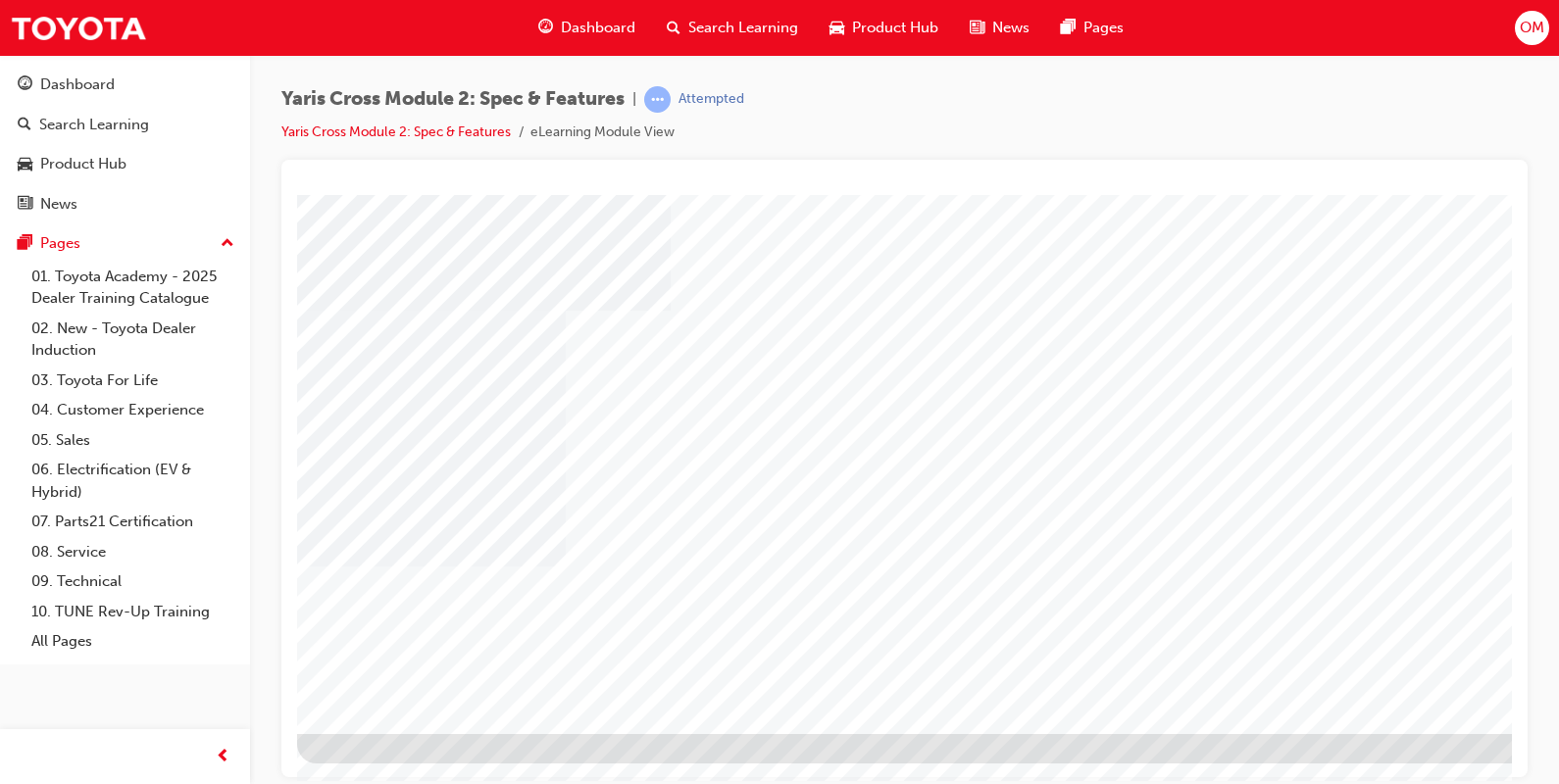 click at bounding box center (431, 2563) 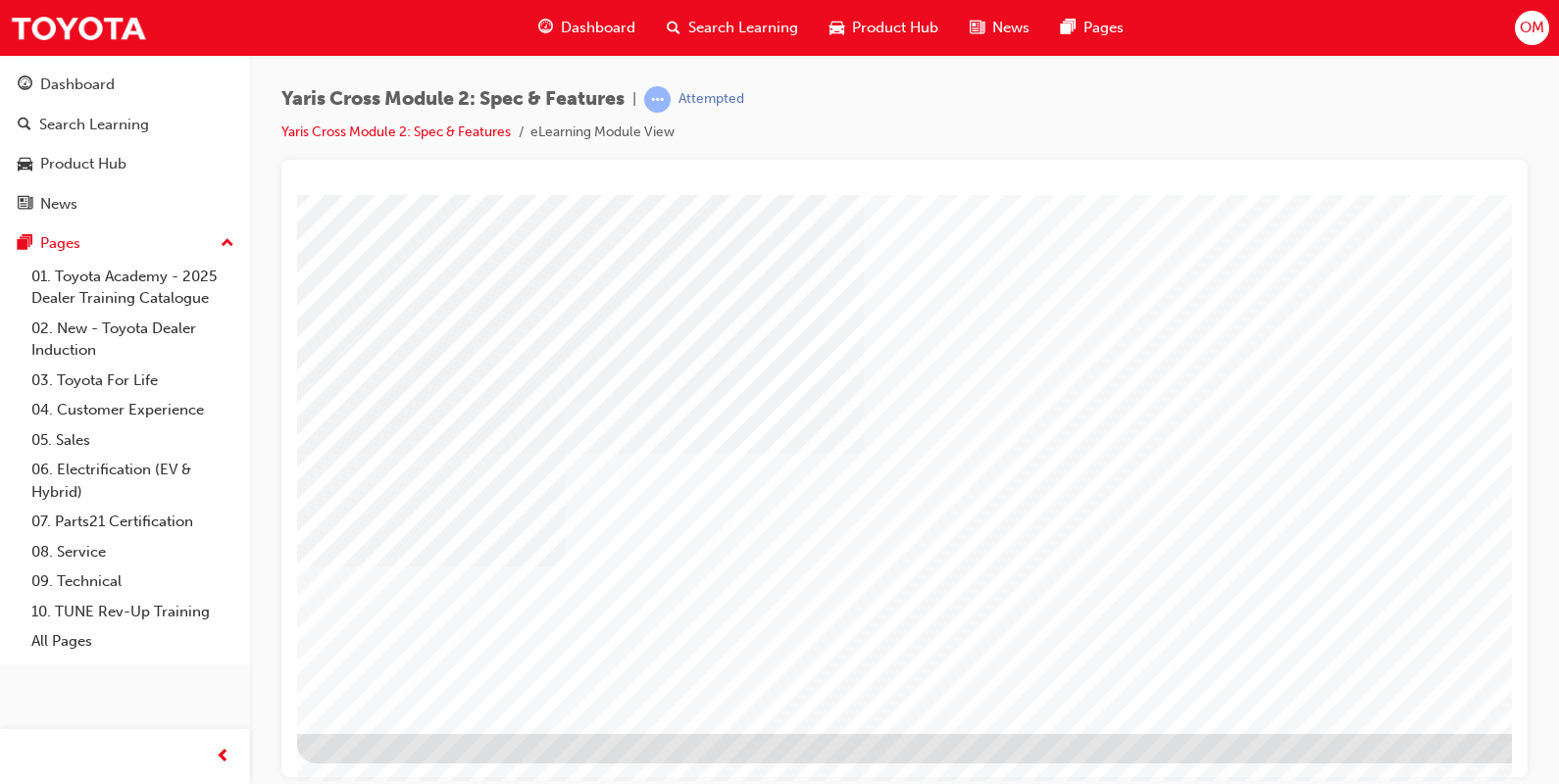 click at bounding box center (359, 1676) 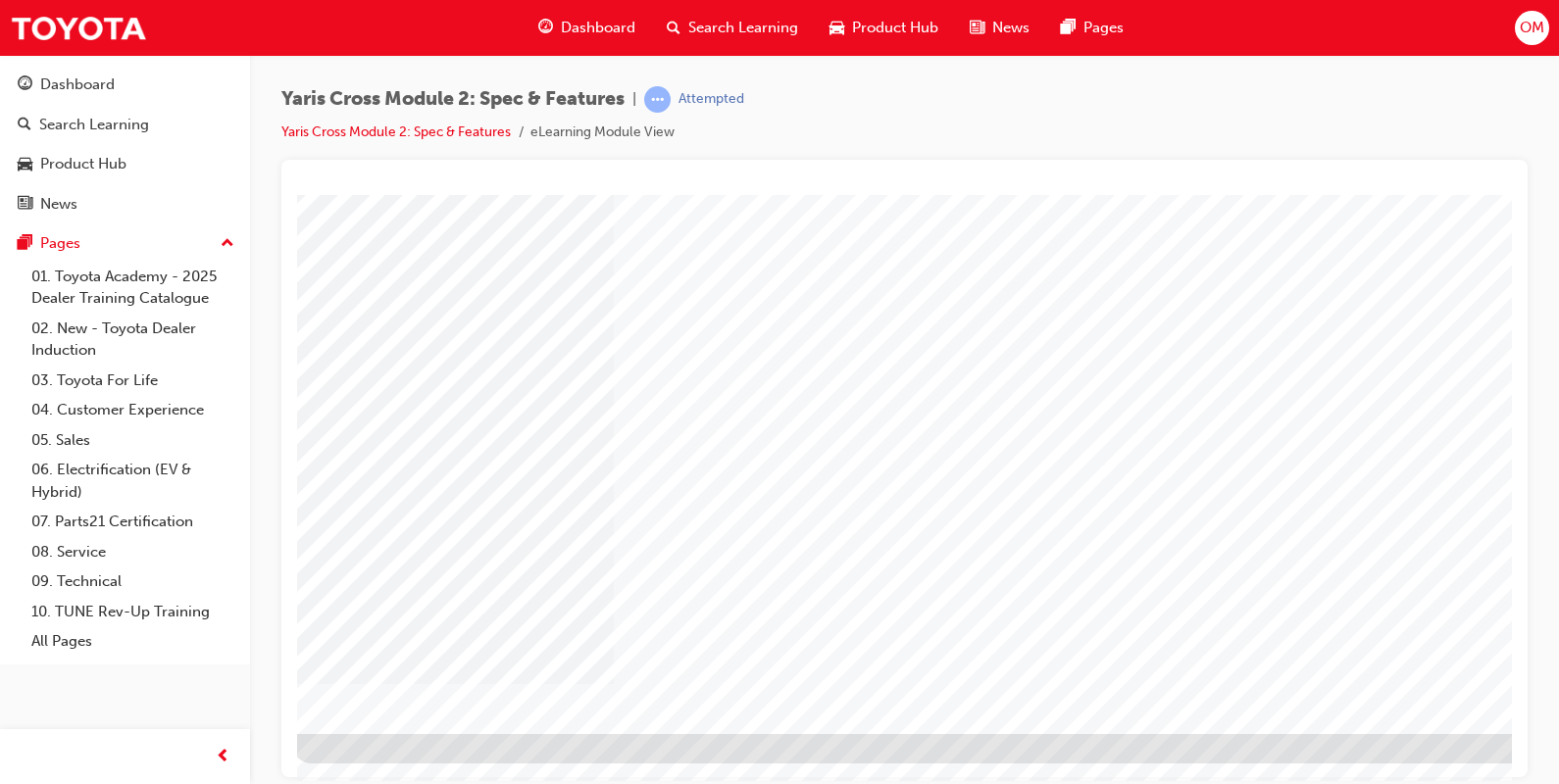 click at bounding box center [354, 1582] 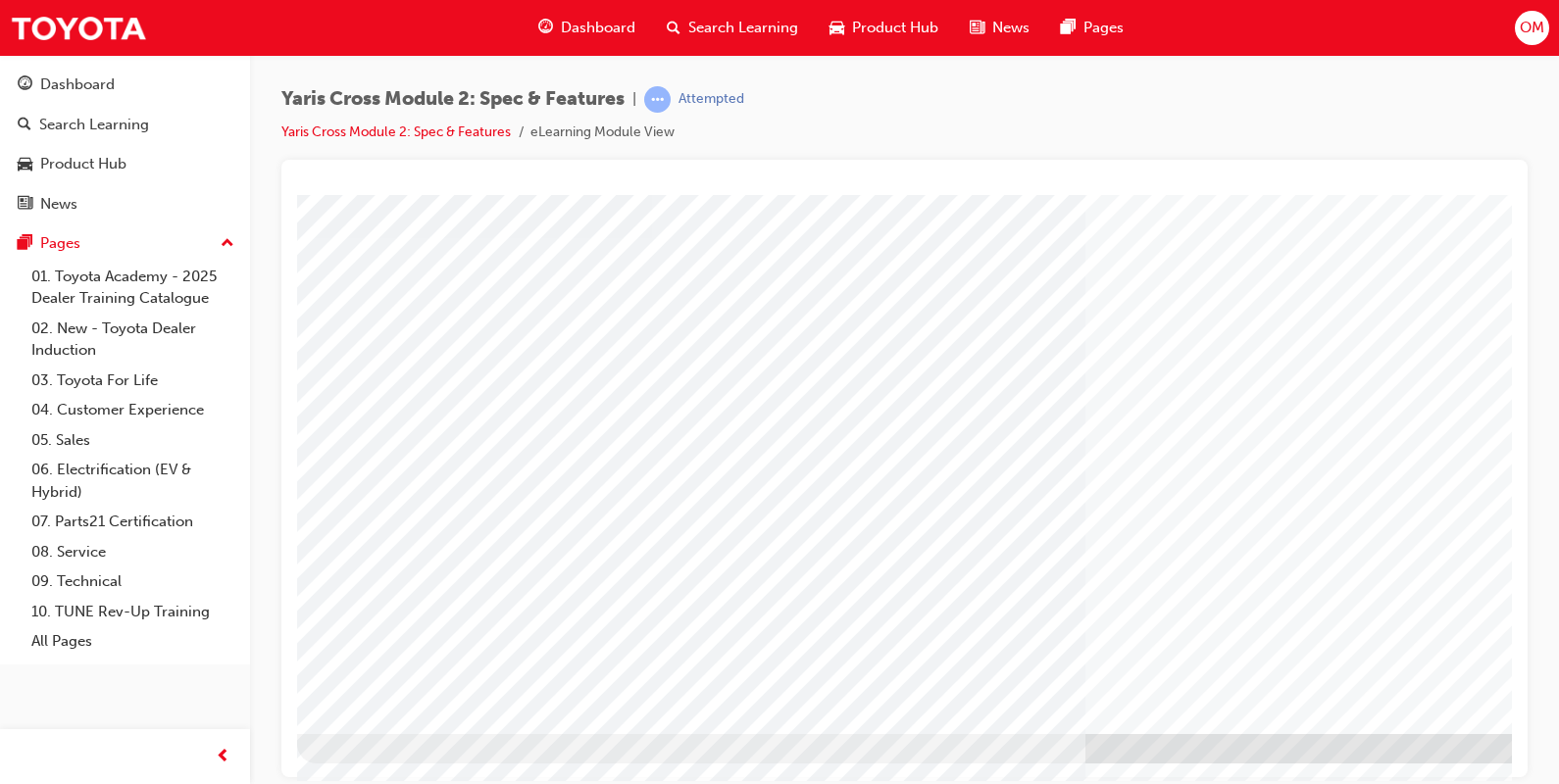 click at bounding box center [359, 2916] 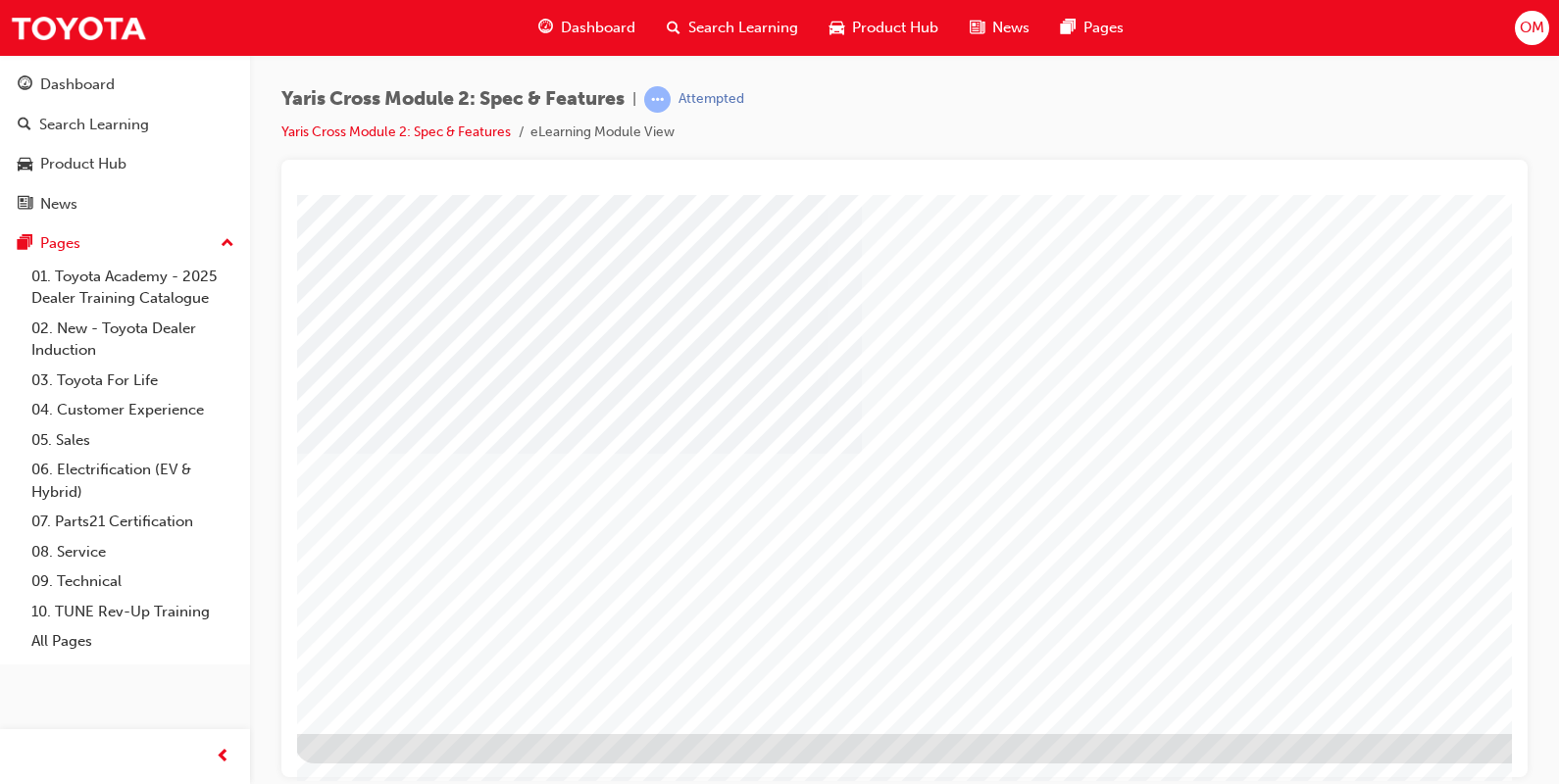 click at bounding box center (357, 1676) 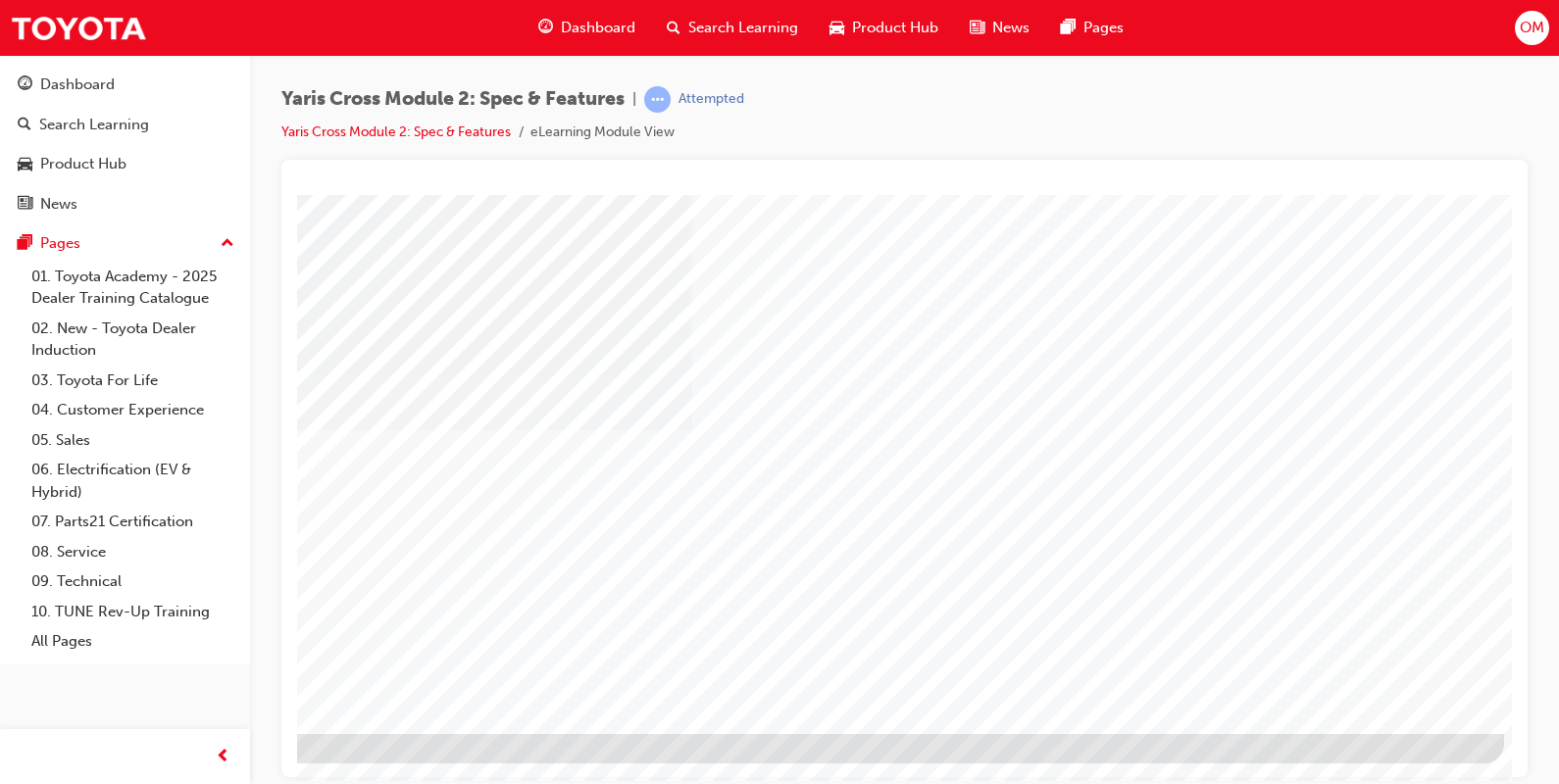 click at bounding box center (232, 1676) 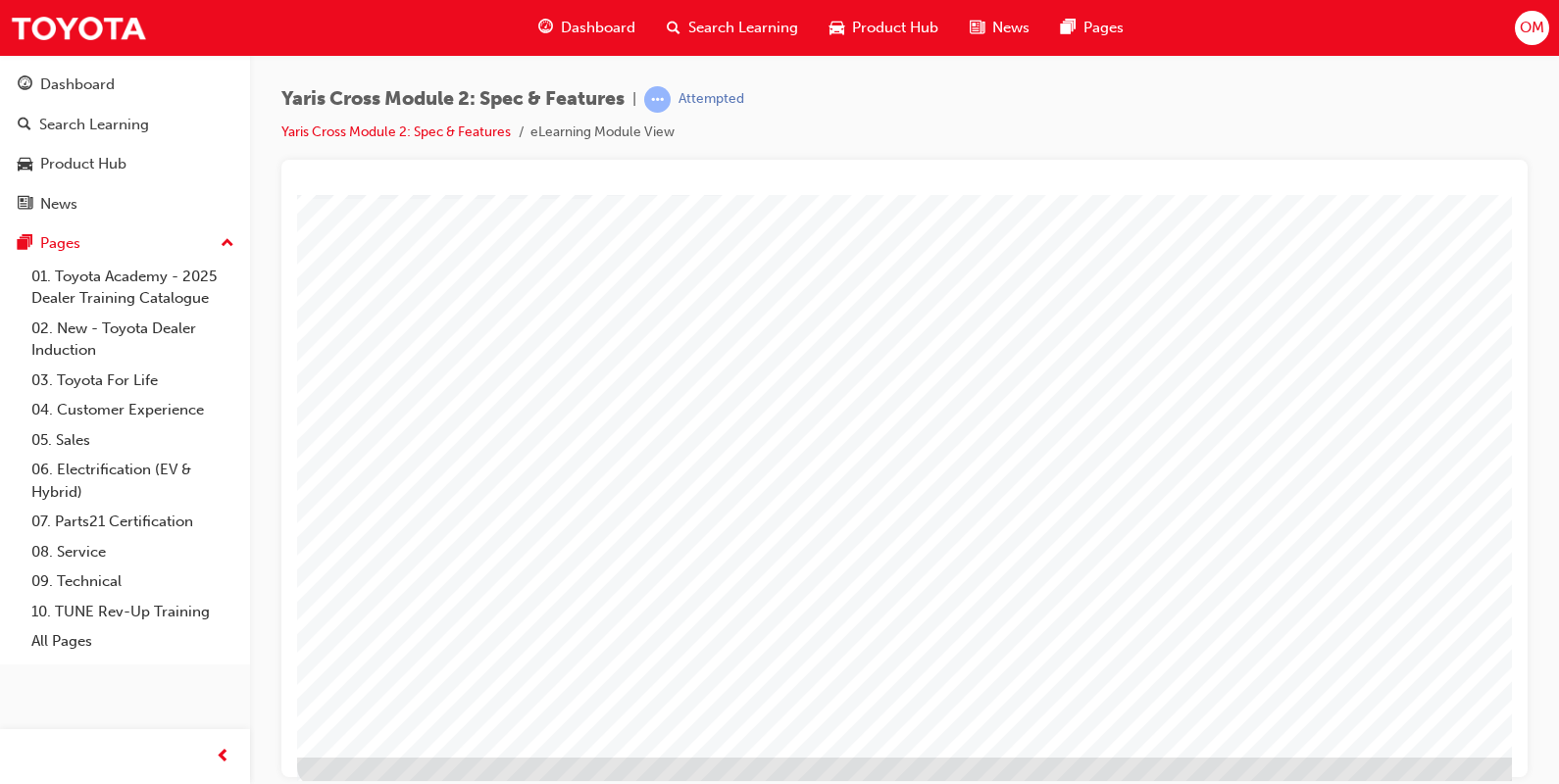 click at bounding box center [359, 3147] 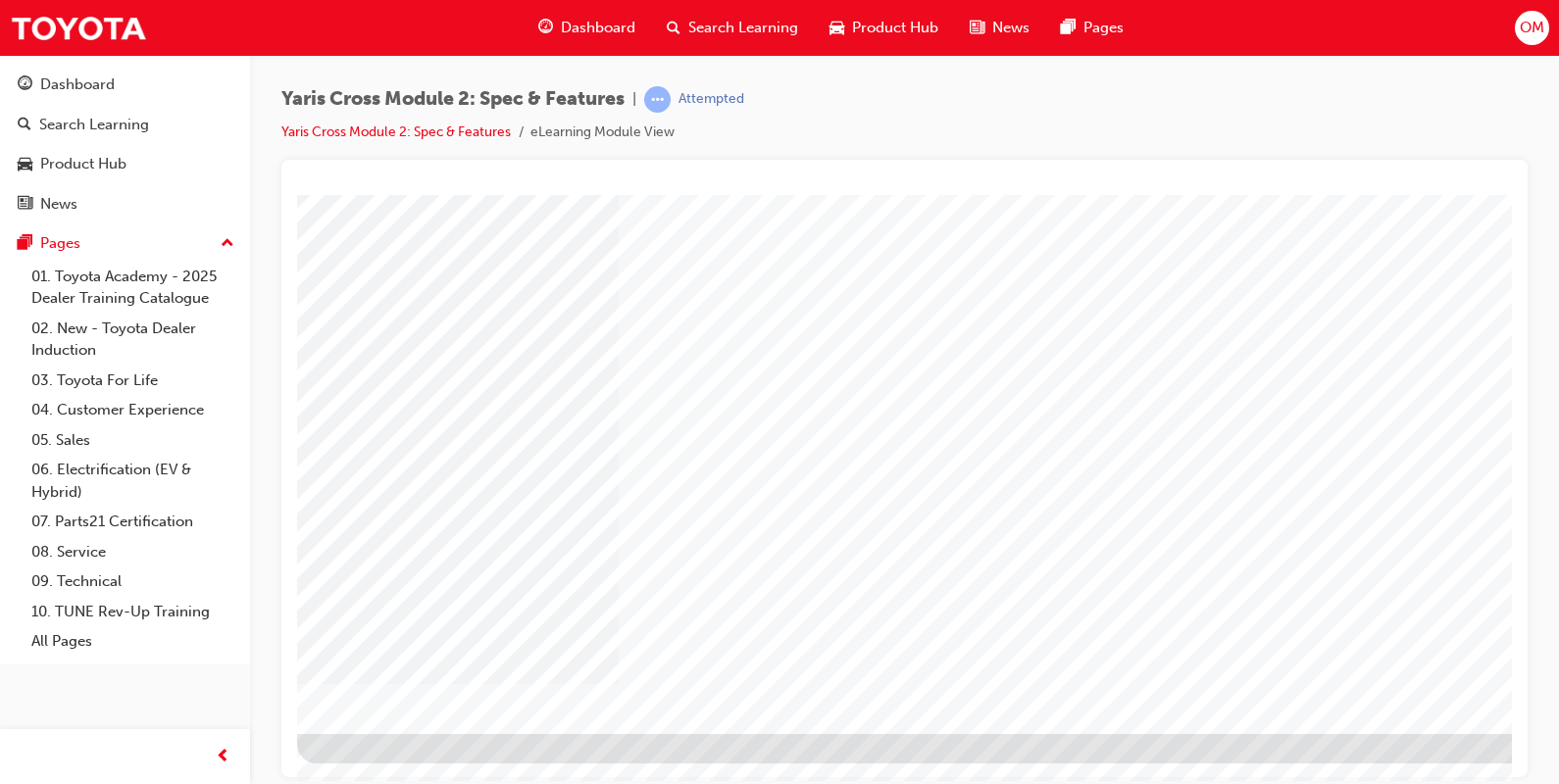 click at bounding box center [625, 2114] 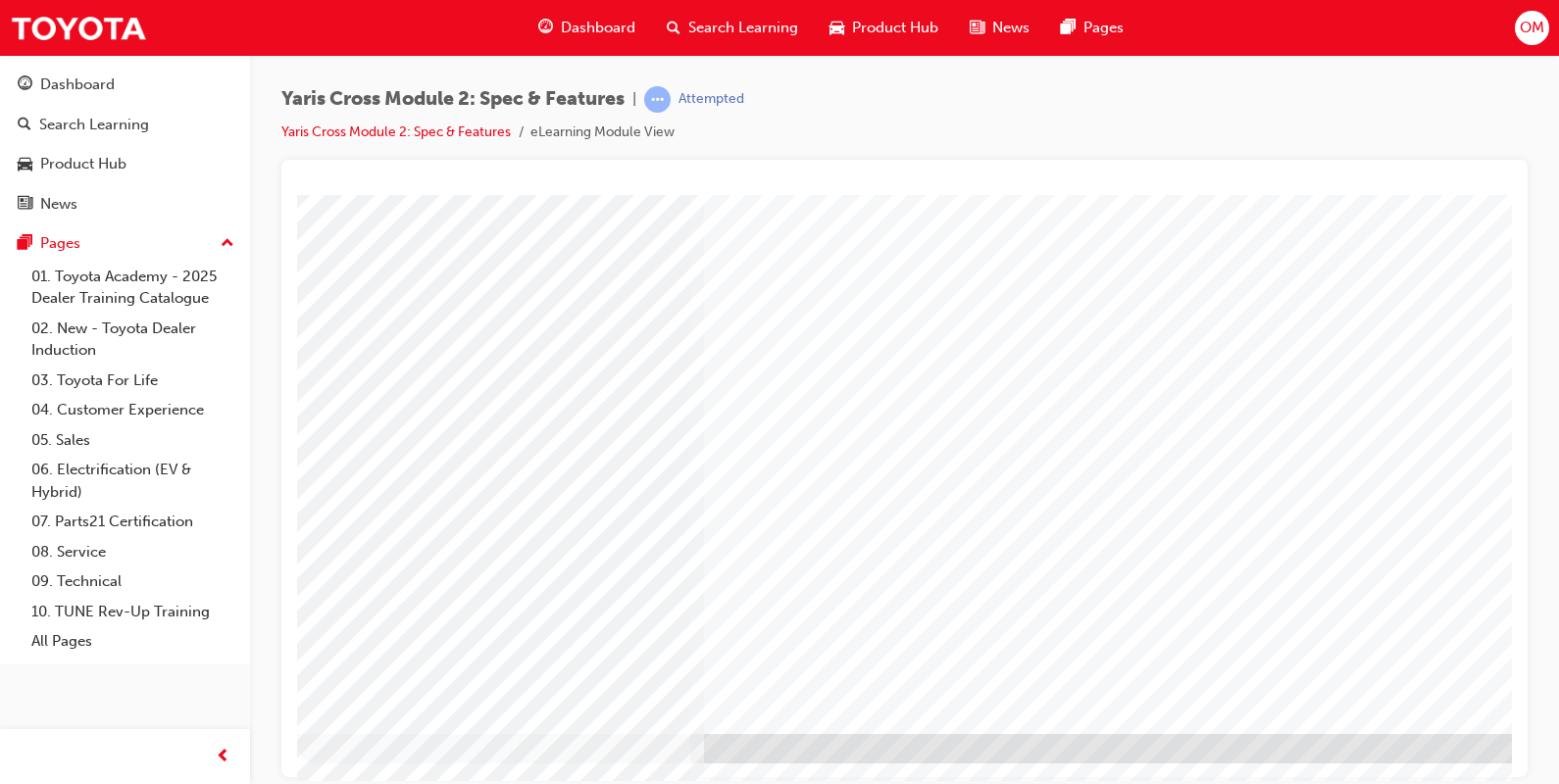 click at bounding box center (359, 2380) 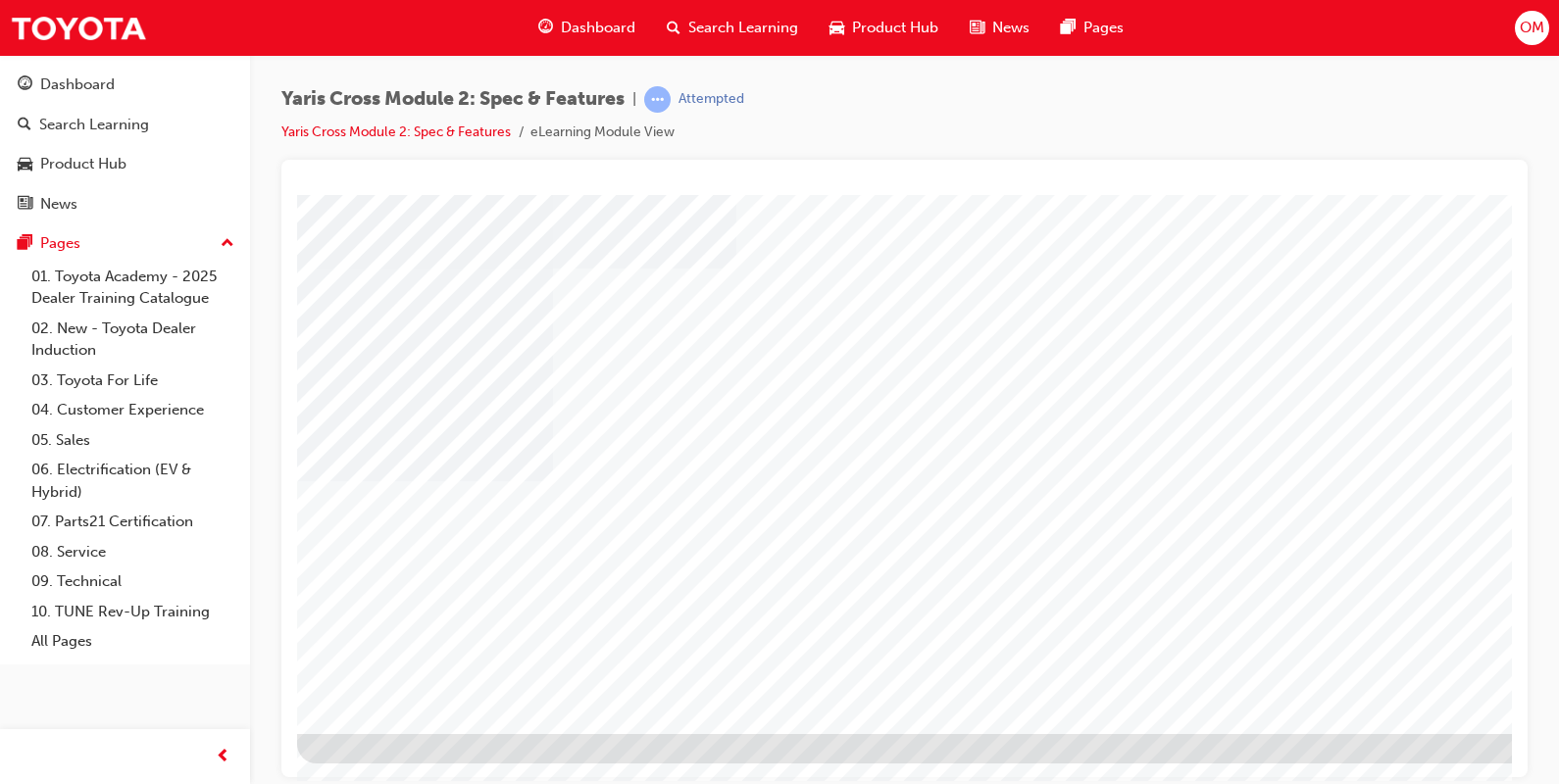 click at bounding box center [359, 1605] 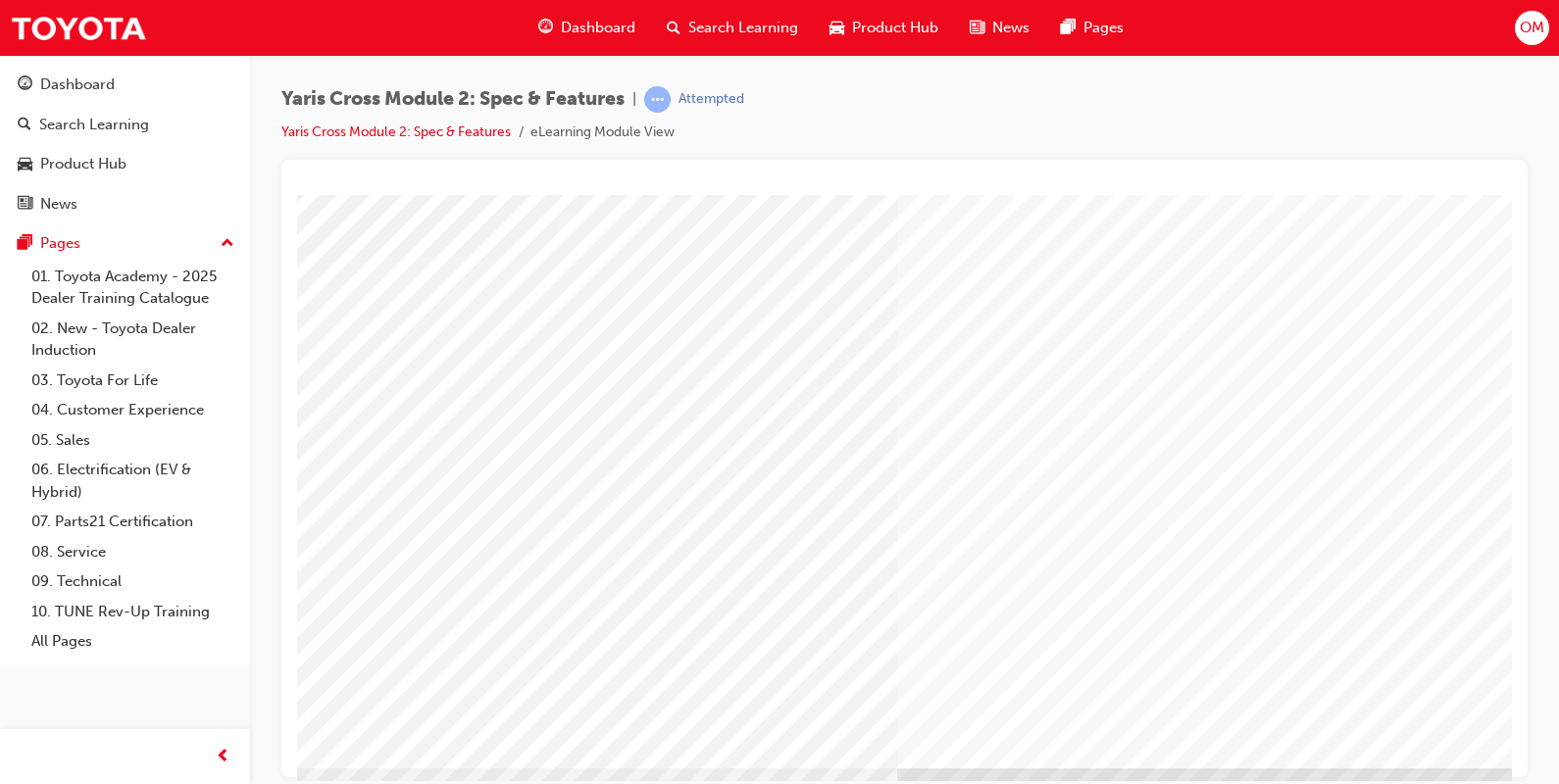 click at bounding box center (415, 3065) 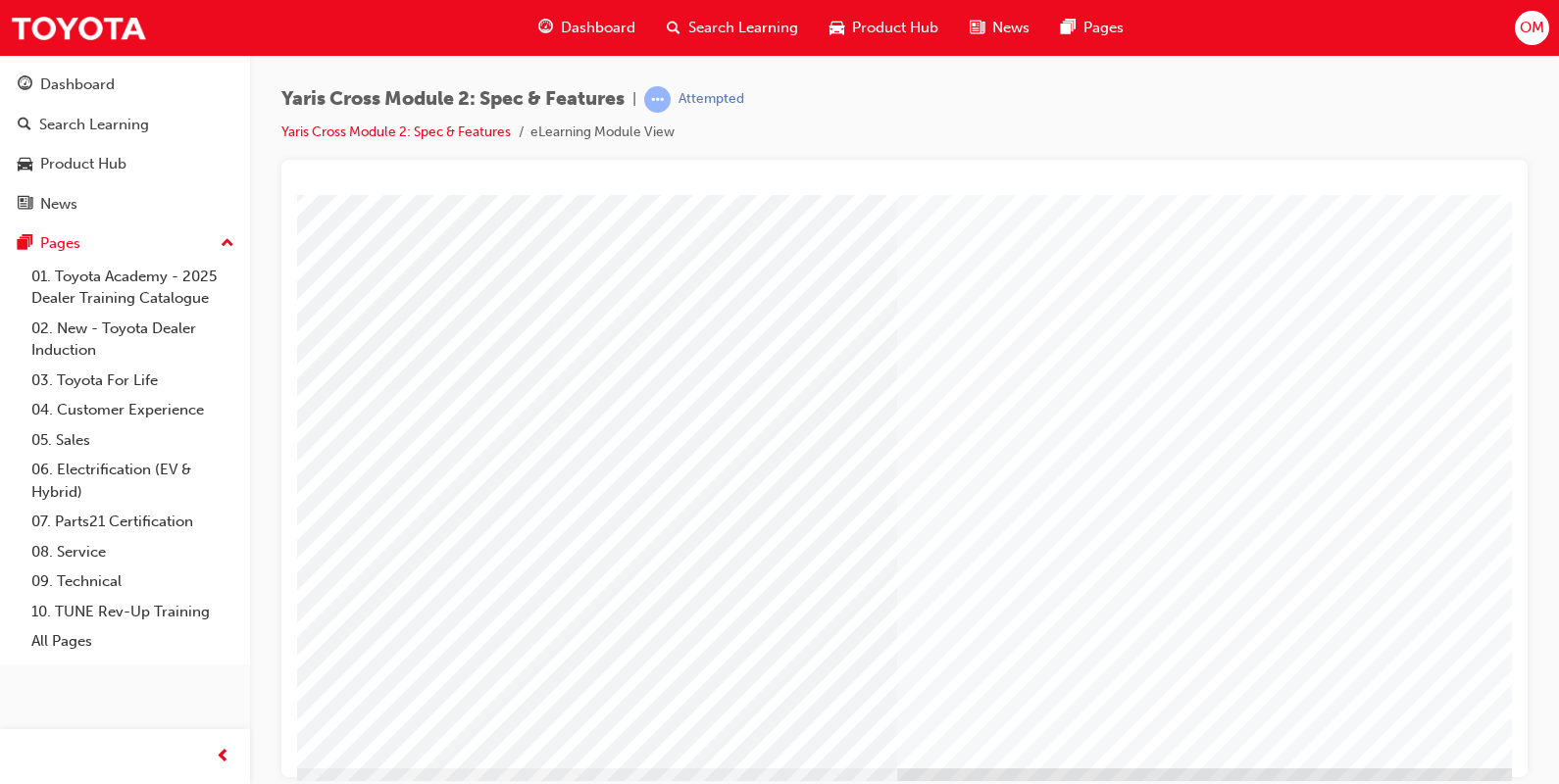 click at bounding box center [960, 1177] 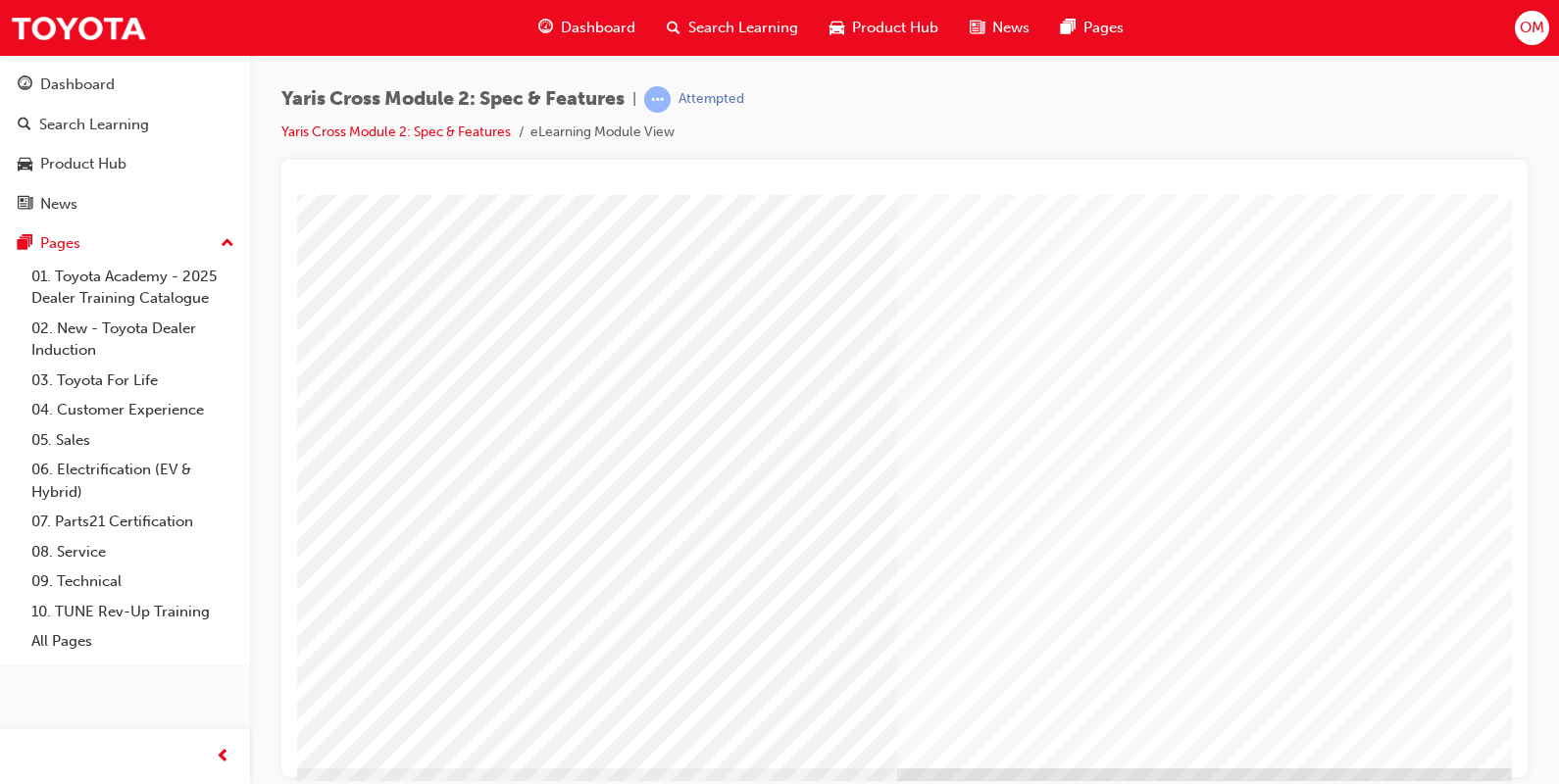 click at bounding box center [415, 3191] 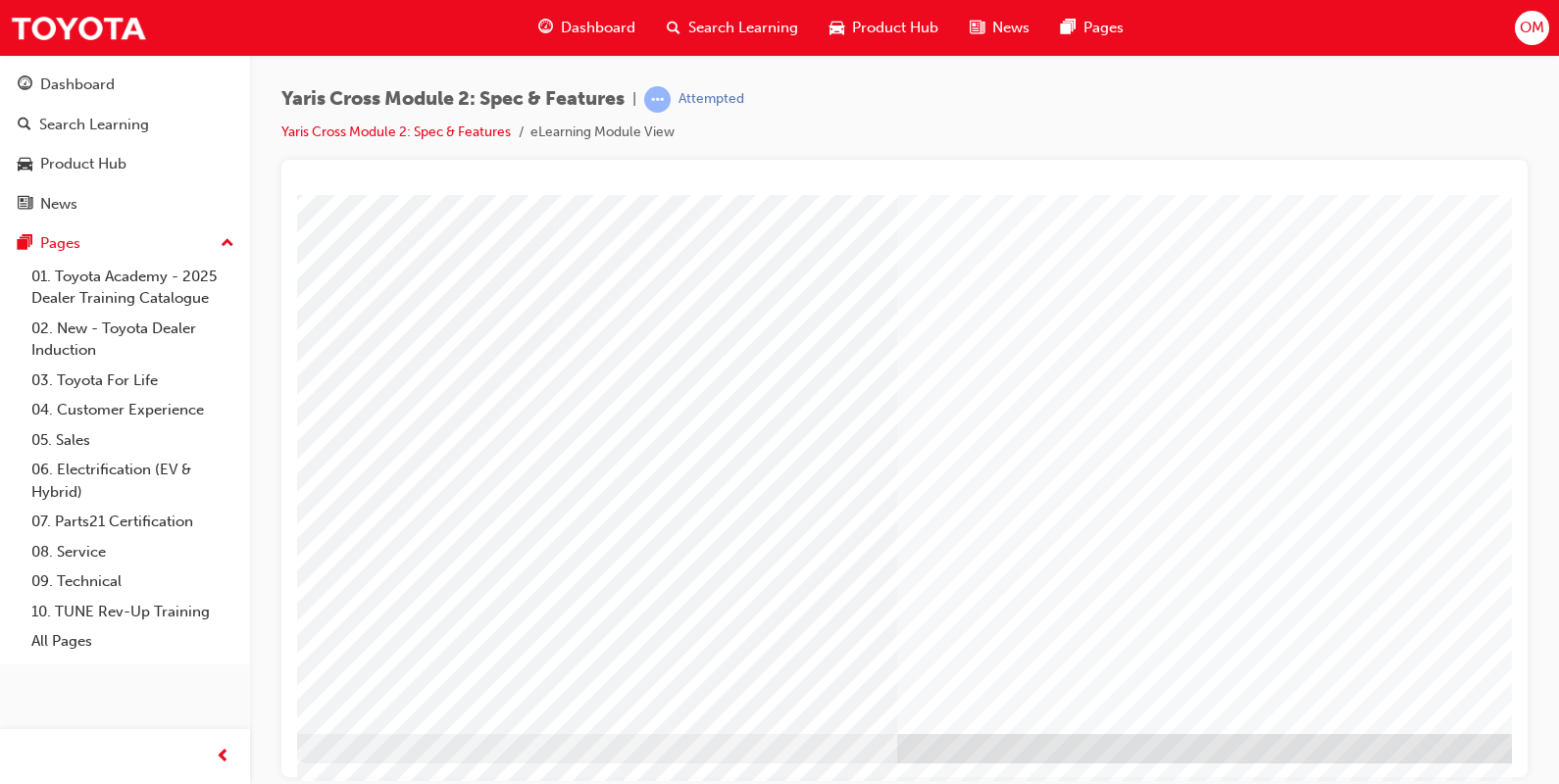 click at bounding box center (511, 3700) 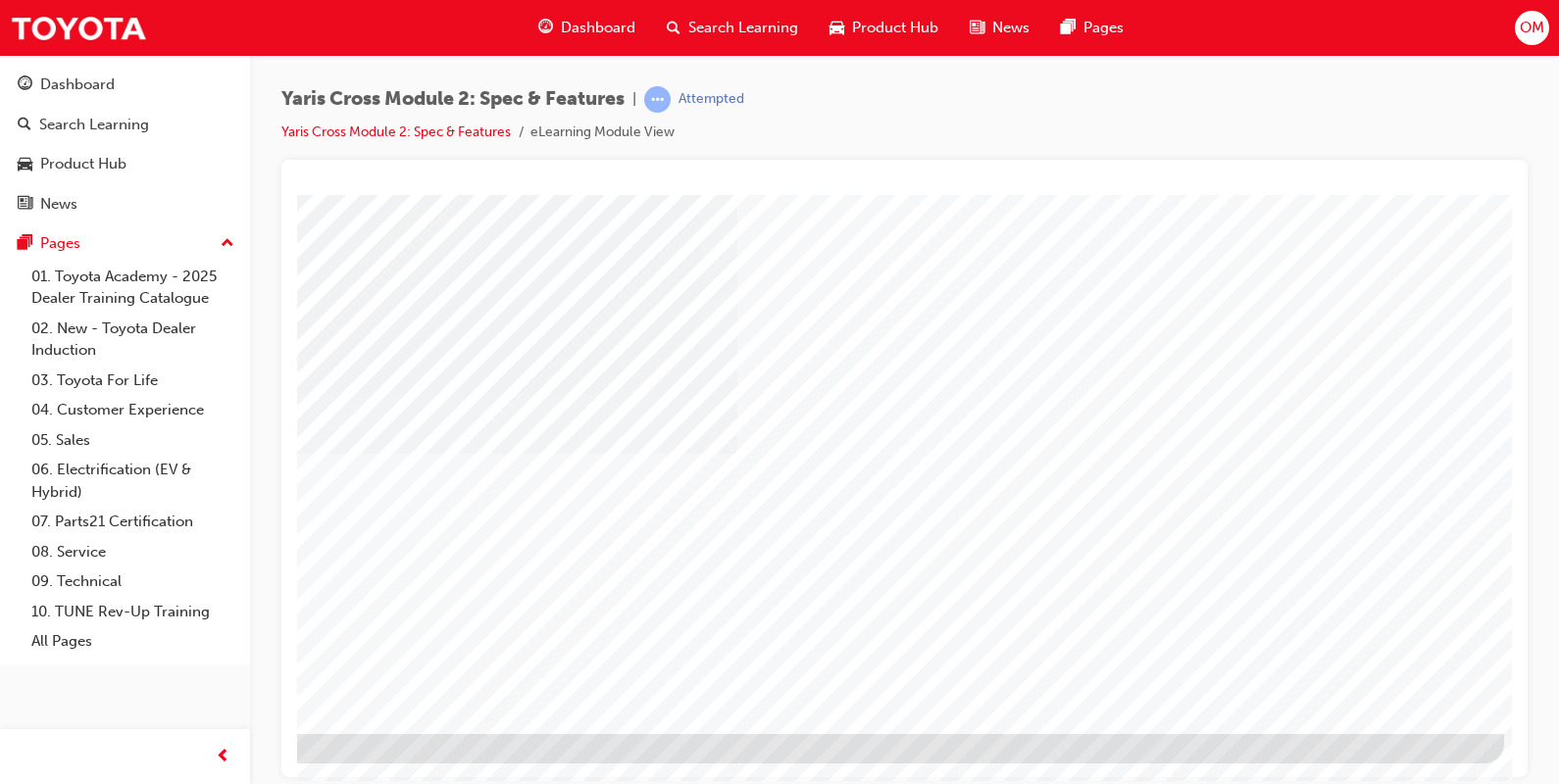 click at bounding box center (232, 1676) 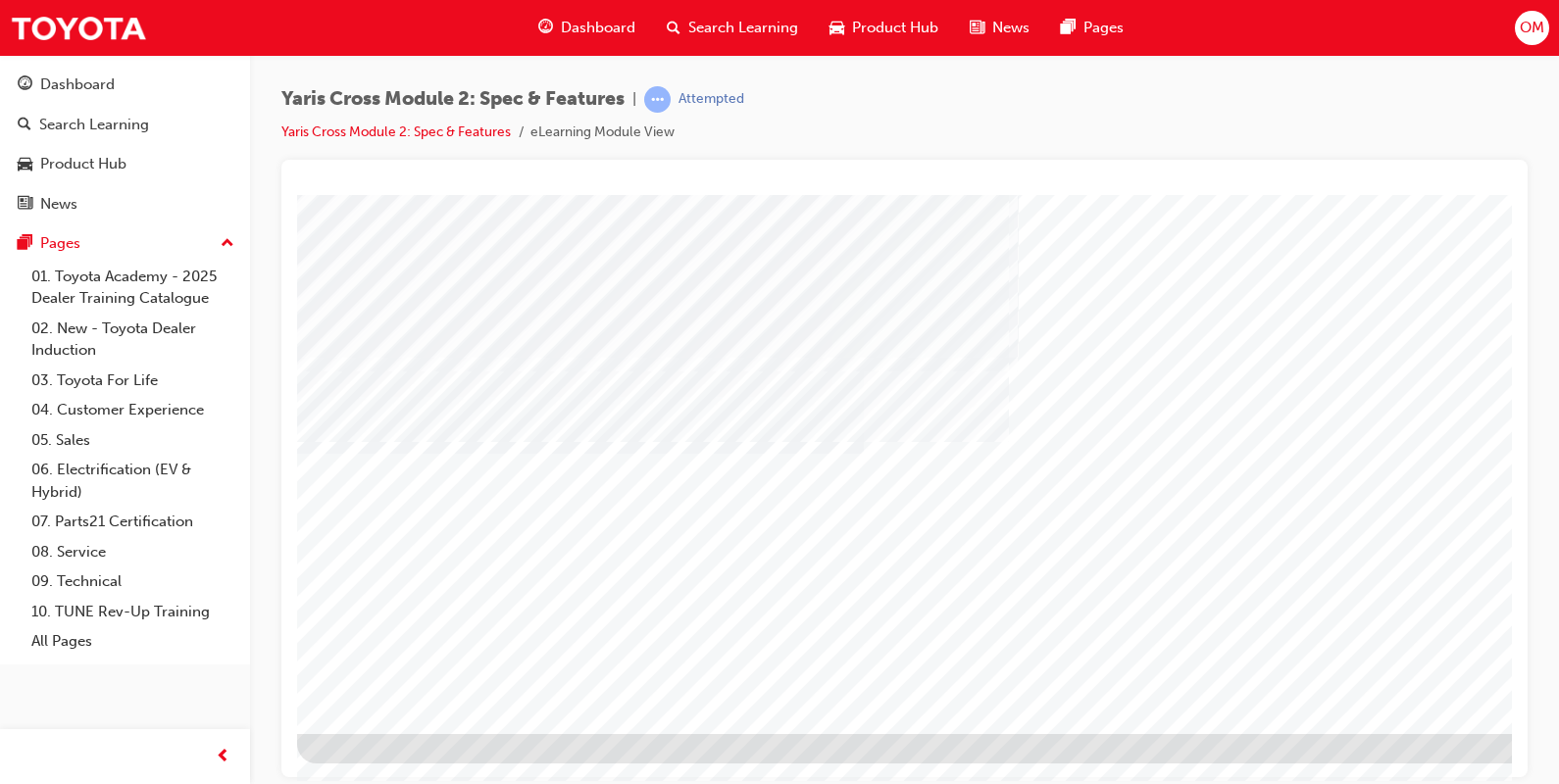 click at bounding box center [359, 1676] 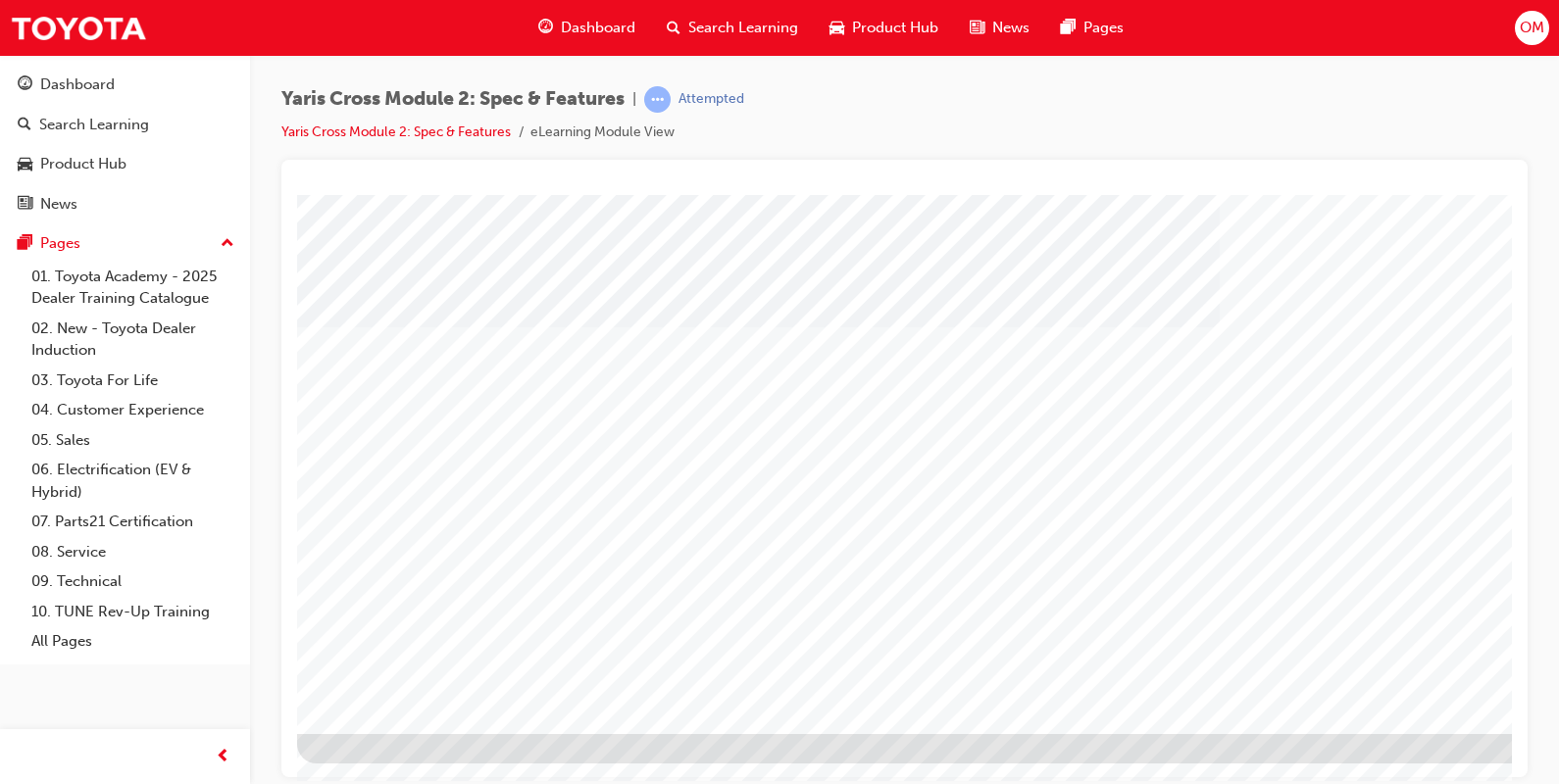 click at bounding box center [359, 1676] 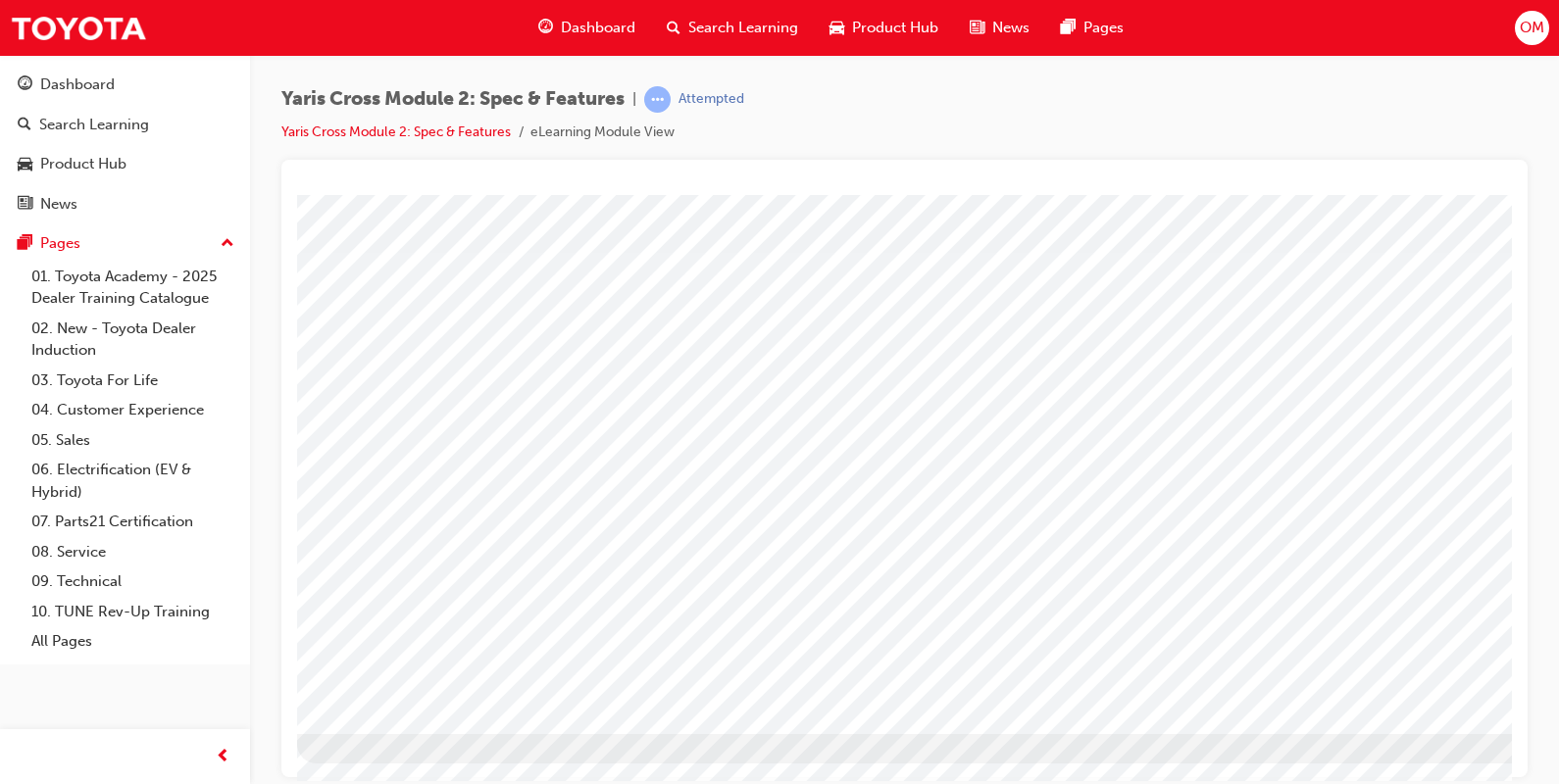 click at bounding box center (359, 2561) 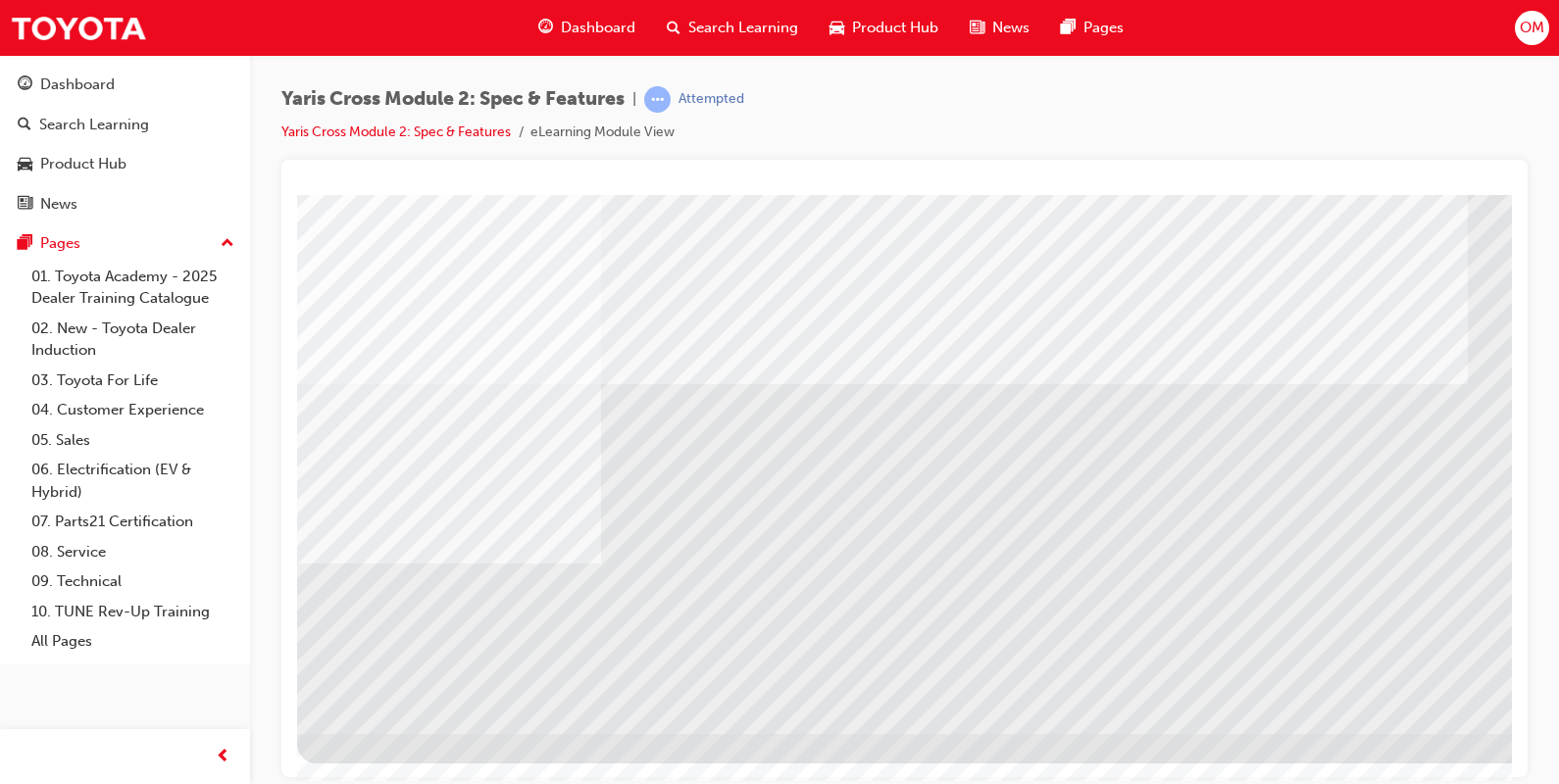 click at bounding box center [359, 4039] 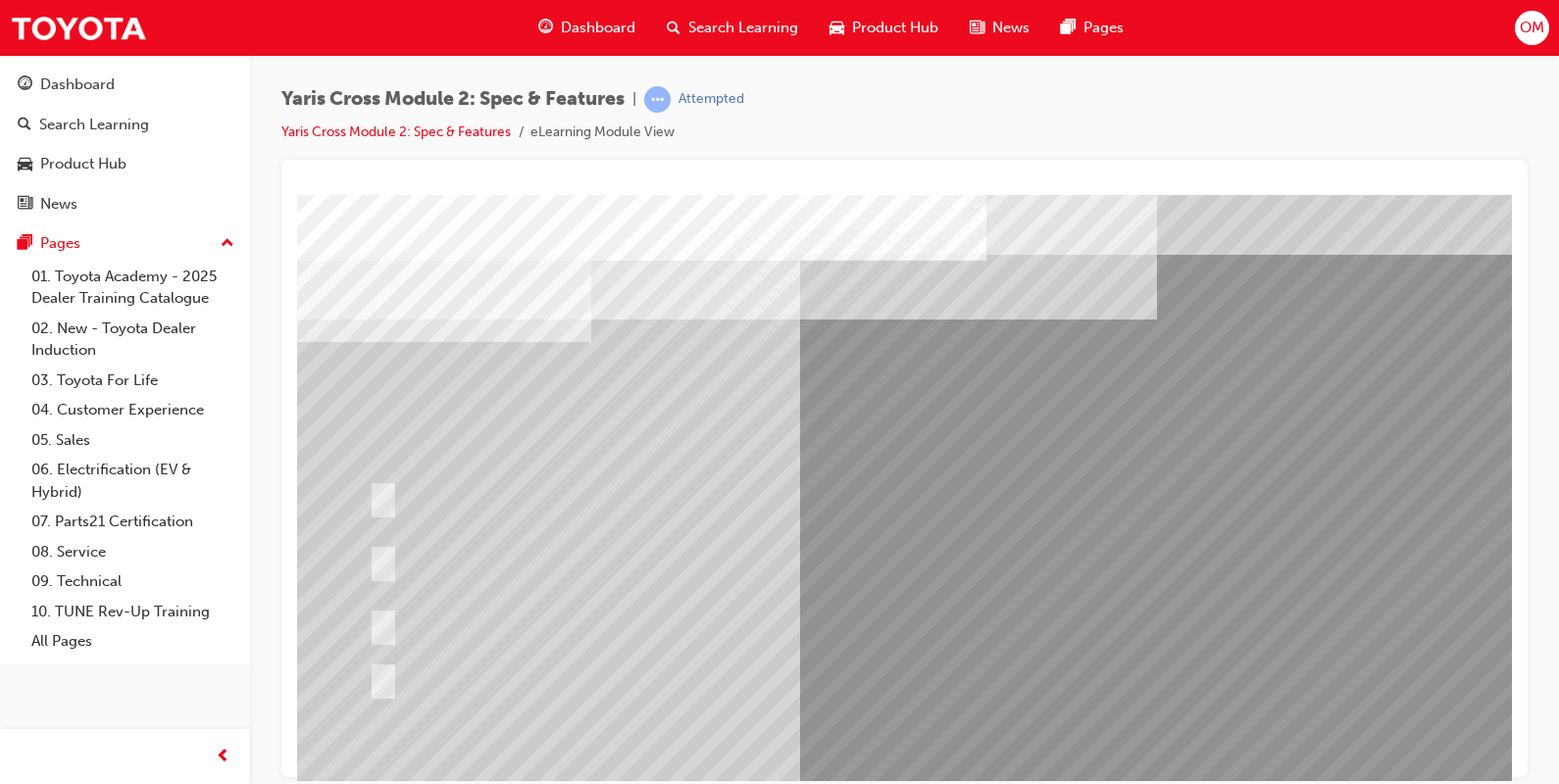 click at bounding box center [732, 560] 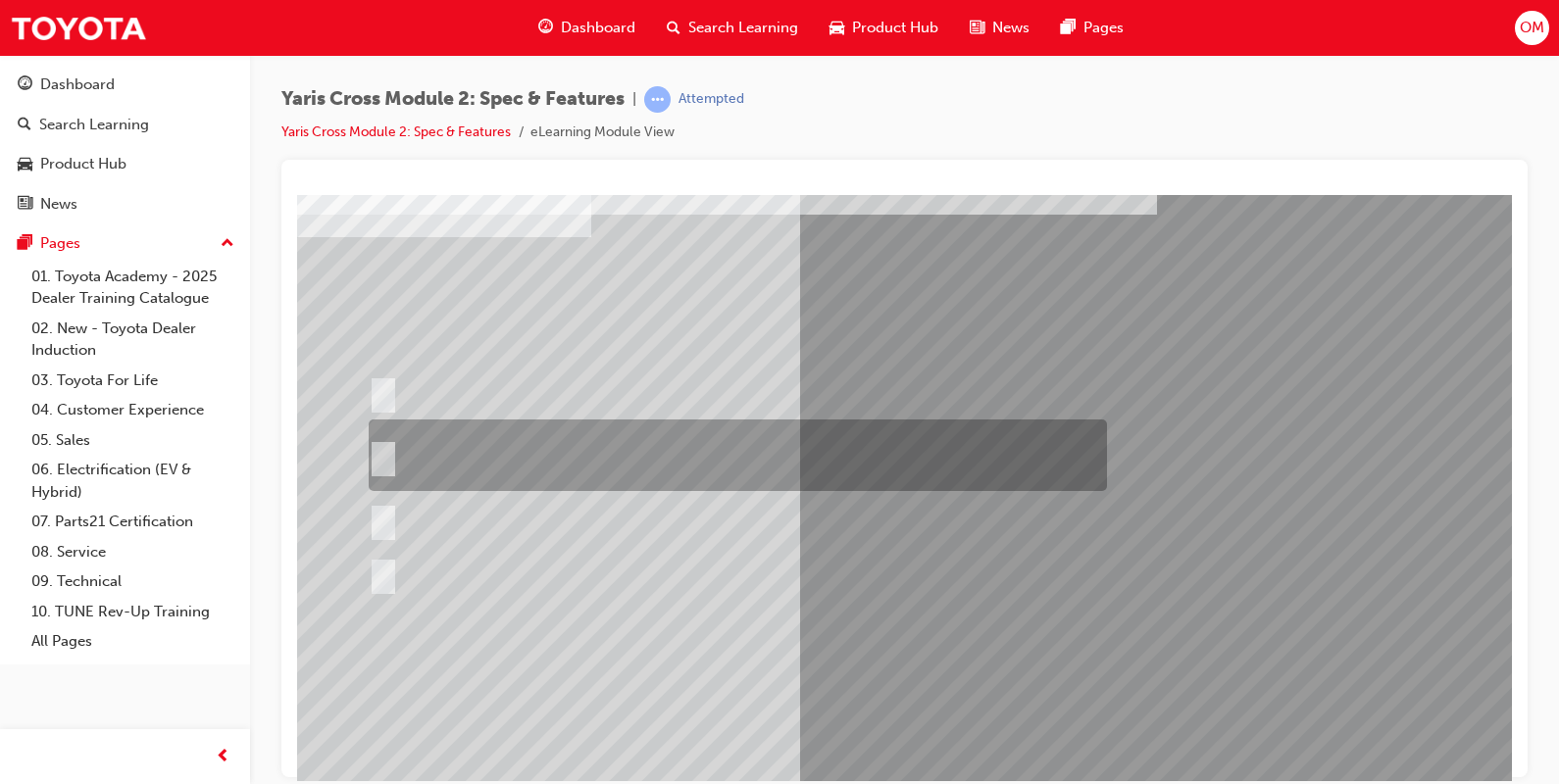 click at bounding box center [368, 2836] 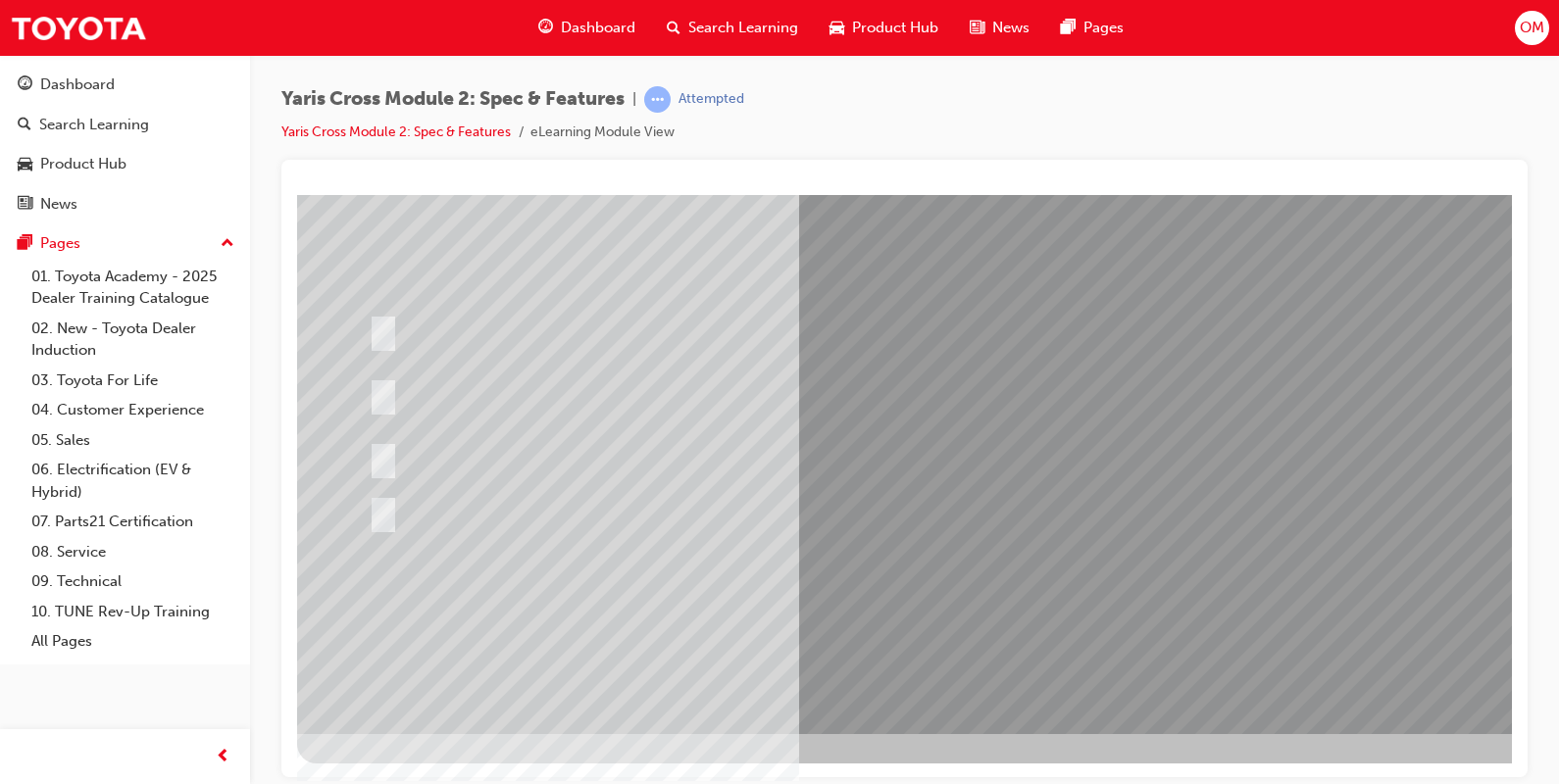 click at bounding box center [368, 2774] 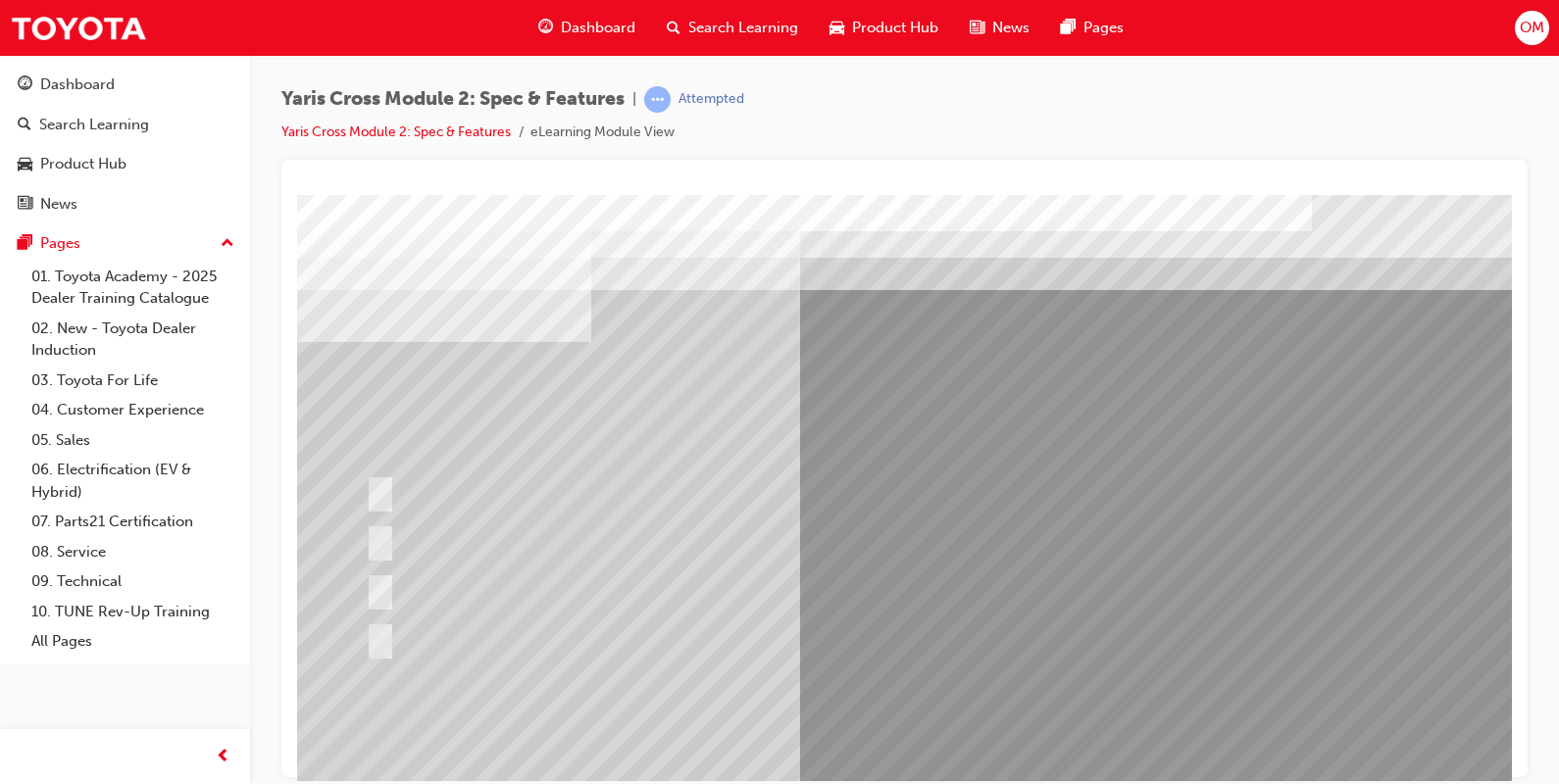 click at bounding box center (377, 540) 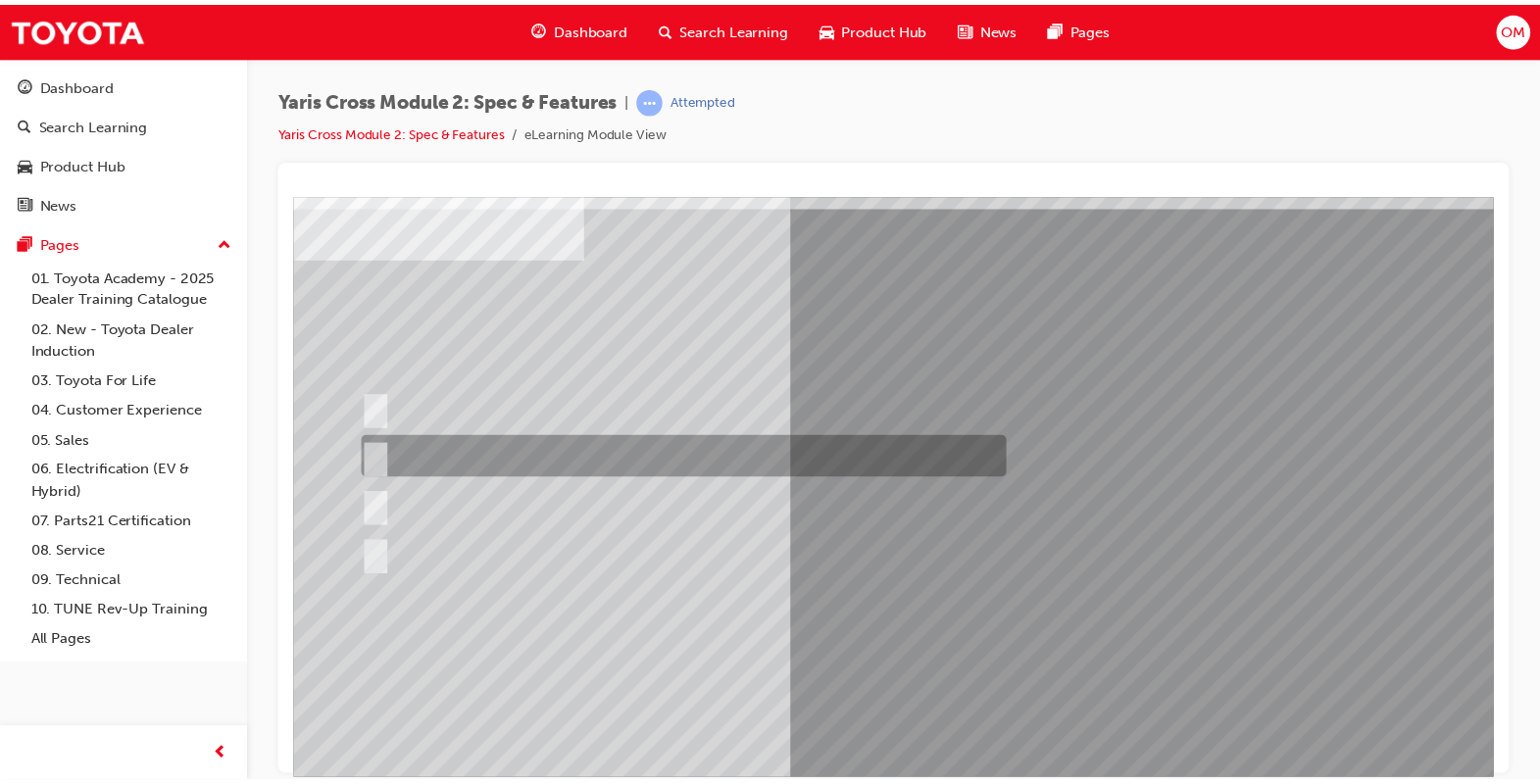 scroll, scrollTop: 163, scrollLeft: 0, axis: vertical 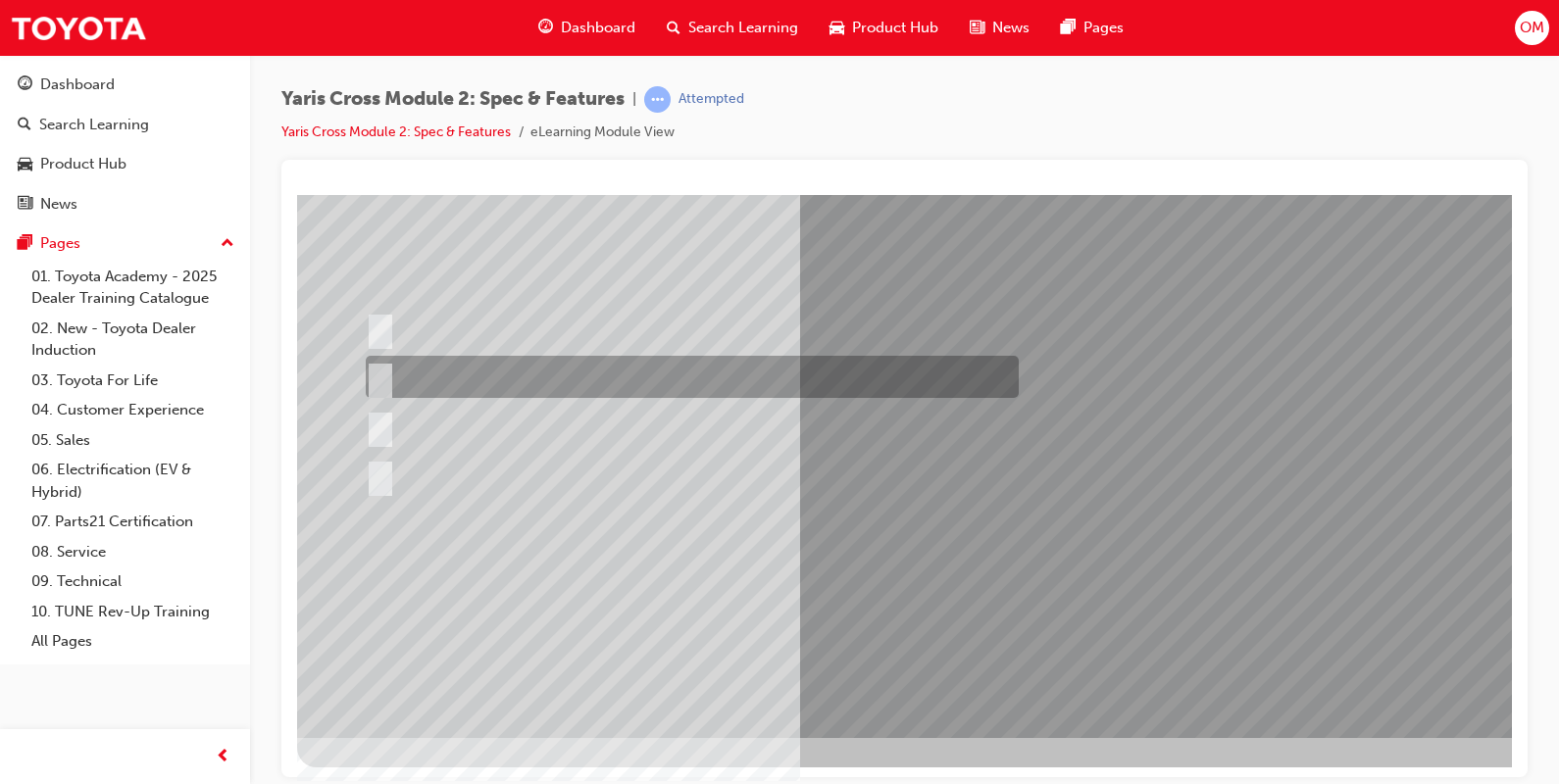 click at bounding box center [368, 2749] 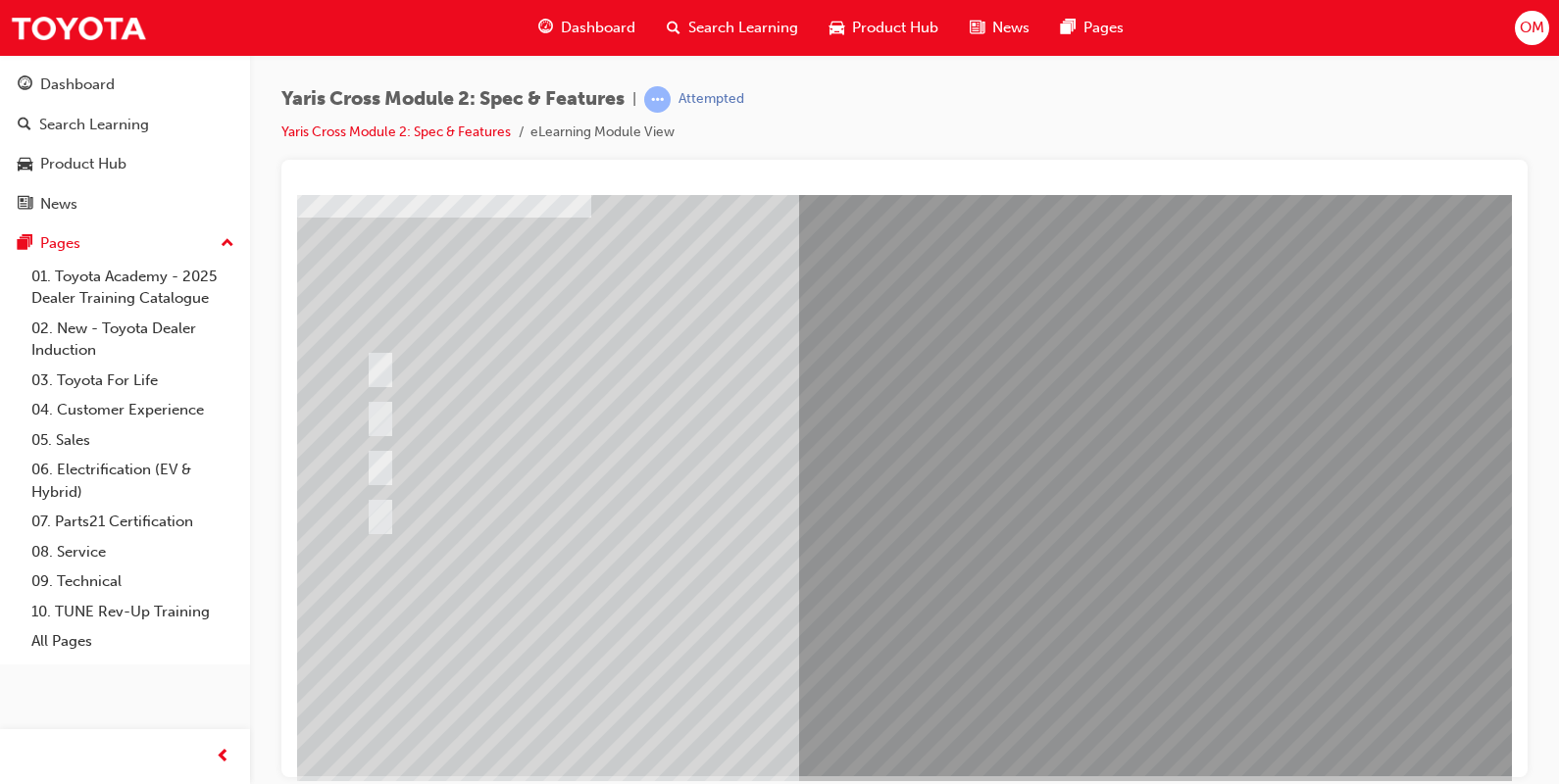 scroll, scrollTop: 127, scrollLeft: 0, axis: vertical 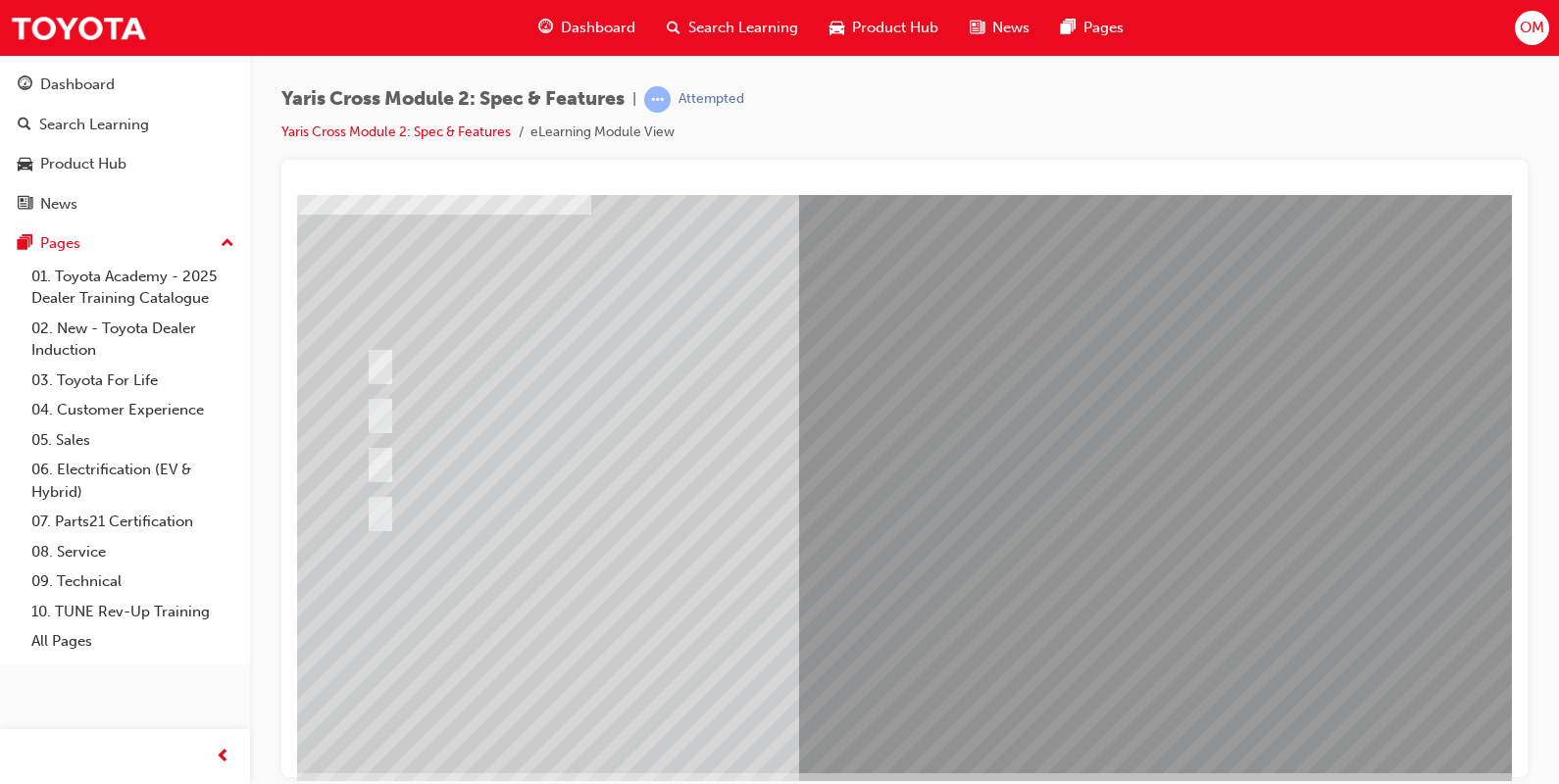 click at bounding box center [368, 2784] 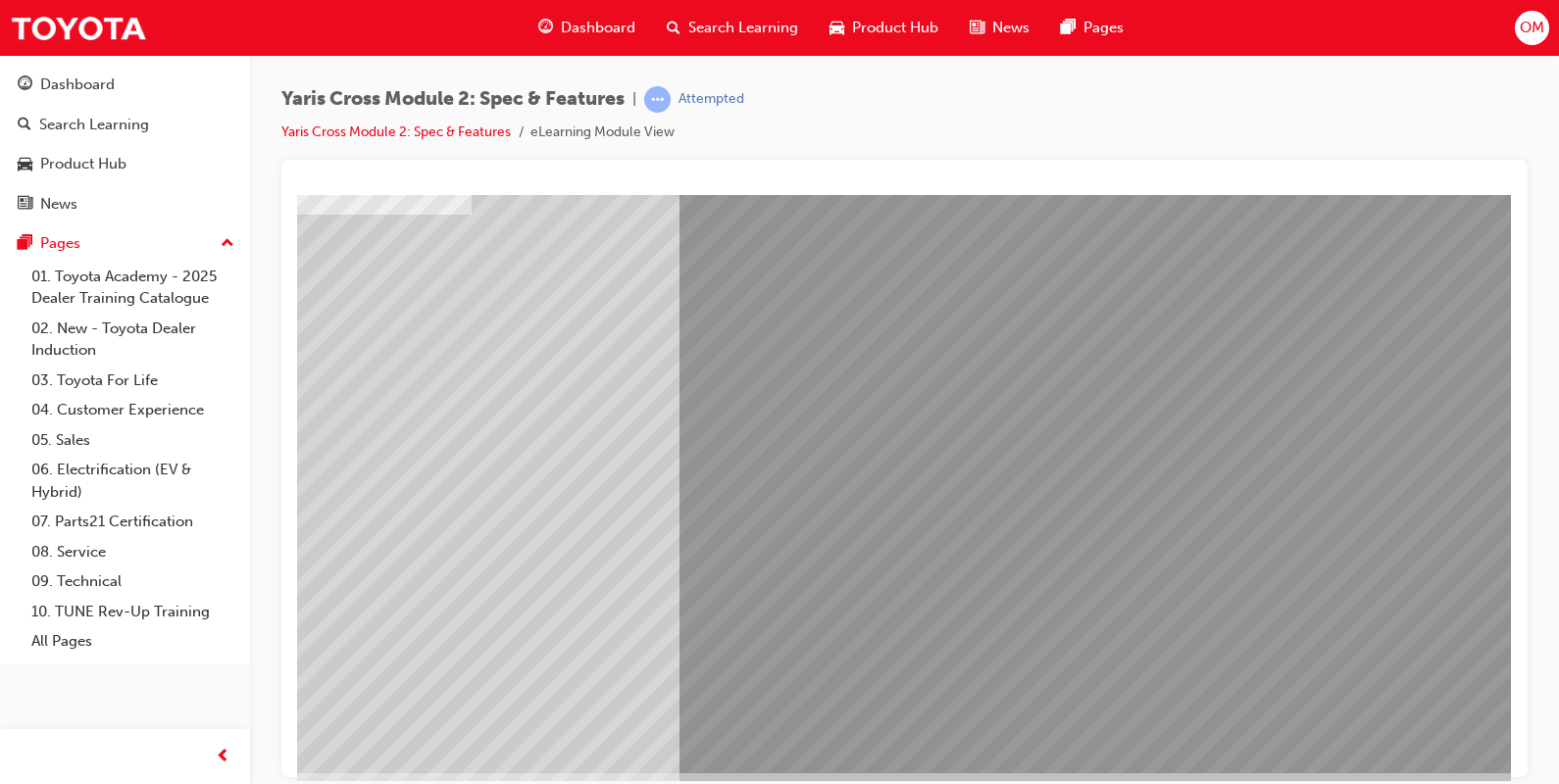 scroll, scrollTop: 167, scrollLeft: 137, axis: both 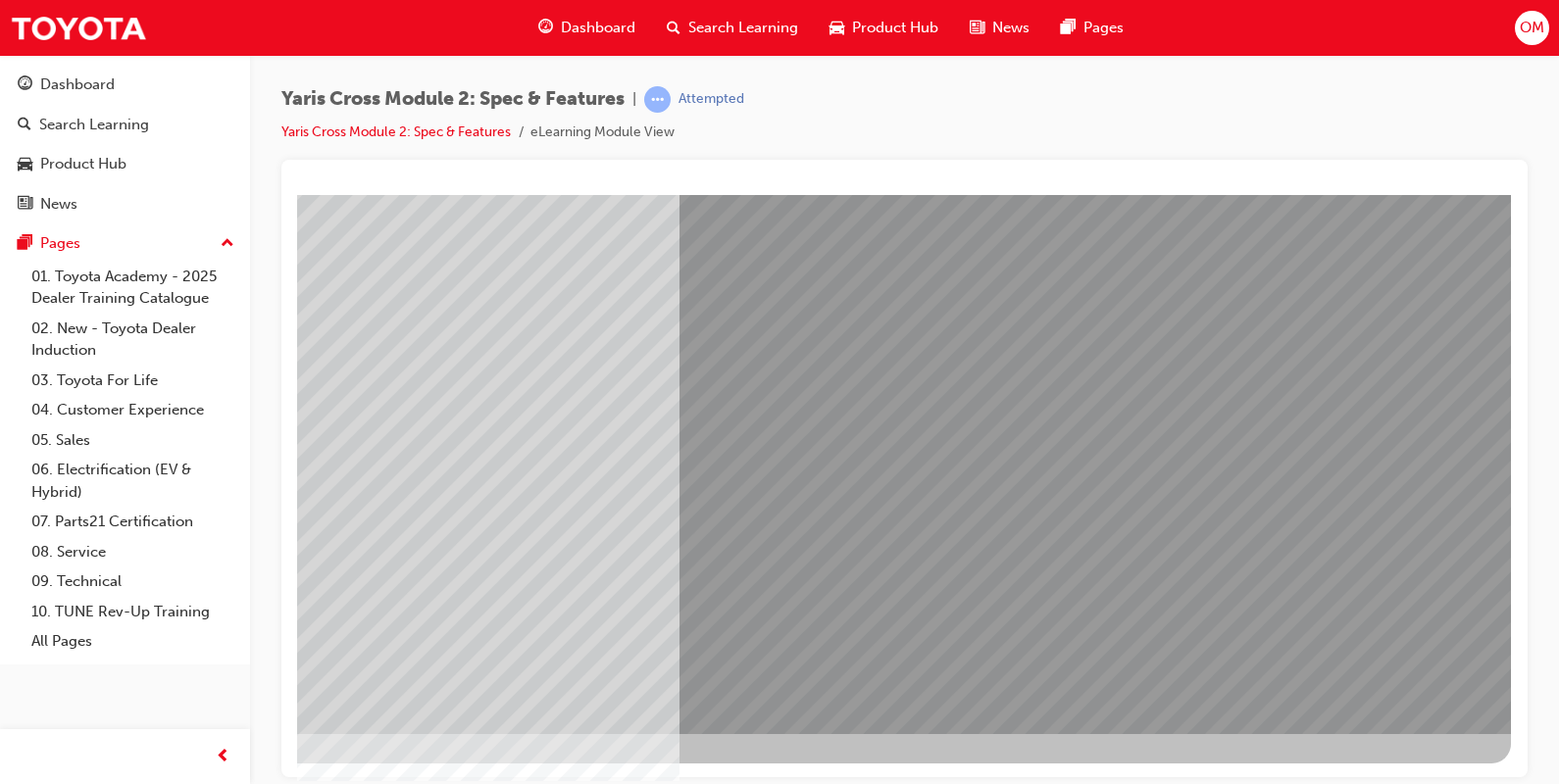 click at bounding box center (248, 2745) 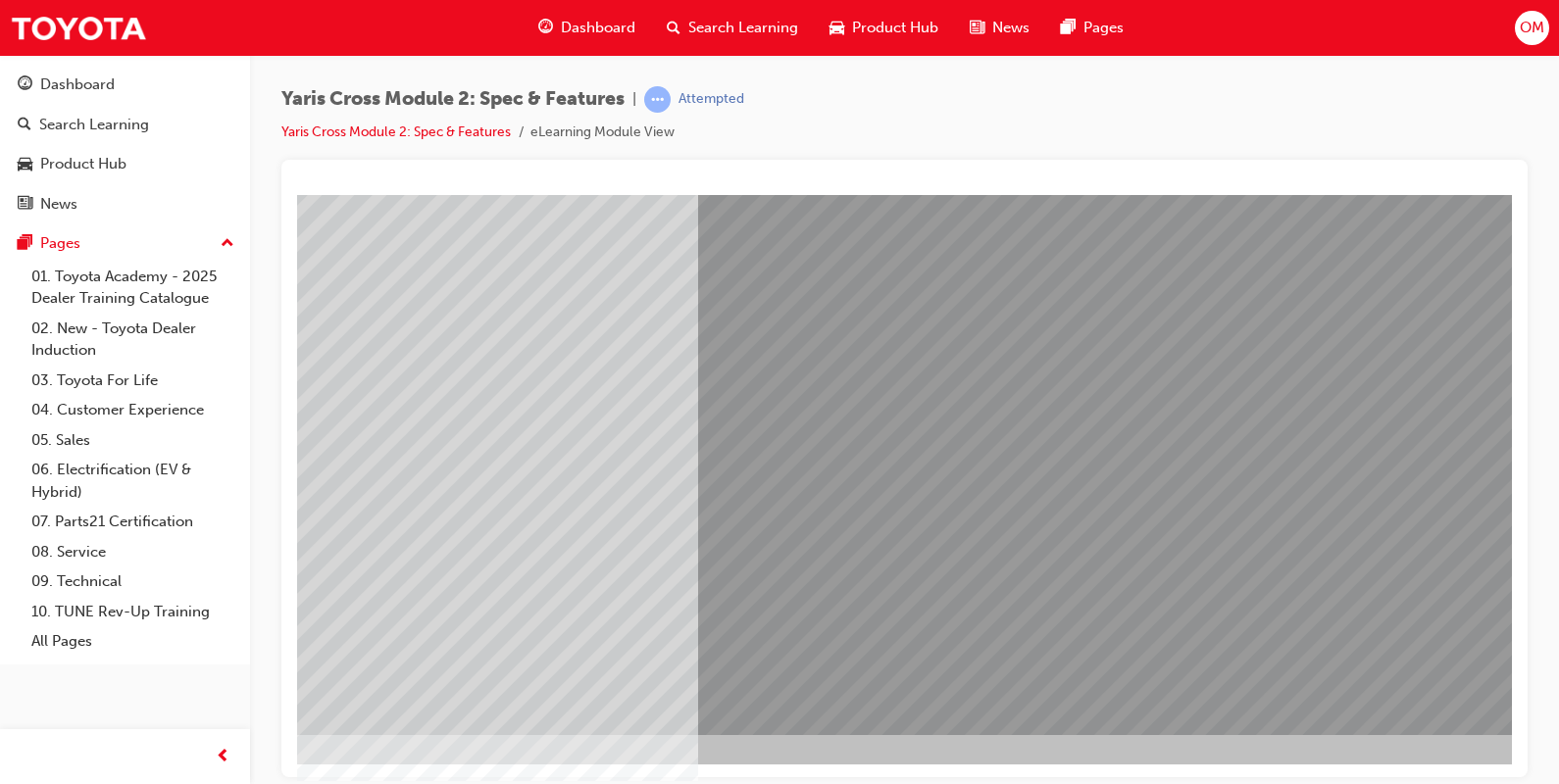 scroll, scrollTop: 166, scrollLeft: 0, axis: vertical 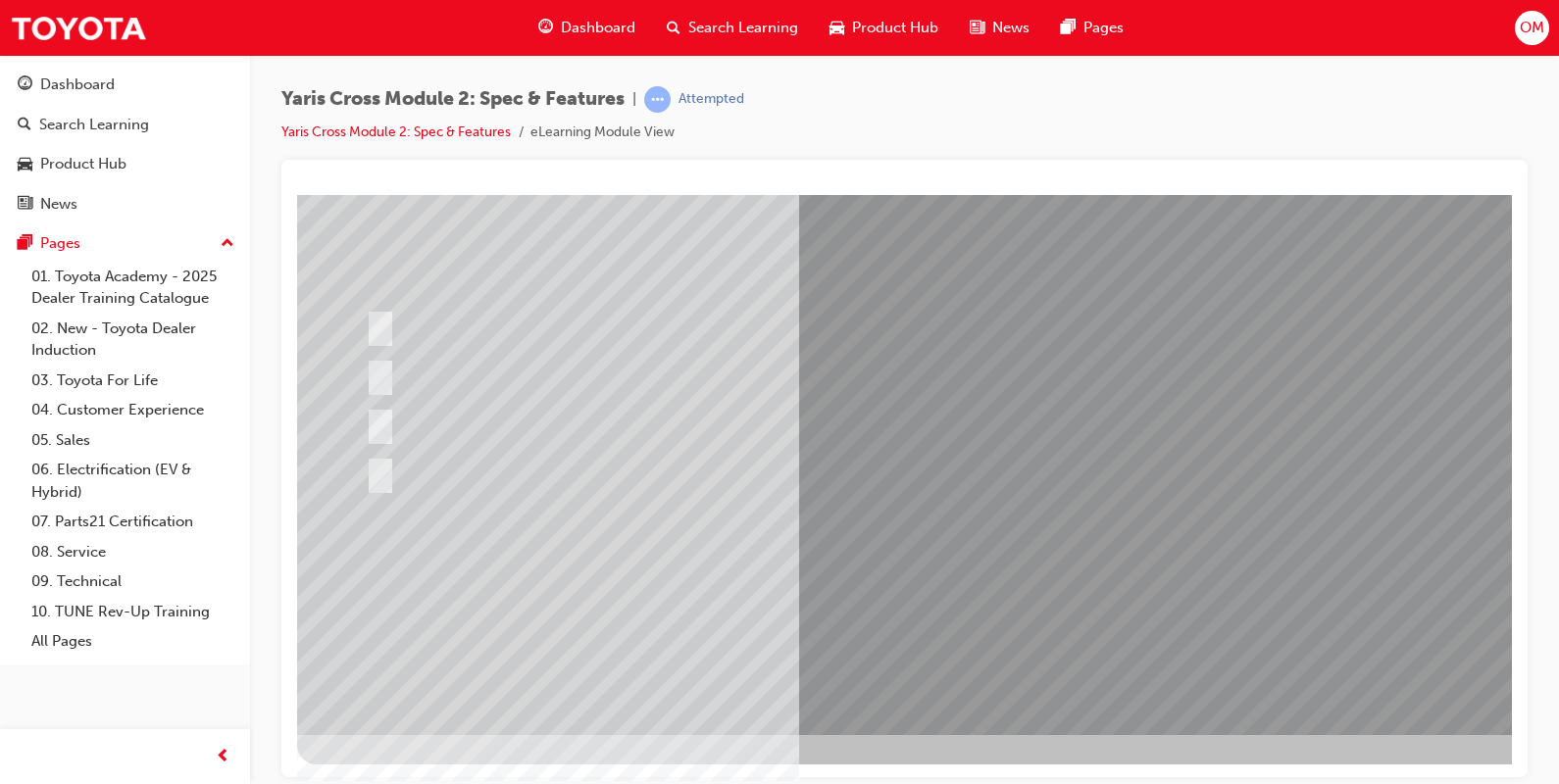 click at bounding box center (892, 422) 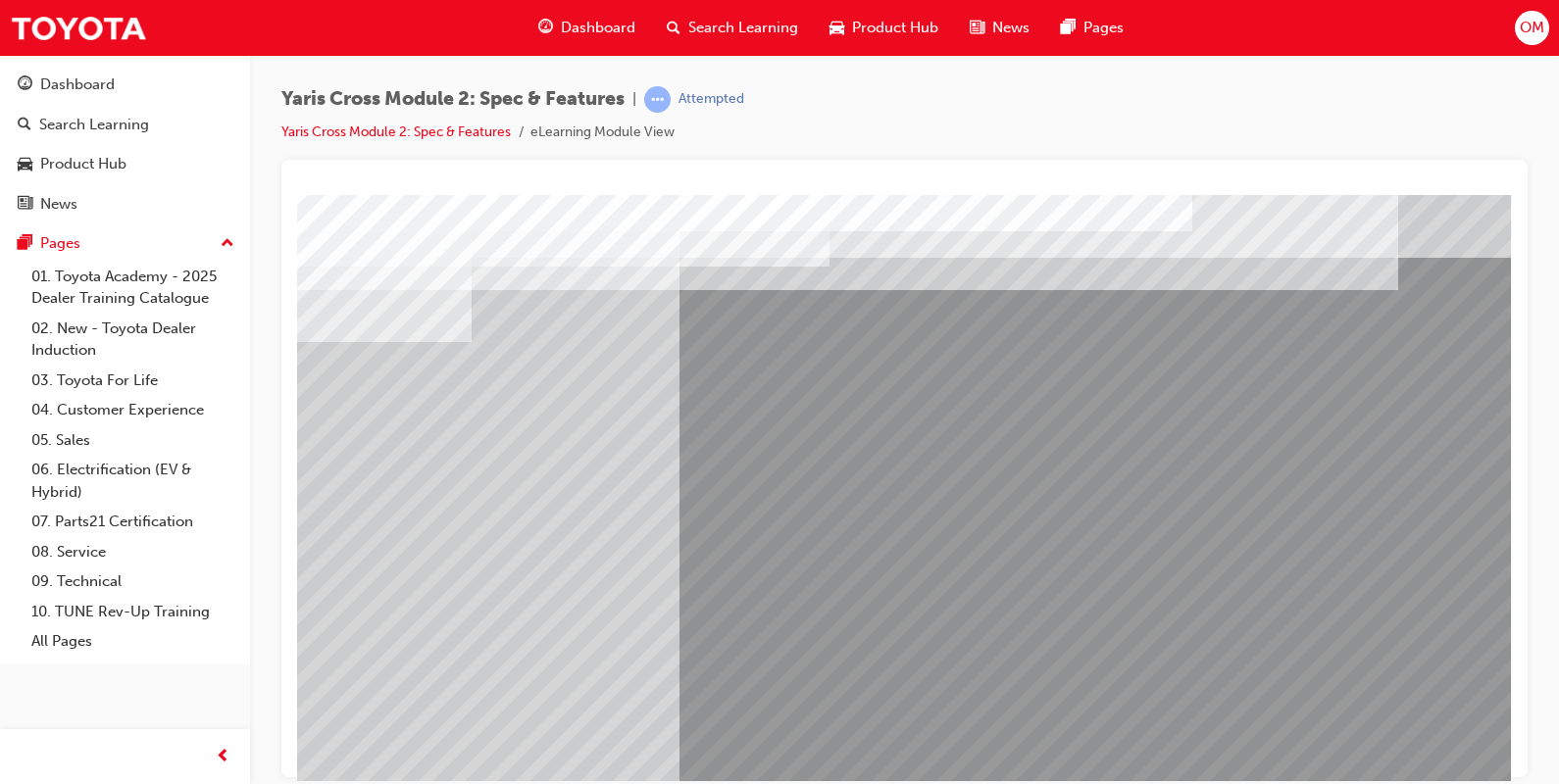 scroll, scrollTop: 167, scrollLeft: 137, axis: both 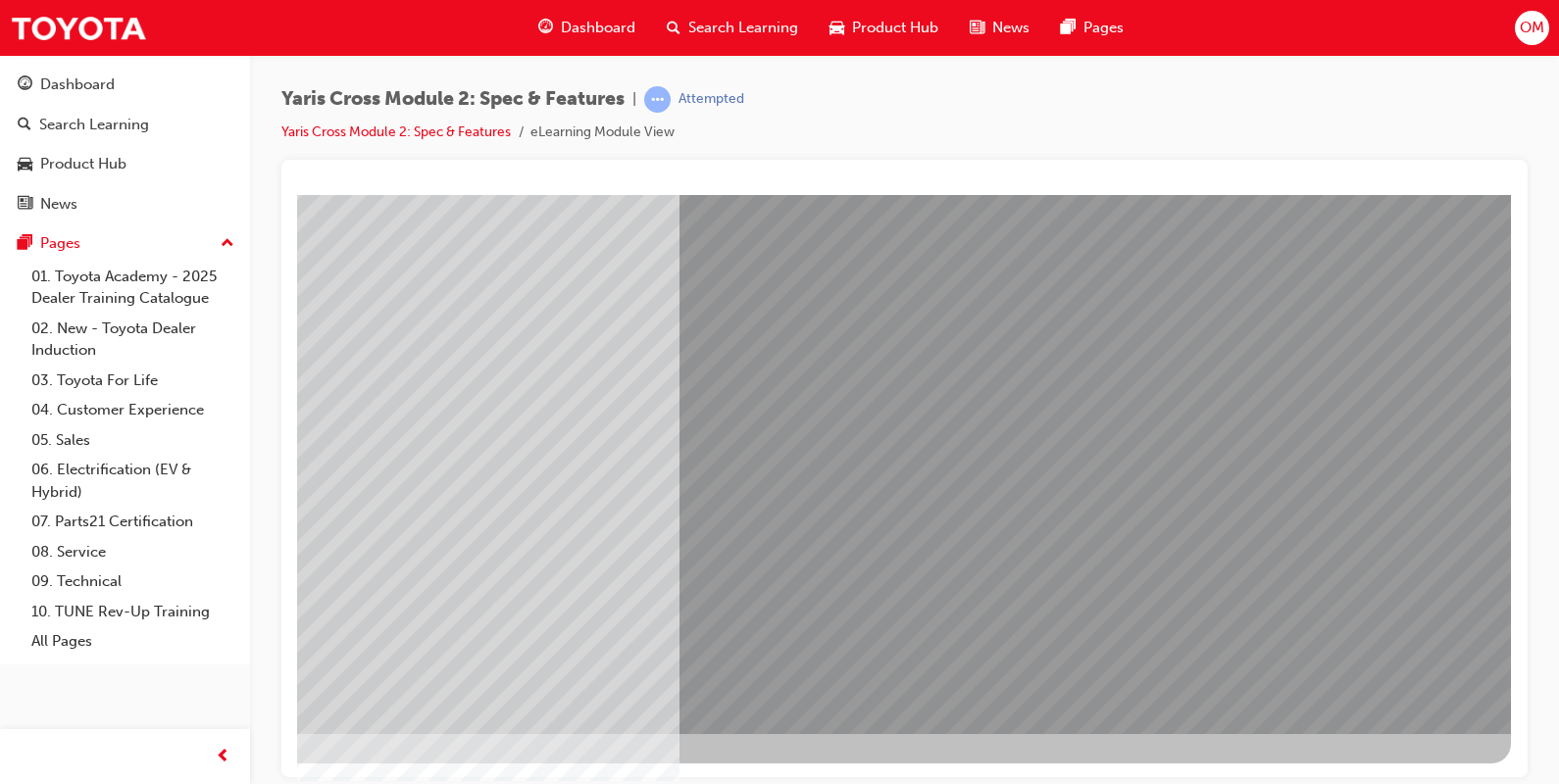 click at bounding box center (248, 2745) 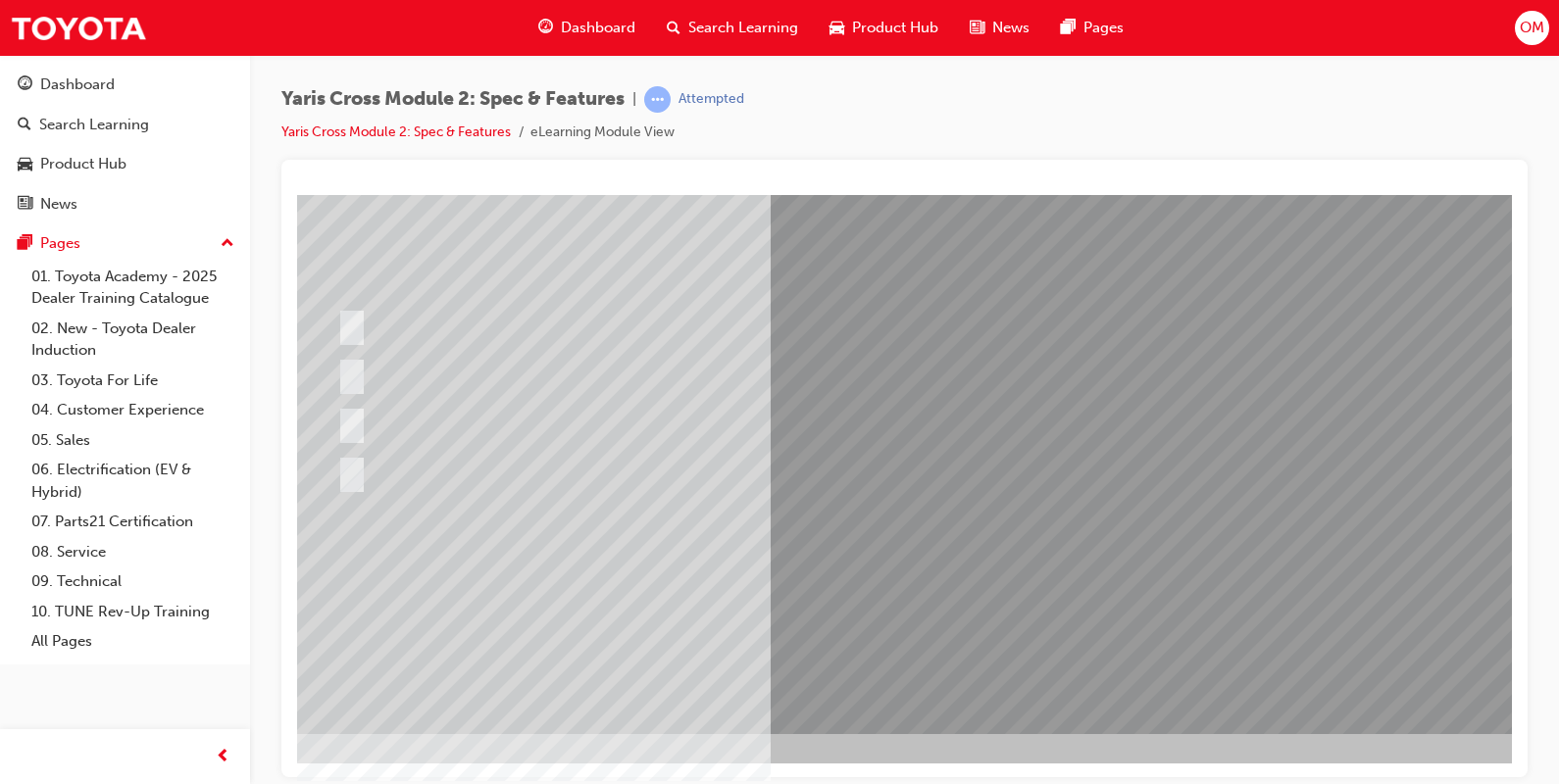 scroll, scrollTop: 167, scrollLeft: 0, axis: vertical 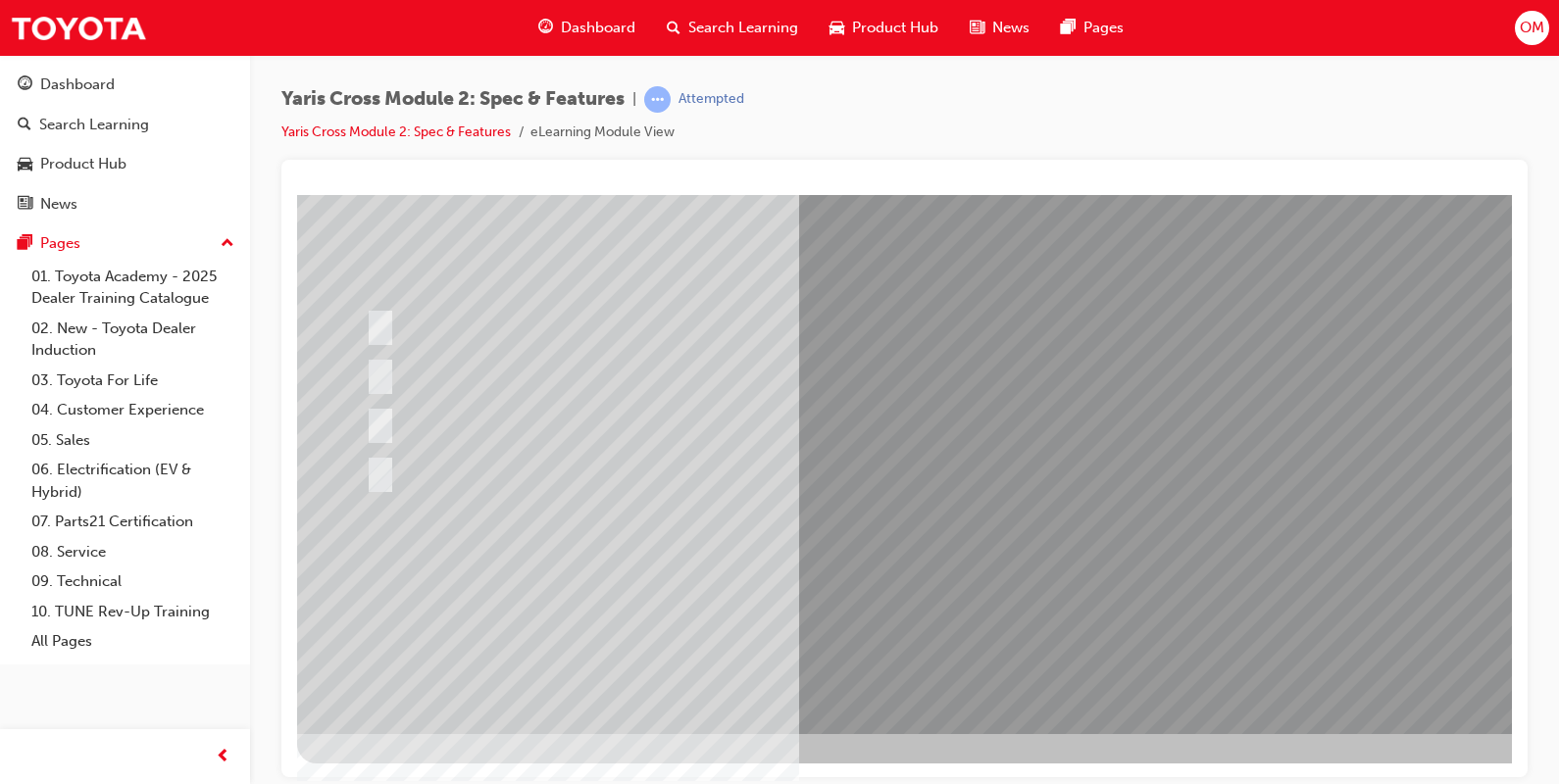 click at bounding box center [833, 323] 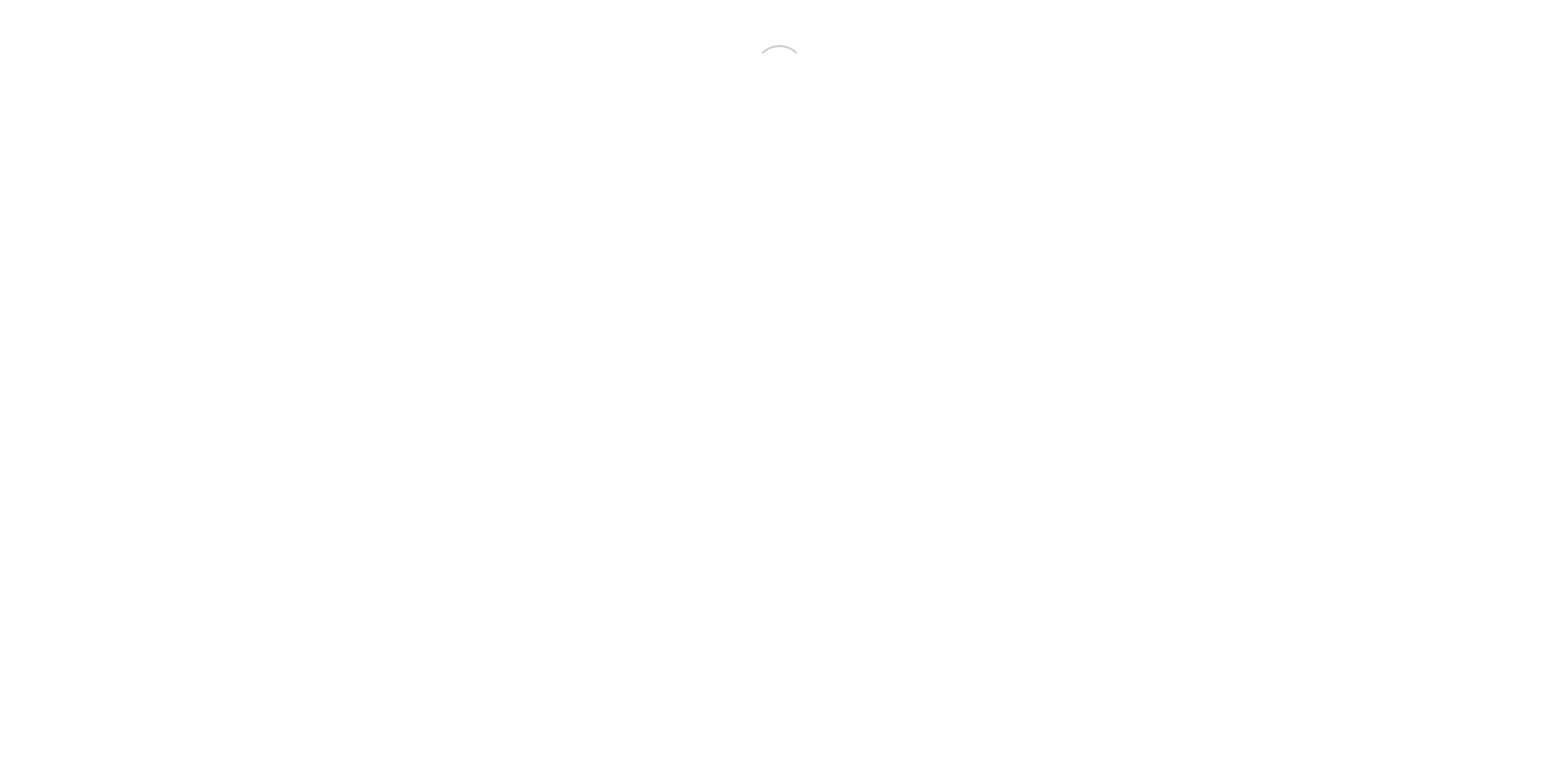 scroll, scrollTop: 0, scrollLeft: 0, axis: both 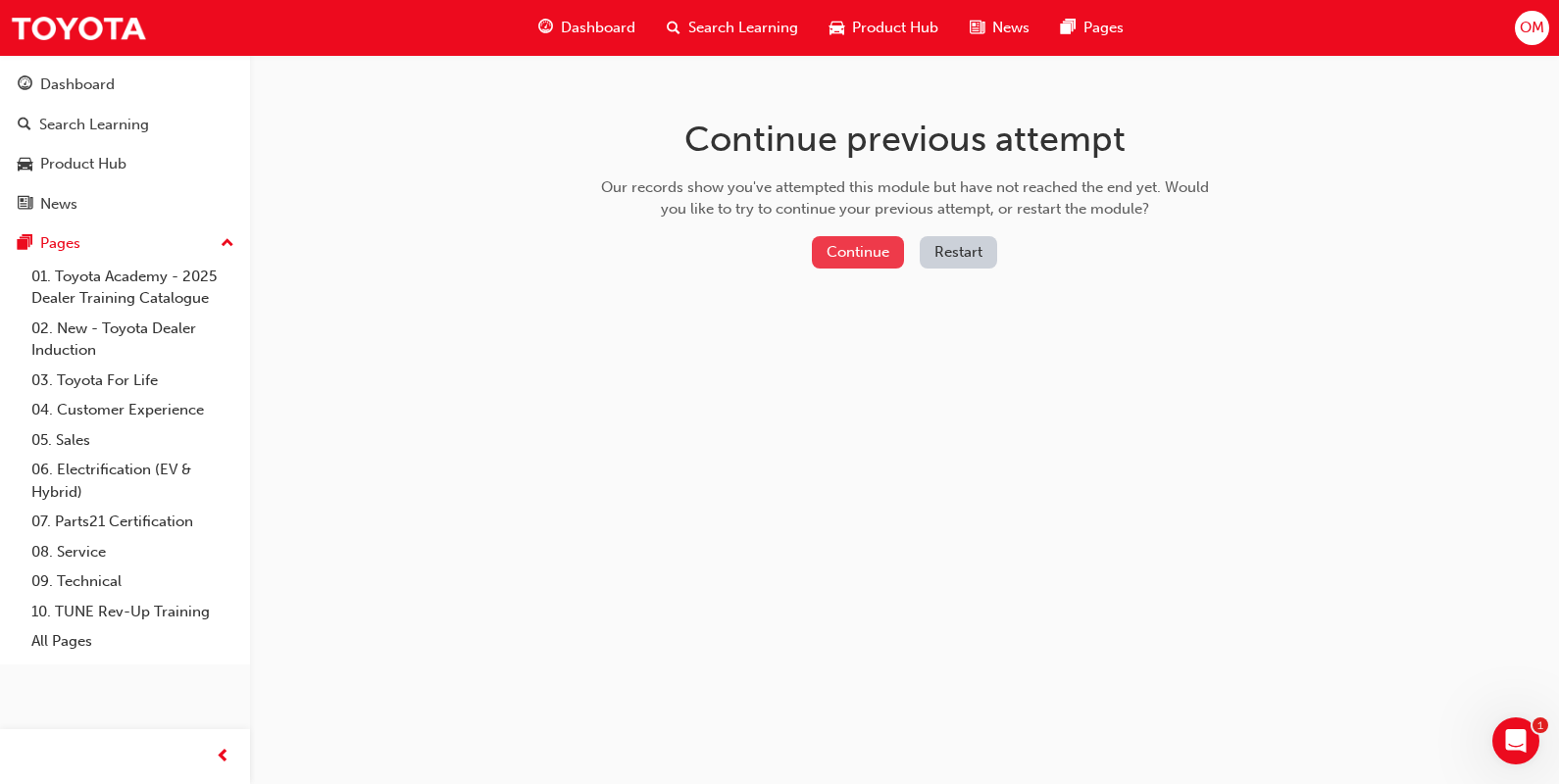 click on "Continue" at bounding box center [858, 252] 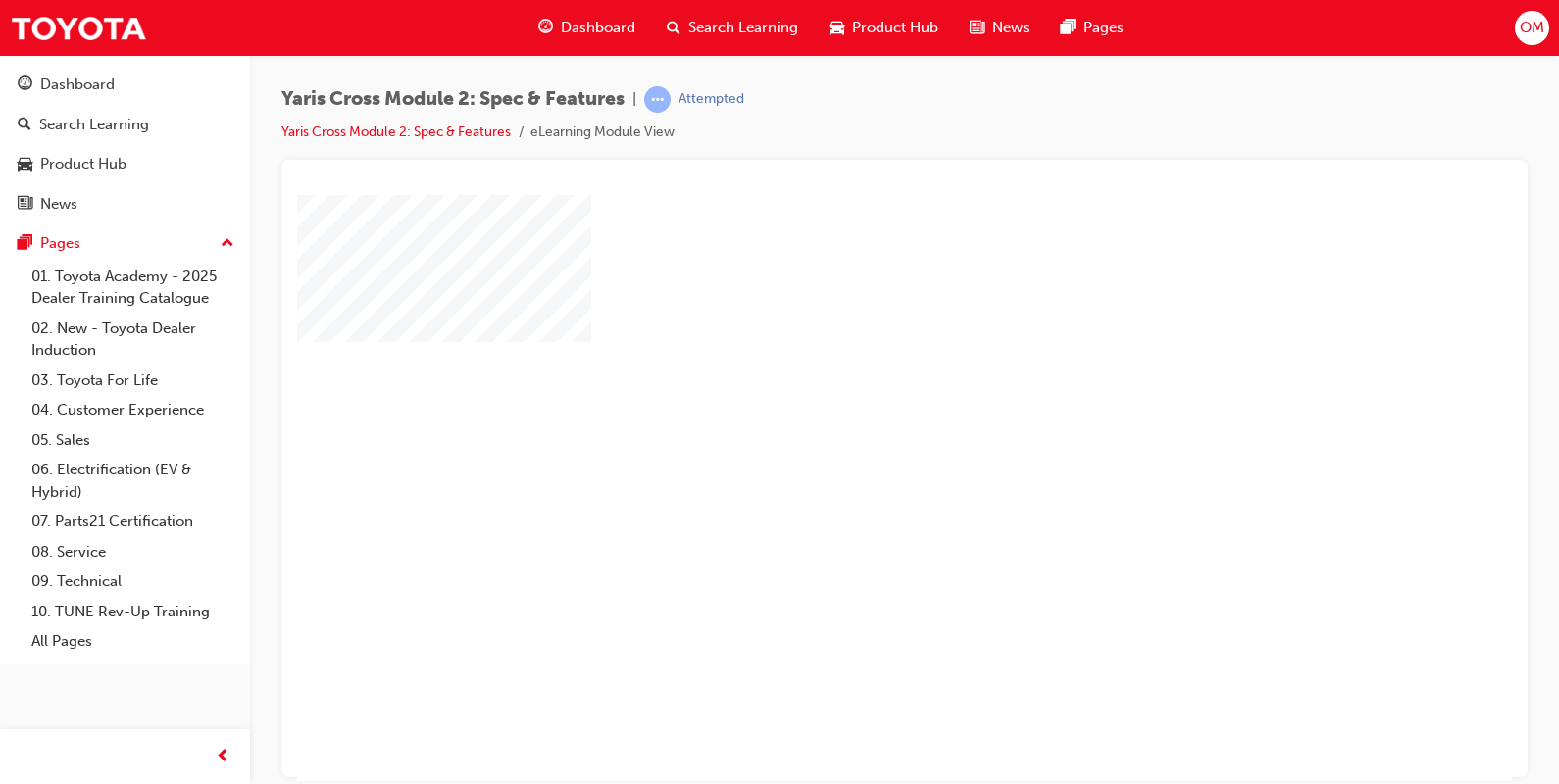 scroll, scrollTop: 0, scrollLeft: 0, axis: both 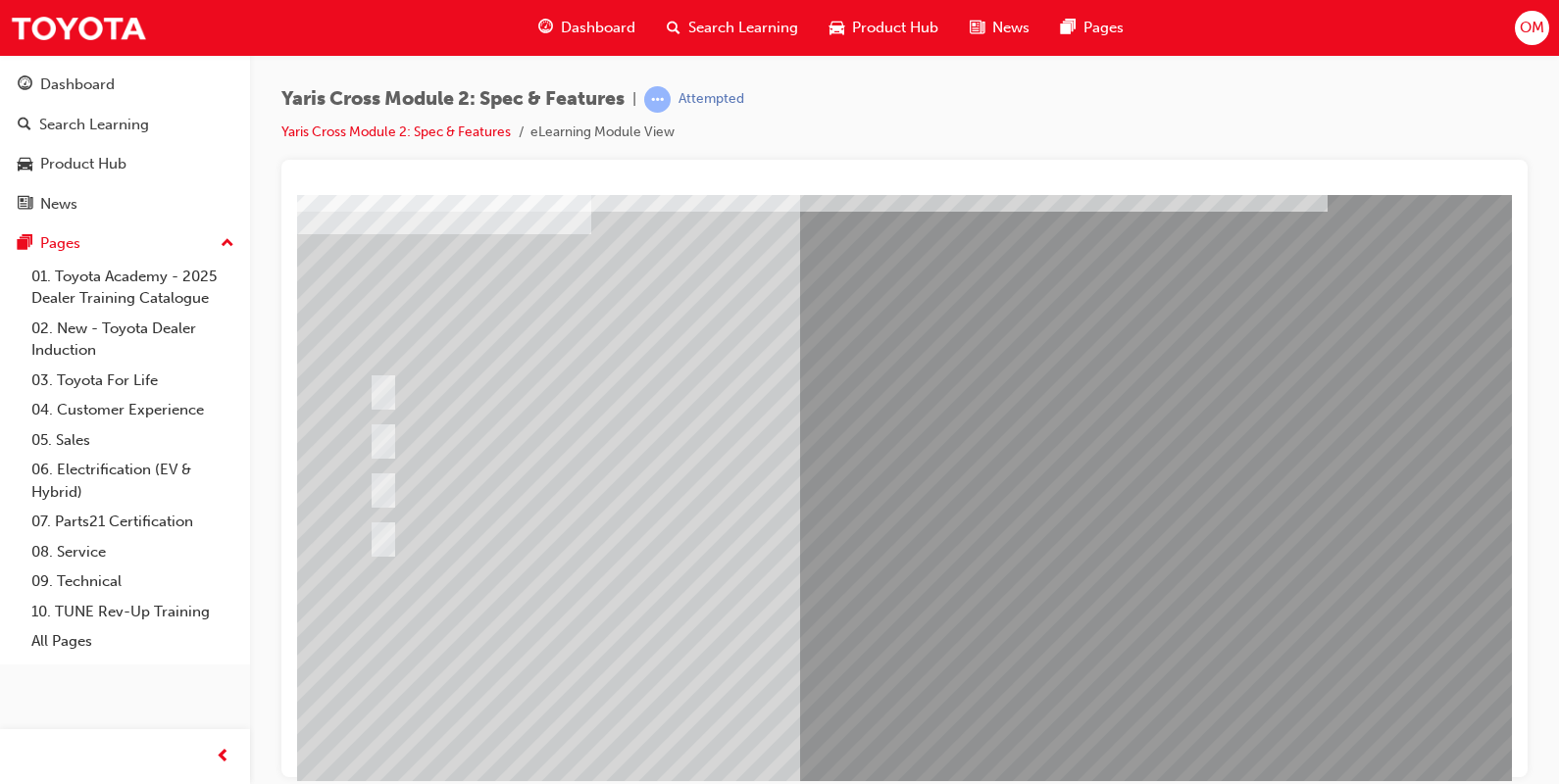 click at bounding box center (514, 437) 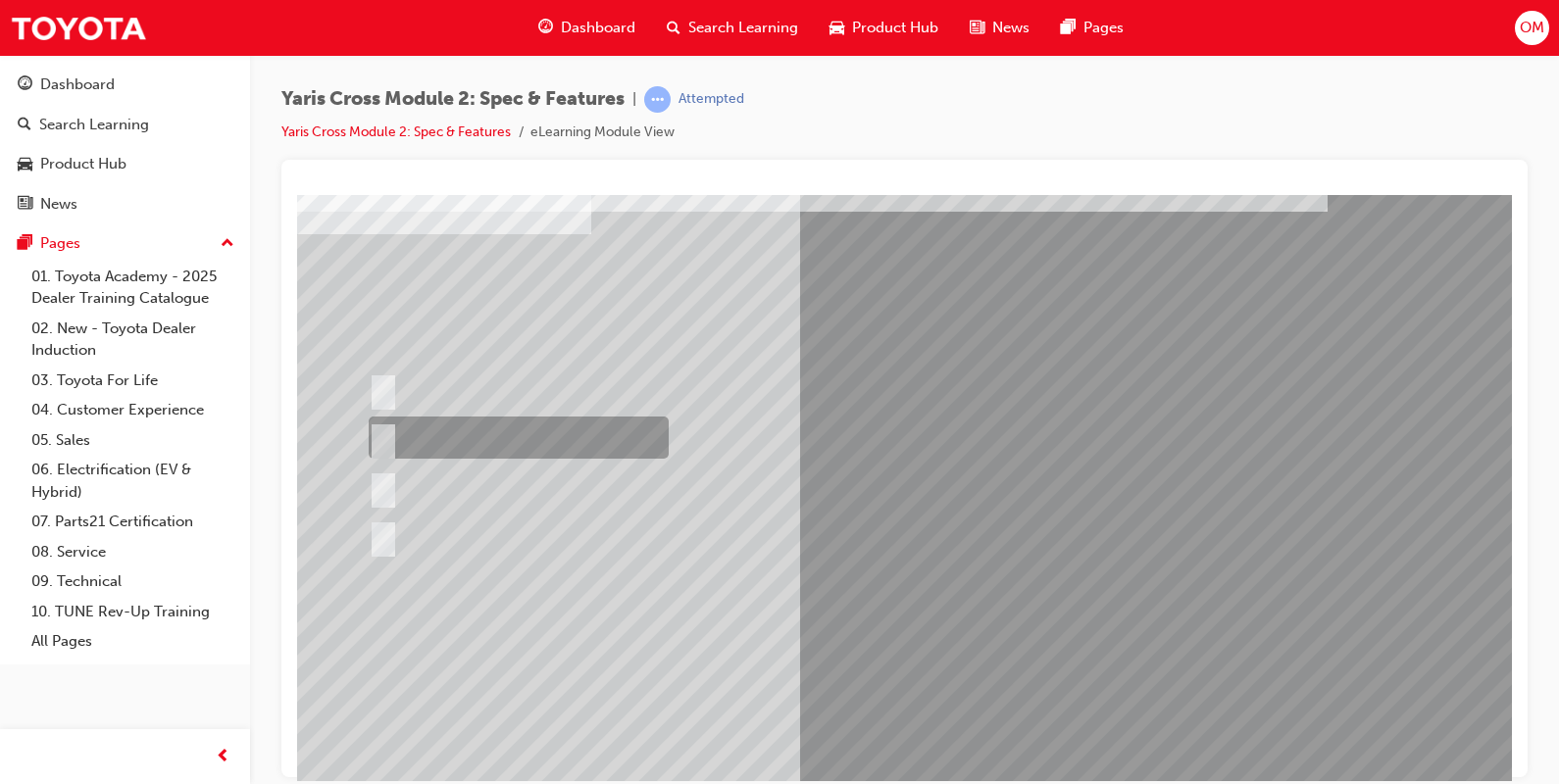 click at bounding box center [368, 2833] 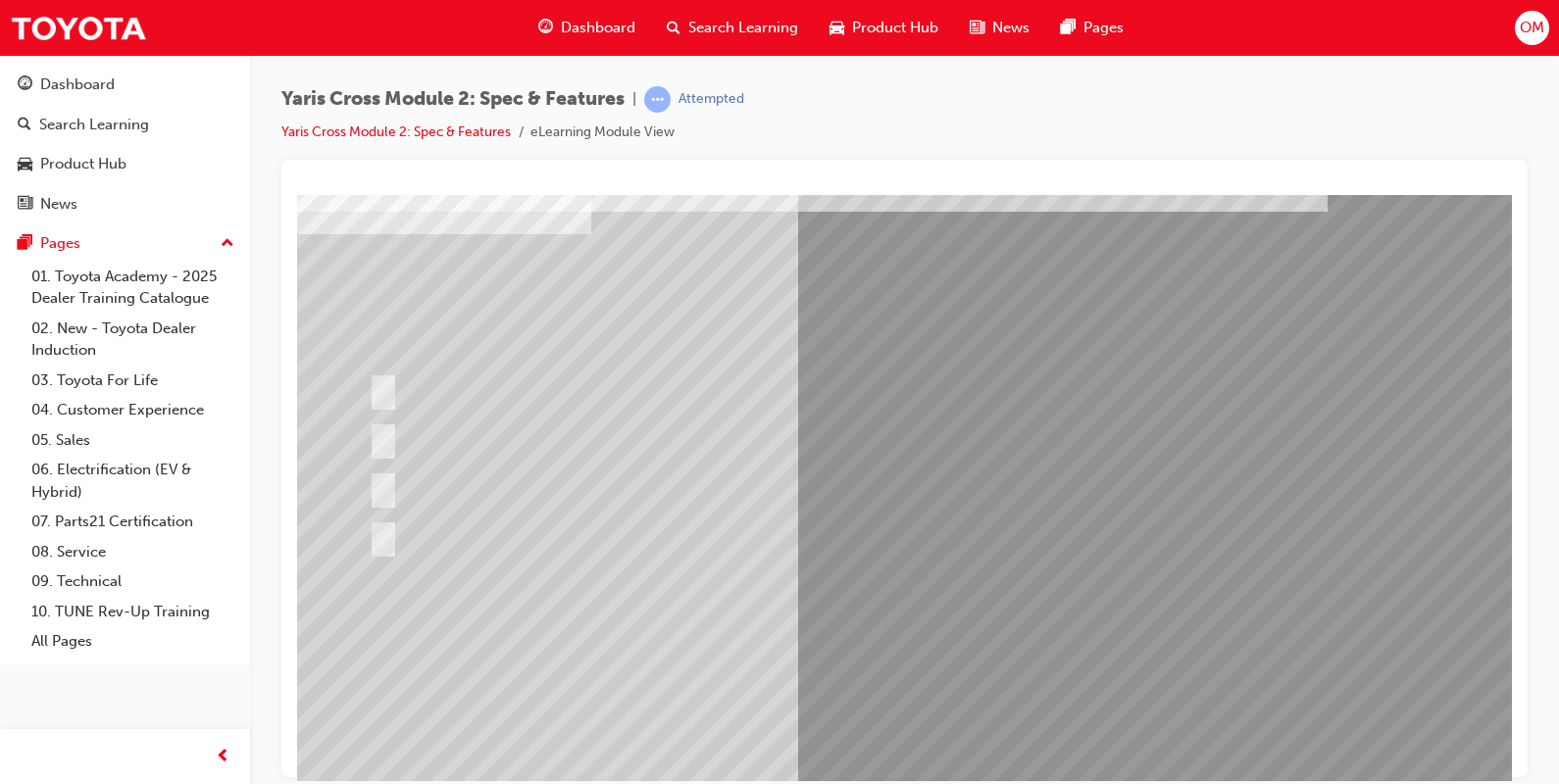 scroll, scrollTop: 0, scrollLeft: 0, axis: both 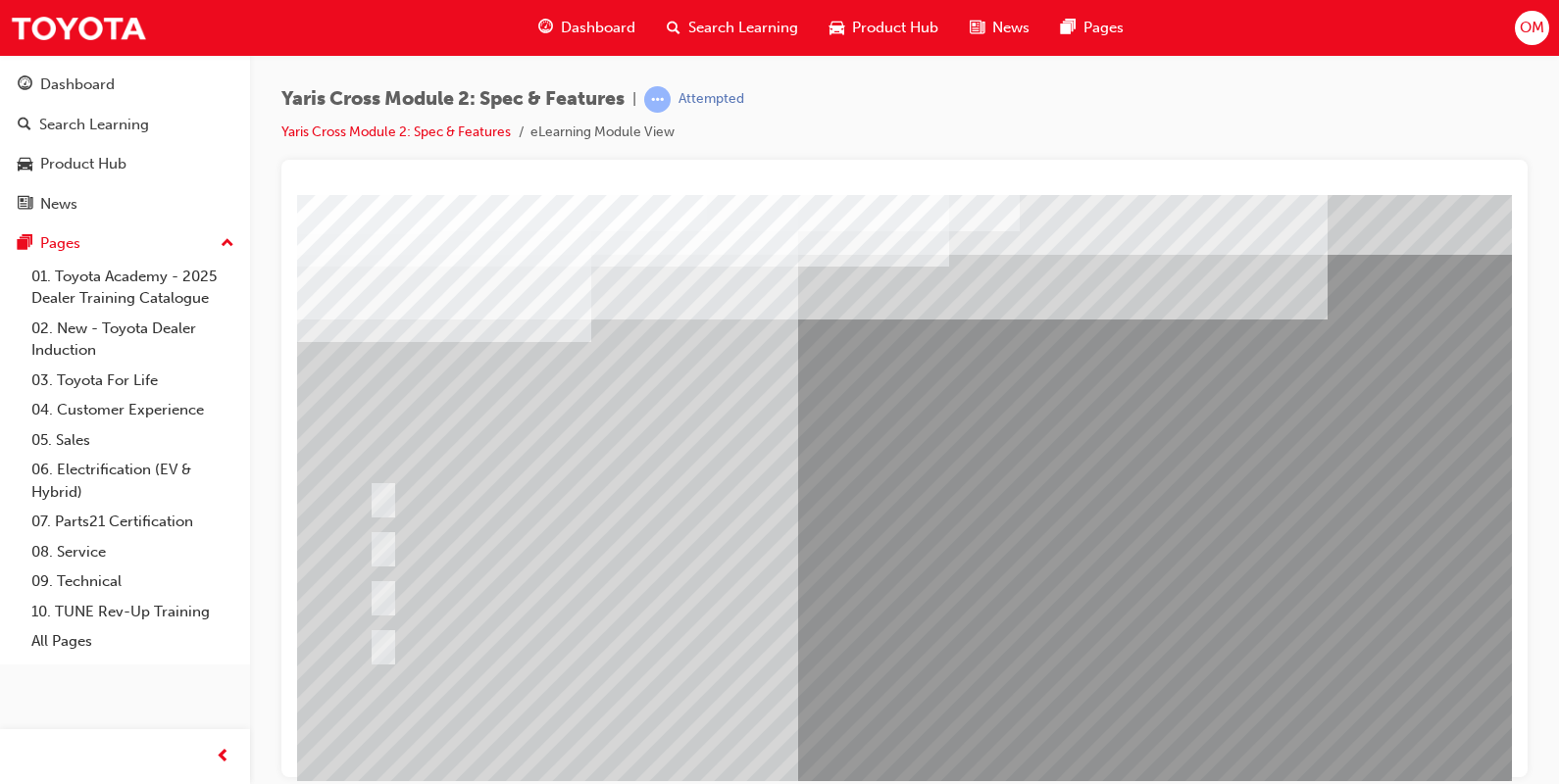 click at bounding box center (508, 594) 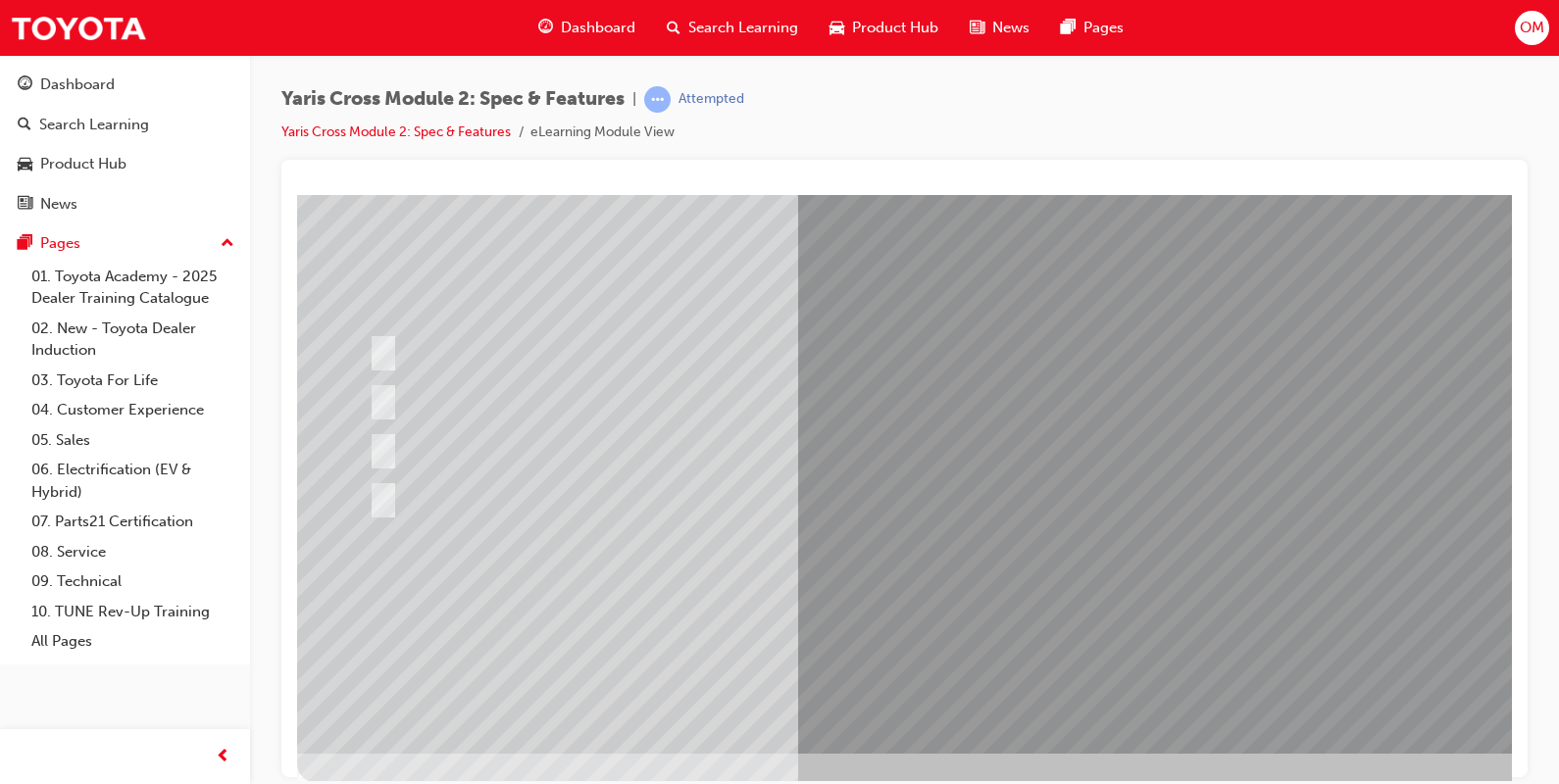 scroll, scrollTop: 158, scrollLeft: 0, axis: vertical 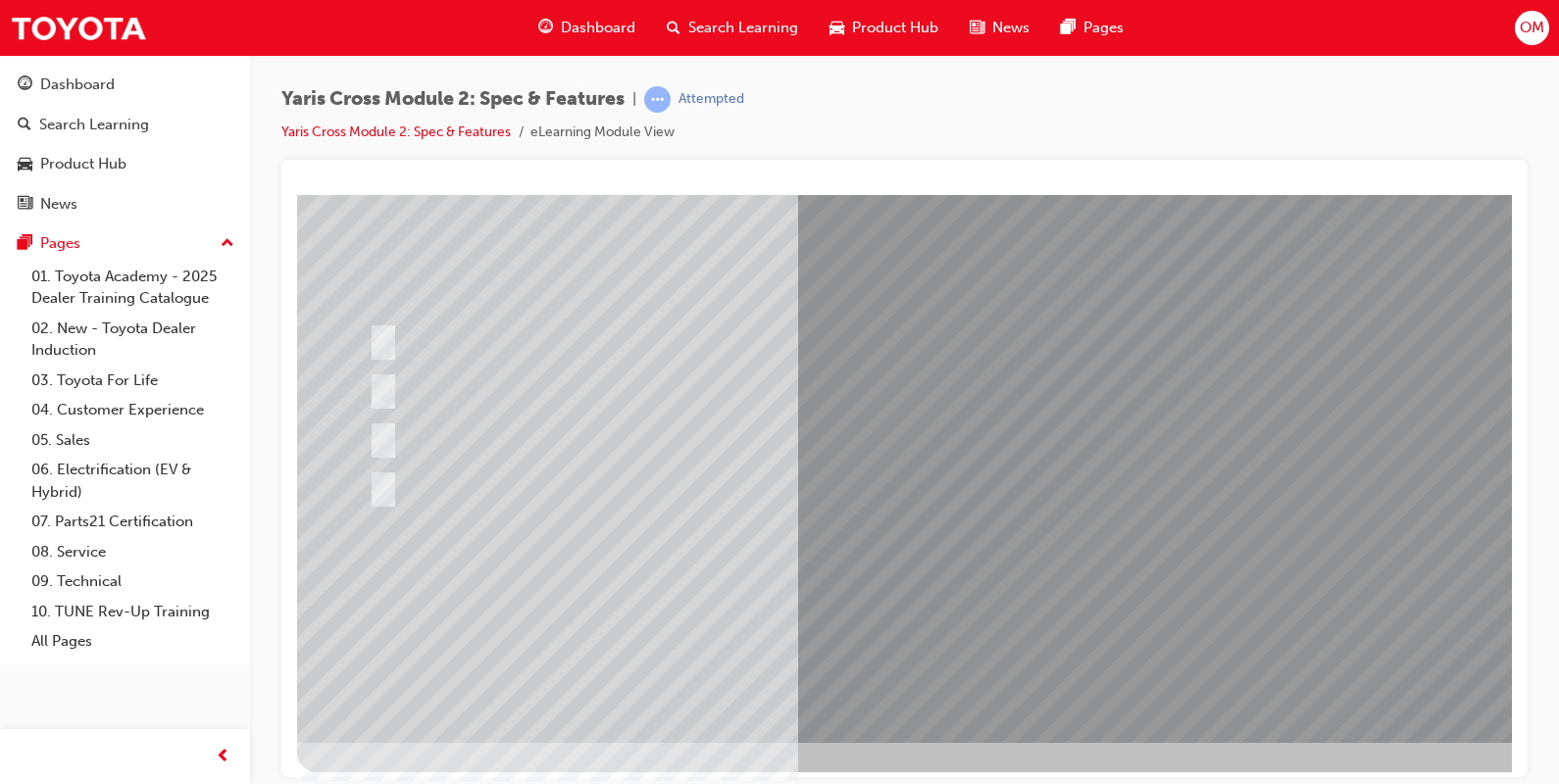 click at bounding box center (368, 2781) 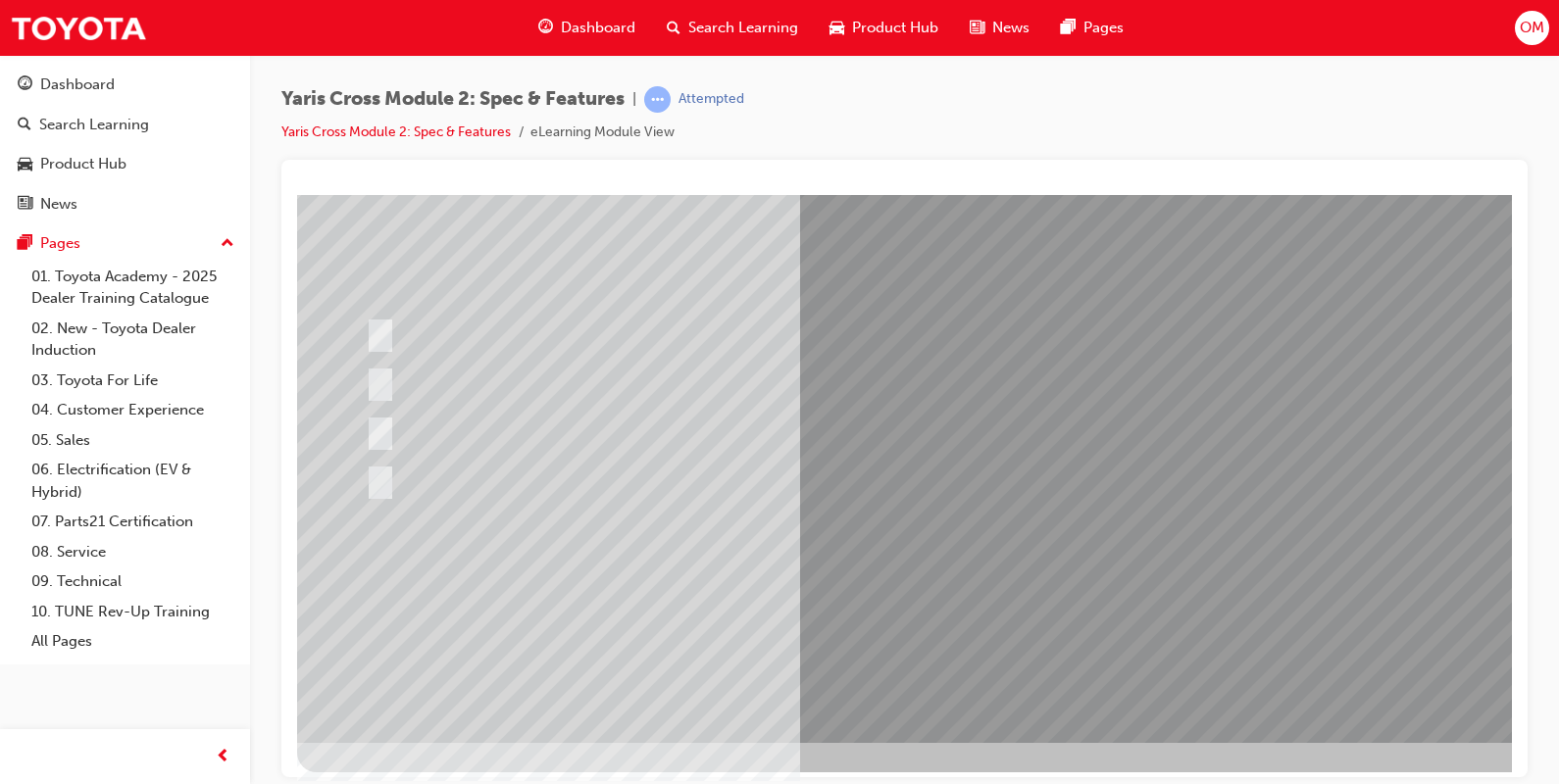 scroll, scrollTop: 0, scrollLeft: 0, axis: both 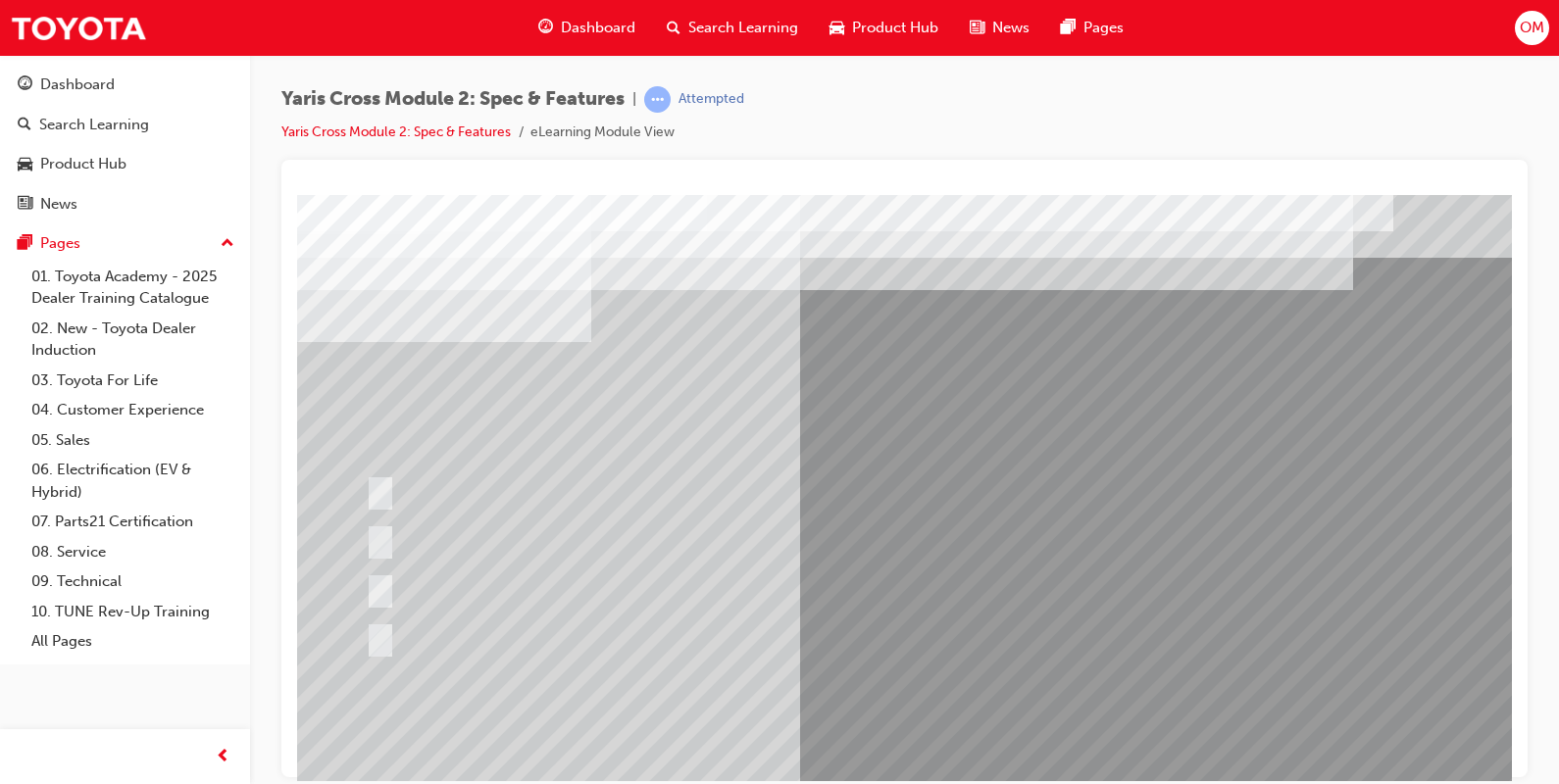 click at bounding box center (377, 540) 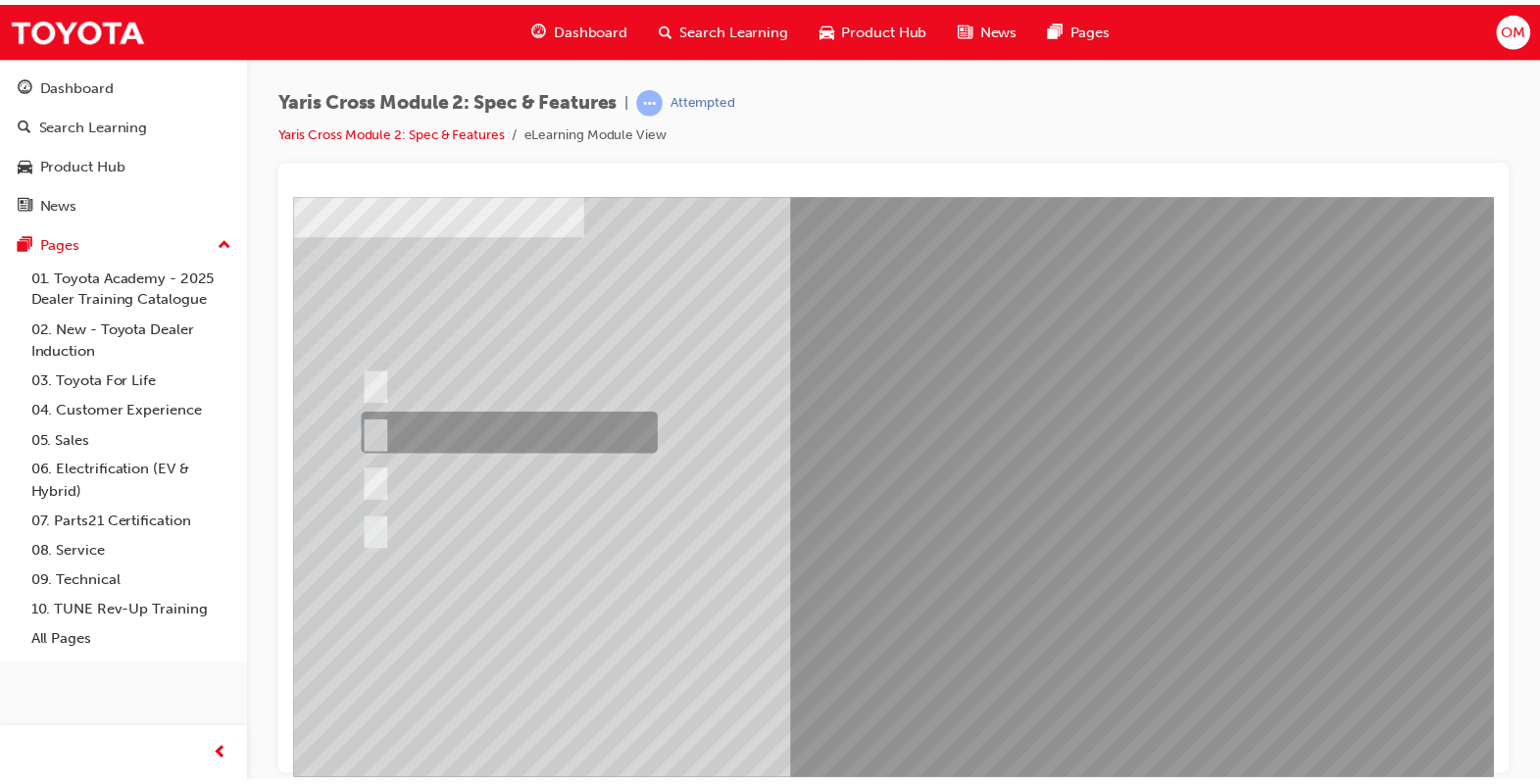 scroll, scrollTop: 167, scrollLeft: 0, axis: vertical 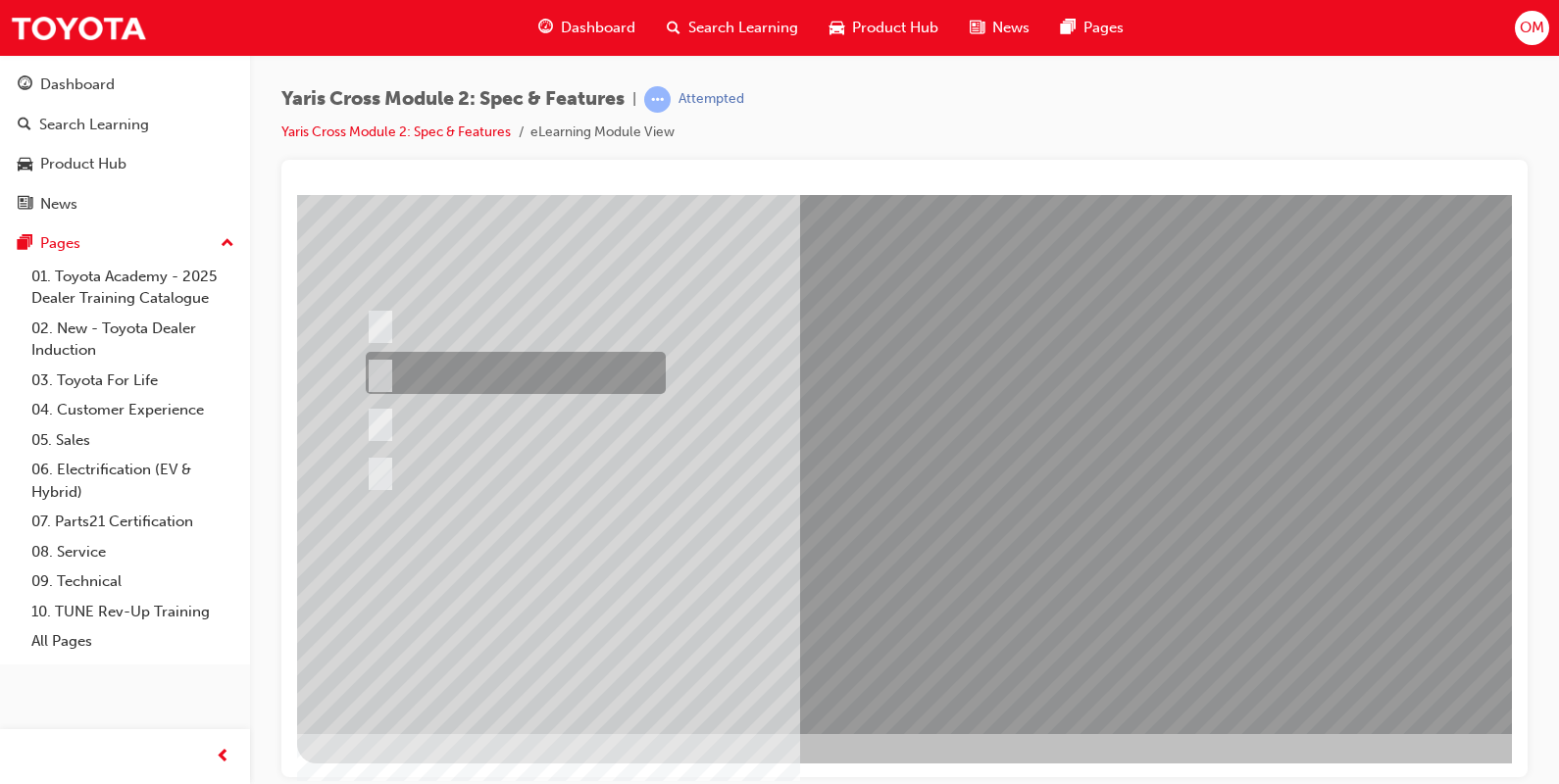 click at bounding box center (368, 2745) 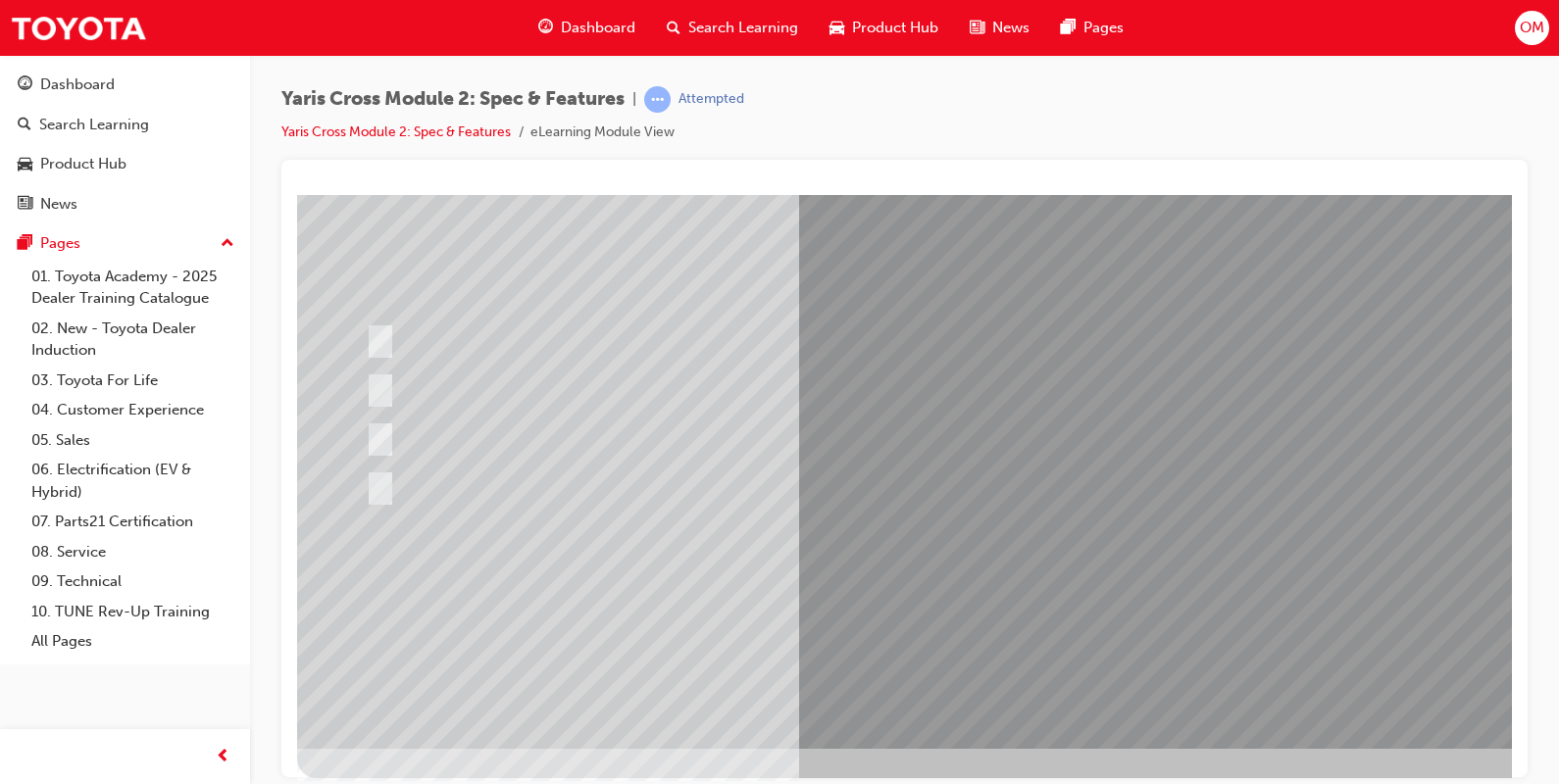 scroll, scrollTop: 167, scrollLeft: 0, axis: vertical 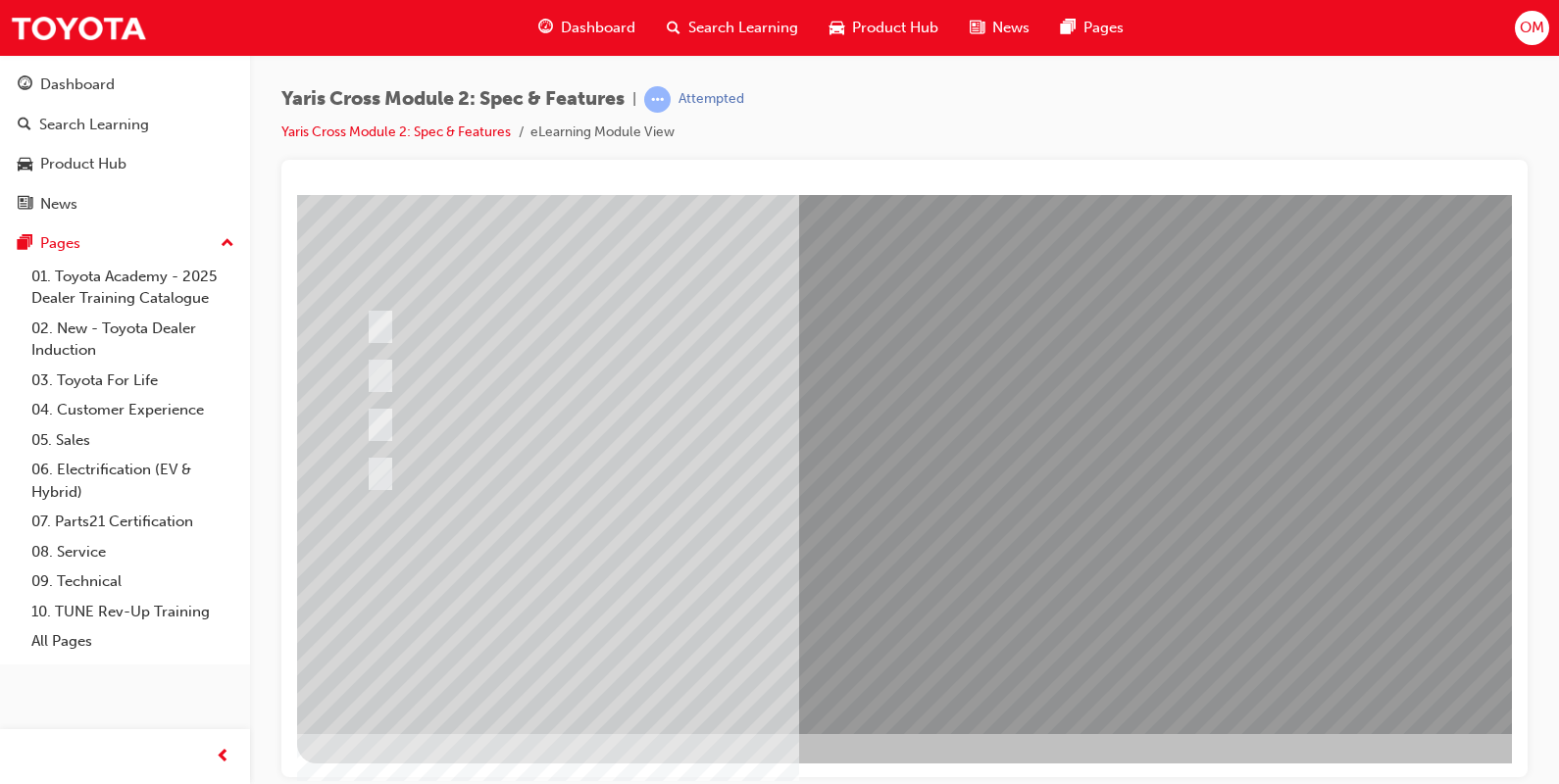 click at bounding box center [368, 2745] 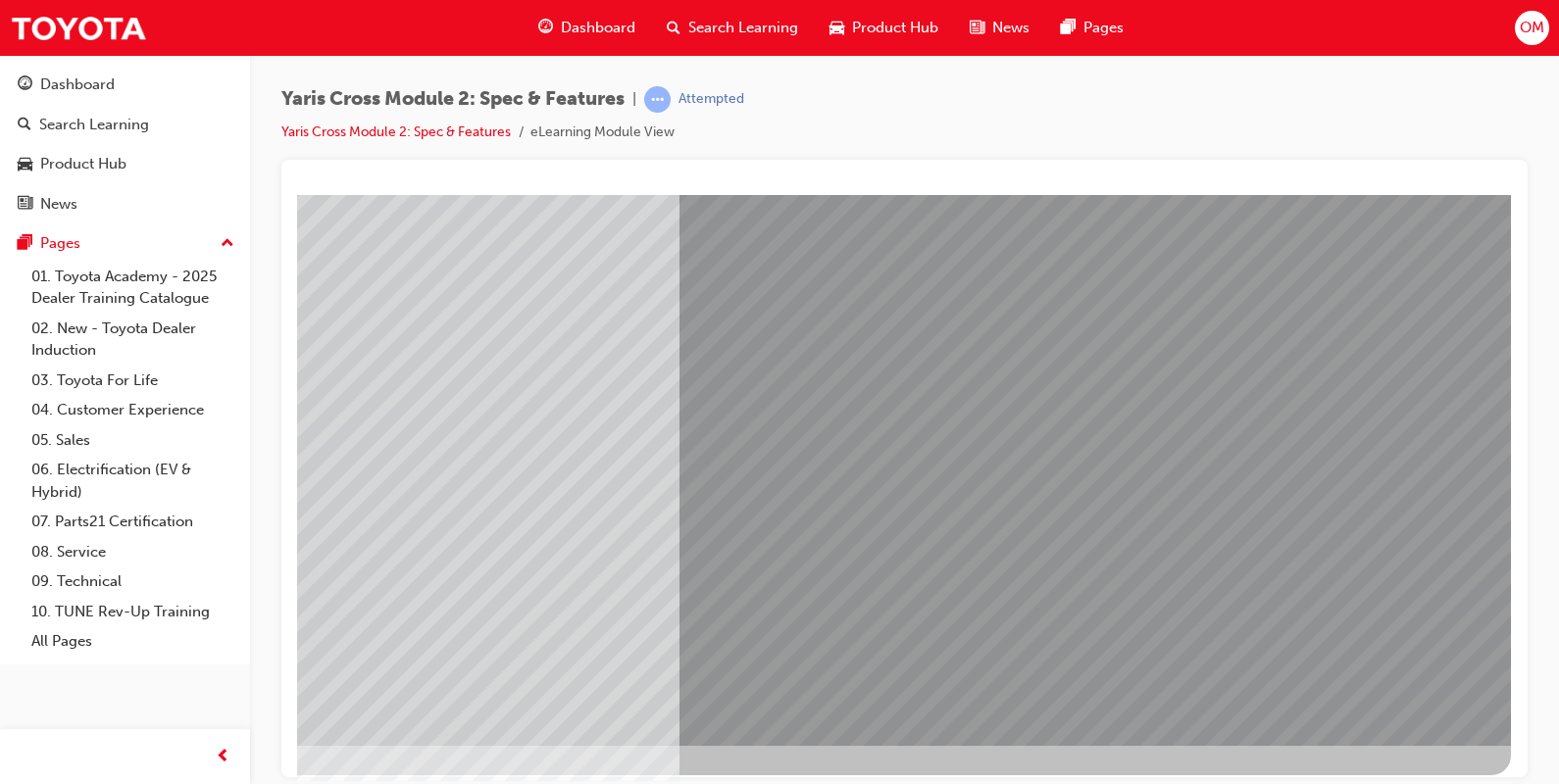 scroll, scrollTop: 153, scrollLeft: 137, axis: both 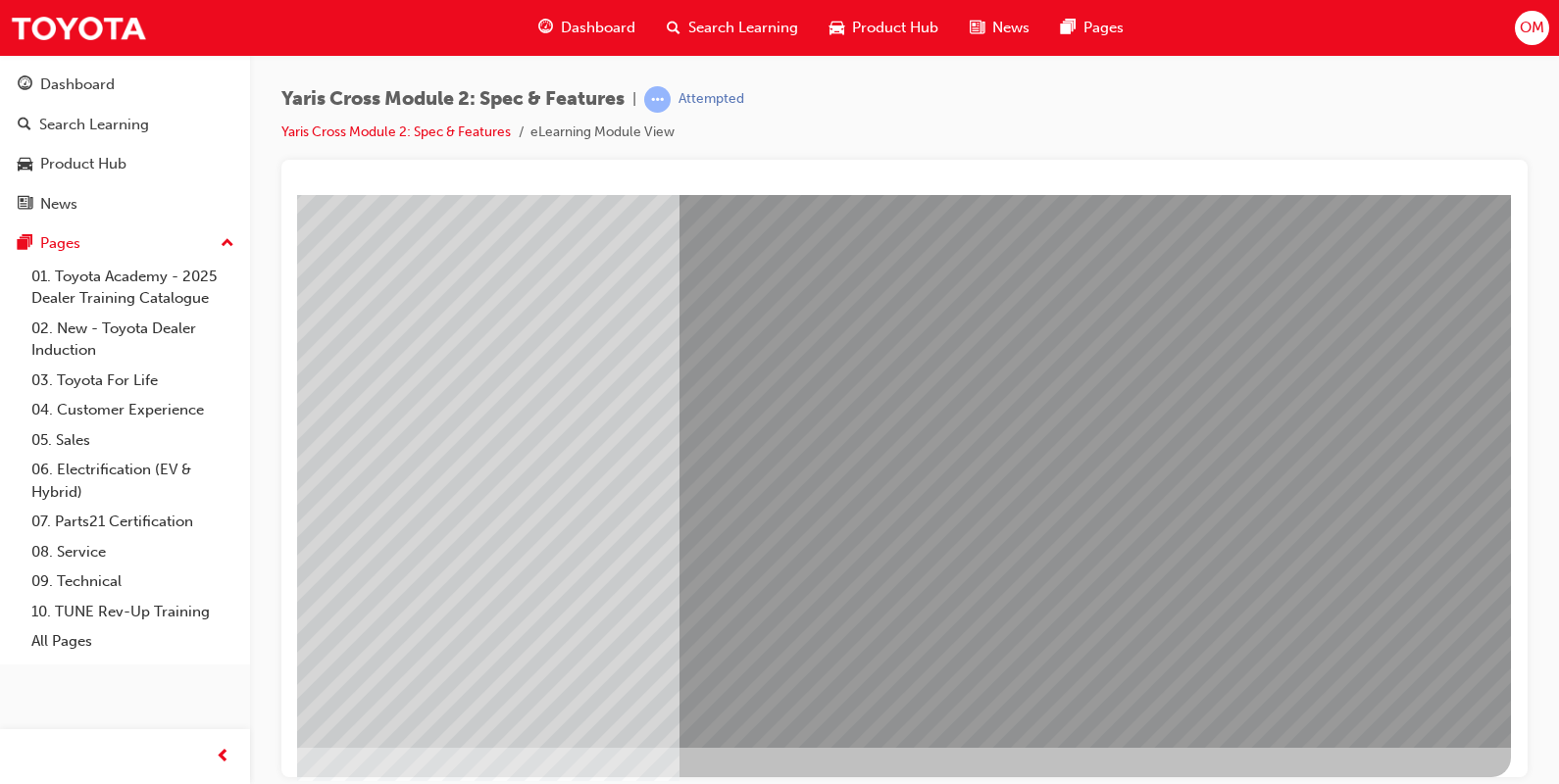 click at bounding box center [248, 2759] 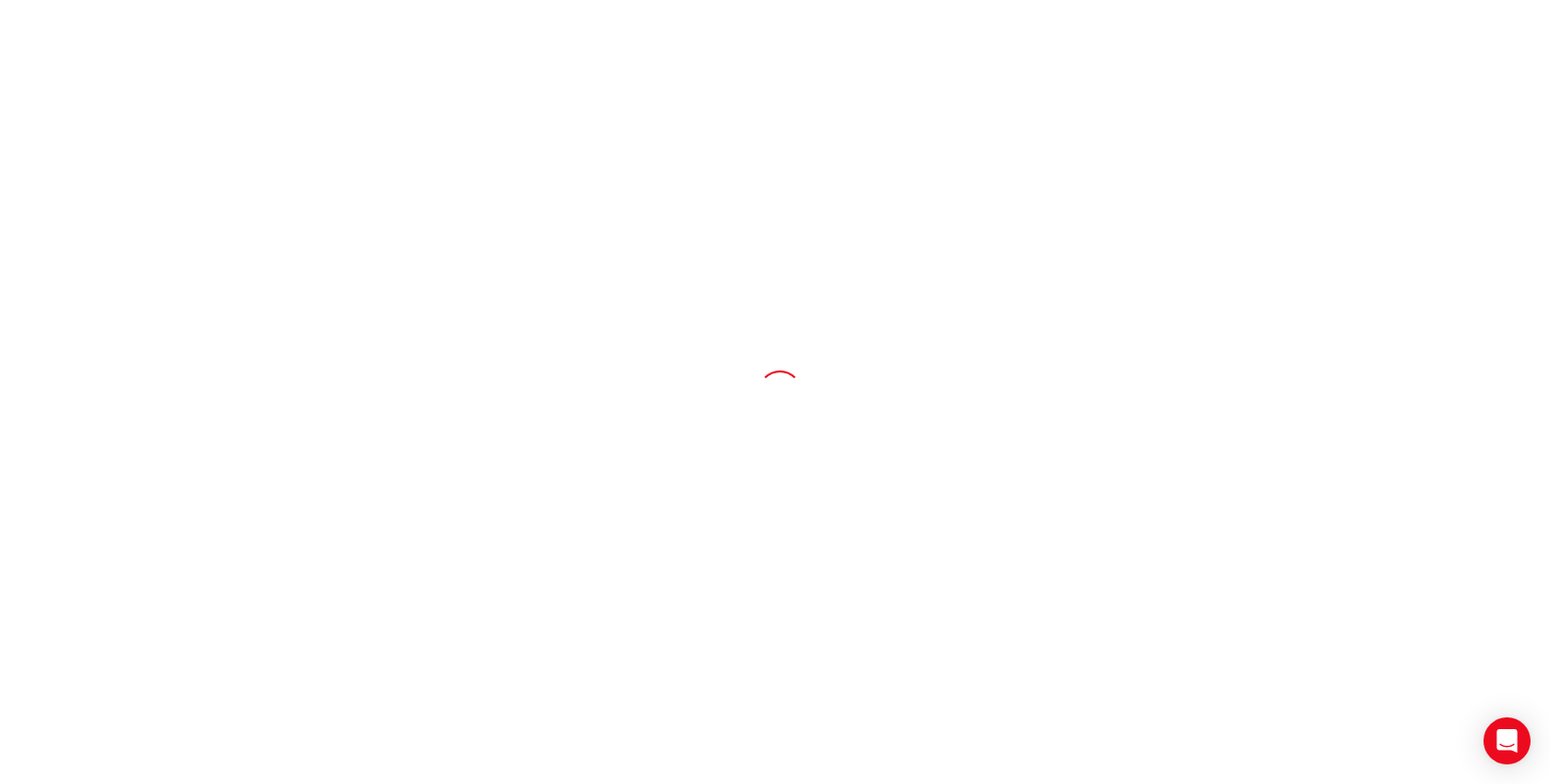 scroll, scrollTop: 0, scrollLeft: 0, axis: both 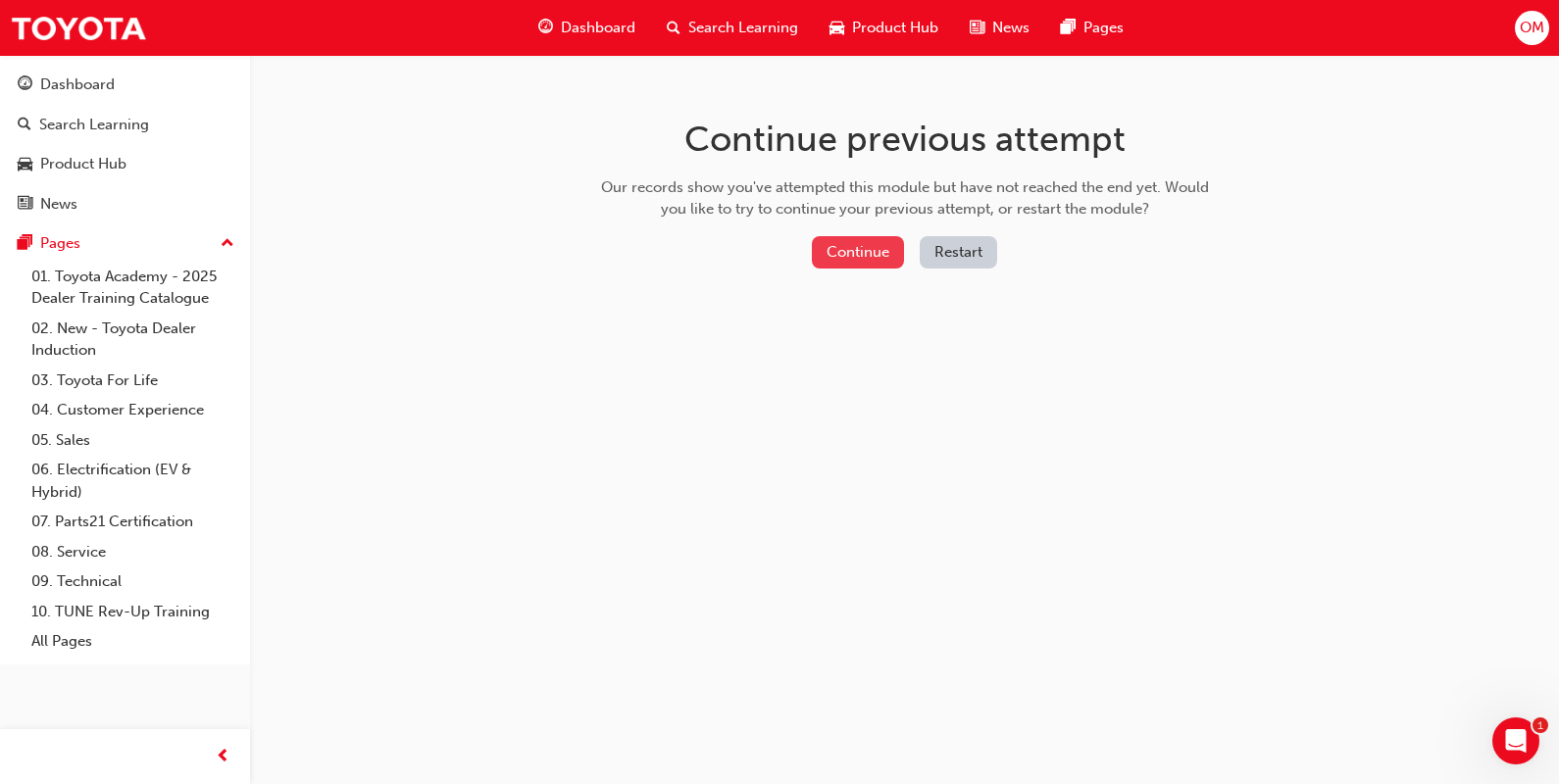click on "Continue" at bounding box center [858, 252] 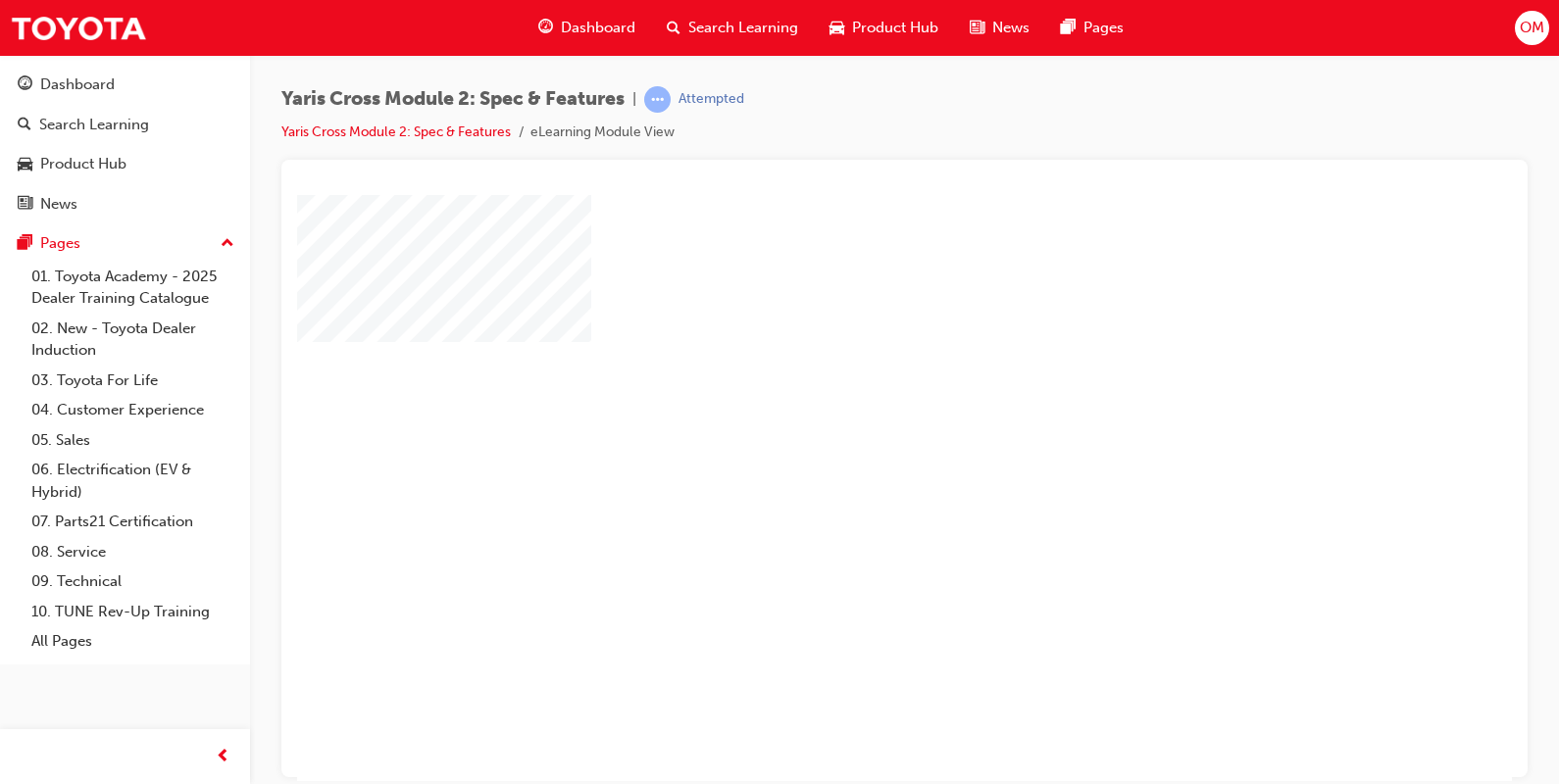 scroll, scrollTop: 0, scrollLeft: 0, axis: both 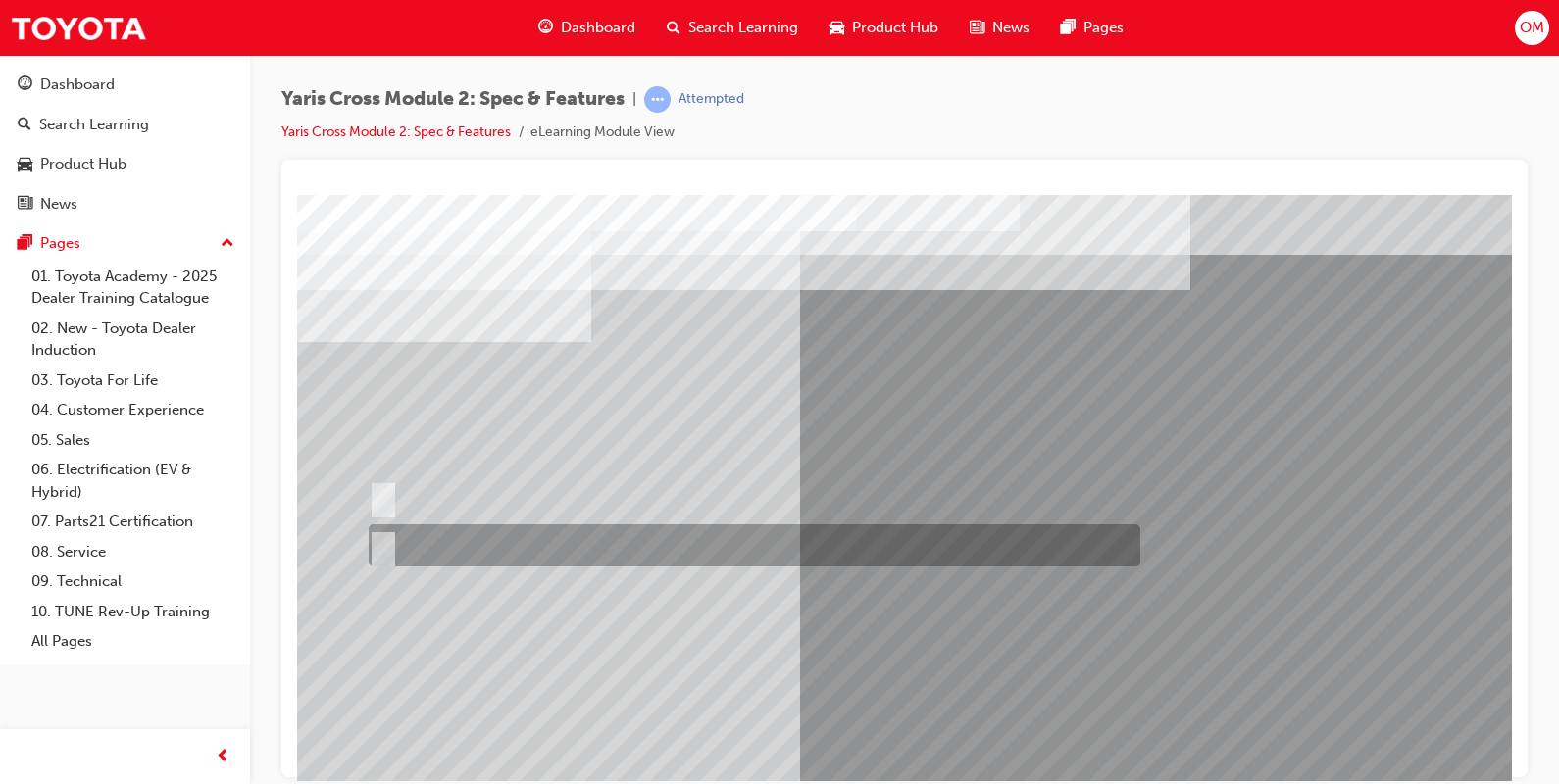 click at bounding box center [749, 545] 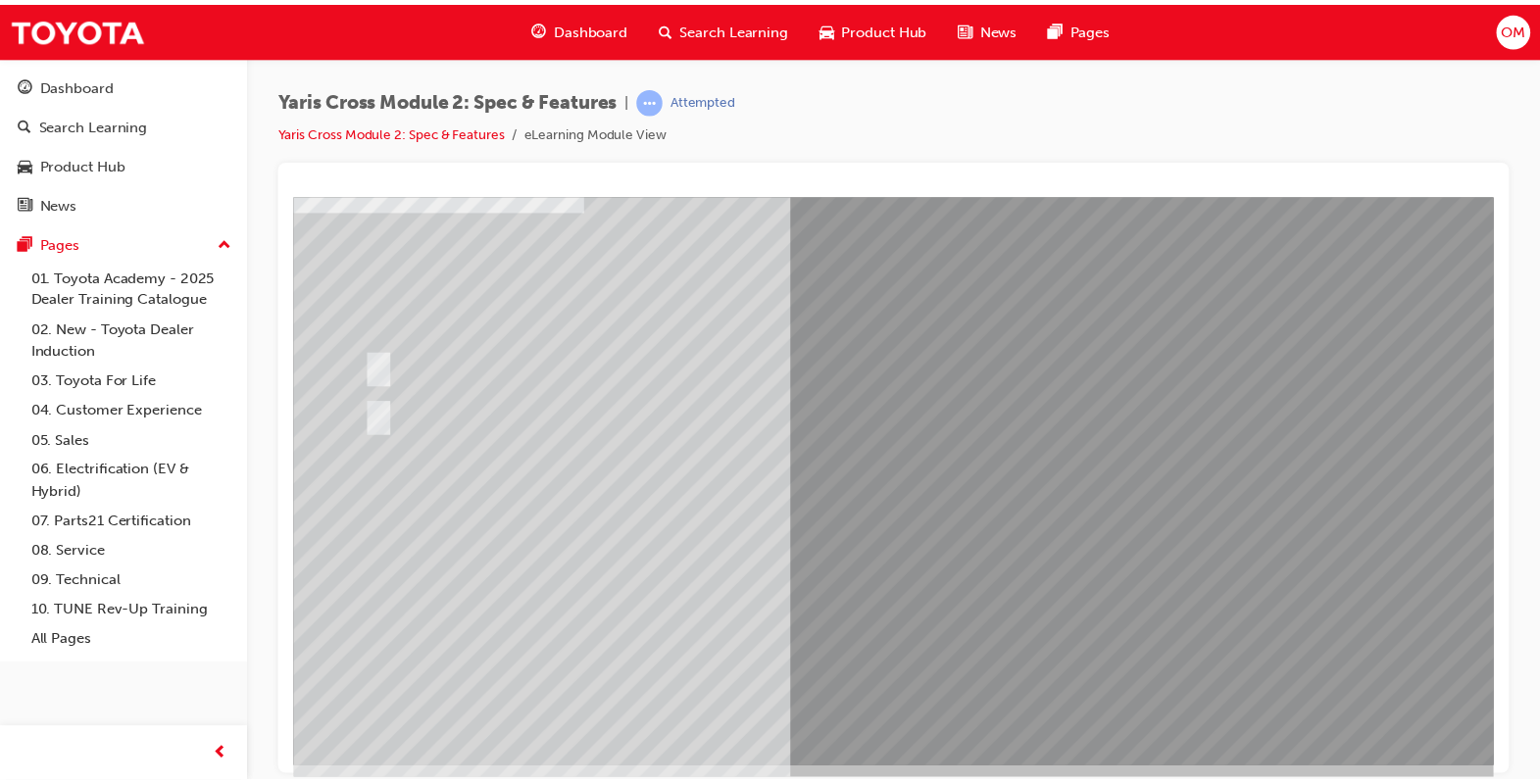 scroll, scrollTop: 133, scrollLeft: 0, axis: vertical 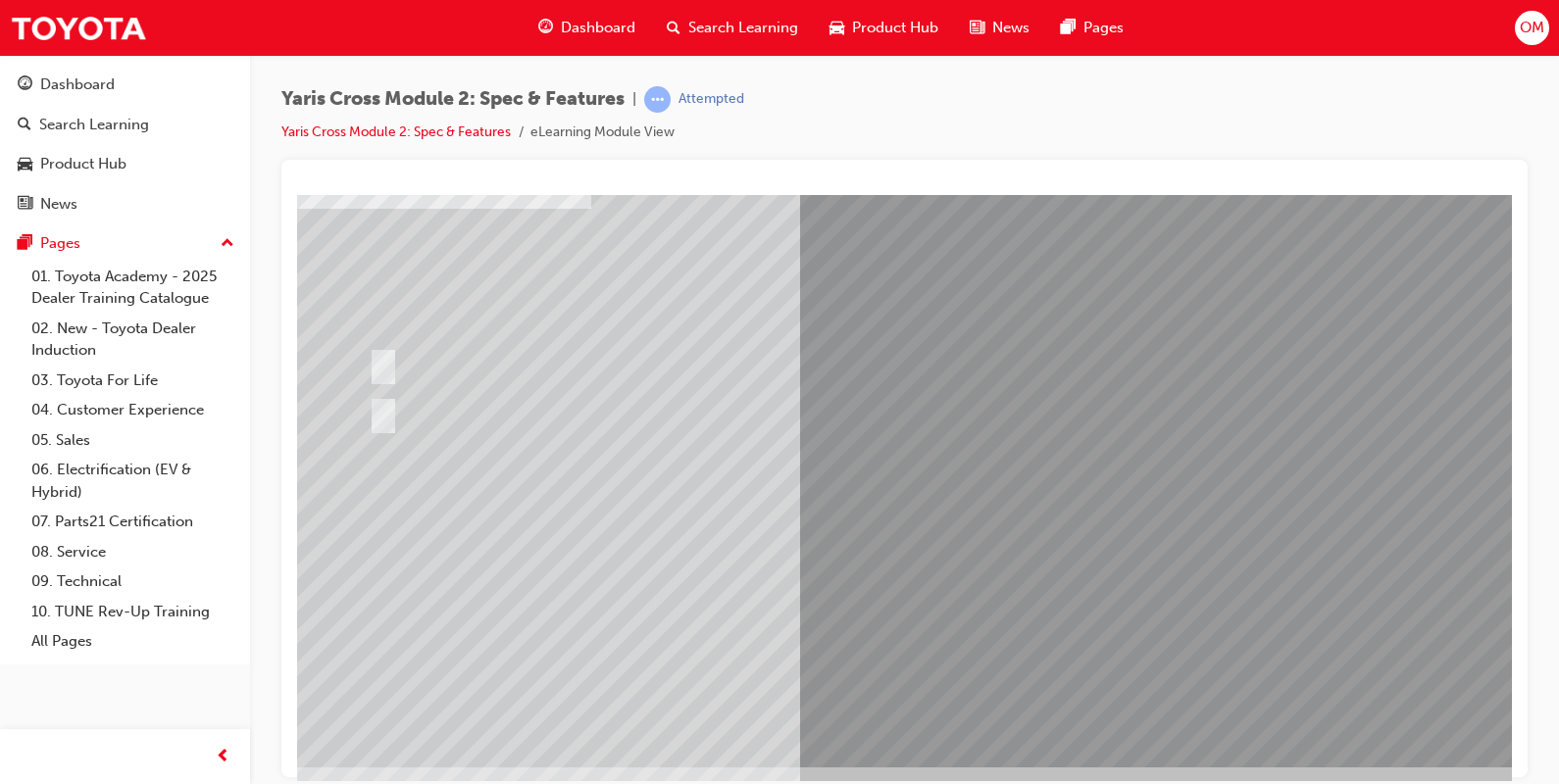 click at bounding box center (368, 2718) 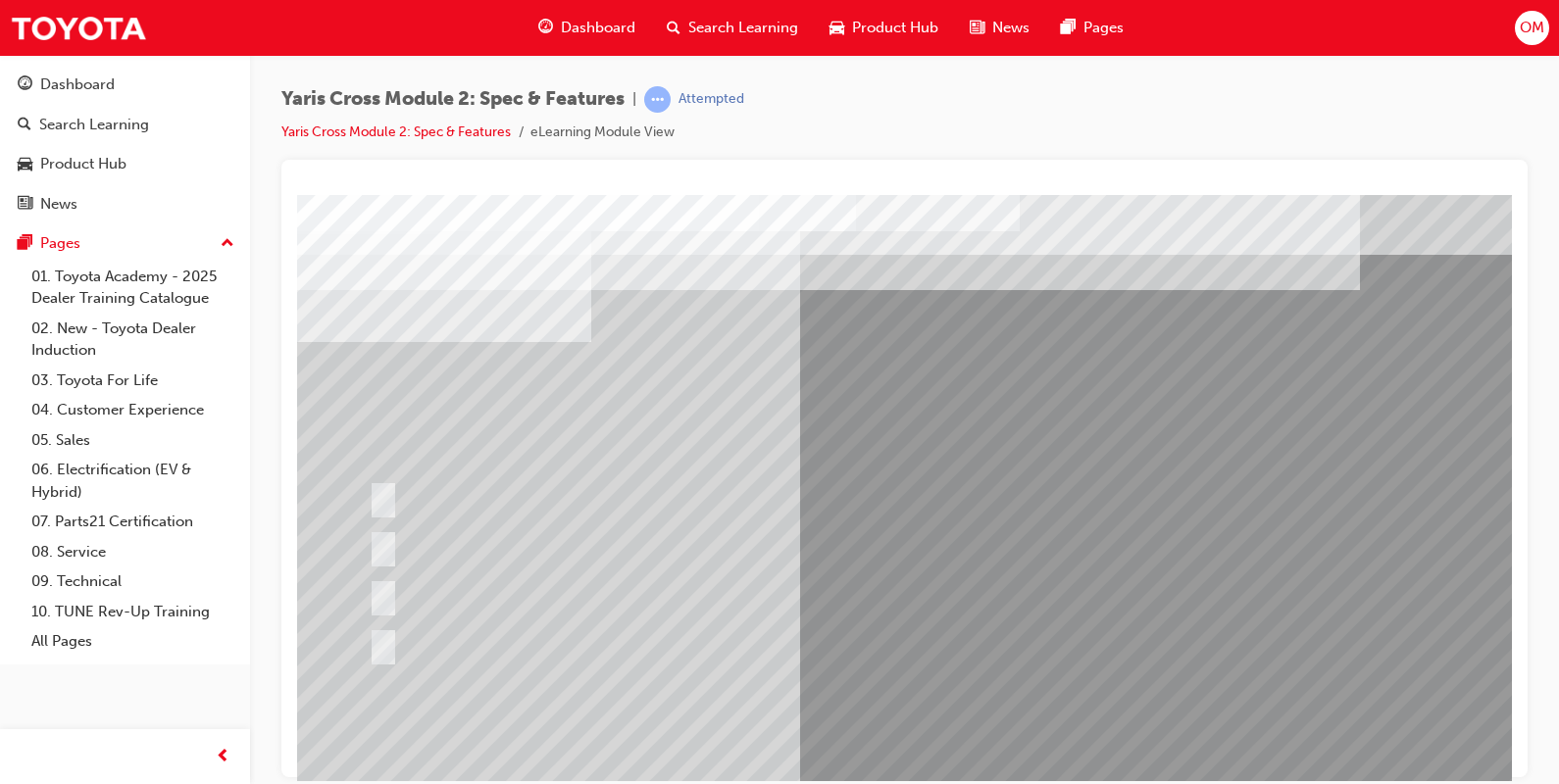 scroll, scrollTop: 0, scrollLeft: 0, axis: both 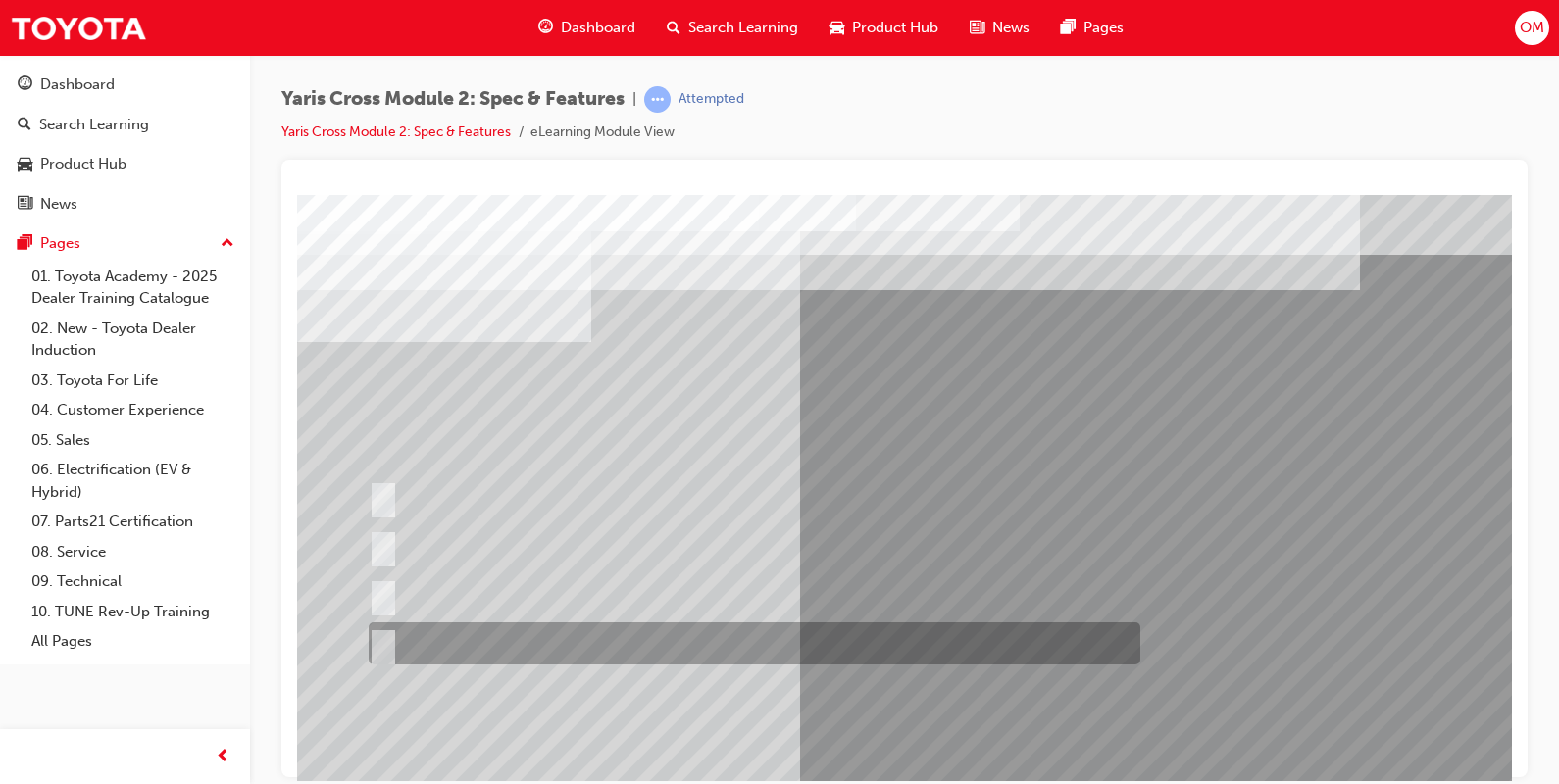 click at bounding box center (379, 644) 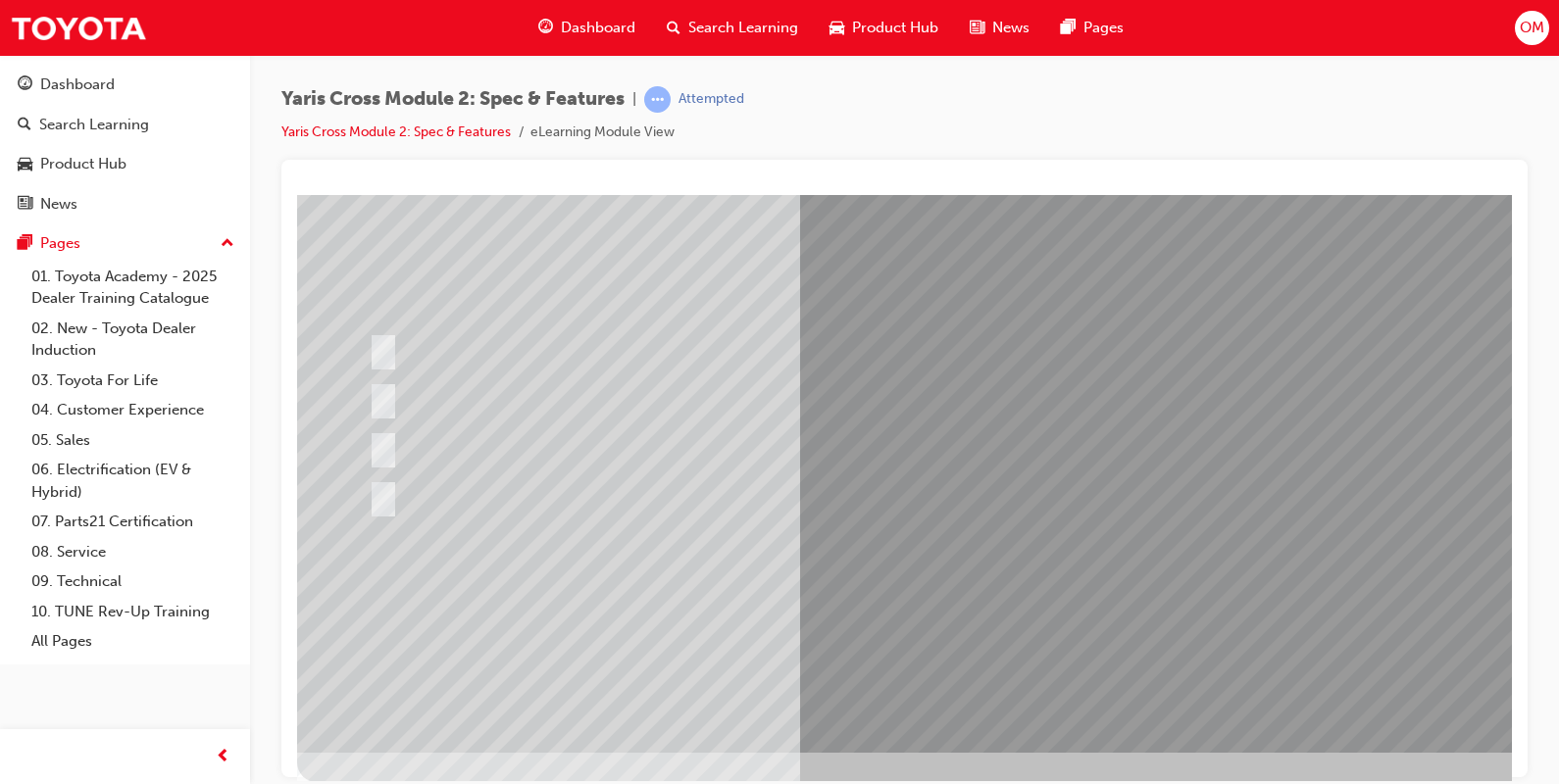 scroll, scrollTop: 167, scrollLeft: 0, axis: vertical 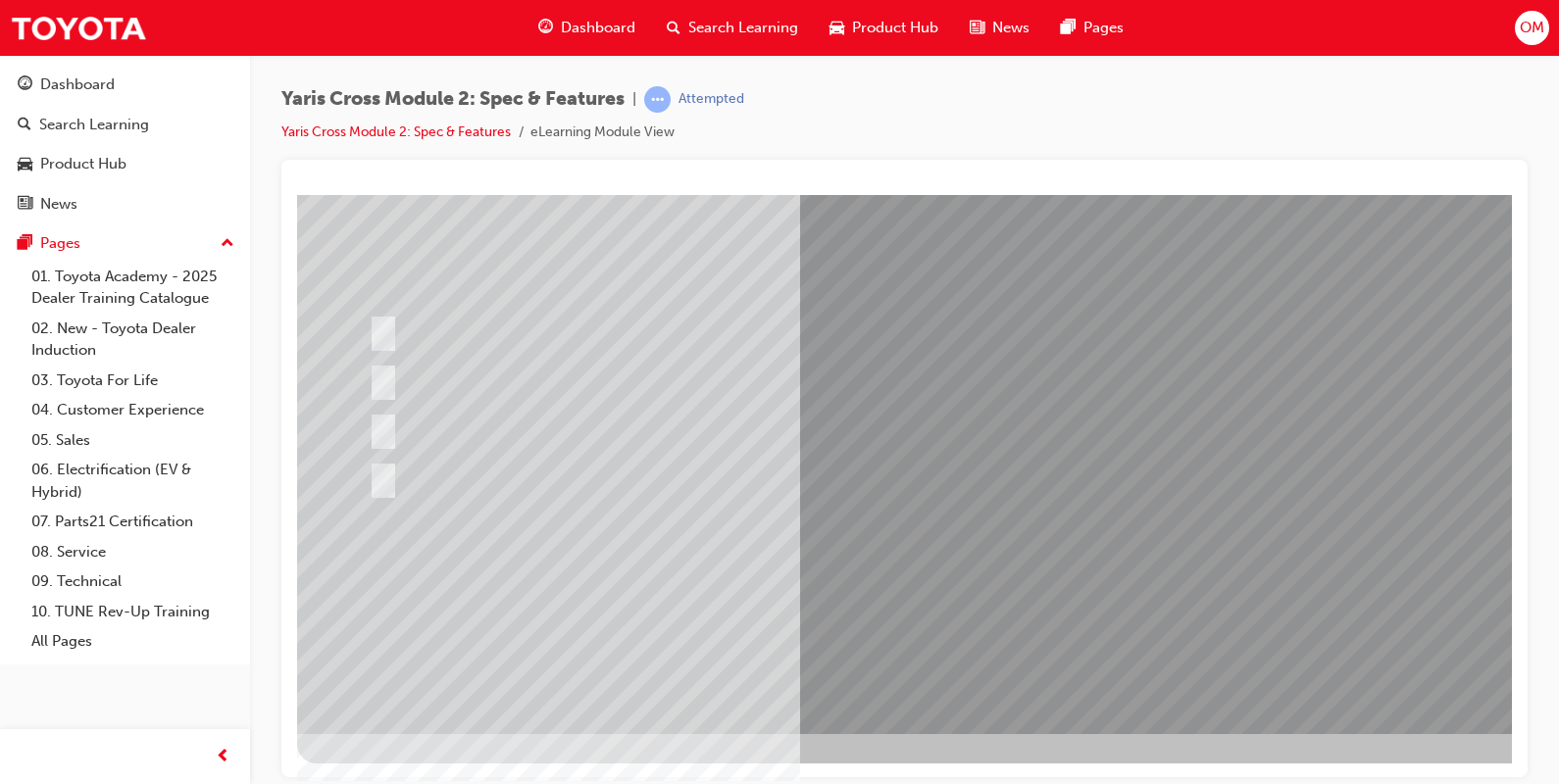 click at bounding box center (368, 2745) 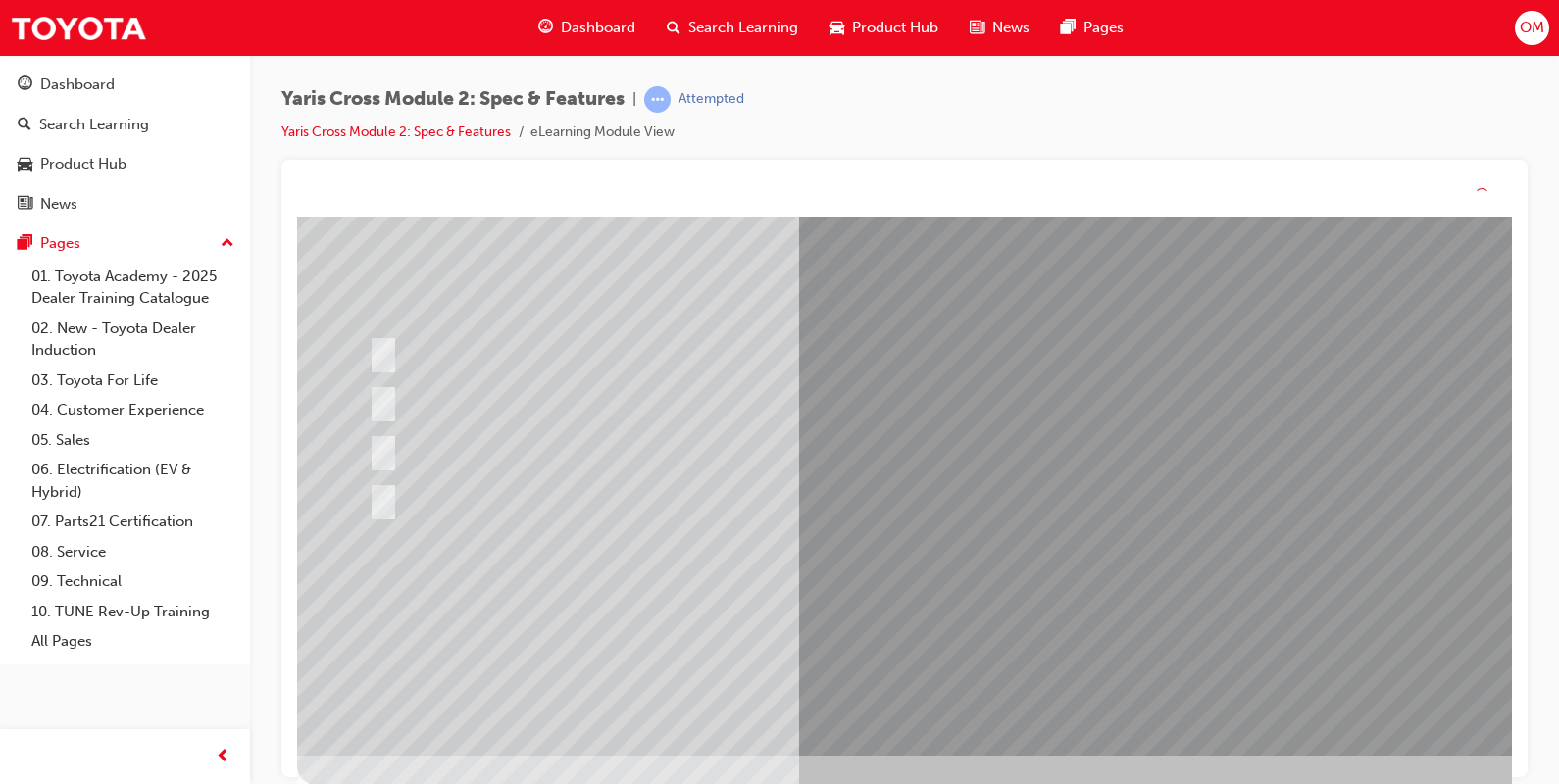 scroll, scrollTop: 0, scrollLeft: 0, axis: both 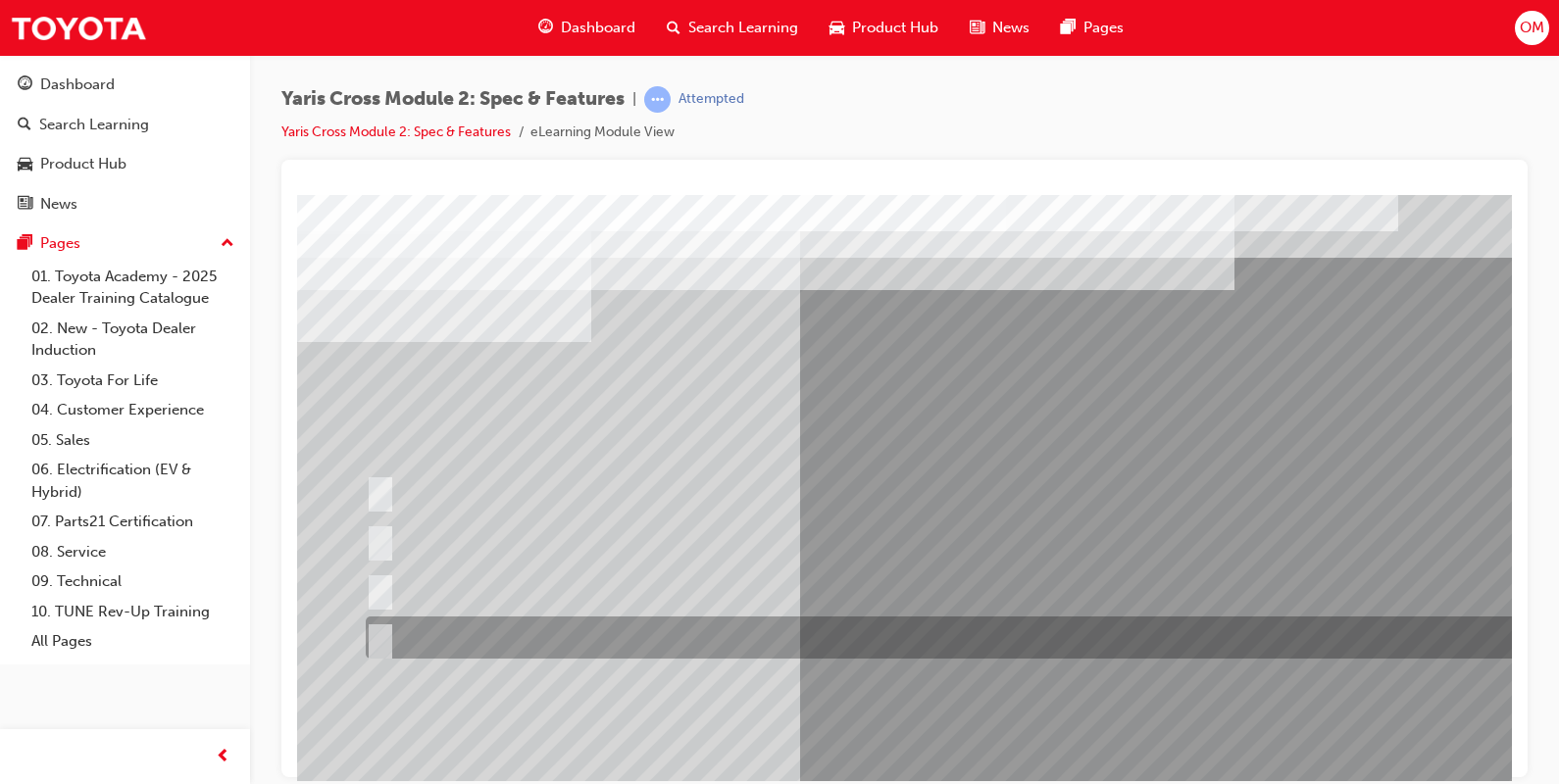 click at bounding box center [377, 638] 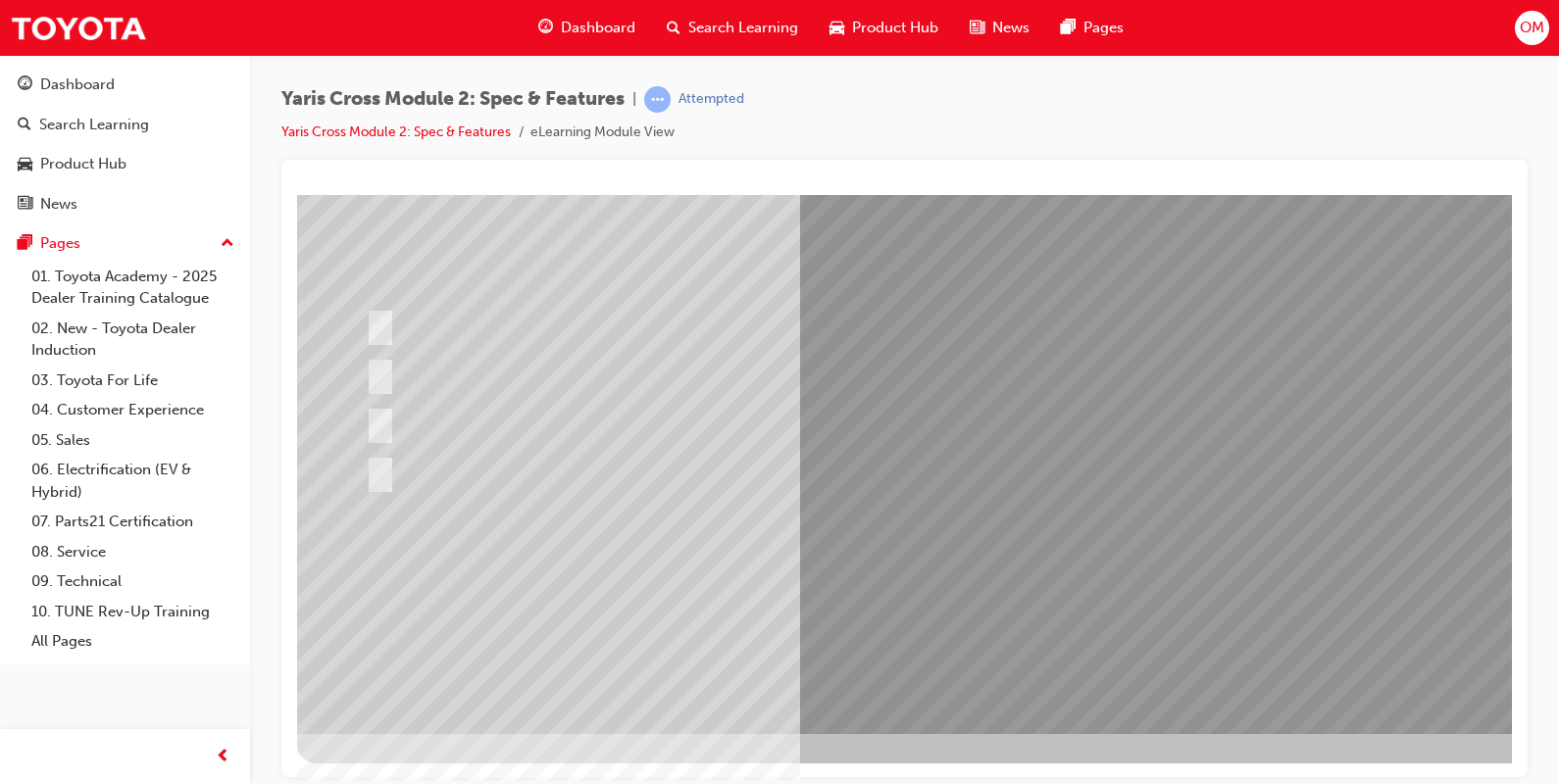 click at bounding box center [368, 2745] 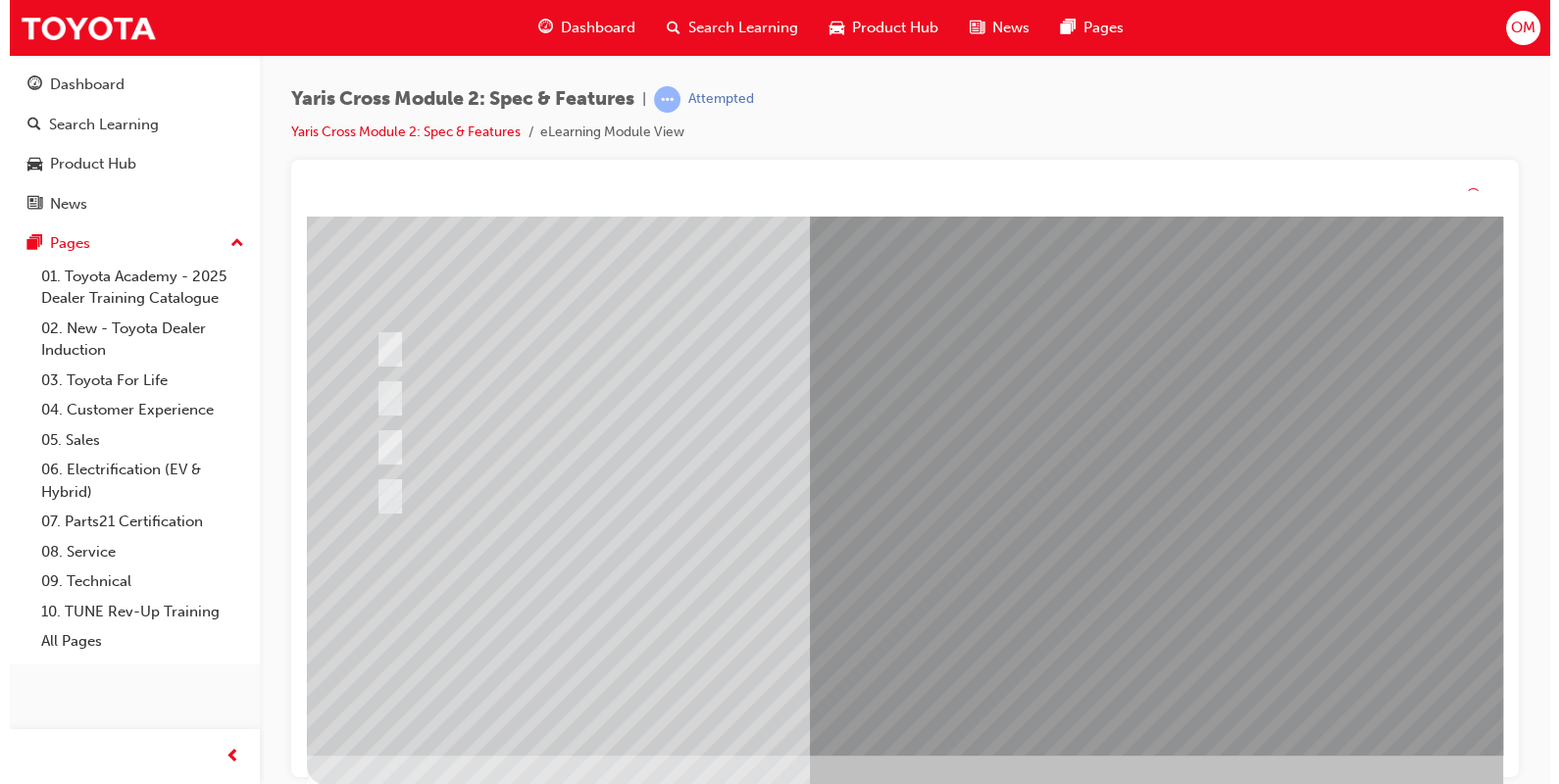 scroll, scrollTop: 0, scrollLeft: 0, axis: both 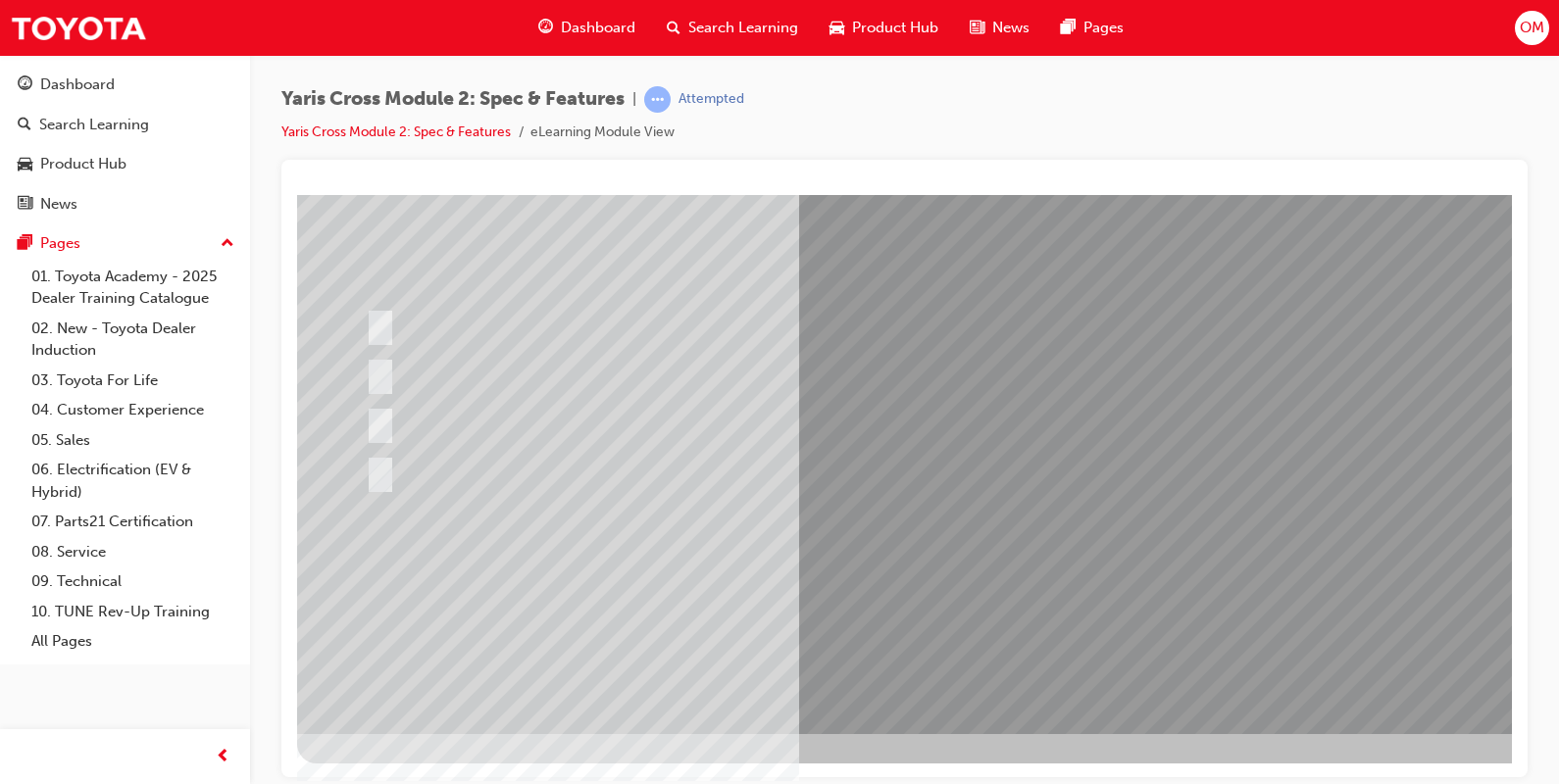 click at bounding box center [368, 2745] 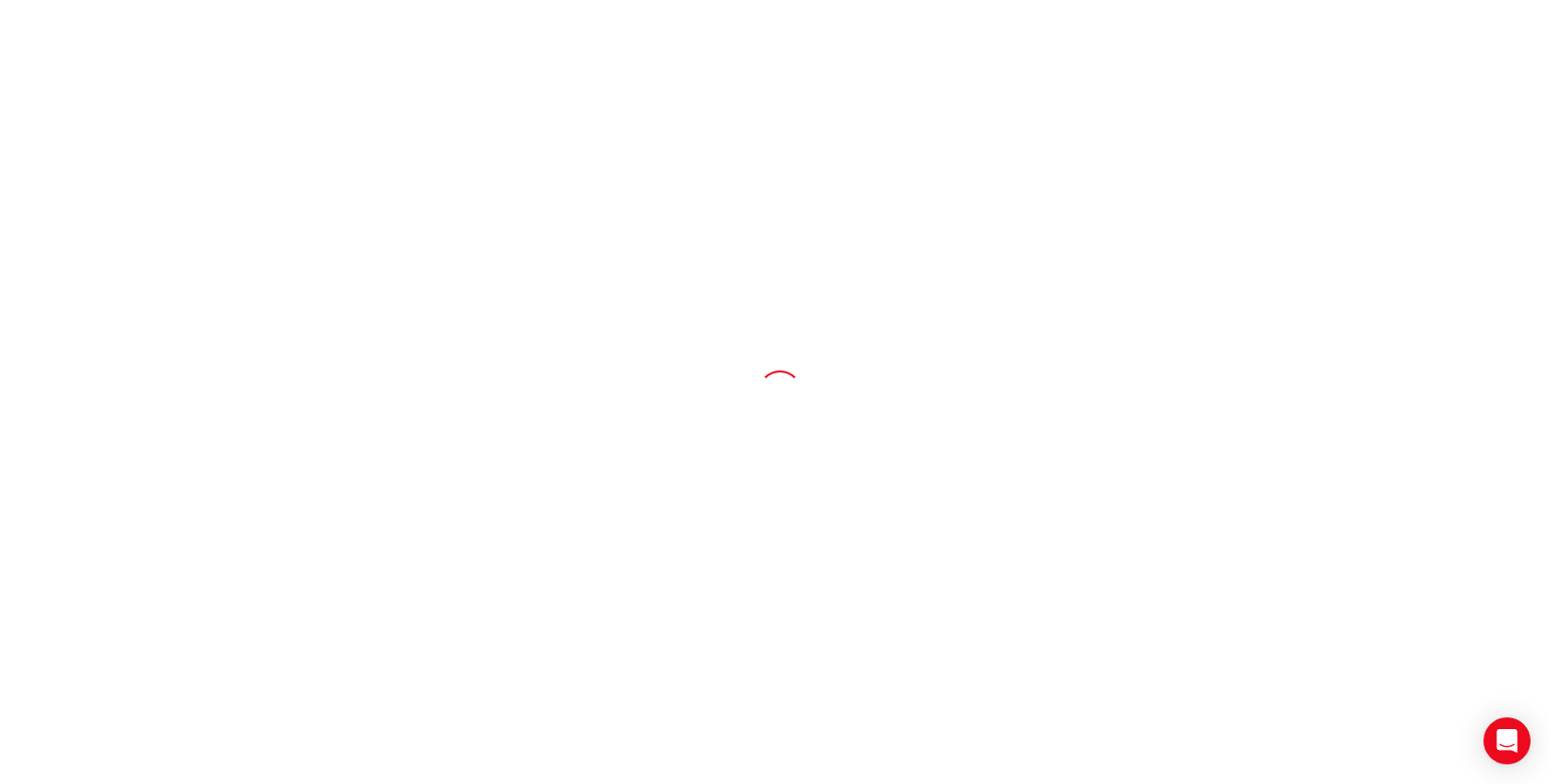 scroll, scrollTop: 0, scrollLeft: 0, axis: both 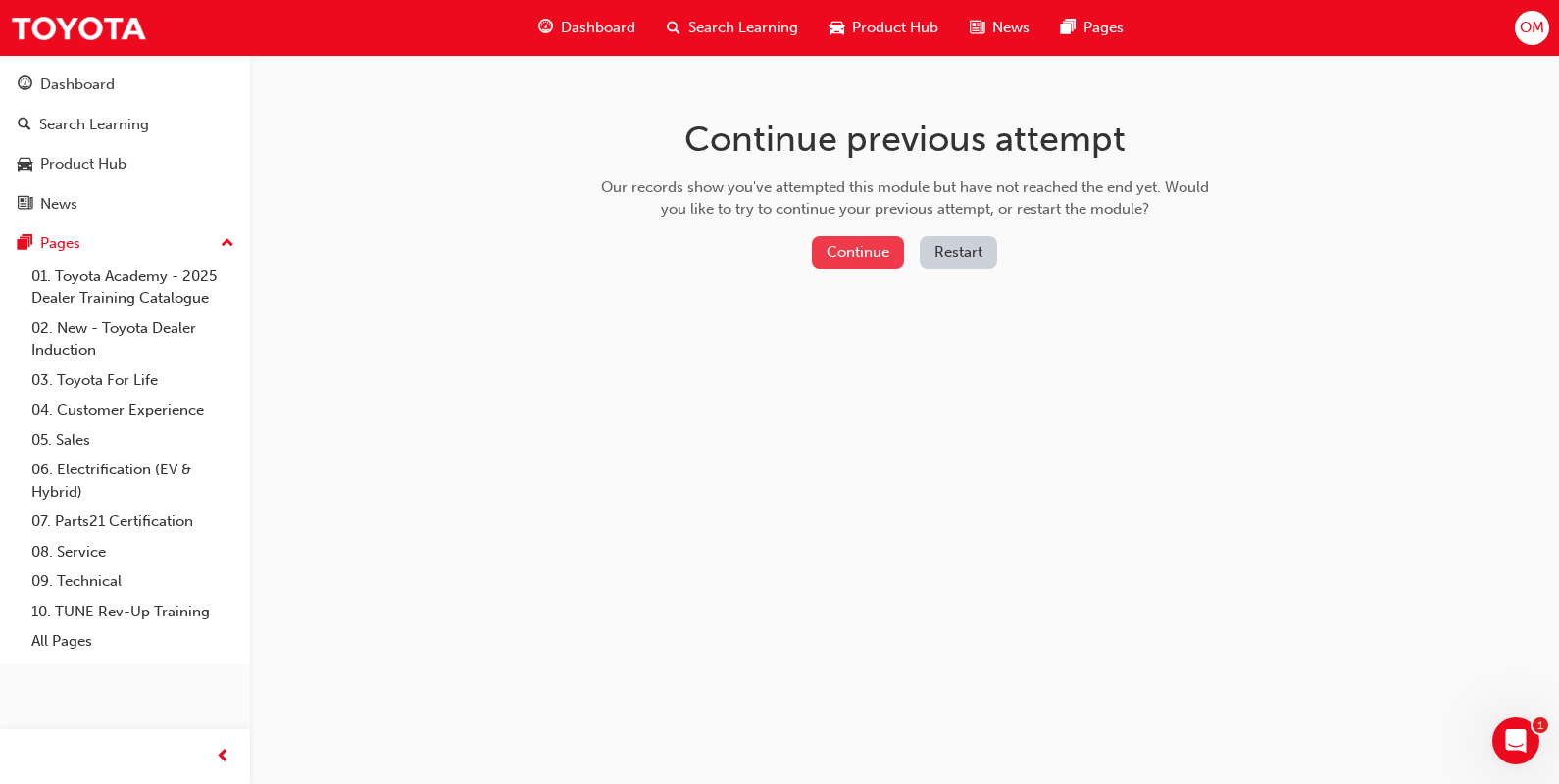 click on "Continue" at bounding box center (858, 252) 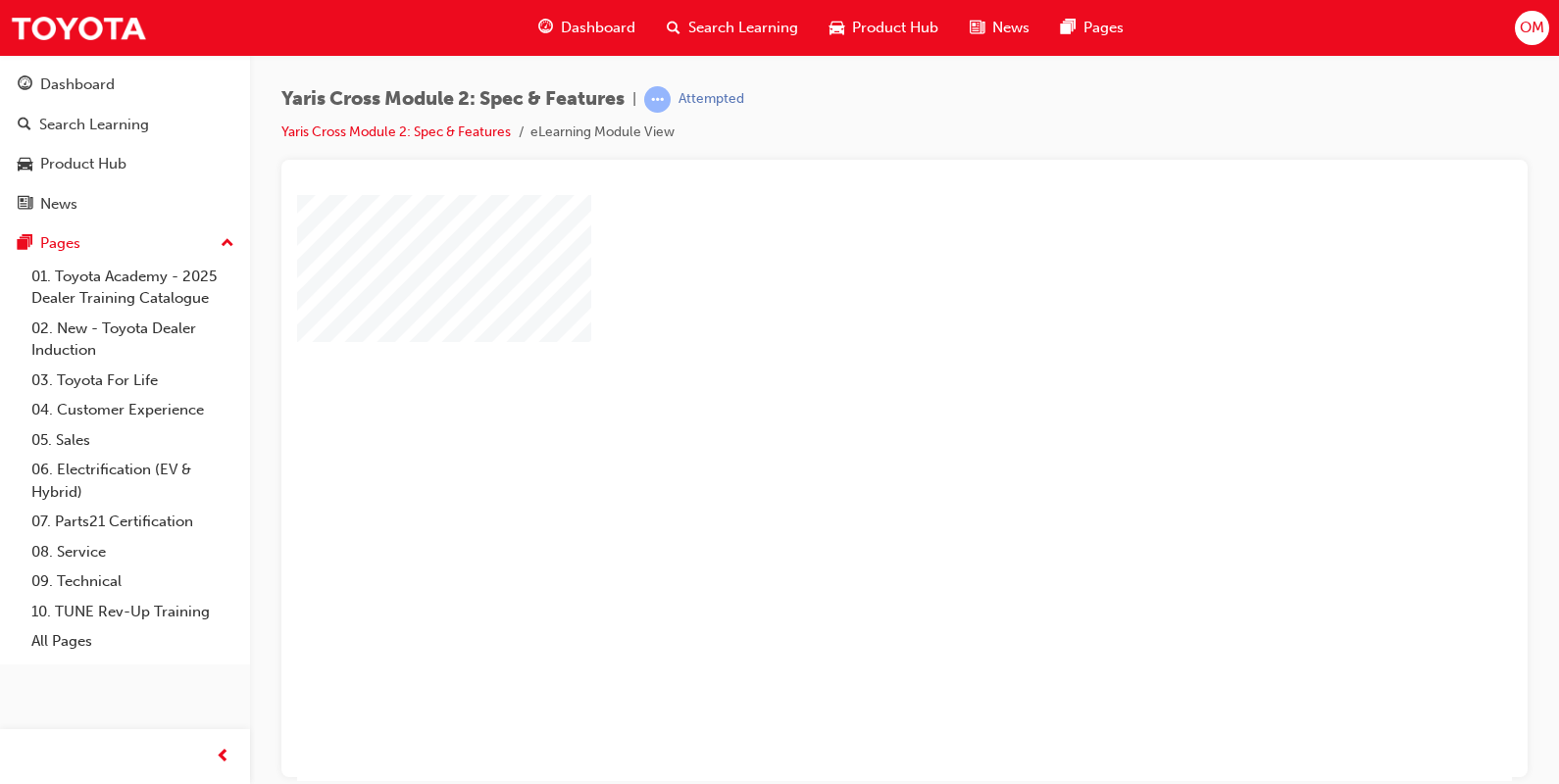 scroll, scrollTop: 0, scrollLeft: 0, axis: both 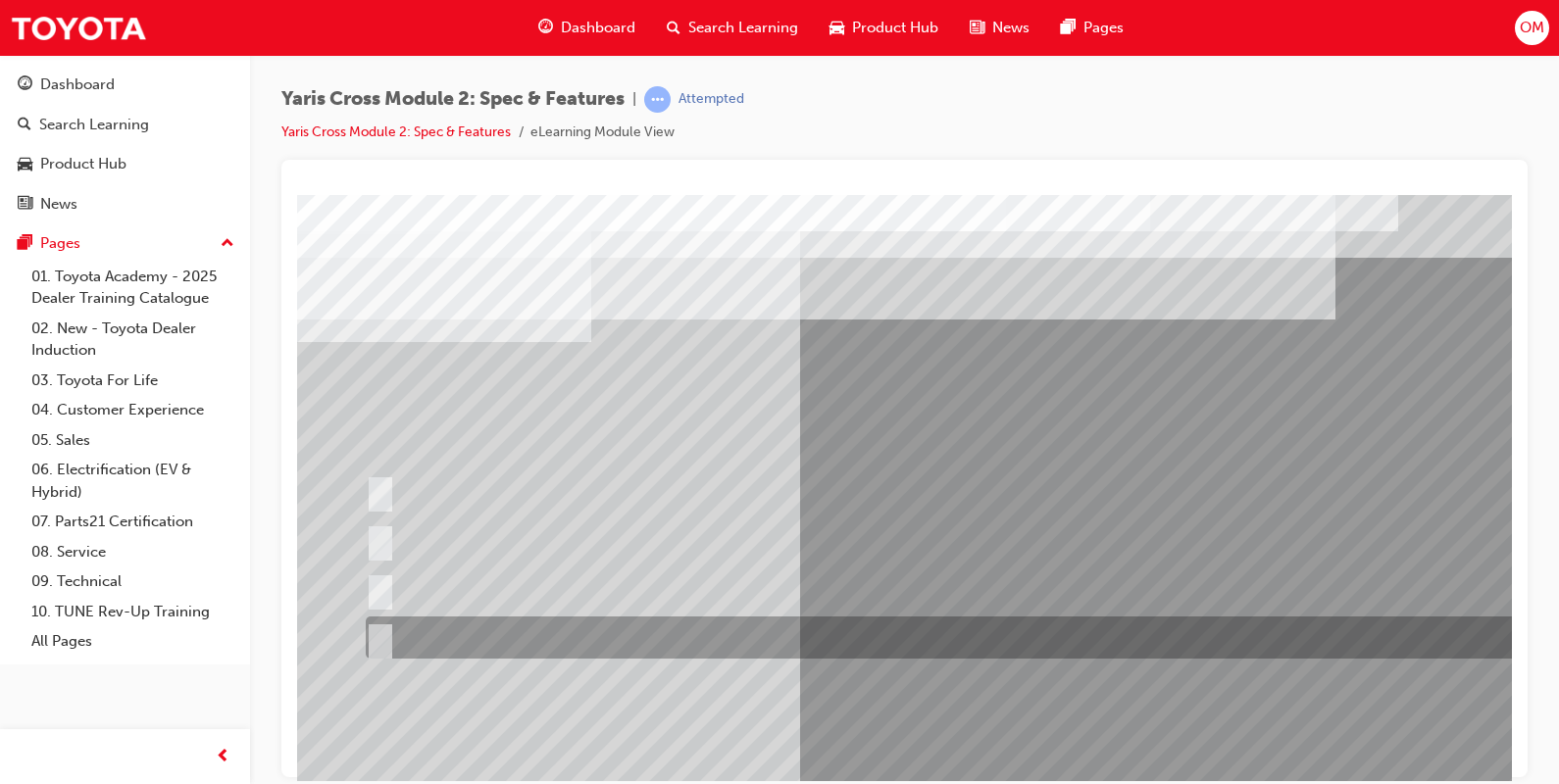 click at bounding box center [935, 637] 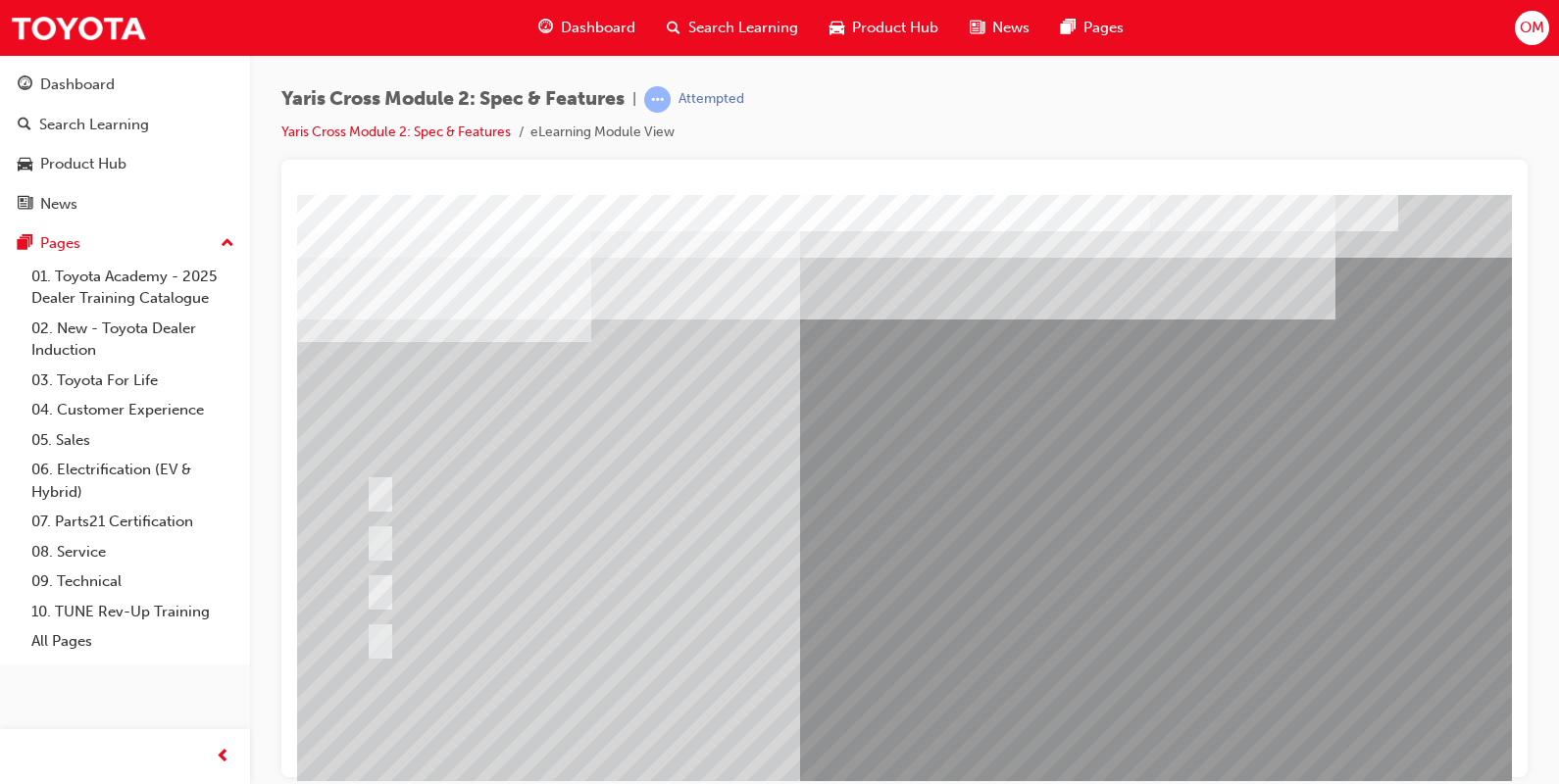 scroll, scrollTop: 167, scrollLeft: 0, axis: vertical 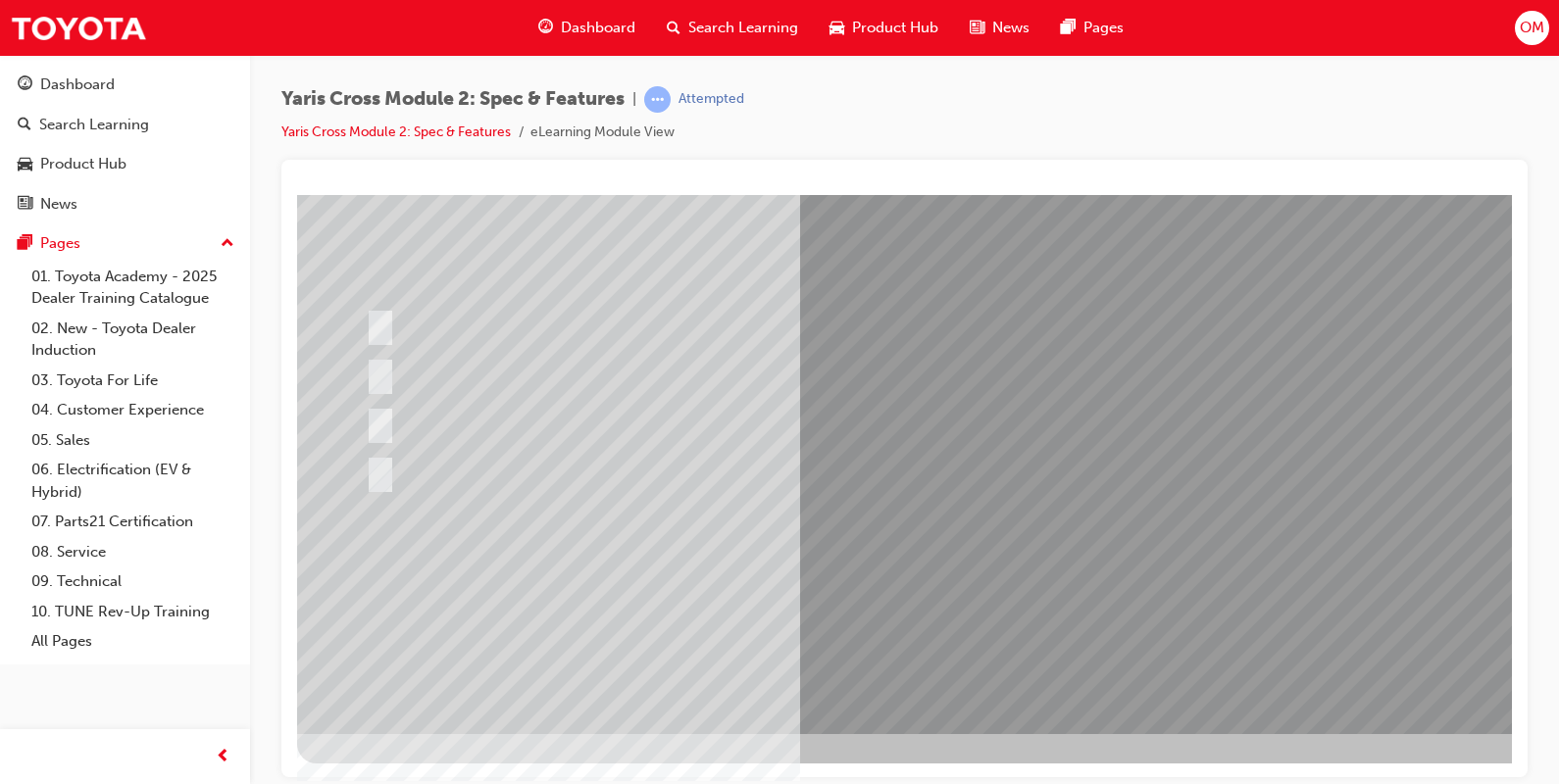 click at bounding box center [368, 2774] 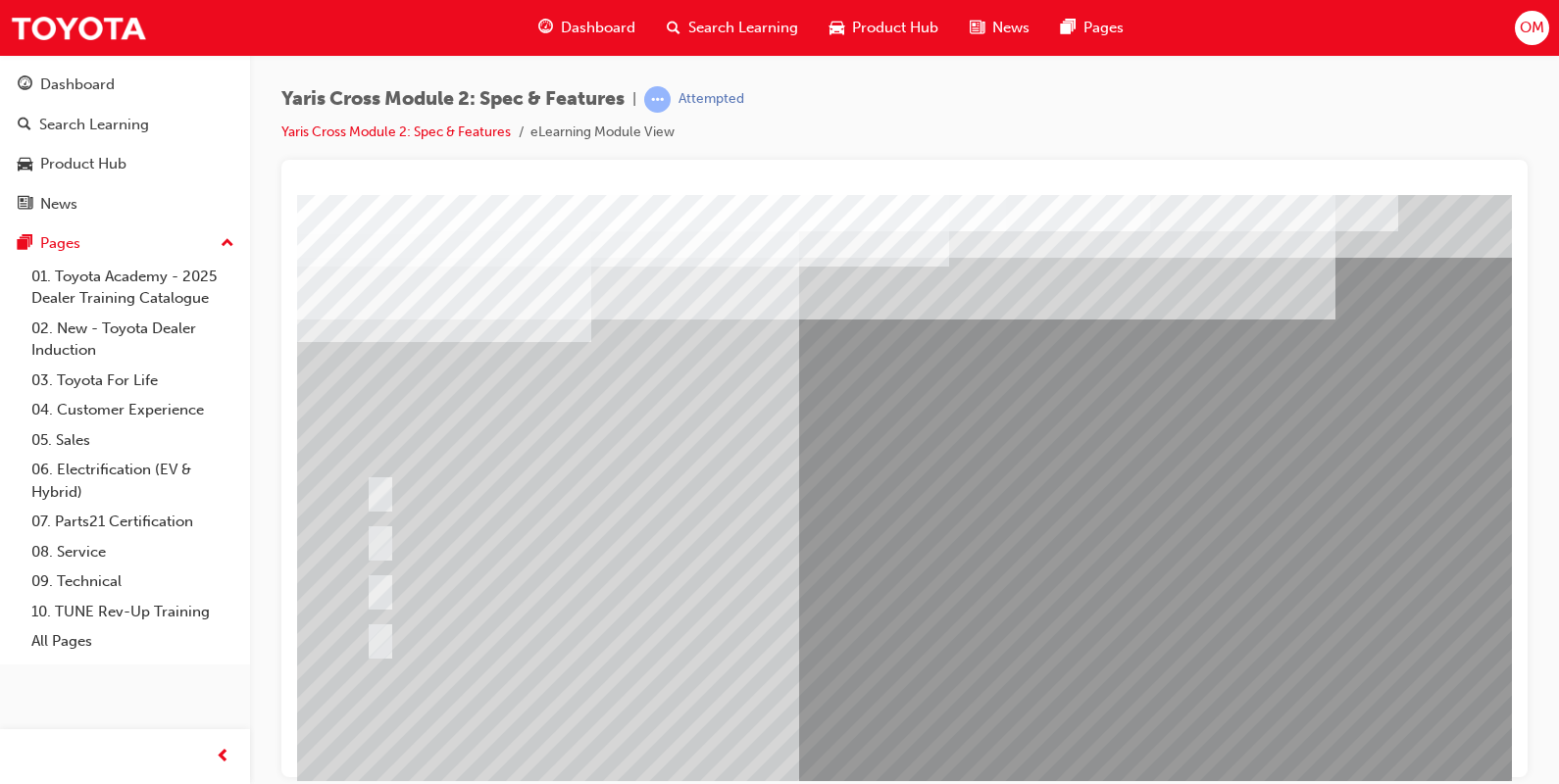 scroll, scrollTop: 167, scrollLeft: 0, axis: vertical 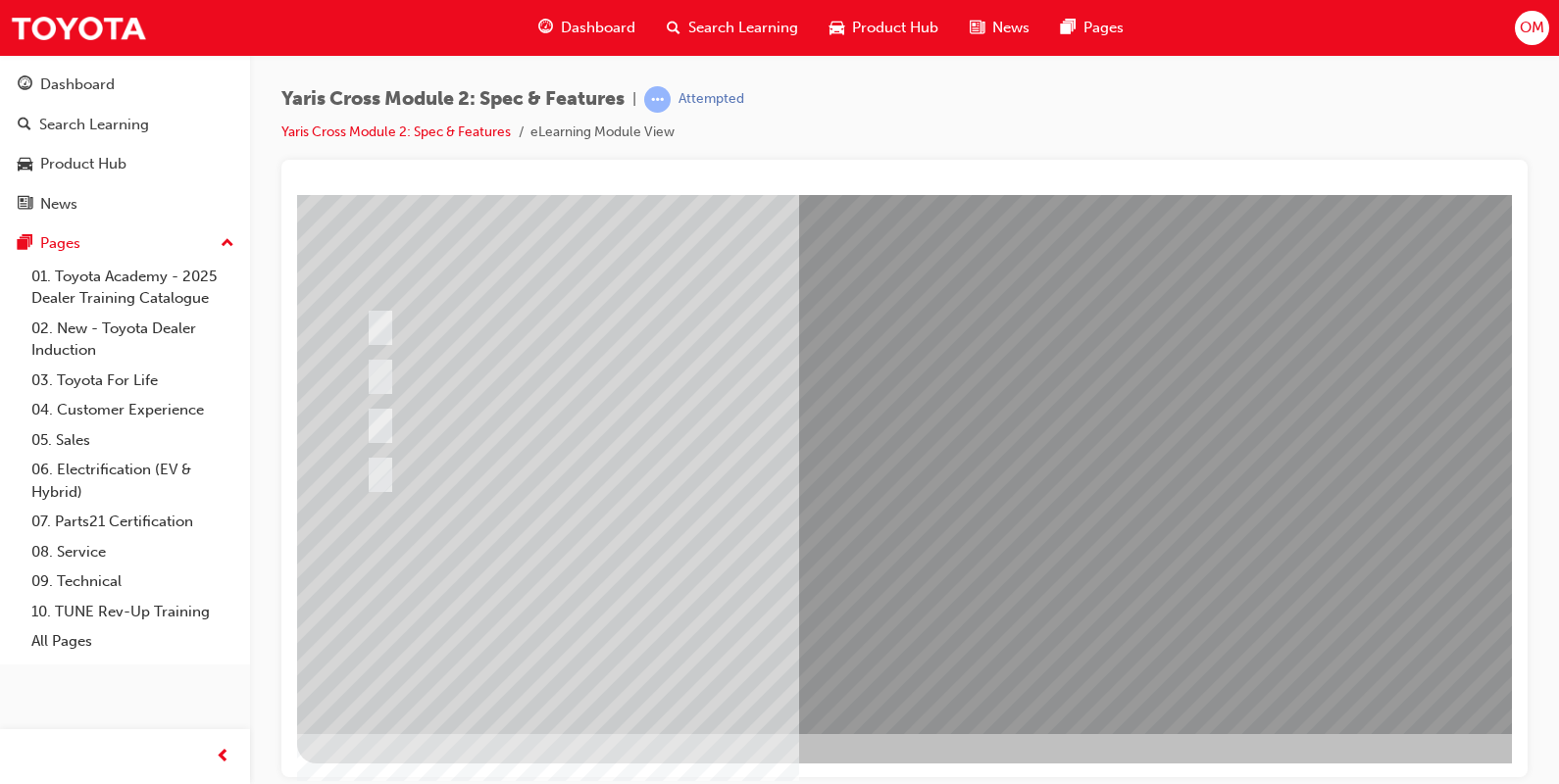 click at bounding box center [368, 2774] 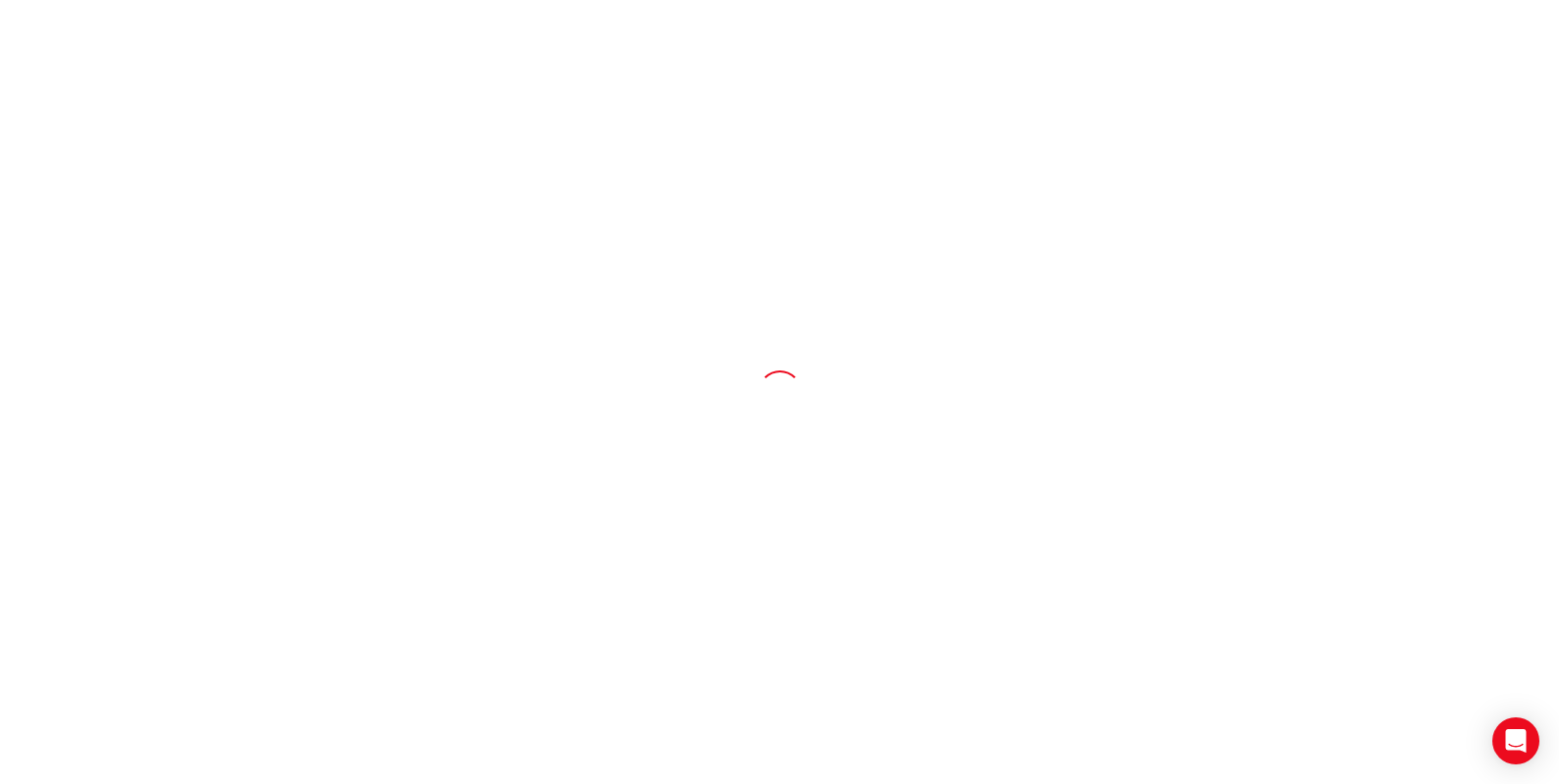 scroll, scrollTop: 0, scrollLeft: 0, axis: both 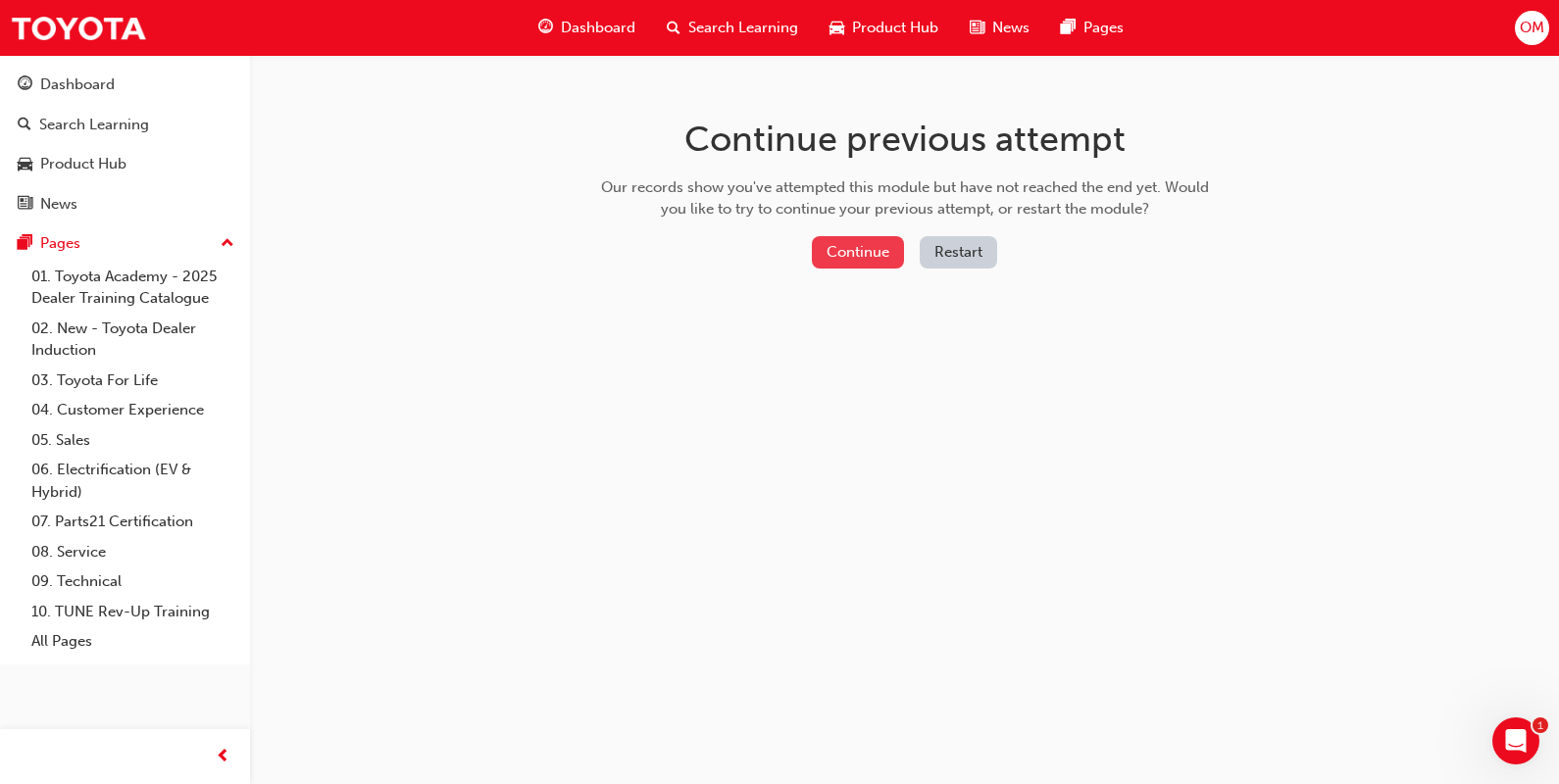 click on "Continue" at bounding box center [858, 252] 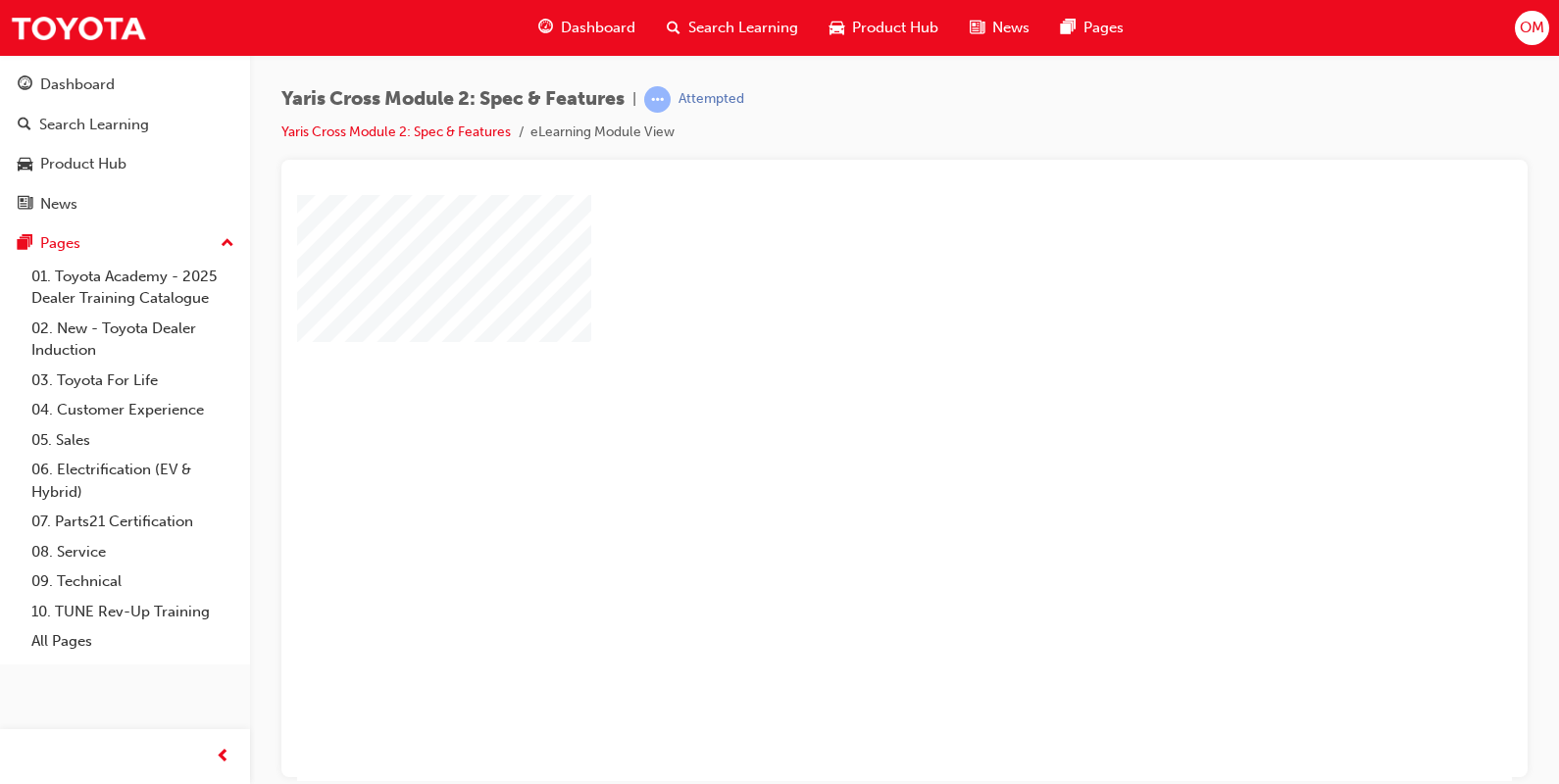 scroll, scrollTop: 0, scrollLeft: 0, axis: both 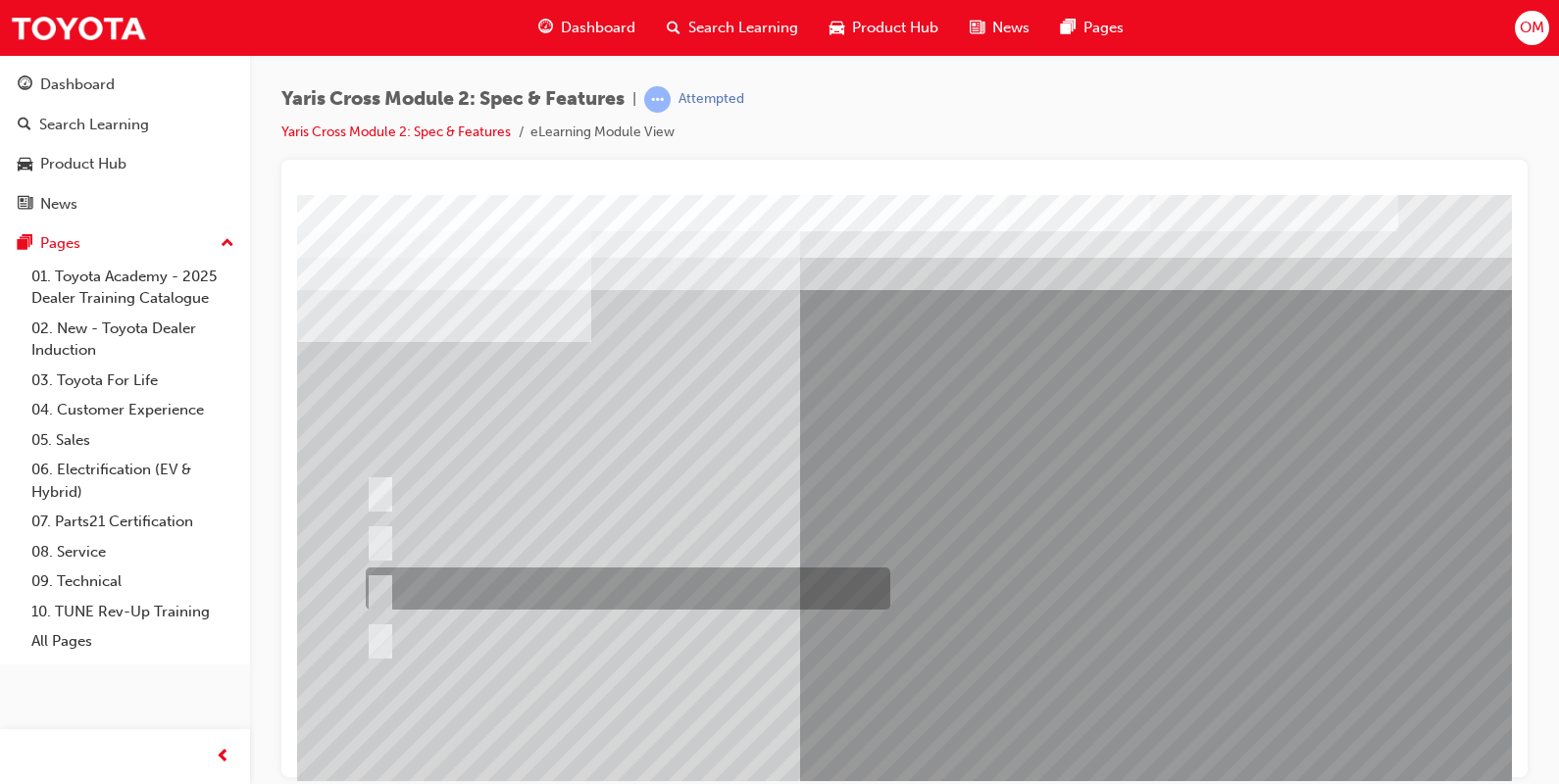 click at bounding box center [623, 588] 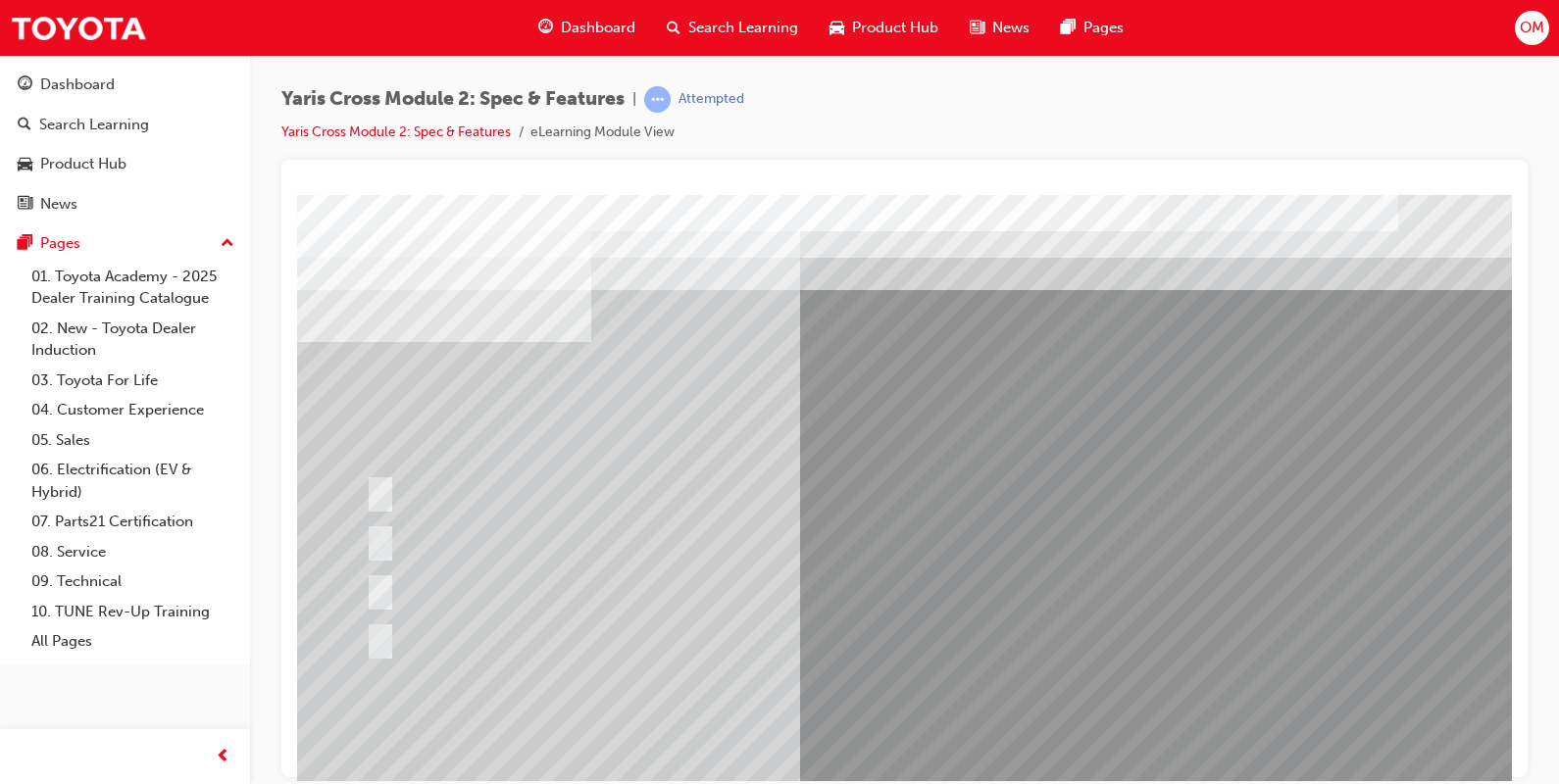 scroll, scrollTop: 167, scrollLeft: 0, axis: vertical 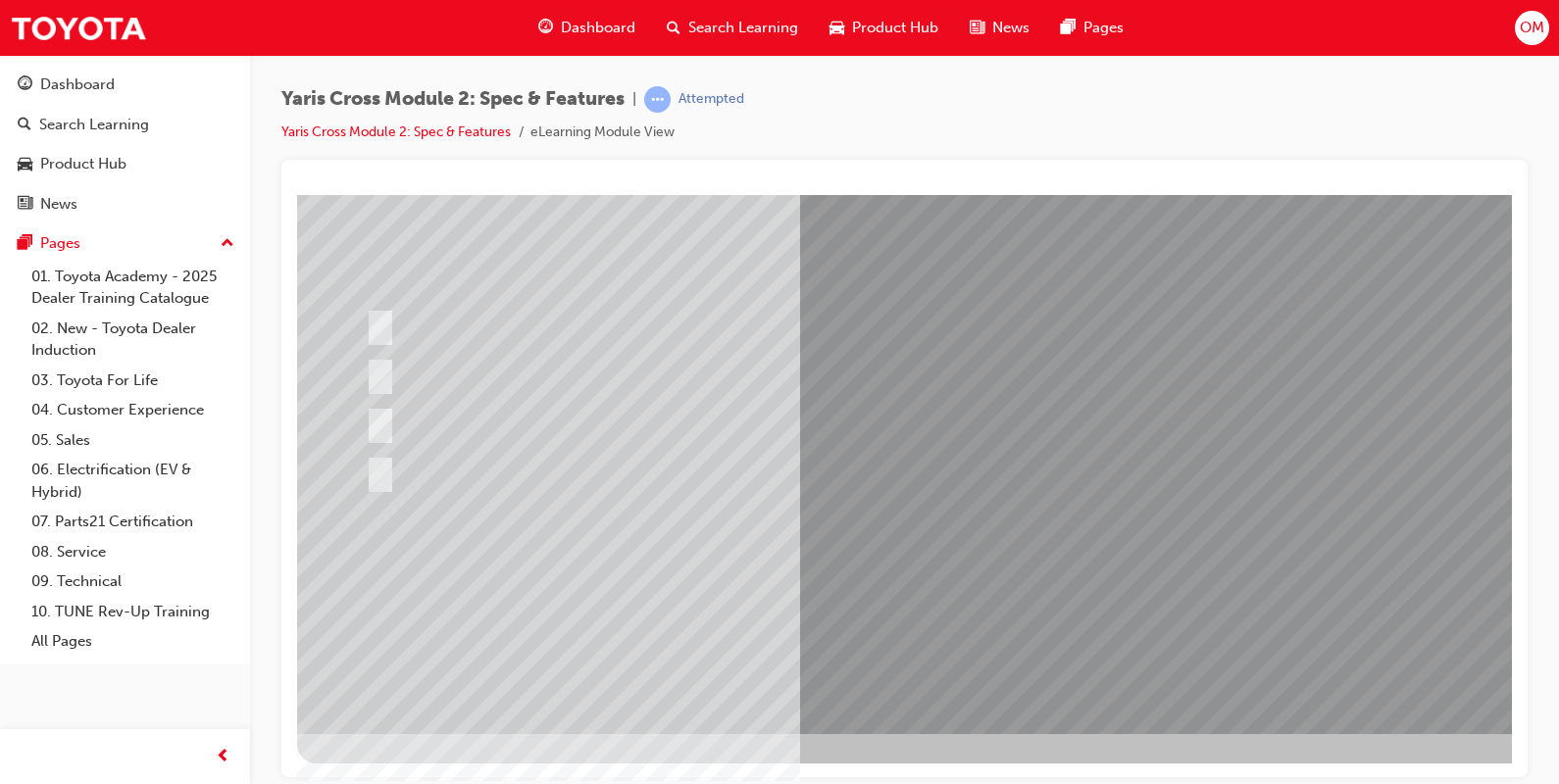 click at bounding box center (368, 2745) 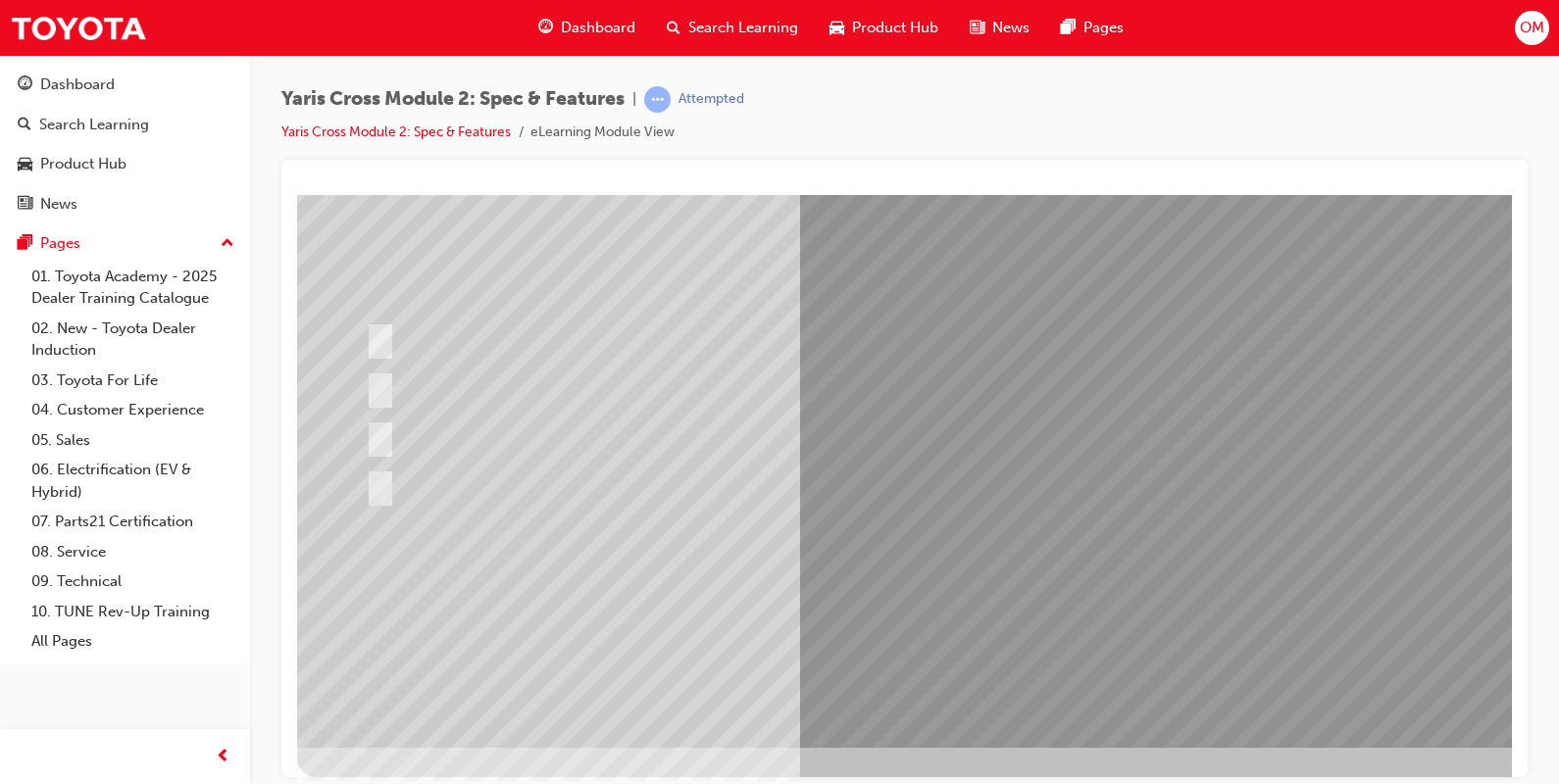 scroll, scrollTop: 154, scrollLeft: 0, axis: vertical 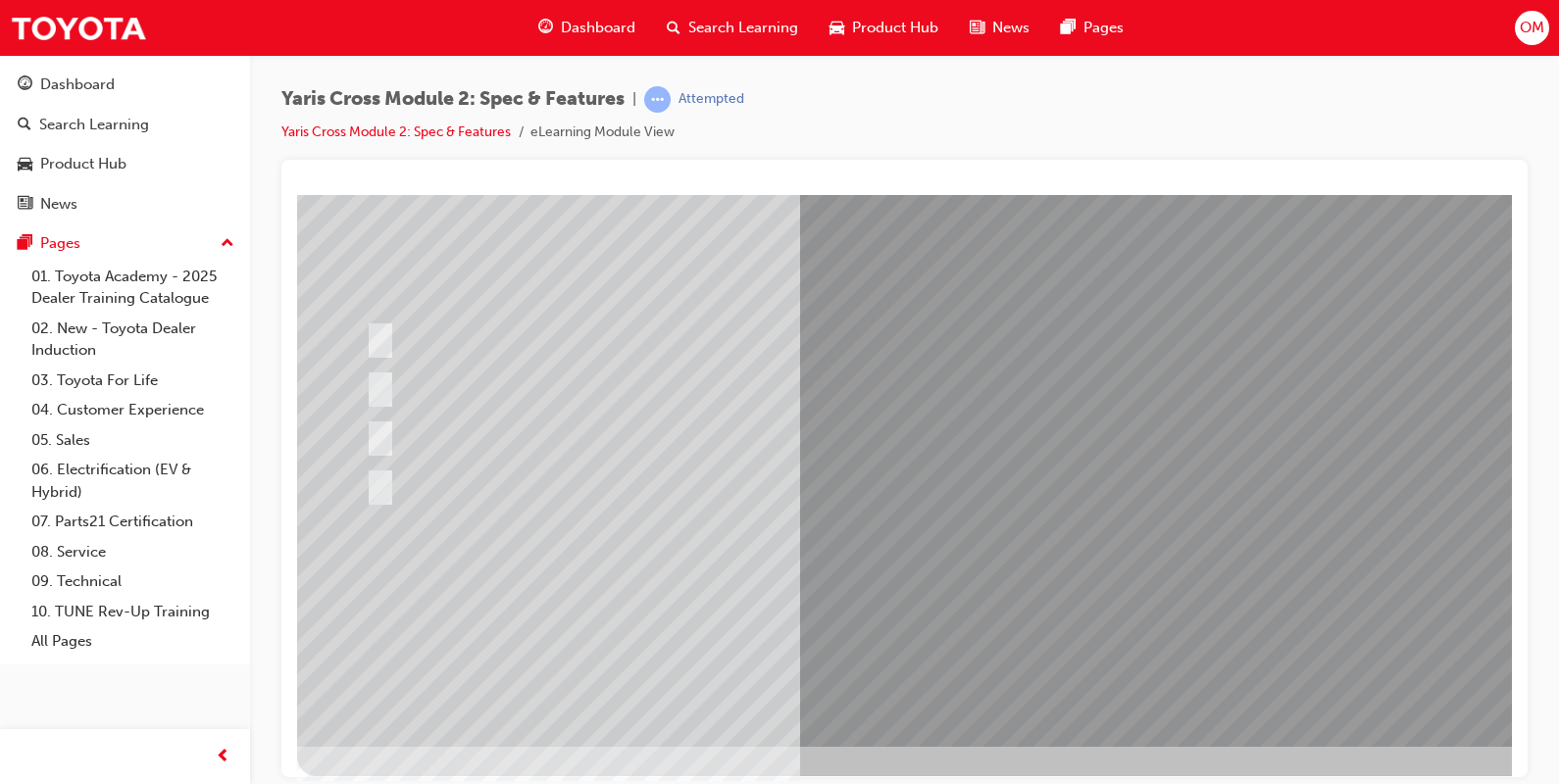 click at bounding box center [964, 393] 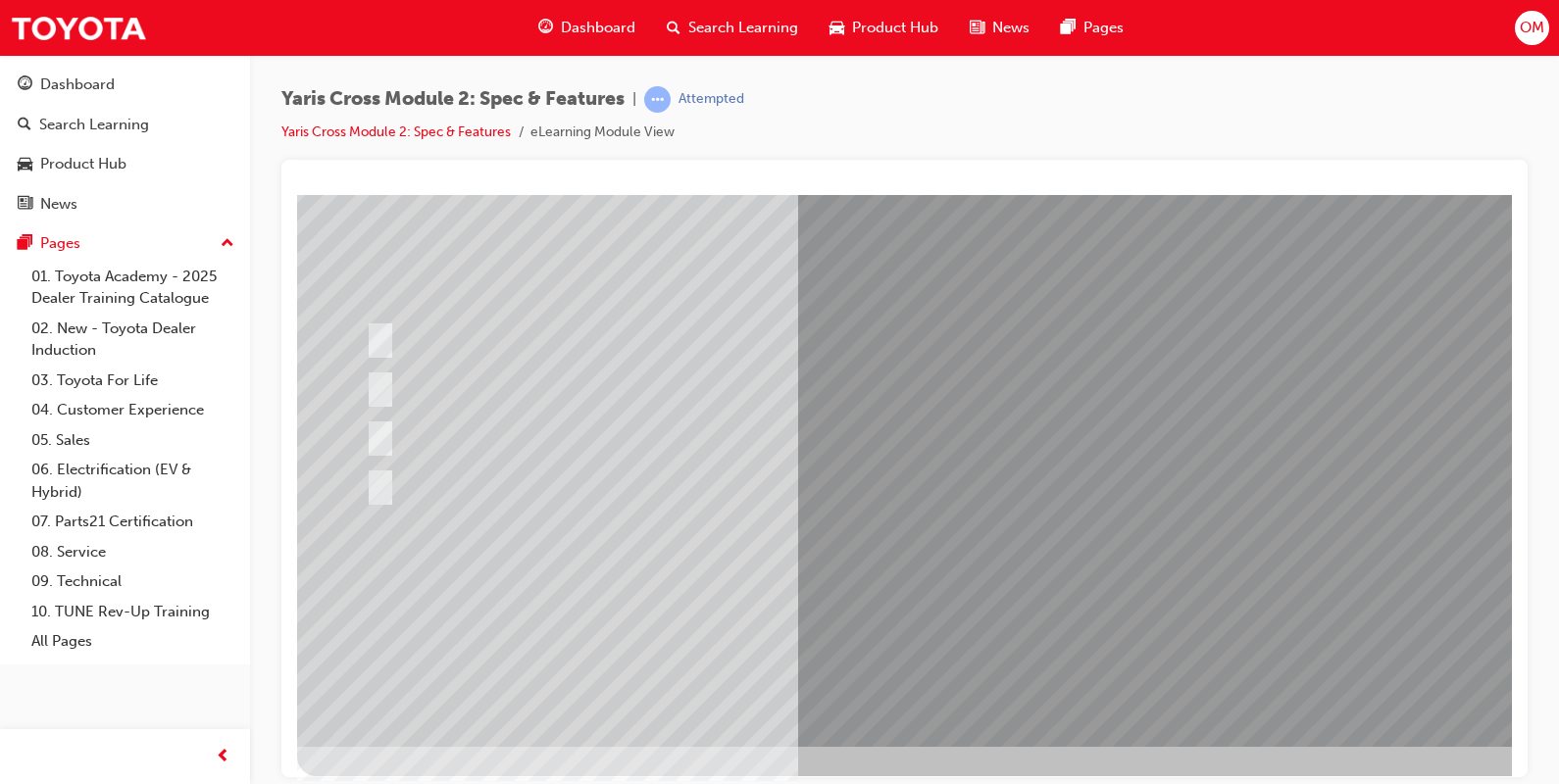 click at bounding box center [368, 2756] 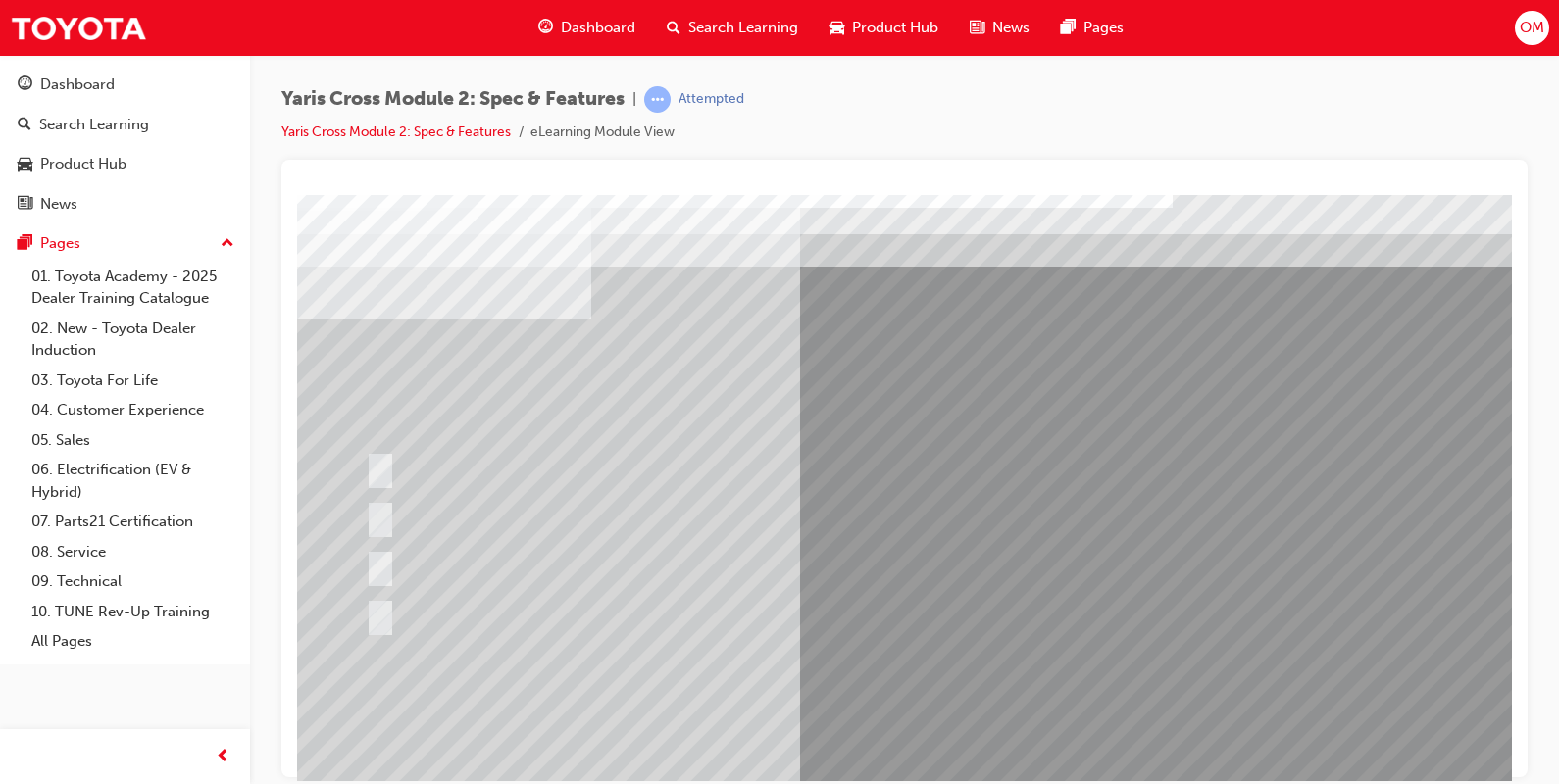 scroll, scrollTop: 16, scrollLeft: 0, axis: vertical 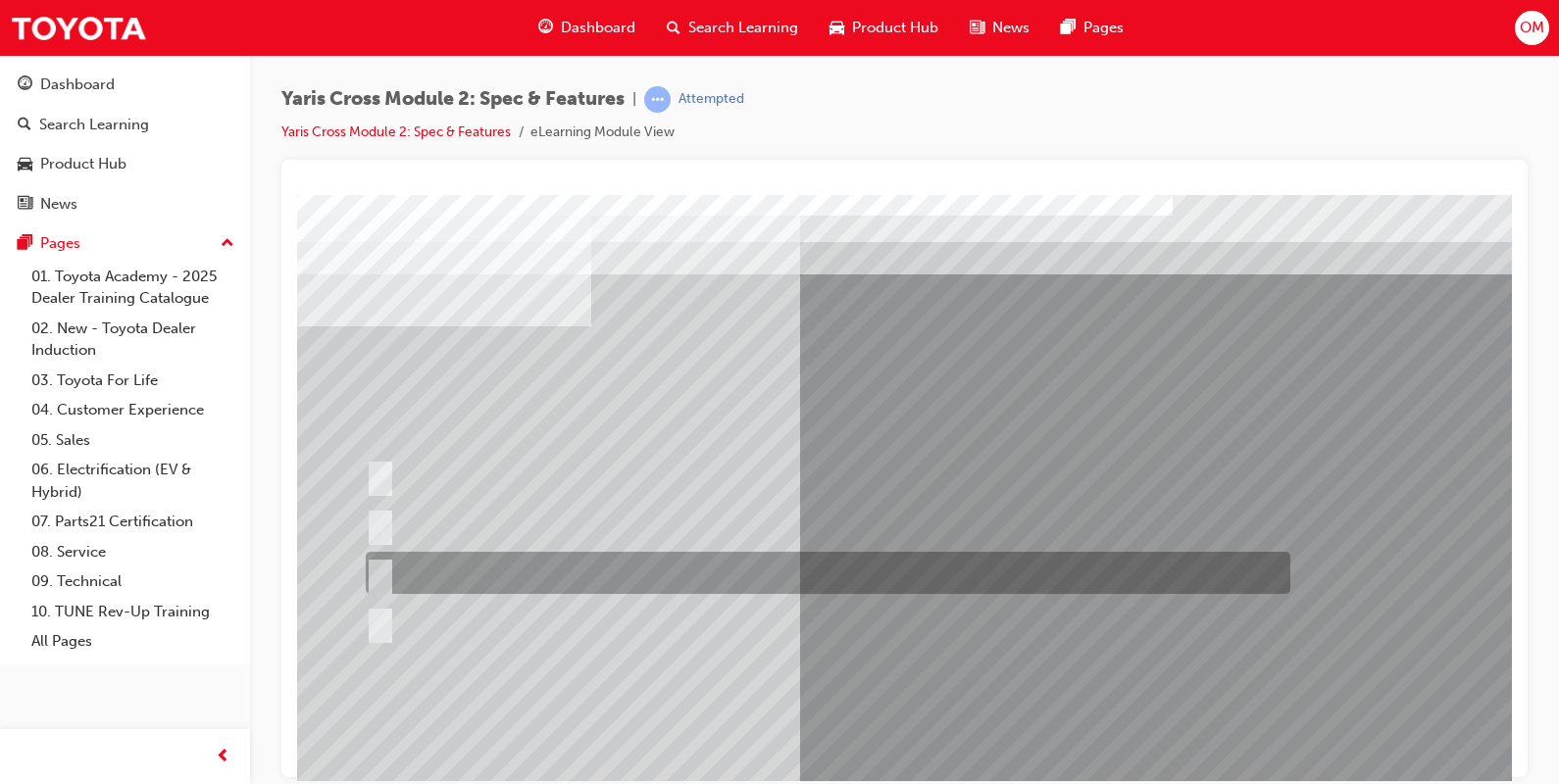 click at bounding box center [377, 573] 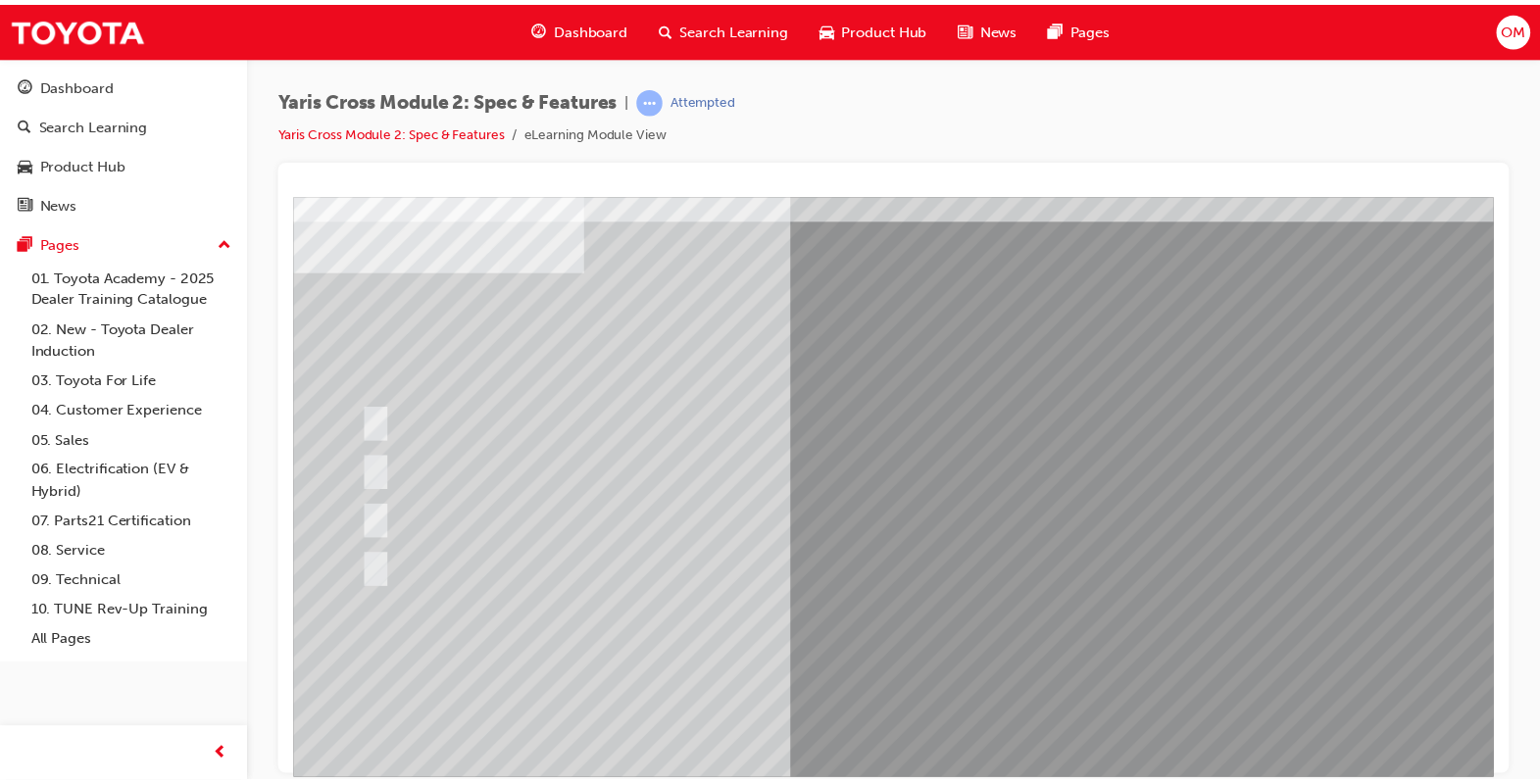 scroll, scrollTop: 117, scrollLeft: 0, axis: vertical 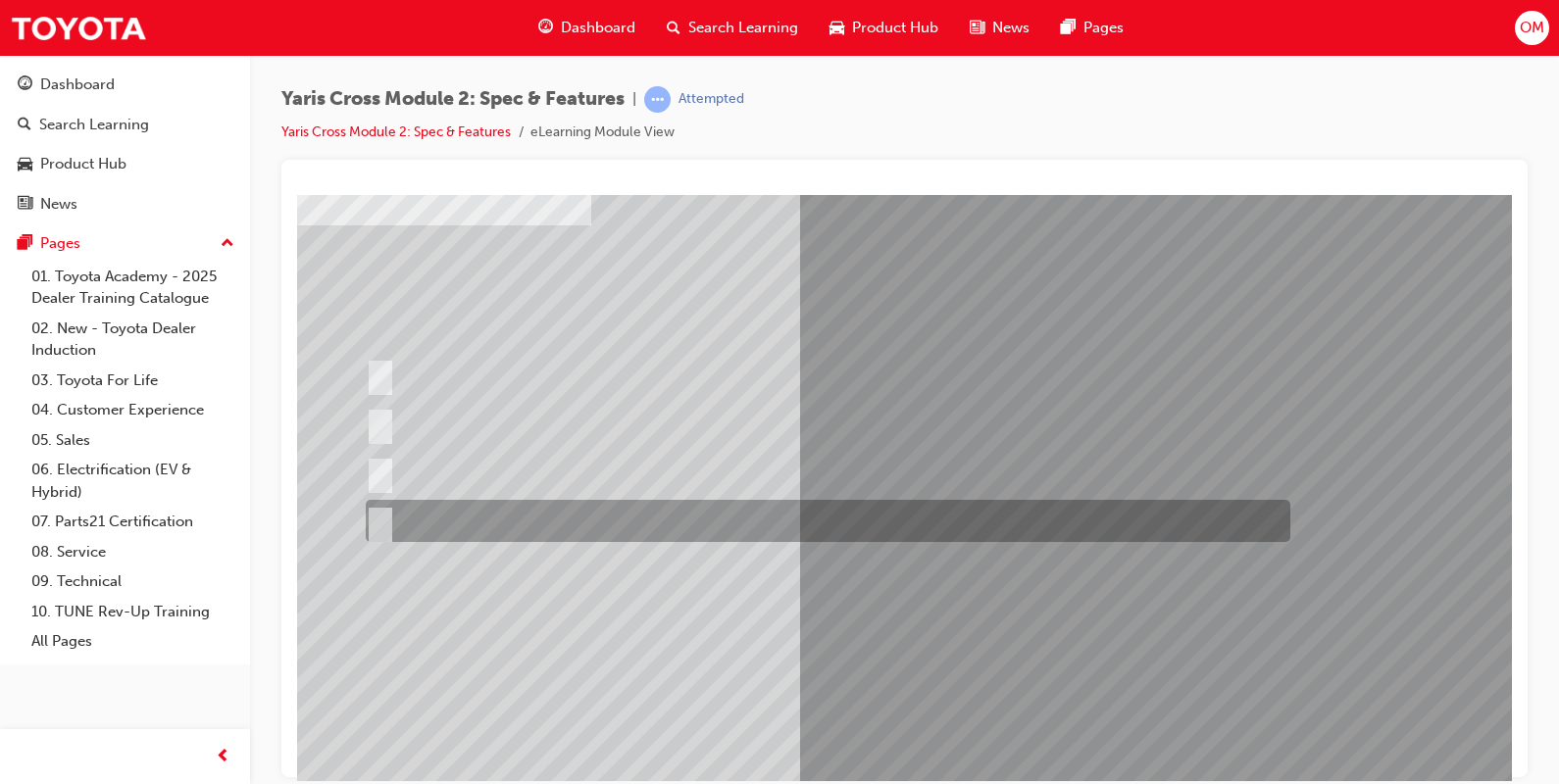 click at bounding box center (377, 521) 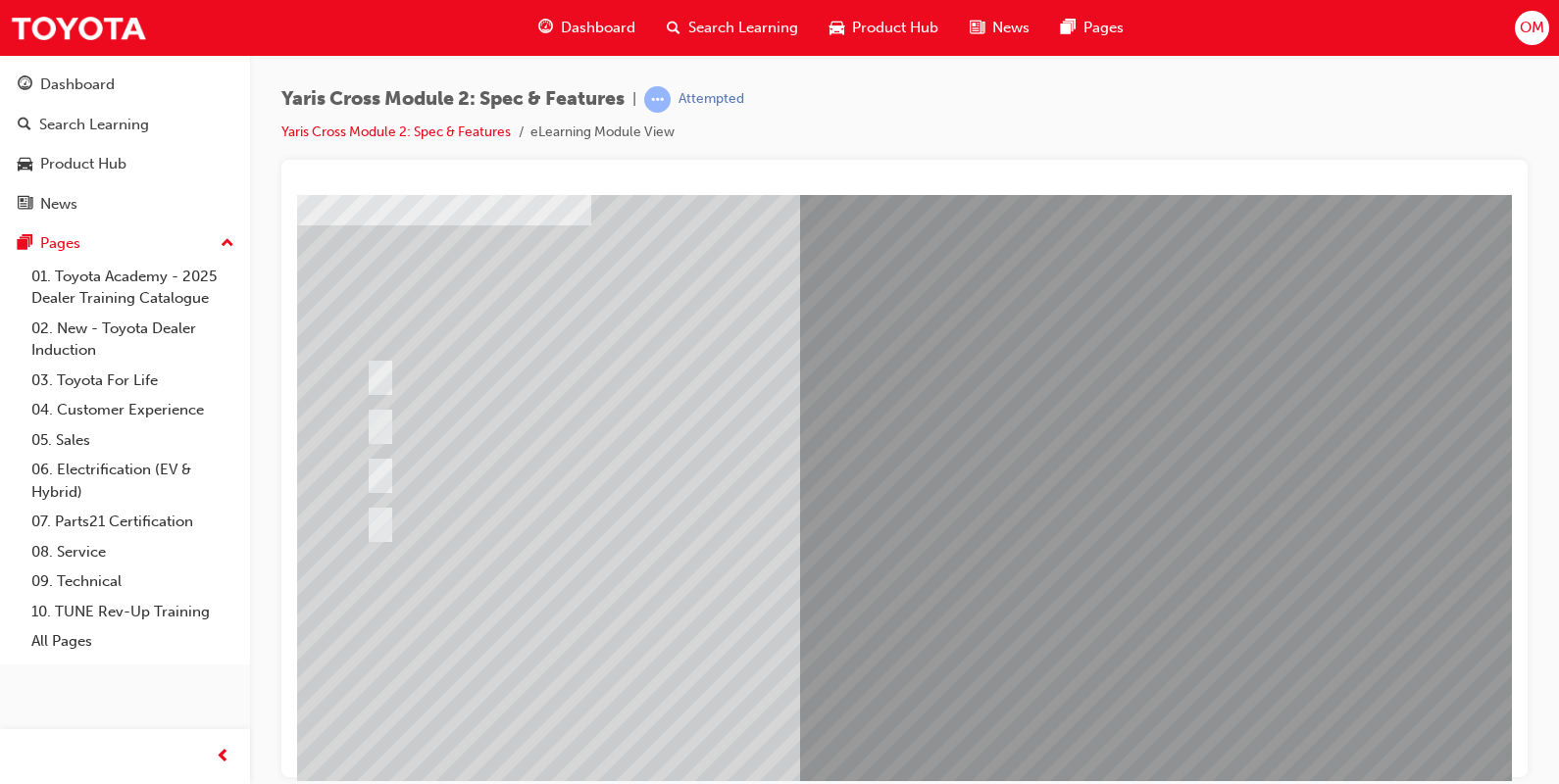 click at bounding box center (368, 2795) 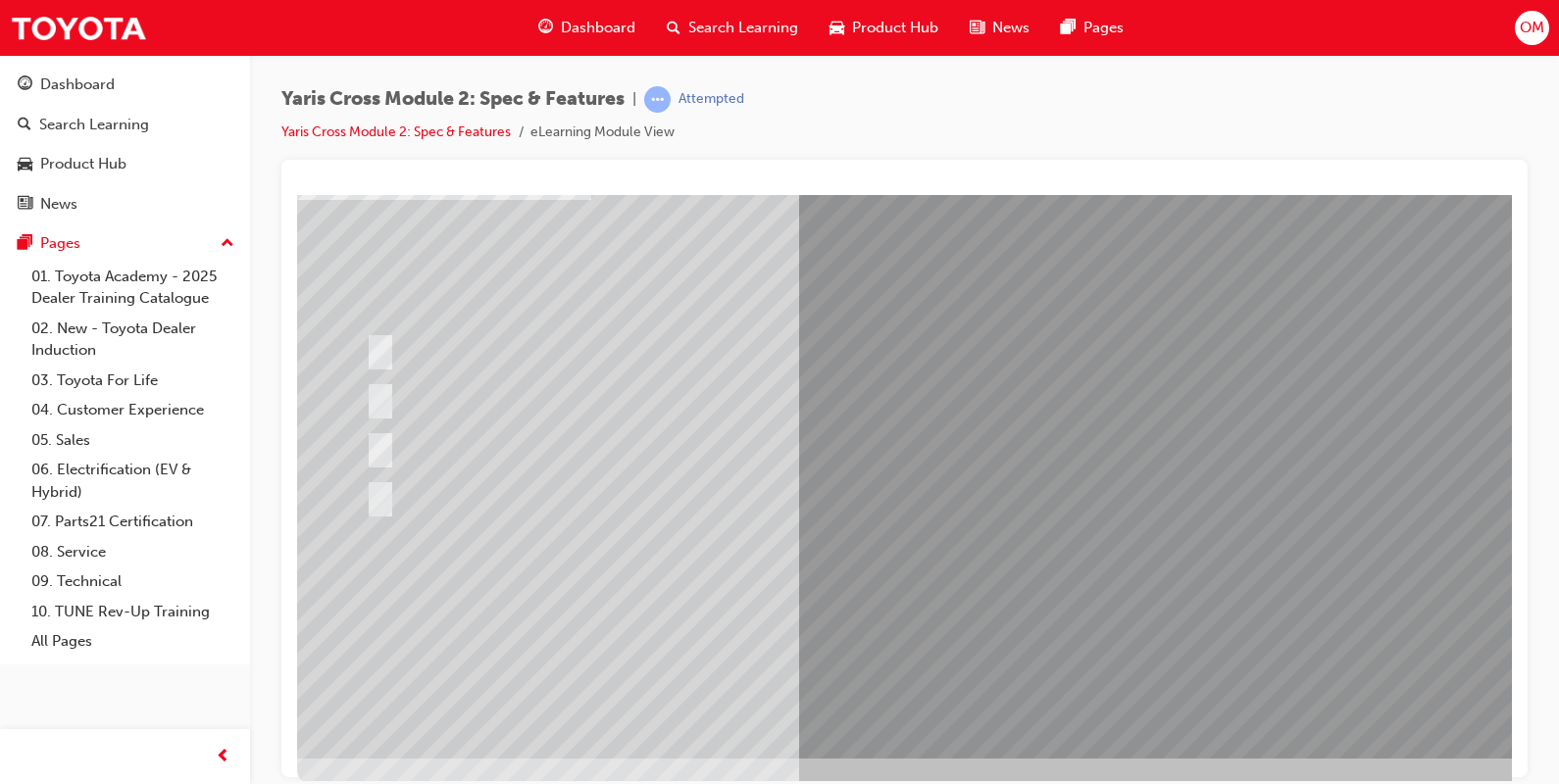 scroll, scrollTop: 152, scrollLeft: 0, axis: vertical 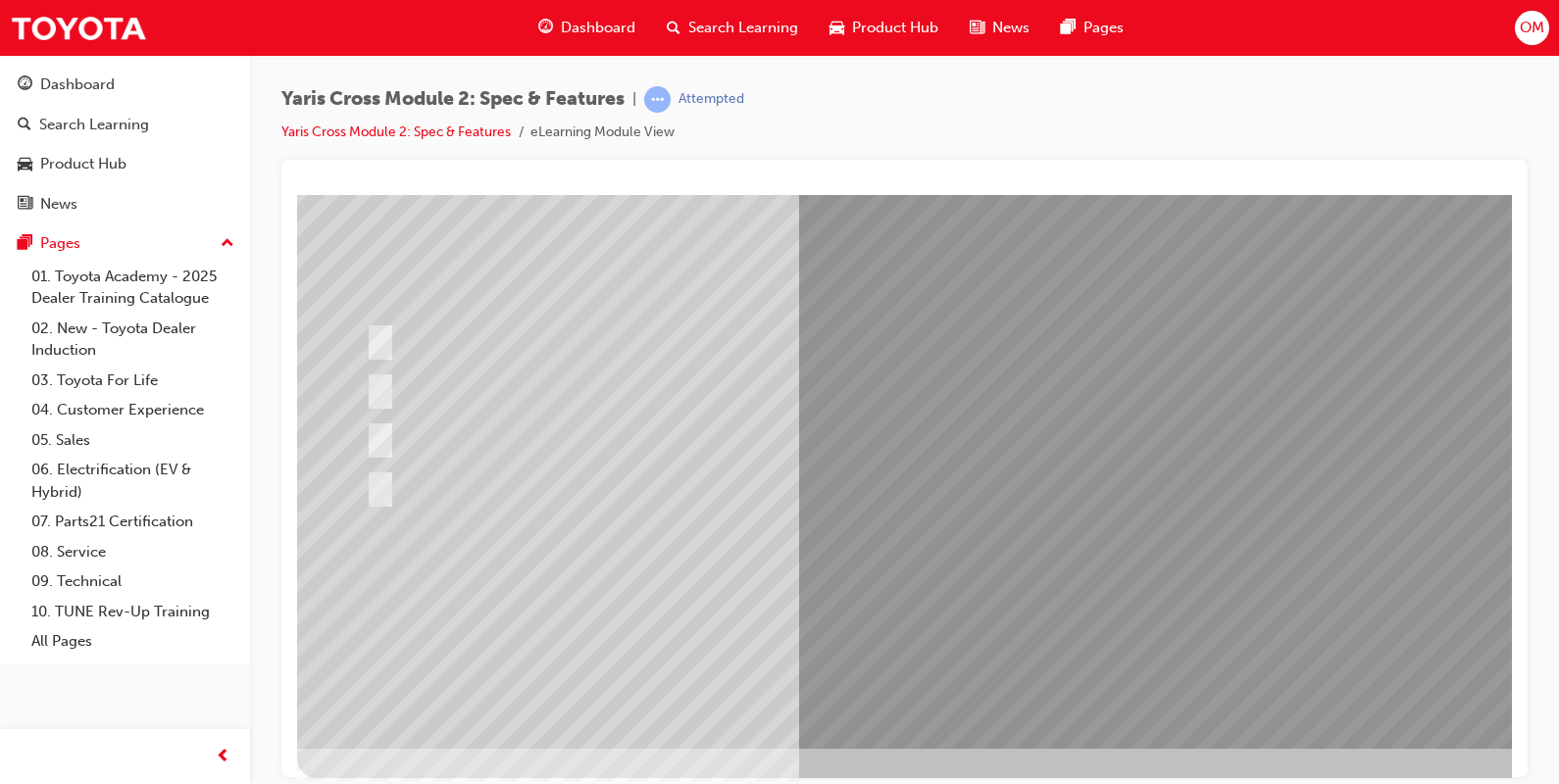 click at bounding box center (368, 2760) 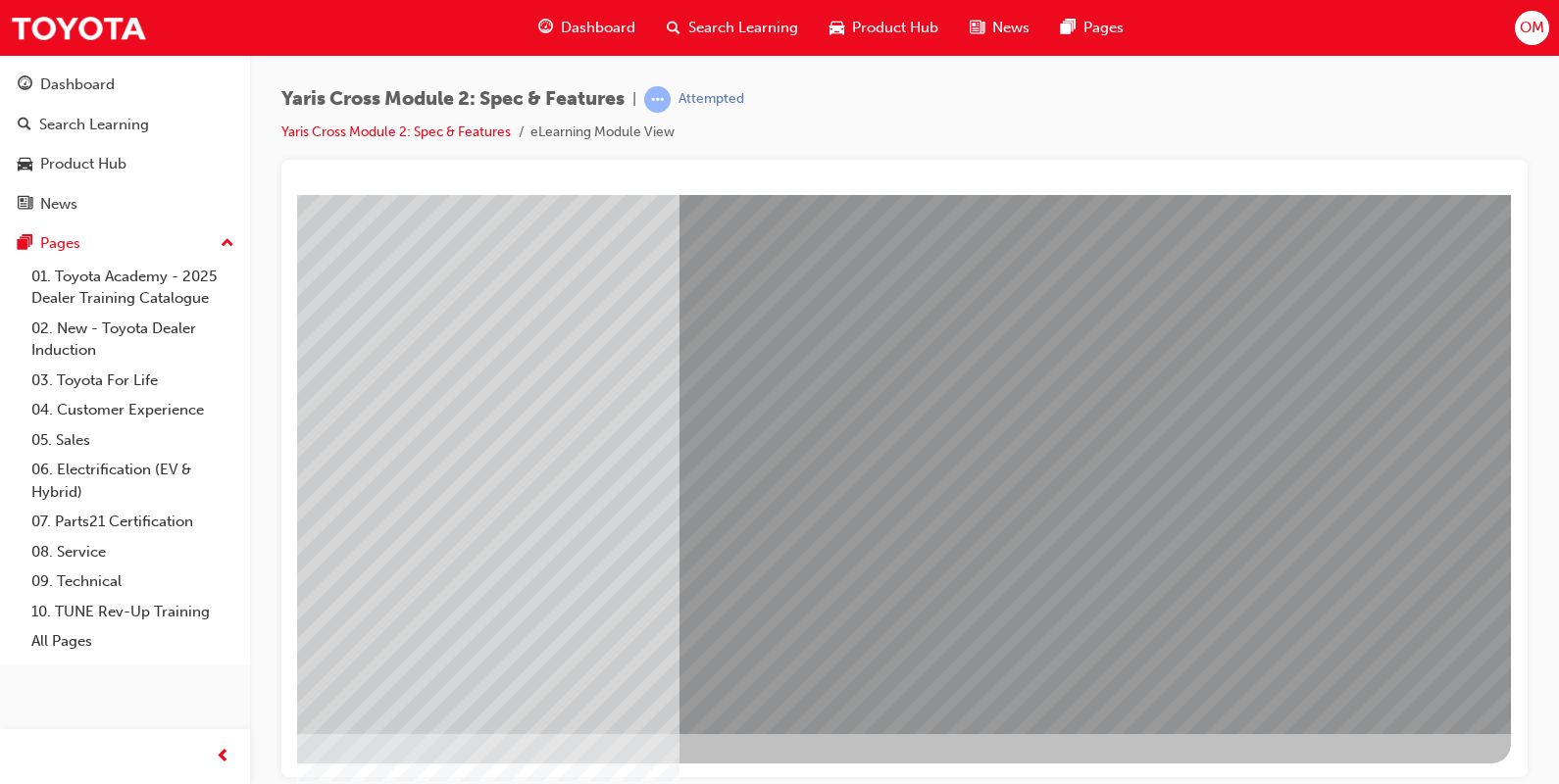 scroll, scrollTop: 167, scrollLeft: 0, axis: vertical 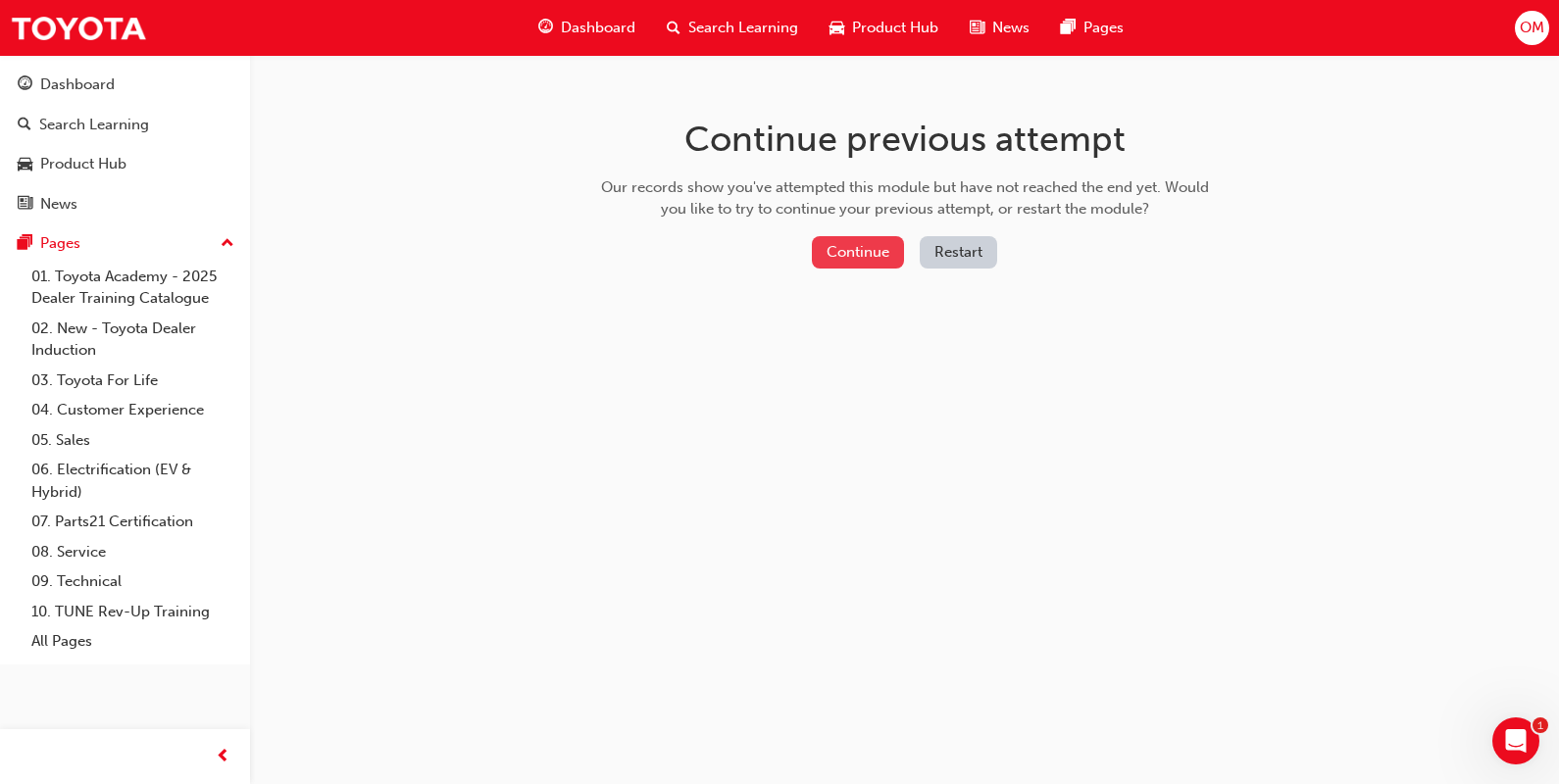 click on "Continue" at bounding box center [858, 252] 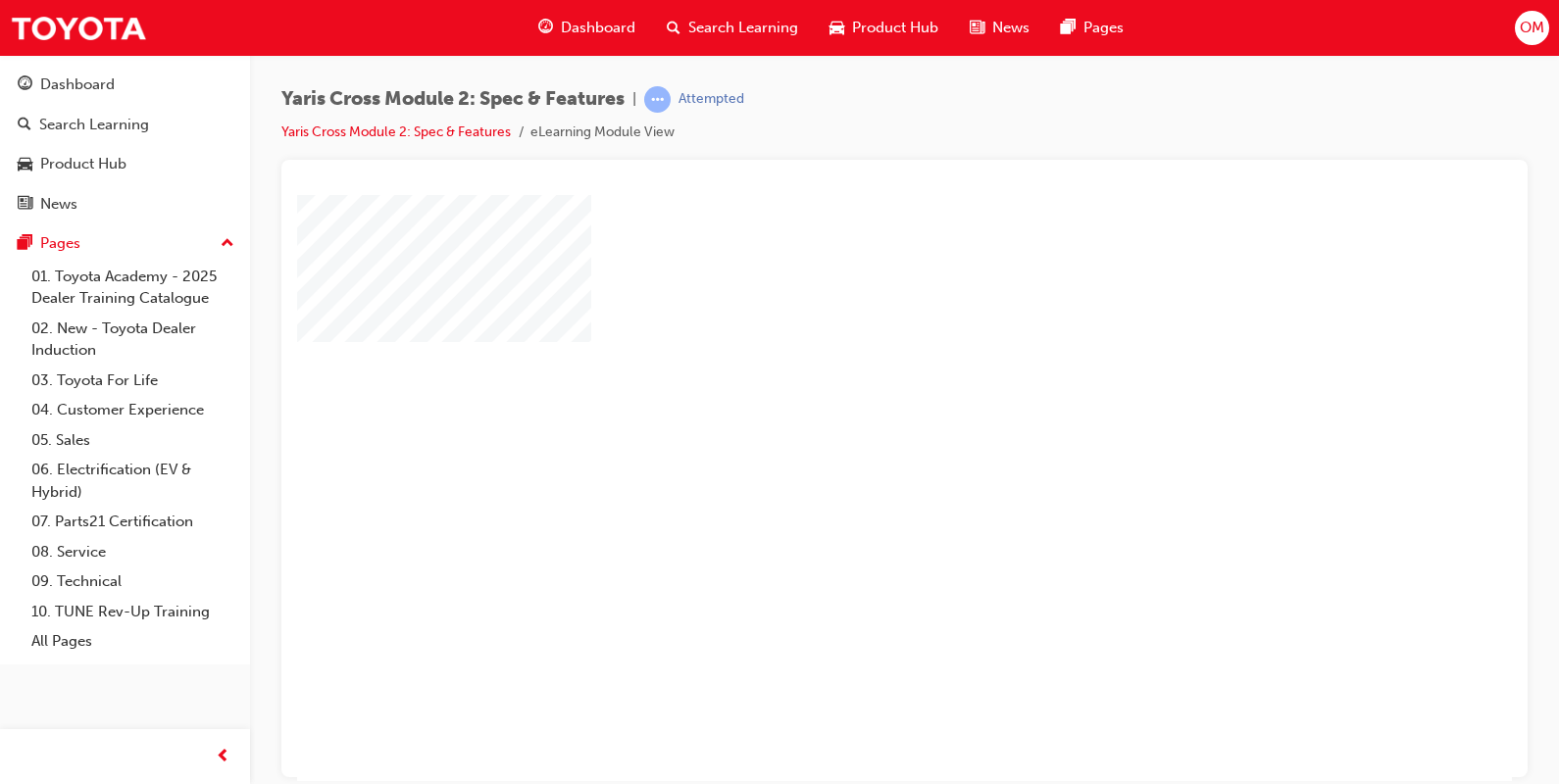 scroll, scrollTop: 0, scrollLeft: 0, axis: both 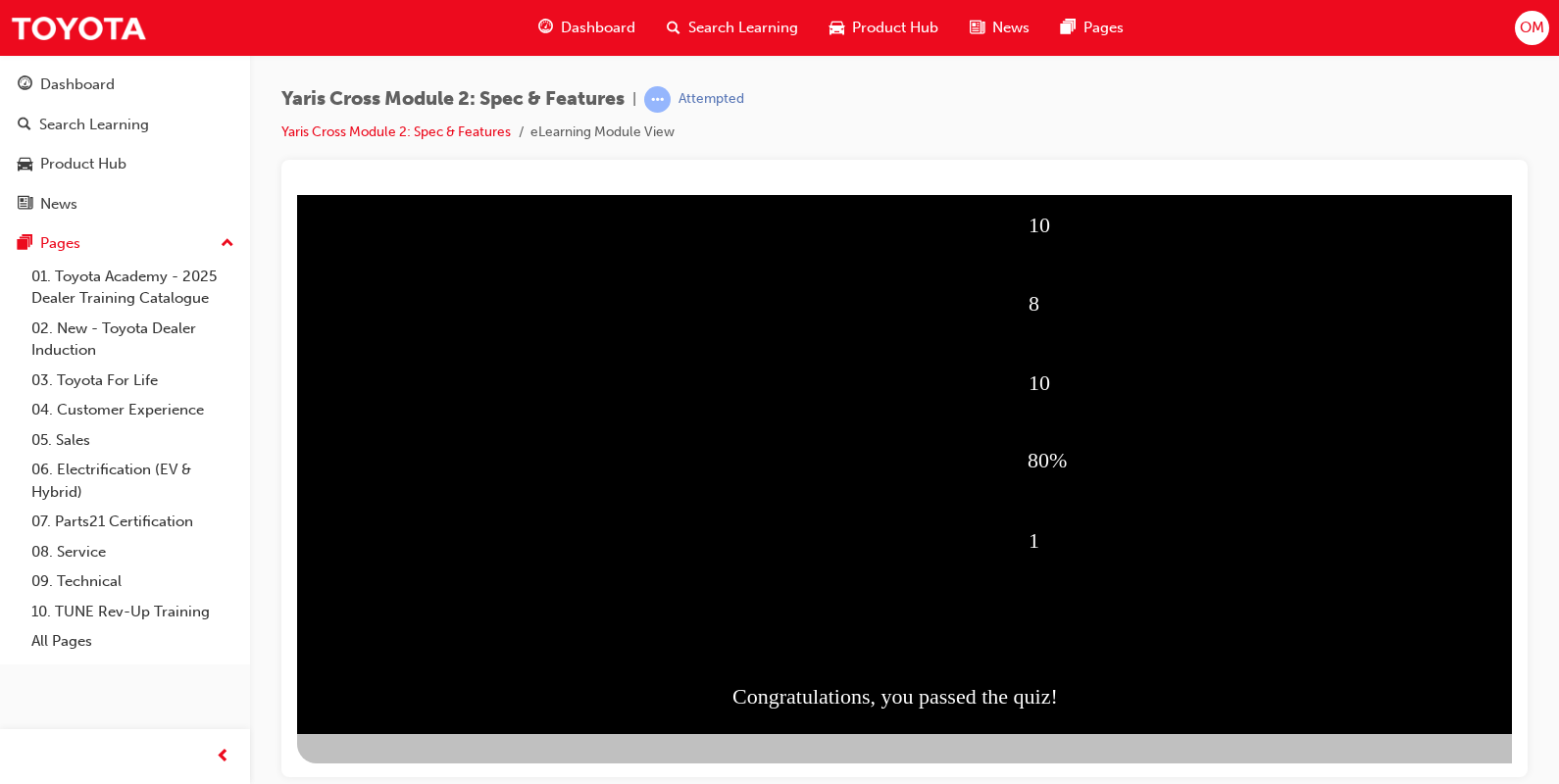 click at bounding box center [403, 1206] 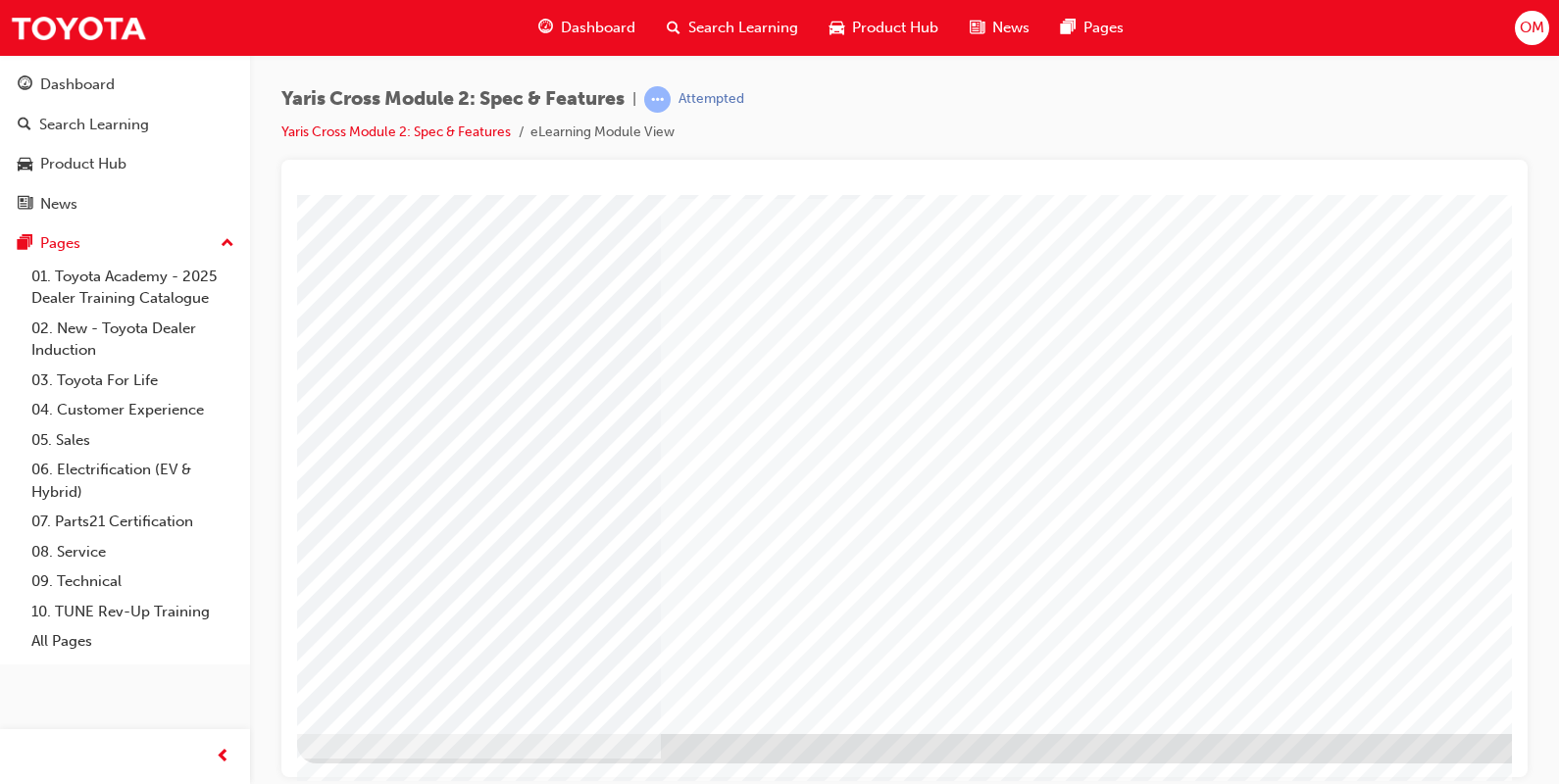 scroll, scrollTop: 167, scrollLeft: 137, axis: both 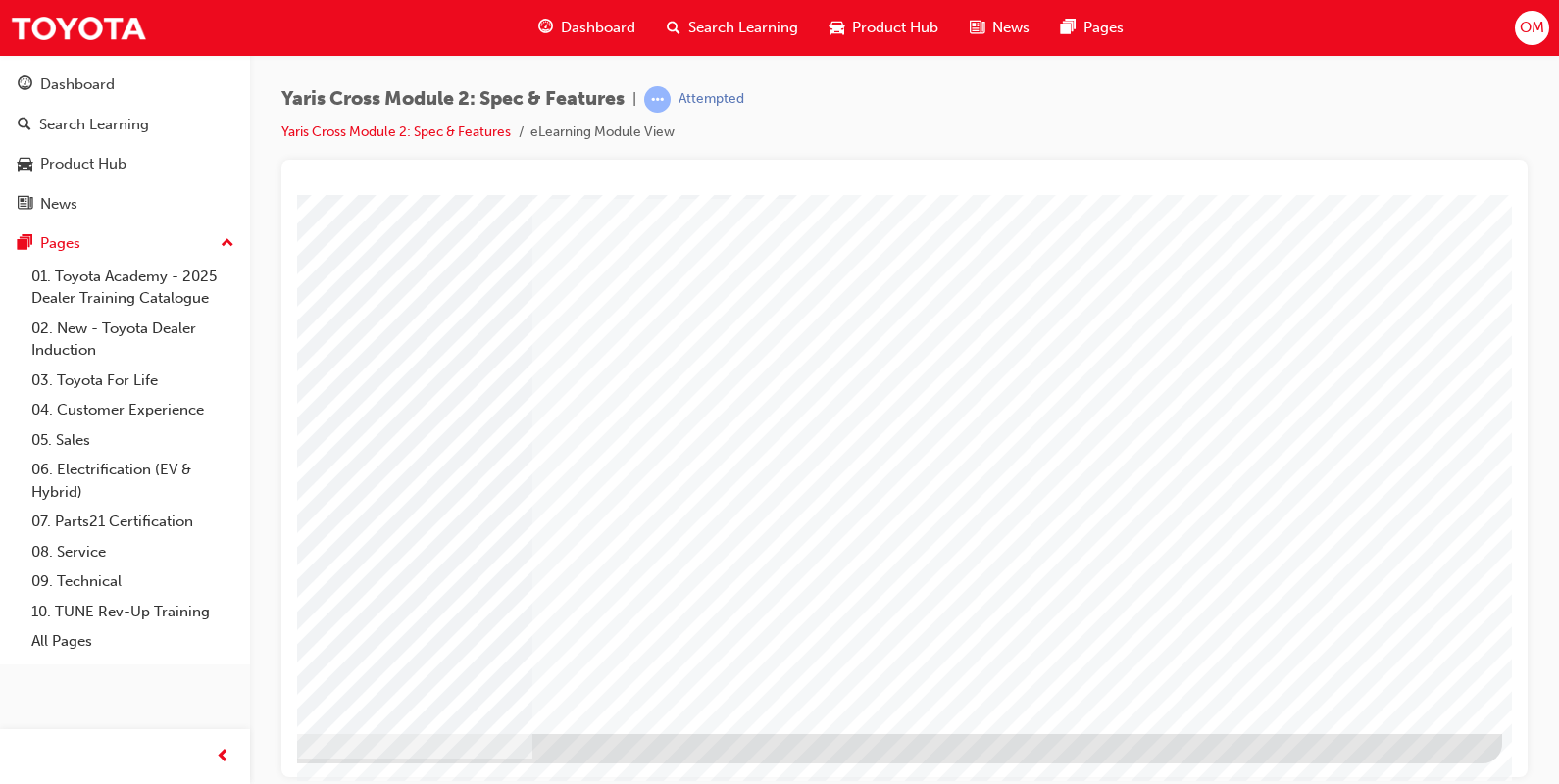 click at bounding box center (230, 1929) 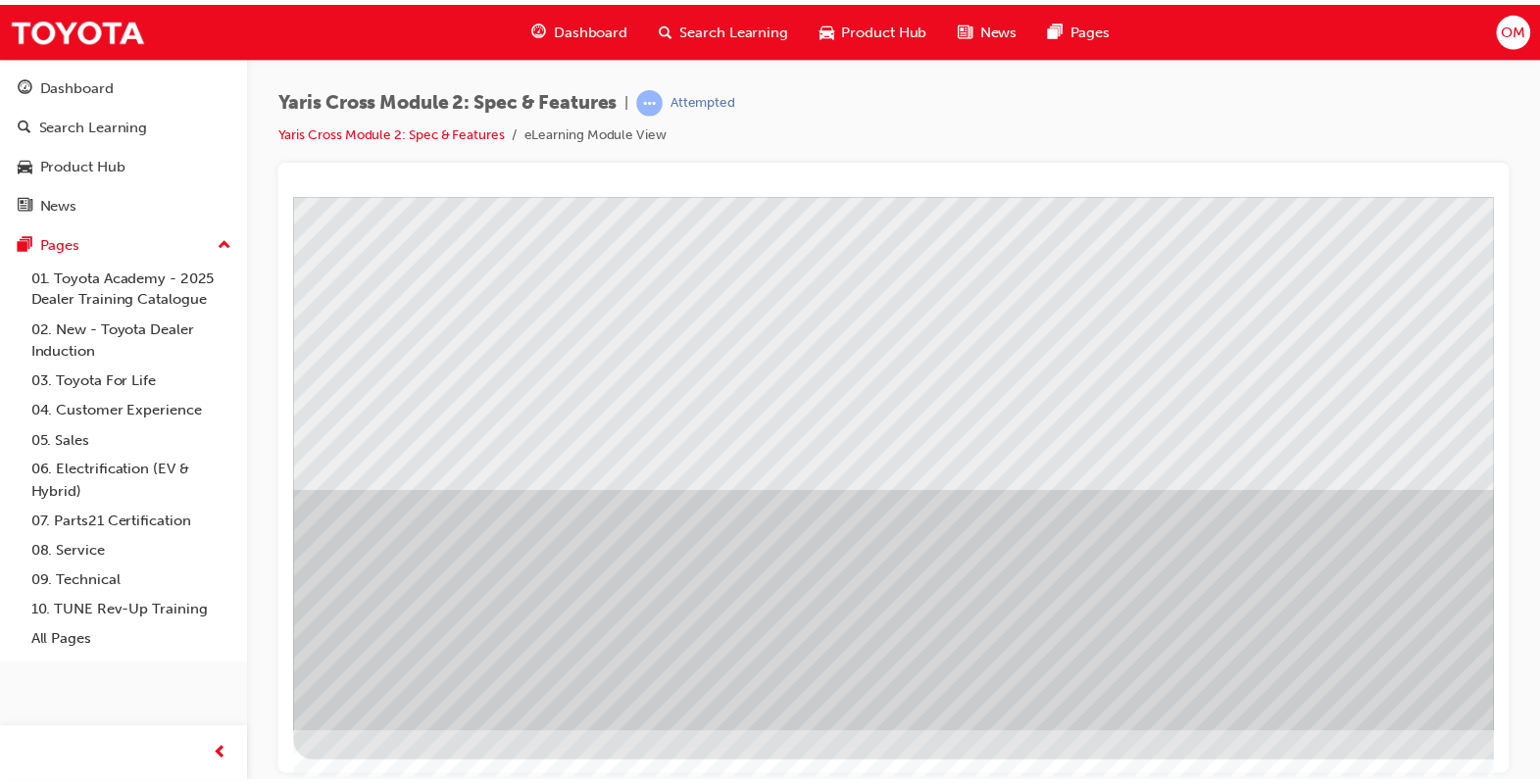scroll, scrollTop: 167, scrollLeft: 137, axis: both 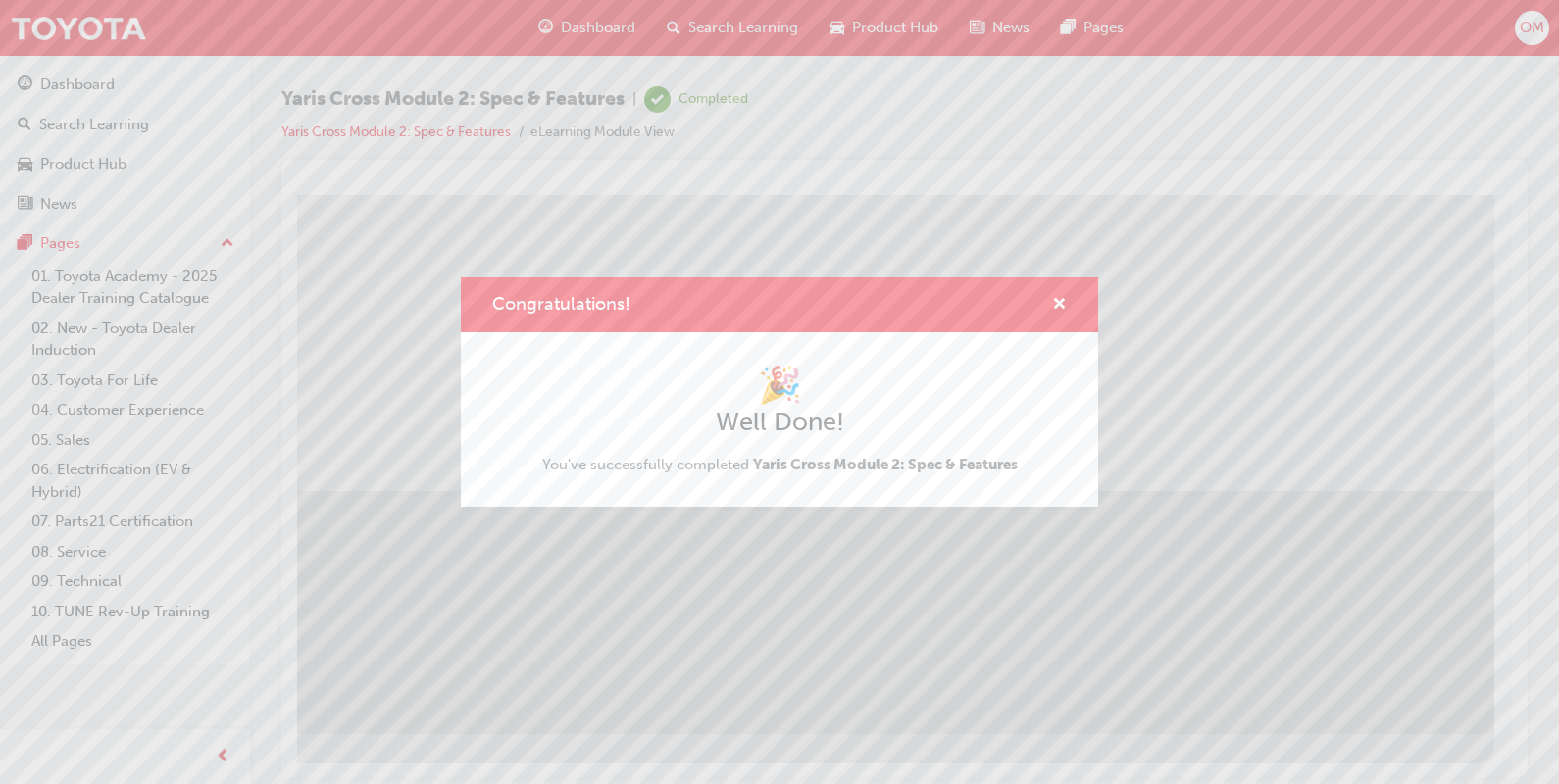 click on "Congratulations! 🎉 Well Done! You've successfully completed   Yaris Cross Module 2: Spec & Features" at bounding box center [780, 392] 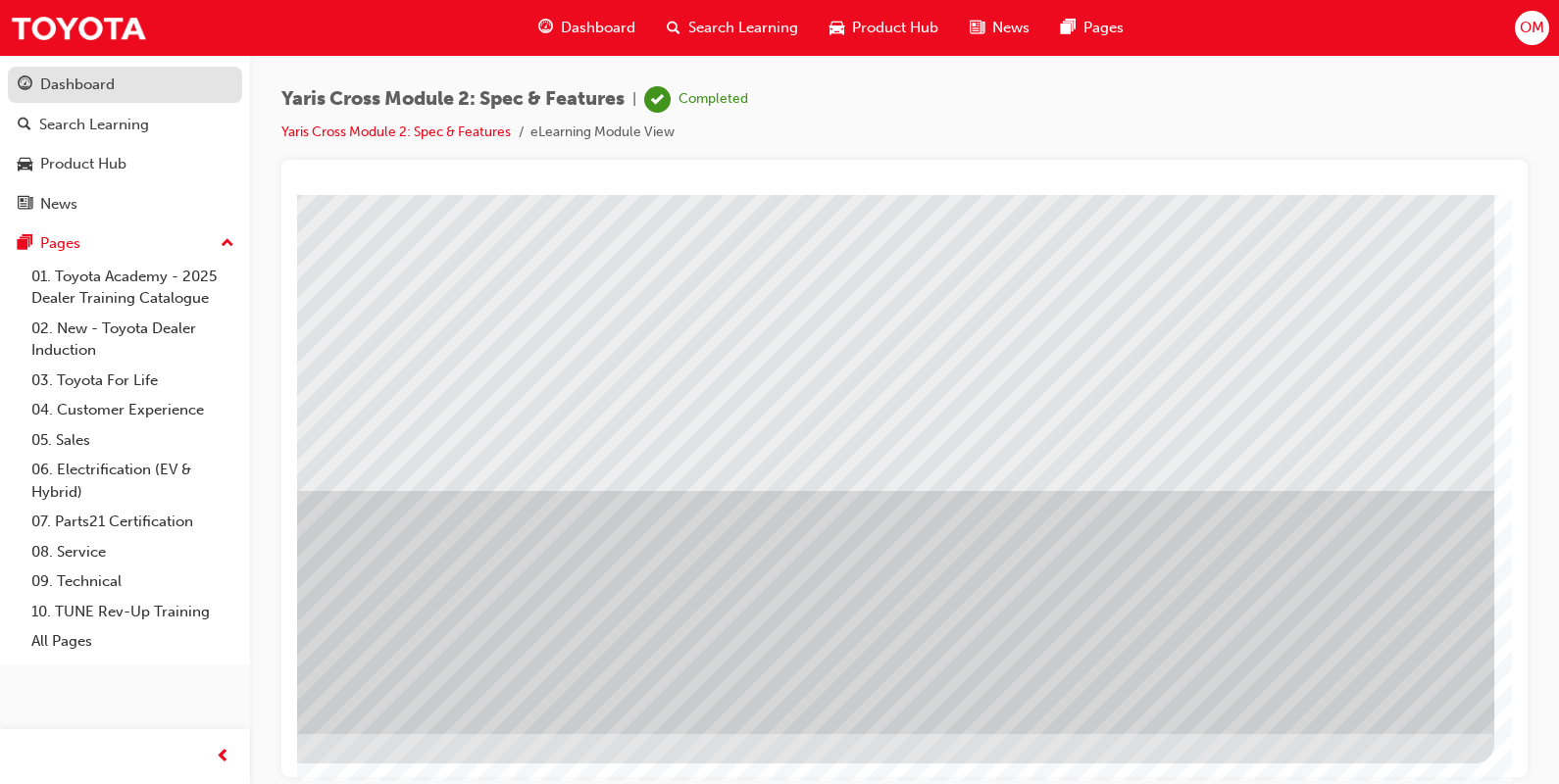 click on "Dashboard" at bounding box center (125, 84) 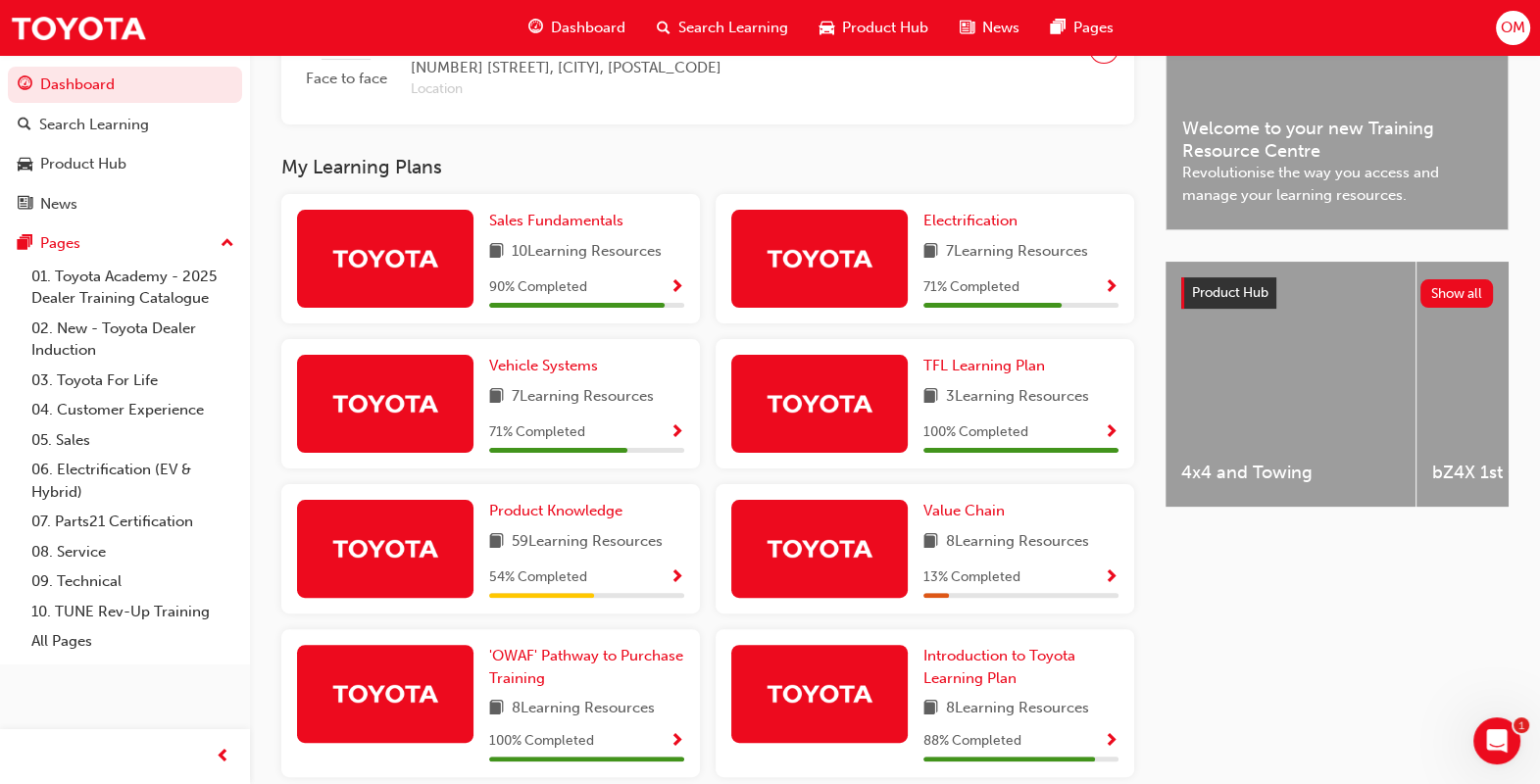 scroll, scrollTop: 640, scrollLeft: 0, axis: vertical 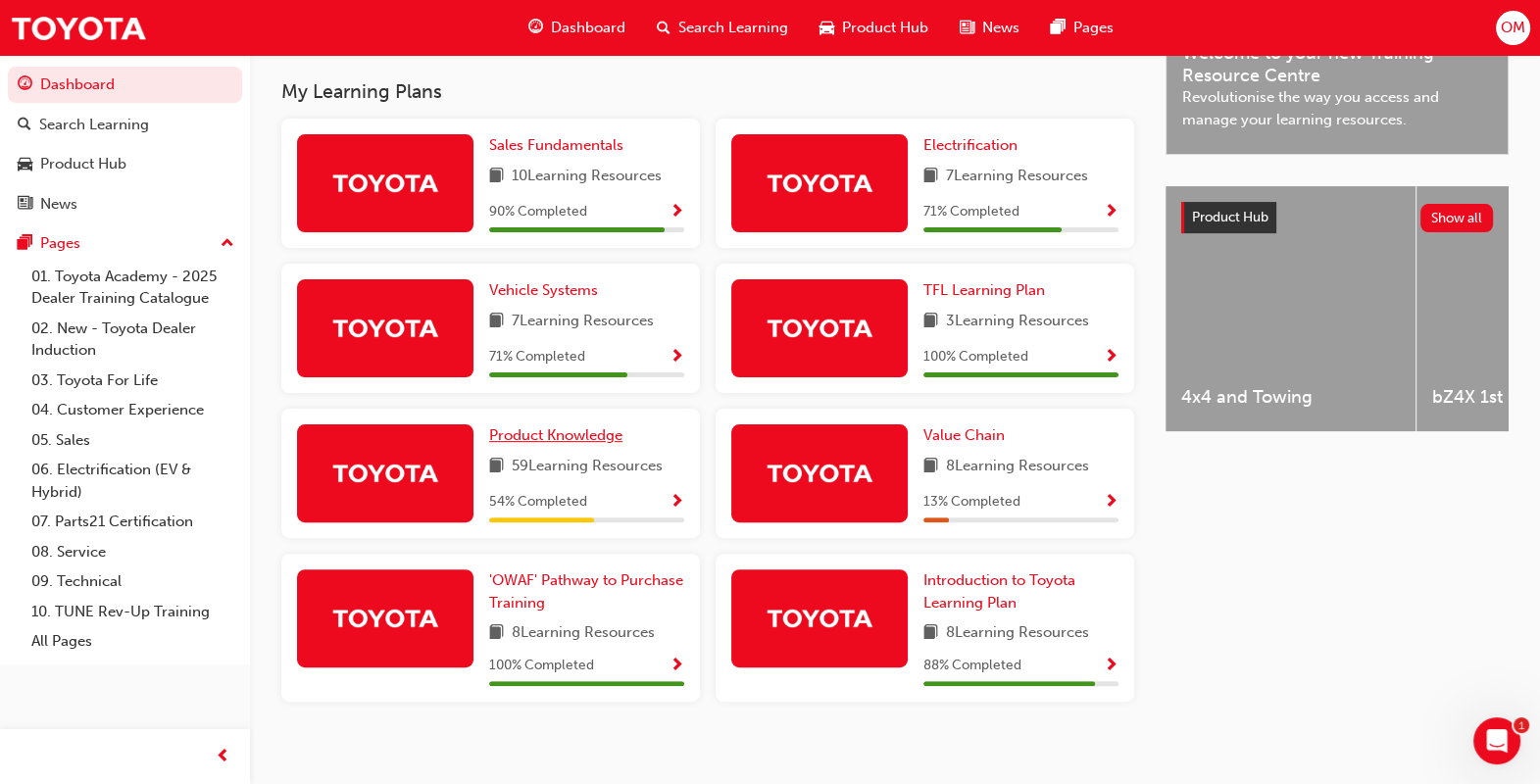 click on "Product Knowledge" at bounding box center (556, 435) 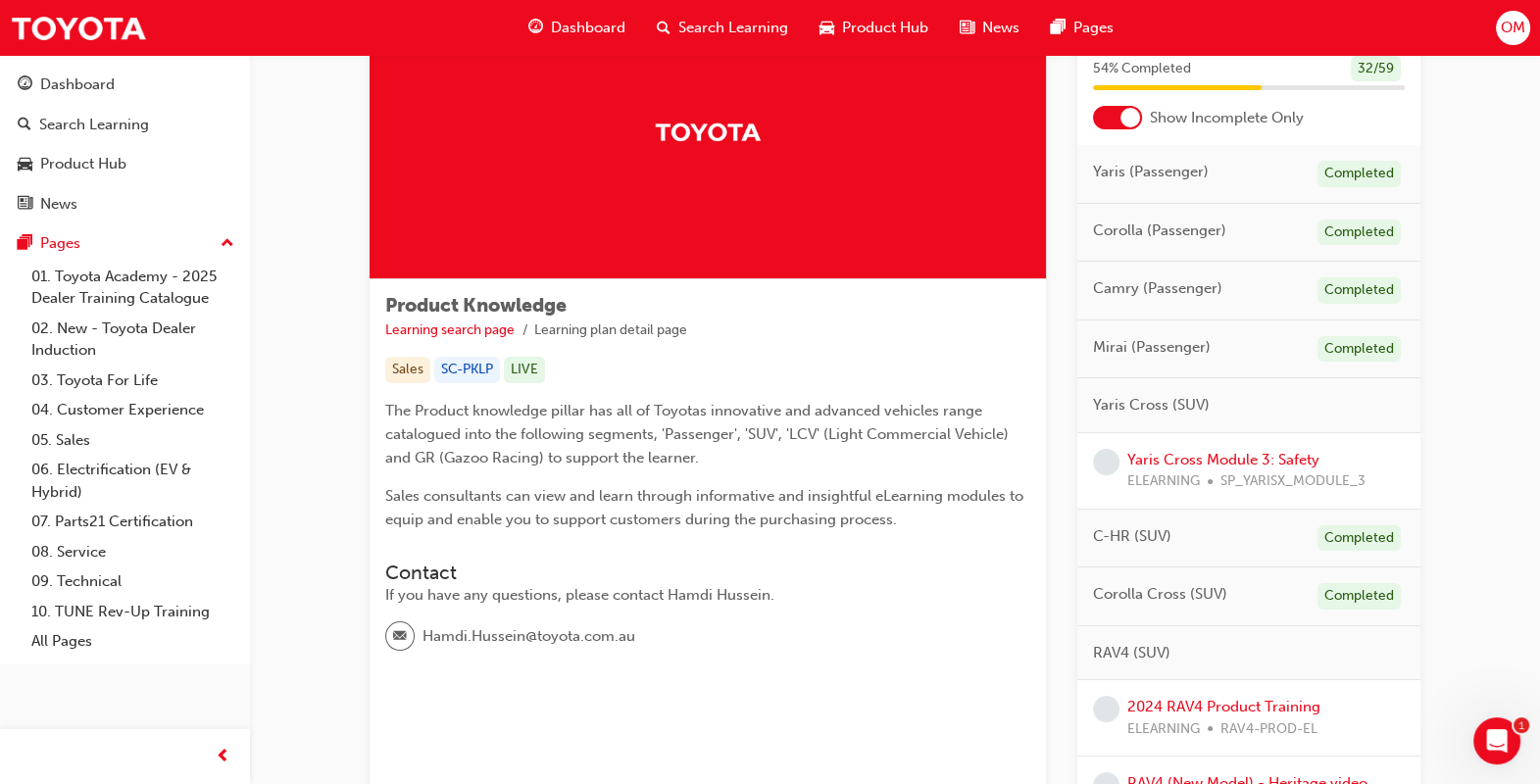 scroll, scrollTop: 117, scrollLeft: 0, axis: vertical 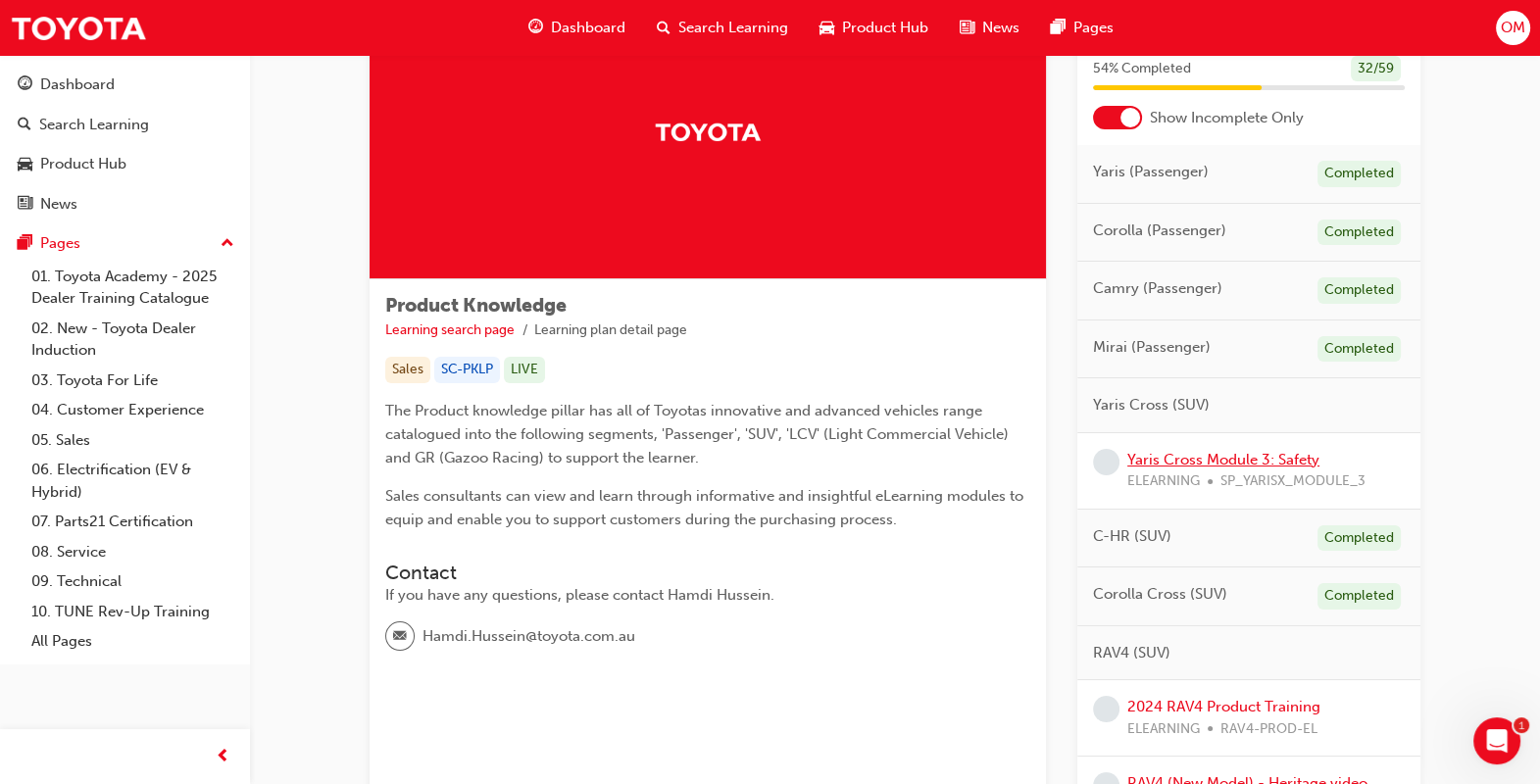 click on "Yaris Cross Module 3: Safety" at bounding box center [1223, 460] 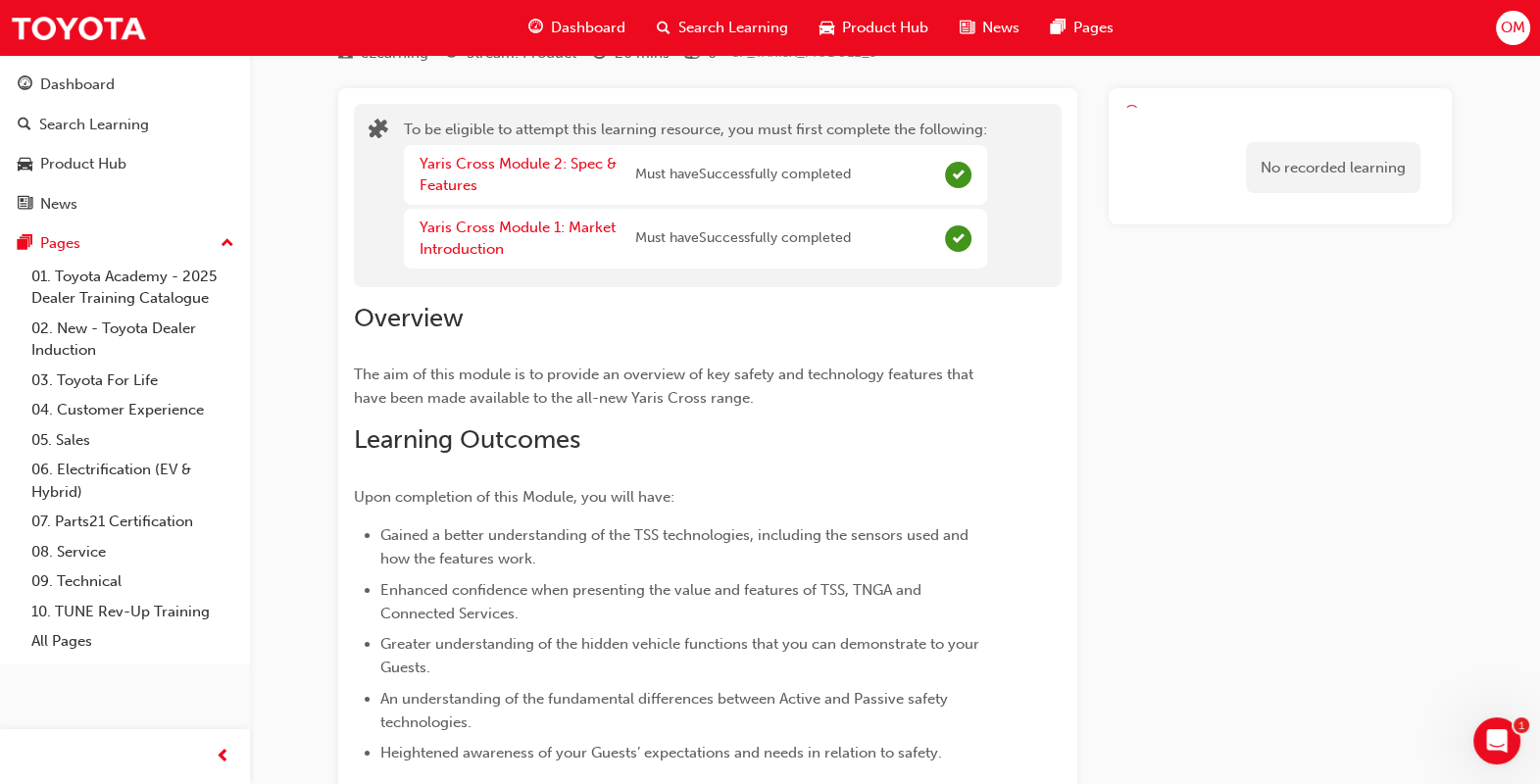 scroll, scrollTop: 0, scrollLeft: 0, axis: both 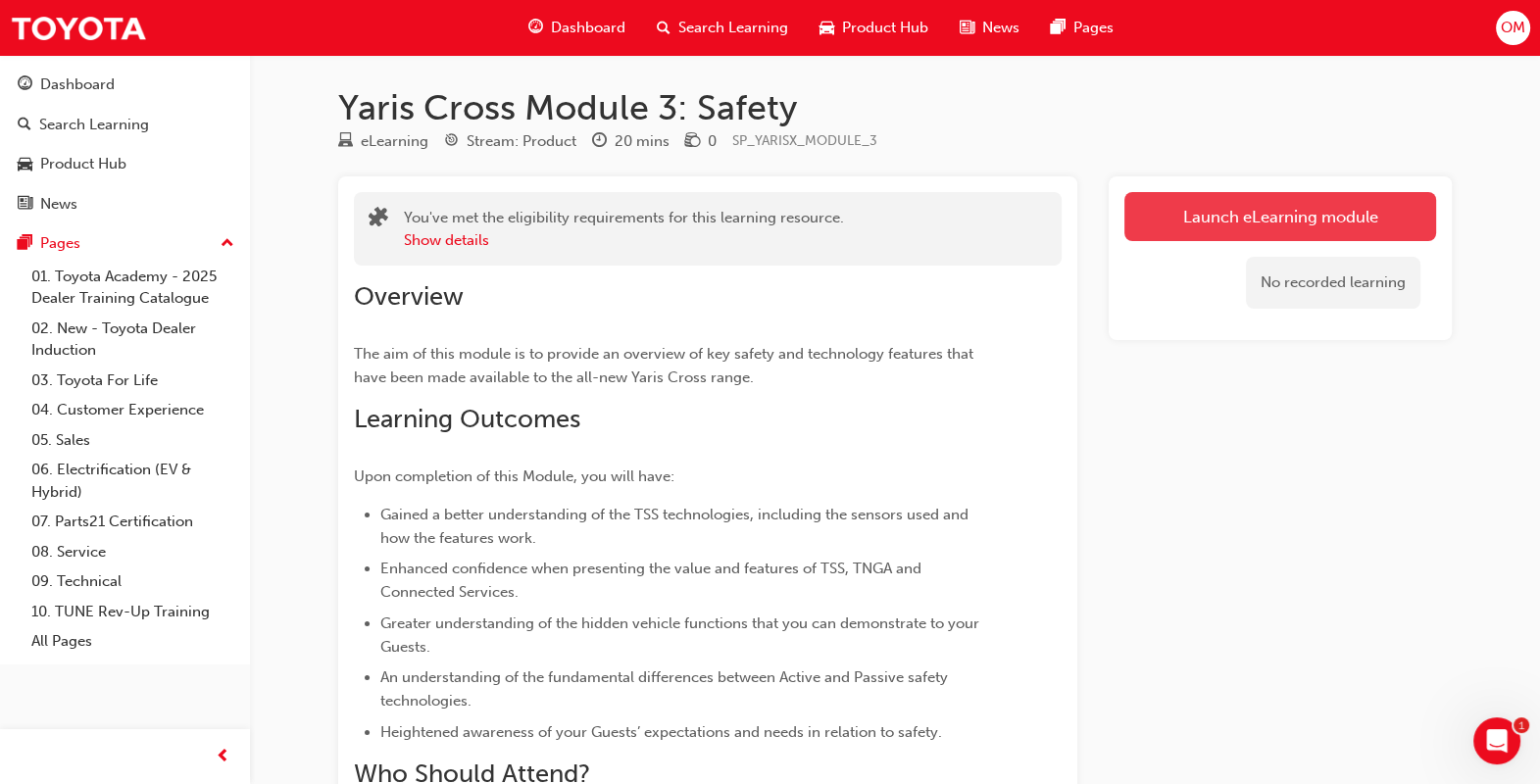 click on "Launch eLearning module" at bounding box center [1280, 217] 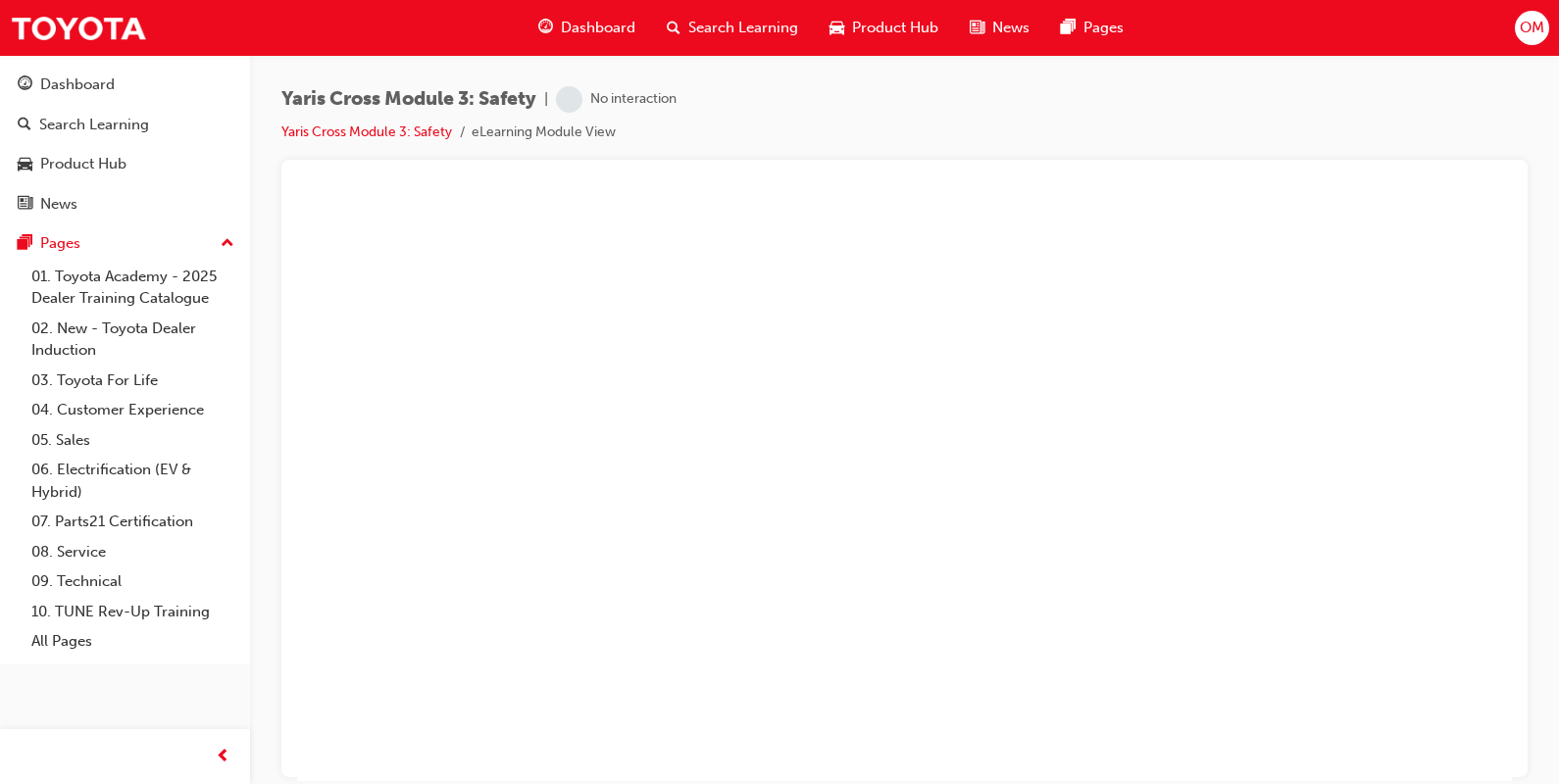 scroll, scrollTop: 0, scrollLeft: 0, axis: both 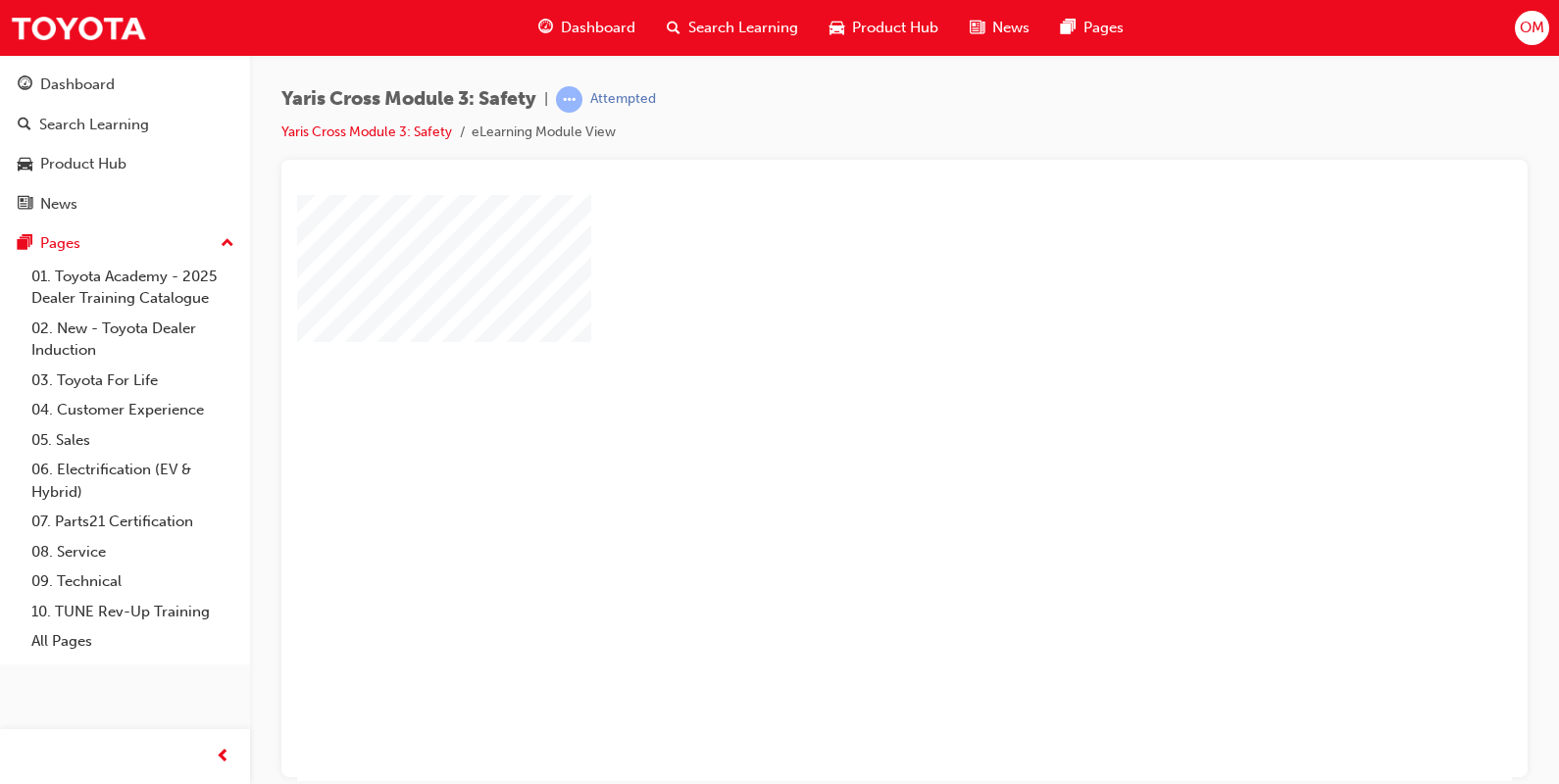 click at bounding box center [848, 430] 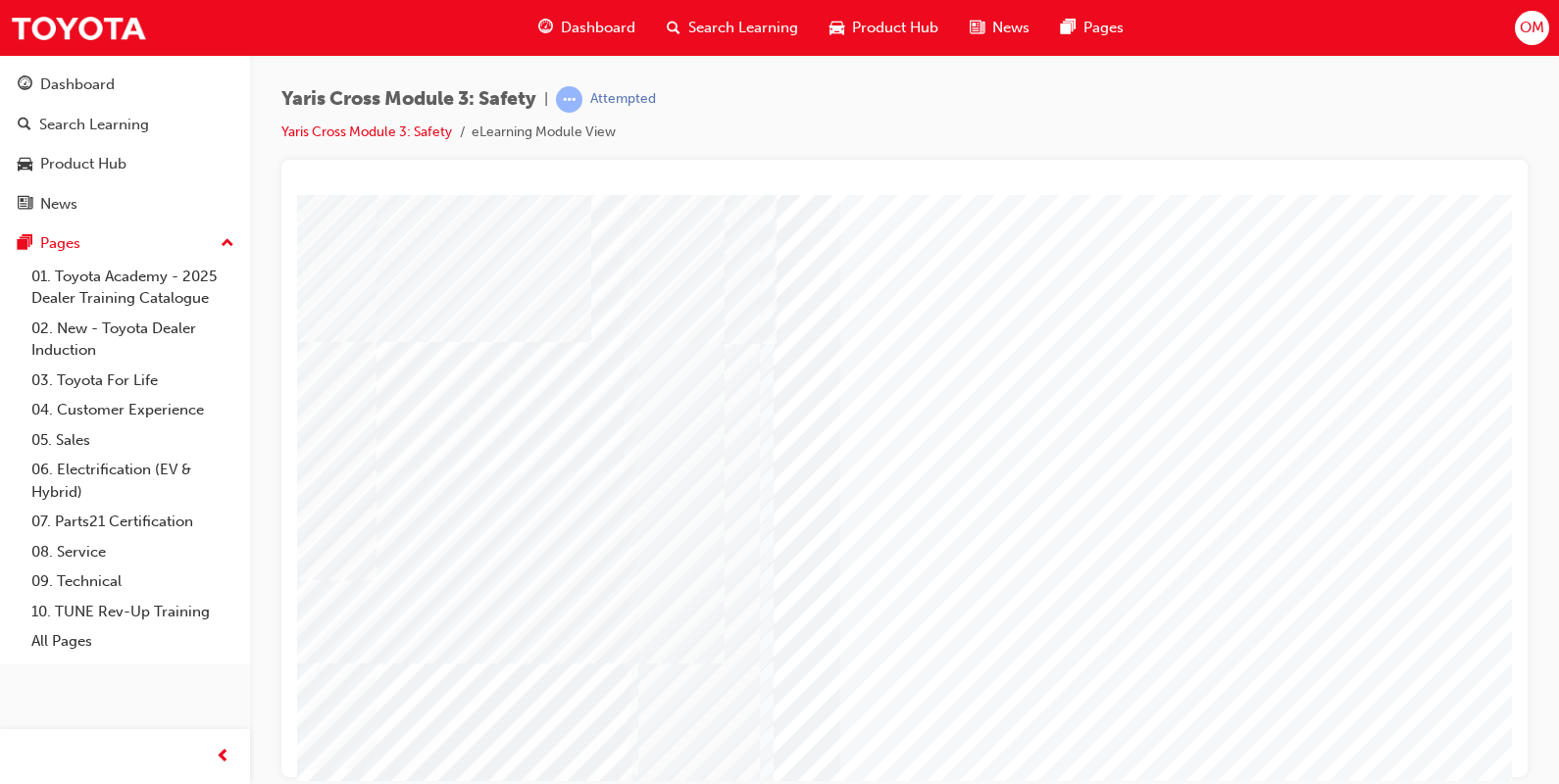scroll, scrollTop: 167, scrollLeft: 0, axis: vertical 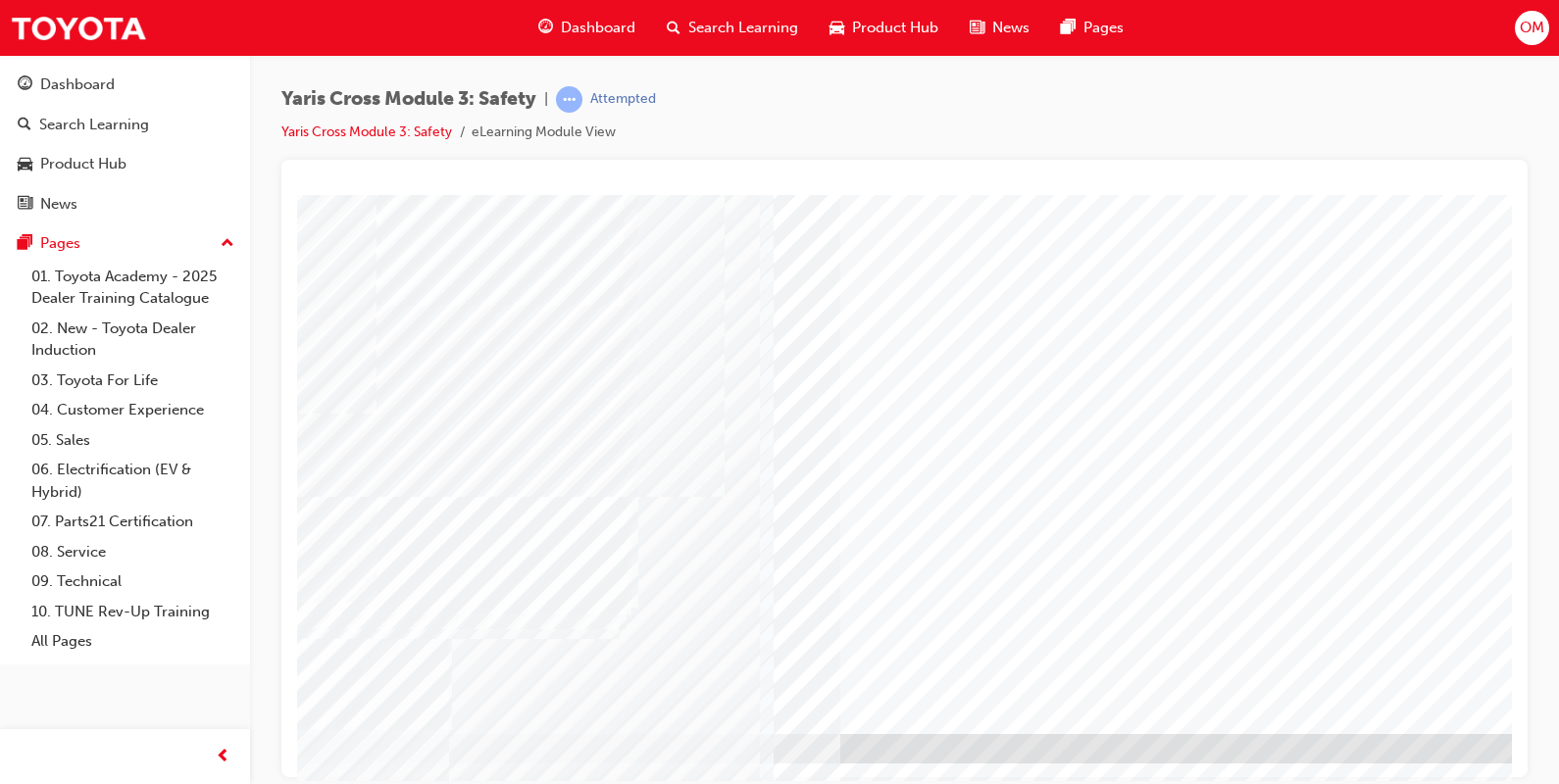 click at bounding box center (359, 2779) 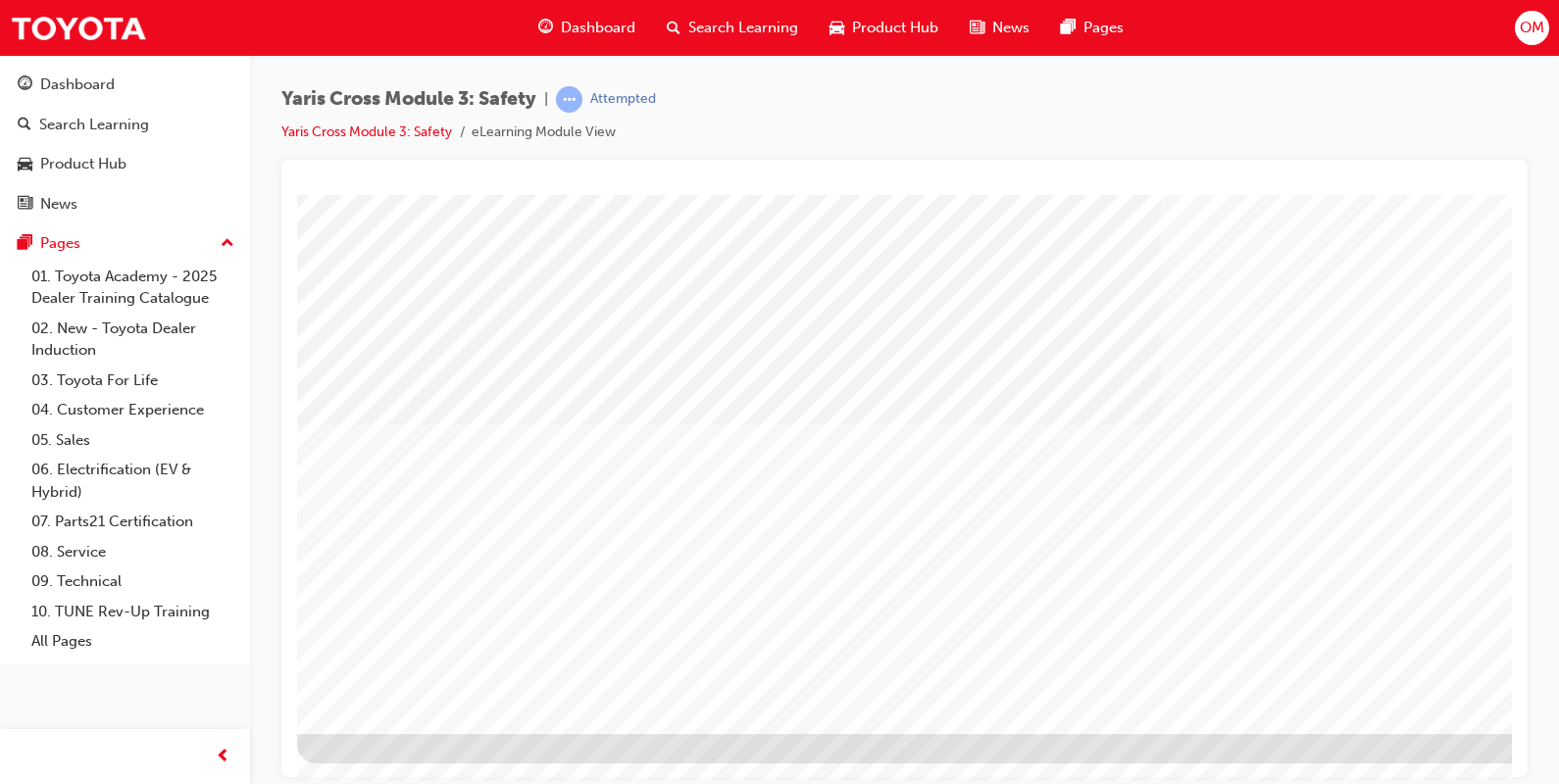 scroll, scrollTop: 167, scrollLeft: 137, axis: both 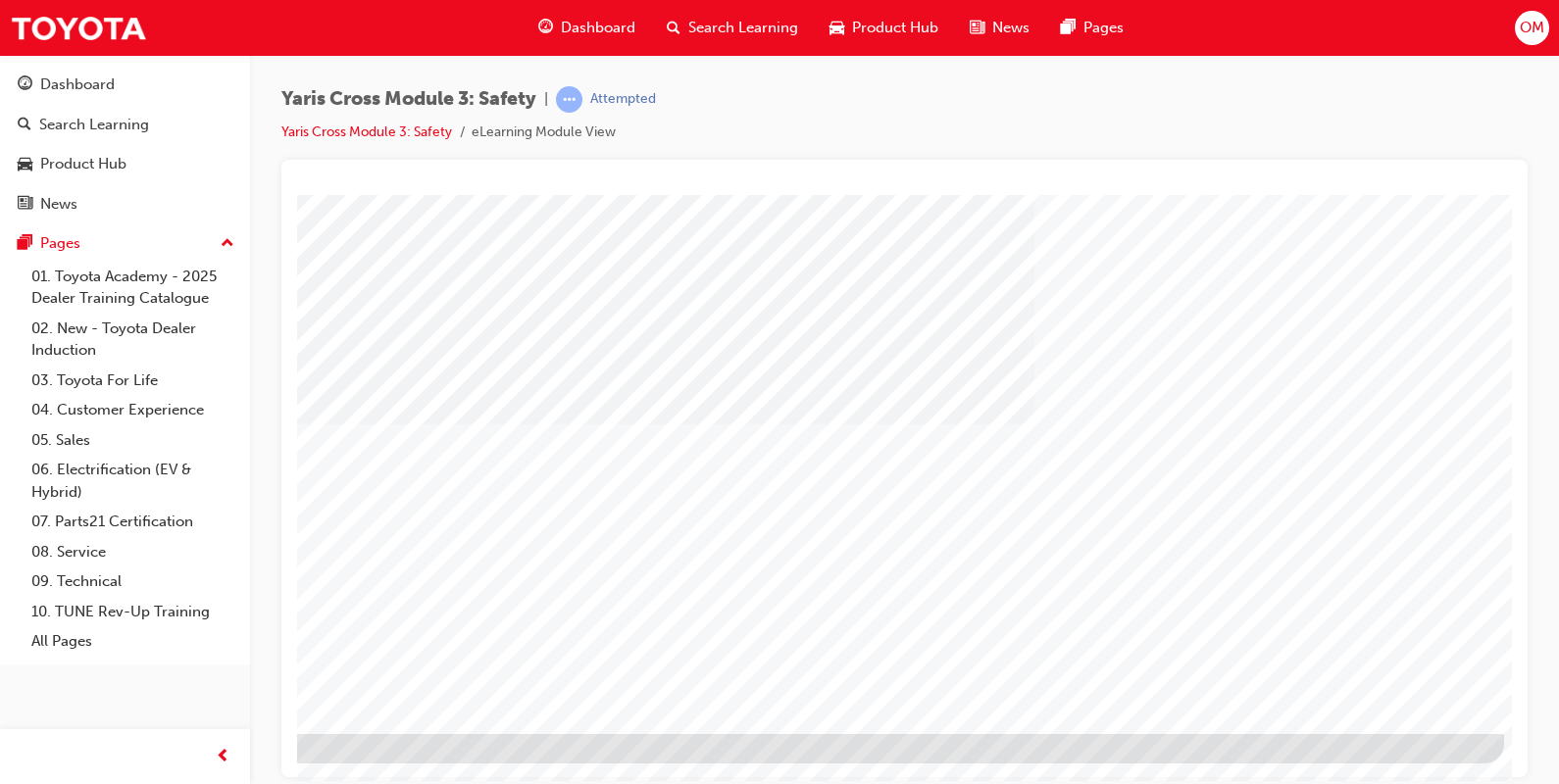 click at bounding box center (232, 1680) 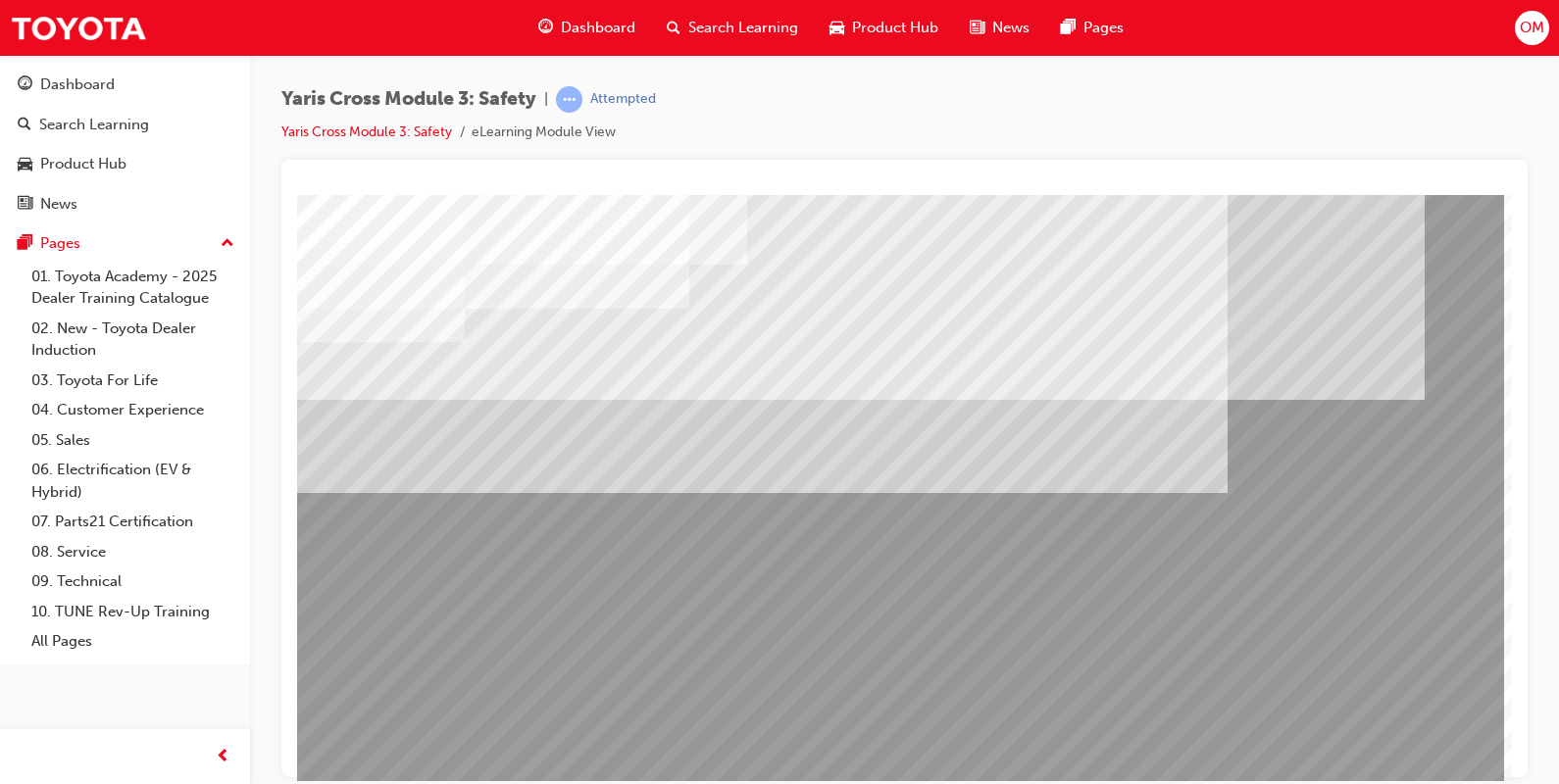 scroll, scrollTop: 167, scrollLeft: 137, axis: both 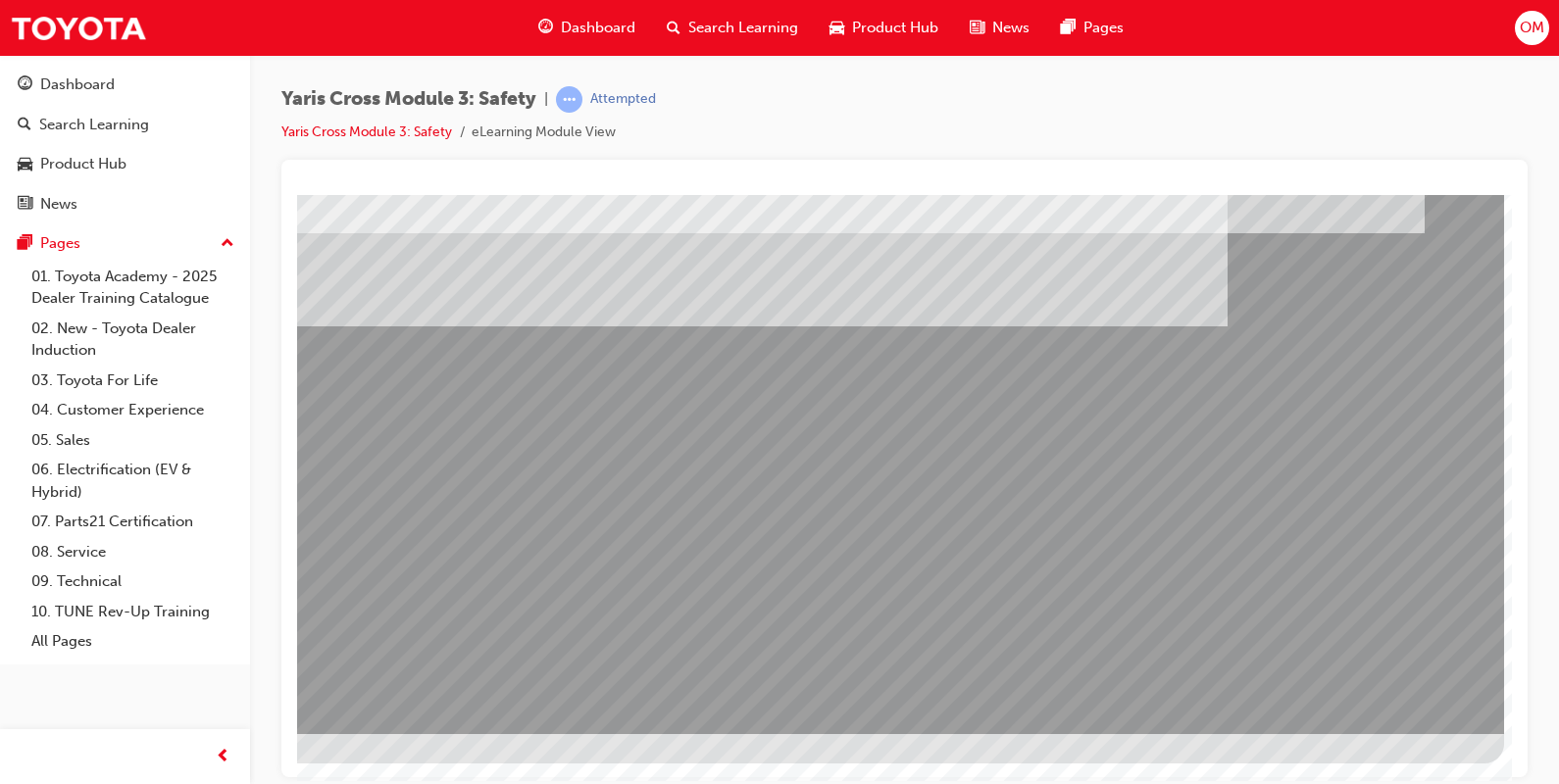 click at bounding box center (232, 2239) 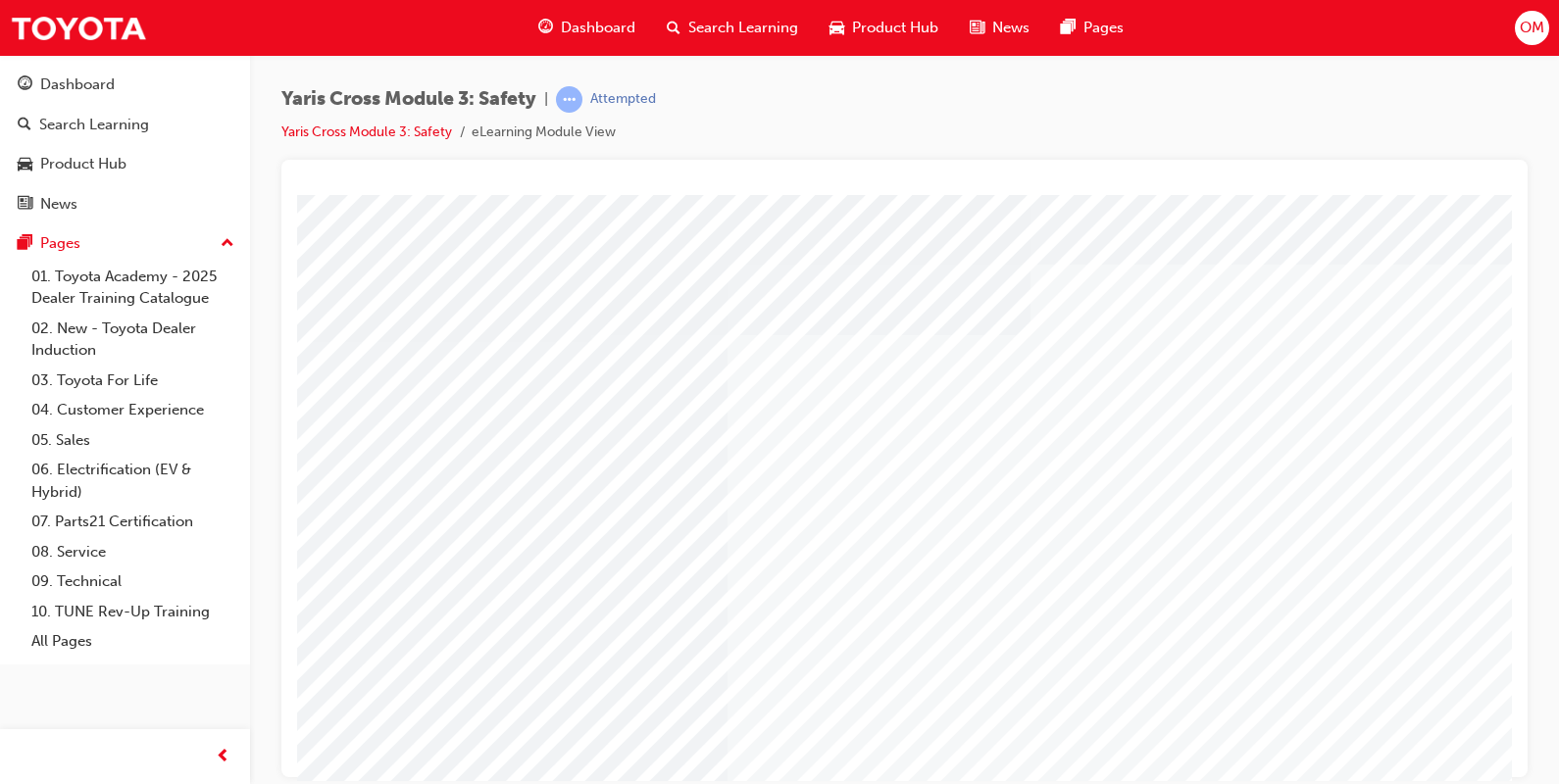 scroll, scrollTop: 167, scrollLeft: 0, axis: vertical 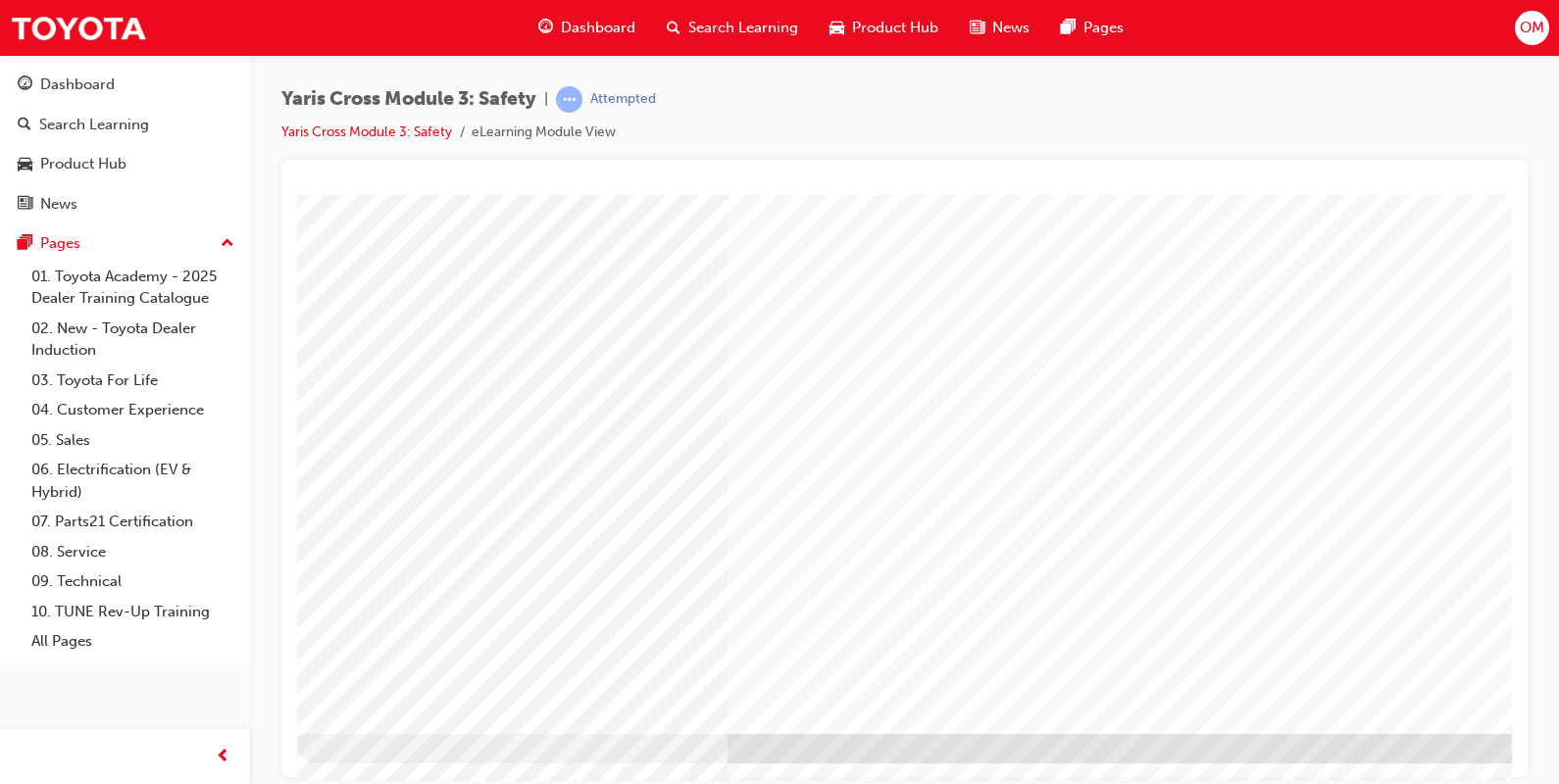 click at bounding box center (359, 2464) 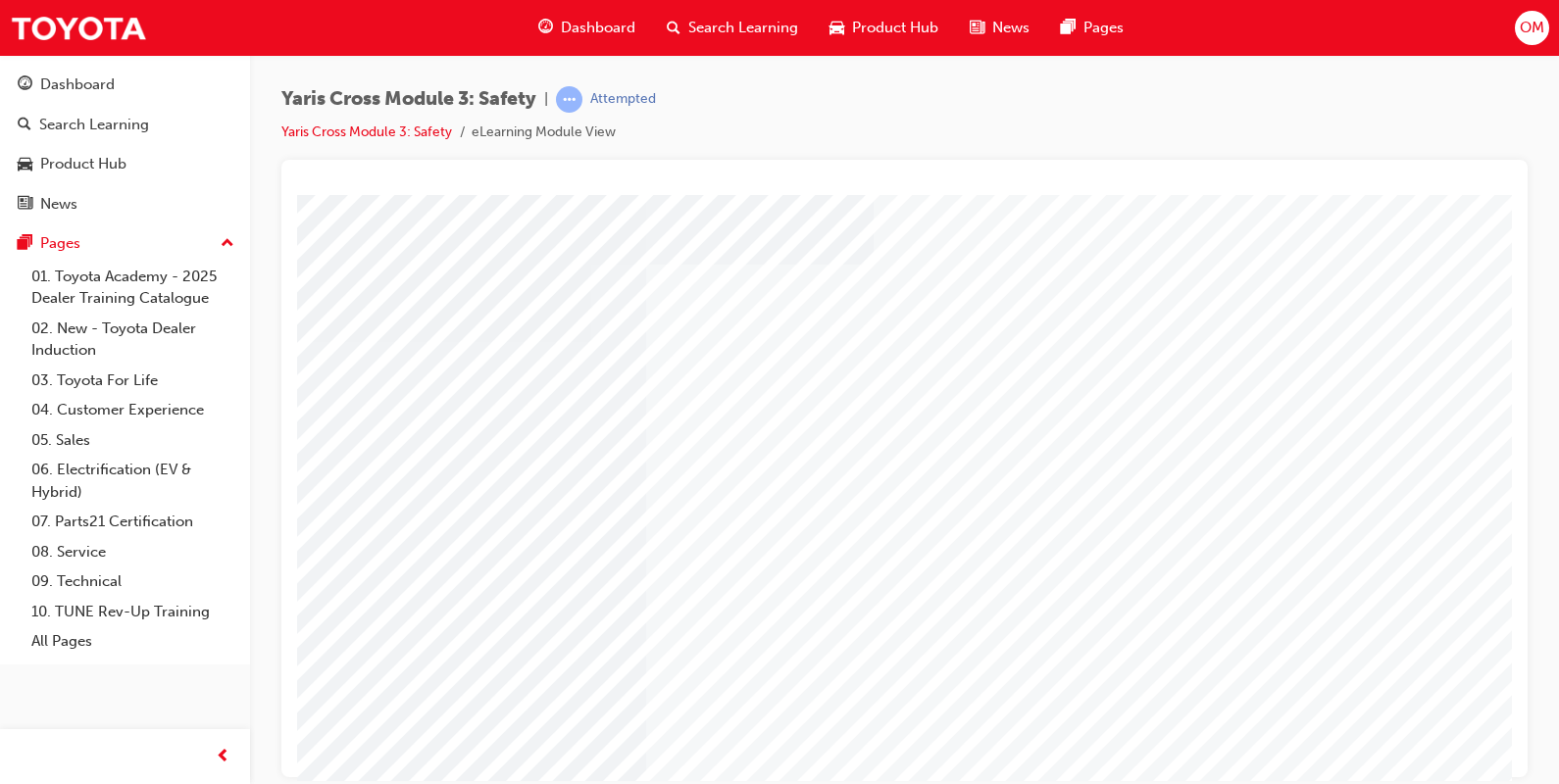 scroll, scrollTop: 167, scrollLeft: 0, axis: vertical 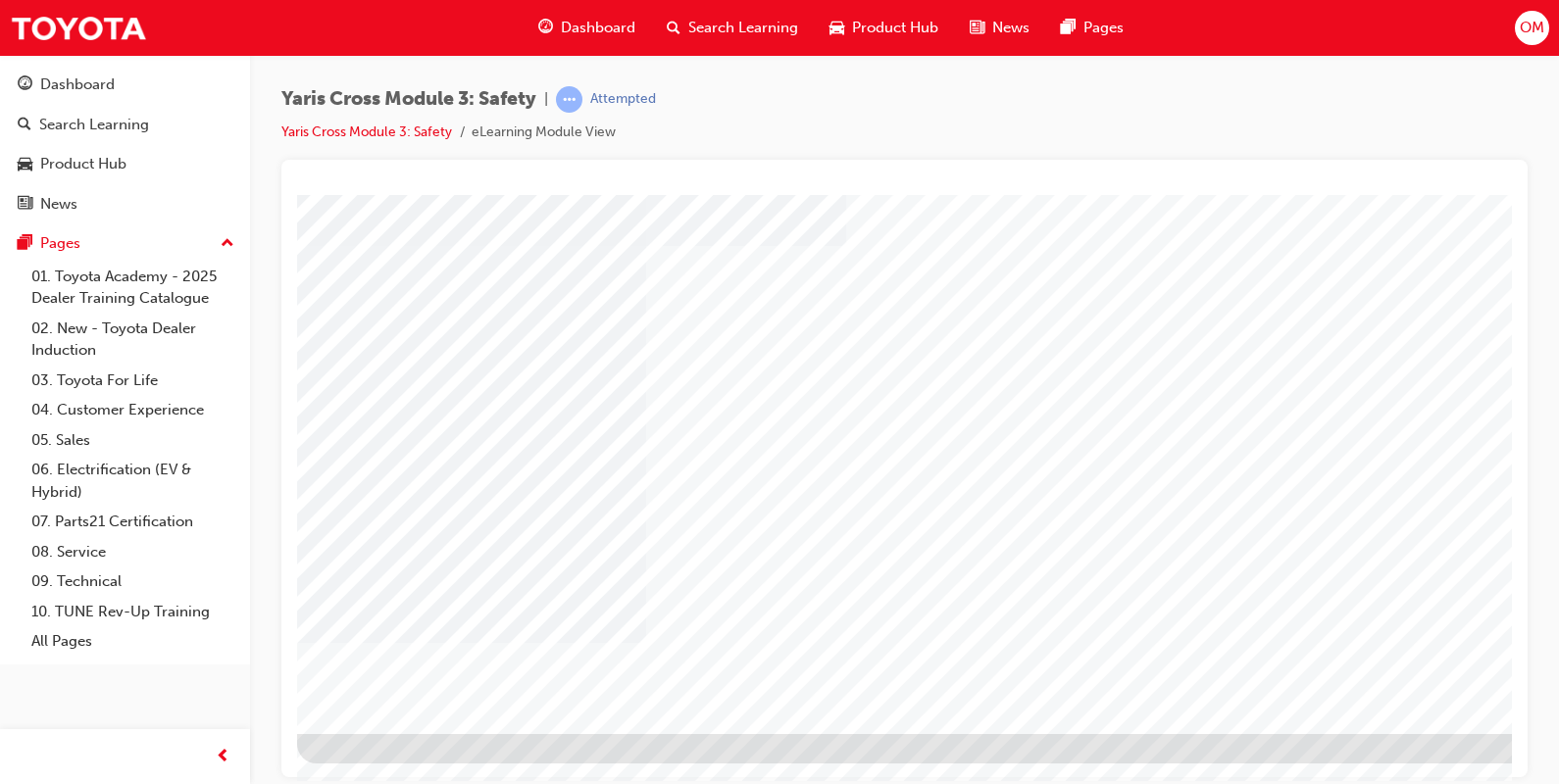 click at bounding box center (359, 2472) 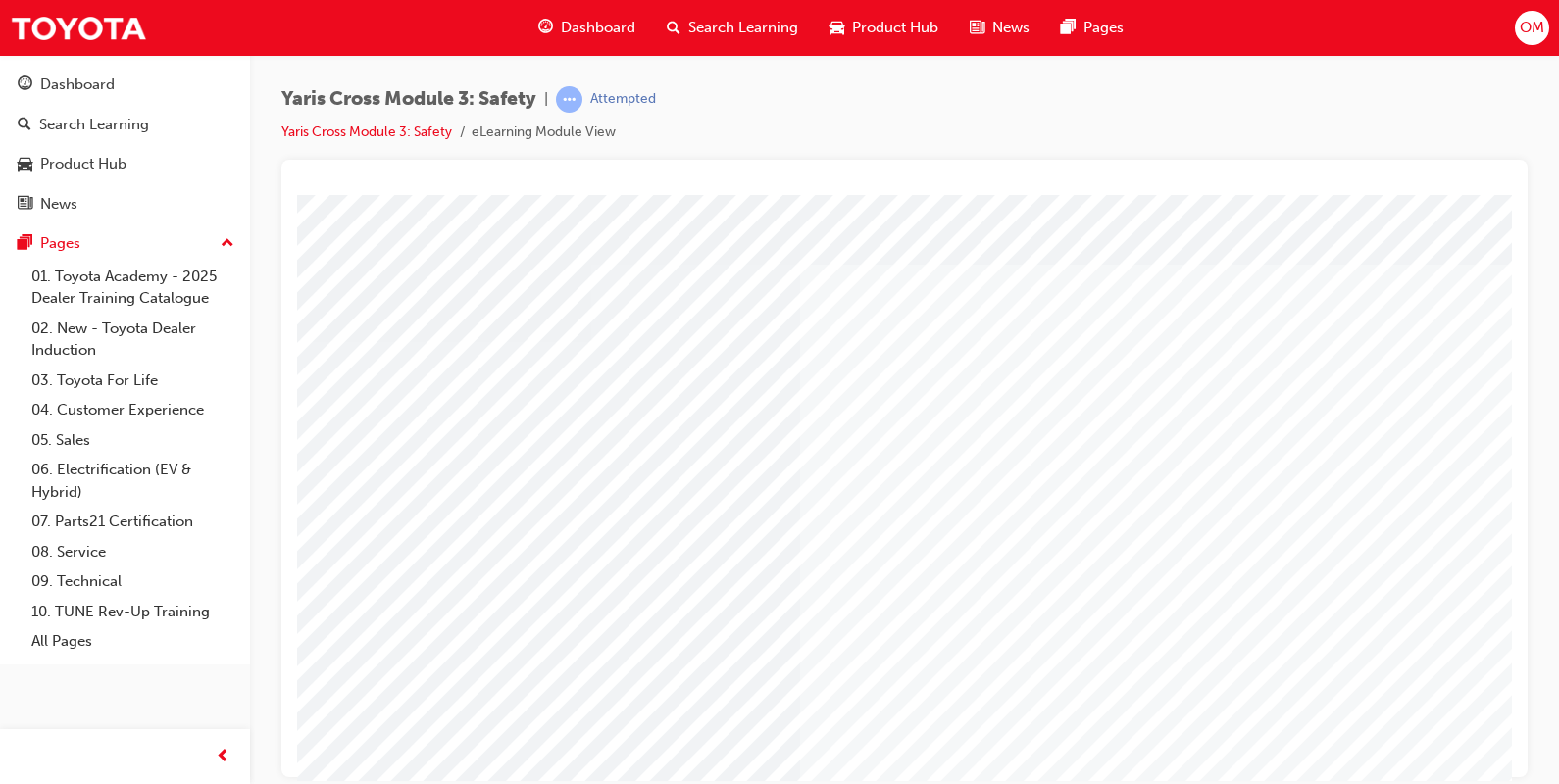 scroll, scrollTop: 167, scrollLeft: 0, axis: vertical 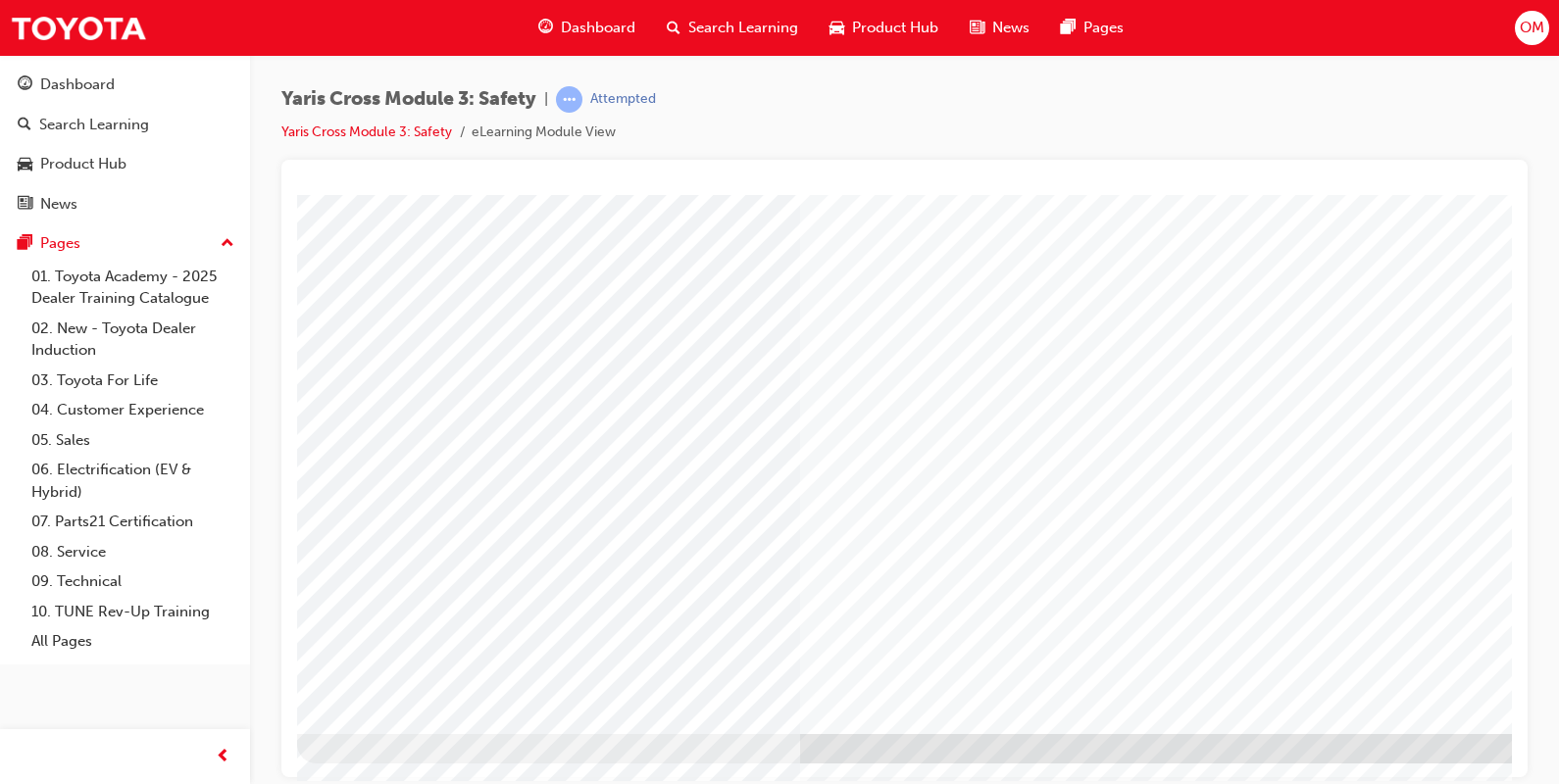 click at bounding box center [359, 3987] 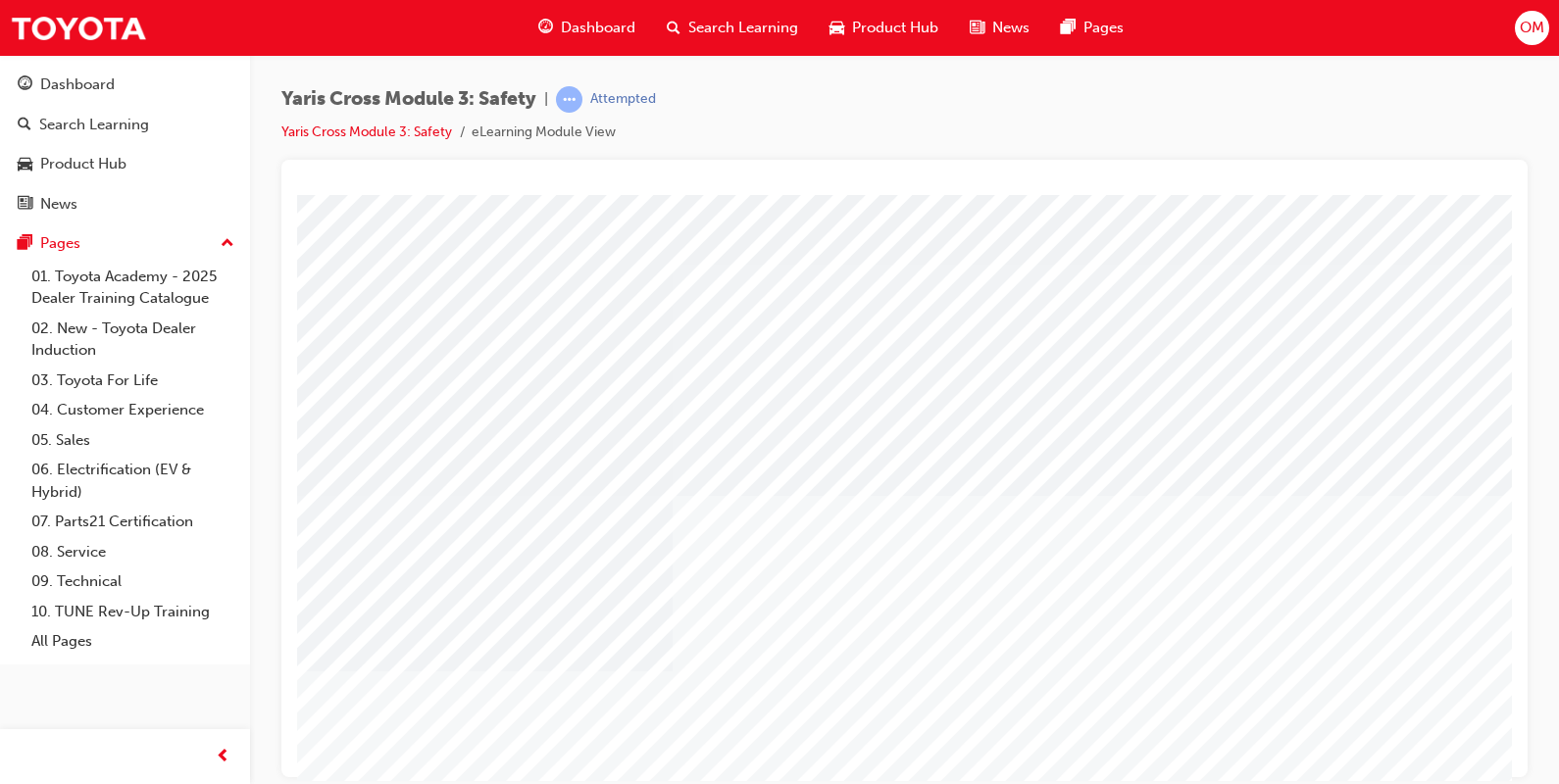 scroll, scrollTop: 167, scrollLeft: 0, axis: vertical 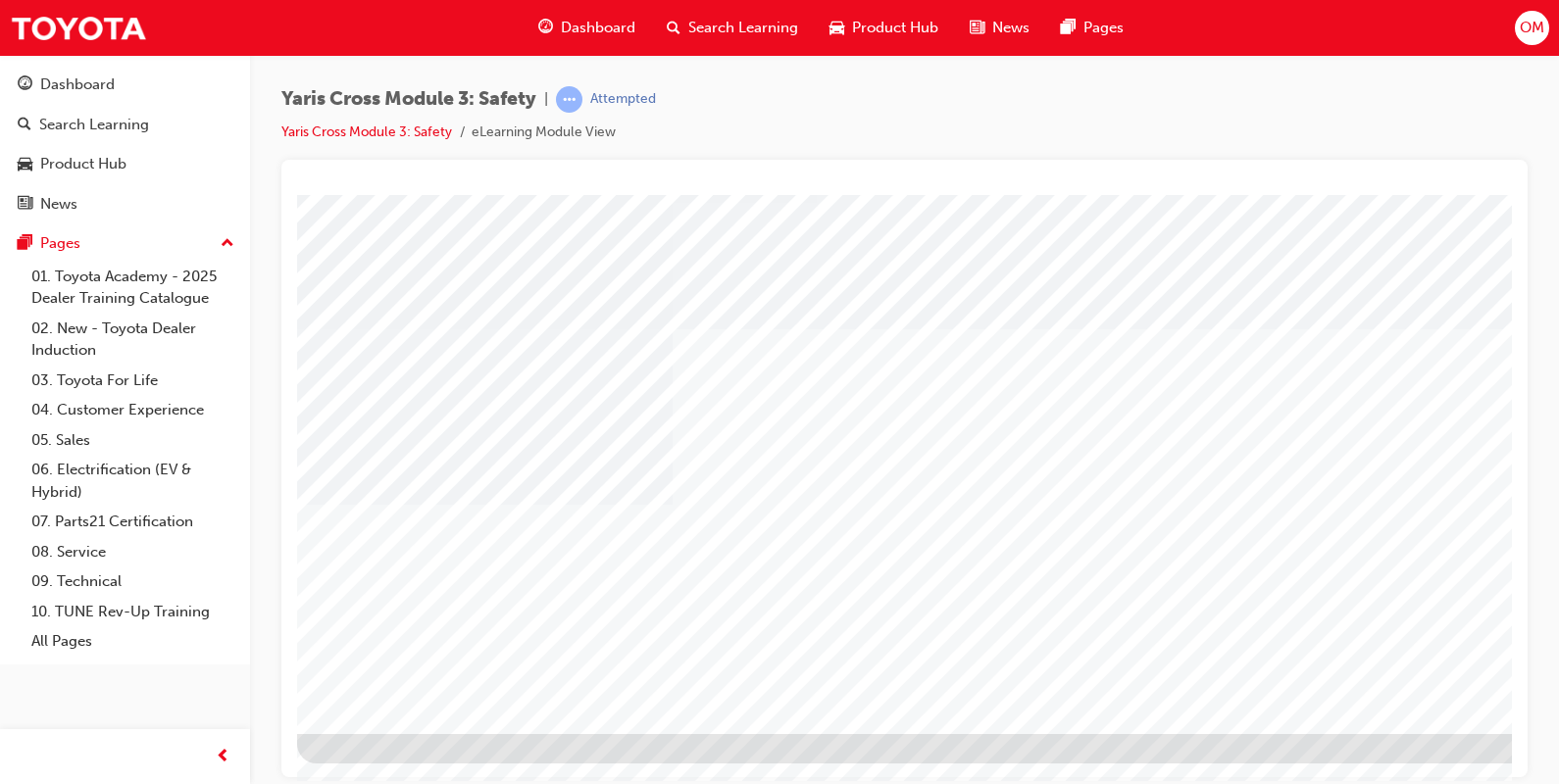 click at bounding box center (359, 2565) 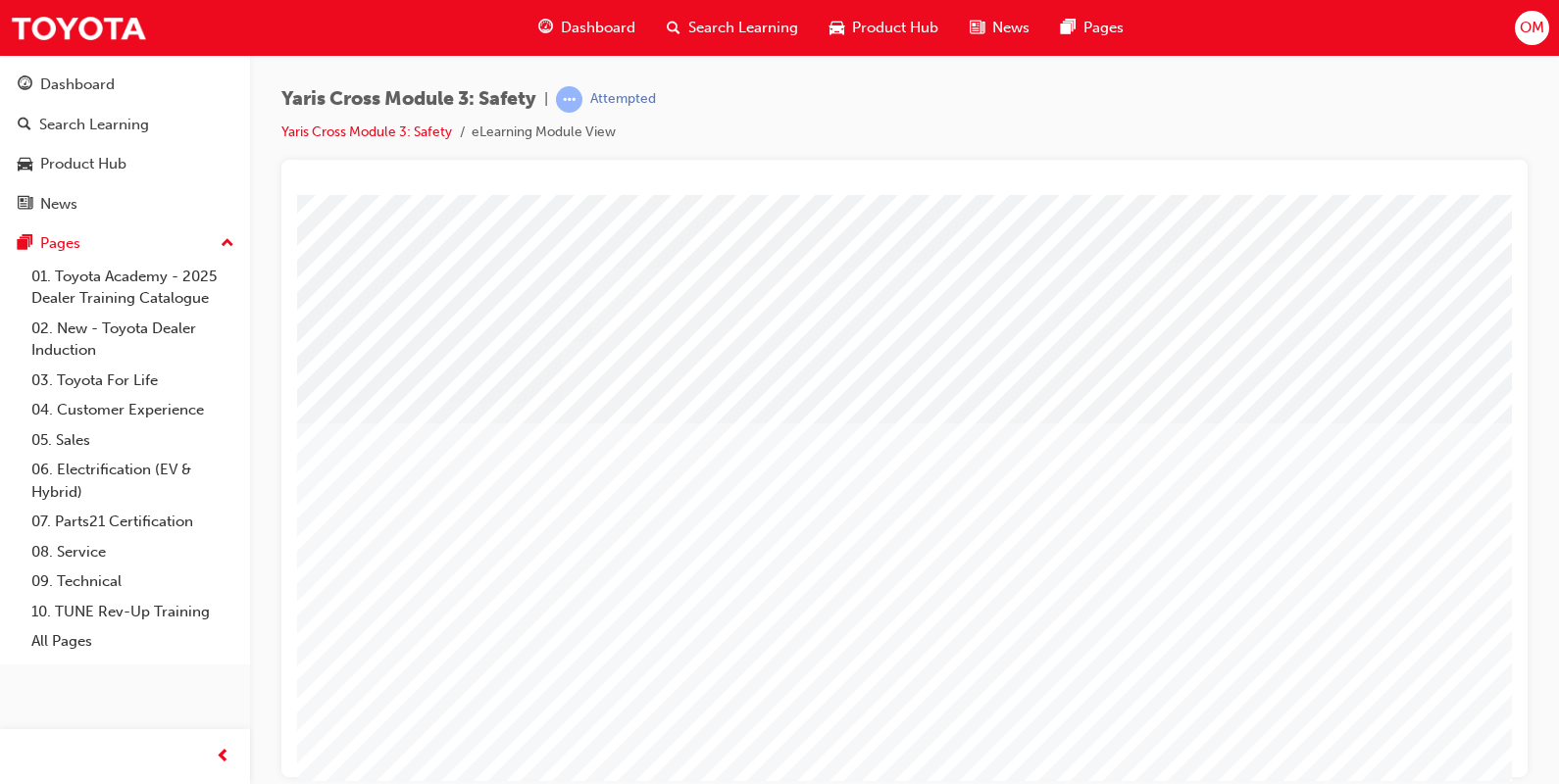 scroll, scrollTop: 167, scrollLeft: 0, axis: vertical 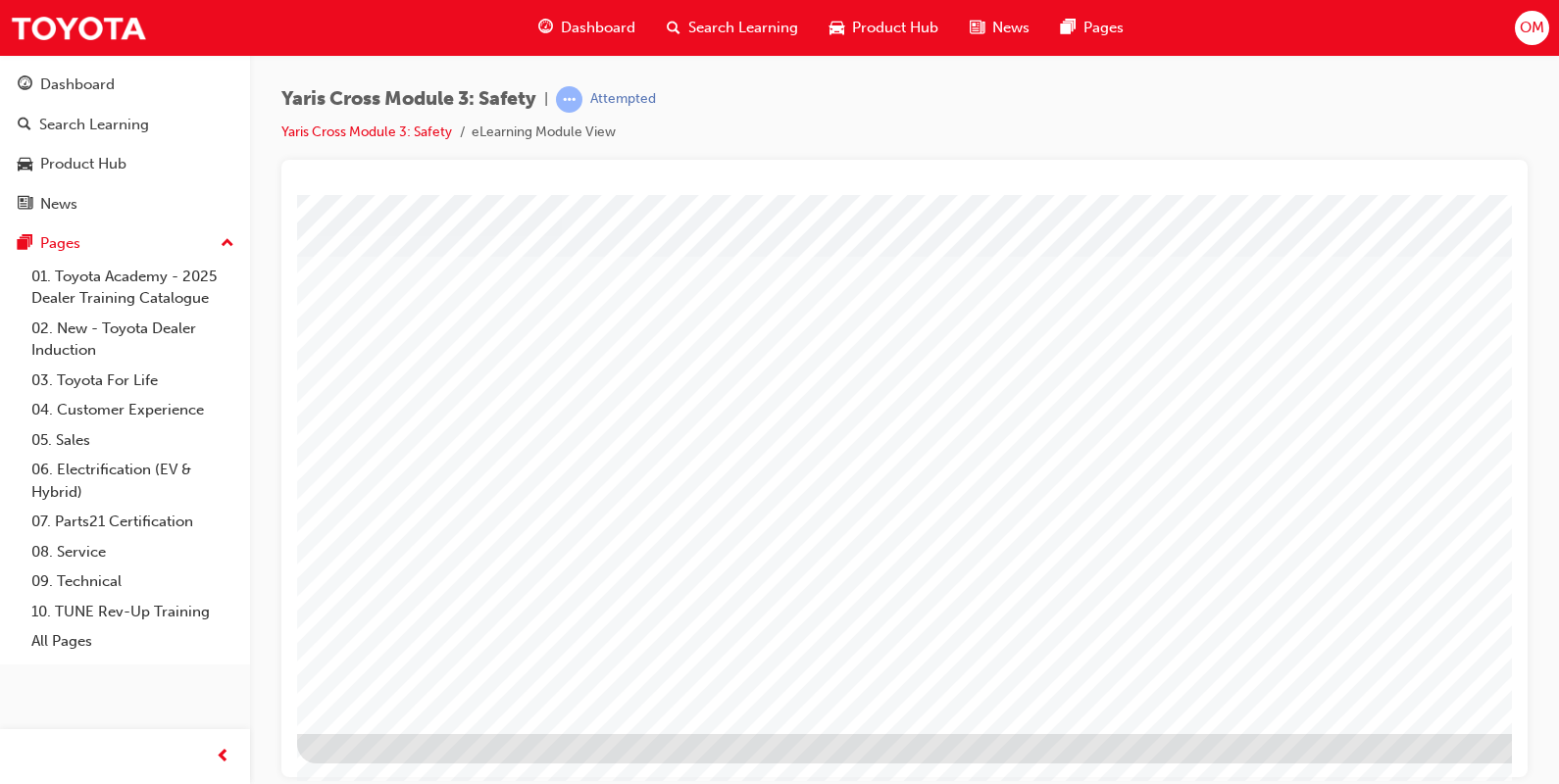 click at bounding box center [359, 1871] 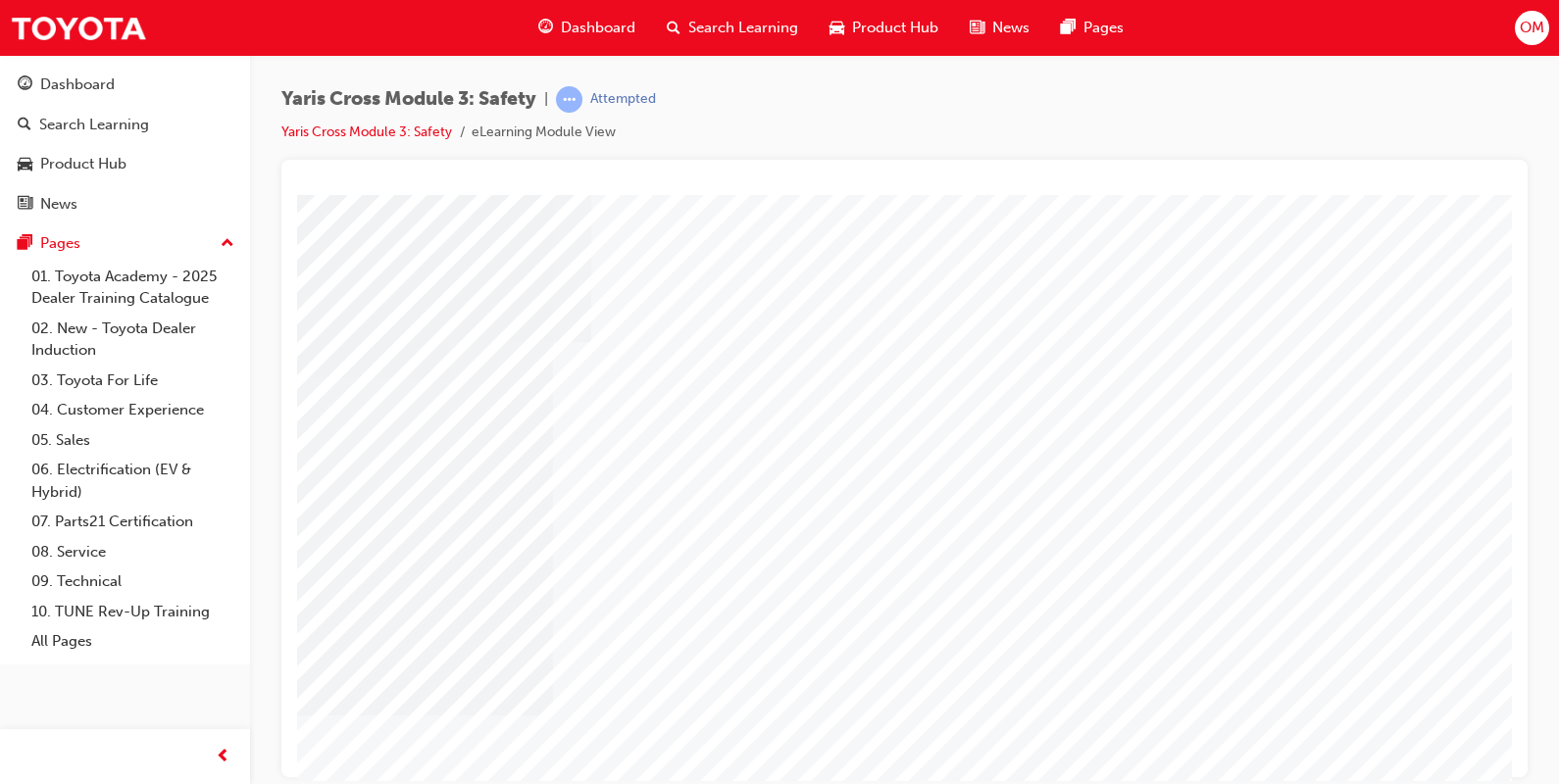 scroll, scrollTop: 167, scrollLeft: 0, axis: vertical 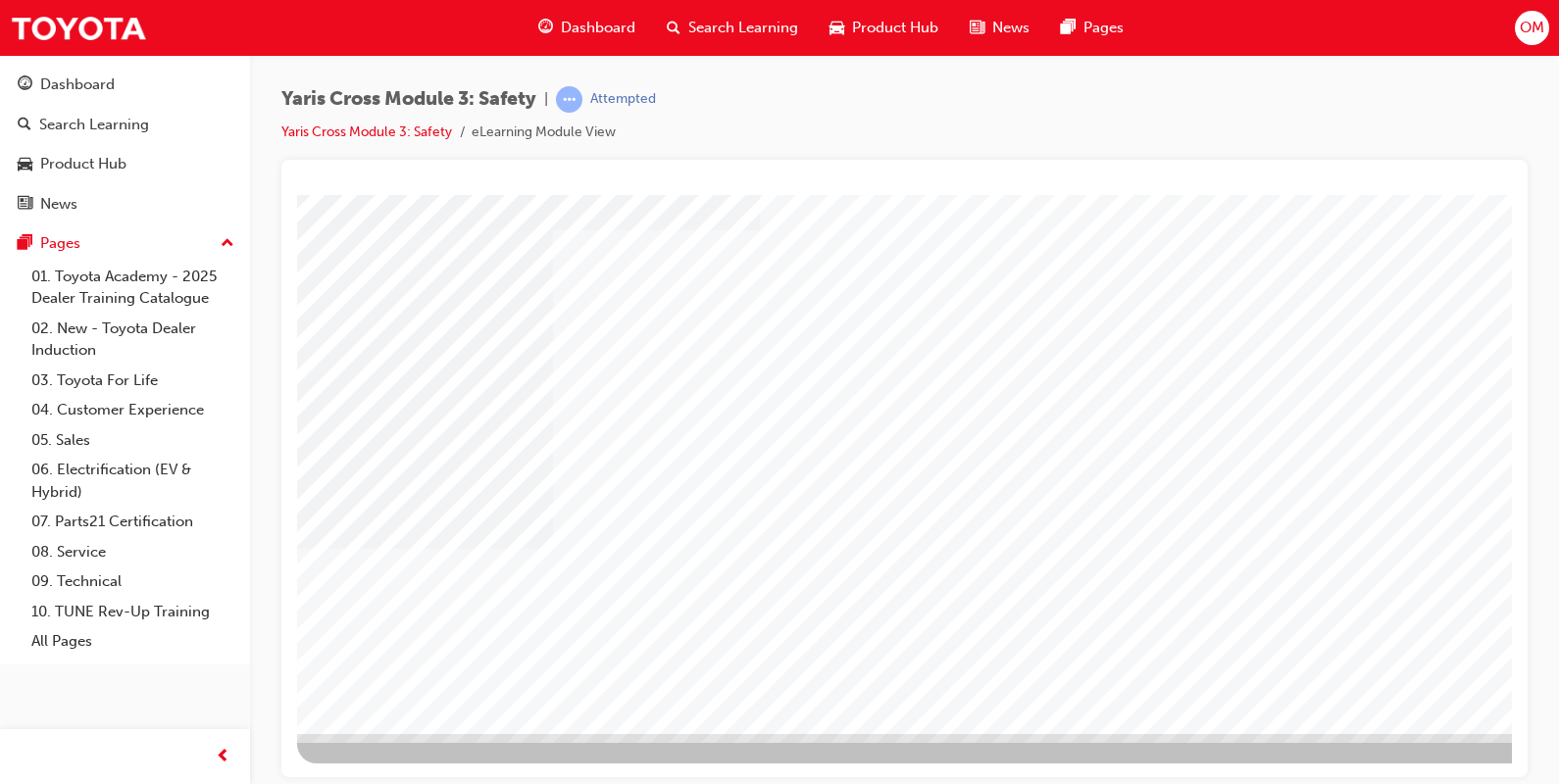 click at bounding box center (359, 1667) 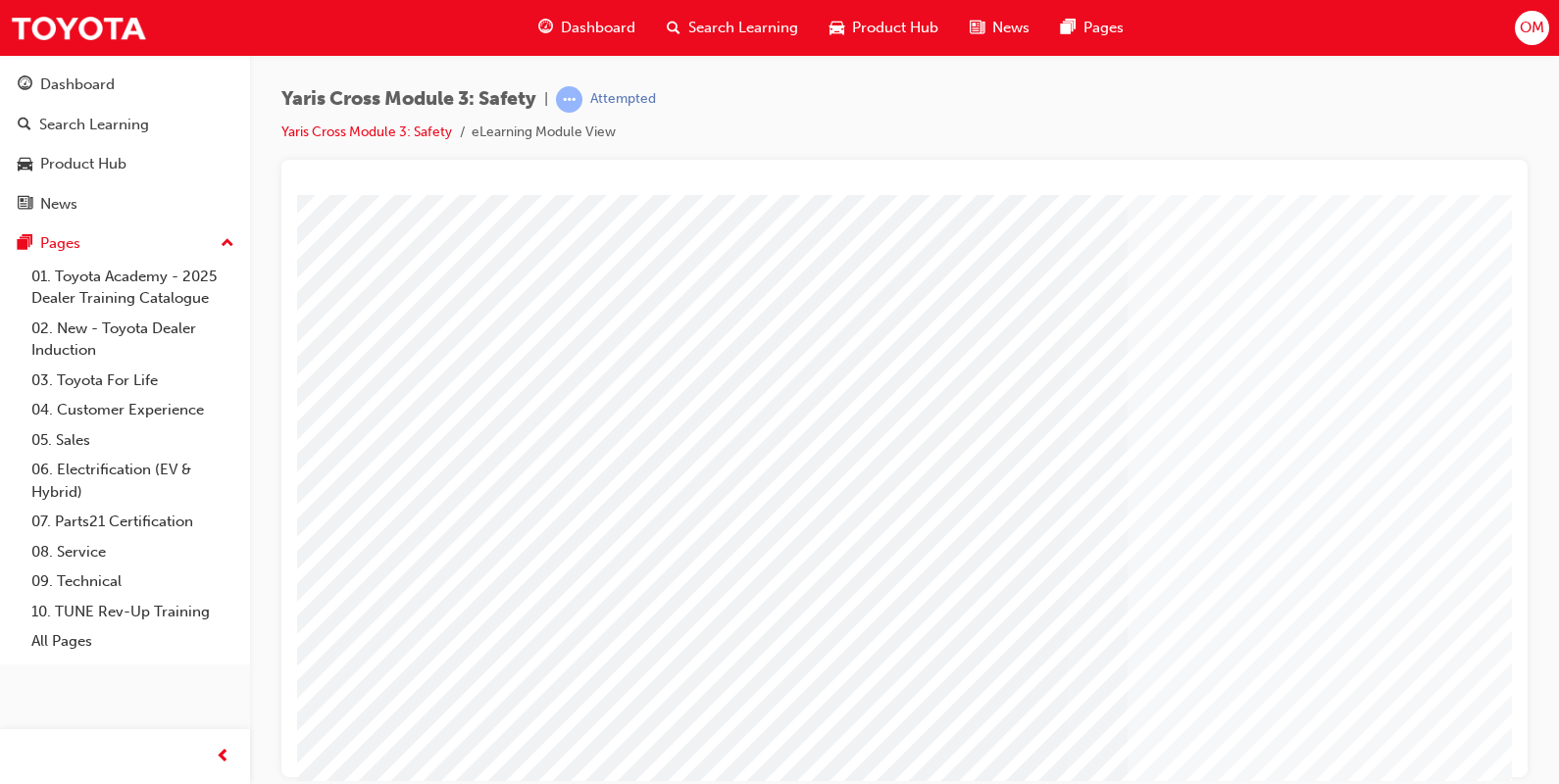 scroll, scrollTop: 167, scrollLeft: 0, axis: vertical 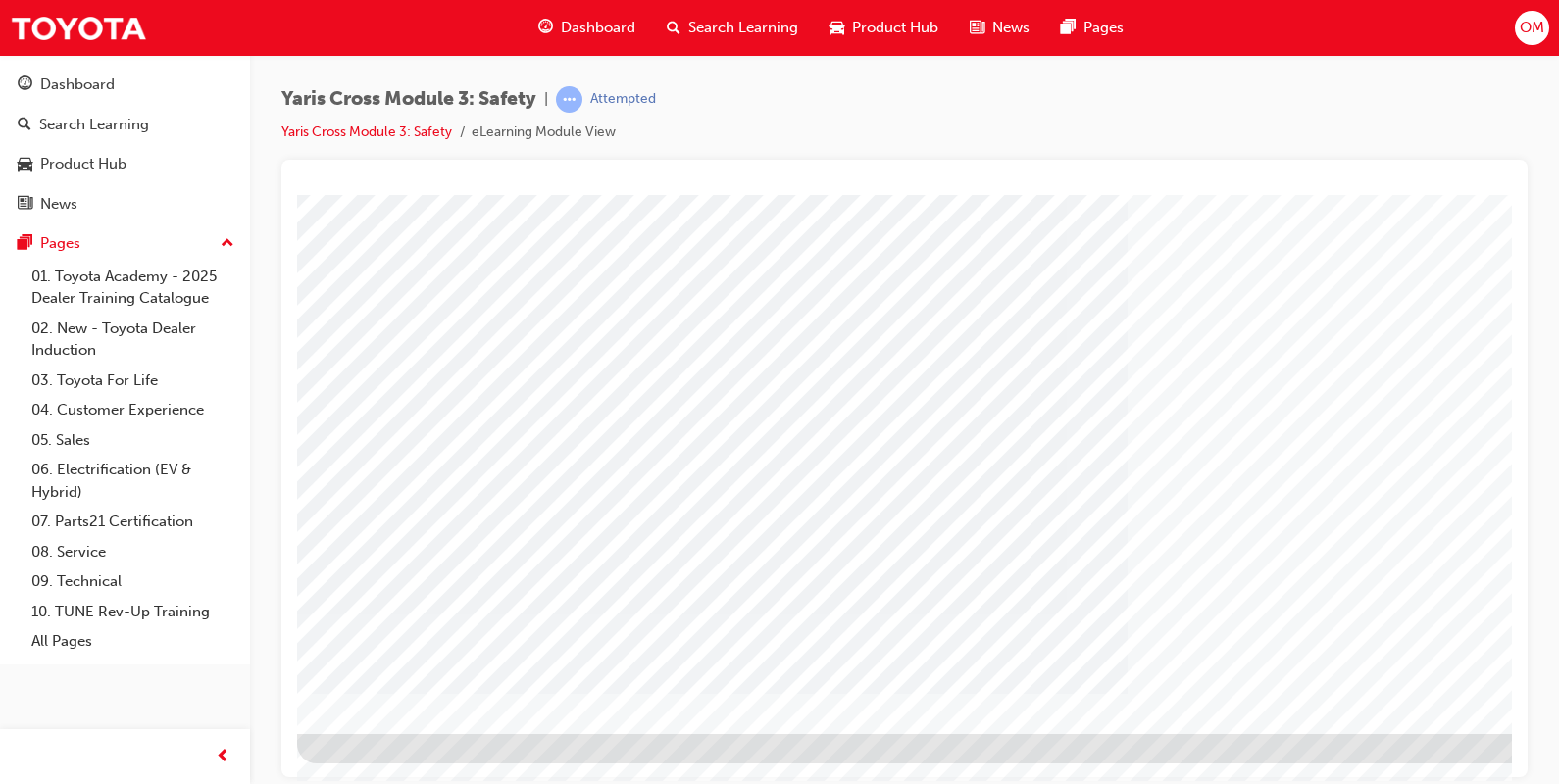 click at bounding box center [359, 1570] 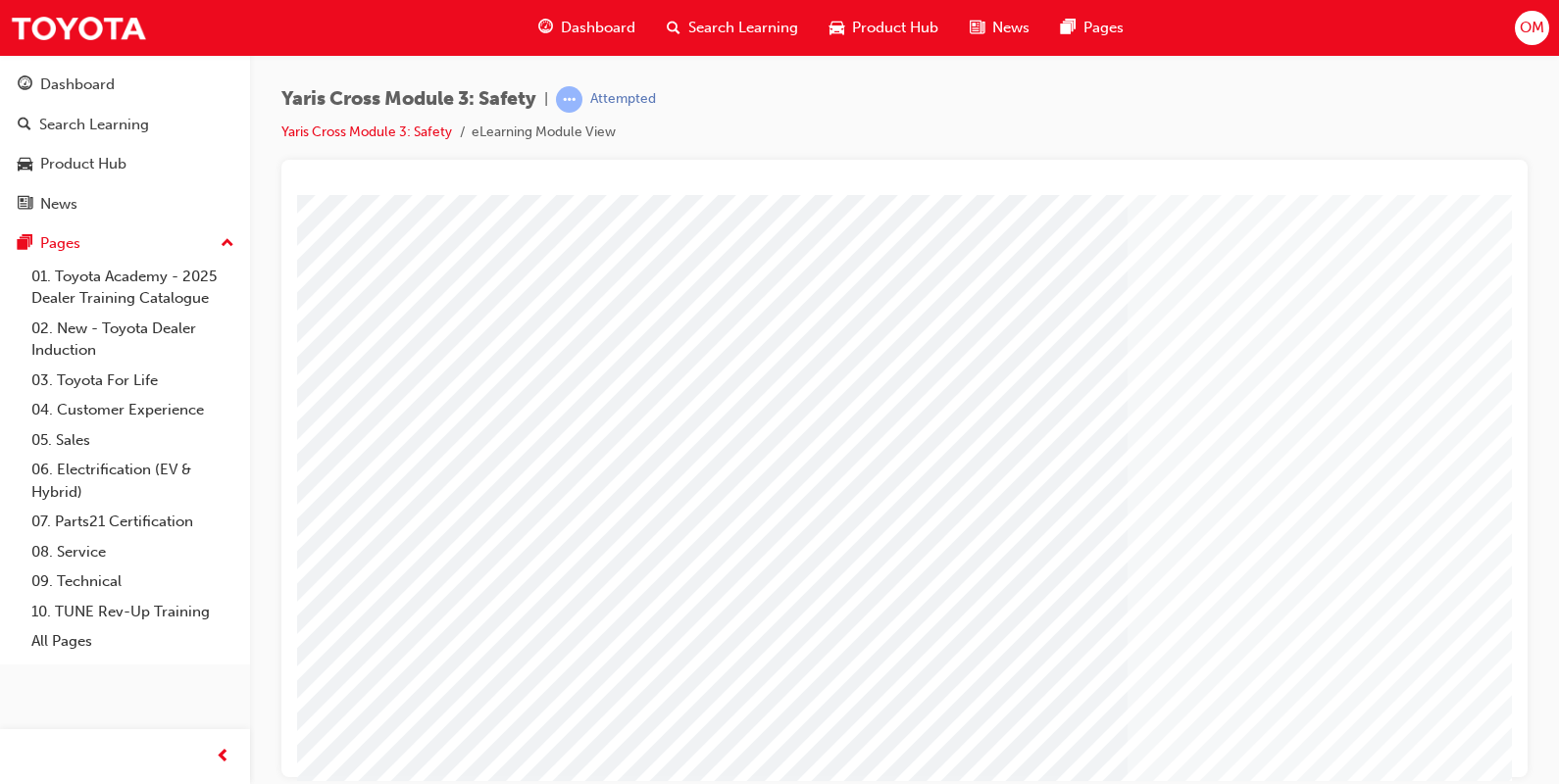 scroll, scrollTop: 167, scrollLeft: 0, axis: vertical 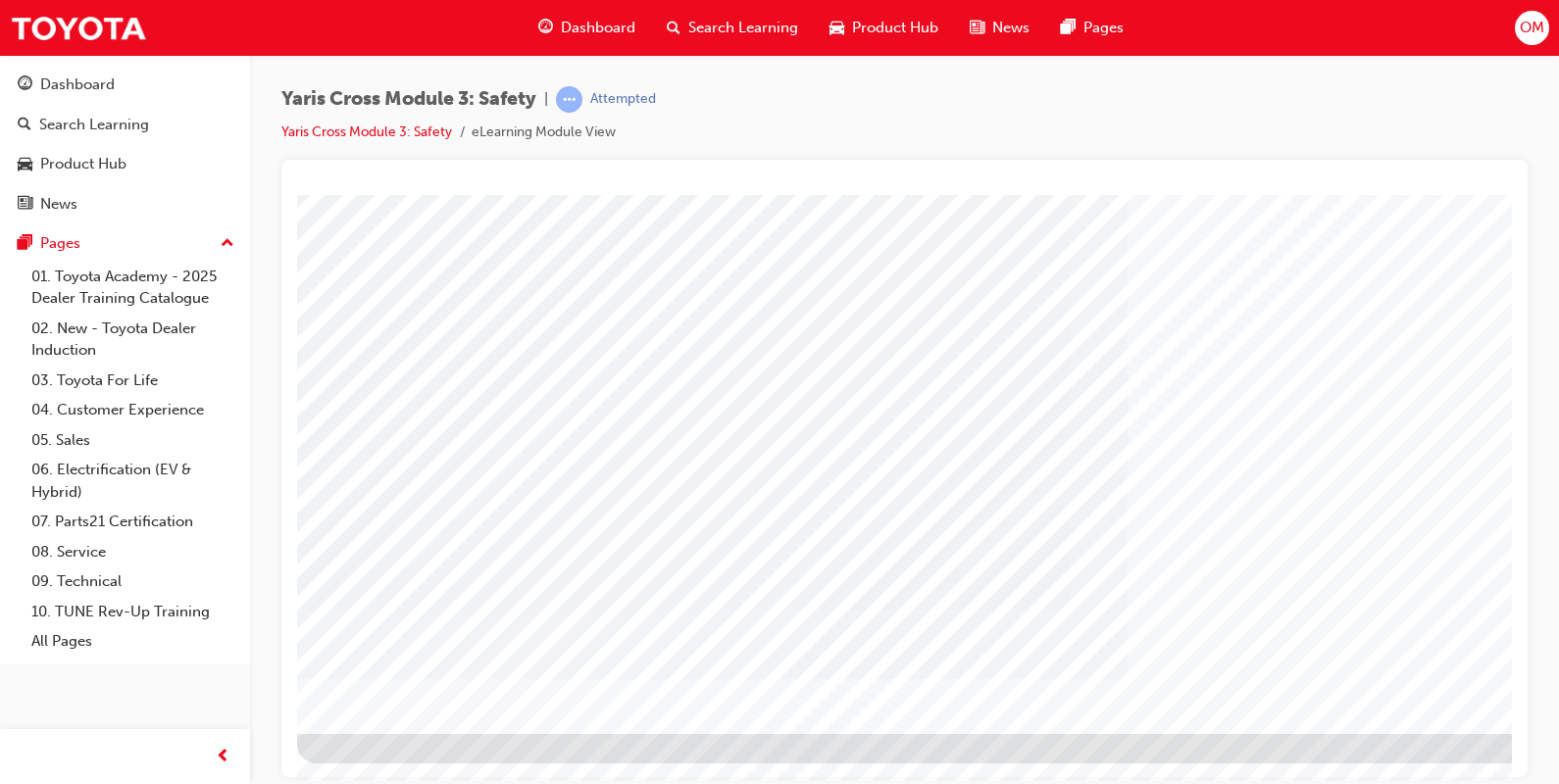 click at bounding box center [359, 1570] 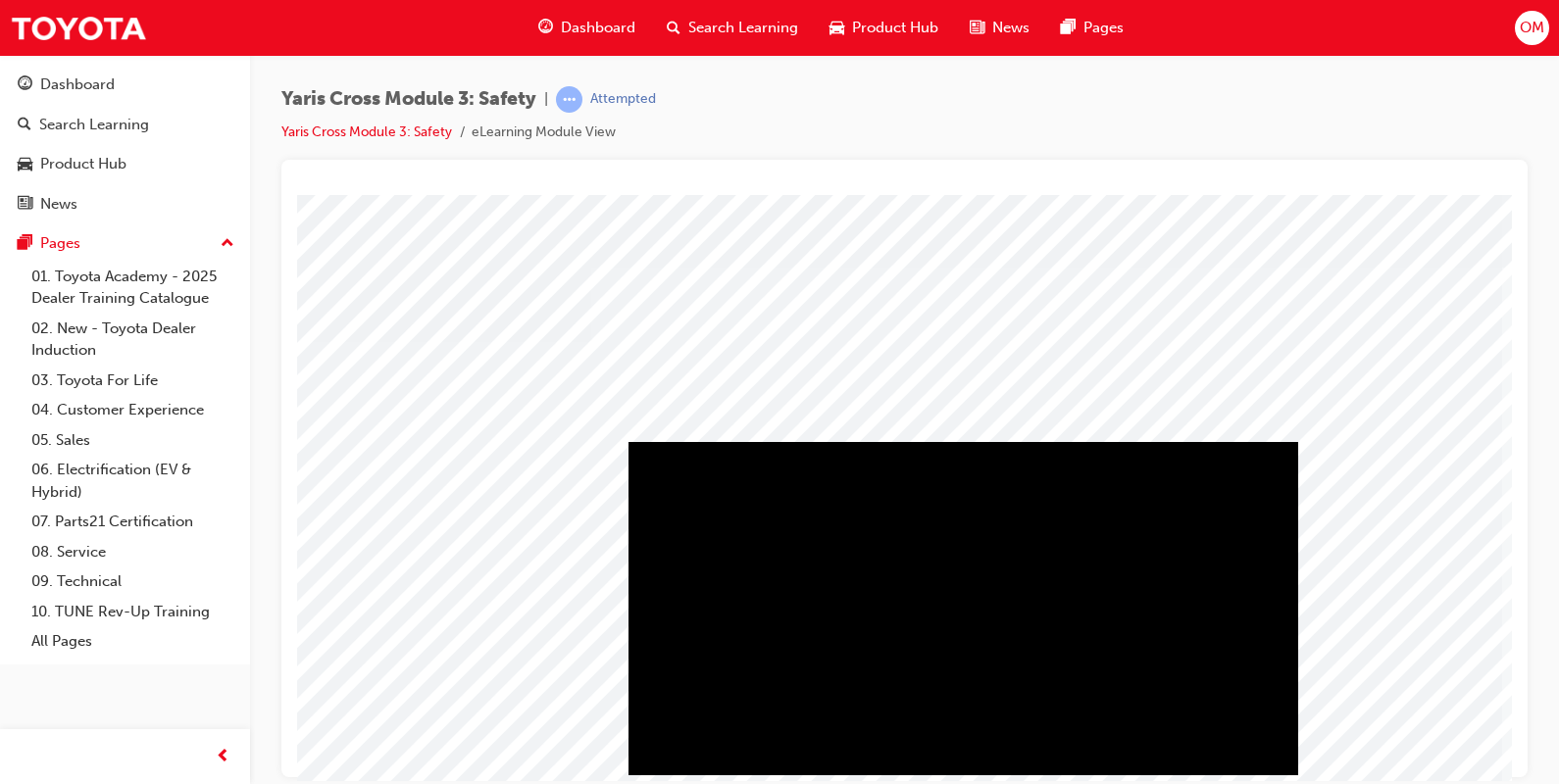scroll, scrollTop: 167, scrollLeft: 0, axis: vertical 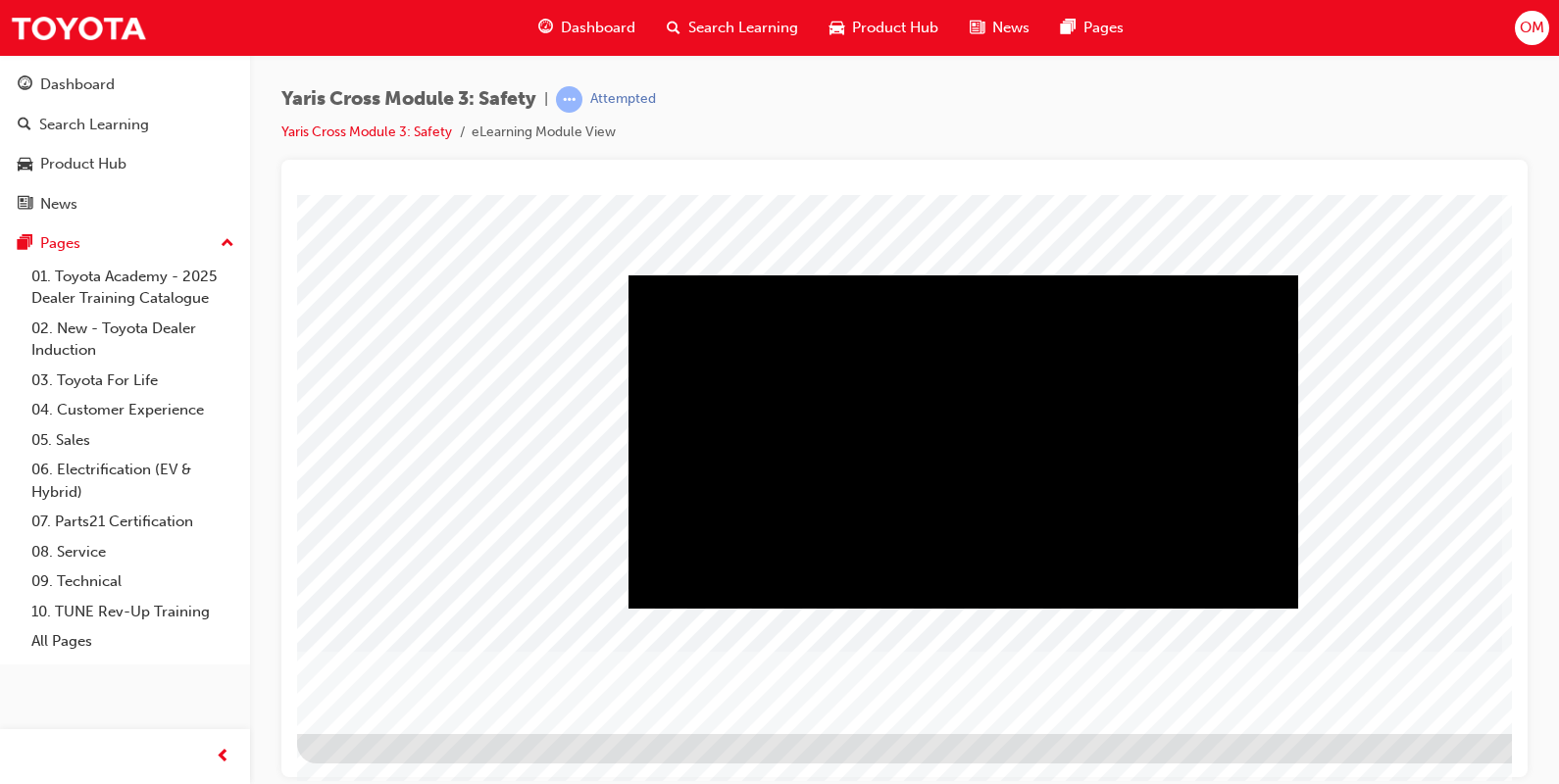 click at bounding box center (963, 274) 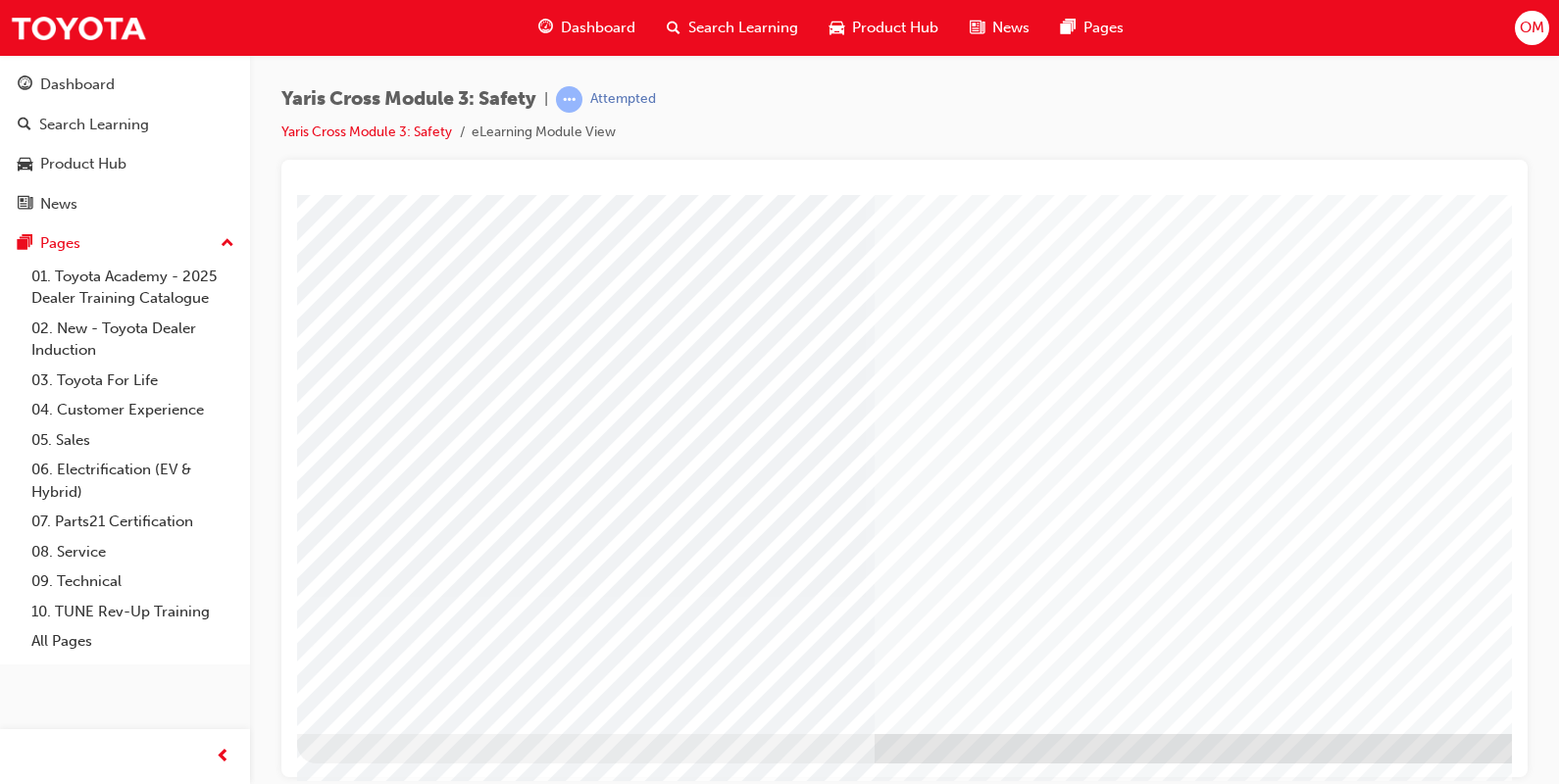 scroll, scrollTop: 0, scrollLeft: 0, axis: both 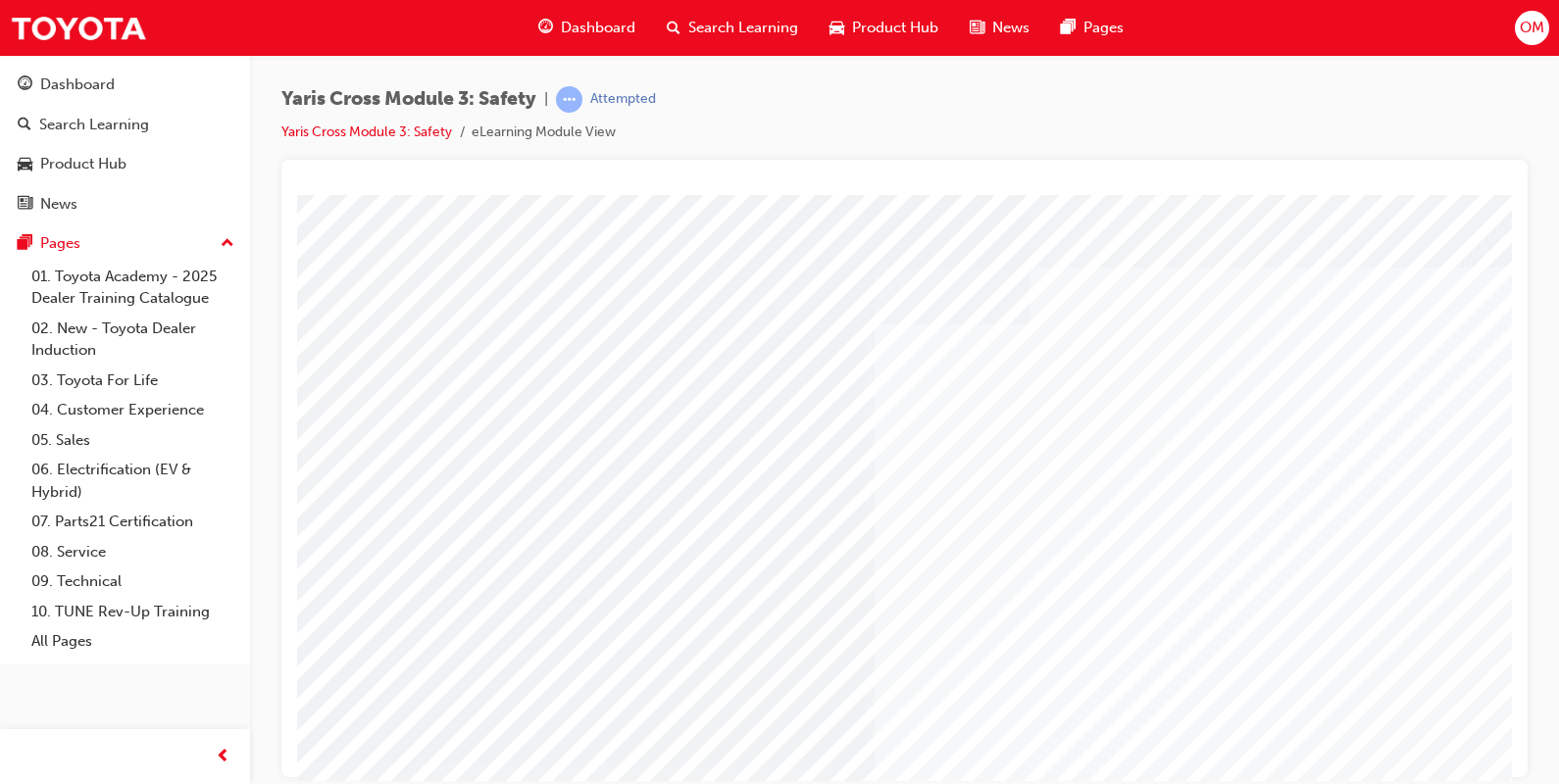 click at bounding box center [585, 3166] 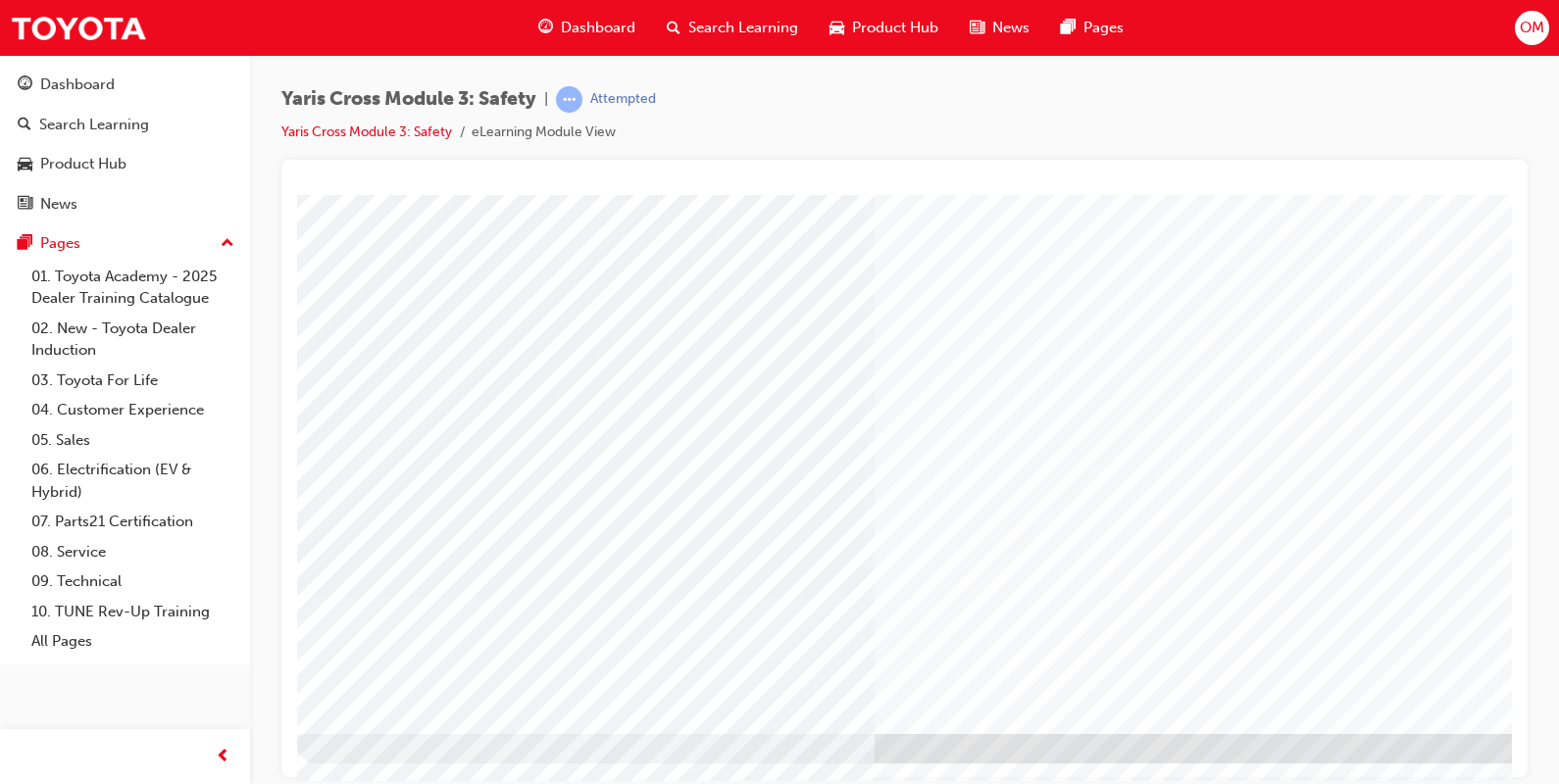 click at bounding box center (359, 3729) 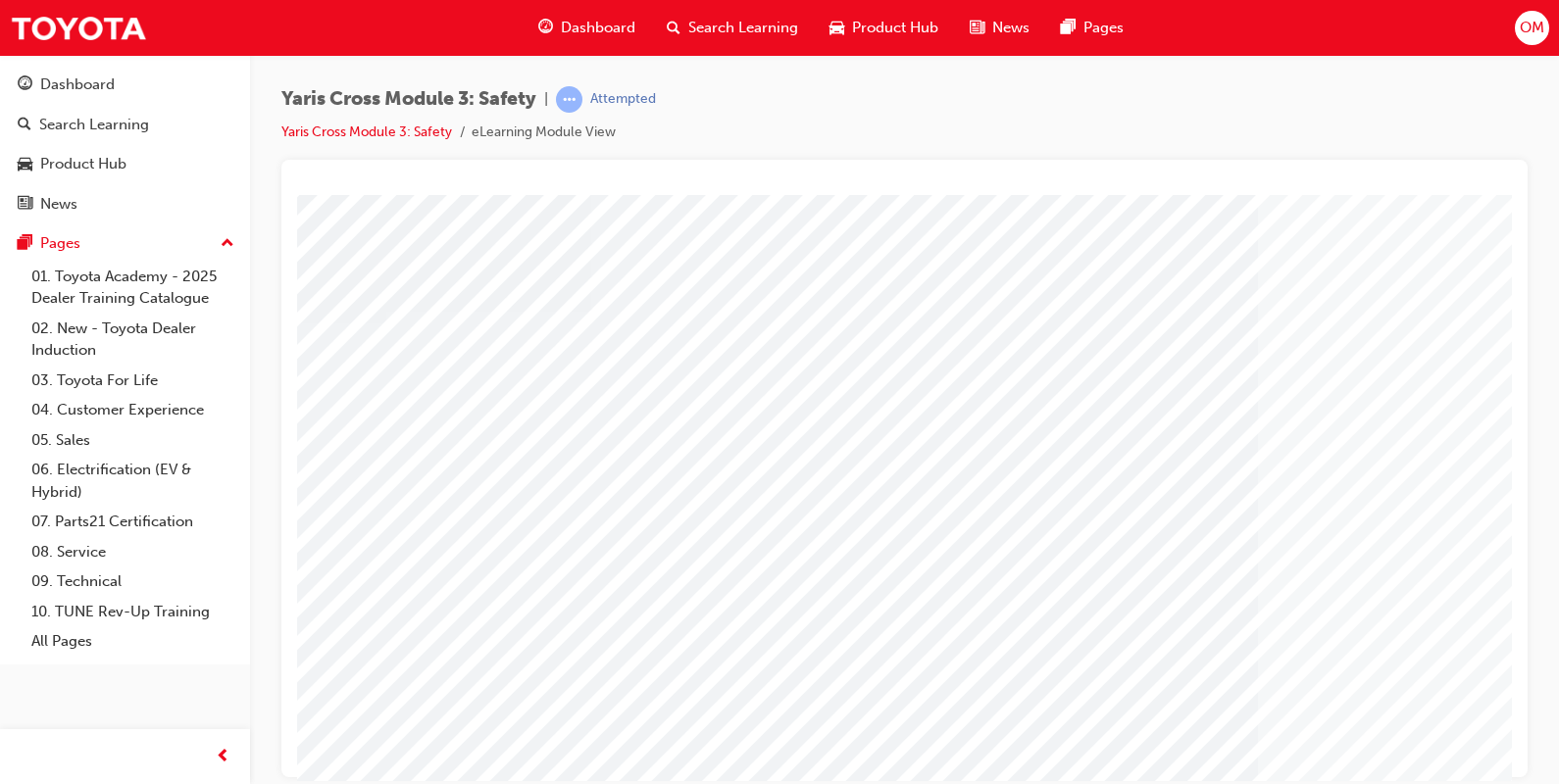 scroll, scrollTop: 167, scrollLeft: 0, axis: vertical 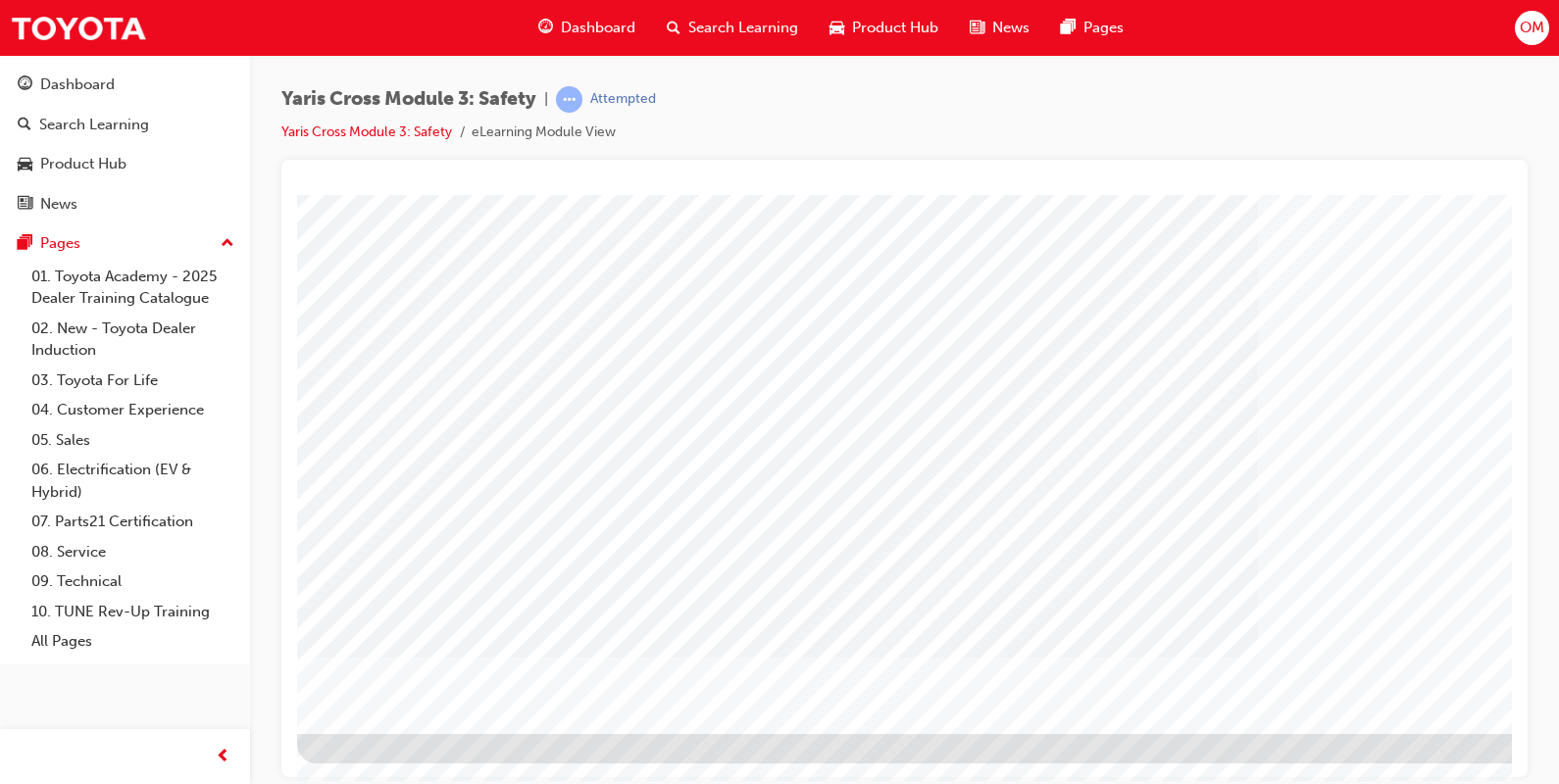 click at bounding box center [359, 1570] 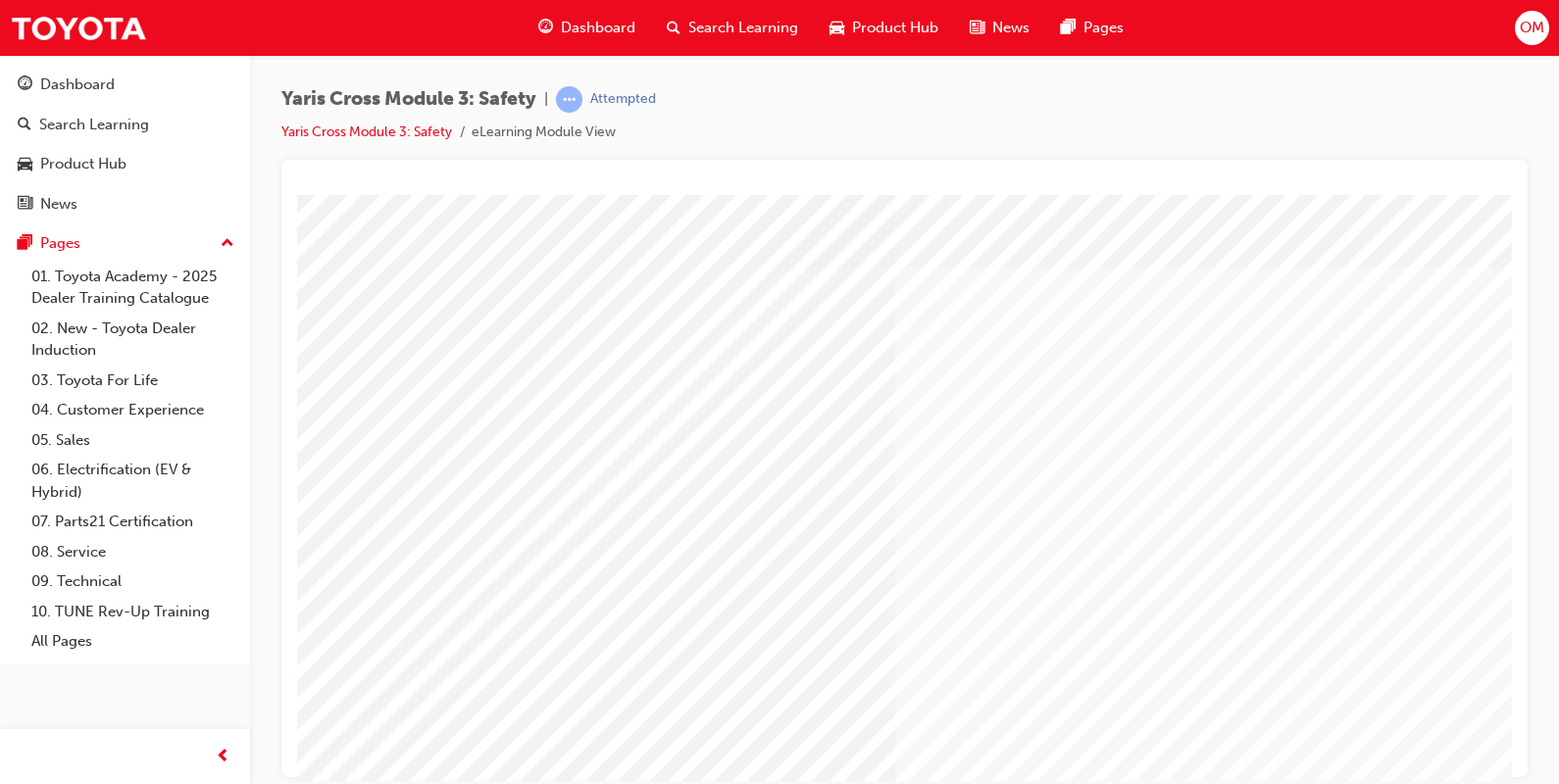 scroll, scrollTop: 167, scrollLeft: 0, axis: vertical 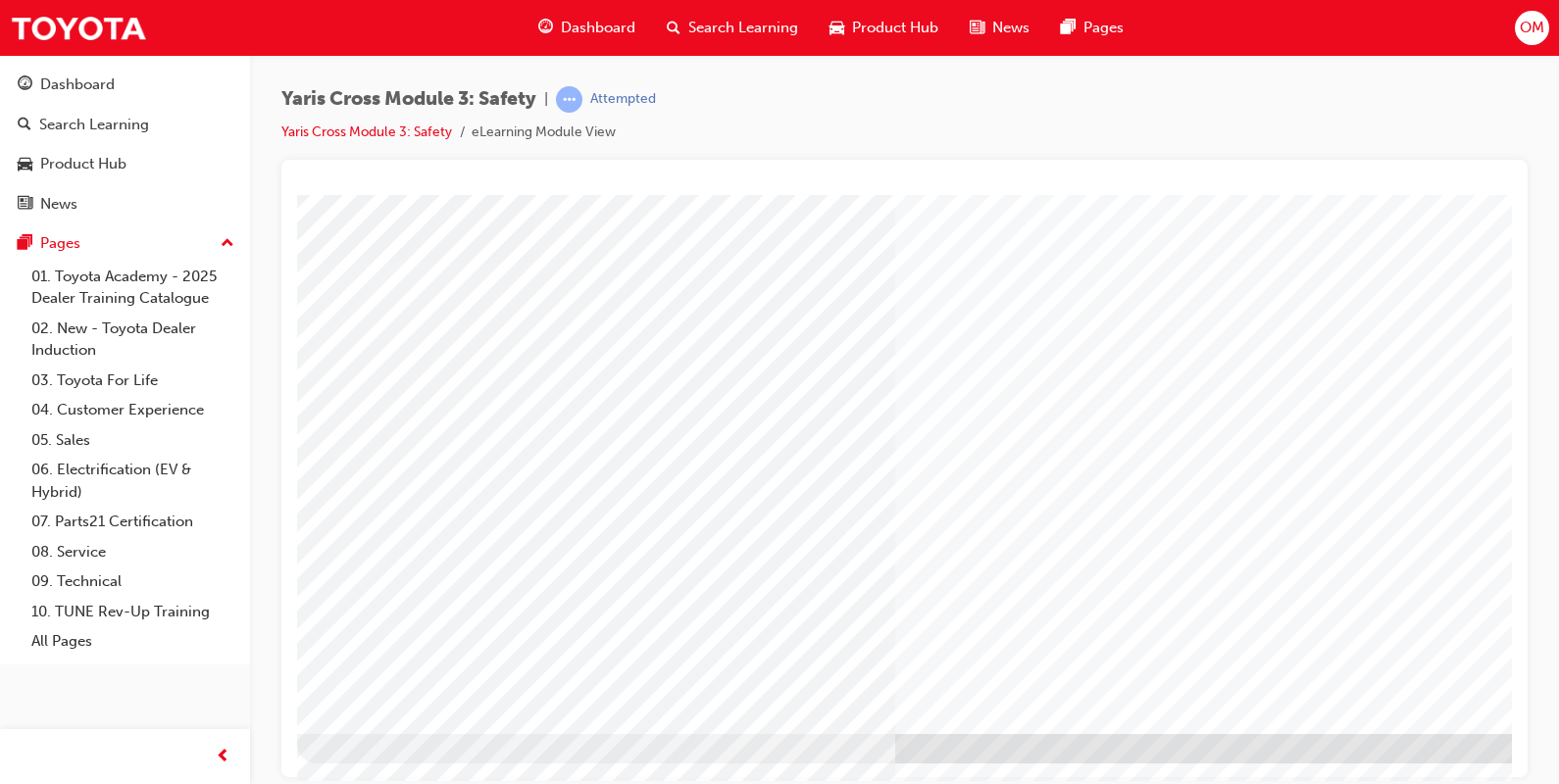 click at bounding box center [359, 1790] 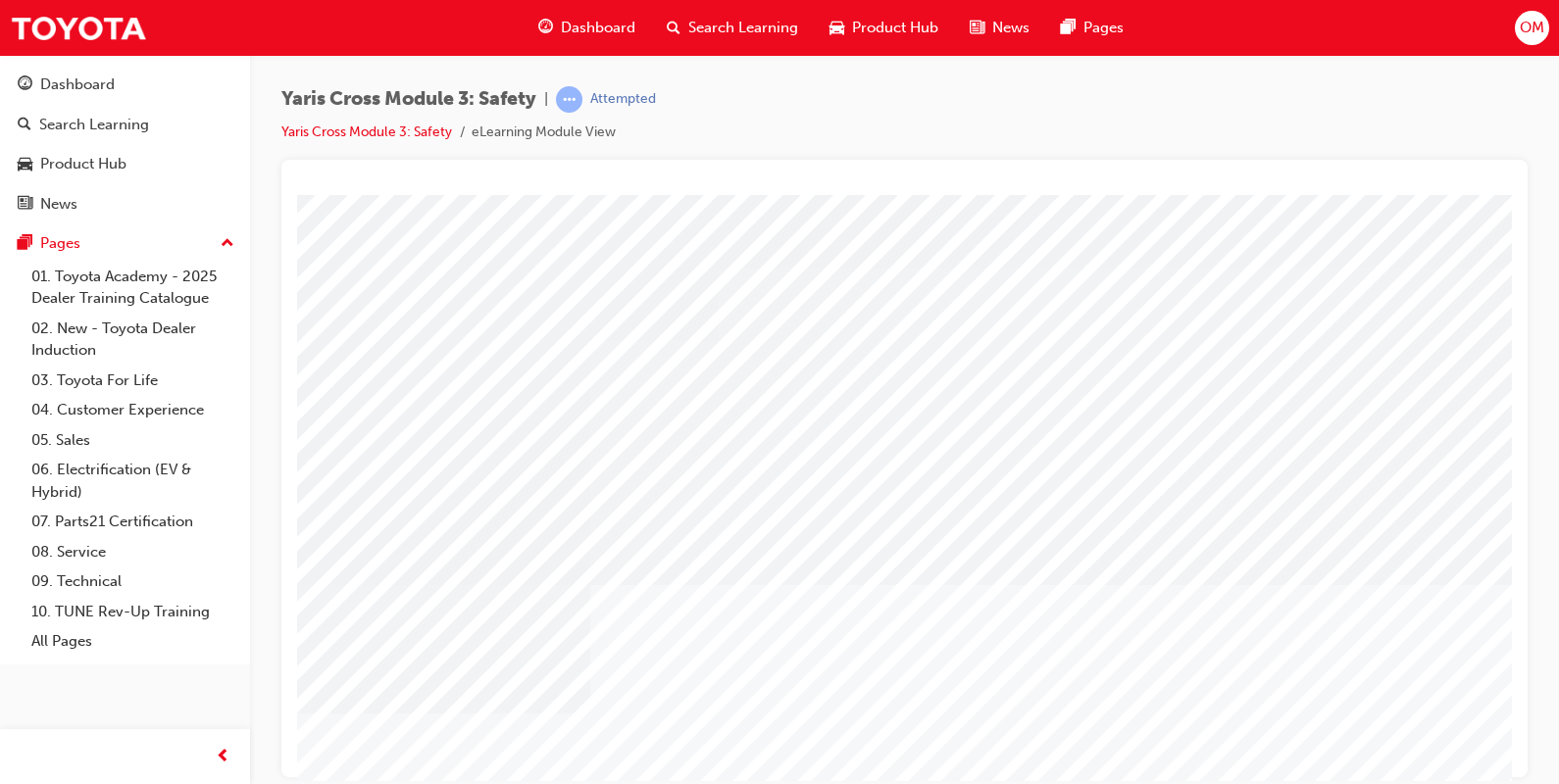 scroll, scrollTop: 167, scrollLeft: 0, axis: vertical 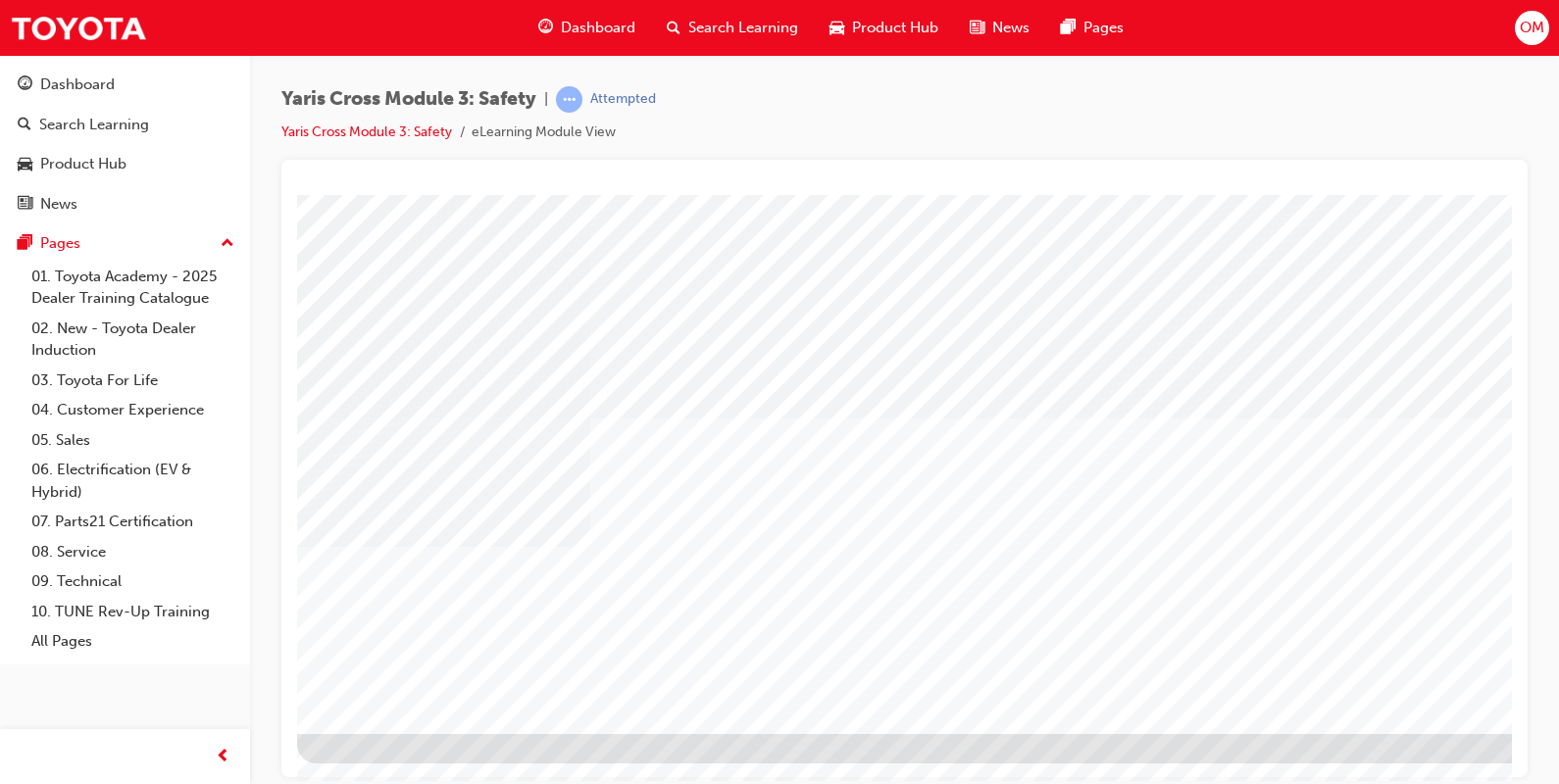 click at bounding box center [359, 1642] 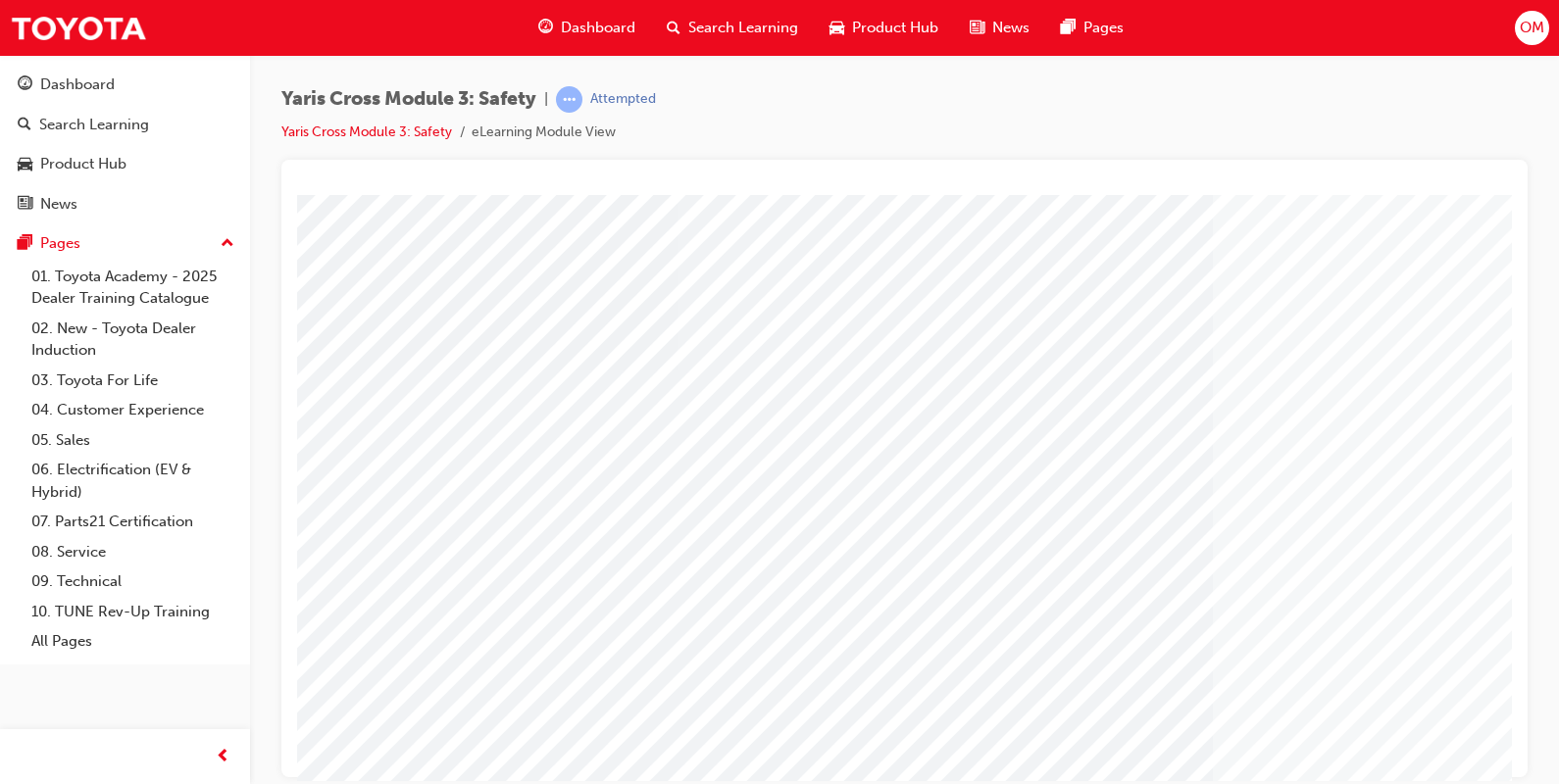scroll, scrollTop: 167, scrollLeft: 0, axis: vertical 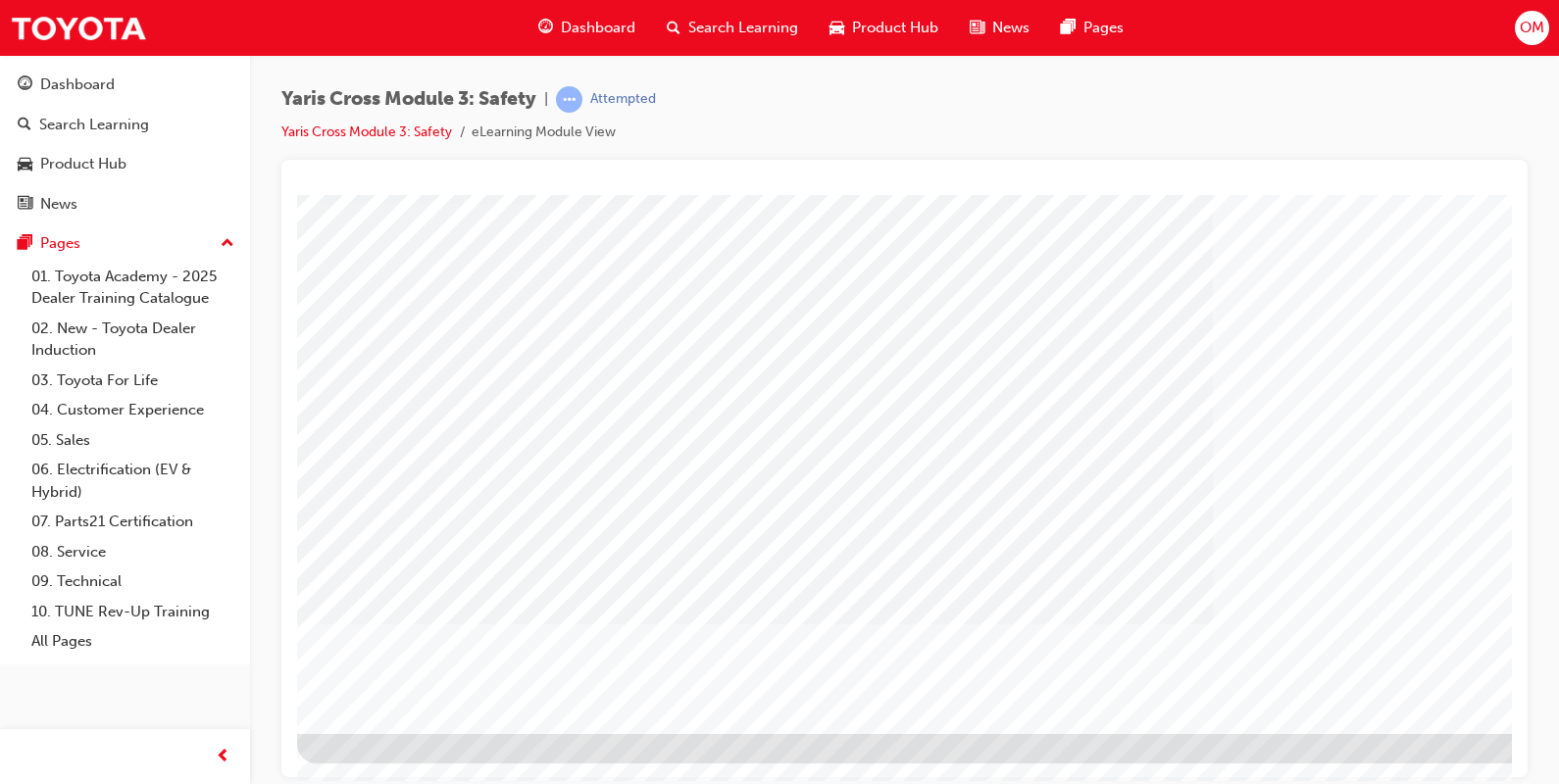 click at bounding box center (359, 1884) 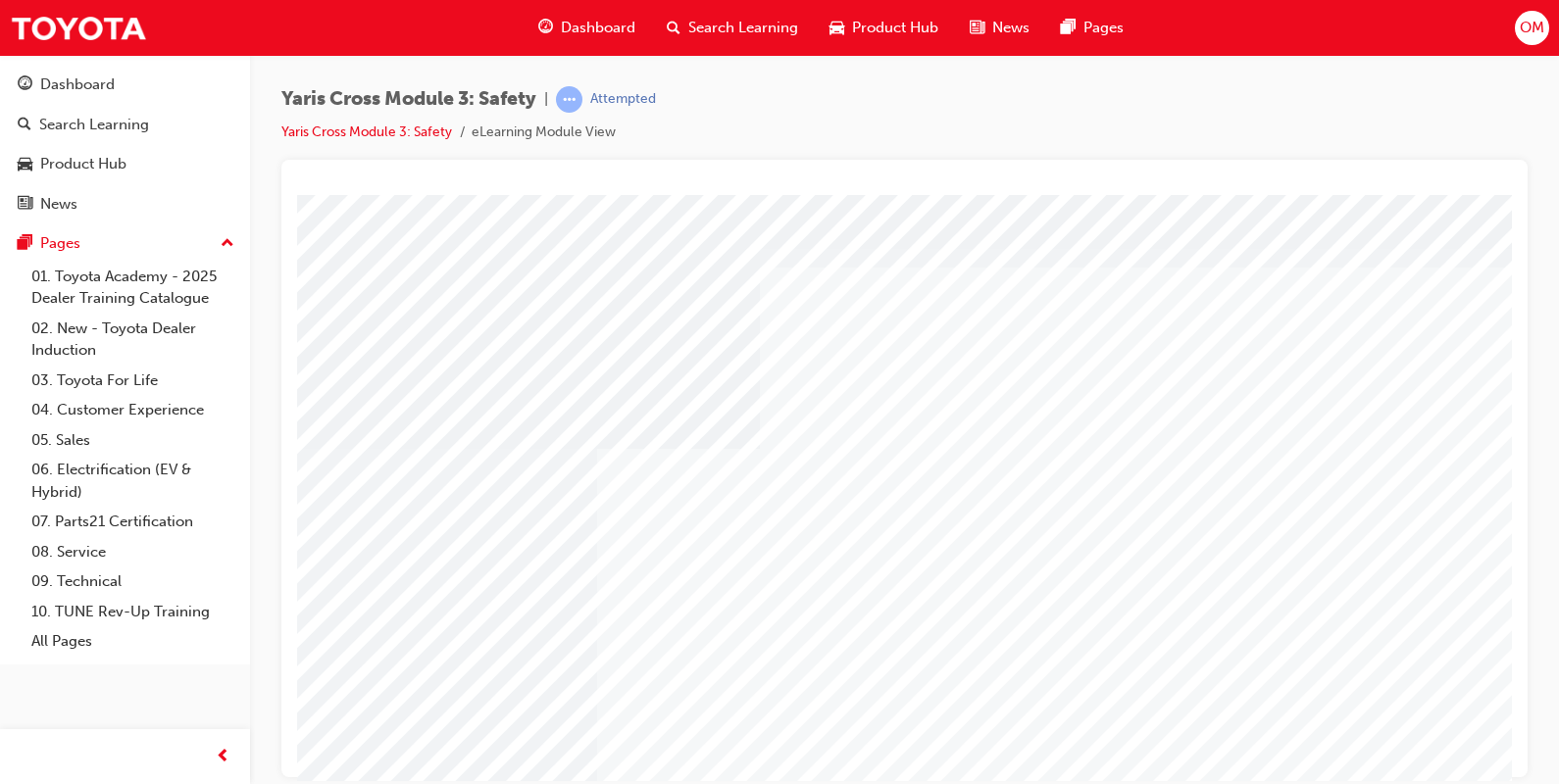 scroll, scrollTop: 167, scrollLeft: 0, axis: vertical 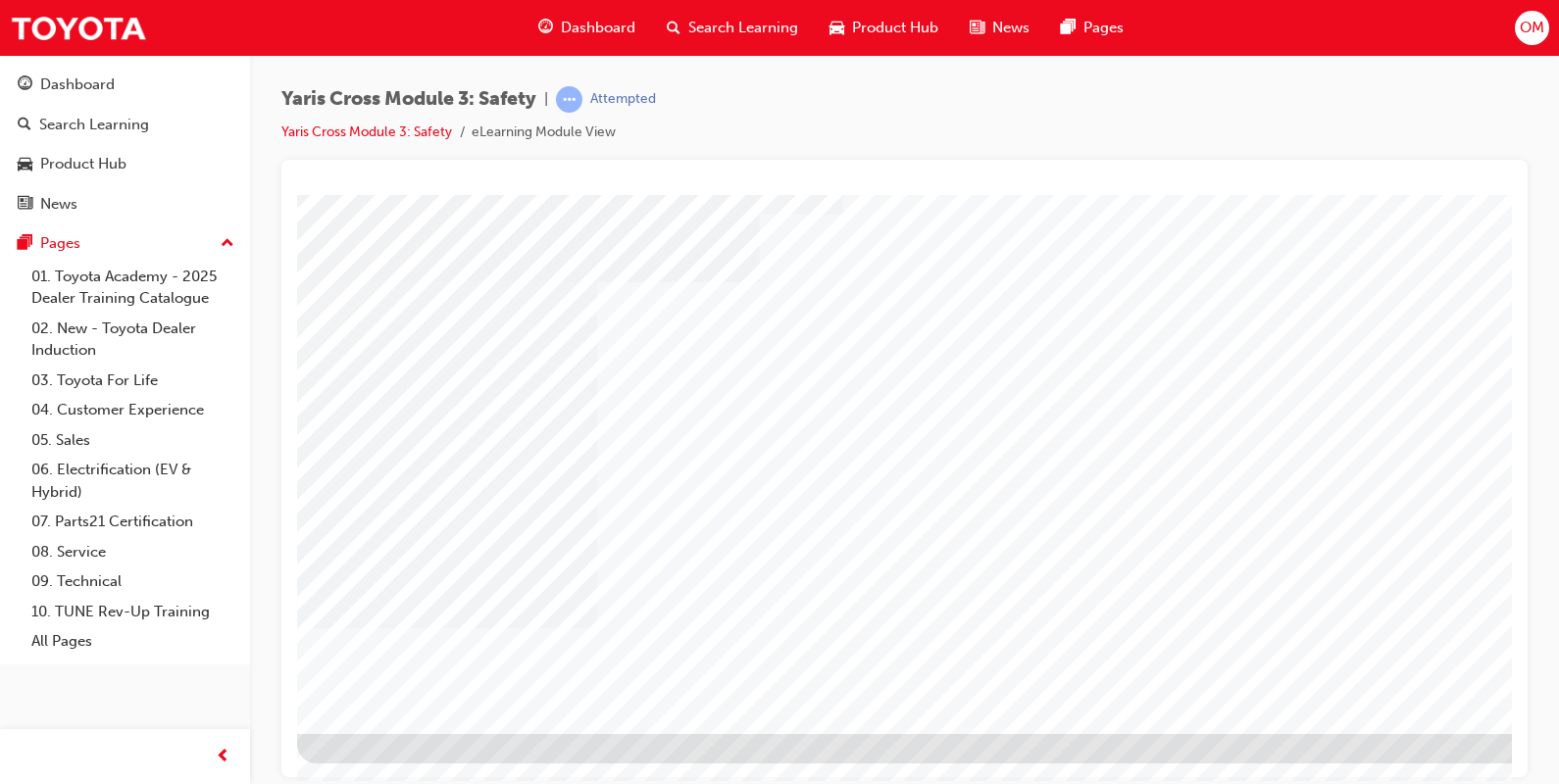 click at bounding box center [359, 1642] 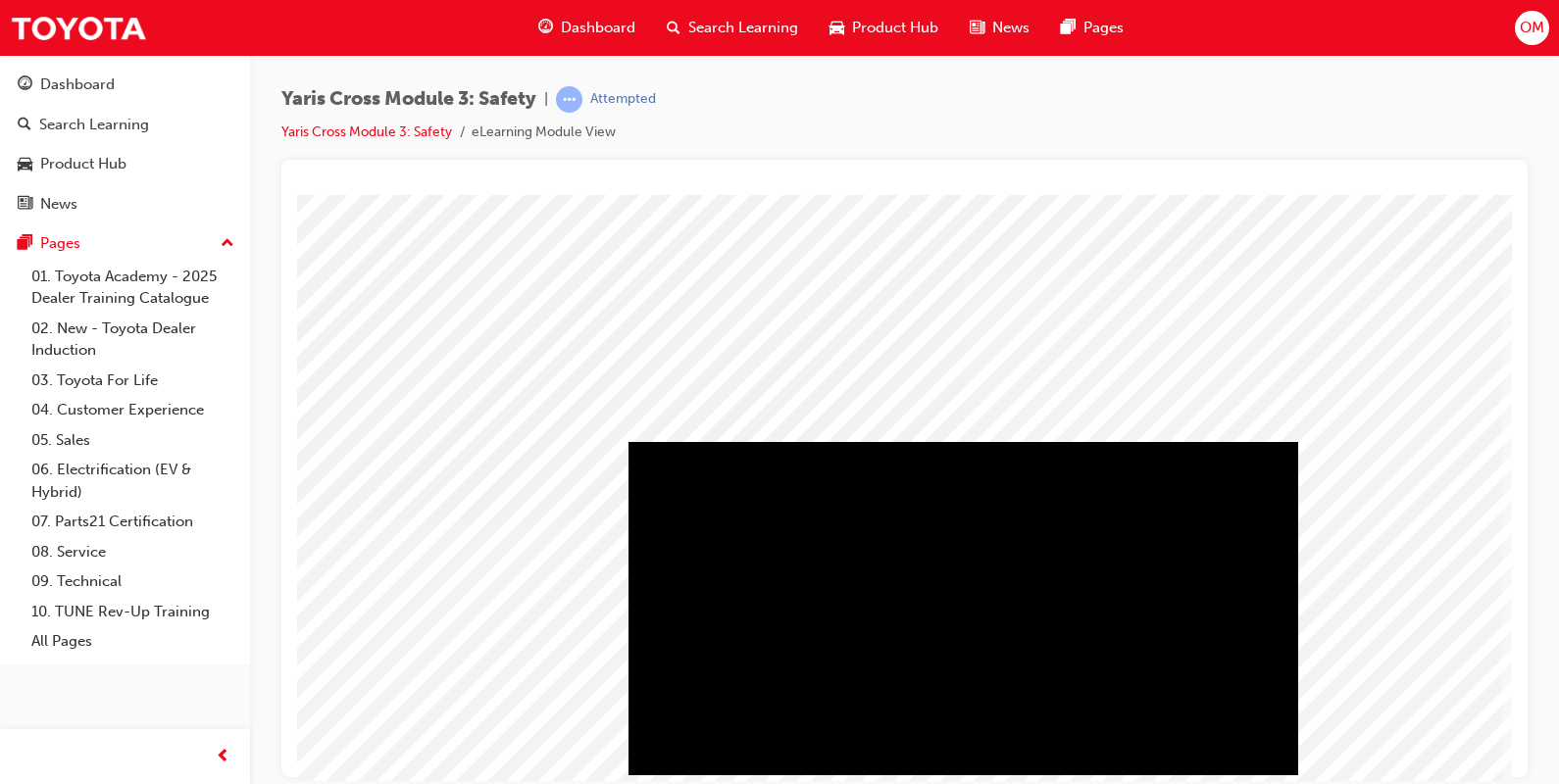 scroll, scrollTop: 167, scrollLeft: 0, axis: vertical 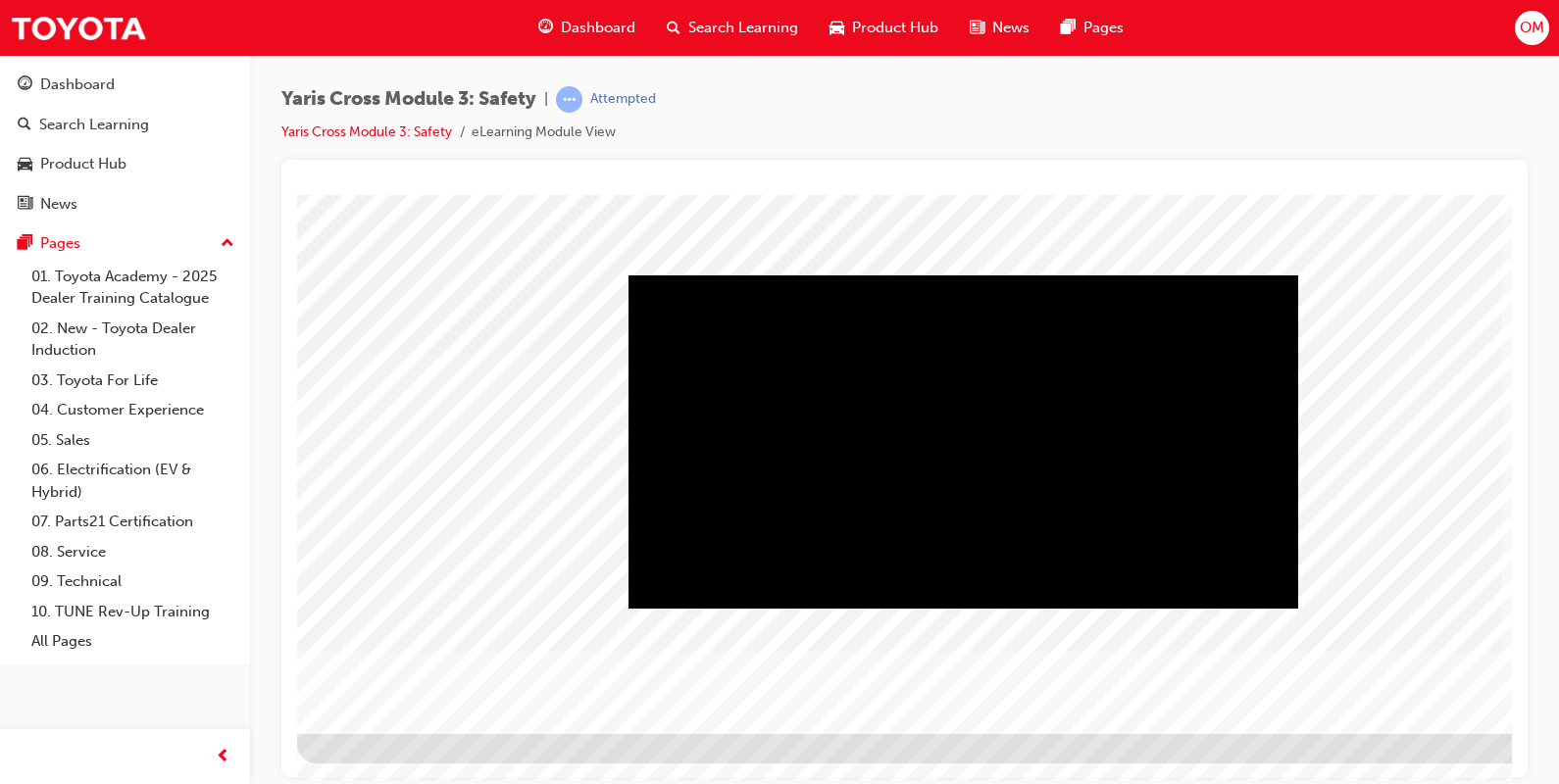 click at bounding box center [609, 2297] 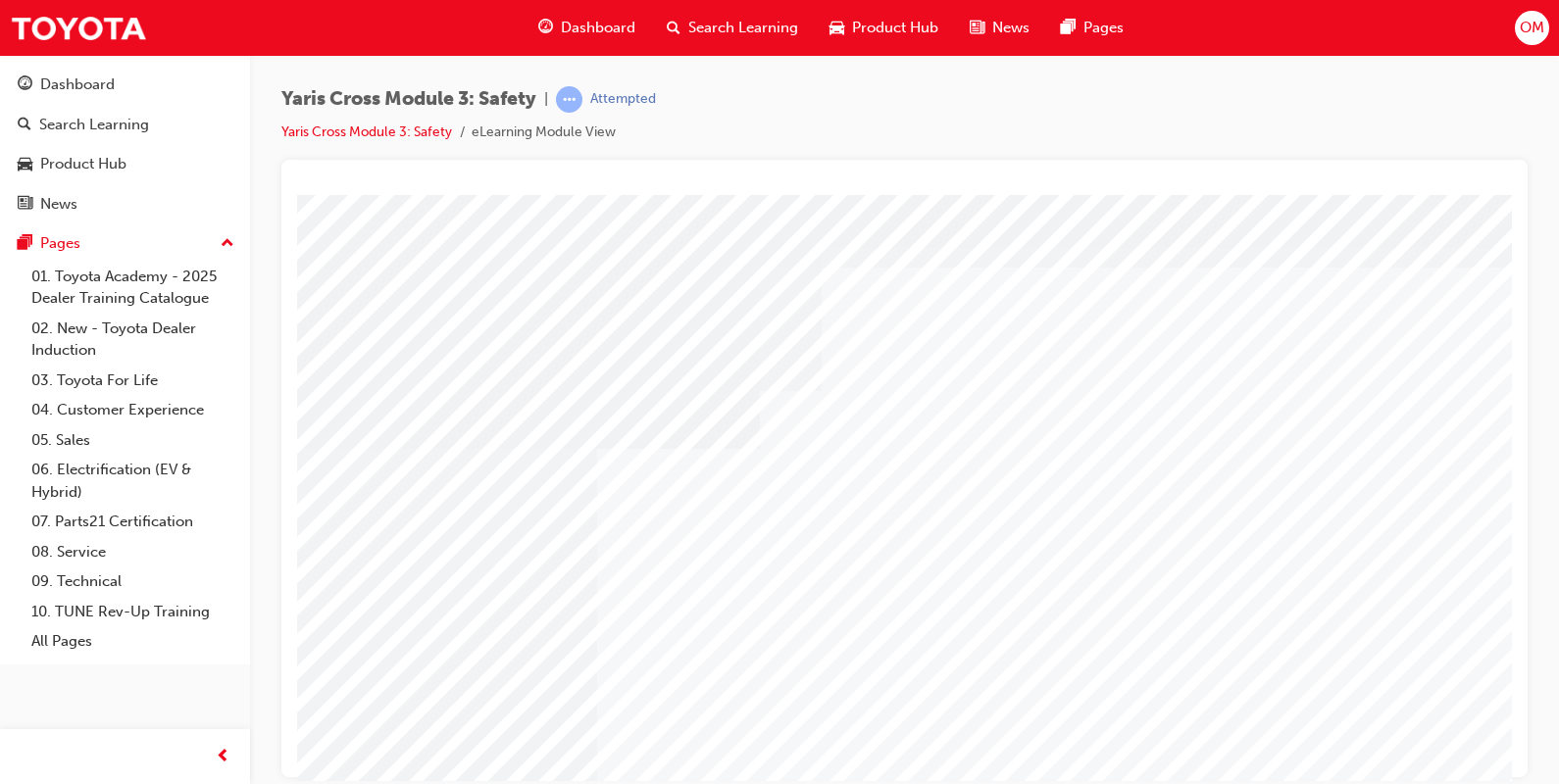 scroll, scrollTop: 167, scrollLeft: 0, axis: vertical 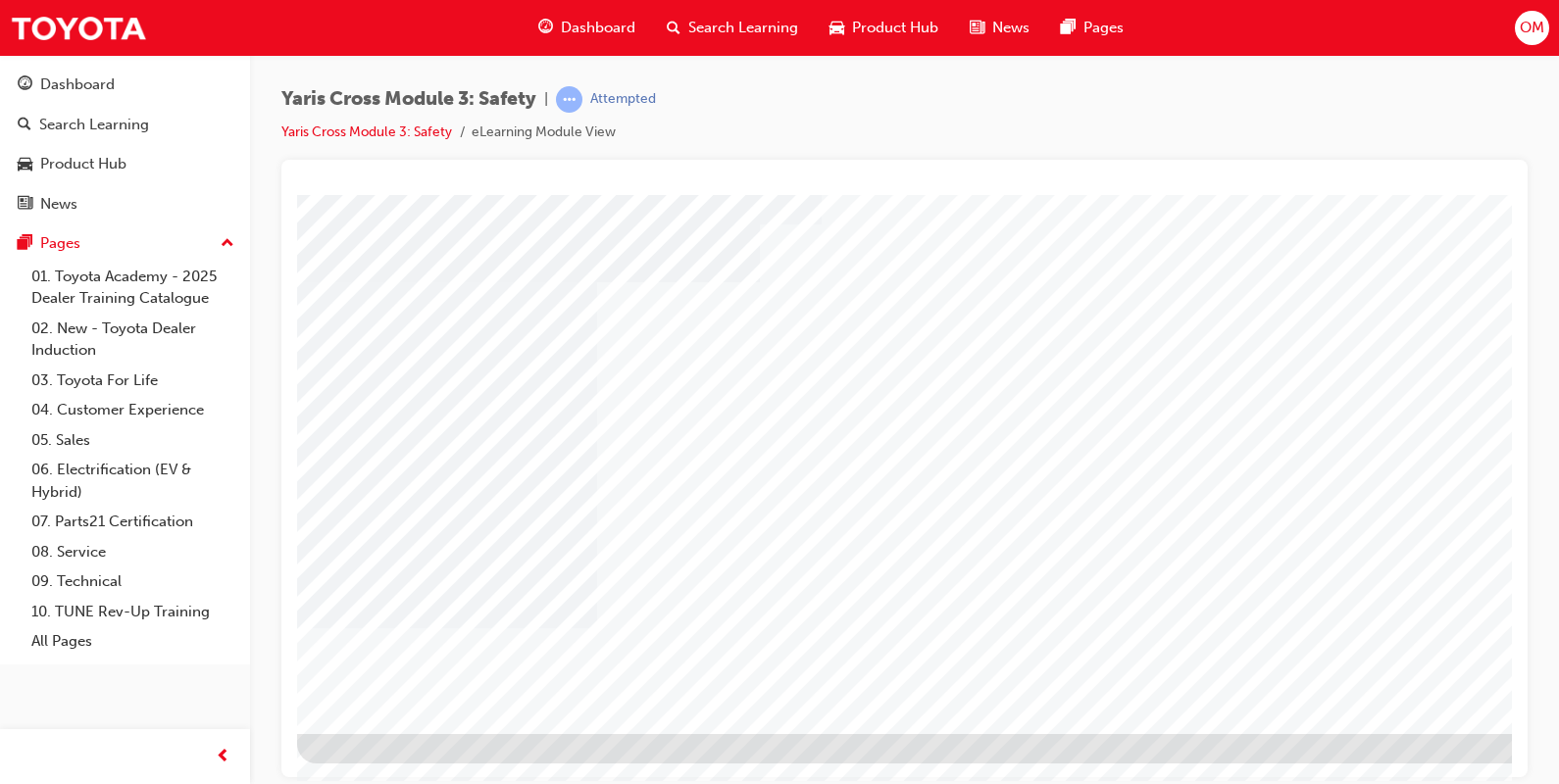 click at bounding box center [359, 1642] 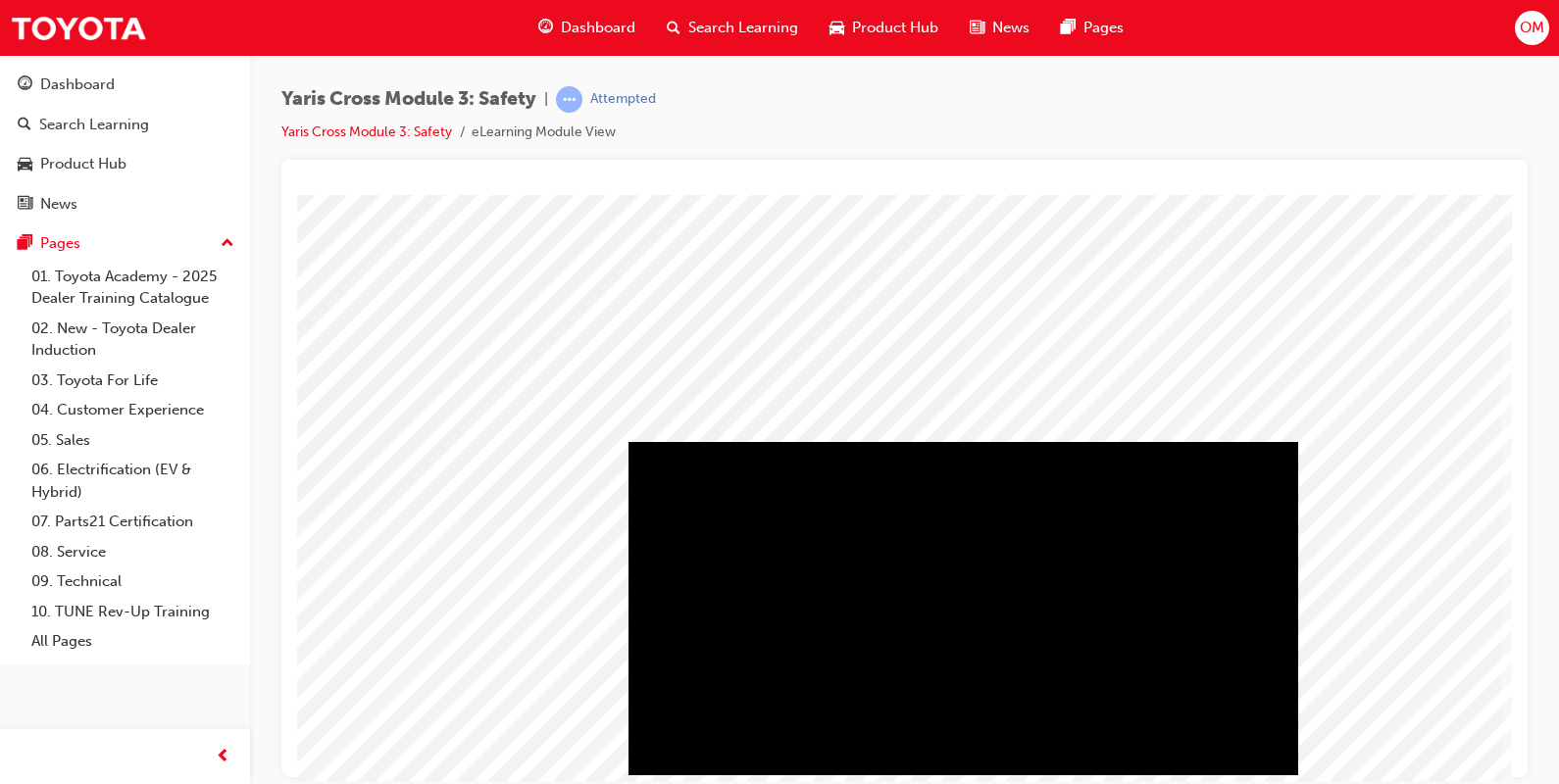 scroll, scrollTop: 167, scrollLeft: 0, axis: vertical 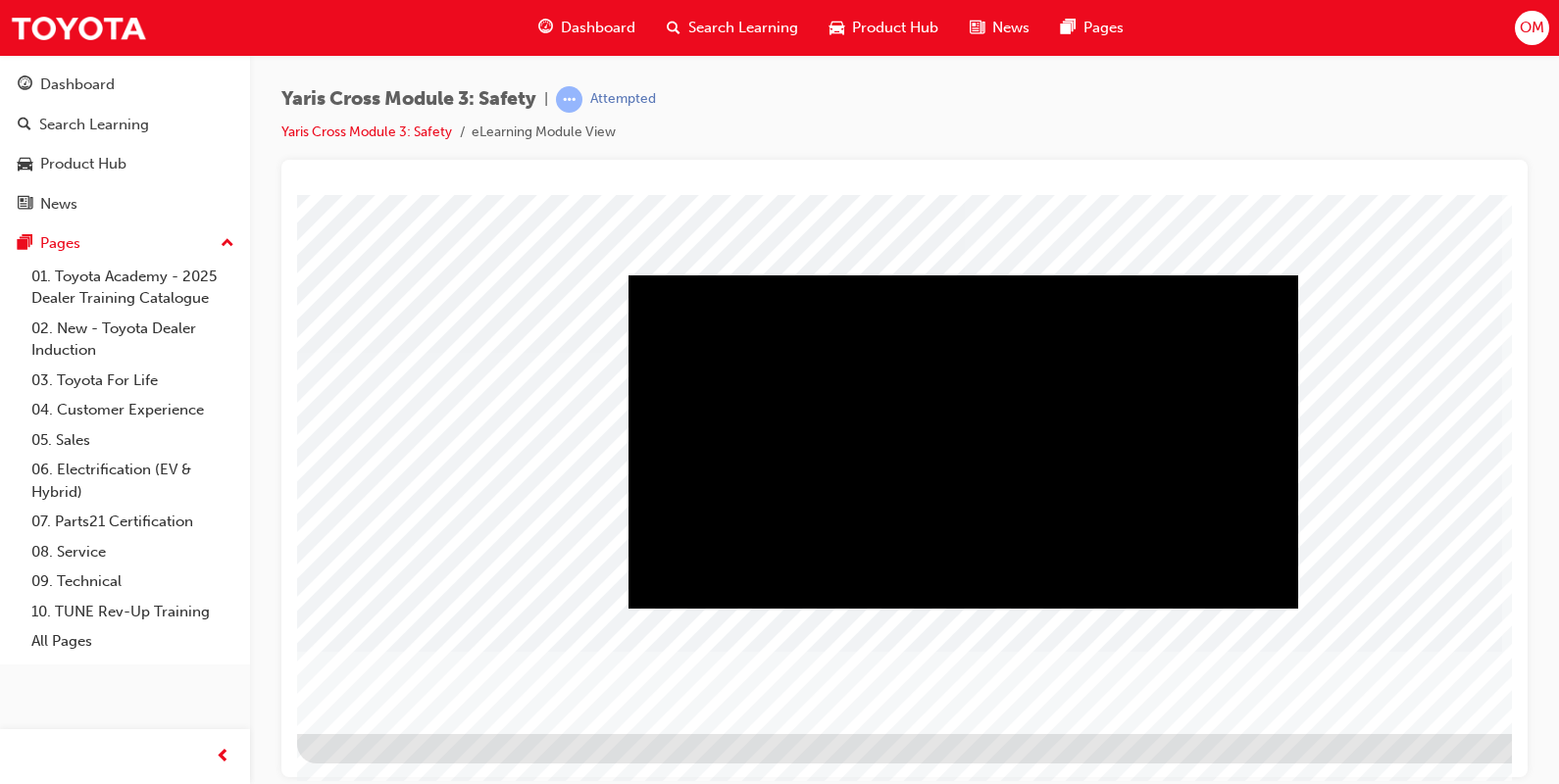 click at bounding box center [963, 274] 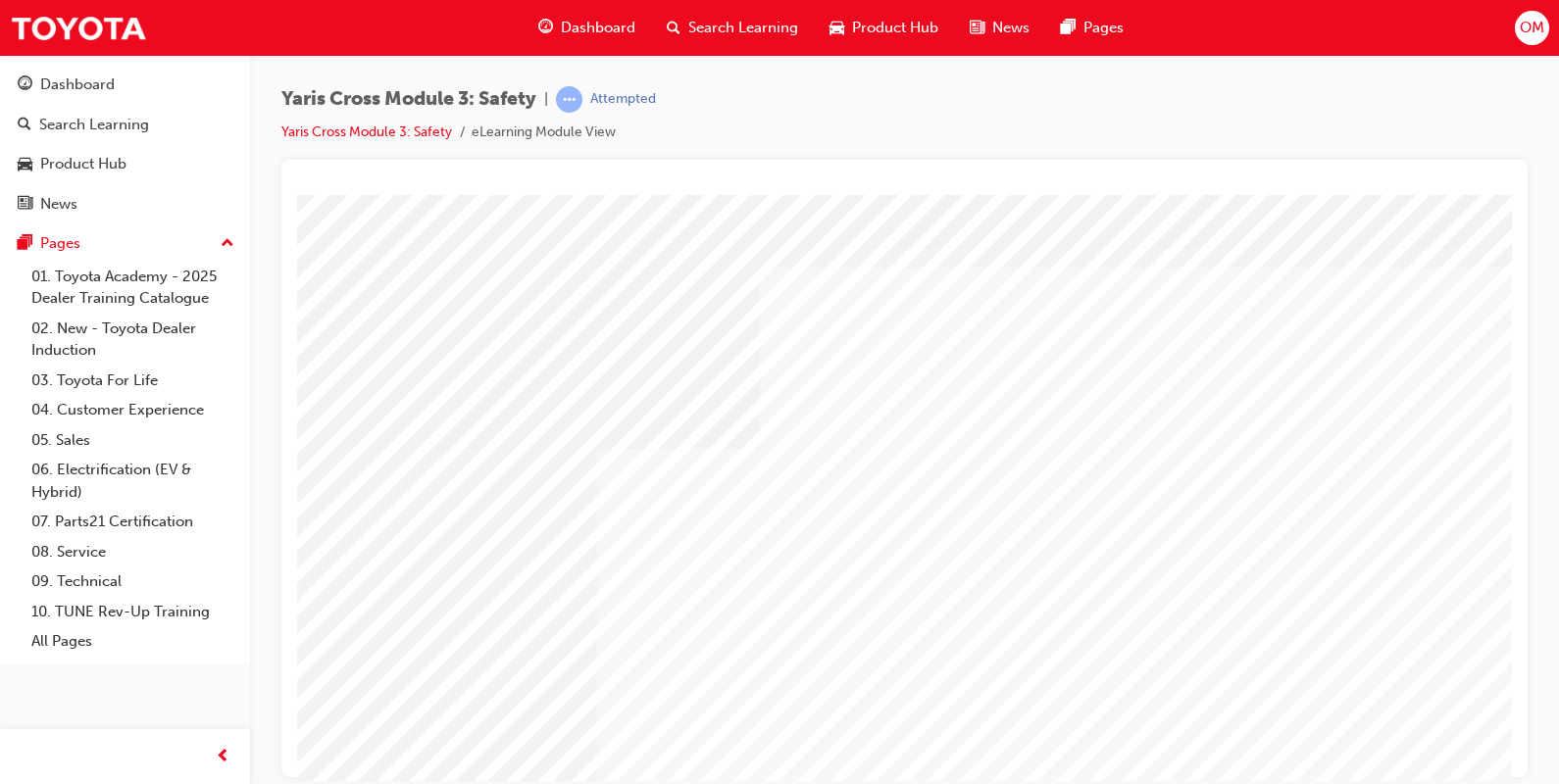 scroll, scrollTop: 167, scrollLeft: 0, axis: vertical 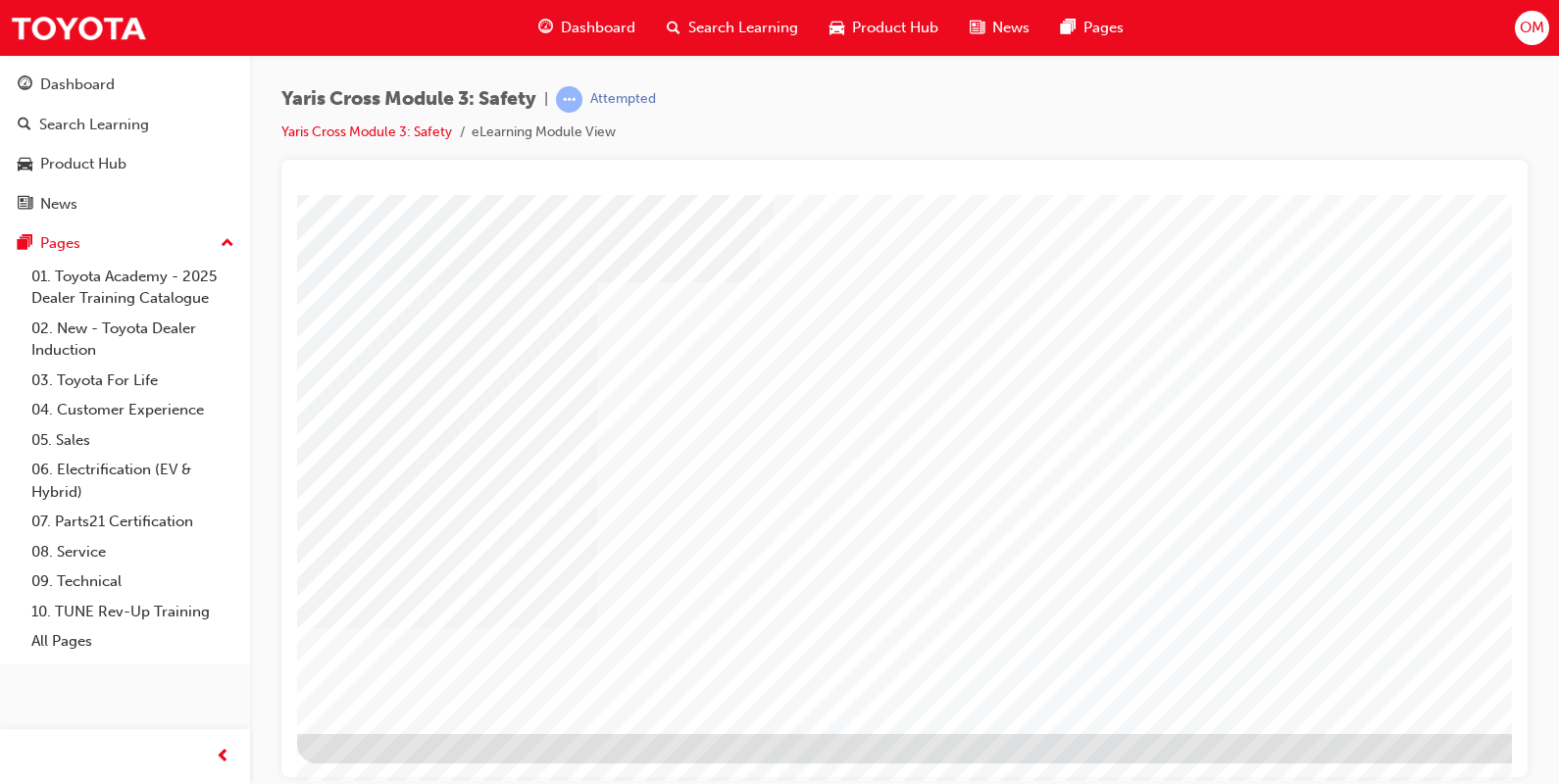click at bounding box center [359, 1642] 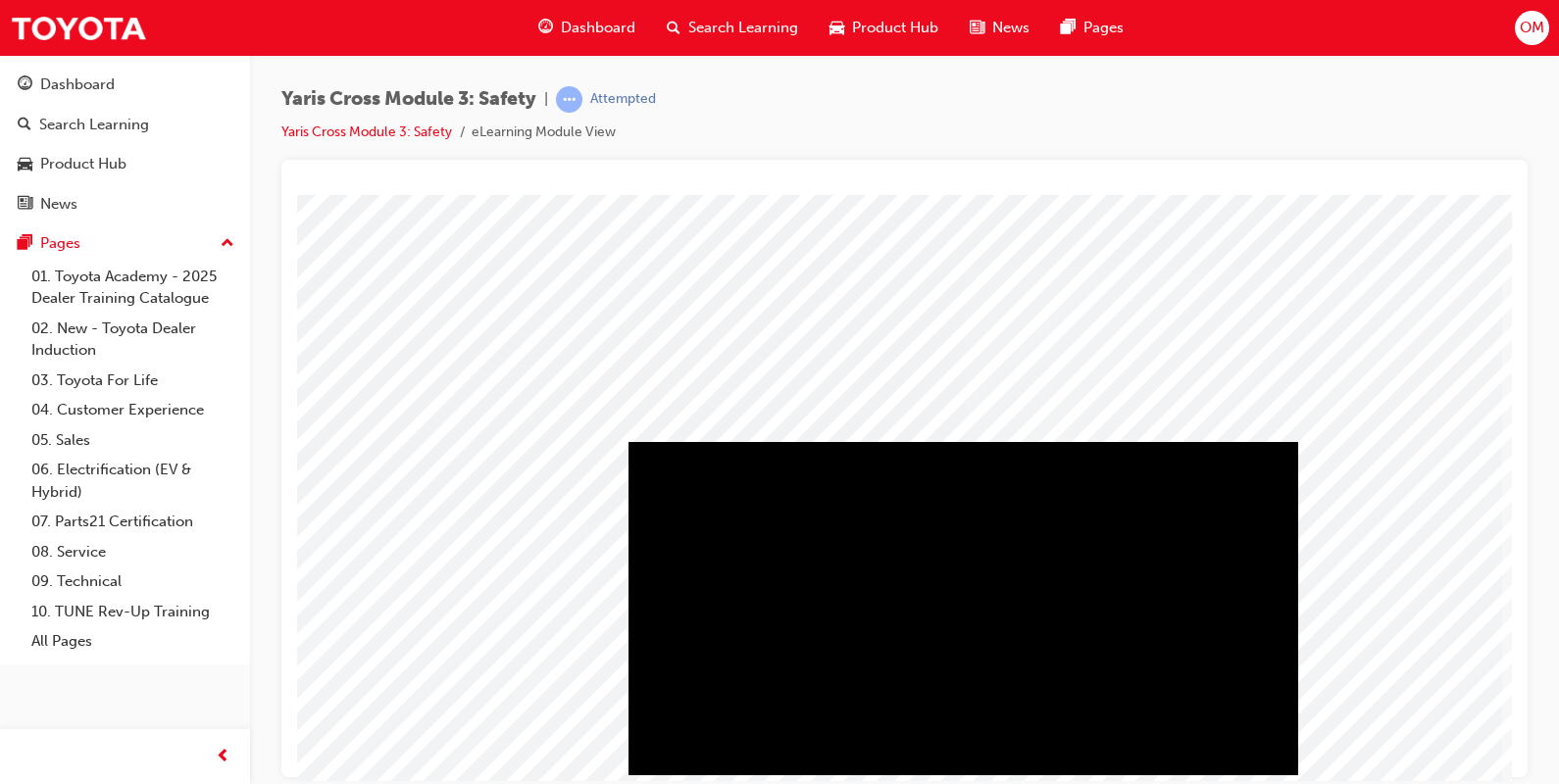scroll, scrollTop: 167, scrollLeft: 0, axis: vertical 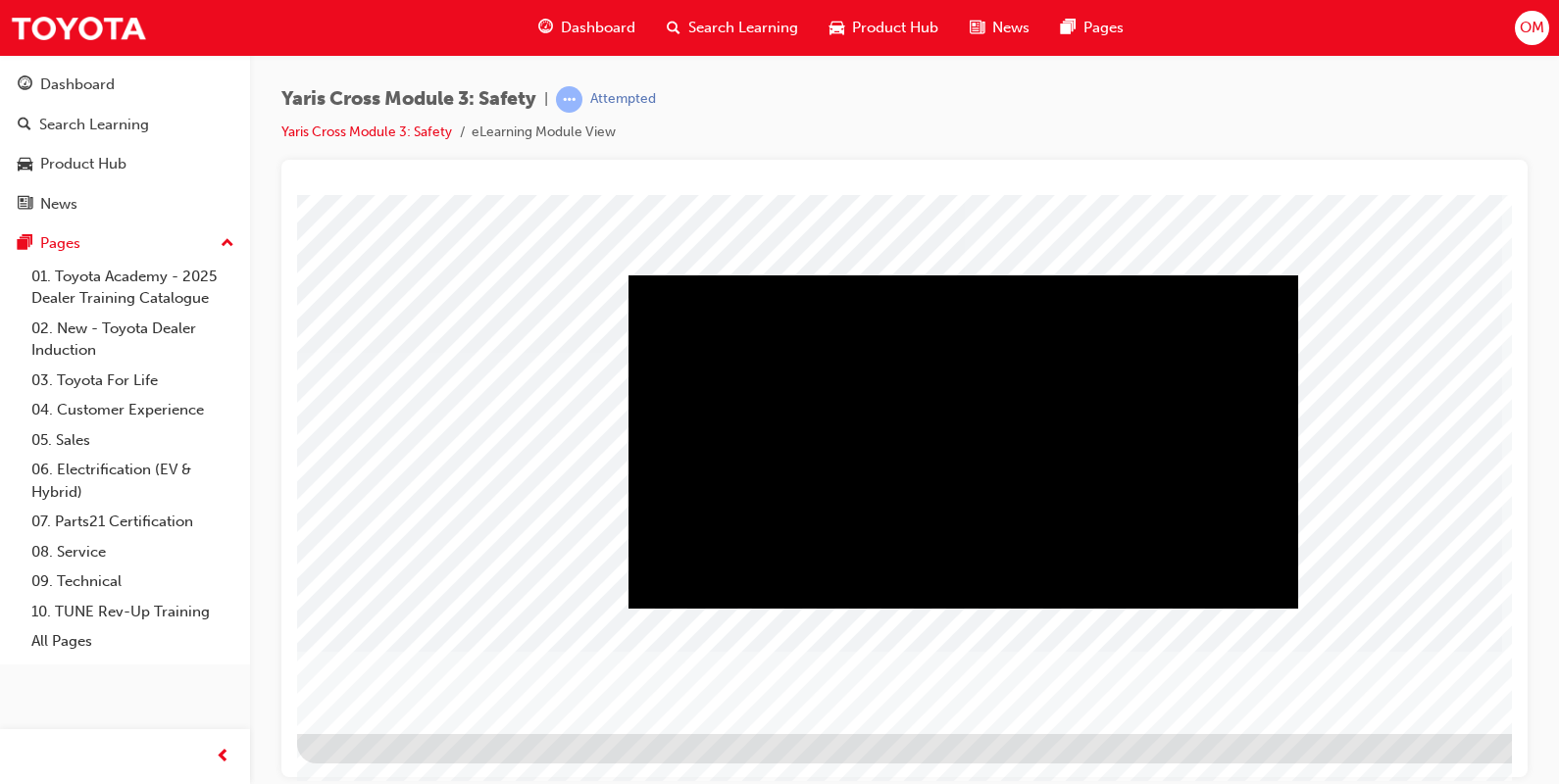 click at bounding box center [963, 274] 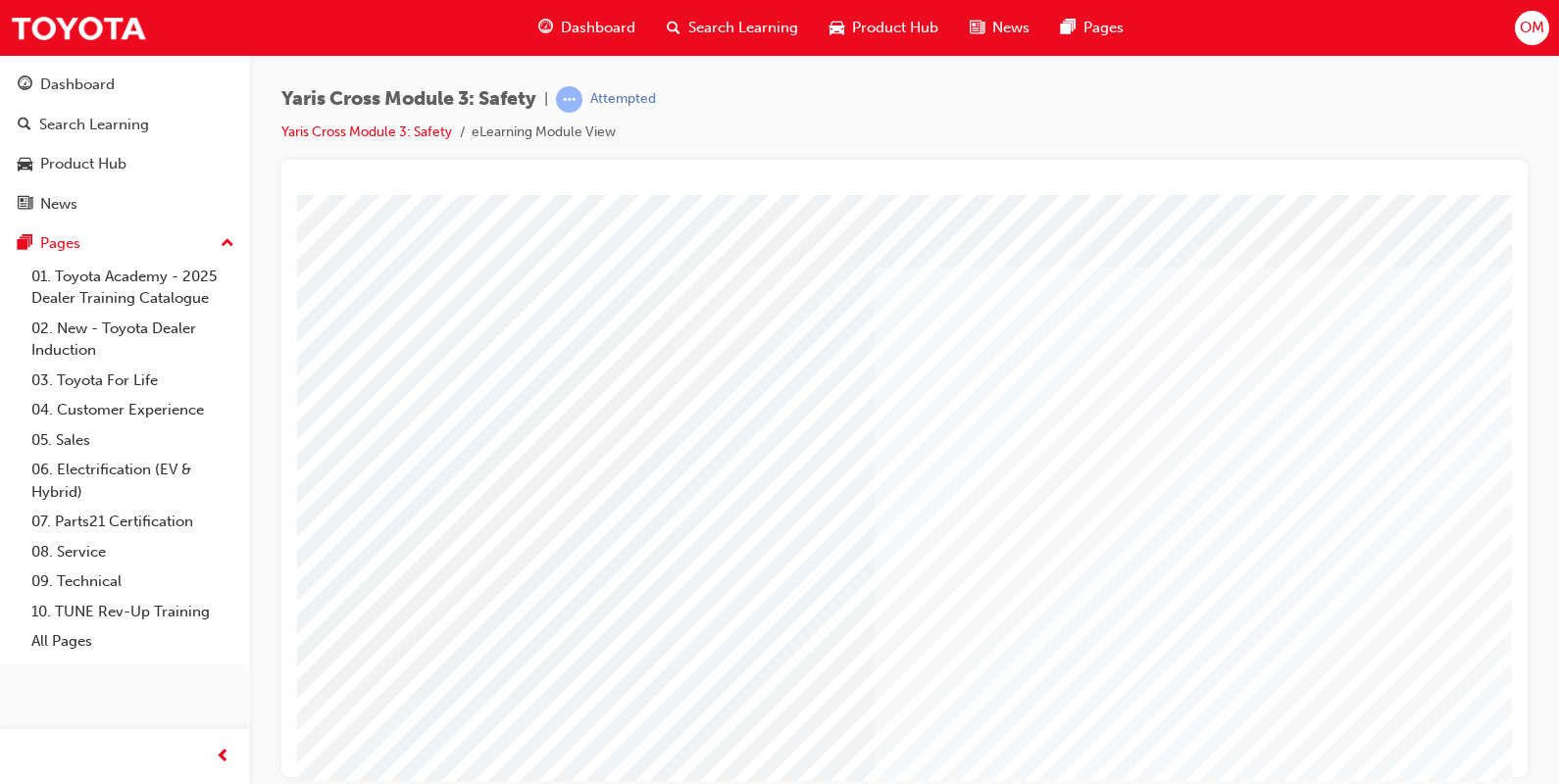 scroll, scrollTop: 127, scrollLeft: 0, axis: vertical 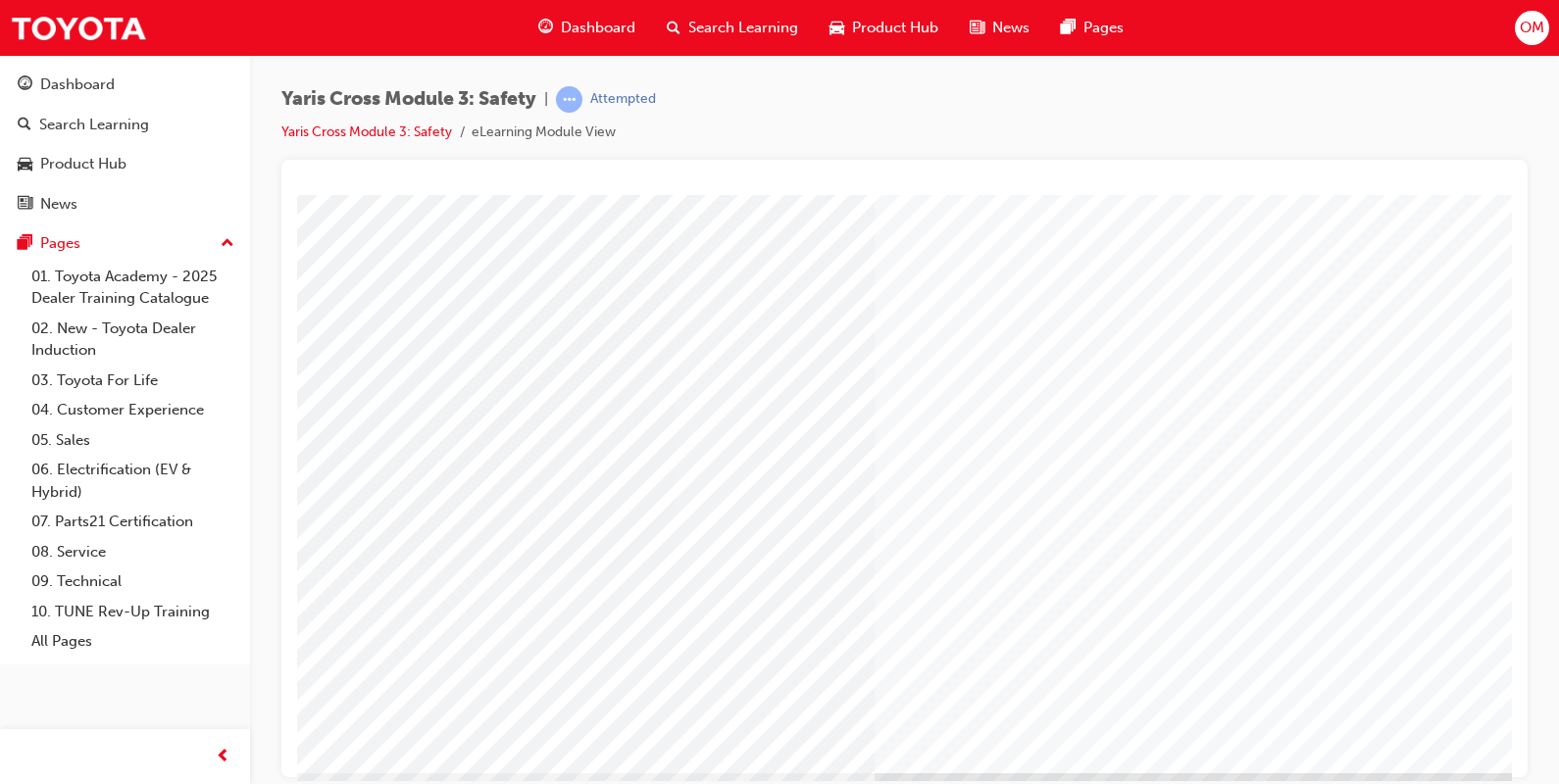click at bounding box center (552, 3671) 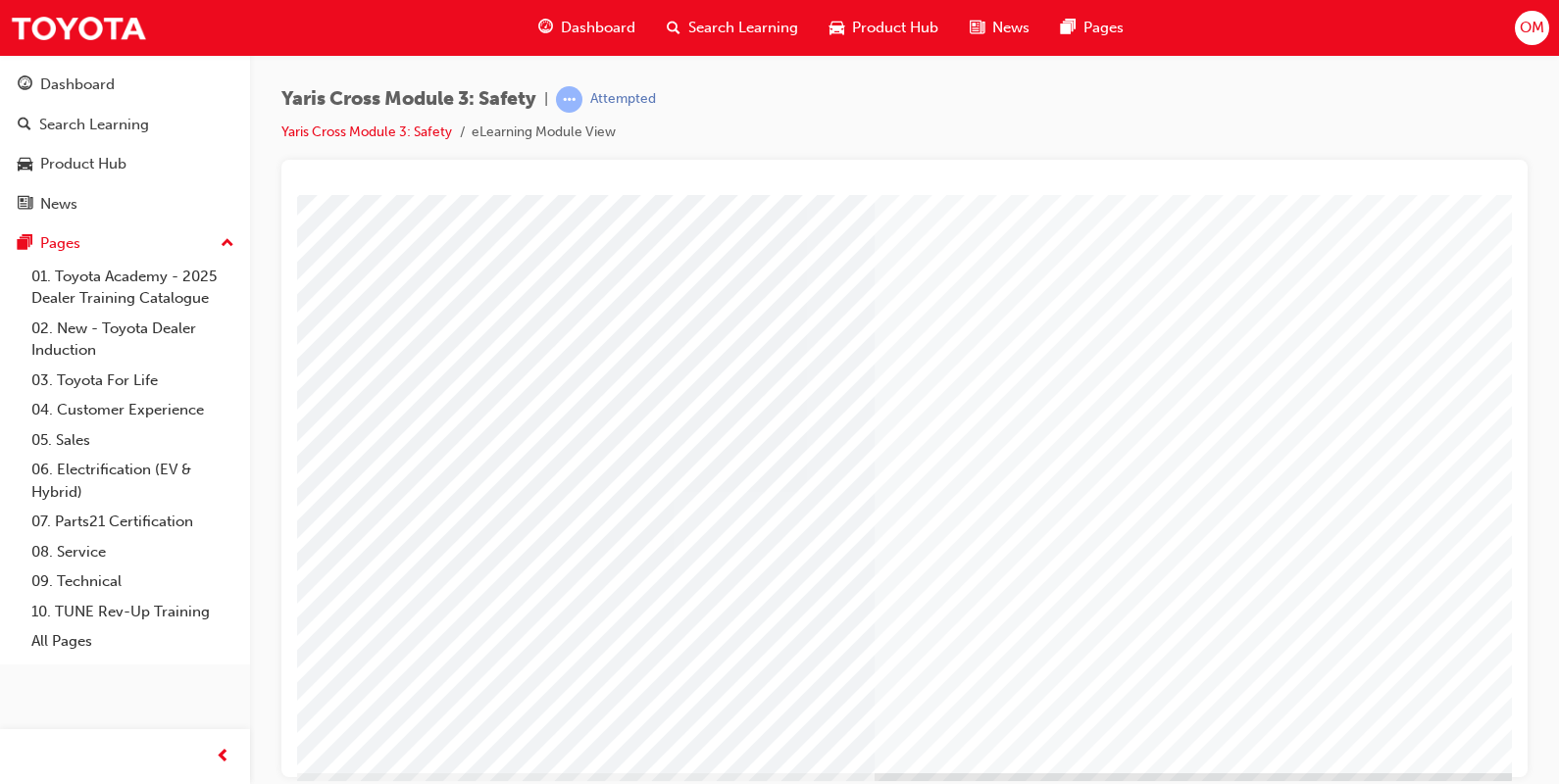 scroll, scrollTop: 167, scrollLeft: 0, axis: vertical 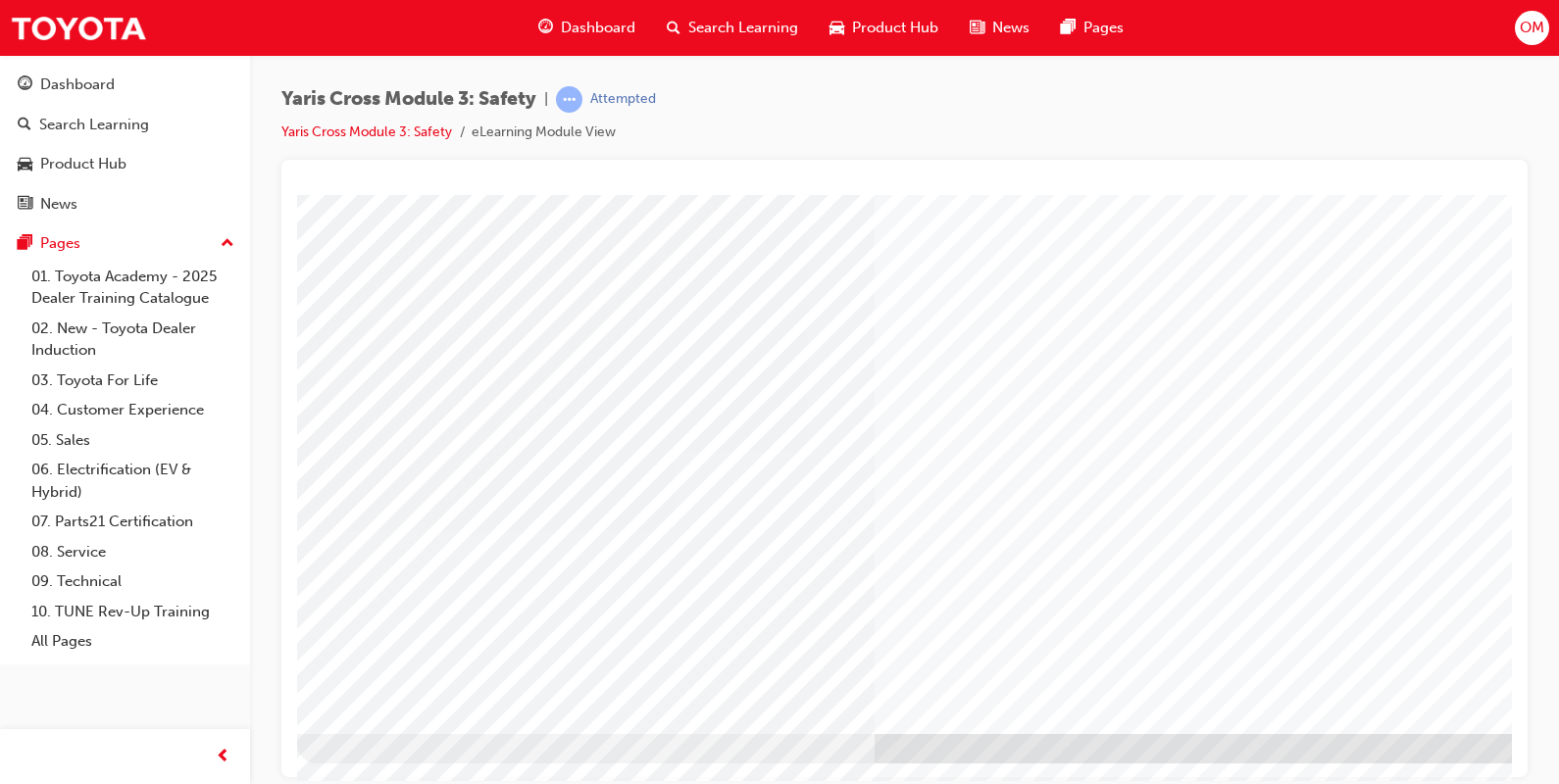 click at bounding box center [359, 3588] 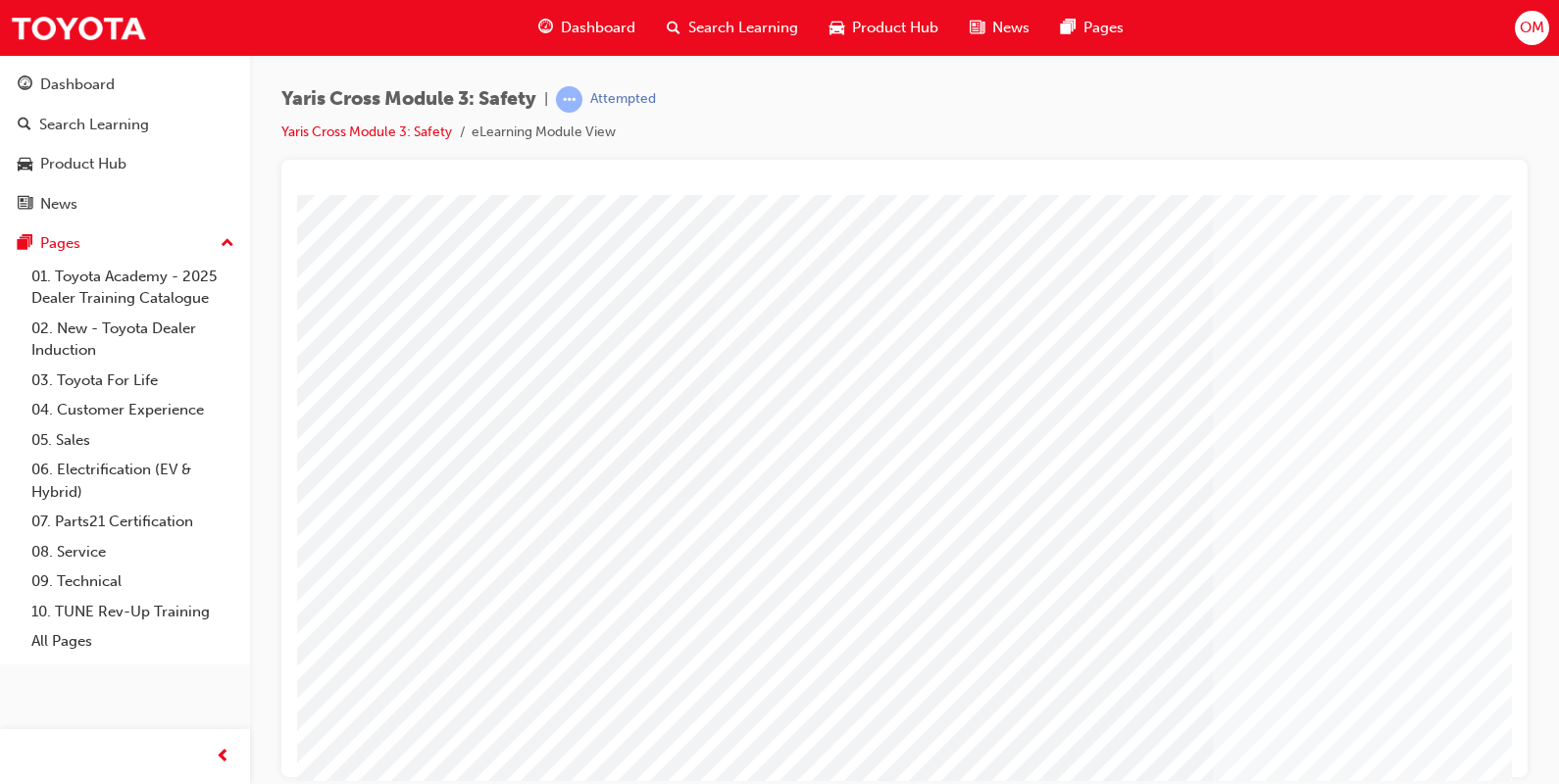 scroll, scrollTop: 167, scrollLeft: 0, axis: vertical 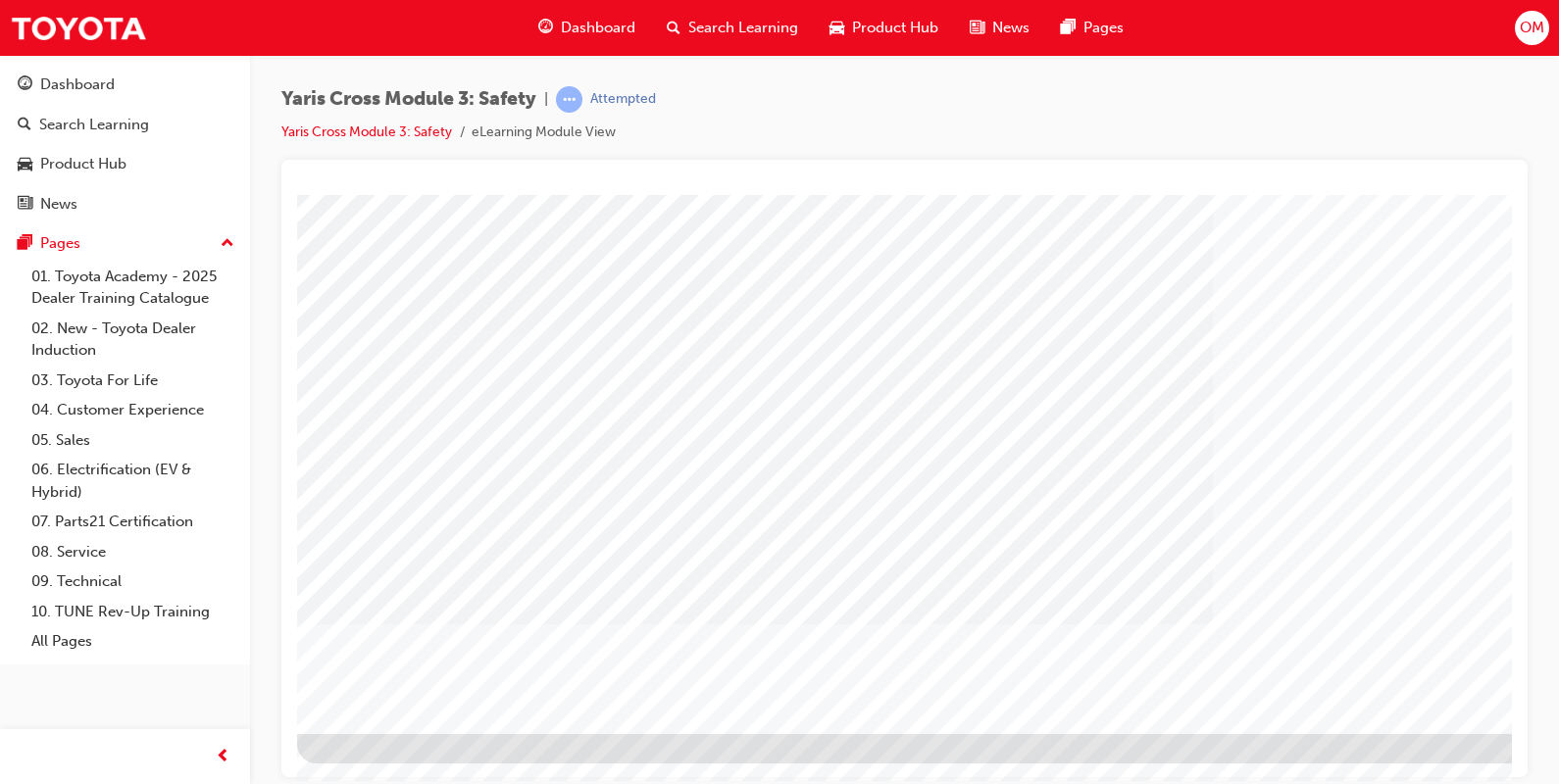 click at bounding box center (359, 1884) 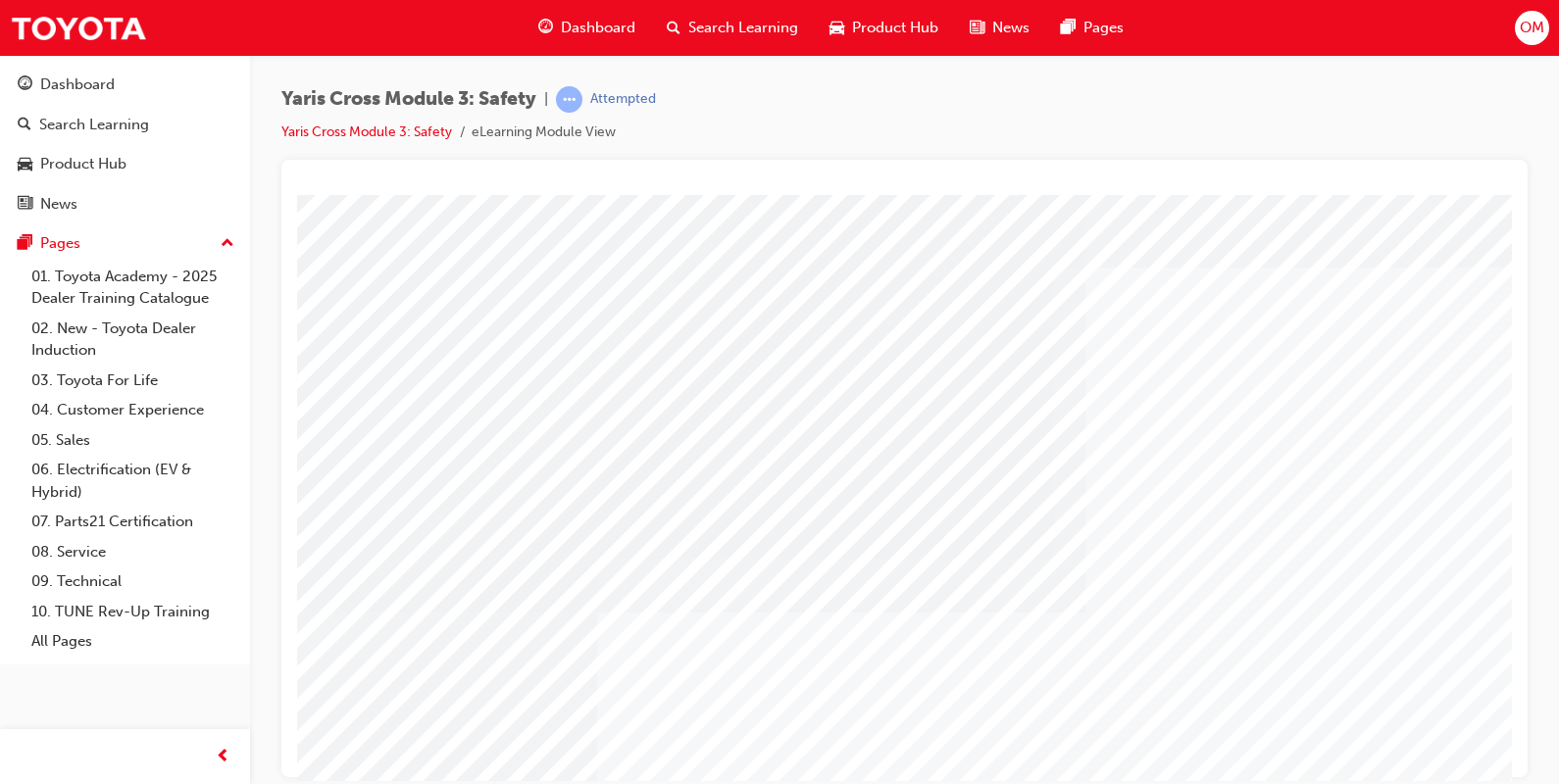 scroll, scrollTop: 167, scrollLeft: 0, axis: vertical 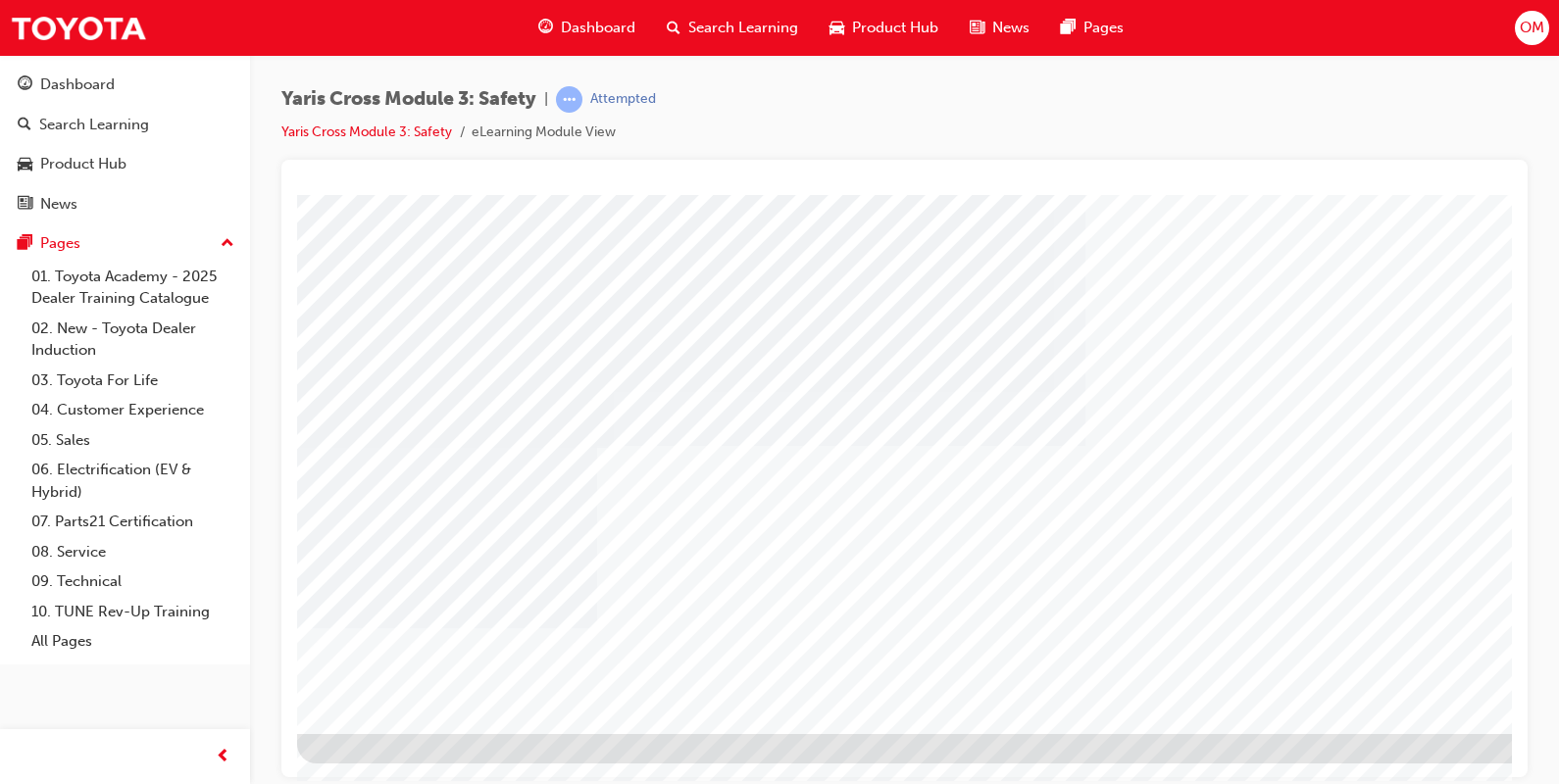 click at bounding box center [359, 1642] 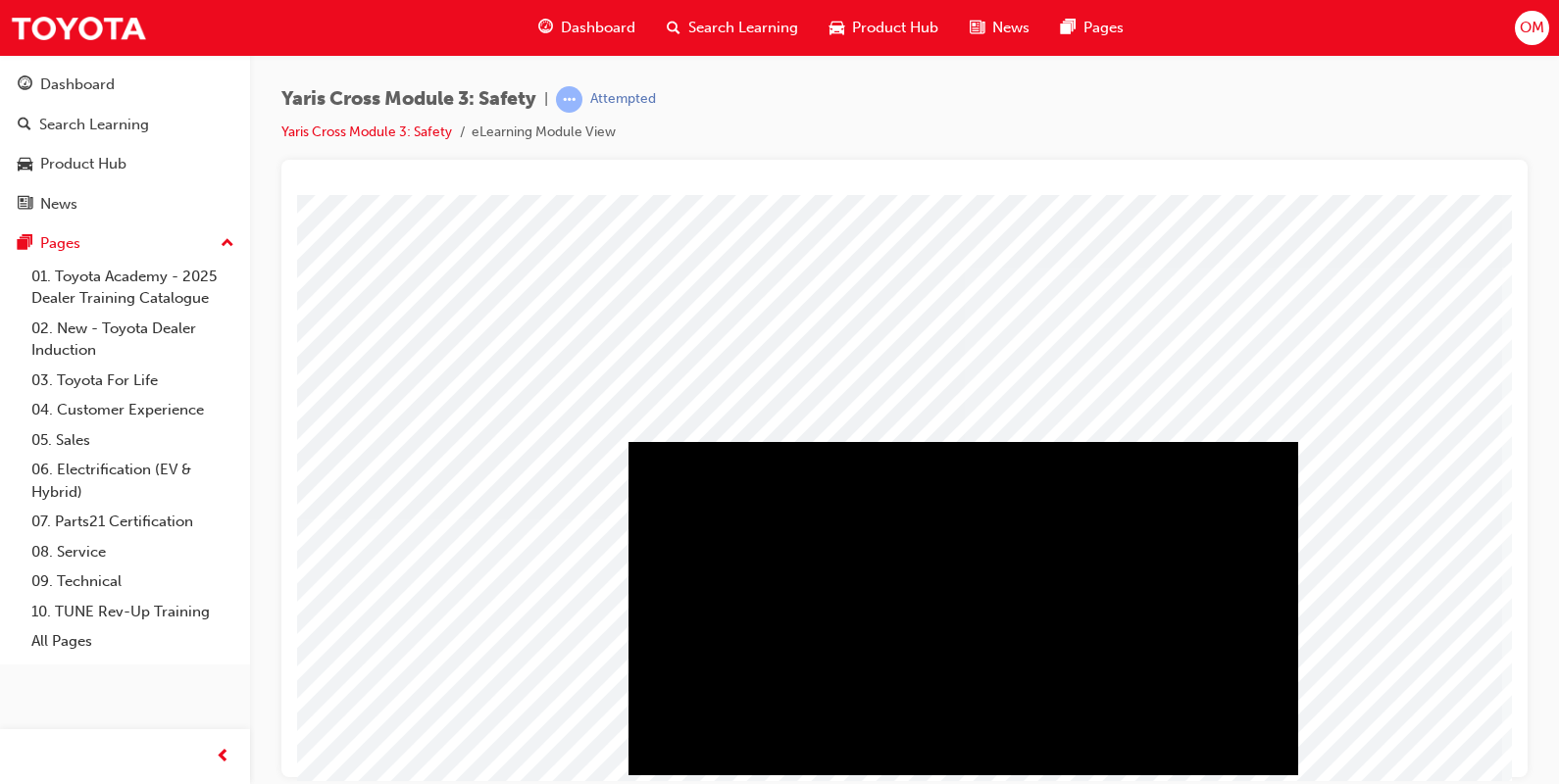 scroll, scrollTop: 167, scrollLeft: 0, axis: vertical 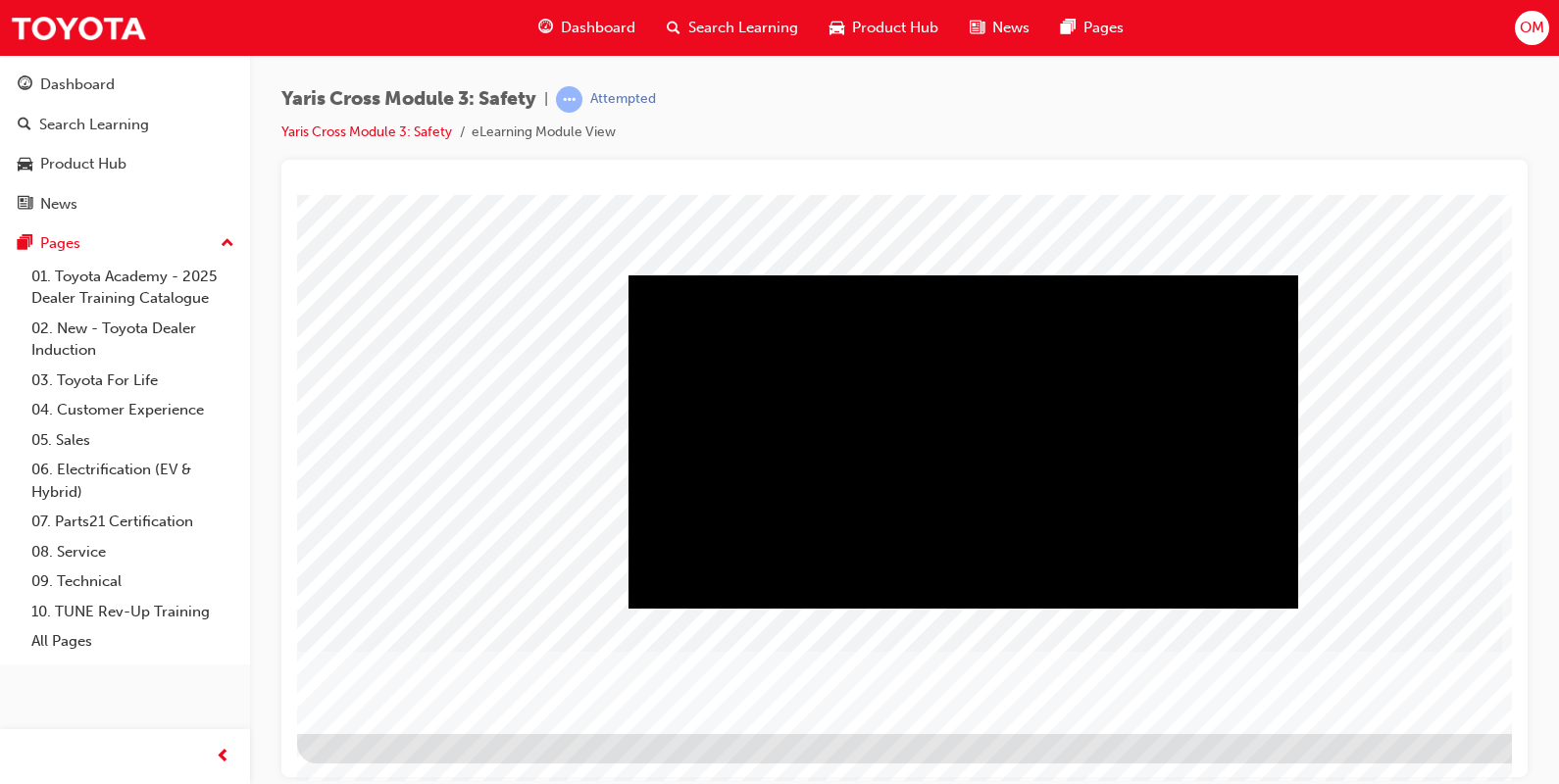 click at bounding box center [963, 274] 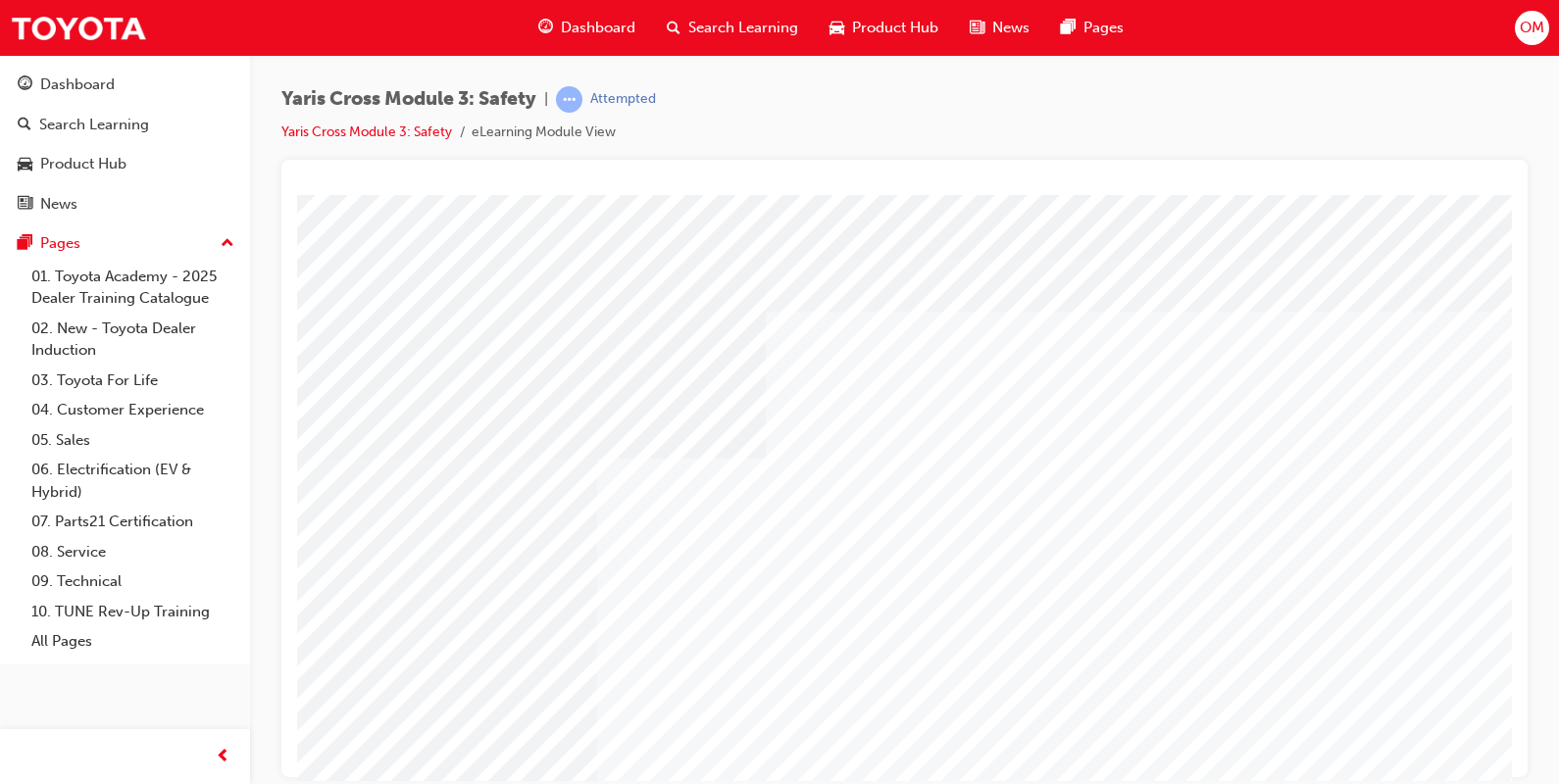 scroll, scrollTop: 167, scrollLeft: 0, axis: vertical 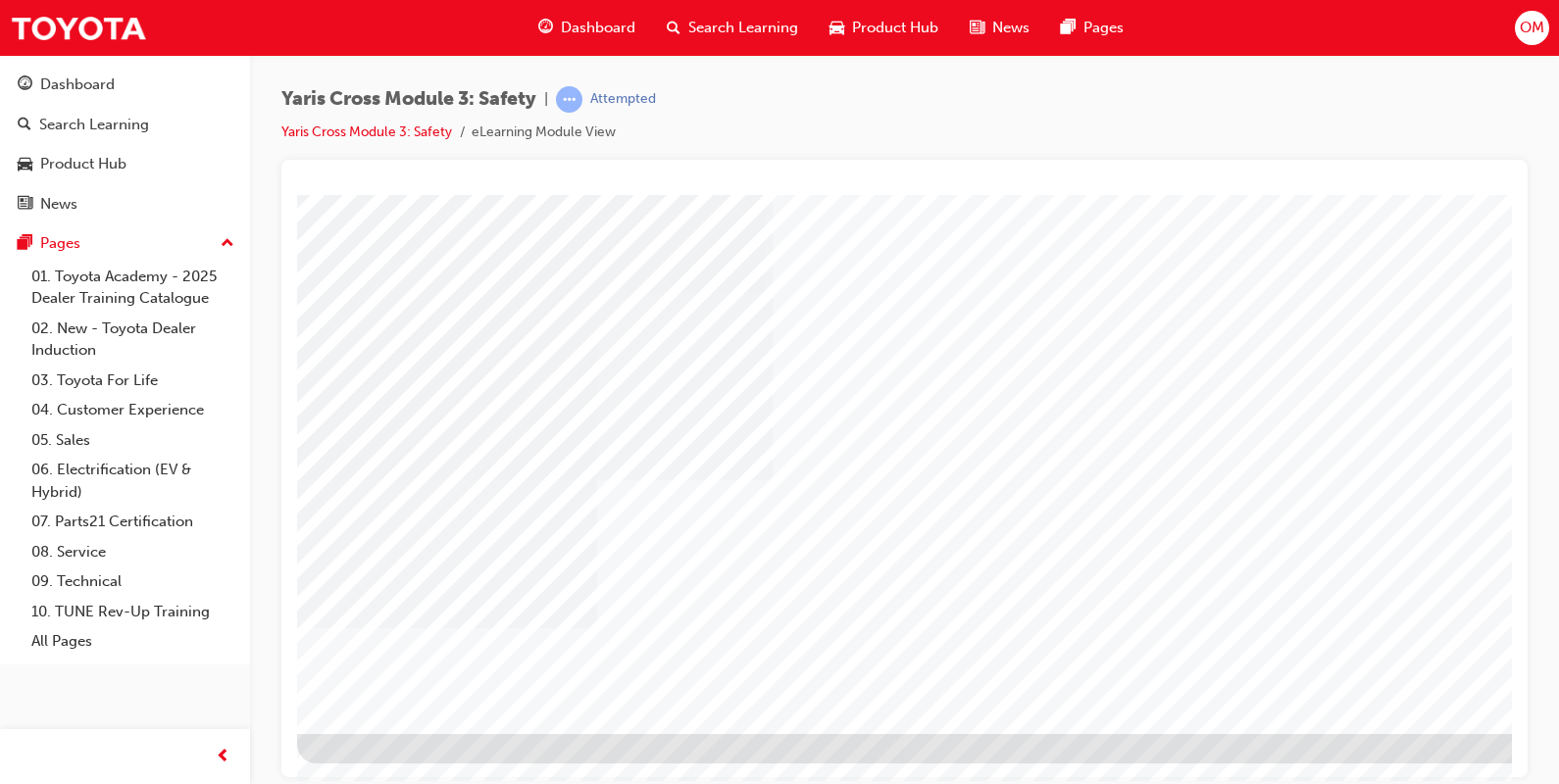 click at bounding box center [359, 1687] 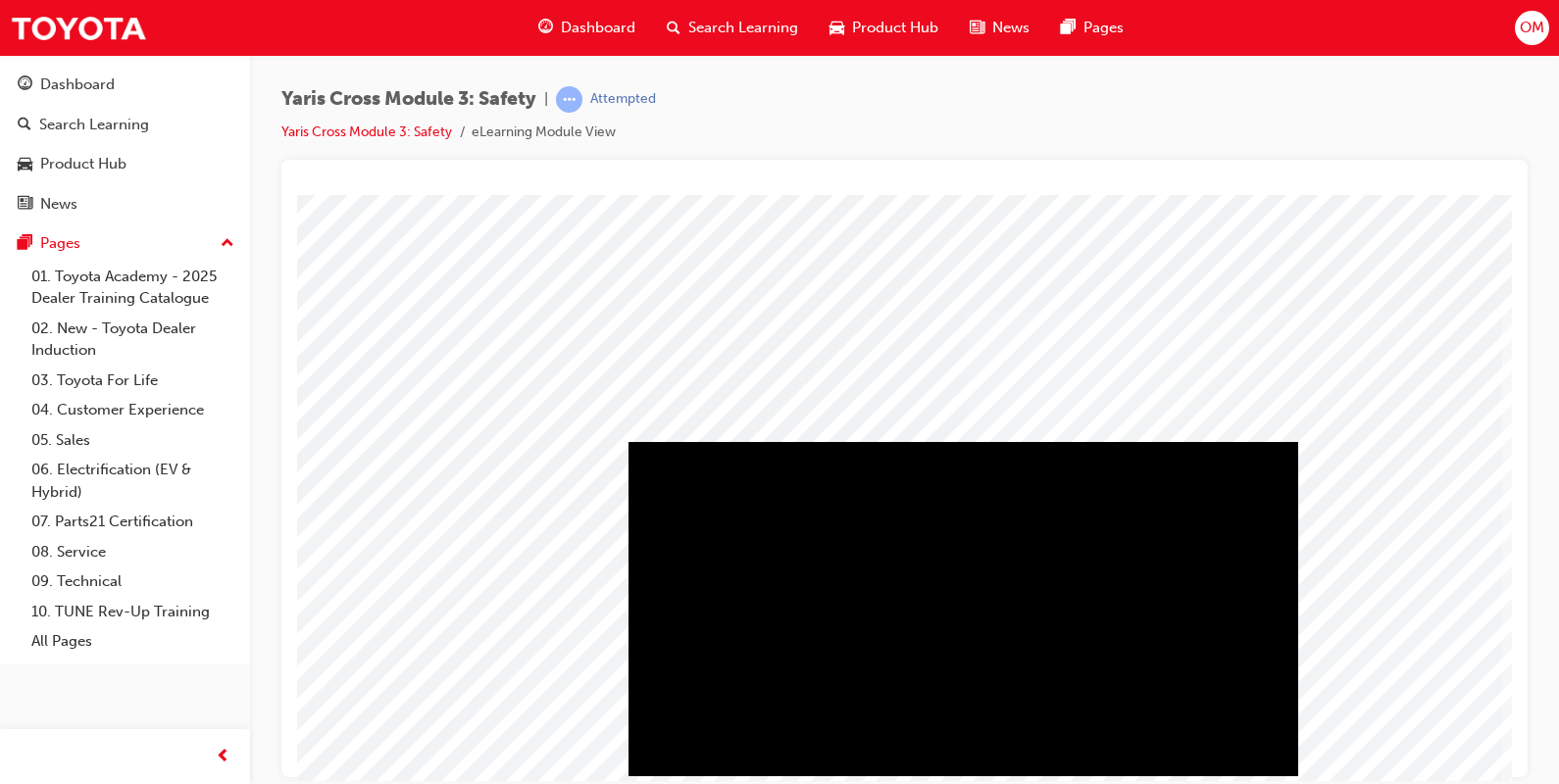 scroll, scrollTop: 167, scrollLeft: 0, axis: vertical 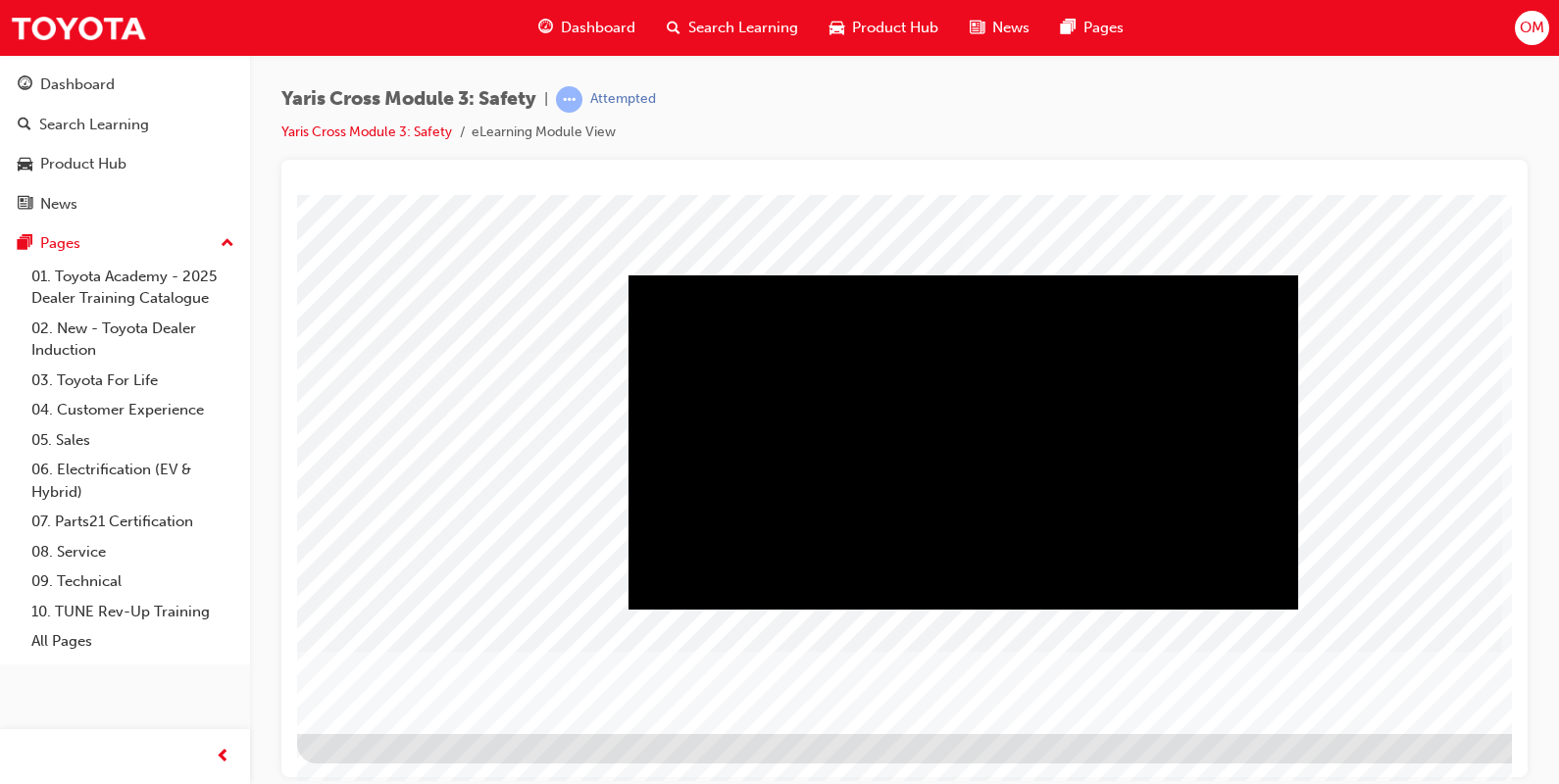 click at bounding box center (963, 274) 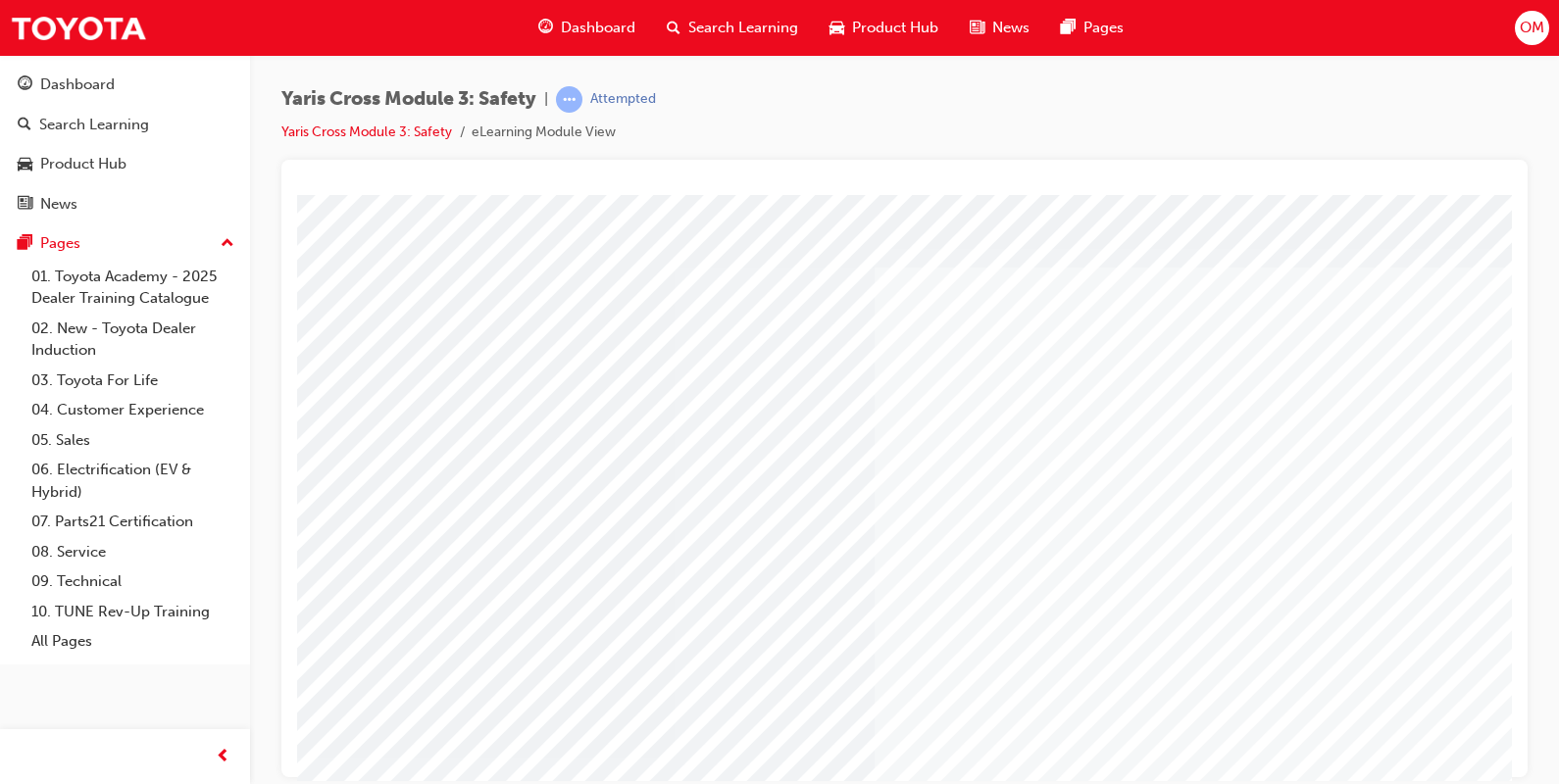 scroll, scrollTop: 167, scrollLeft: 0, axis: vertical 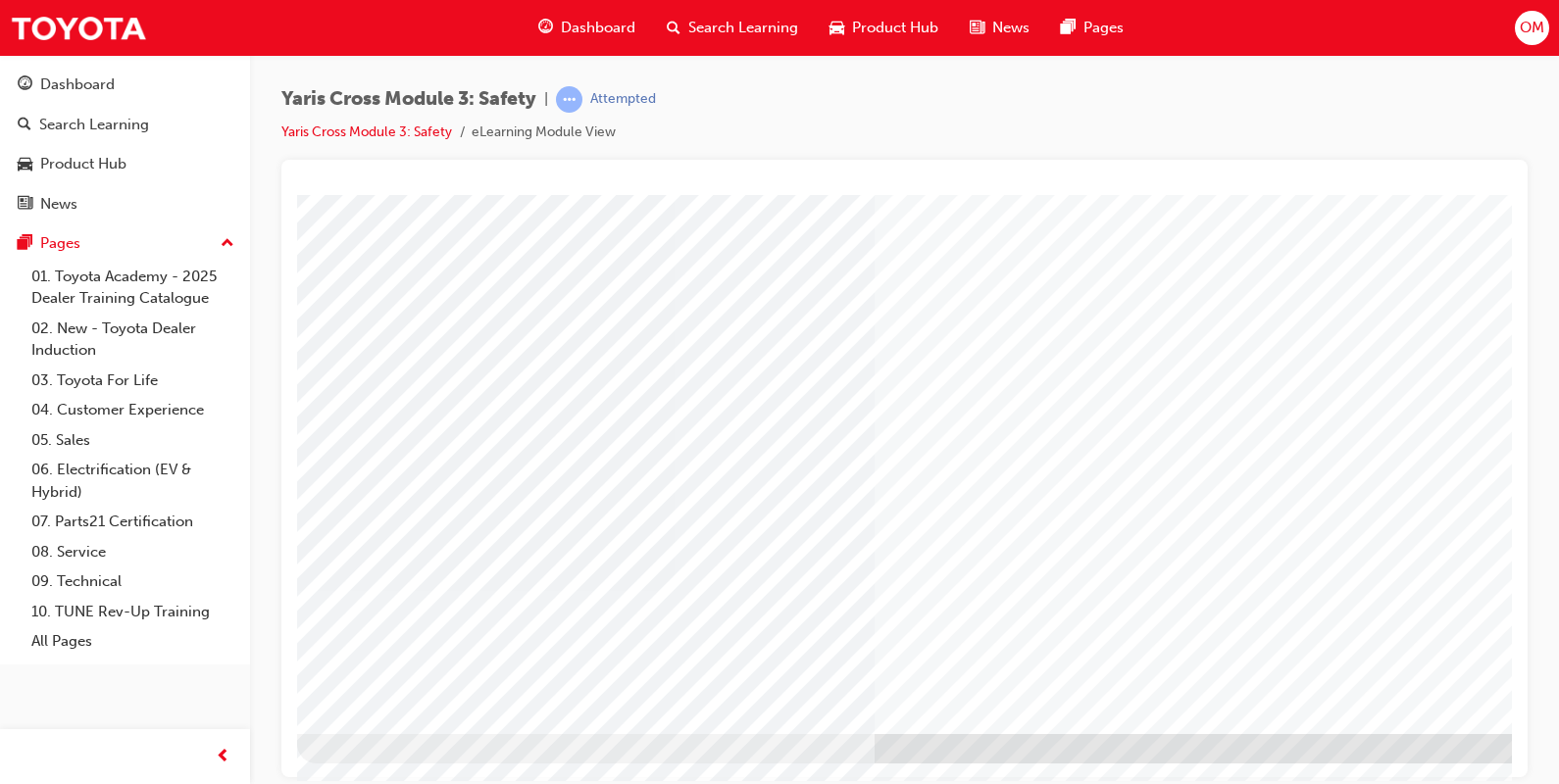 click at bounding box center (359, 3017) 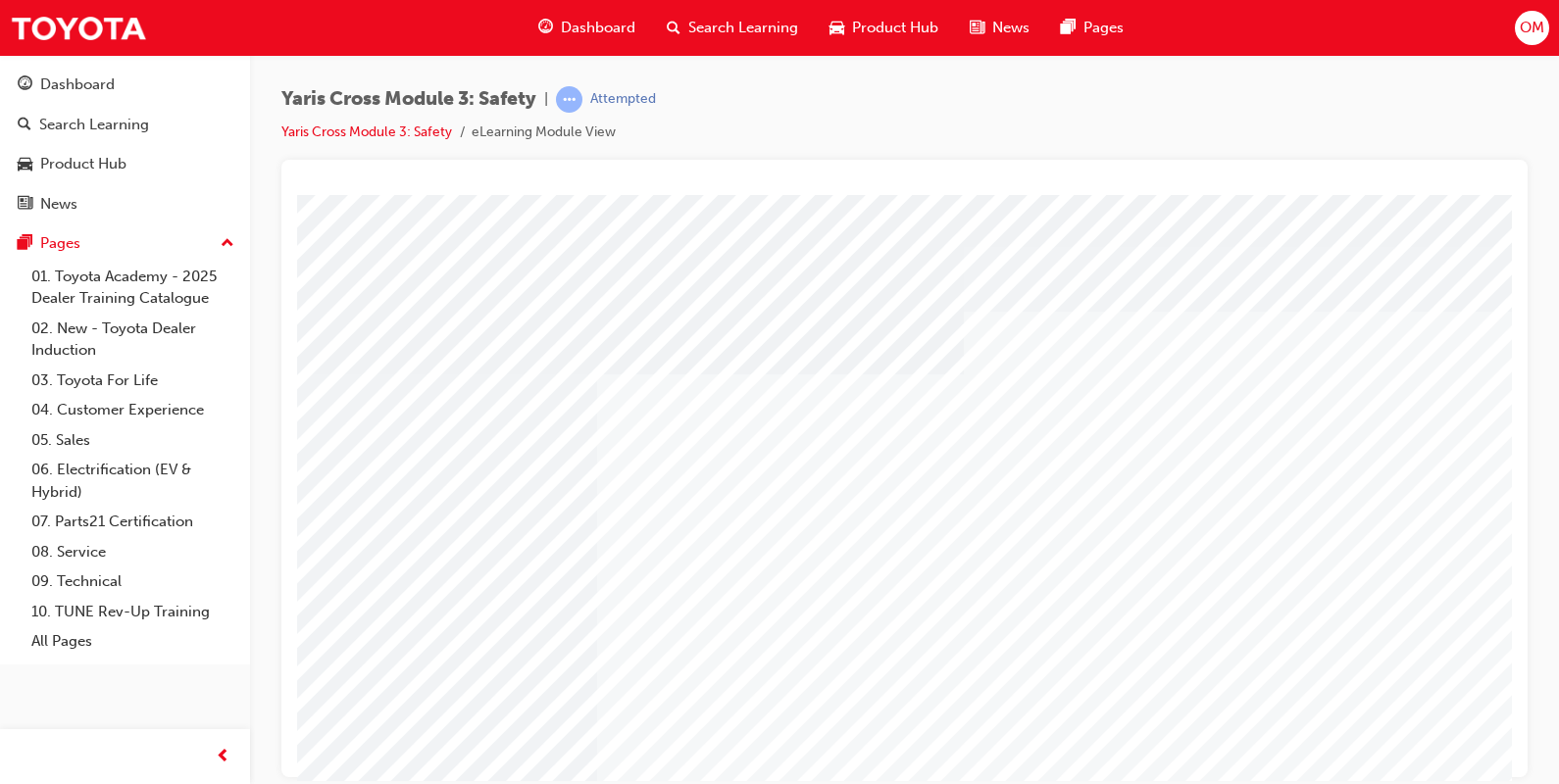 scroll, scrollTop: 167, scrollLeft: 0, axis: vertical 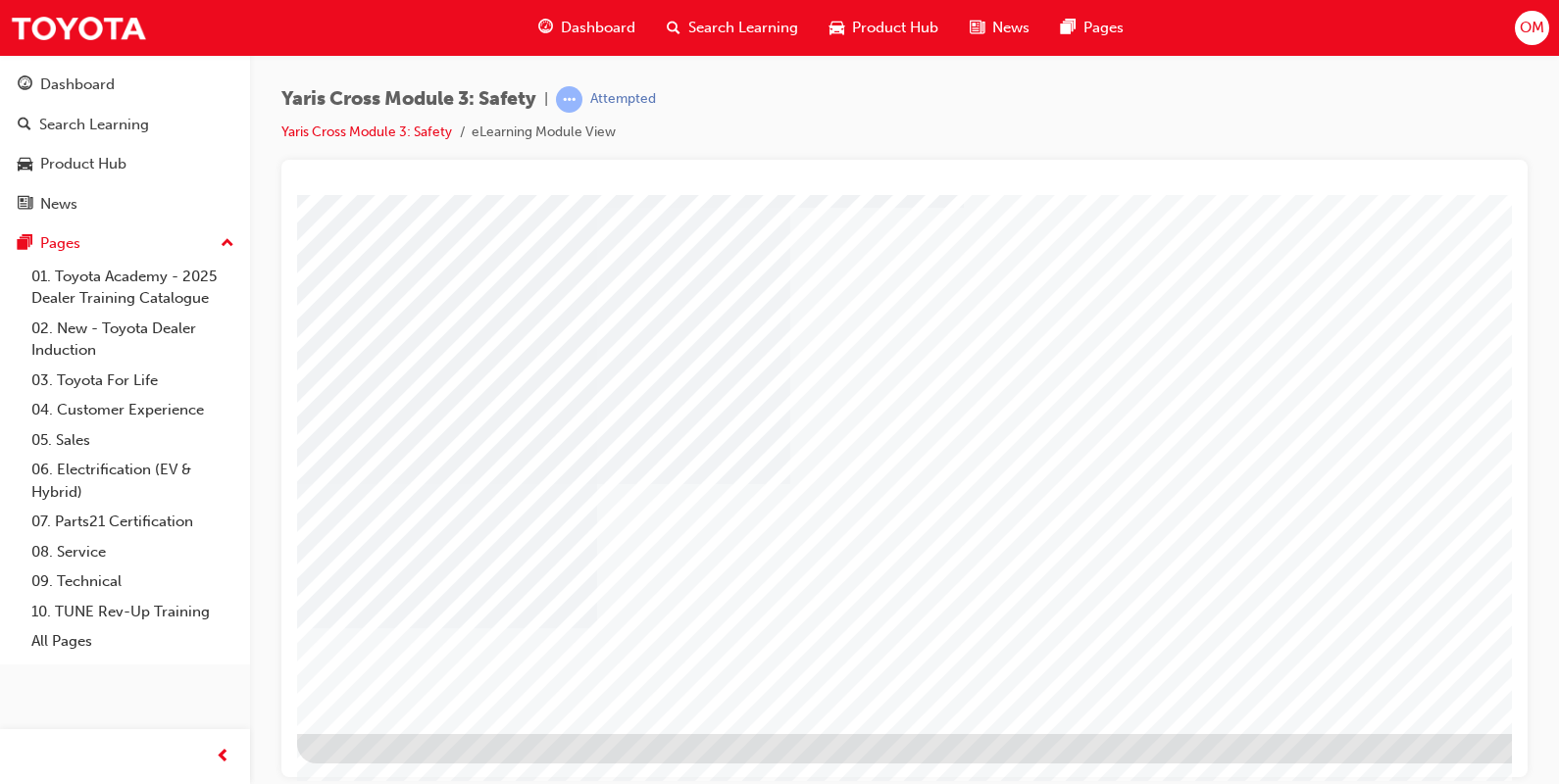 click at bounding box center [359, 1687] 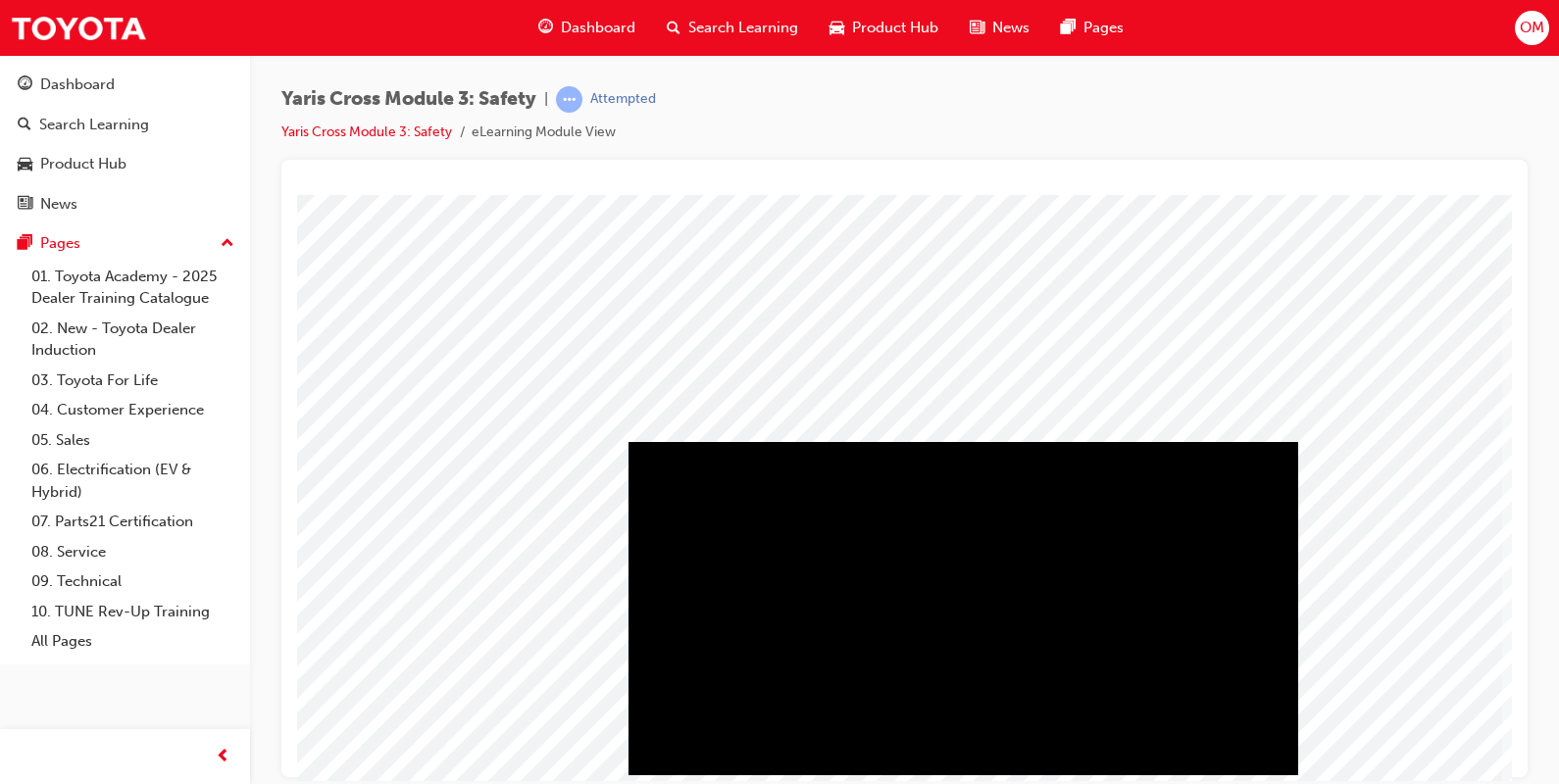 scroll, scrollTop: 167, scrollLeft: 0, axis: vertical 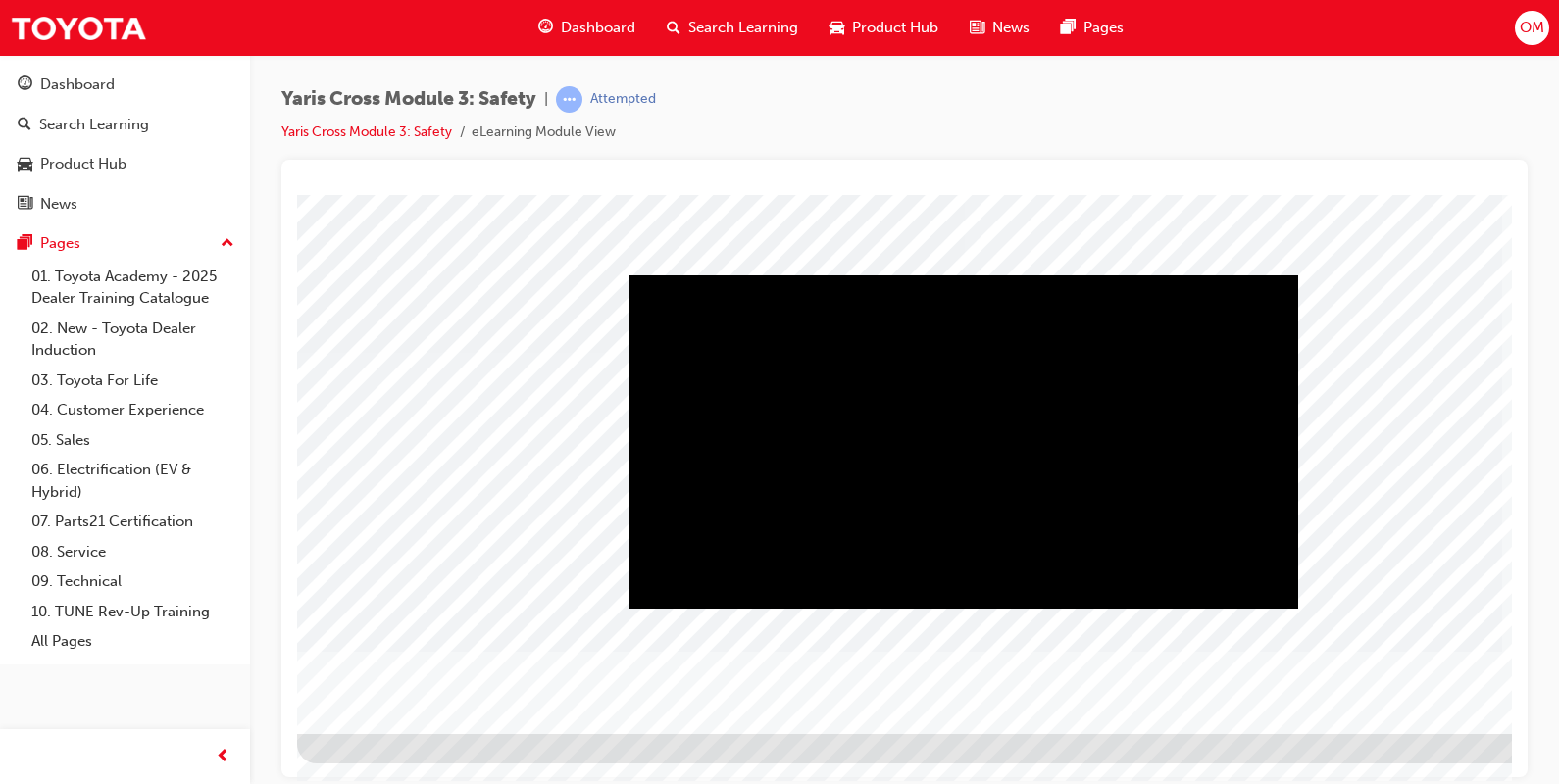click at bounding box center [963, 274] 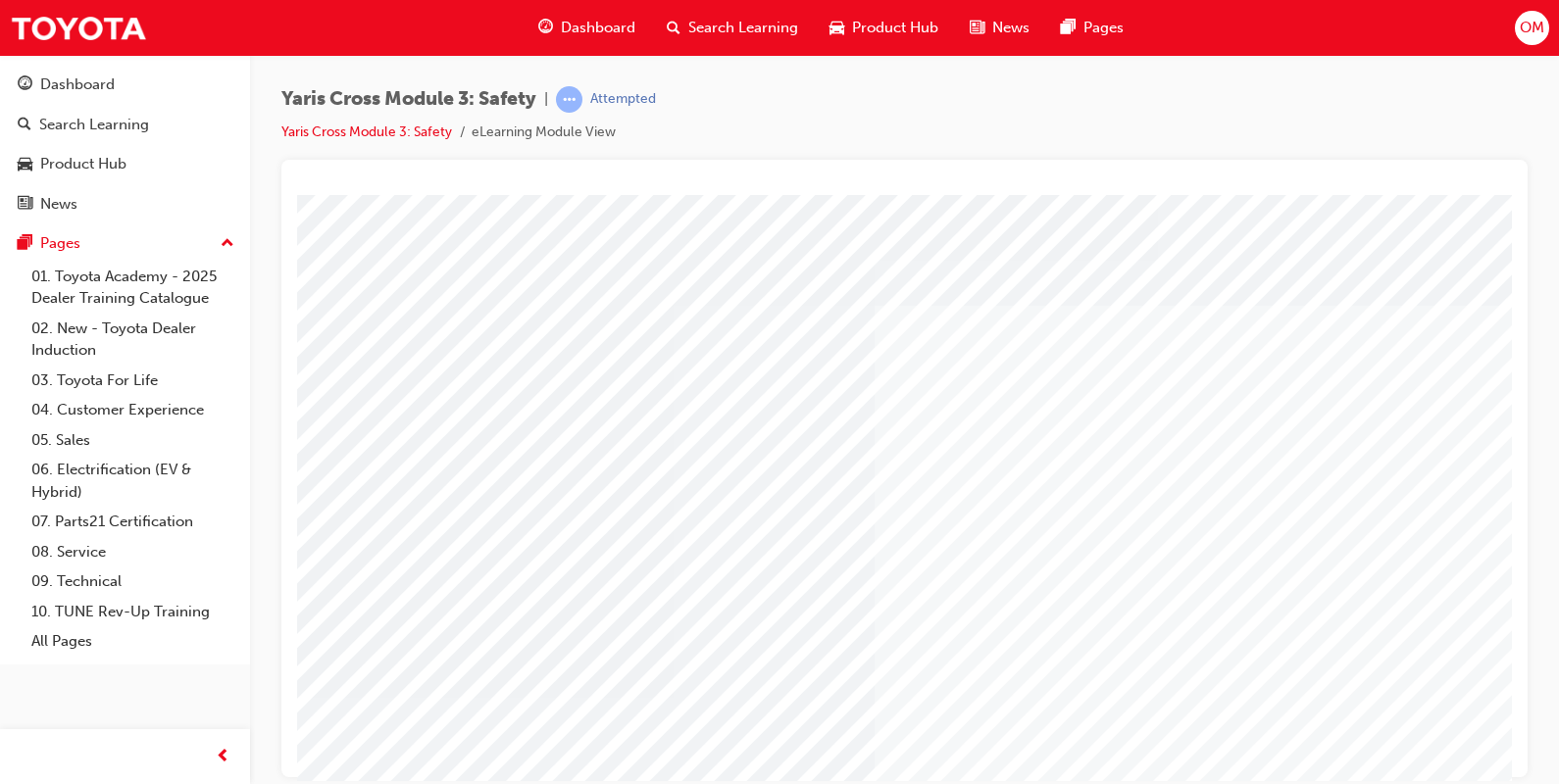 scroll, scrollTop: 167, scrollLeft: 0, axis: vertical 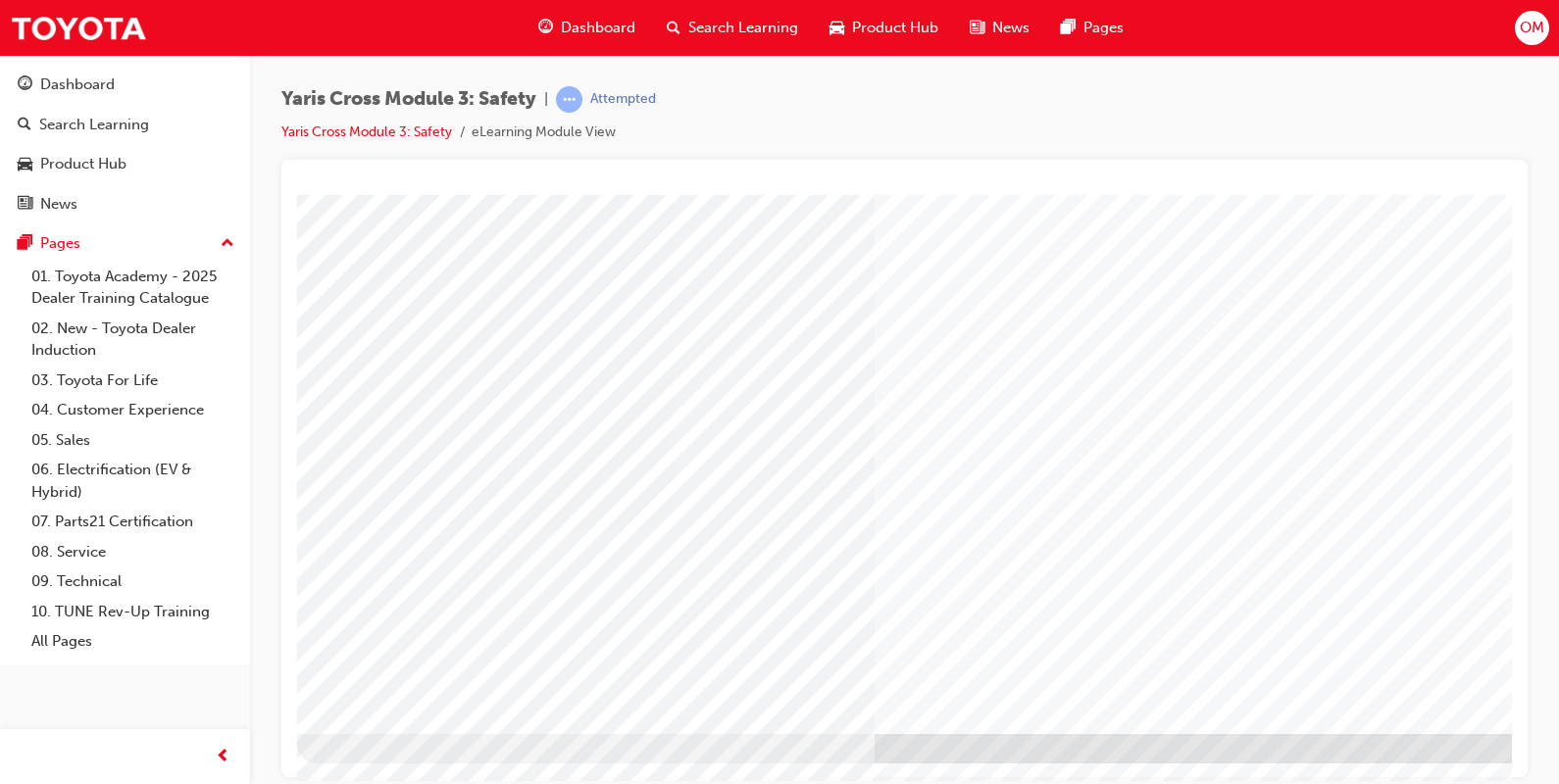 click at bounding box center (359, 3067) 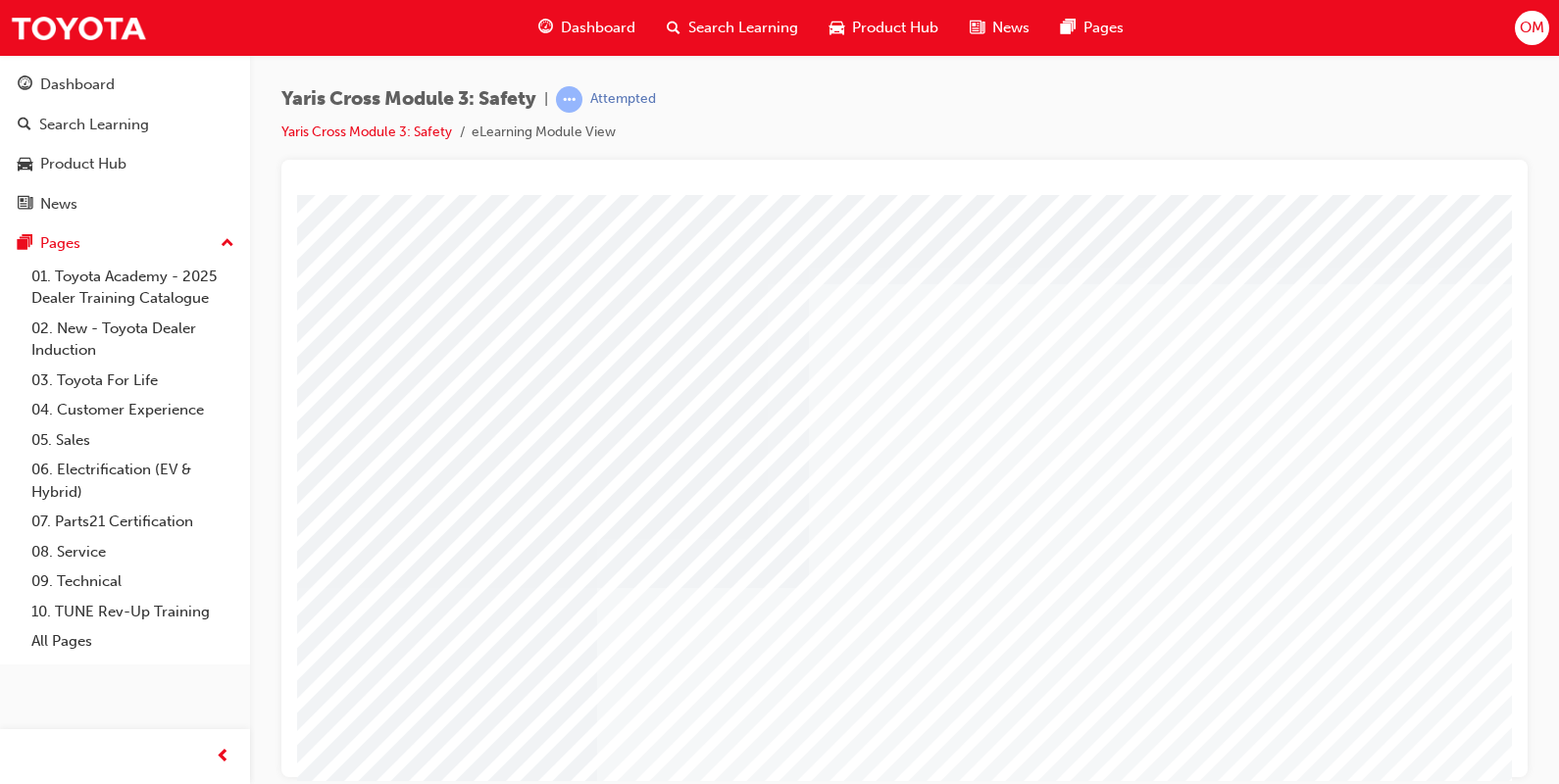 scroll, scrollTop: 167, scrollLeft: 0, axis: vertical 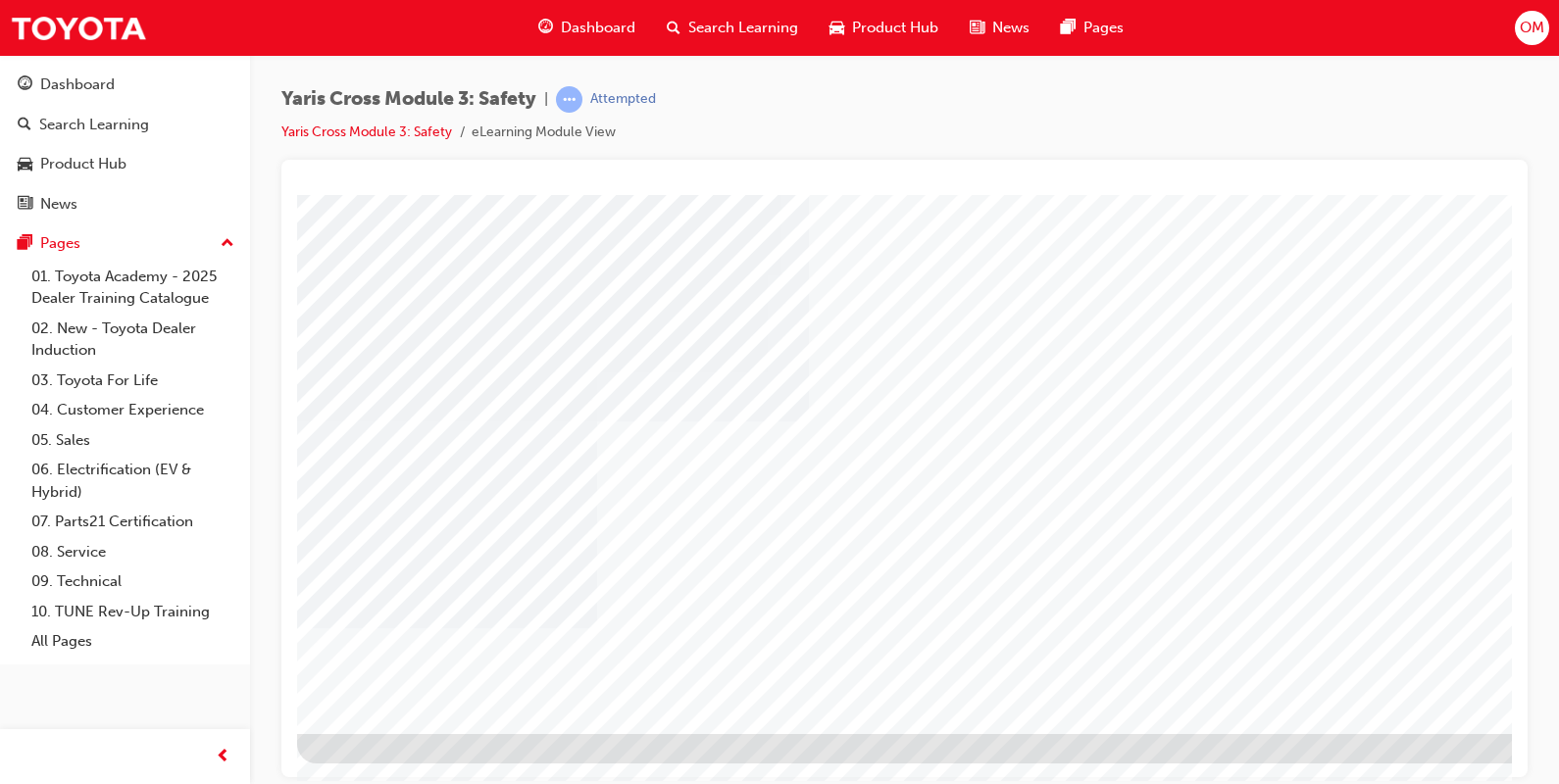 click at bounding box center [359, 1642] 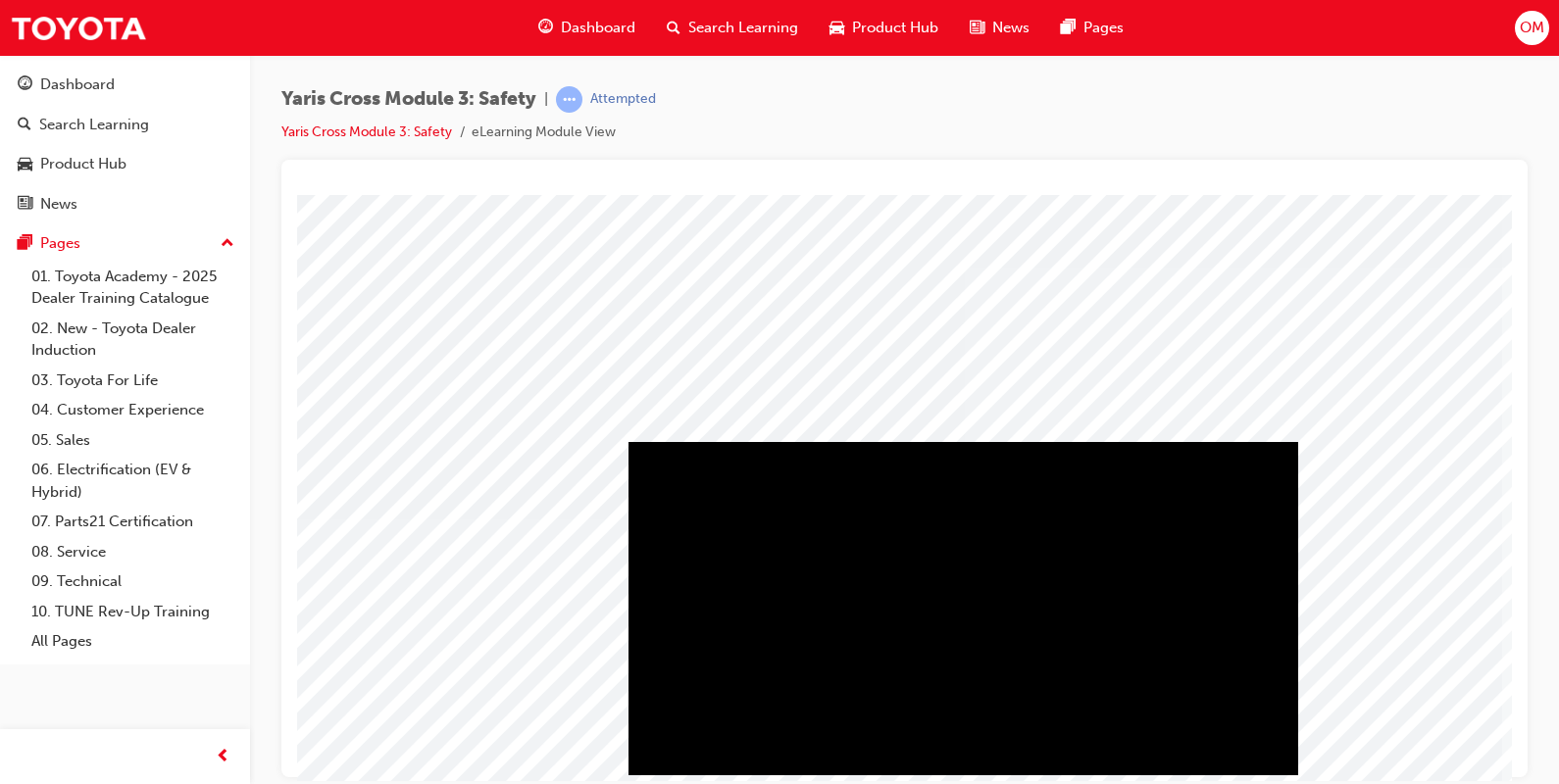 scroll, scrollTop: 167, scrollLeft: 0, axis: vertical 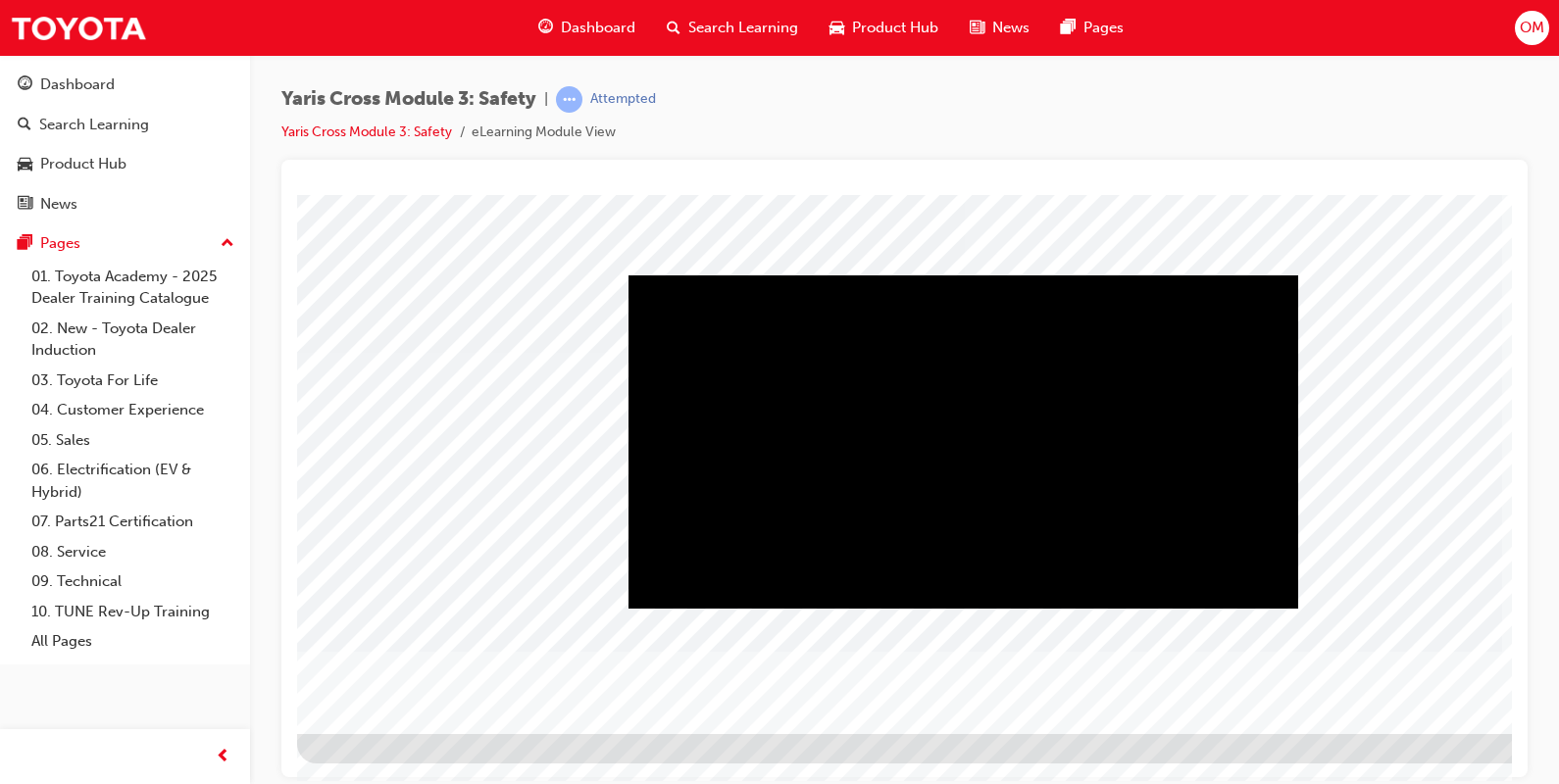 click at bounding box center (963, 274) 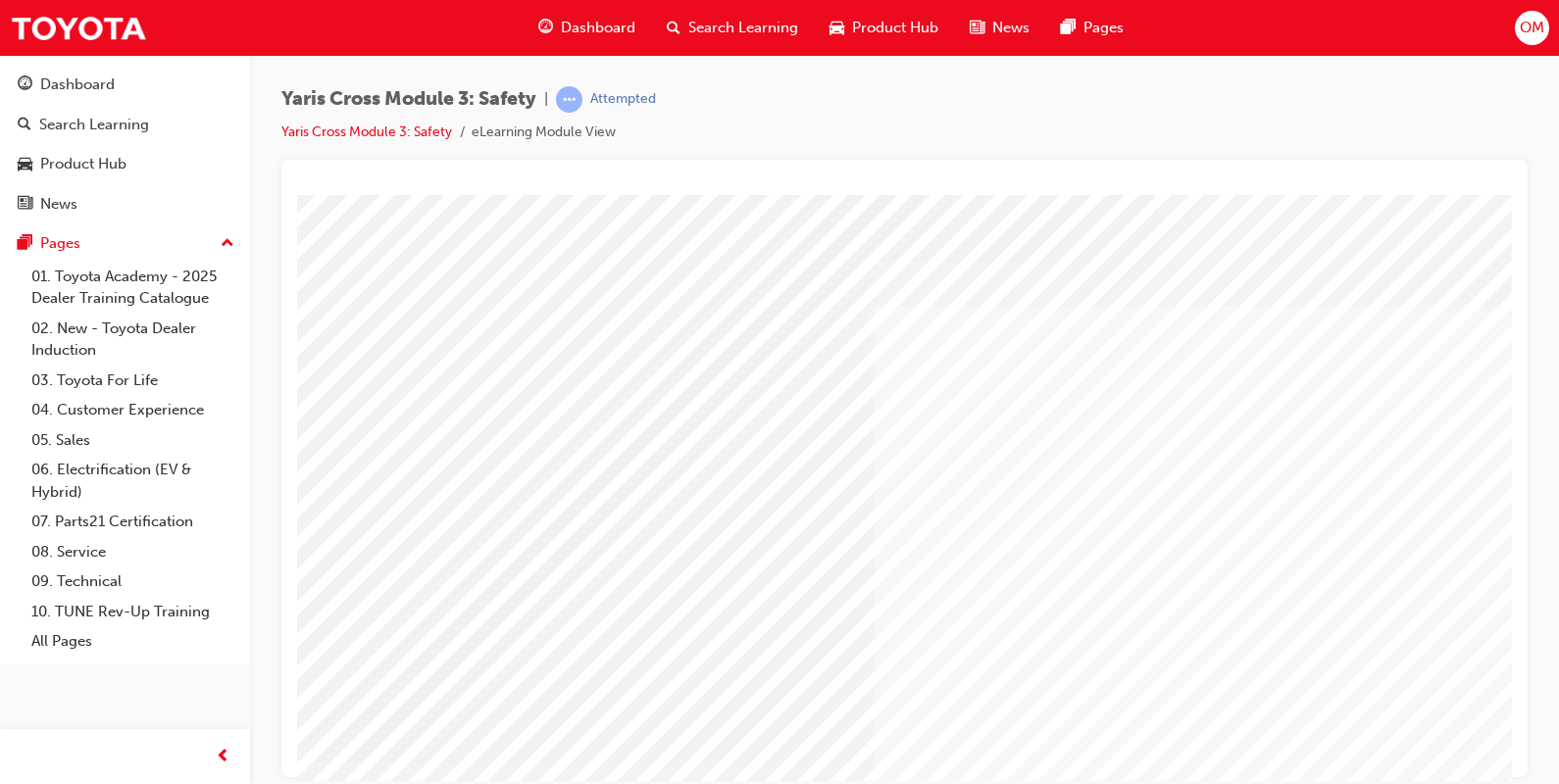 scroll, scrollTop: 167, scrollLeft: 0, axis: vertical 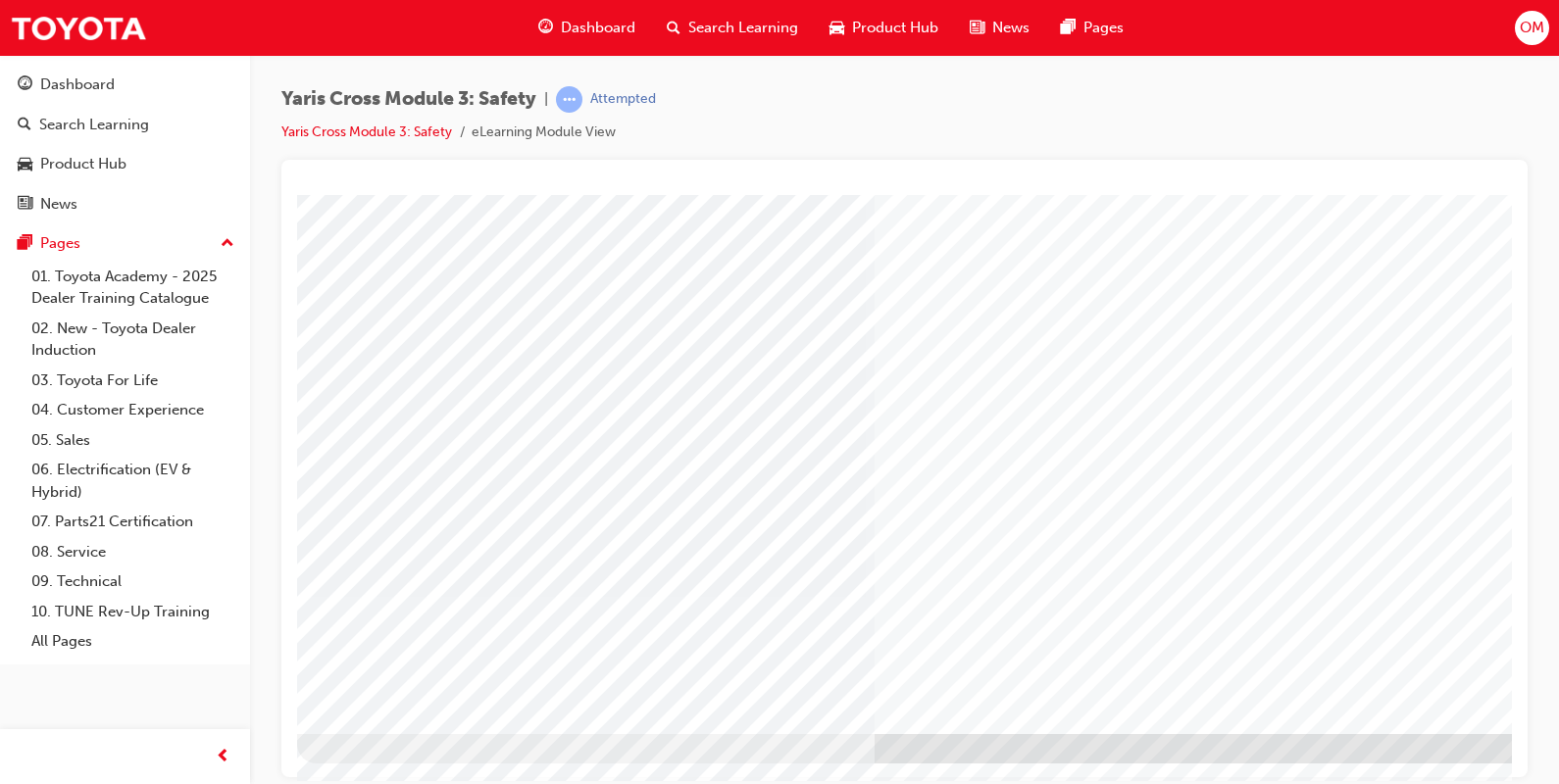 click at bounding box center (552, 3112) 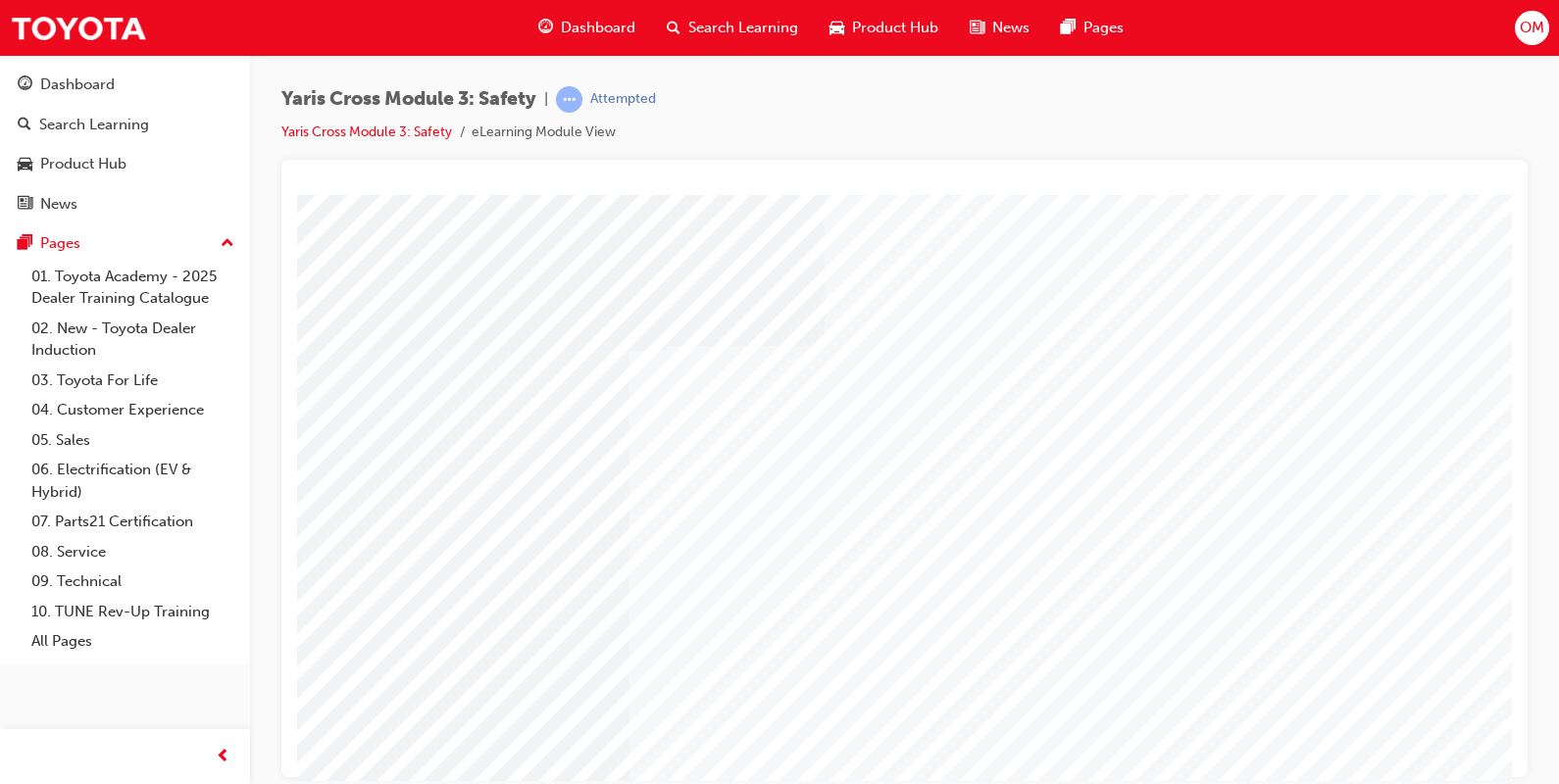 scroll, scrollTop: 167, scrollLeft: 0, axis: vertical 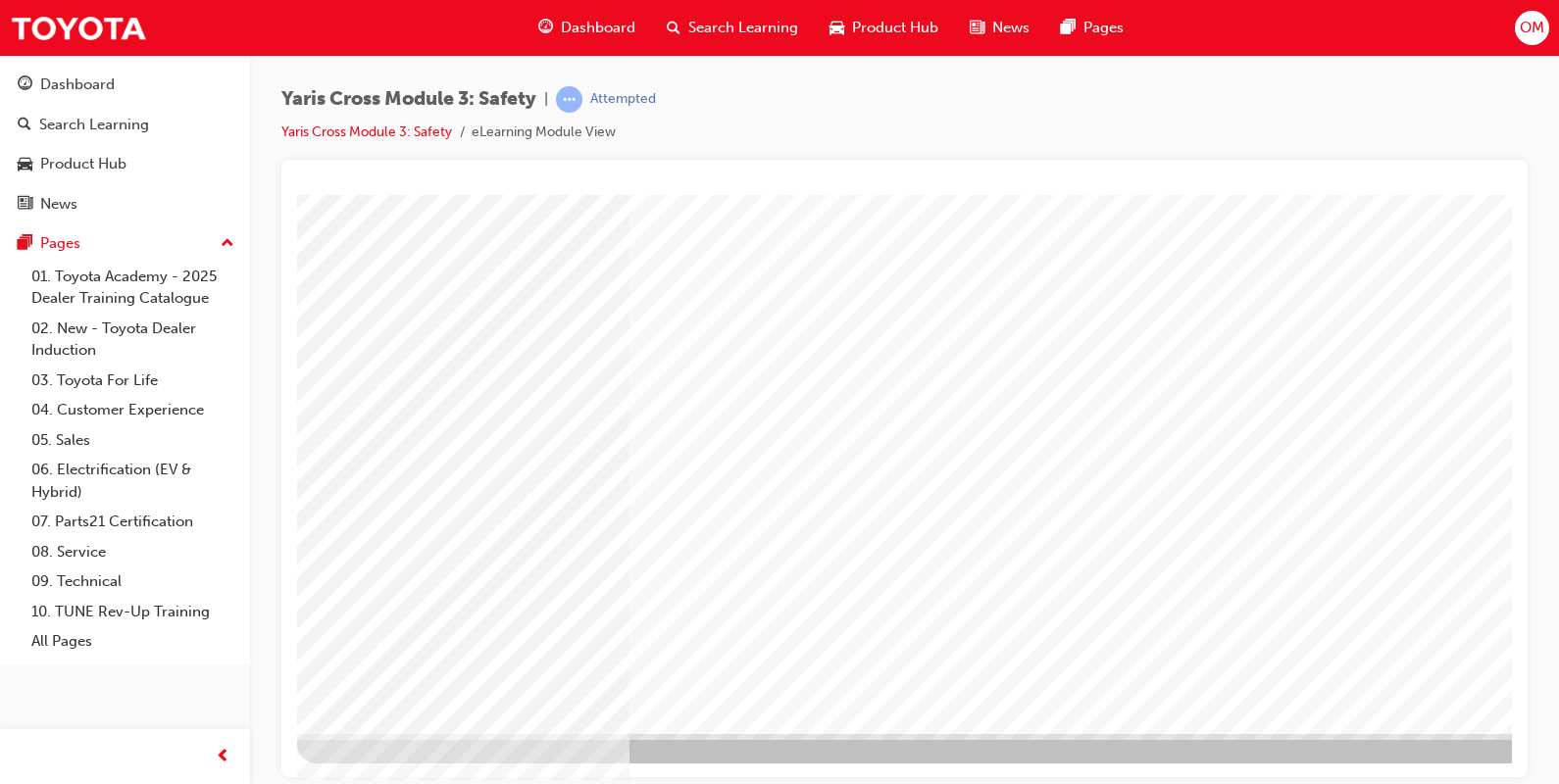 click at bounding box center [359, 1717] 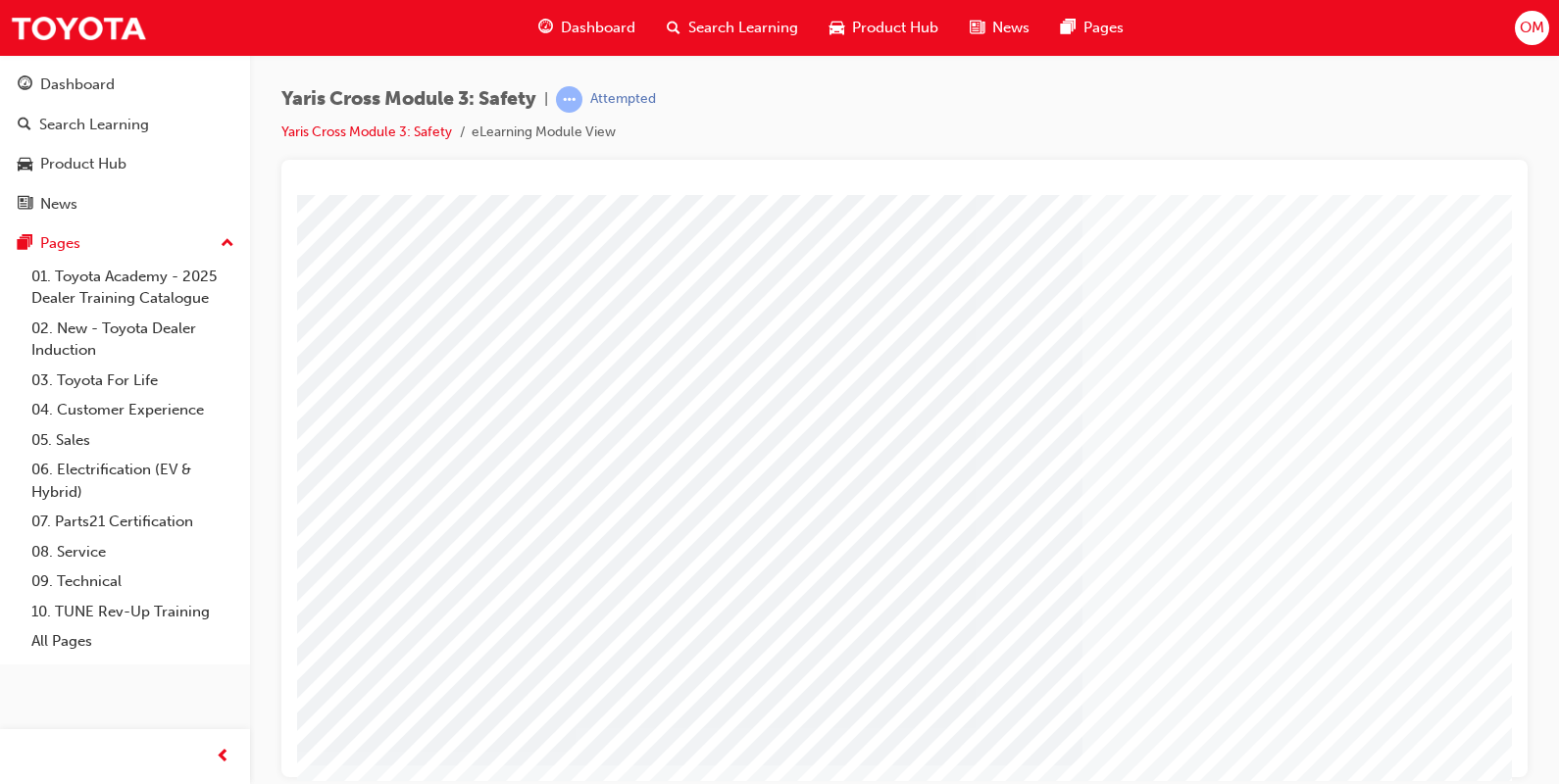 scroll, scrollTop: 167, scrollLeft: 0, axis: vertical 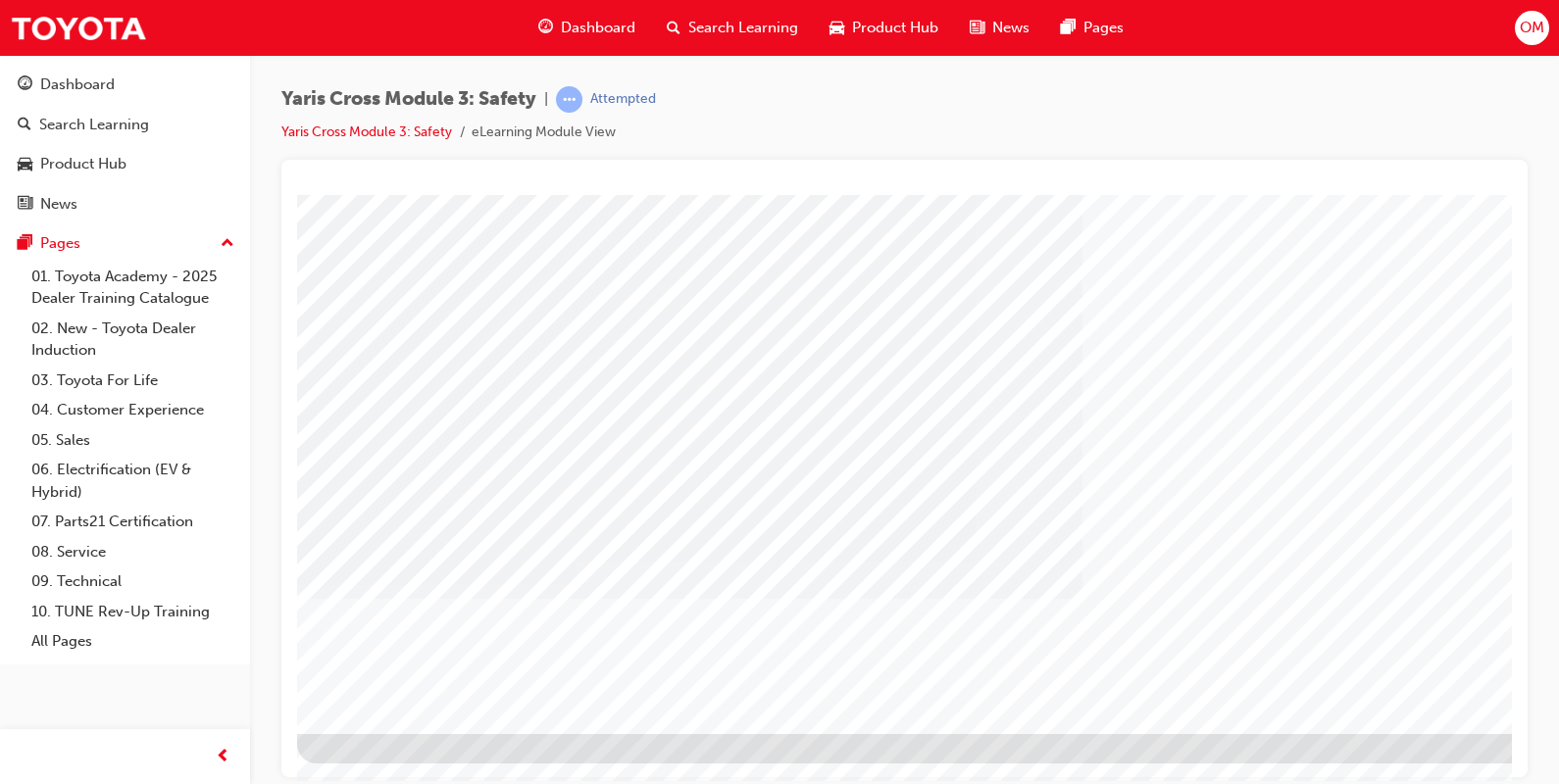 click at bounding box center [359, 2574] 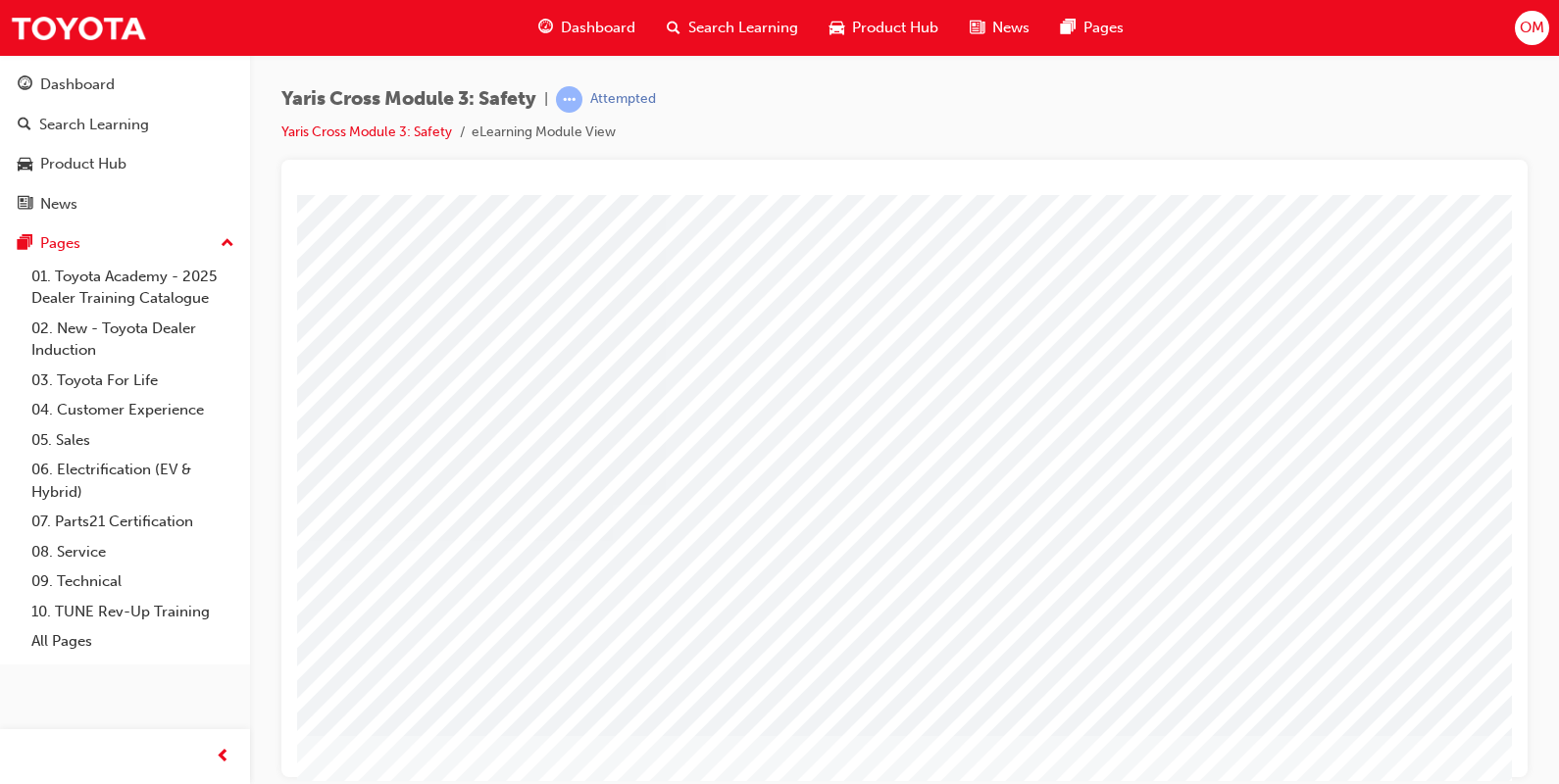 scroll, scrollTop: 167, scrollLeft: 0, axis: vertical 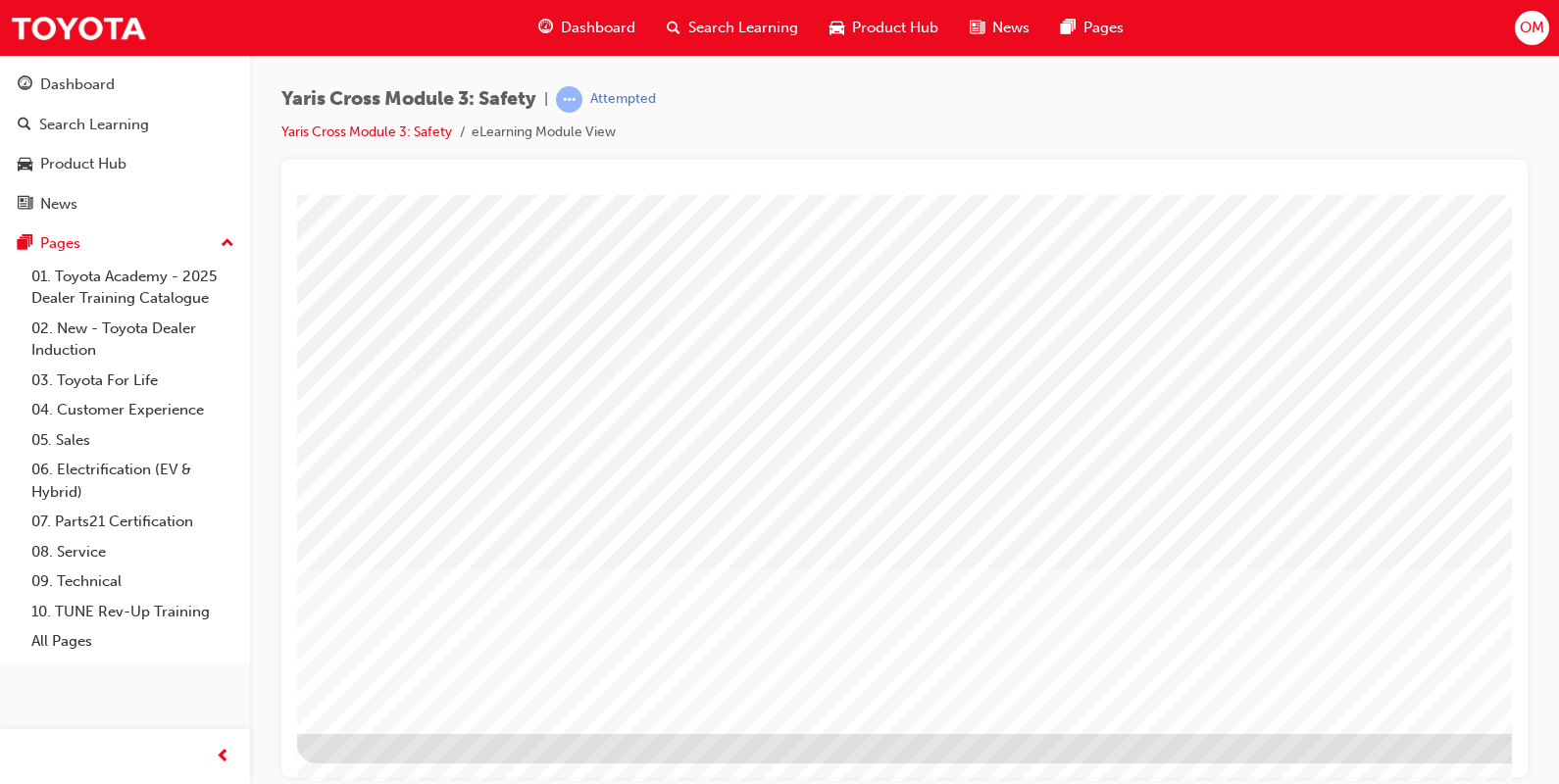 click at bounding box center [359, 1570] 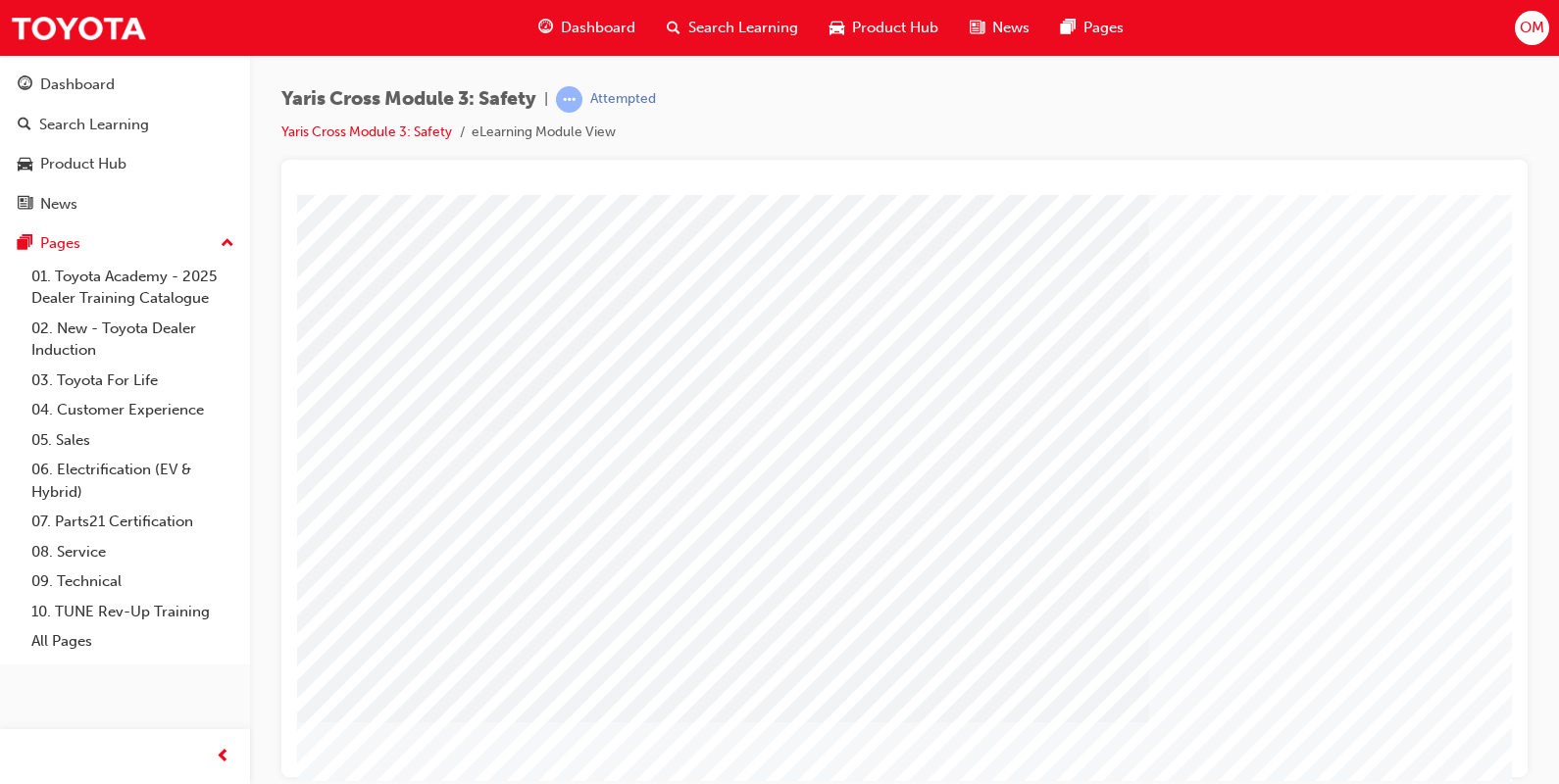 scroll, scrollTop: 167, scrollLeft: 0, axis: vertical 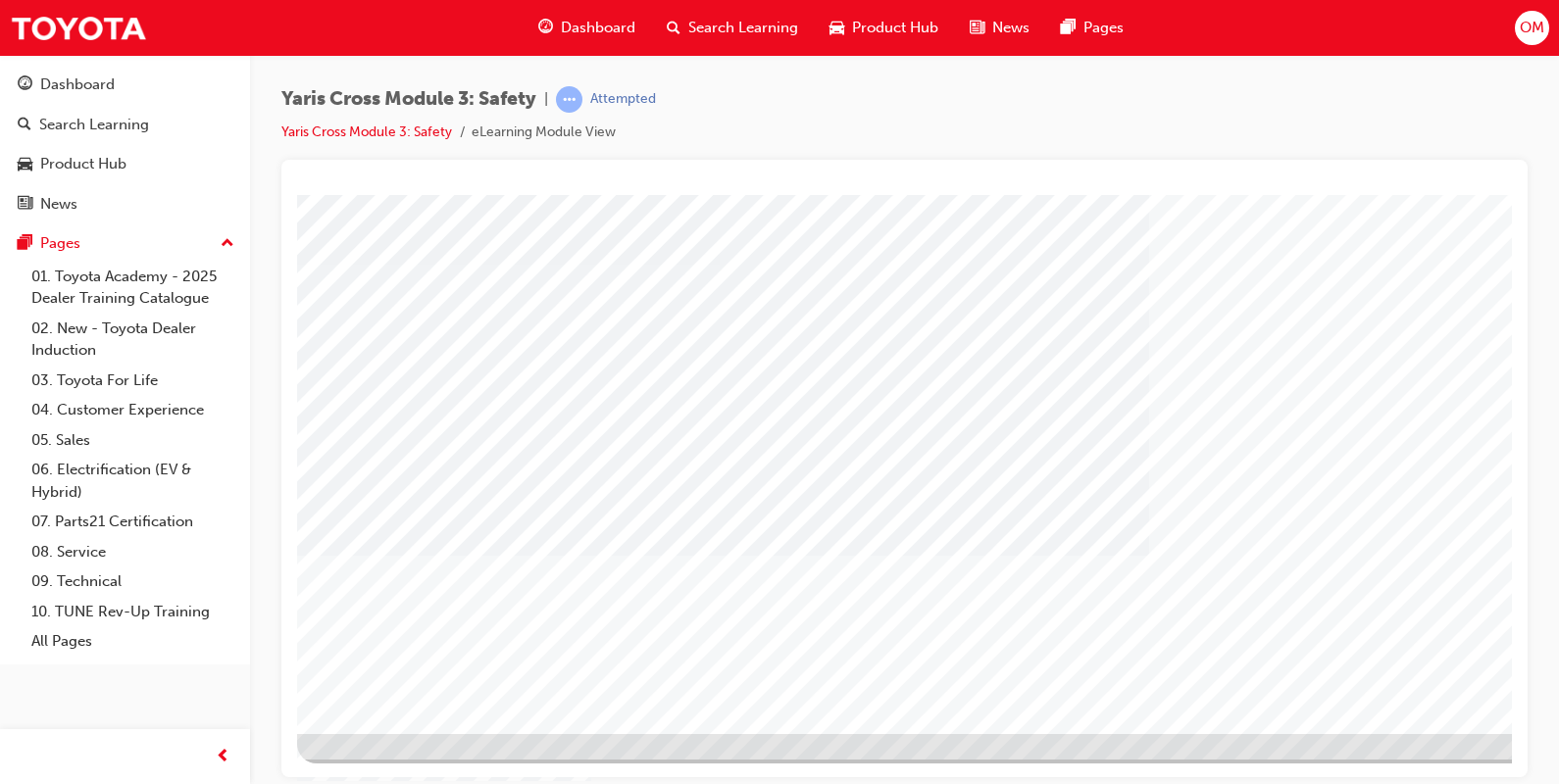 click at bounding box center (723, 1874) 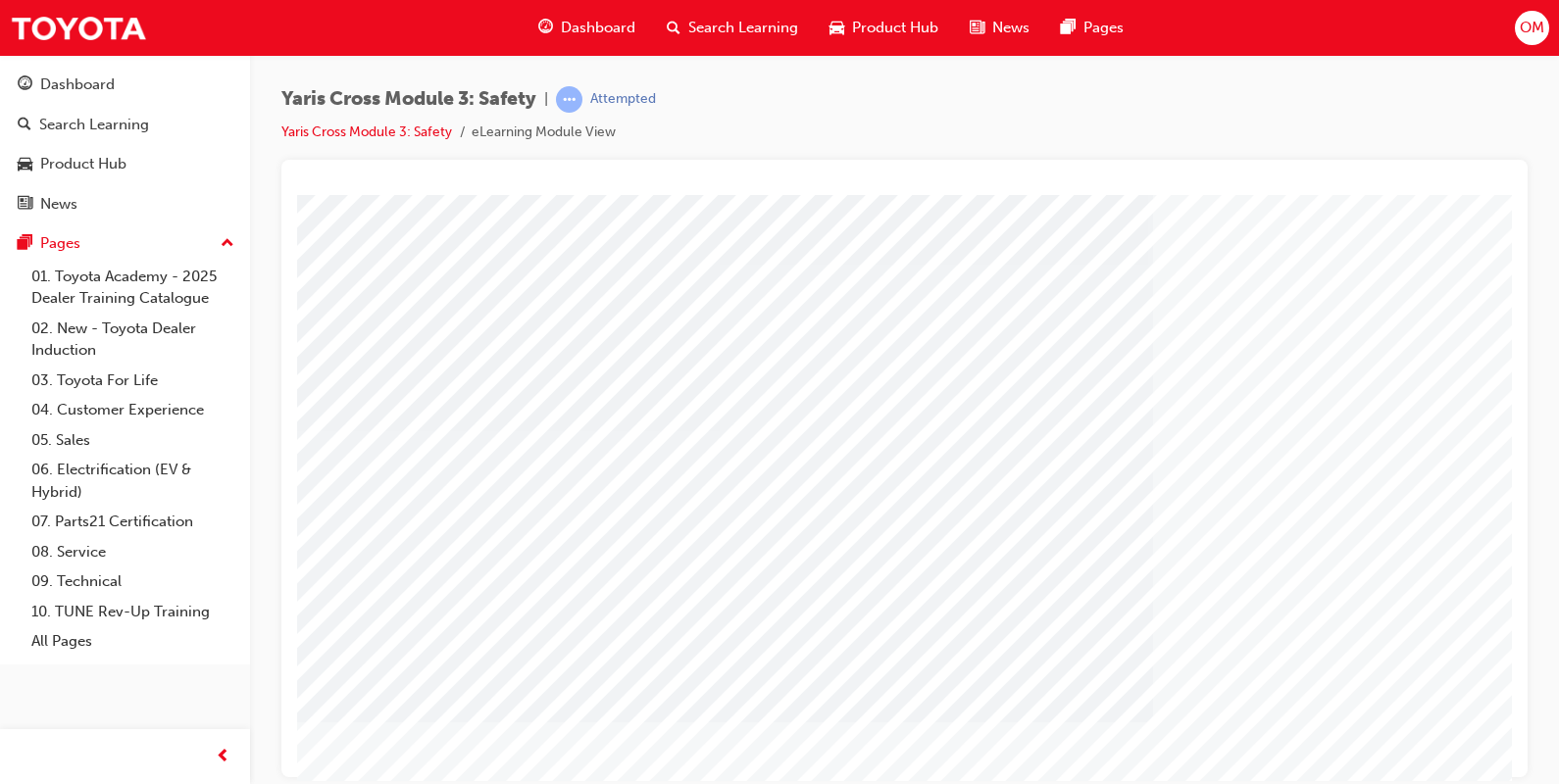 scroll, scrollTop: 167, scrollLeft: 0, axis: vertical 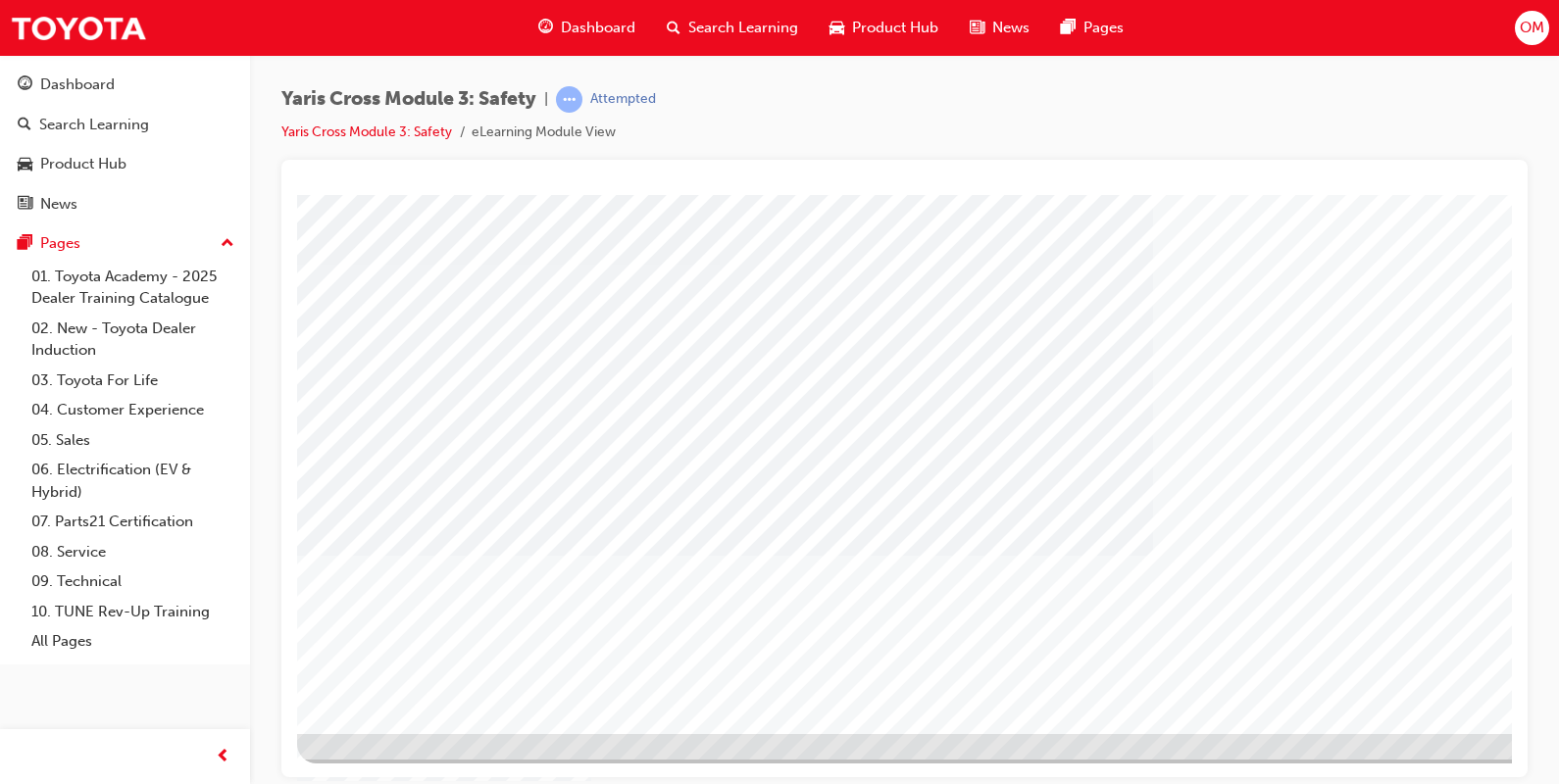 click at bounding box center (723, 1874) 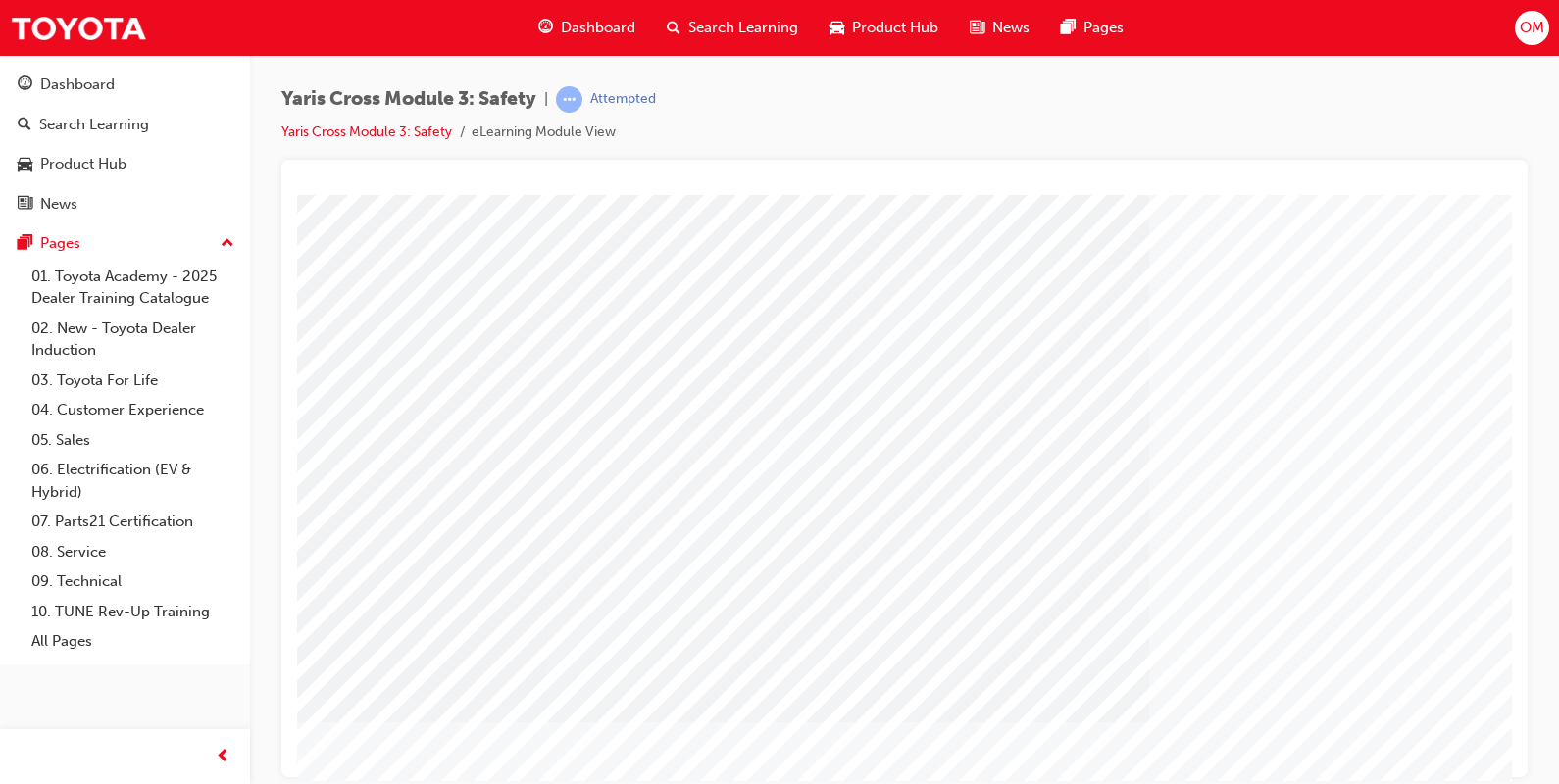 scroll, scrollTop: 167, scrollLeft: 0, axis: vertical 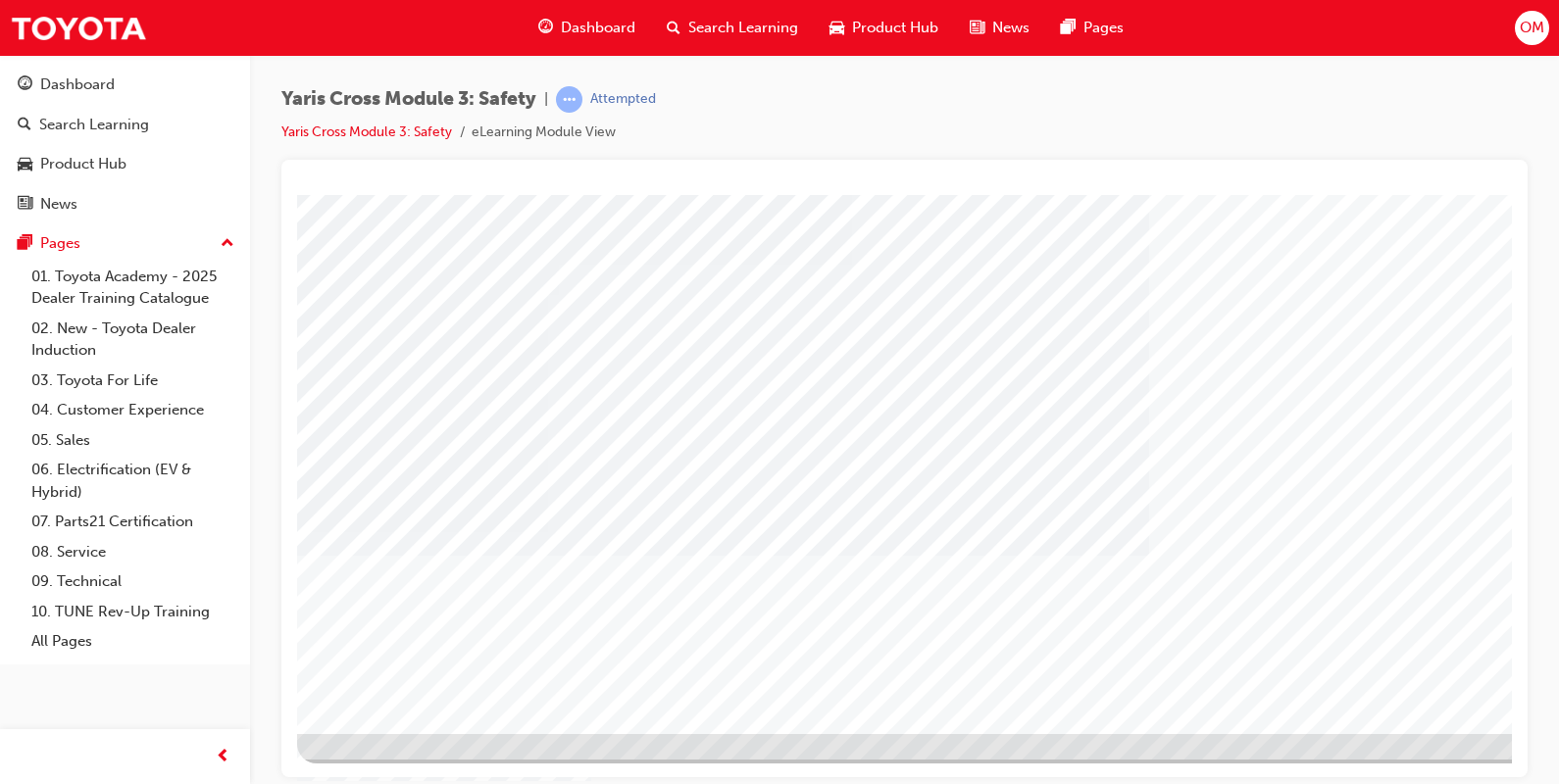 click at bounding box center (723, 2408) 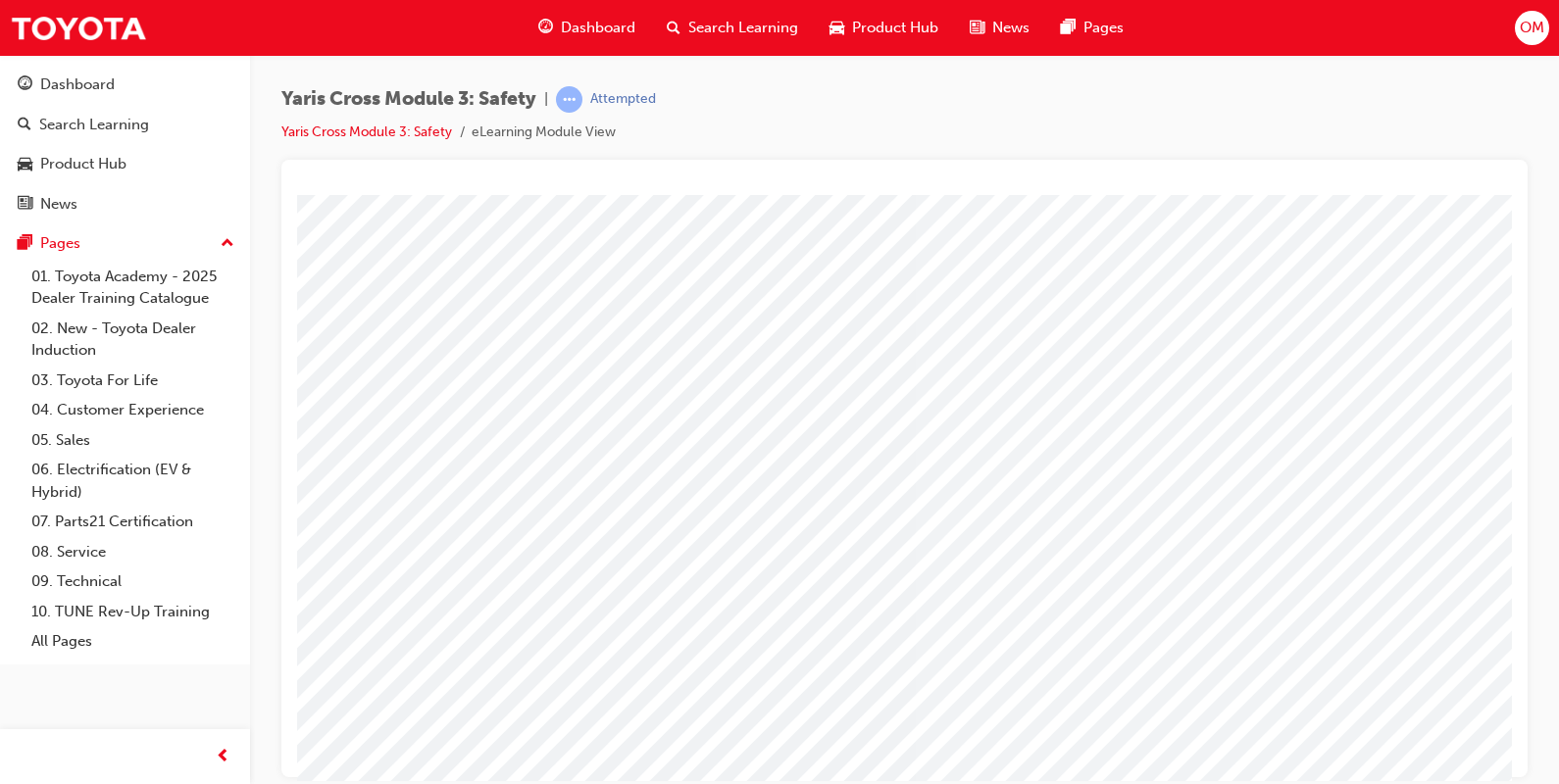scroll, scrollTop: 167, scrollLeft: 0, axis: vertical 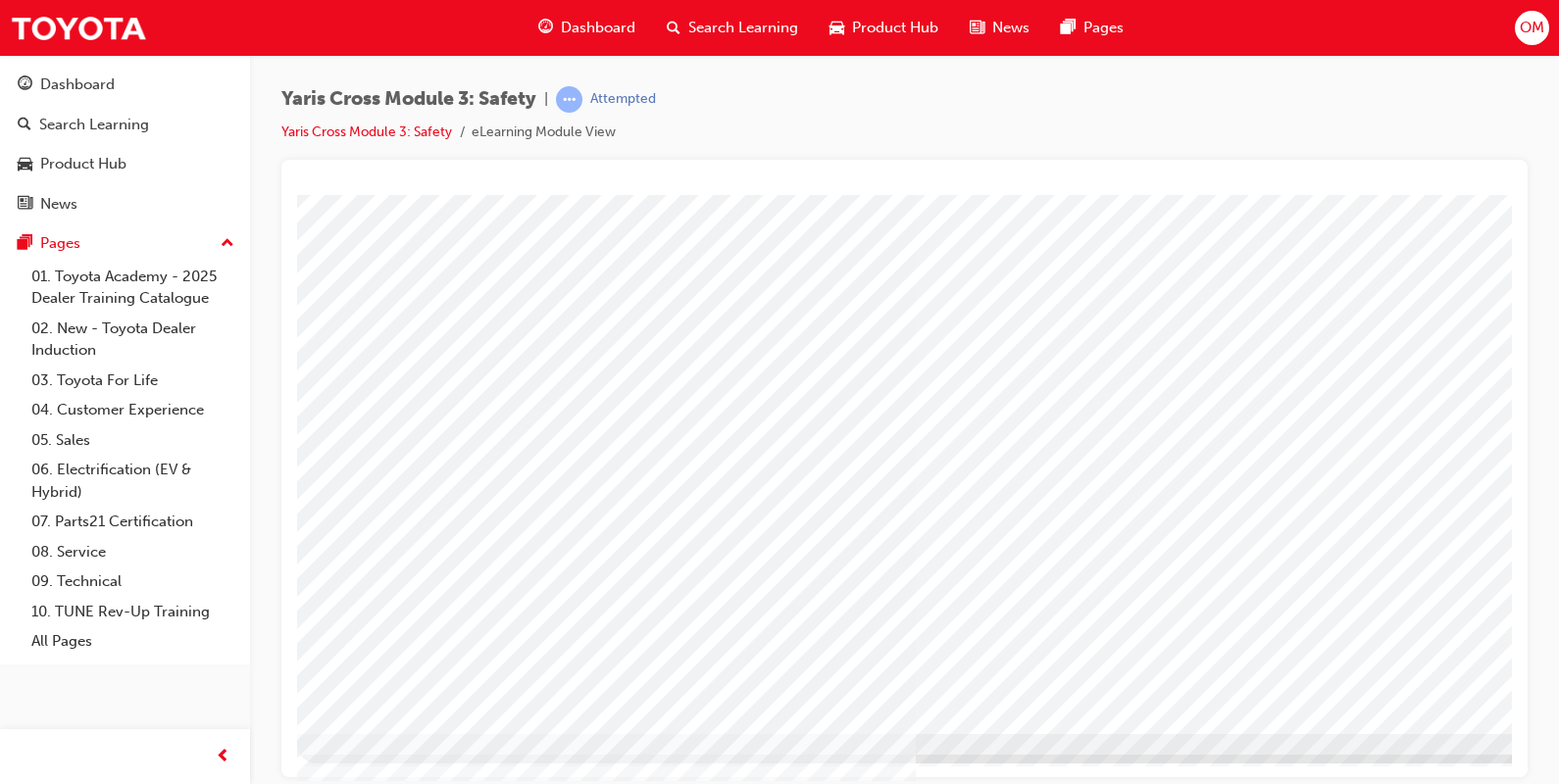 click at bounding box center [359, 4009] 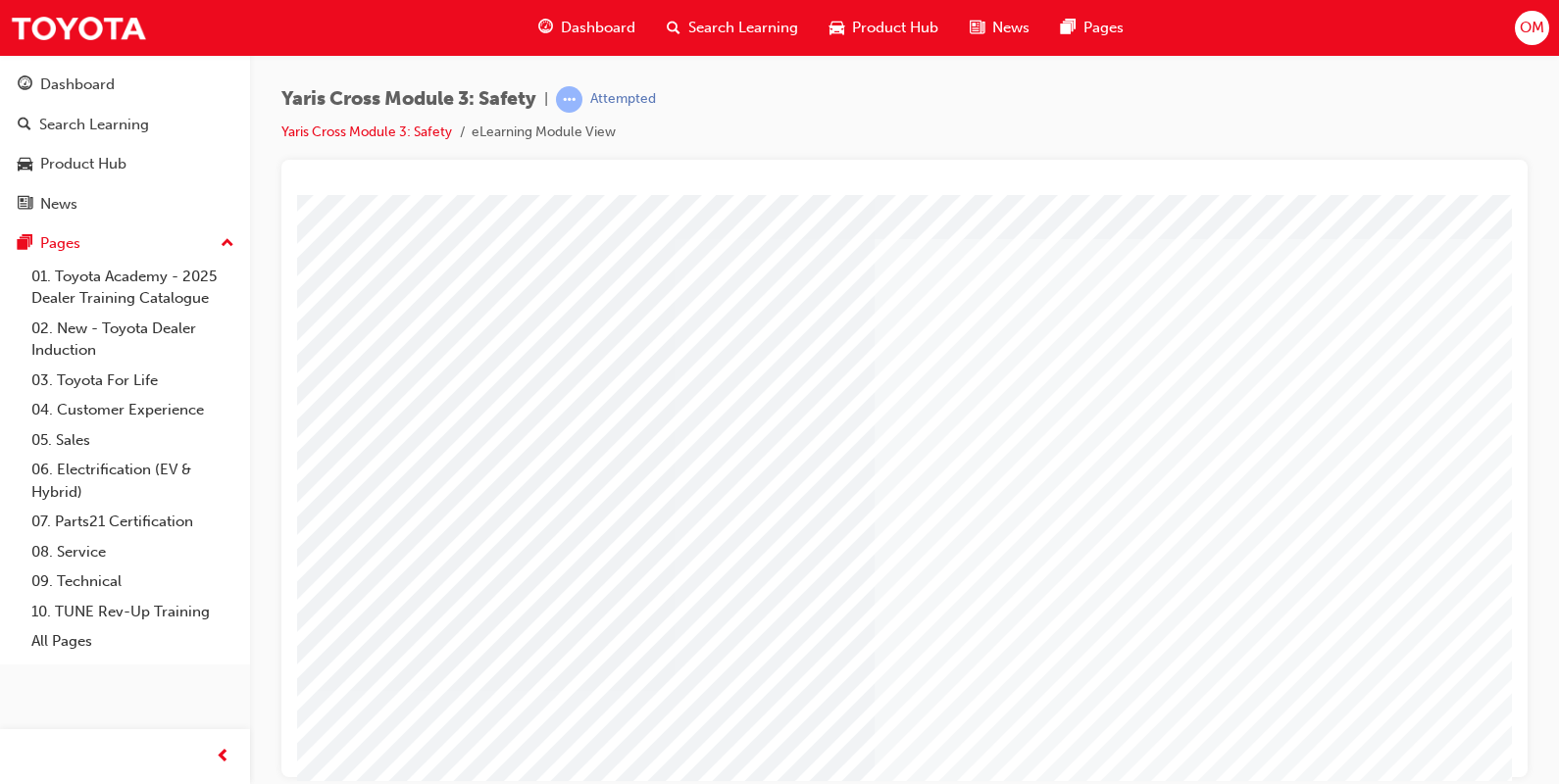 scroll, scrollTop: 34, scrollLeft: 0, axis: vertical 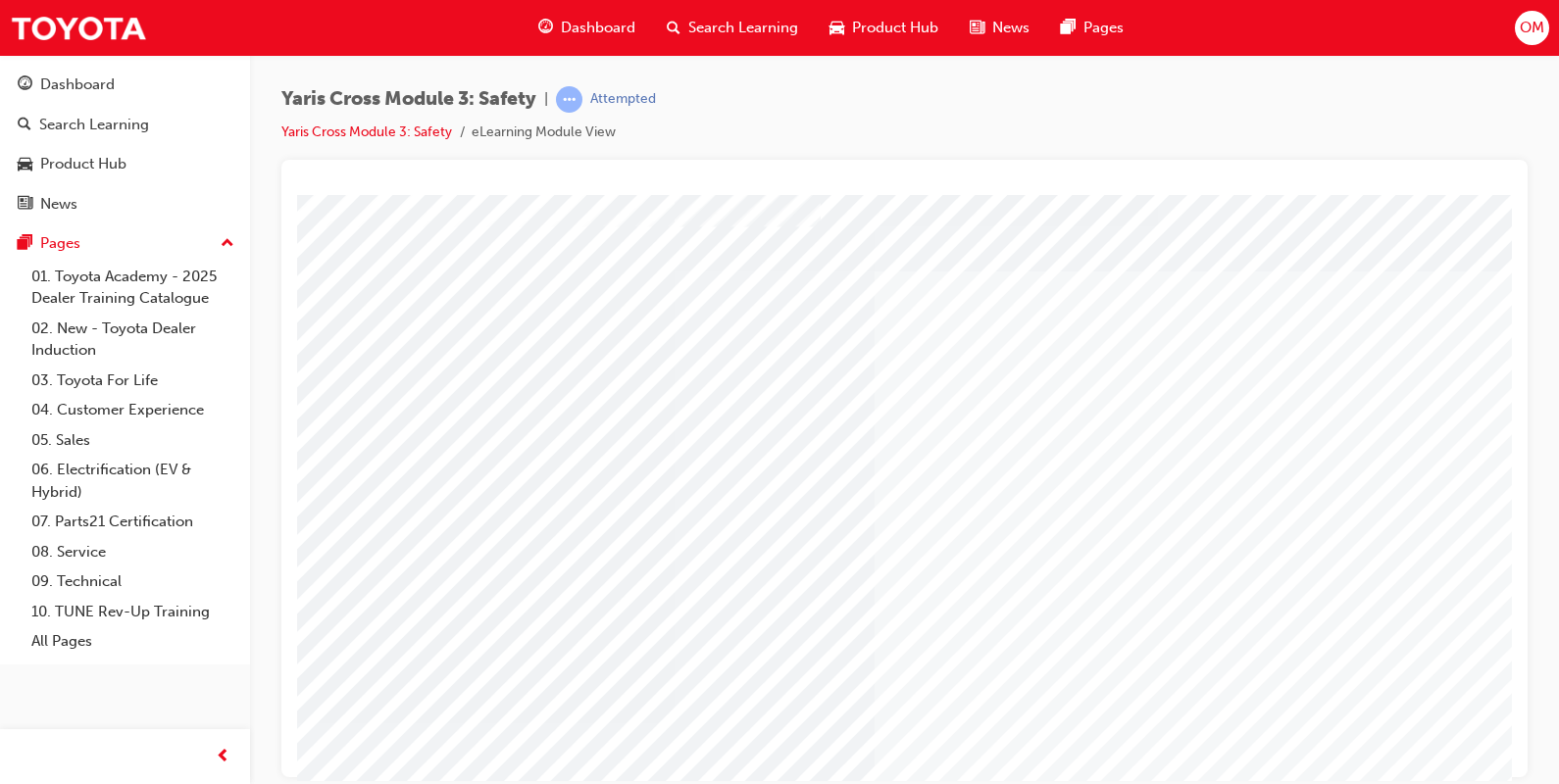 click at bounding box center (552, 3175) 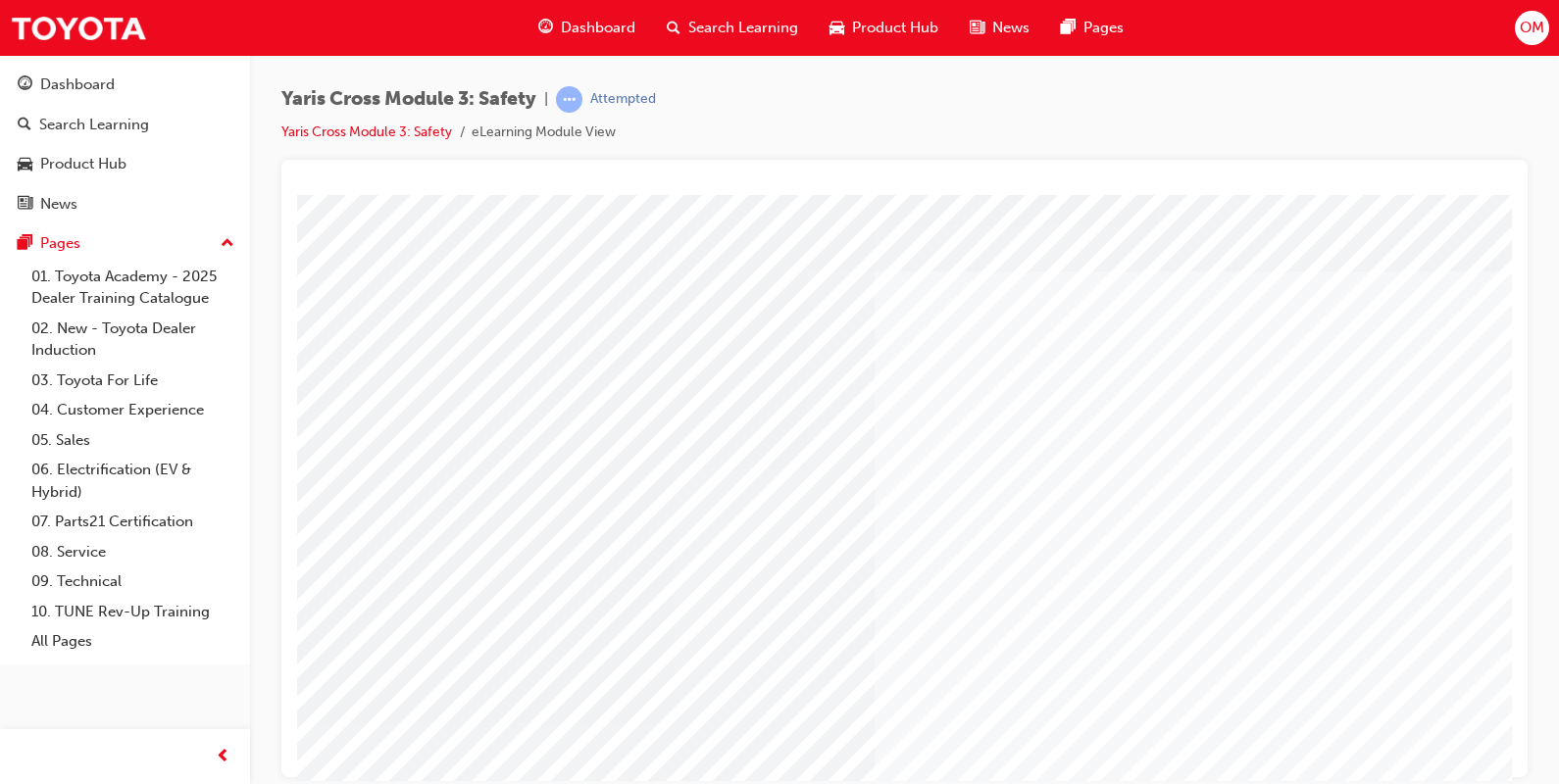 scroll, scrollTop: 167, scrollLeft: 0, axis: vertical 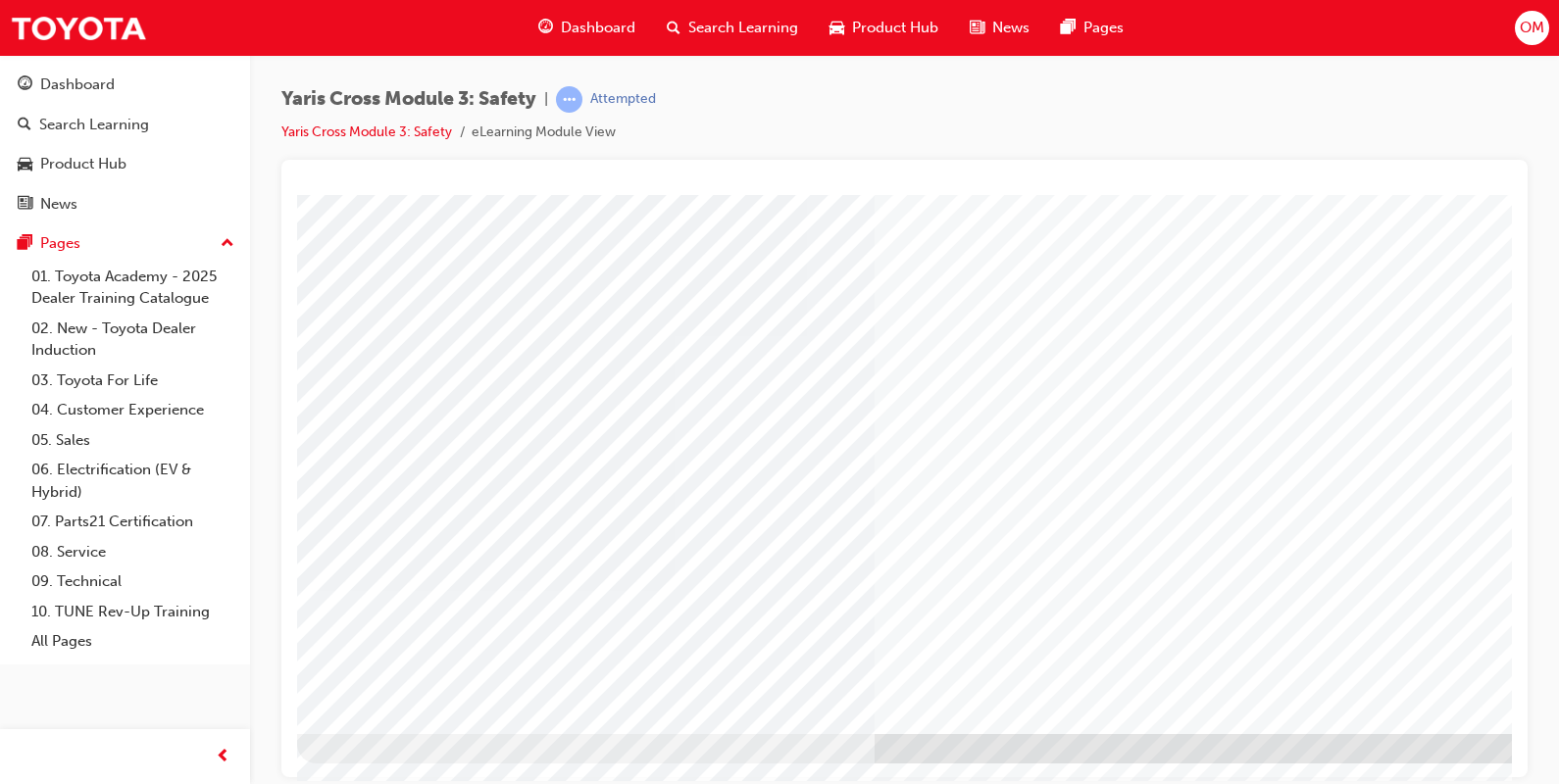 click at bounding box center (359, 2999) 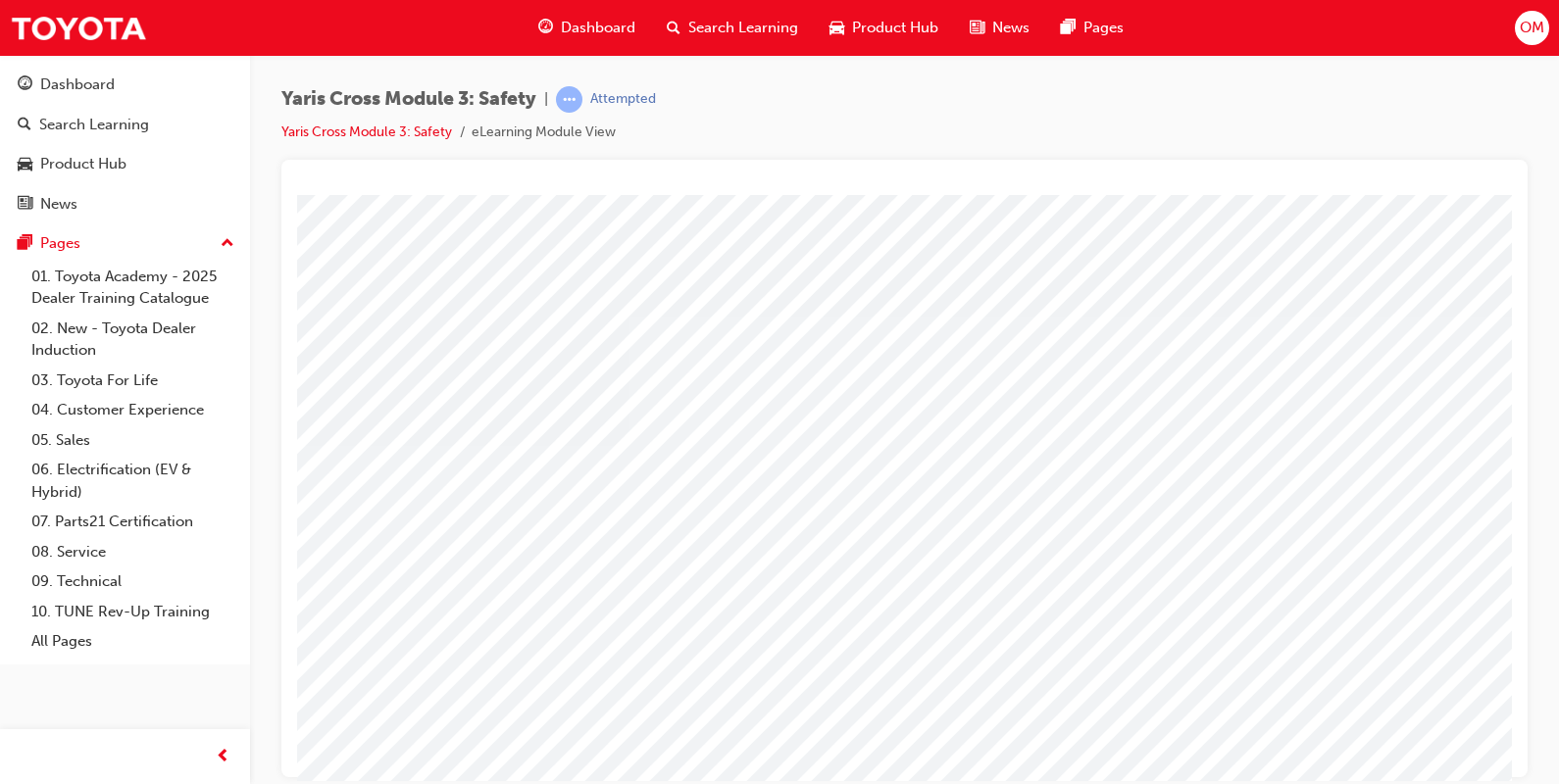 scroll, scrollTop: 167, scrollLeft: 0, axis: vertical 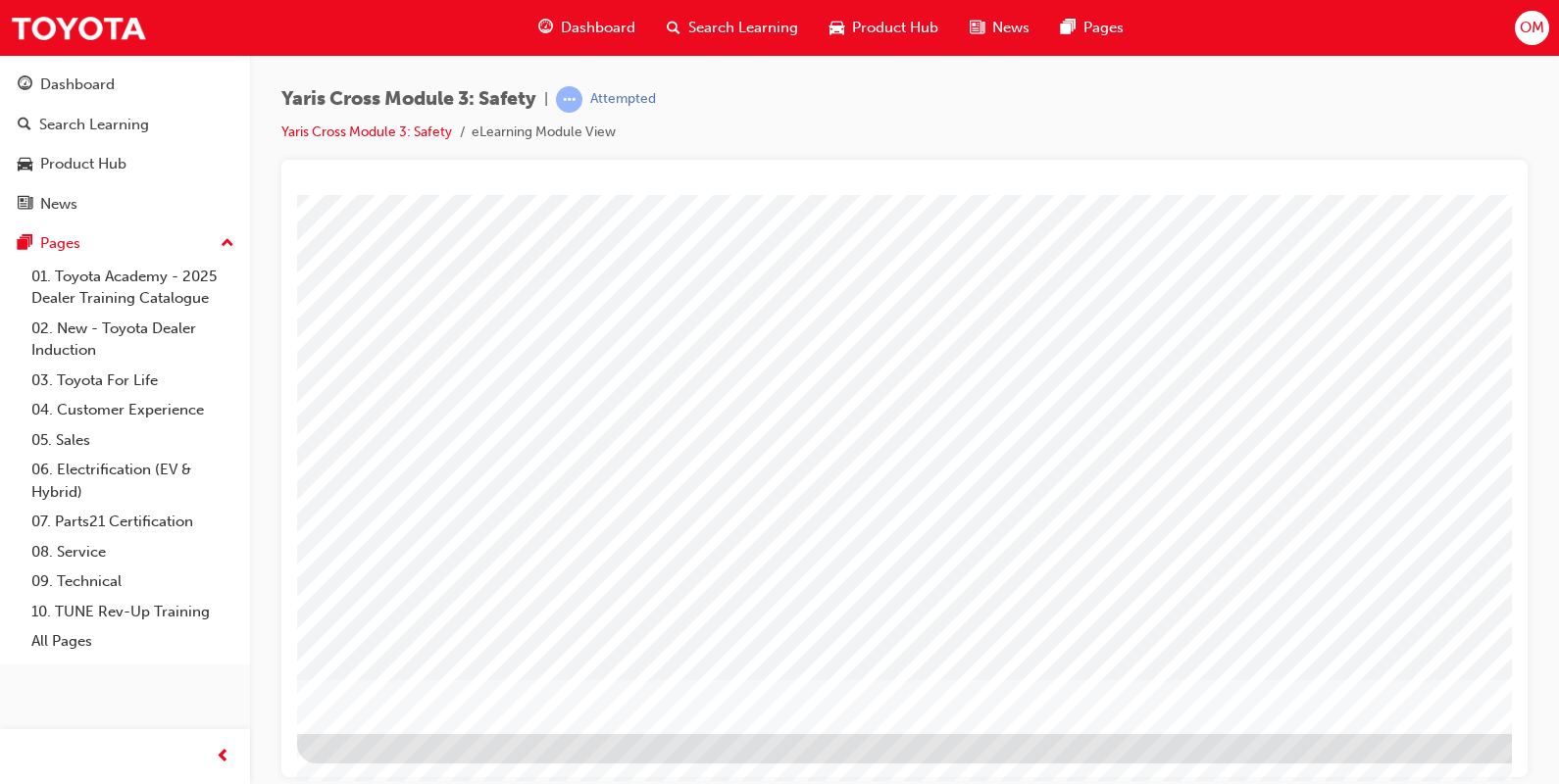 click at bounding box center (359, 1691) 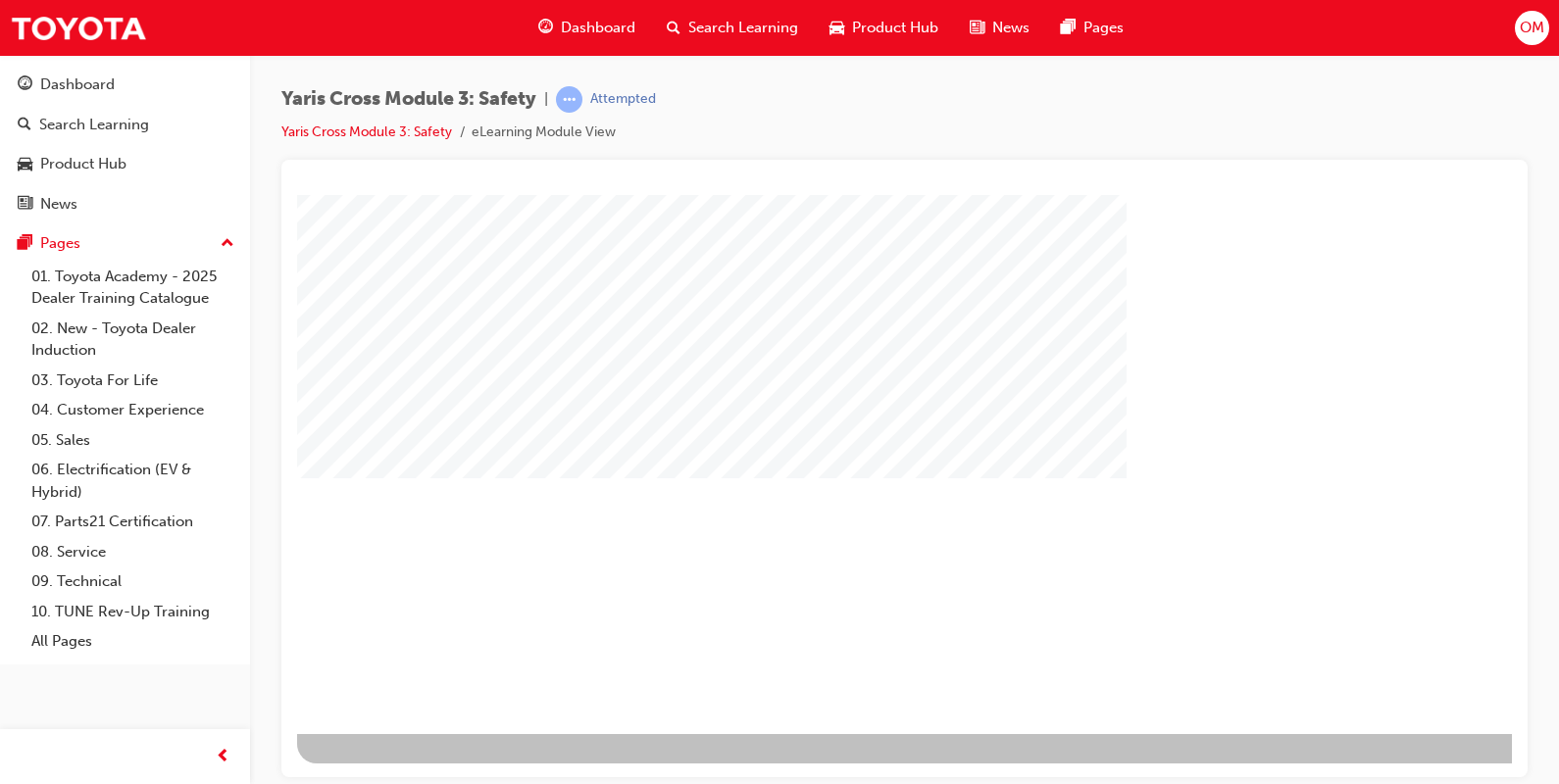 scroll, scrollTop: 0, scrollLeft: 0, axis: both 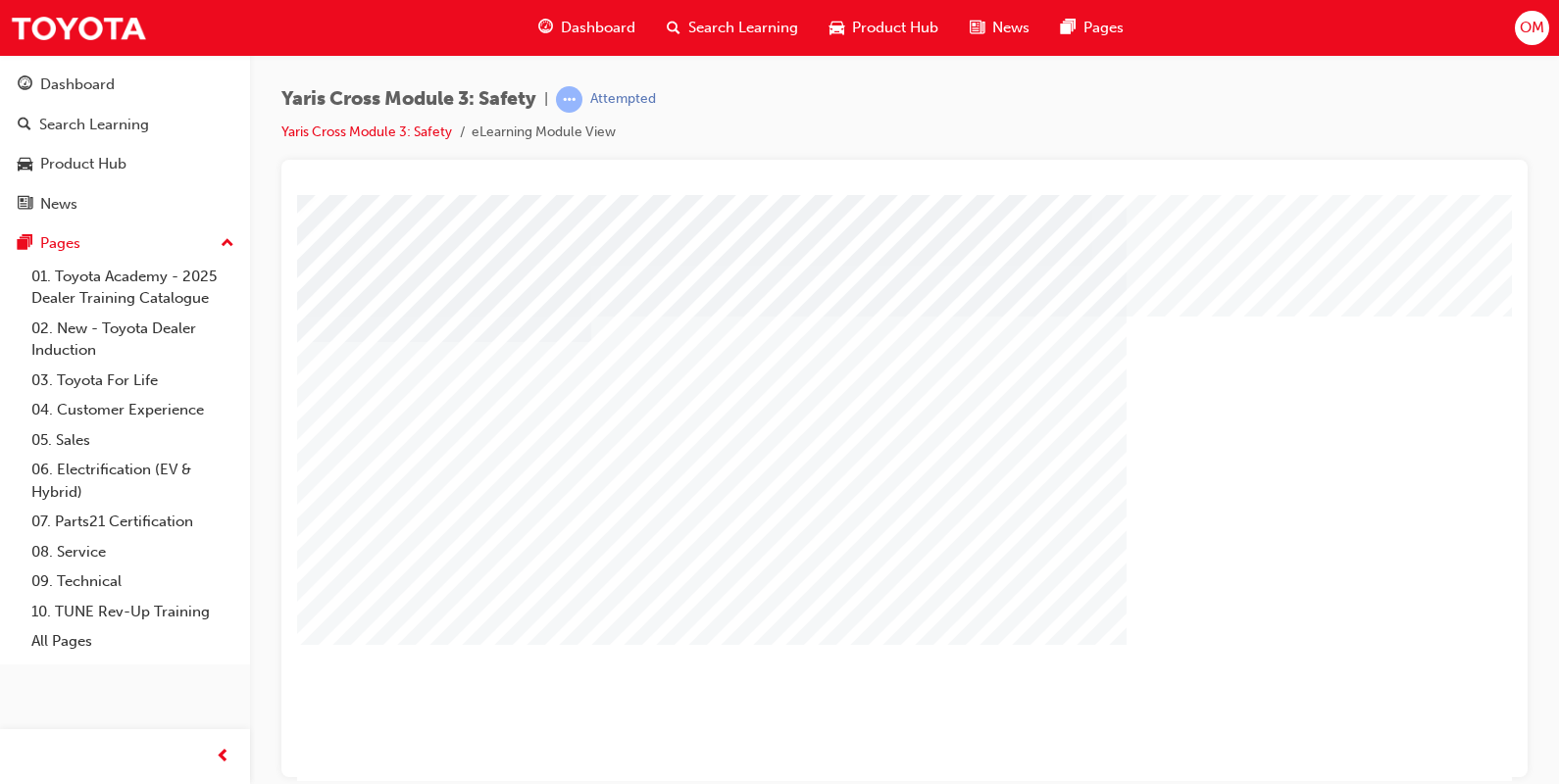 click at bounding box center [336, 1649] 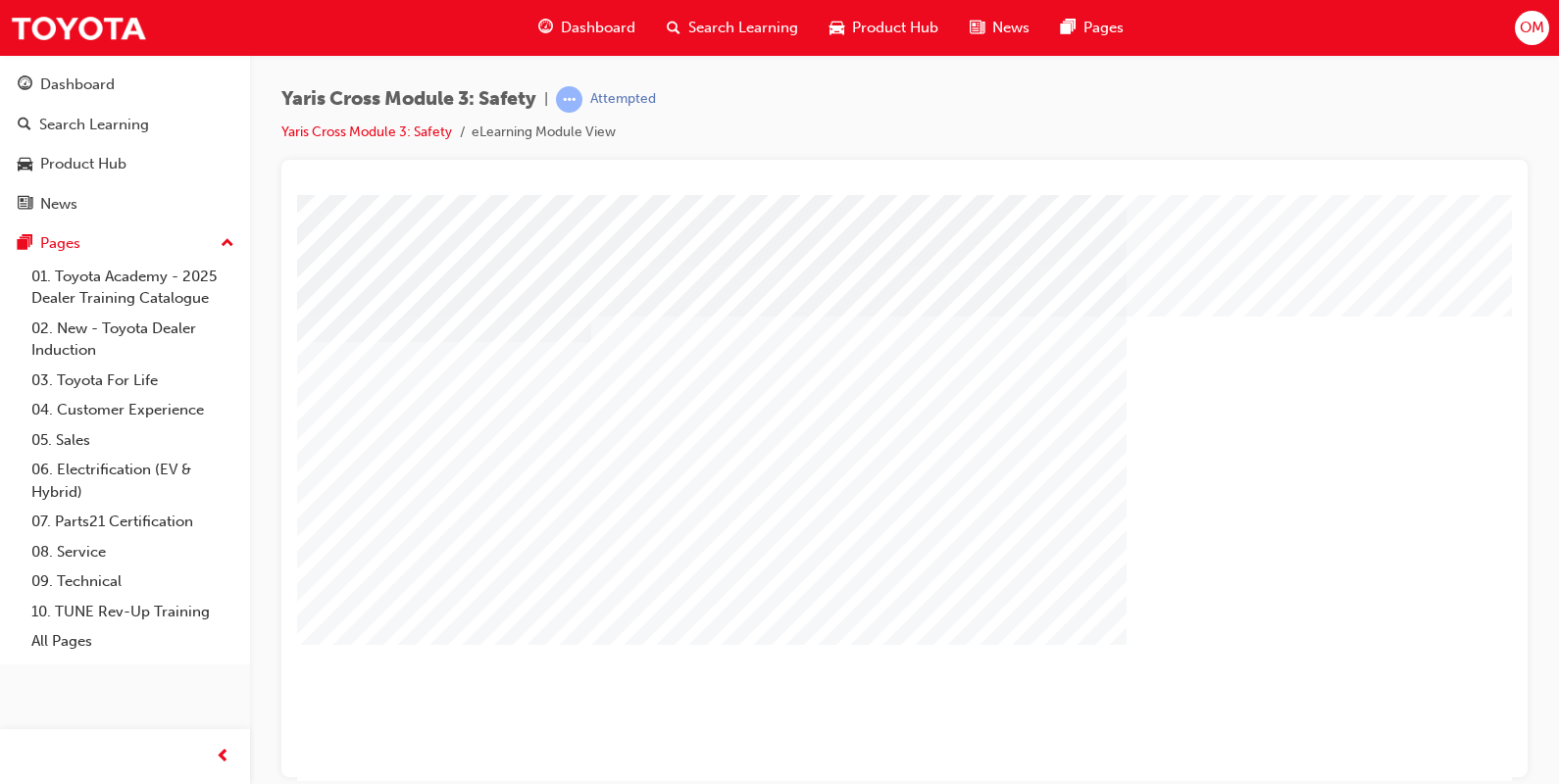 click at bounding box center [336, 1798] 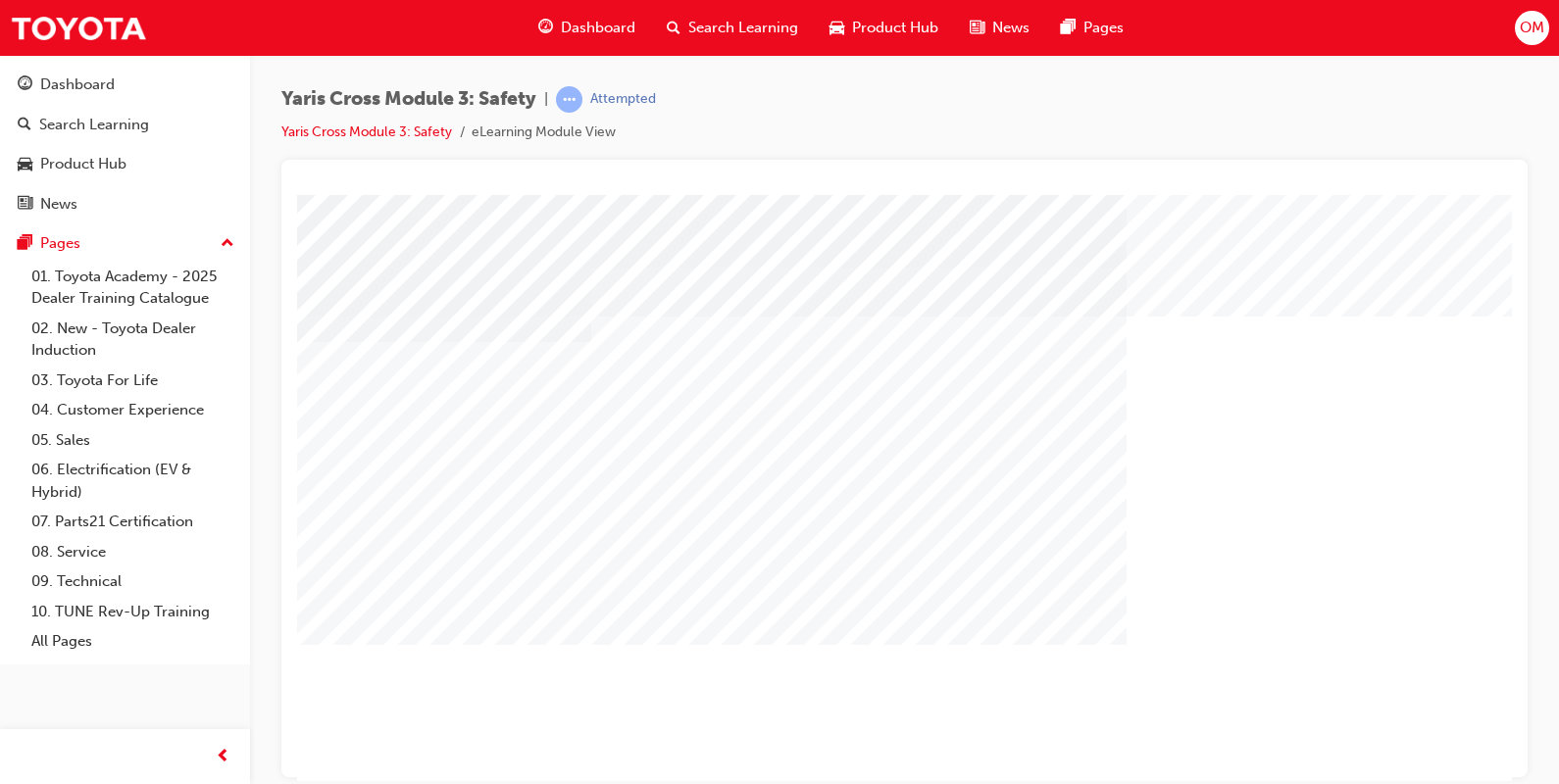 scroll, scrollTop: 144, scrollLeft: 0, axis: vertical 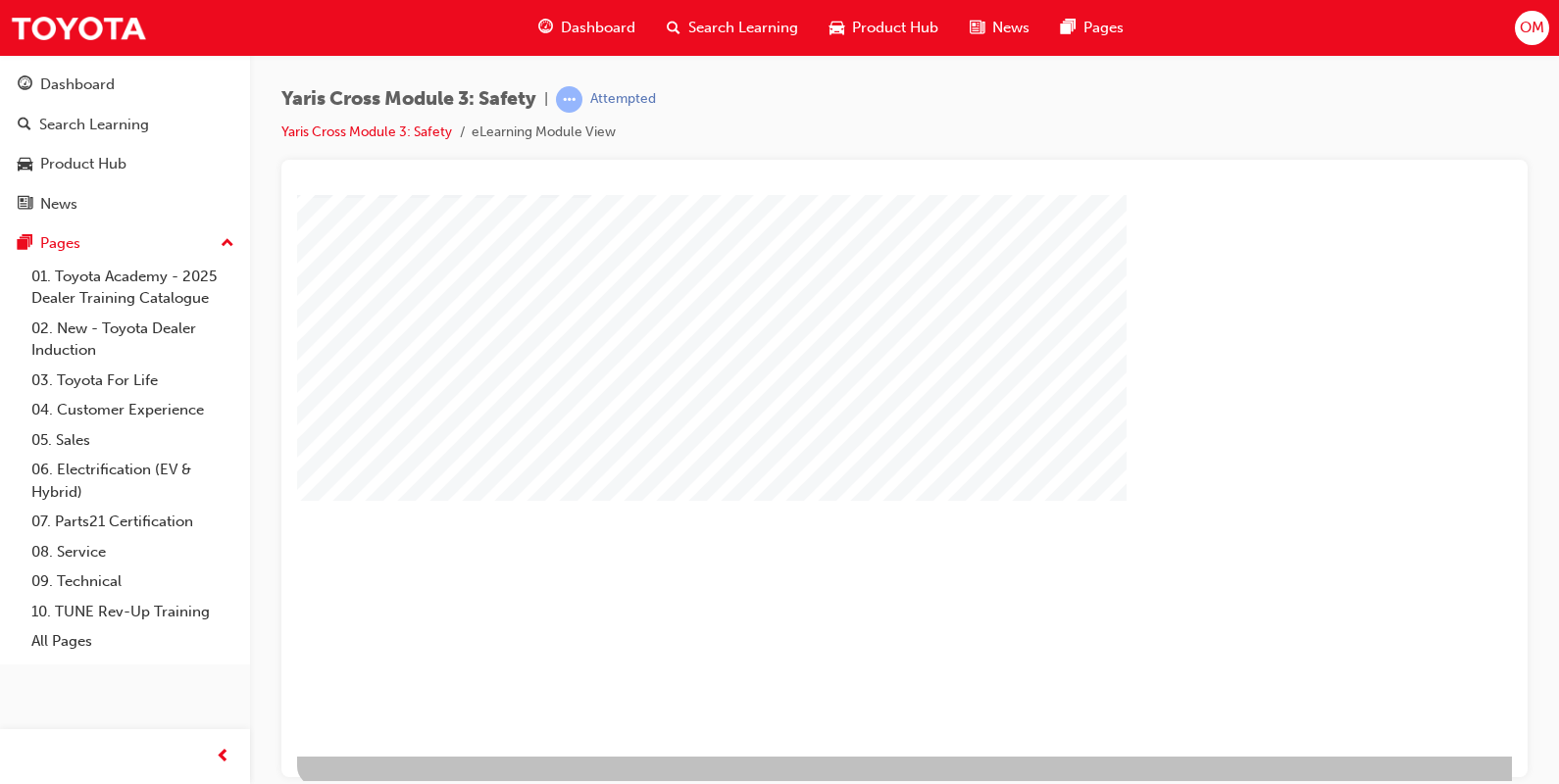 click at bounding box center [336, 1735] 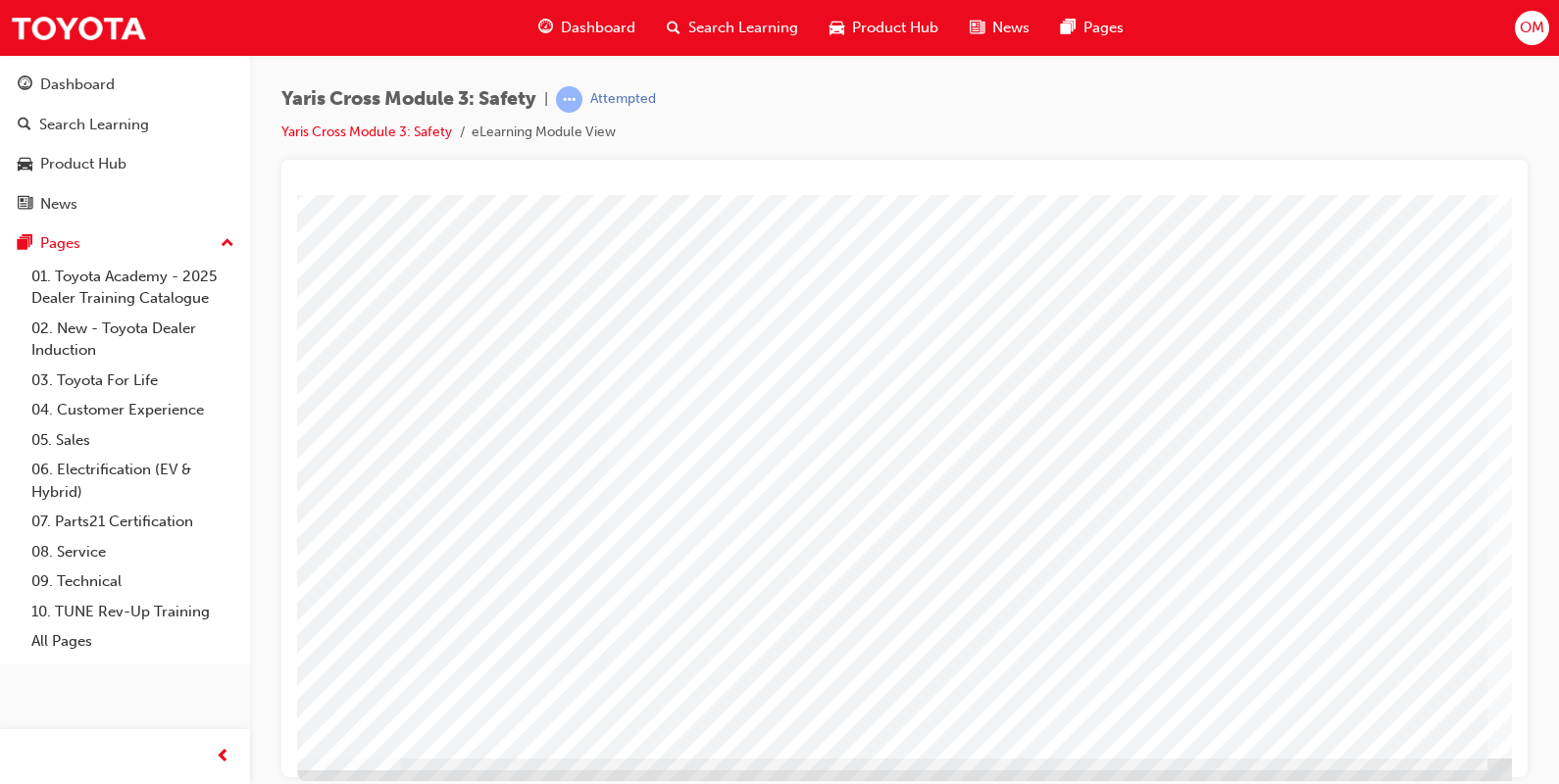 scroll, scrollTop: 118, scrollLeft: 0, axis: vertical 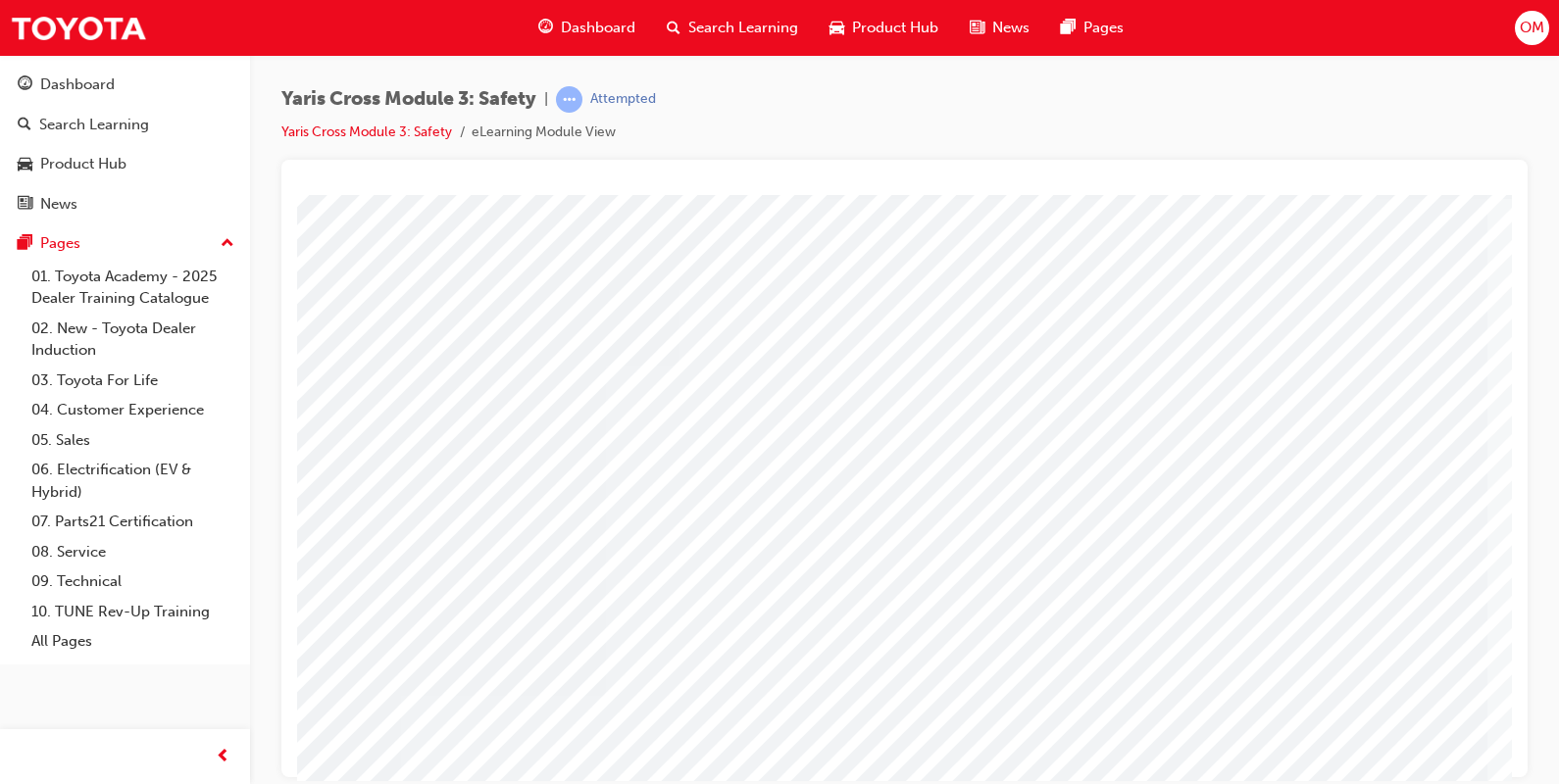click at bounding box center [359, 4182] 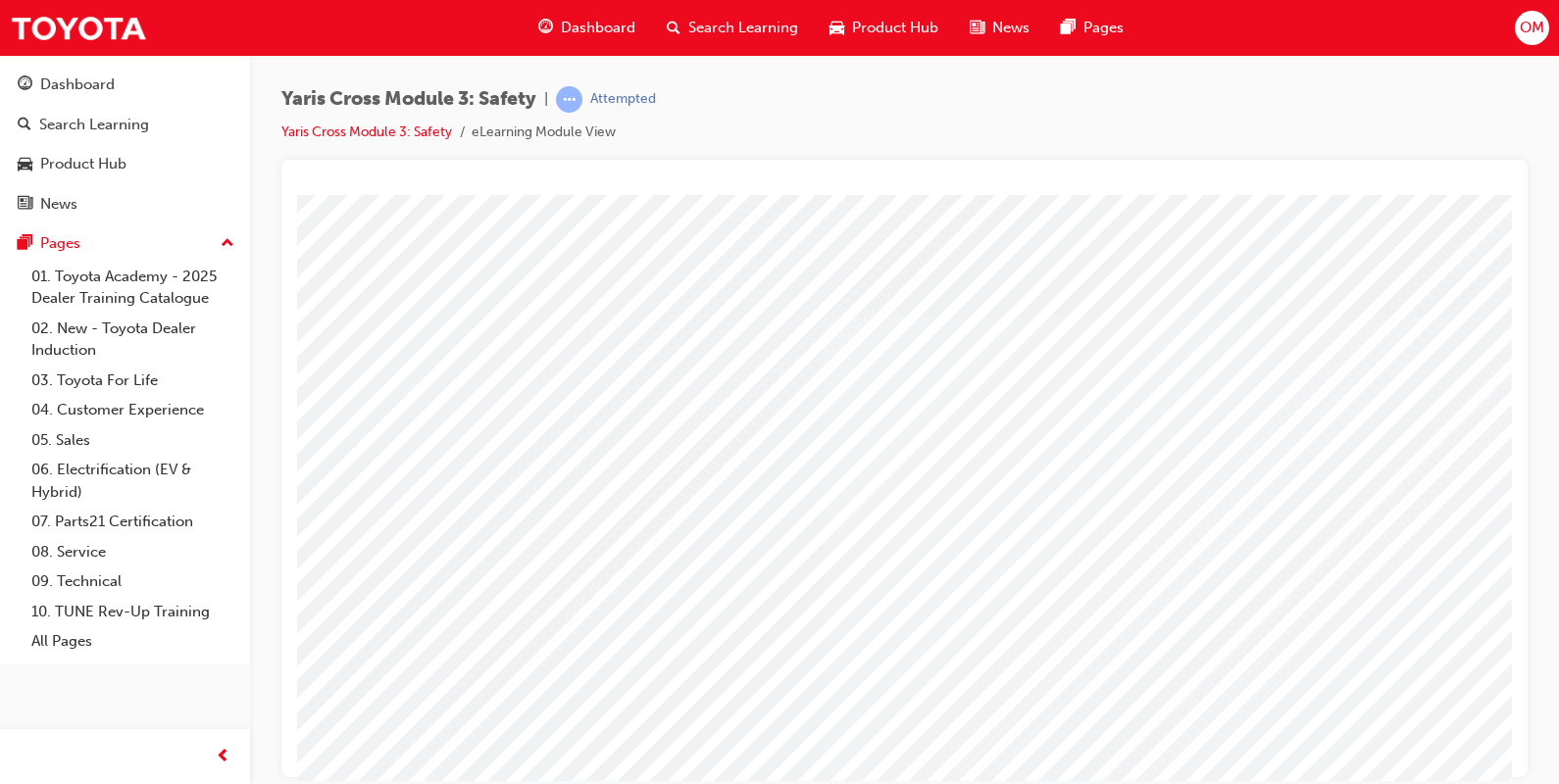 scroll, scrollTop: 167, scrollLeft: 0, axis: vertical 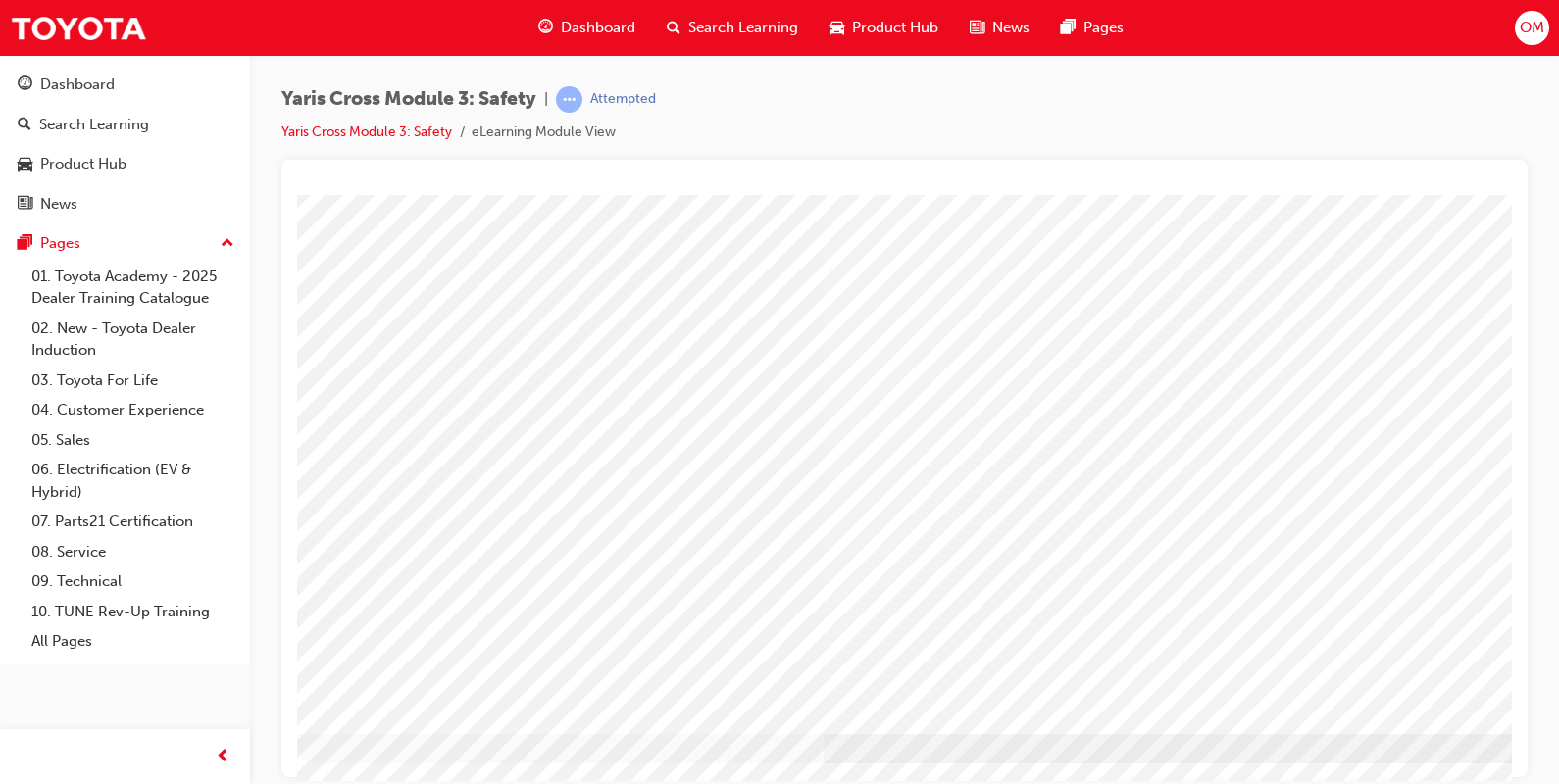click at bounding box center (359, 2683) 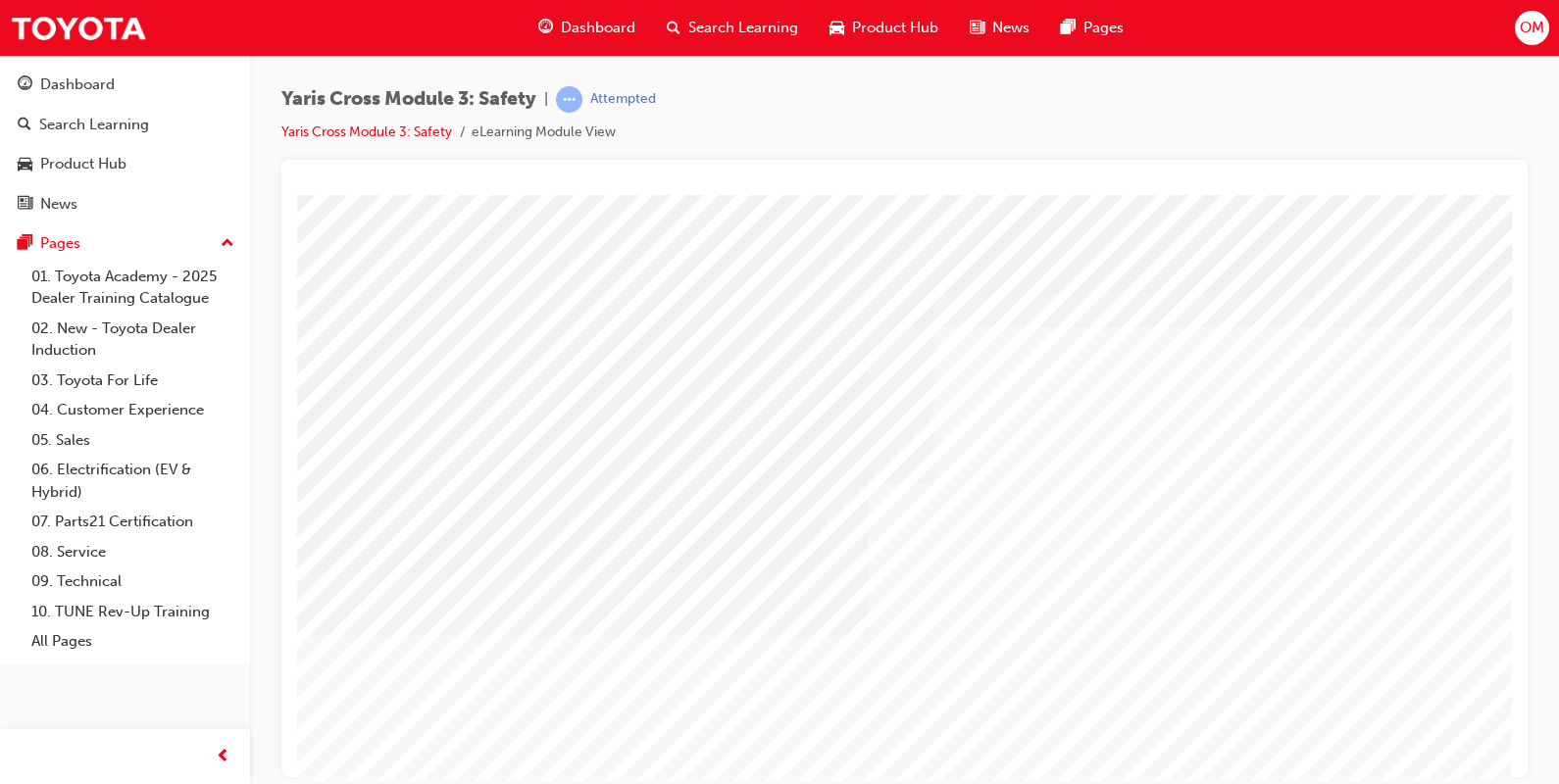 scroll, scrollTop: 167, scrollLeft: 0, axis: vertical 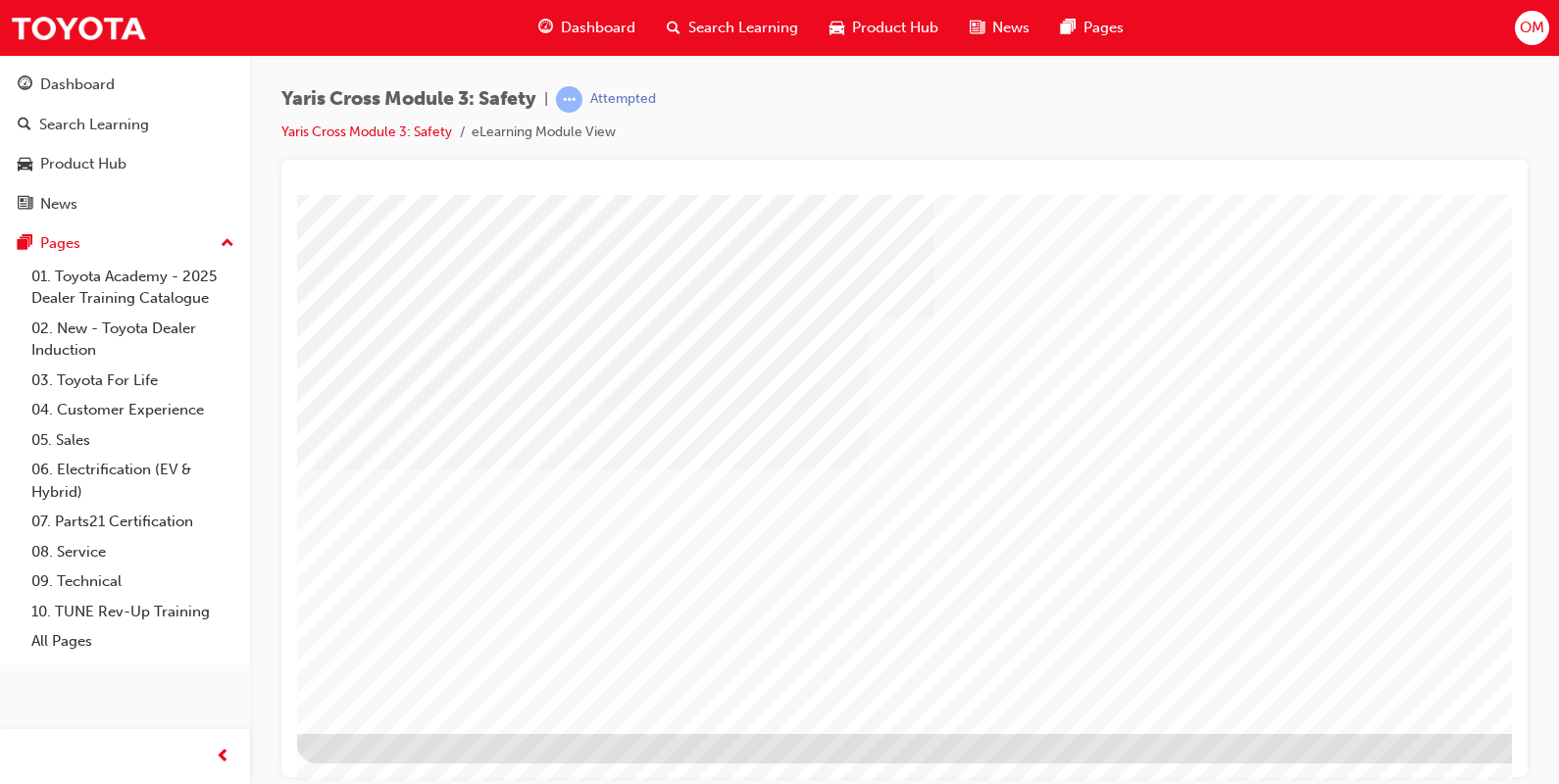 click at bounding box center (359, 1605) 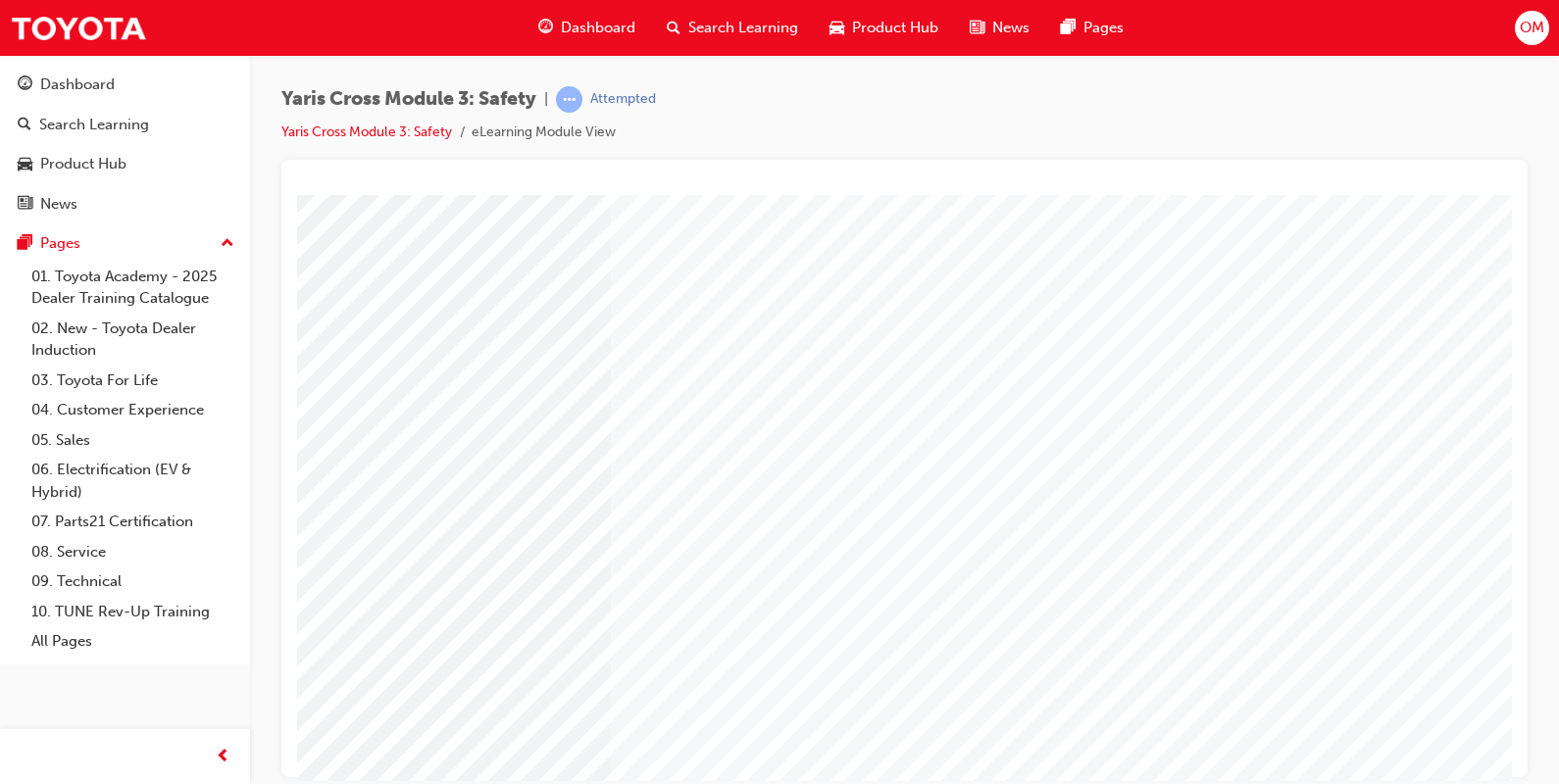 scroll, scrollTop: 167, scrollLeft: 0, axis: vertical 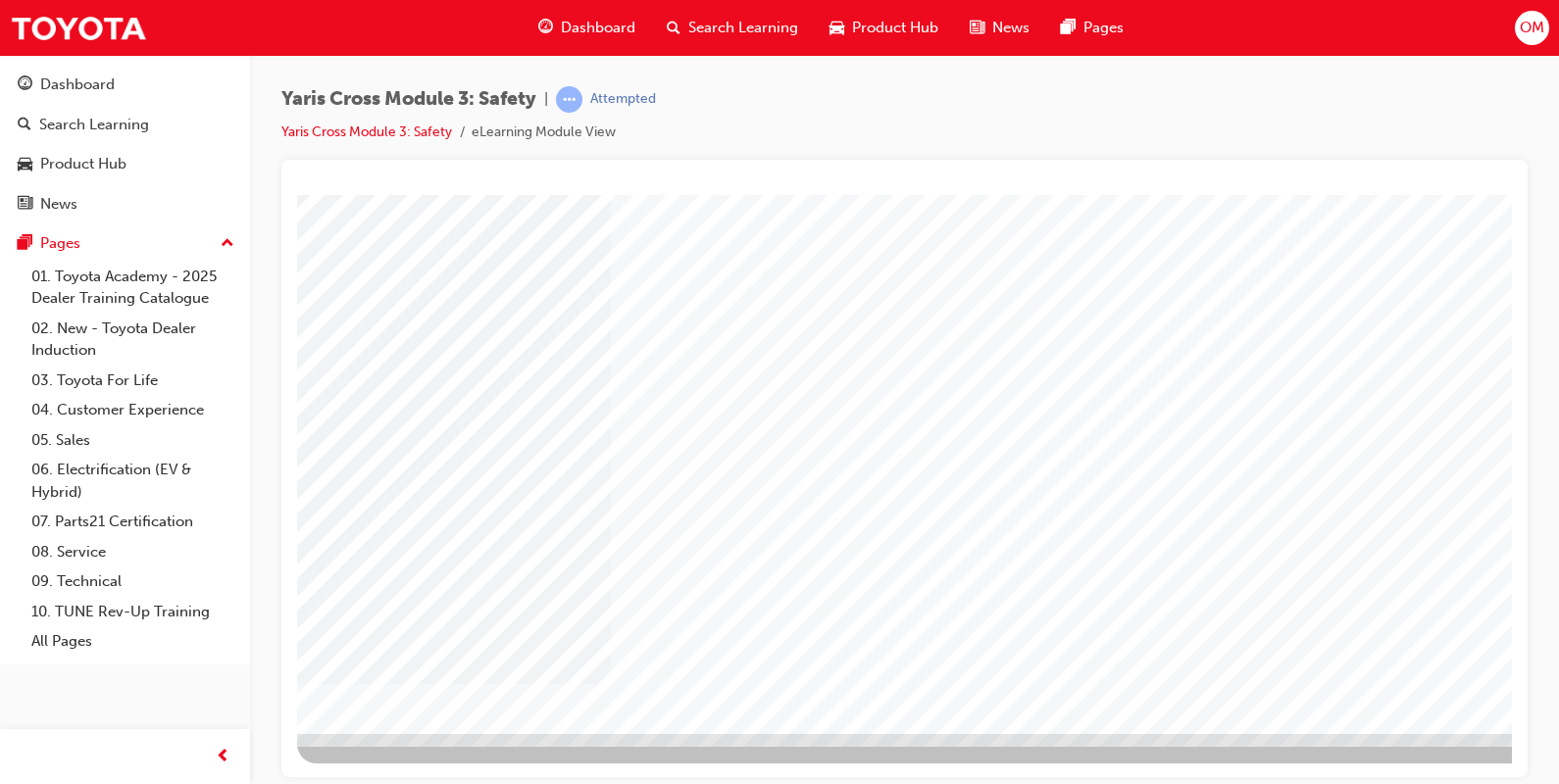 click at bounding box center (359, 1818) 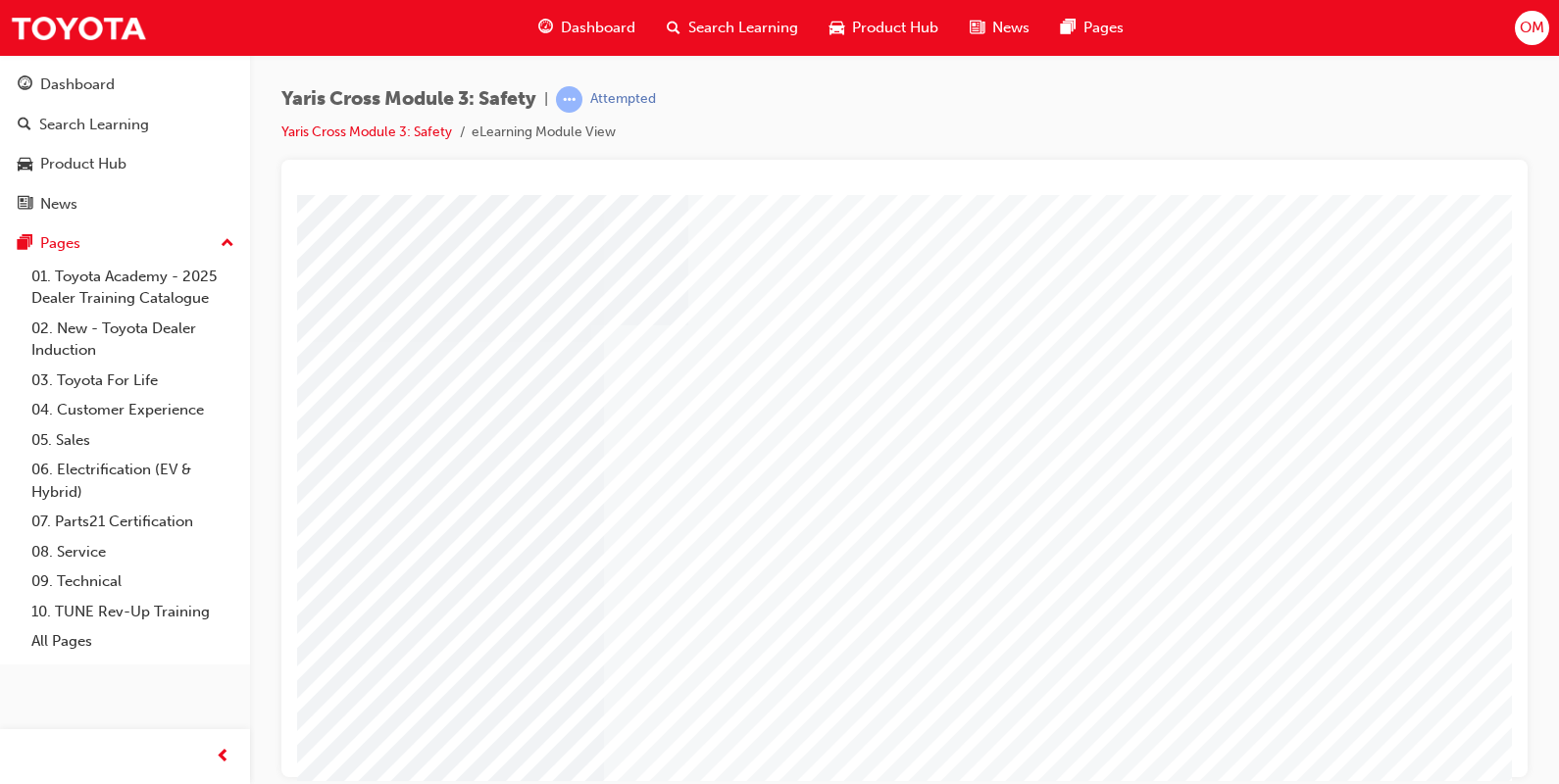 scroll, scrollTop: 167, scrollLeft: 0, axis: vertical 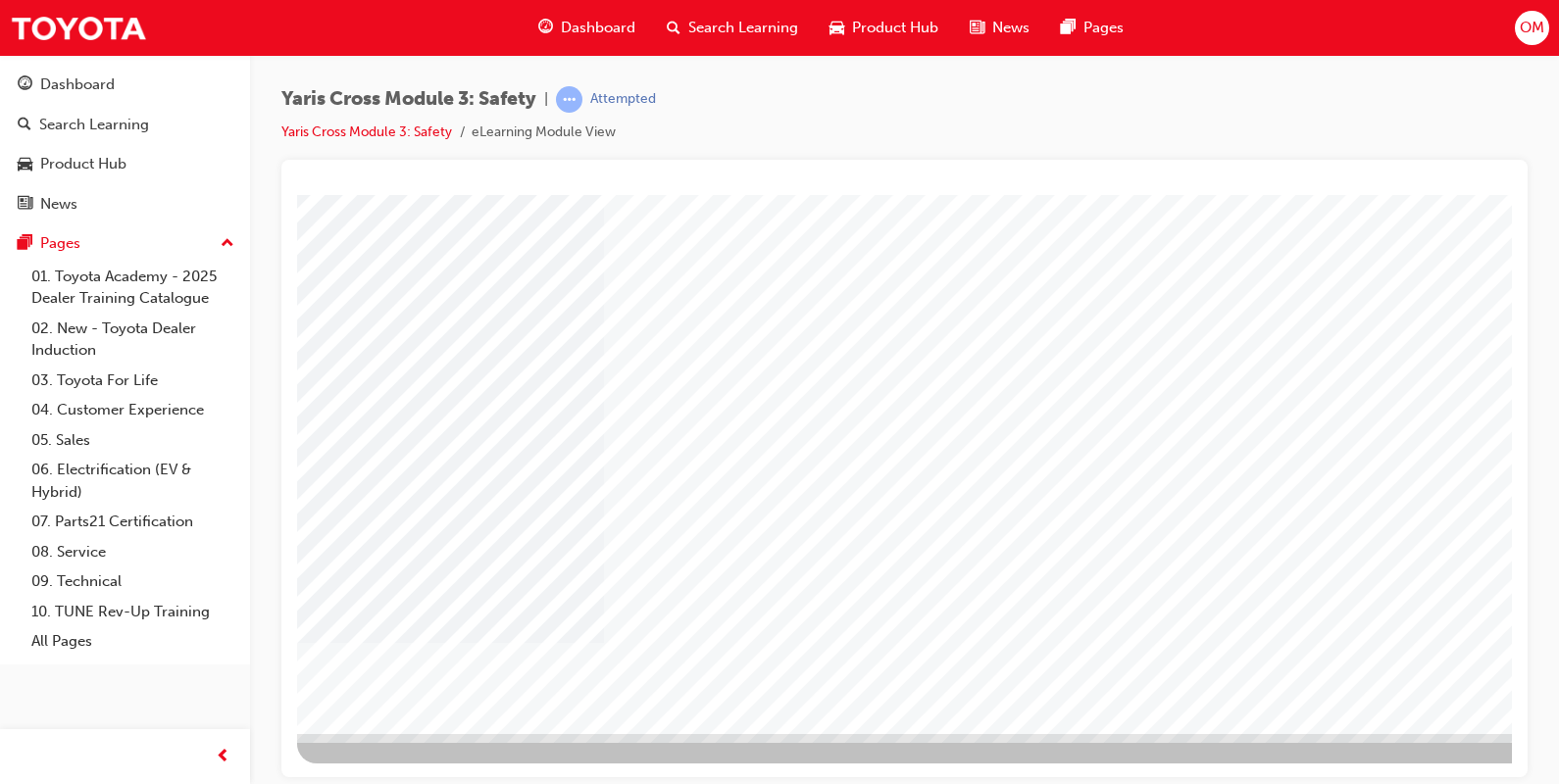 click at bounding box center [359, 1465] 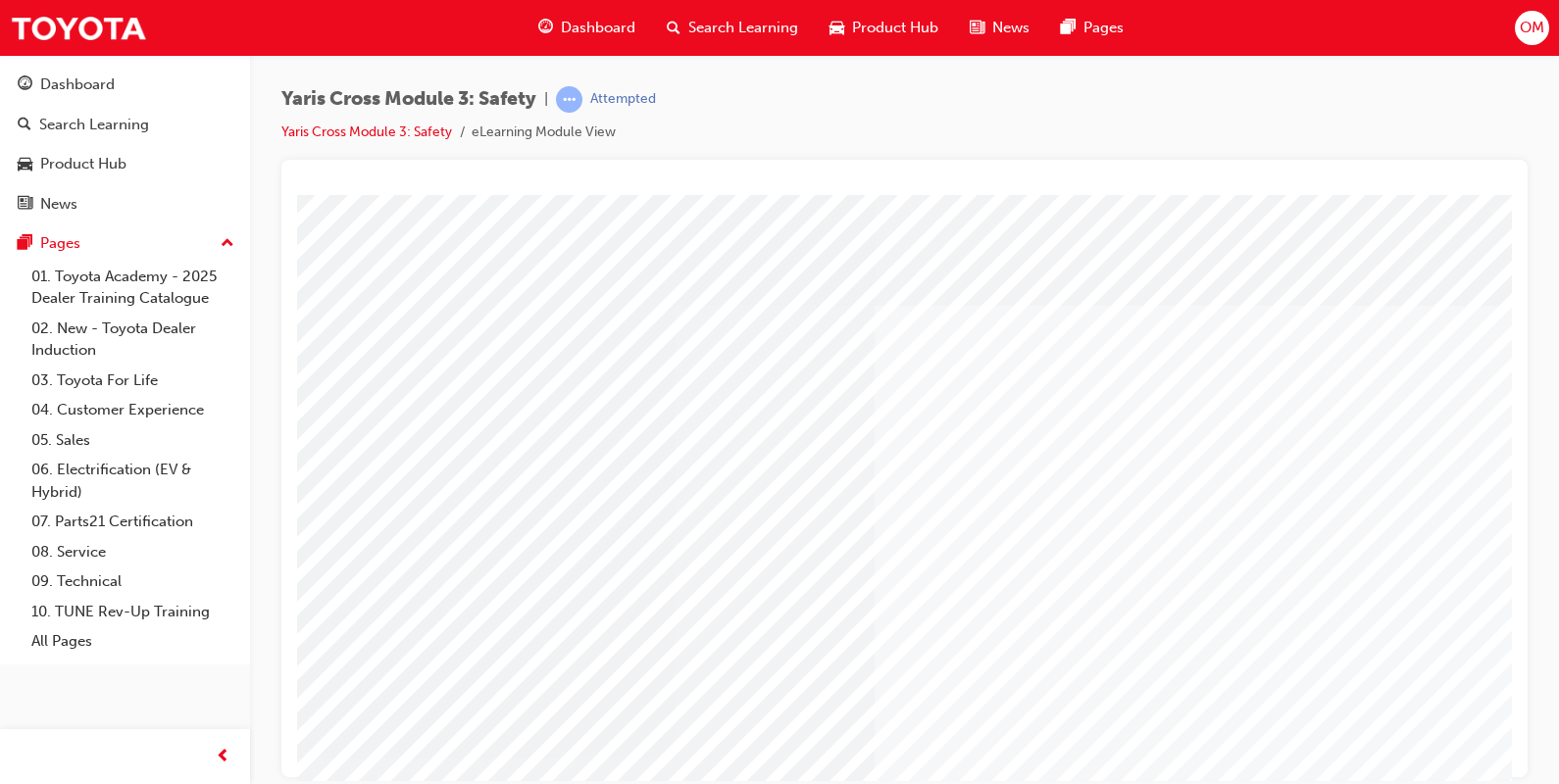 scroll, scrollTop: 167, scrollLeft: 0, axis: vertical 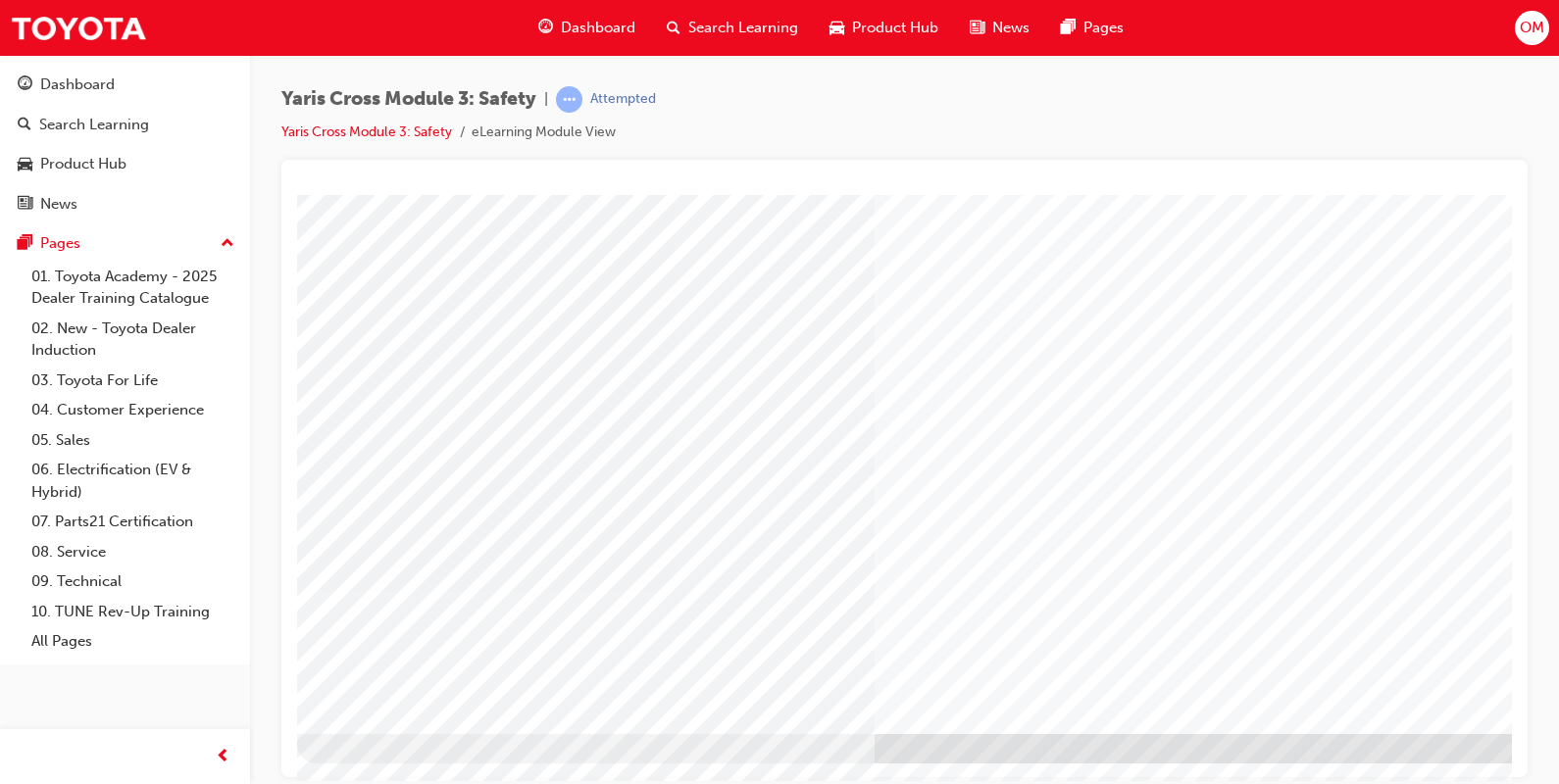 click at bounding box center [359, 2933] 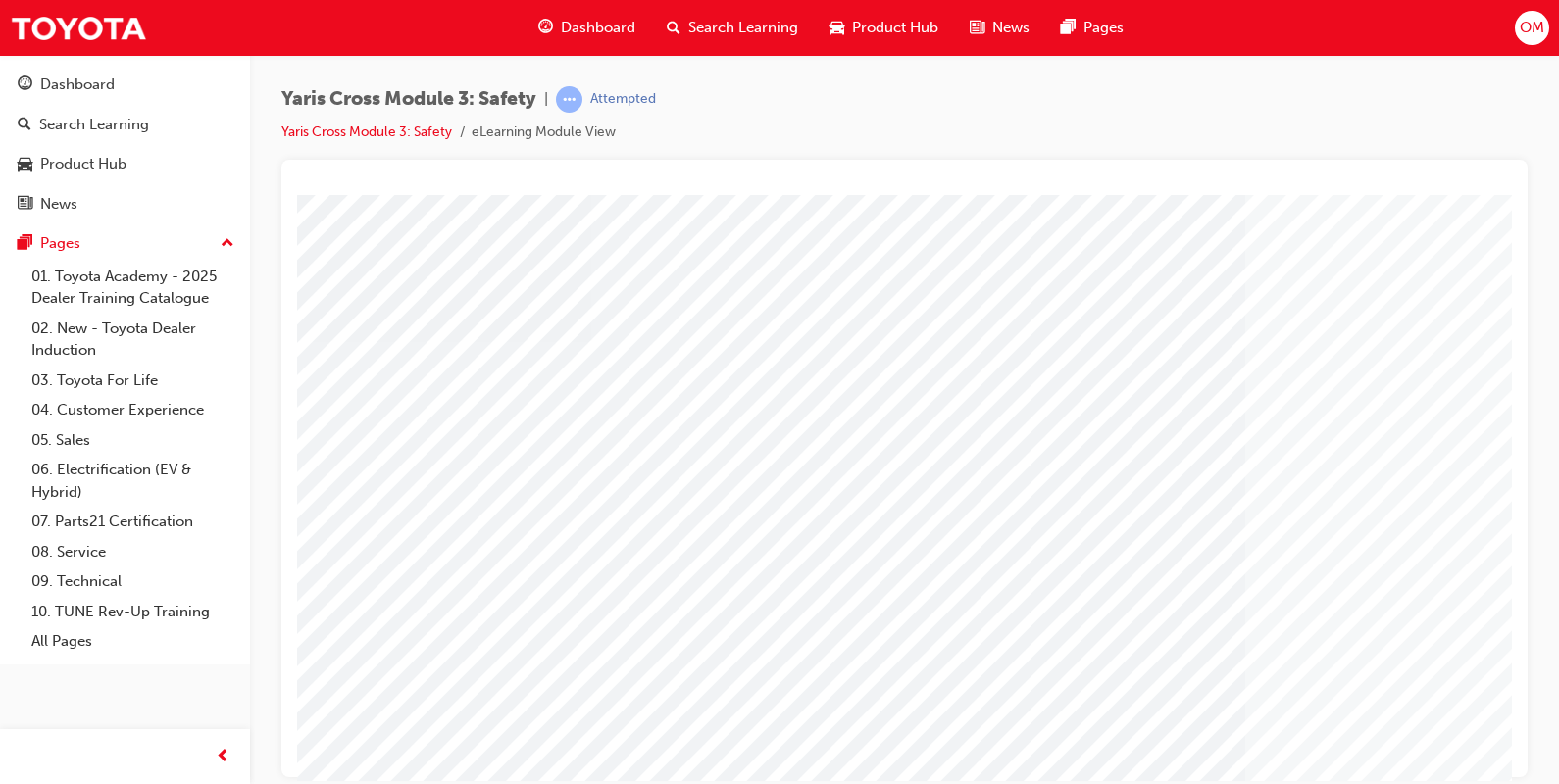 scroll, scrollTop: 167, scrollLeft: 0, axis: vertical 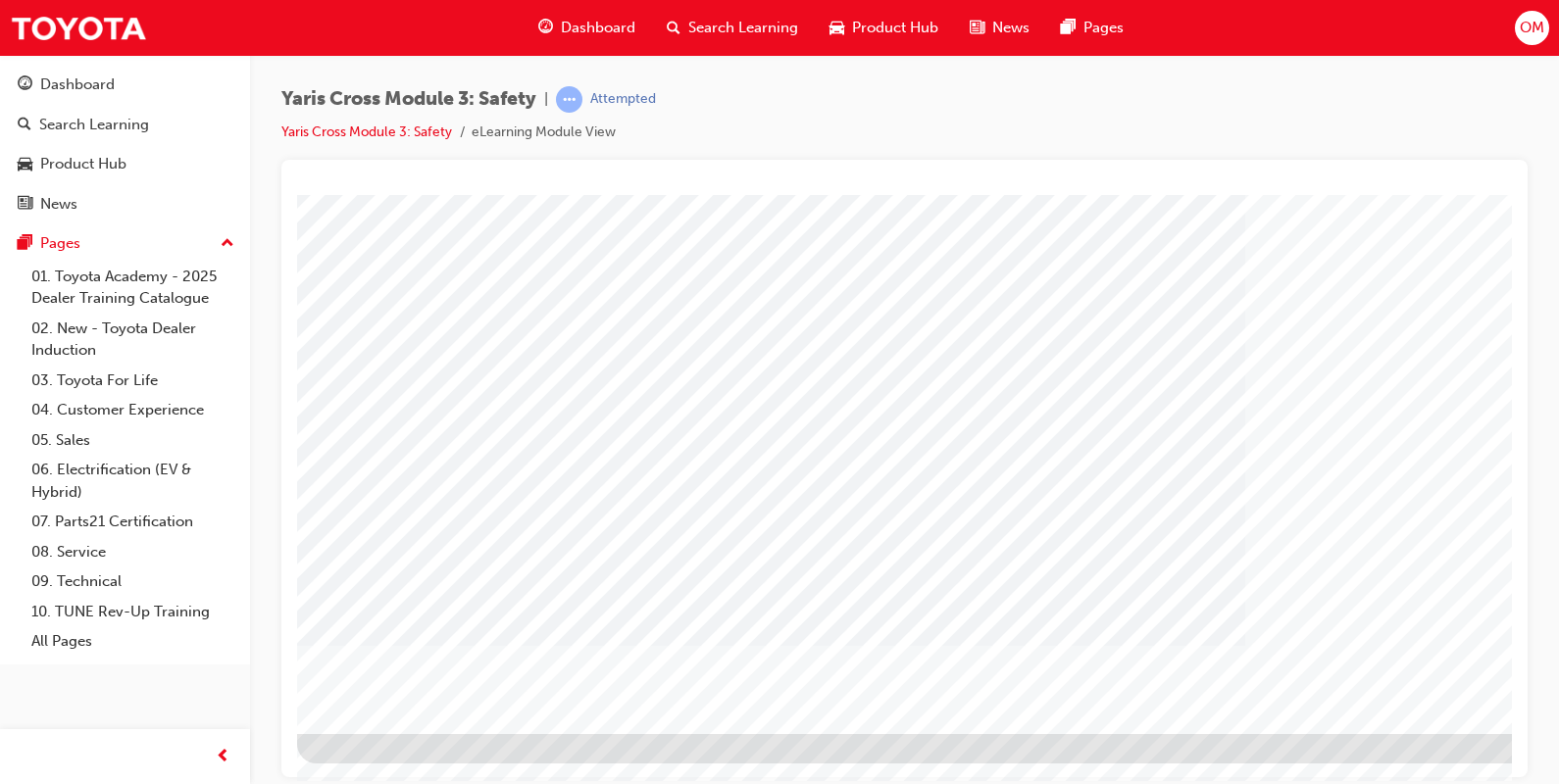 click at bounding box center (359, 1570) 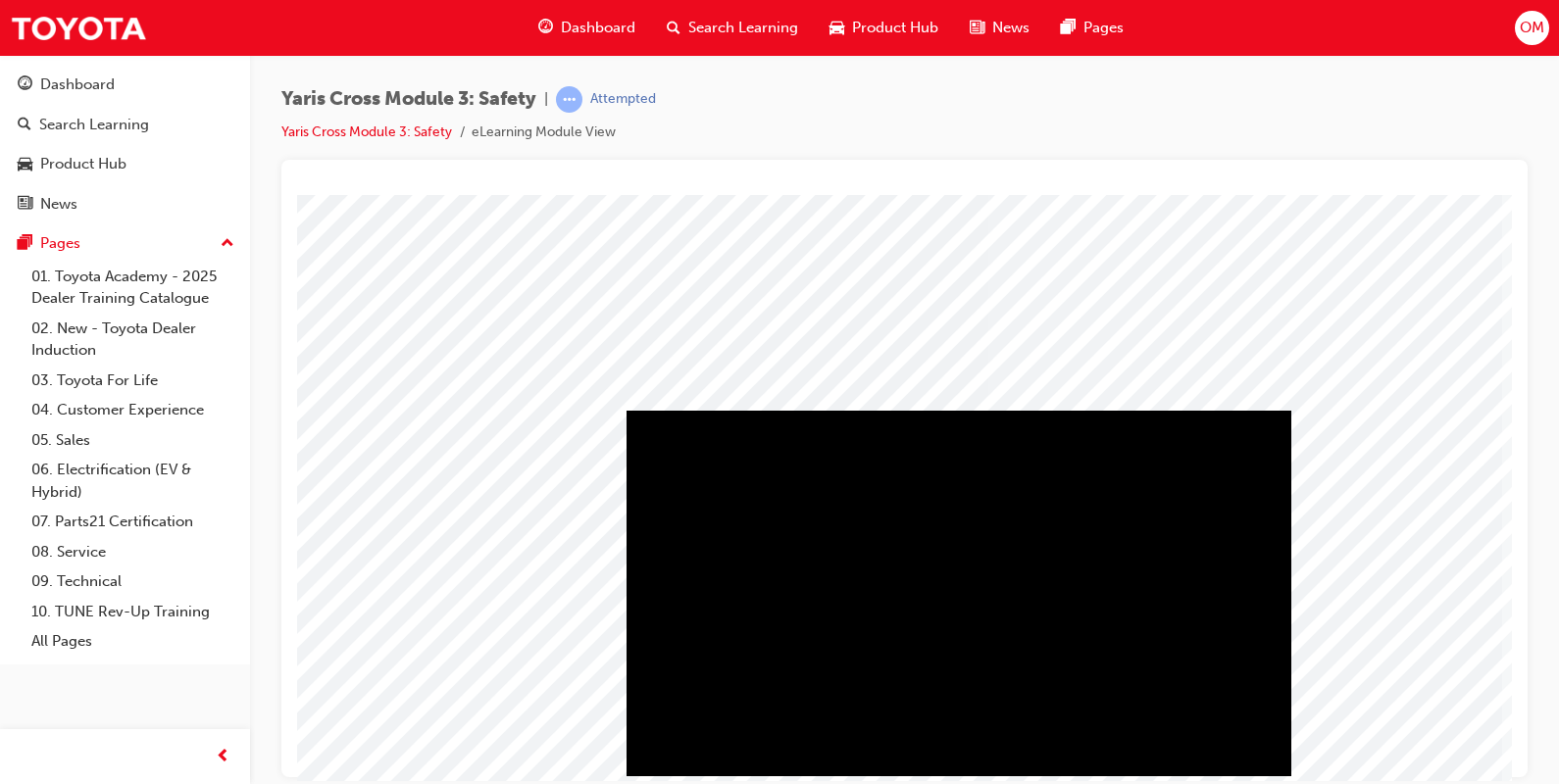 scroll, scrollTop: 167, scrollLeft: 0, axis: vertical 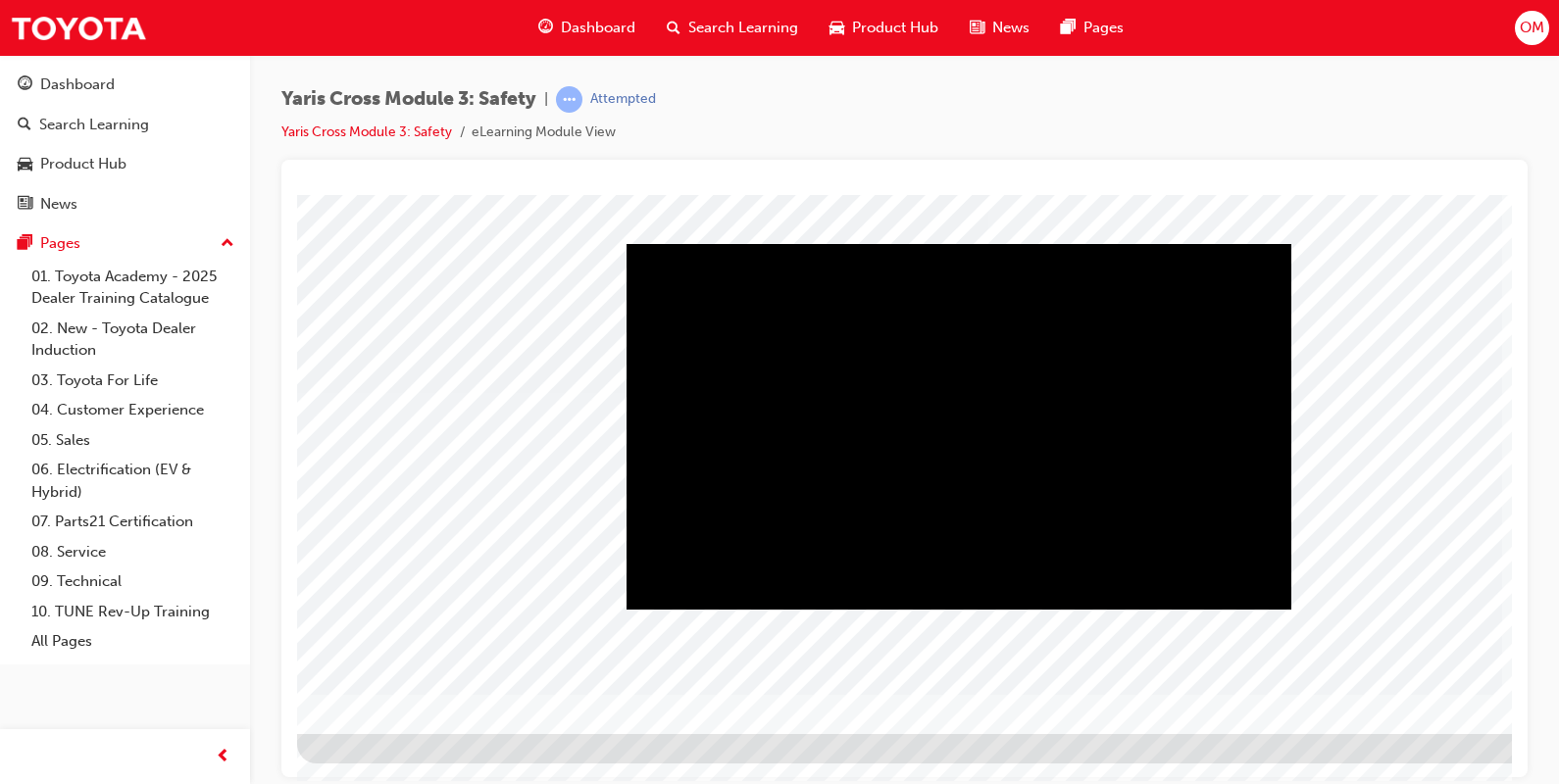 click at bounding box center [959, 243] 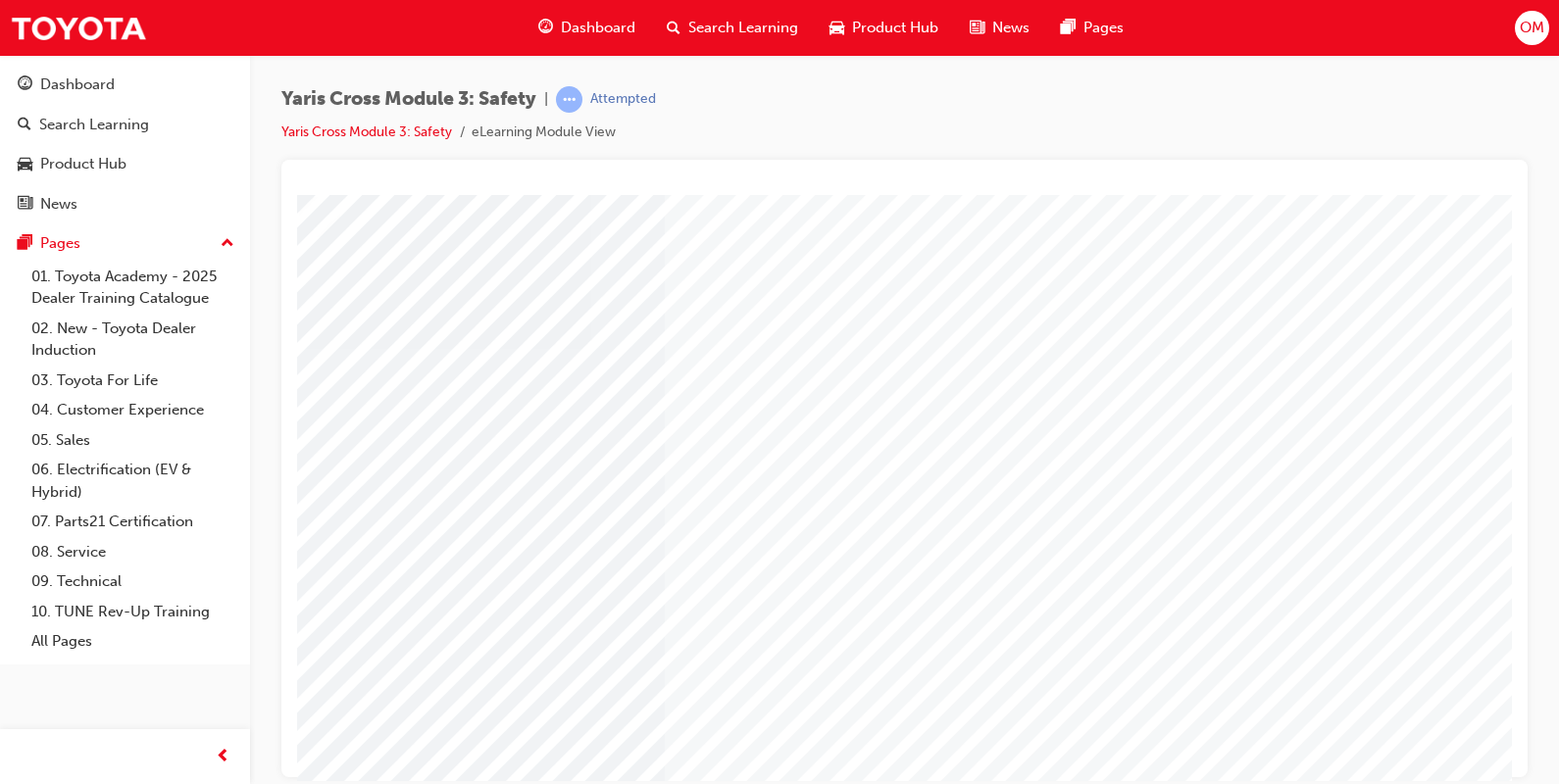 click at bounding box center [316, 1762] 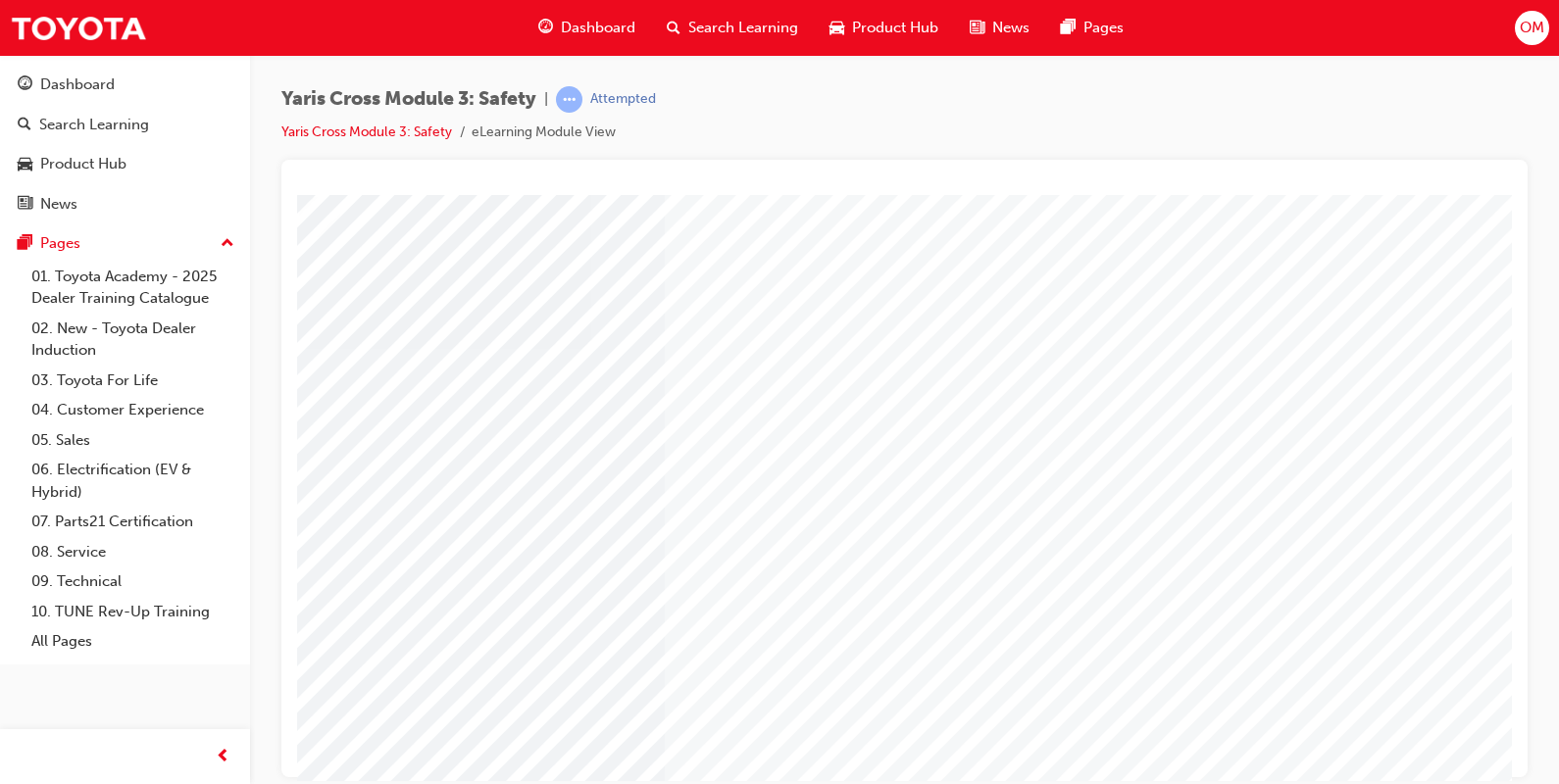 click at bounding box center [316, 1684] 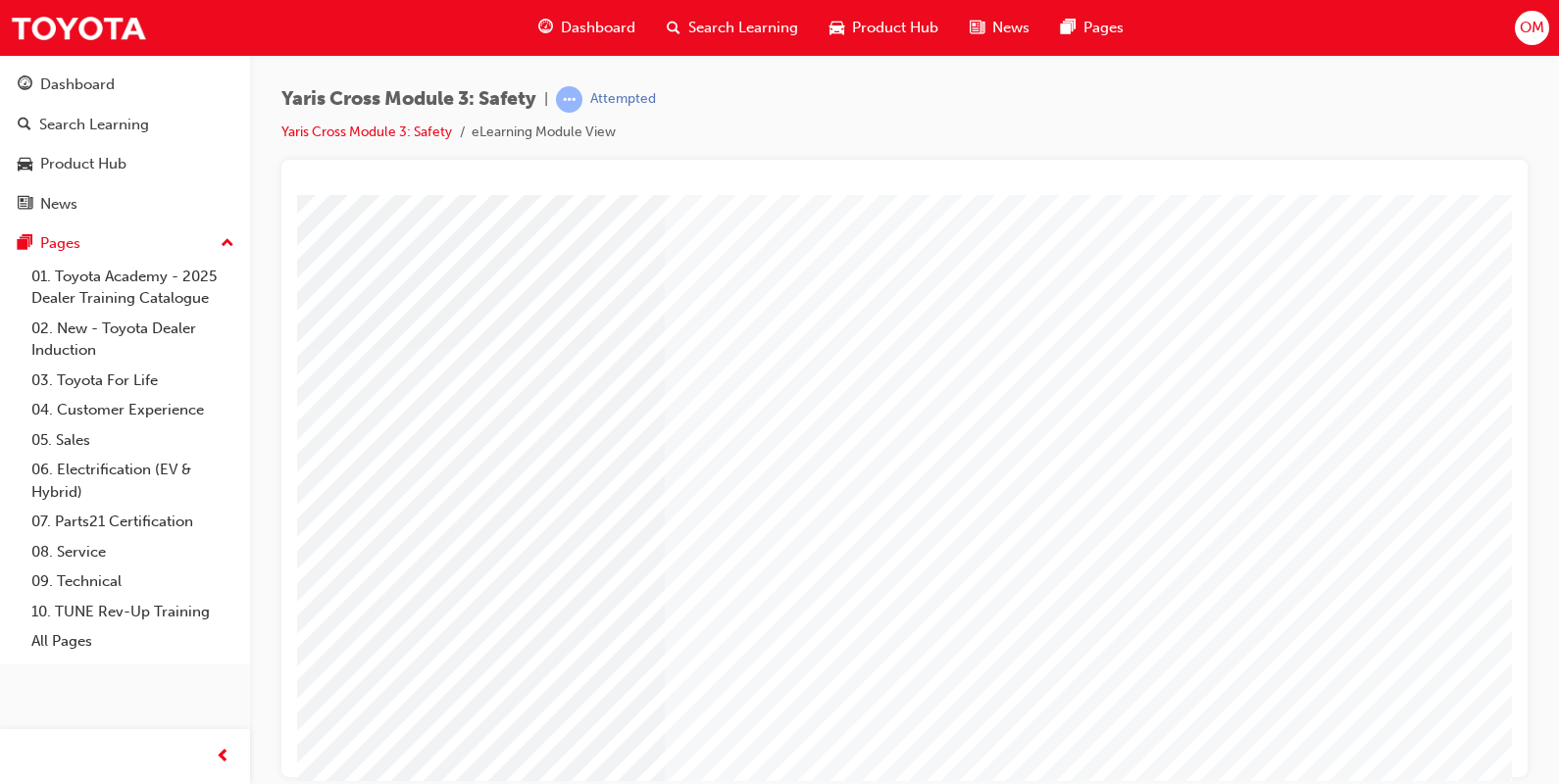 click at bounding box center [316, 2070] 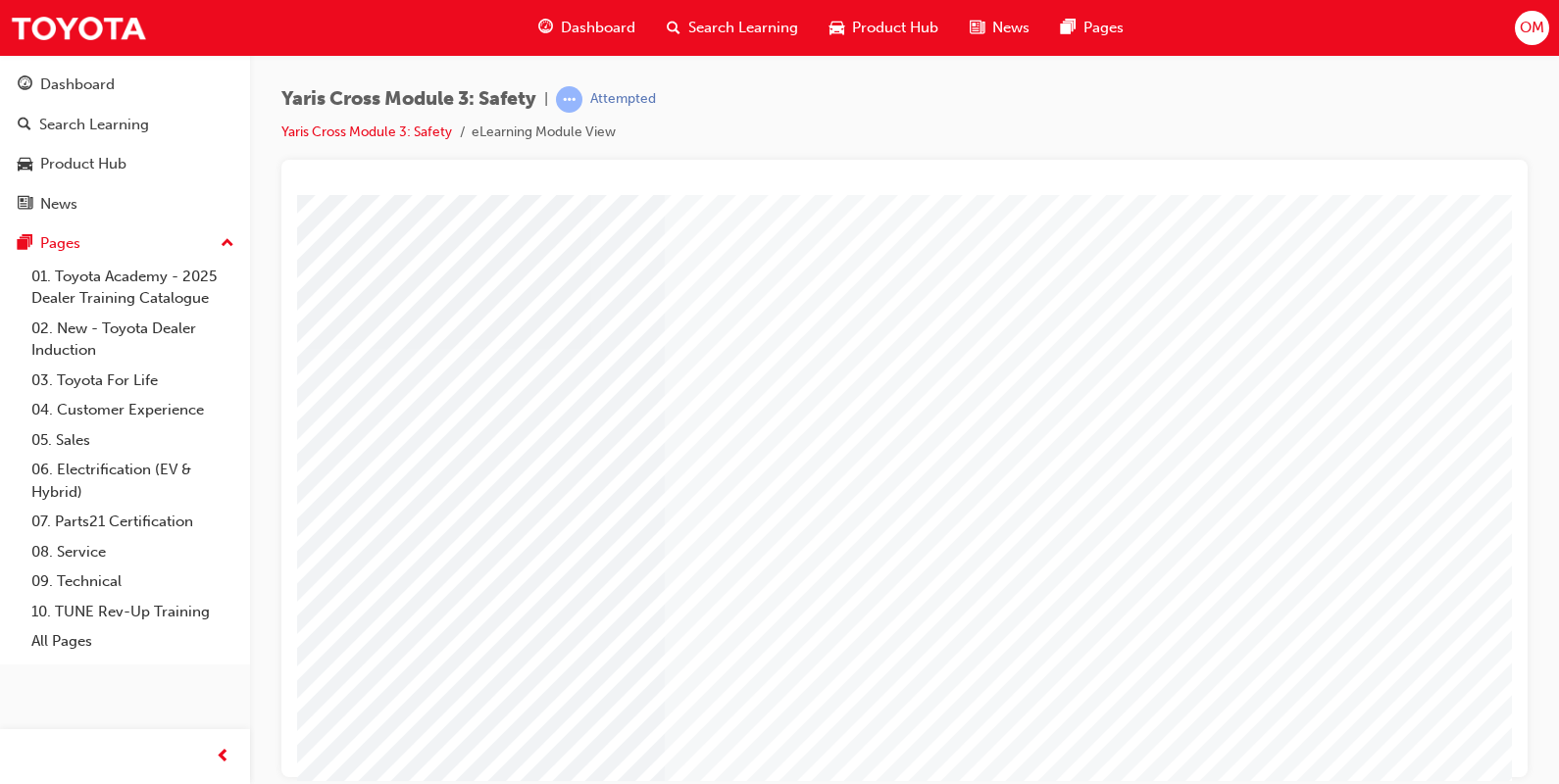 scroll, scrollTop: 167, scrollLeft: 0, axis: vertical 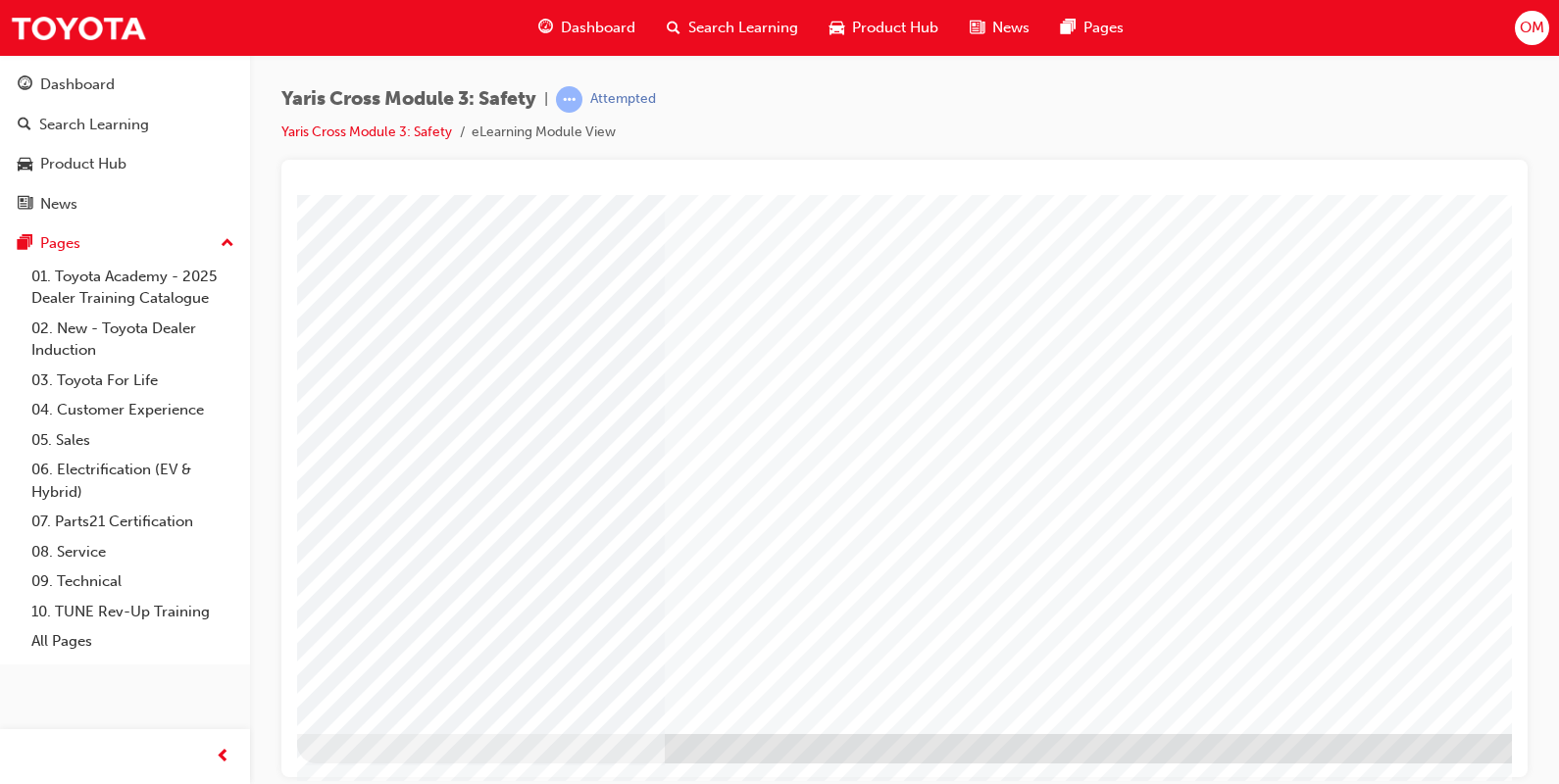 click at bounding box center [359, 1984] 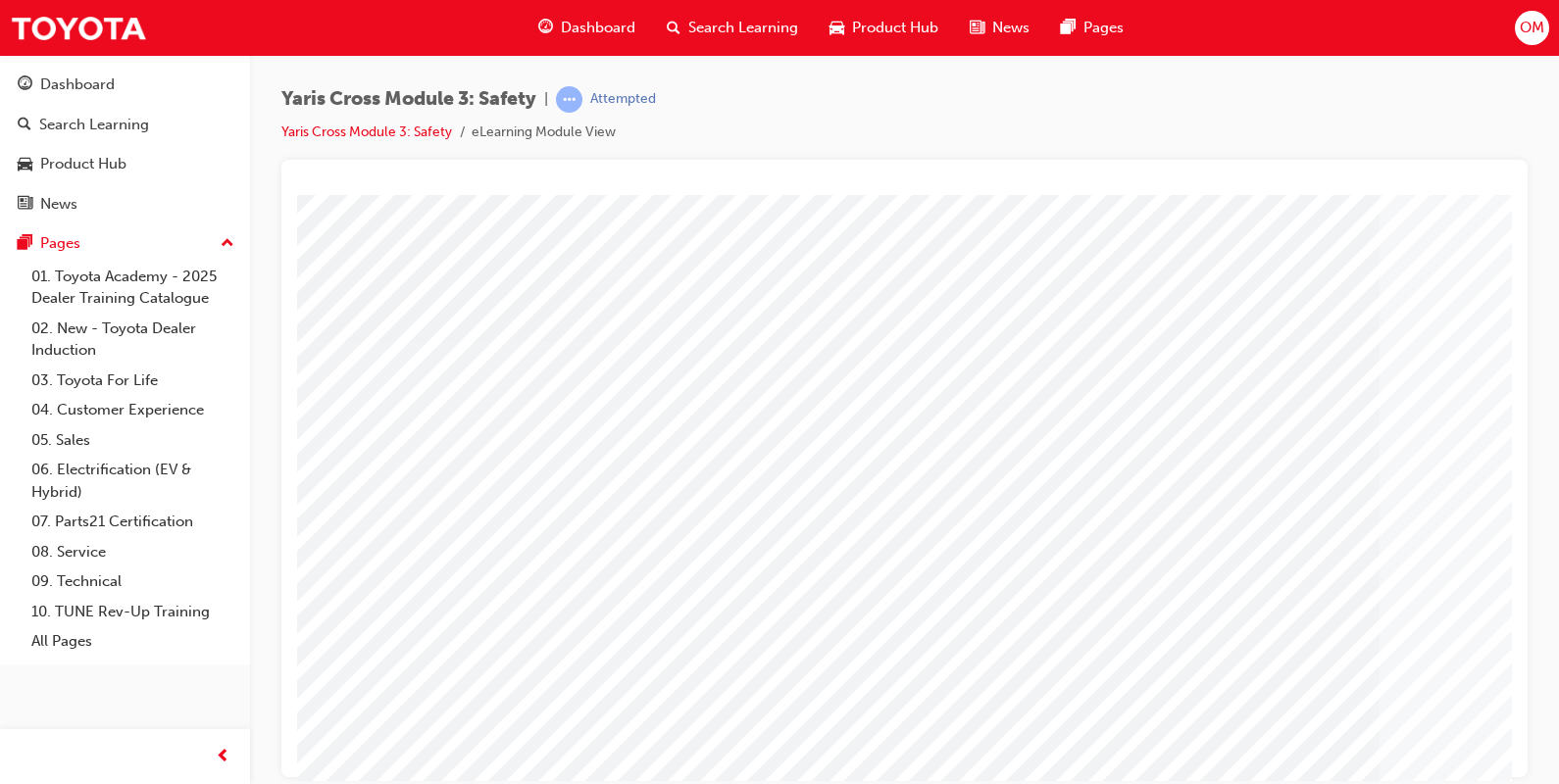scroll, scrollTop: 167, scrollLeft: 0, axis: vertical 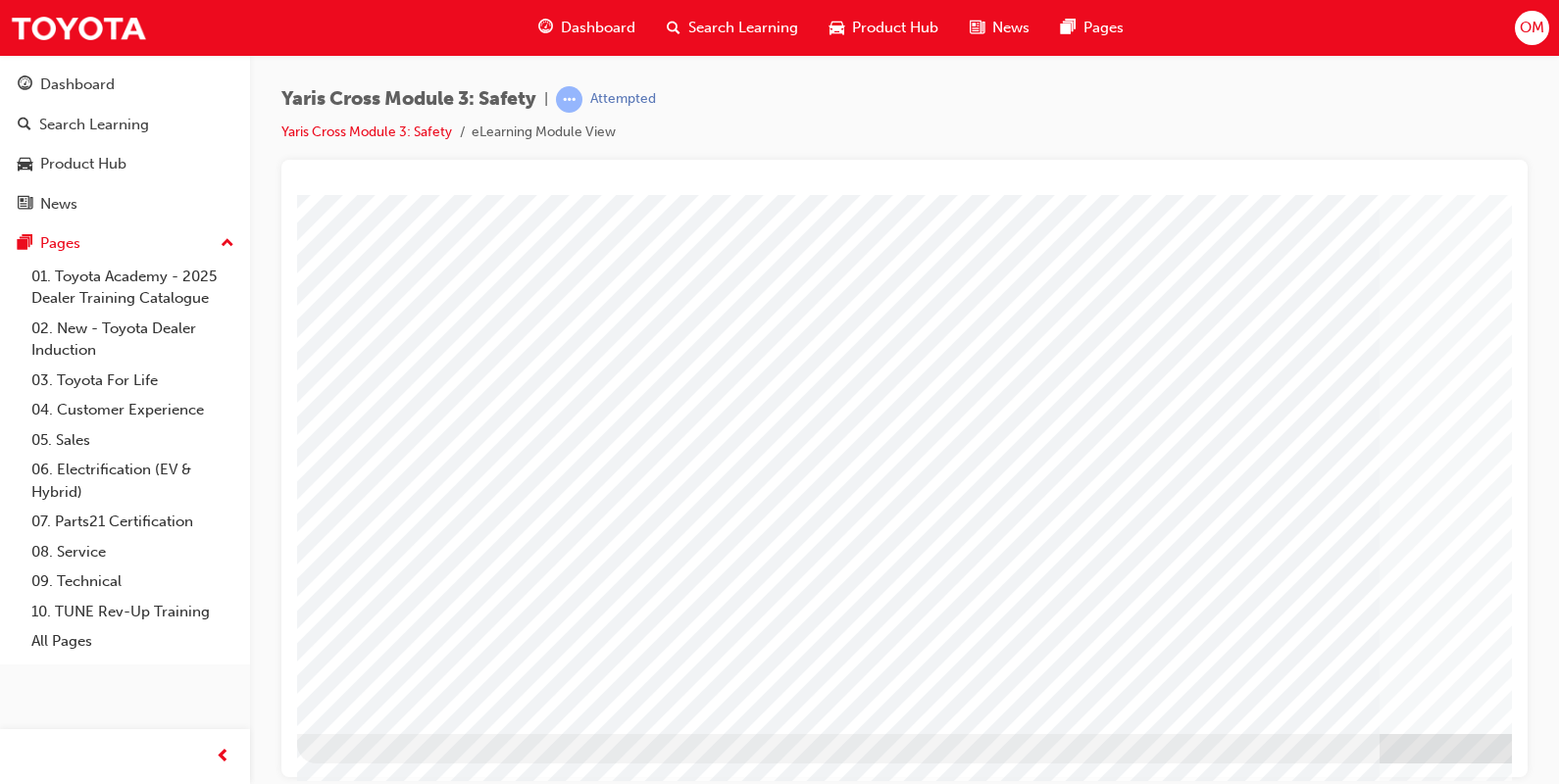 click at bounding box center [359, 3252] 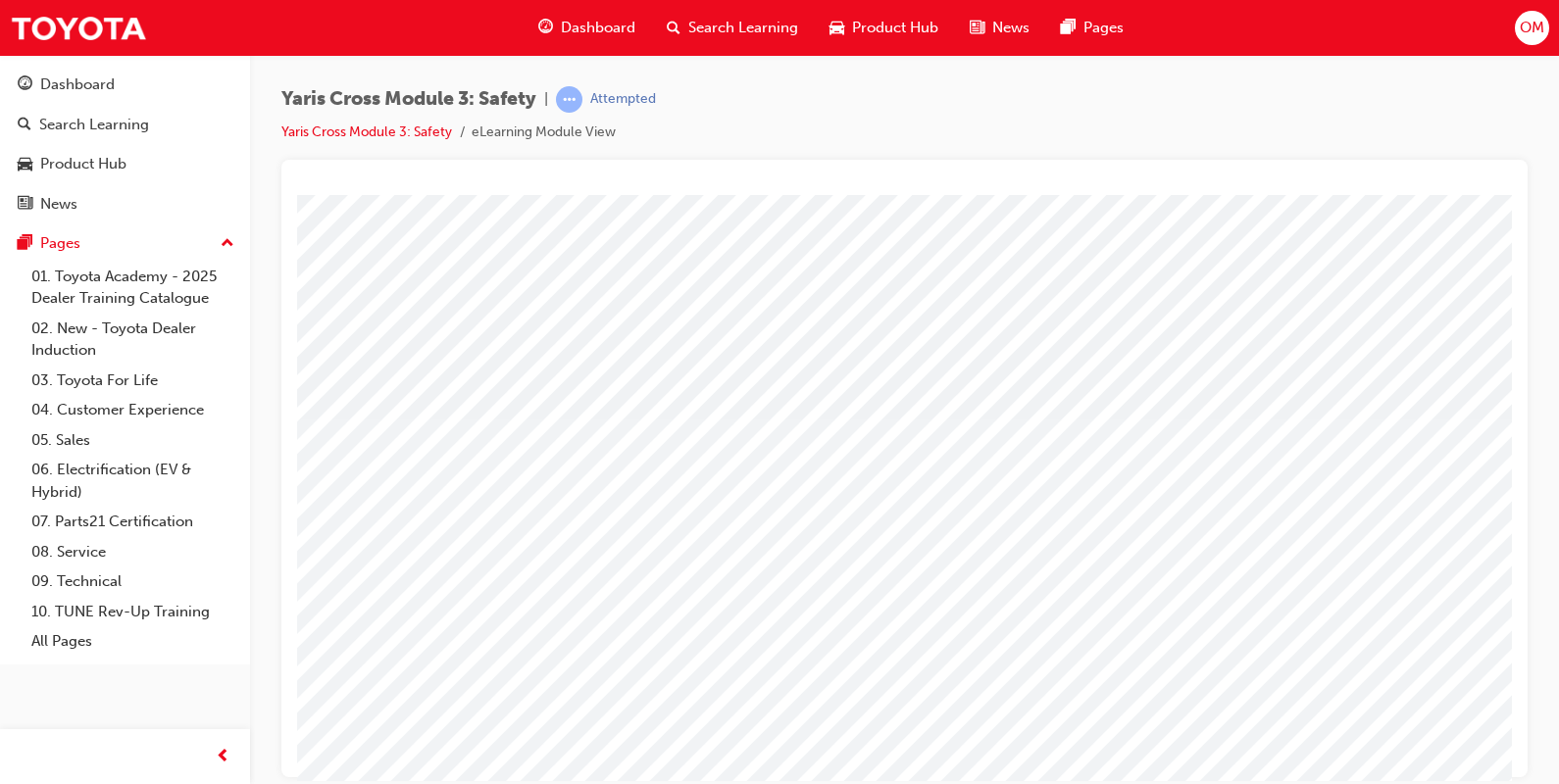 scroll, scrollTop: 167, scrollLeft: 0, axis: vertical 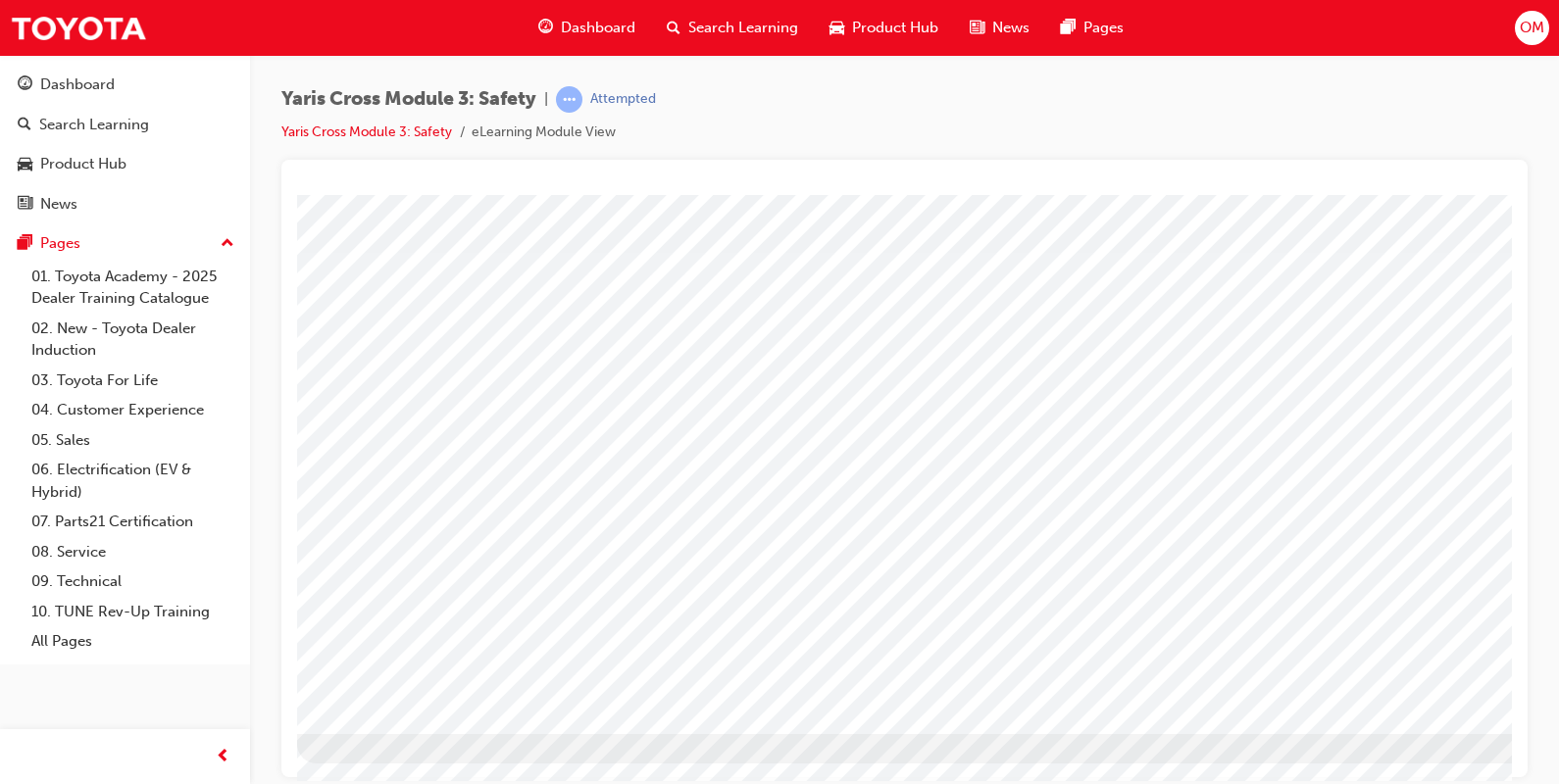 click at bounding box center (359, 2561) 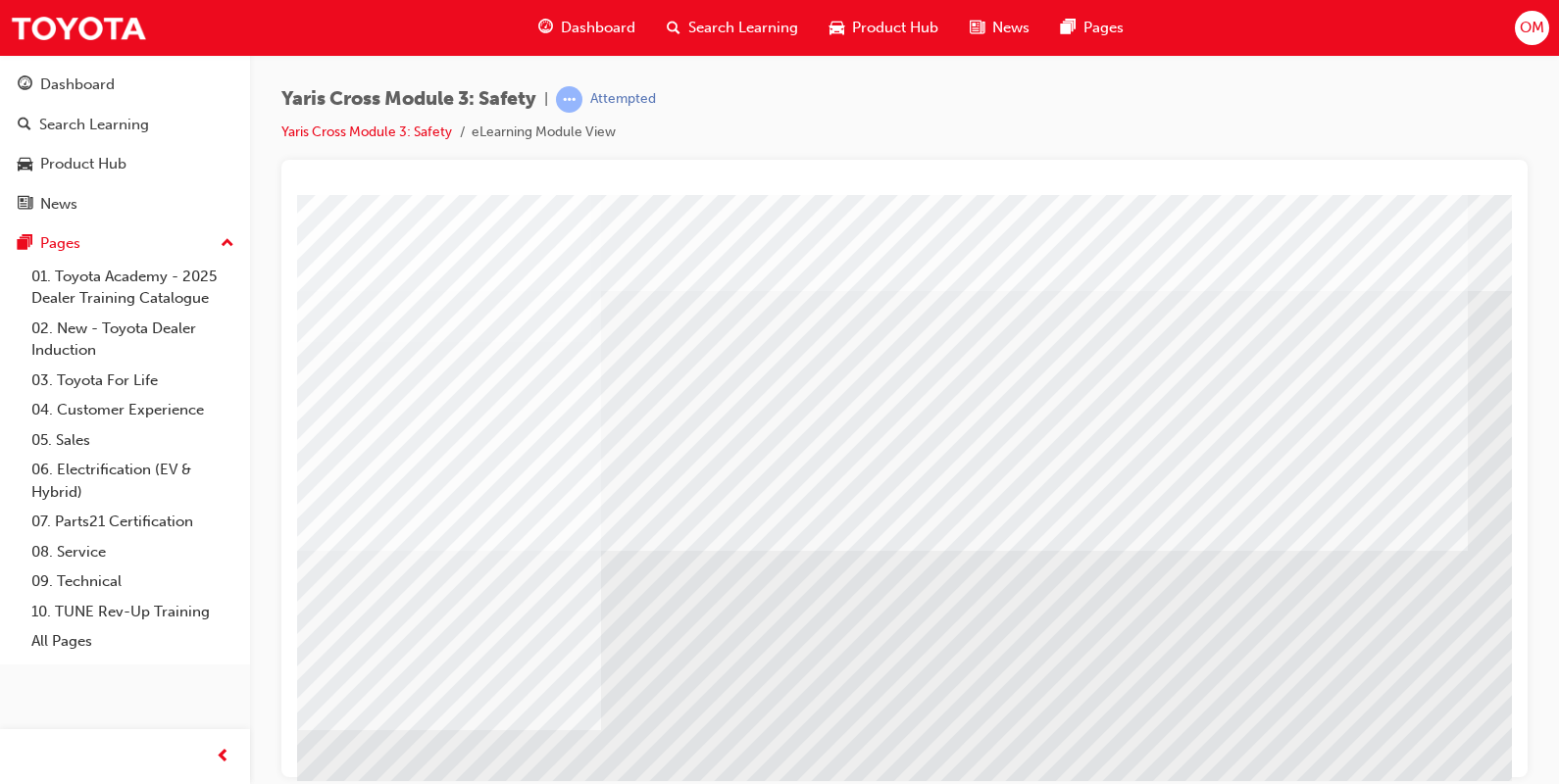 scroll, scrollTop: 167, scrollLeft: 0, axis: vertical 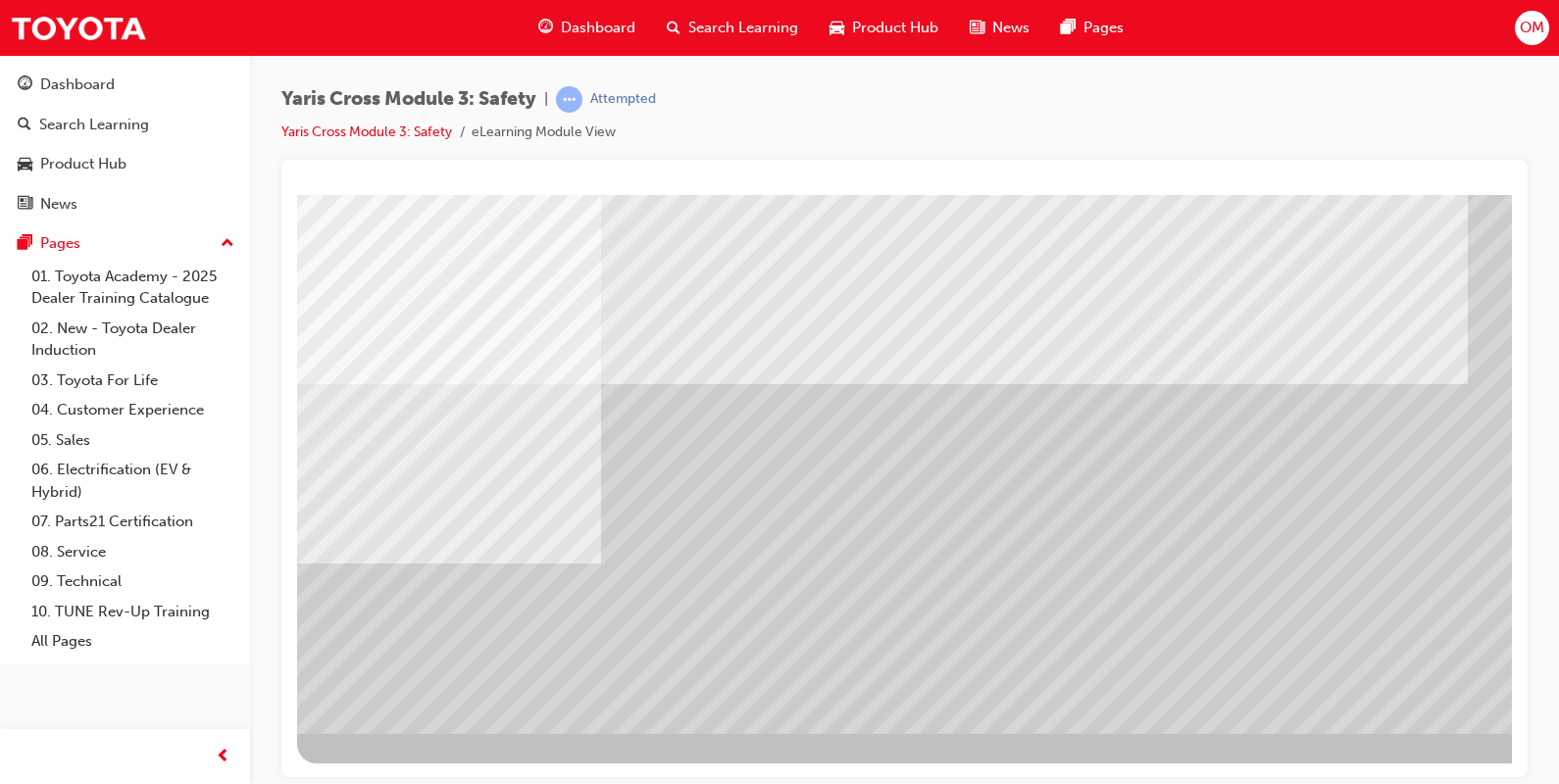 click at bounding box center (359, 3219) 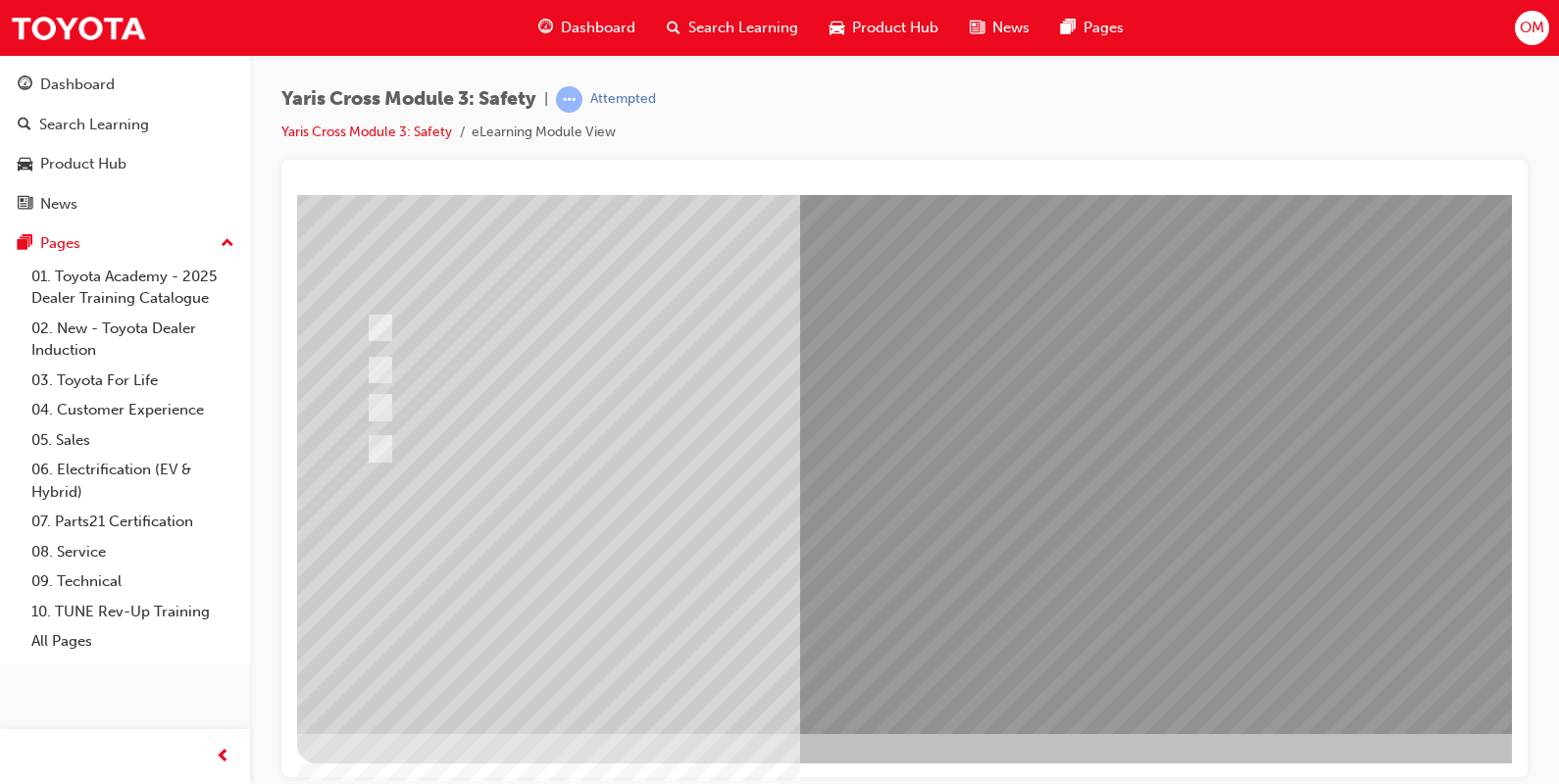 scroll, scrollTop: 0, scrollLeft: 0, axis: both 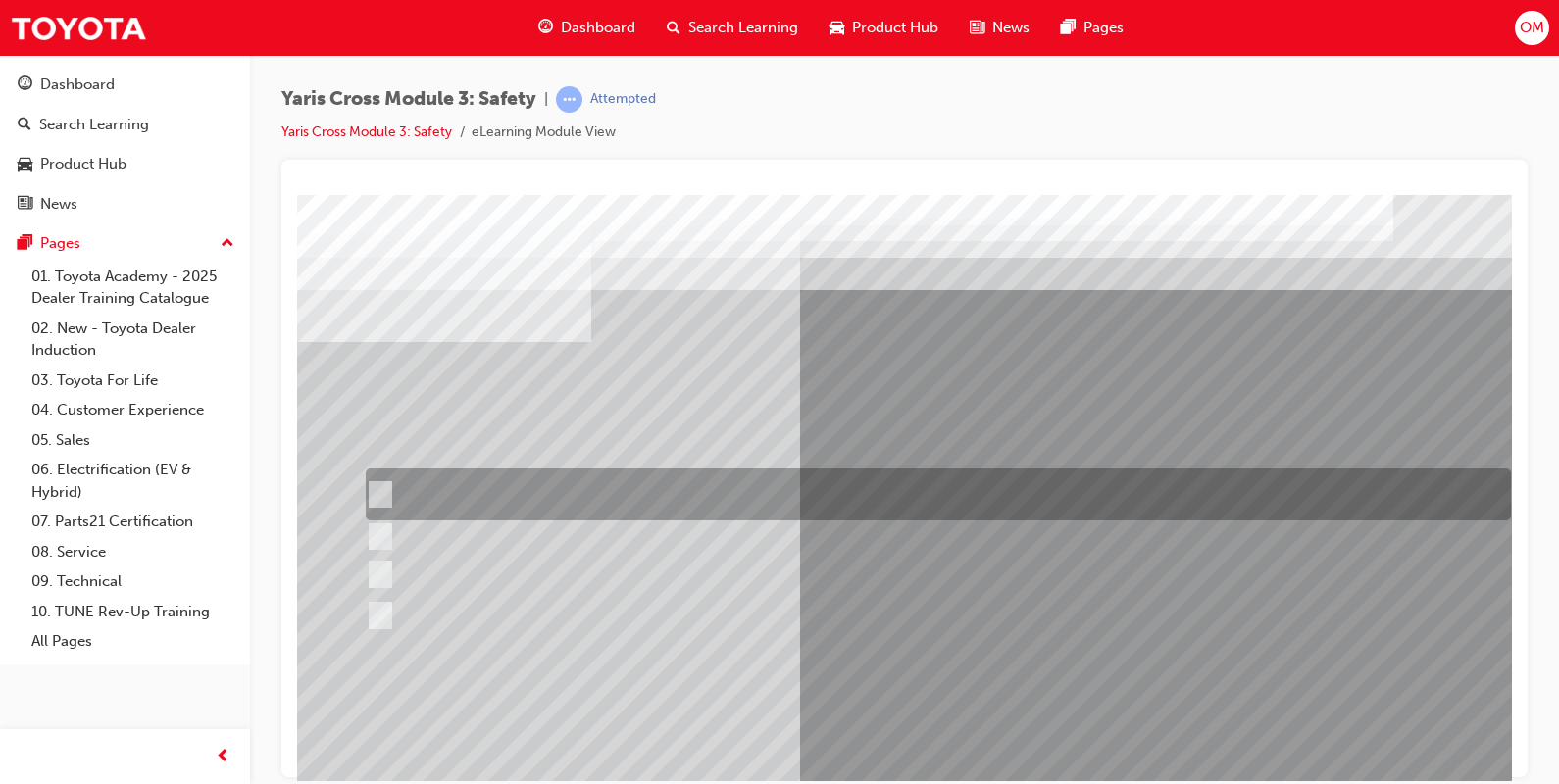 click at bounding box center (933, 494) 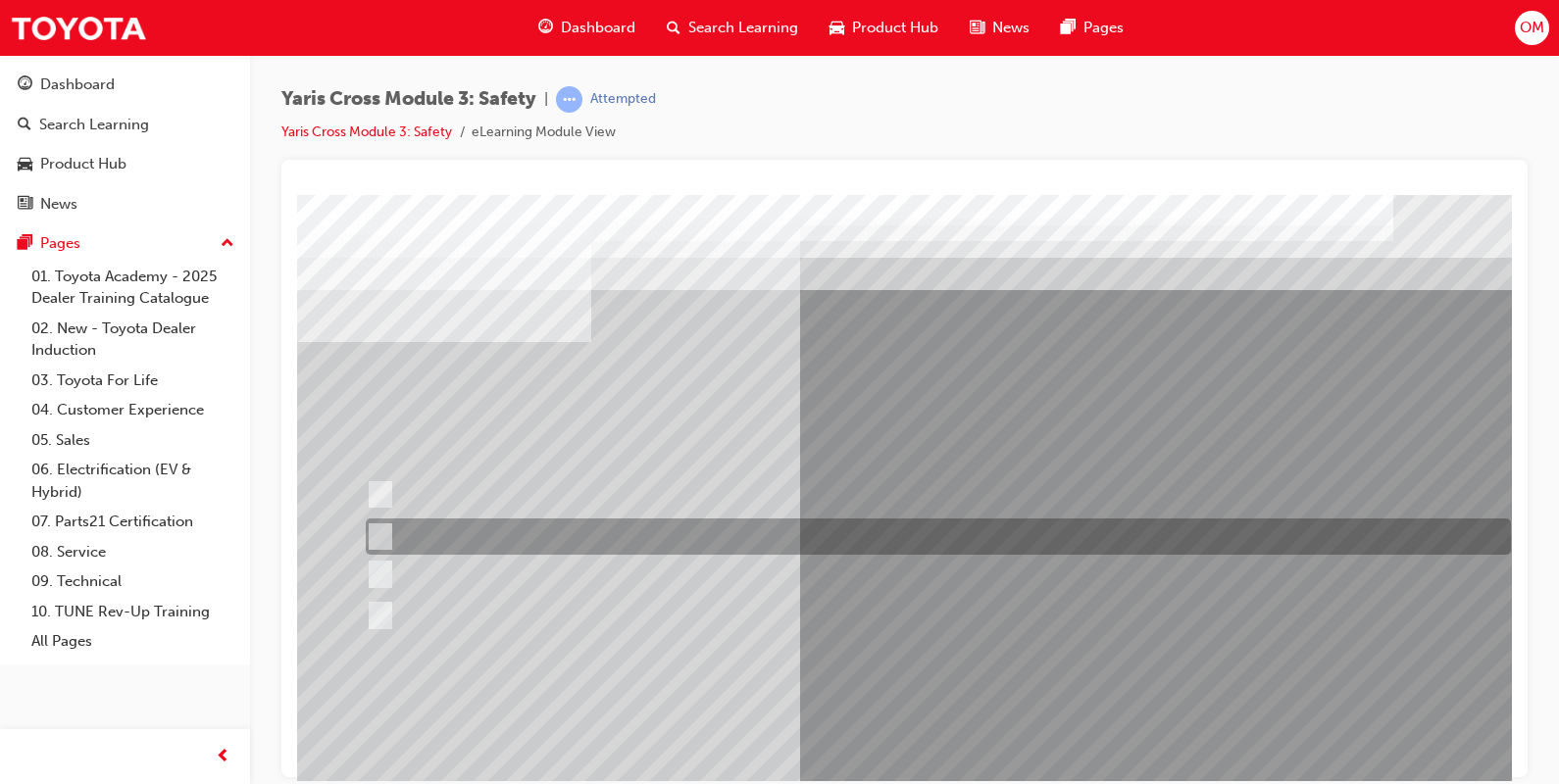 click at bounding box center [933, 536] 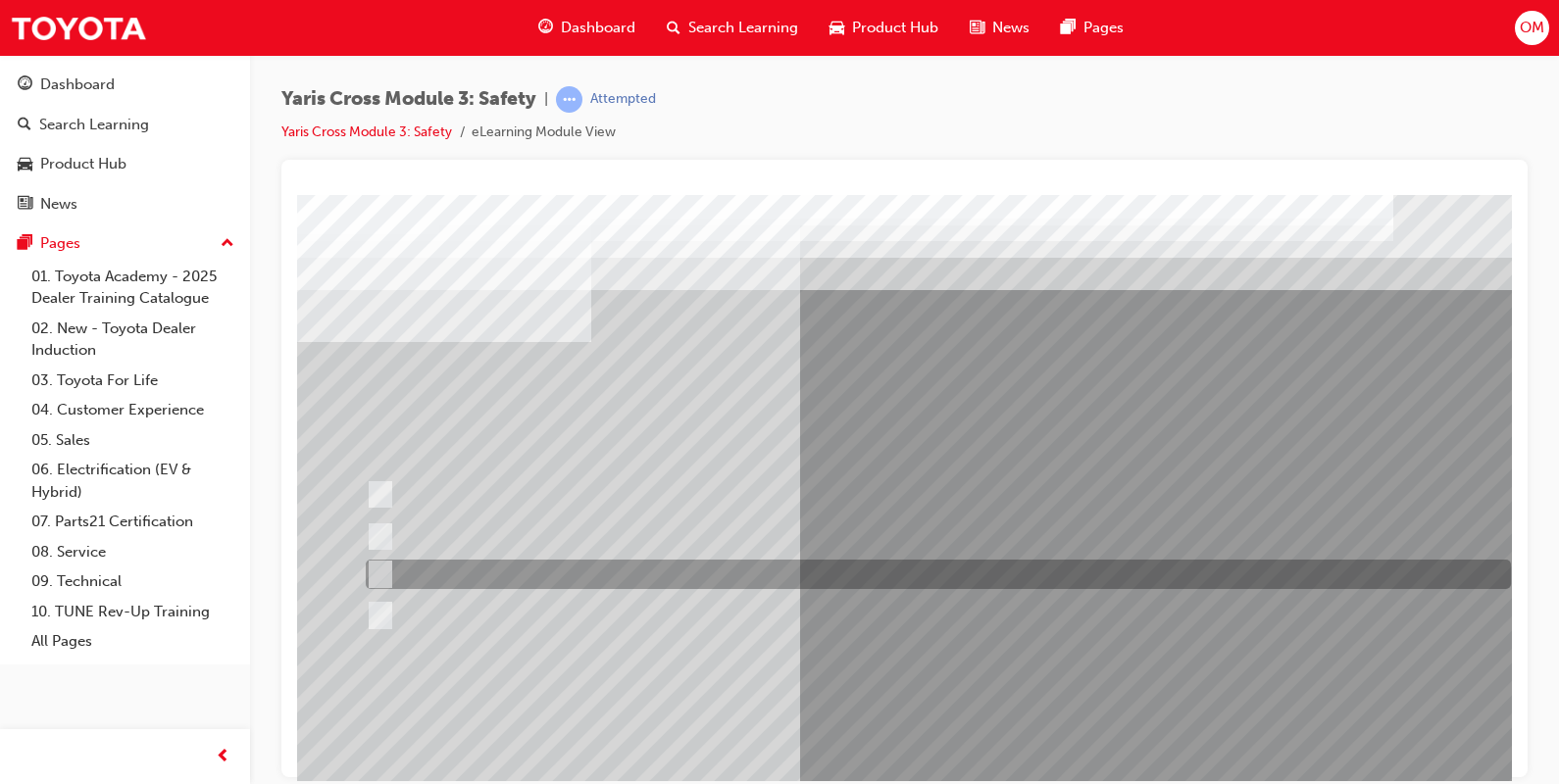 click at bounding box center (376, 574) 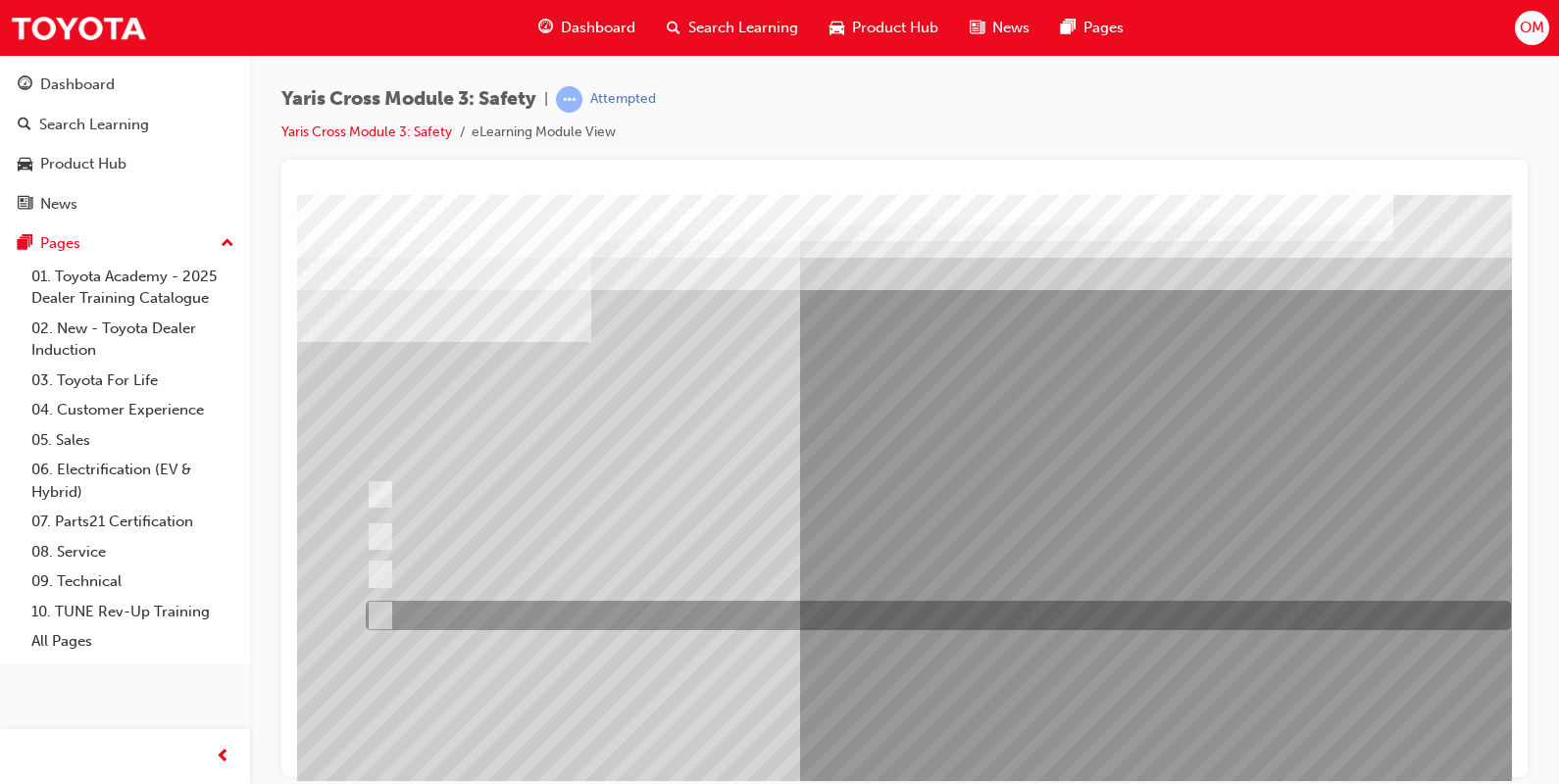click at bounding box center [376, 615] 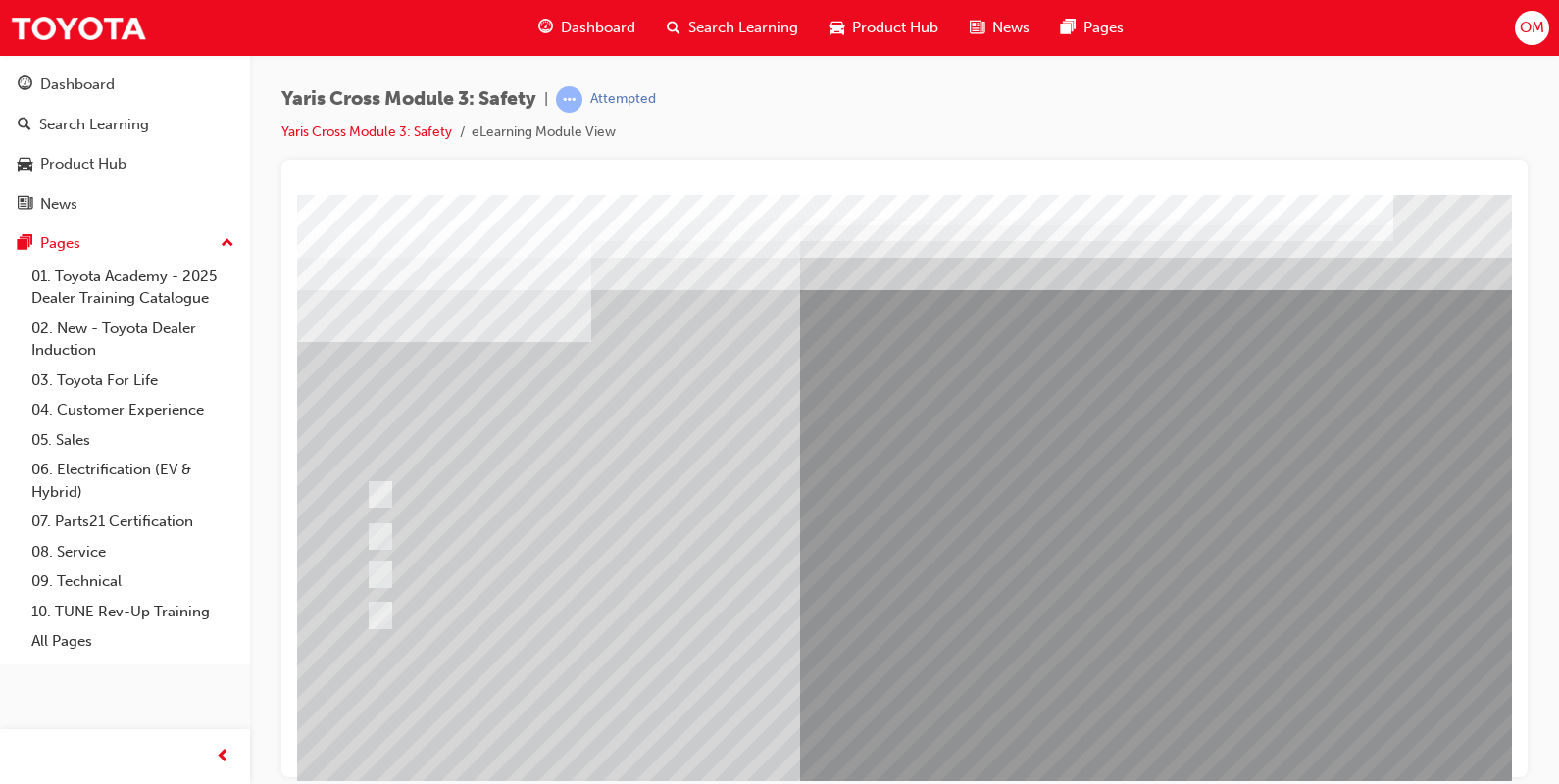 scroll, scrollTop: 167, scrollLeft: 0, axis: vertical 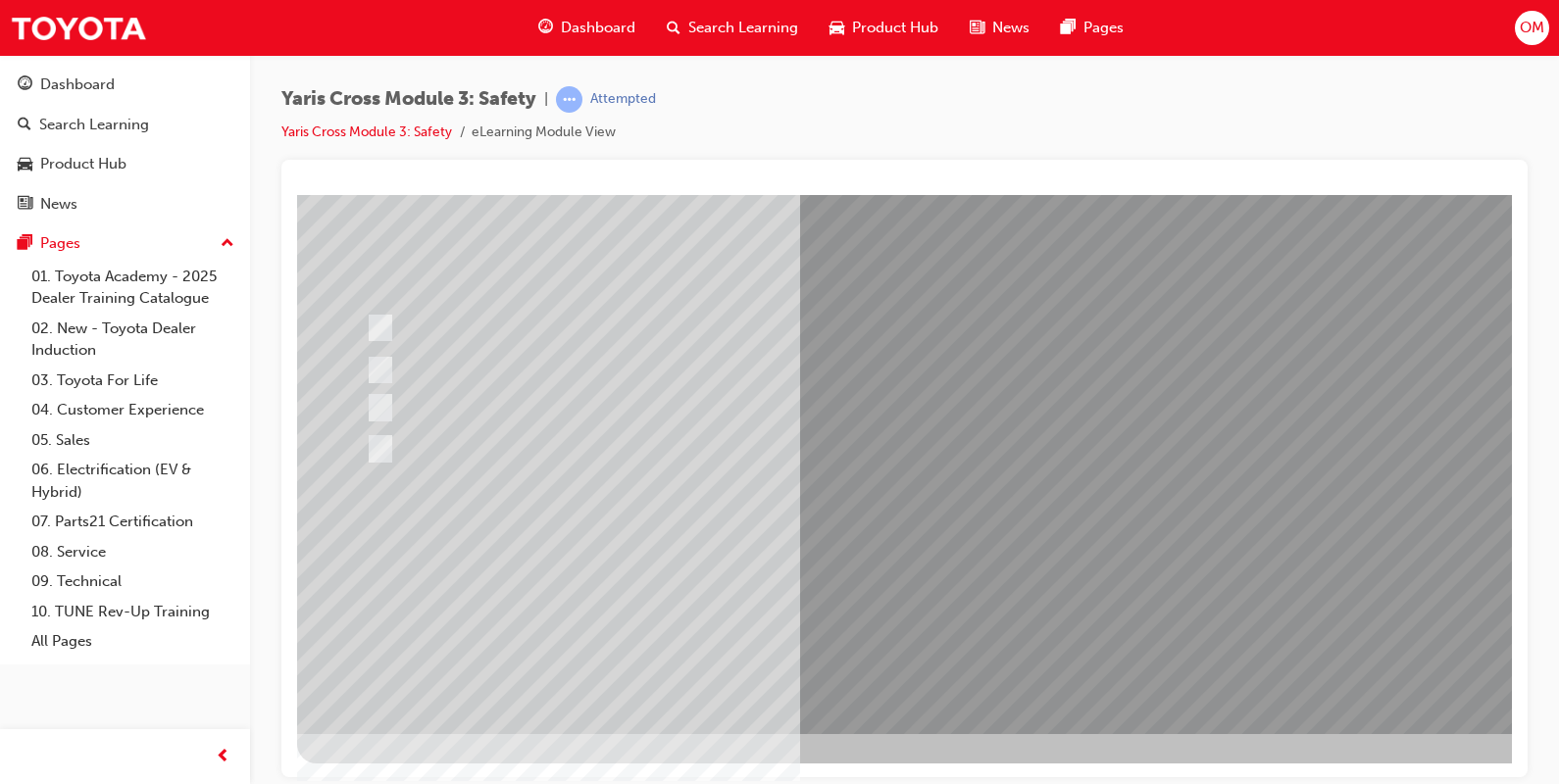 click at bounding box center (368, 2718) 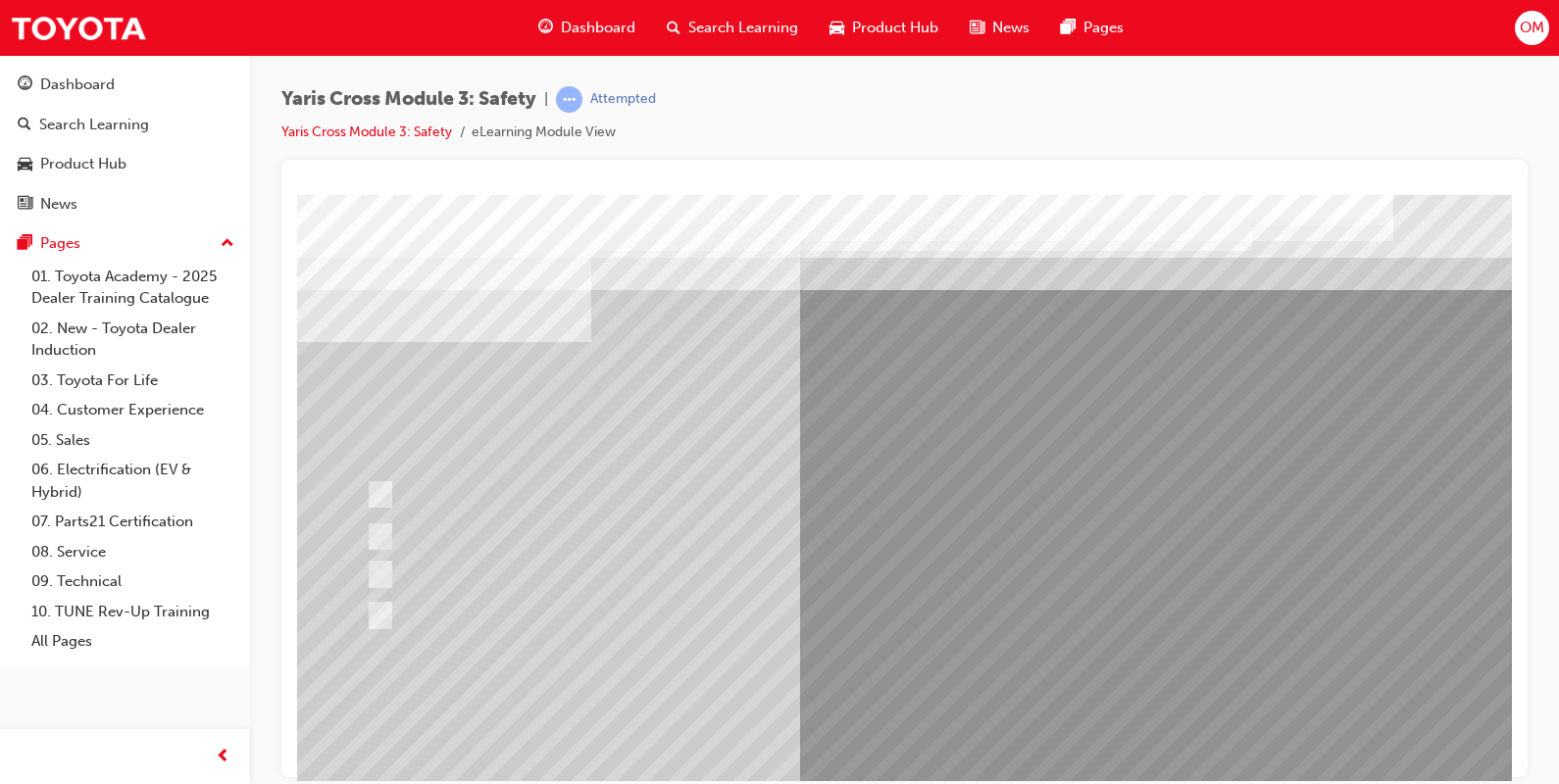 scroll, scrollTop: 167, scrollLeft: 0, axis: vertical 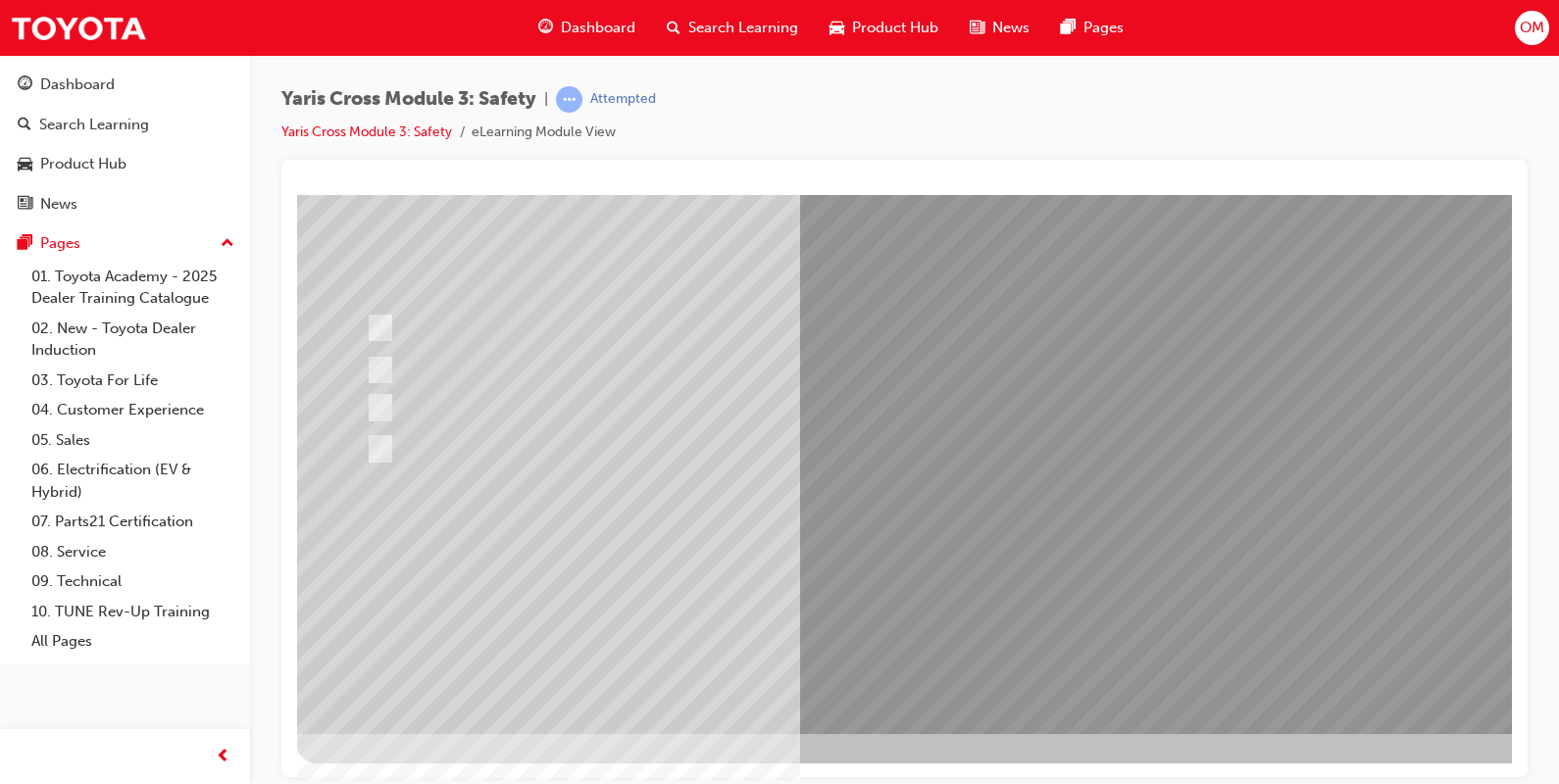 click at bounding box center (964, 380) 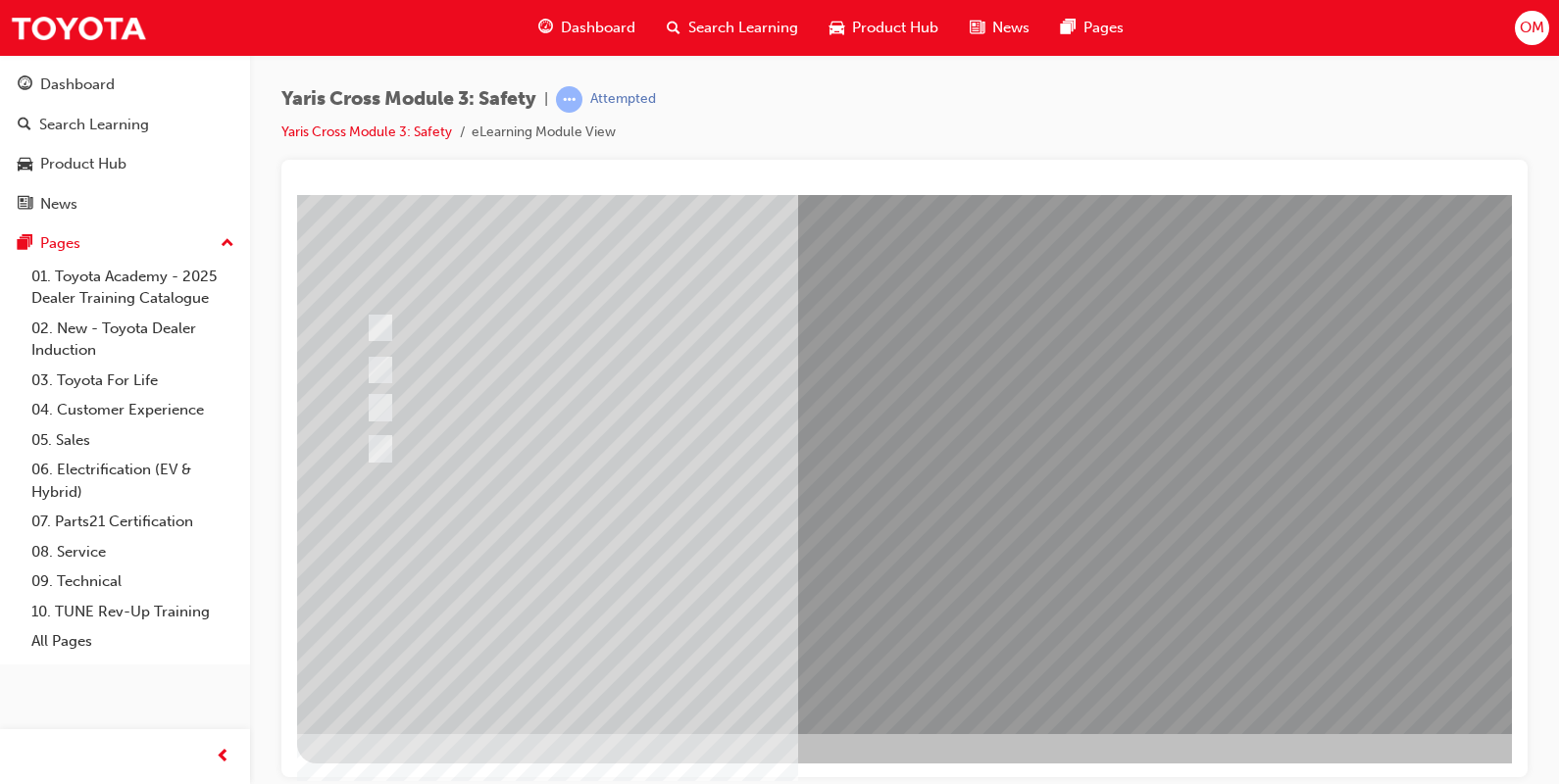 click at bounding box center [368, 2716] 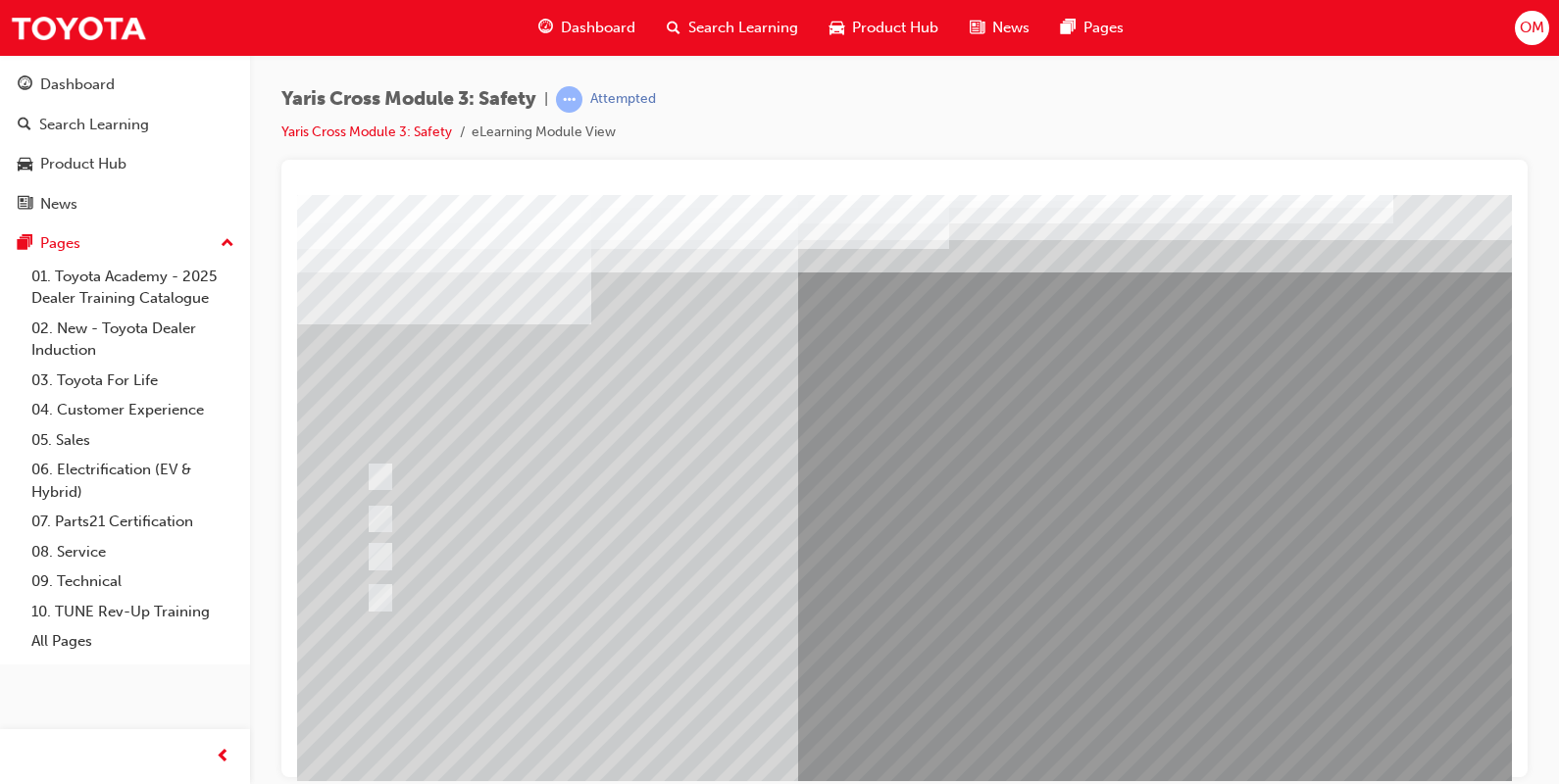 drag, startPoint x: 835, startPoint y: 464, endPoint x: 719, endPoint y: 399, distance: 132.96992 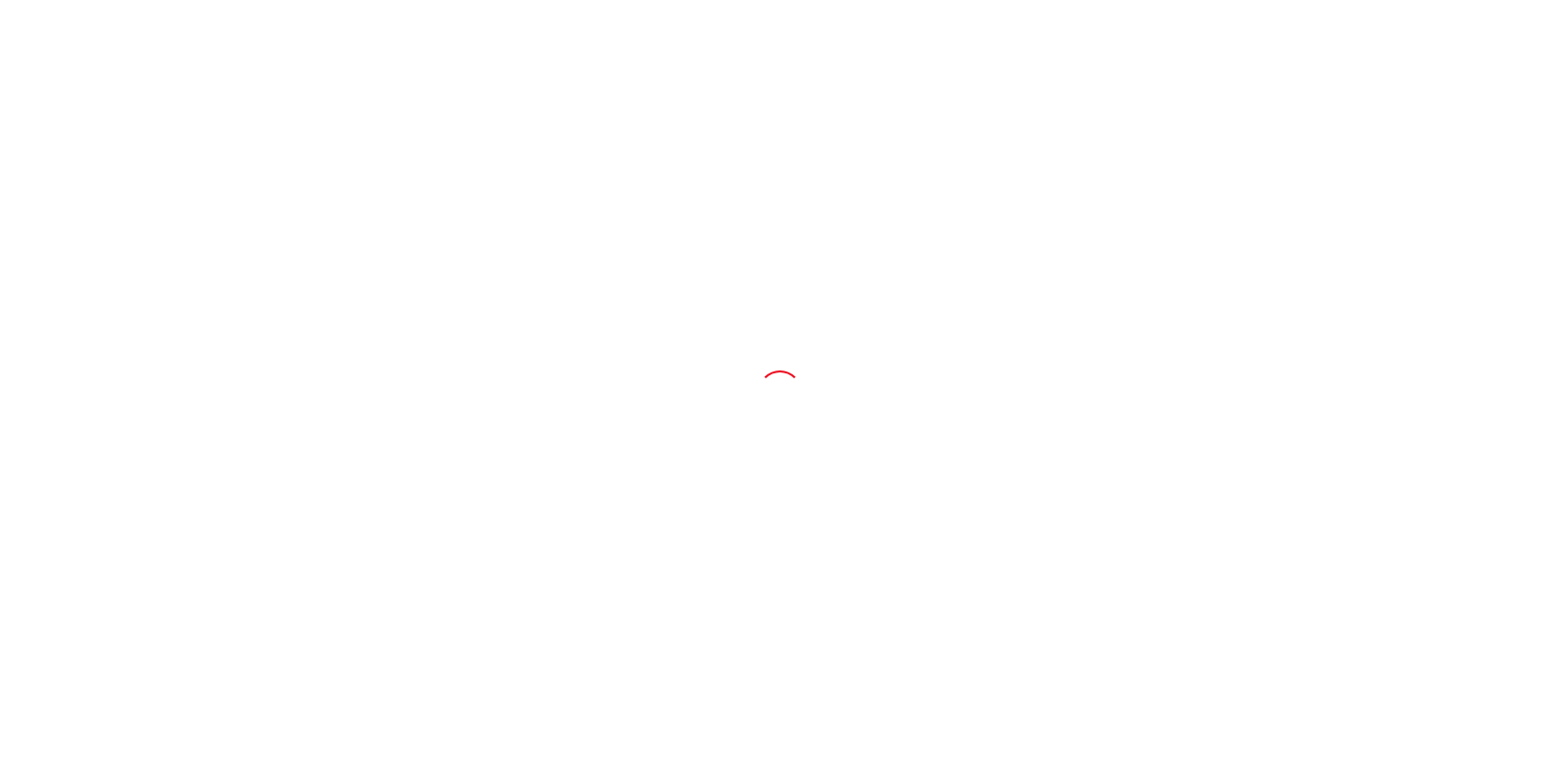 scroll, scrollTop: 0, scrollLeft: 0, axis: both 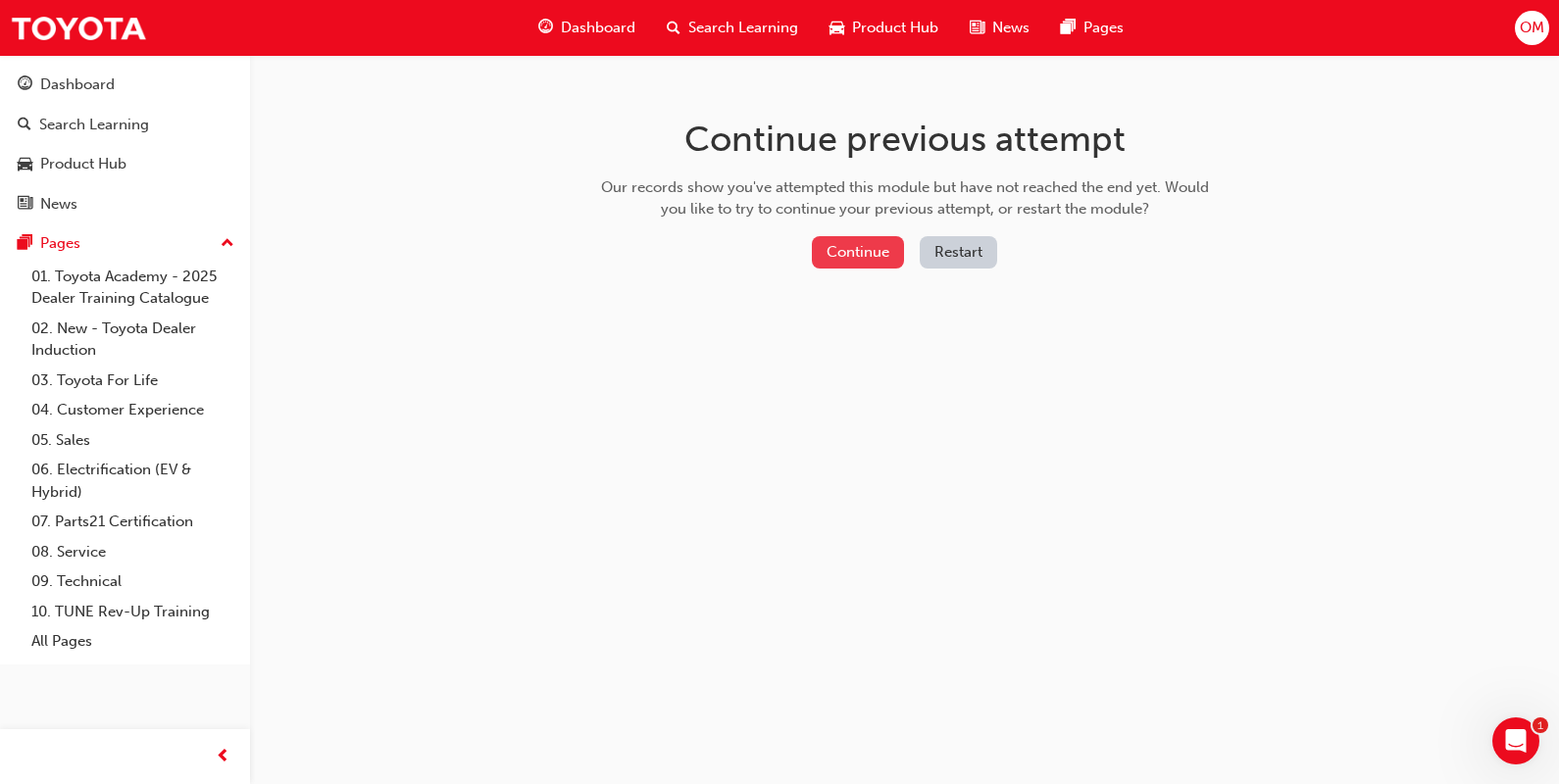 click on "Continue" at bounding box center [858, 252] 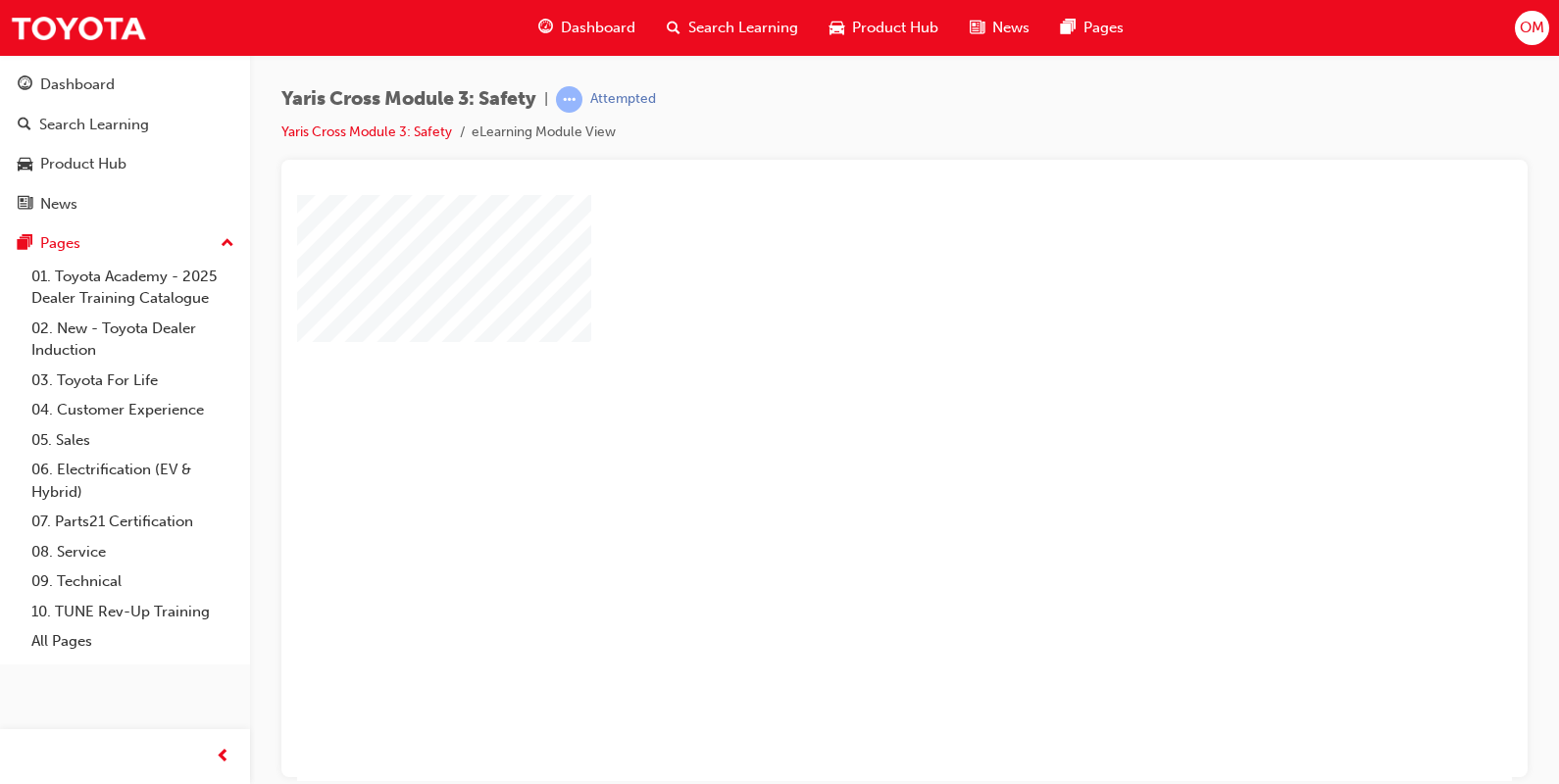 scroll, scrollTop: 0, scrollLeft: 0, axis: both 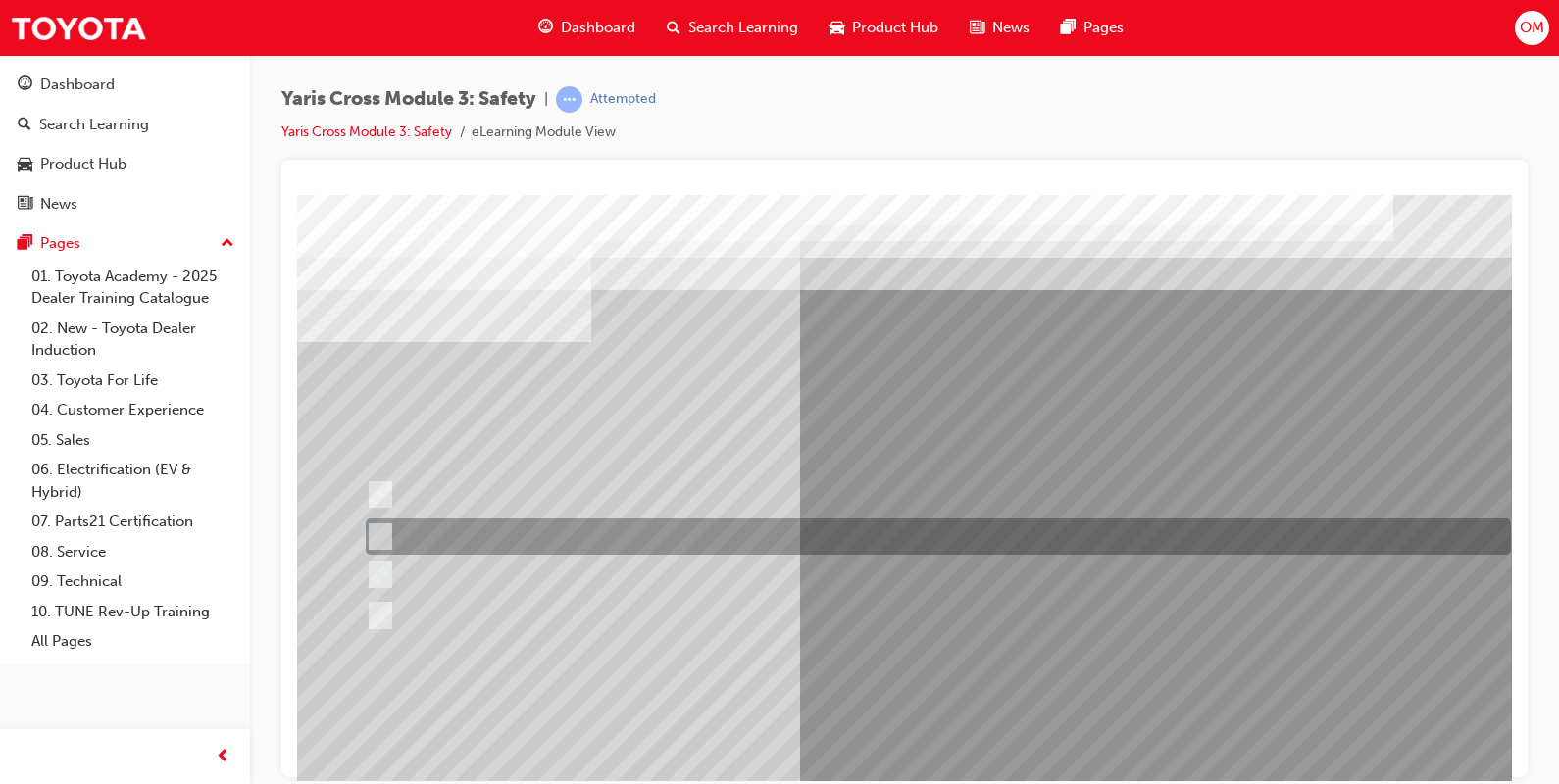 click at bounding box center [933, 536] 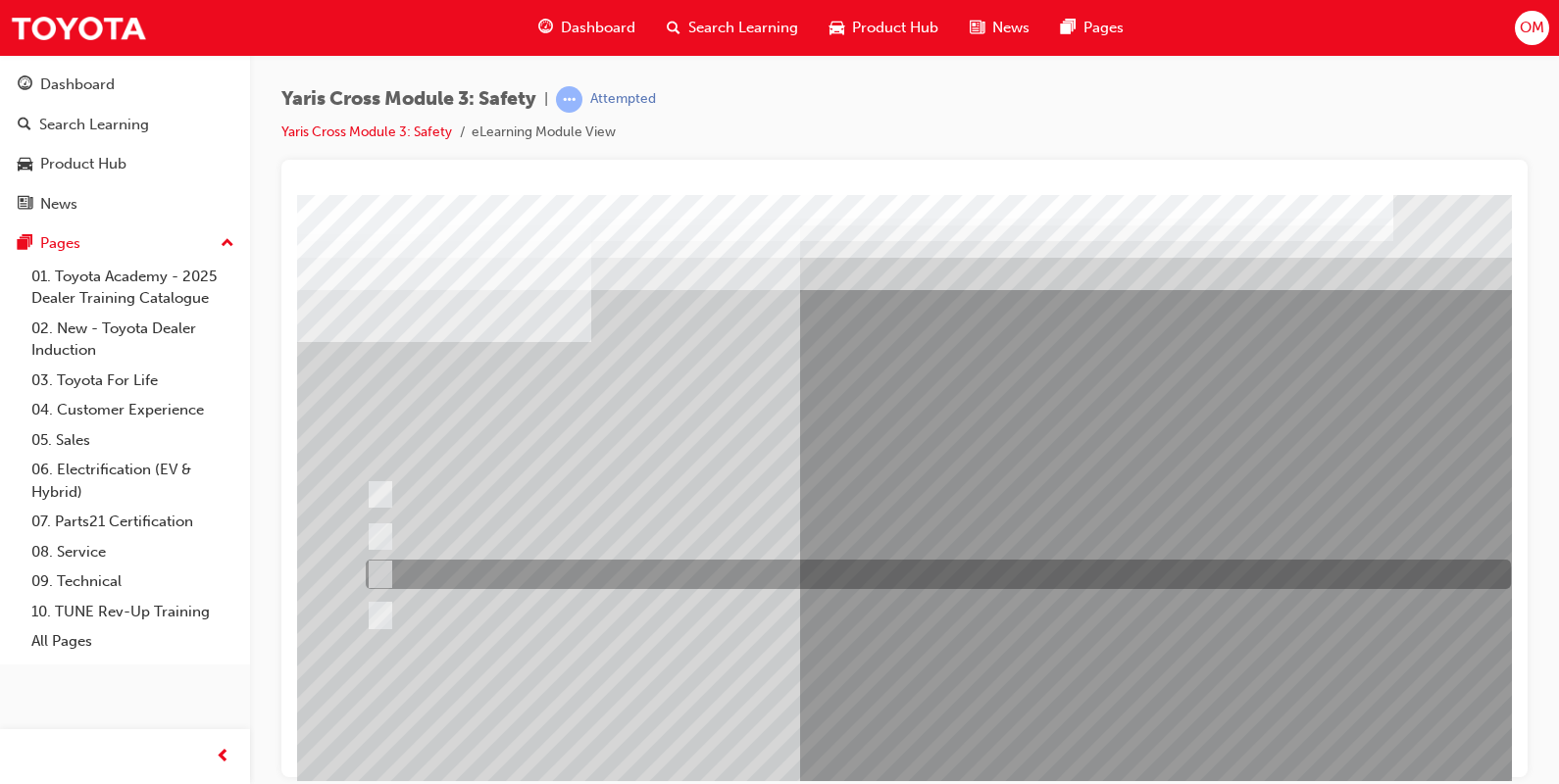 click at bounding box center [377, 574] 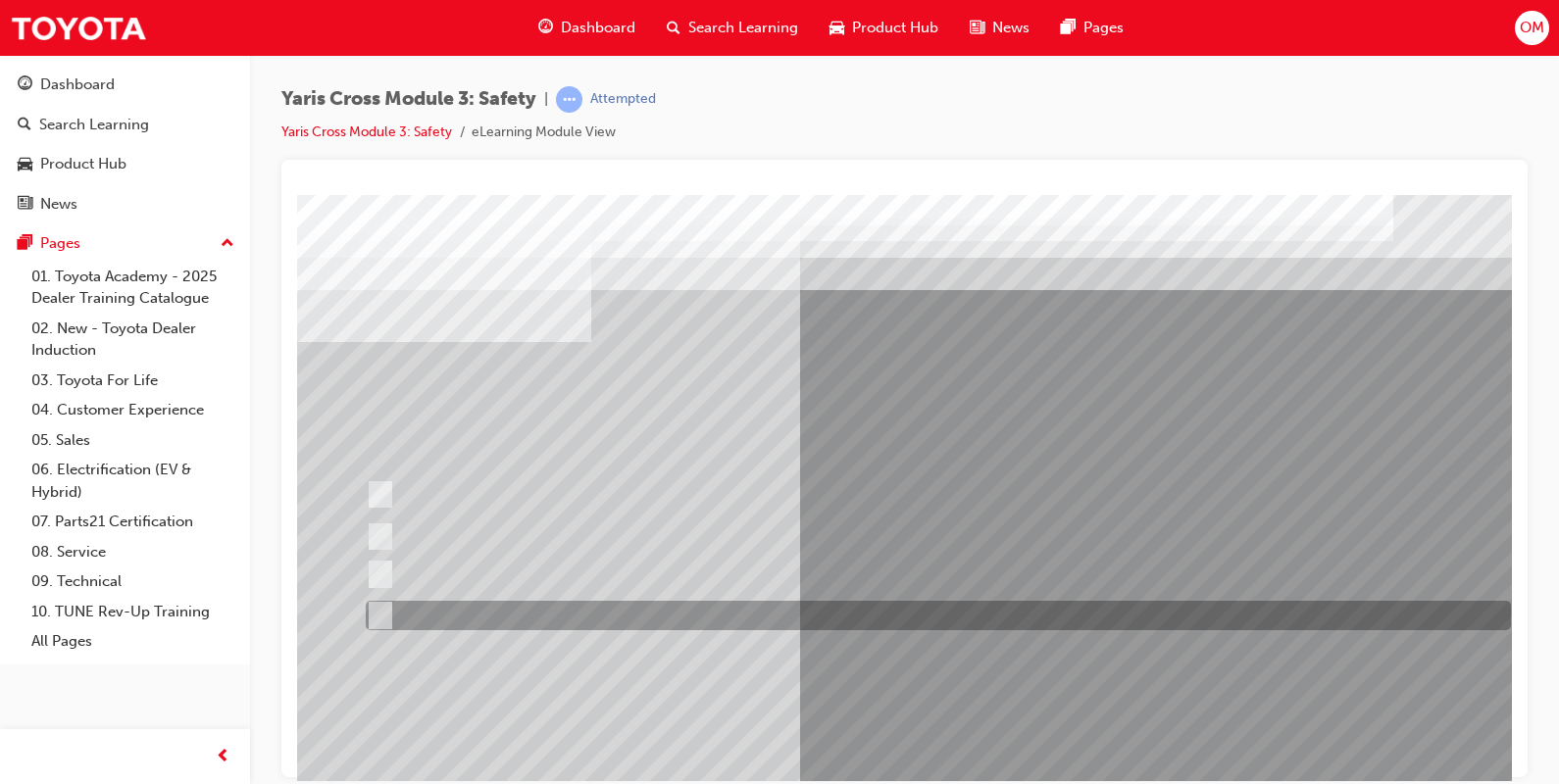 click at bounding box center (377, 615) 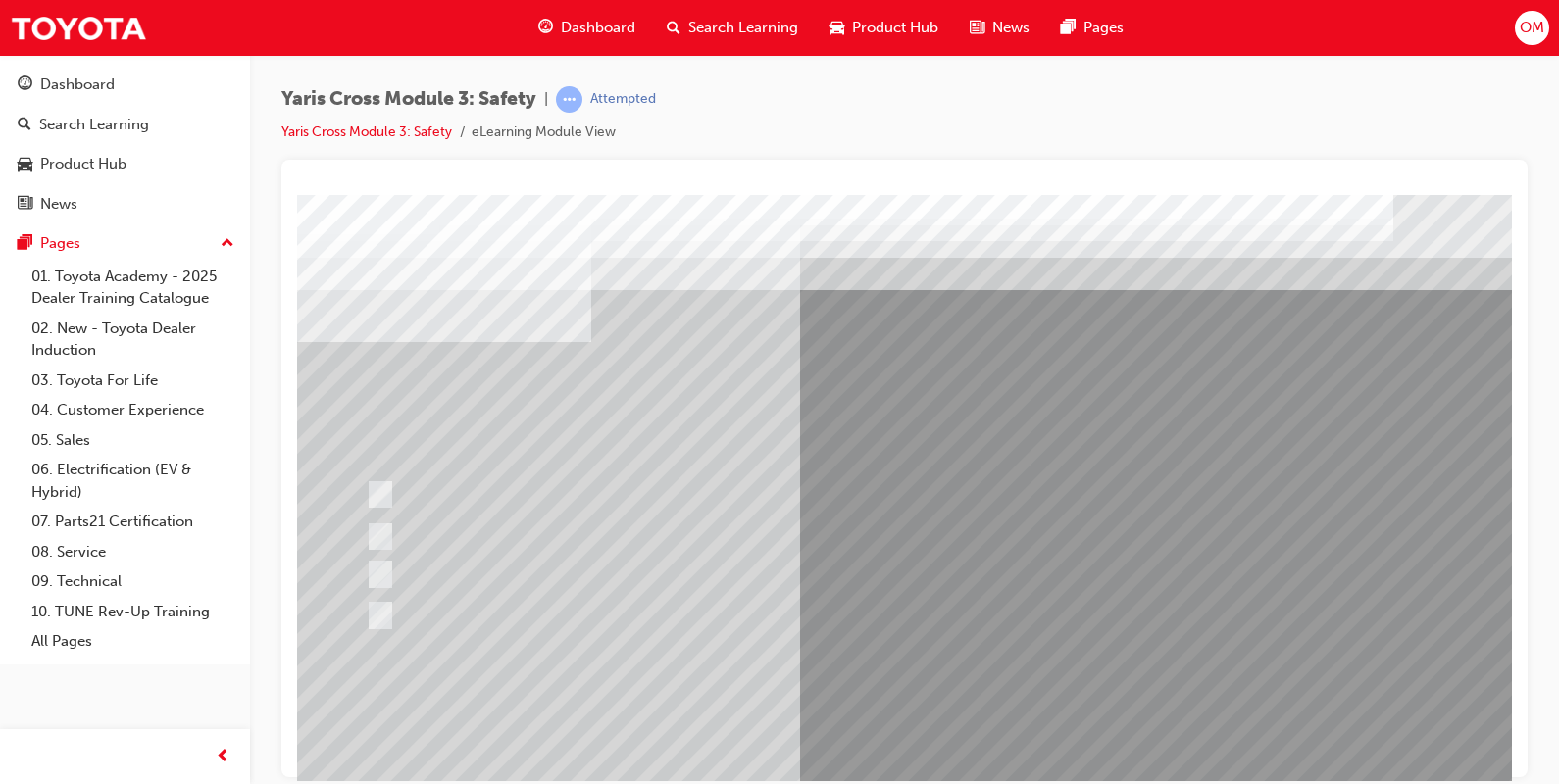 scroll, scrollTop: 167, scrollLeft: 0, axis: vertical 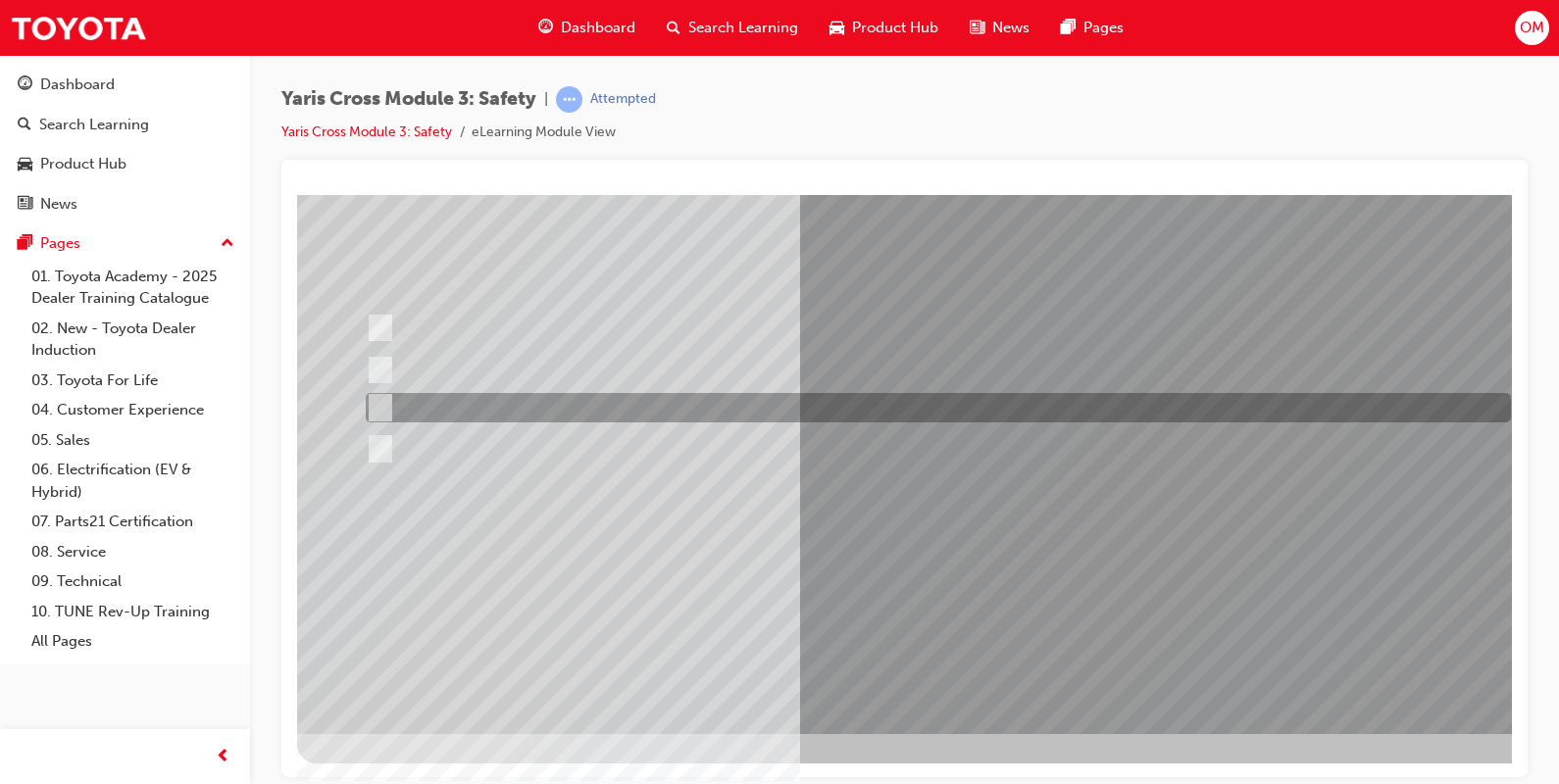 click at bounding box center [377, 408] 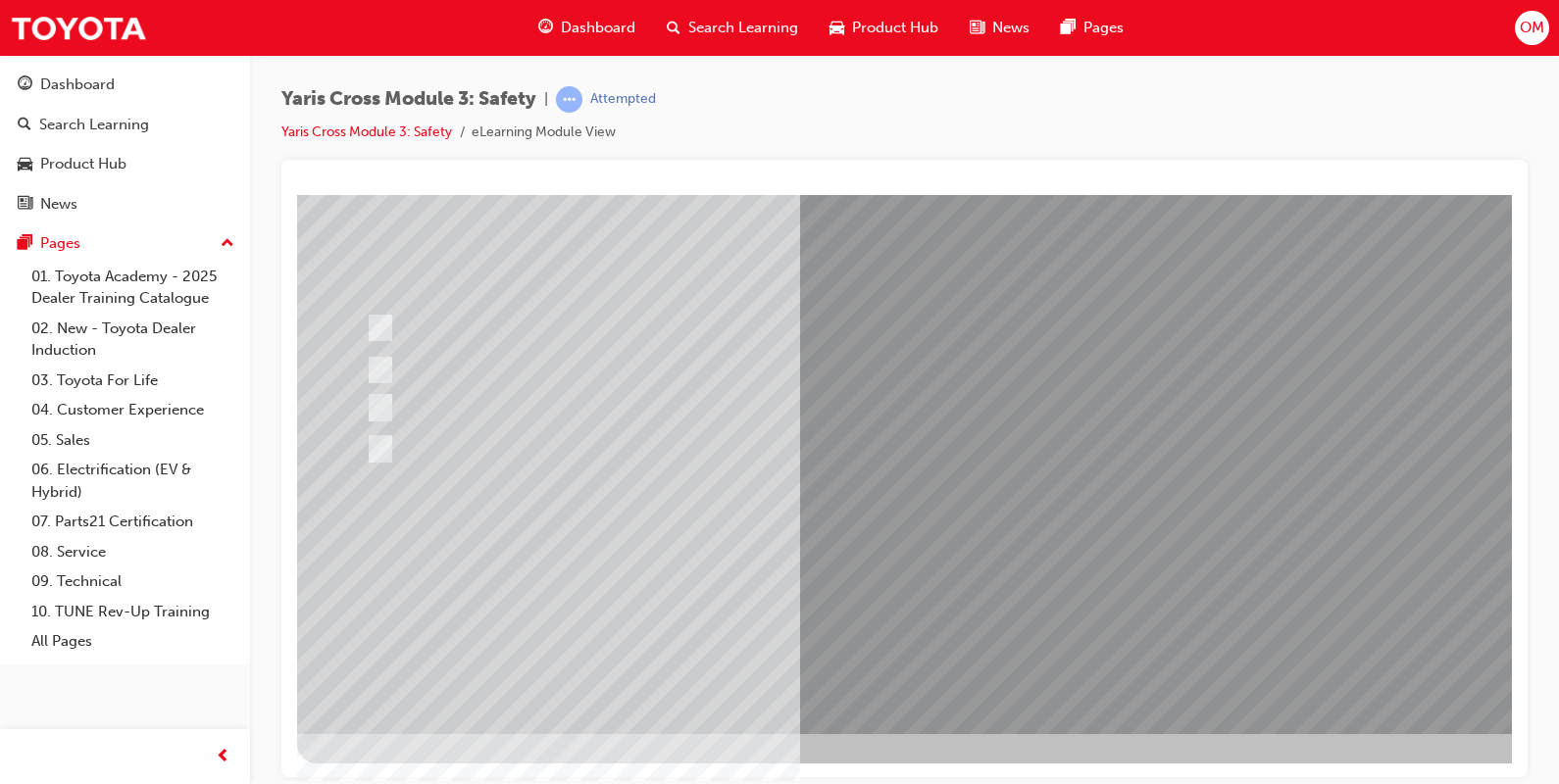 click at bounding box center [368, 2718] 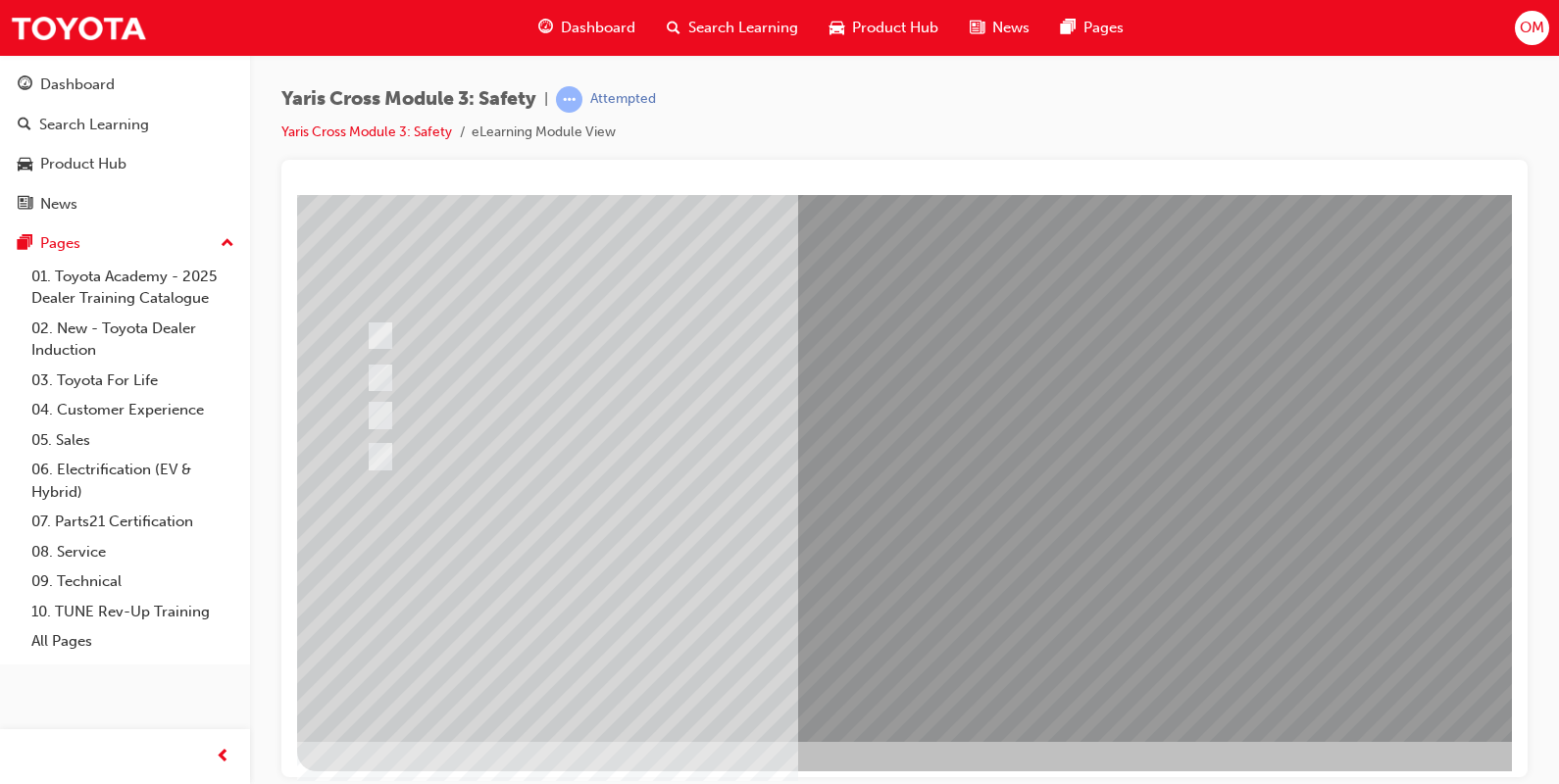 scroll, scrollTop: 167, scrollLeft: 0, axis: vertical 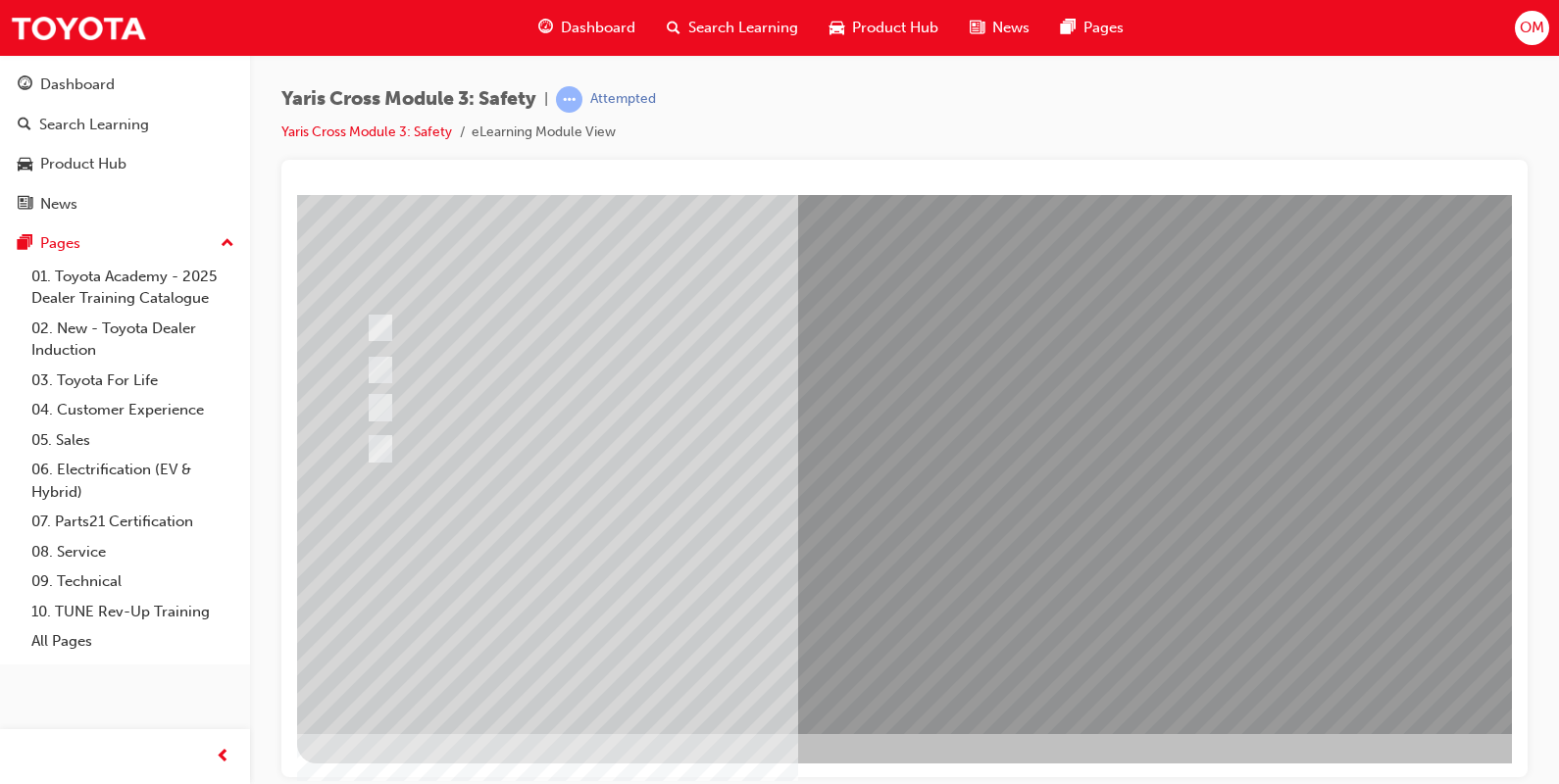 click at bounding box center [368, 2716] 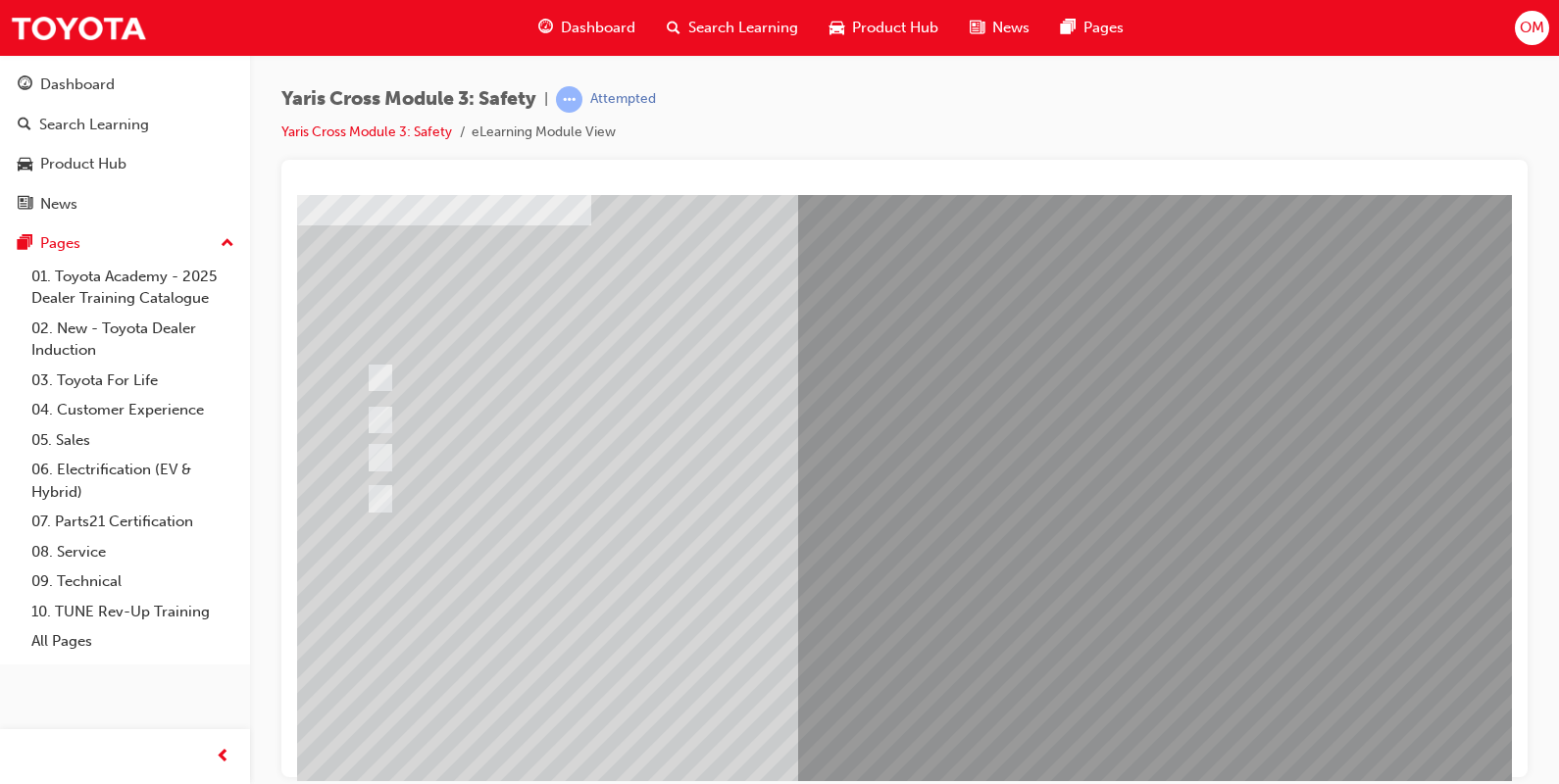 click at bounding box center (368, 2766) 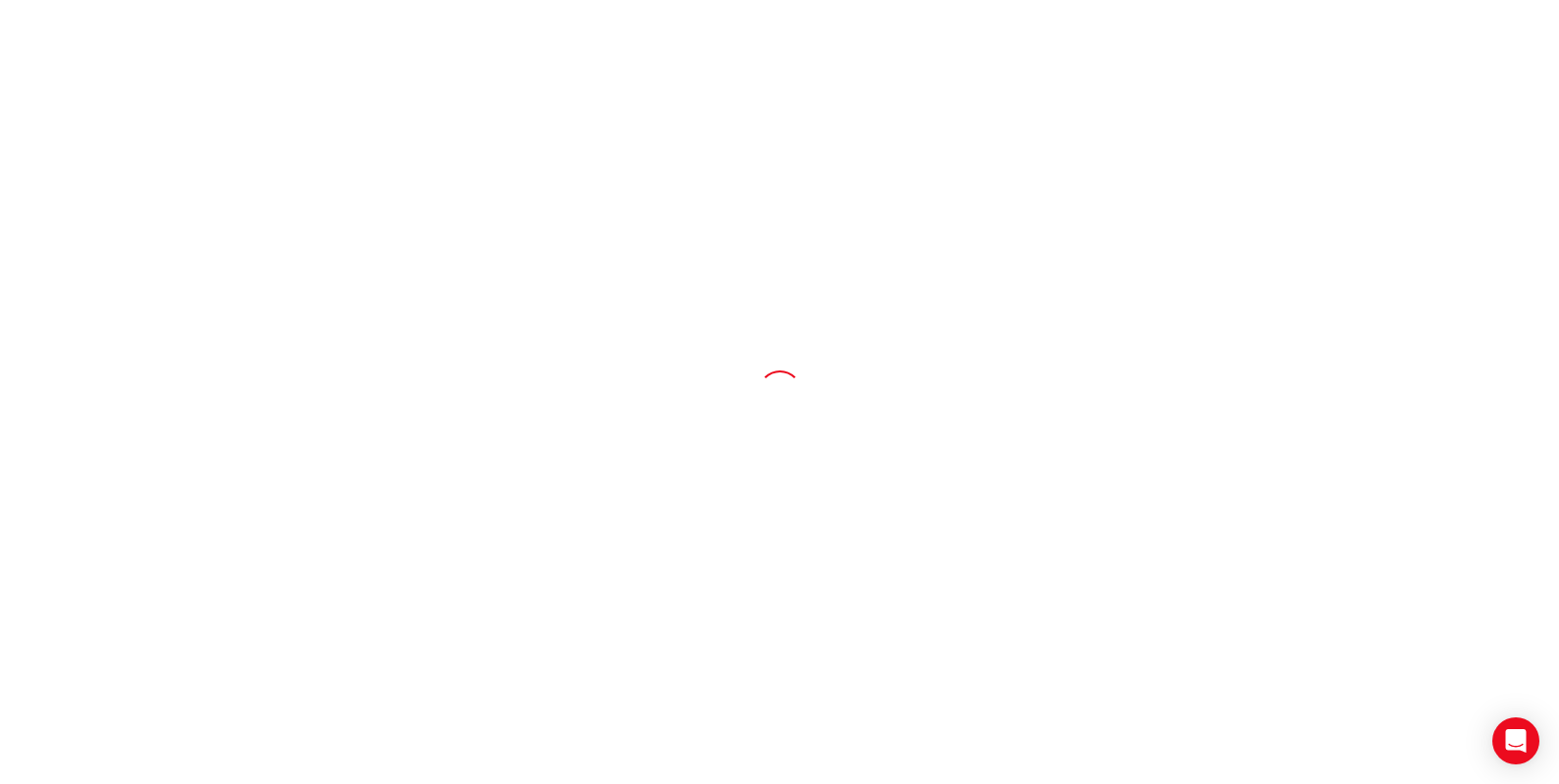 scroll, scrollTop: 0, scrollLeft: 0, axis: both 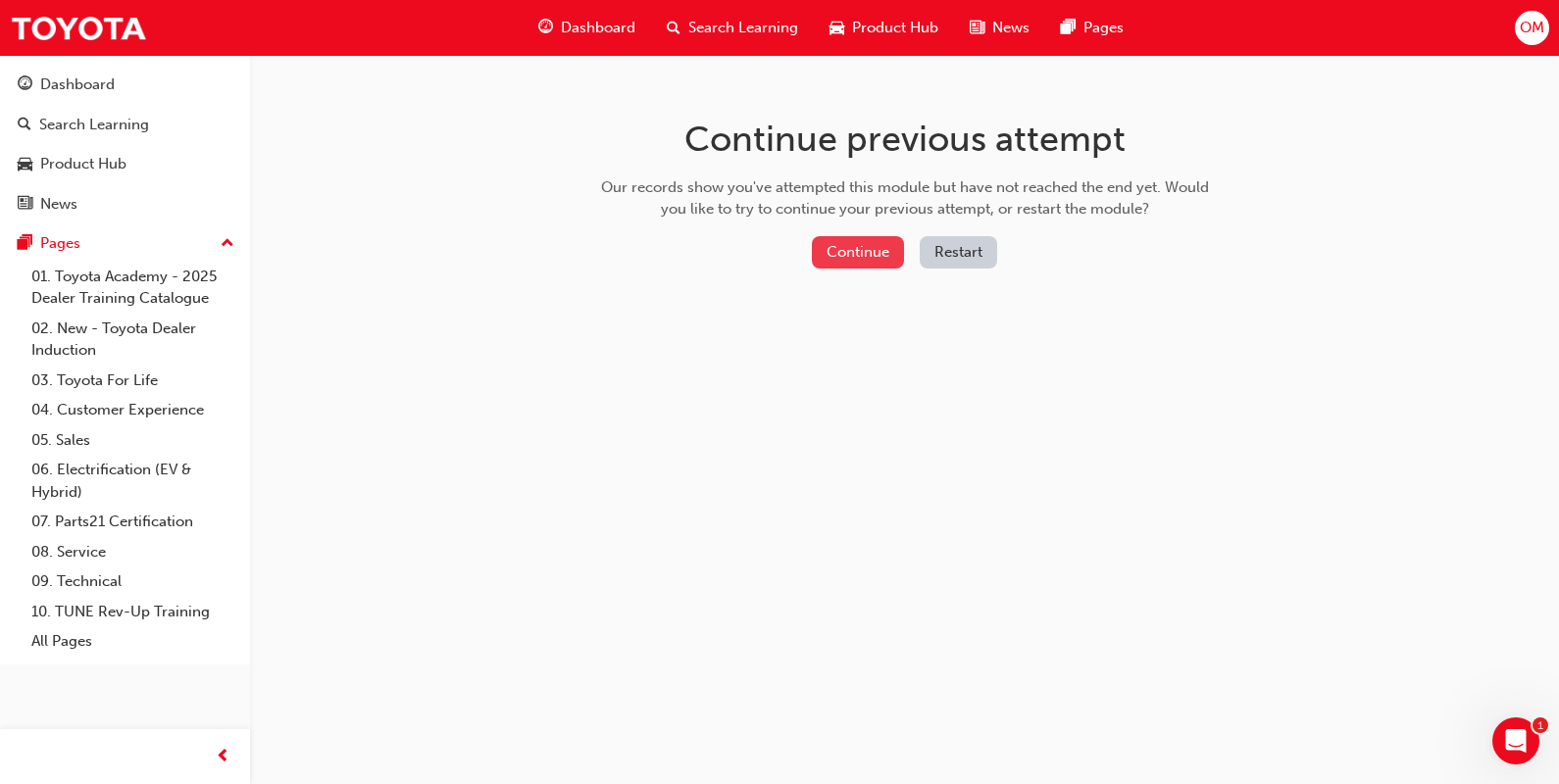 click on "Continue" at bounding box center (858, 252) 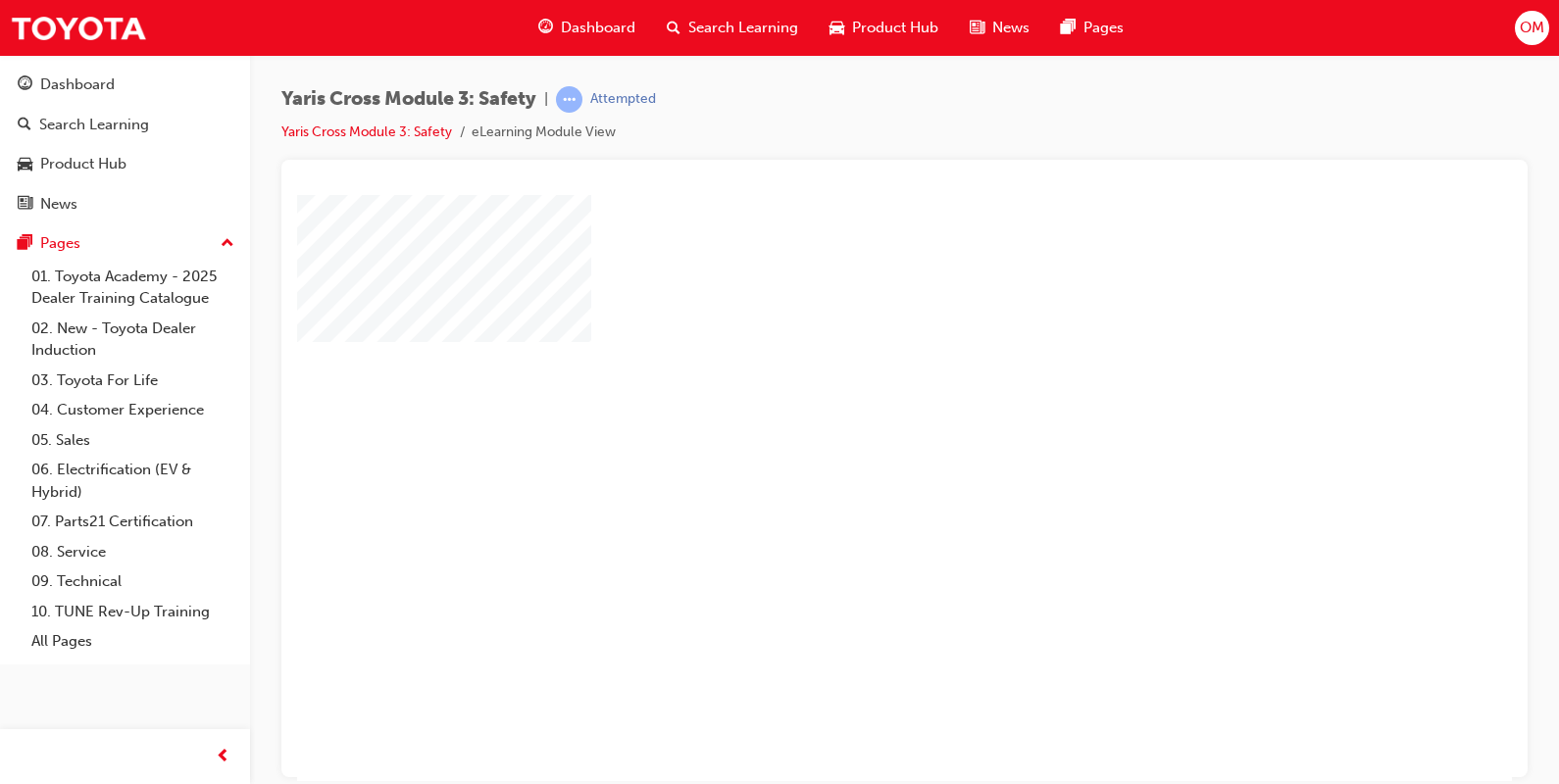 scroll, scrollTop: 0, scrollLeft: 0, axis: both 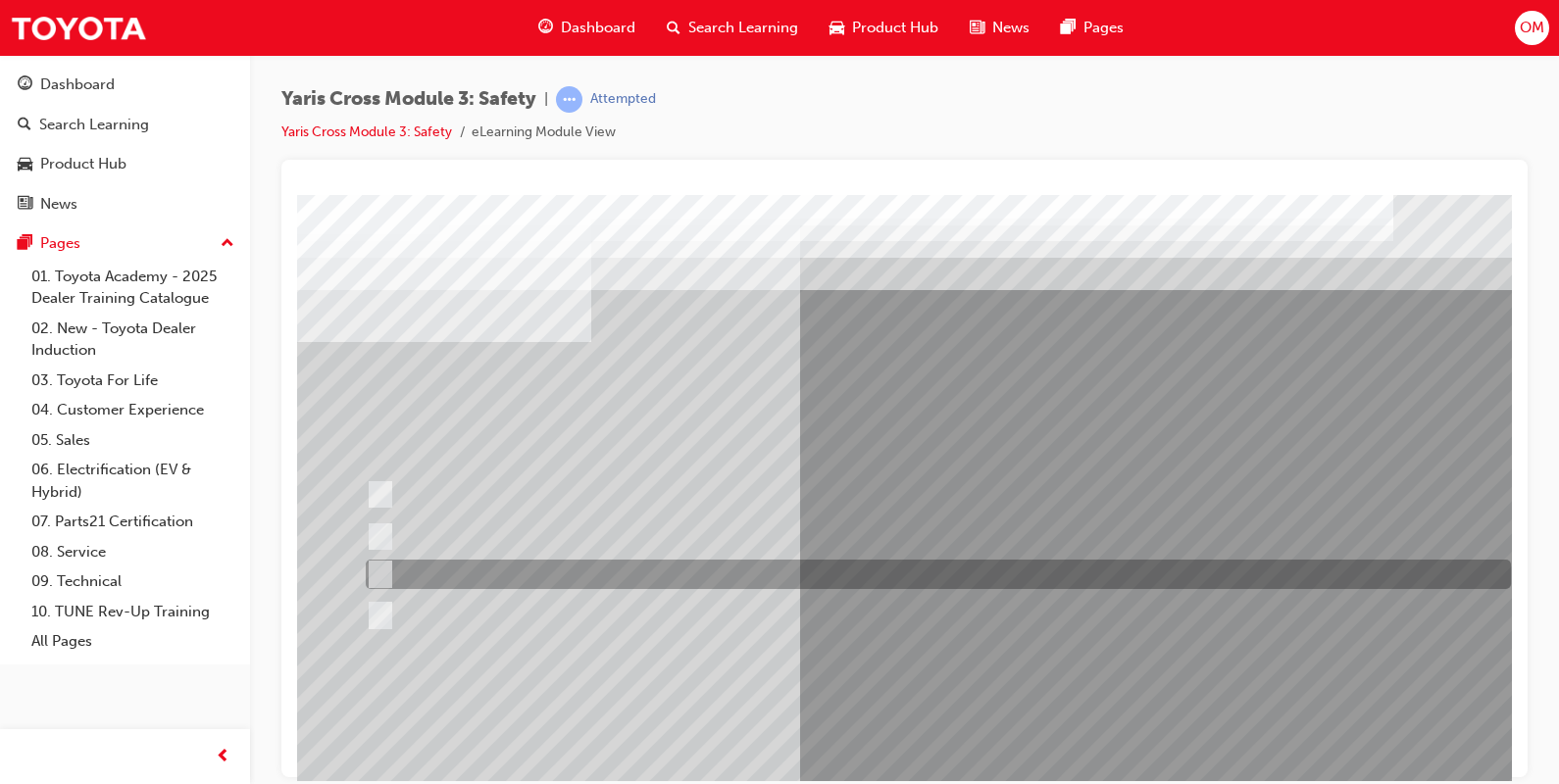 click at bounding box center [377, 574] 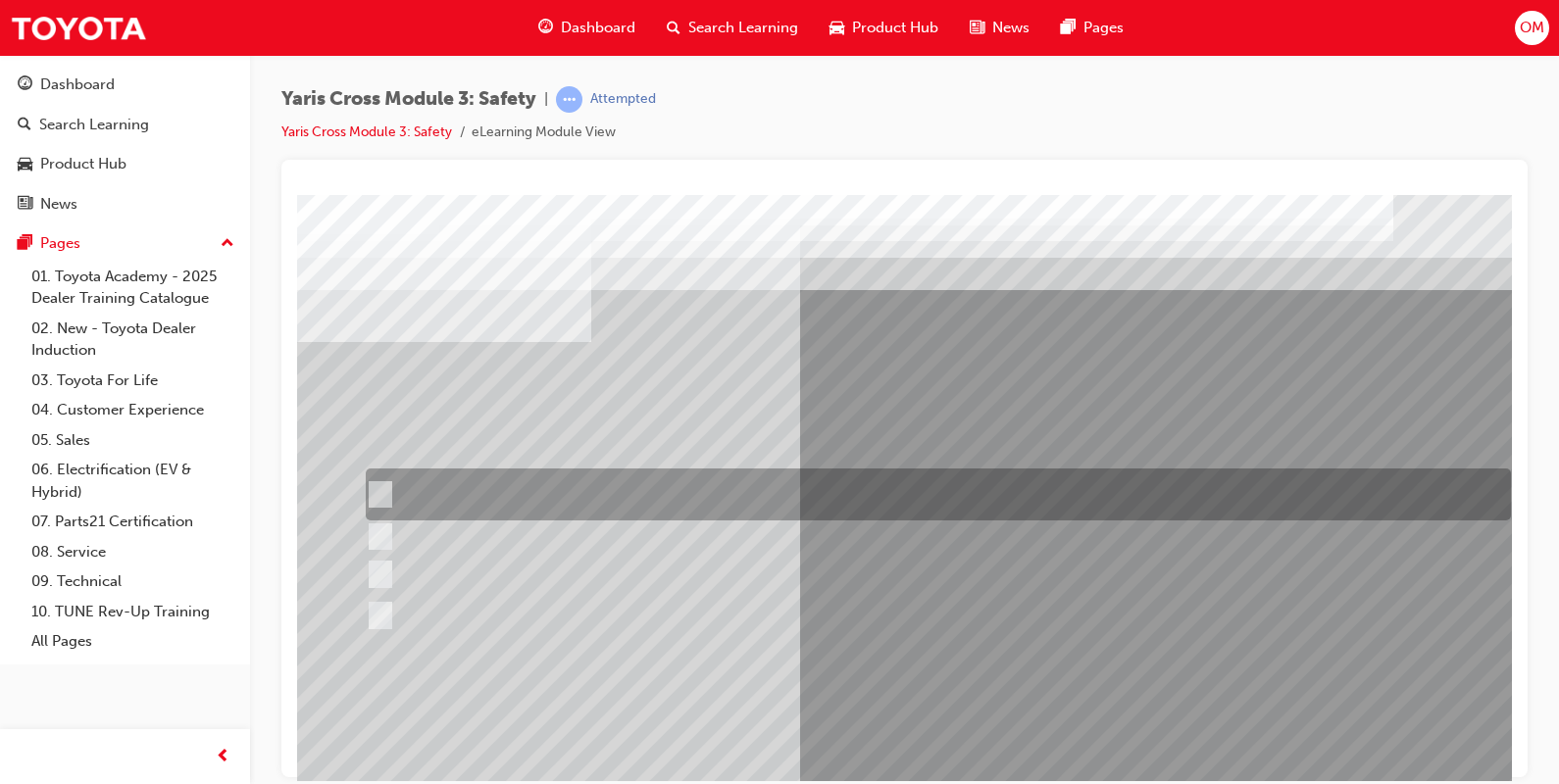 click at bounding box center [377, 495] 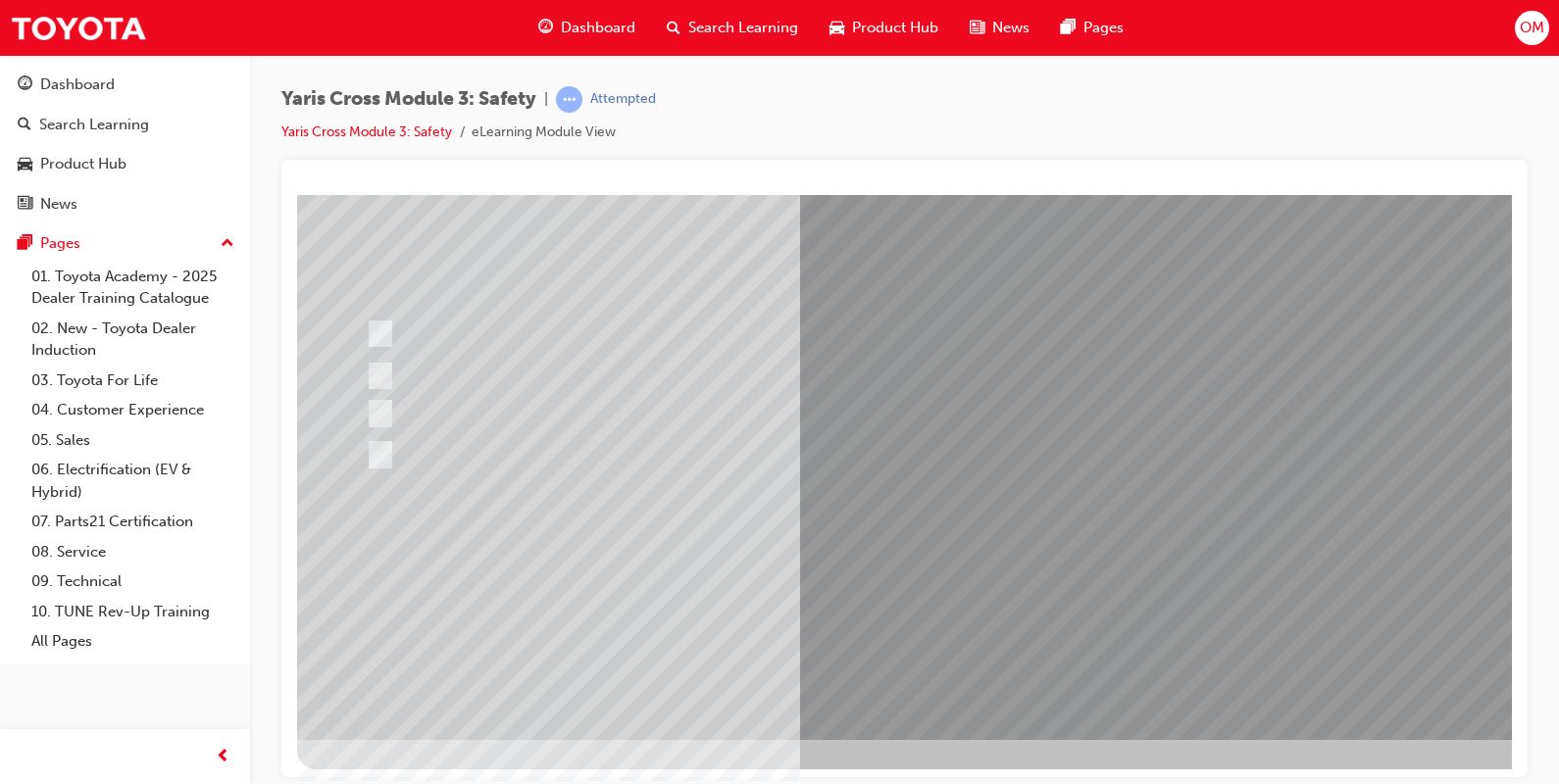 scroll, scrollTop: 162, scrollLeft: 0, axis: vertical 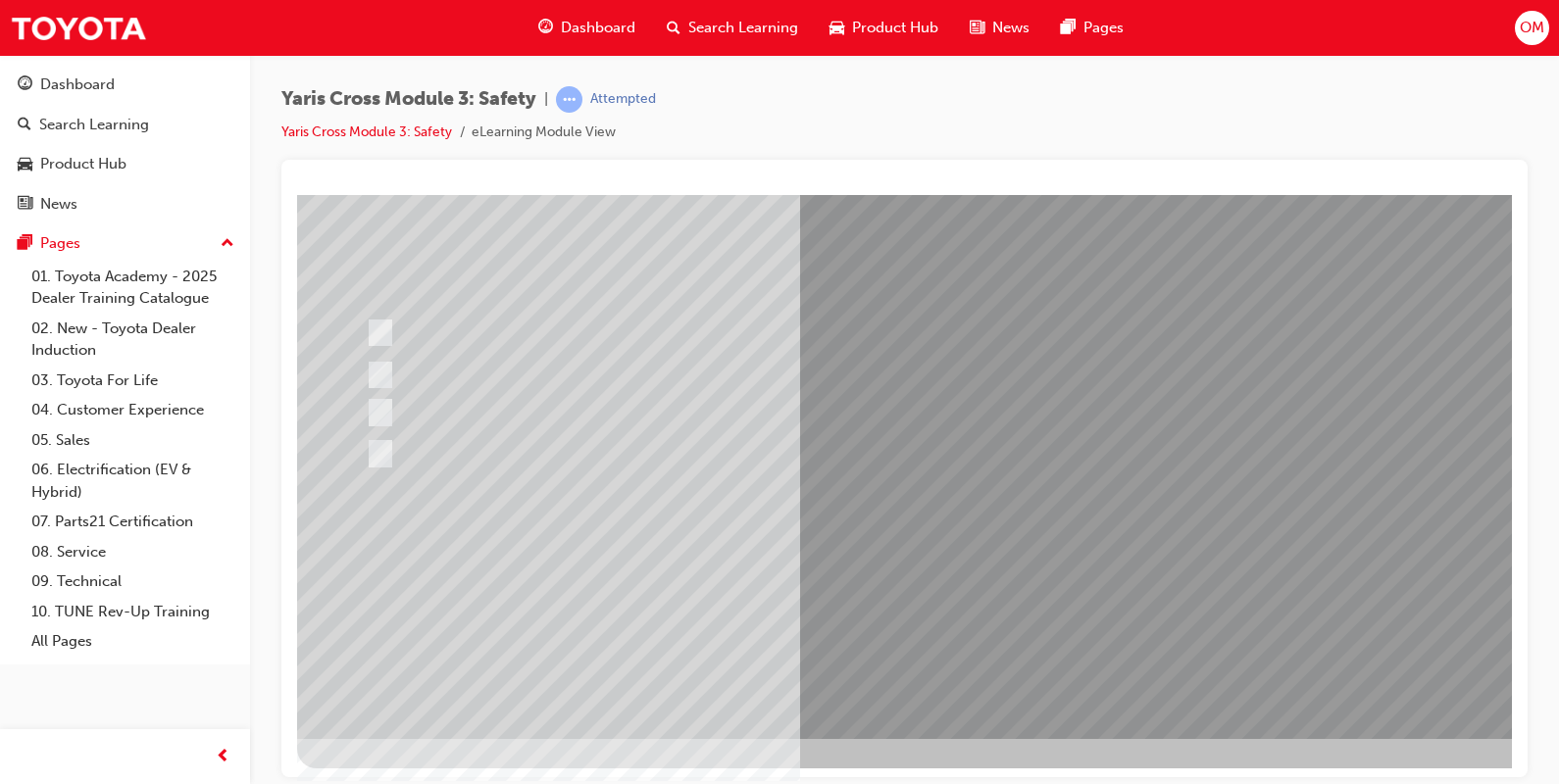click at bounding box center [368, 2722] 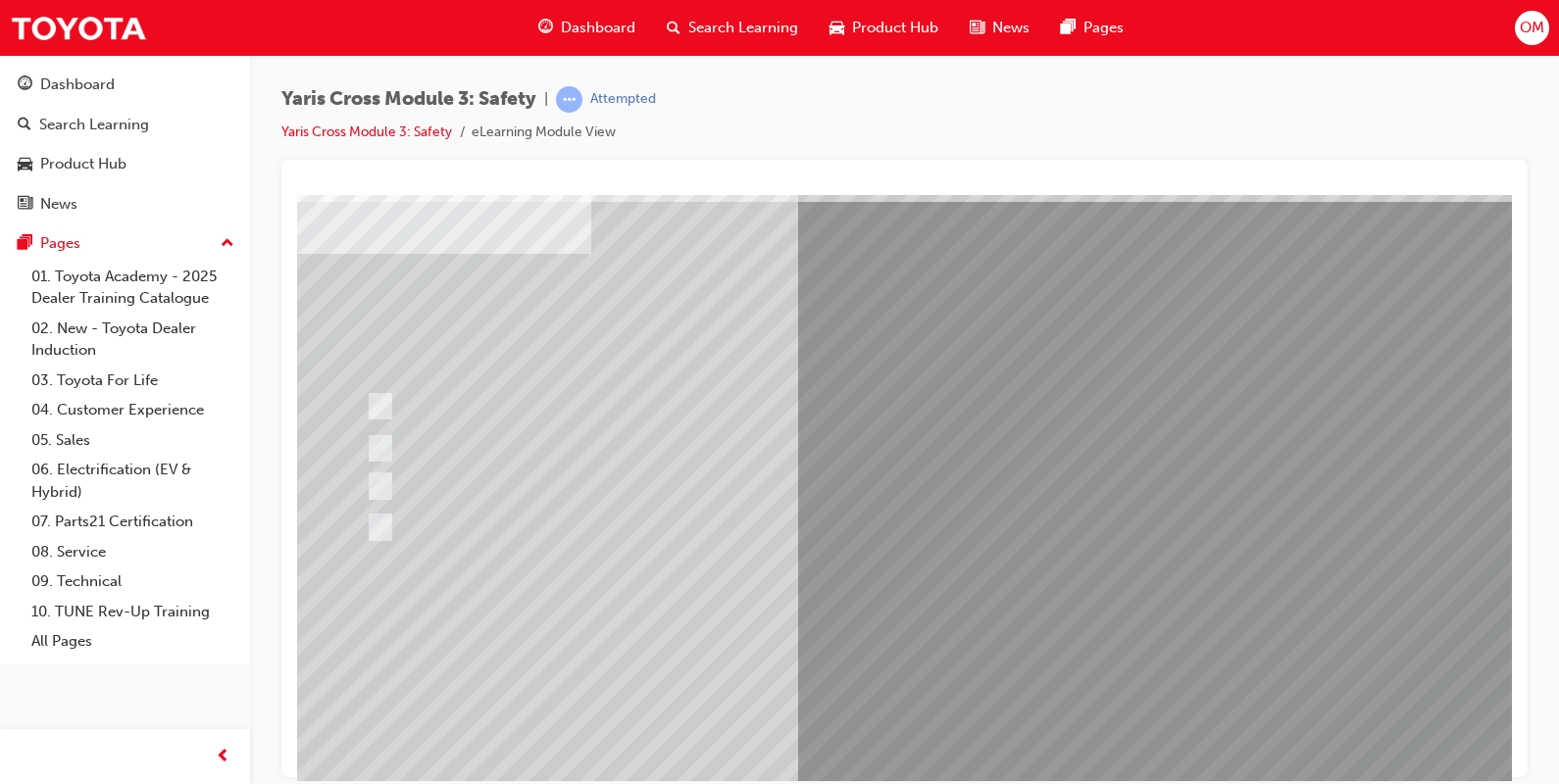 scroll, scrollTop: 167, scrollLeft: 0, axis: vertical 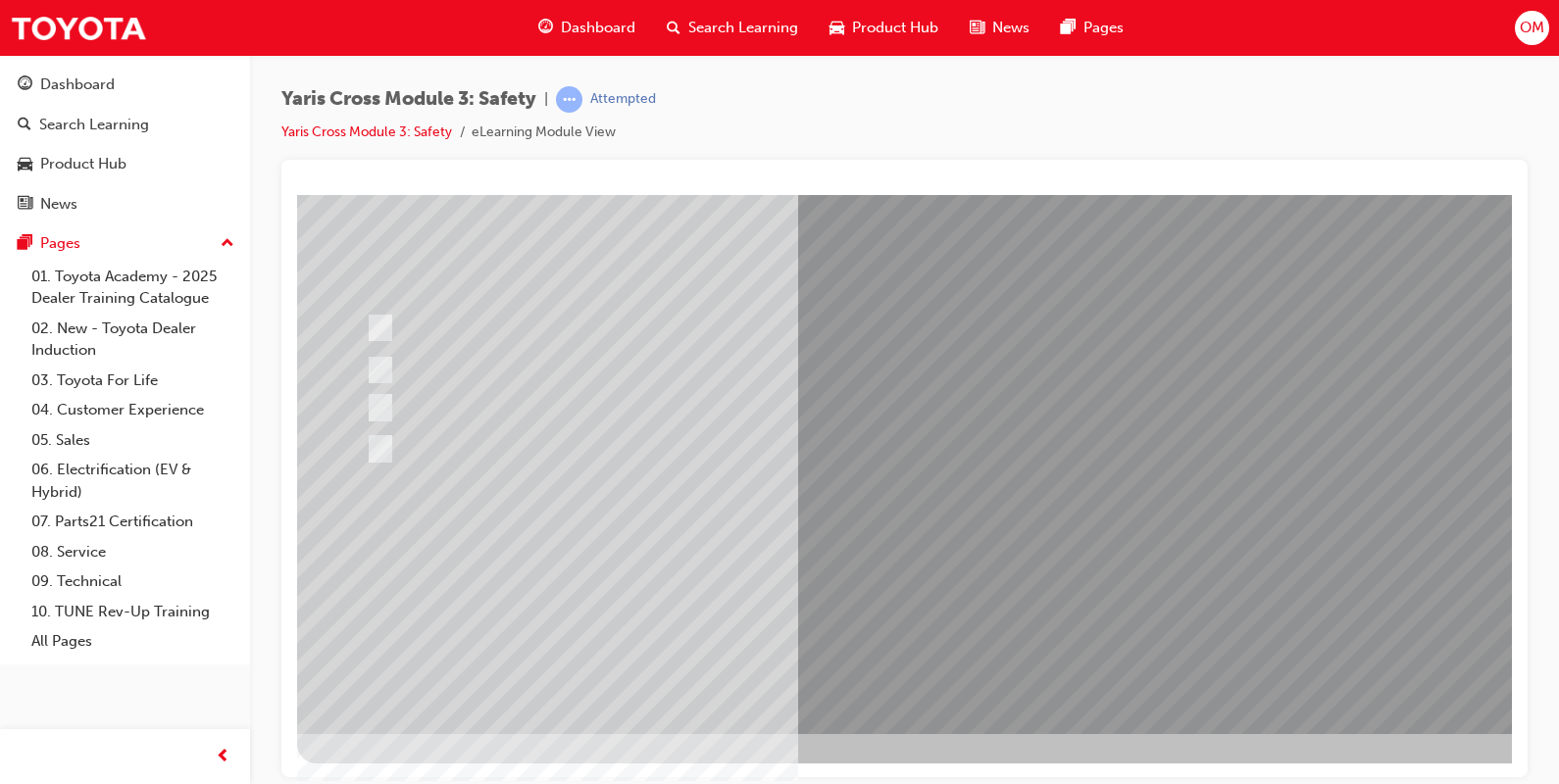 click at bounding box center [368, 2716] 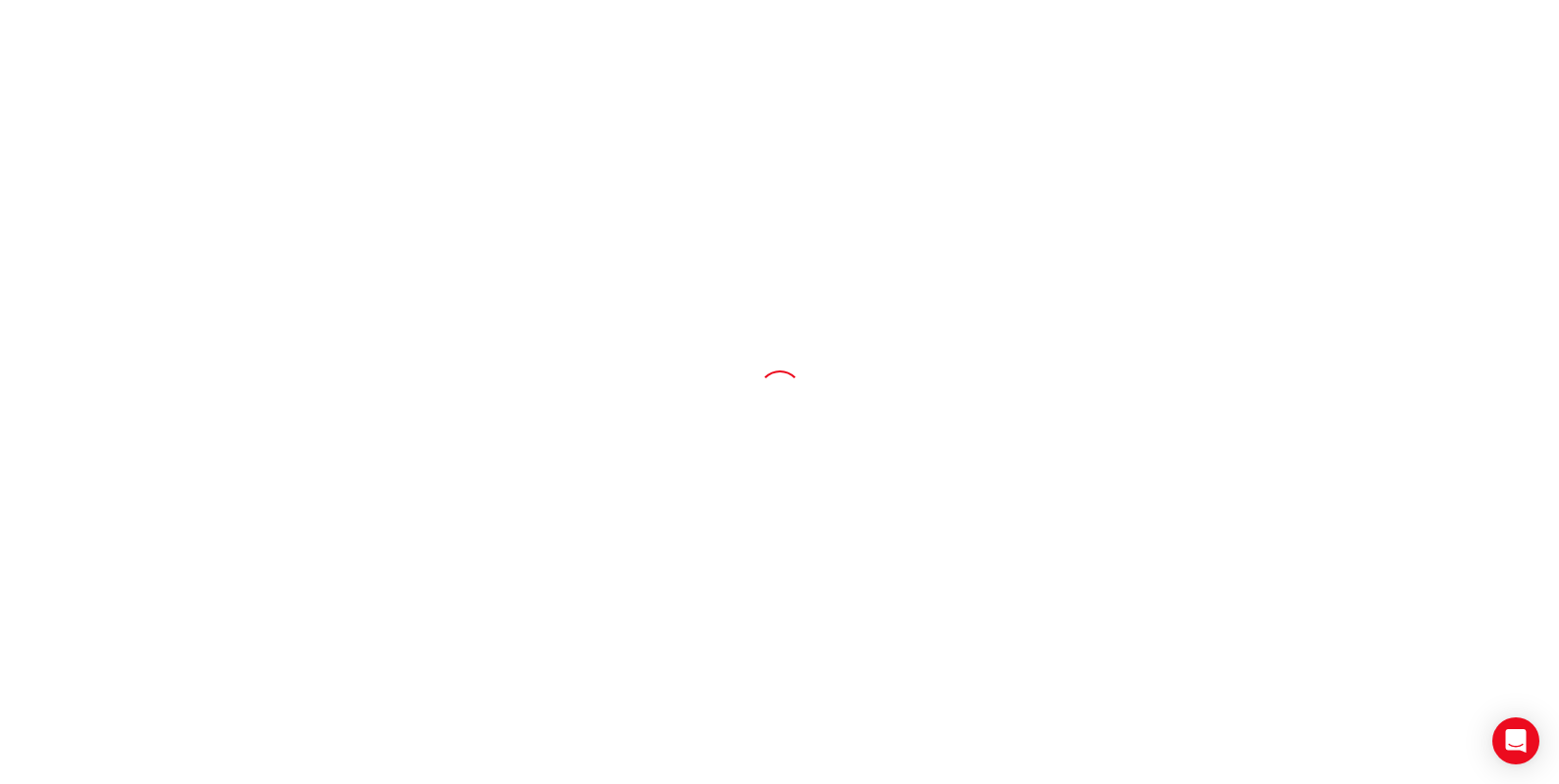 scroll, scrollTop: 0, scrollLeft: 0, axis: both 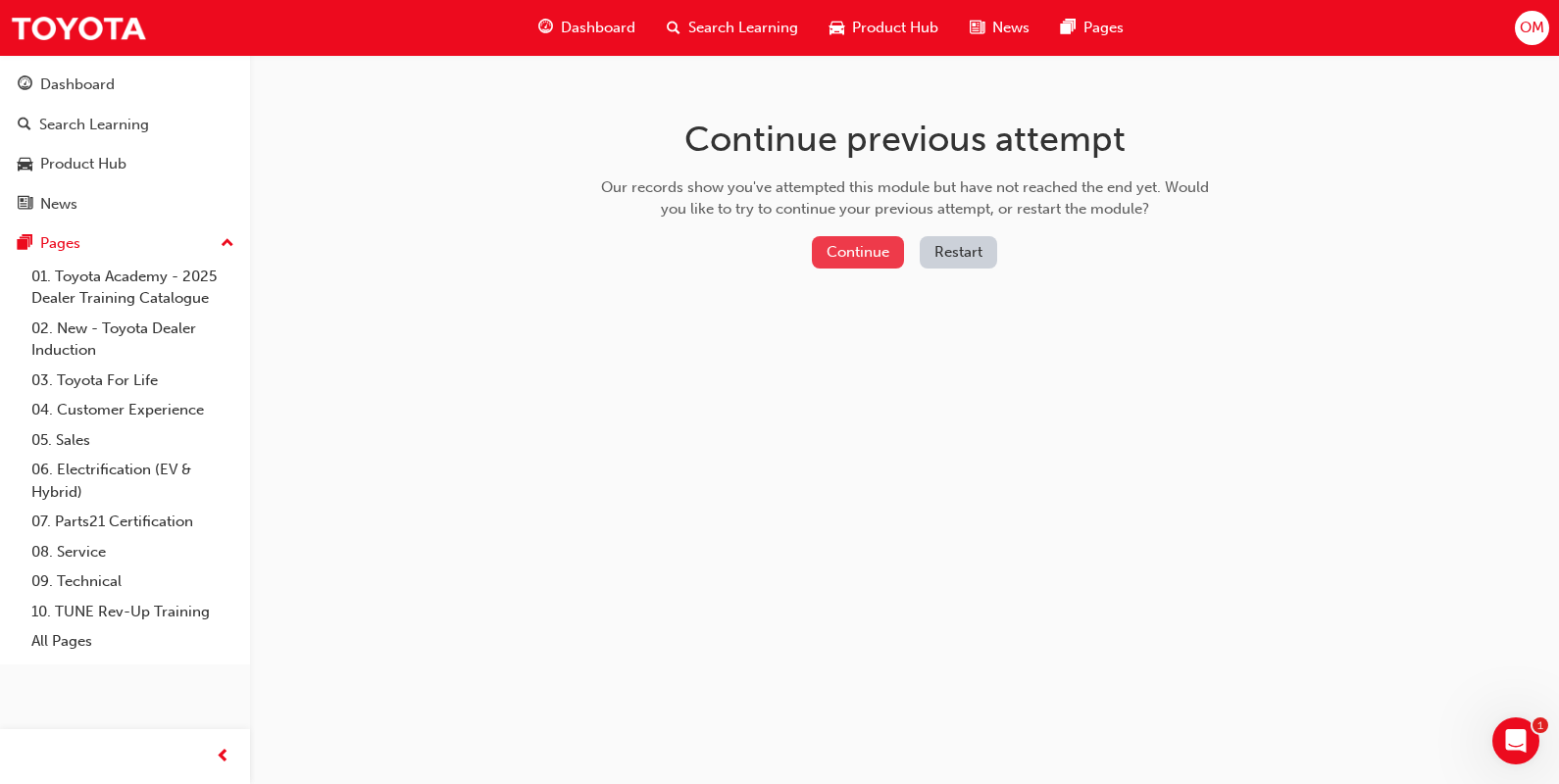 click on "Continue" at bounding box center [858, 252] 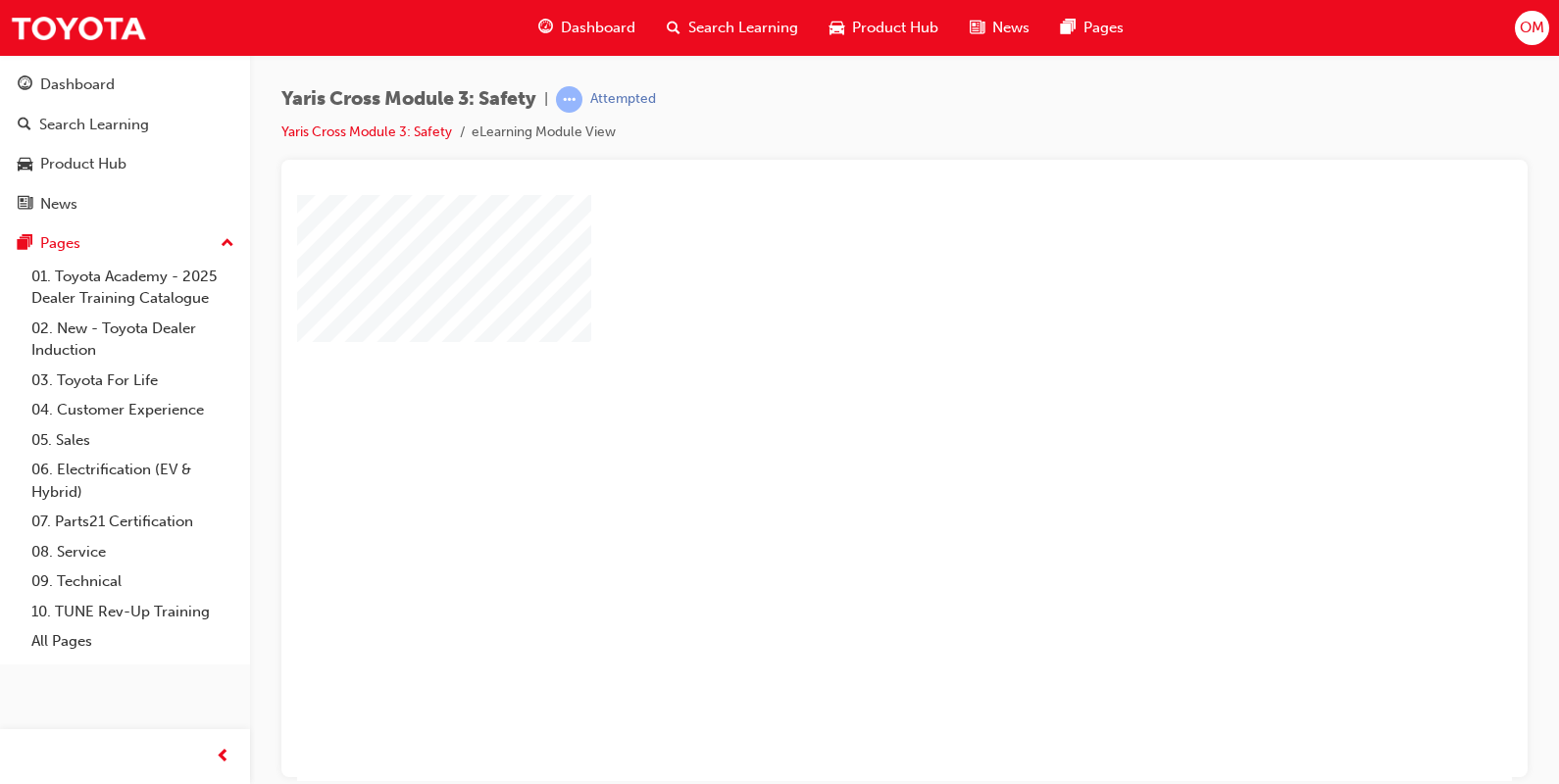 scroll, scrollTop: 0, scrollLeft: 0, axis: both 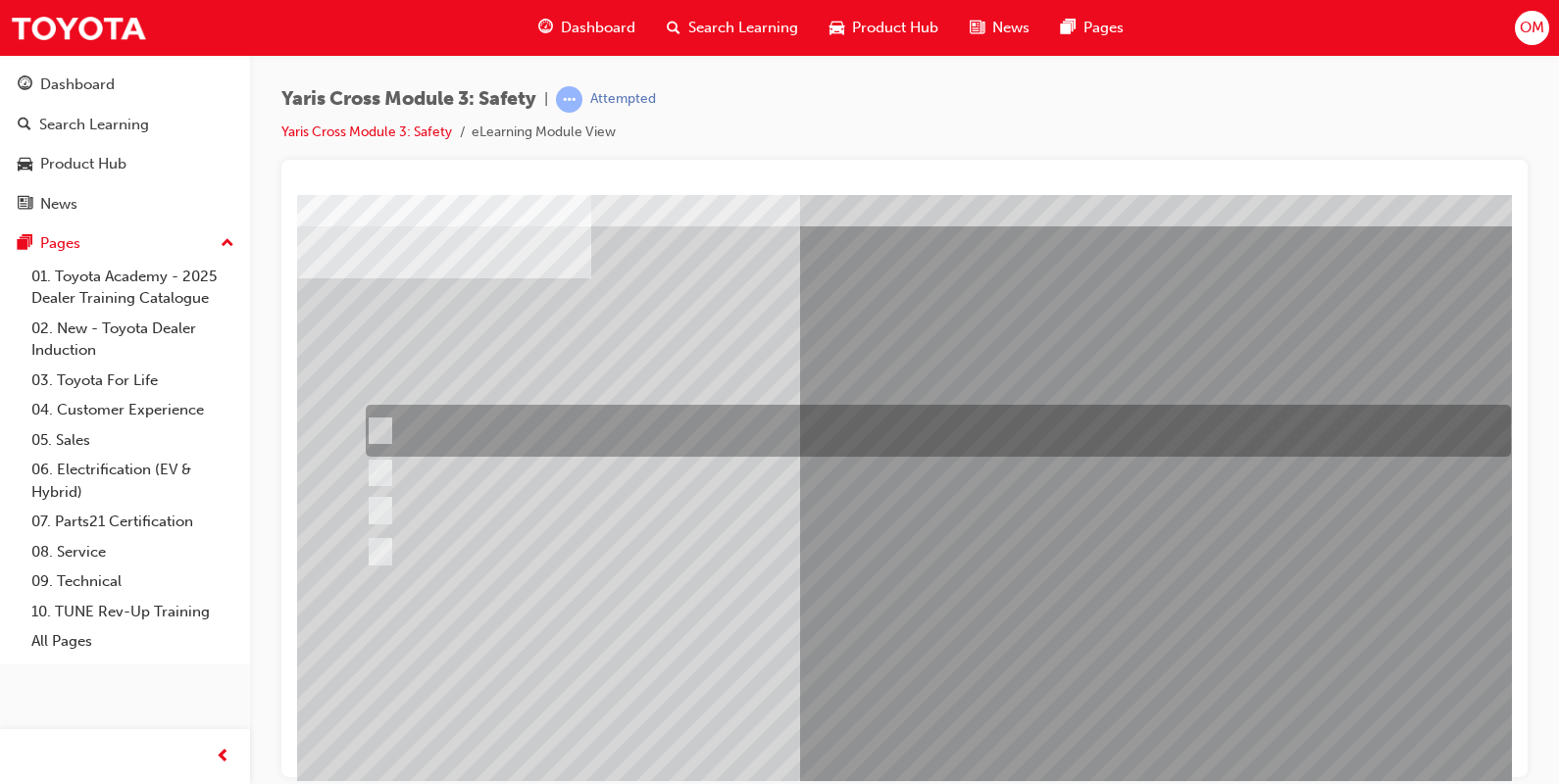click at bounding box center (377, 431) 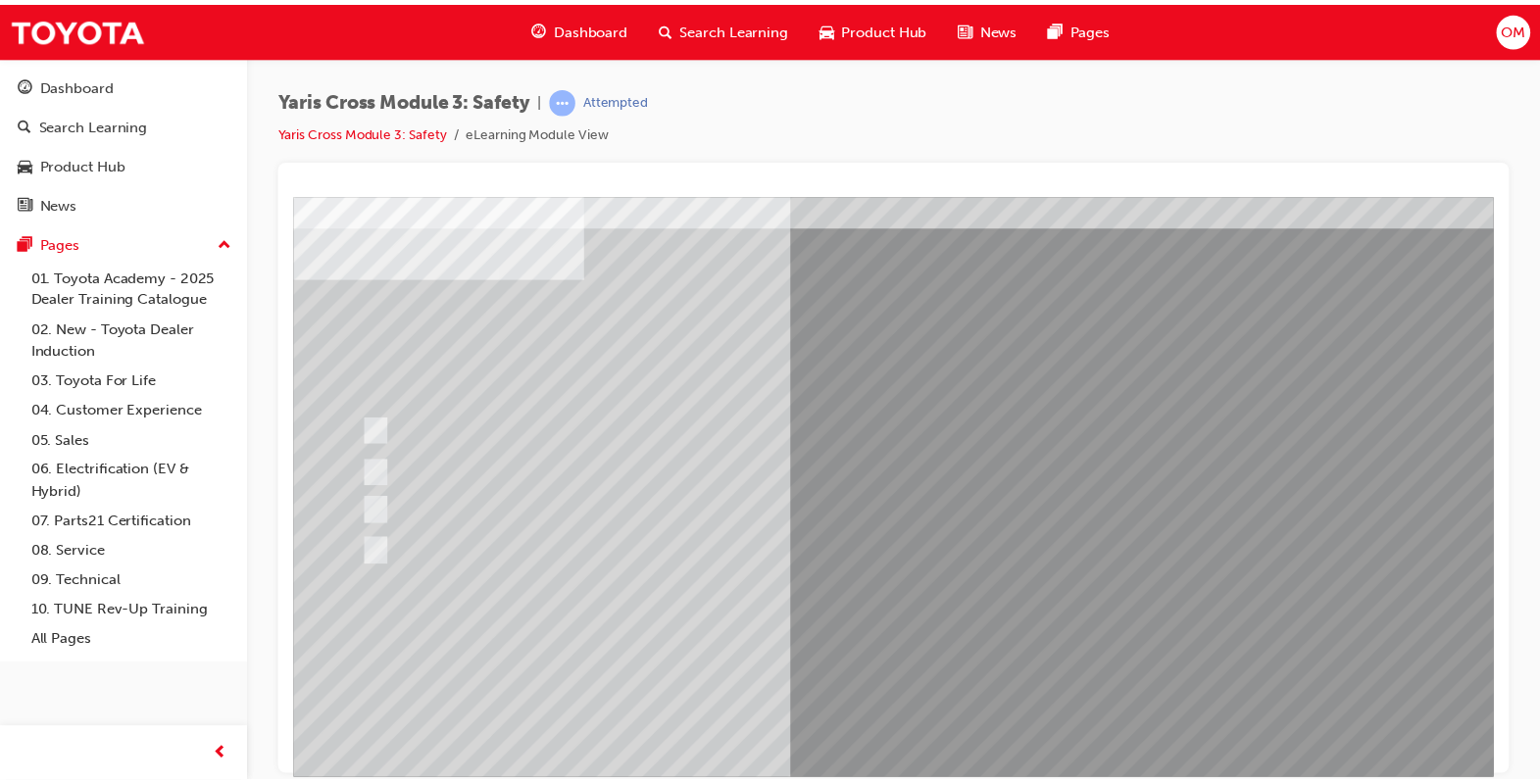 scroll, scrollTop: 167, scrollLeft: 0, axis: vertical 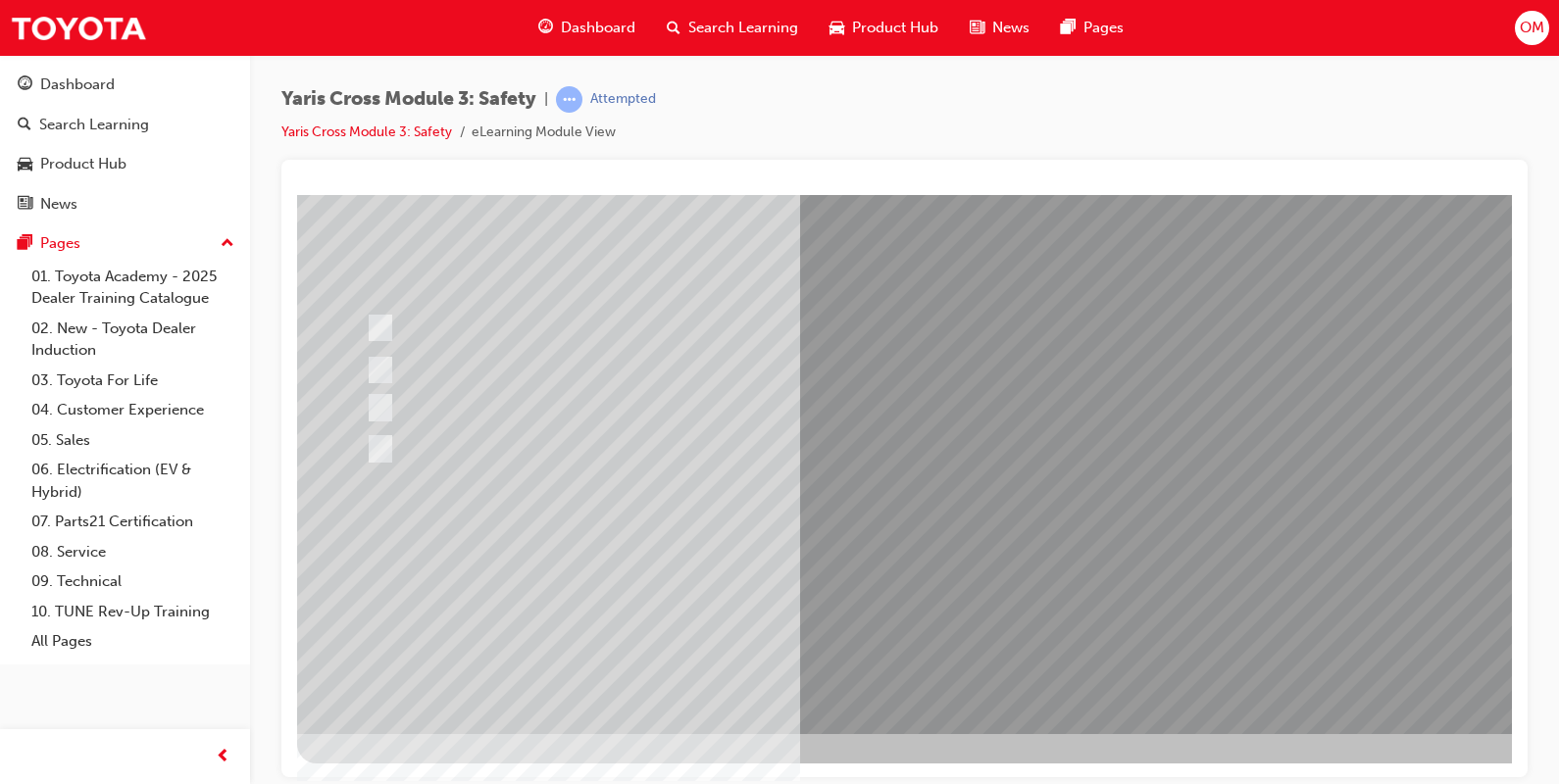 click at bounding box center (368, 2718) 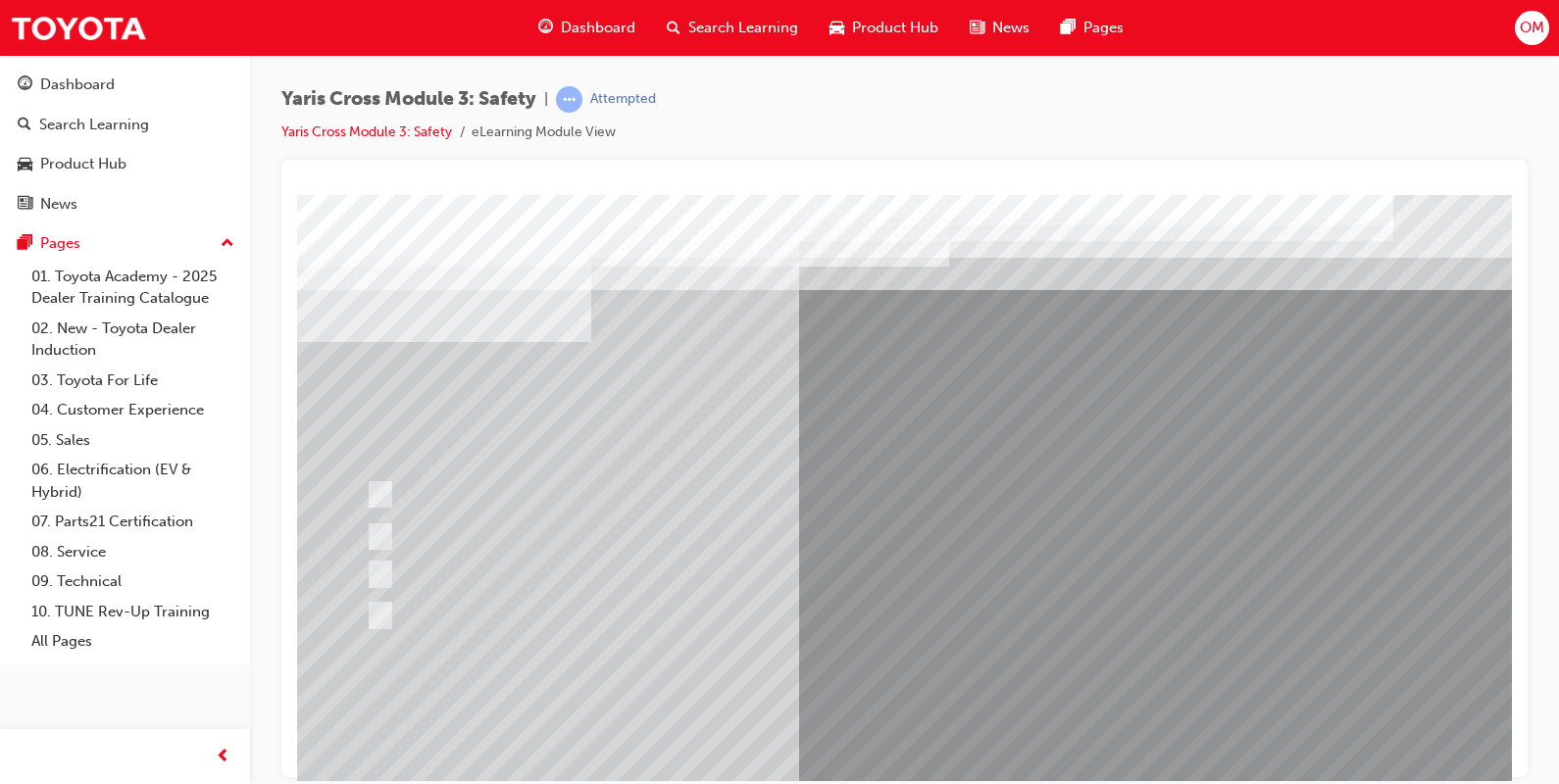 scroll, scrollTop: 167, scrollLeft: 0, axis: vertical 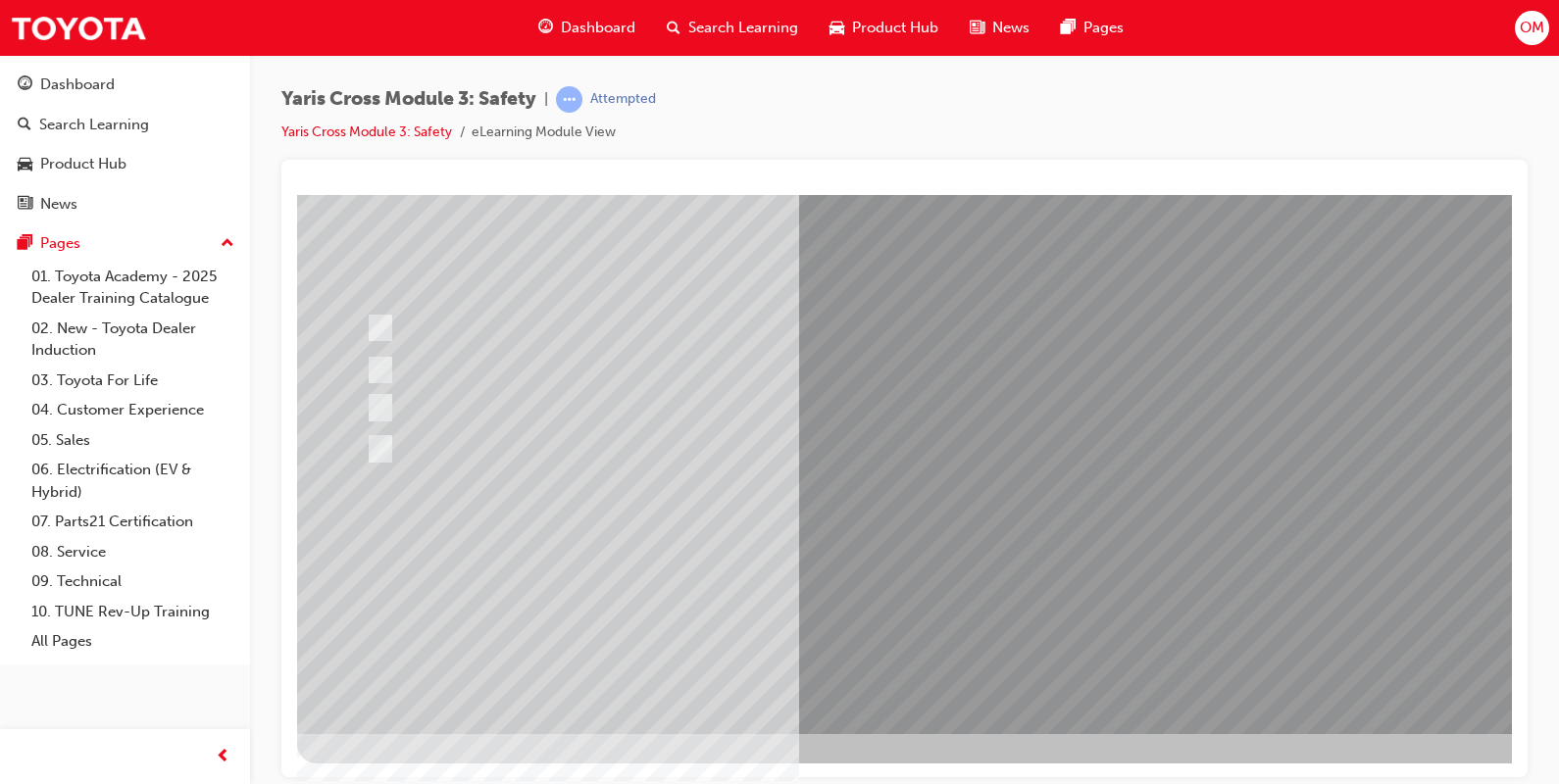 click at bounding box center [368, 2718] 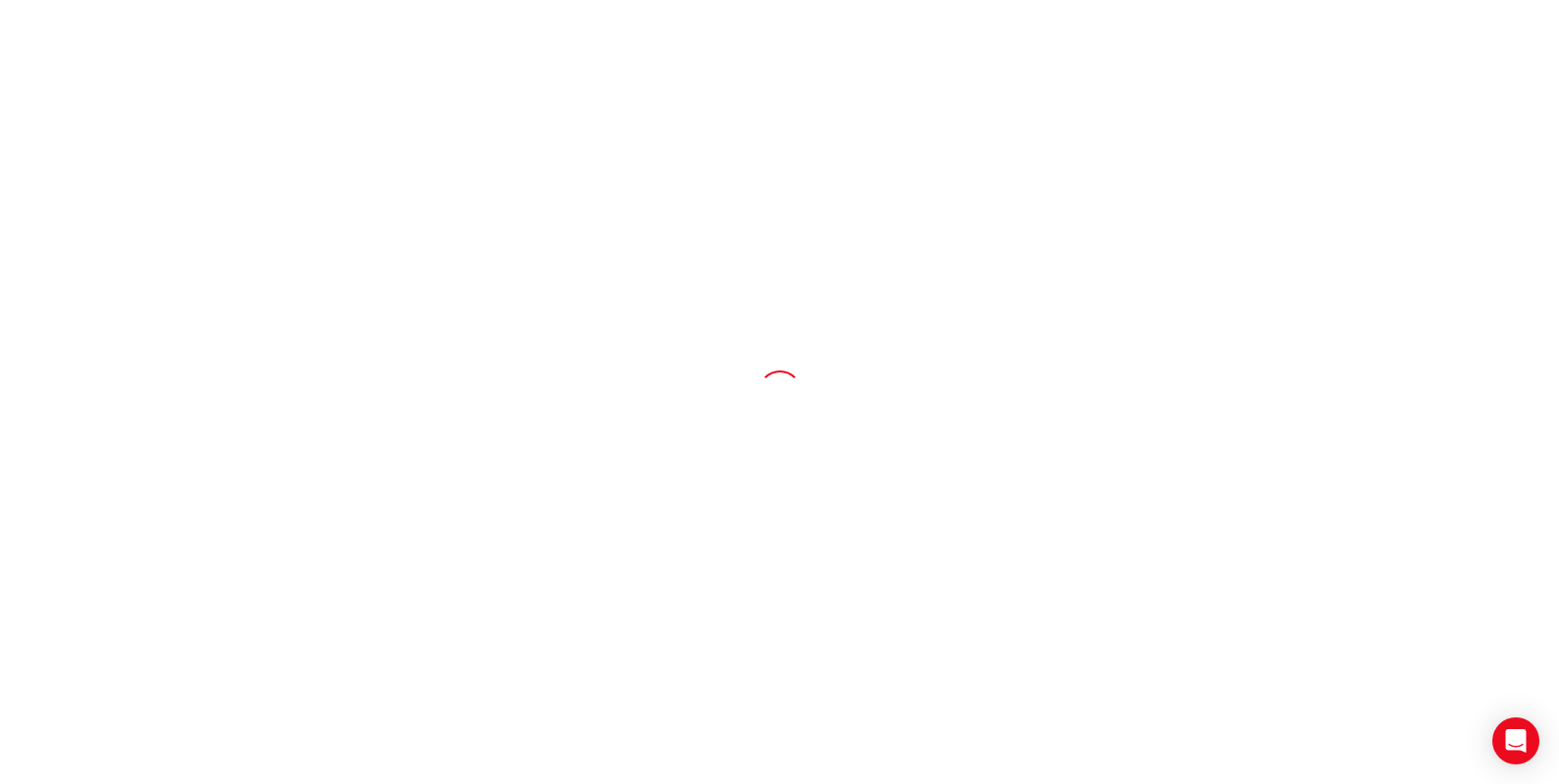 scroll, scrollTop: 0, scrollLeft: 0, axis: both 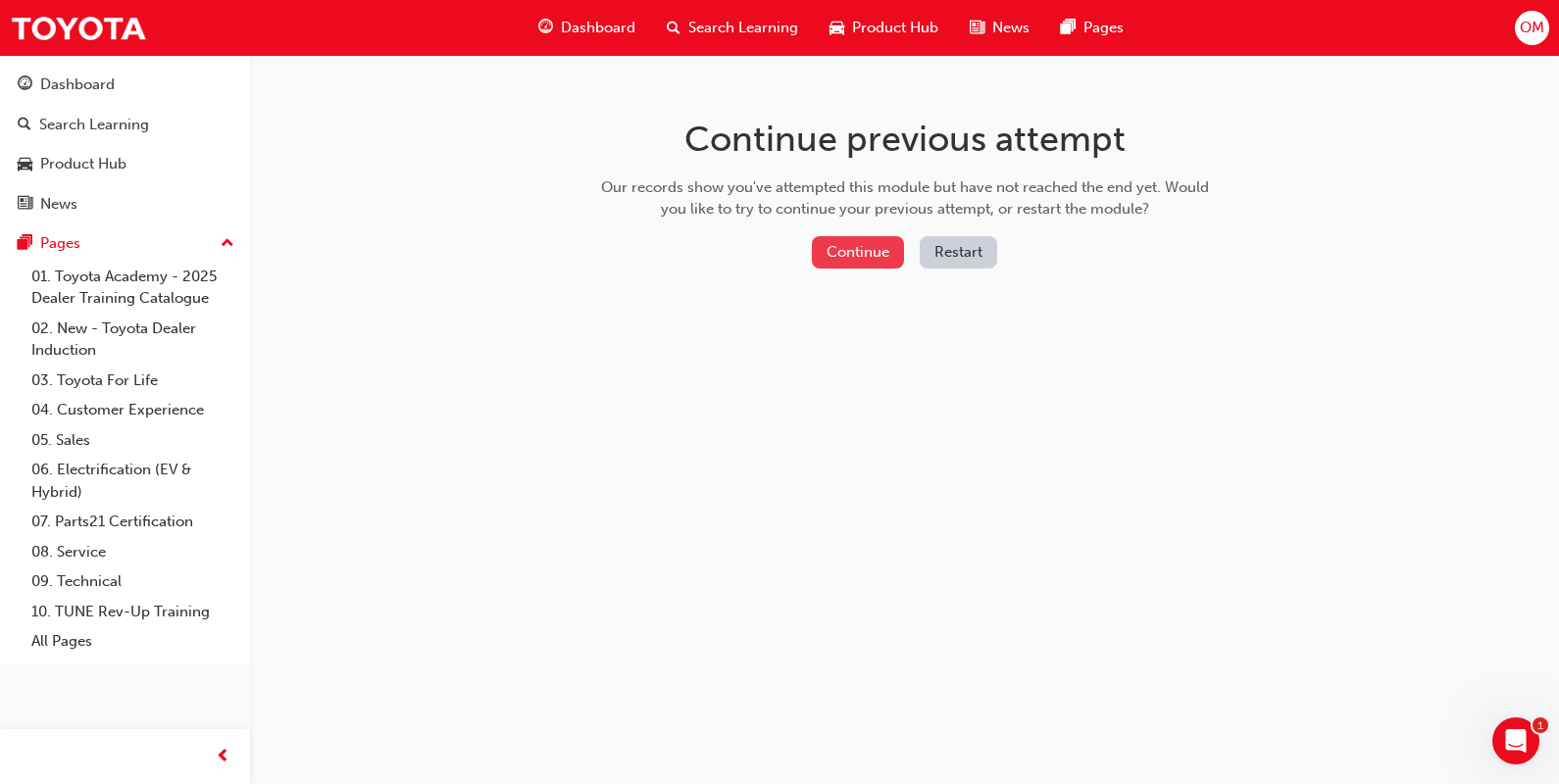 click on "Continue" at bounding box center [858, 252] 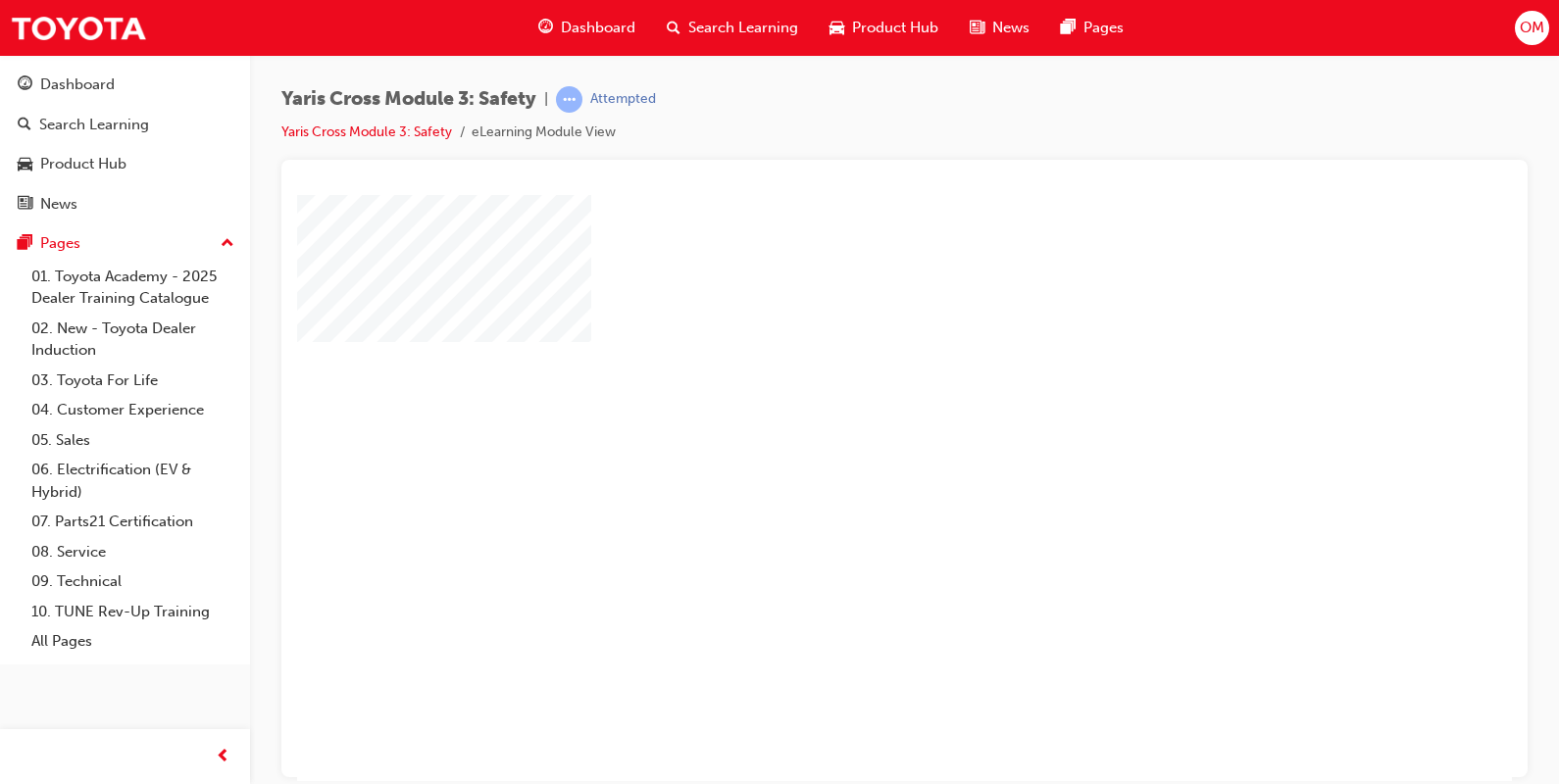scroll, scrollTop: 0, scrollLeft: 0, axis: both 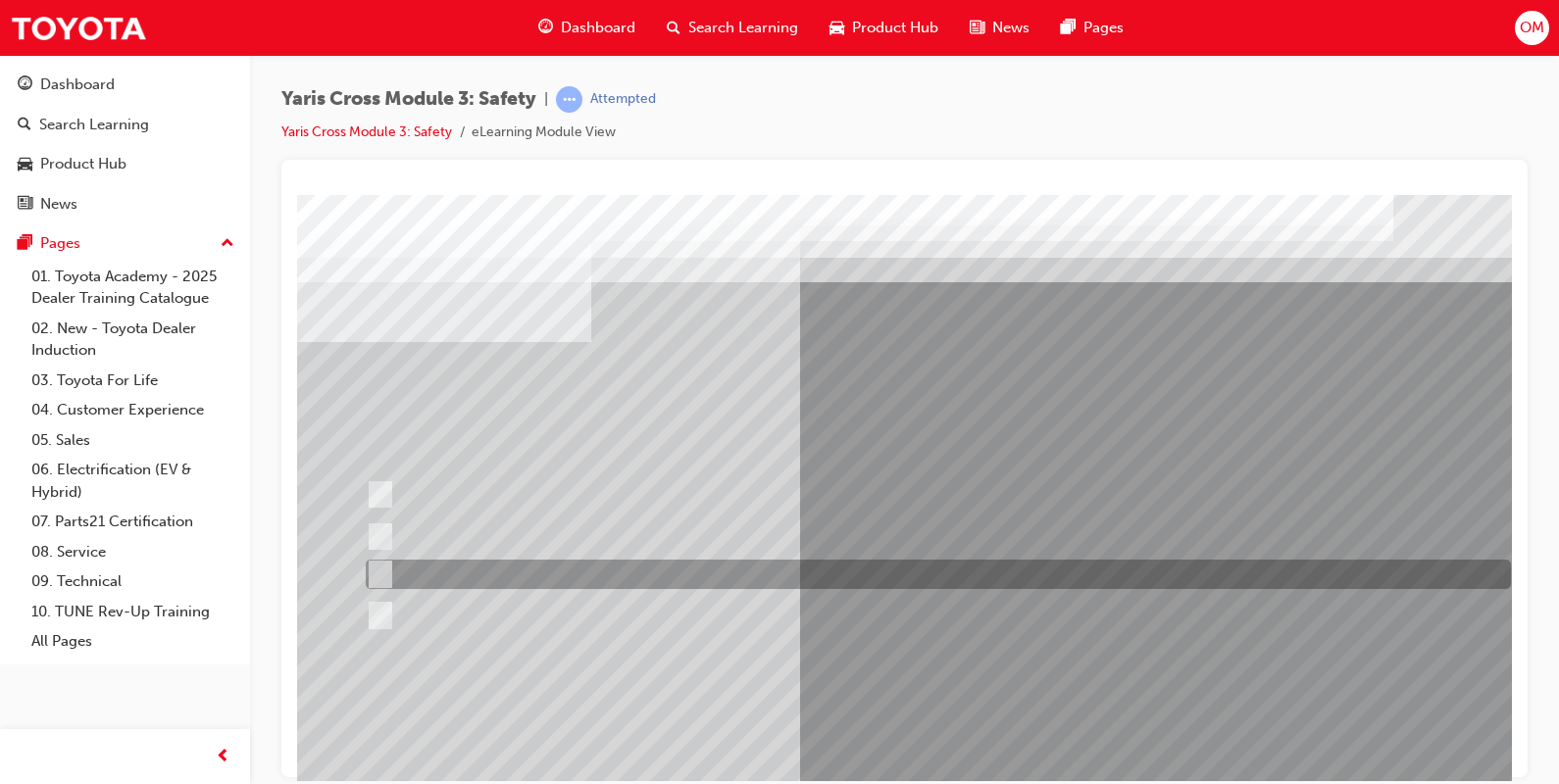 click at bounding box center (933, 574) 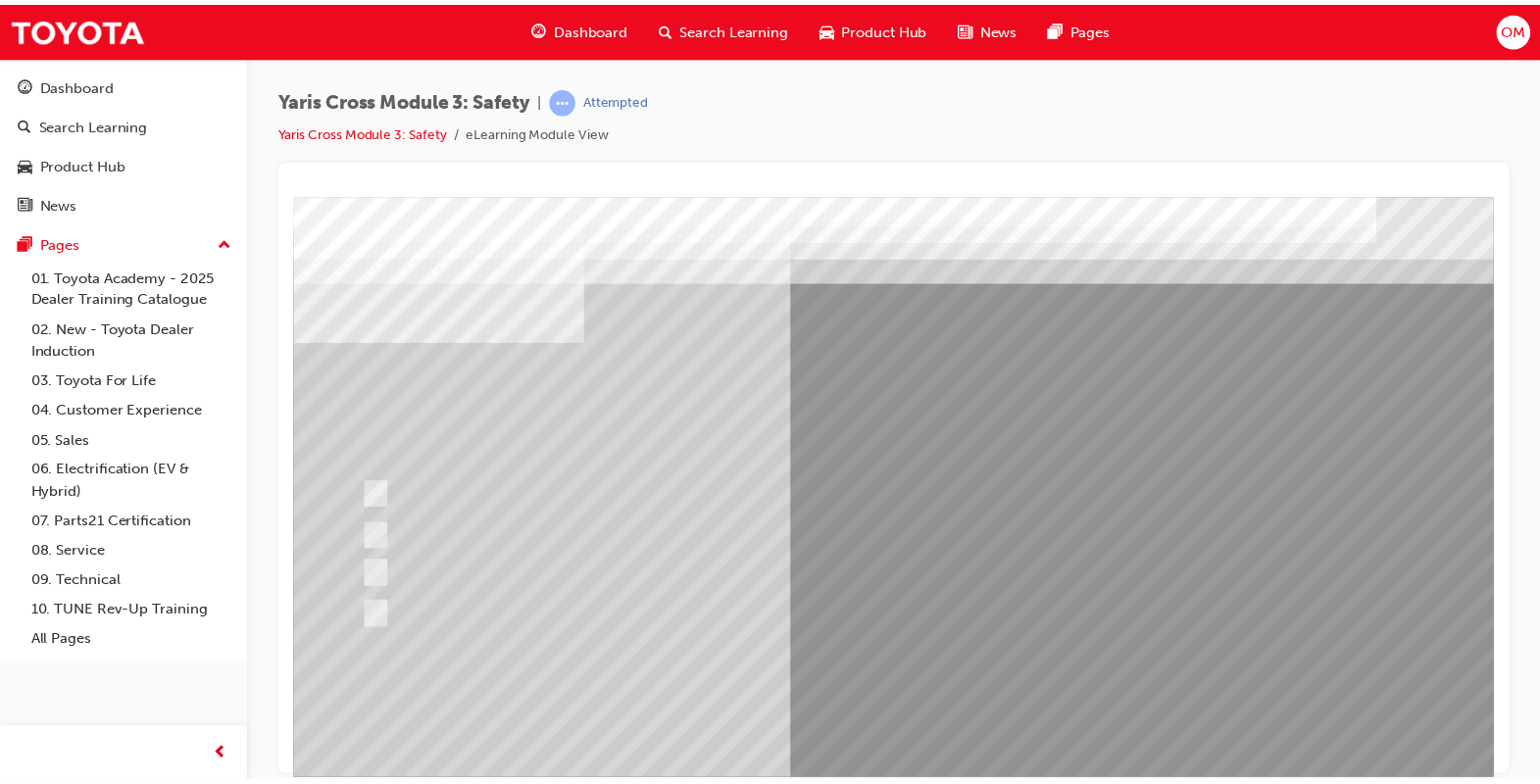 scroll, scrollTop: 167, scrollLeft: 0, axis: vertical 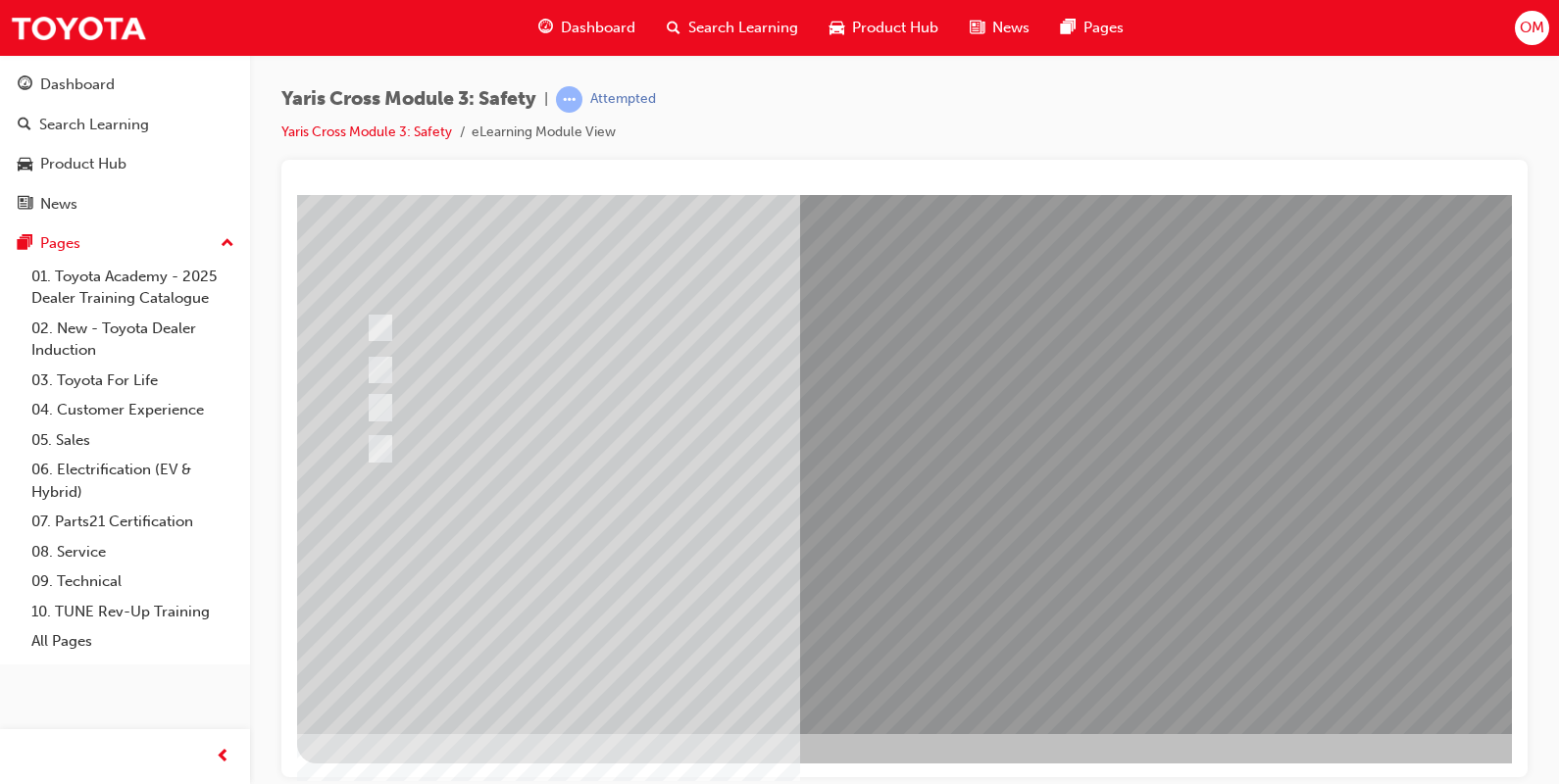 click at bounding box center [368, 2710] 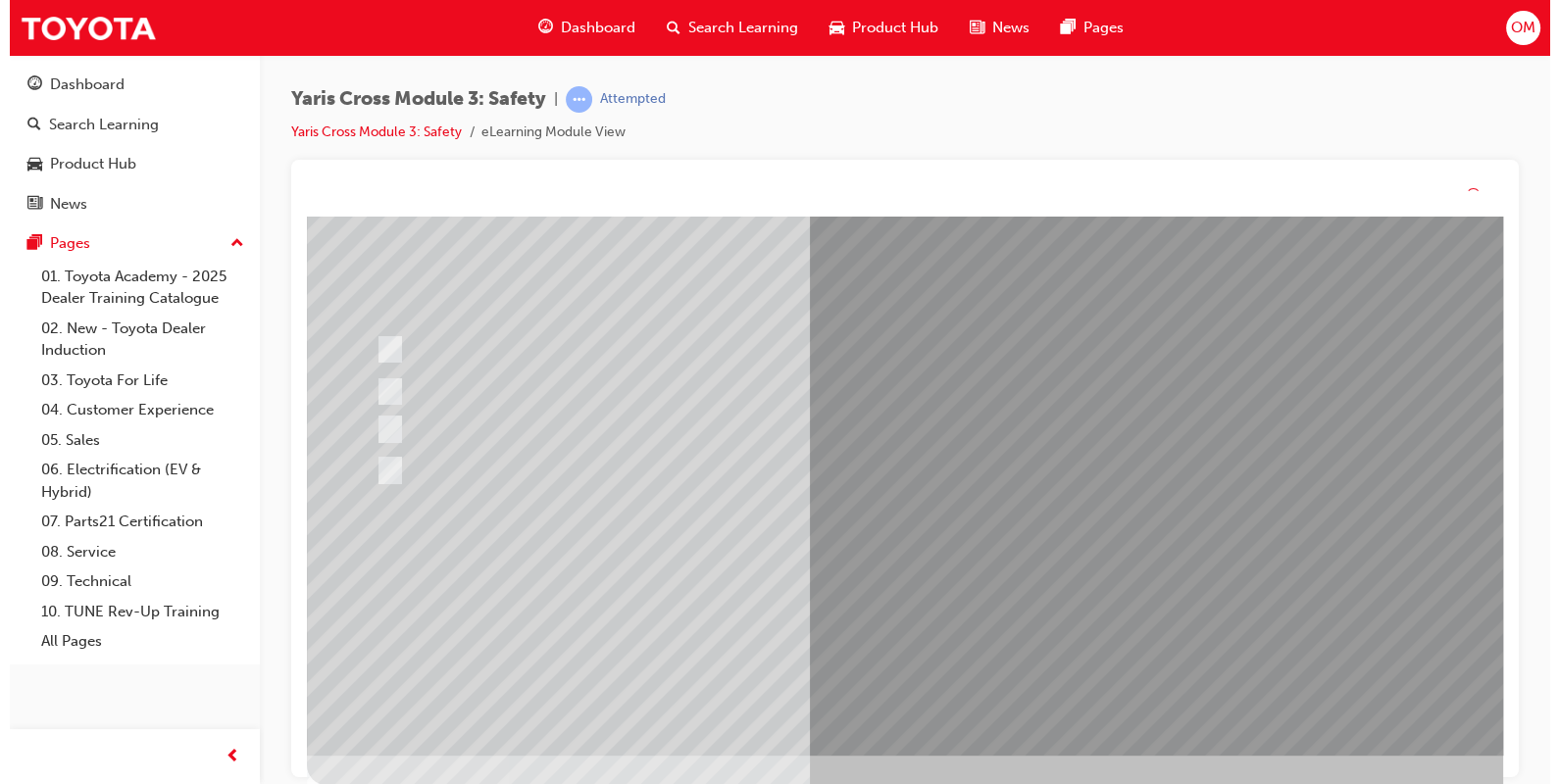 scroll, scrollTop: 0, scrollLeft: 0, axis: both 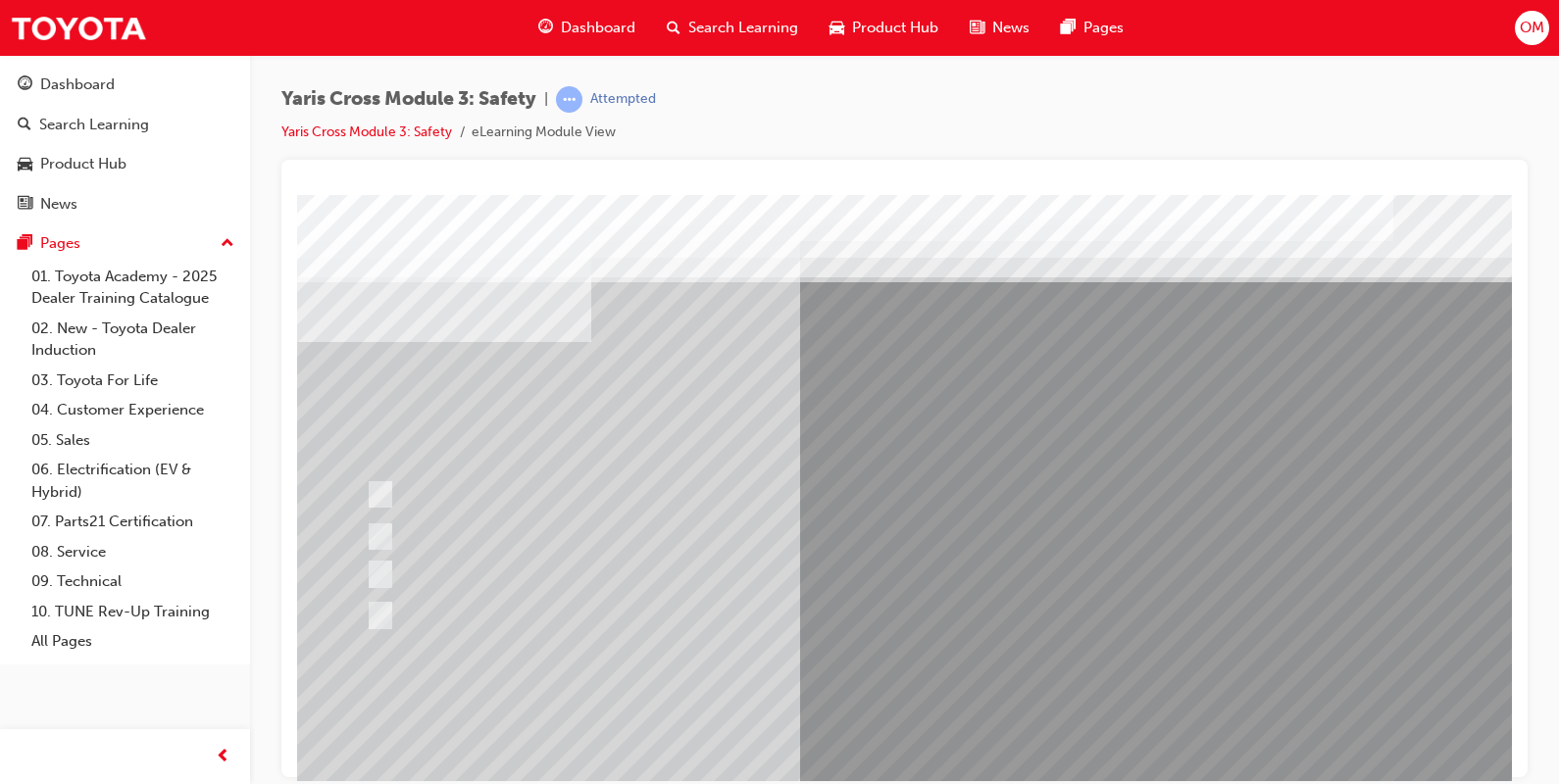 click at bounding box center (964, 547) 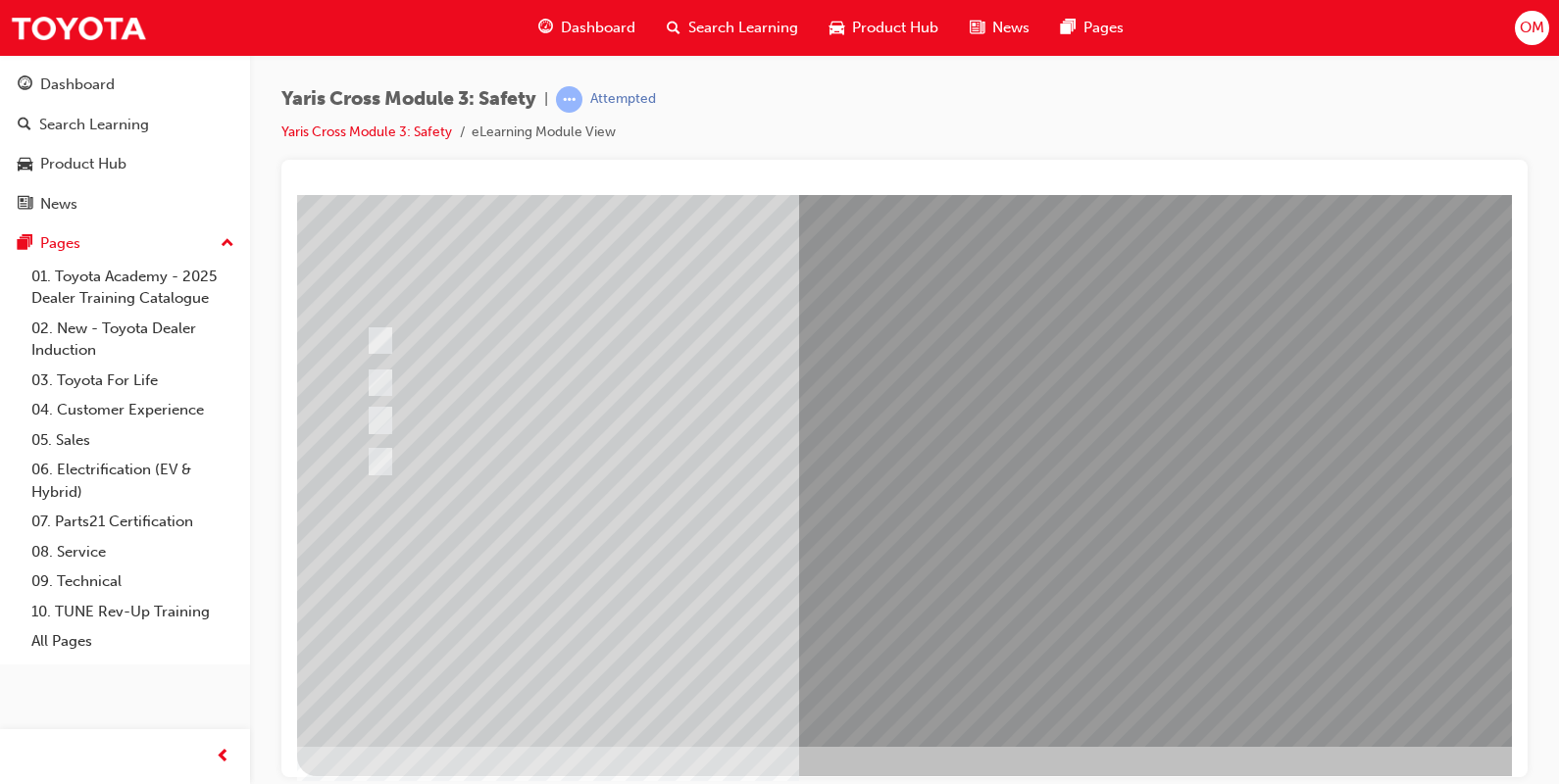 scroll, scrollTop: 167, scrollLeft: 0, axis: vertical 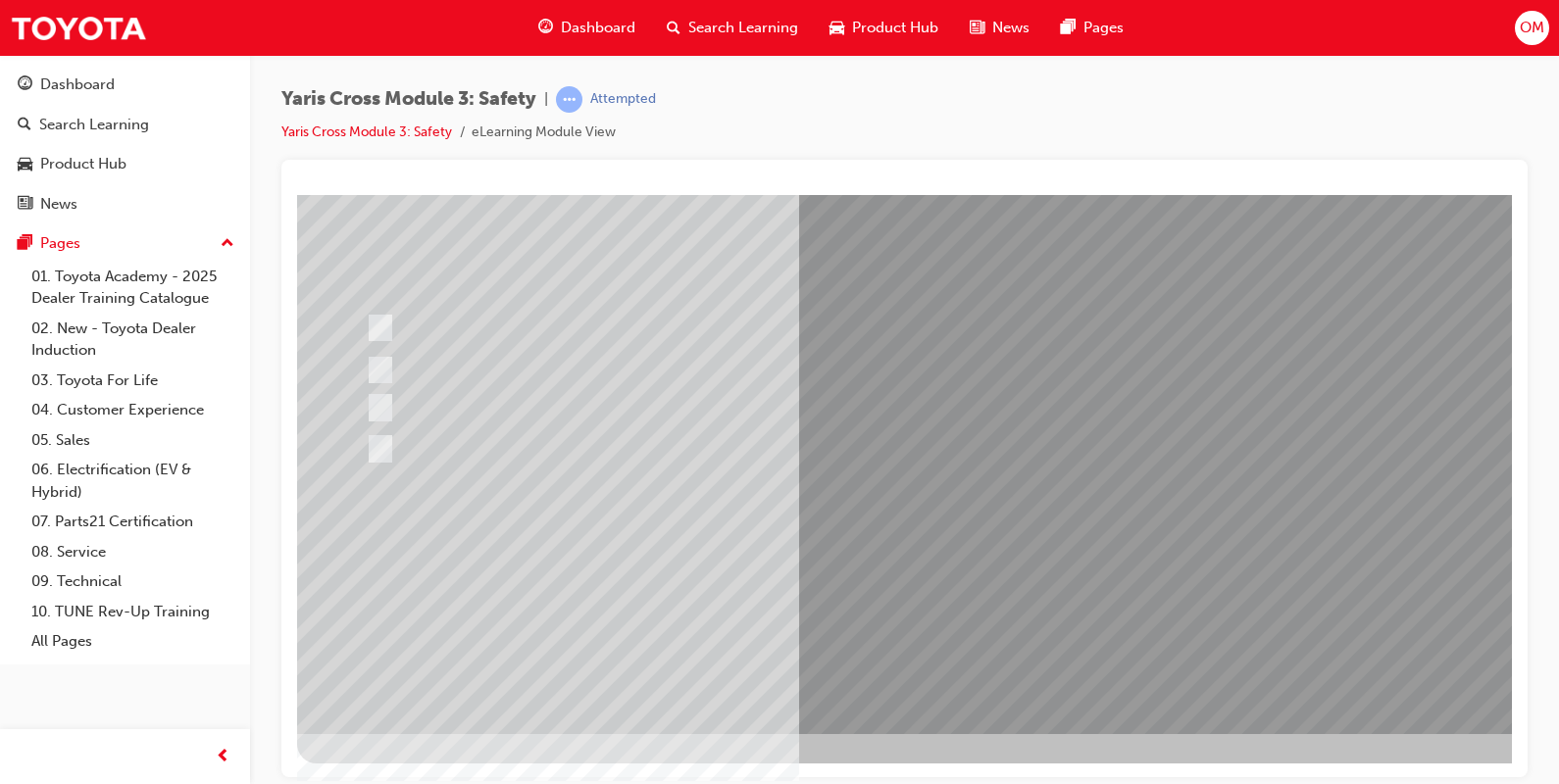 click at bounding box center (368, 2710) 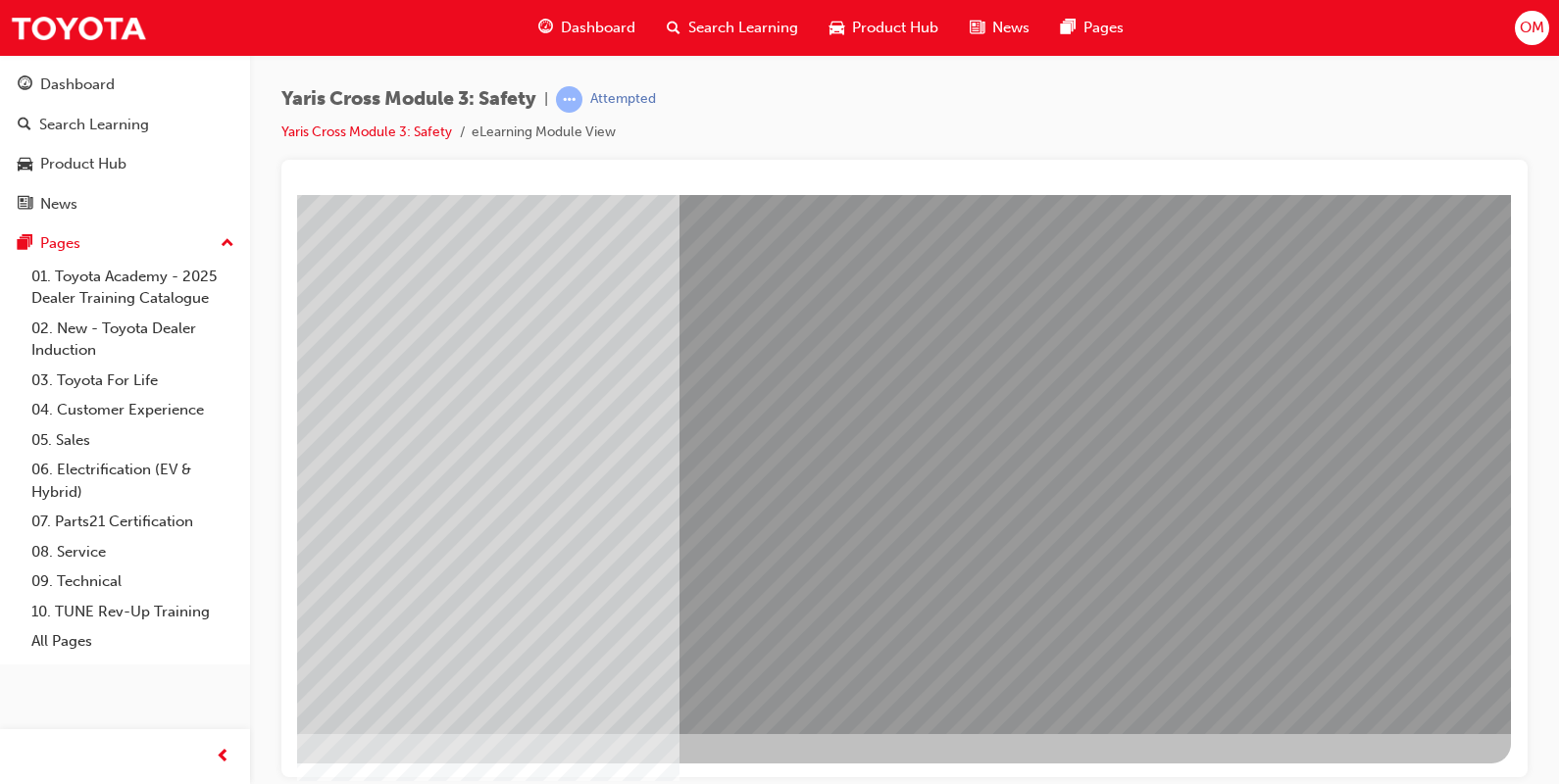 click at bounding box center [248, 2710] 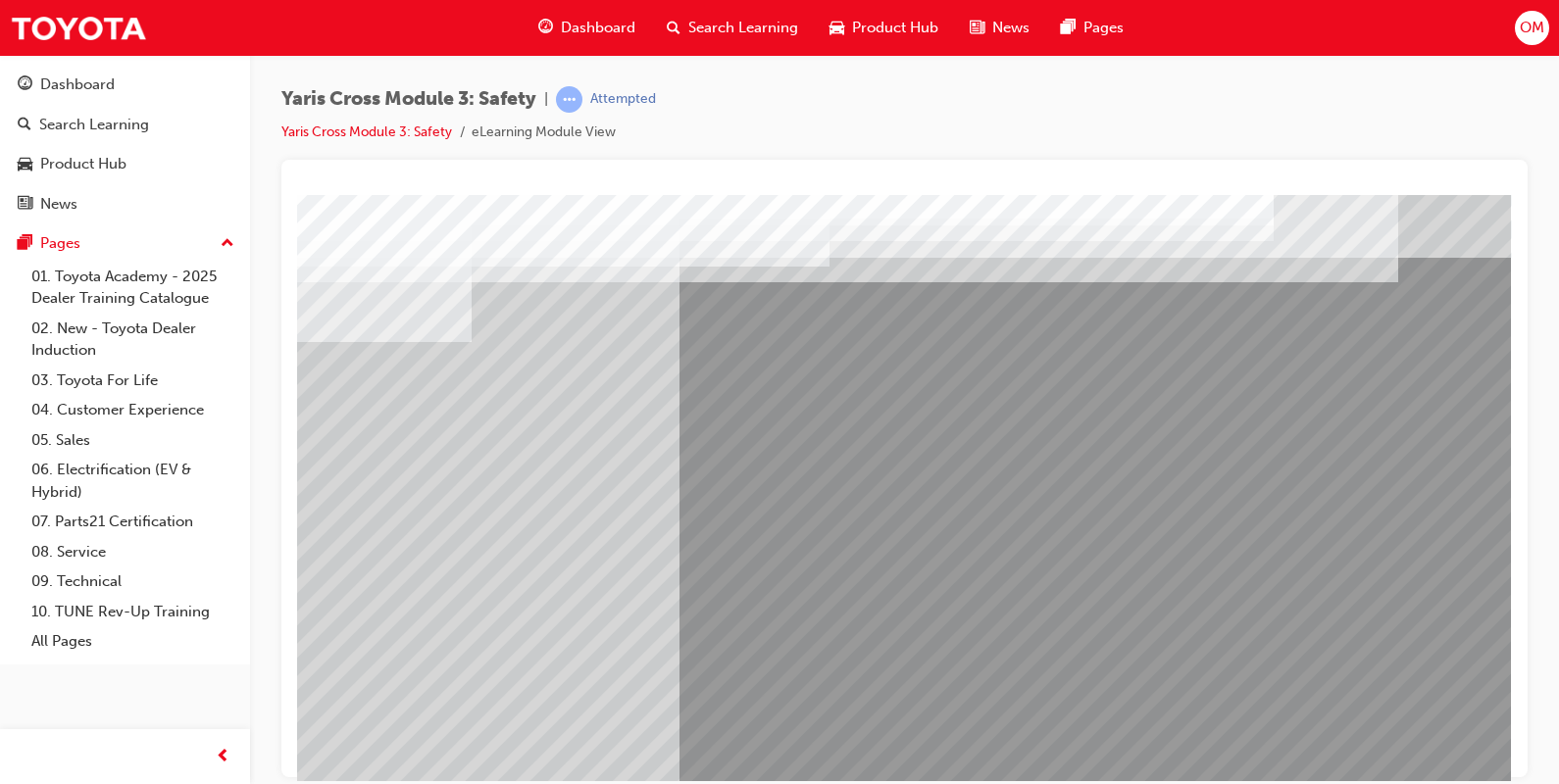 scroll, scrollTop: 0, scrollLeft: 0, axis: both 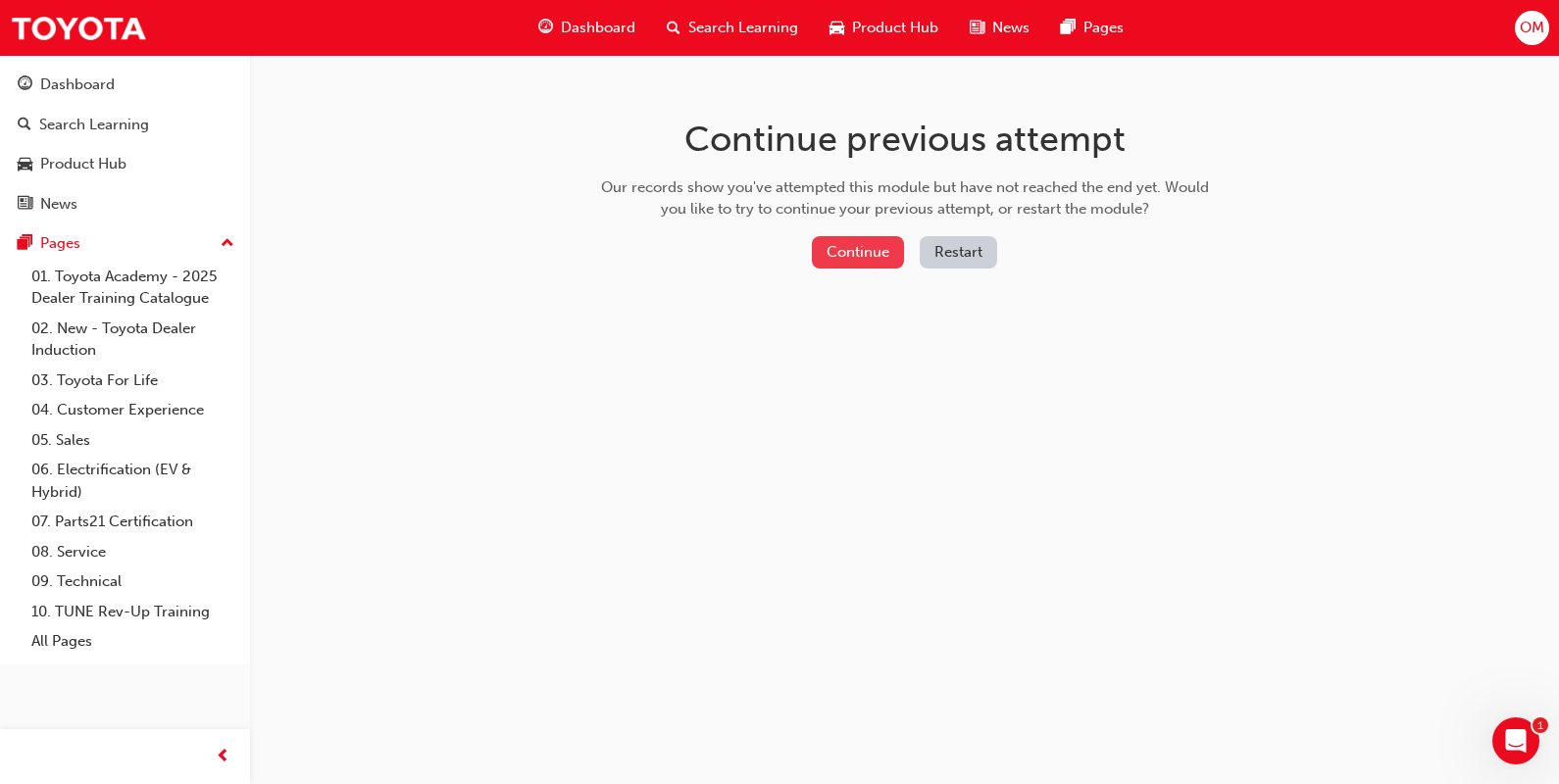 click on "Continue" at bounding box center (858, 252) 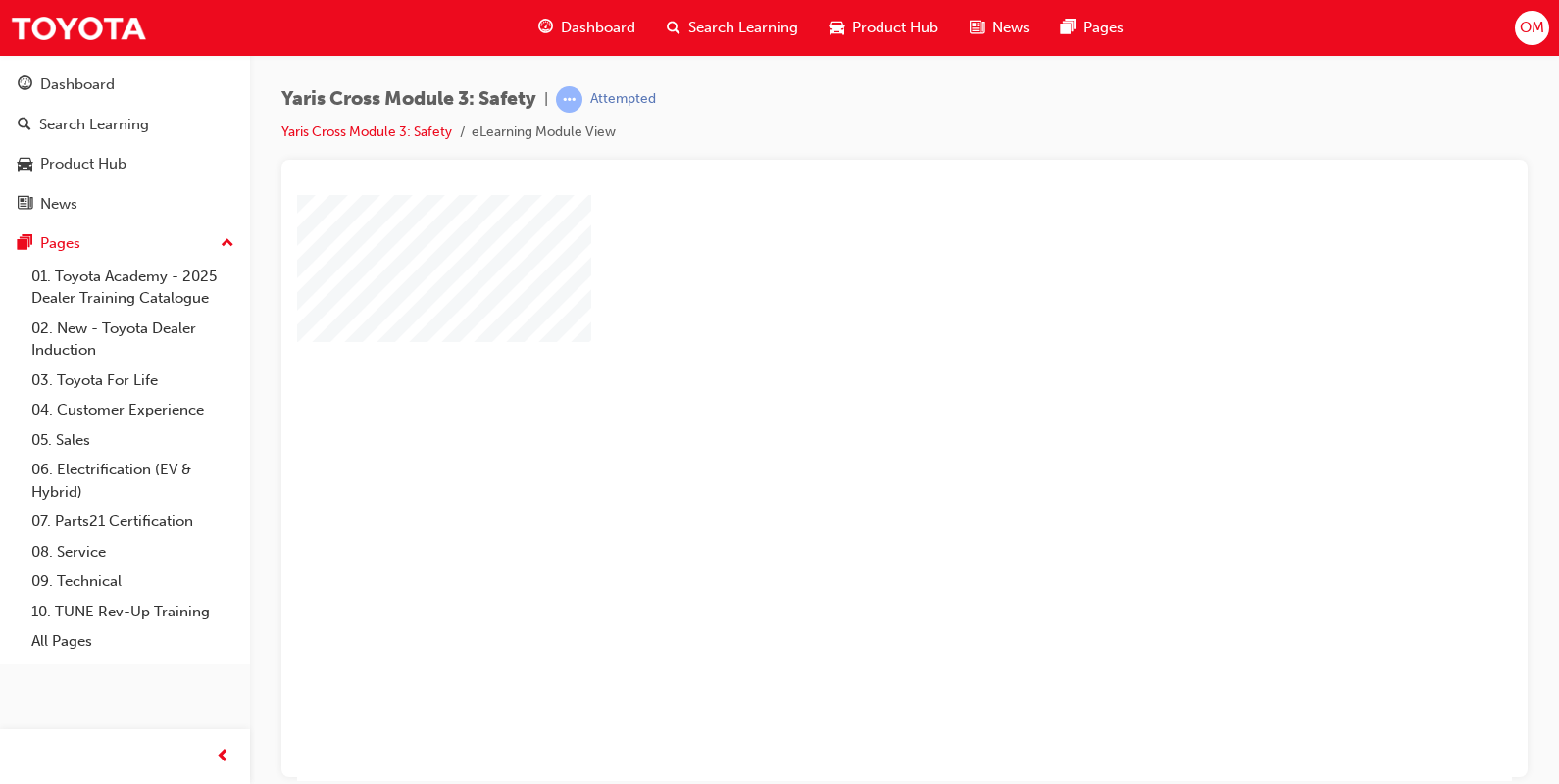 scroll, scrollTop: 0, scrollLeft: 0, axis: both 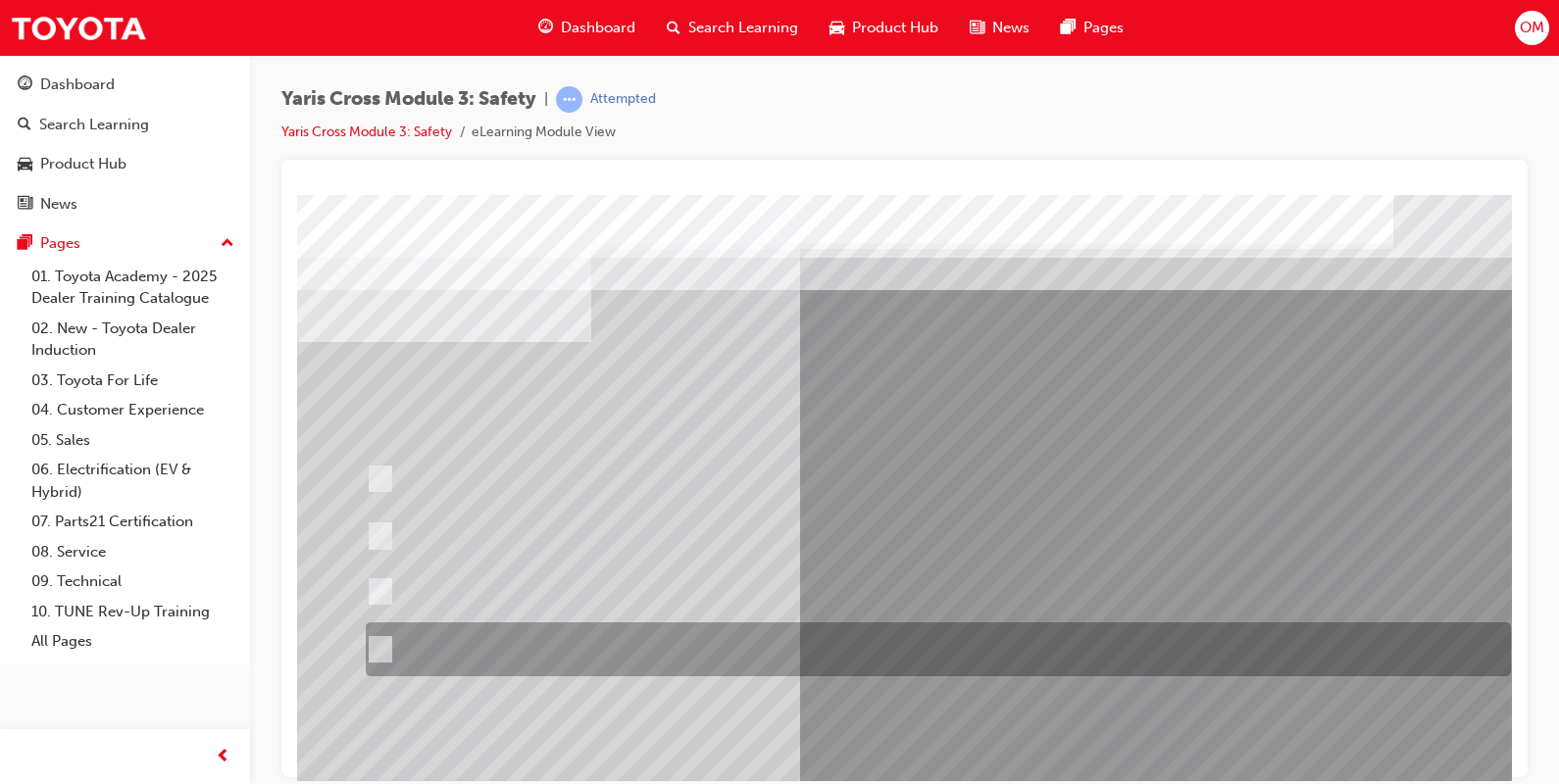 click at bounding box center (933, 649) 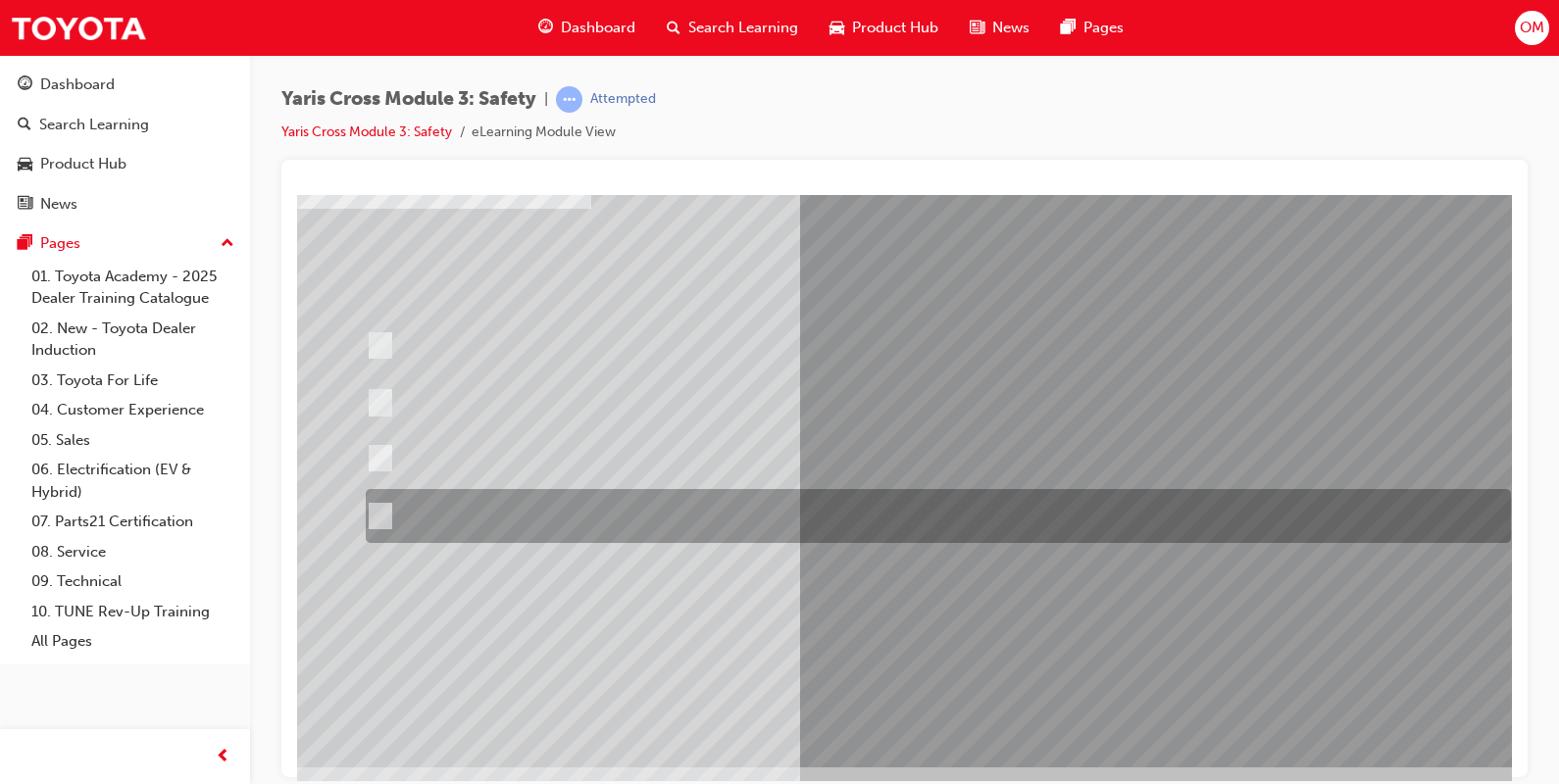 scroll, scrollTop: 167, scrollLeft: 0, axis: vertical 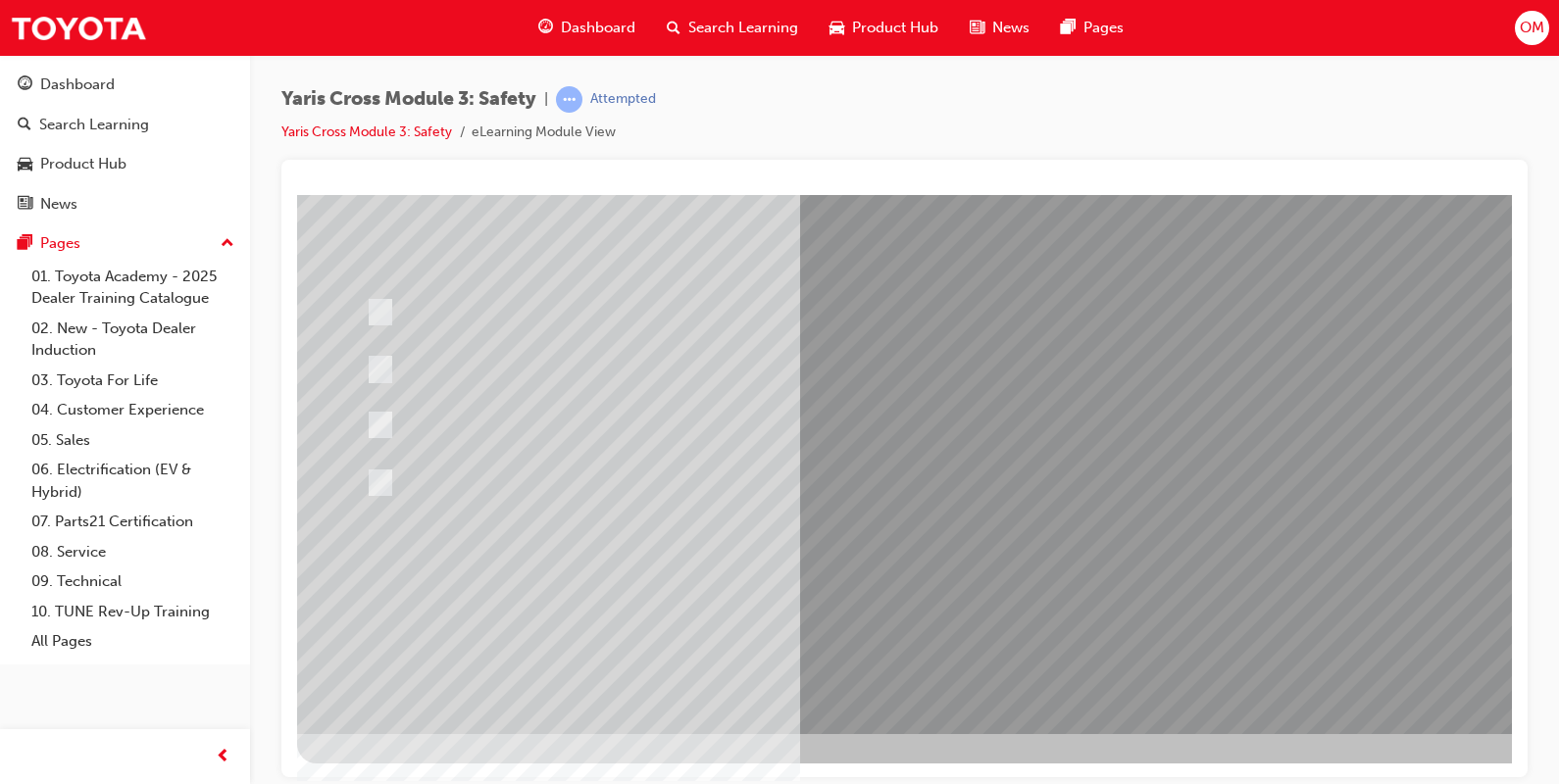 click at bounding box center [368, 2718] 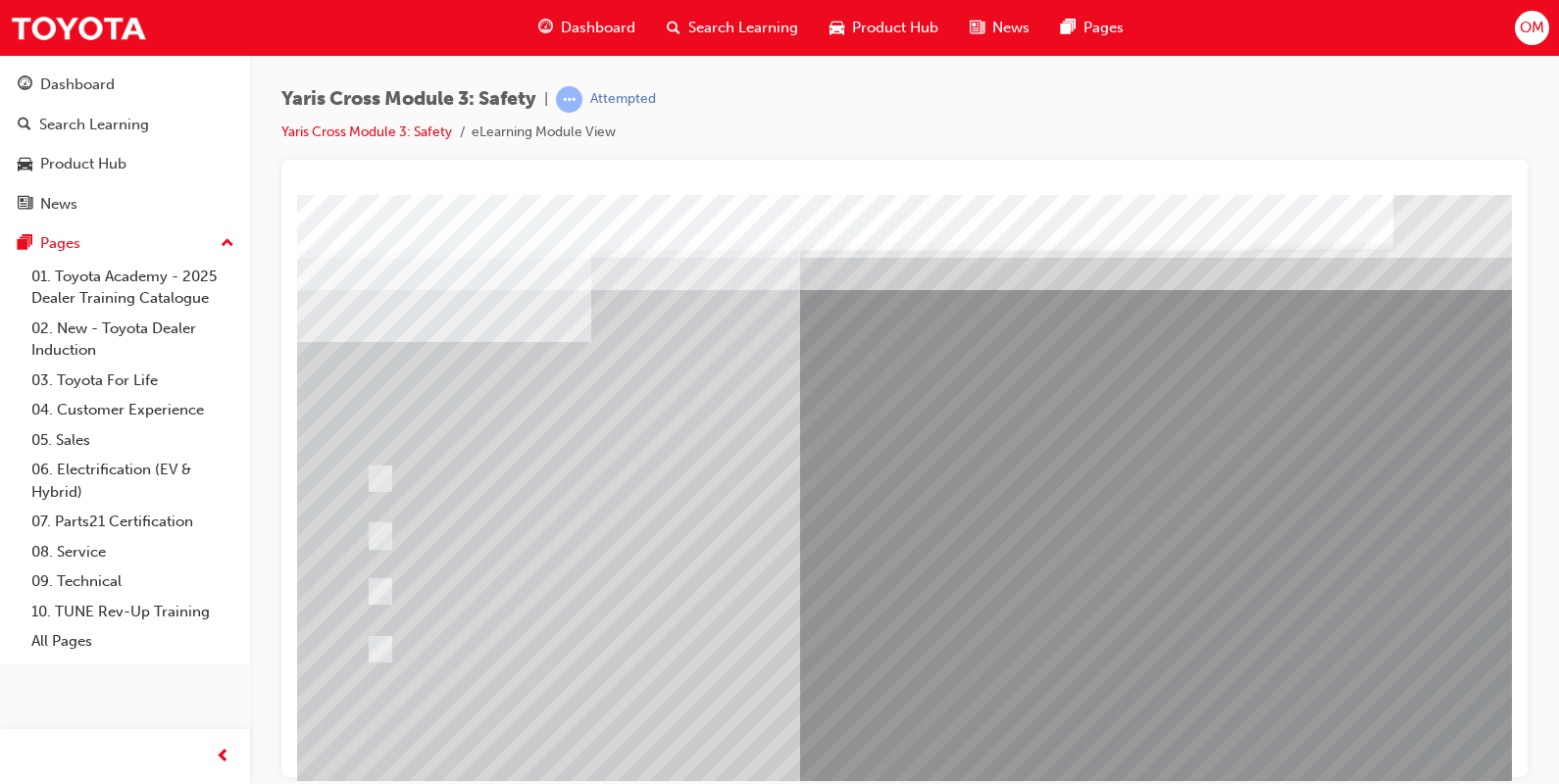 scroll, scrollTop: 167, scrollLeft: 0, axis: vertical 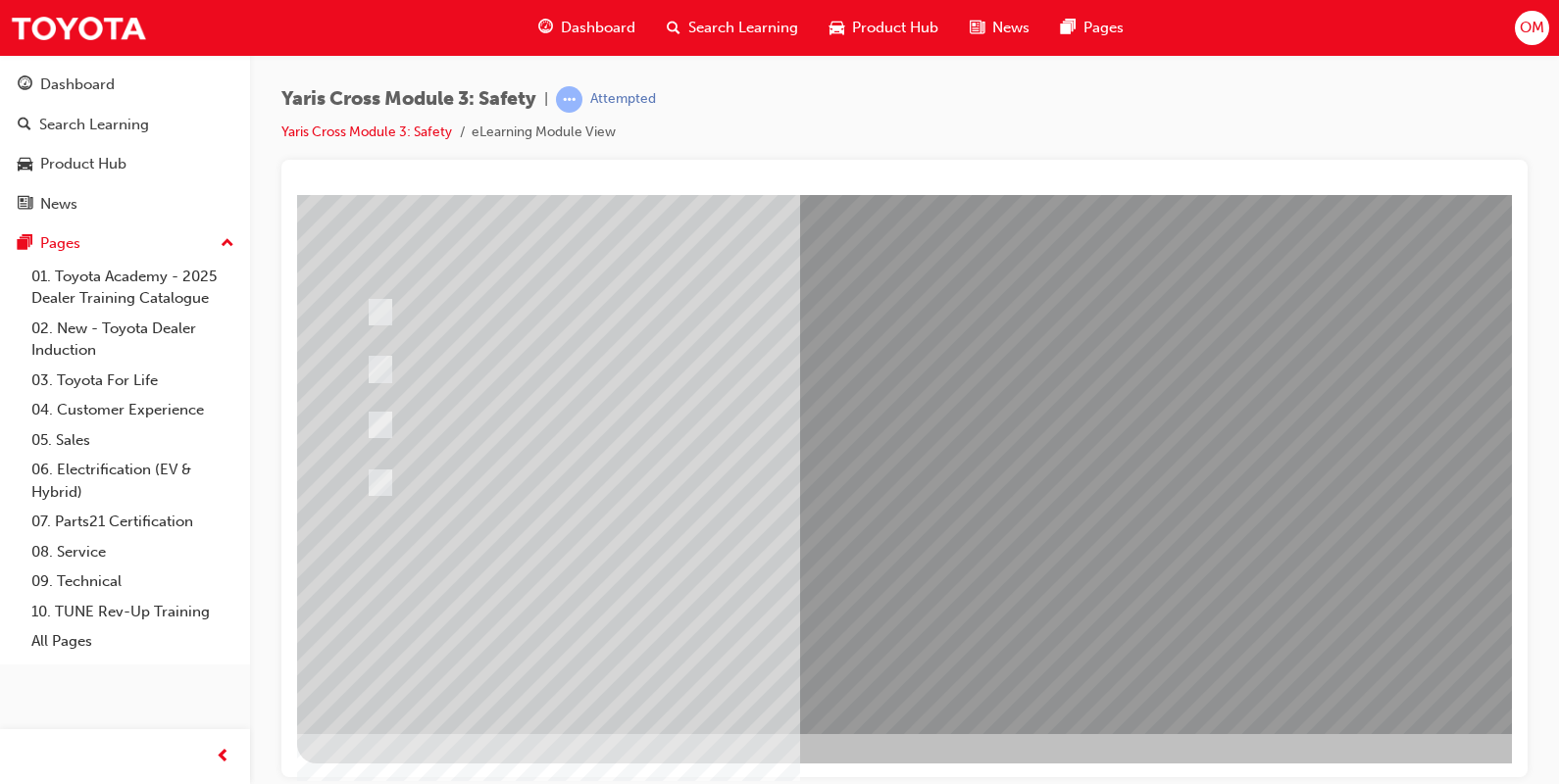 click at bounding box center (964, 380) 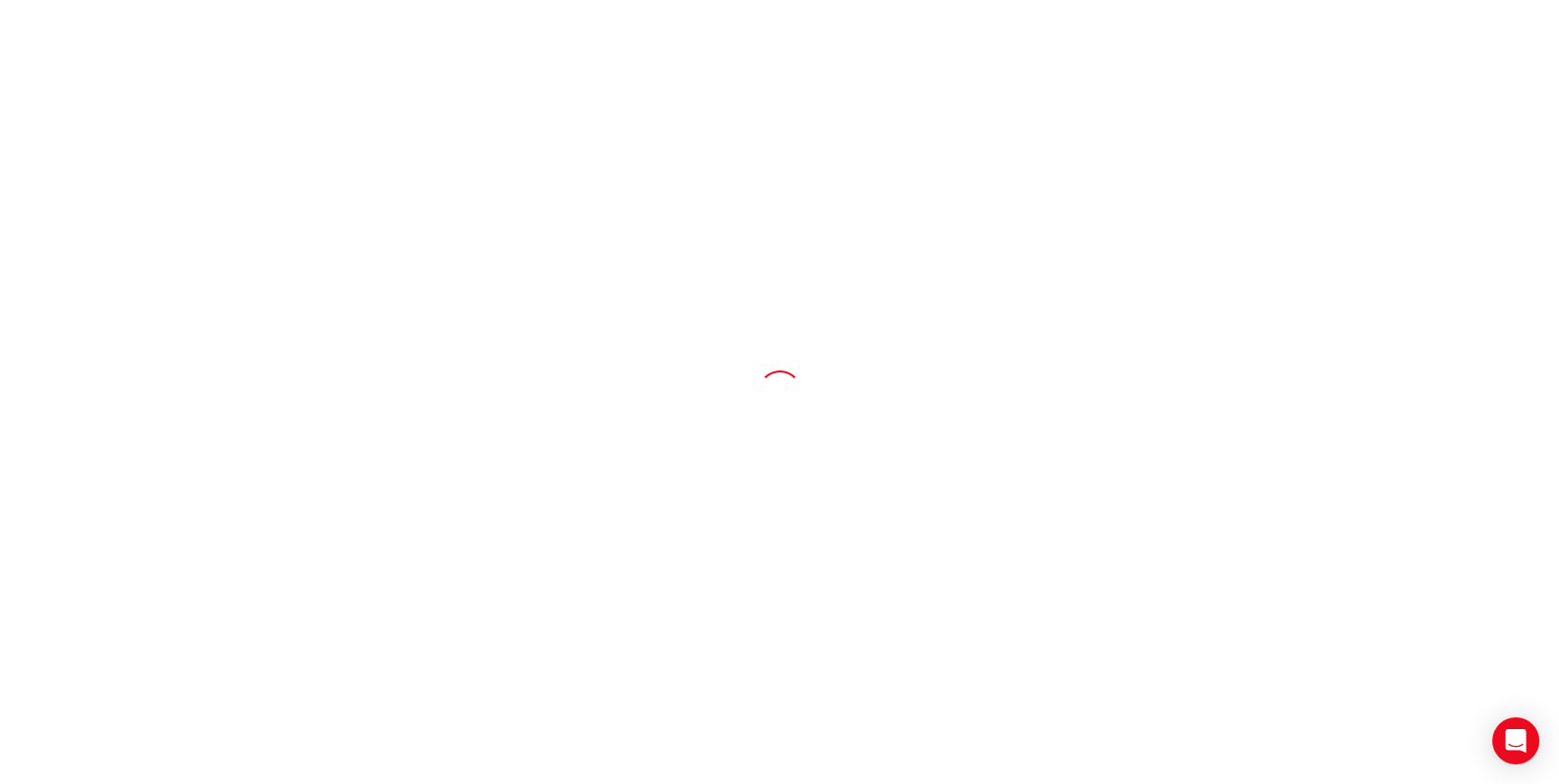 scroll, scrollTop: 0, scrollLeft: 0, axis: both 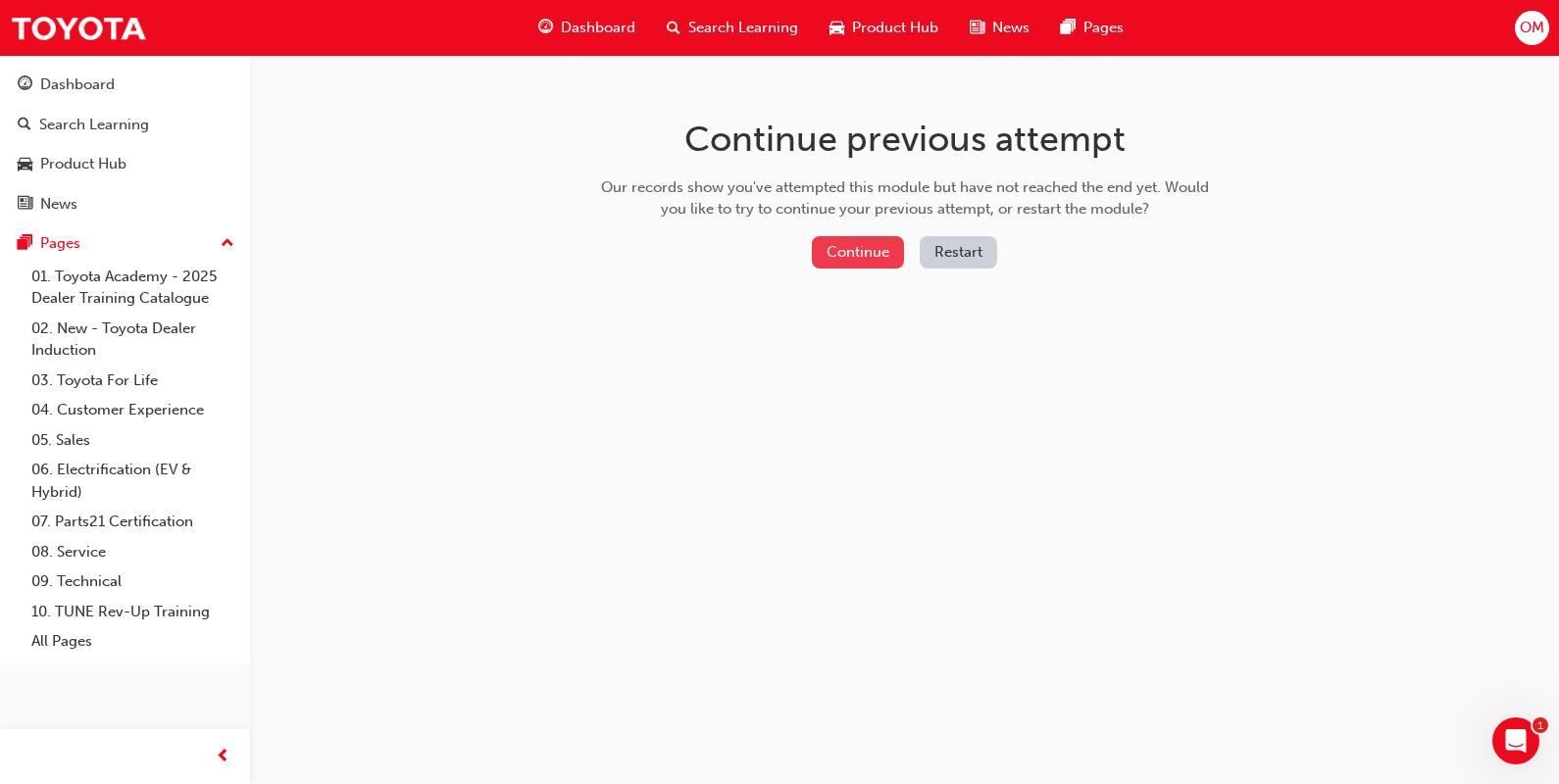 click on "Continue" at bounding box center (858, 252) 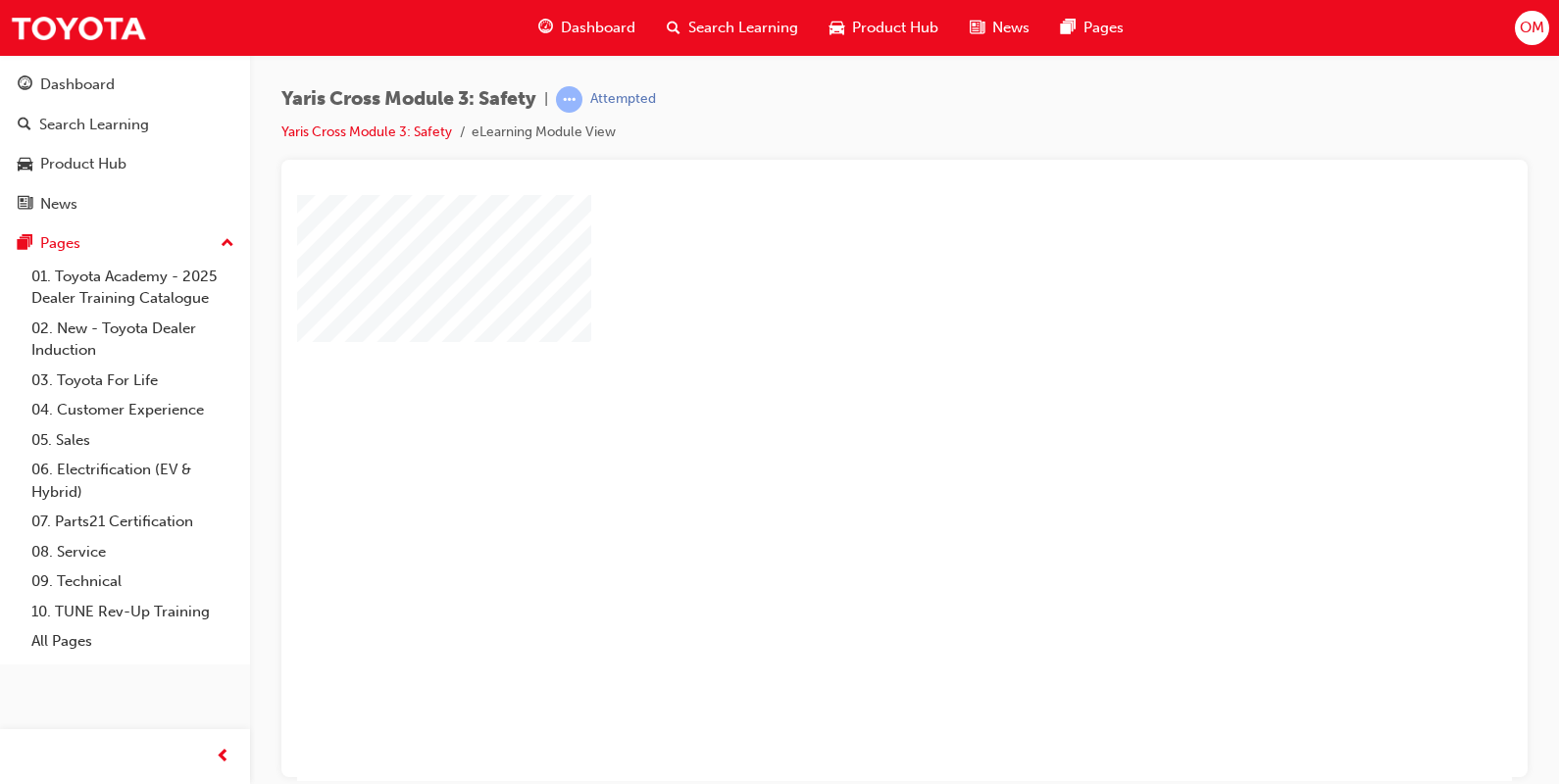 scroll, scrollTop: 0, scrollLeft: 0, axis: both 